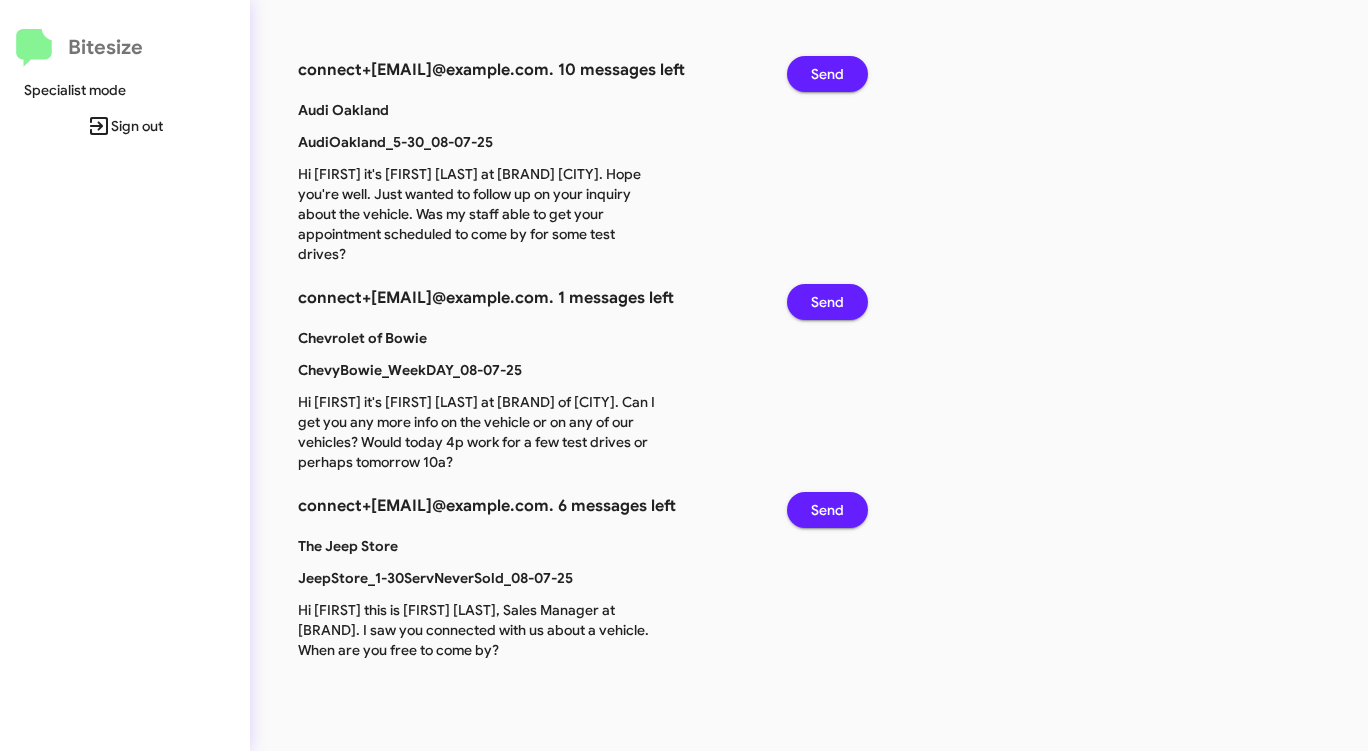 scroll, scrollTop: 0, scrollLeft: 0, axis: both 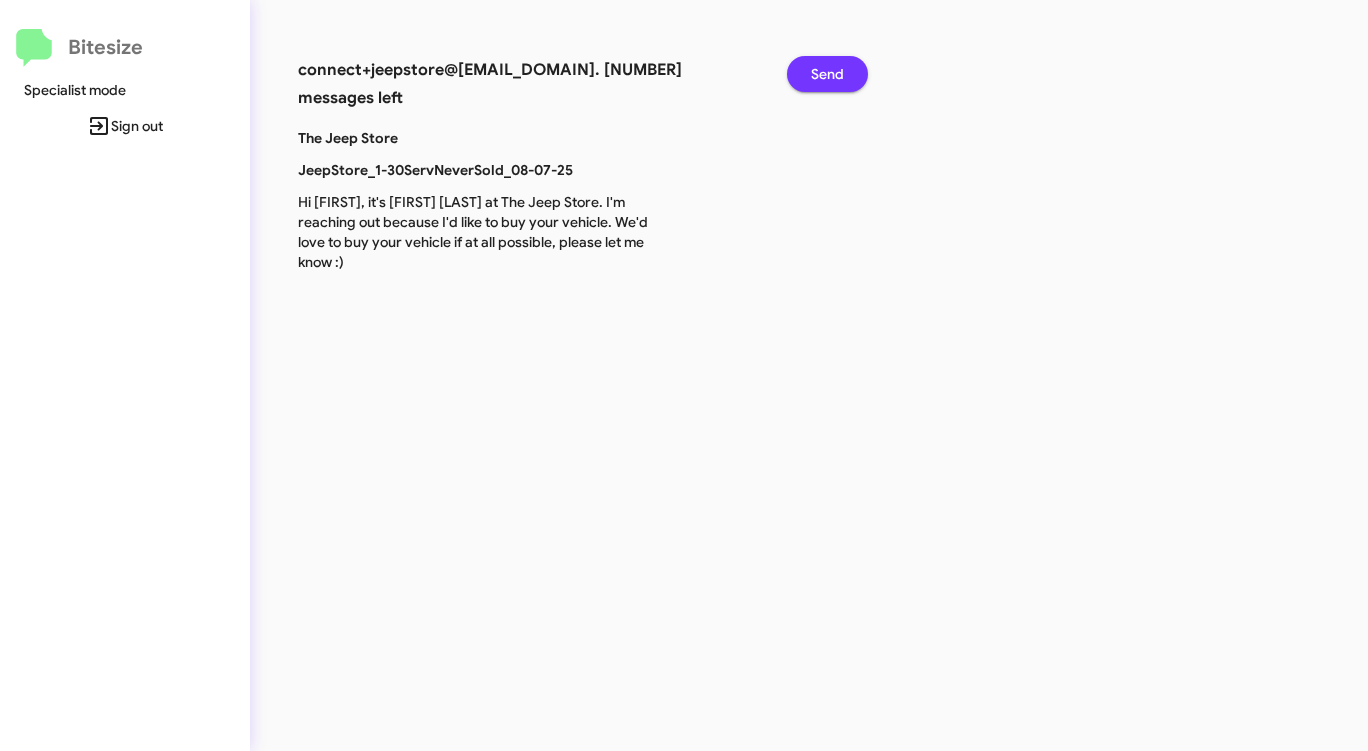 click on "Send" 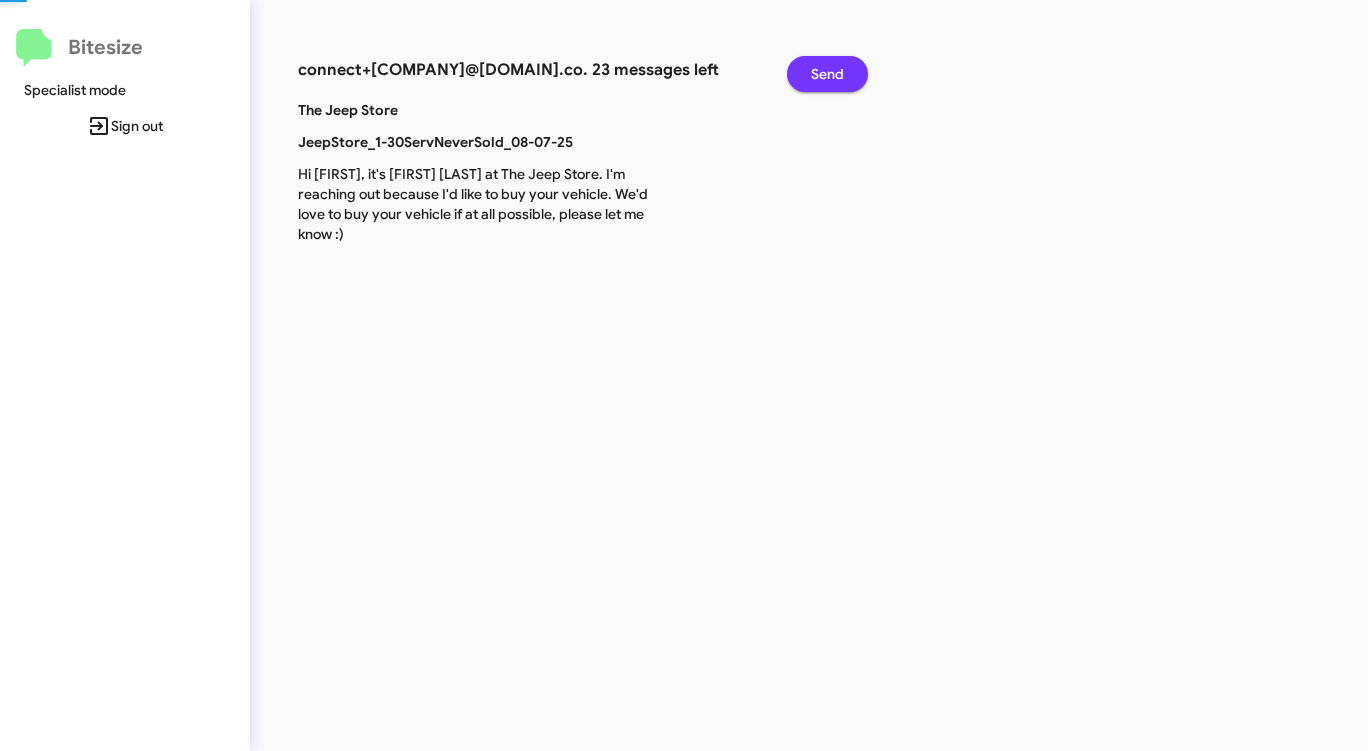 click on "Send" 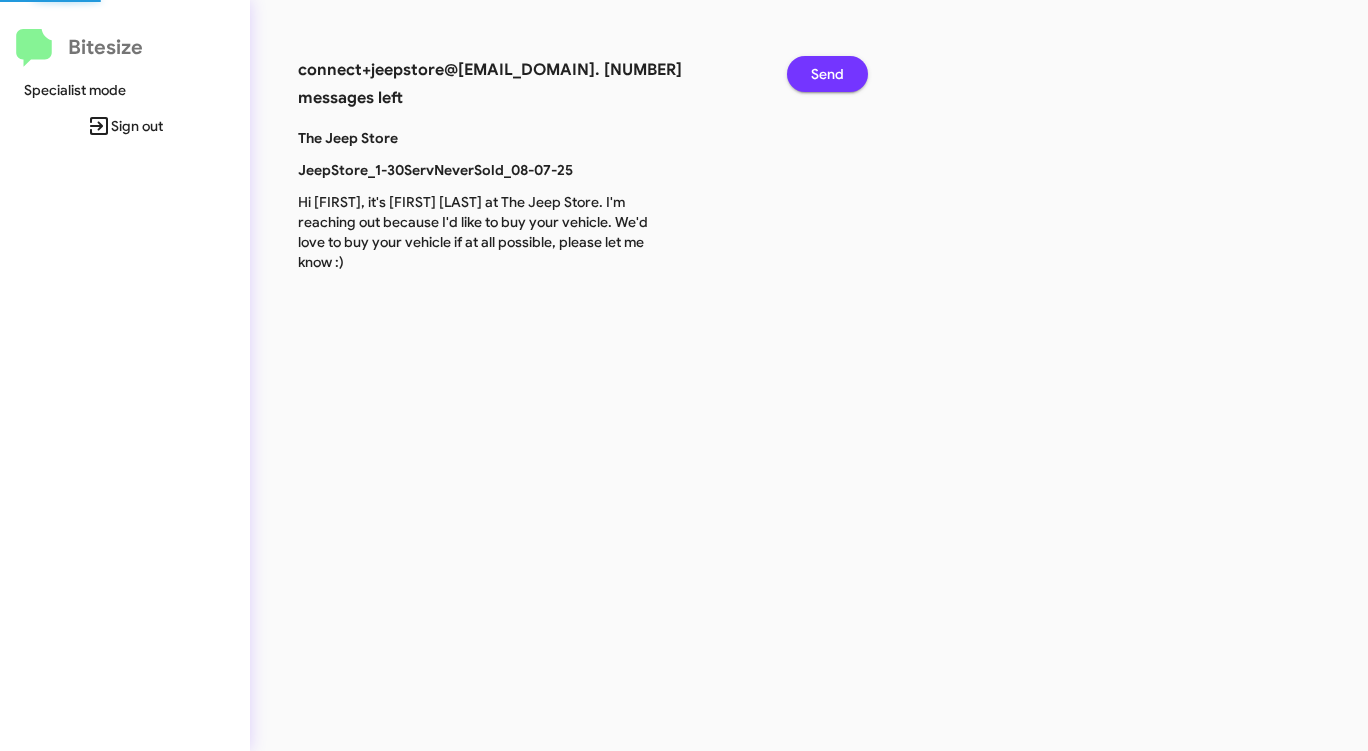 click on "Send" 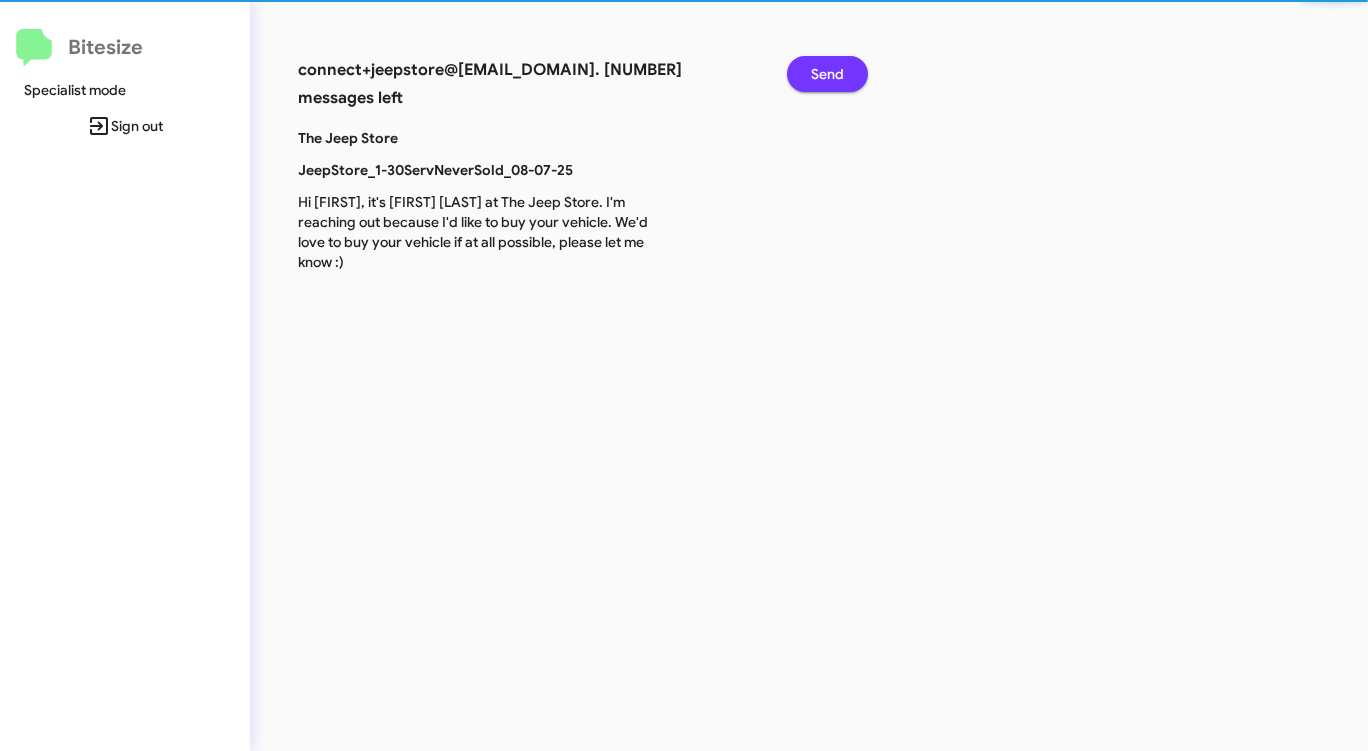 click on "Send" 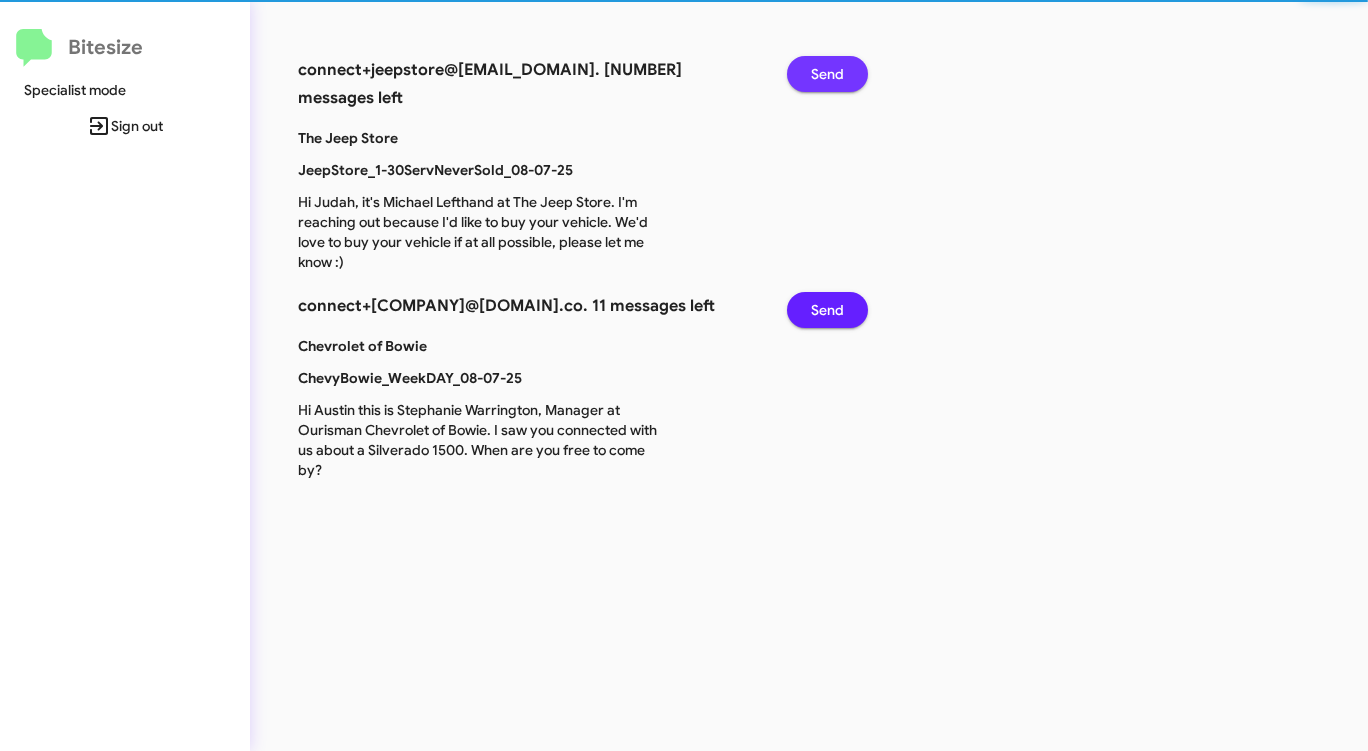 click on "Send" 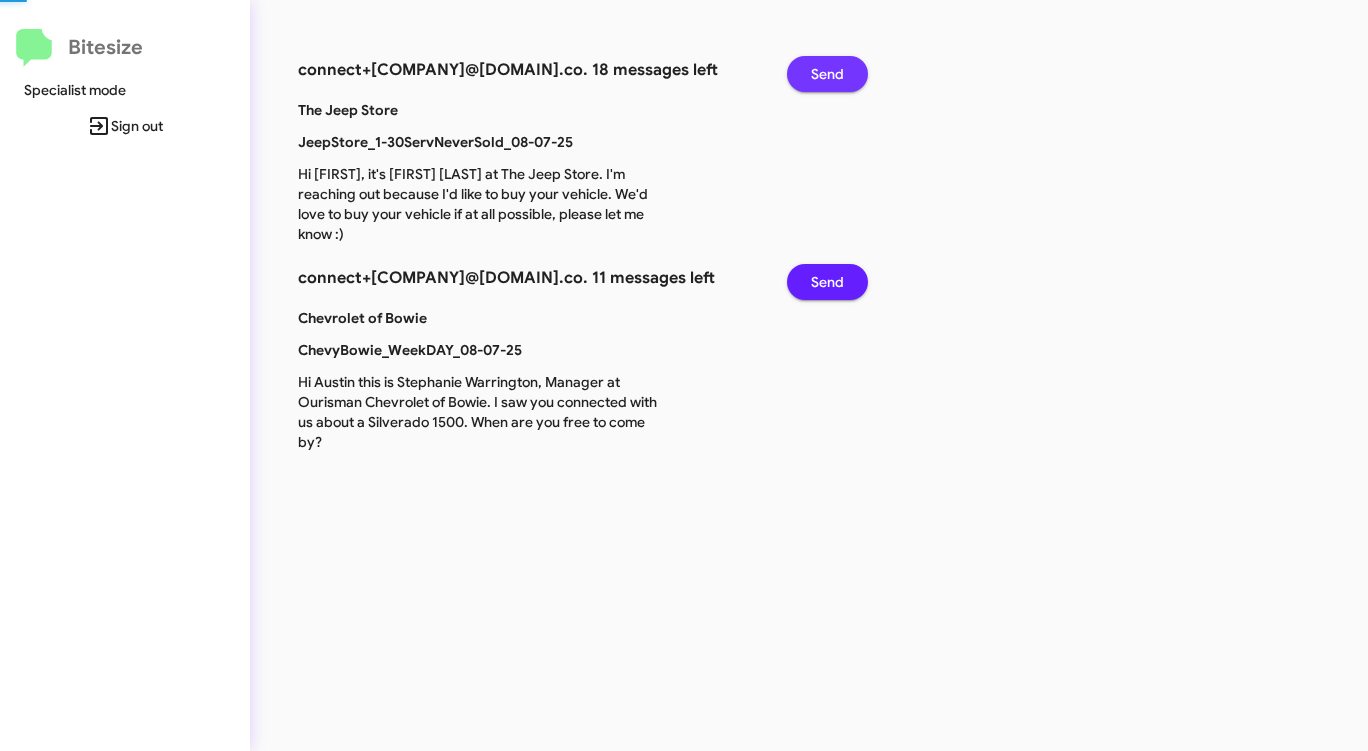 click on "Send" 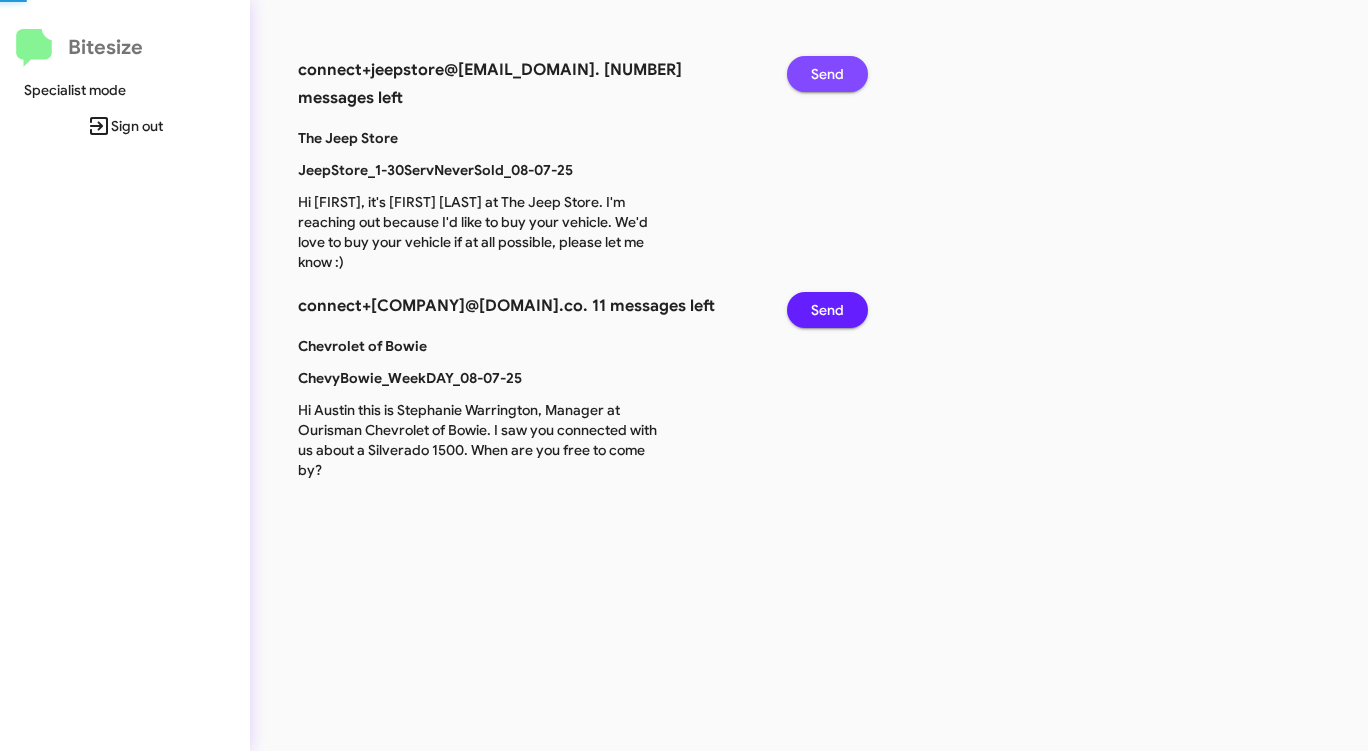 click on "Send" 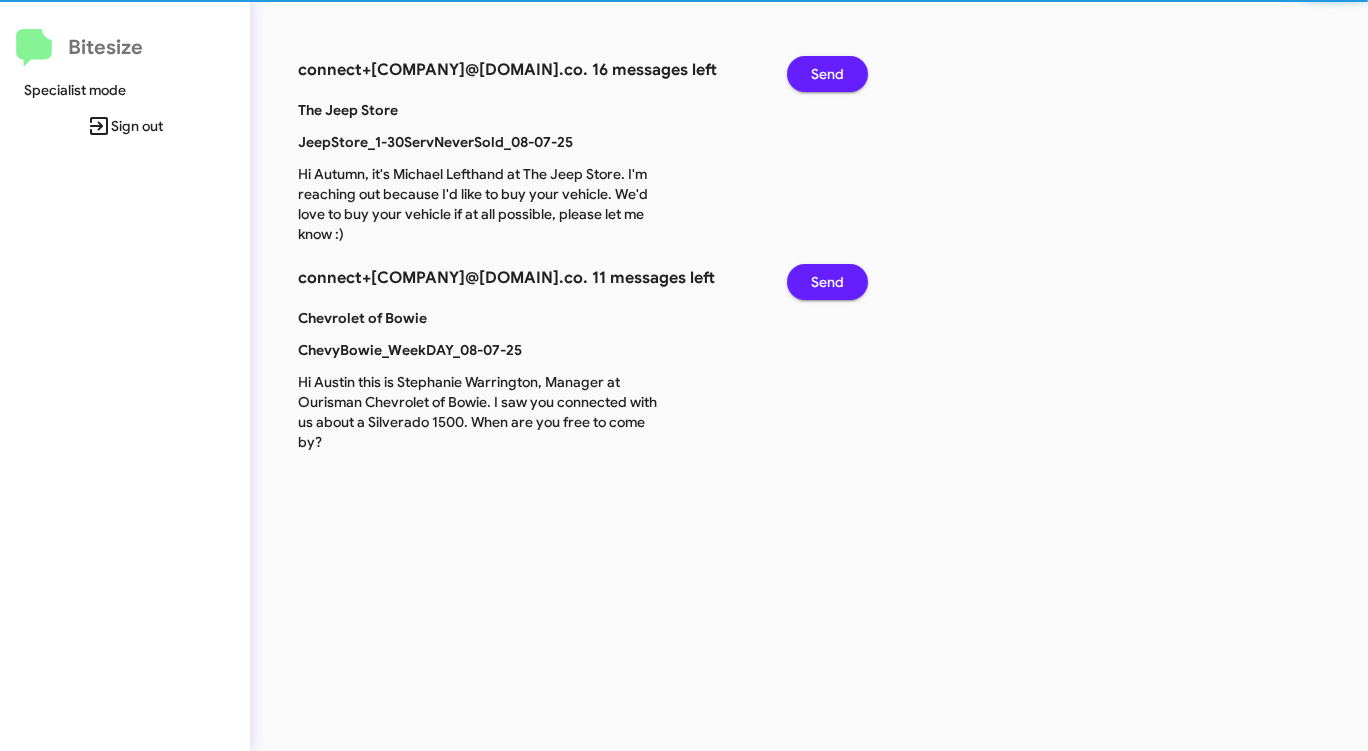click on "Send" 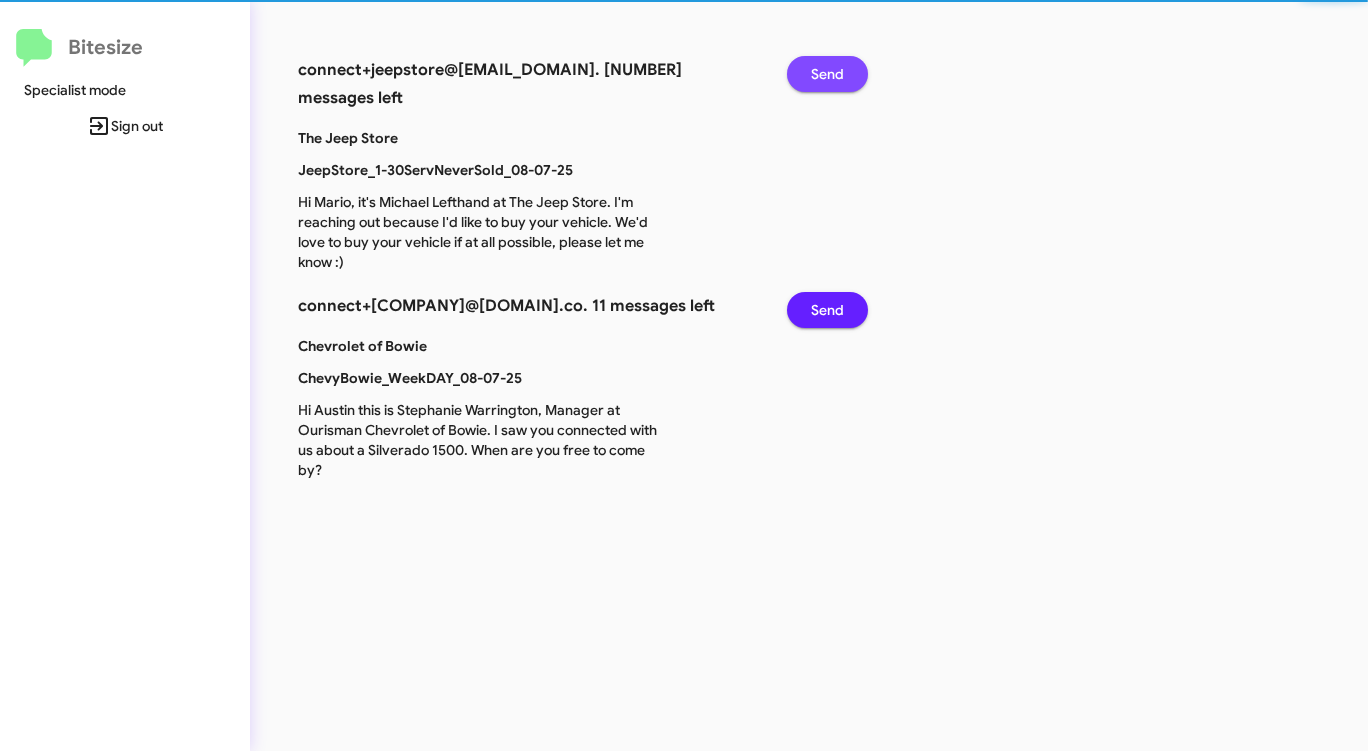 click on "Send" 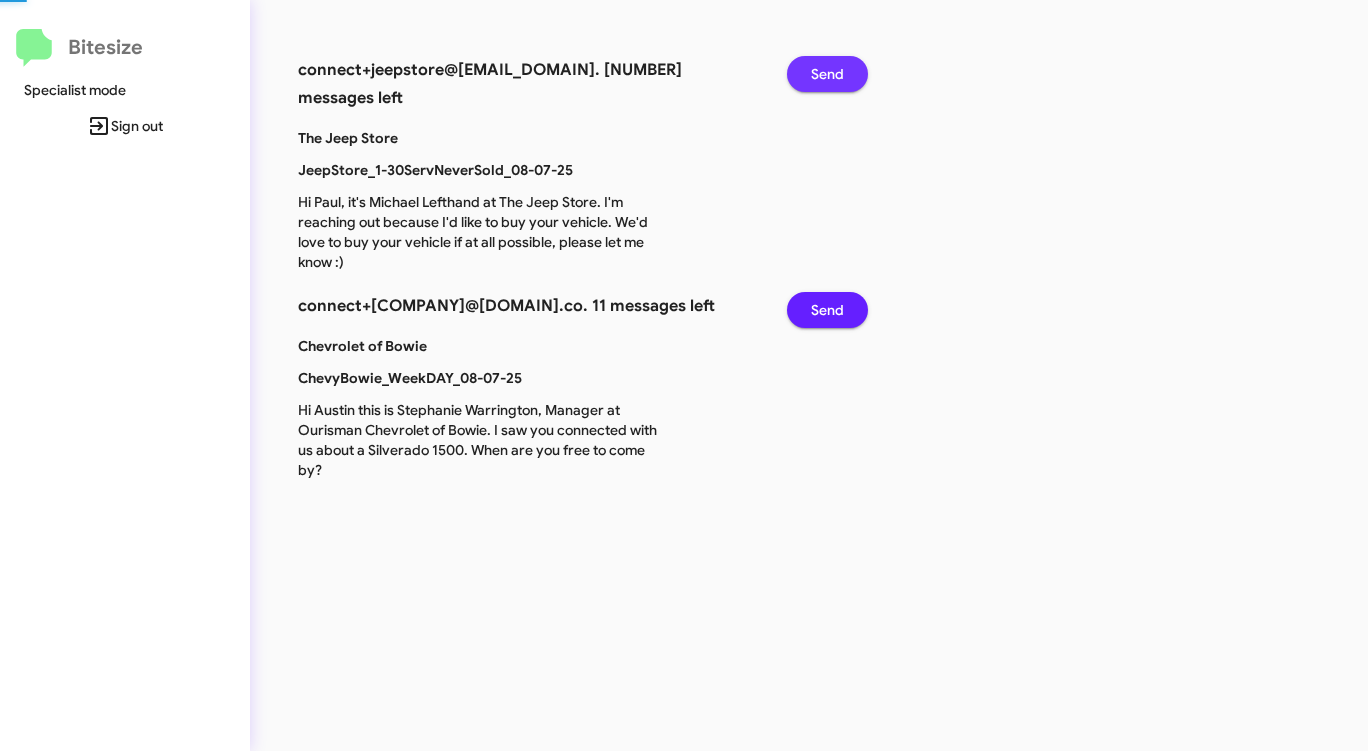 click on "Send" 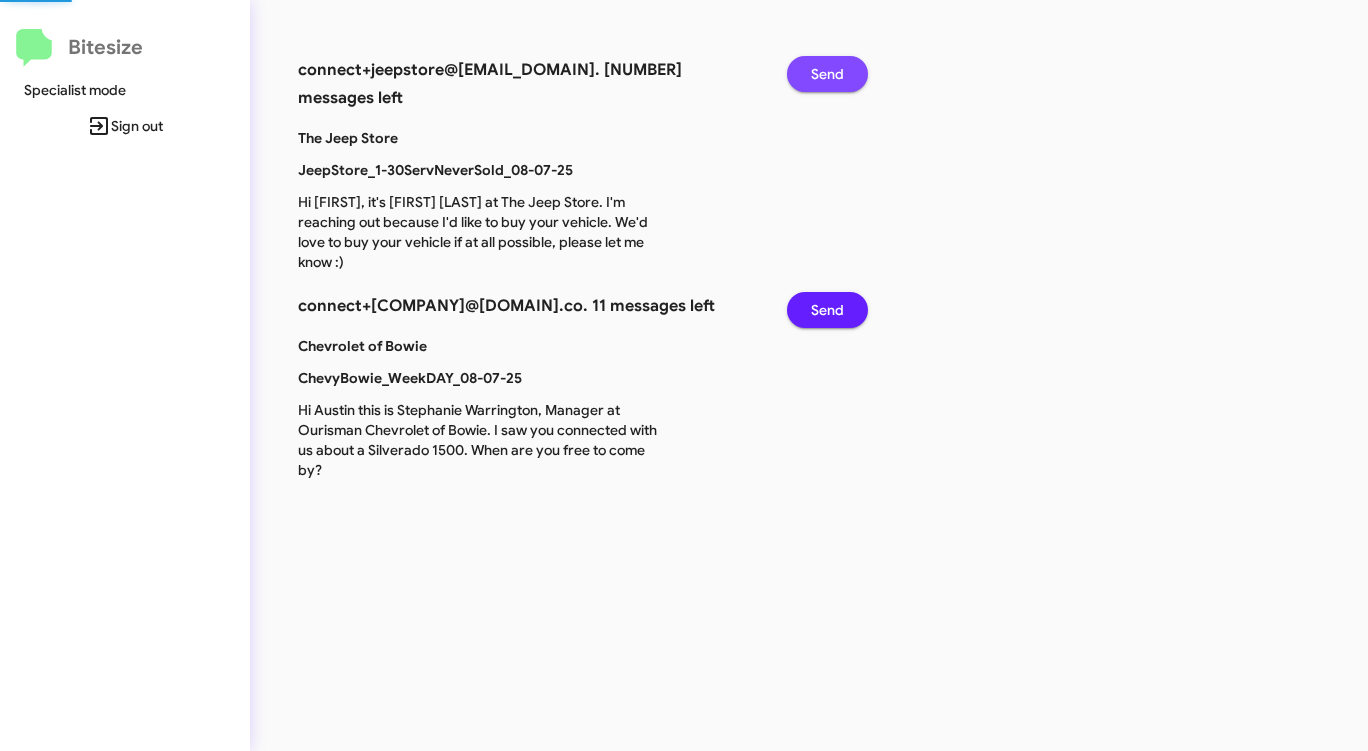 click on "Send" 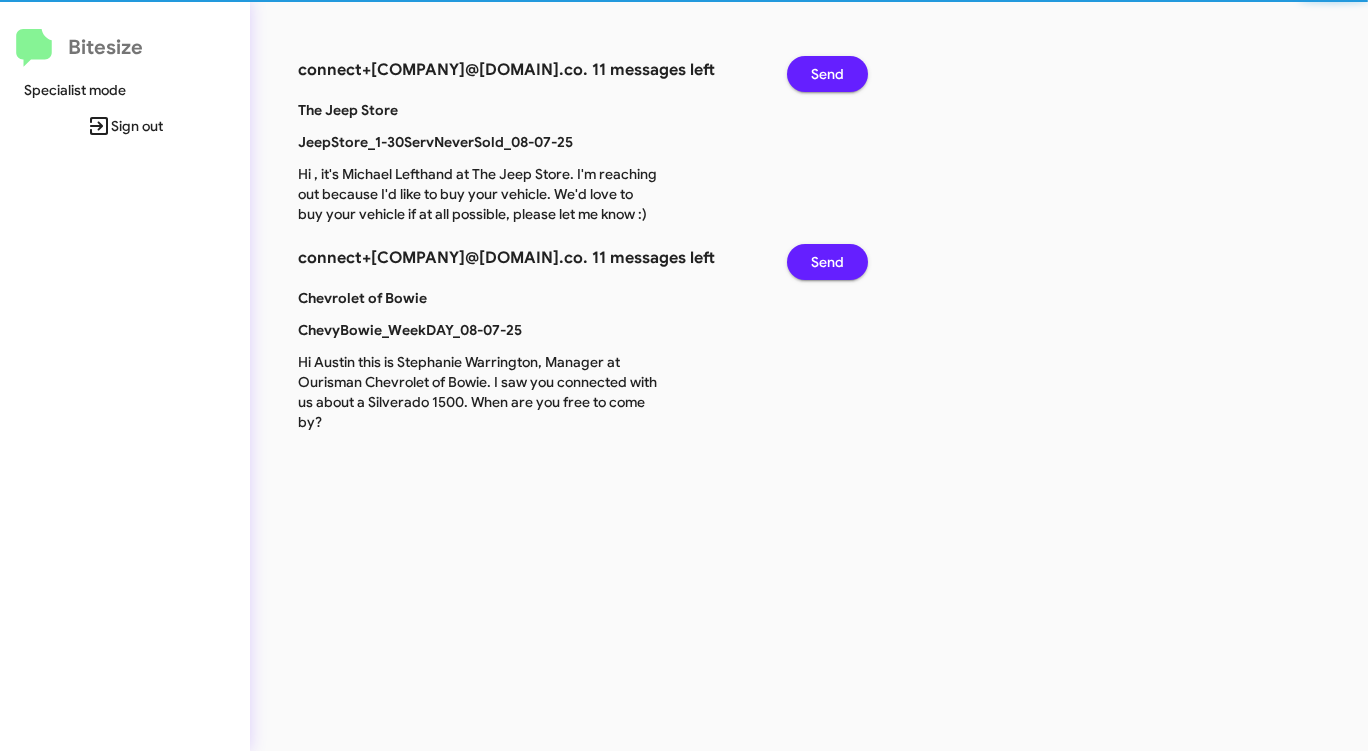 click on "Send" 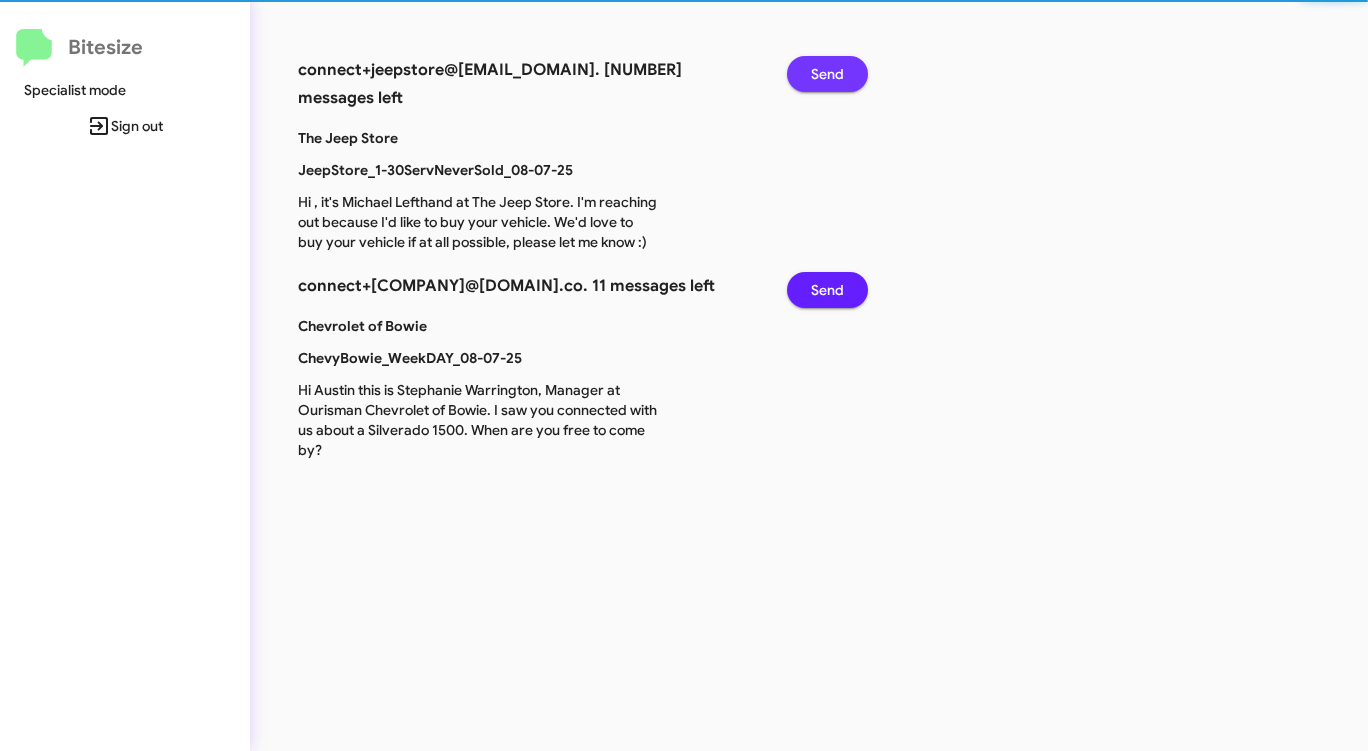 click on "Send" 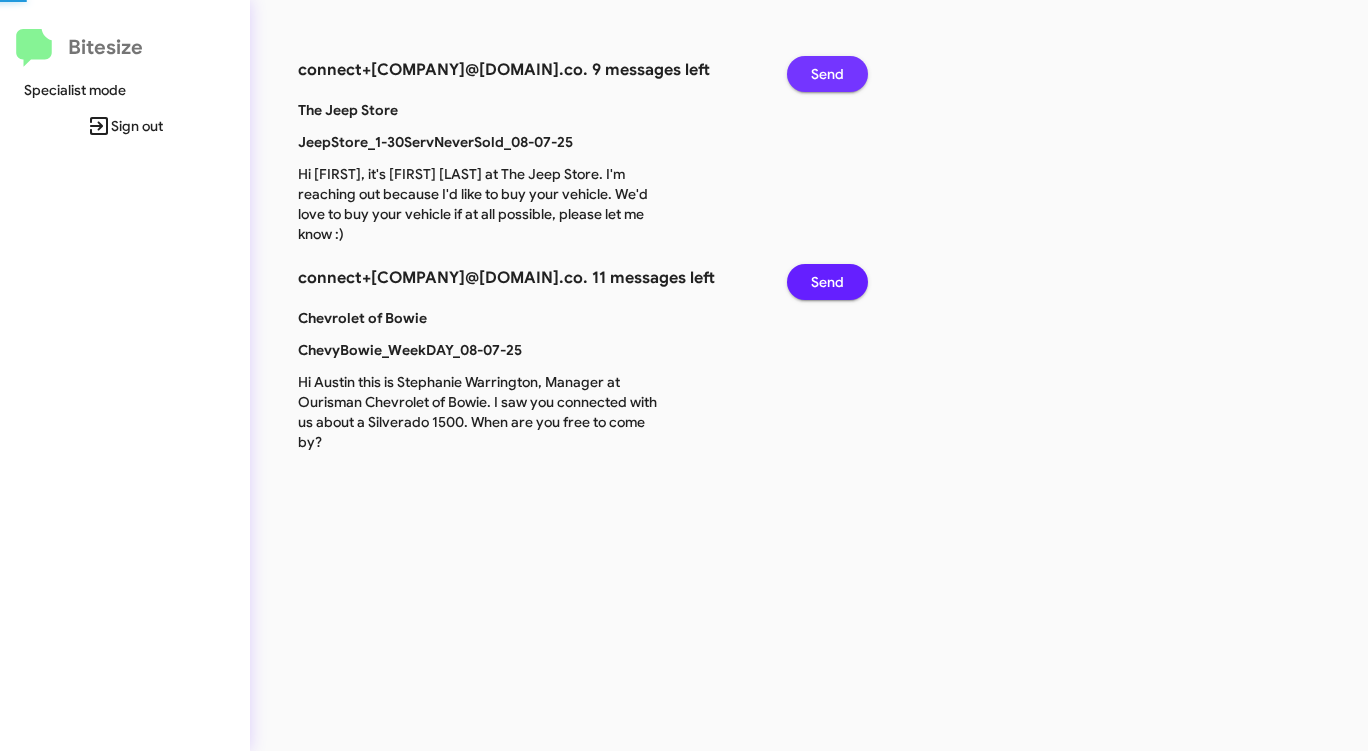 click on "Send" 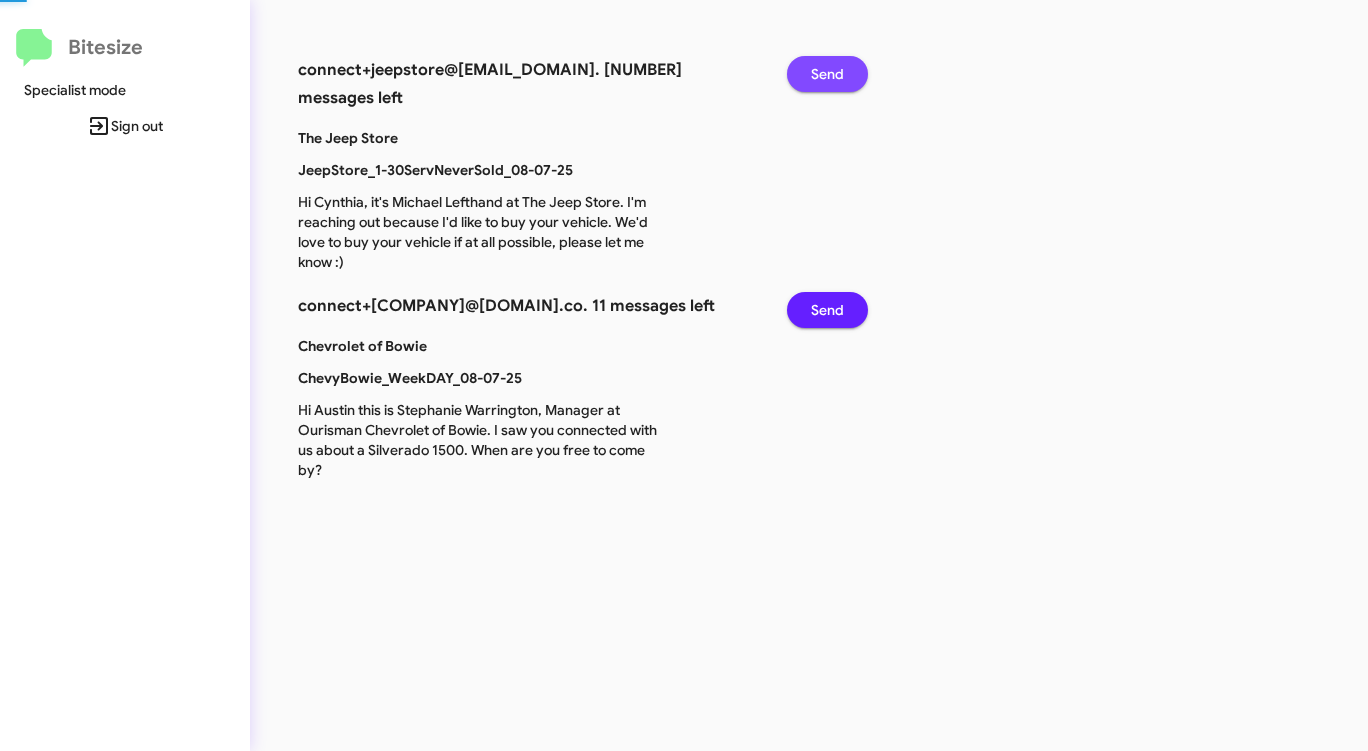 click on "Send" 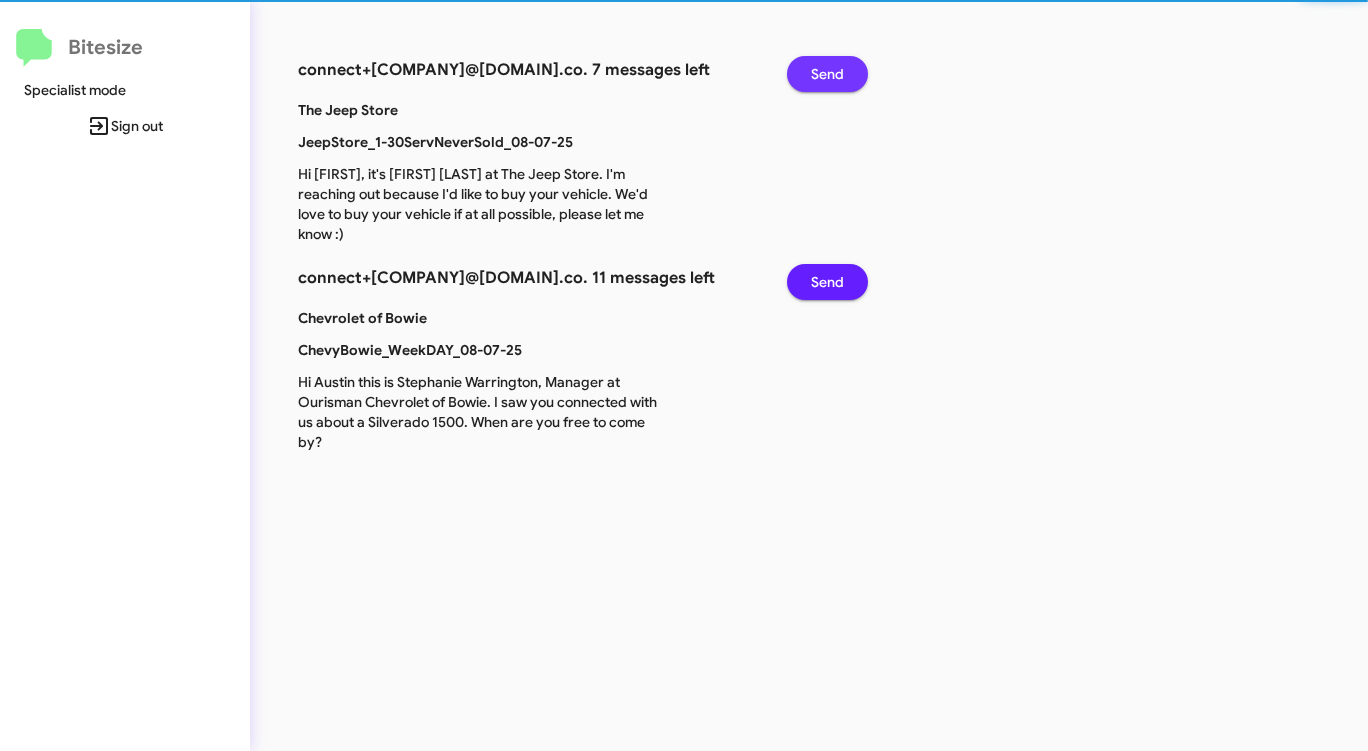click on "Send" 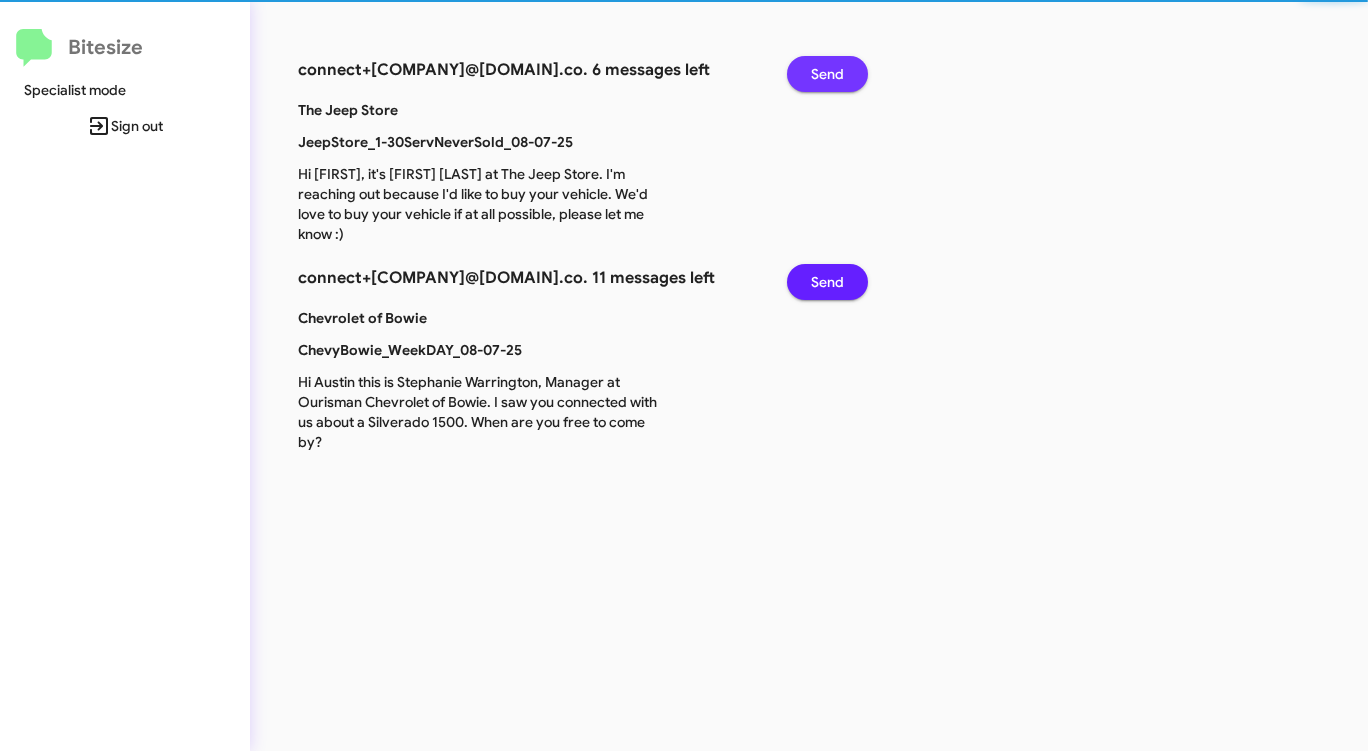 click on "Send" 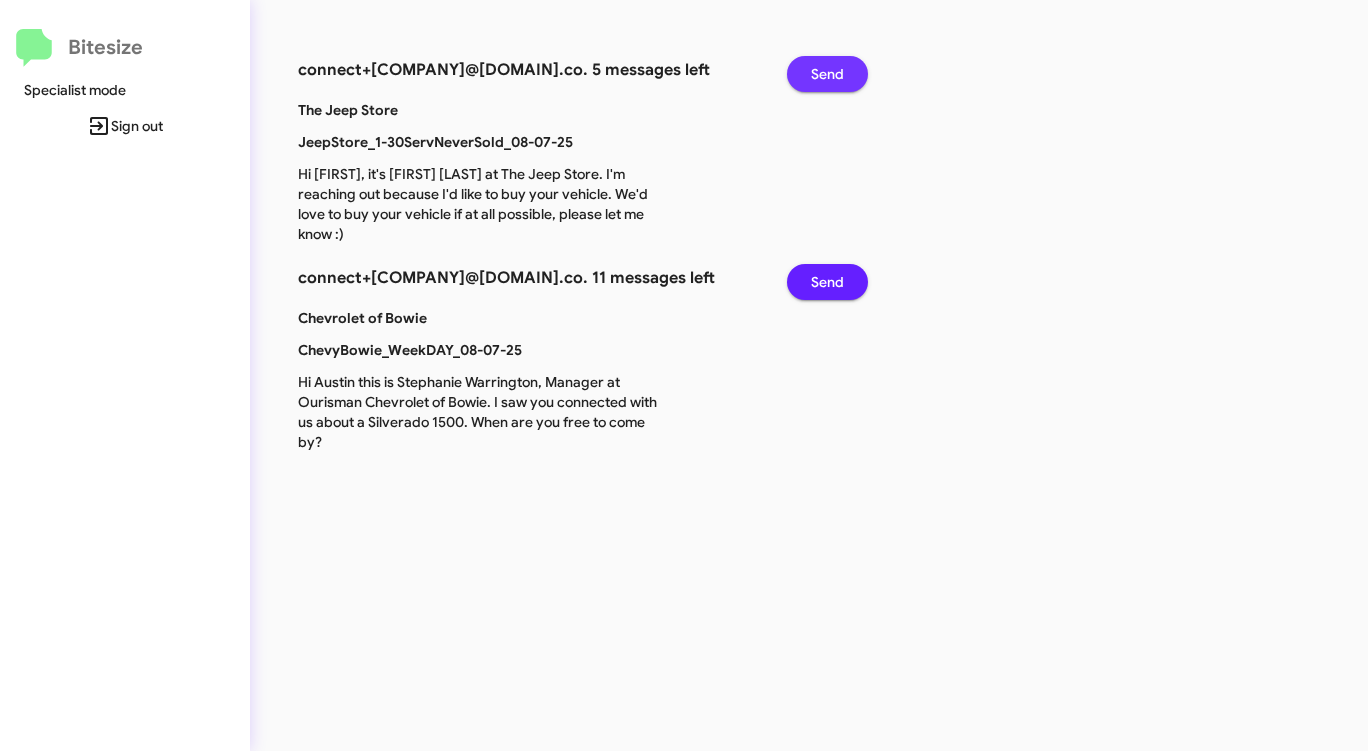 click on "Send" 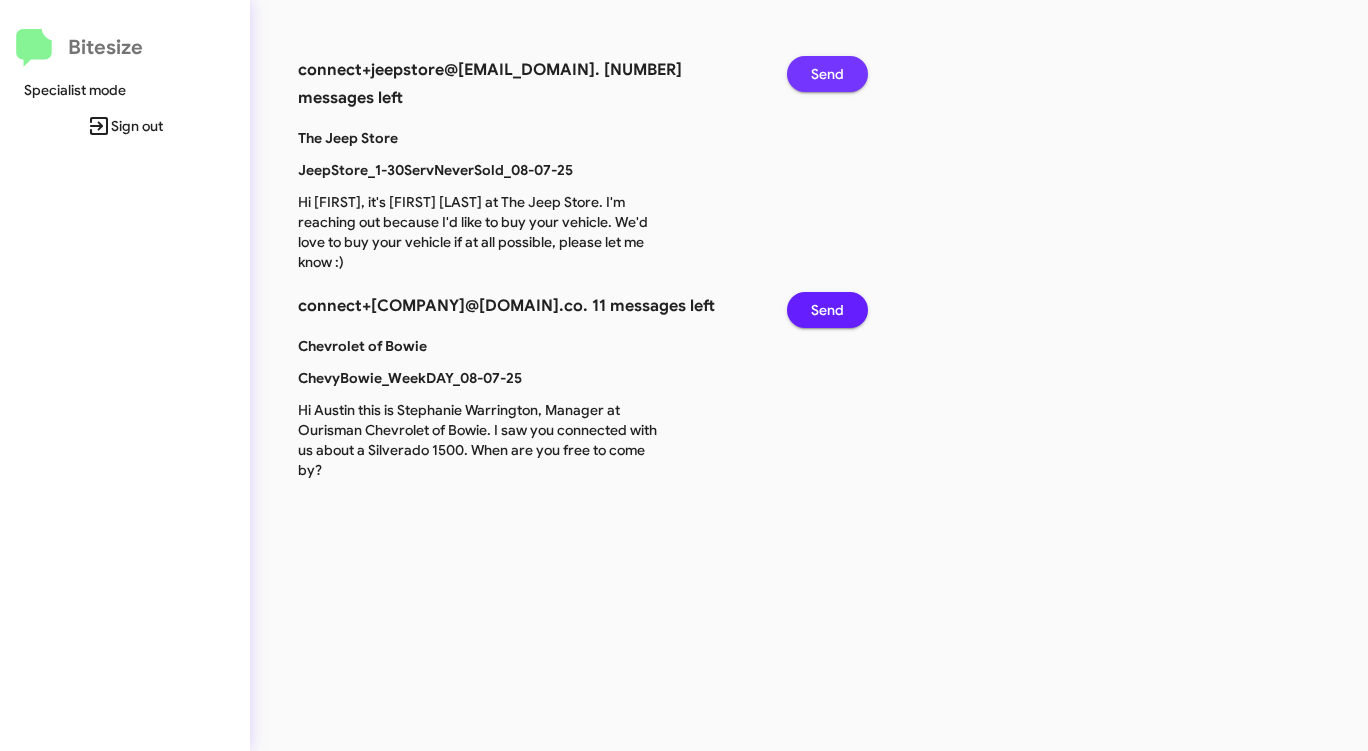 click on "Send" 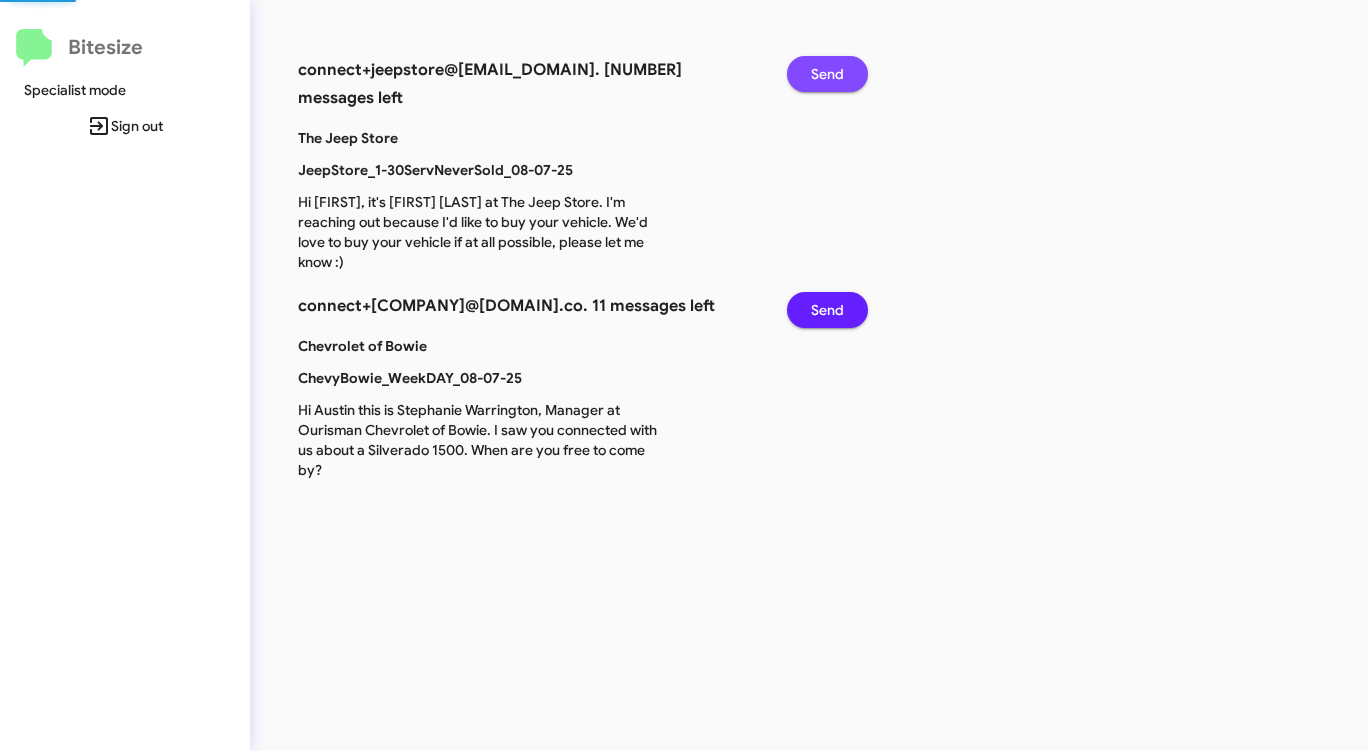 click on "Send" 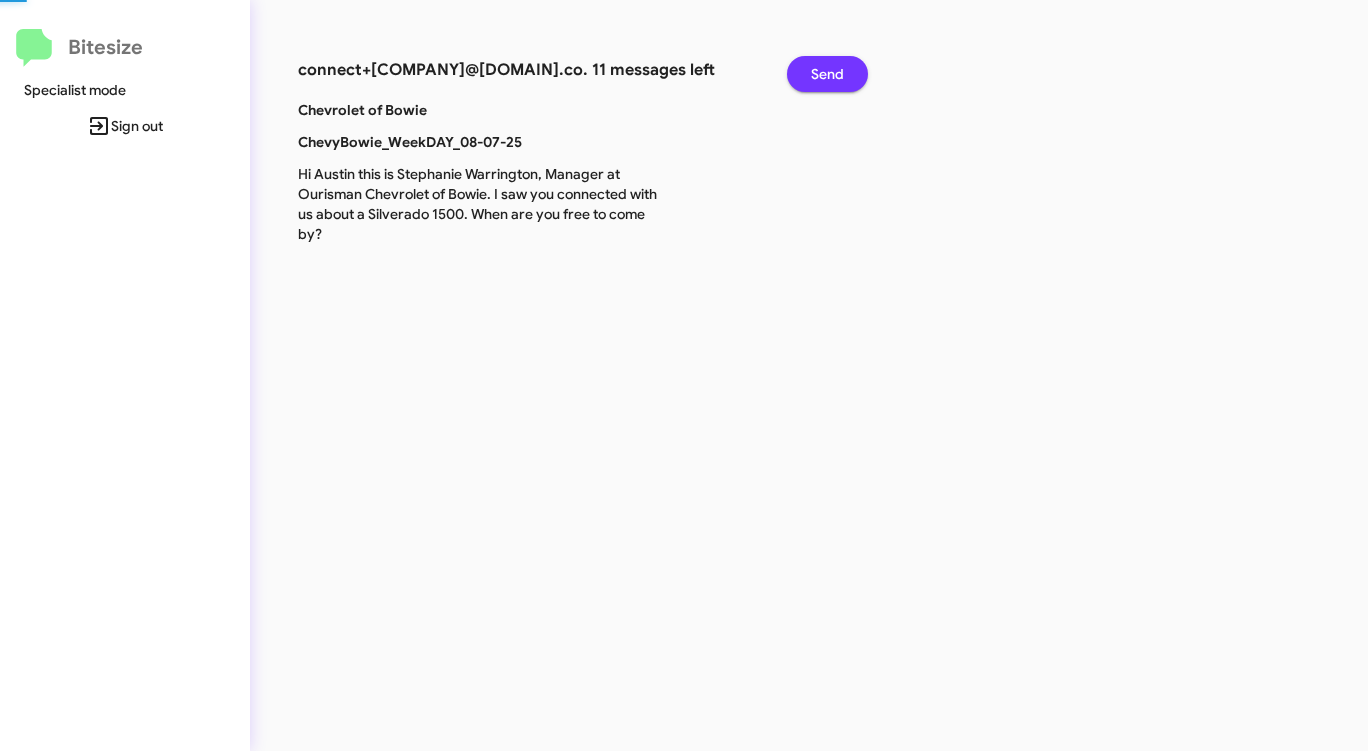 click on "Send" 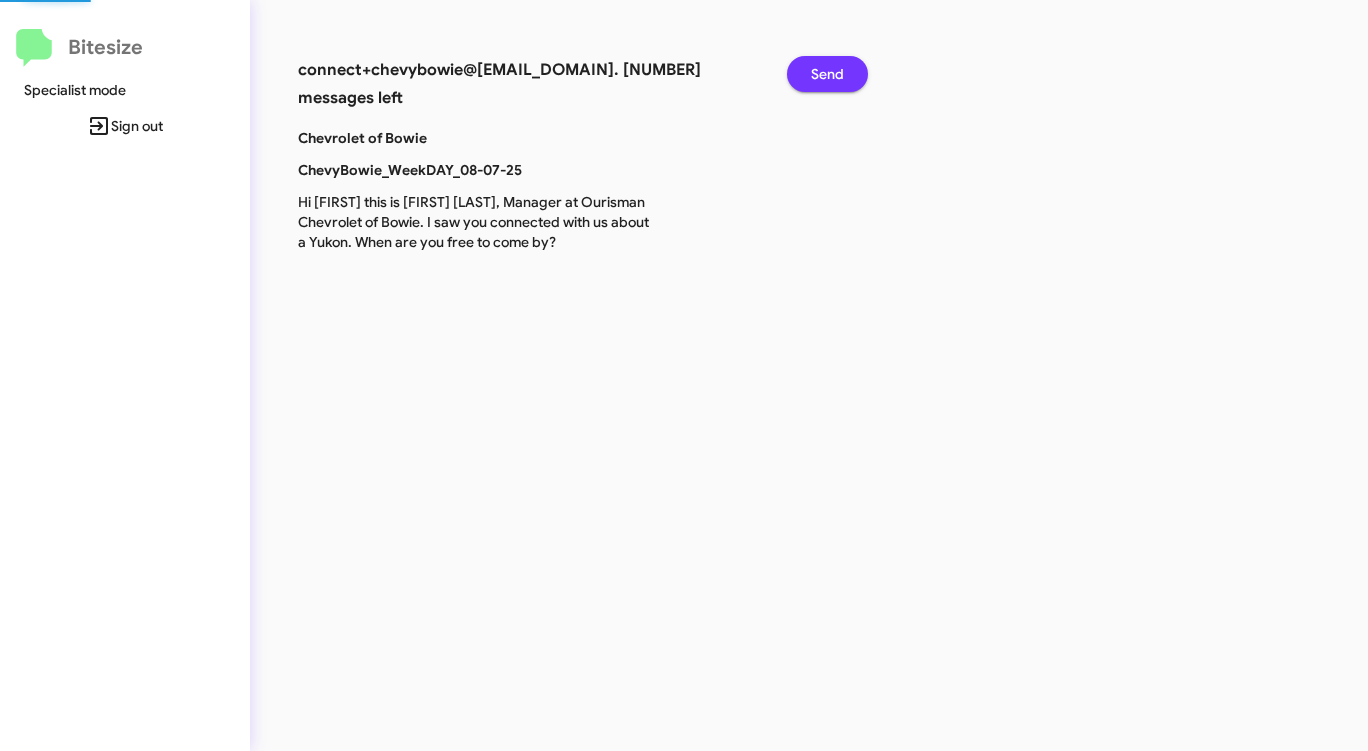 click on "Send" 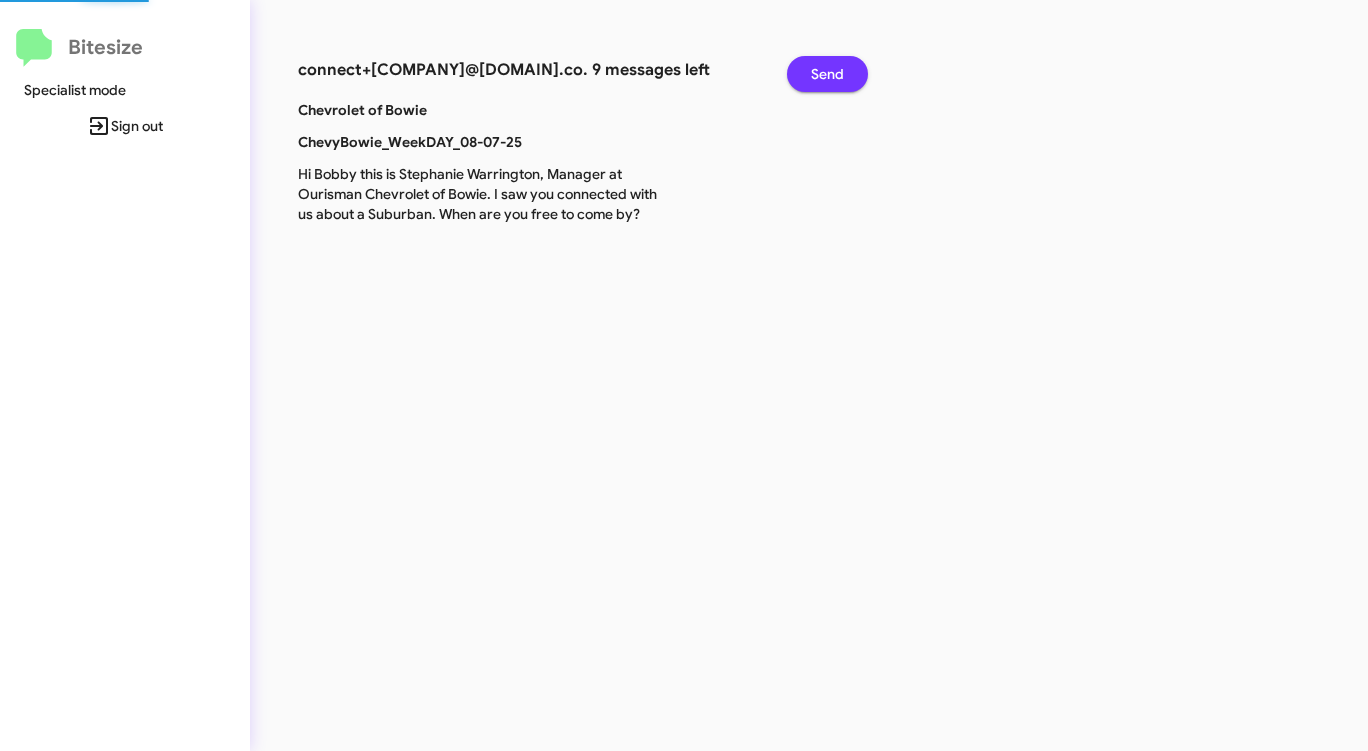 click on "Send" 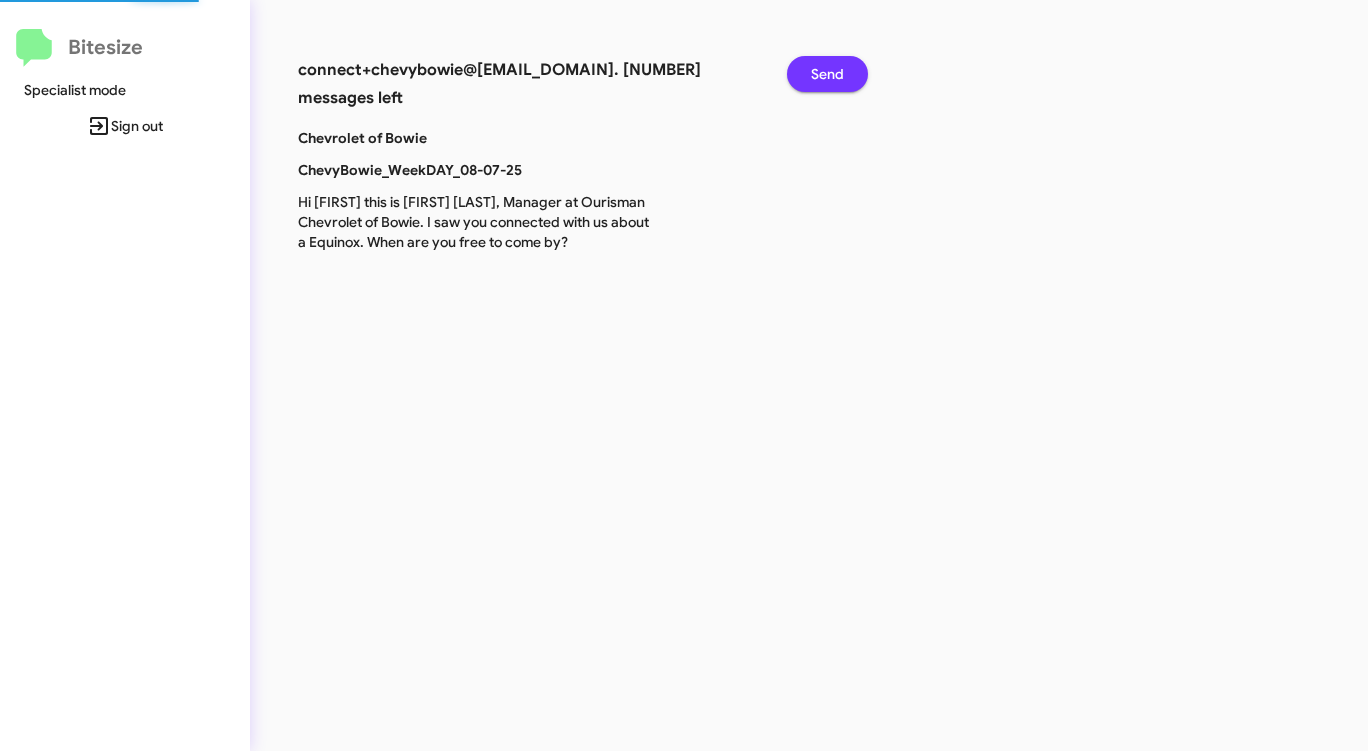 click on "Send" 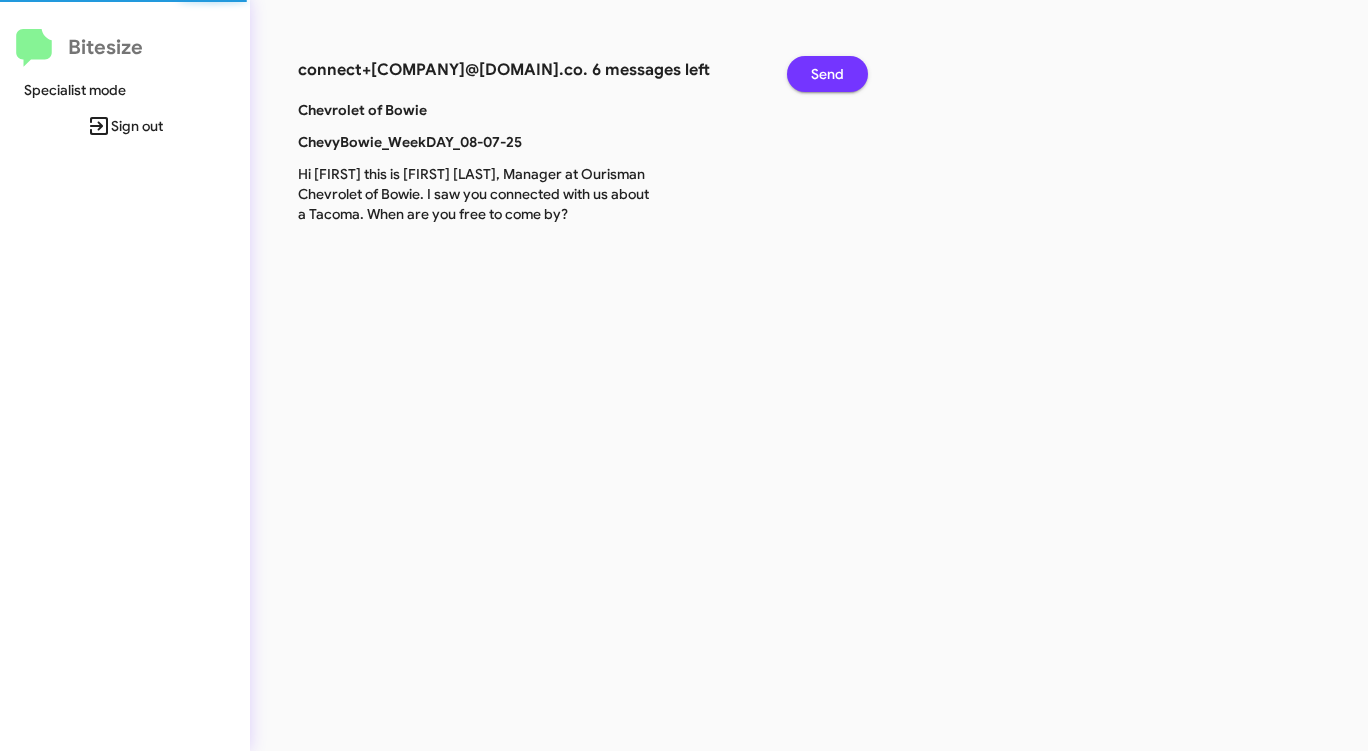 click on "Send" 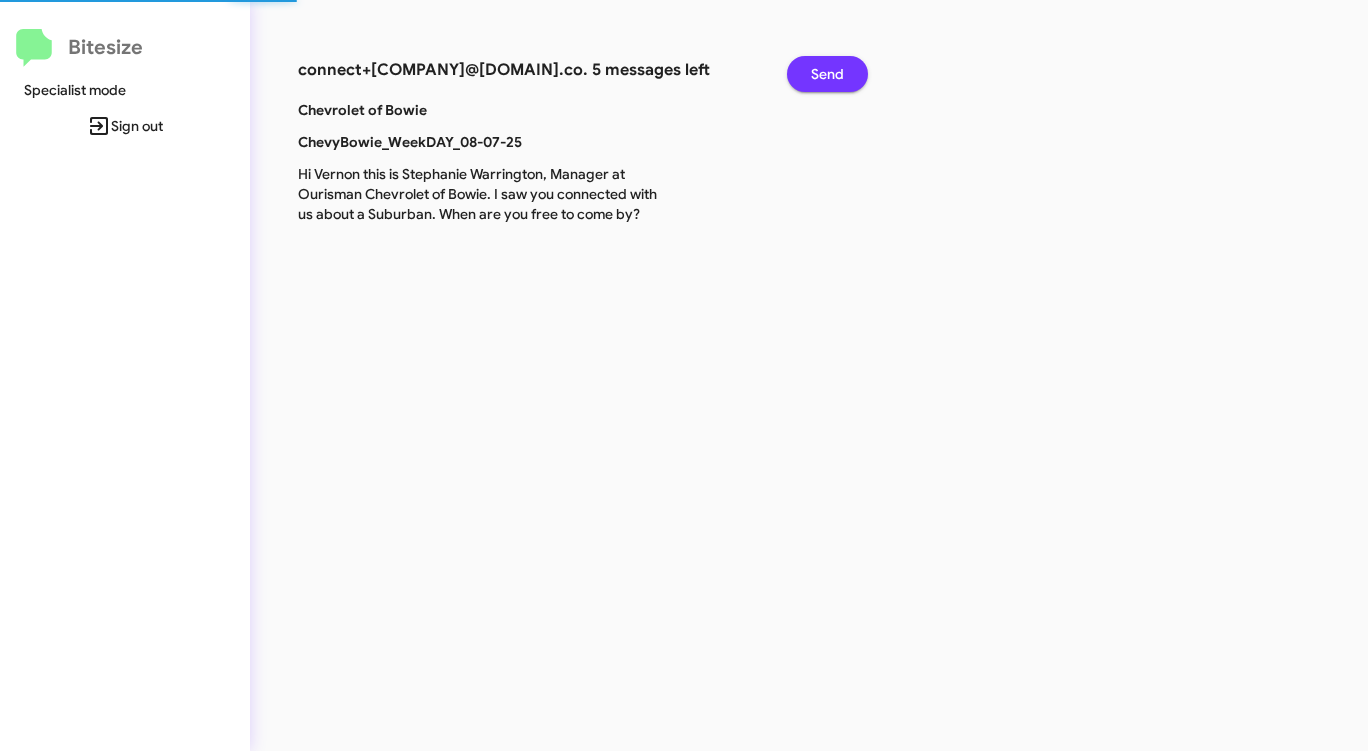 click on "Send" 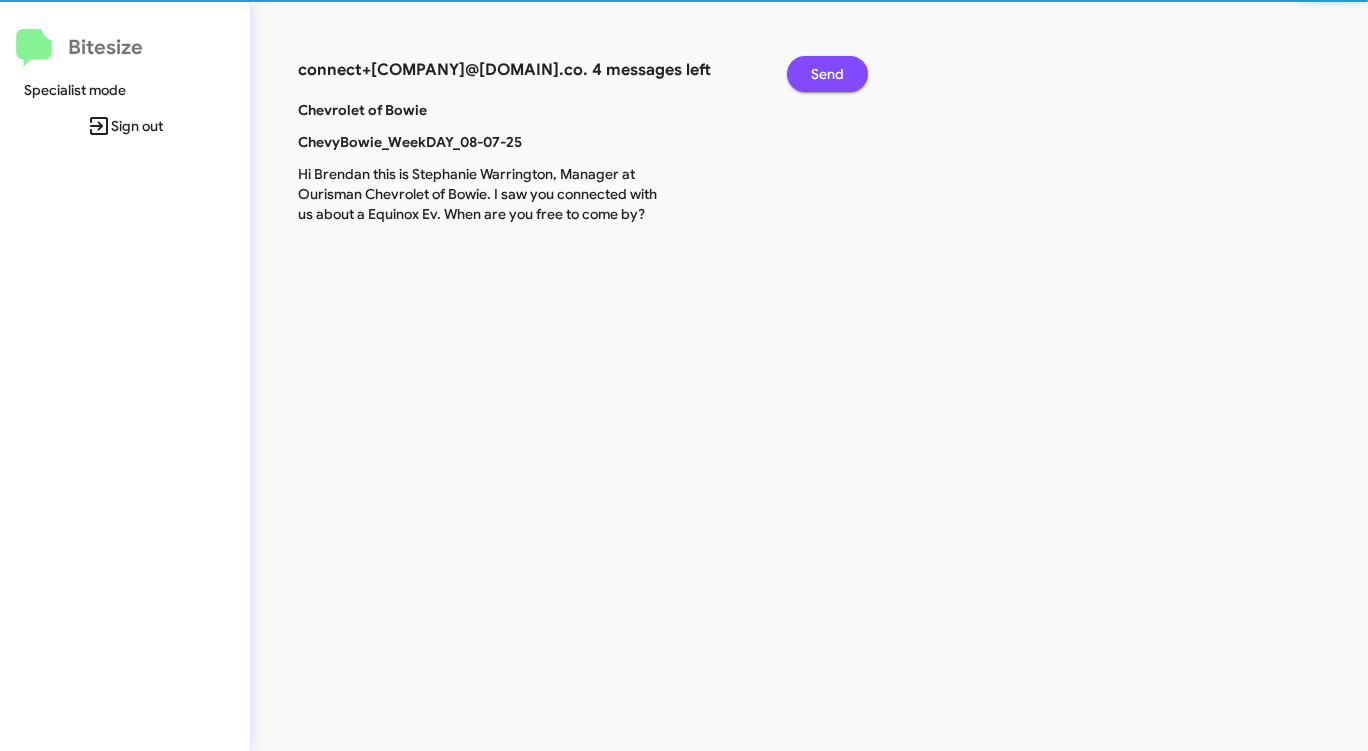 click on "Send" 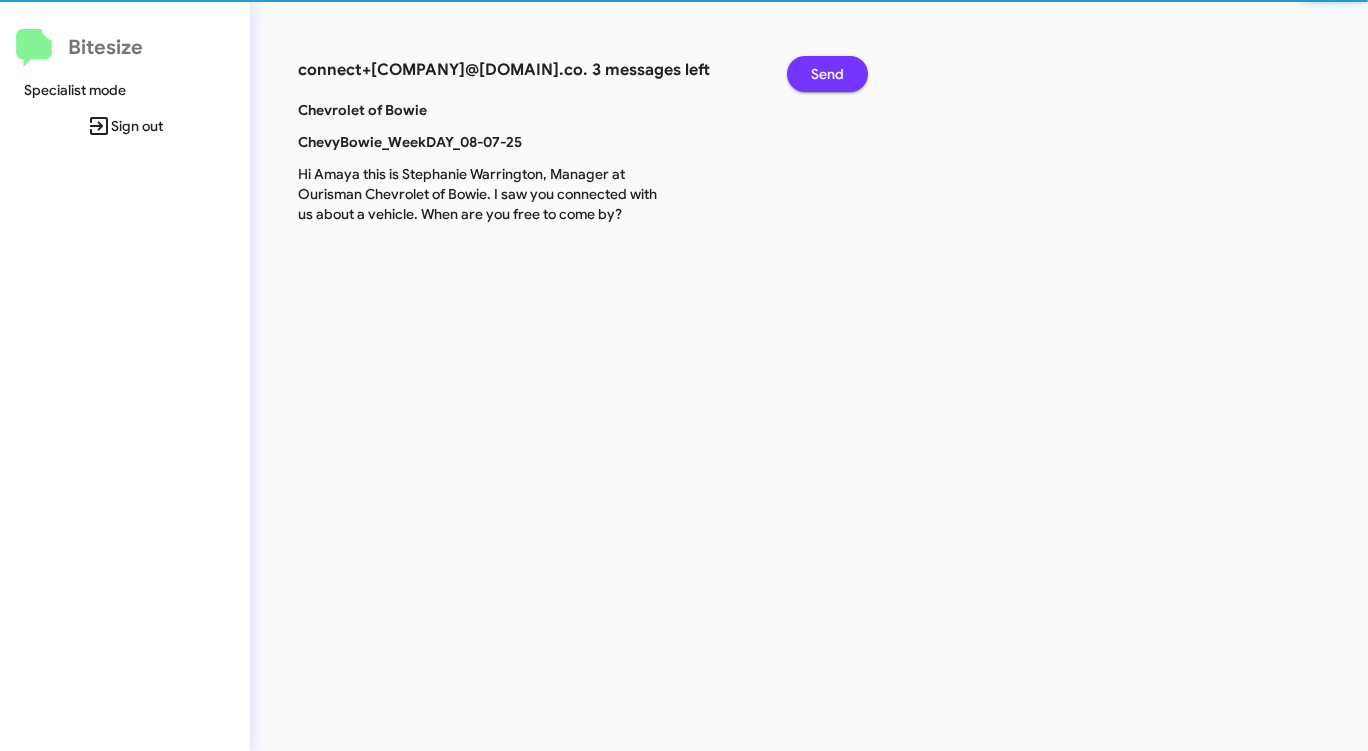 click on "Send" 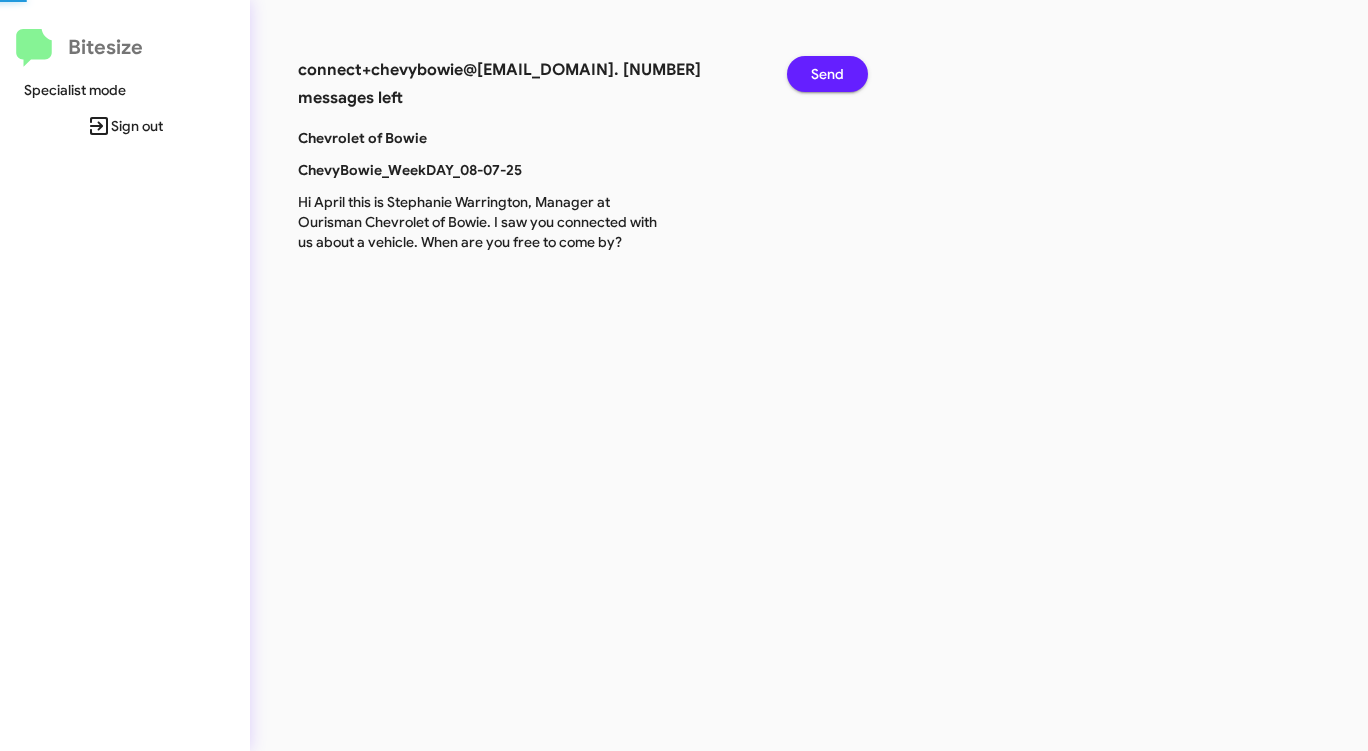 click on "Send" 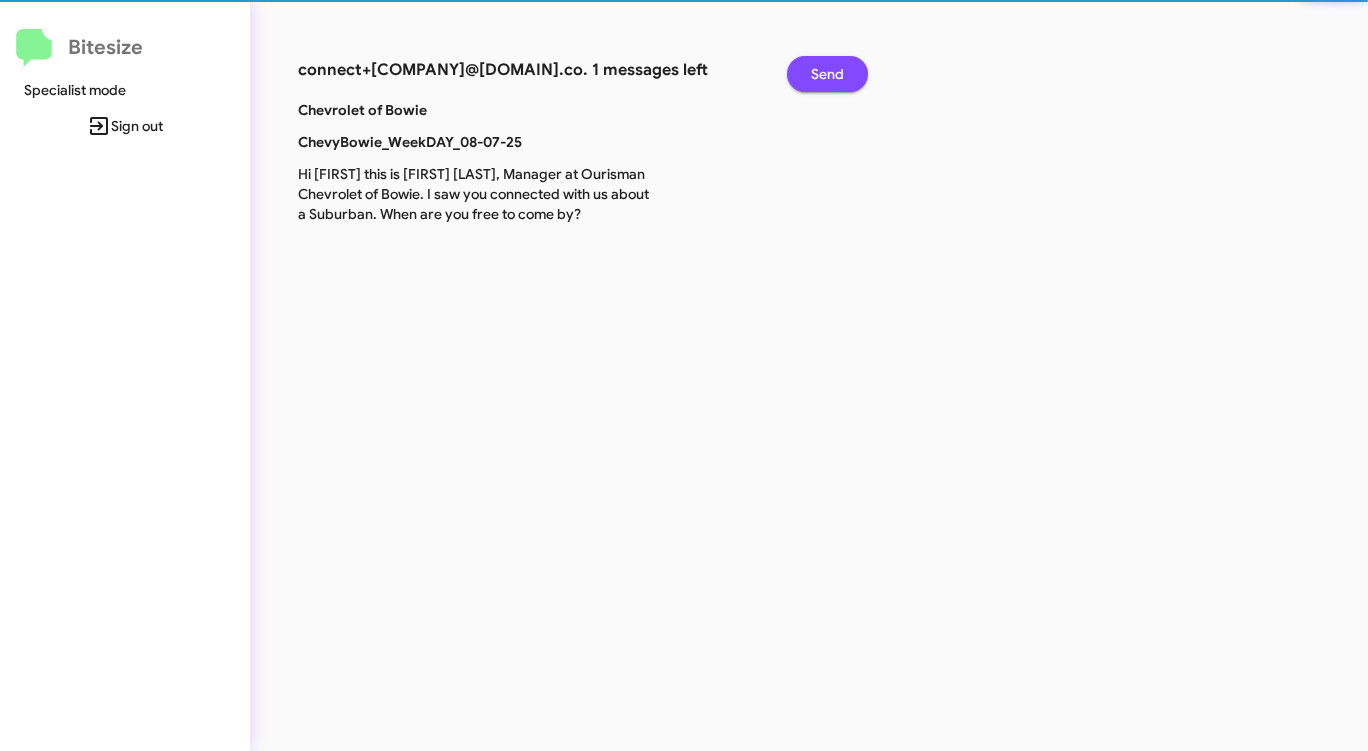 click on "Send" 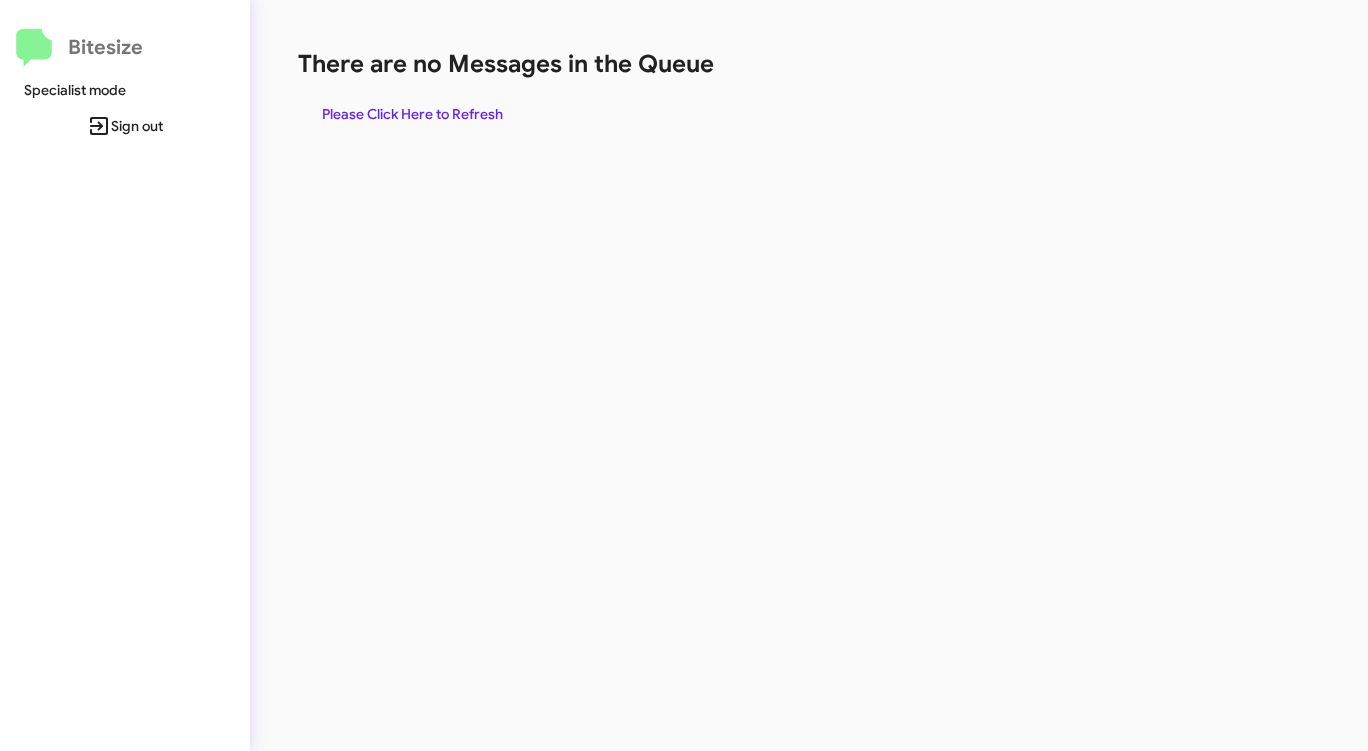 click on "There are no Messages in the Queue" 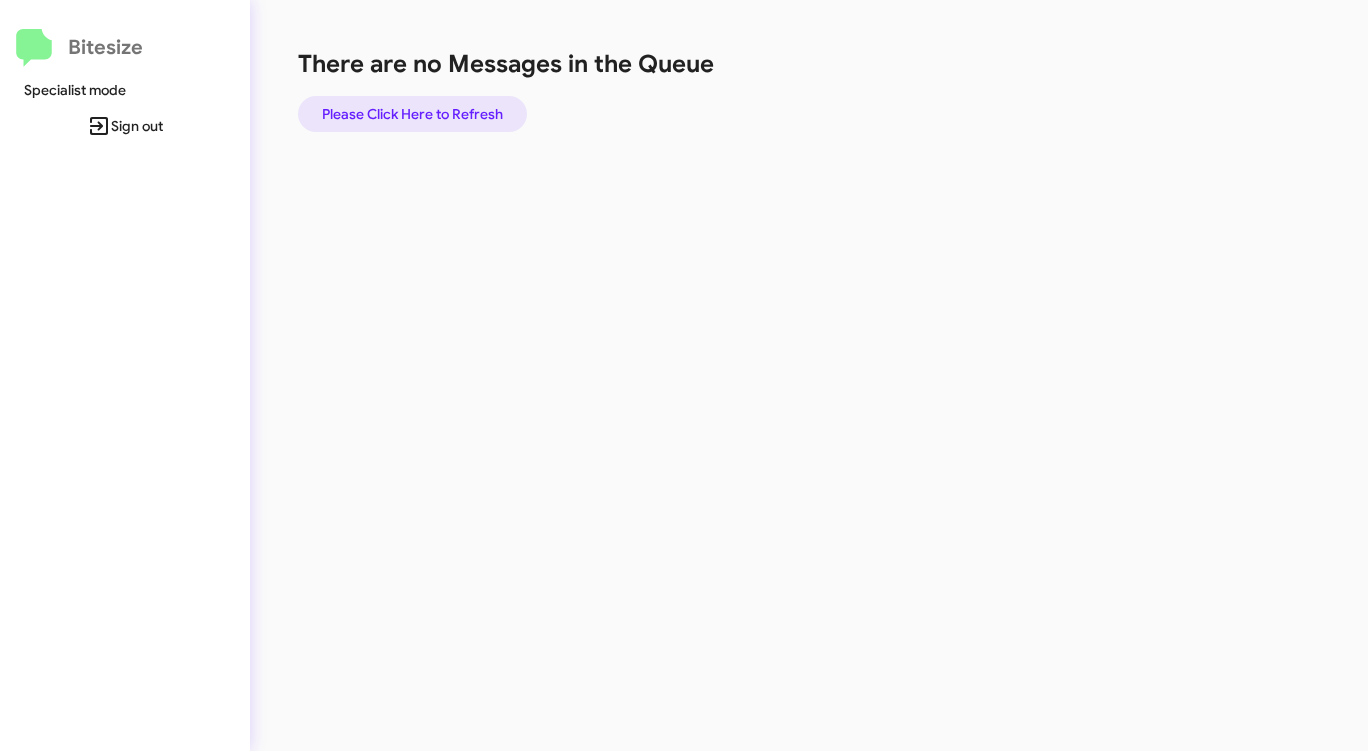 click on "Please Click Here to Refresh" 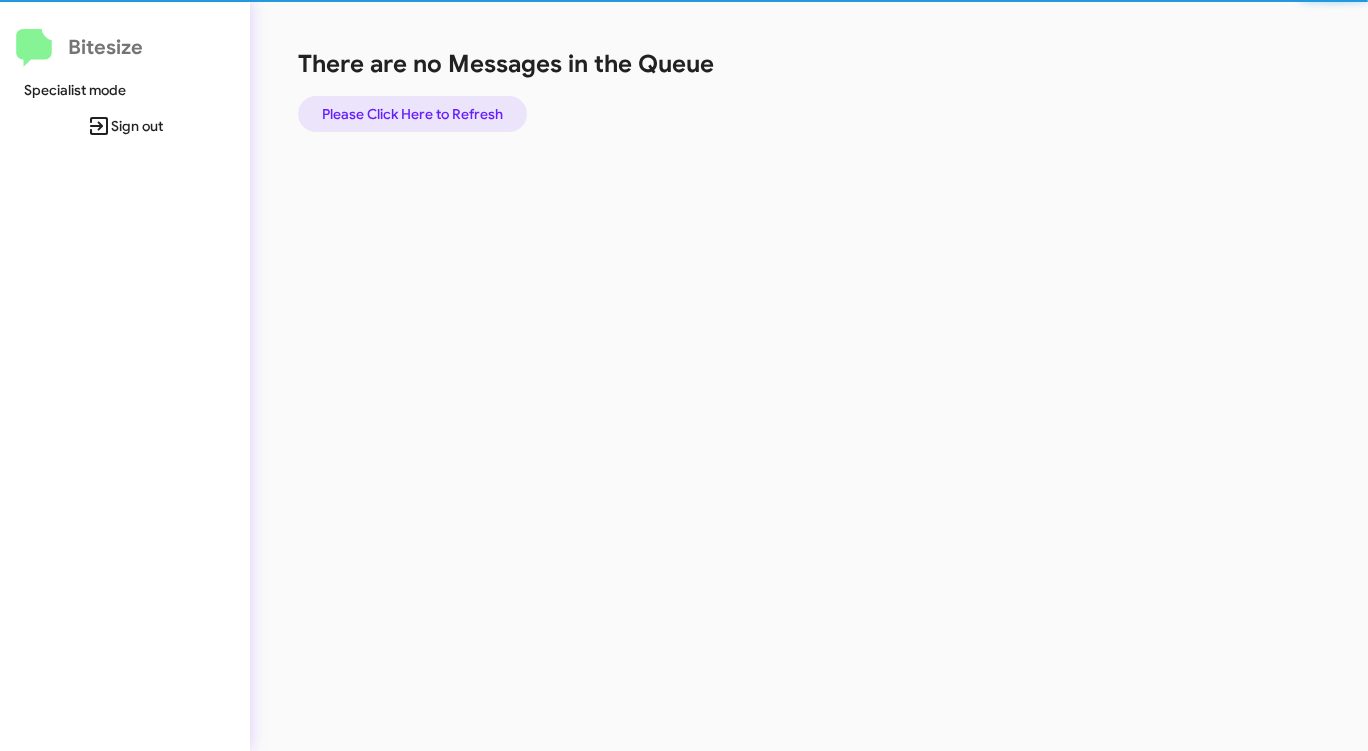 click on "Please Click Here to Refresh" 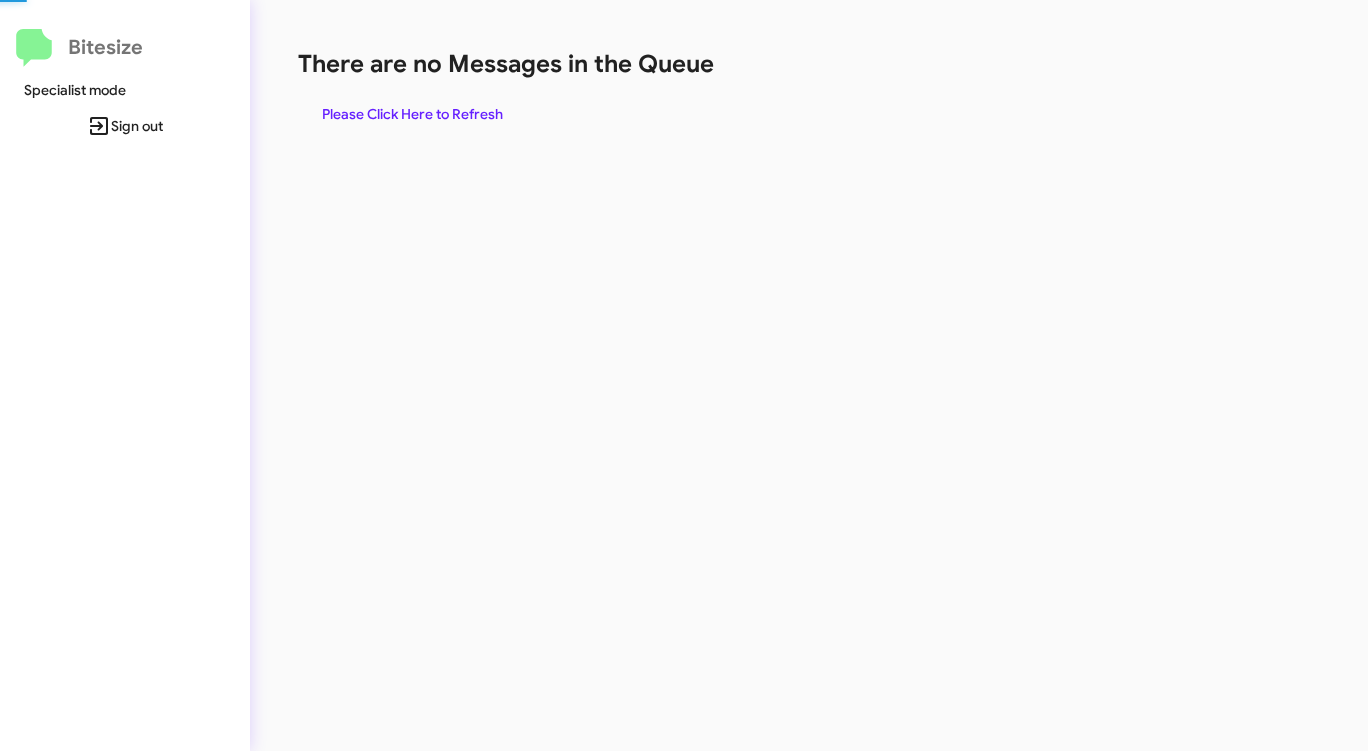 click on "Please Click Here to Refresh" 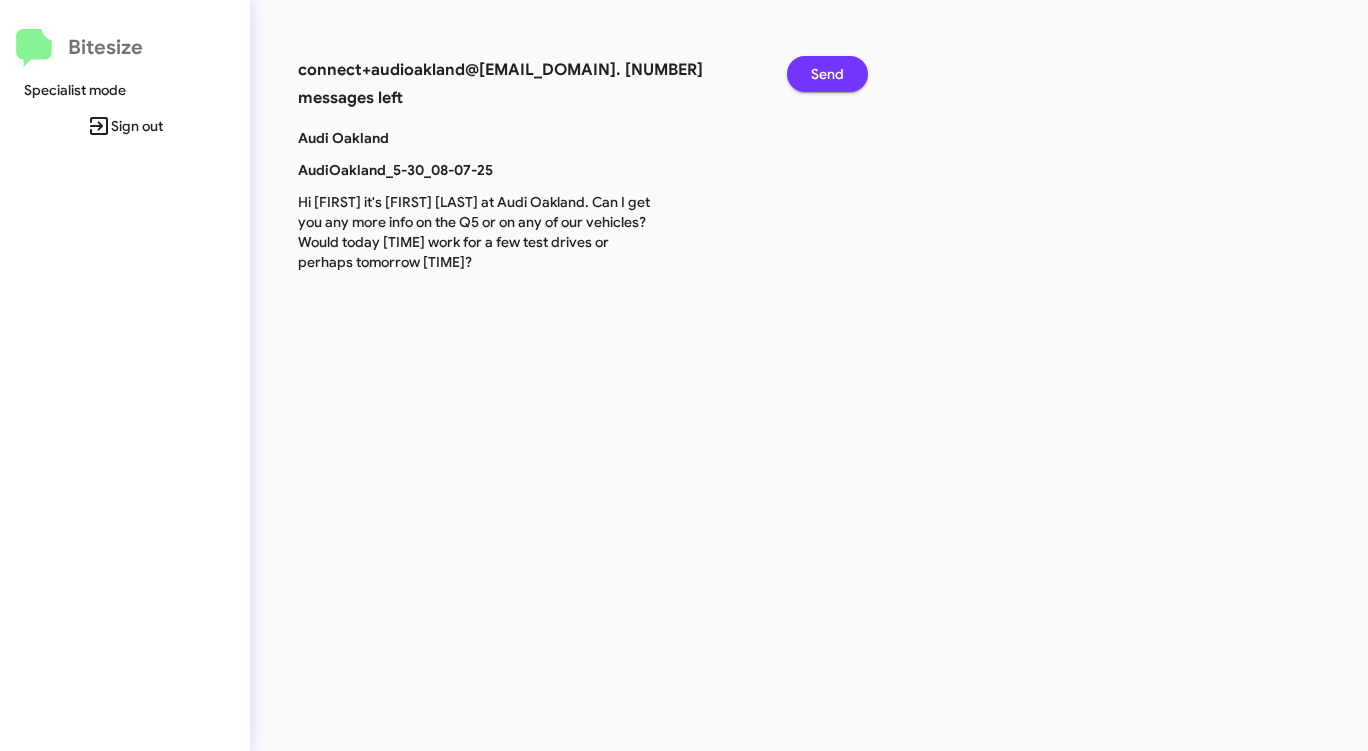 click on "Send" 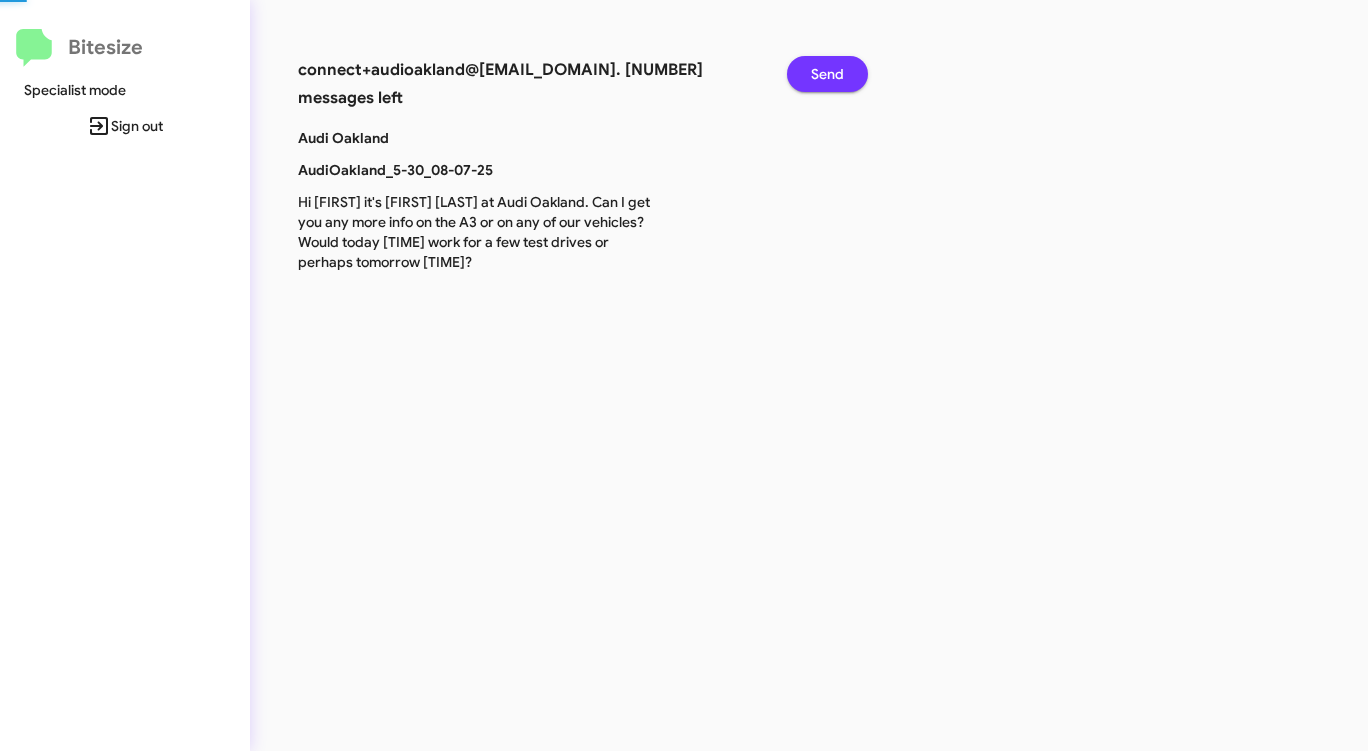 click on "Send" 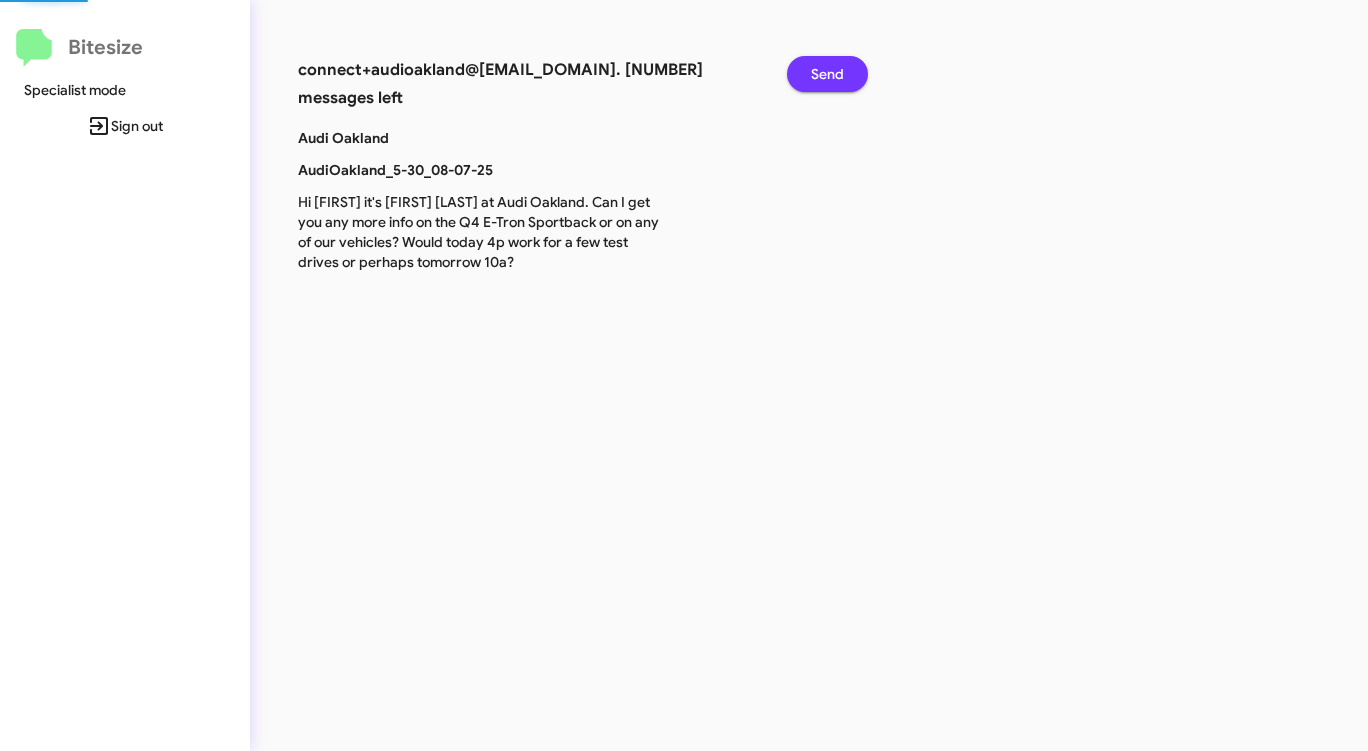 click on "Send" 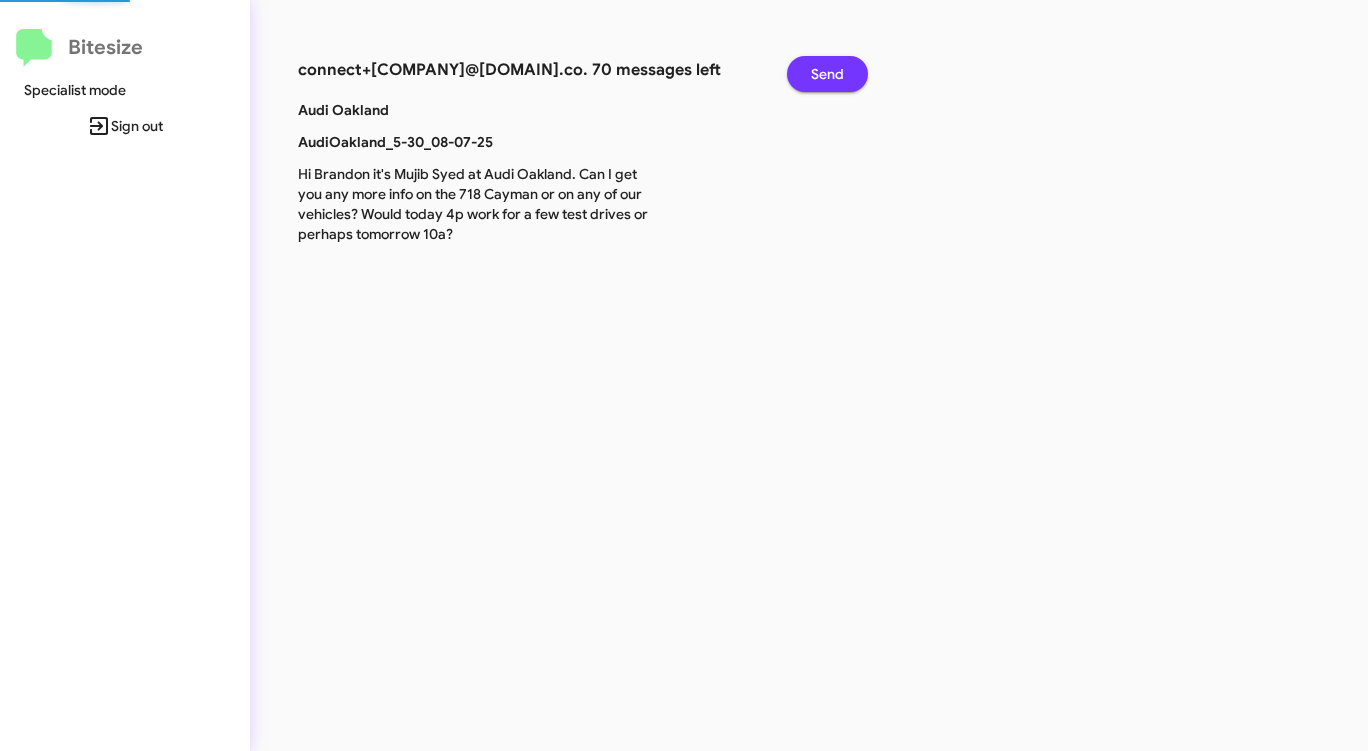 click on "Send" 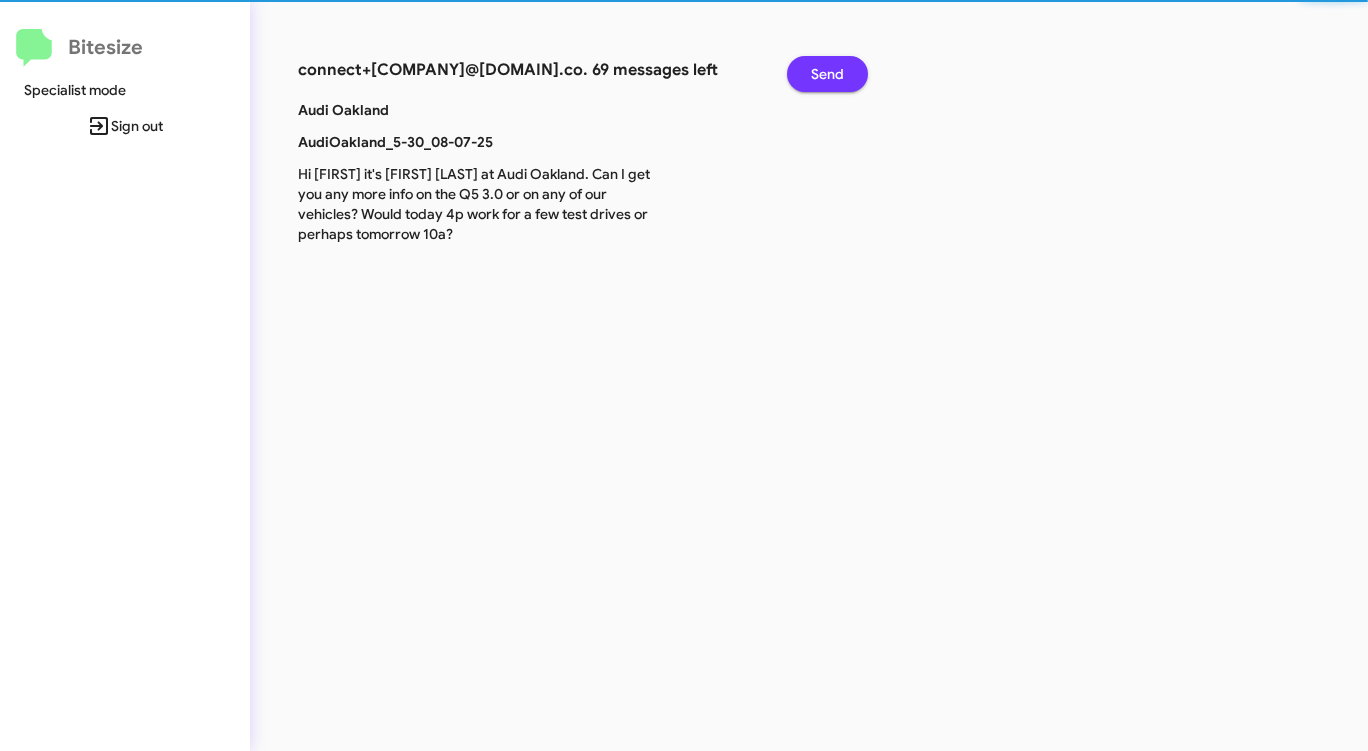 click on "Send" 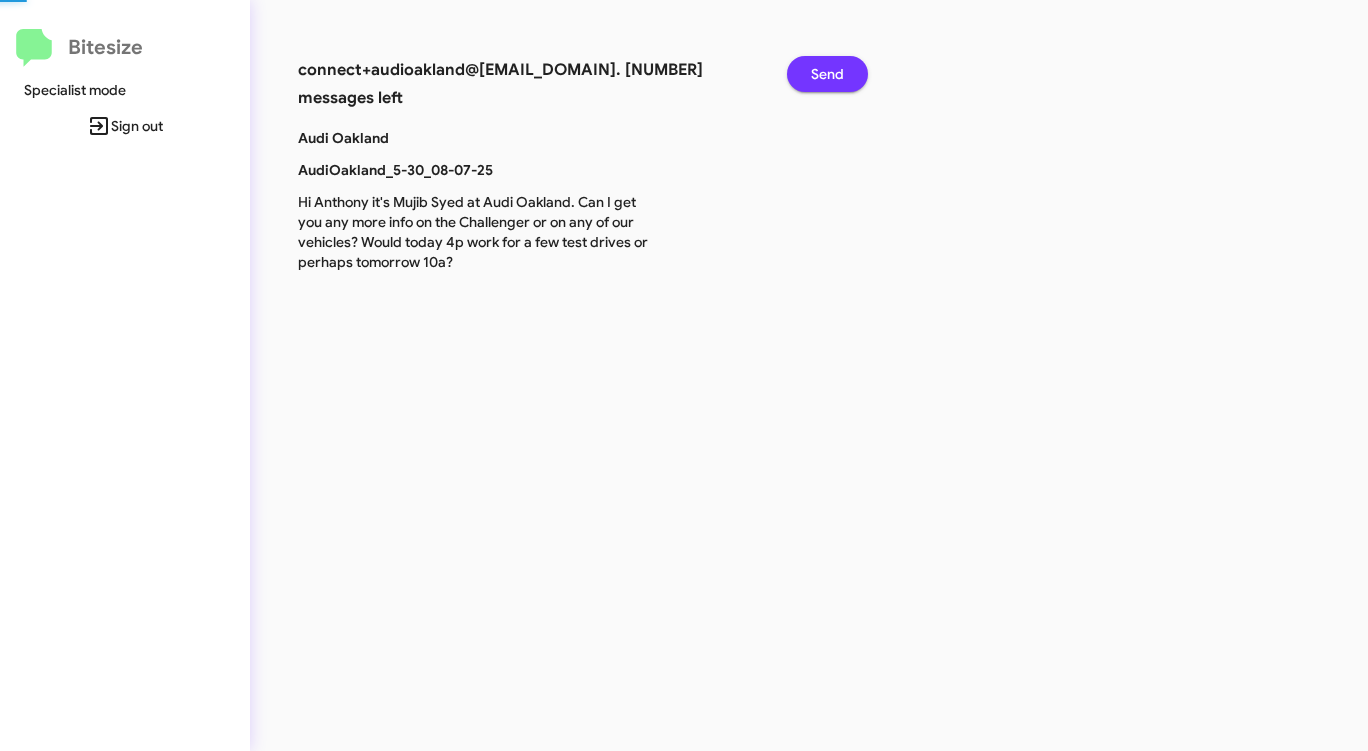 click on "Send" 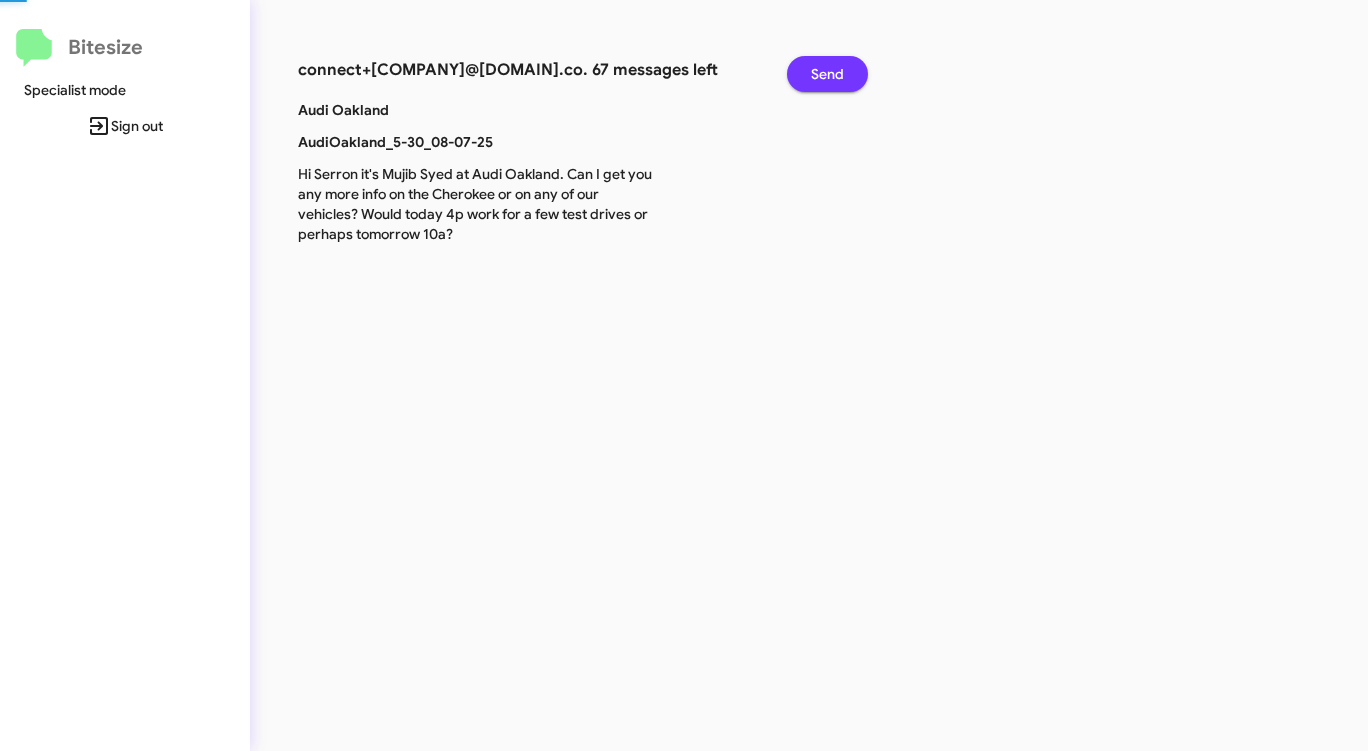 click on "Send" 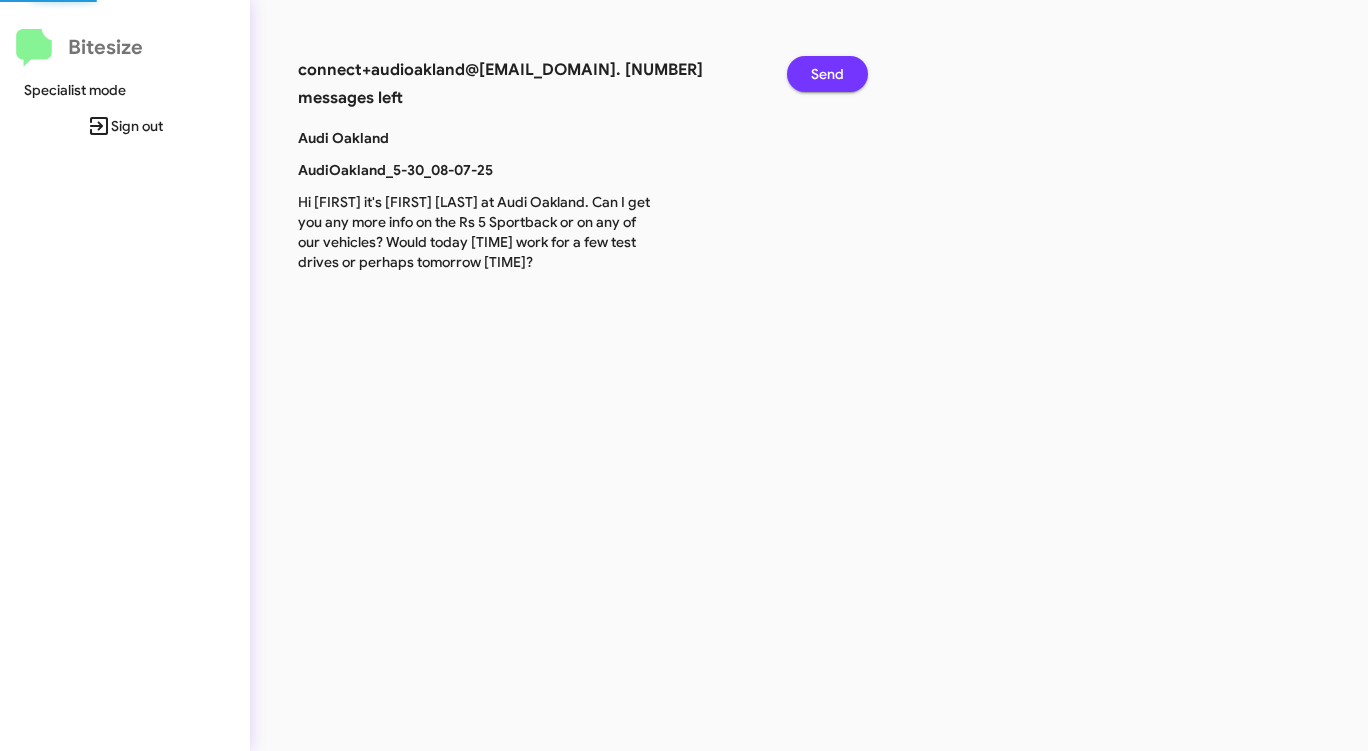click on "Send" 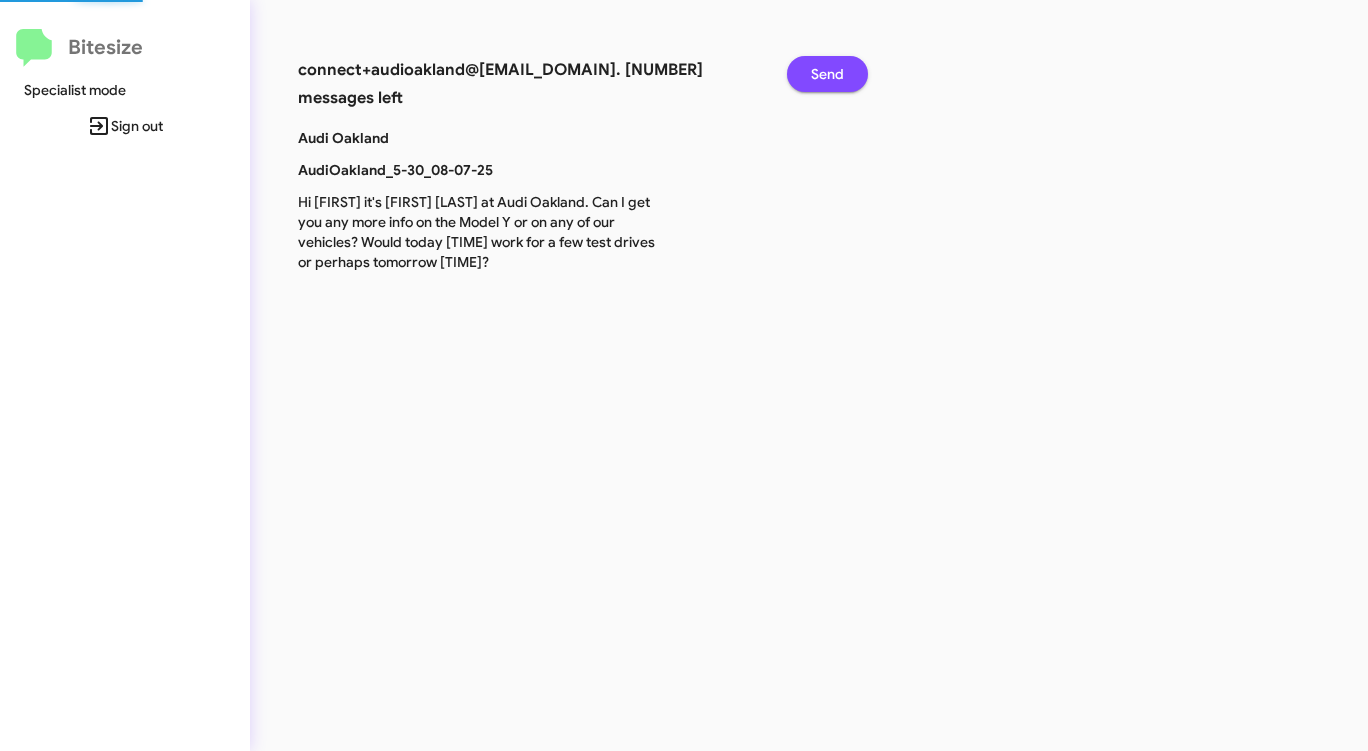 click on "Send" 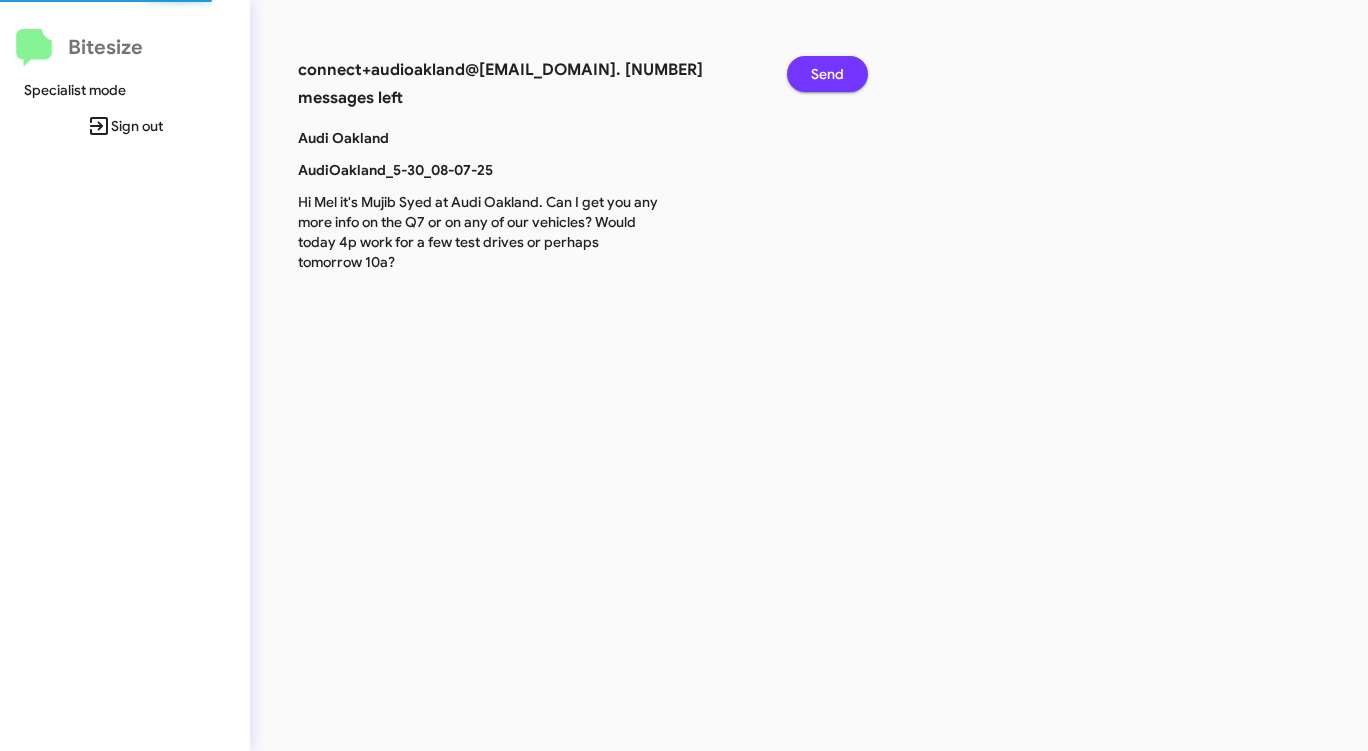 click on "Send" 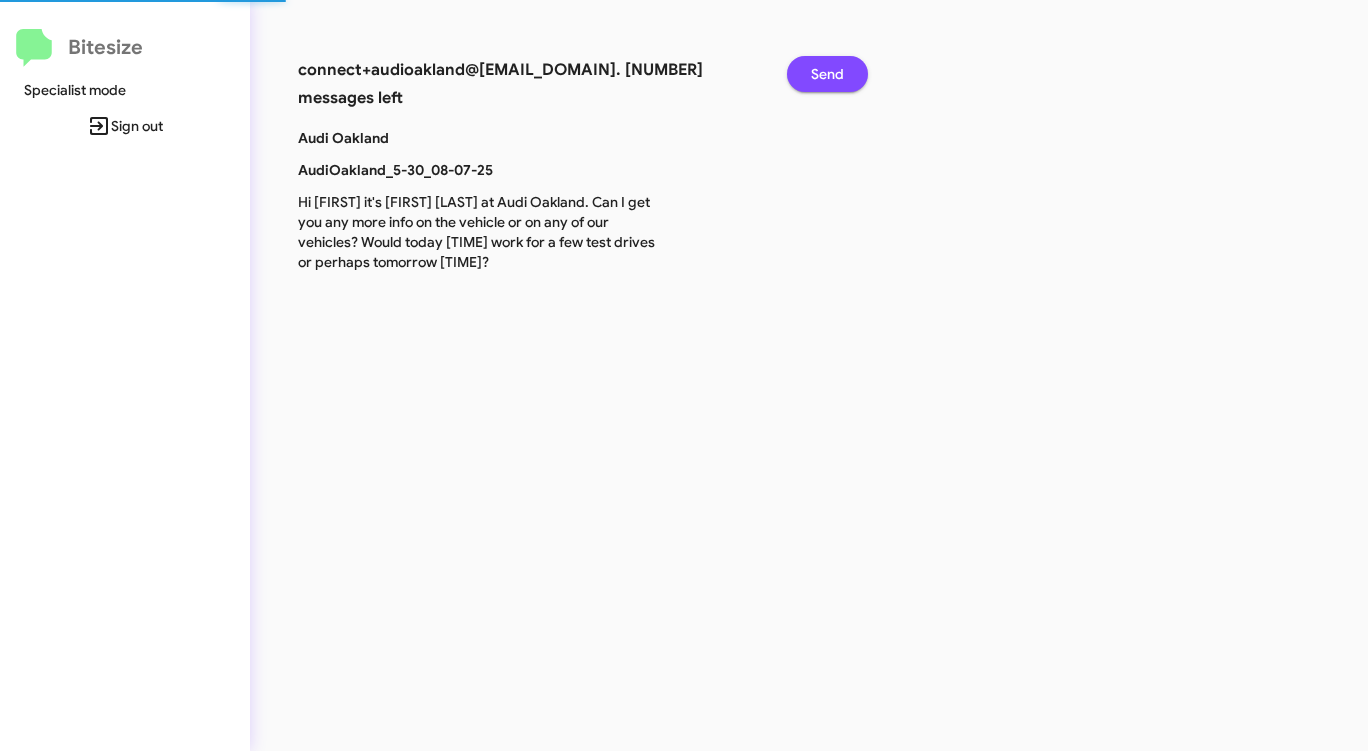 click on "Send" 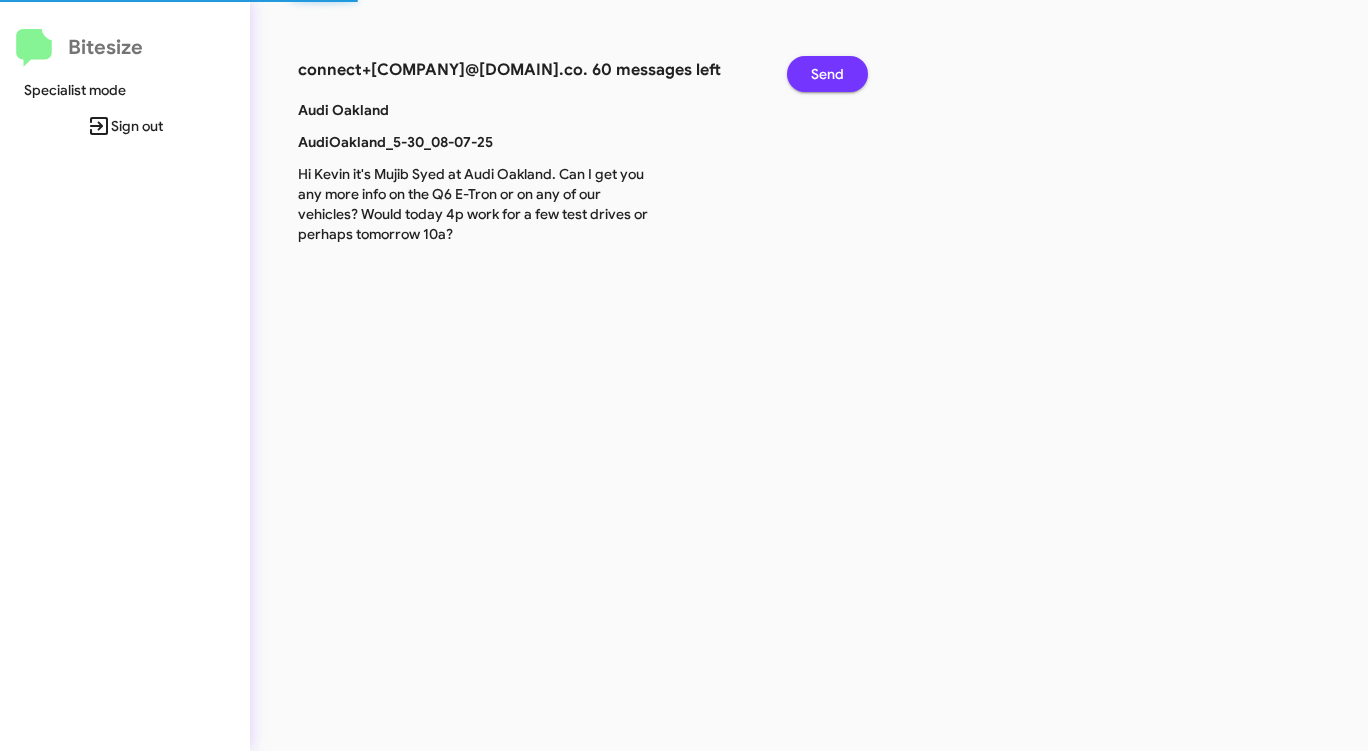 click on "Send" 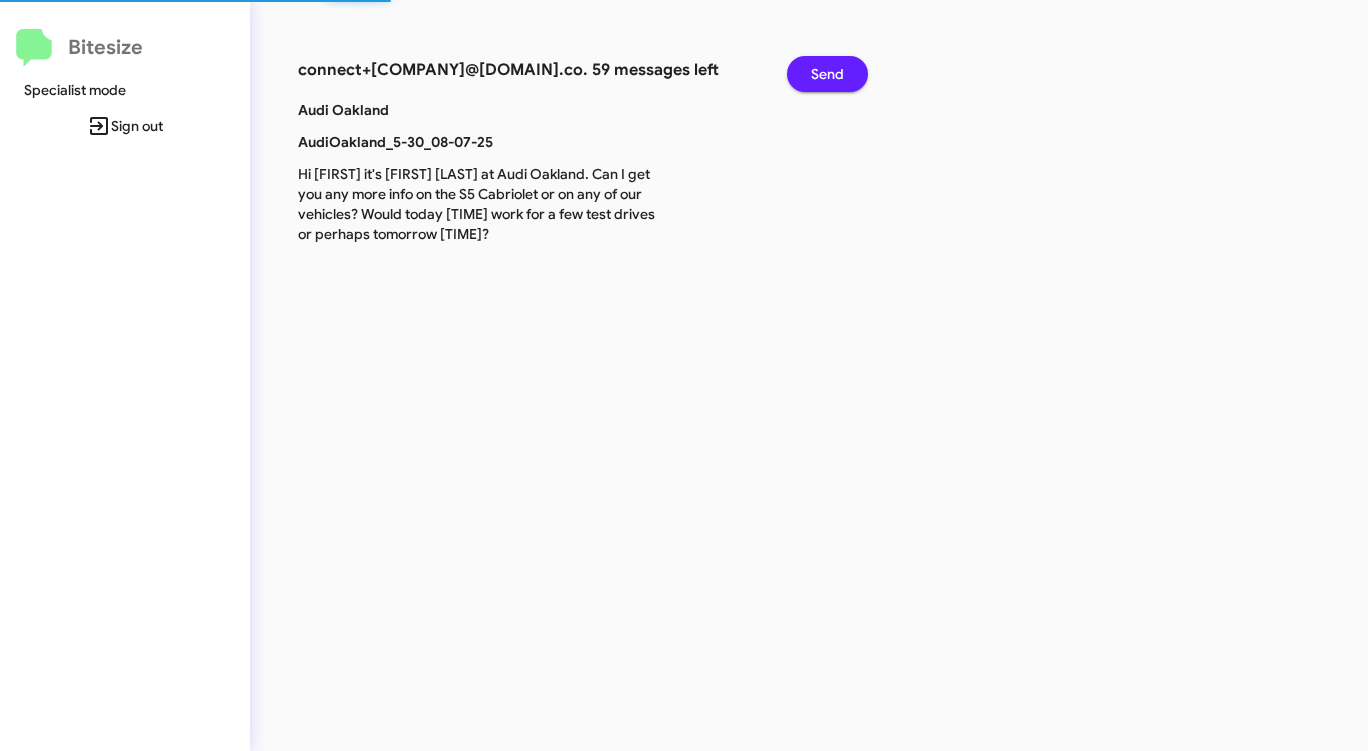 click on "Send" 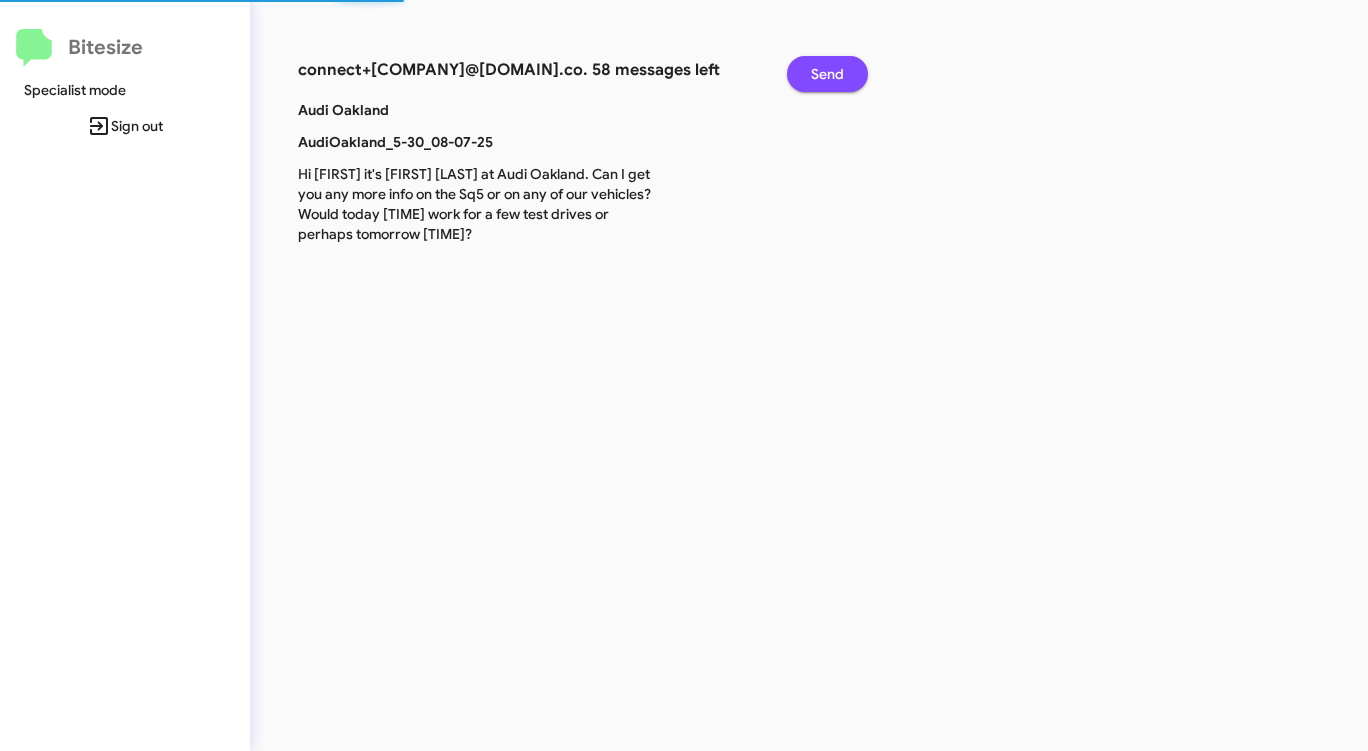 click on "Send" 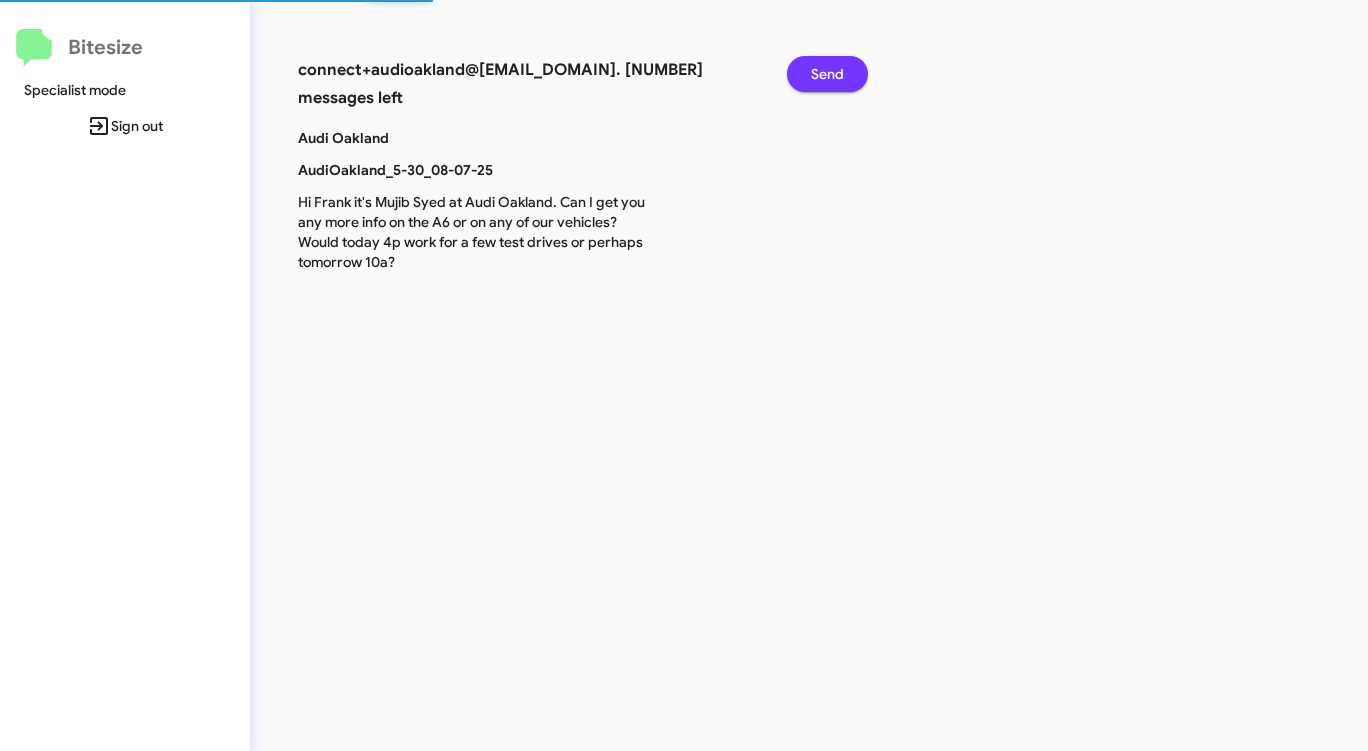 click on "Send" 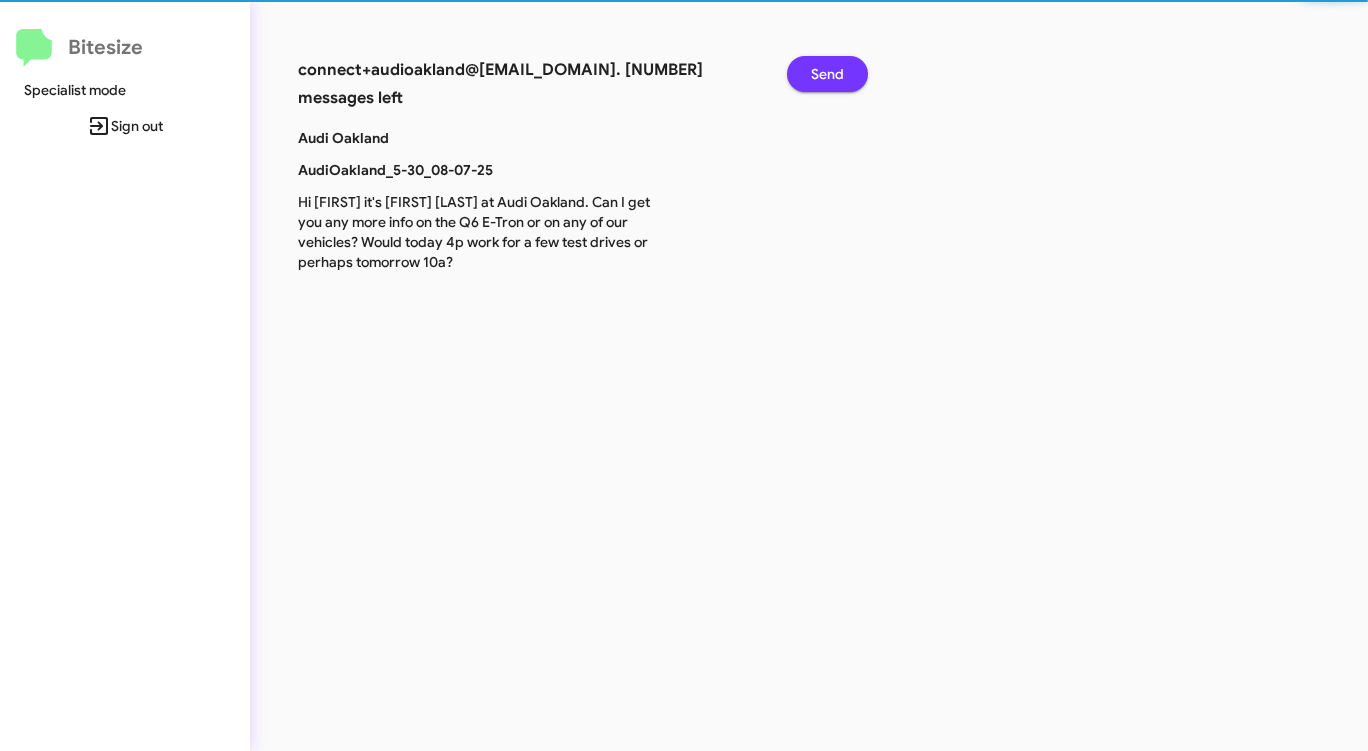 click on "Send" 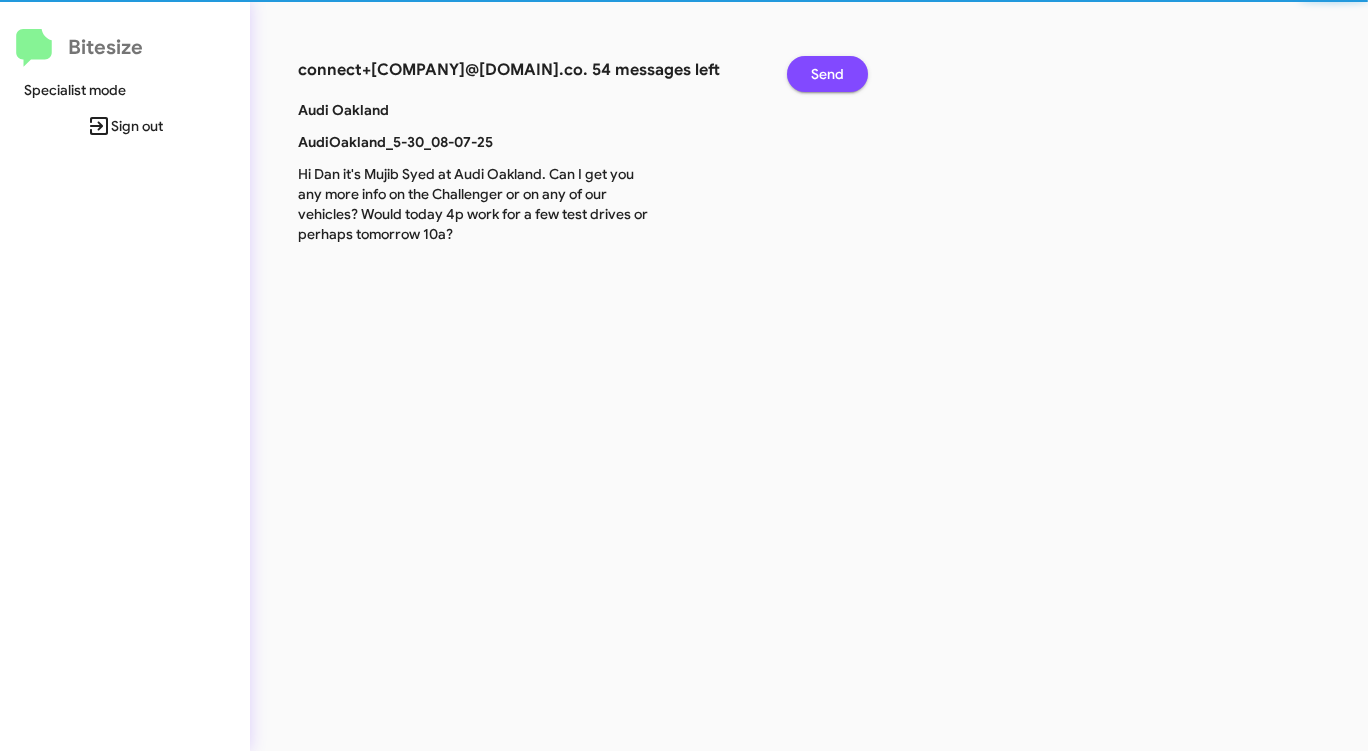 click on "Send" 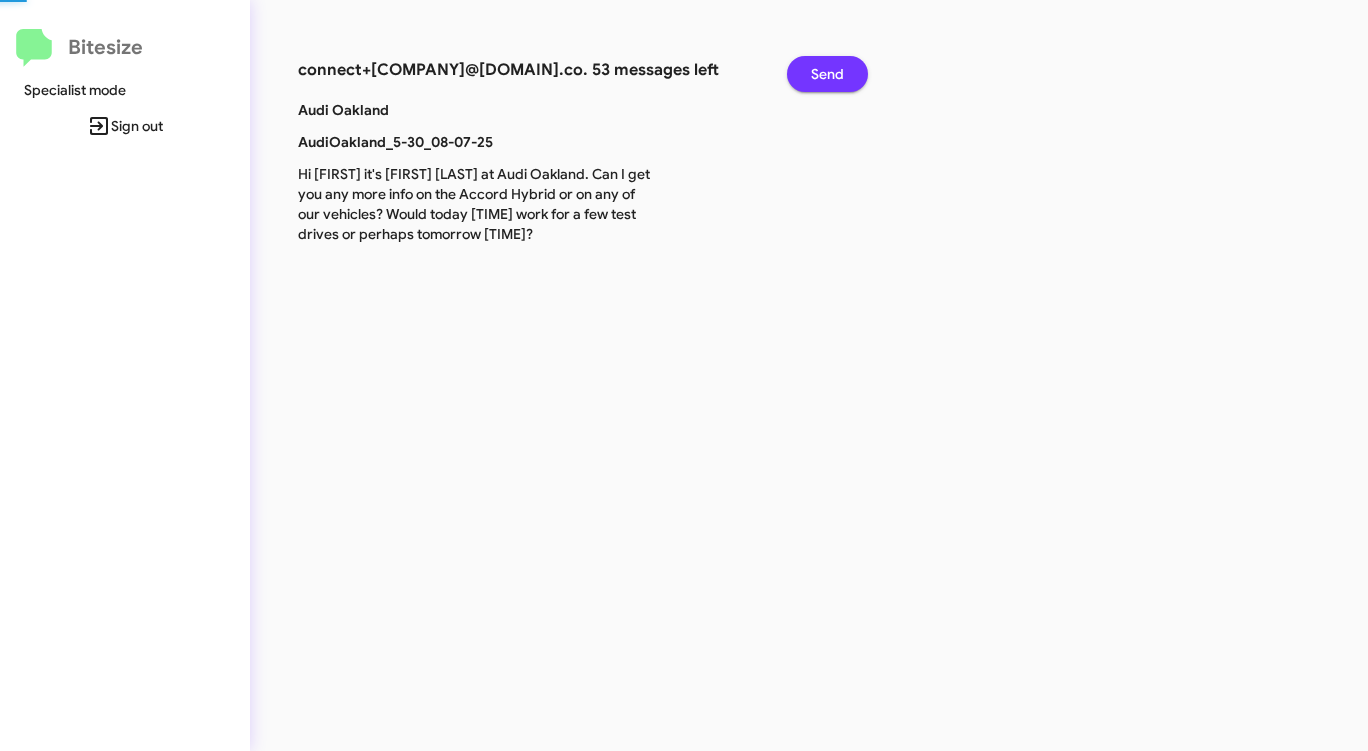 click on "Send" 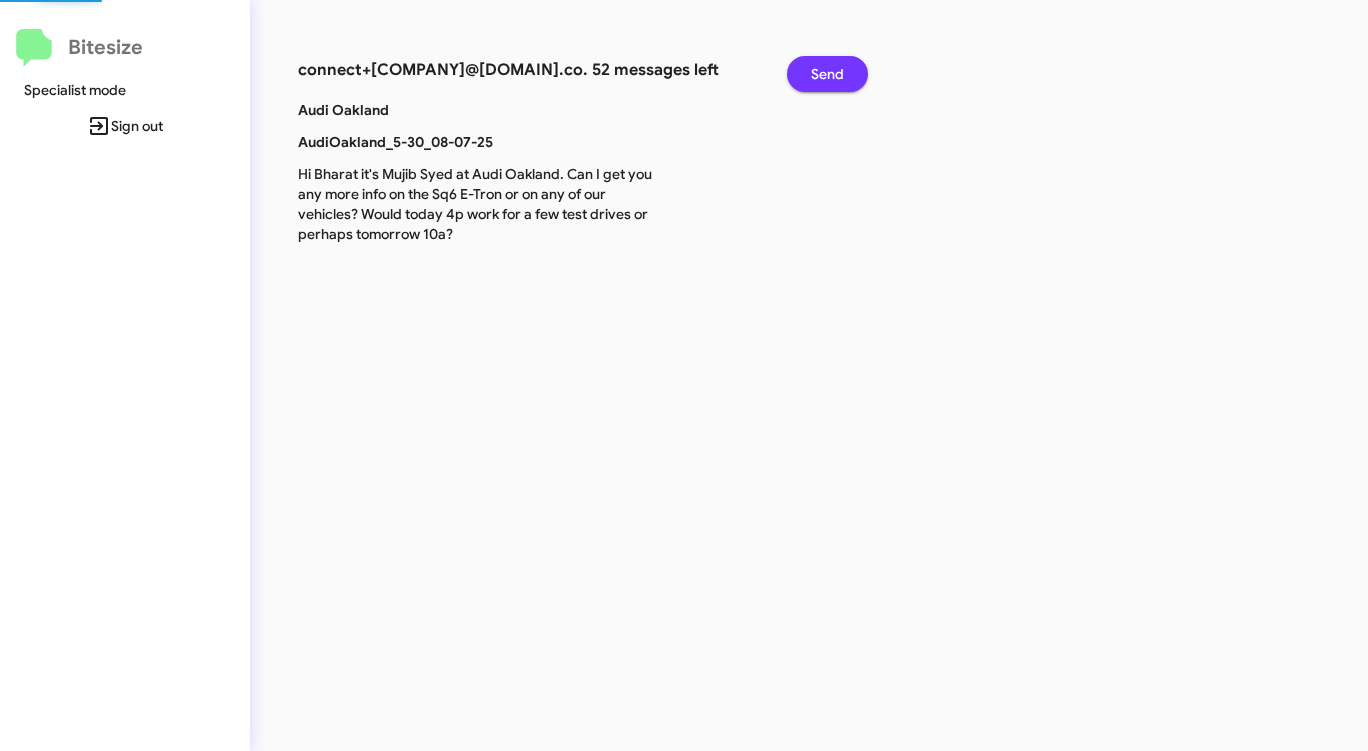 click on "Send" 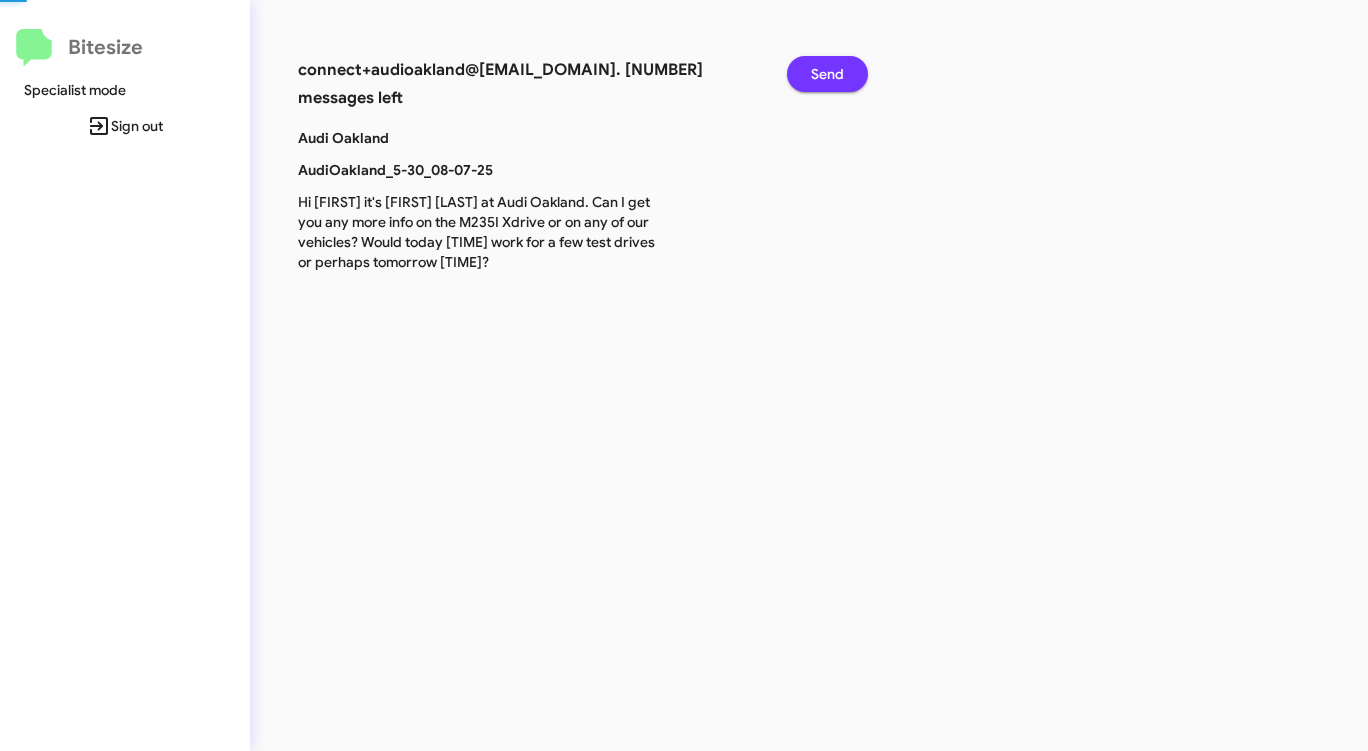 click on "Send" 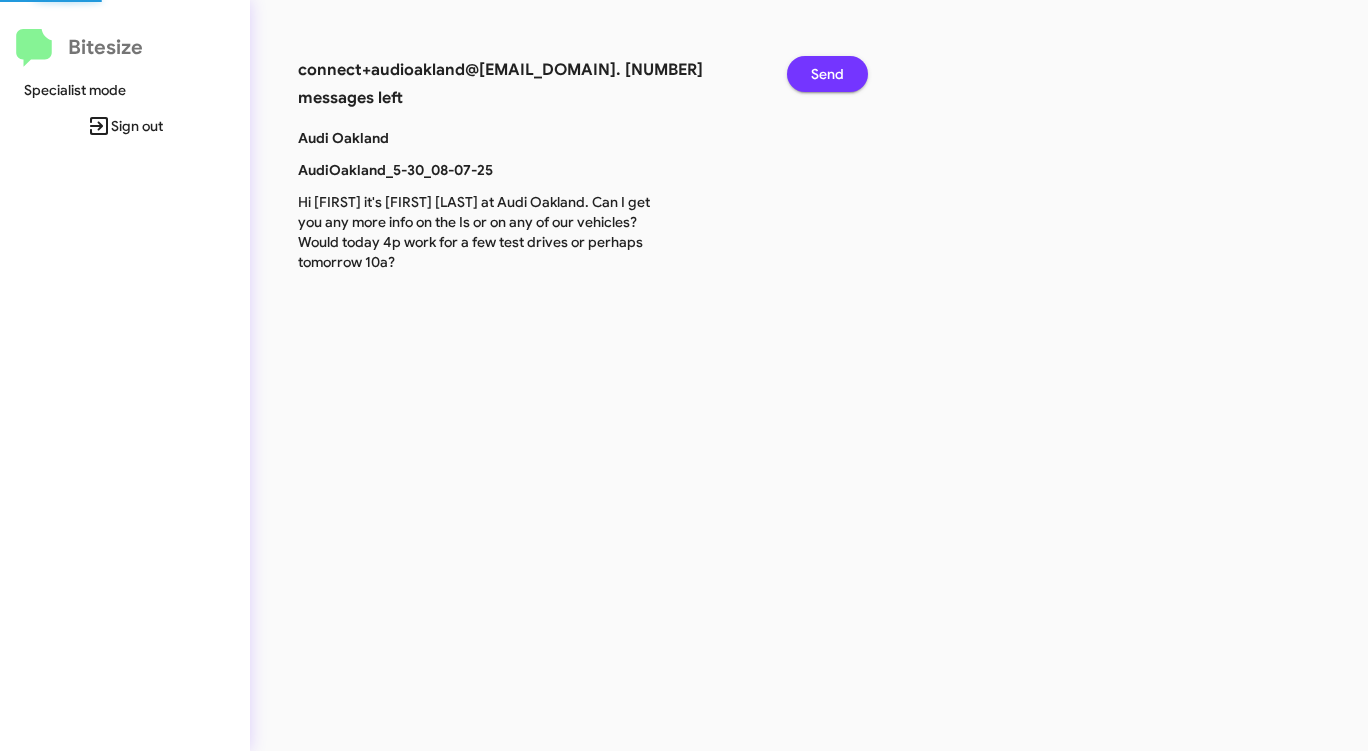 click on "Send" 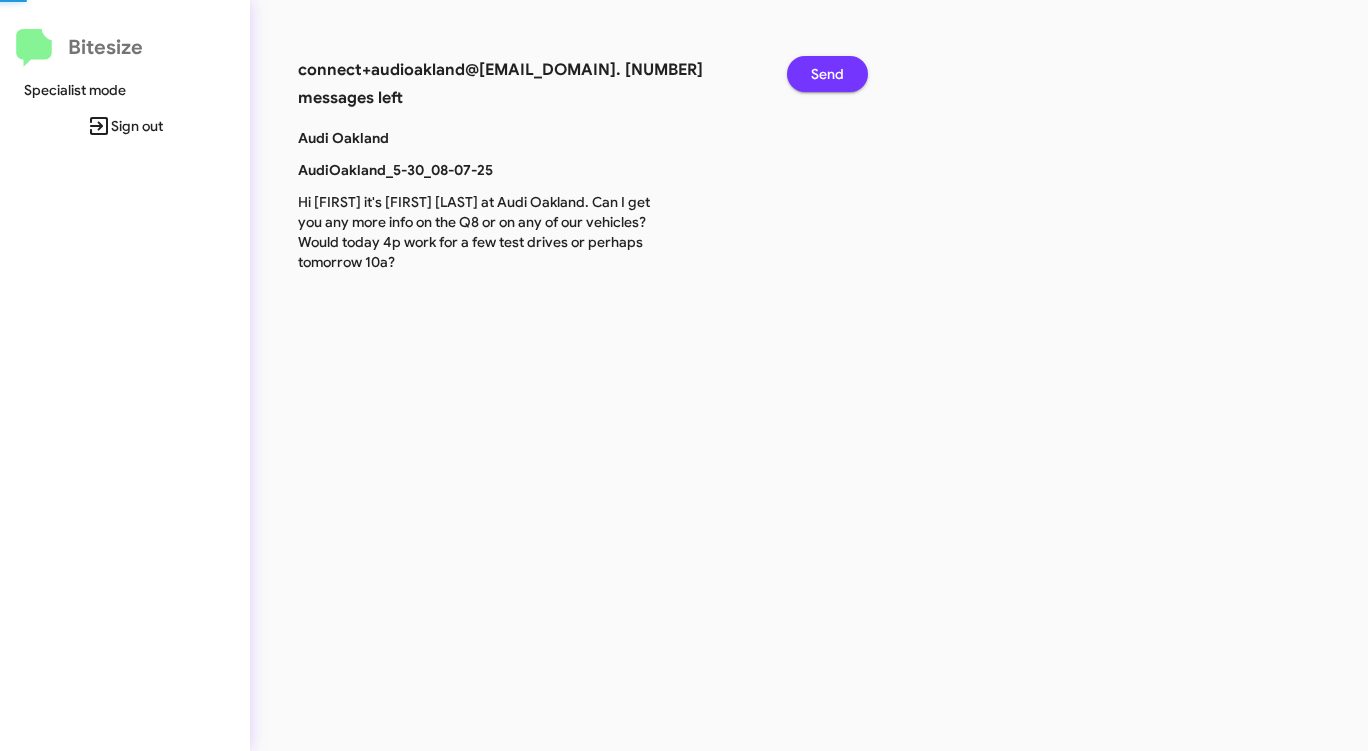 click on "Send" 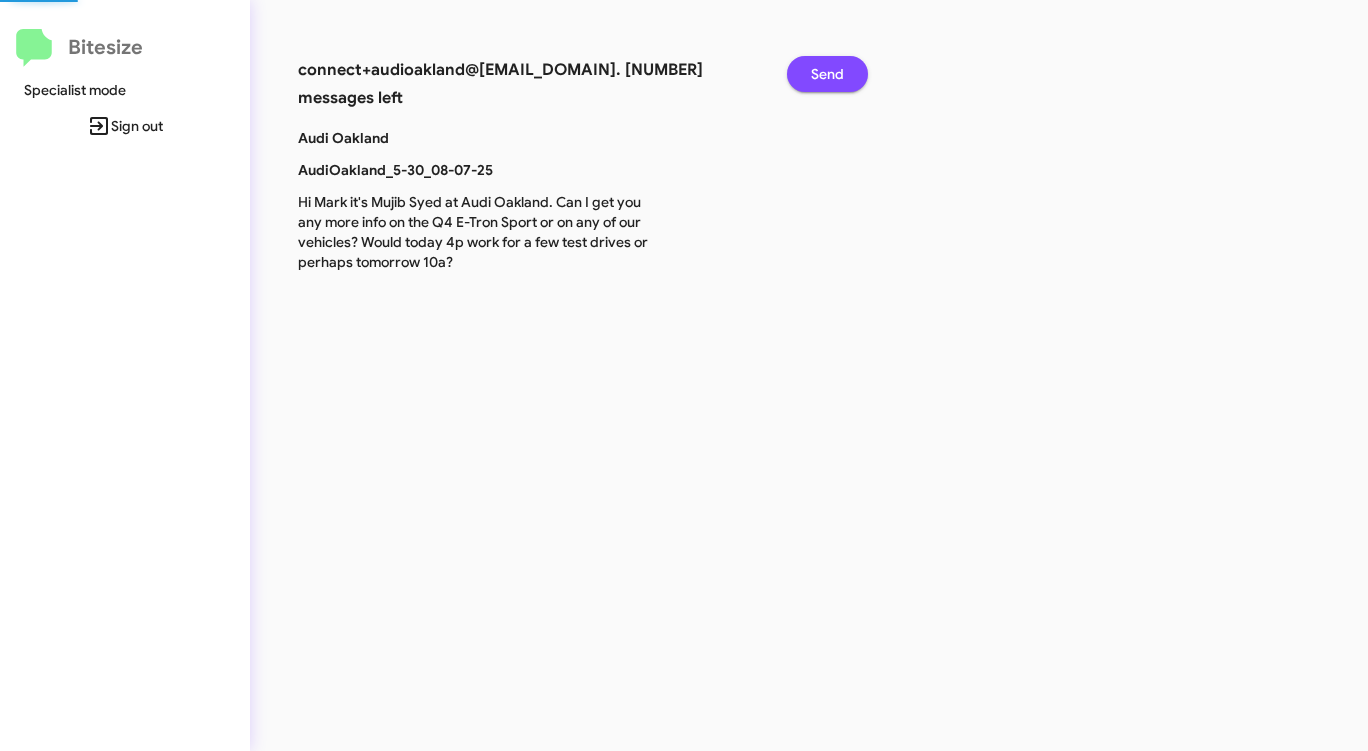 click on "Send" 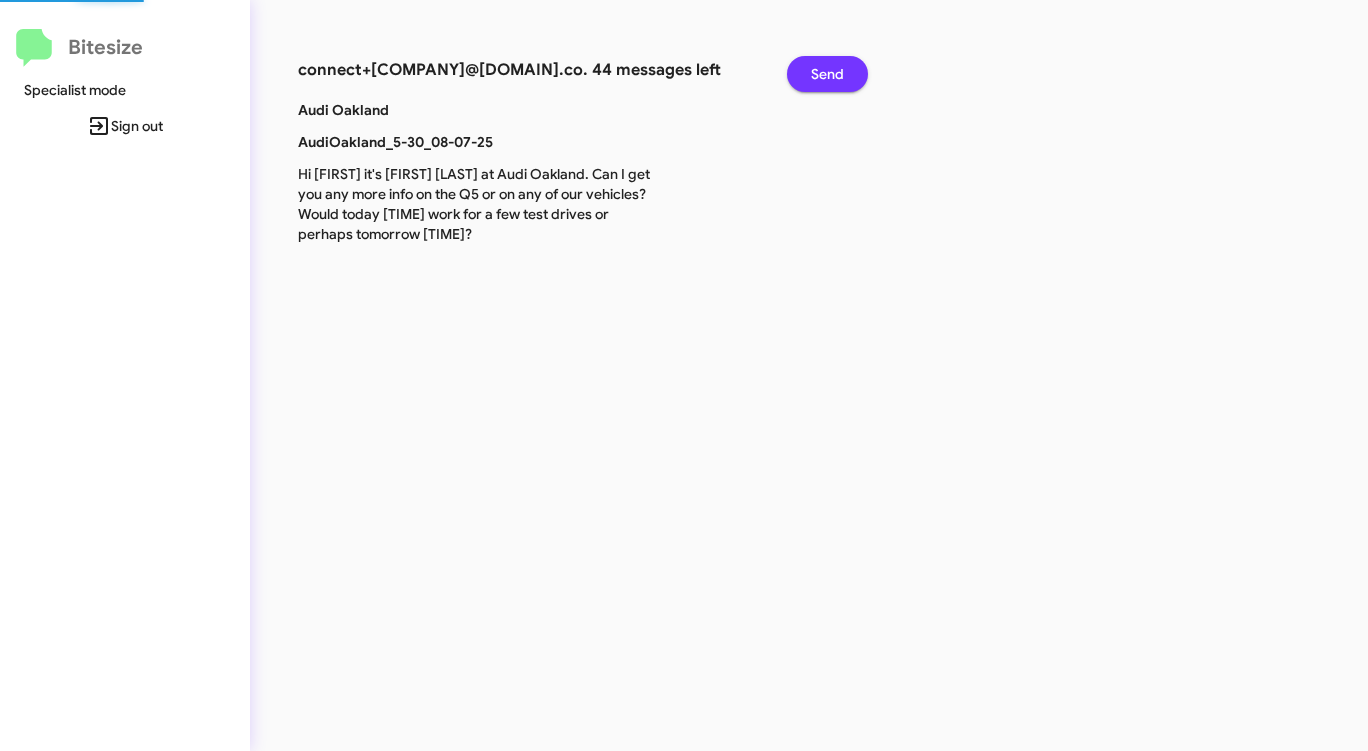click on "Send" 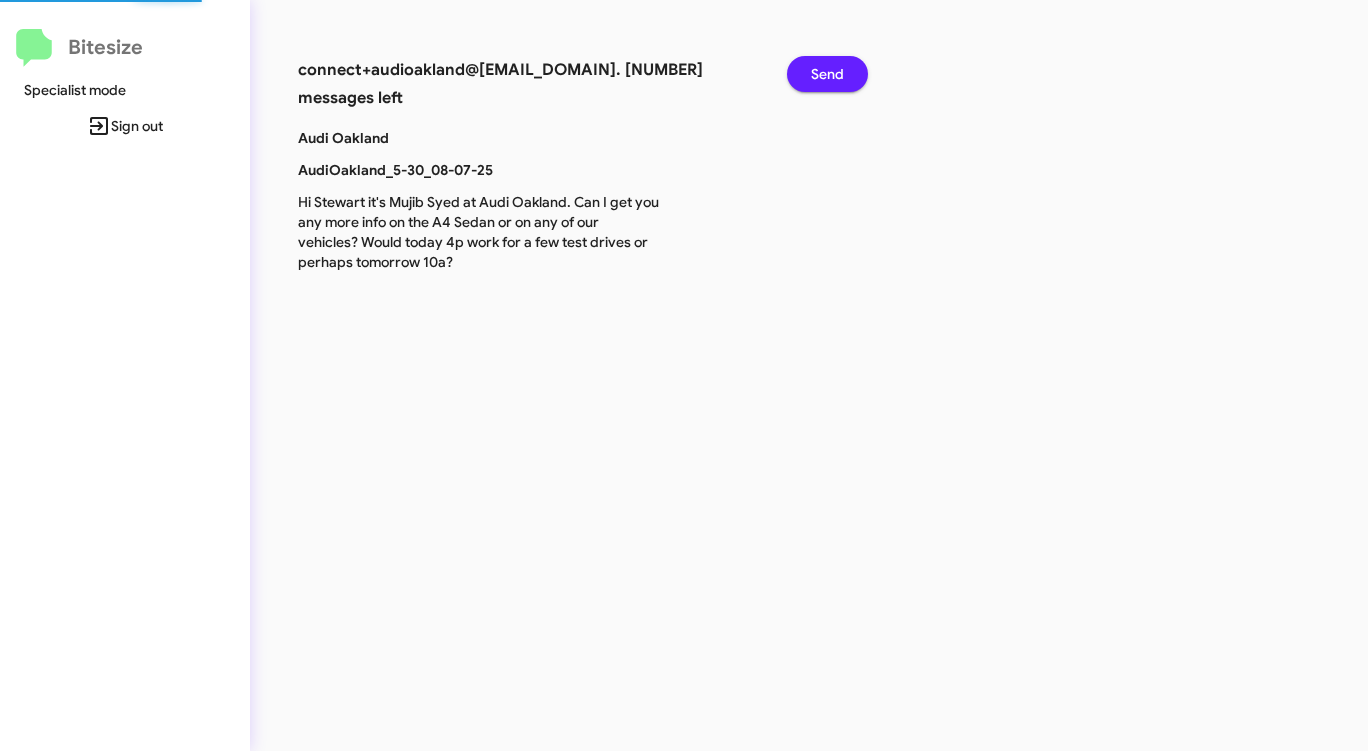 click on "Send" 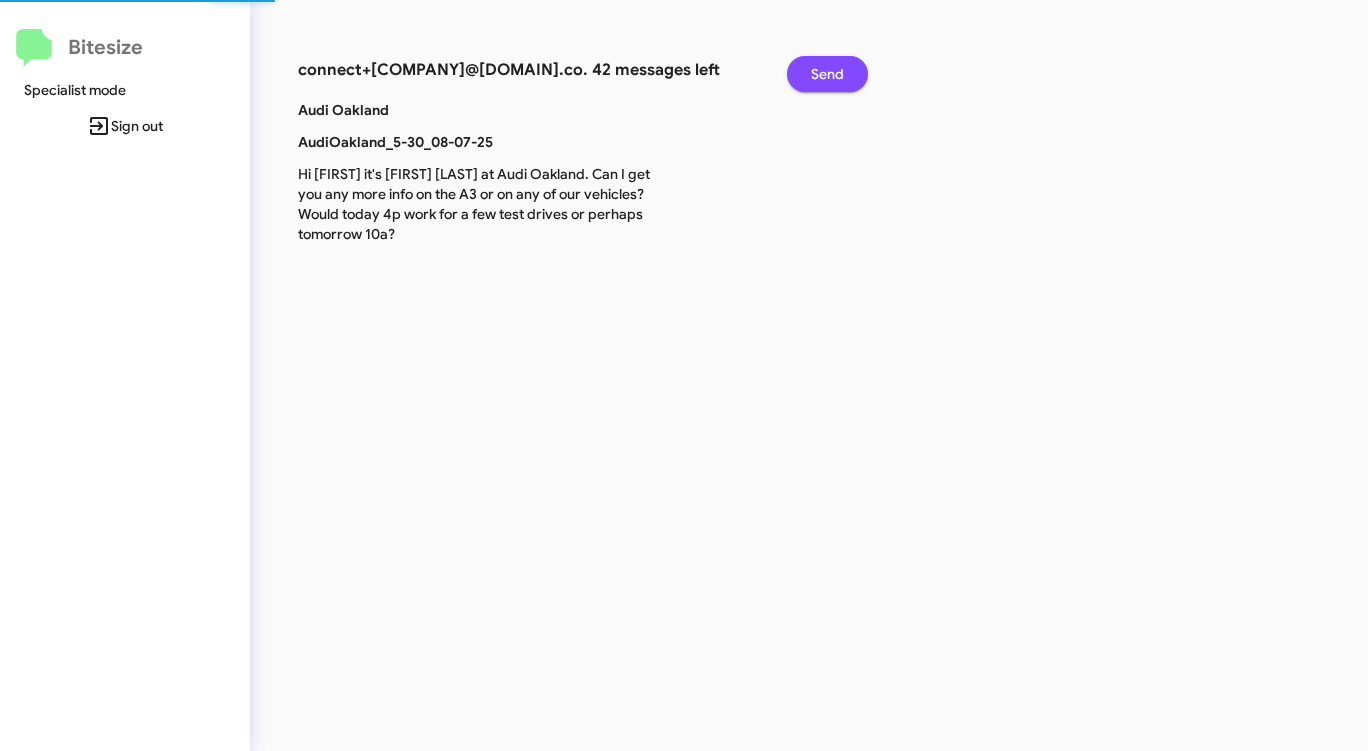 click on "Send" 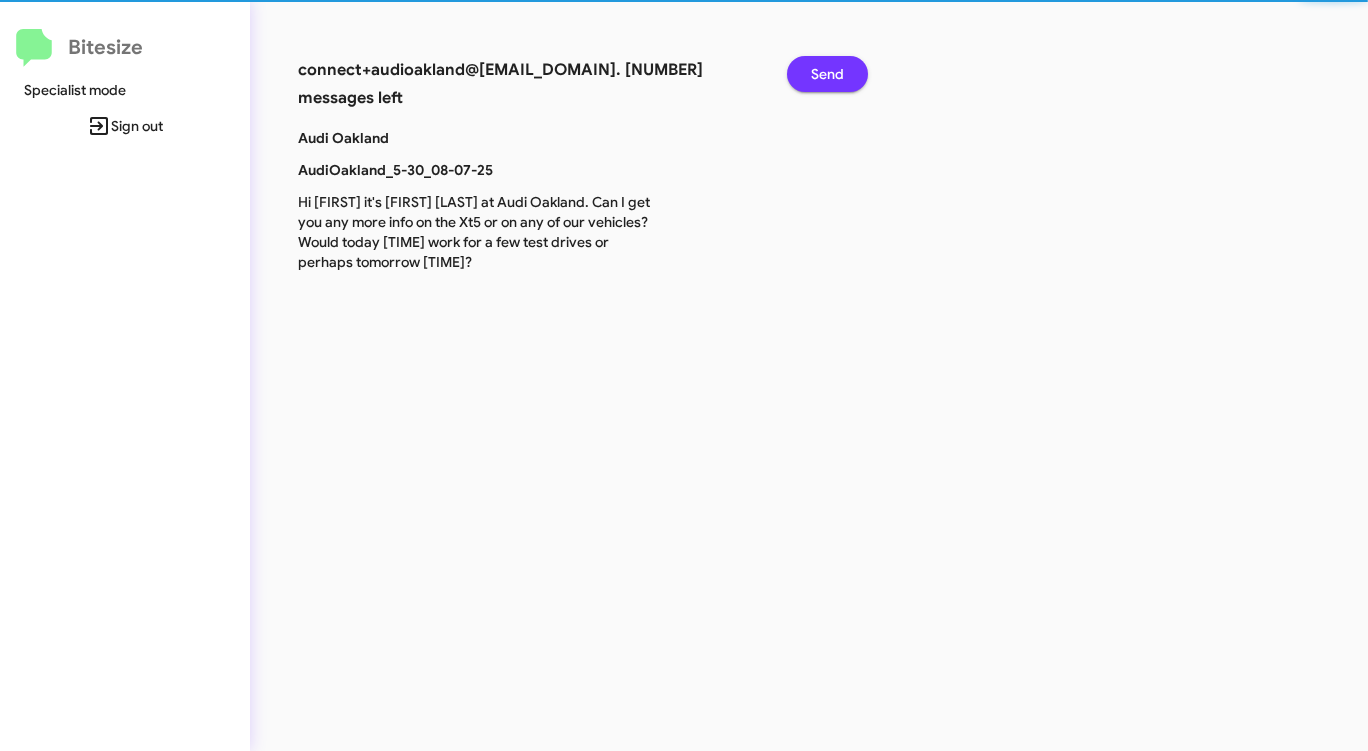click on "Send" 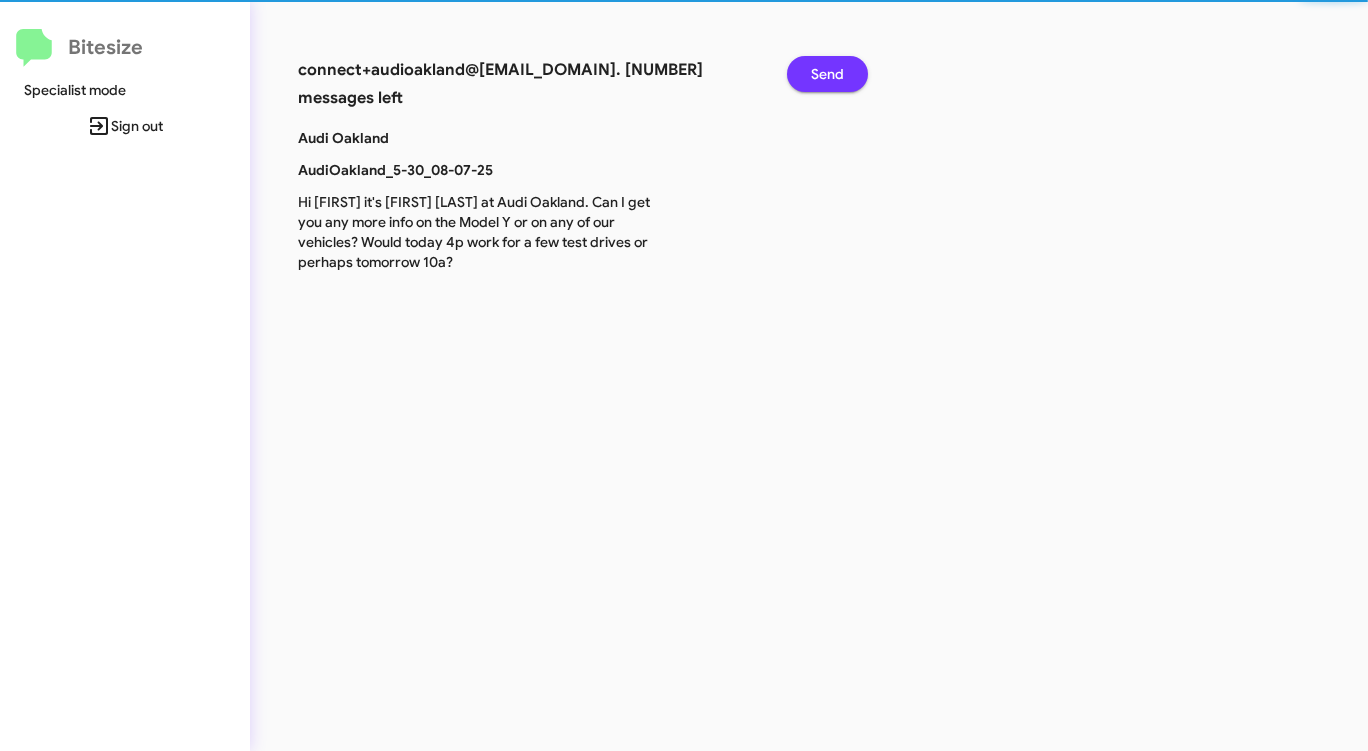 click on "Send" 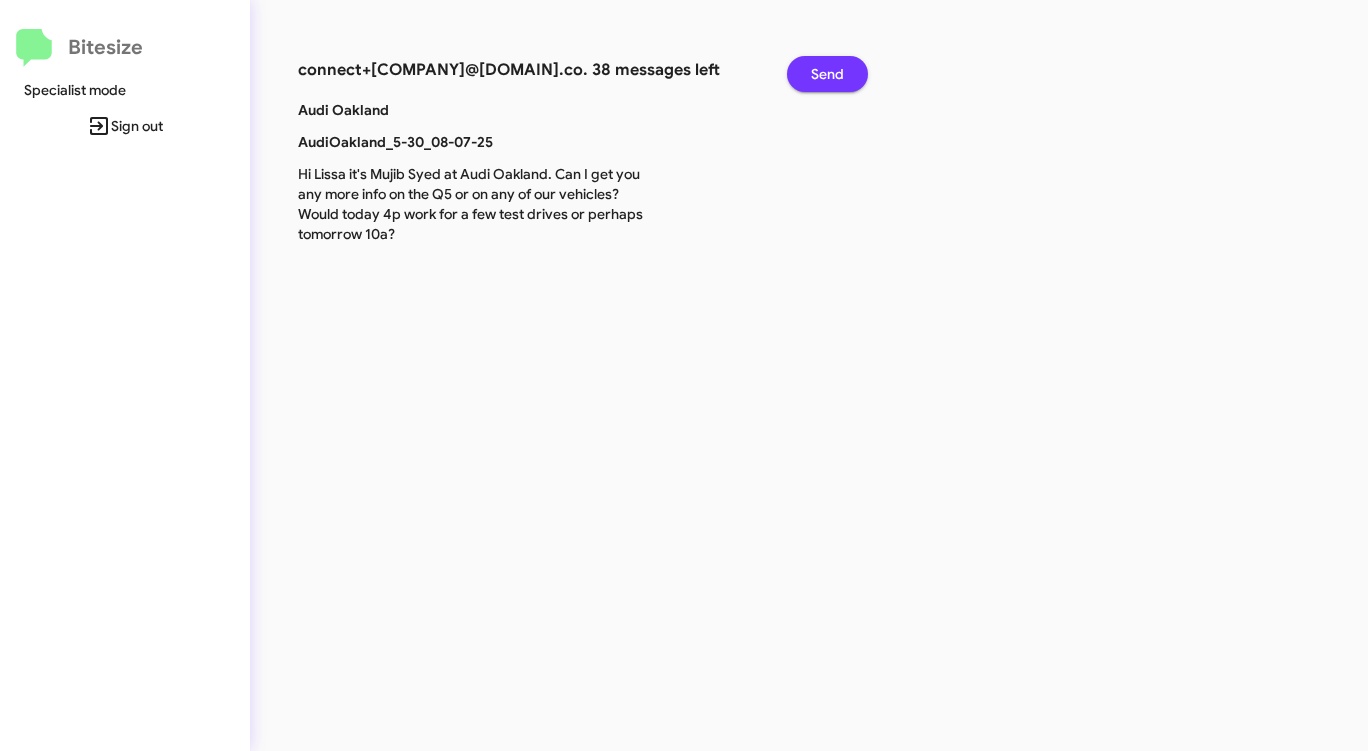 click on "Send" 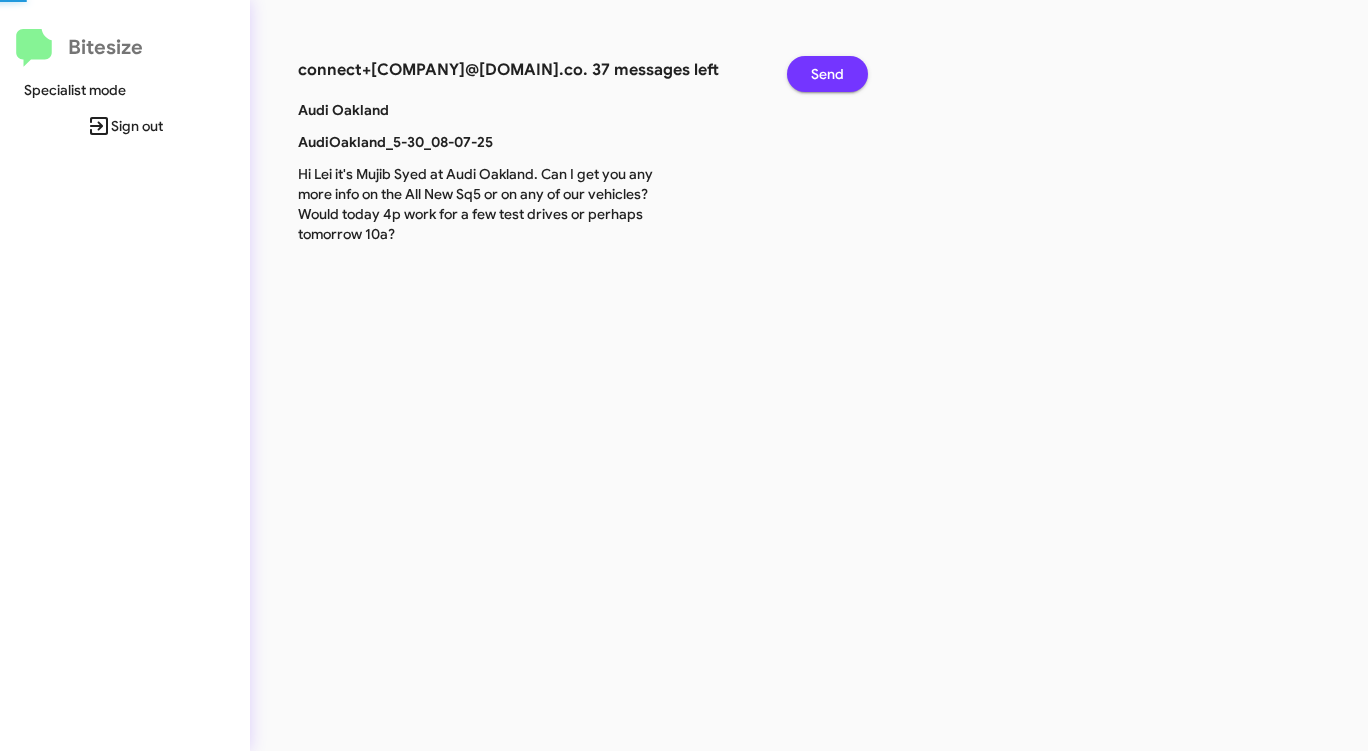 click on "Send" 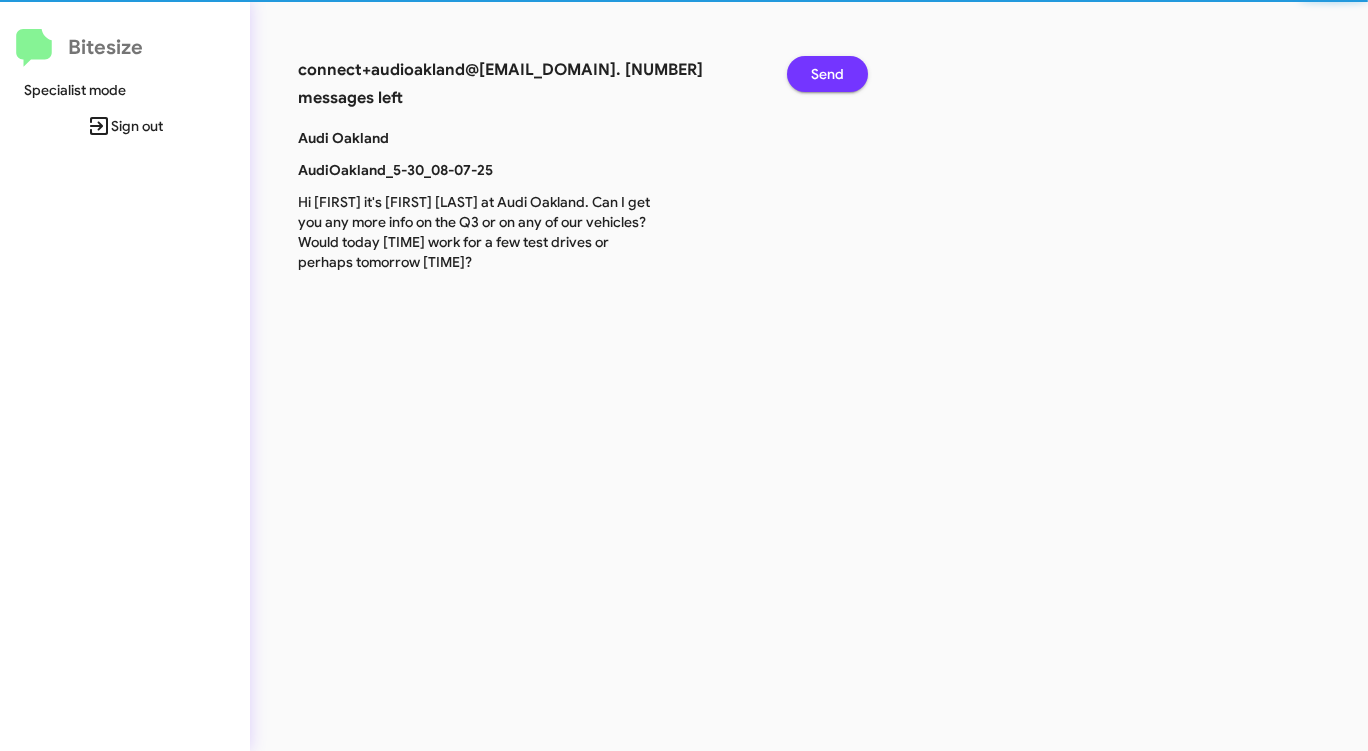 click on "Send" 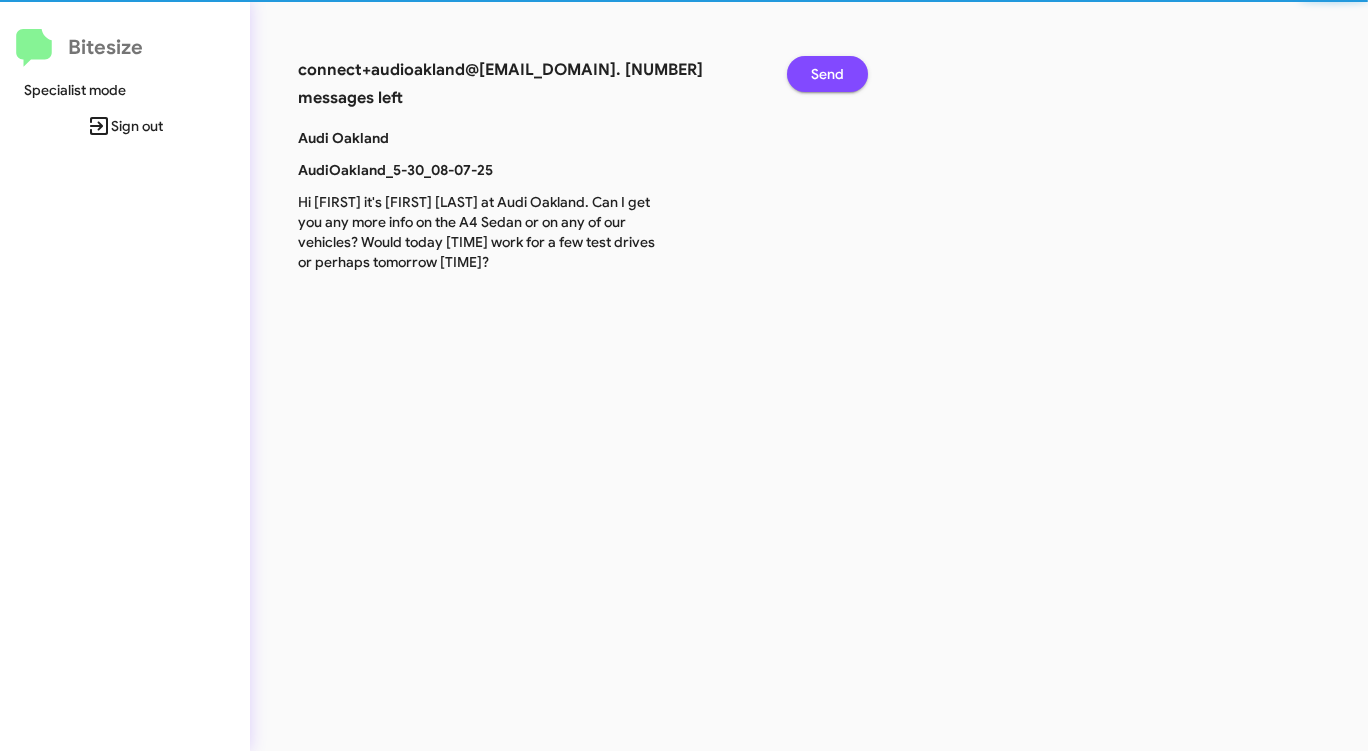 click on "Send" 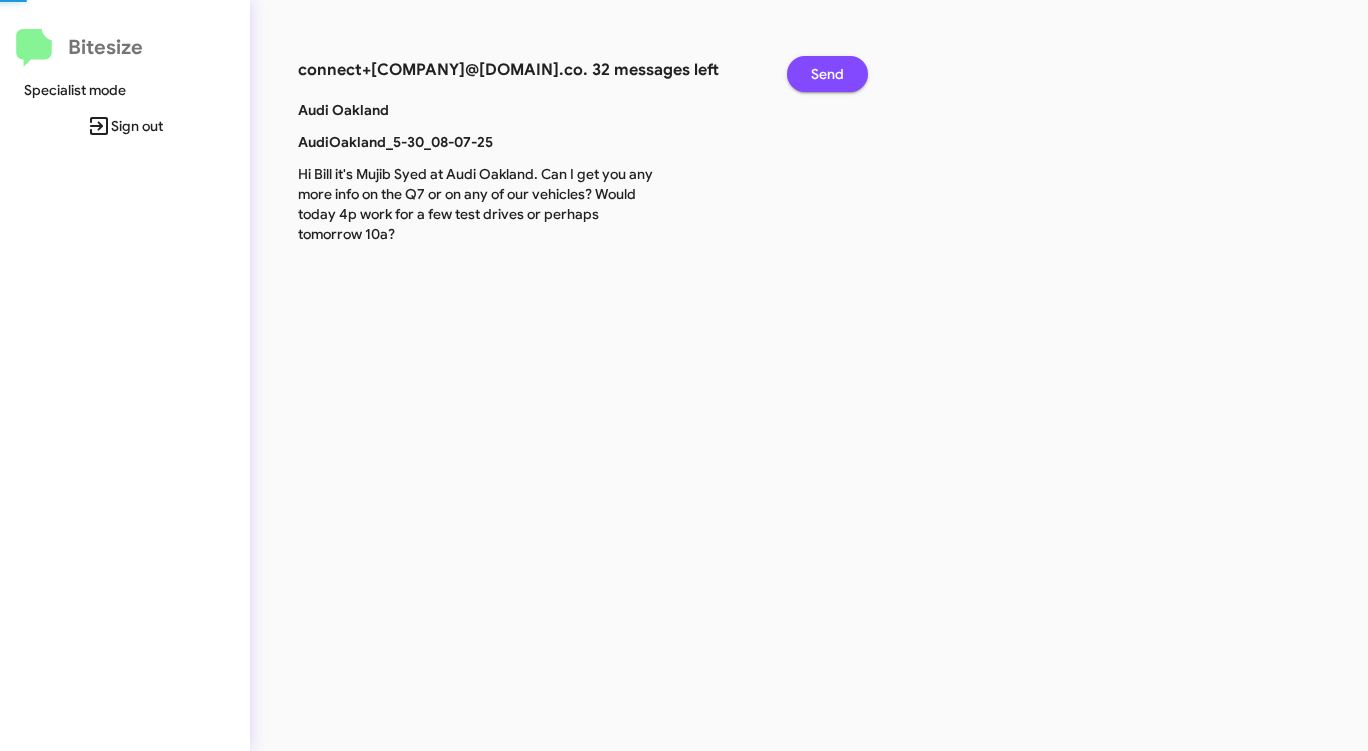 click on "Send" 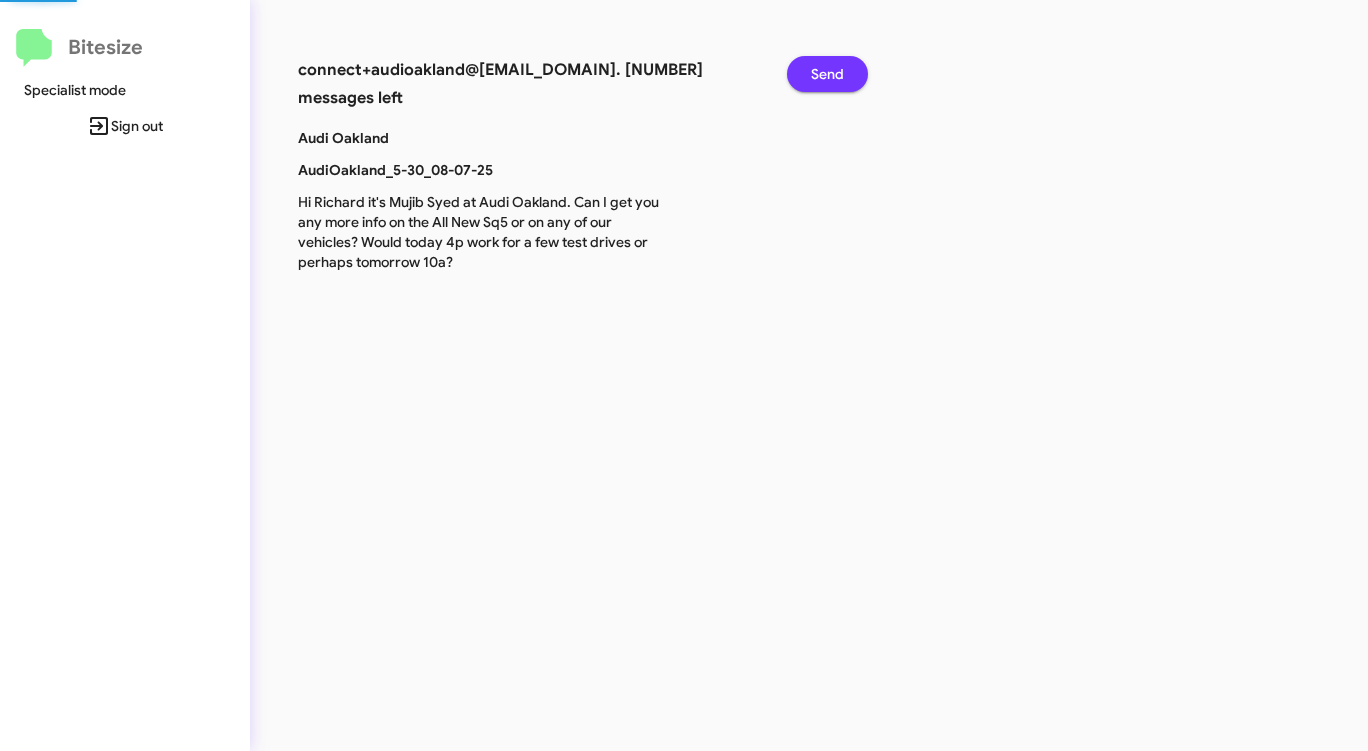 click on "Send" 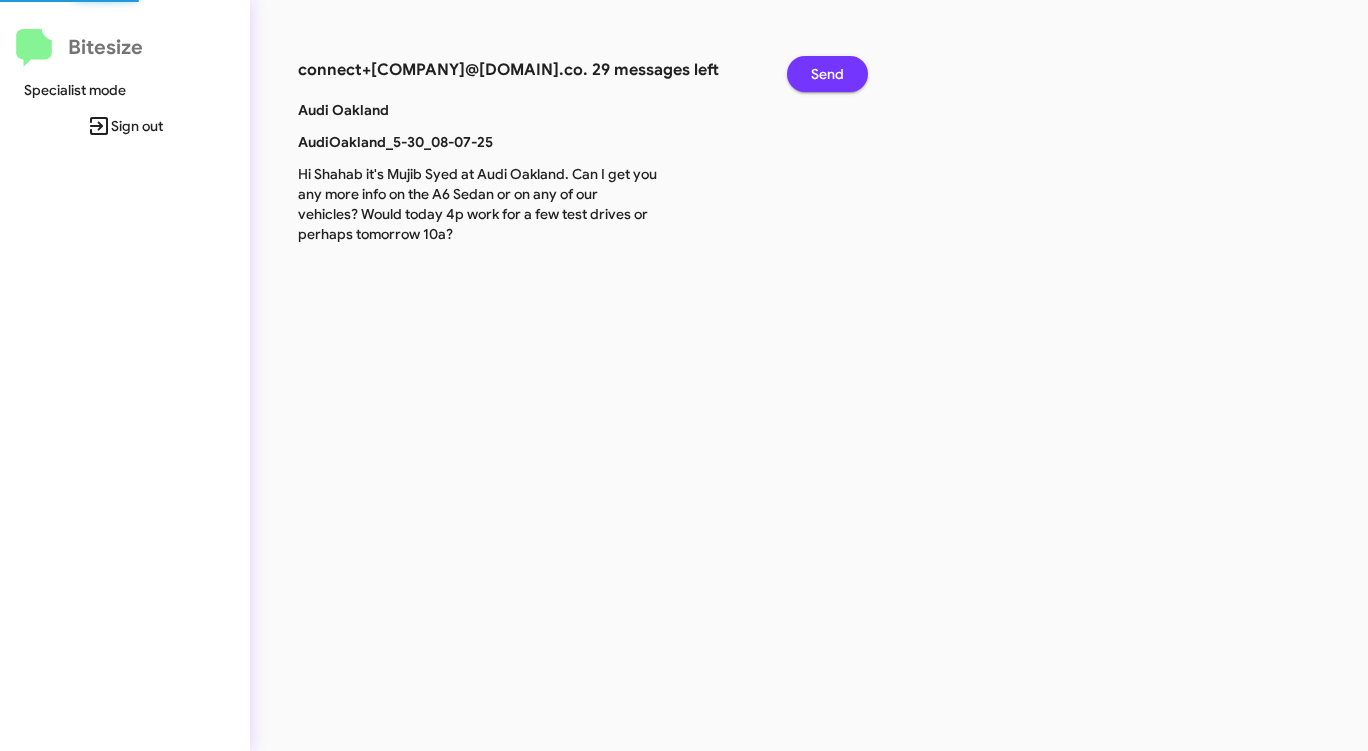 click on "Send" 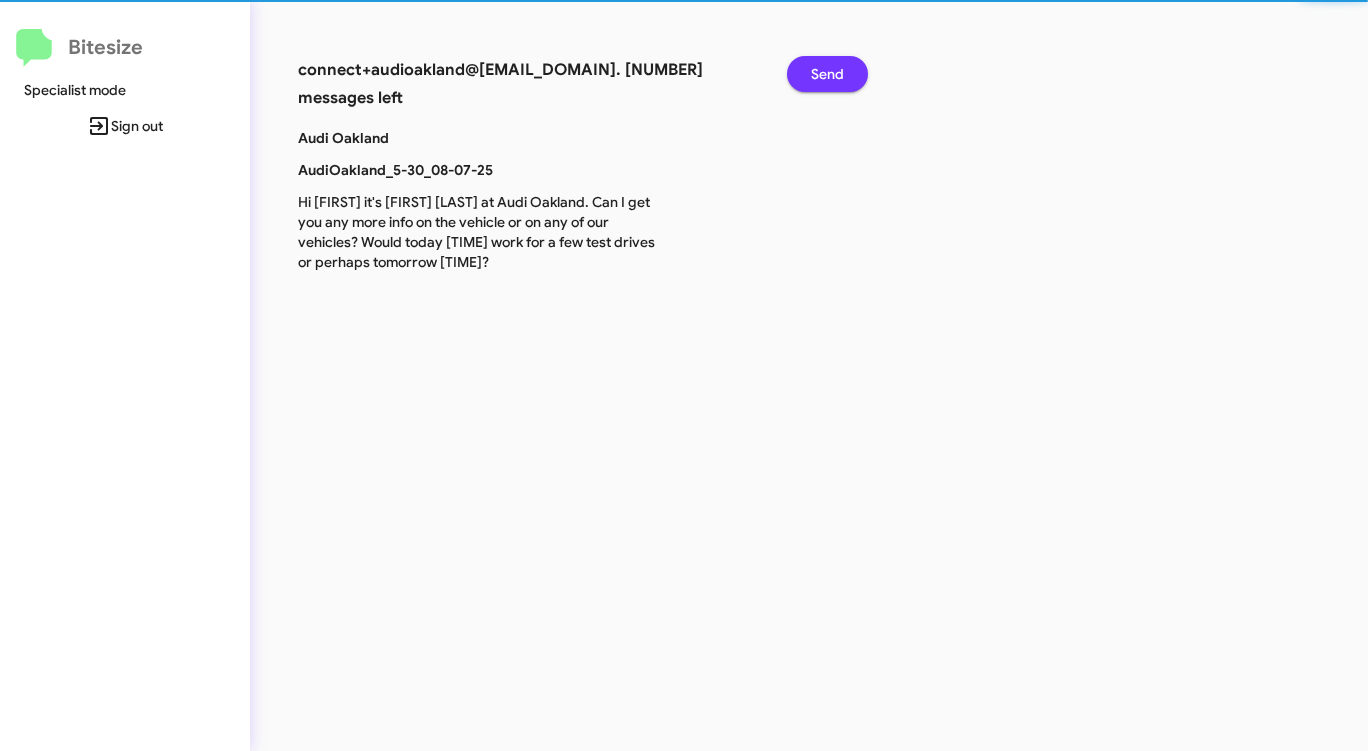 click on "Send" 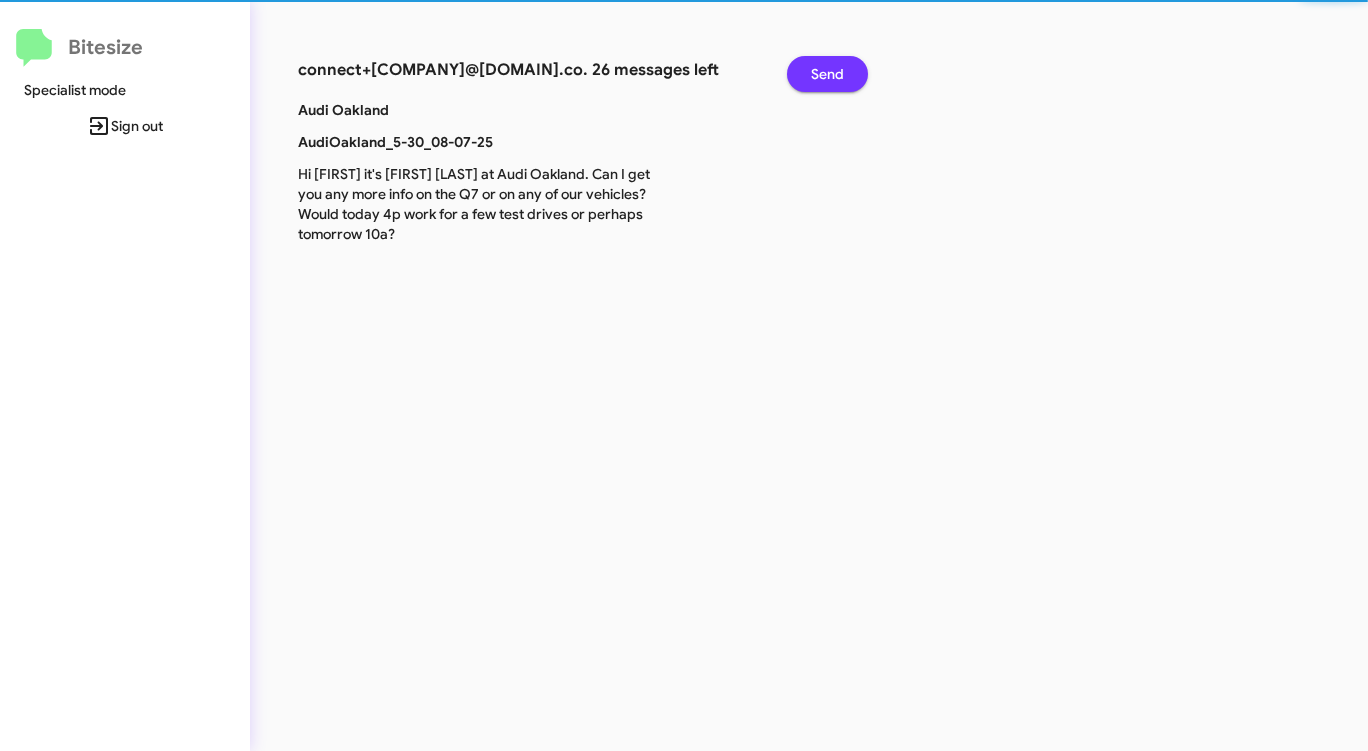 click on "Send" 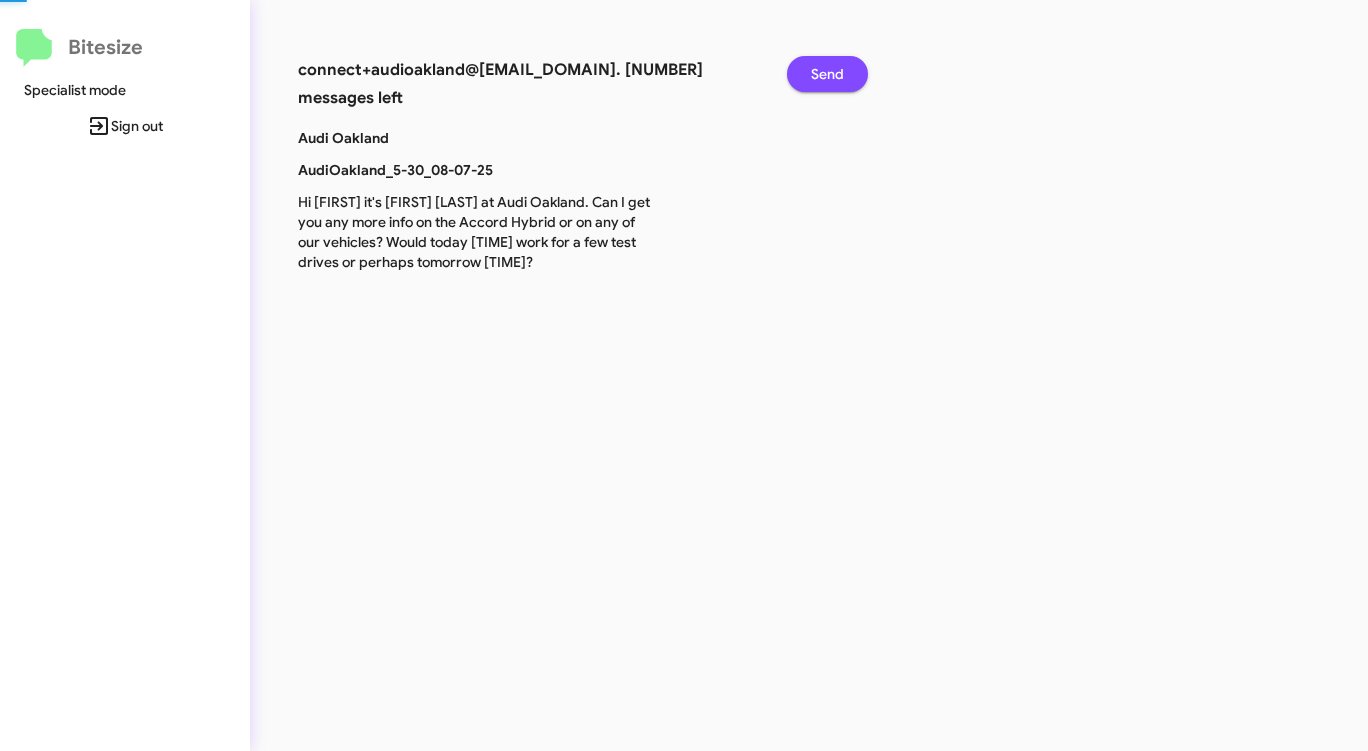 click on "Send" 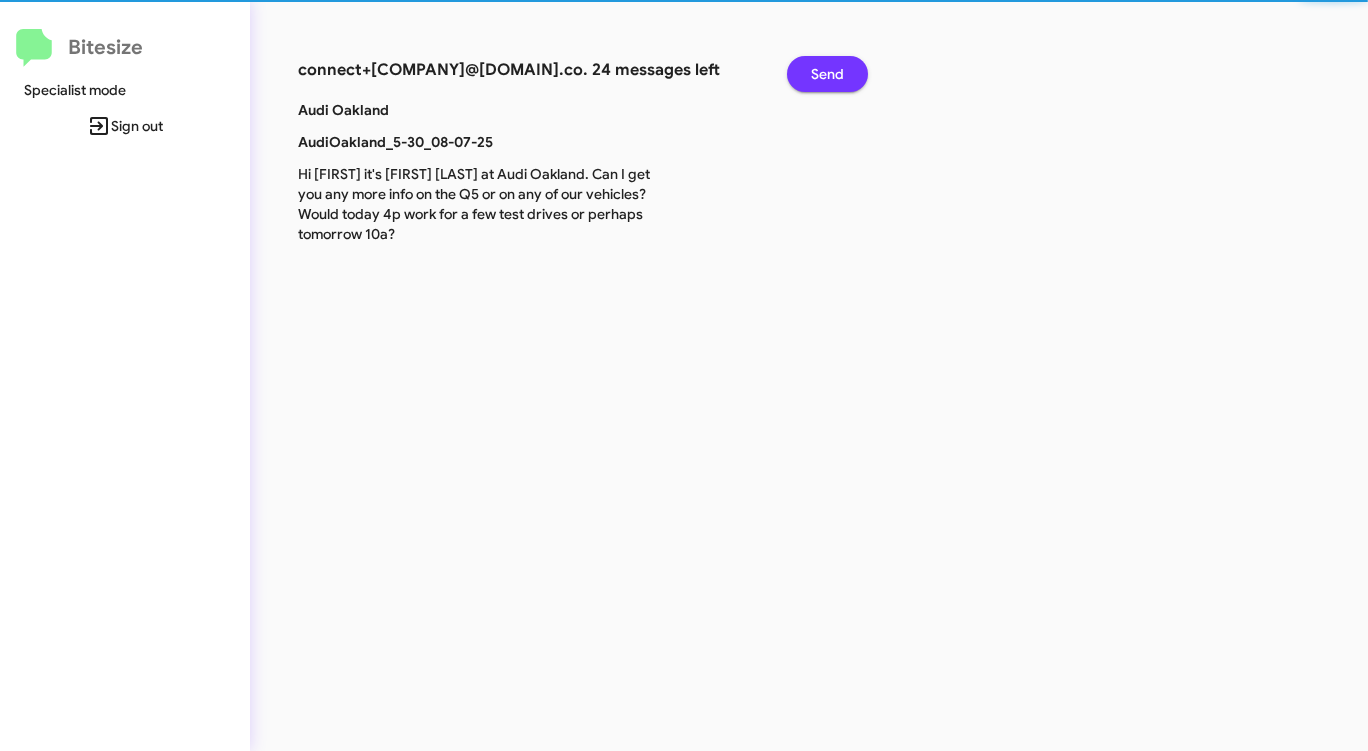 click on "Send" 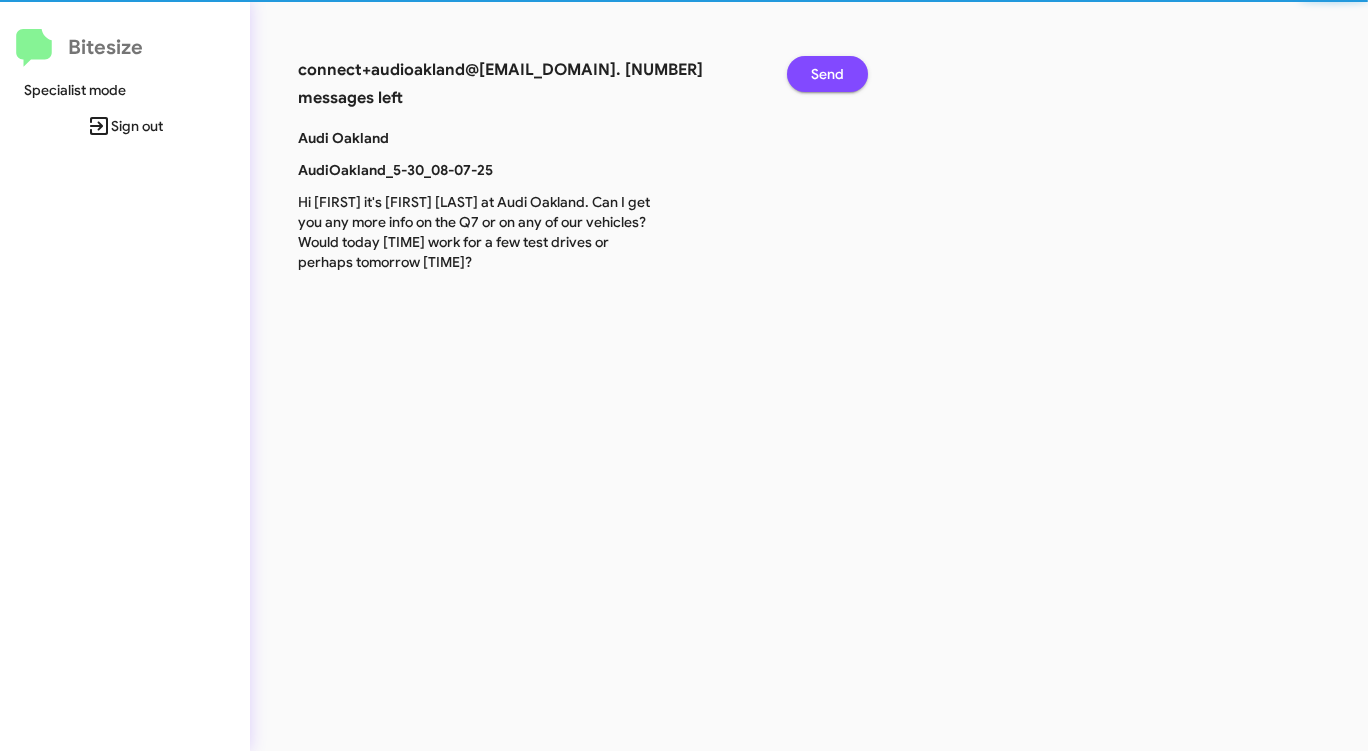 click on "Send" 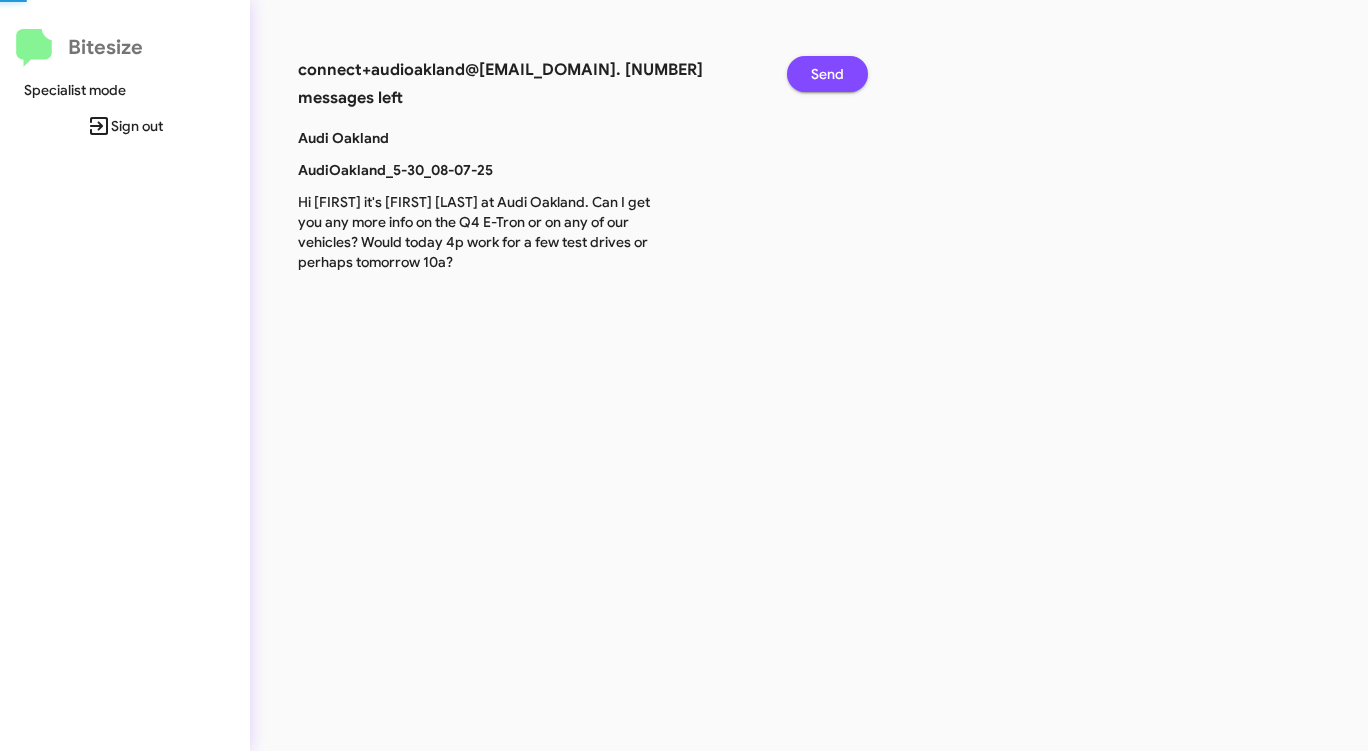 click on "Send" 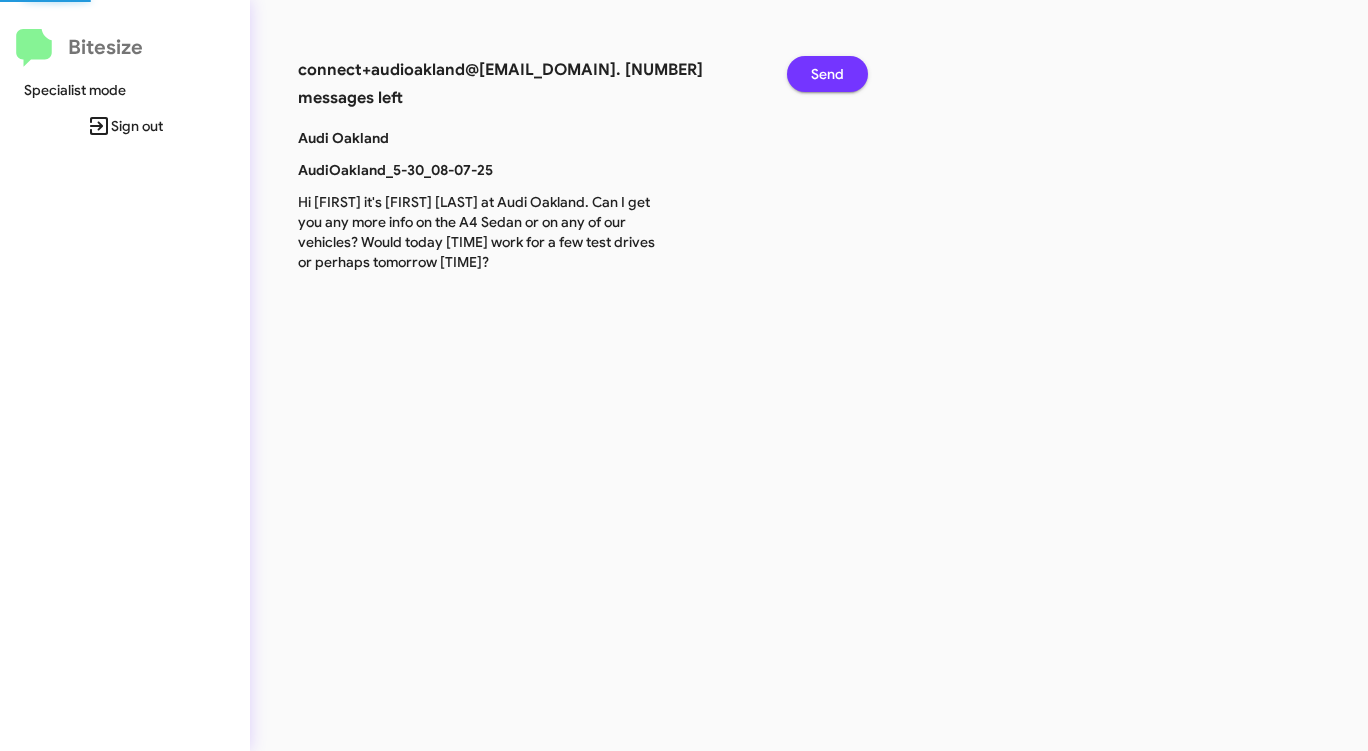 click on "Send" 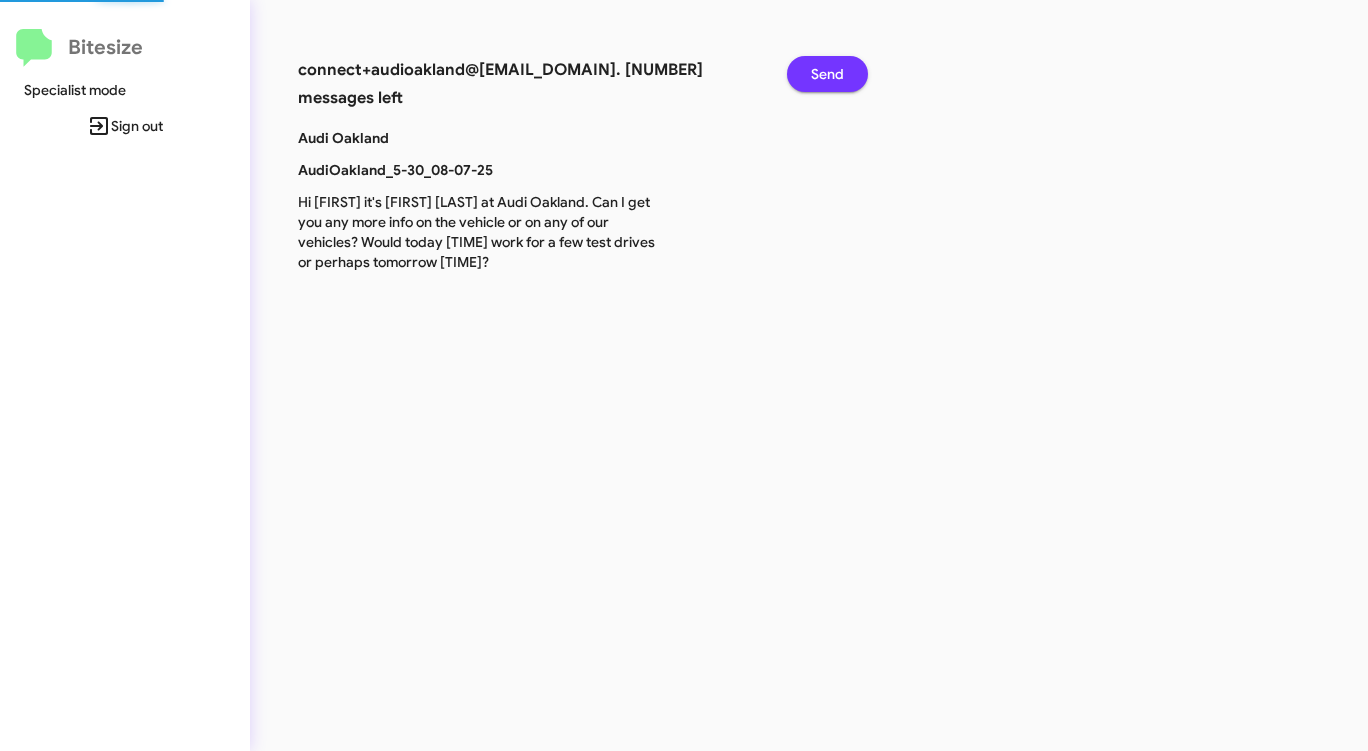click on "Send" 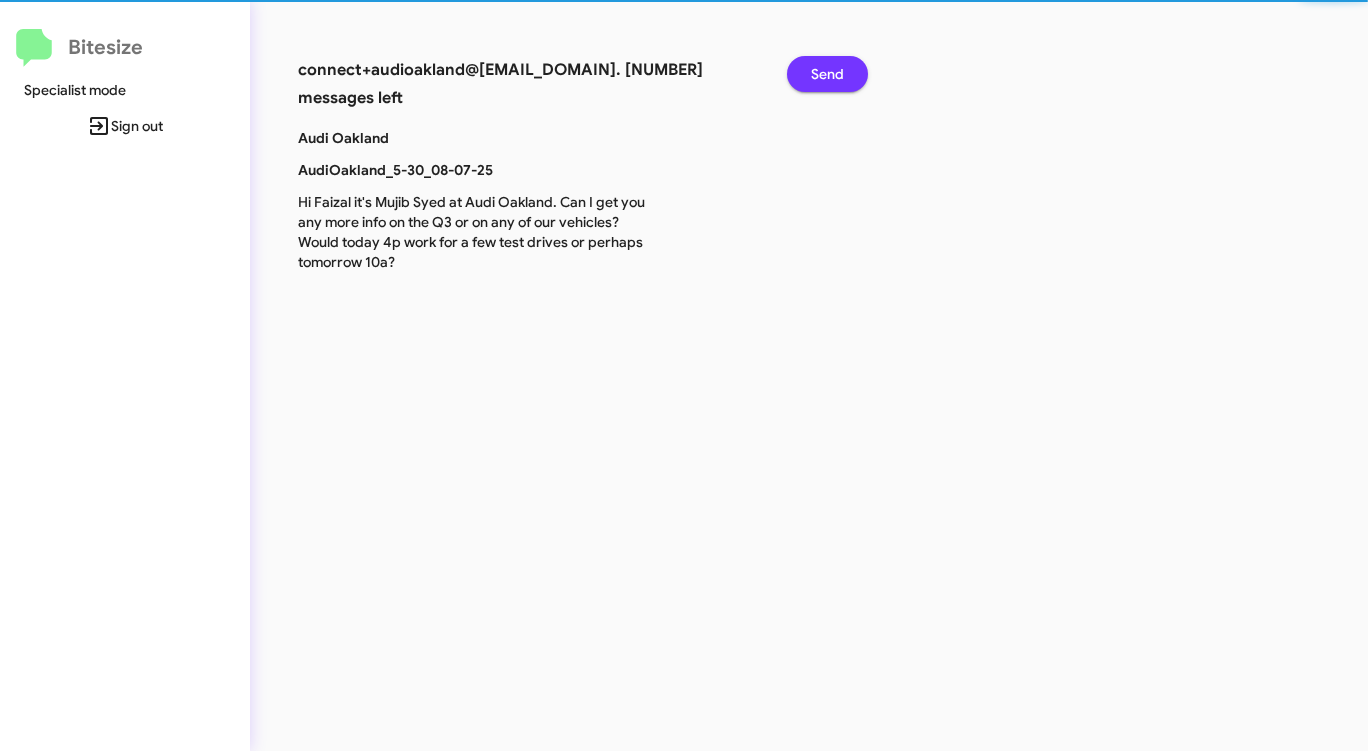 click on "Send" 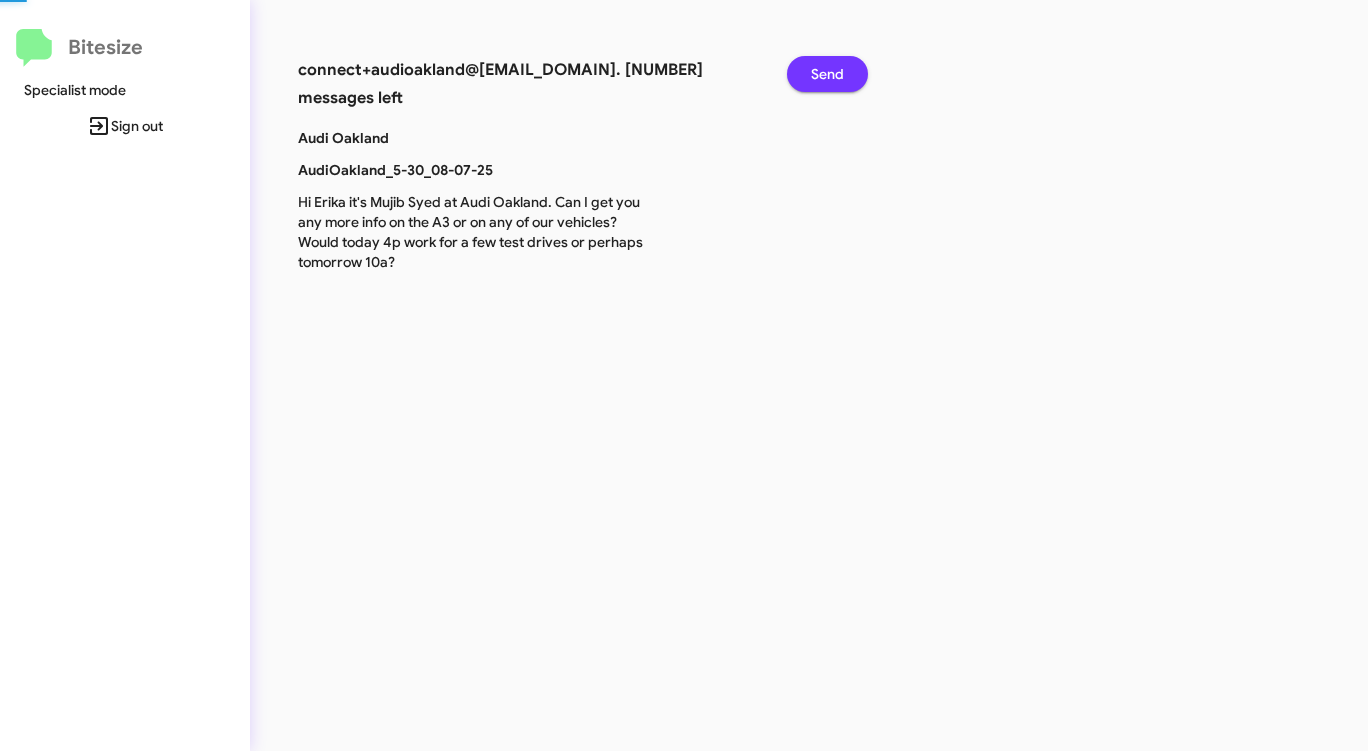 click on "Send" 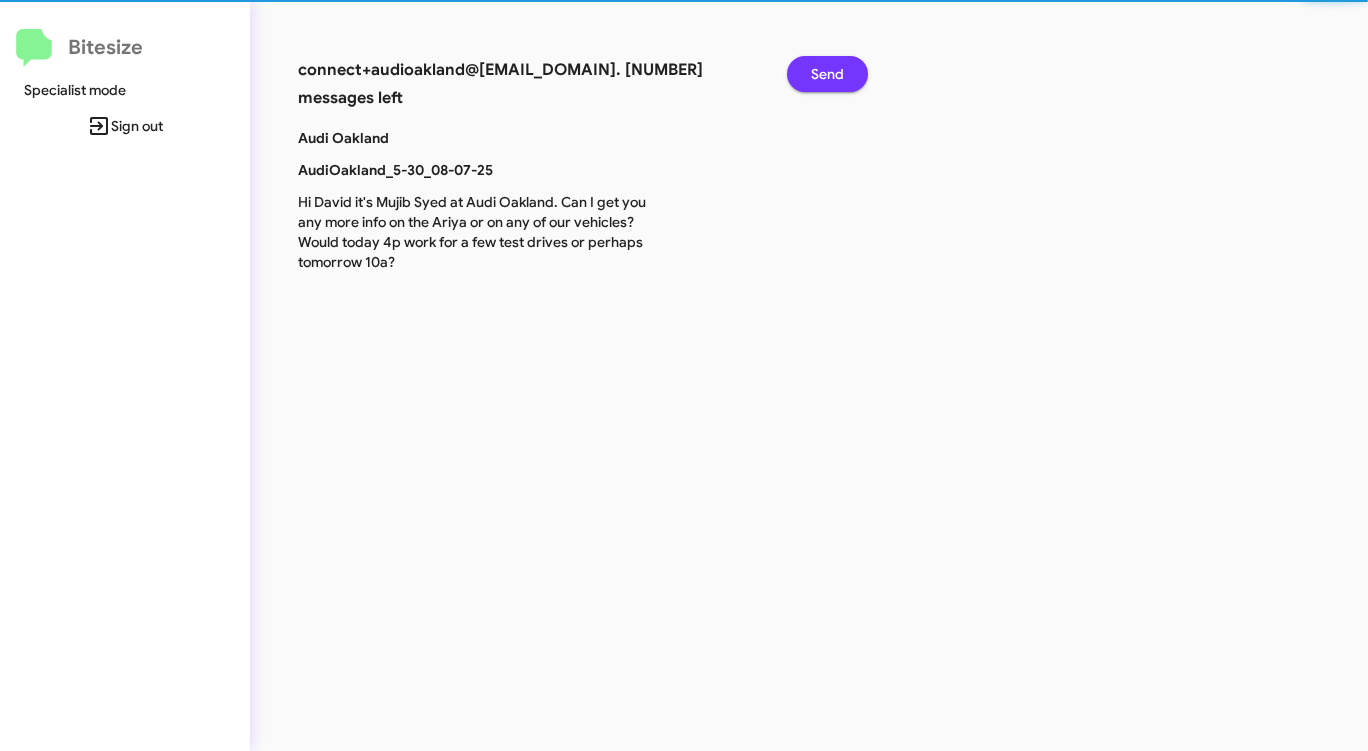 click on "Send" 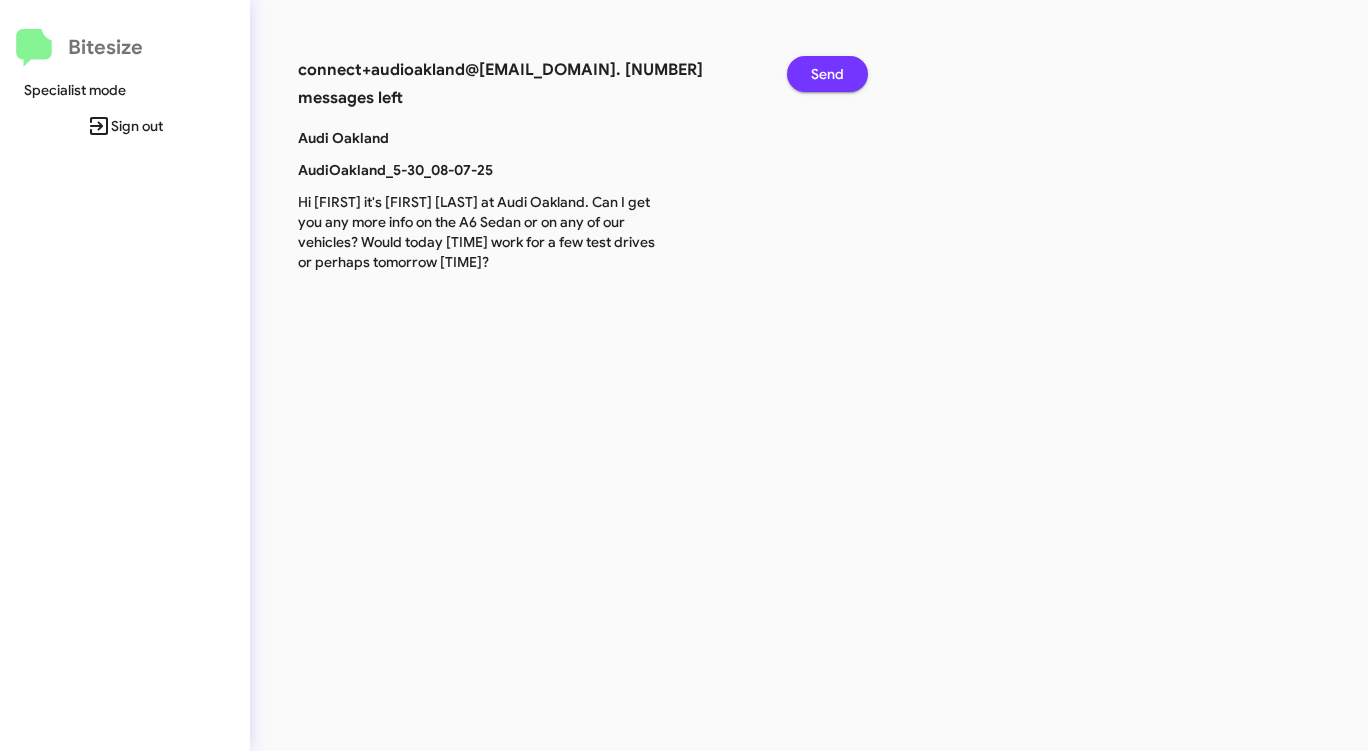 click on "Send" 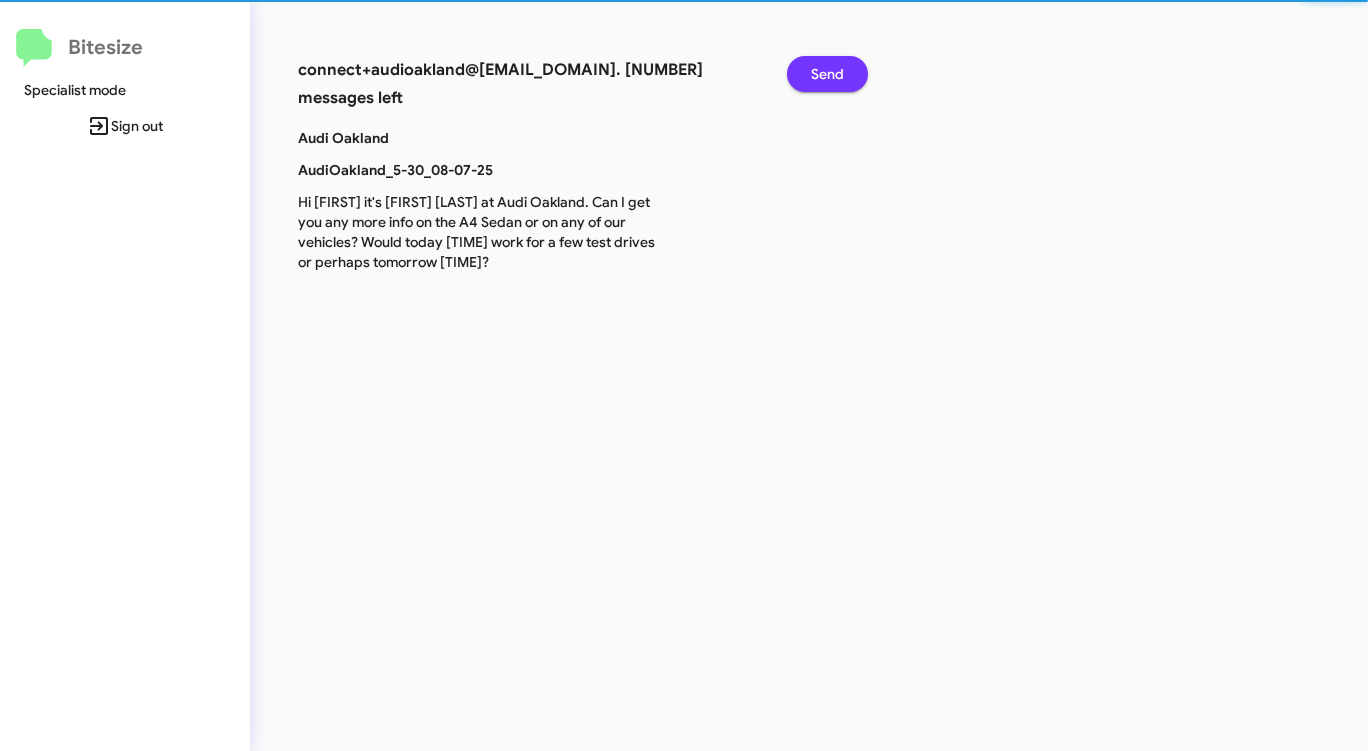 click on "Send" 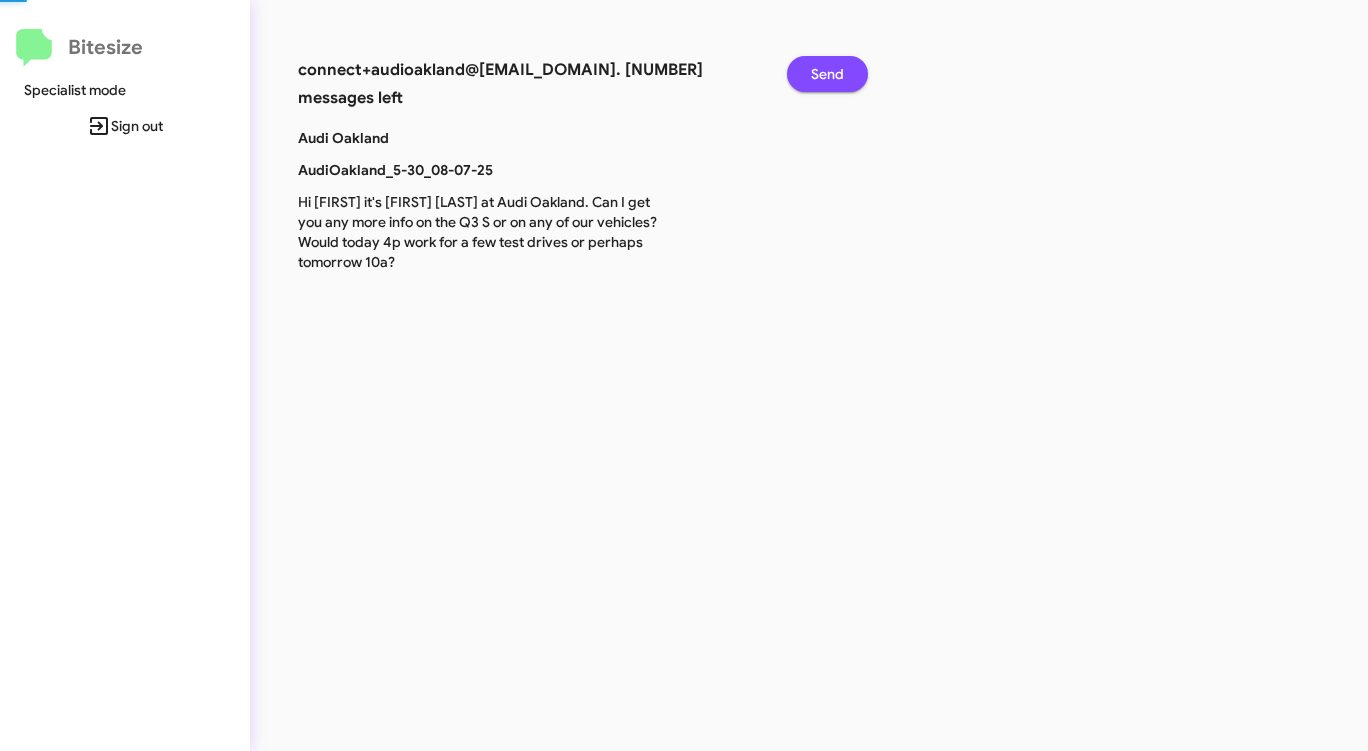 click on "Send" 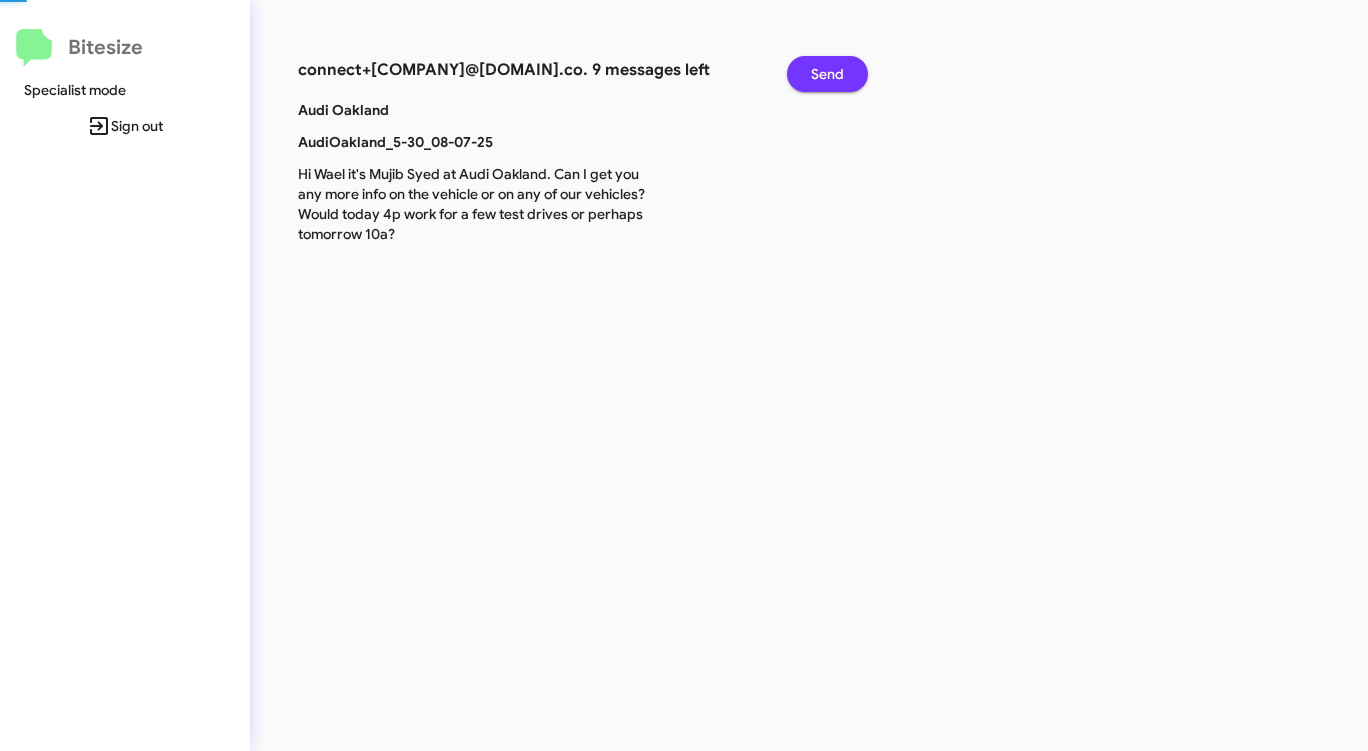 click on "Send" 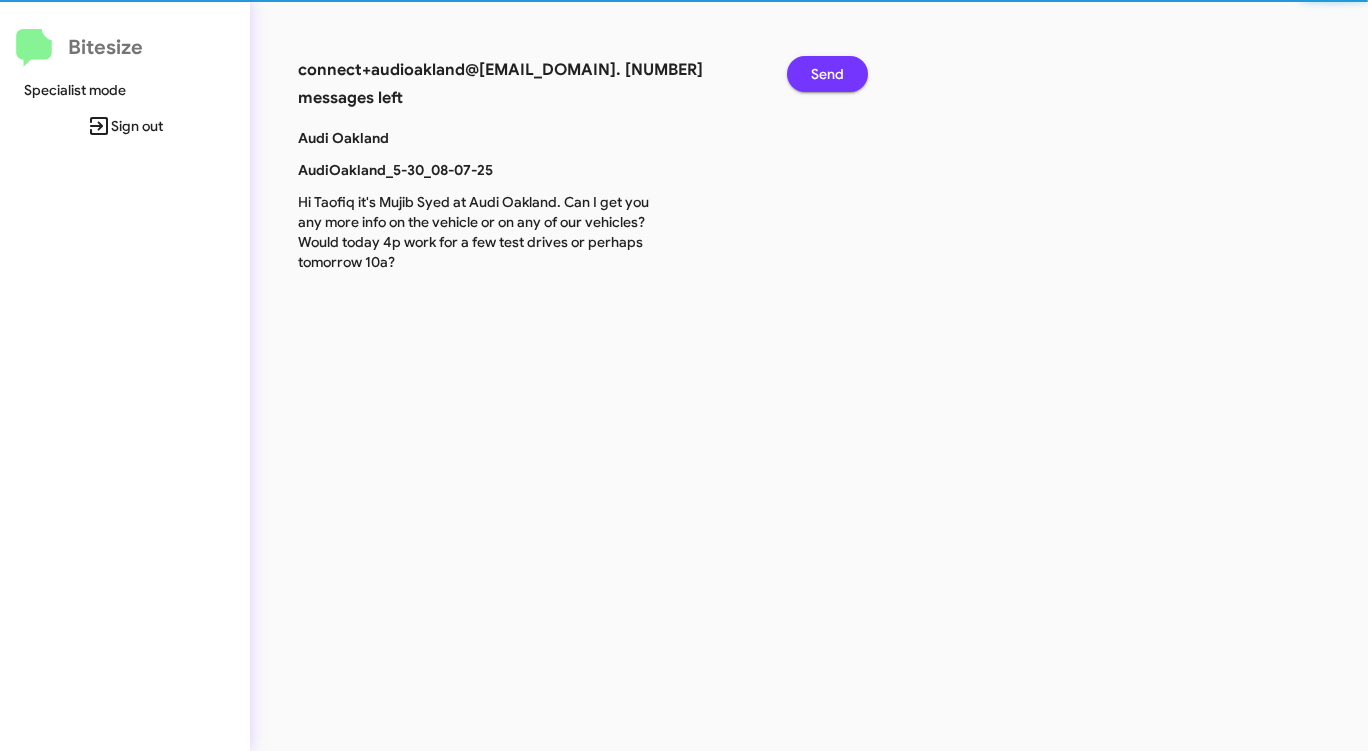 click on "Send" 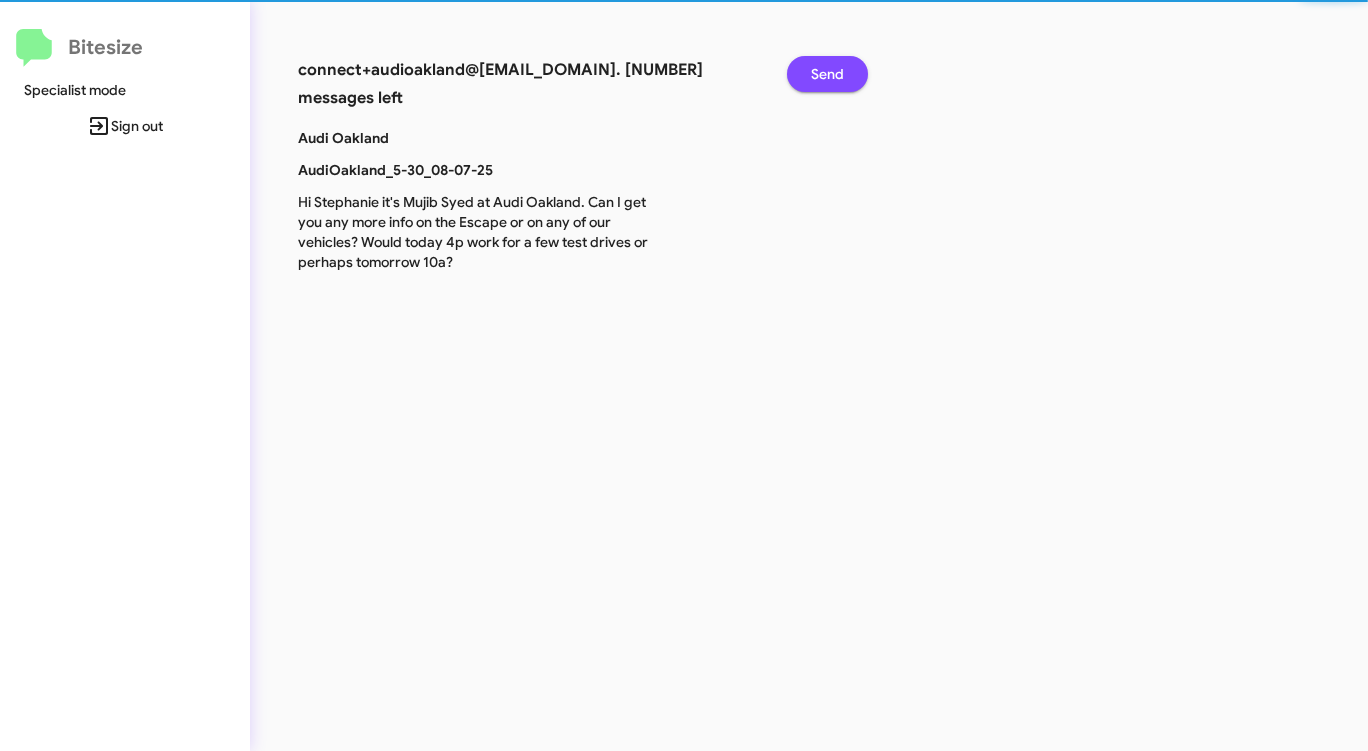 click on "Send" 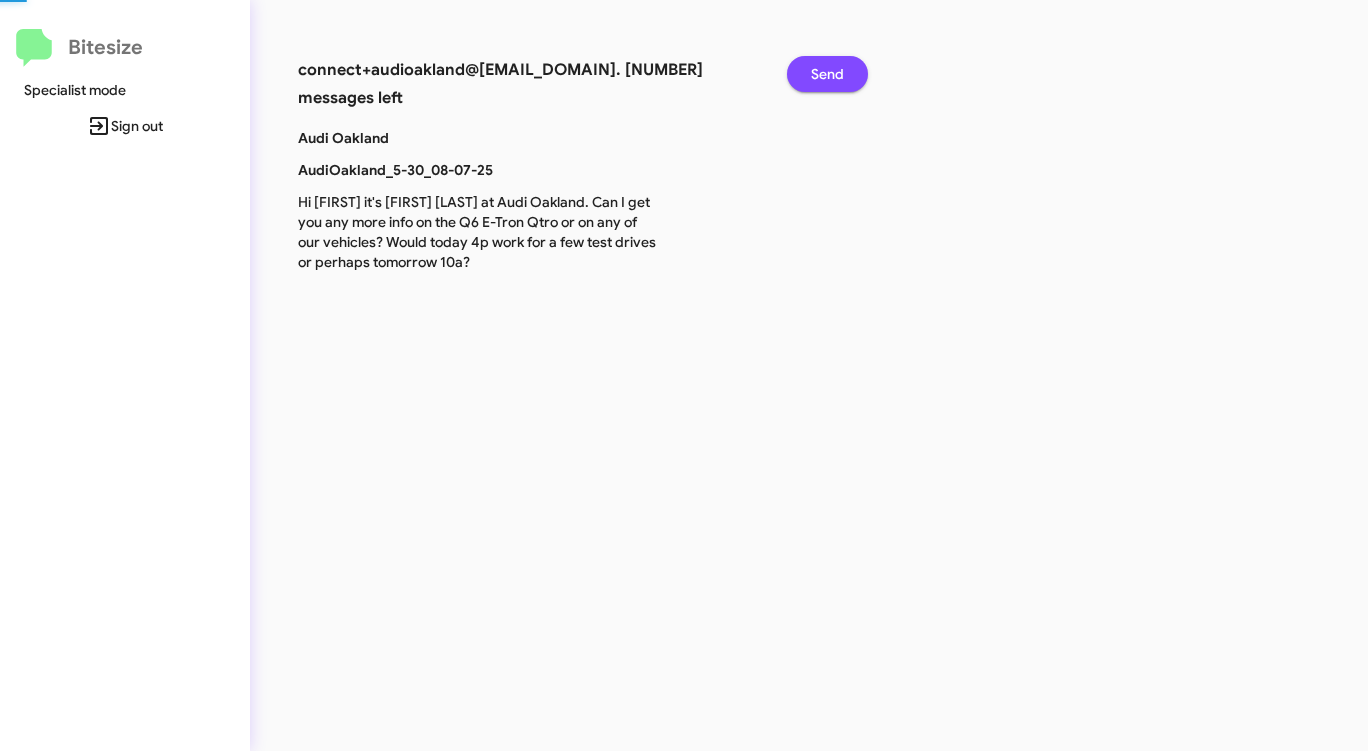 click on "Send" 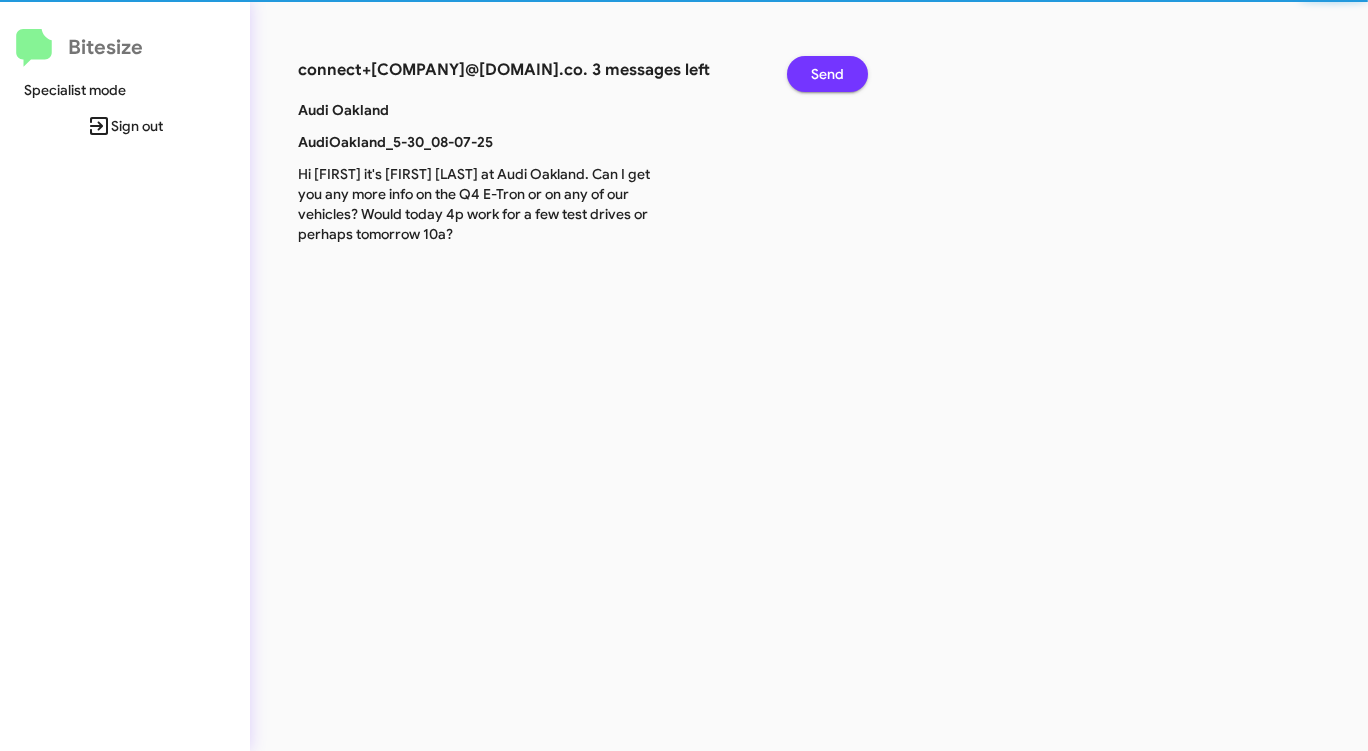 click on "Send" 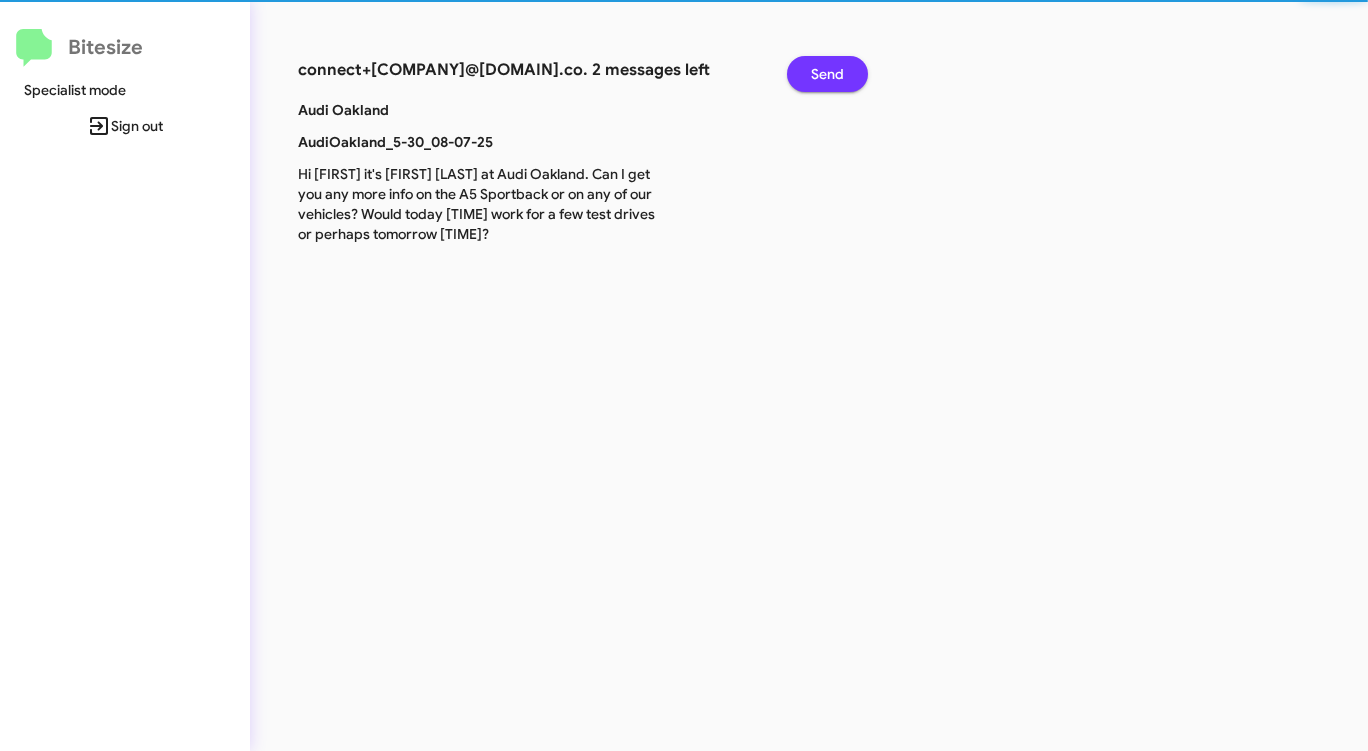 click on "Send" 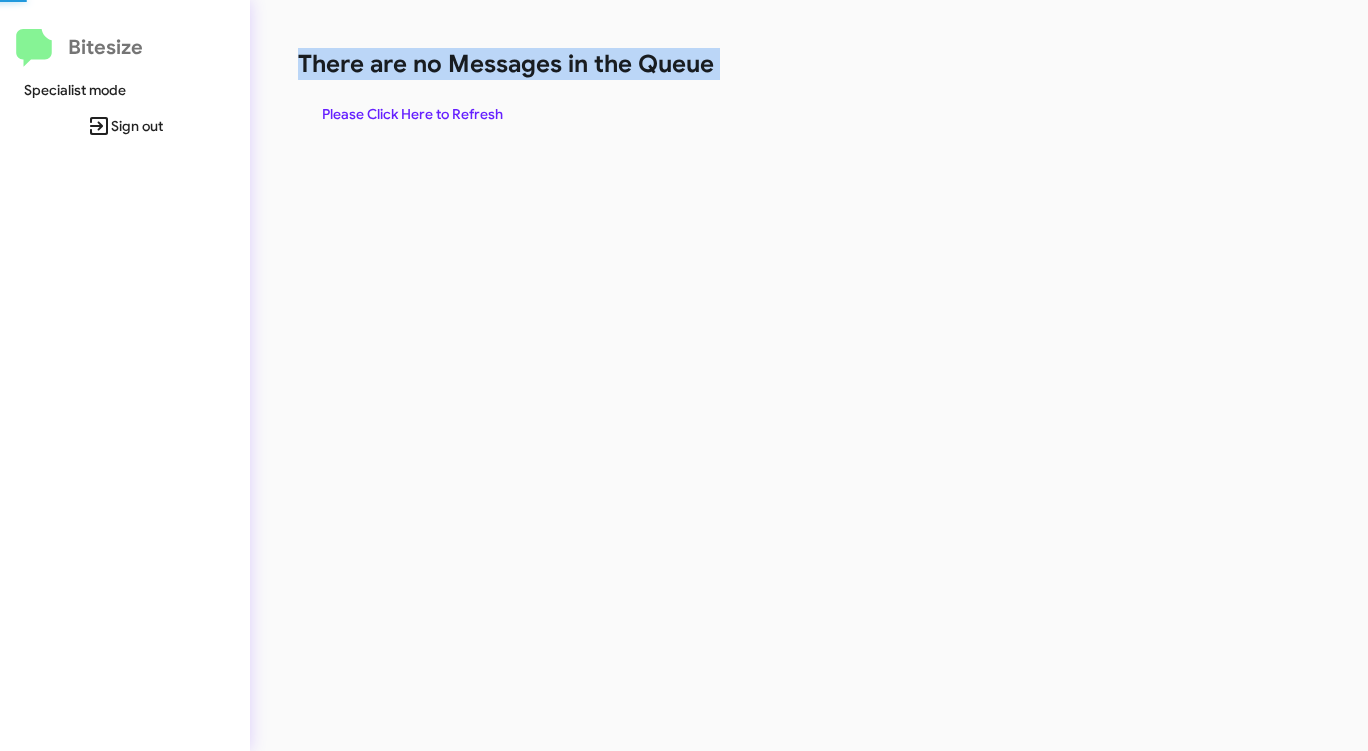 click on "There are no Messages in the Queue" 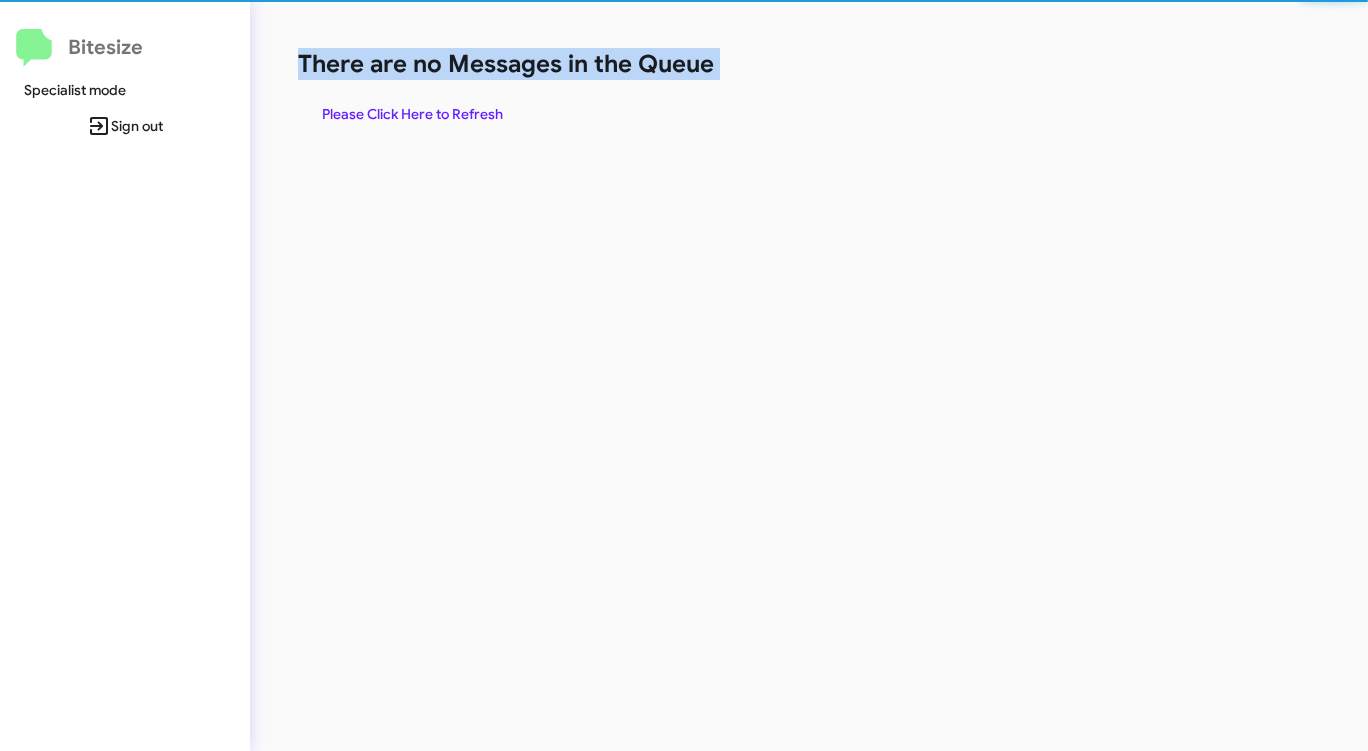 click on "There are no Messages in the Queue" 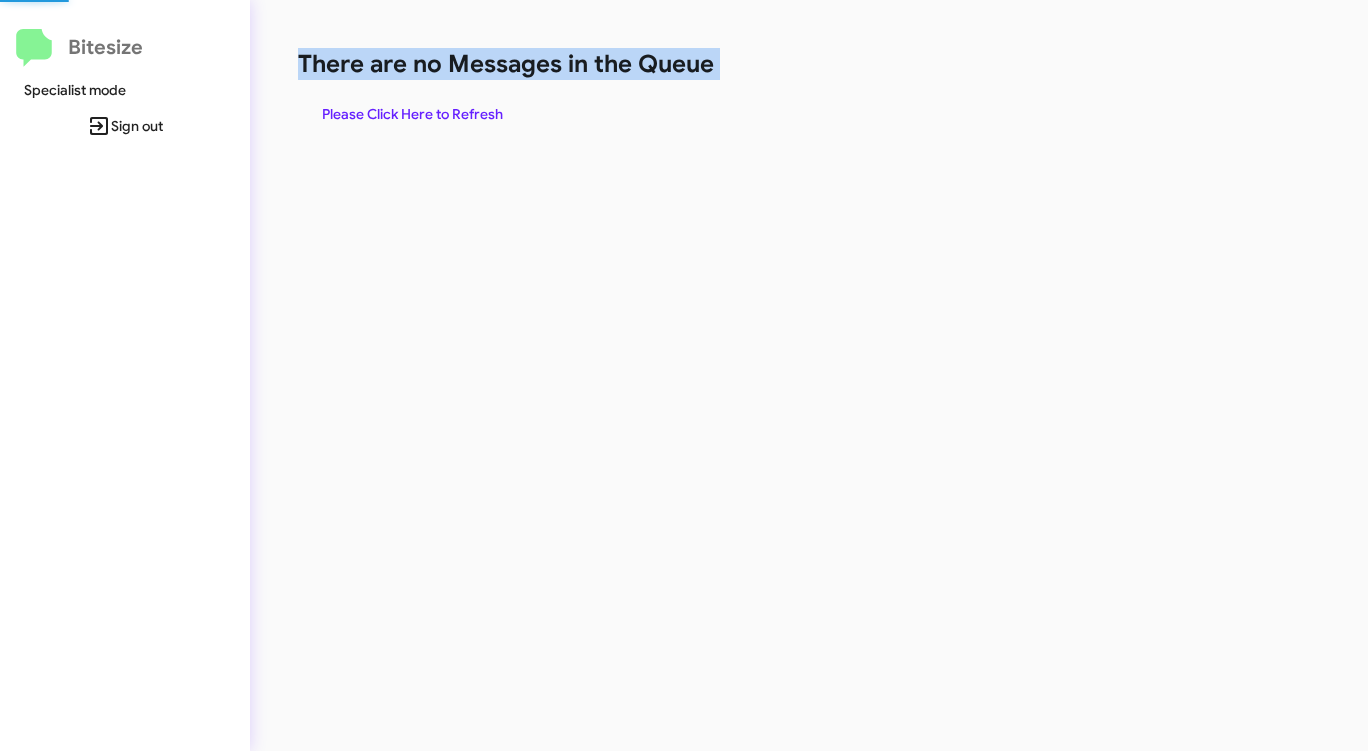 click on "There are no Messages in the Queue" 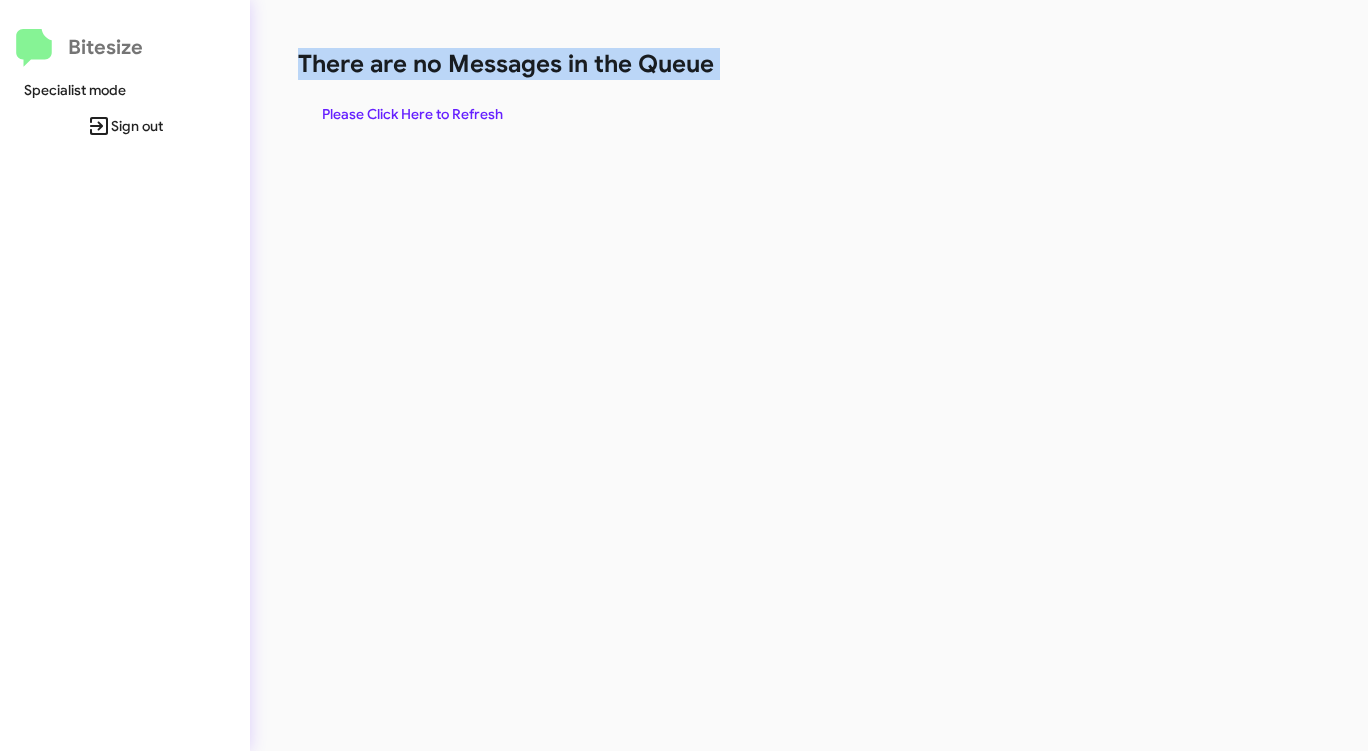 click on "There are no Messages in the Queue" 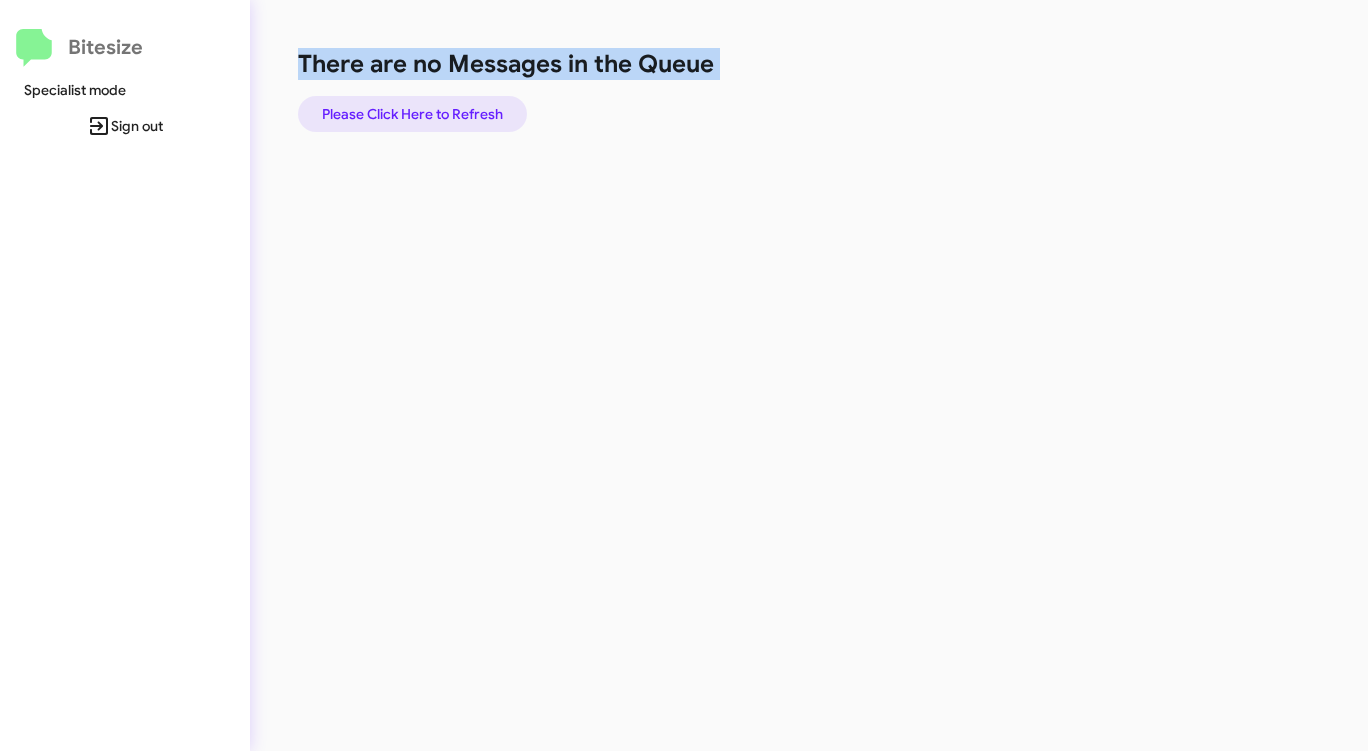 click on "Please Click Here to Refresh" 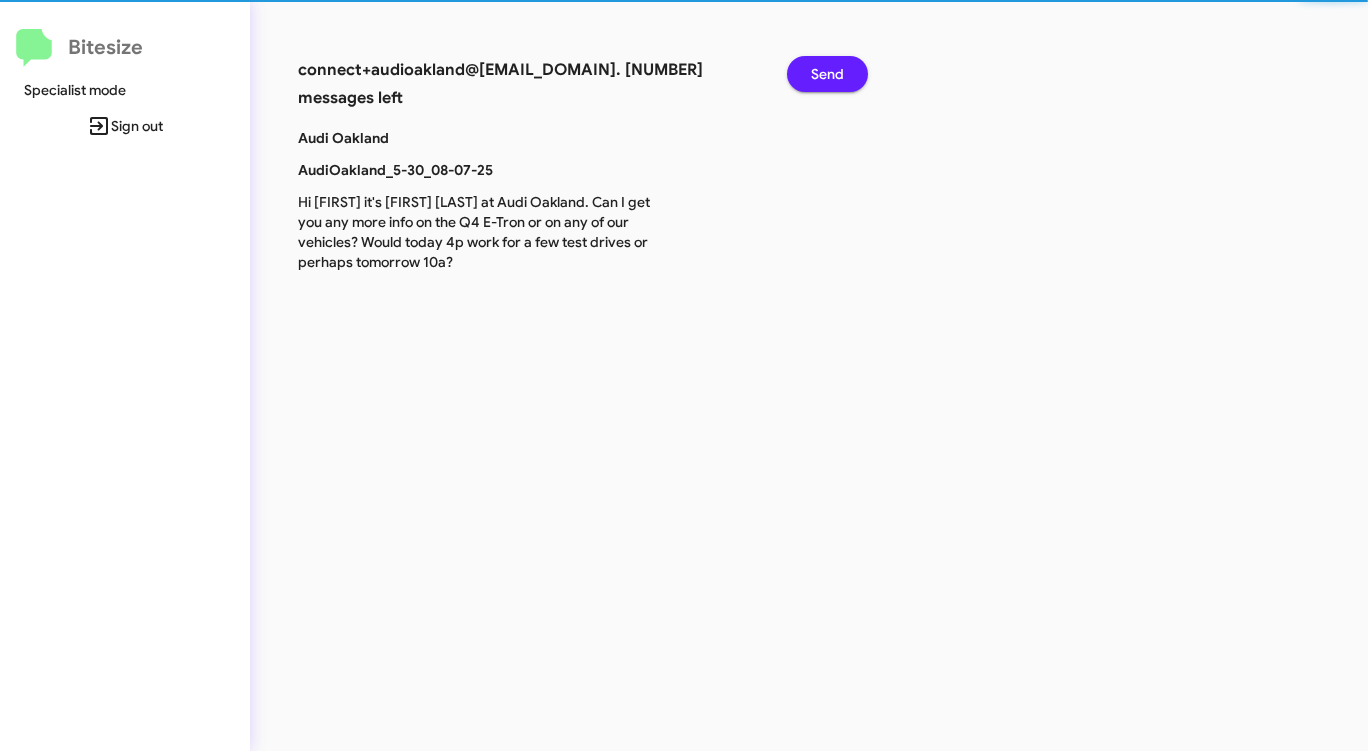 click on "Audi Oakland" 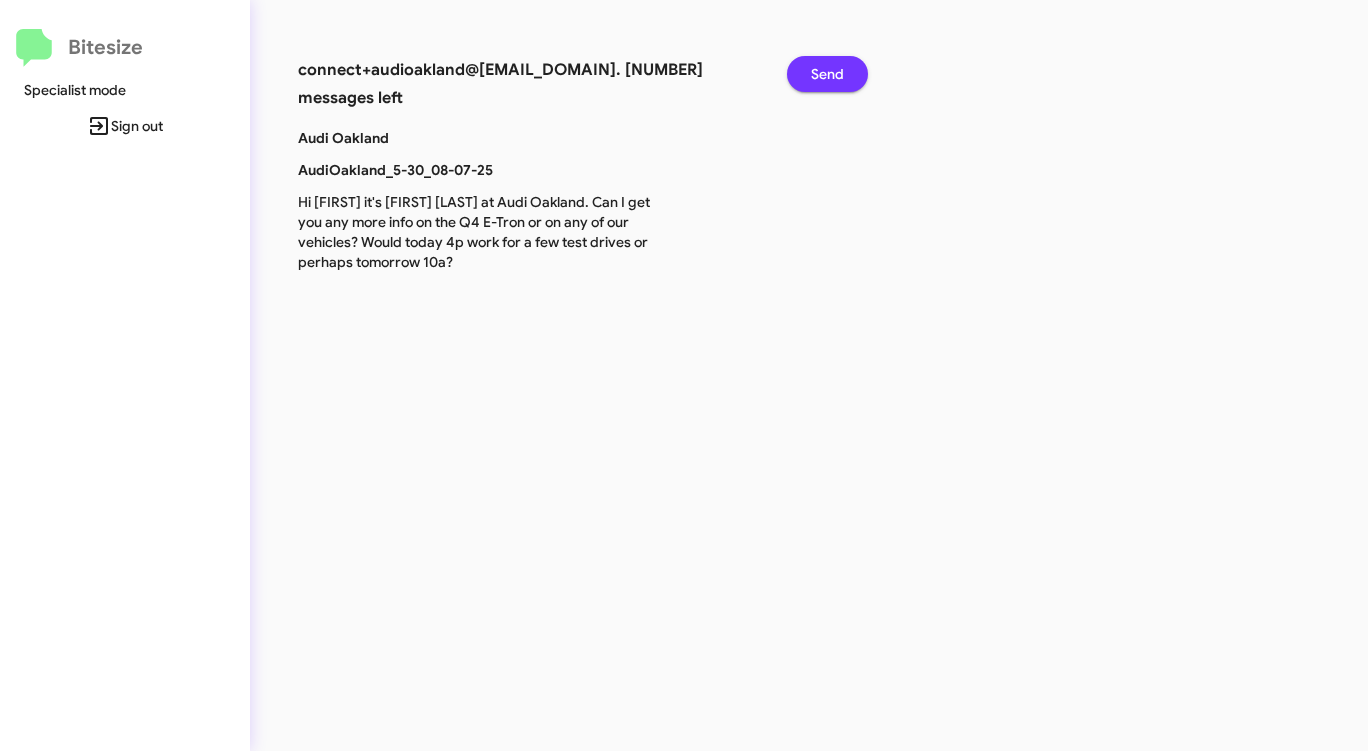 click on "Send" 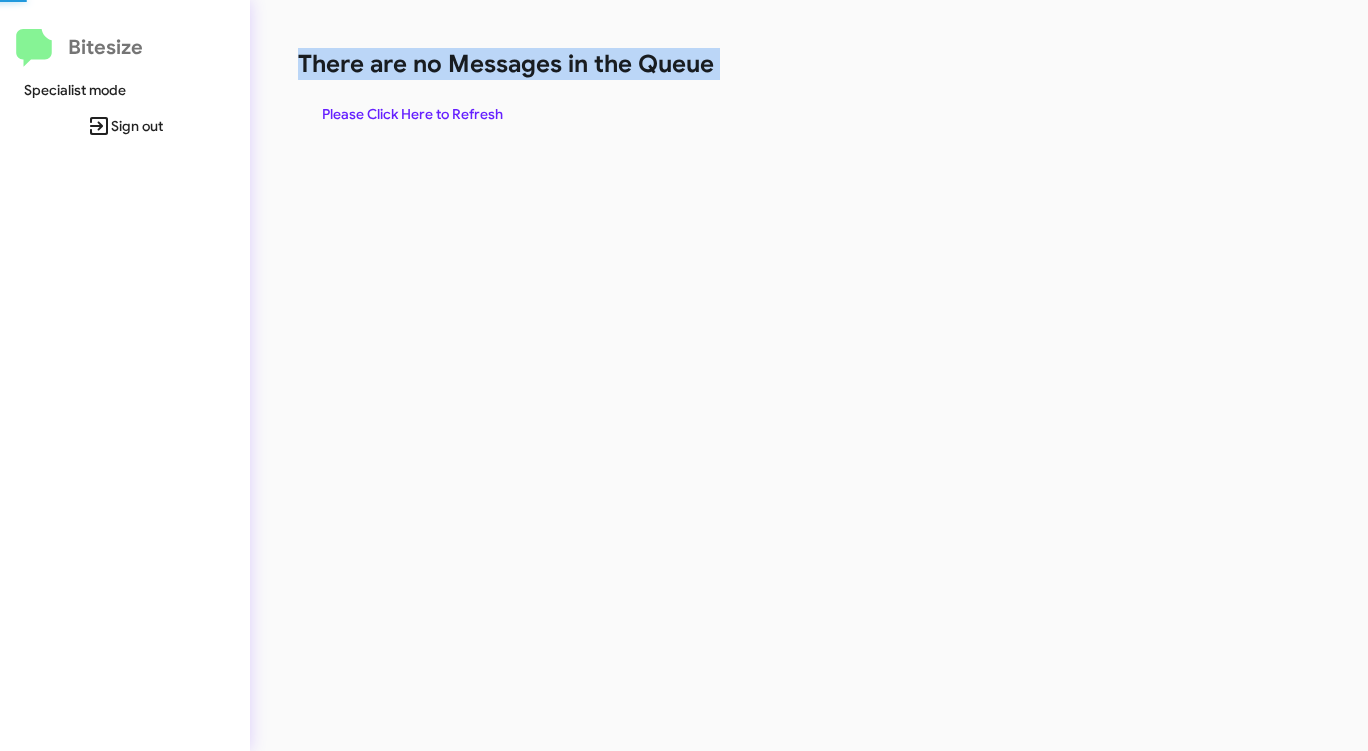 click on "There are no Messages in the Queue" 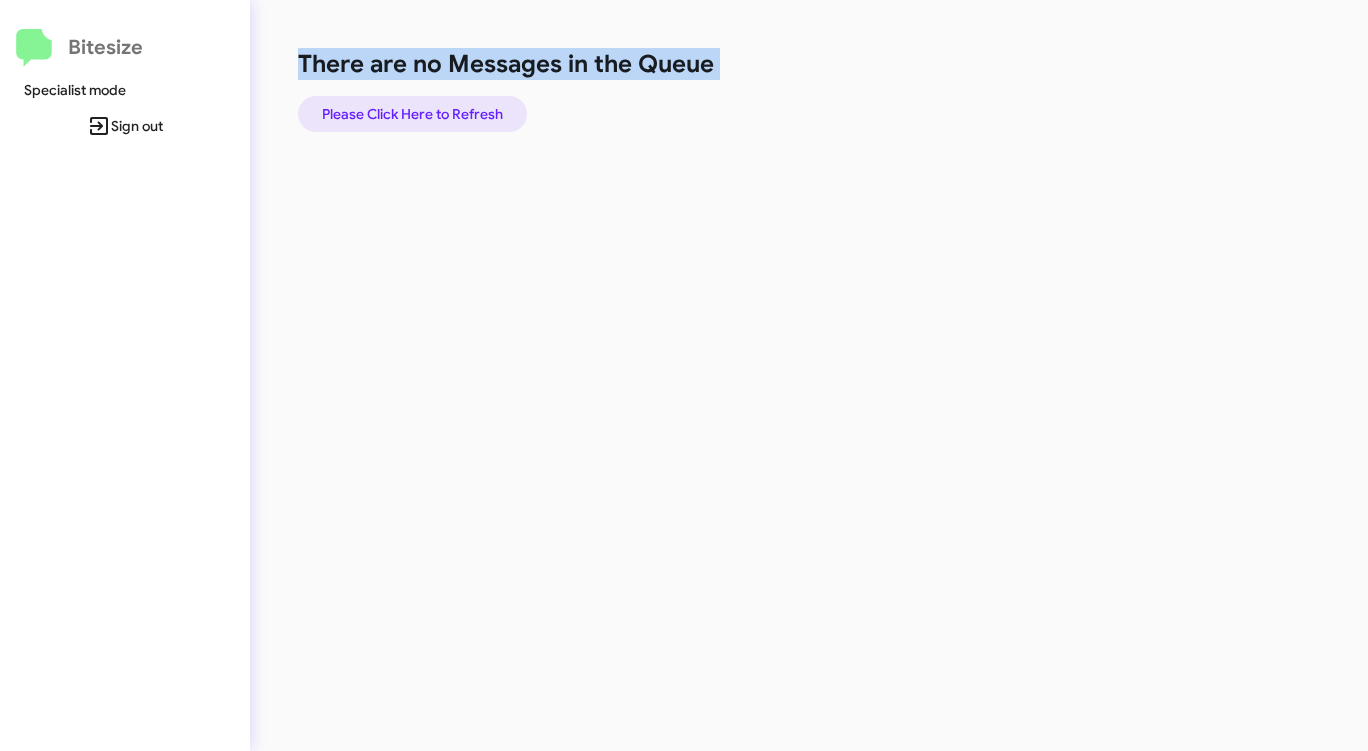 click on "Please Click Here to Refresh" 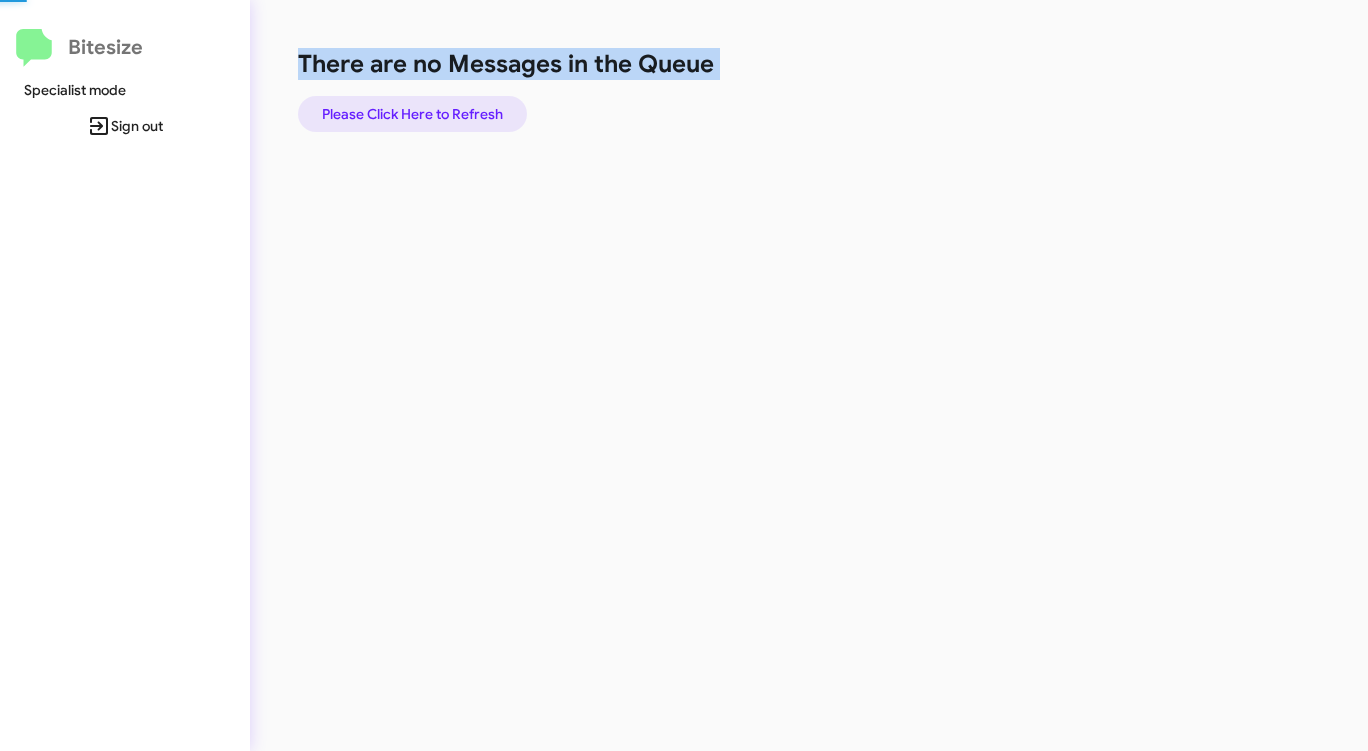 click on "Please Click Here to Refresh" 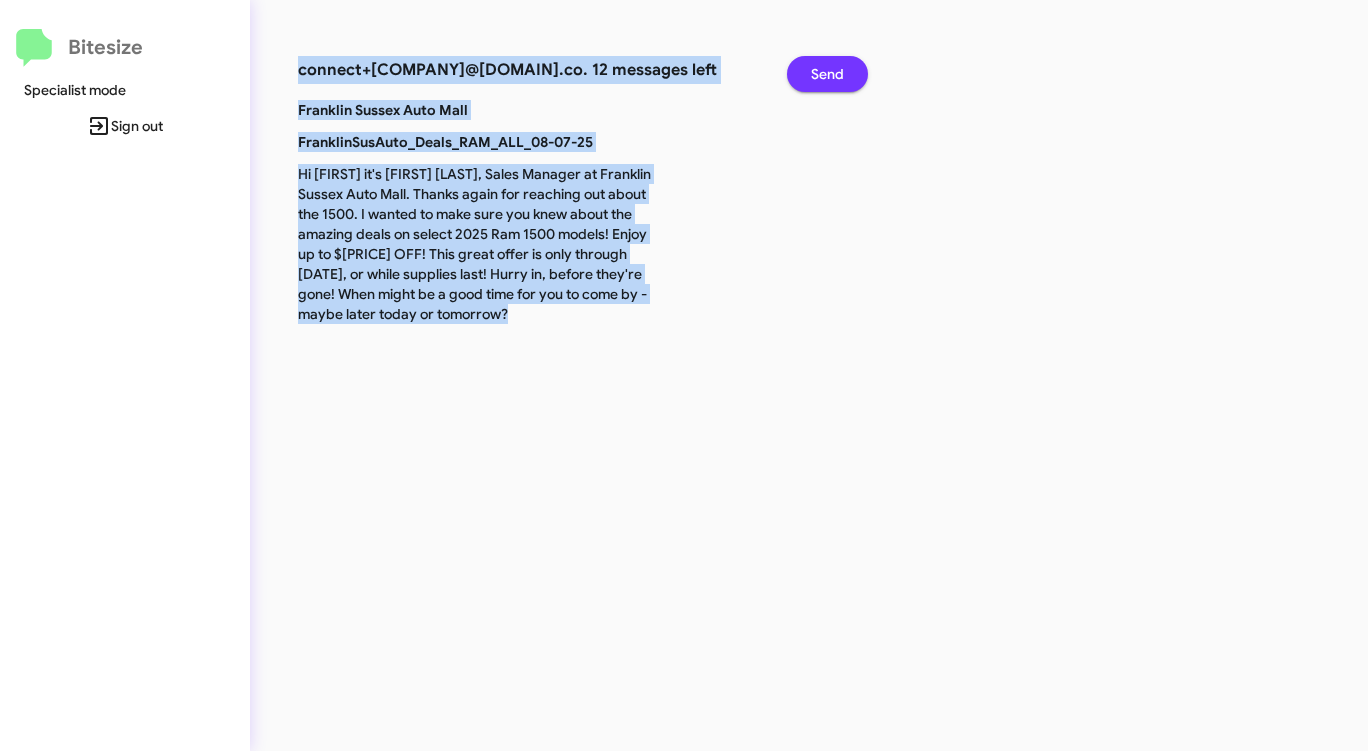 click on "Send" 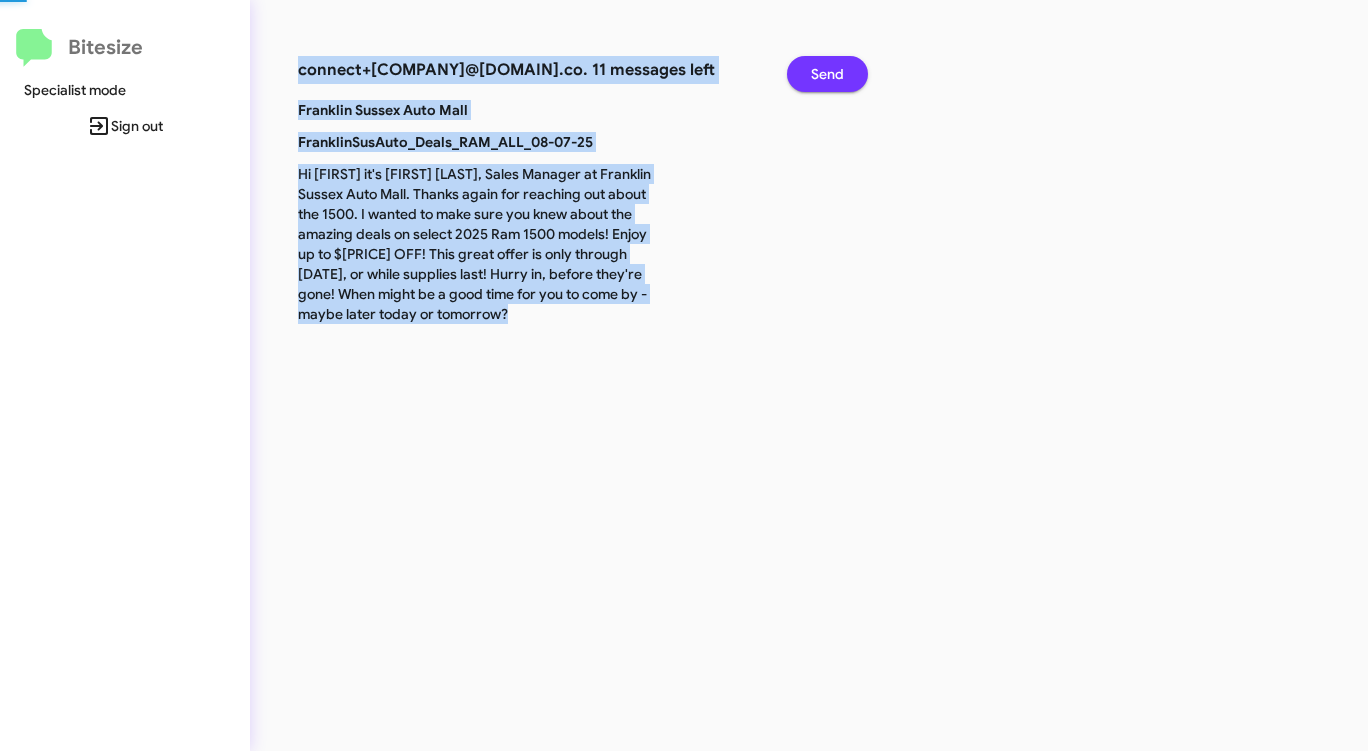 click on "Send" 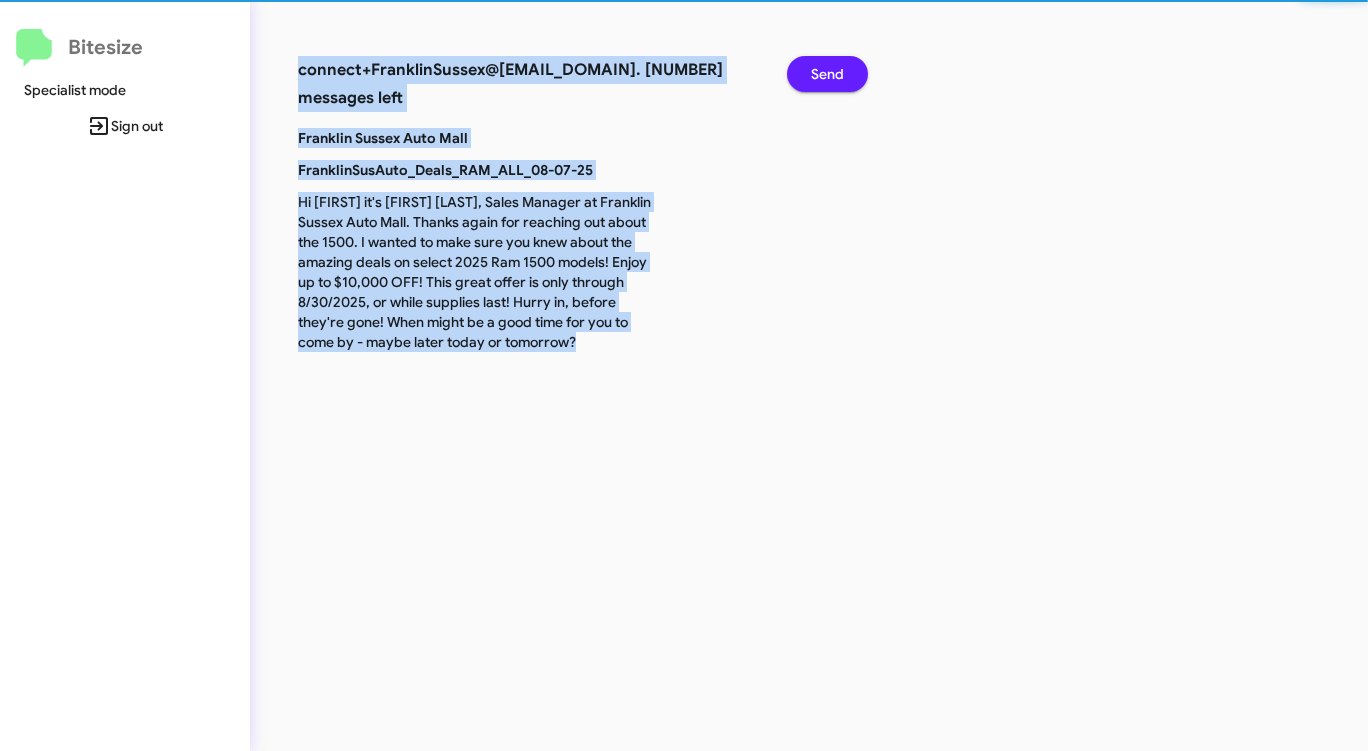 click on "Send" 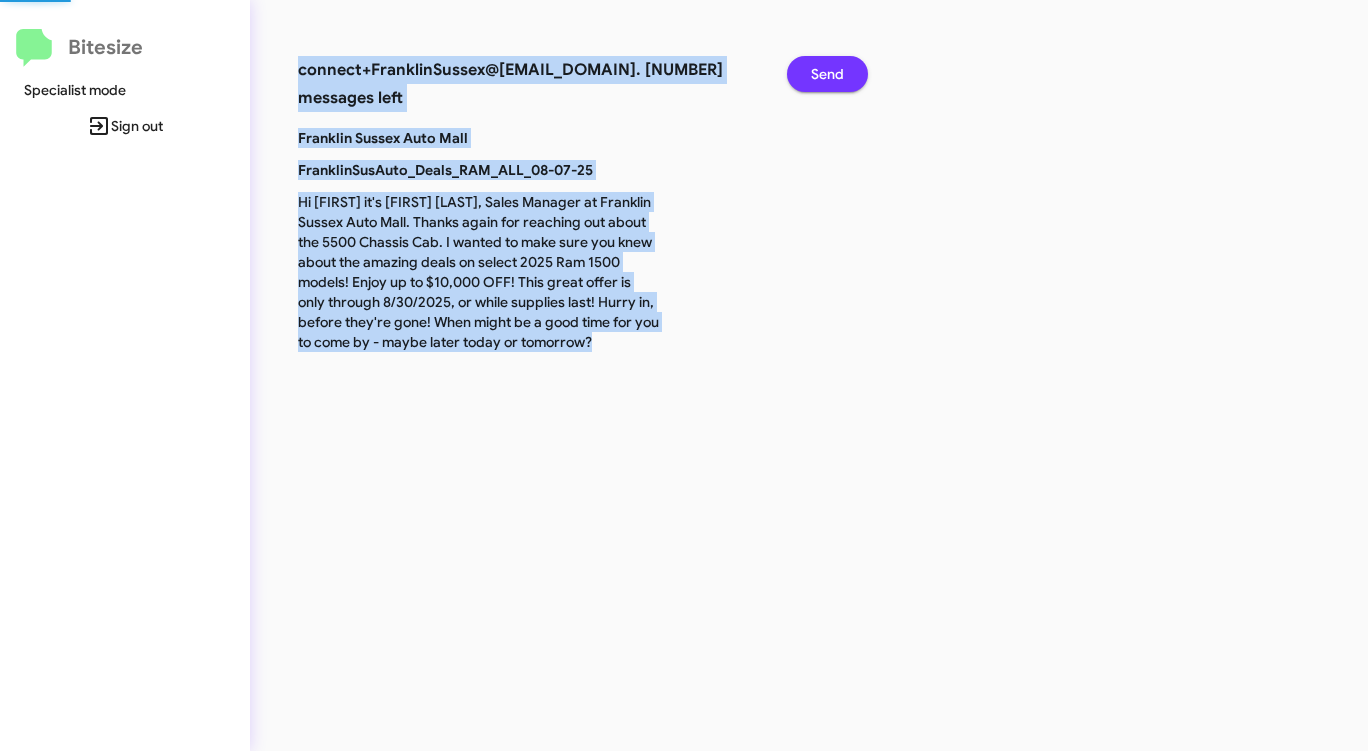 click on "Send" 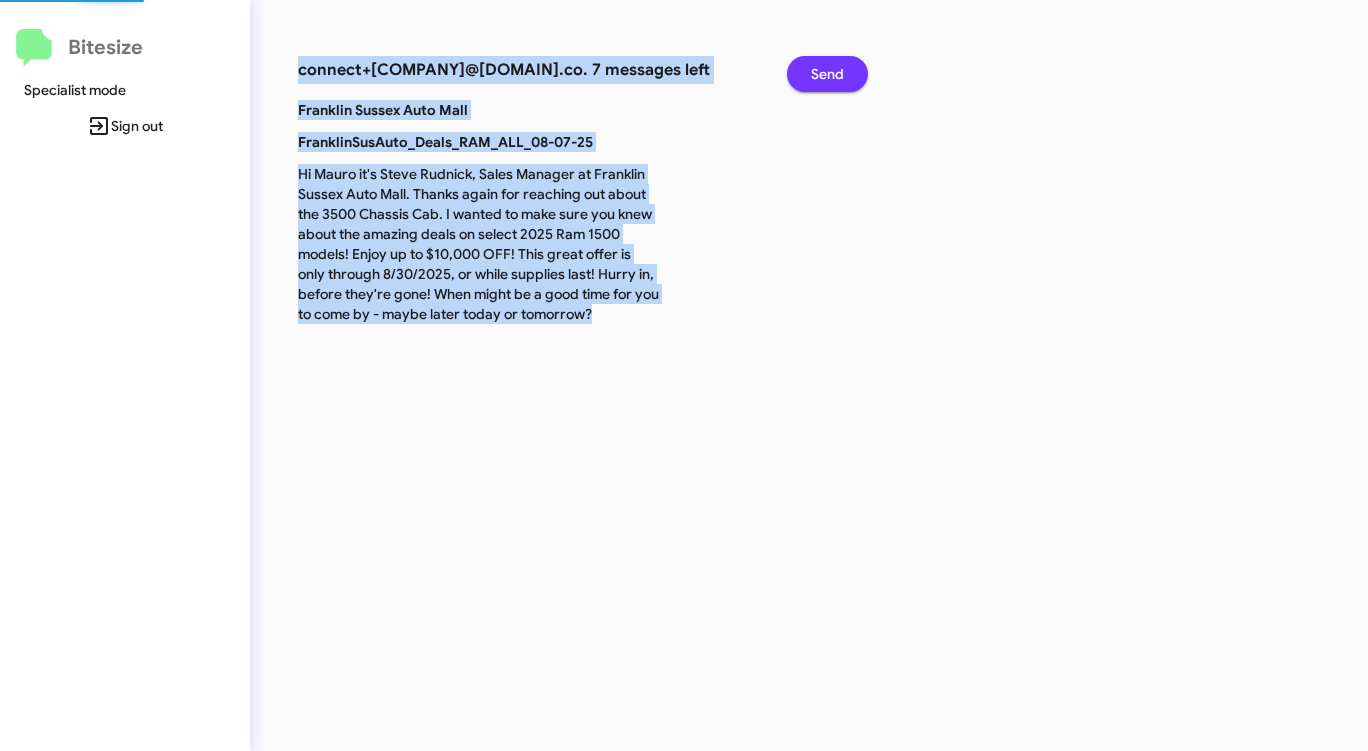 click on "Send" 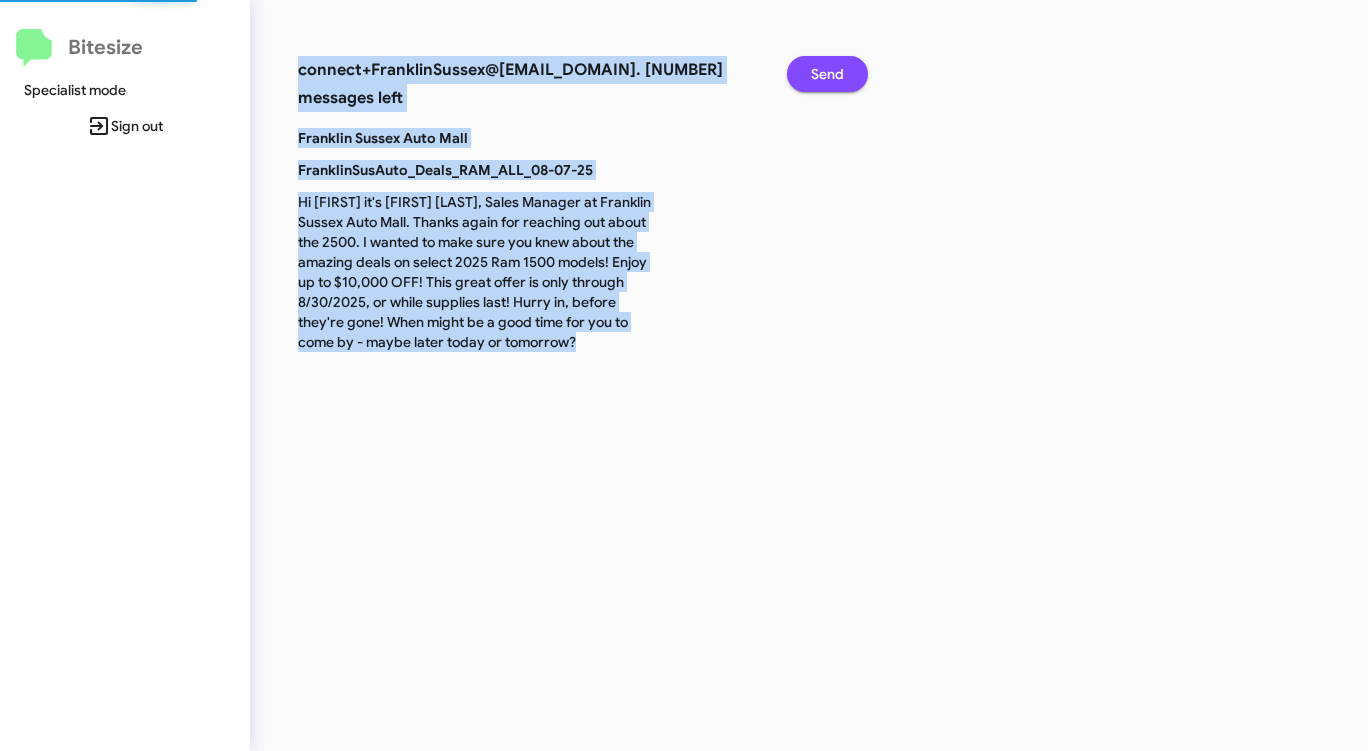 click on "Send" 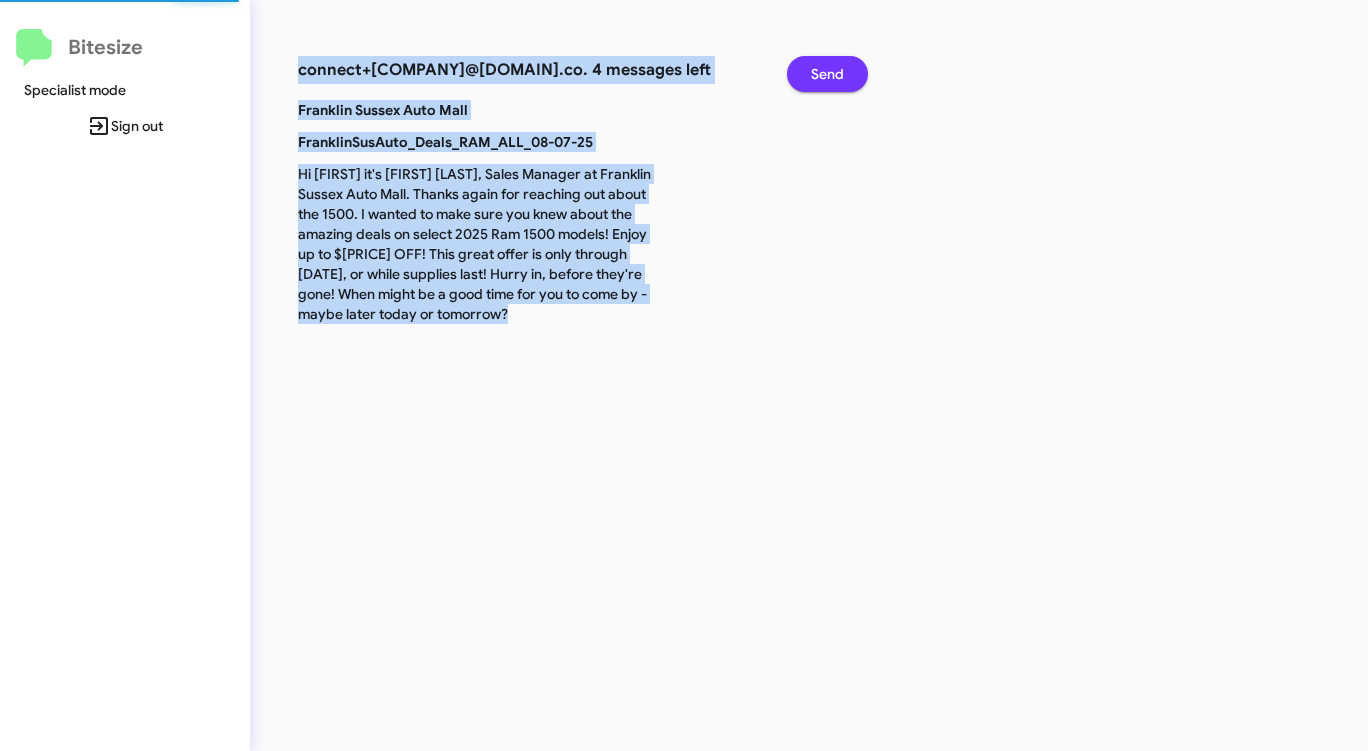 click on "Send" 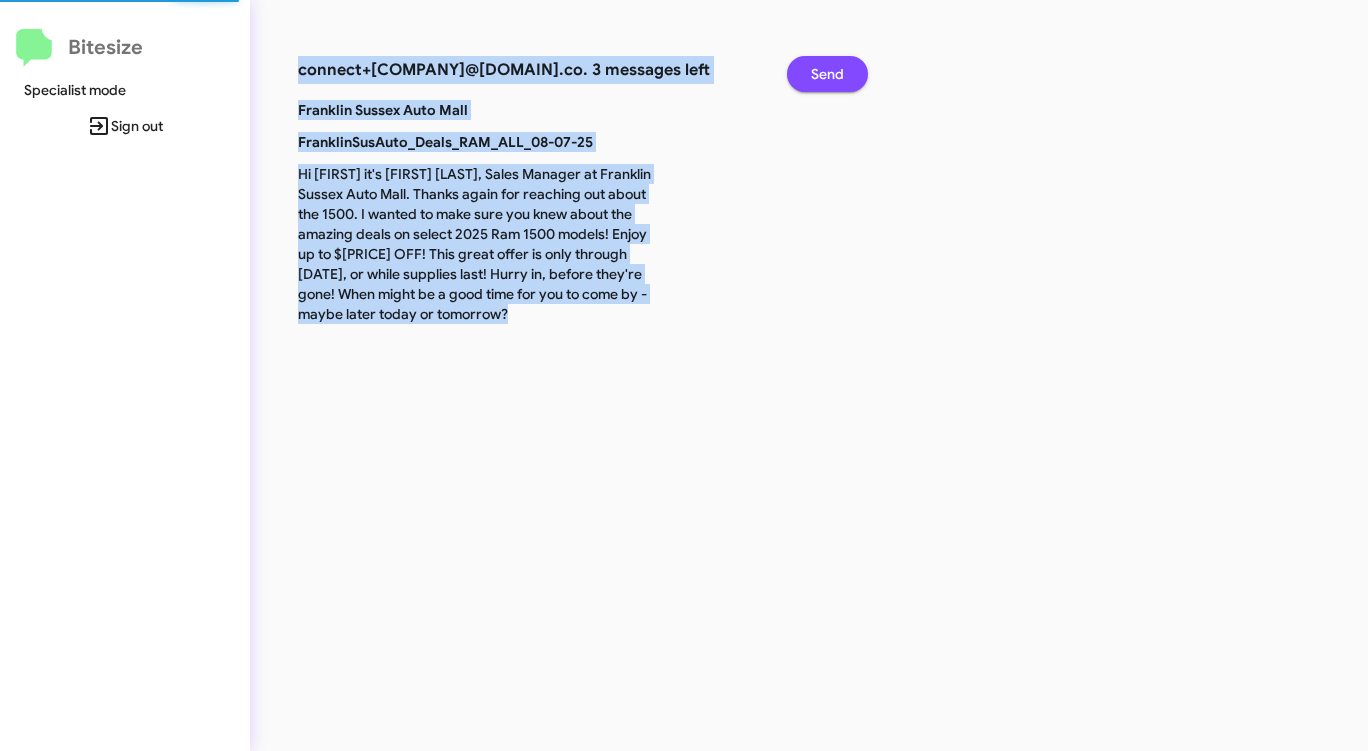 click on "Send" 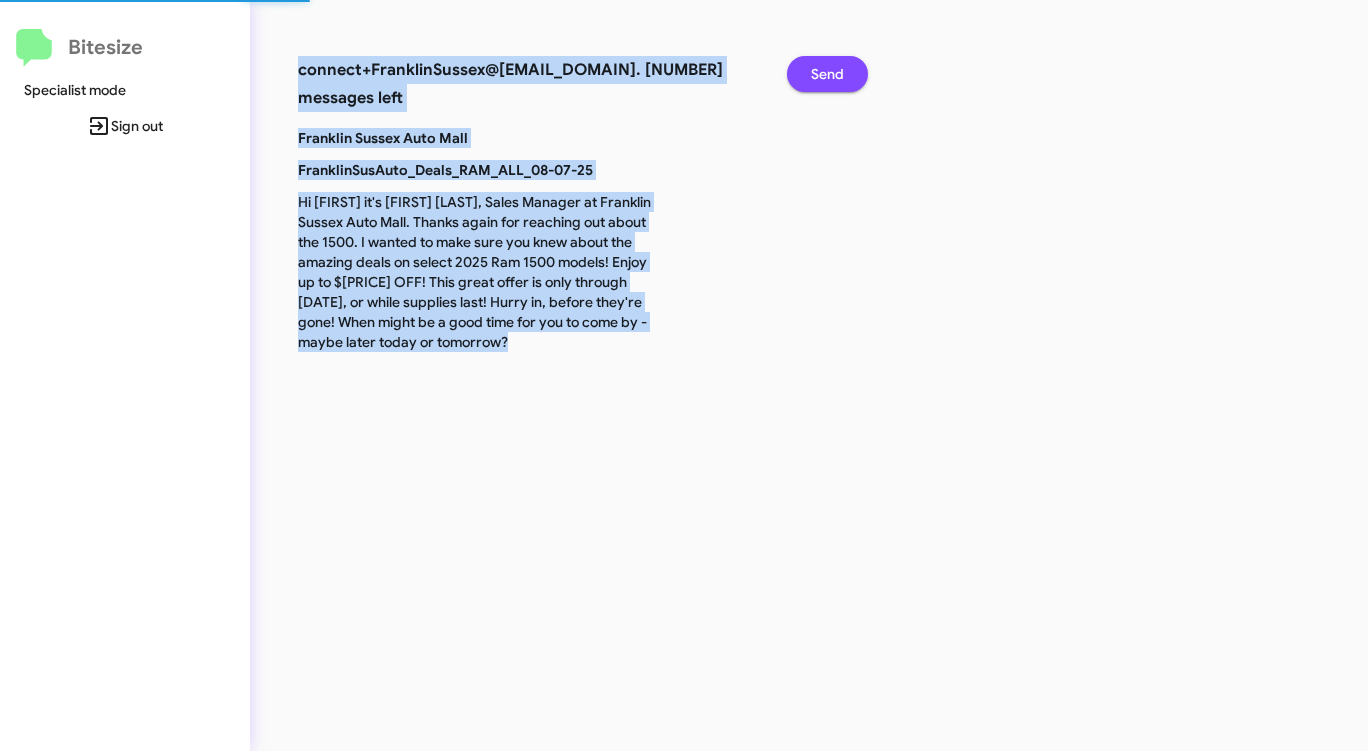 click on "Send" 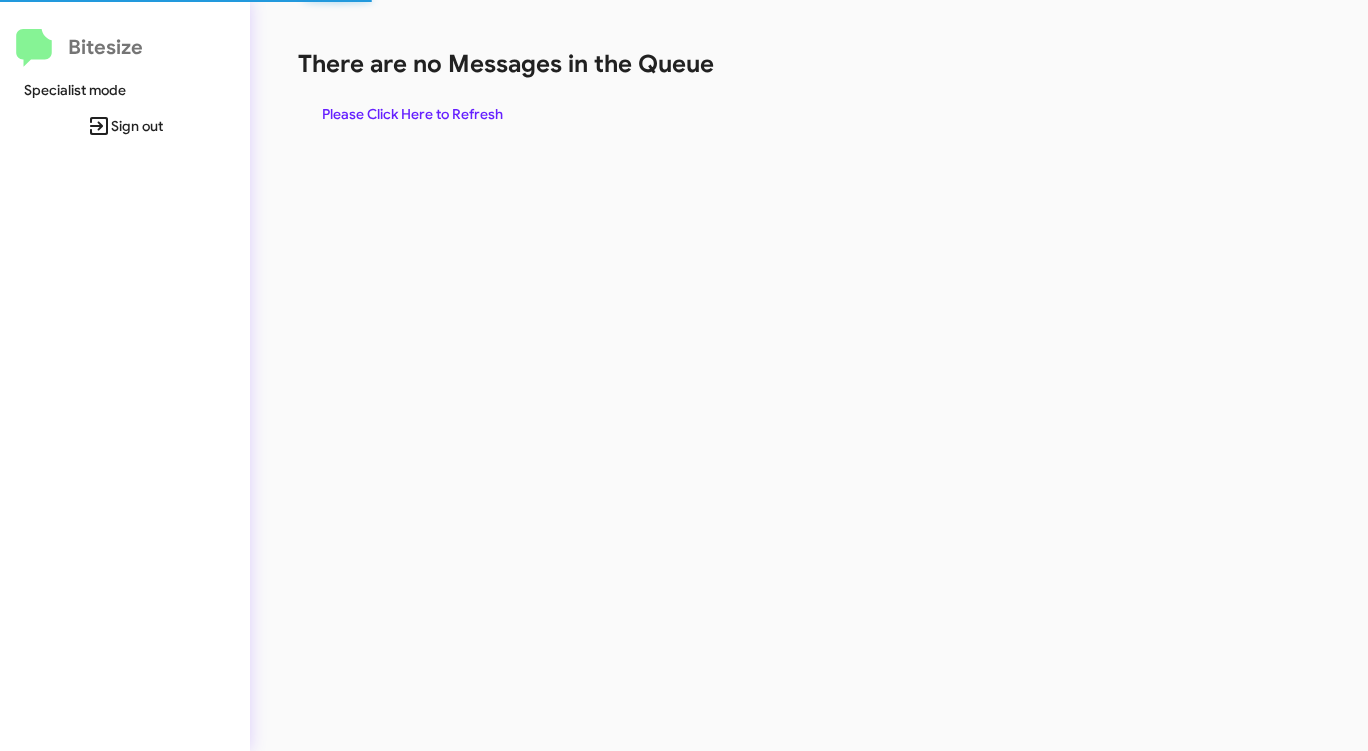 click on "There are no Messages in the Queue  Please Click Here to Refresh" 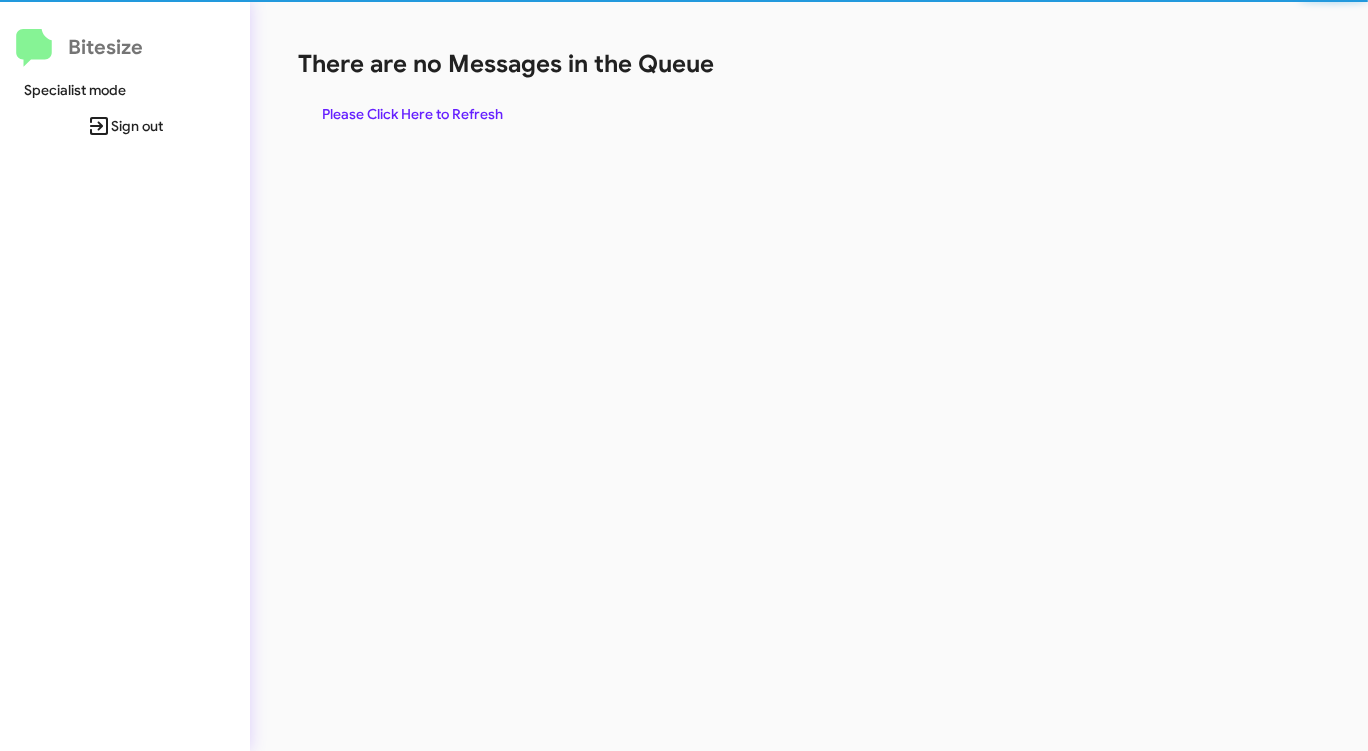 click on "There are no Messages in the Queue  Please Click Here to Refresh" 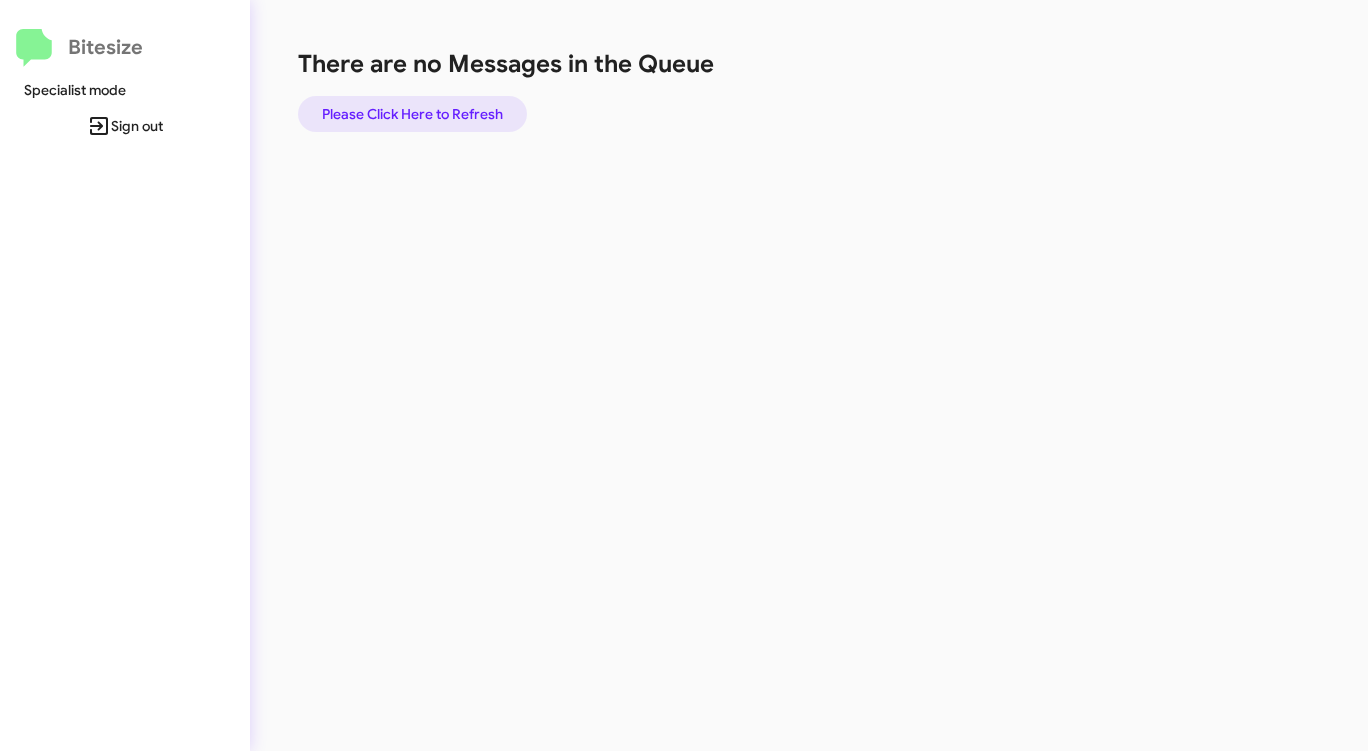 click on "Please Click Here to Refresh" 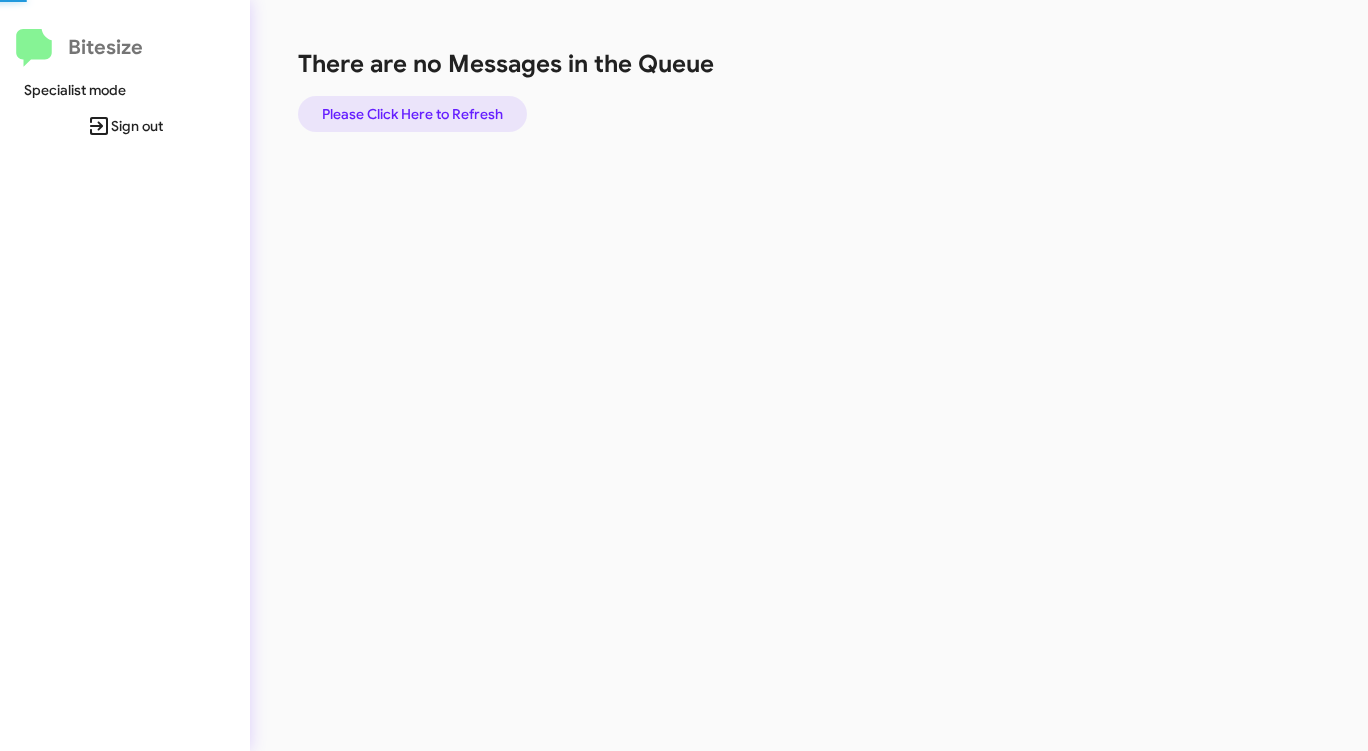 click on "Please Click Here to Refresh" 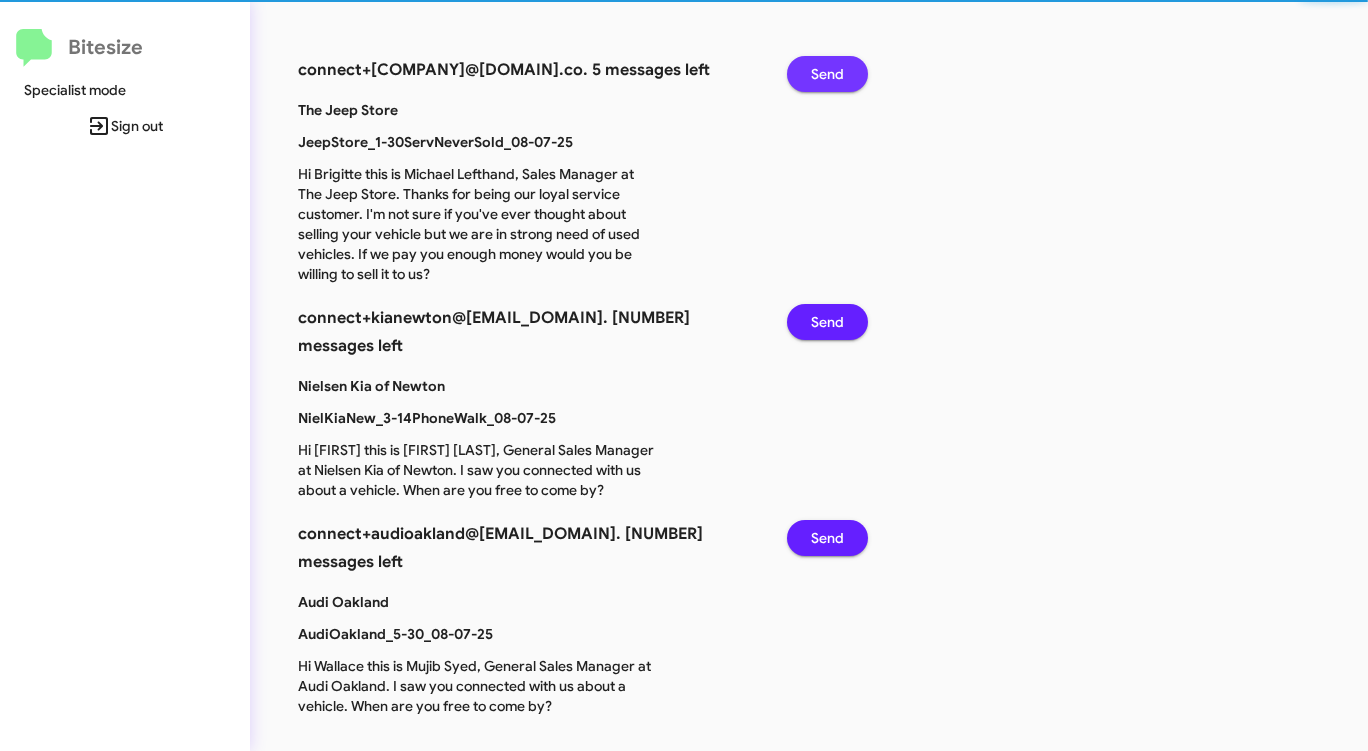 click on "Send" 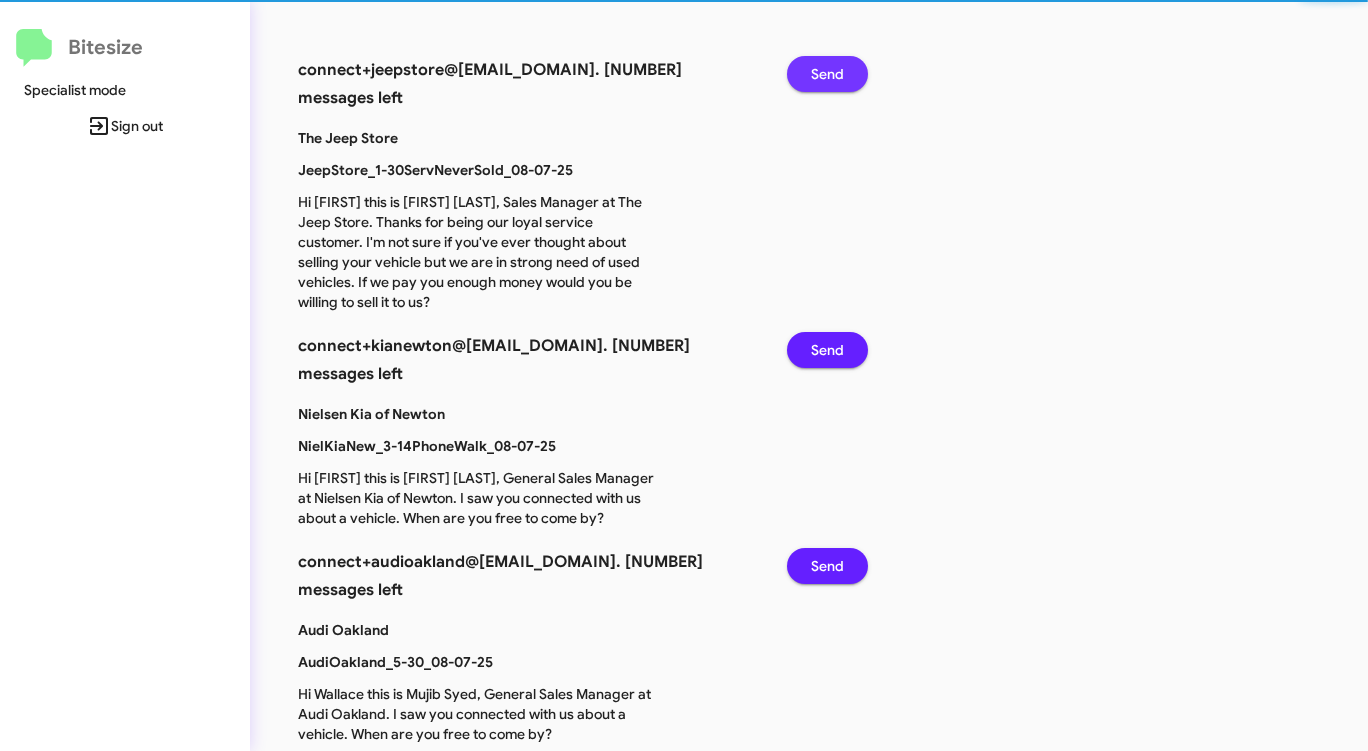 click on "Send" 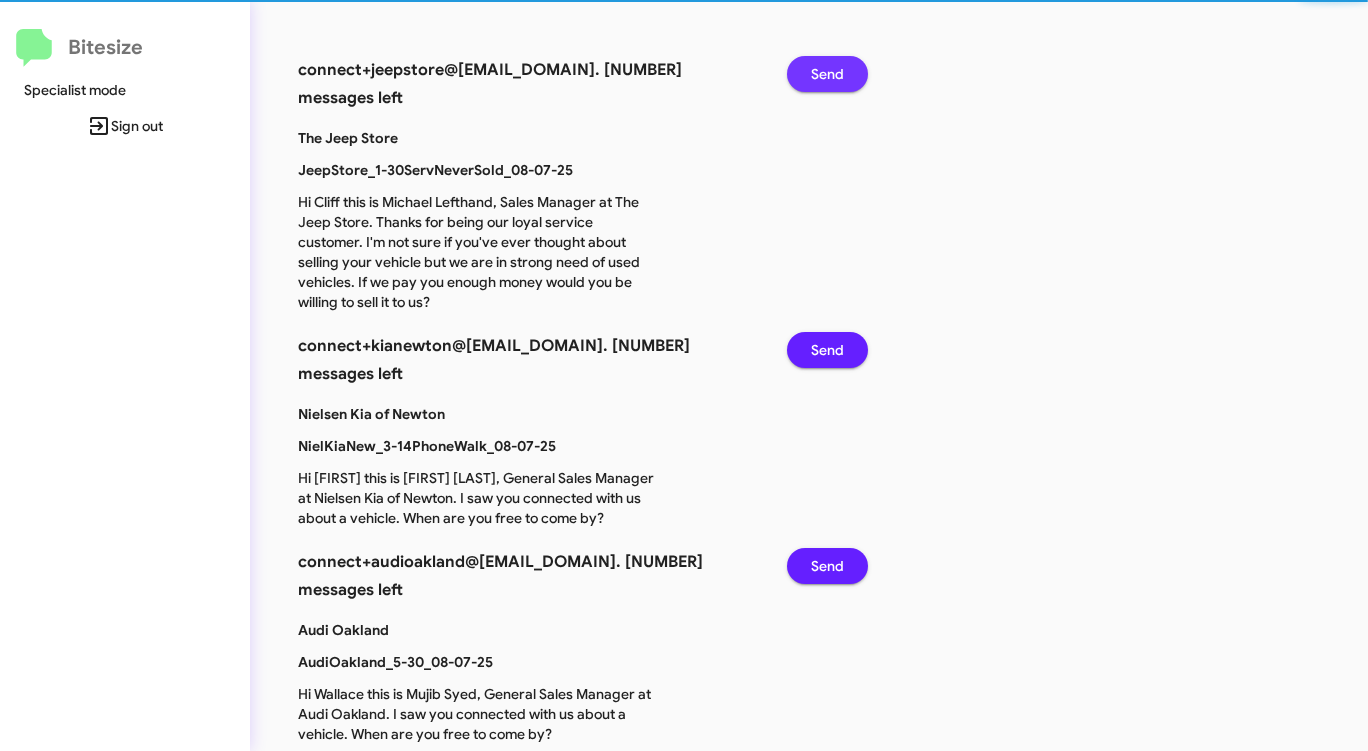 click on "Send" 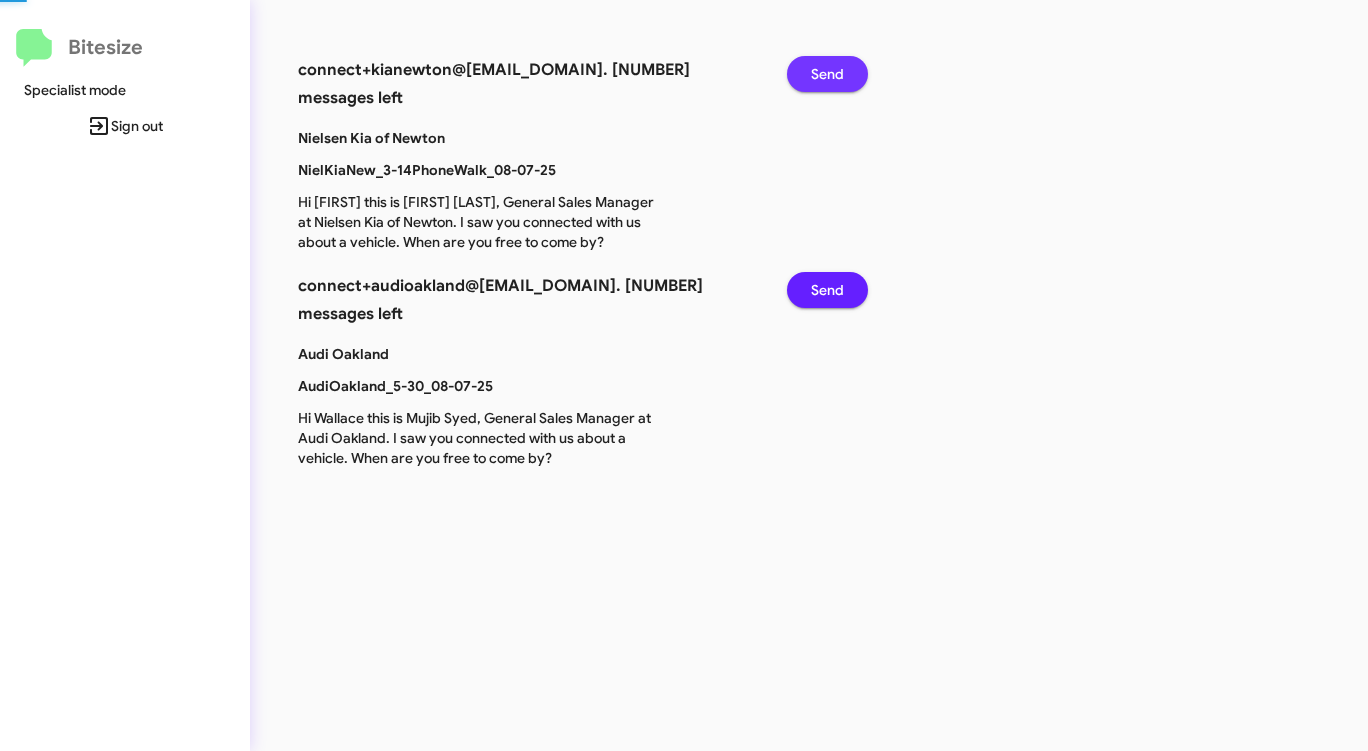 click on "Send" 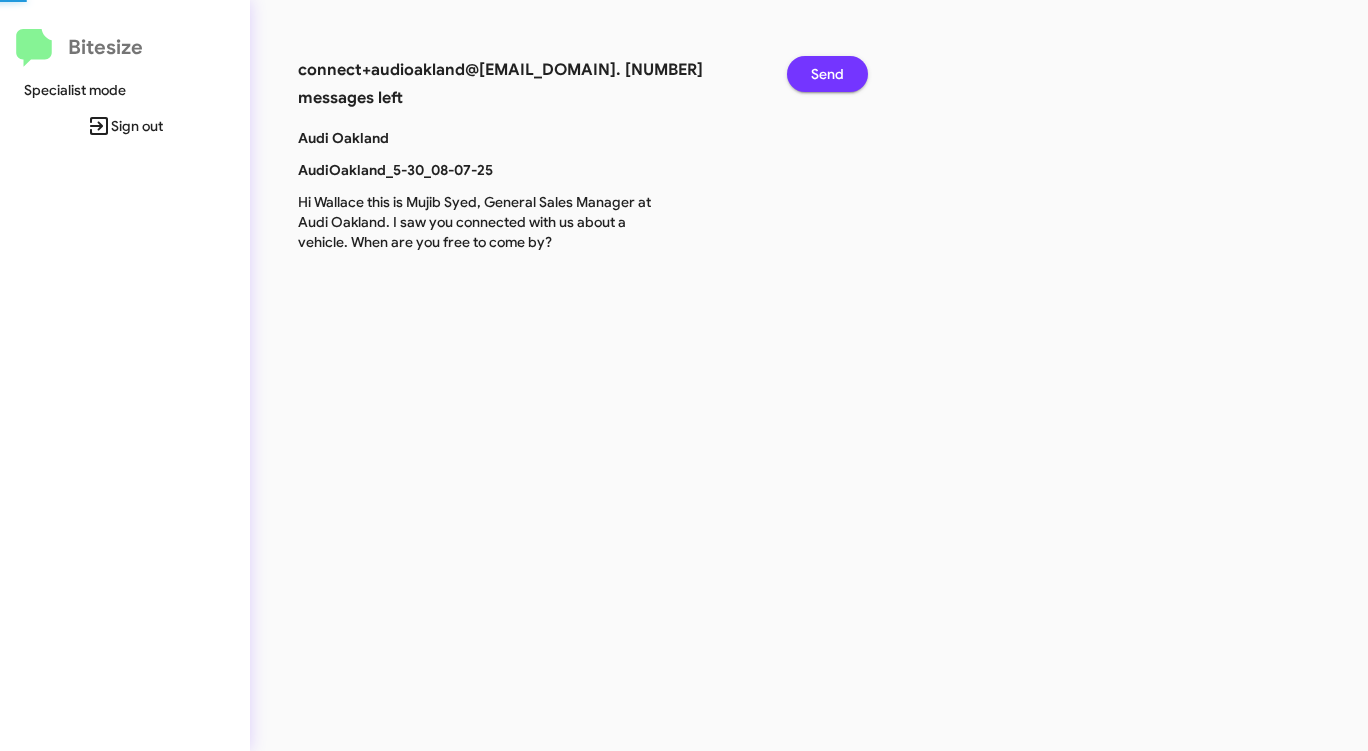 click on "Send" 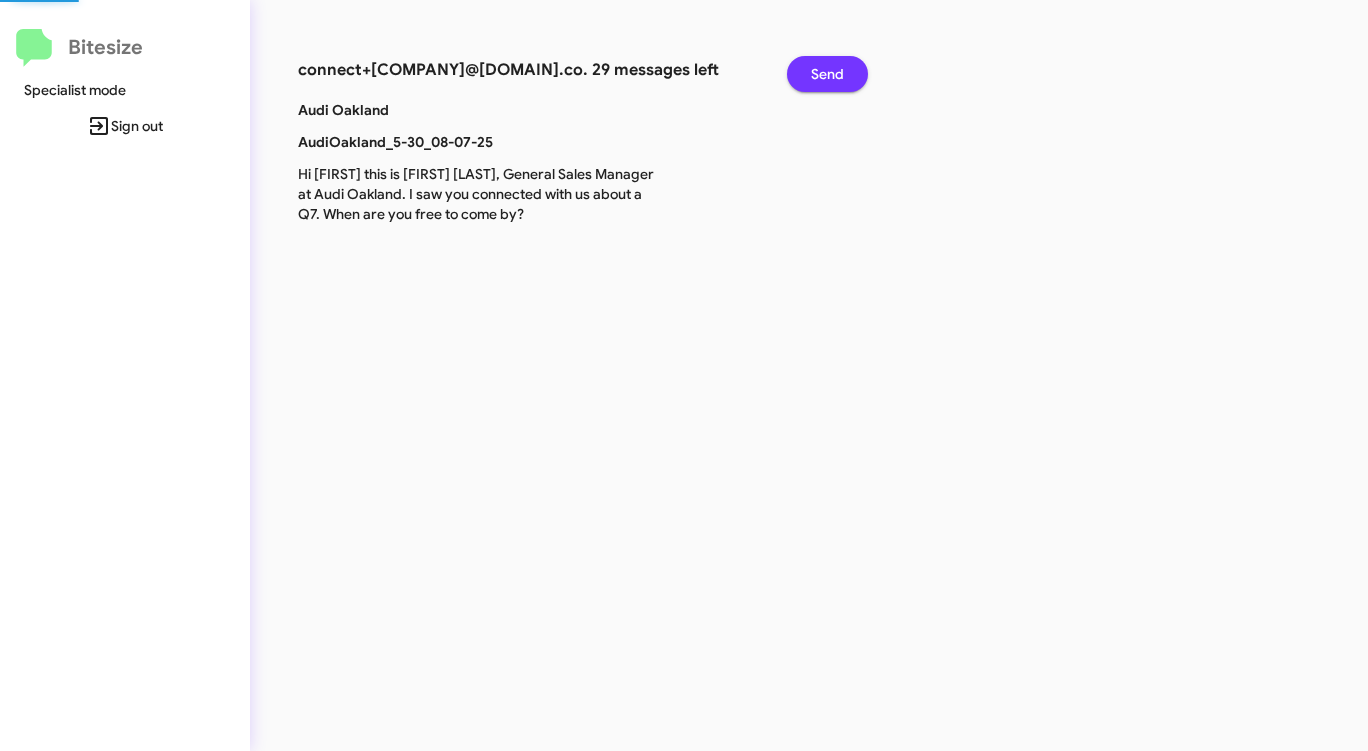 click on "Send" 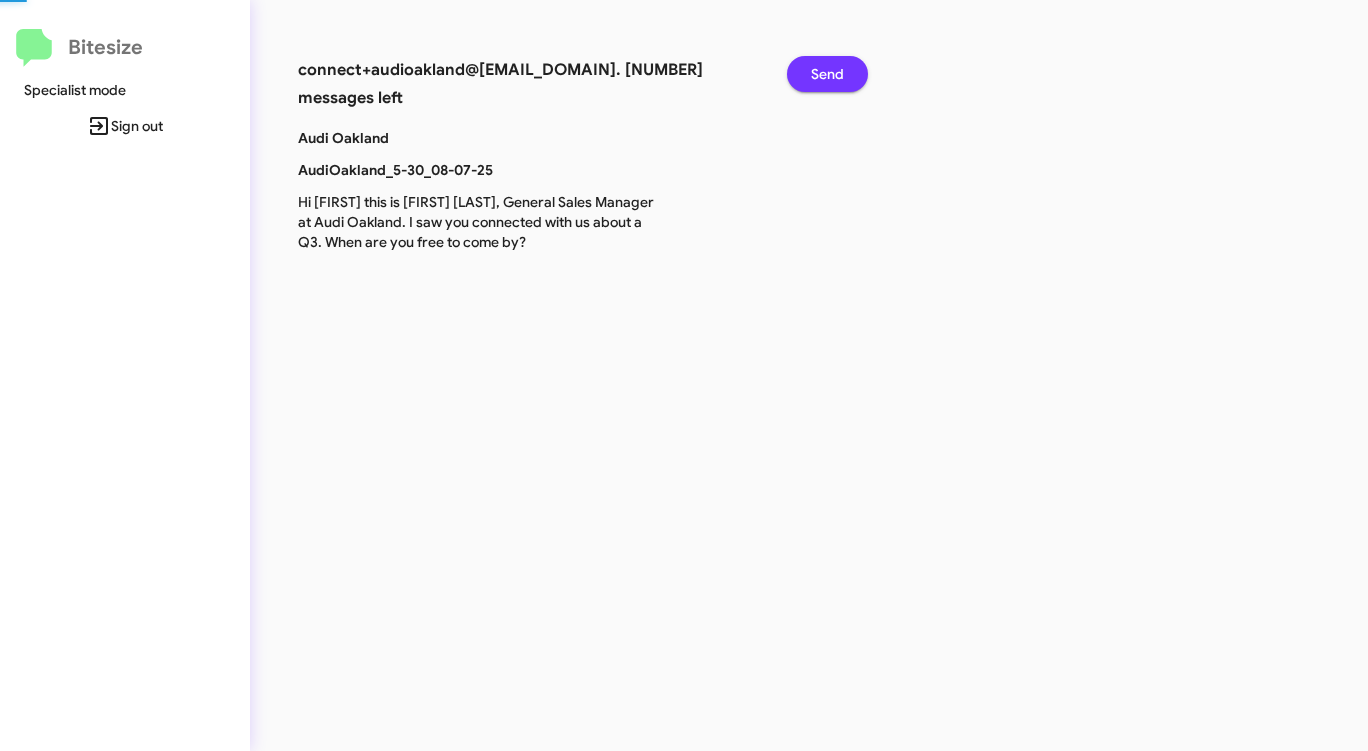 click on "Send" 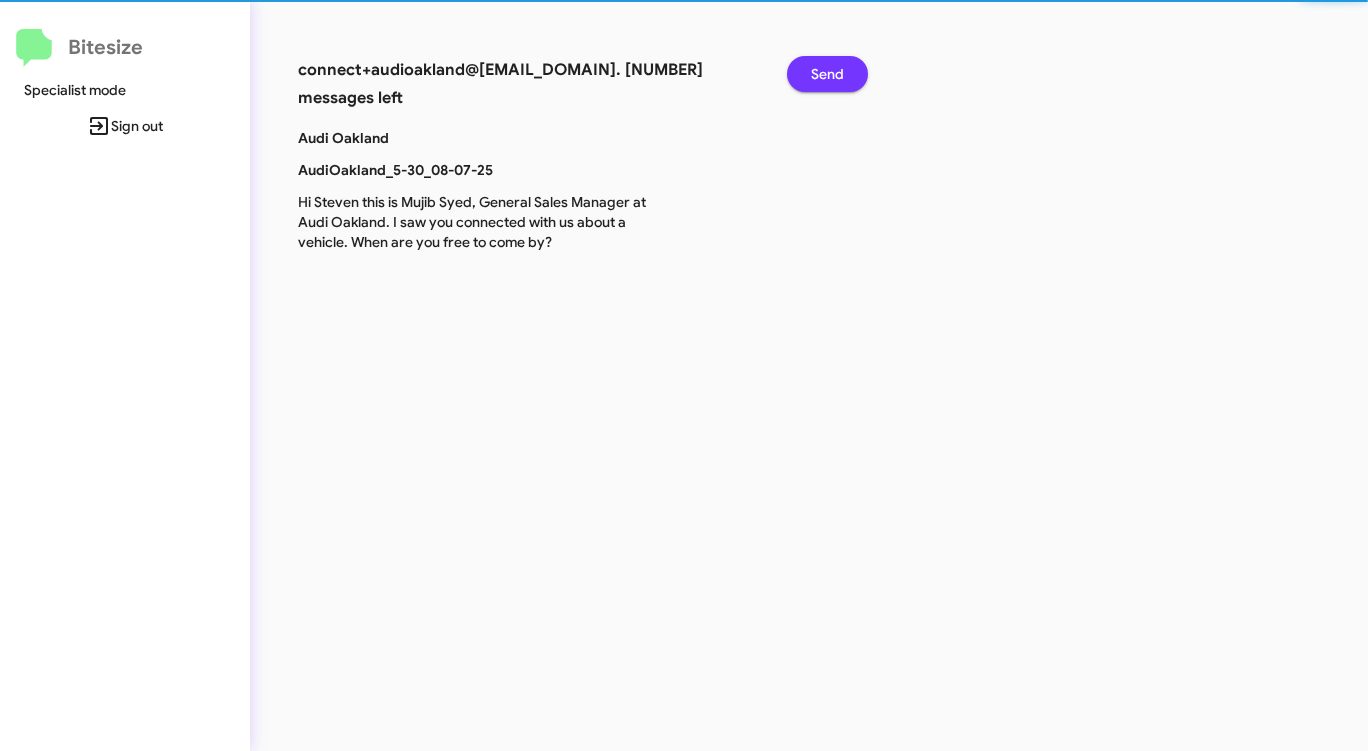 click on "Send" 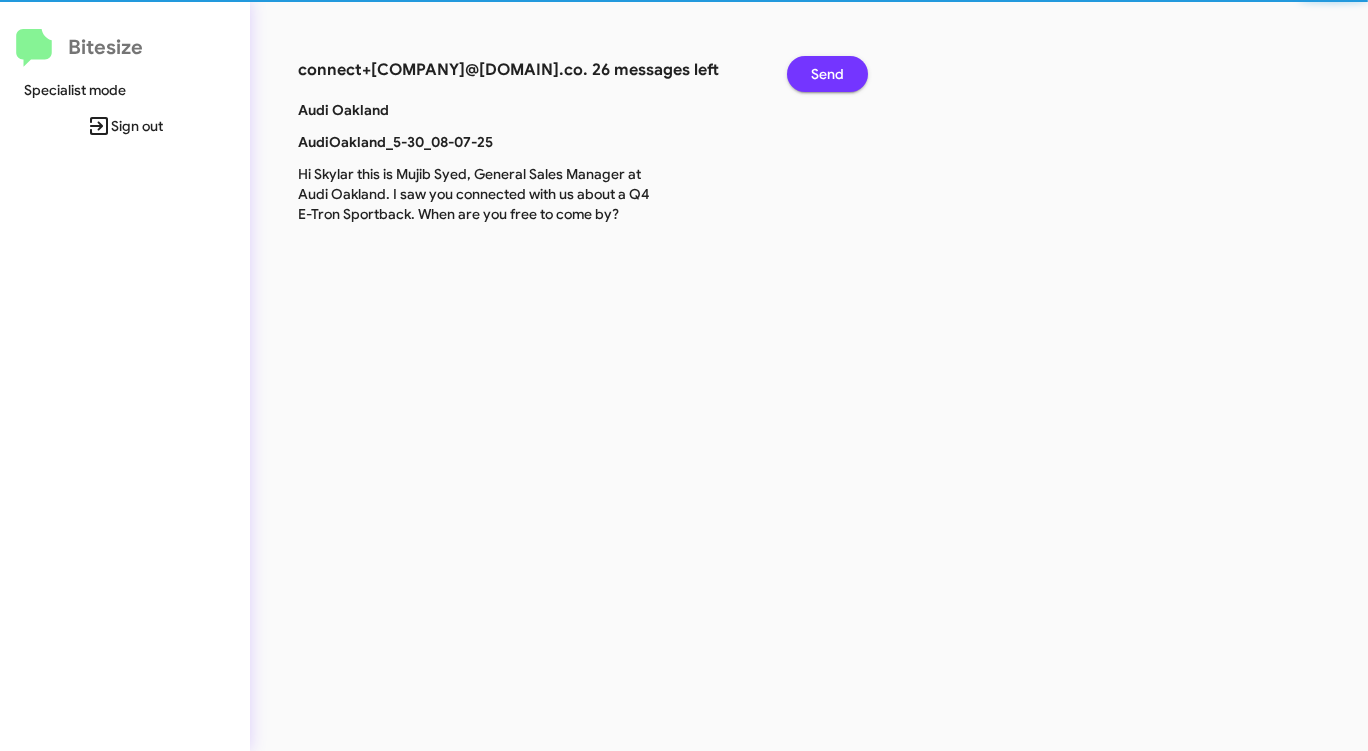 click on "Send" 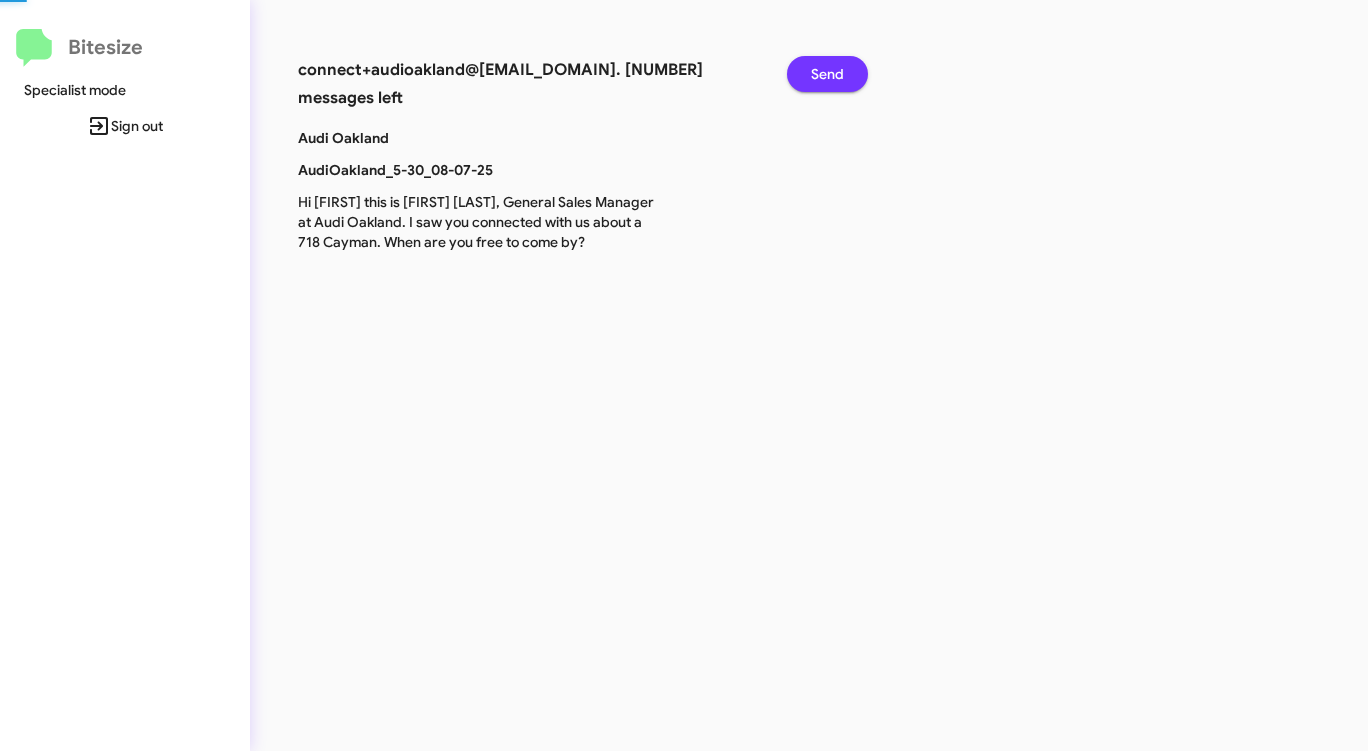 click on "Send" 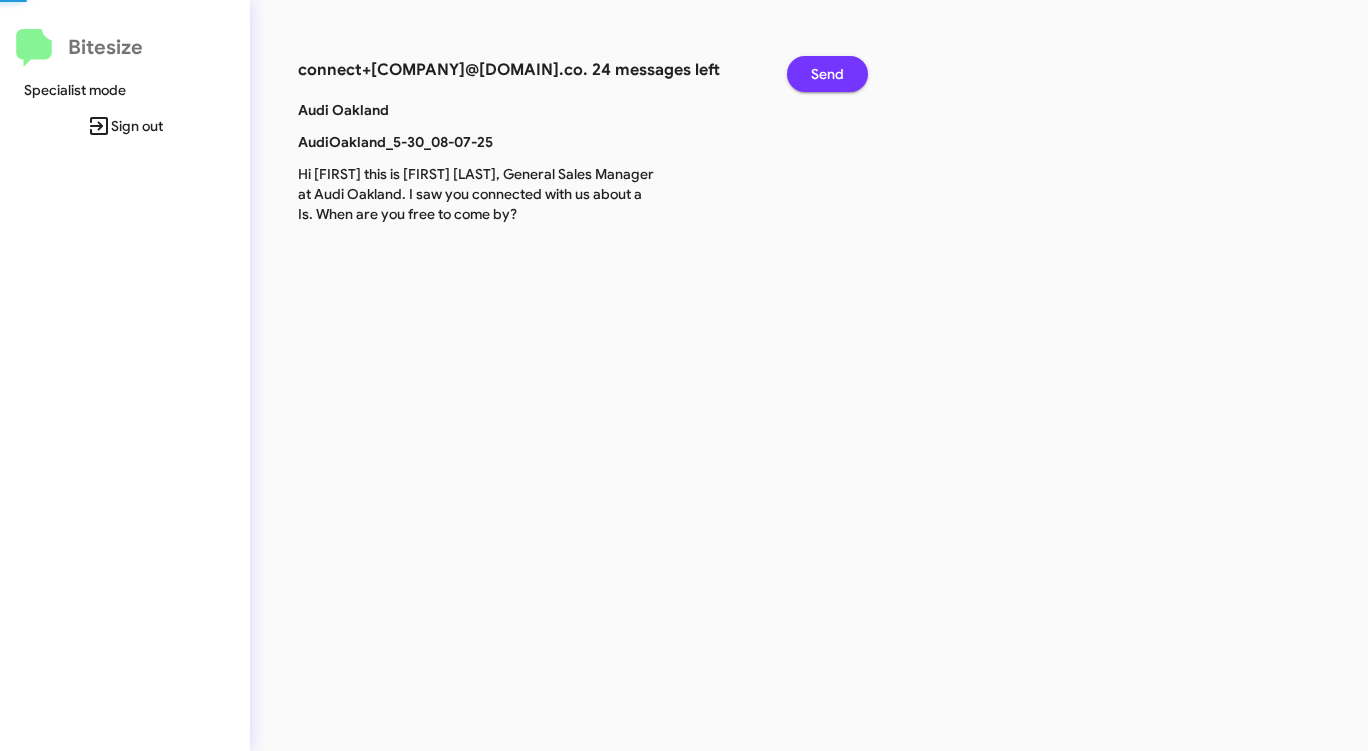 click on "Send" 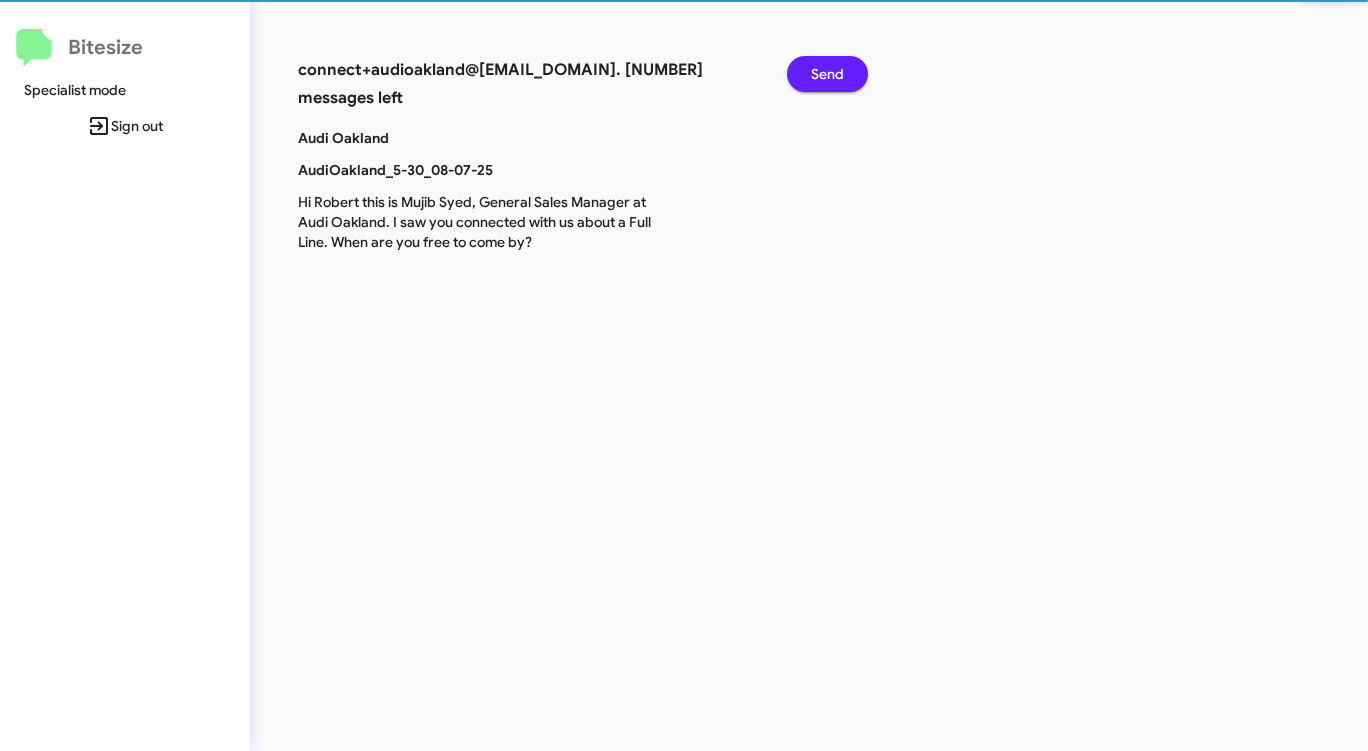 click on "Send" 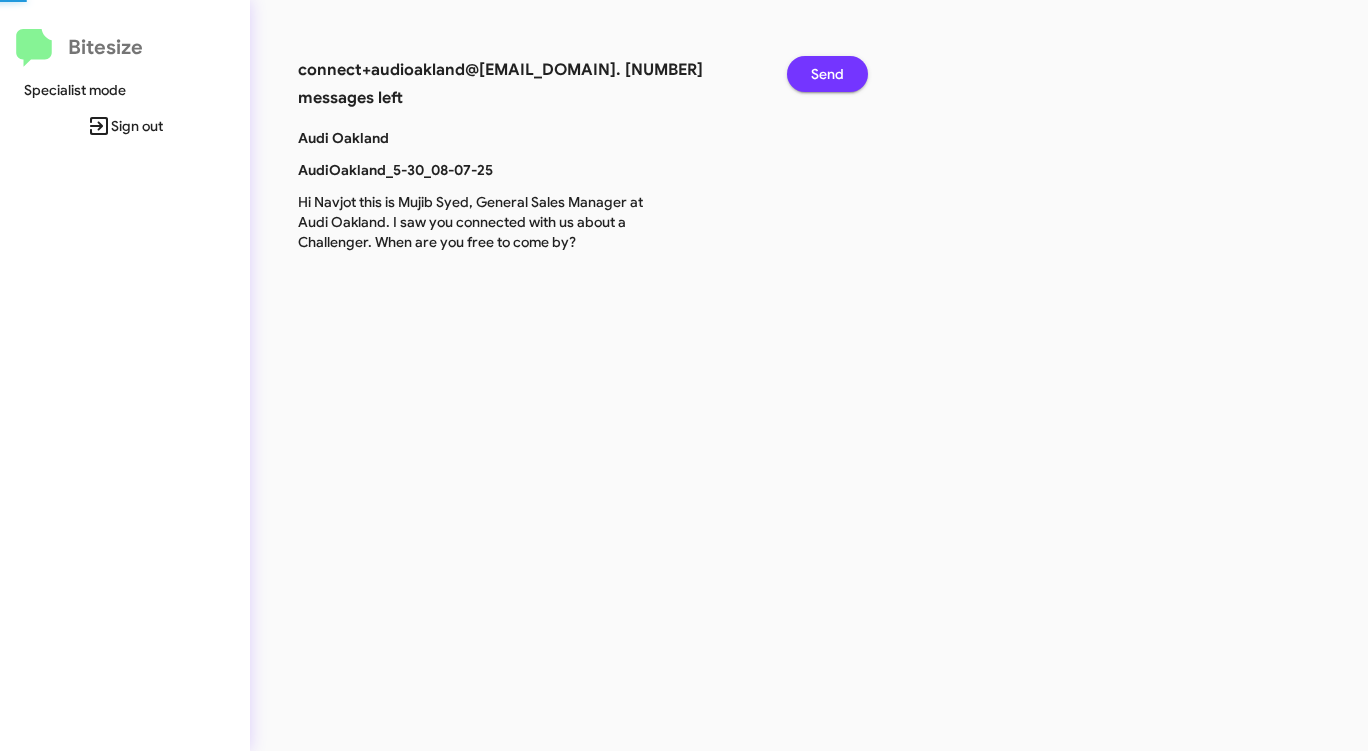 click on "Send" 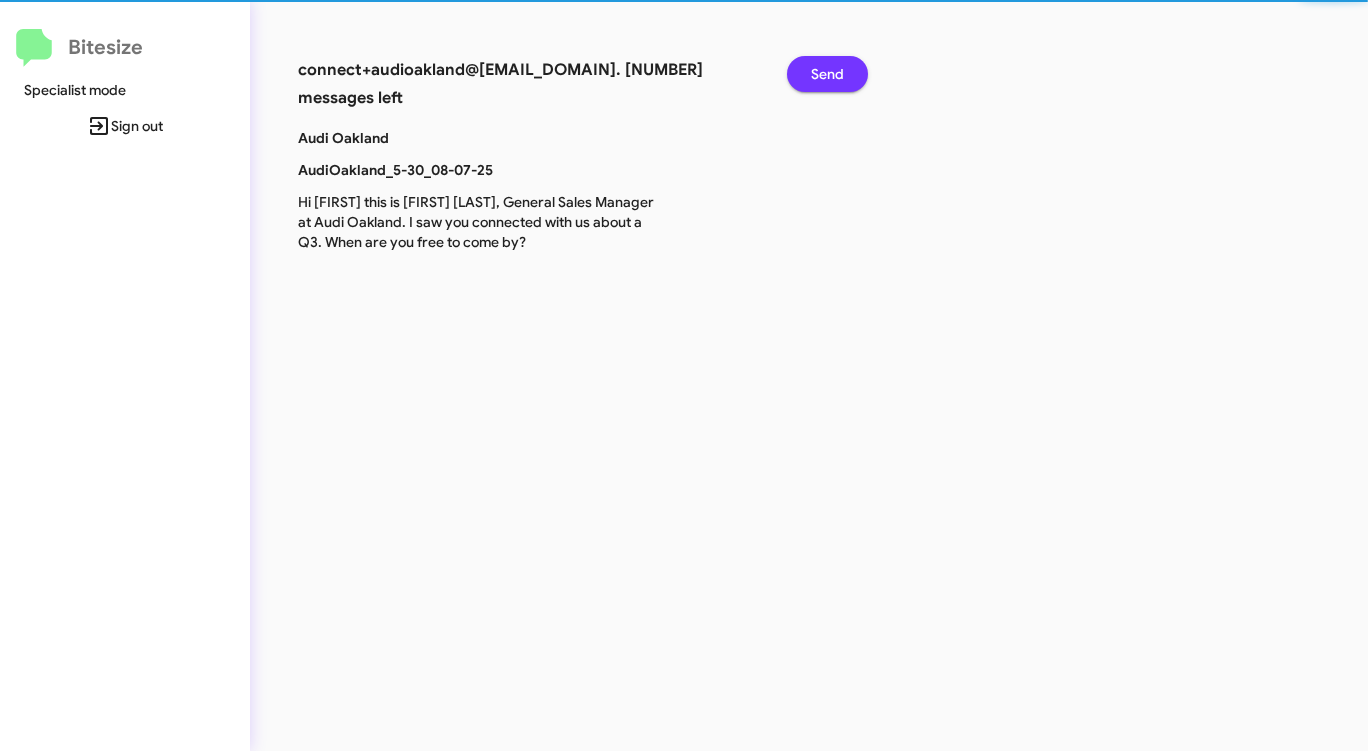 click on "Send" 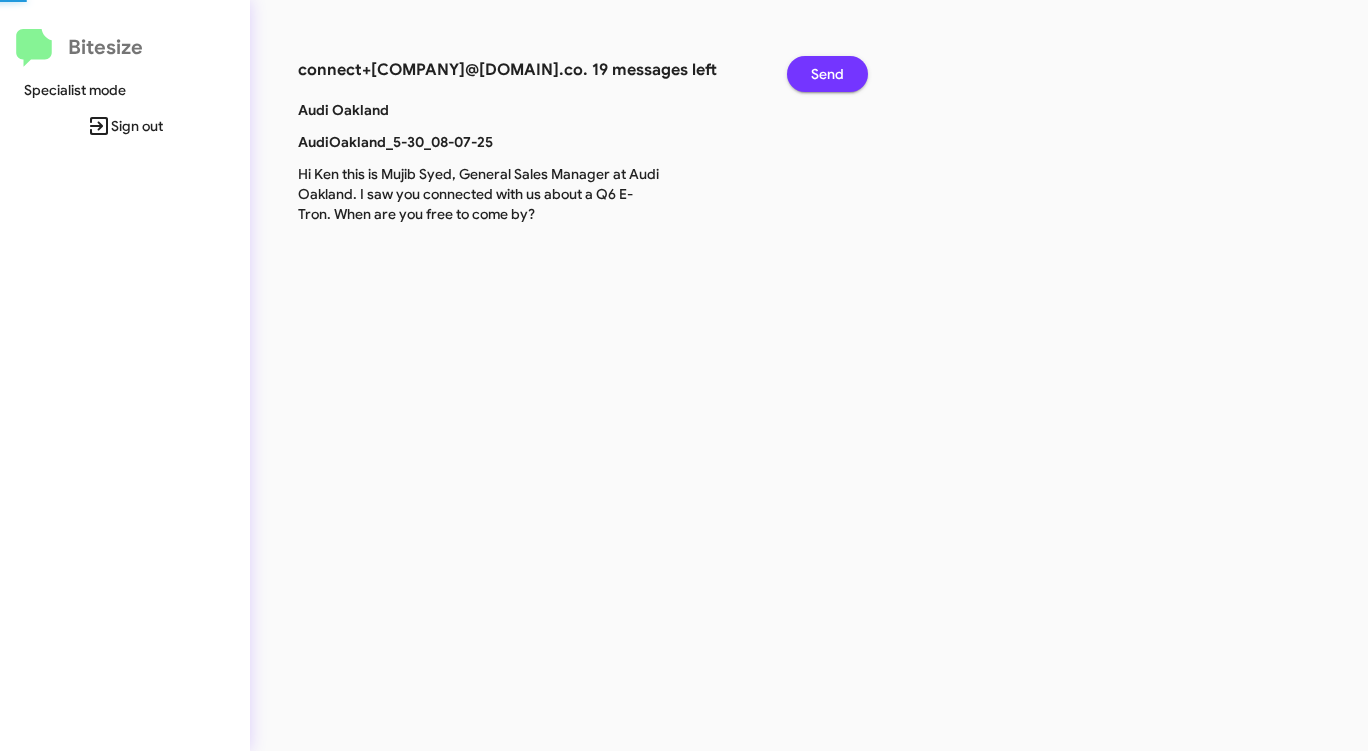 click on "Send" 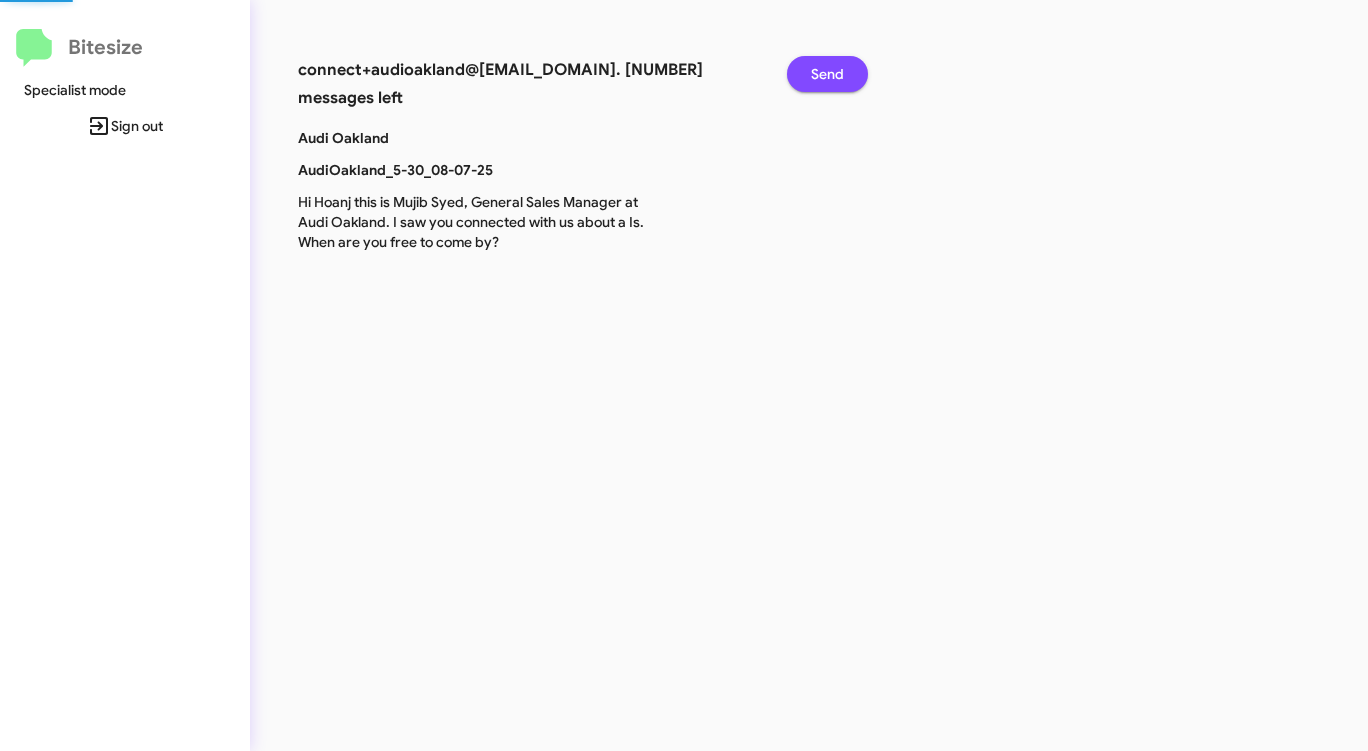 click on "Send" 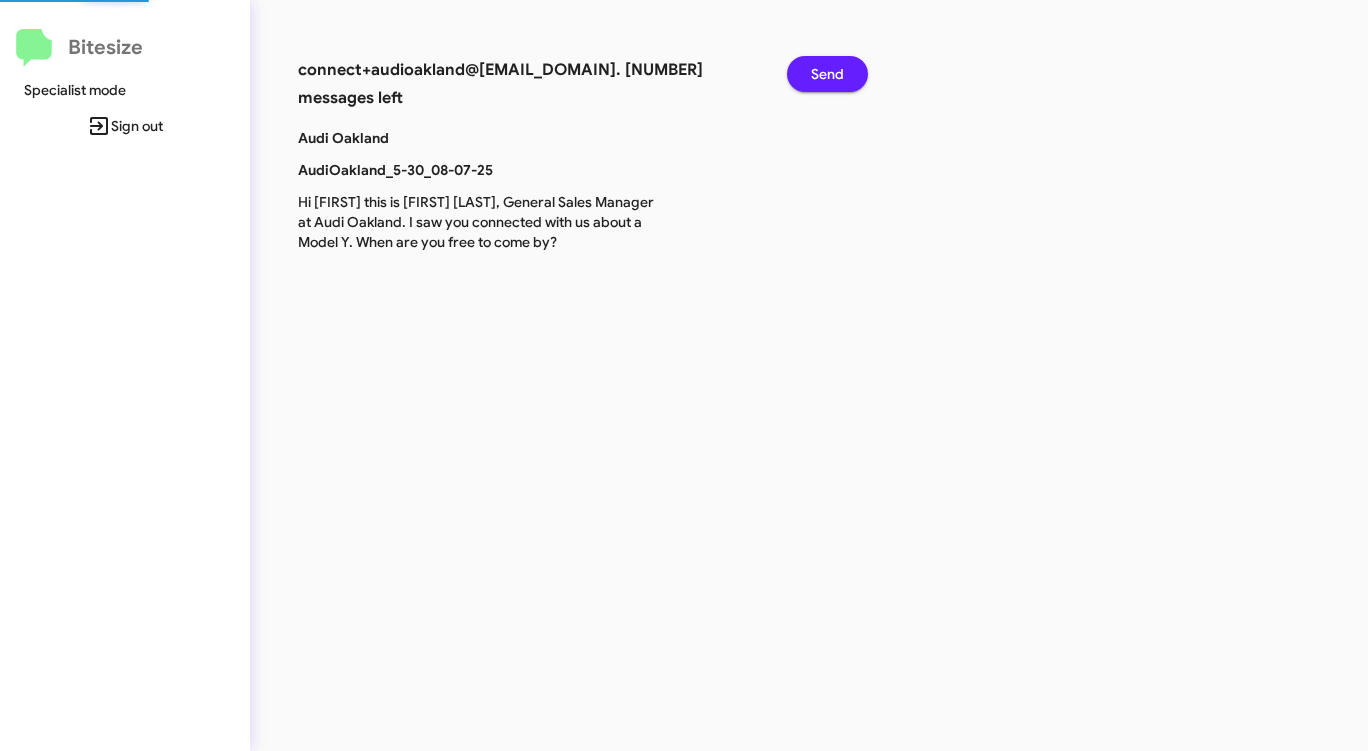 click on "Send" 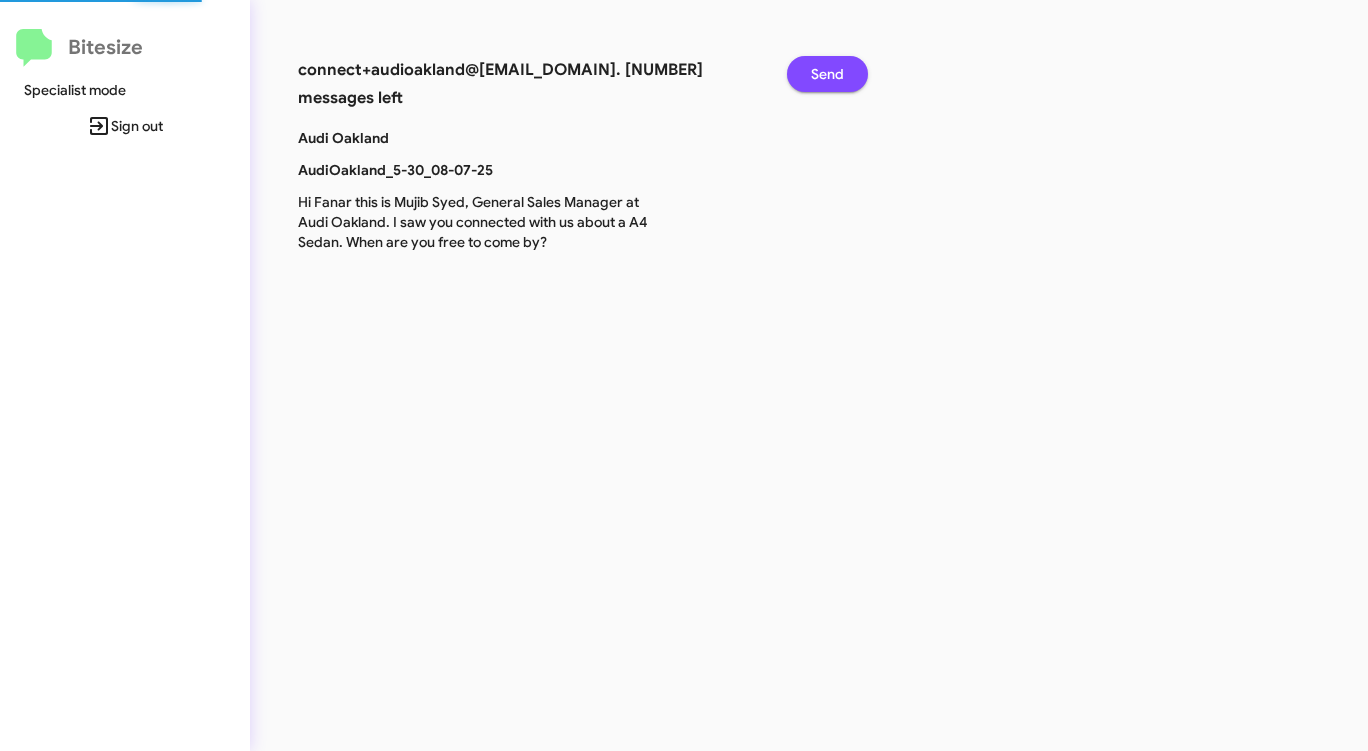 click on "Send" 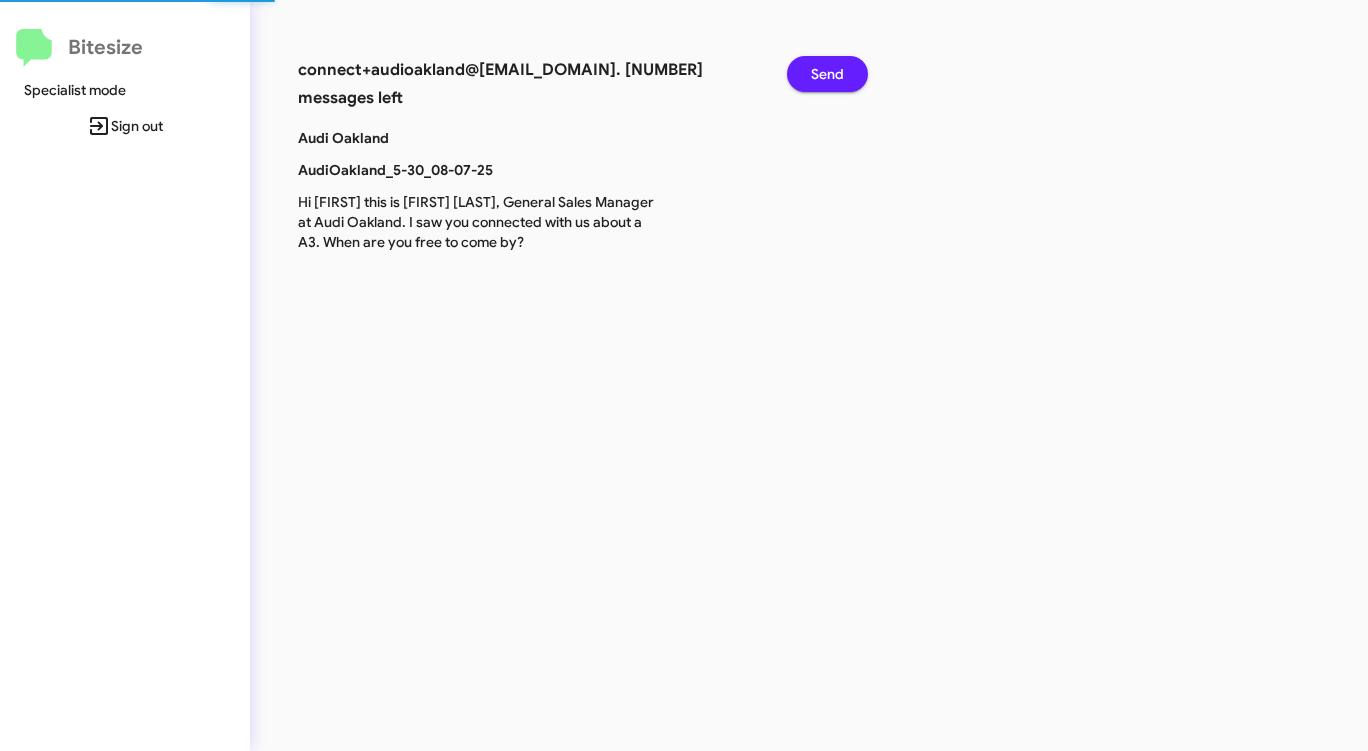 click on "Send" 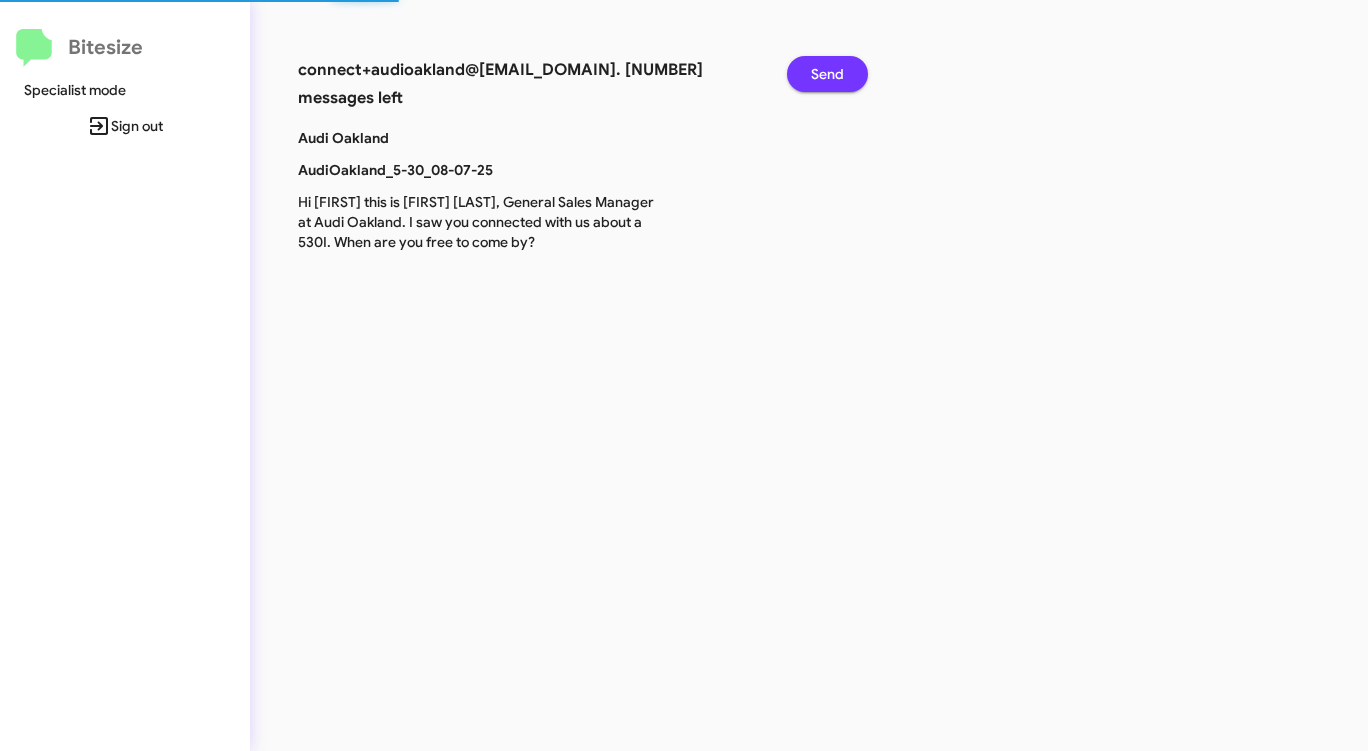 click on "Send" 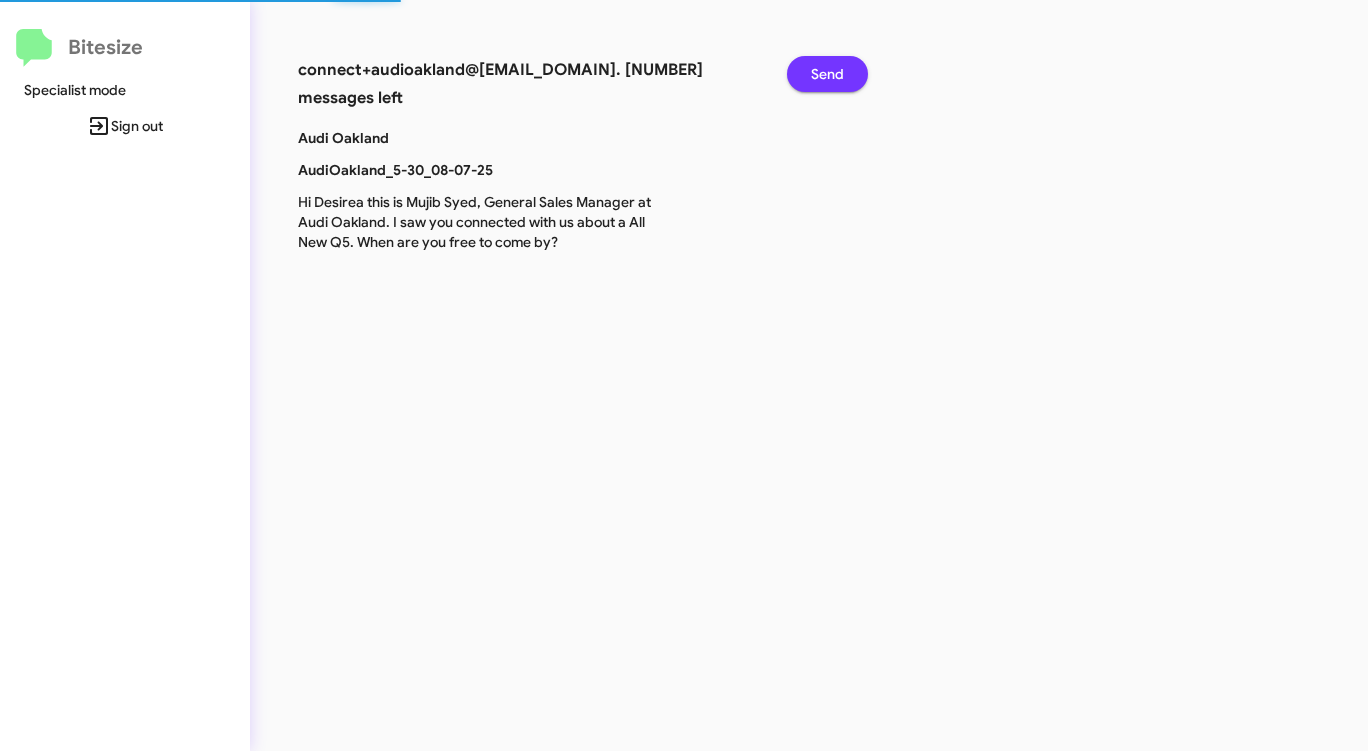 click on "Send" 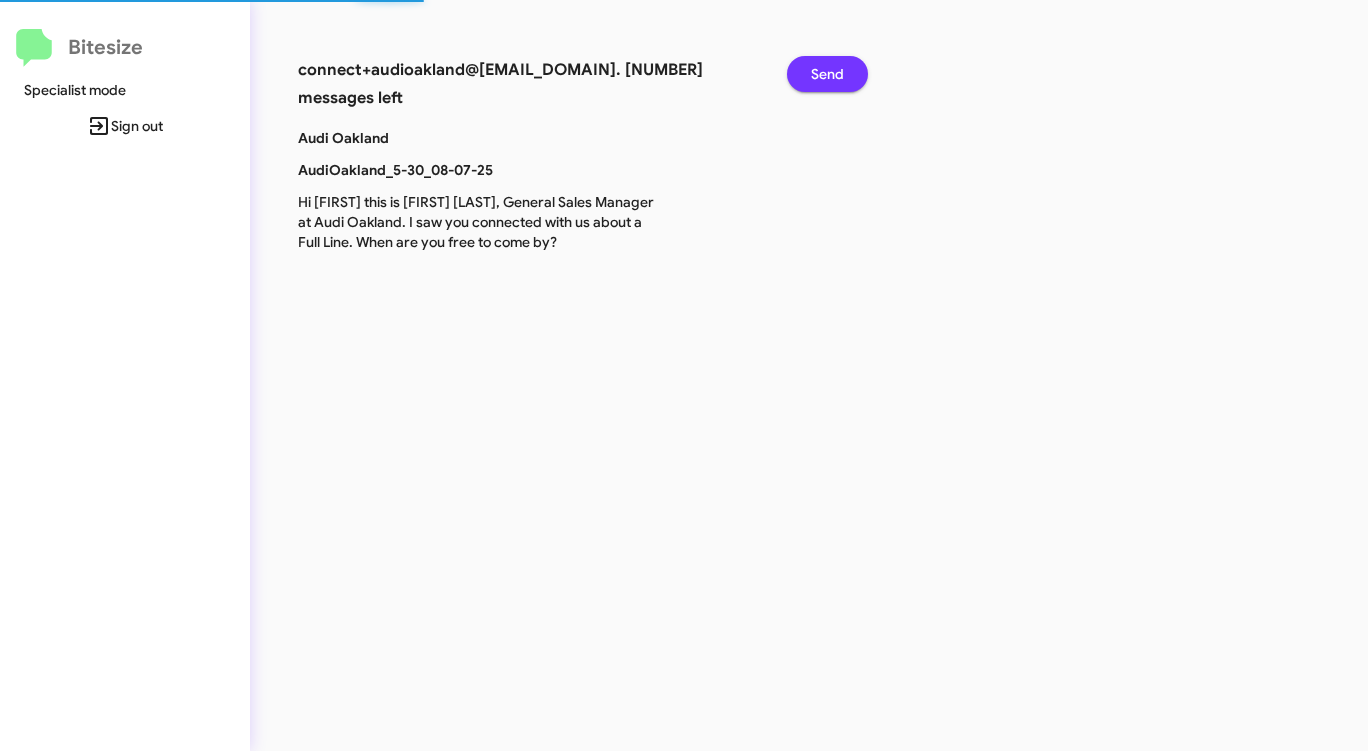 click on "Send" 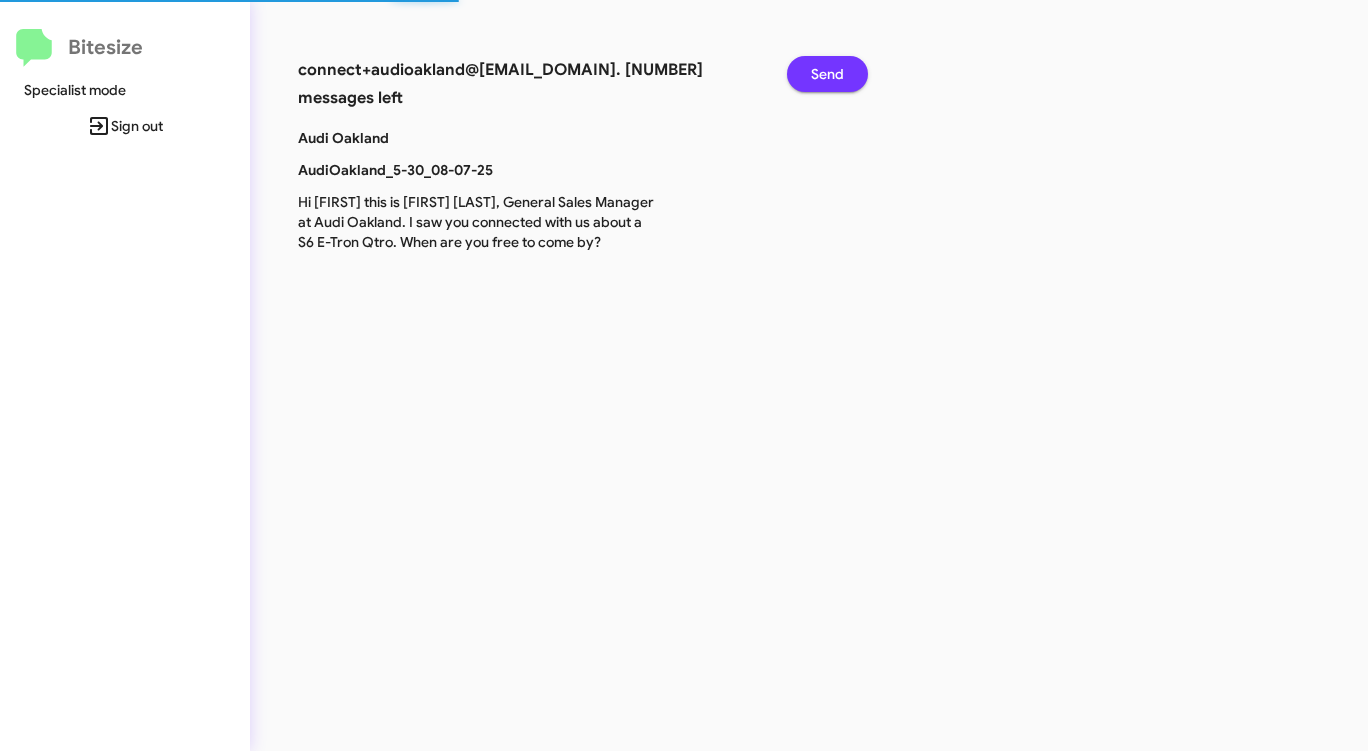 click on "Send" 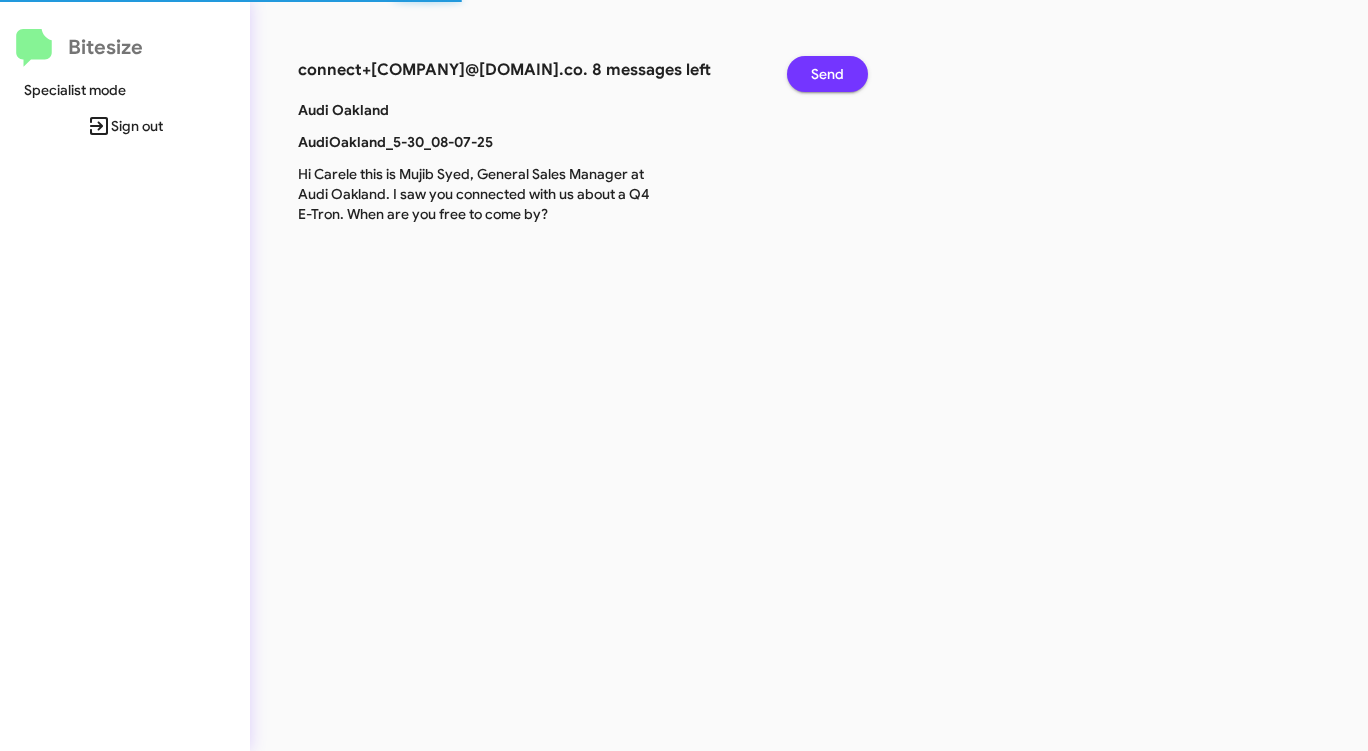 click on "Send" 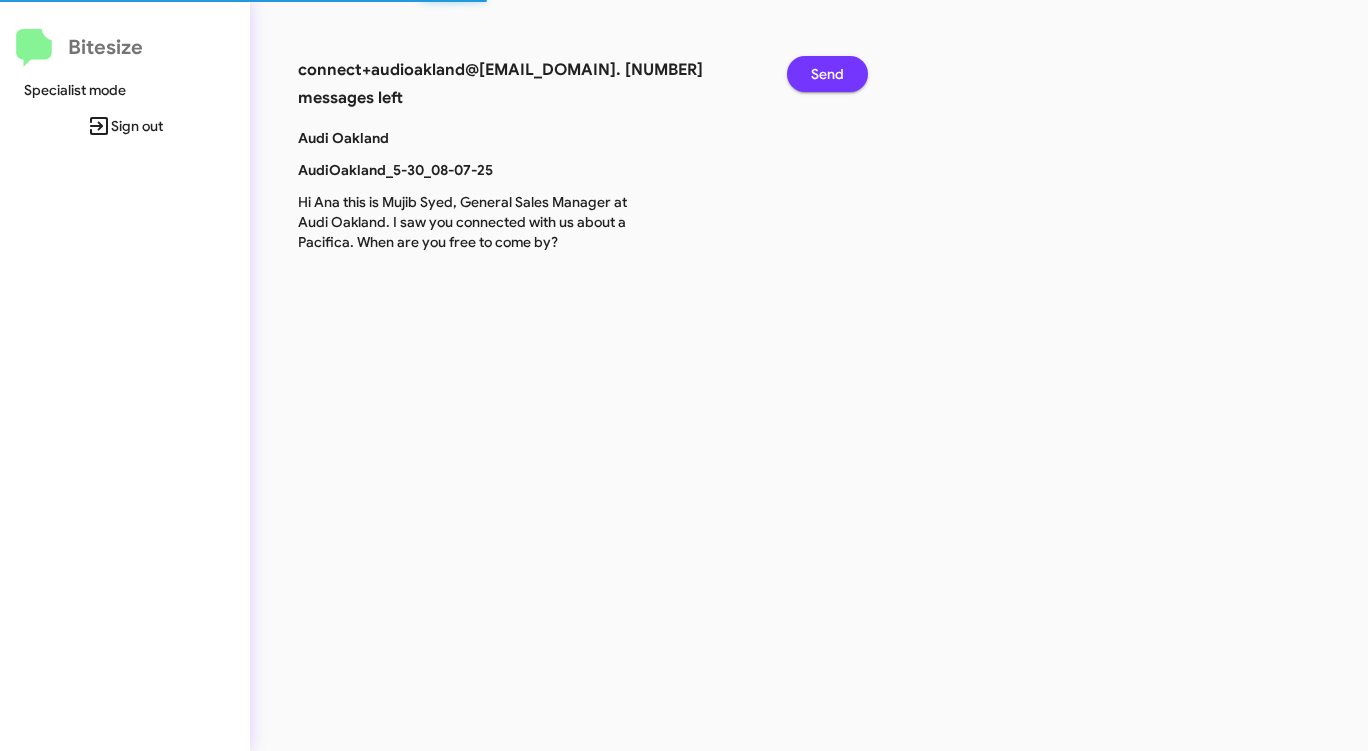 click on "Send" 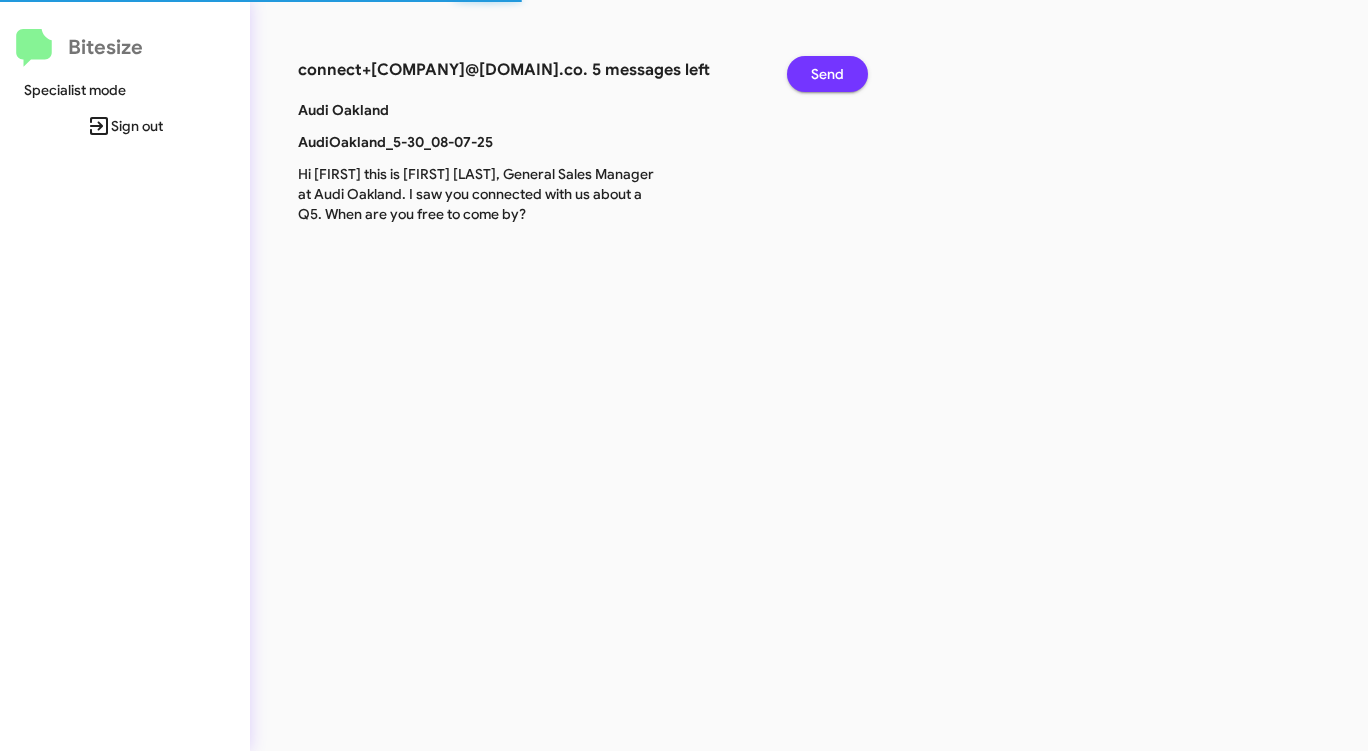 click on "Send" 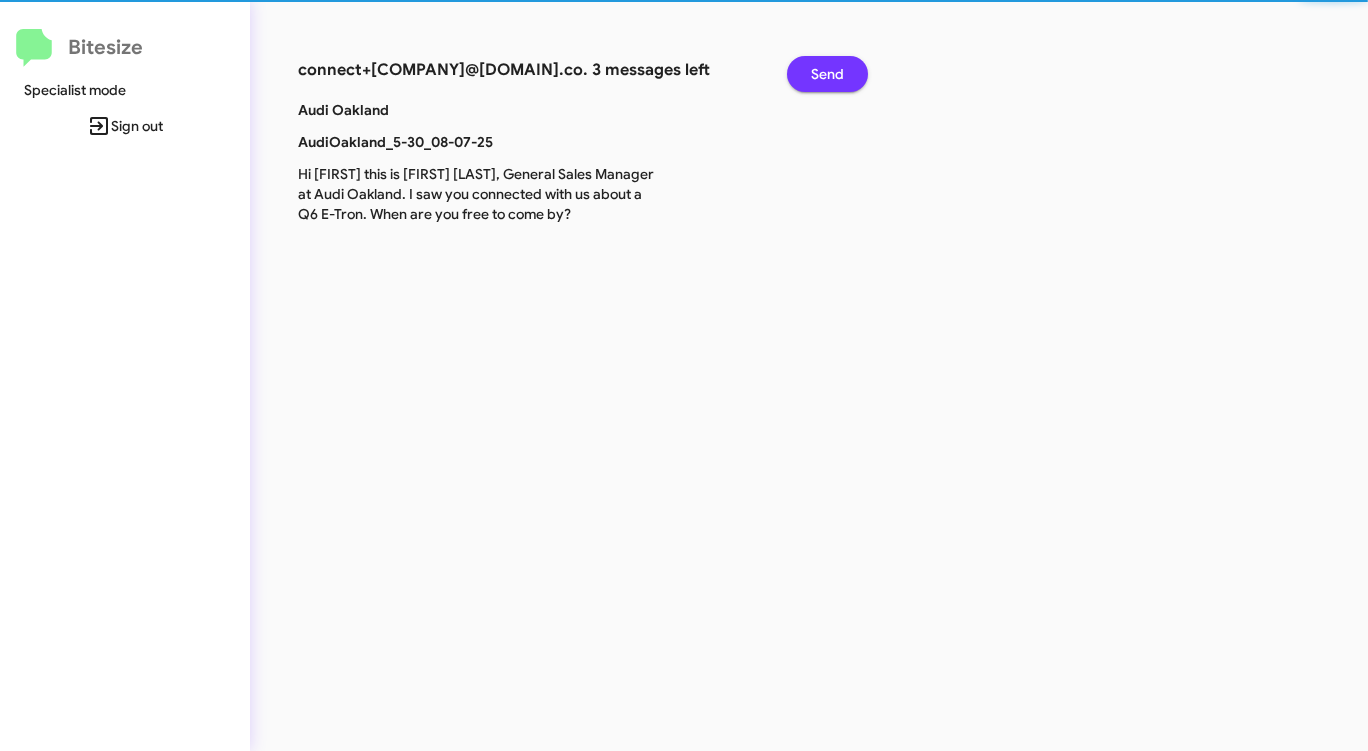 click on "Send" 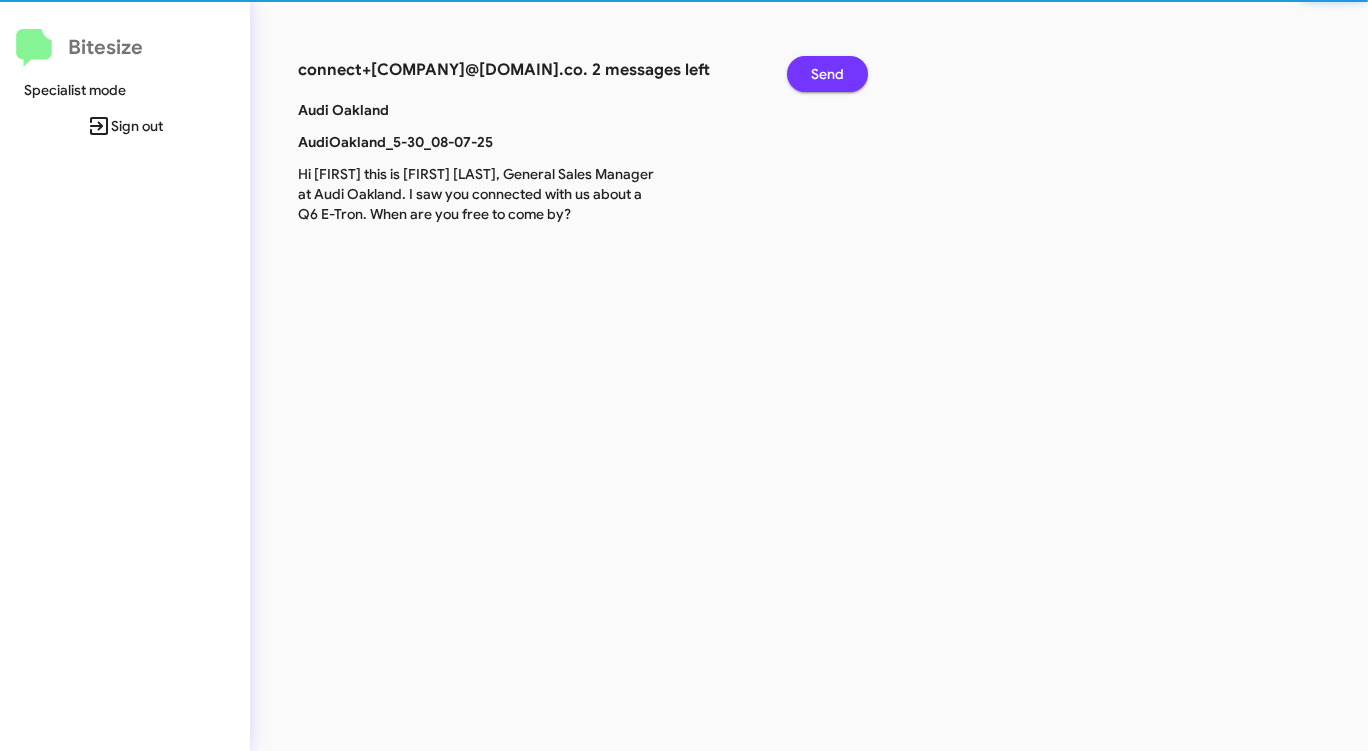 click on "Send" 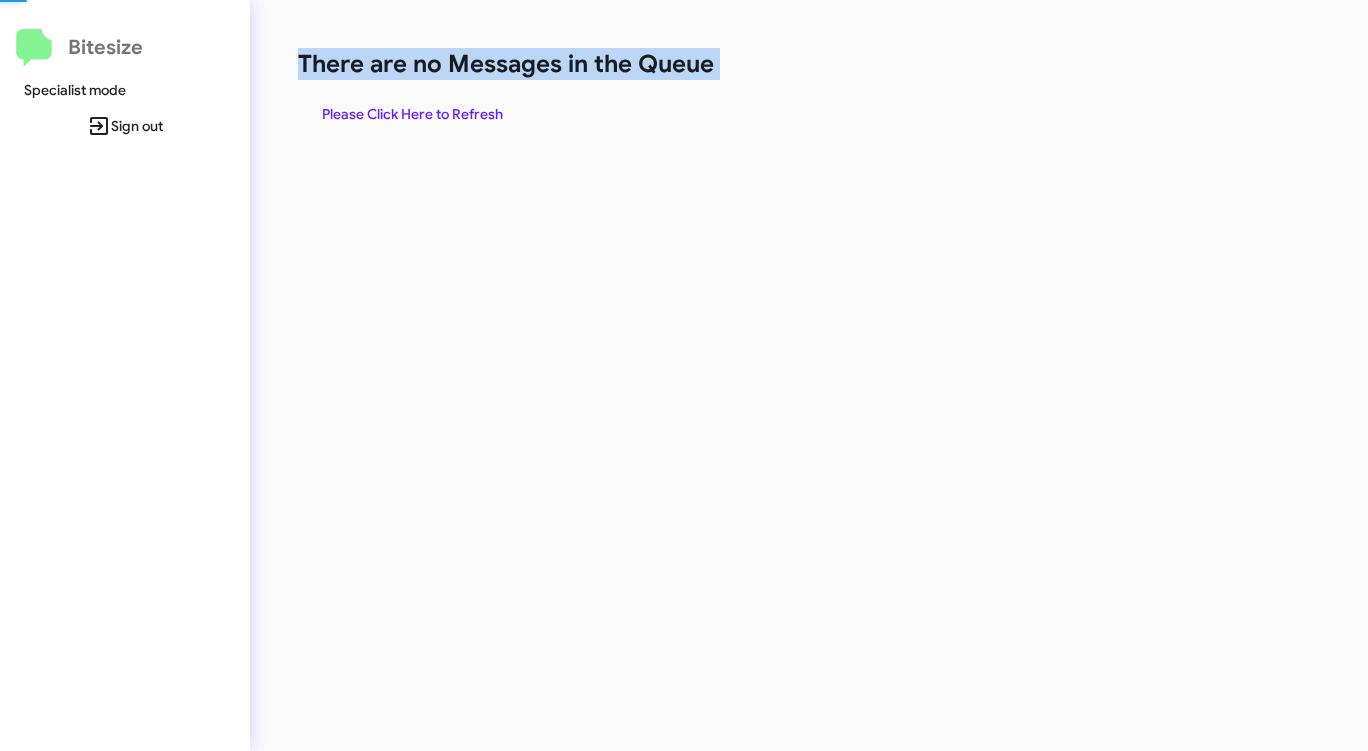 click on "There are no Messages in the Queue" 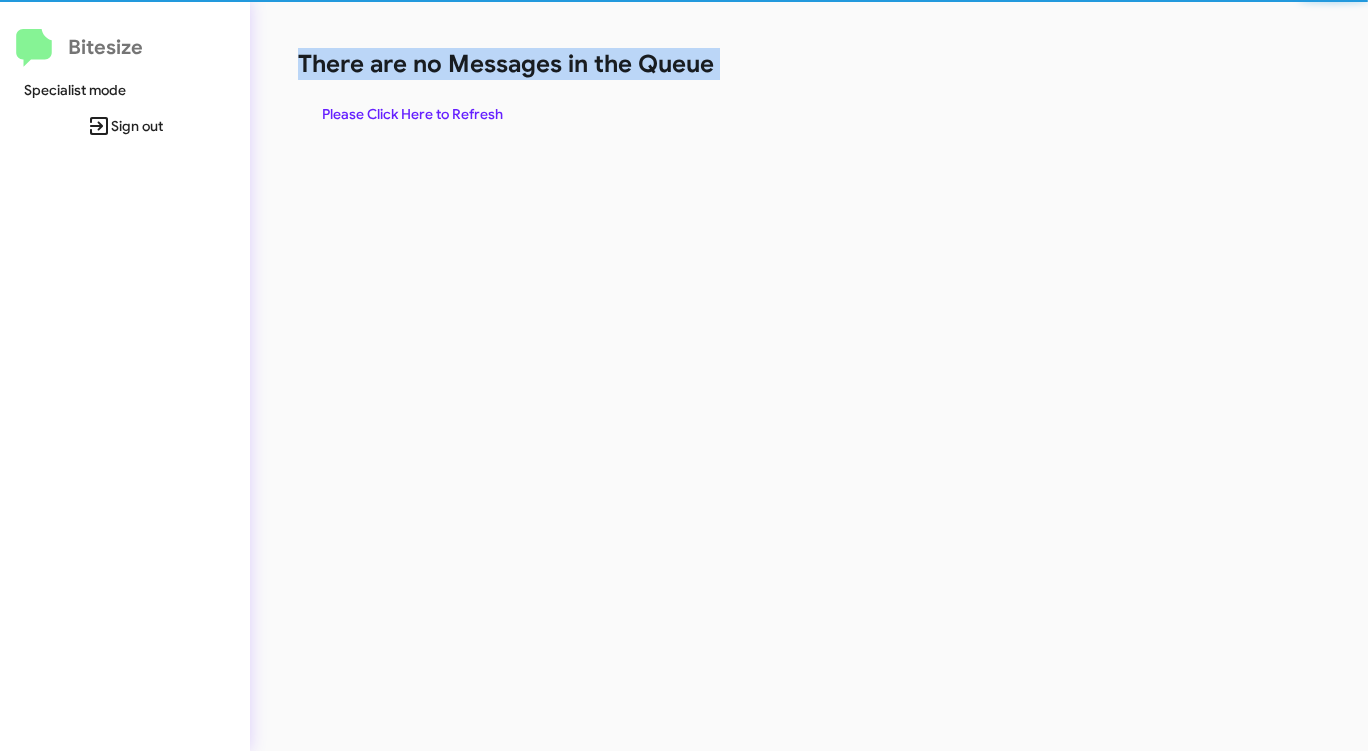 click on "There are no Messages in the Queue" 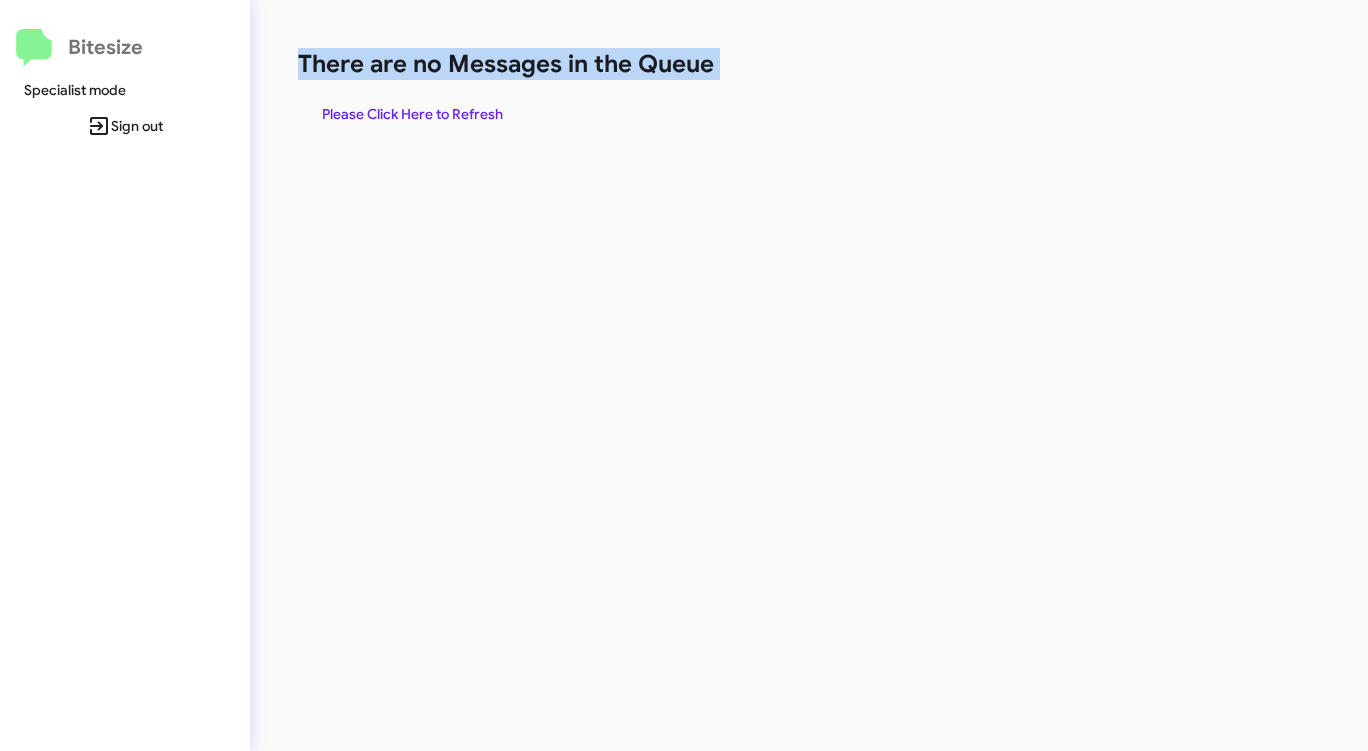 click on "There are no Messages in the Queue" 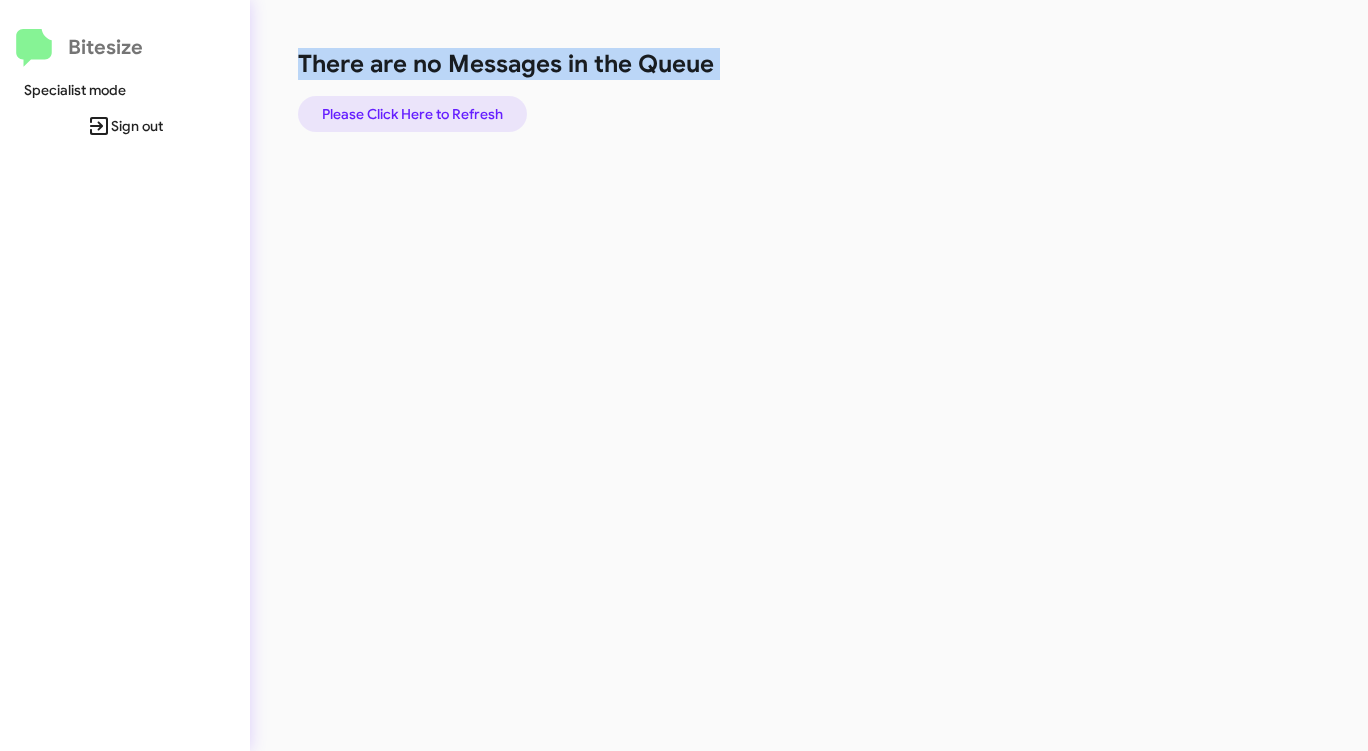 click on "Please Click Here to Refresh" 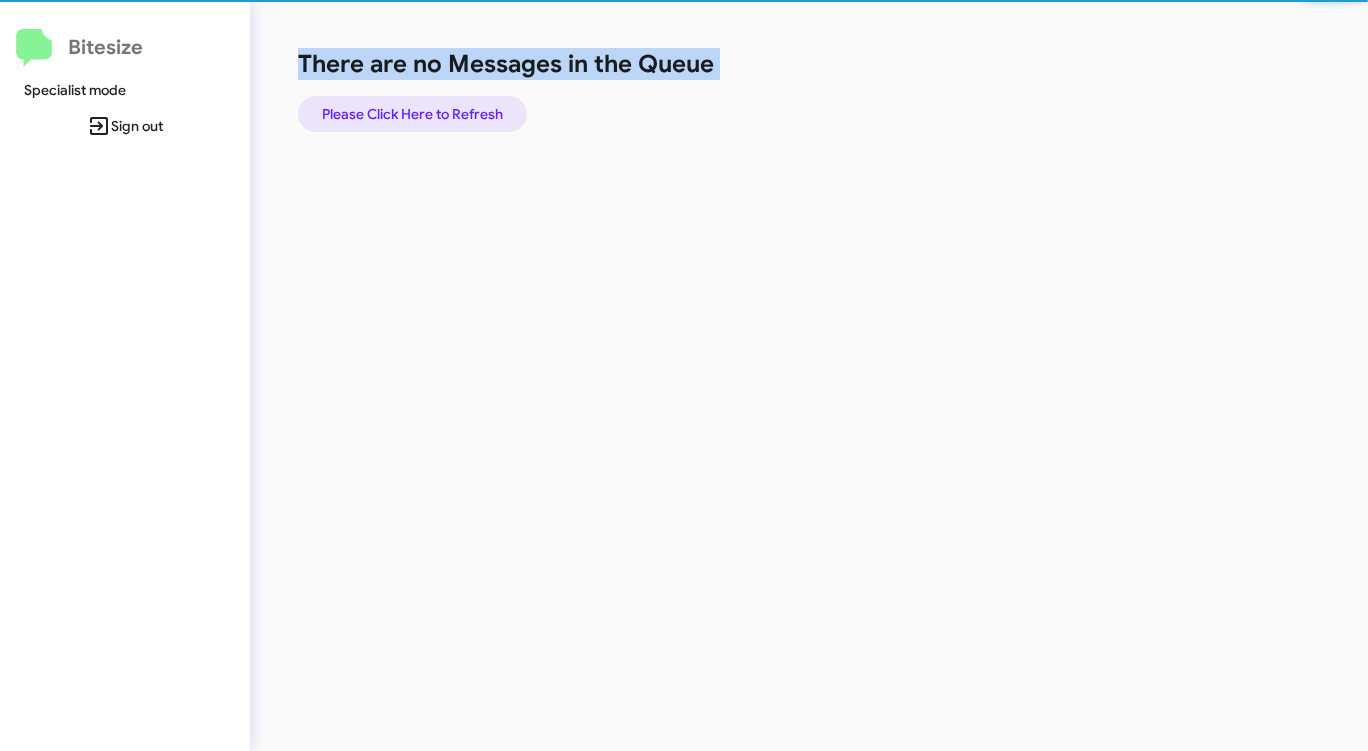 click on "Please Click Here to Refresh" 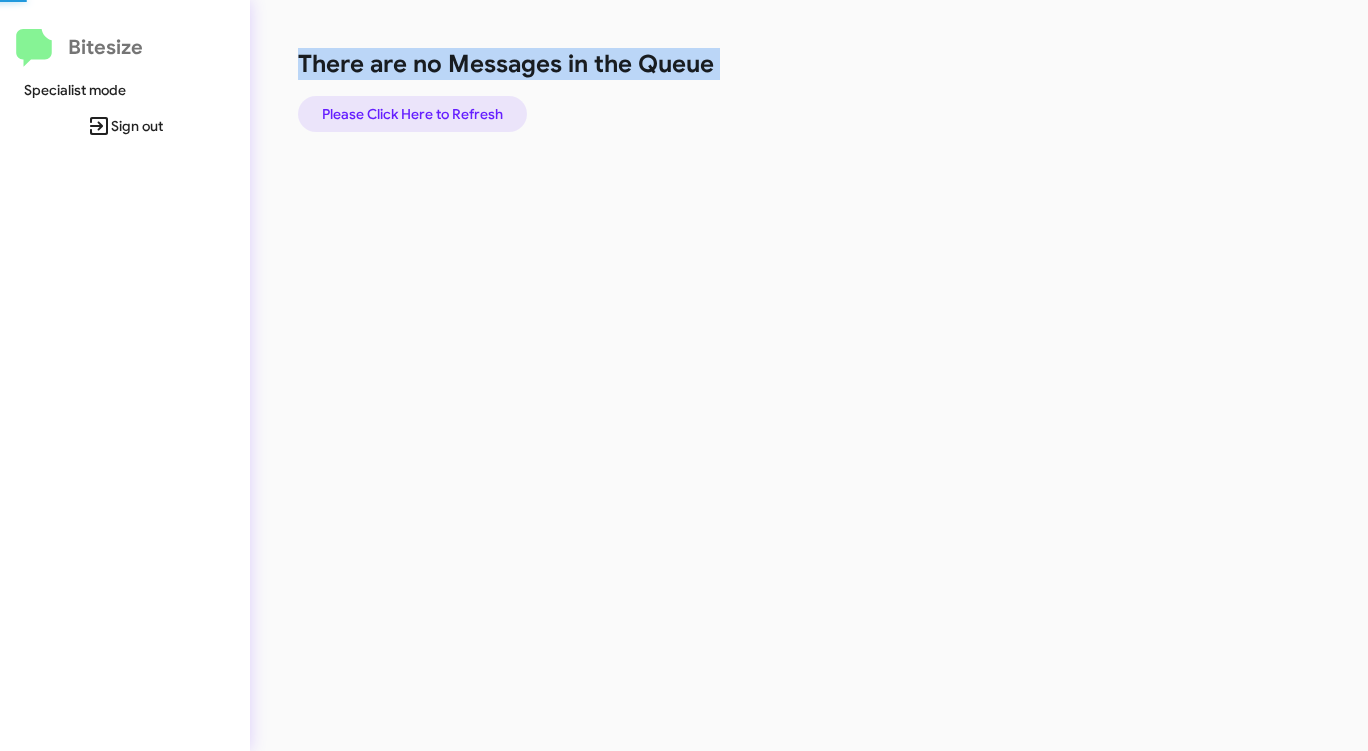 click on "Please Click Here to Refresh" 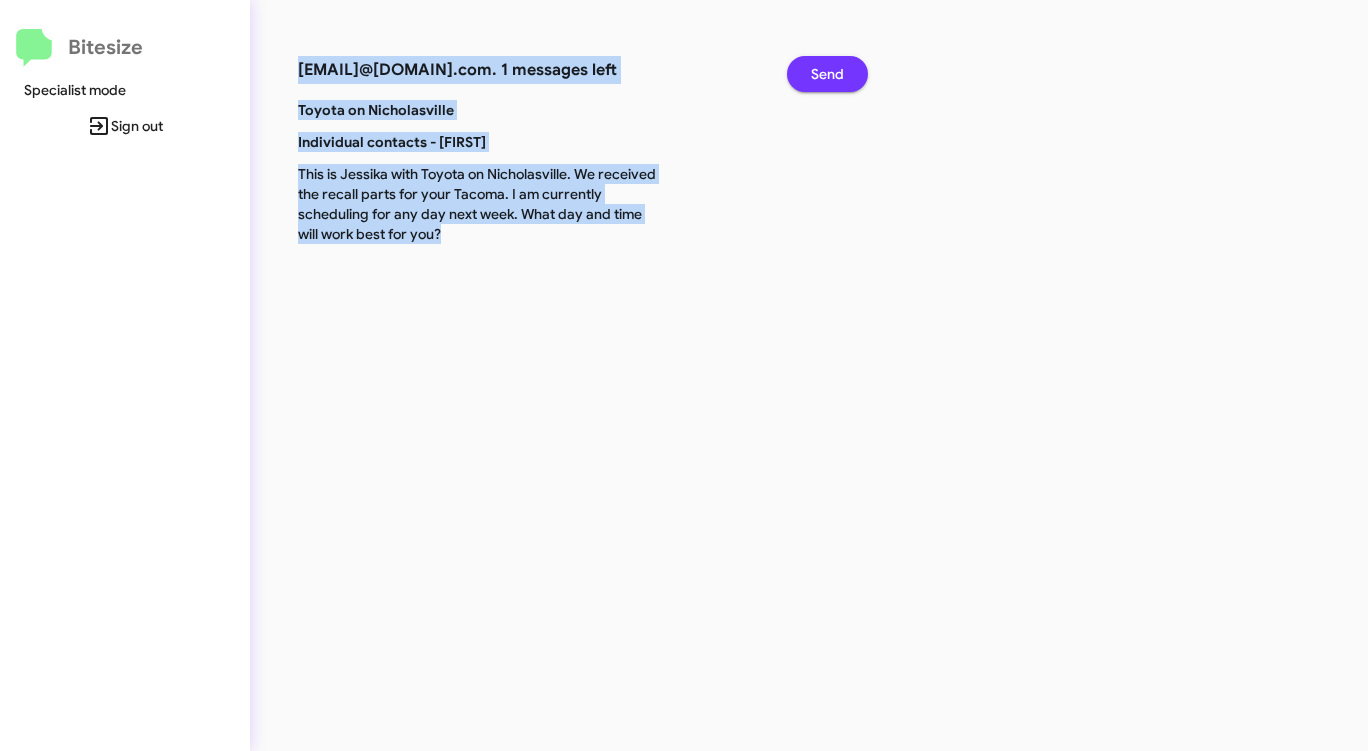 click on "Send" 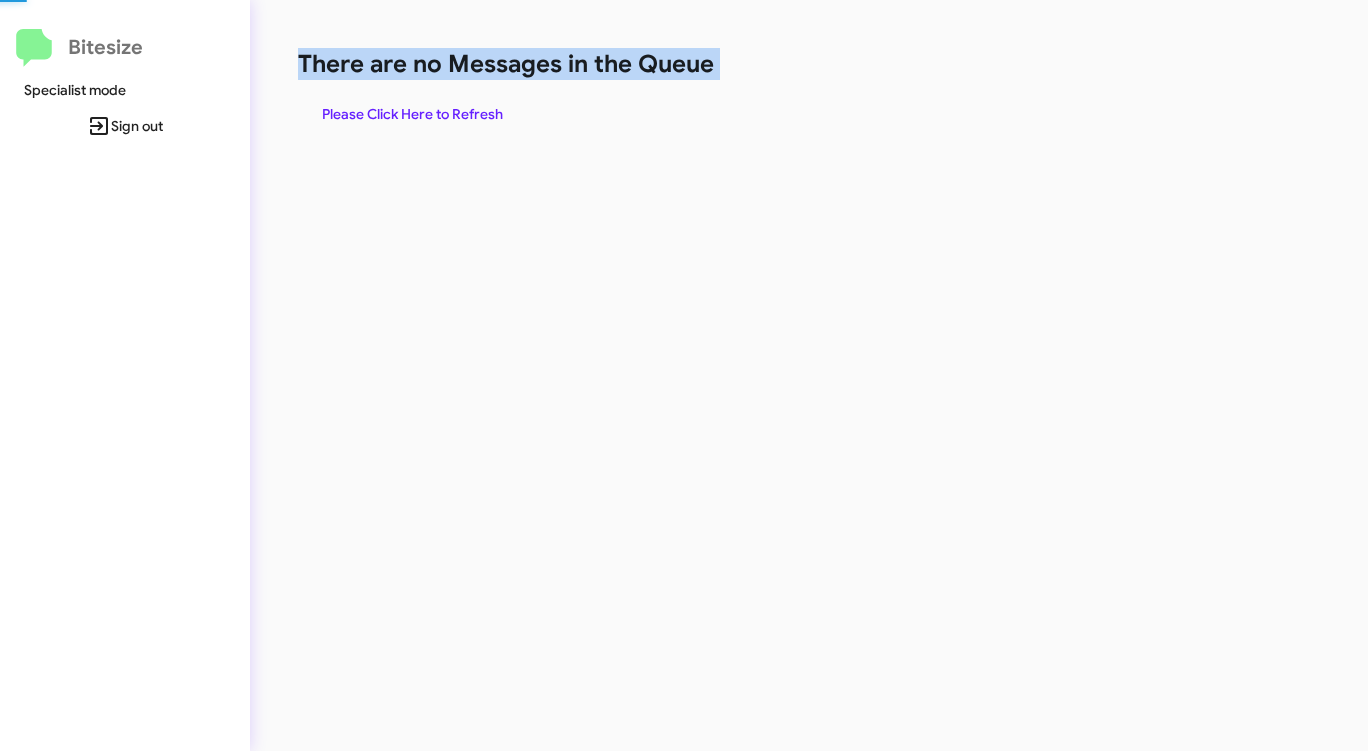 click on "There are no Messages in the Queue" 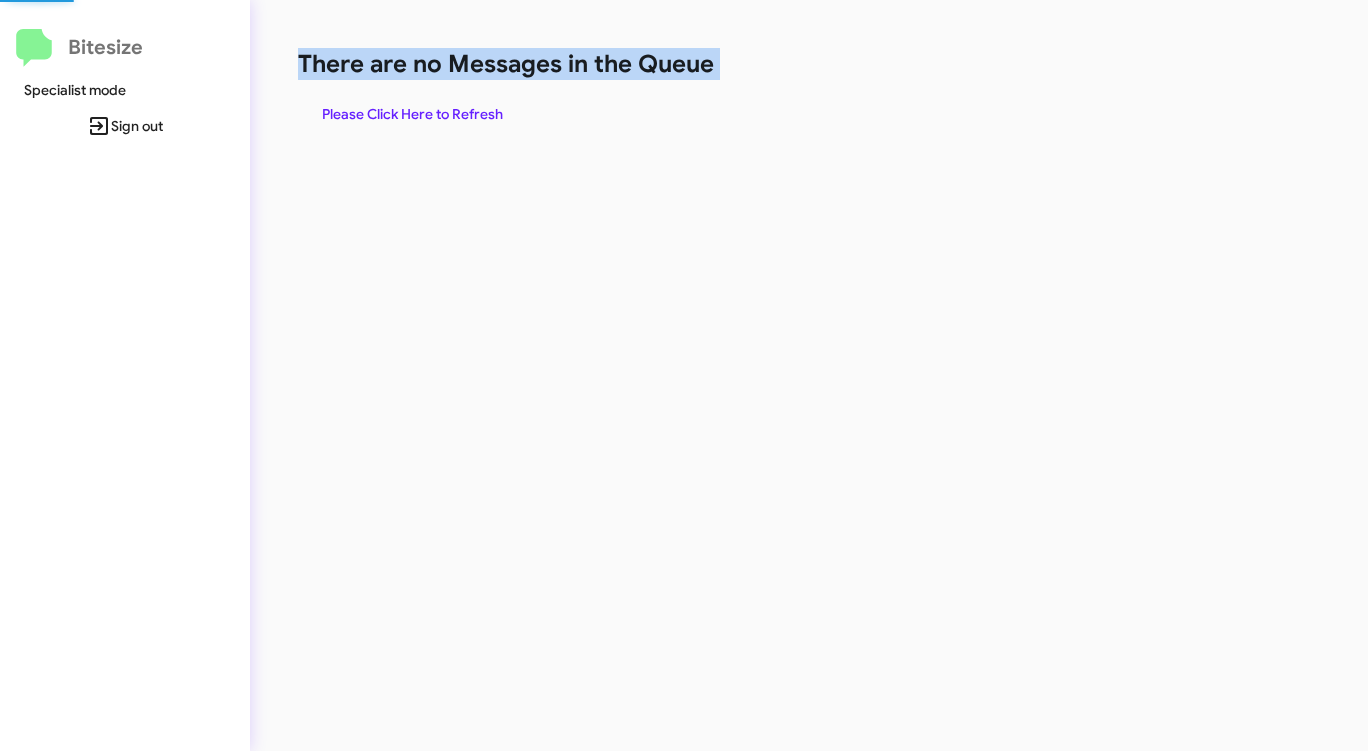 click on "There are no Messages in the Queue" 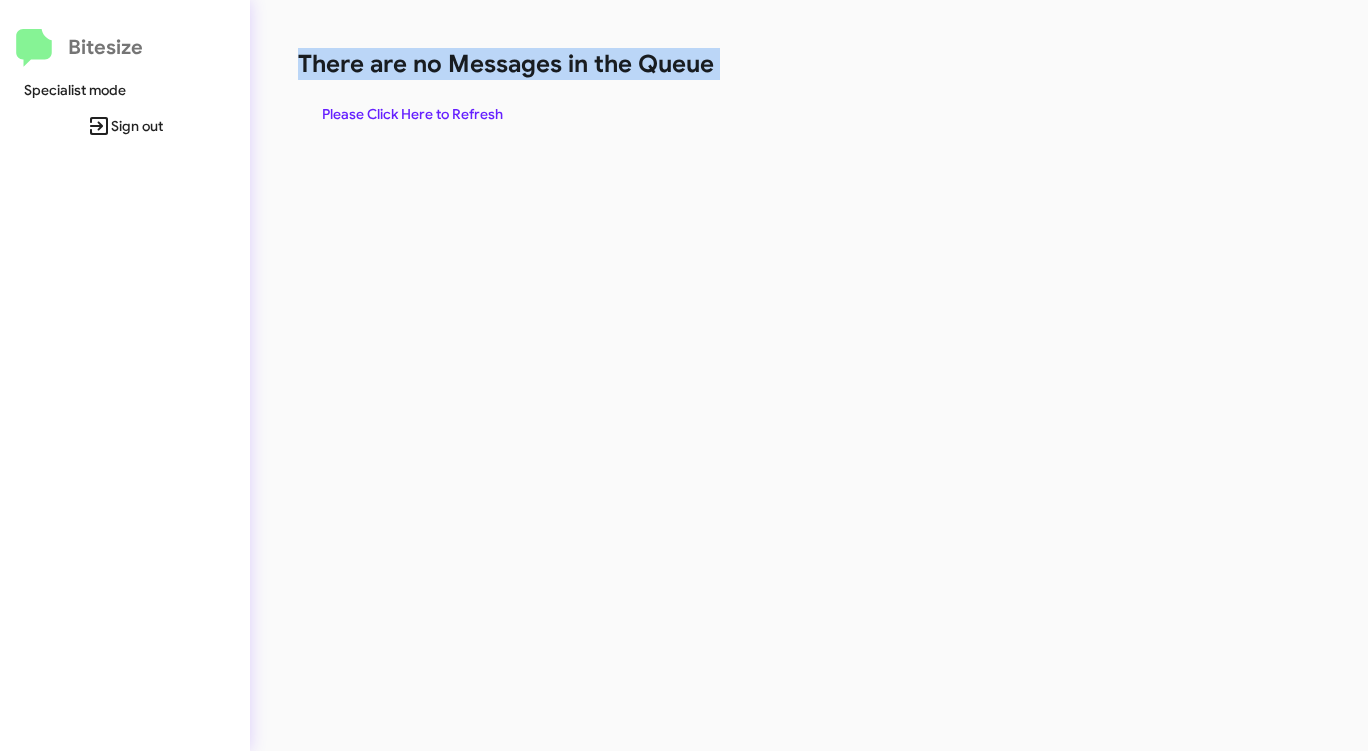 click on "Please Click Here to Refresh" 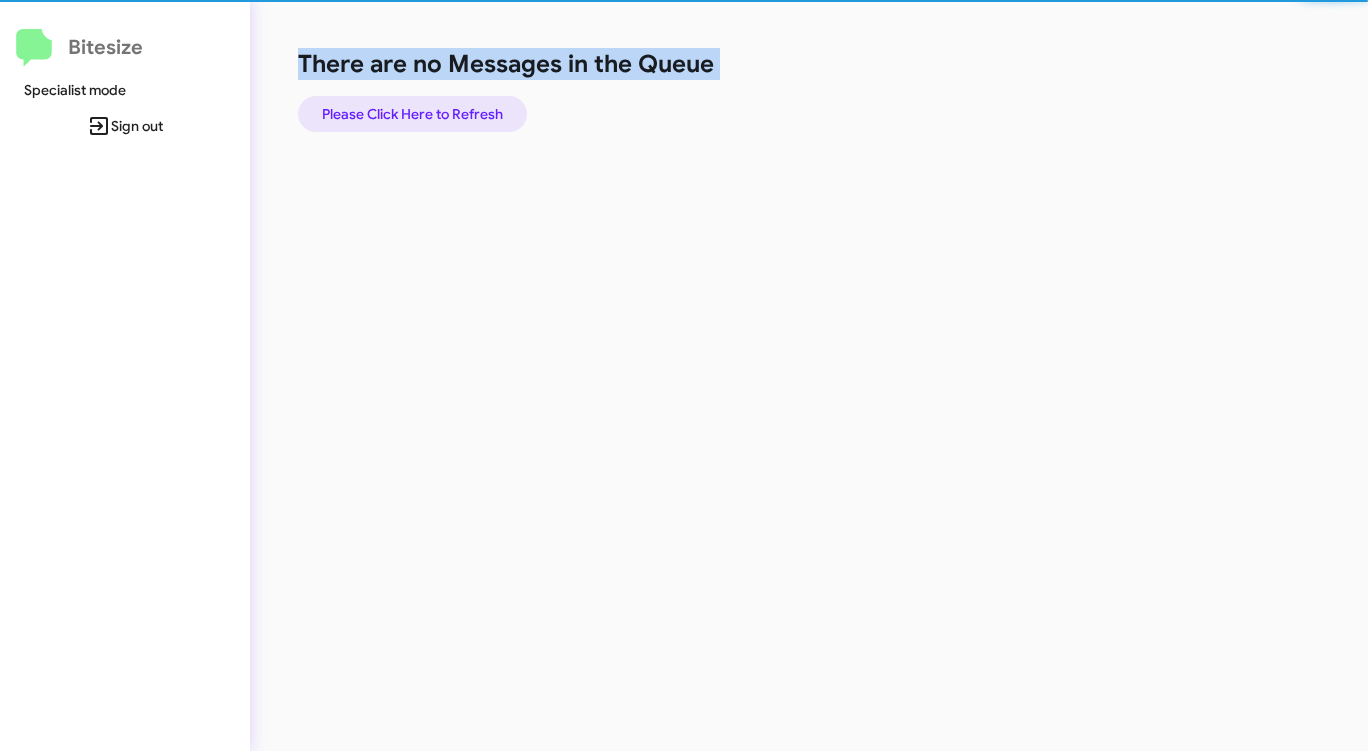 click on "Please Click Here to Refresh" 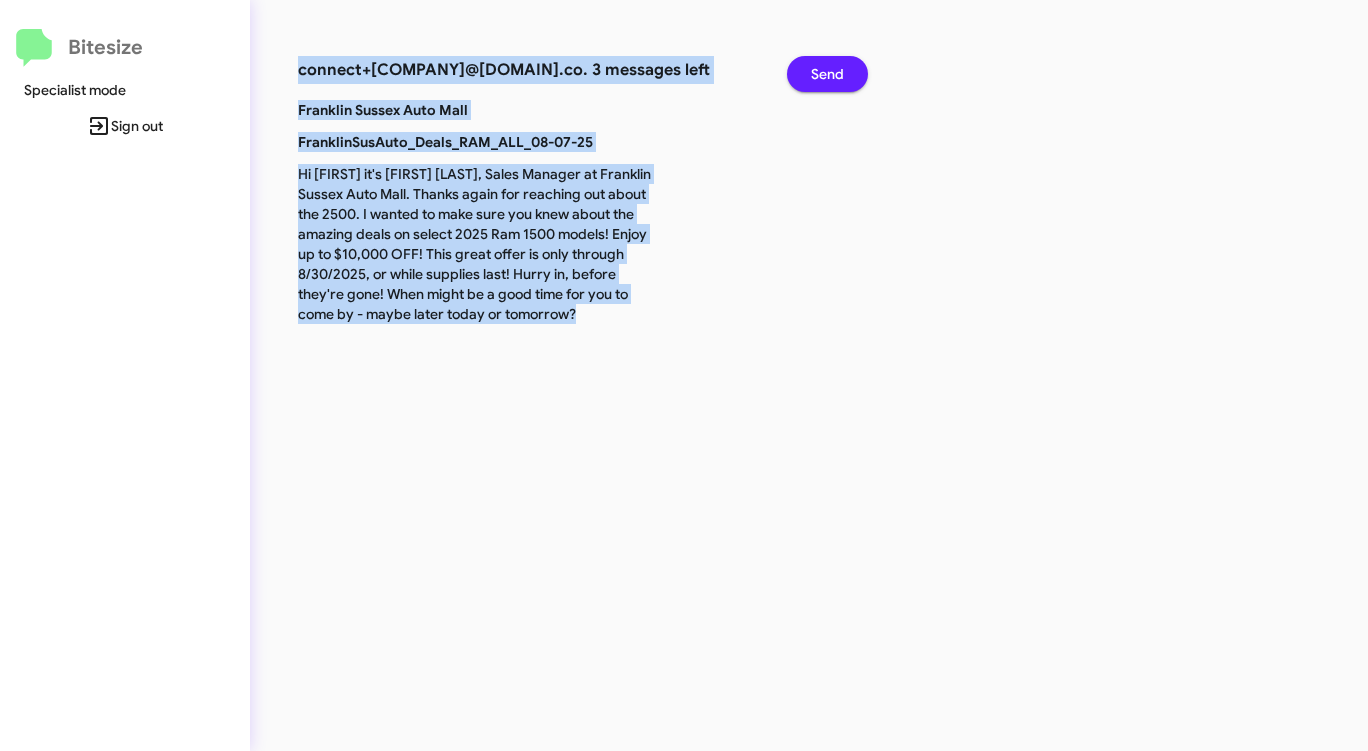 click on "Send" 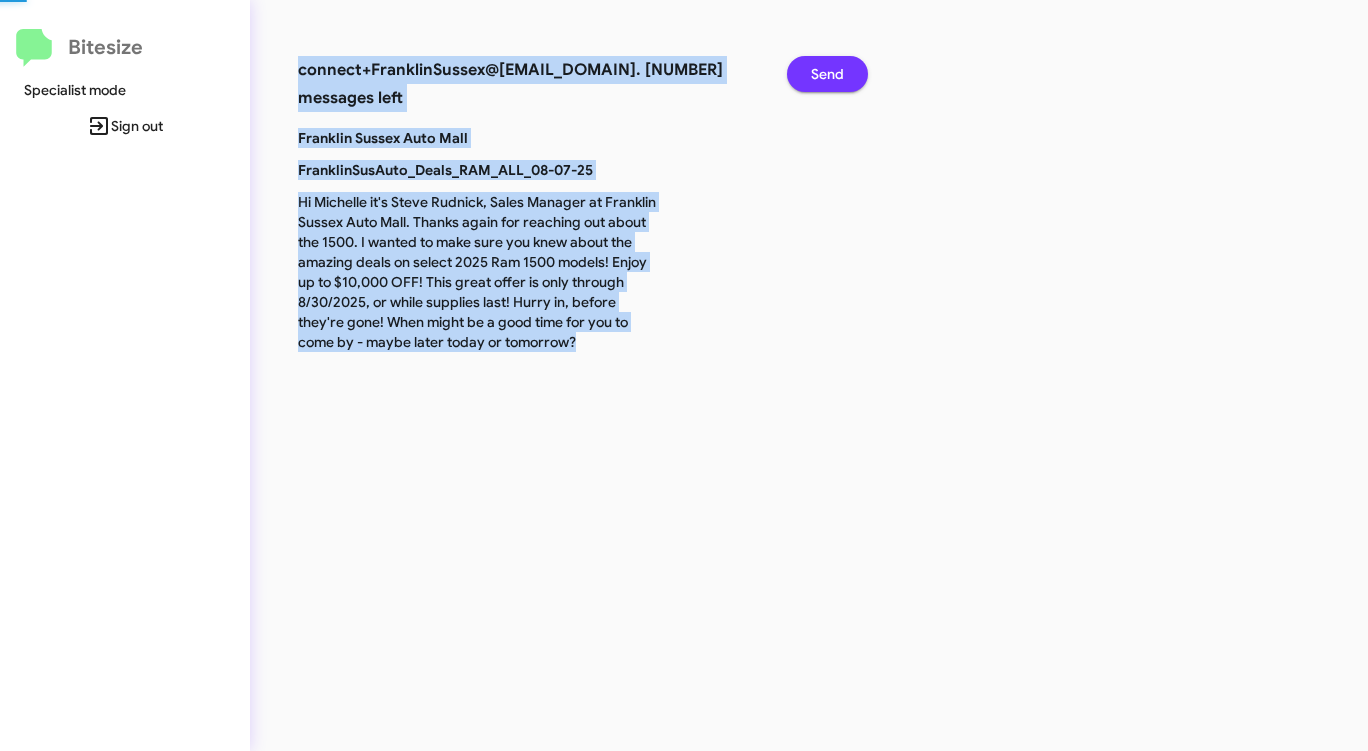 click on "Send" 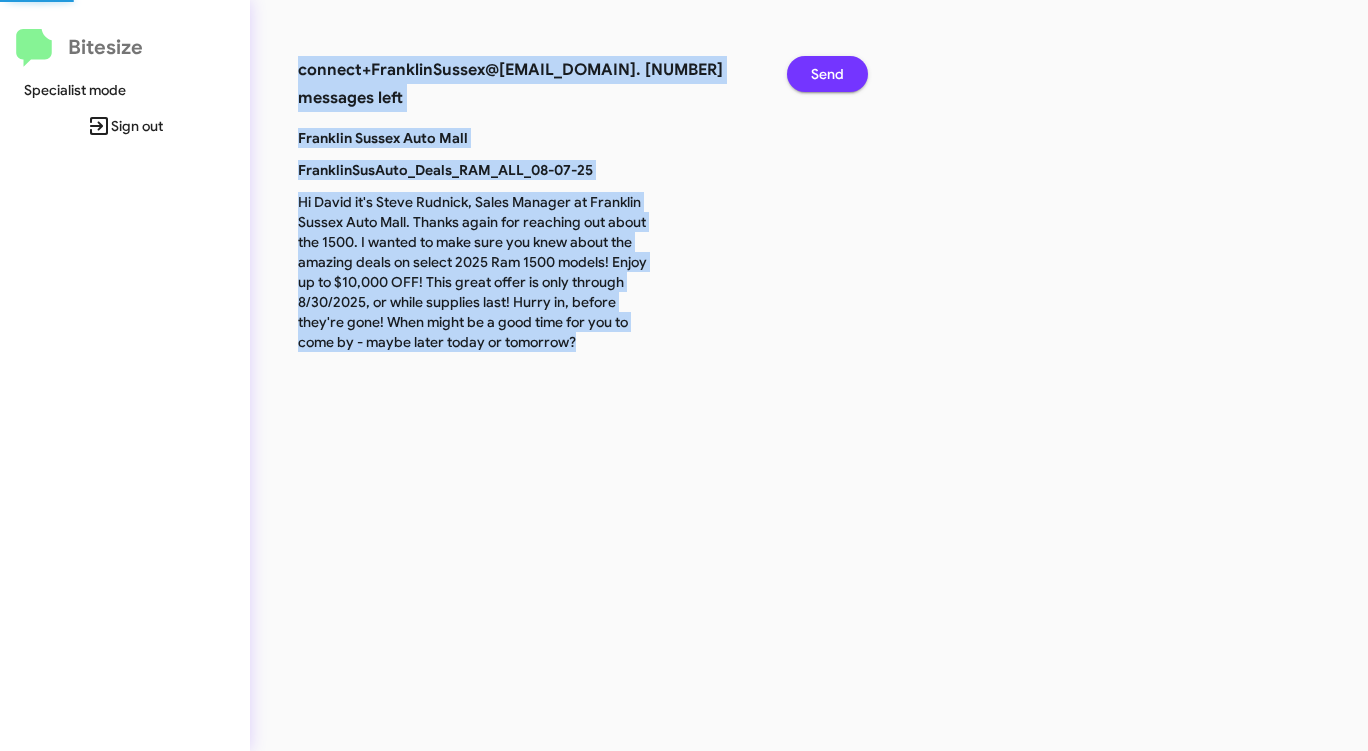 click on "Send" 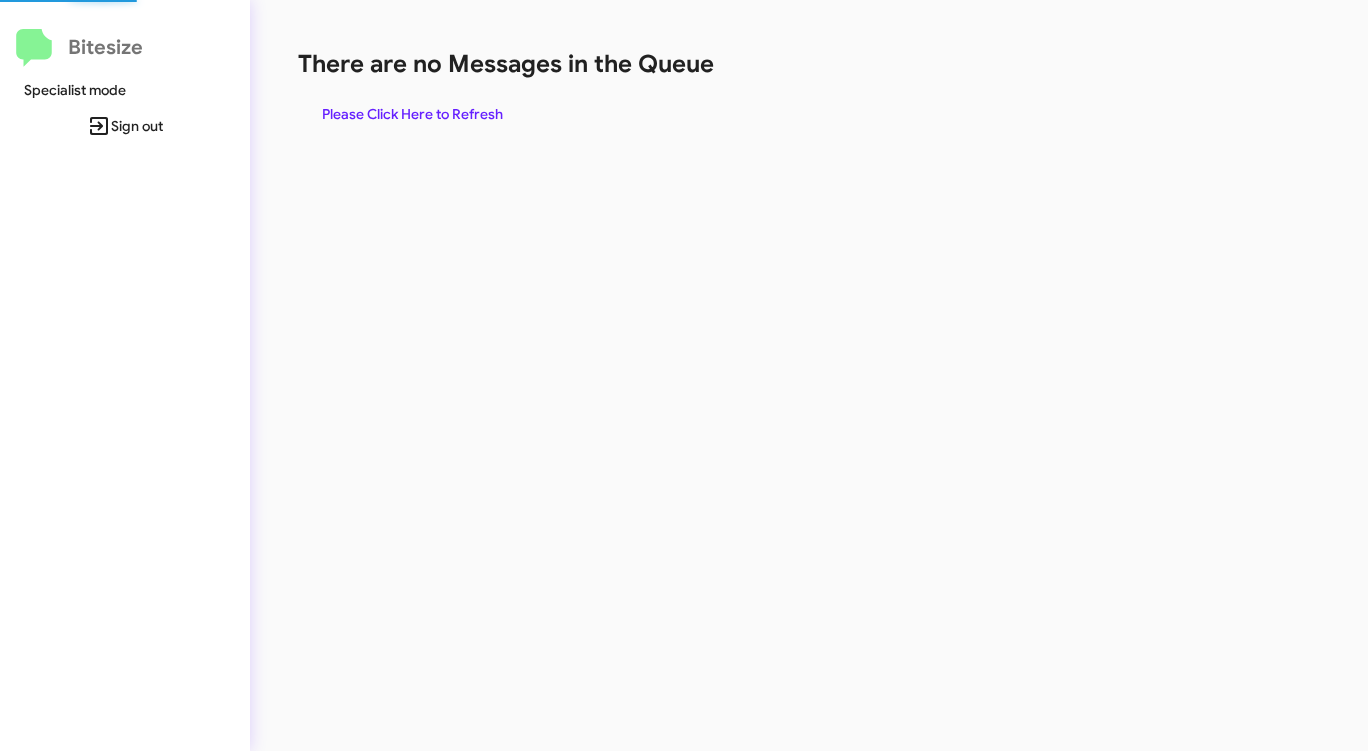 click on "There are no Messages in the Queue  Please Click Here to Refresh" 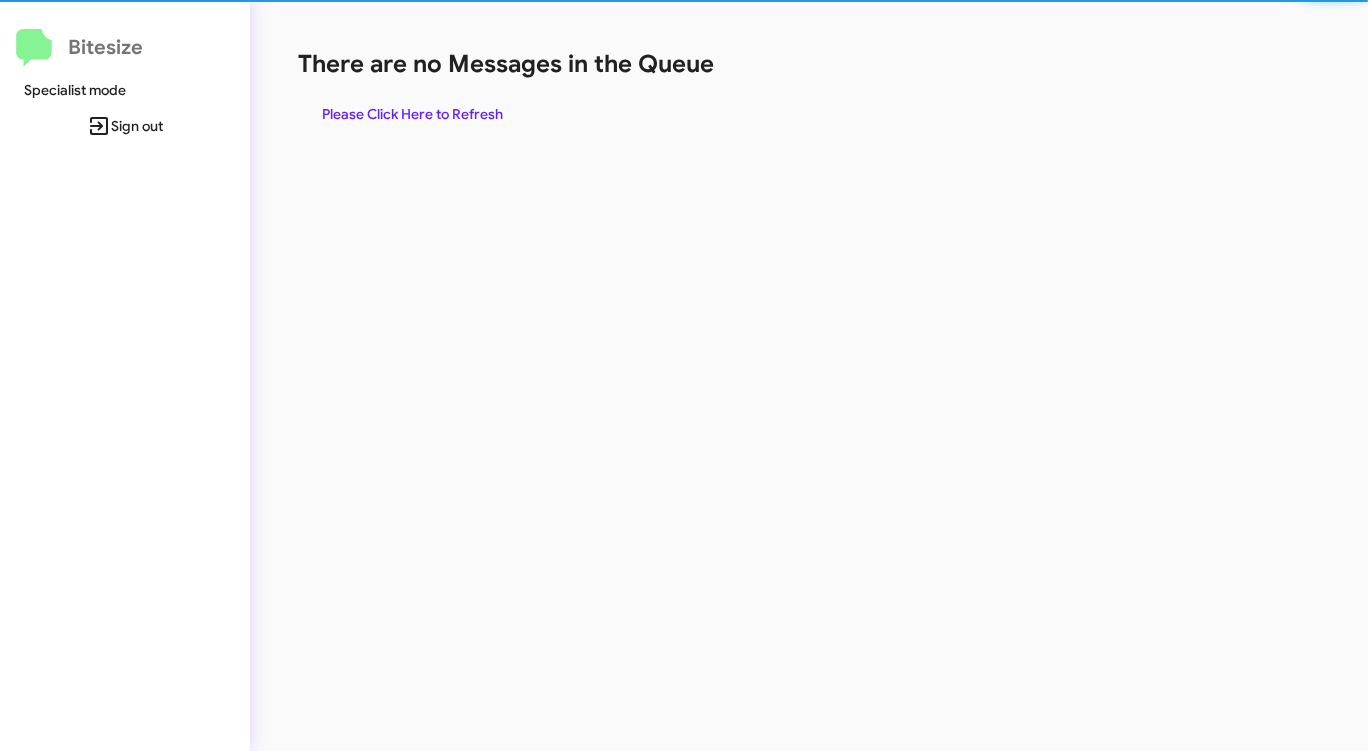 click on "There are no Messages in the Queue  Please Click Here to Refresh" 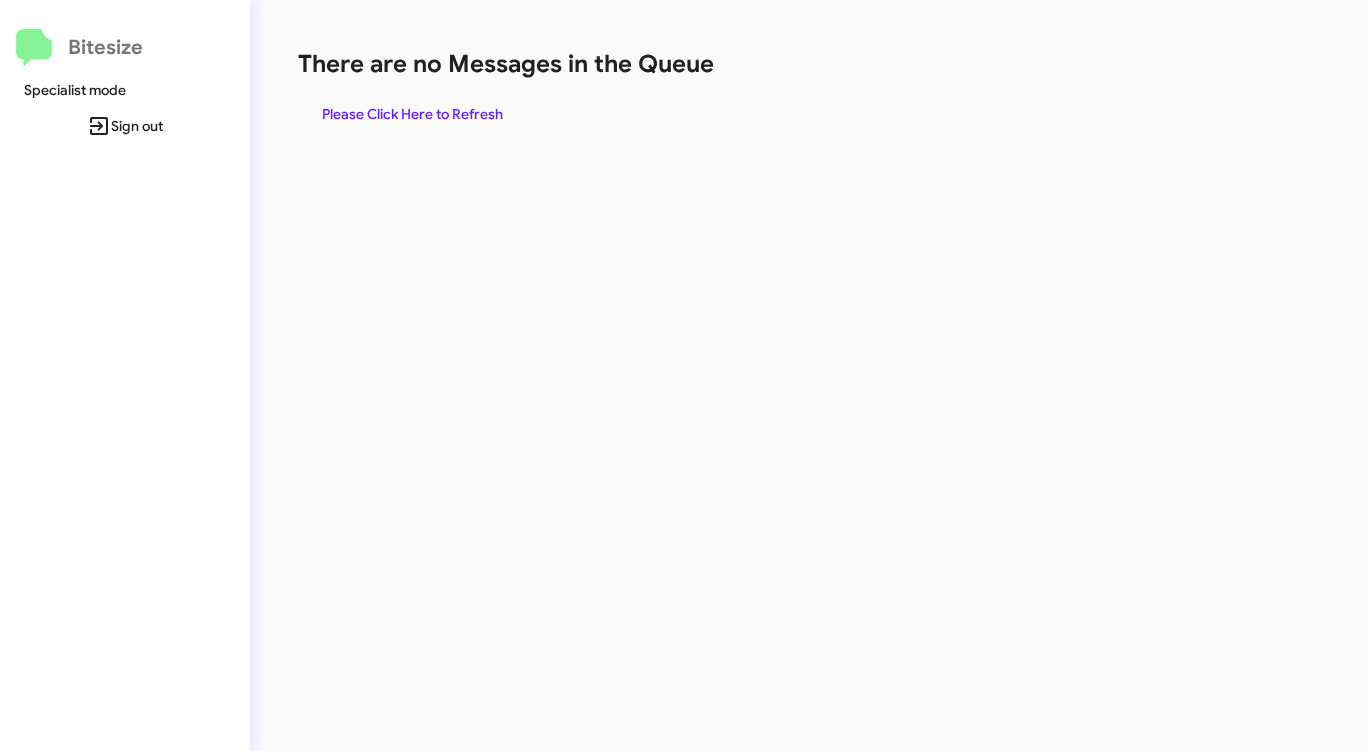click on "There are no Messages in the Queue  Please Click Here to Refresh" 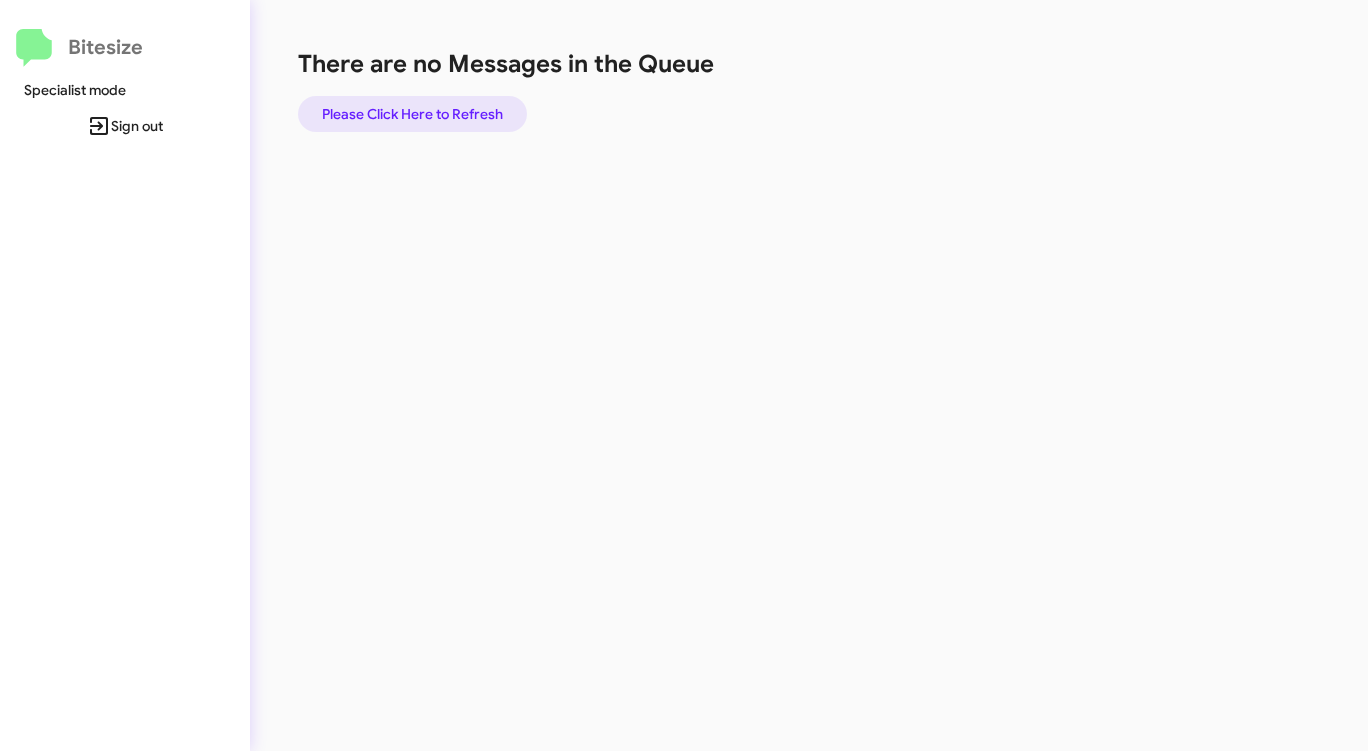 click on "Please Click Here to Refresh" 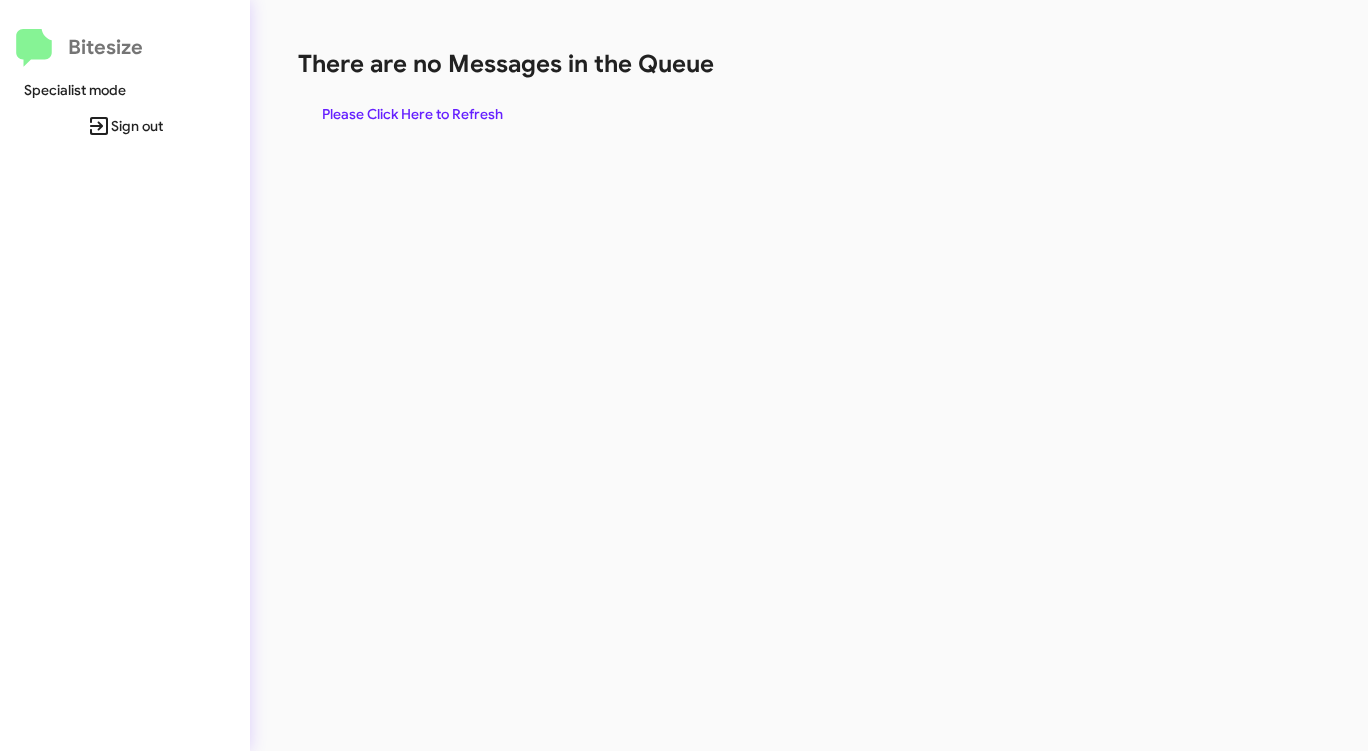 click on "There are no Messages in the Queue  Please Click Here to Refresh" 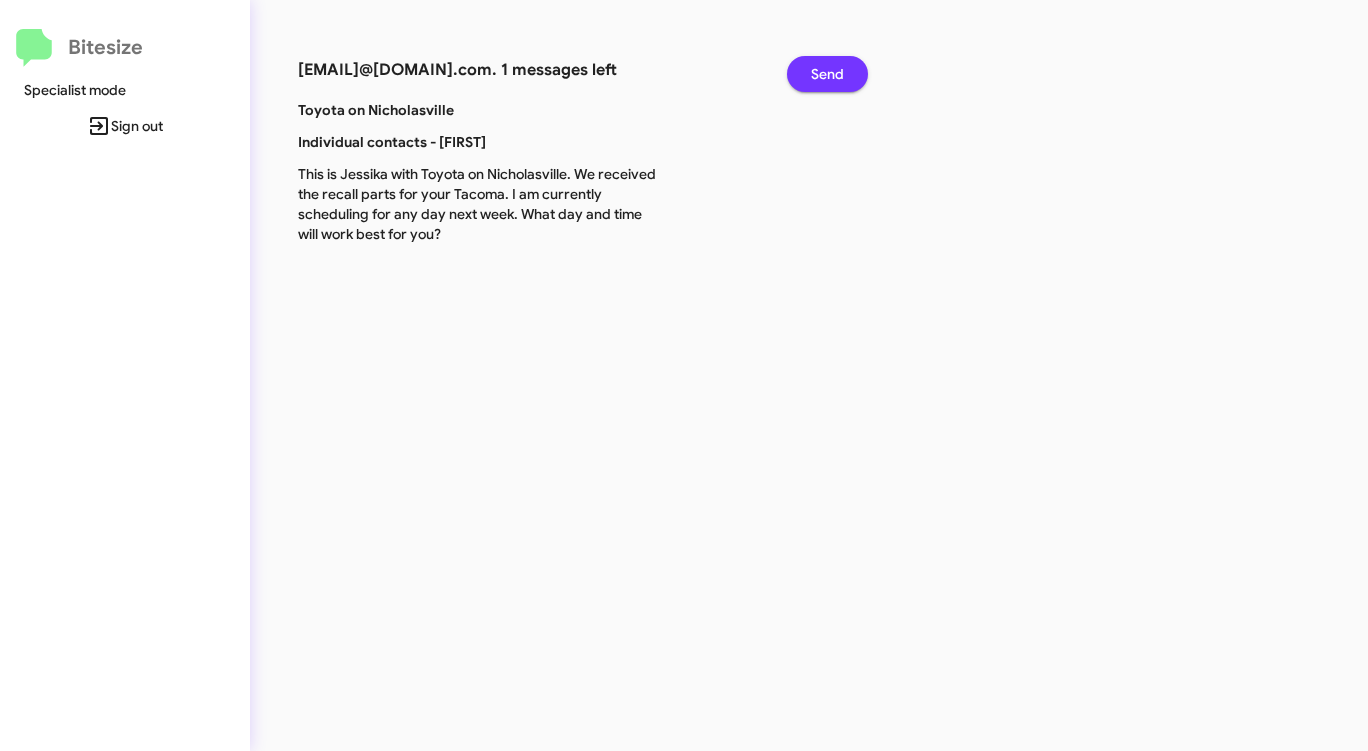click on "Send" 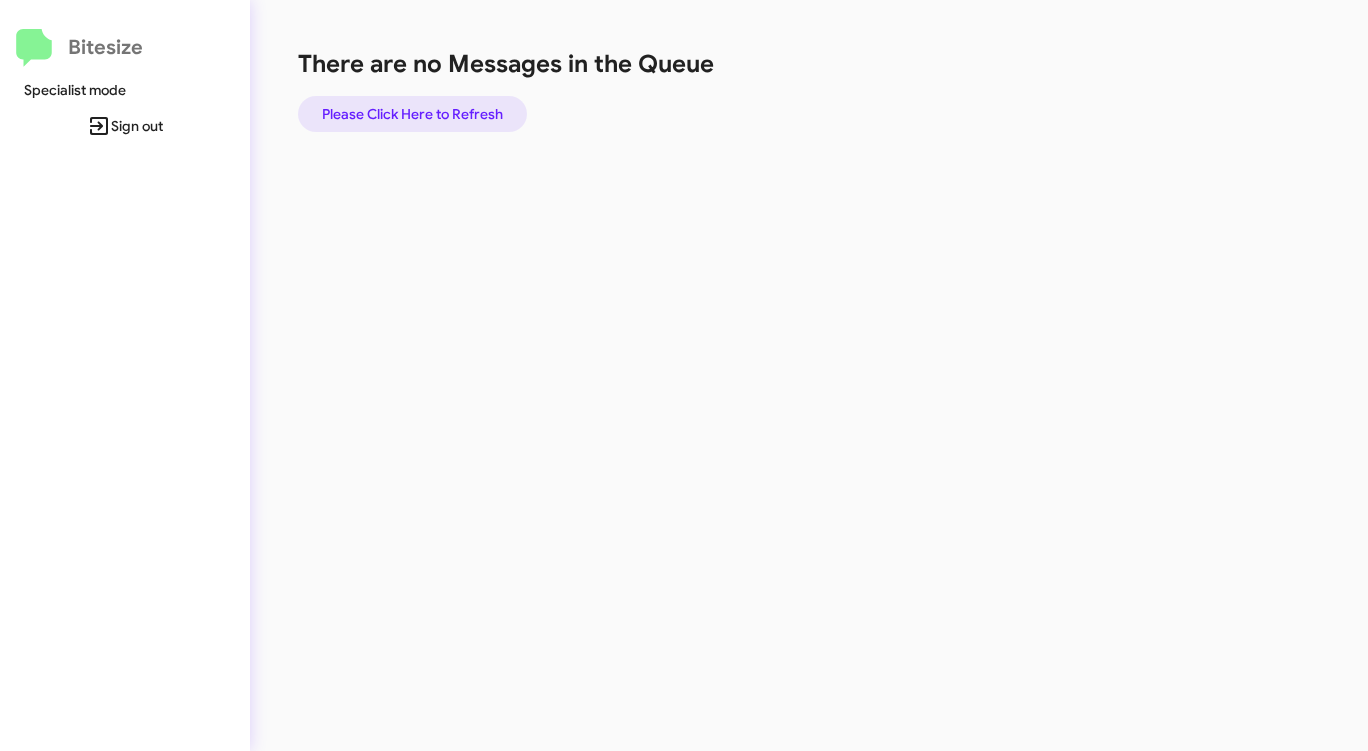 click on "Please Click Here to Refresh" 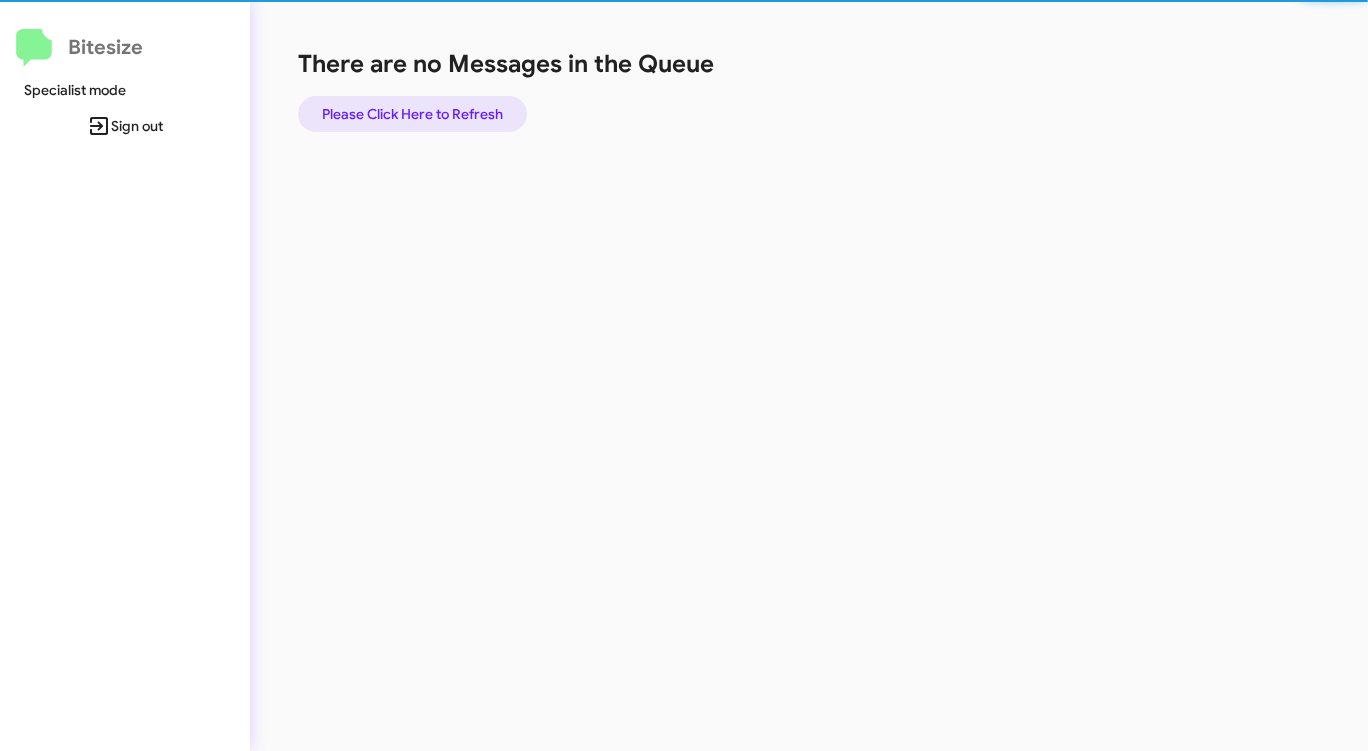 click on "Please Click Here to Refresh" 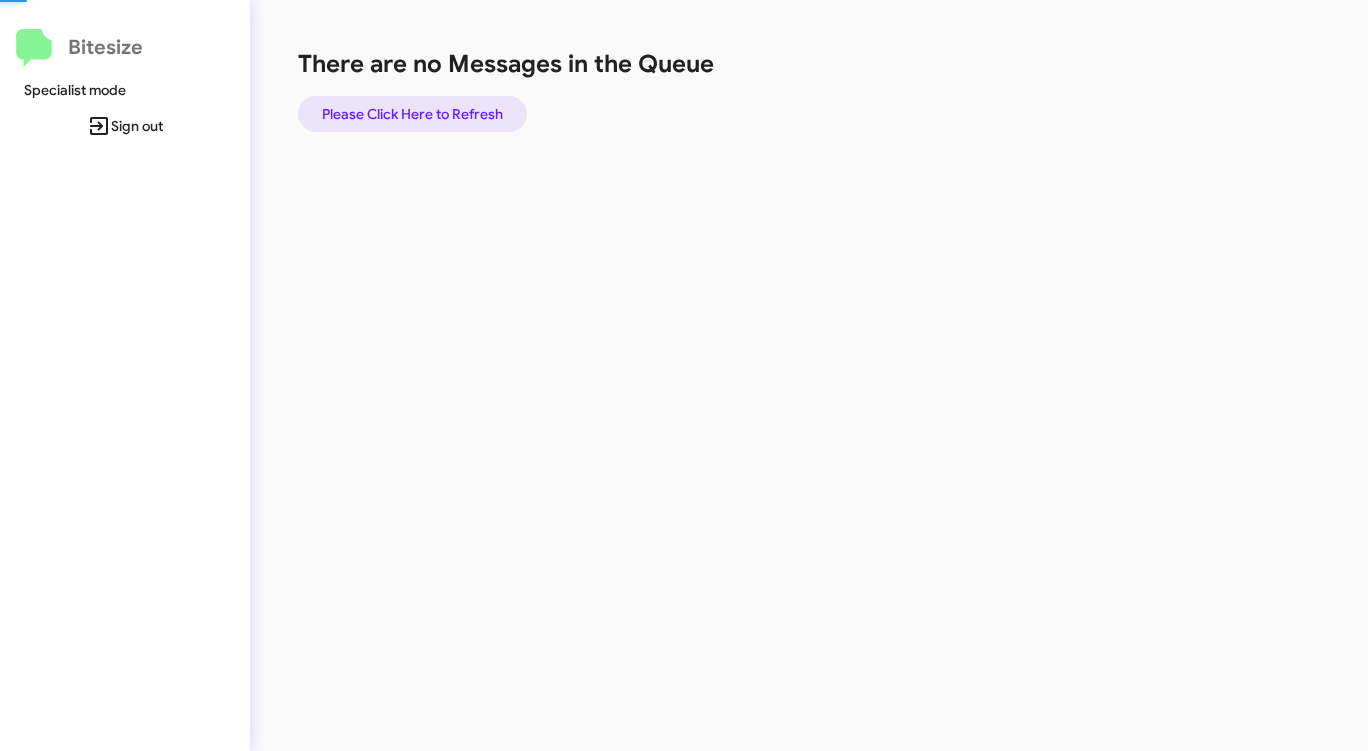 click on "Please Click Here to Refresh" 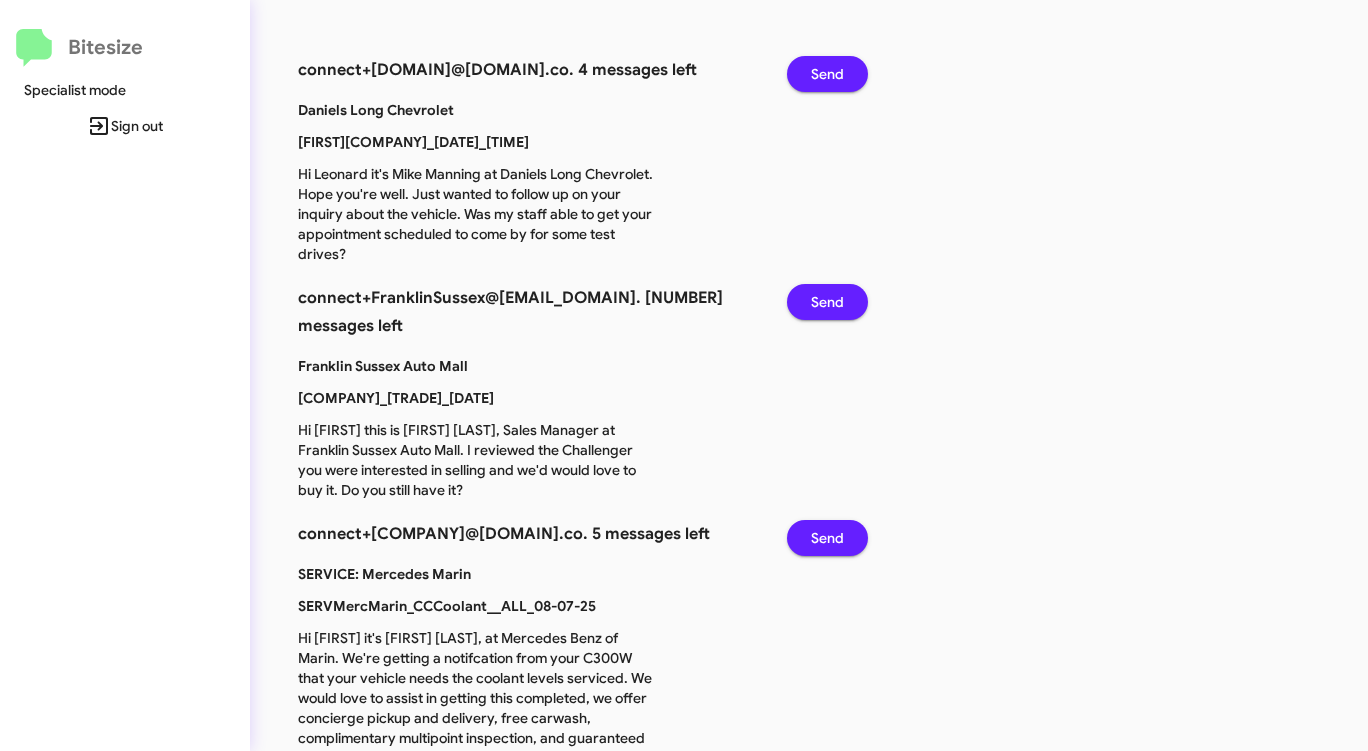 click on "Send" 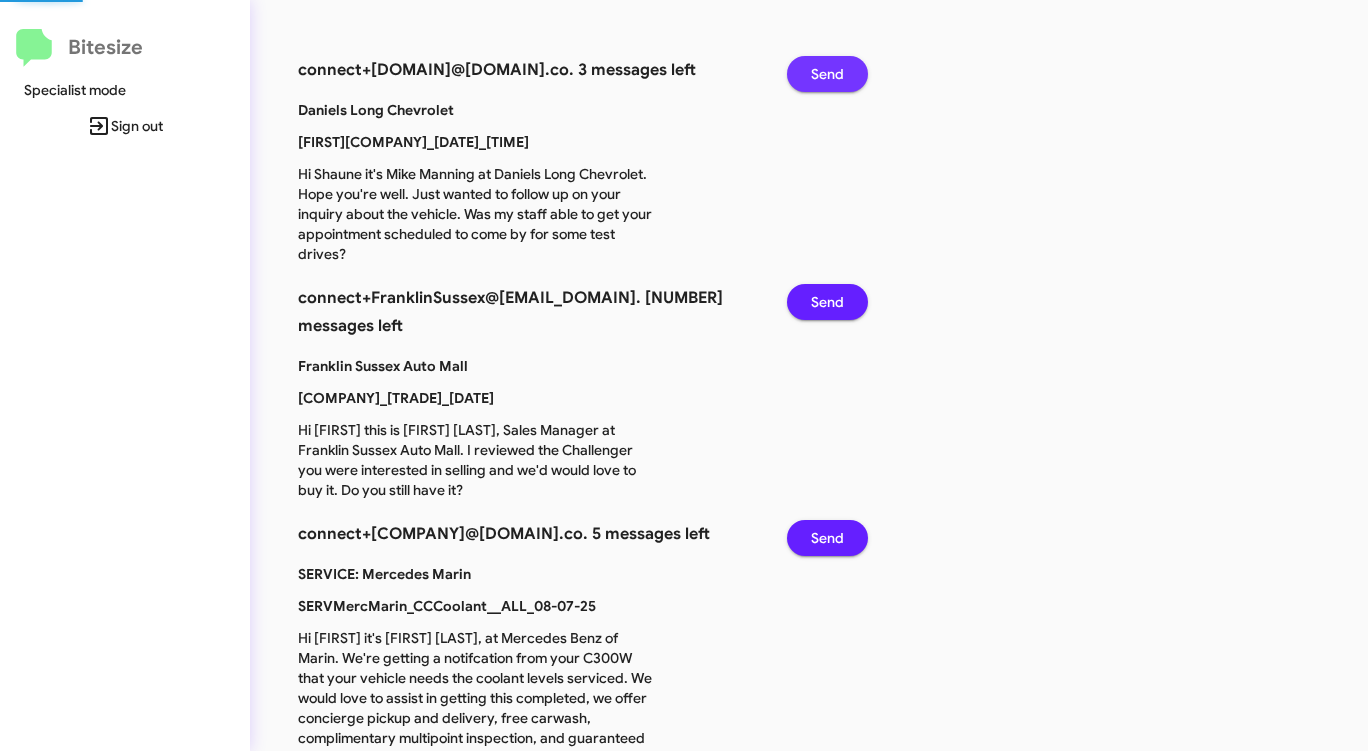 click on "Send" 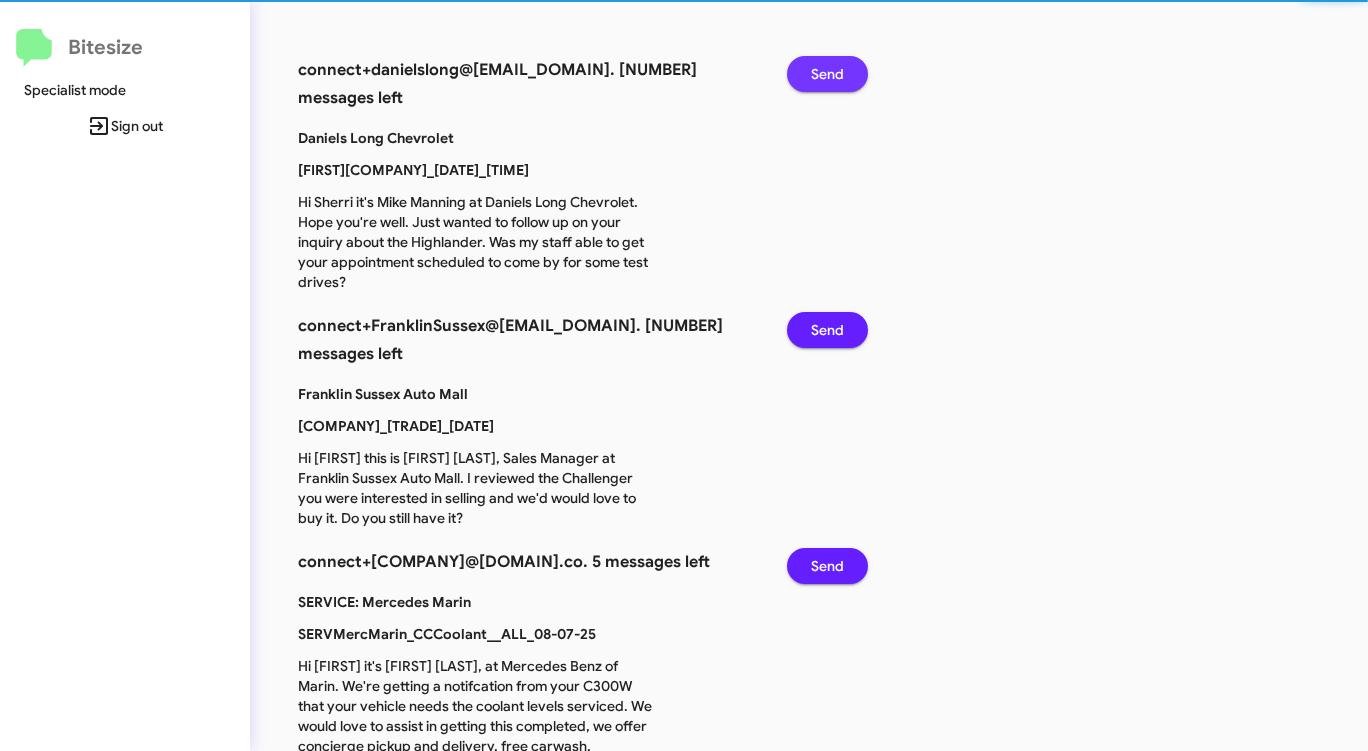 click on "Send" 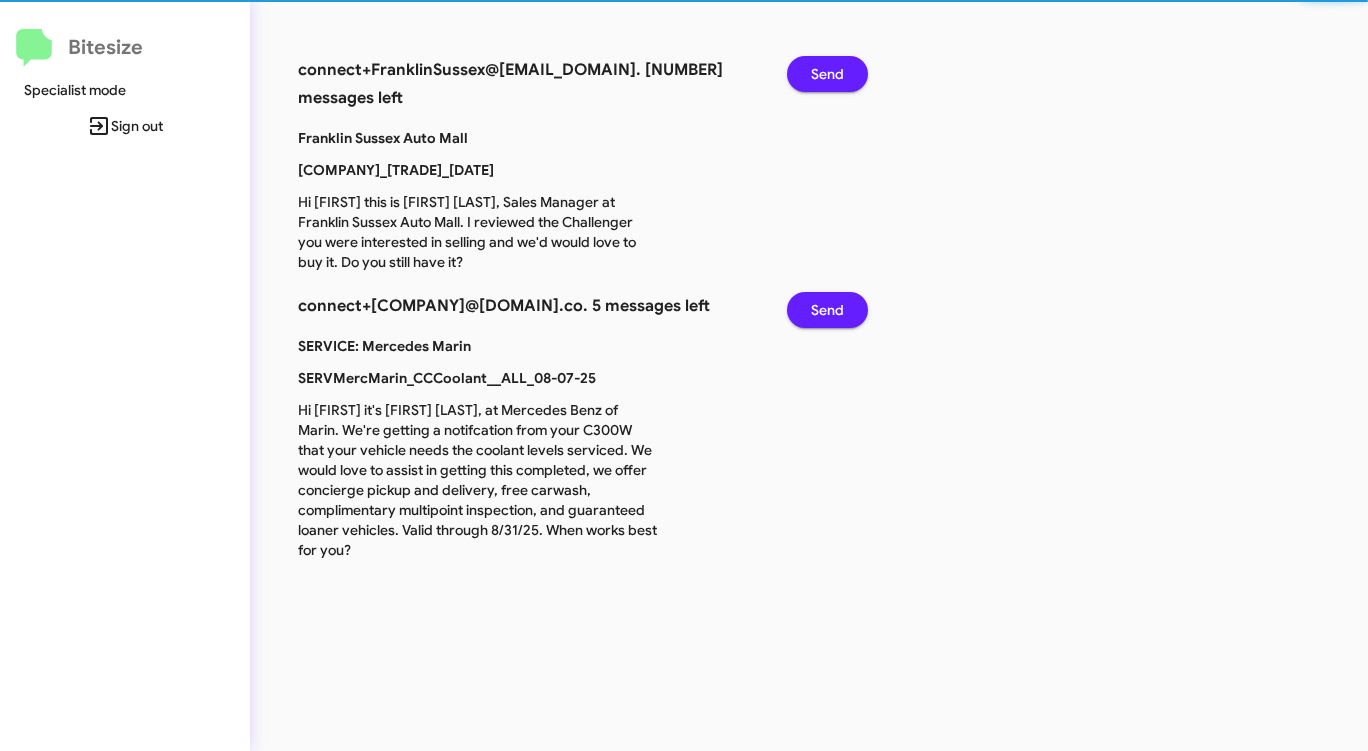 click on "Send" 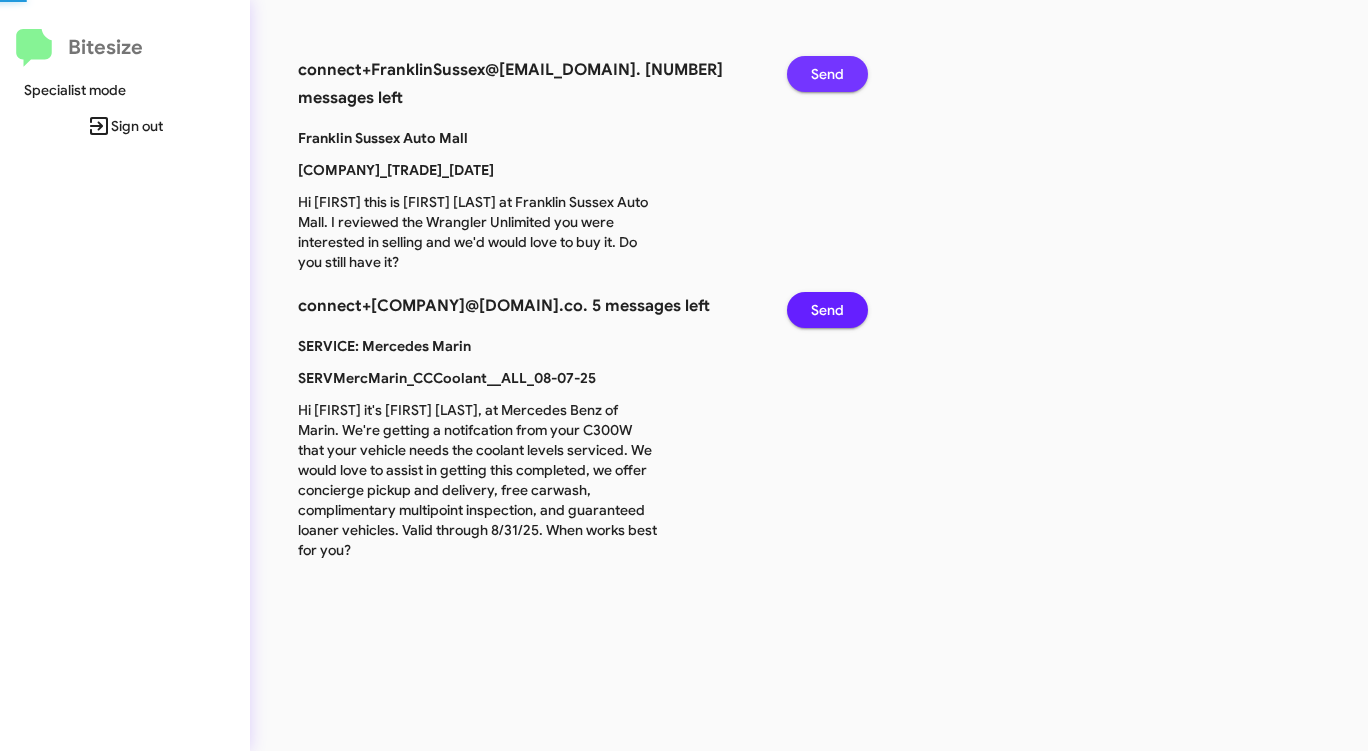 click on "Send" 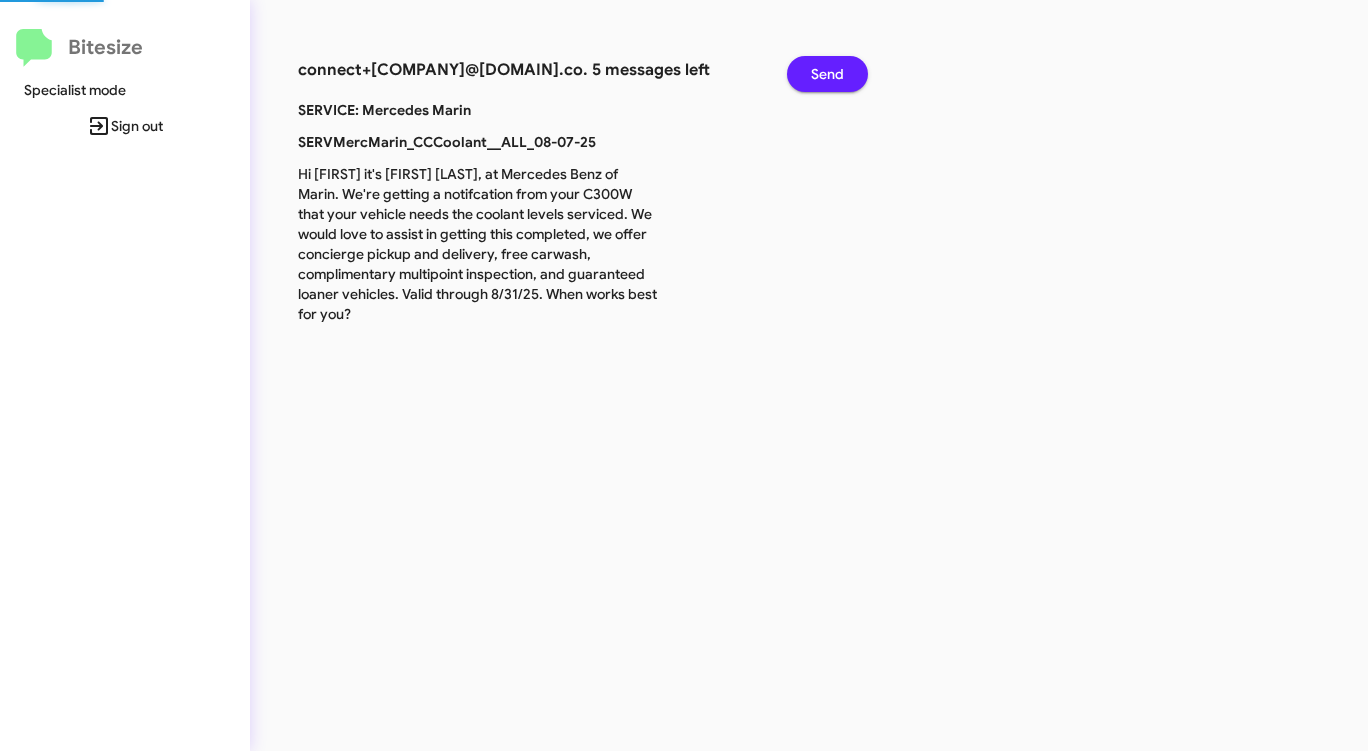 click on "Send" 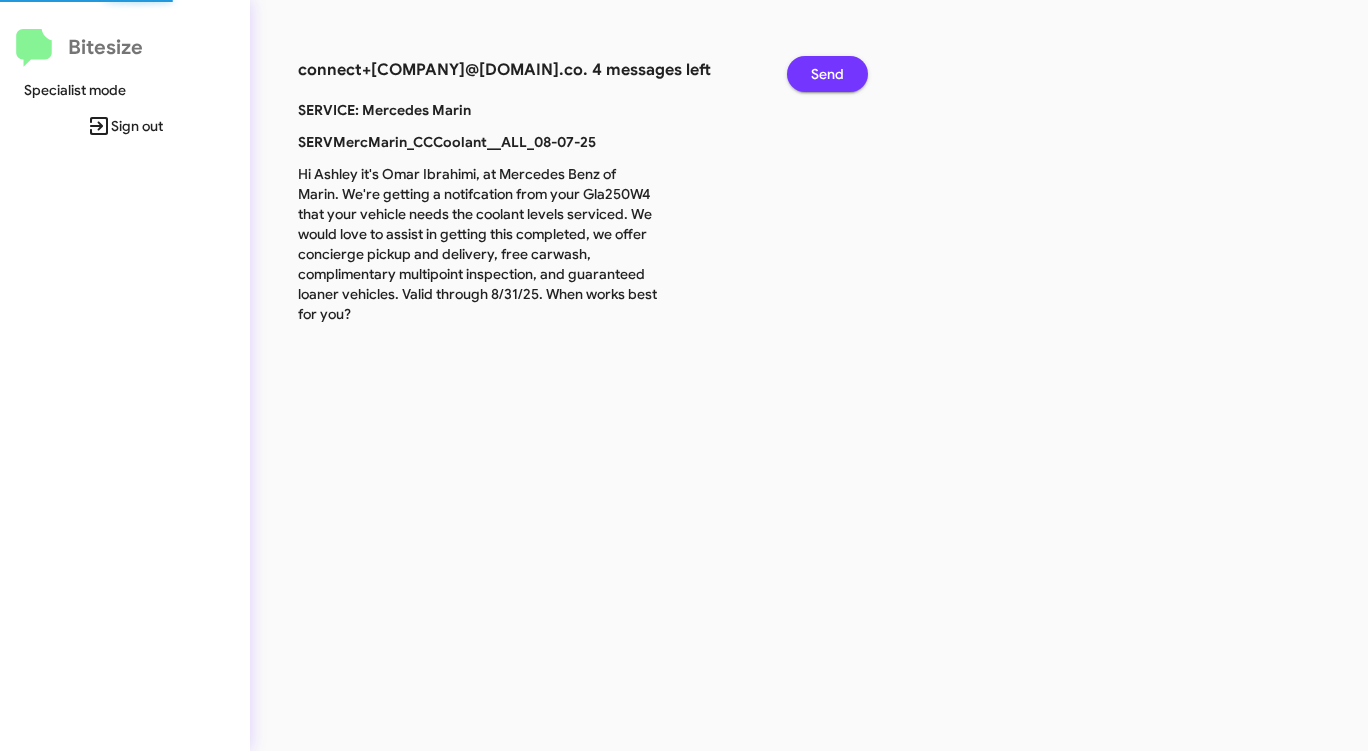 click on "Send" 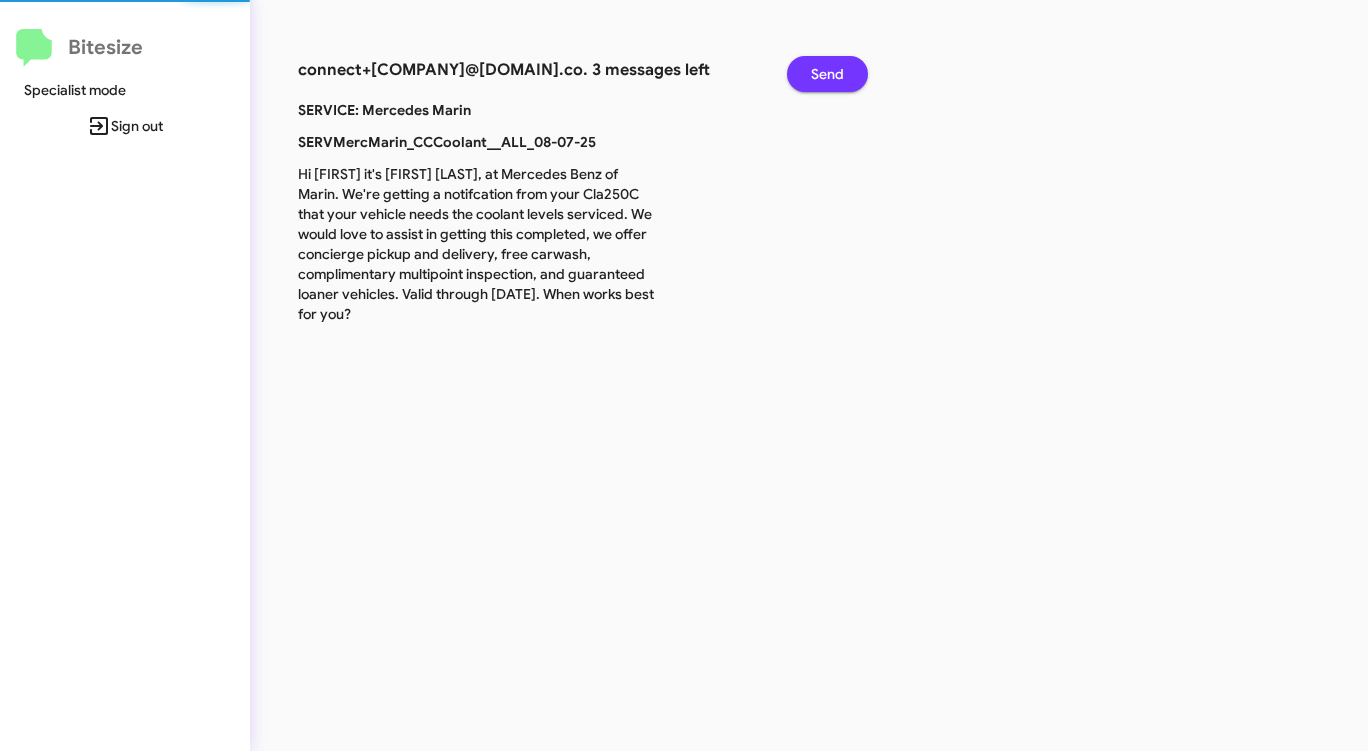 click on "Send" 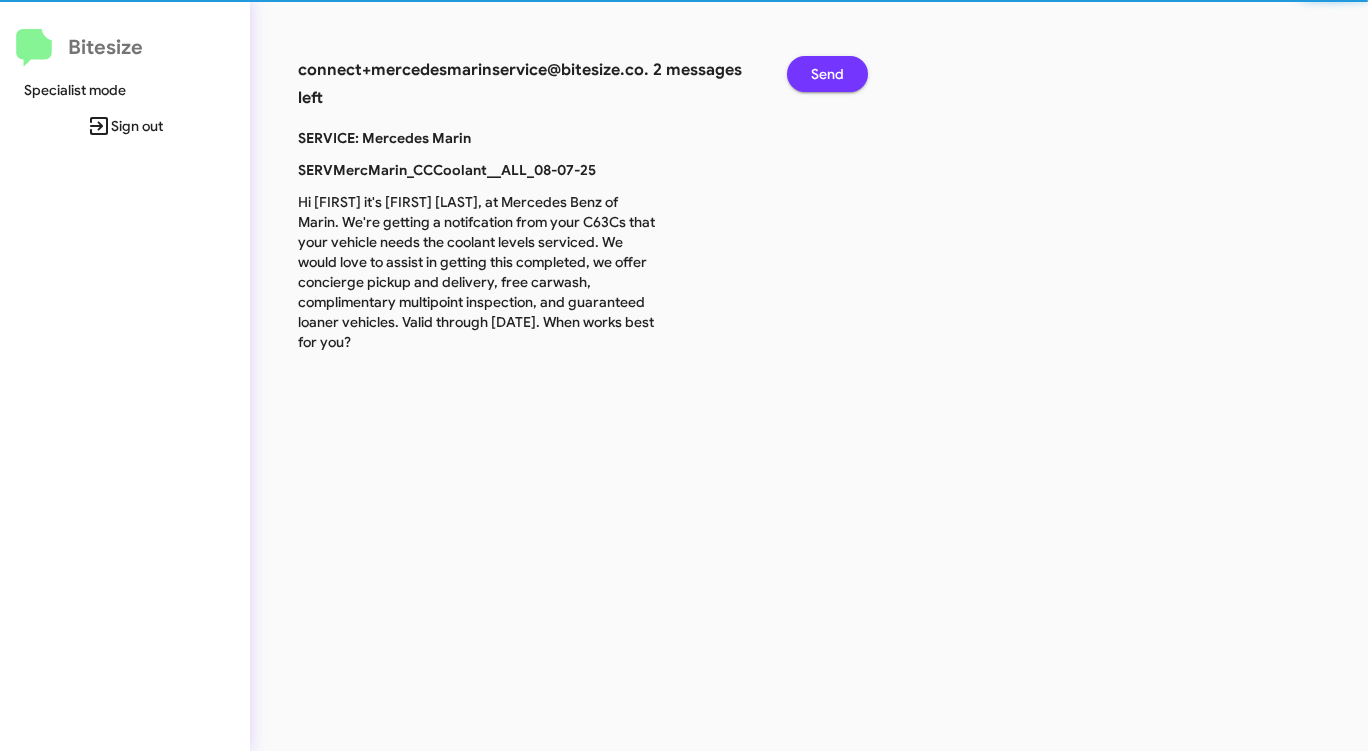 click on "Send" 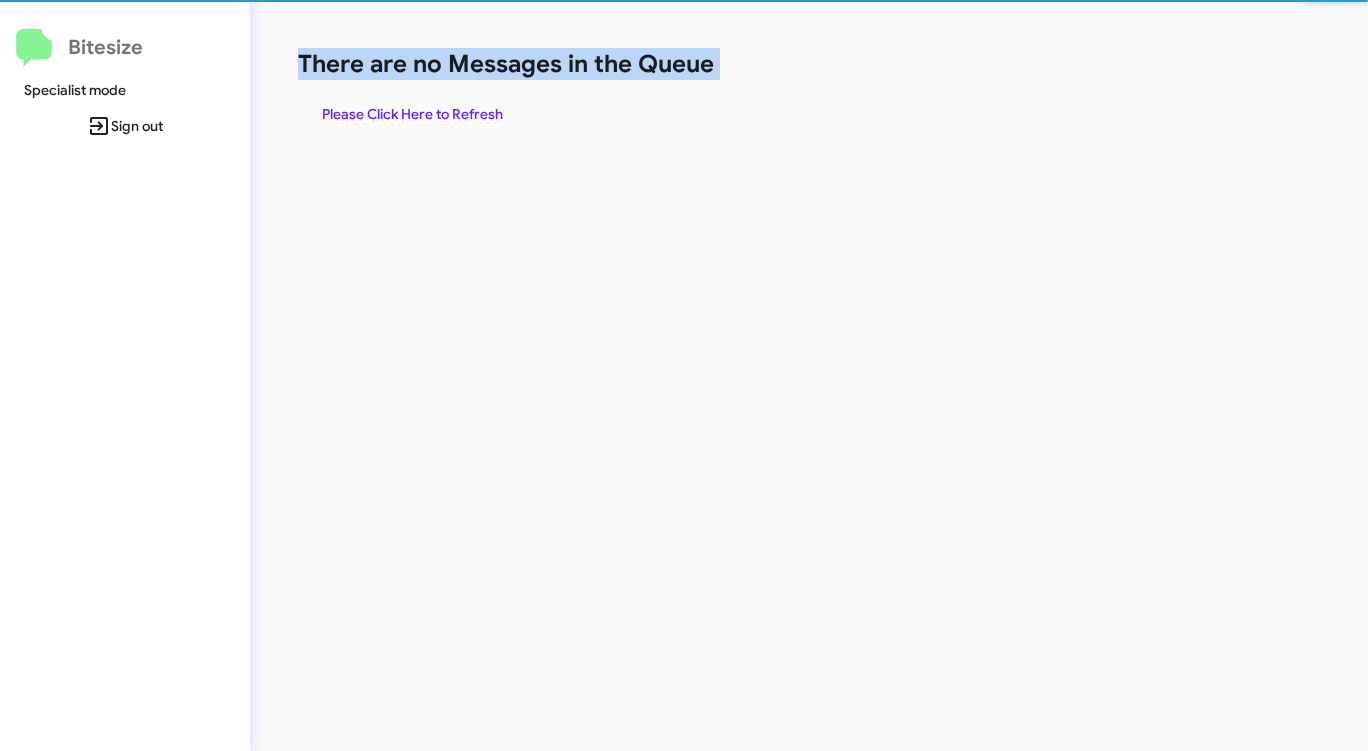 click on "There are no Messages in the Queue" 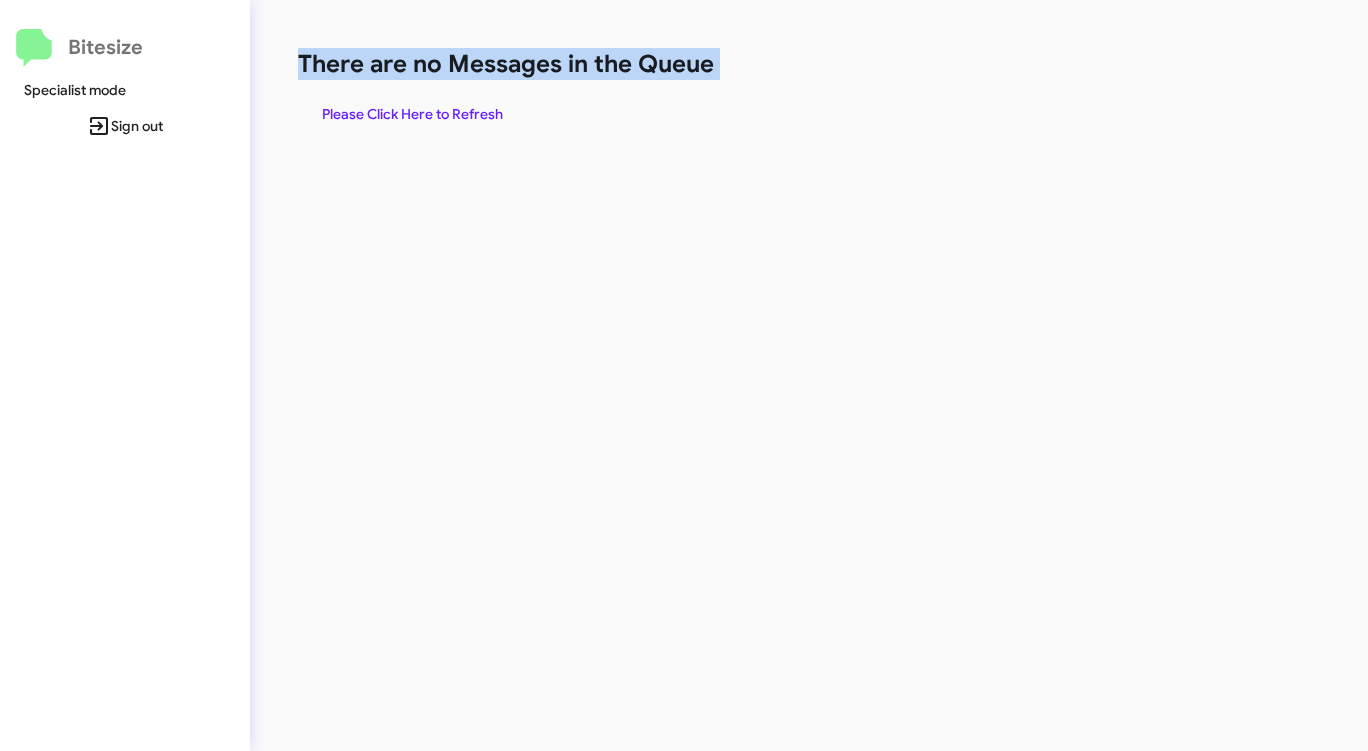 click on "There are no Messages in the Queue" 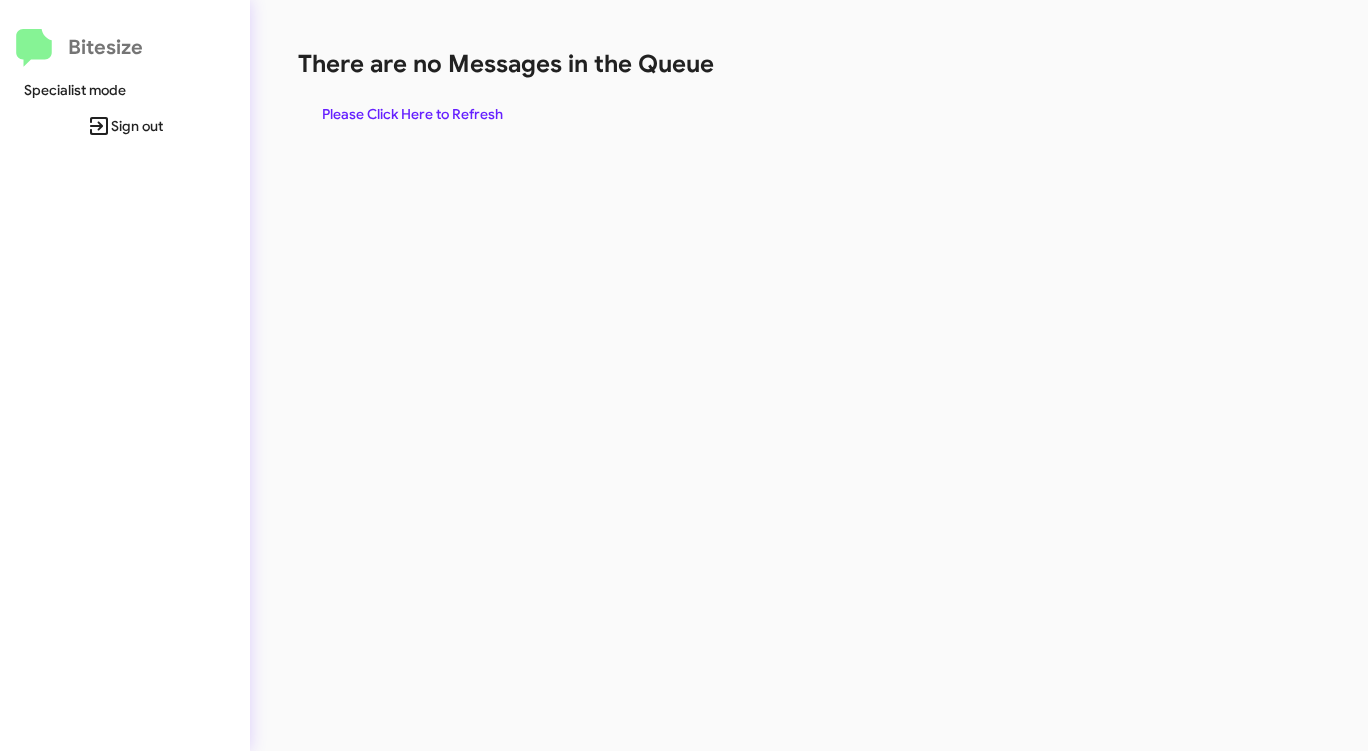 click on "There are no Messages in the Queue  Please Click Here to Refresh" 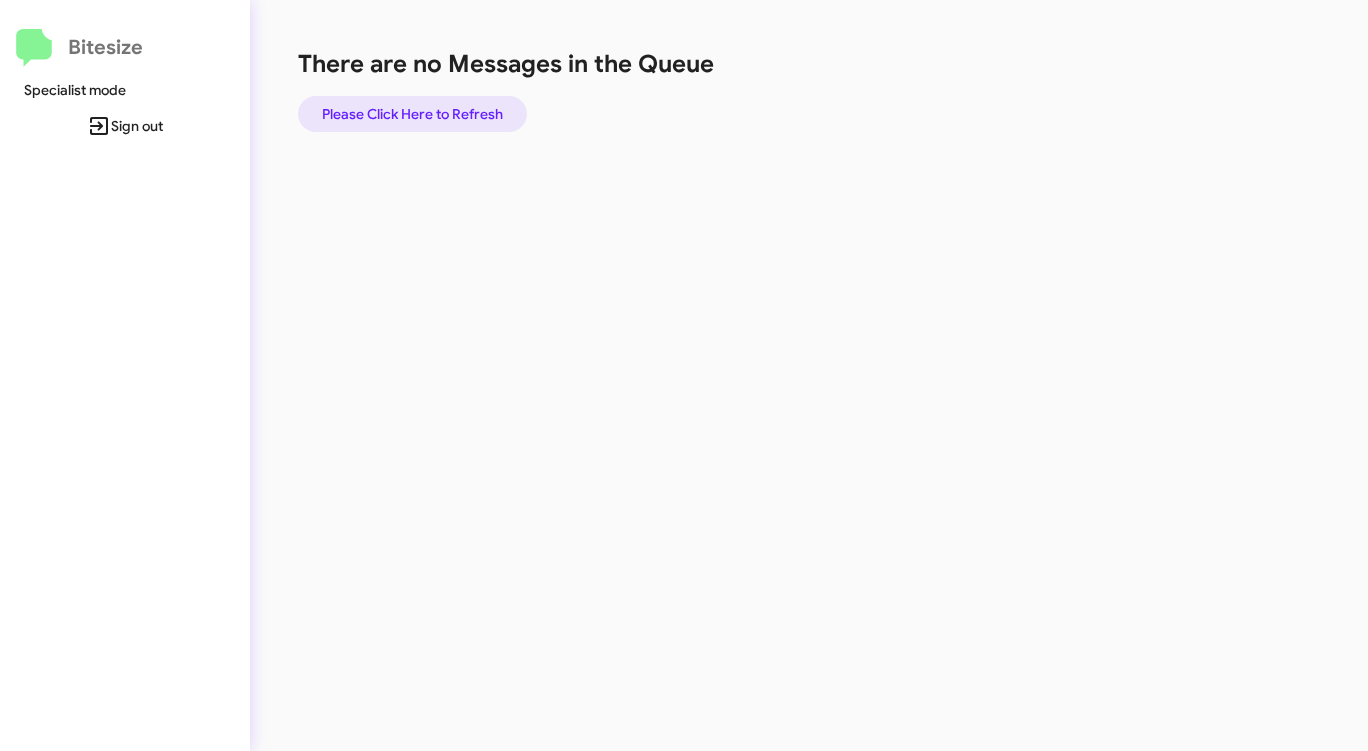 click on "Please Click Here to Refresh" 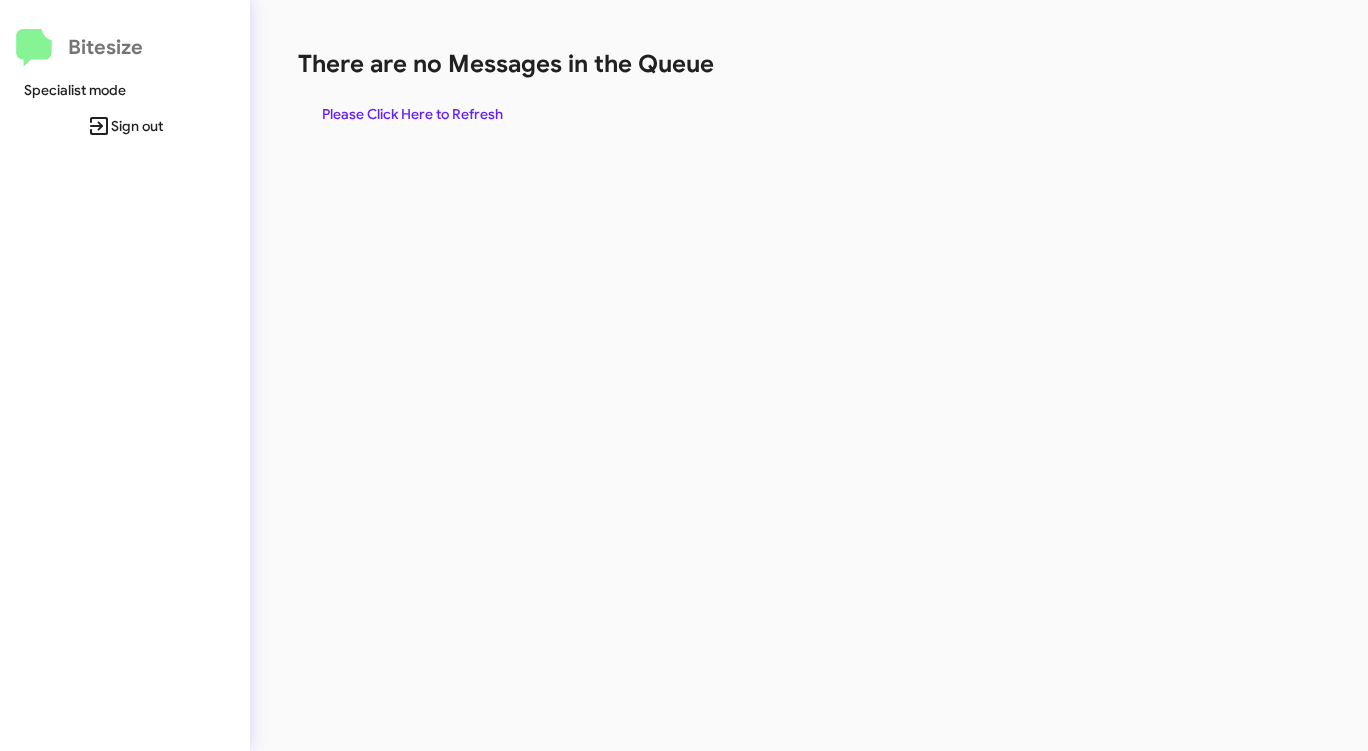 click on "There are no Messages in the Queue  Please Click Here to Refresh" 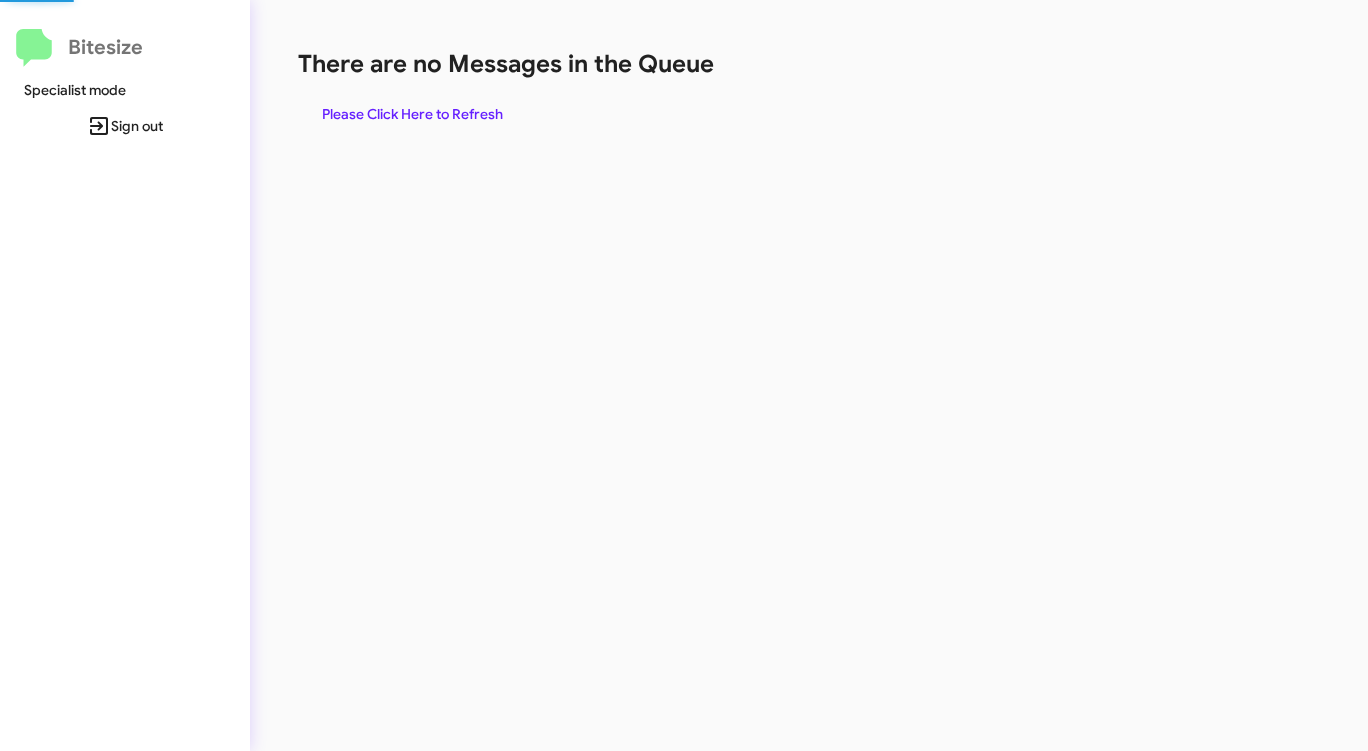 scroll, scrollTop: 0, scrollLeft: 0, axis: both 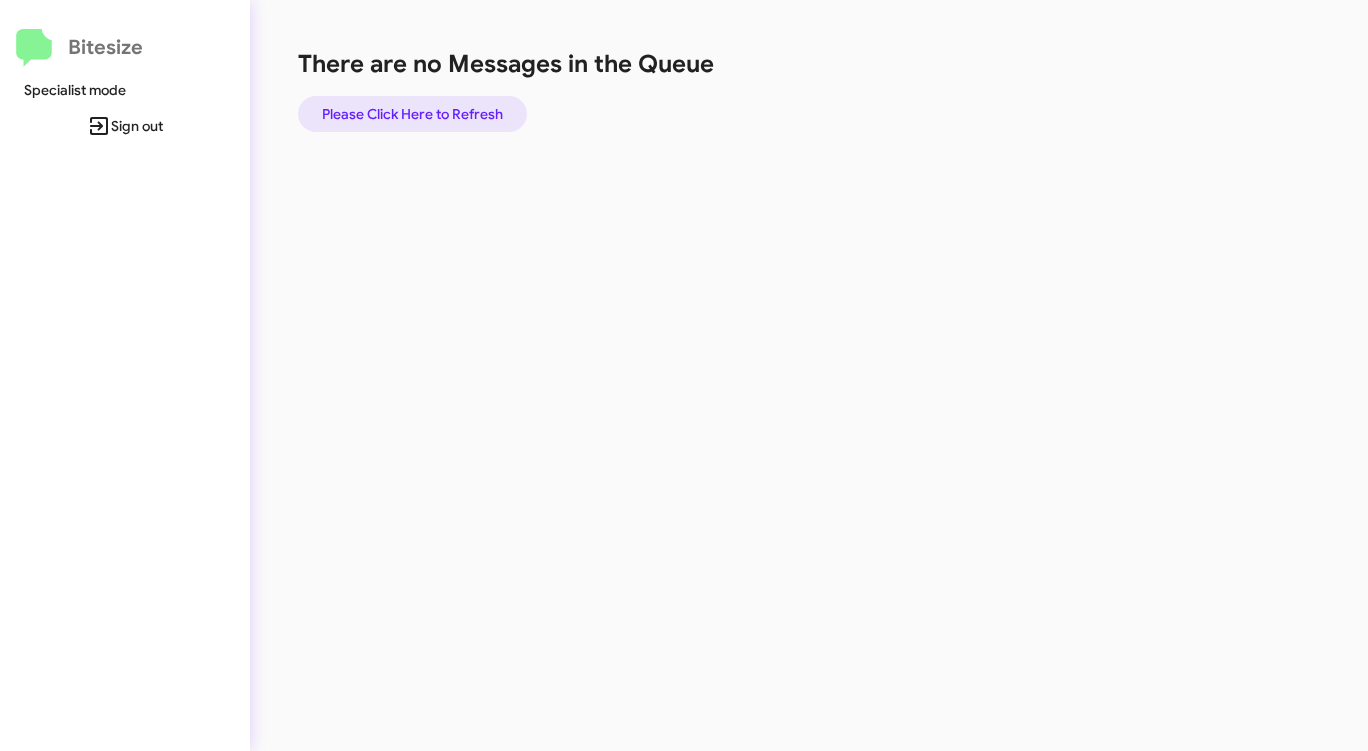 click on "Please Click Here to Refresh" 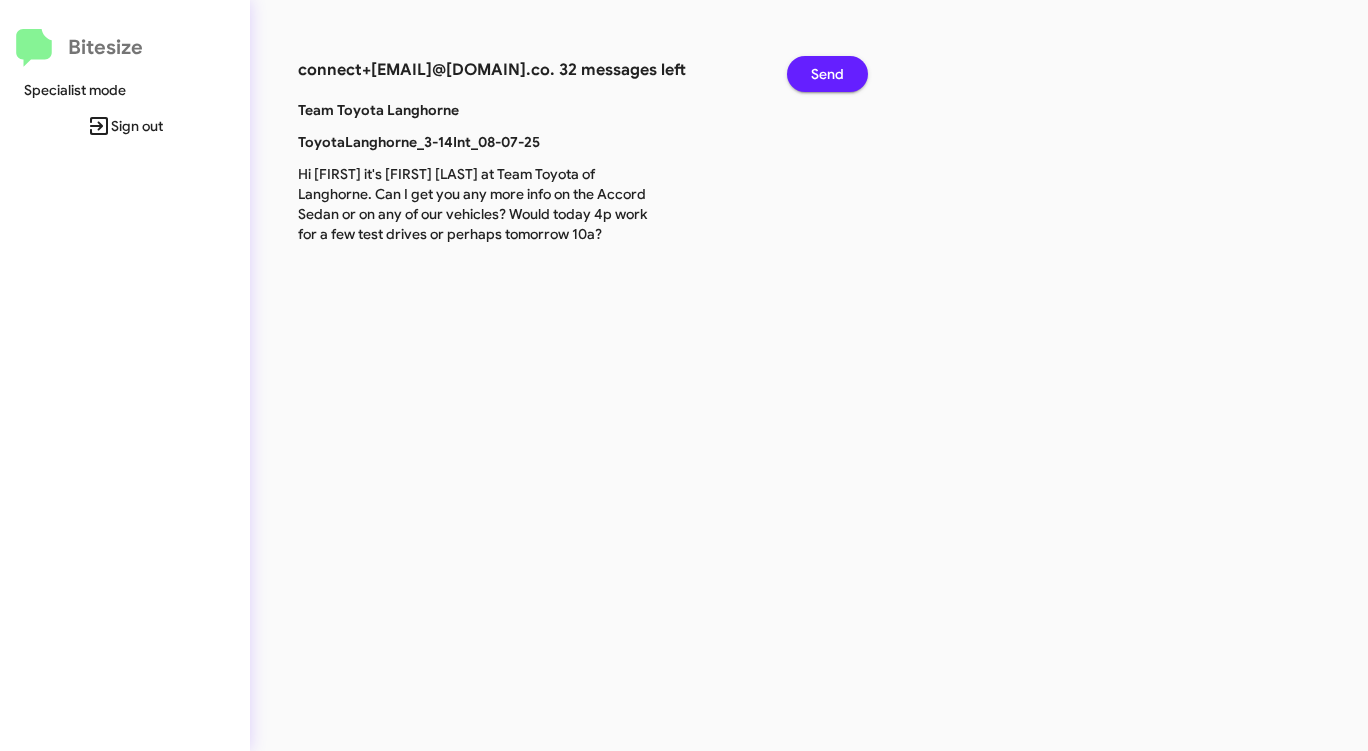 click on "Send" 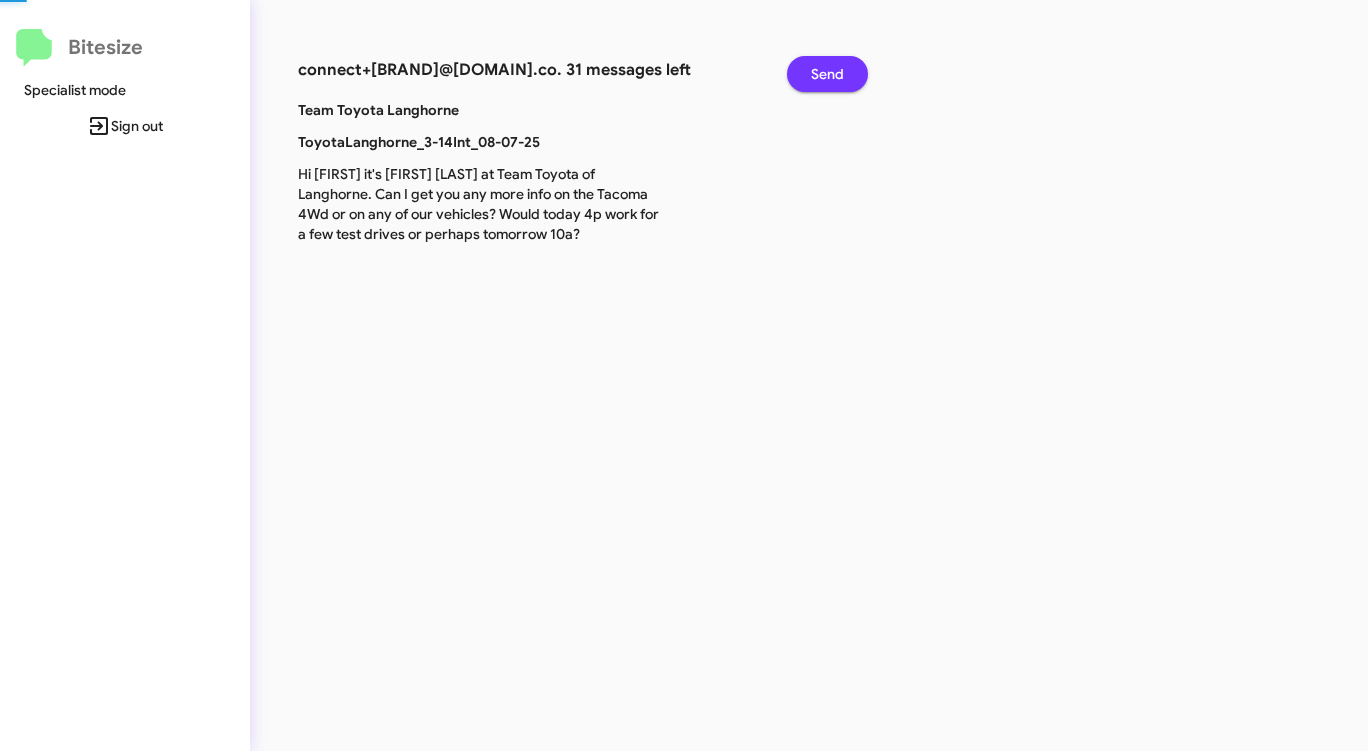 click on "Send" 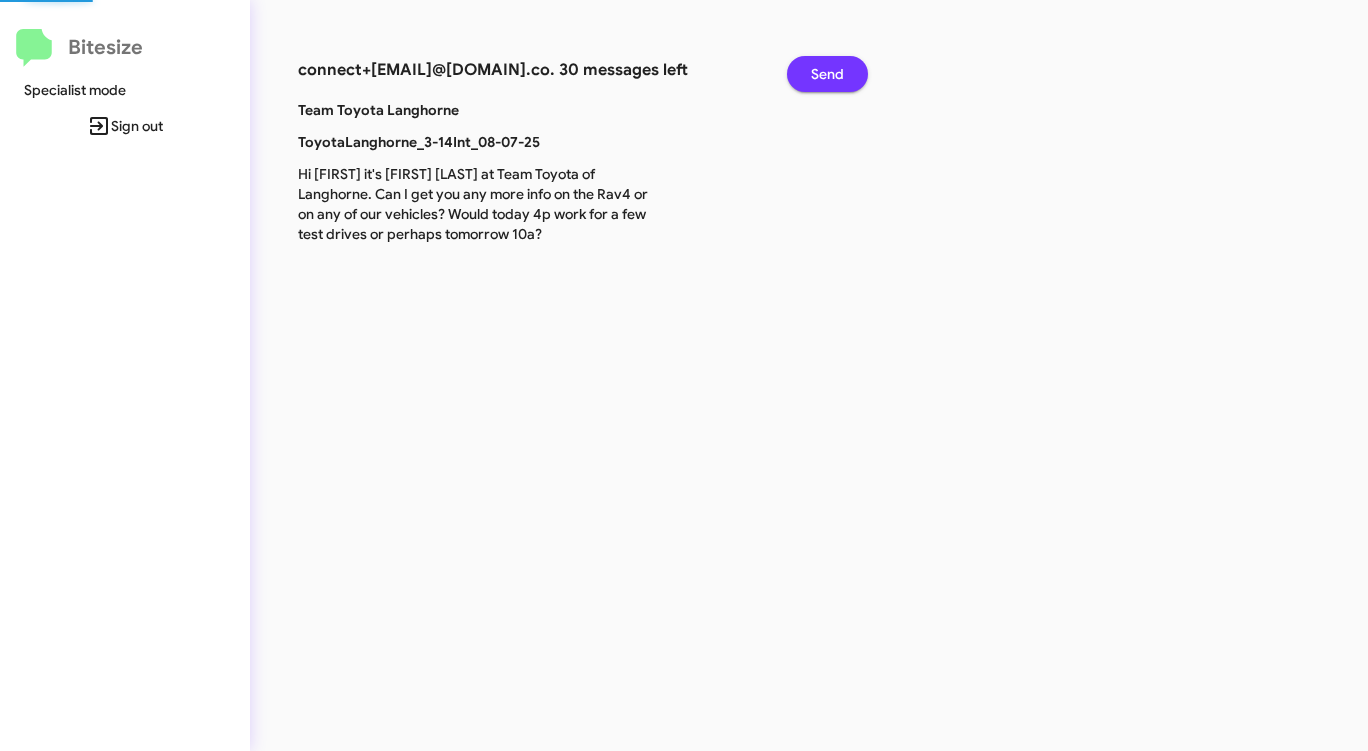 click on "Send" 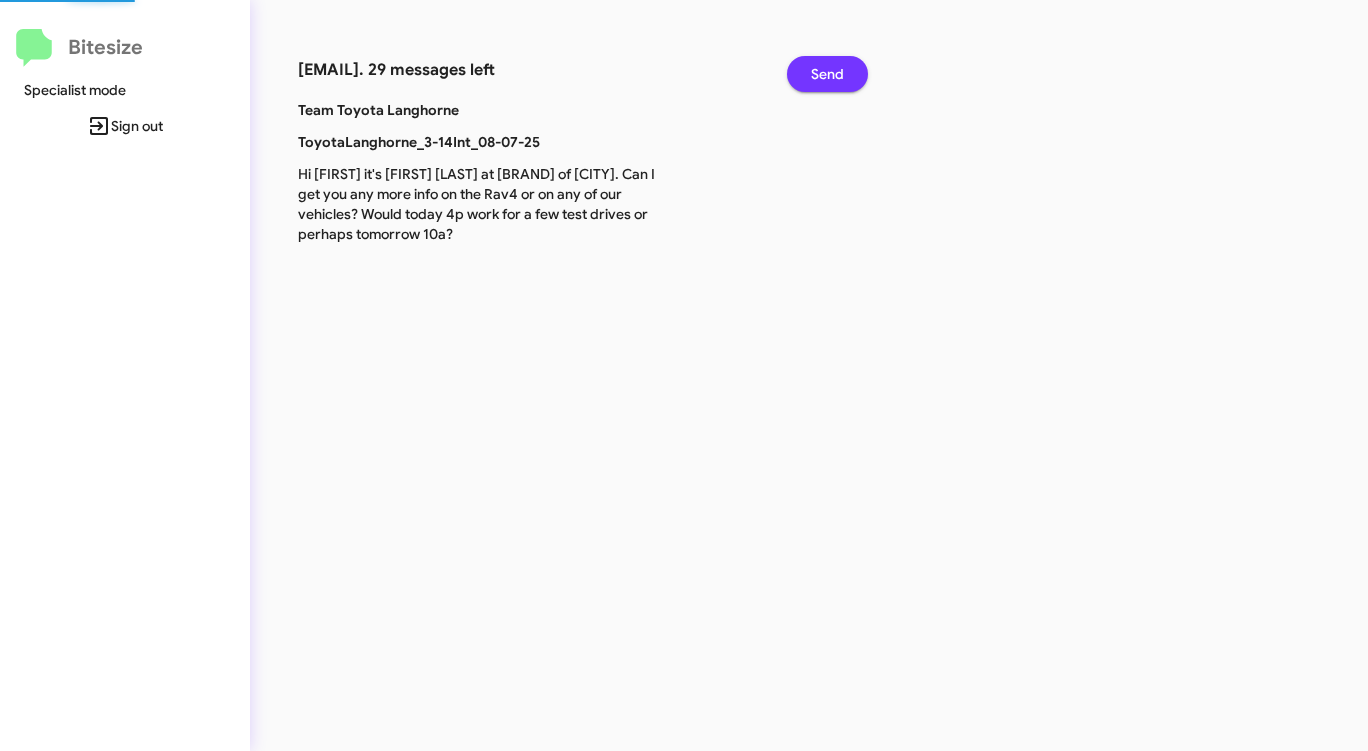 click on "Send" 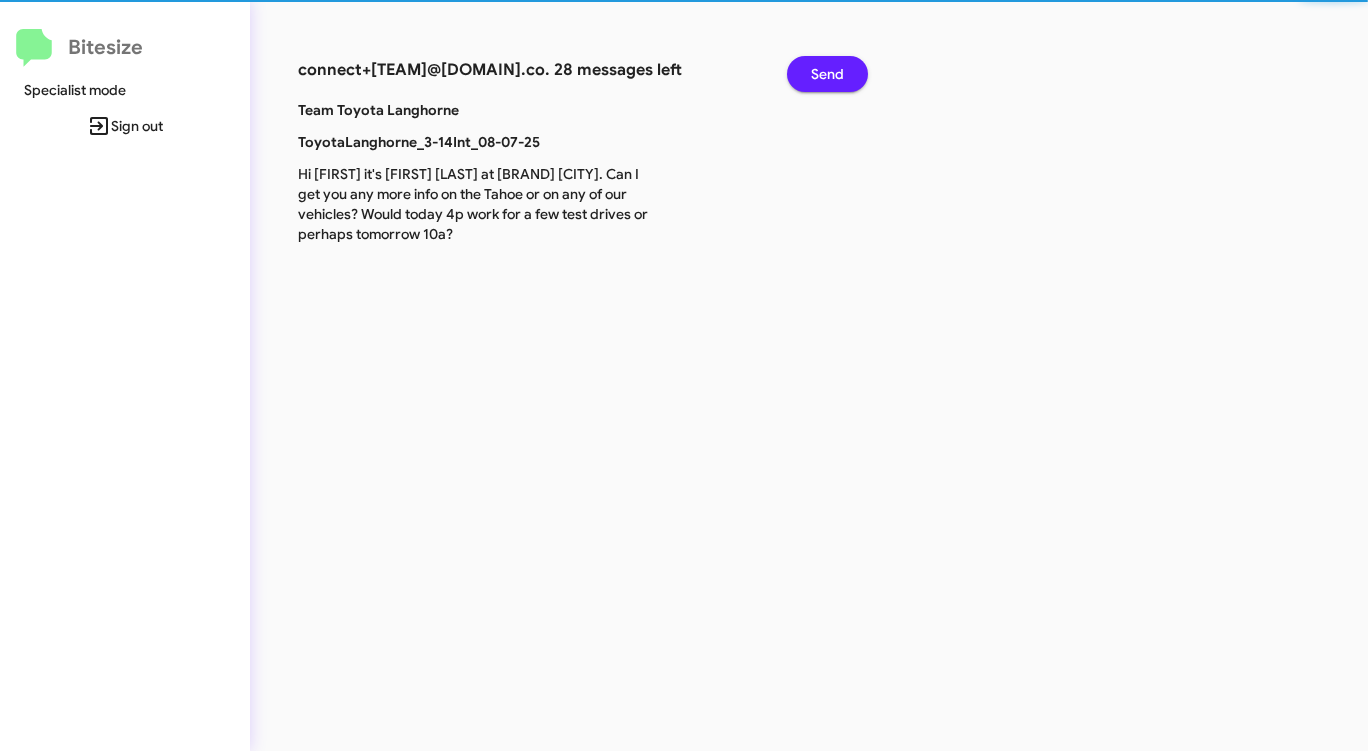 click on "Send" 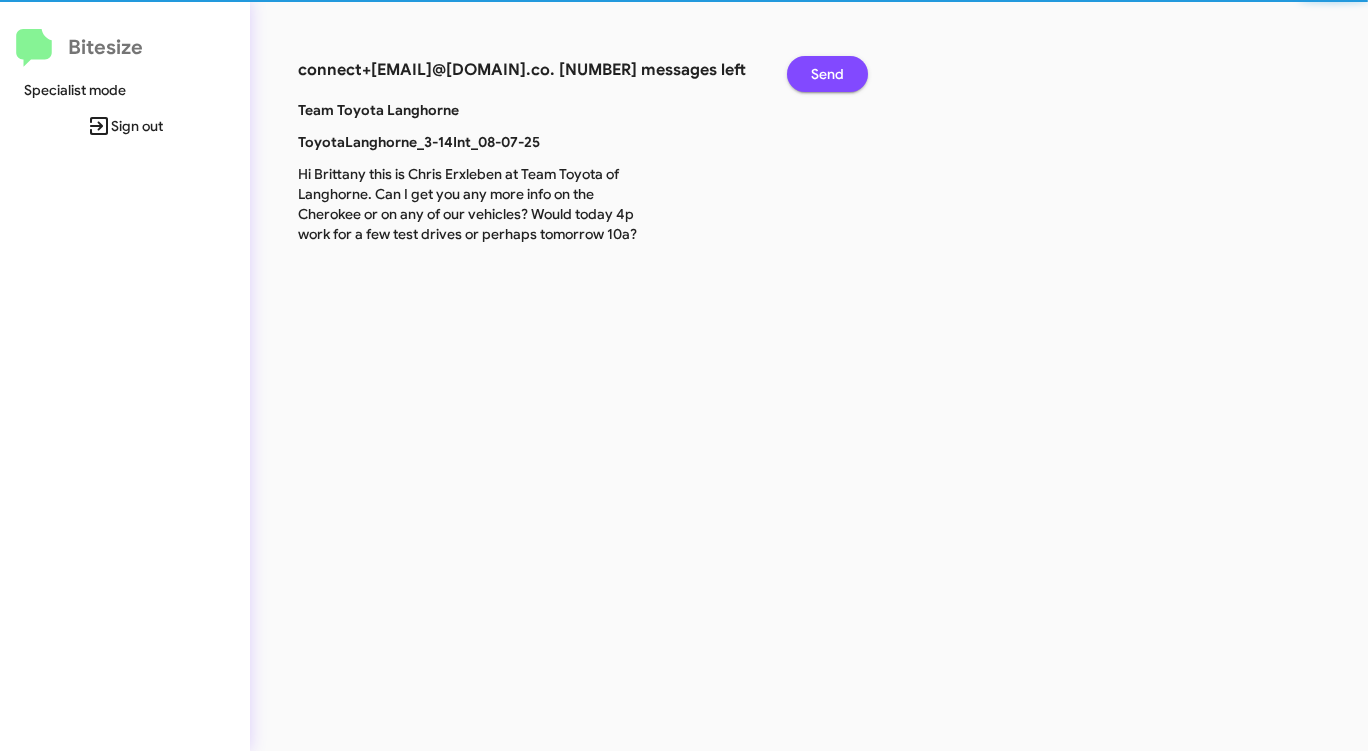 click on "Send" 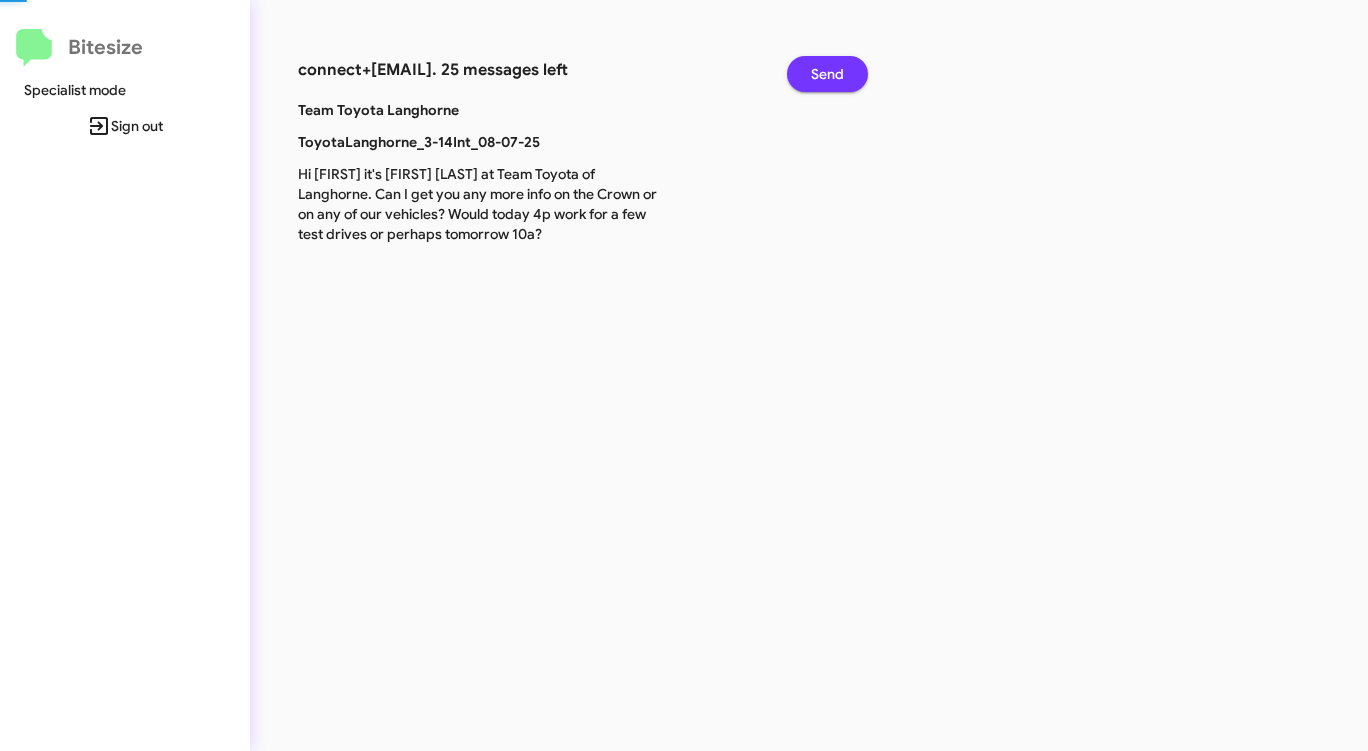 click on "Send" 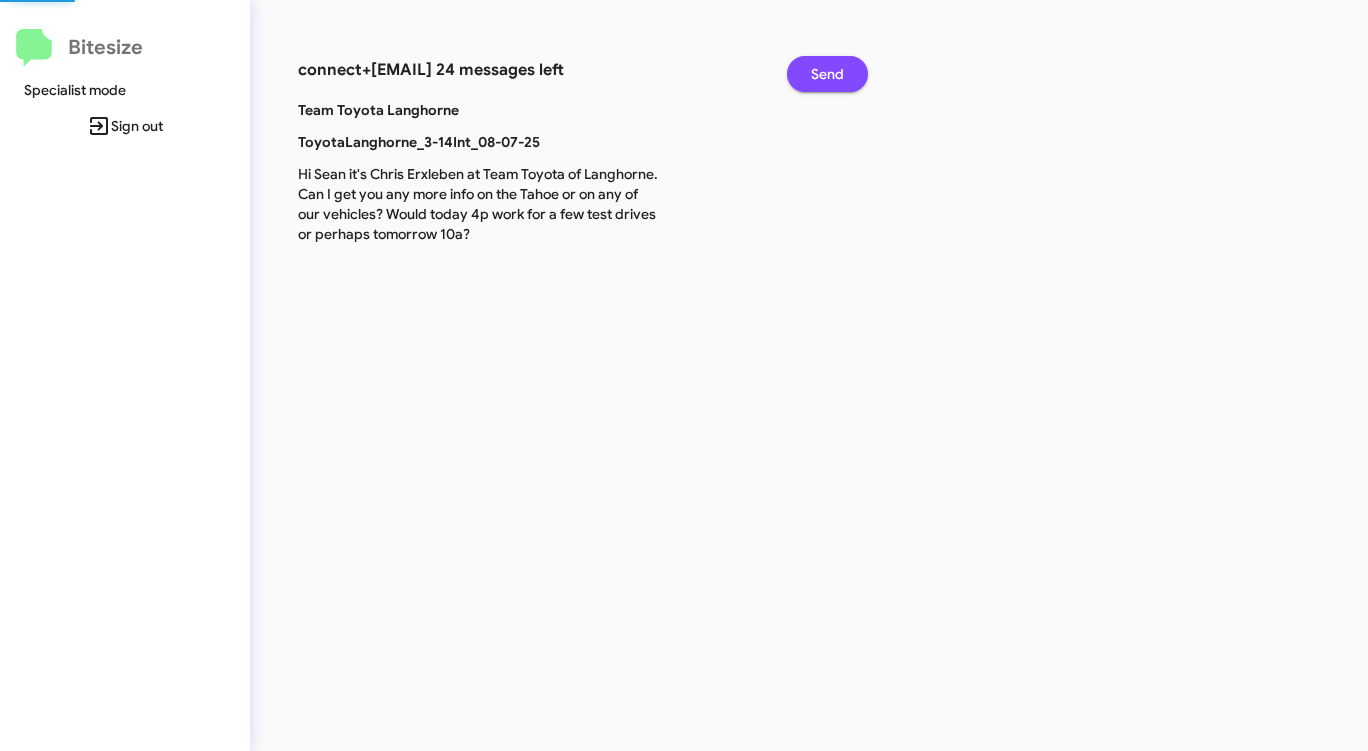 click on "Send" 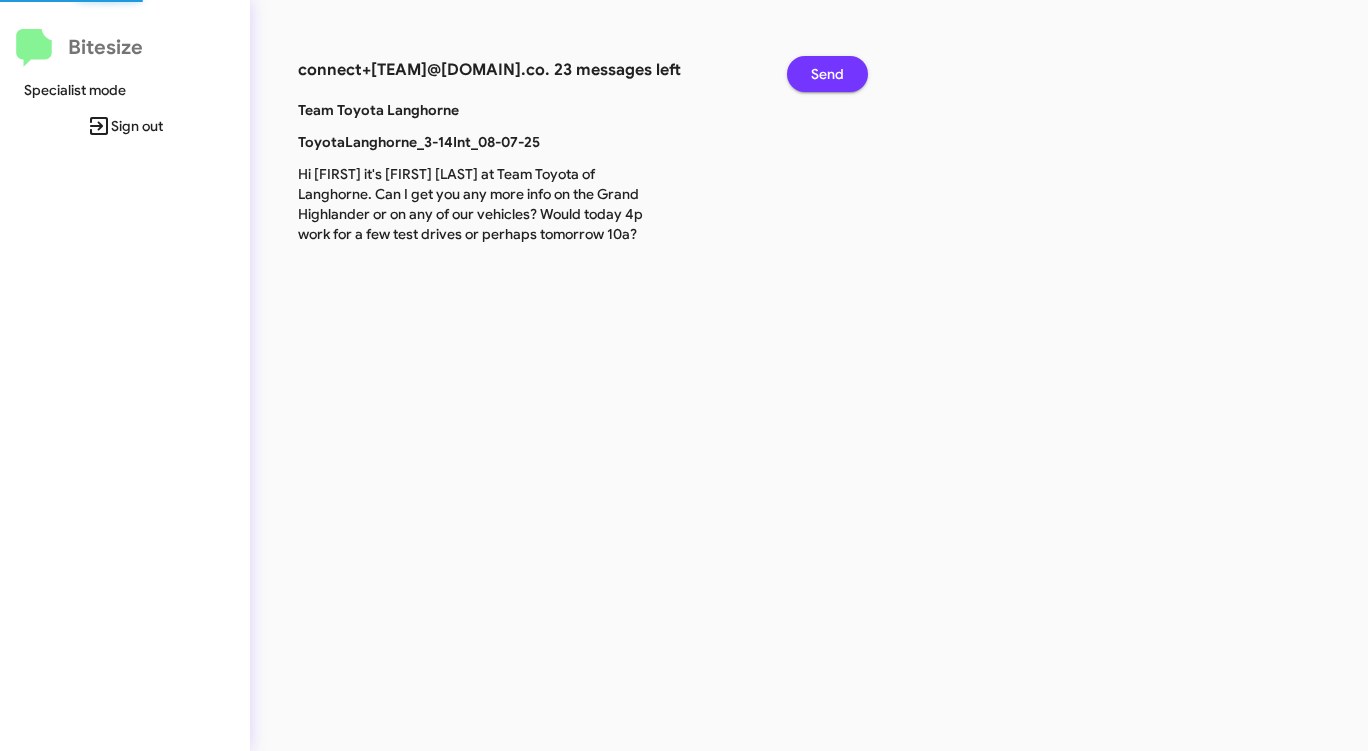 click on "Send" 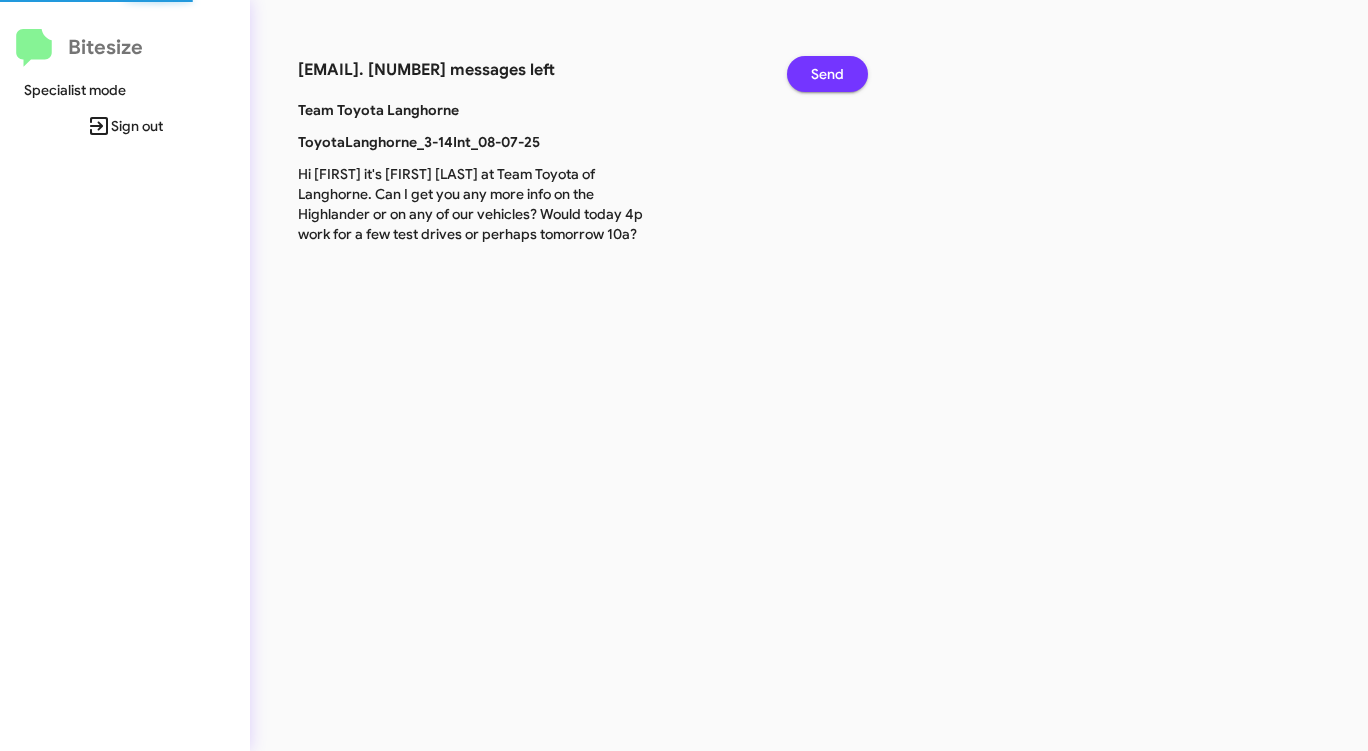 click on "Send" 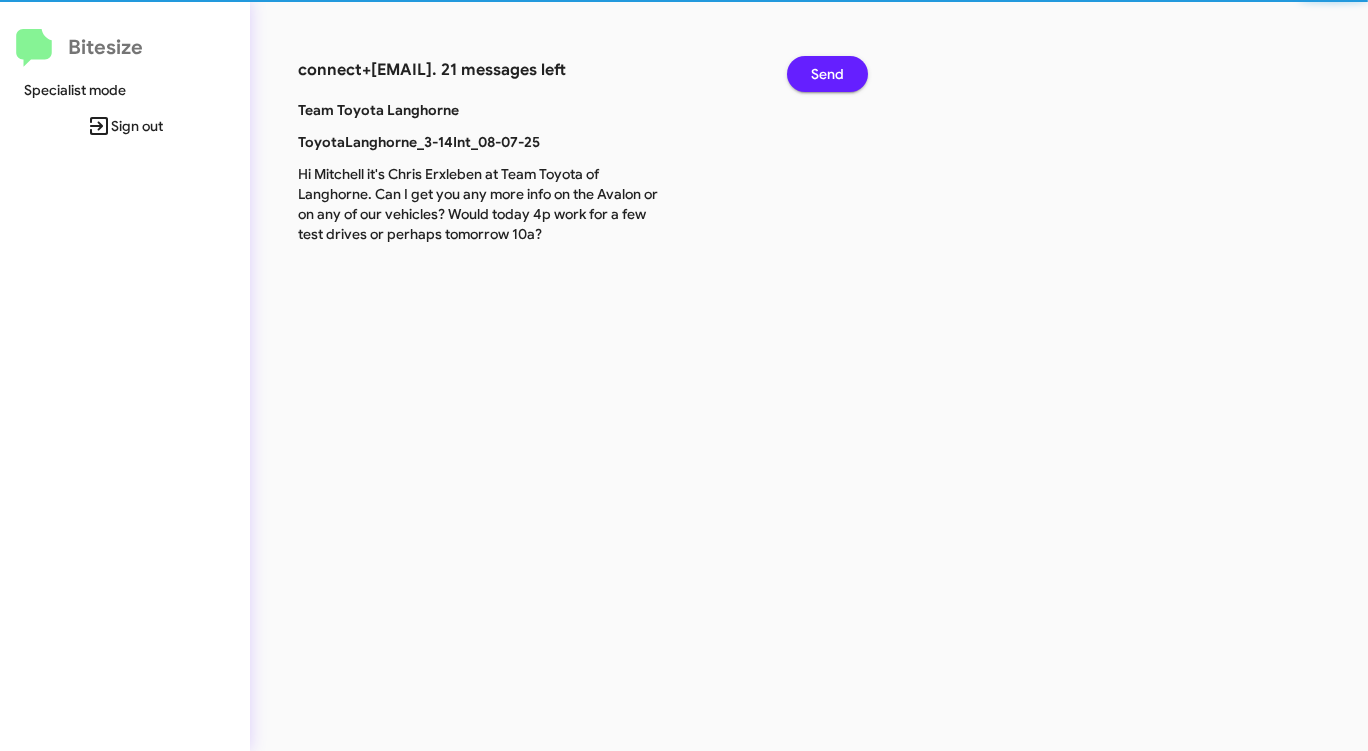 click on "Send" 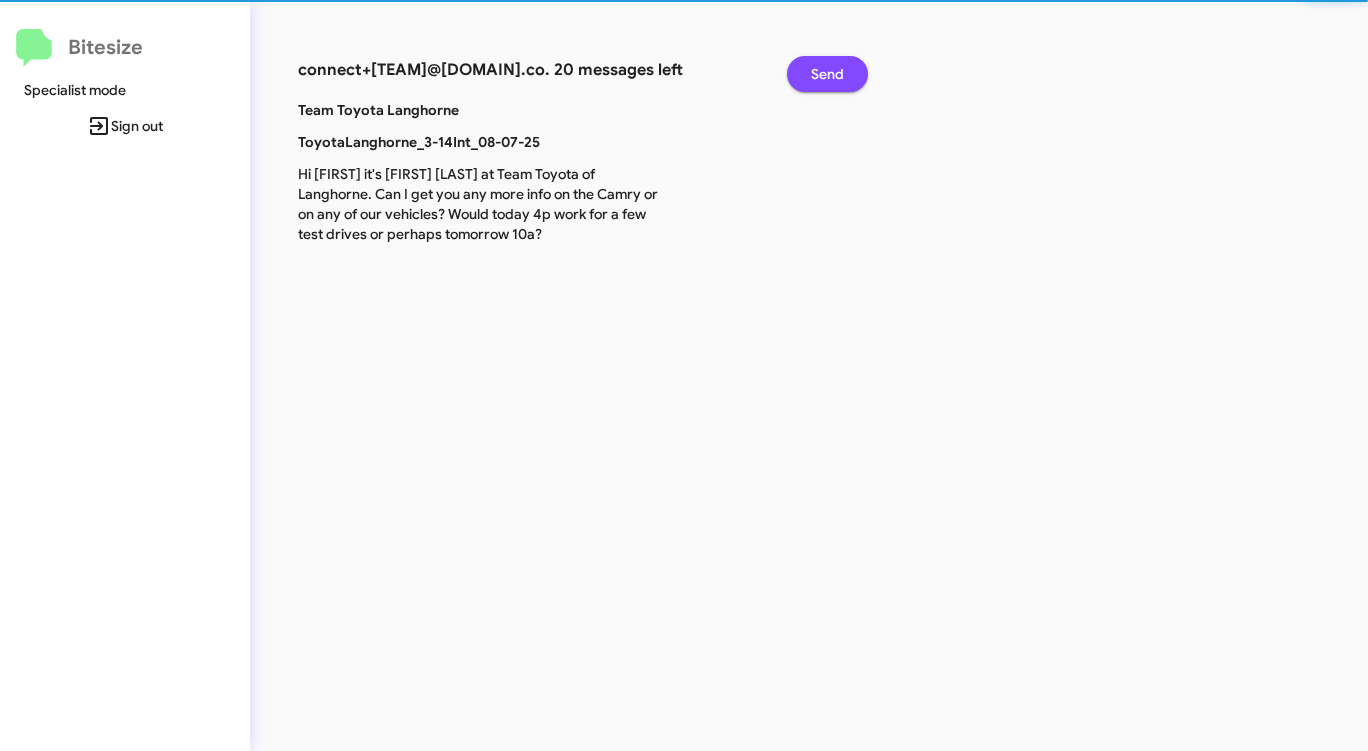 click on "Send" 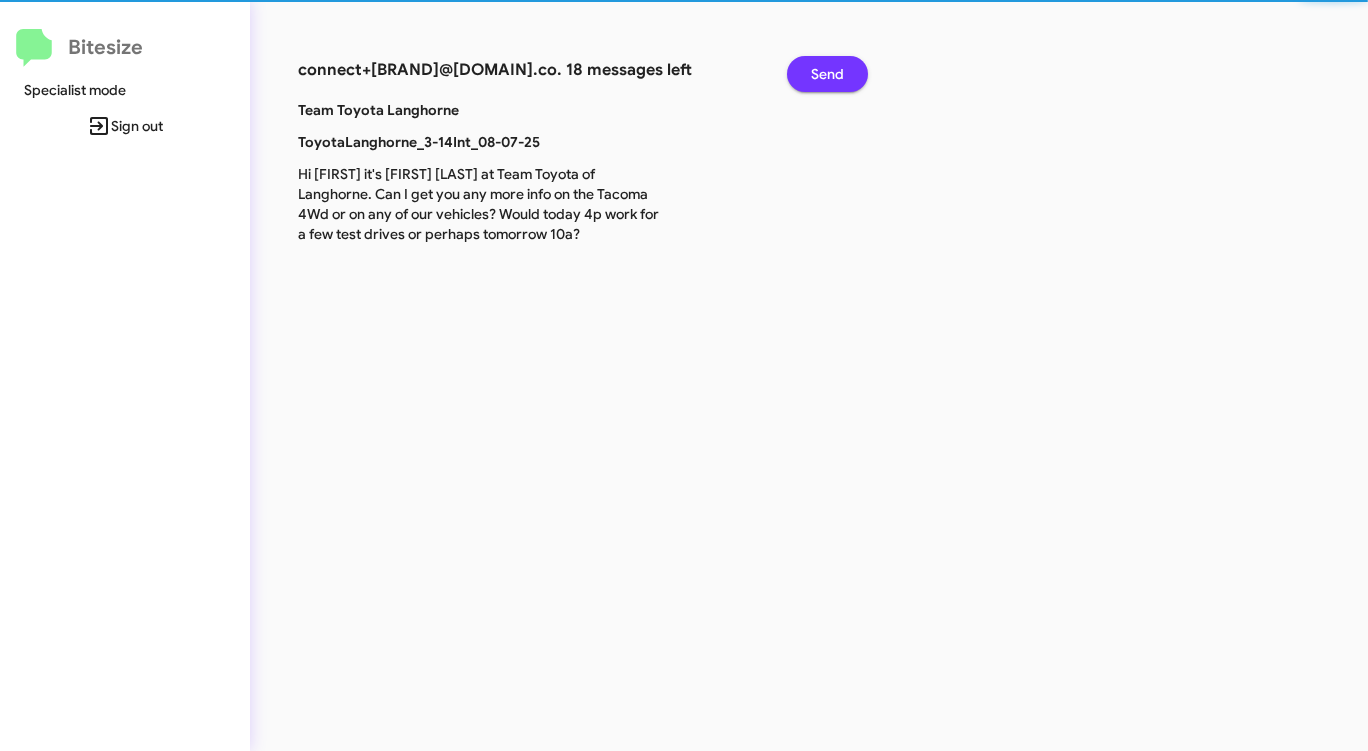 click on "Send" 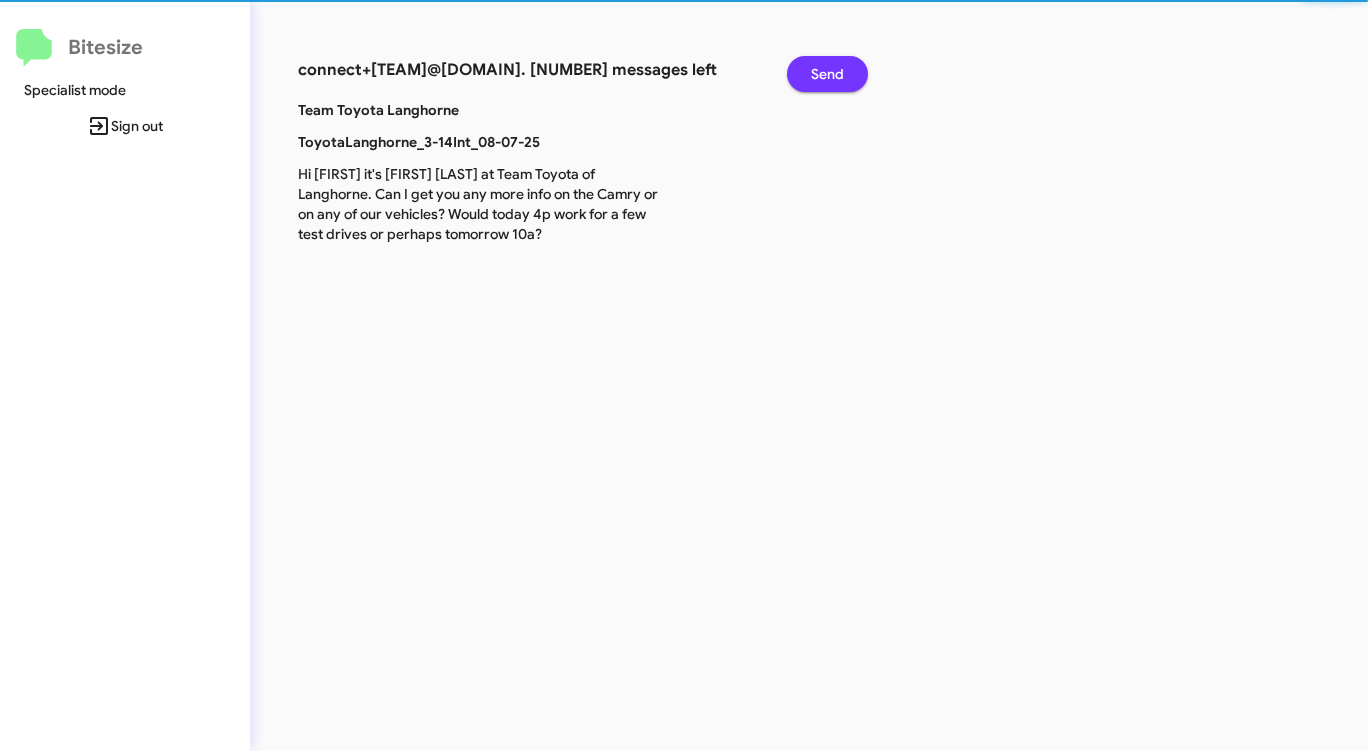 click on "Send" 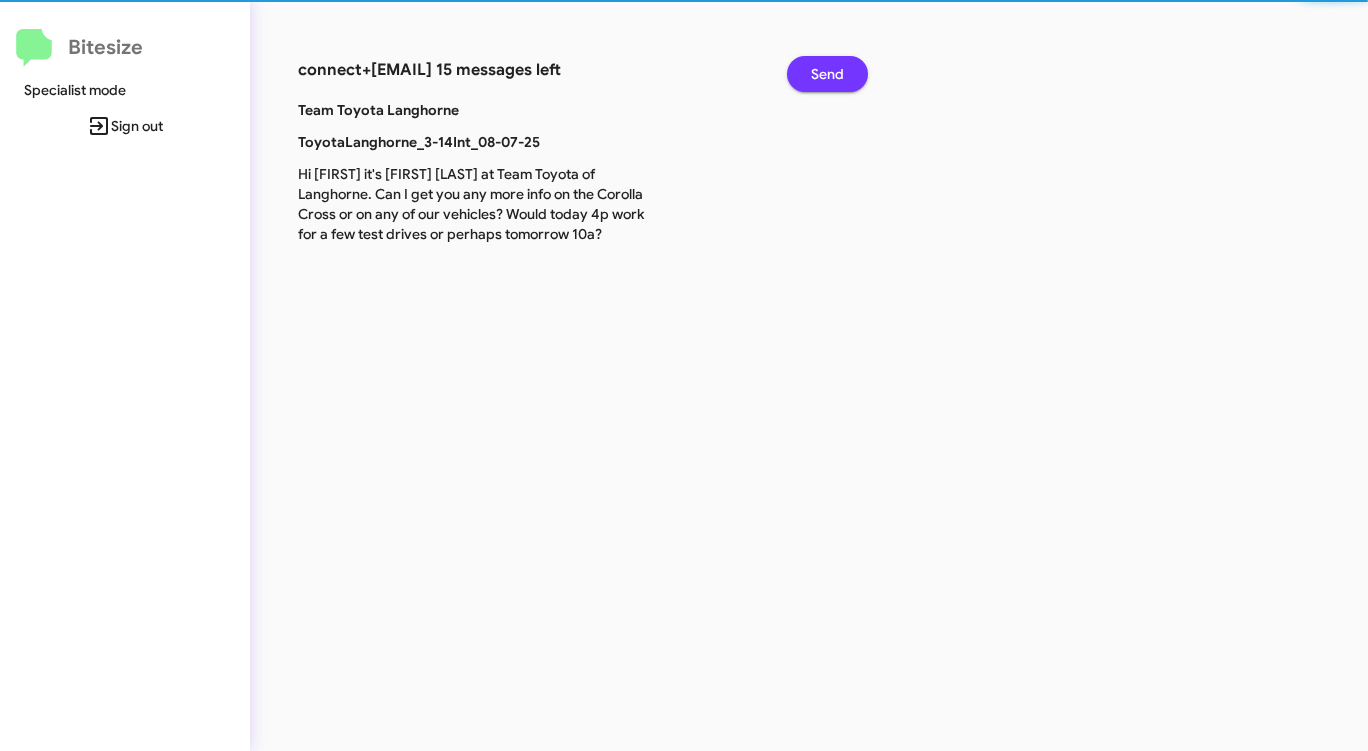 click on "Send" 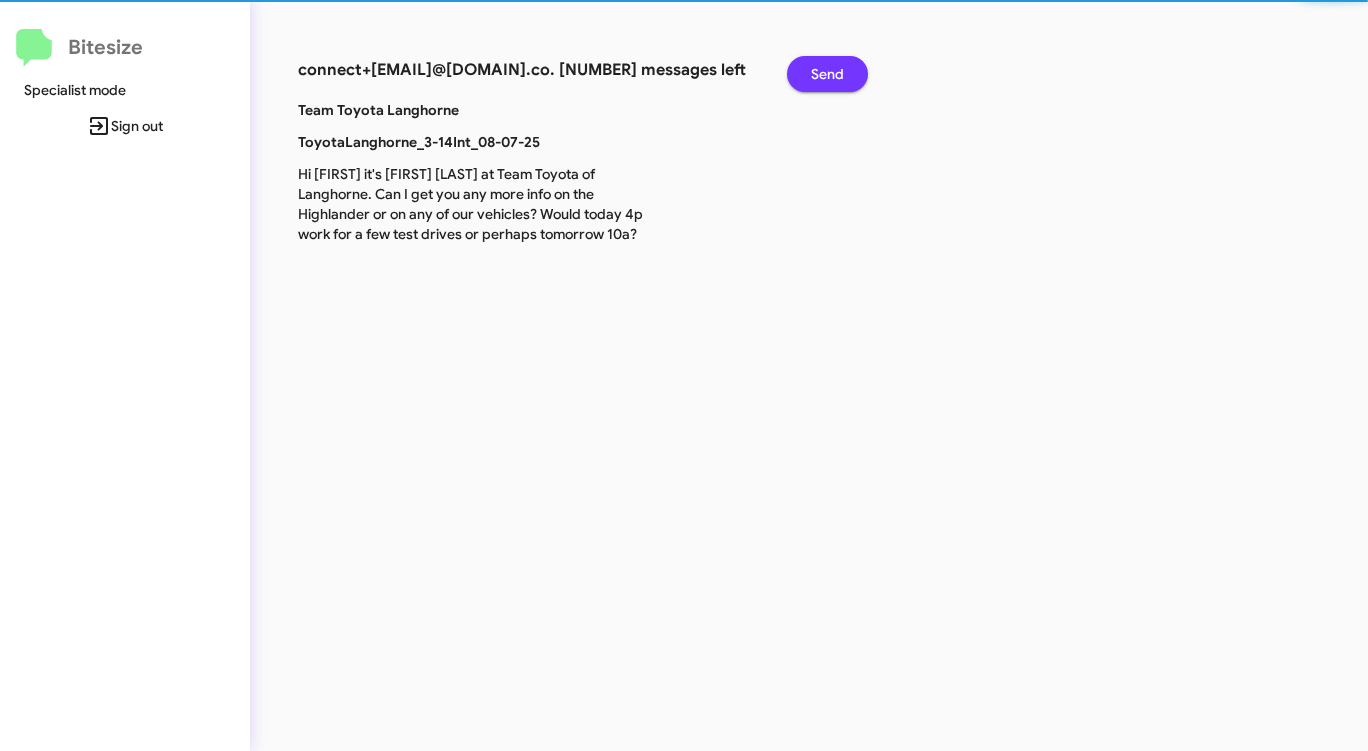 click on "Send" 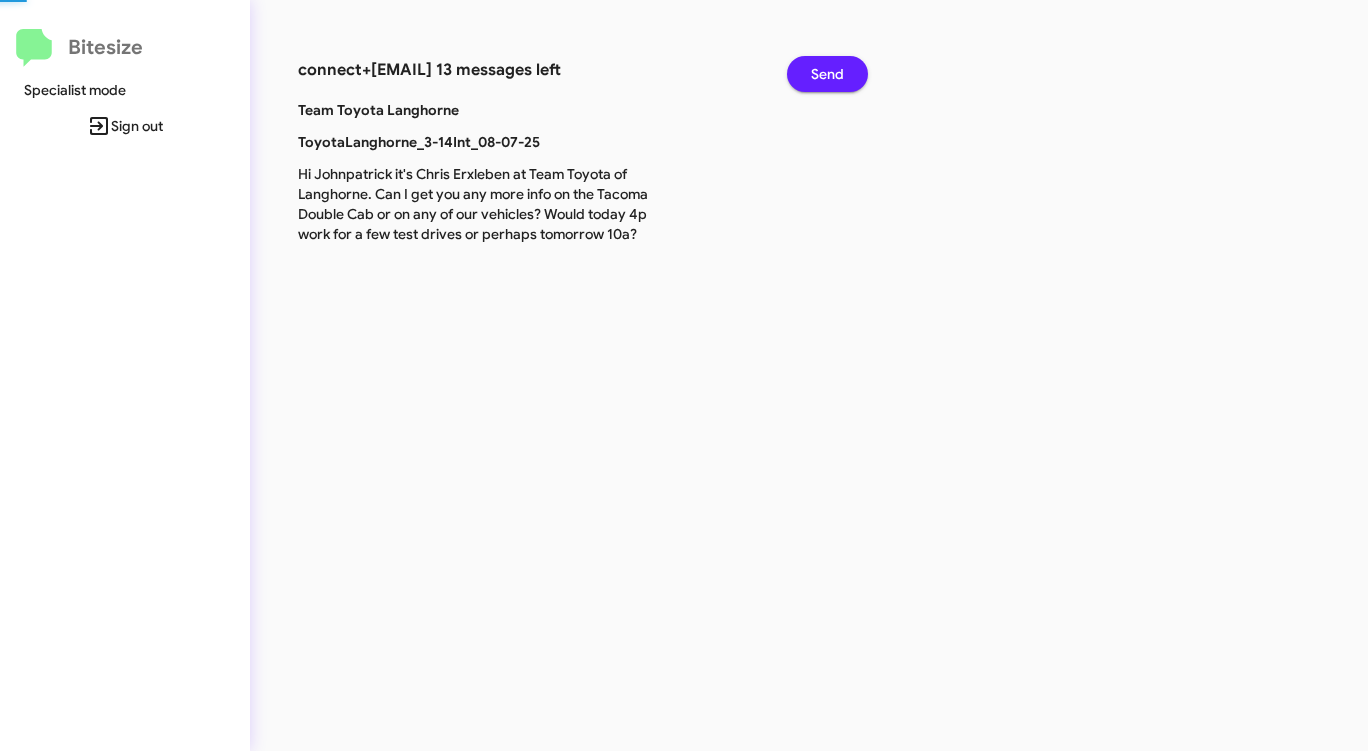 click on "Send" 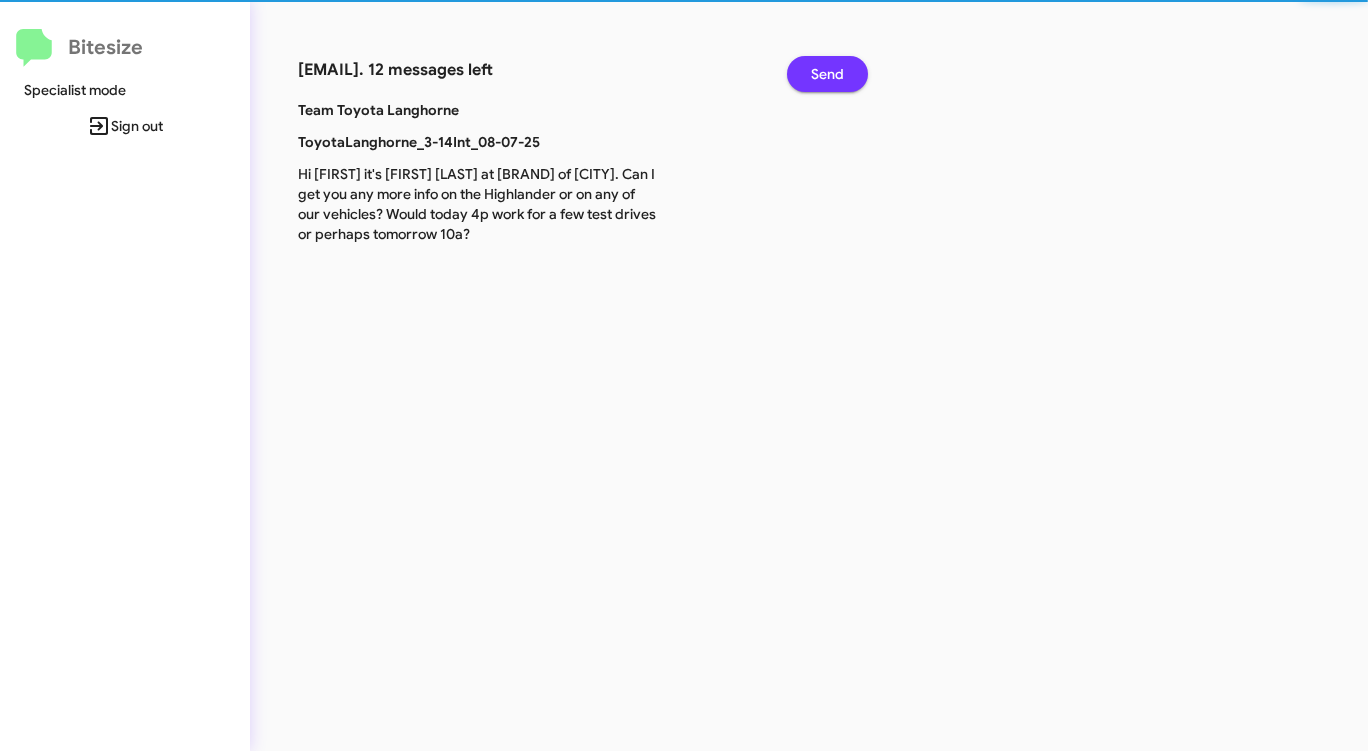 click on "Send" 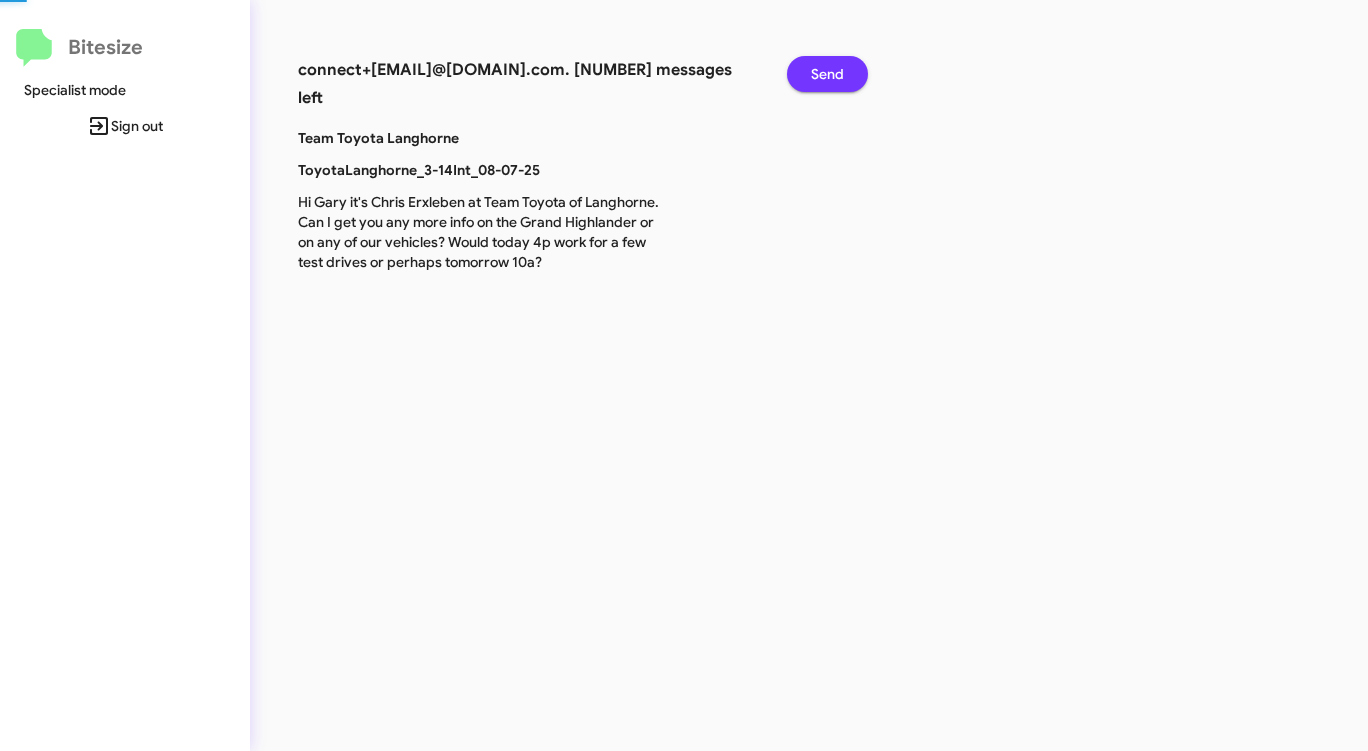 click on "Send" 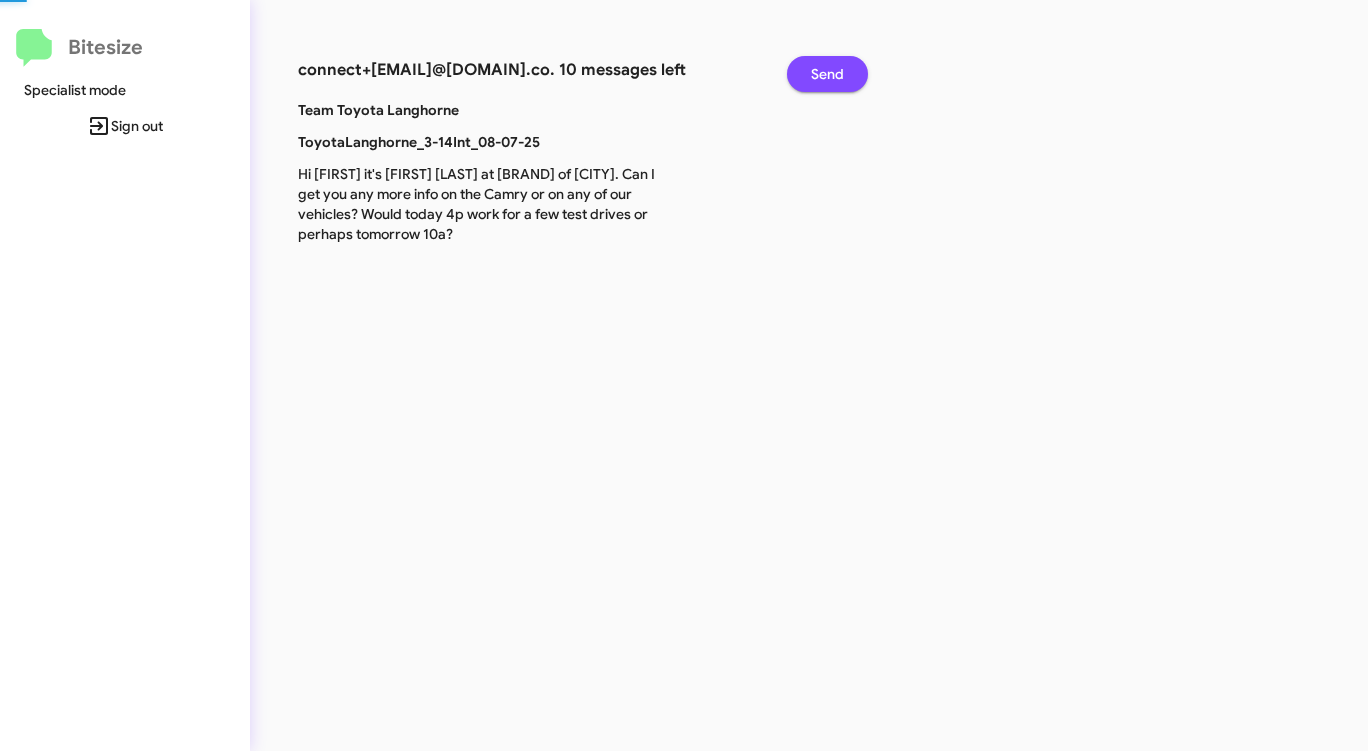 click on "Send" 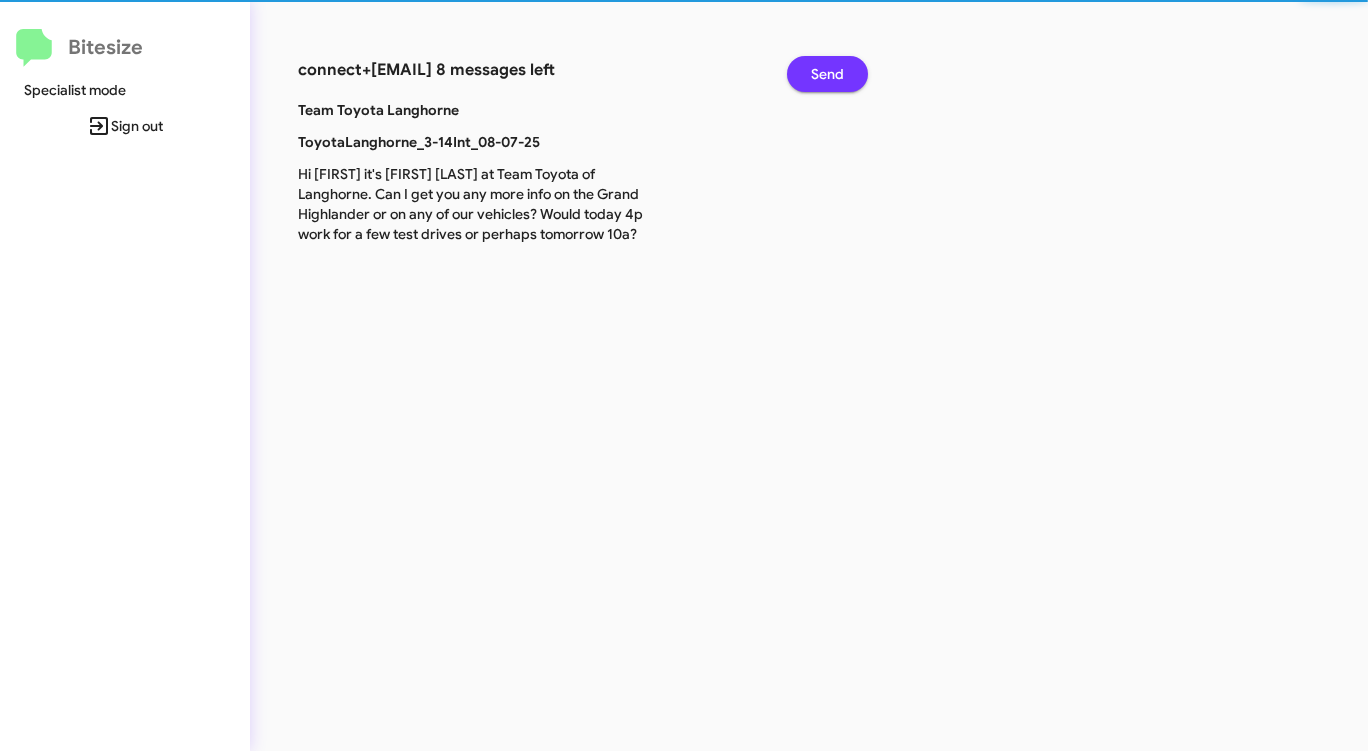 click on "Send" 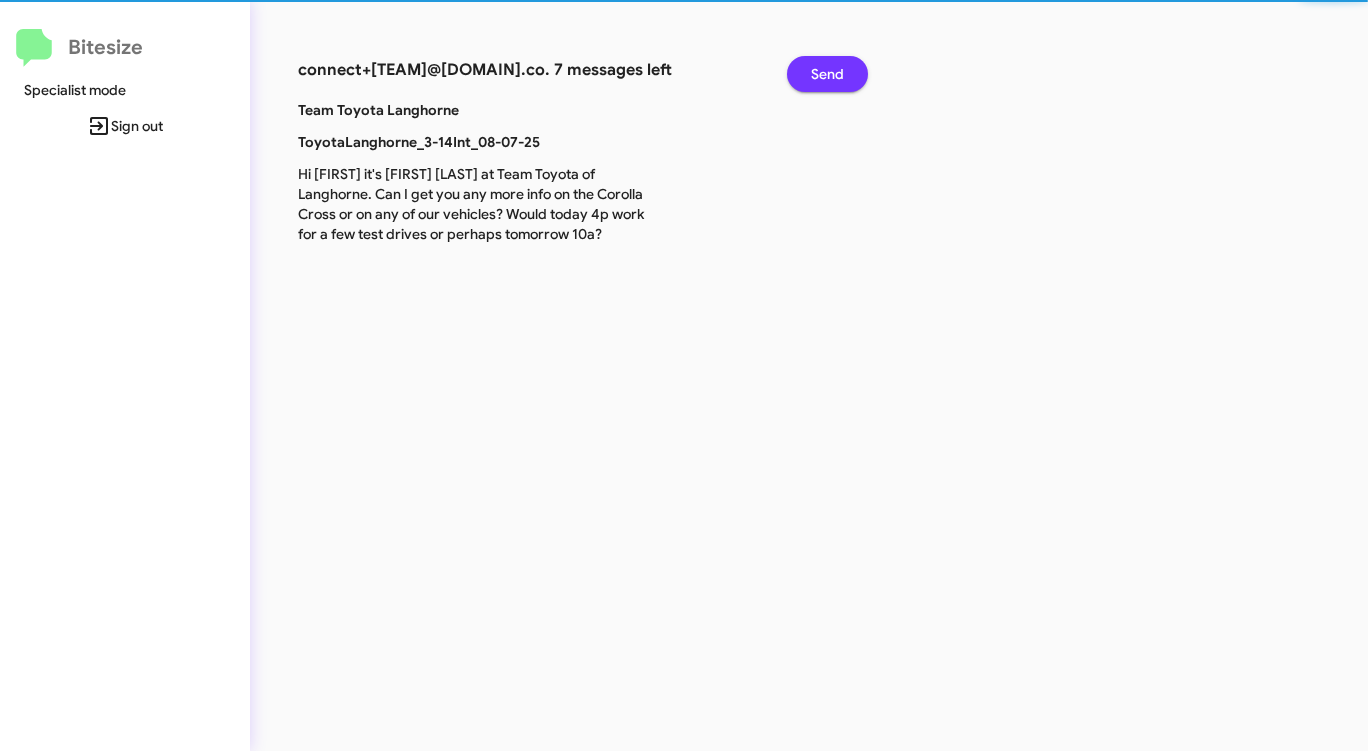 click on "Send" 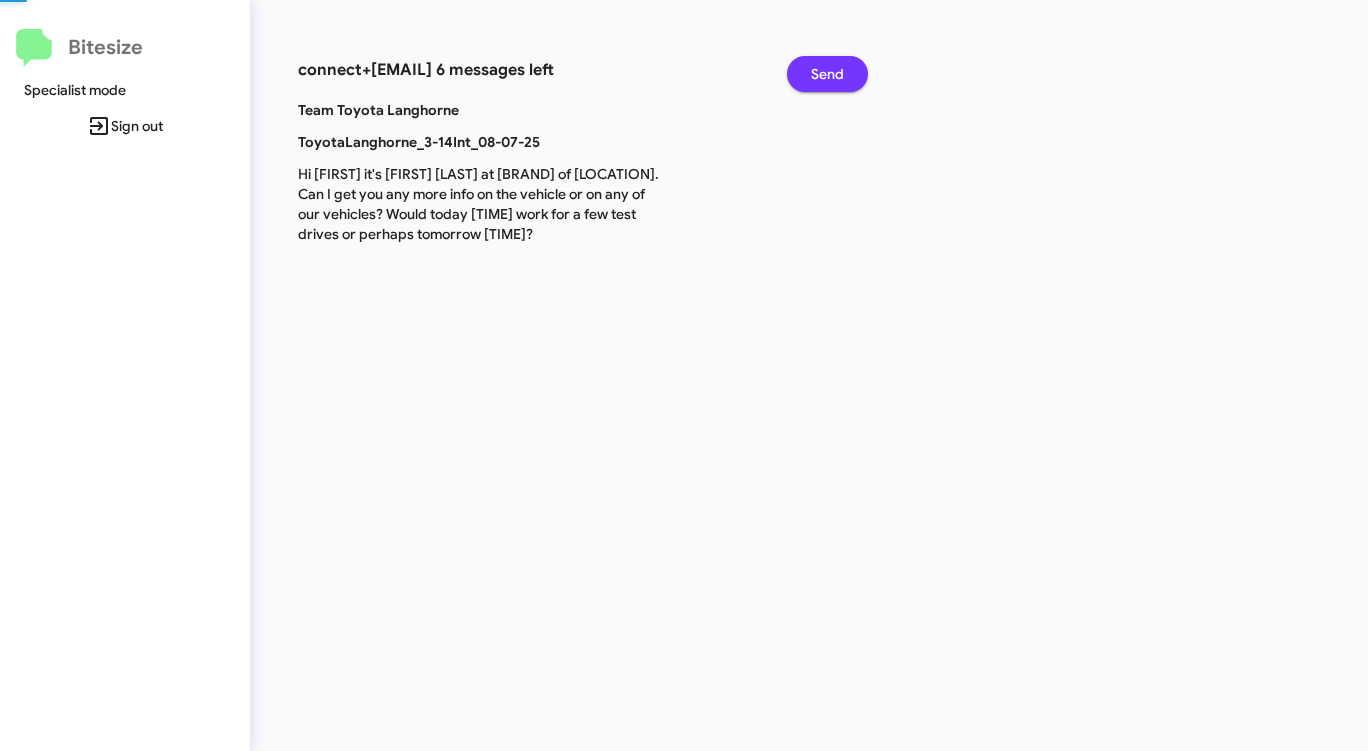 click on "Send" 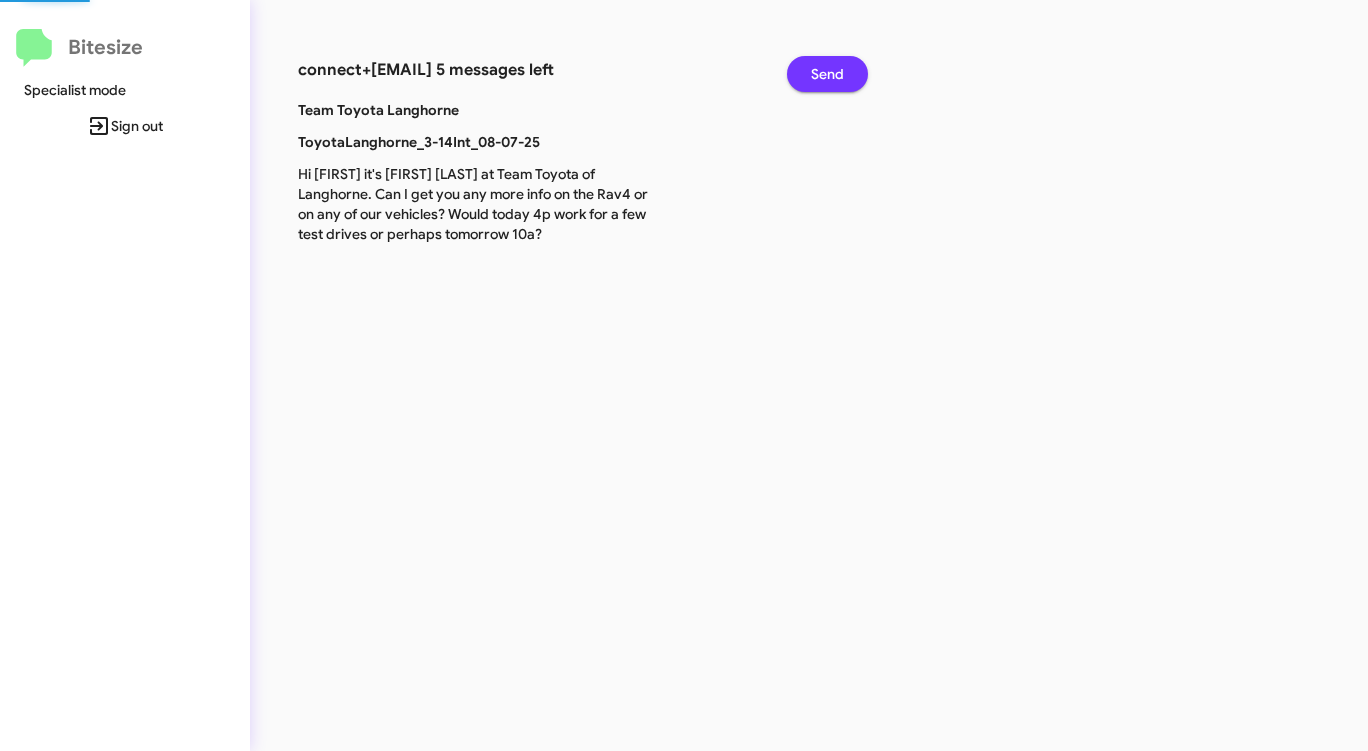 click on "Send" 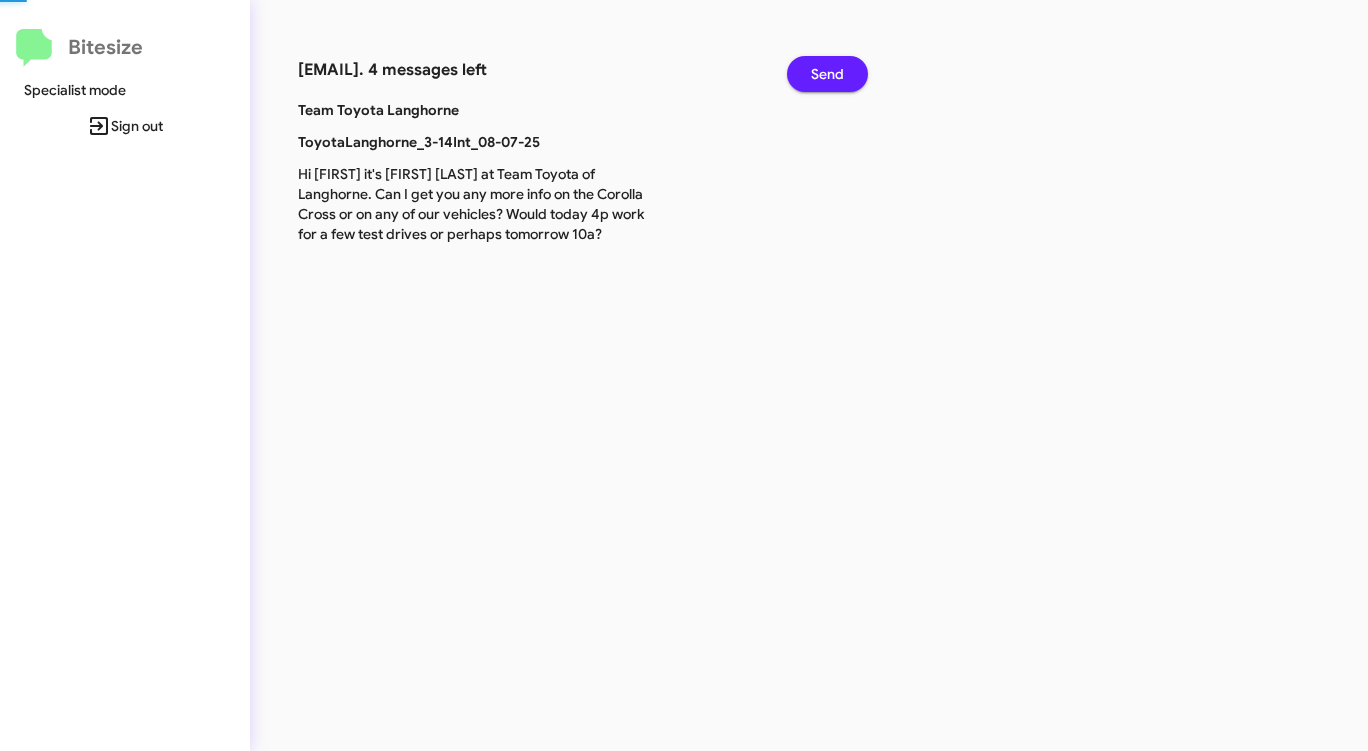 click on "Send" 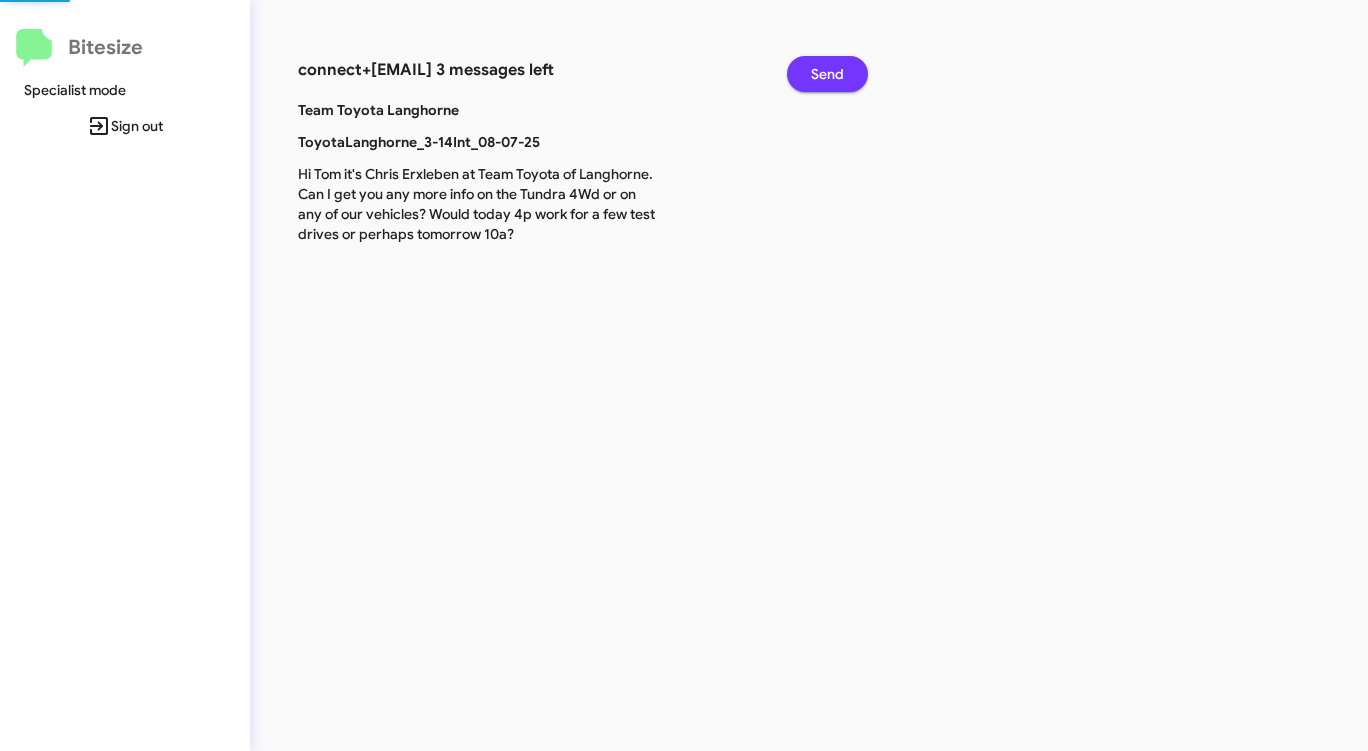 click on "Send" 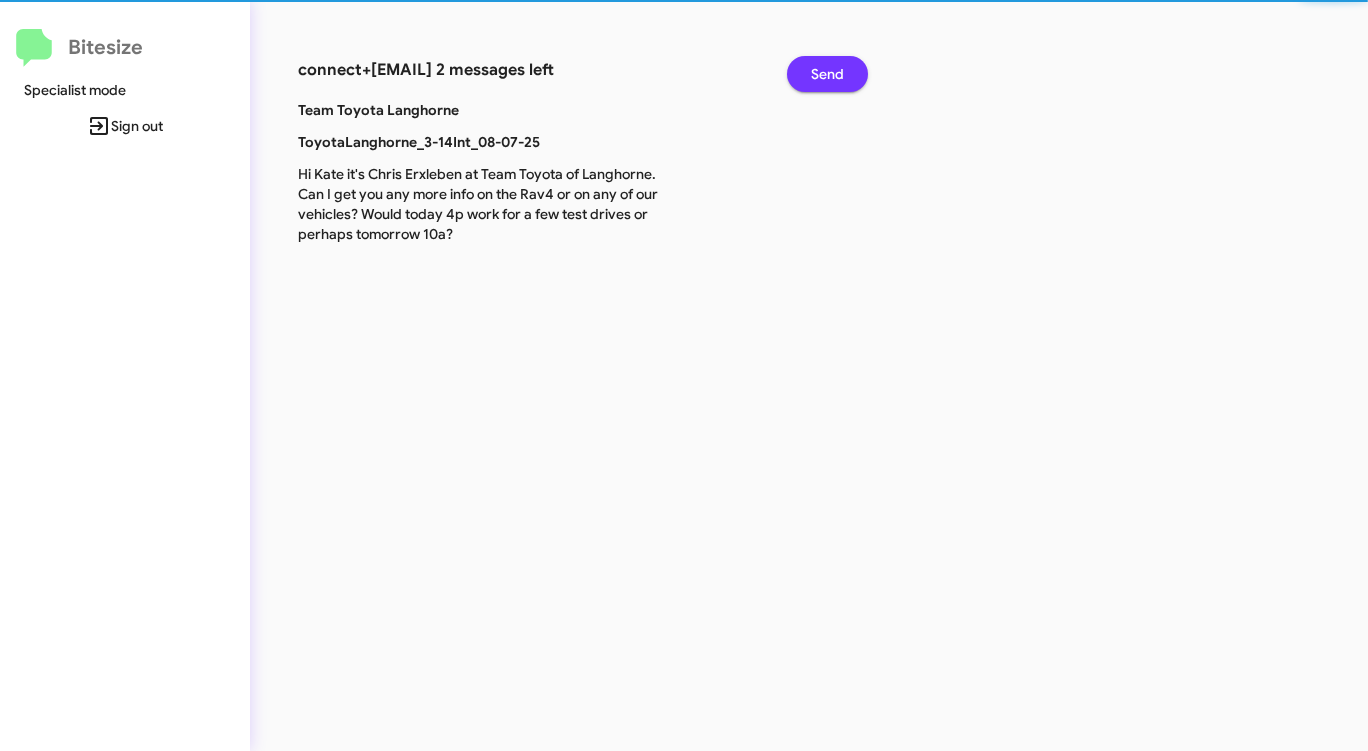 click on "Send" 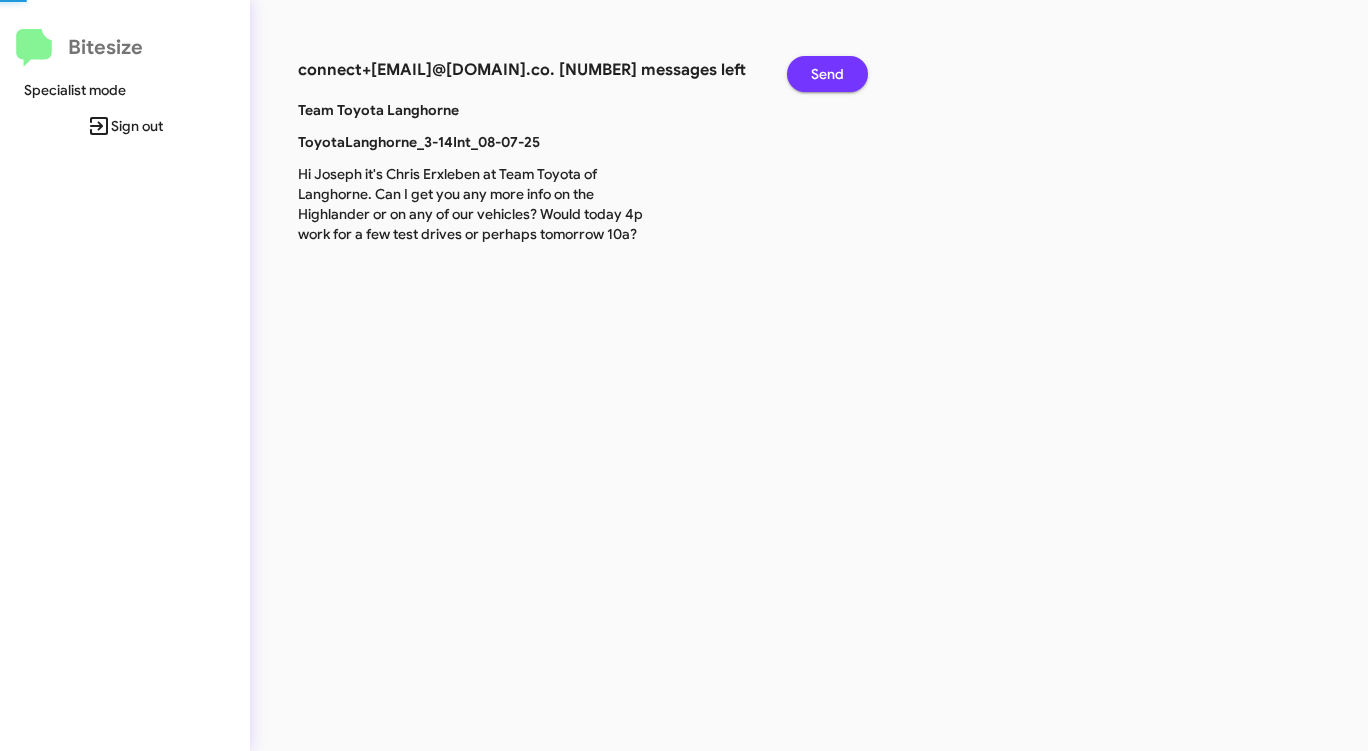 click on "Send" 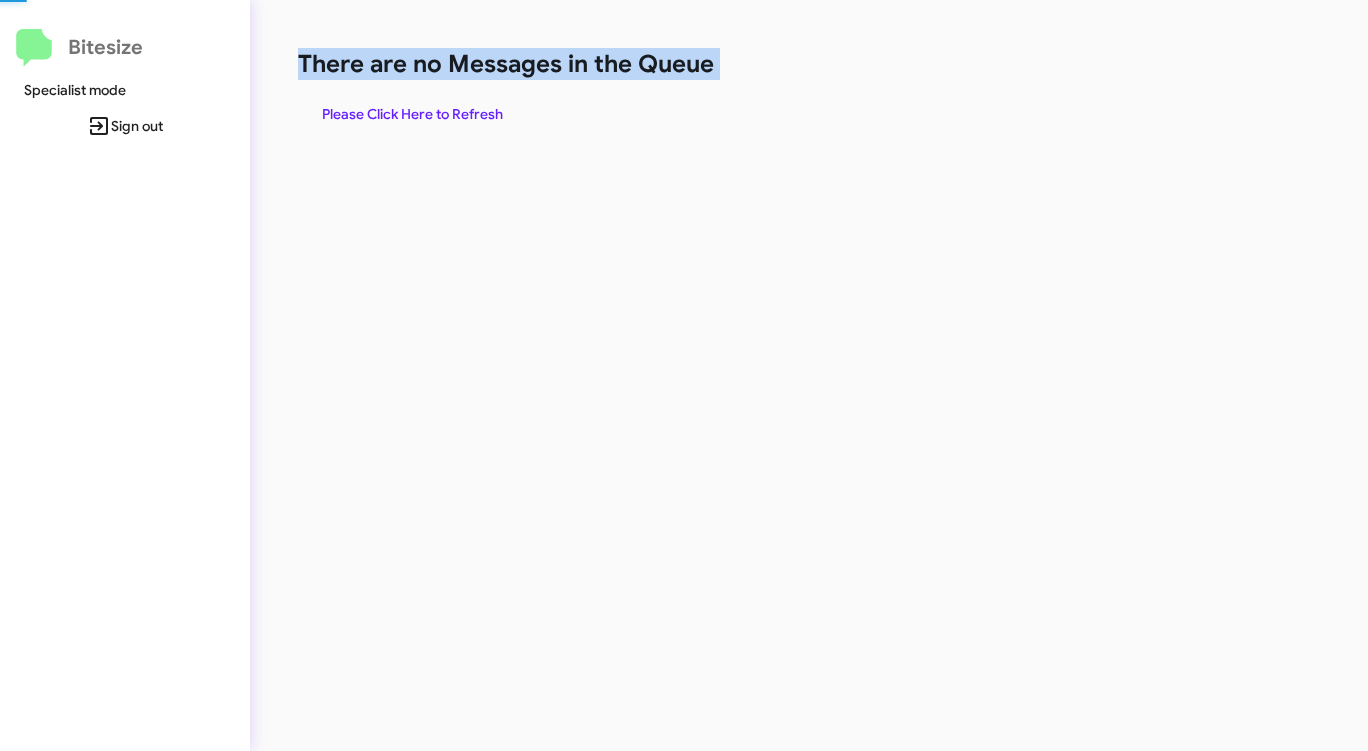 click on "There are no Messages in the Queue" 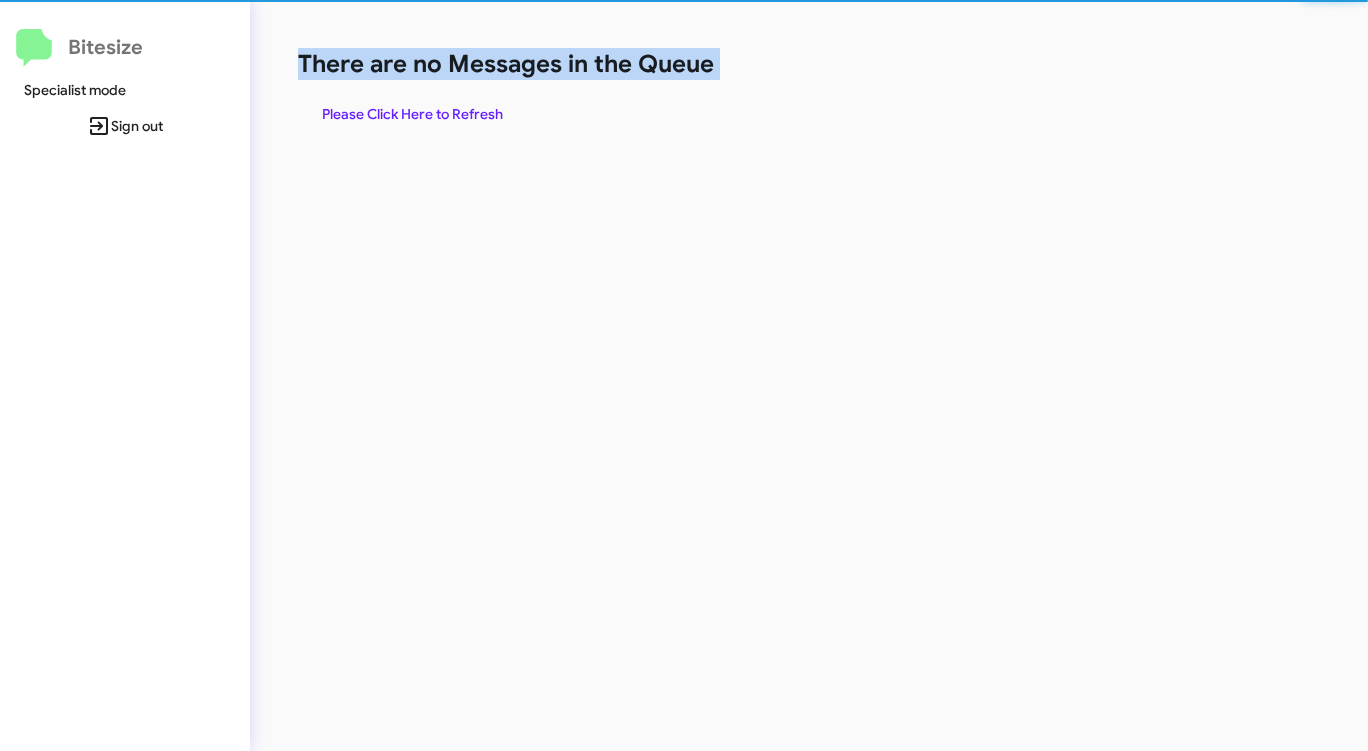 click on "There are no Messages in the Queue" 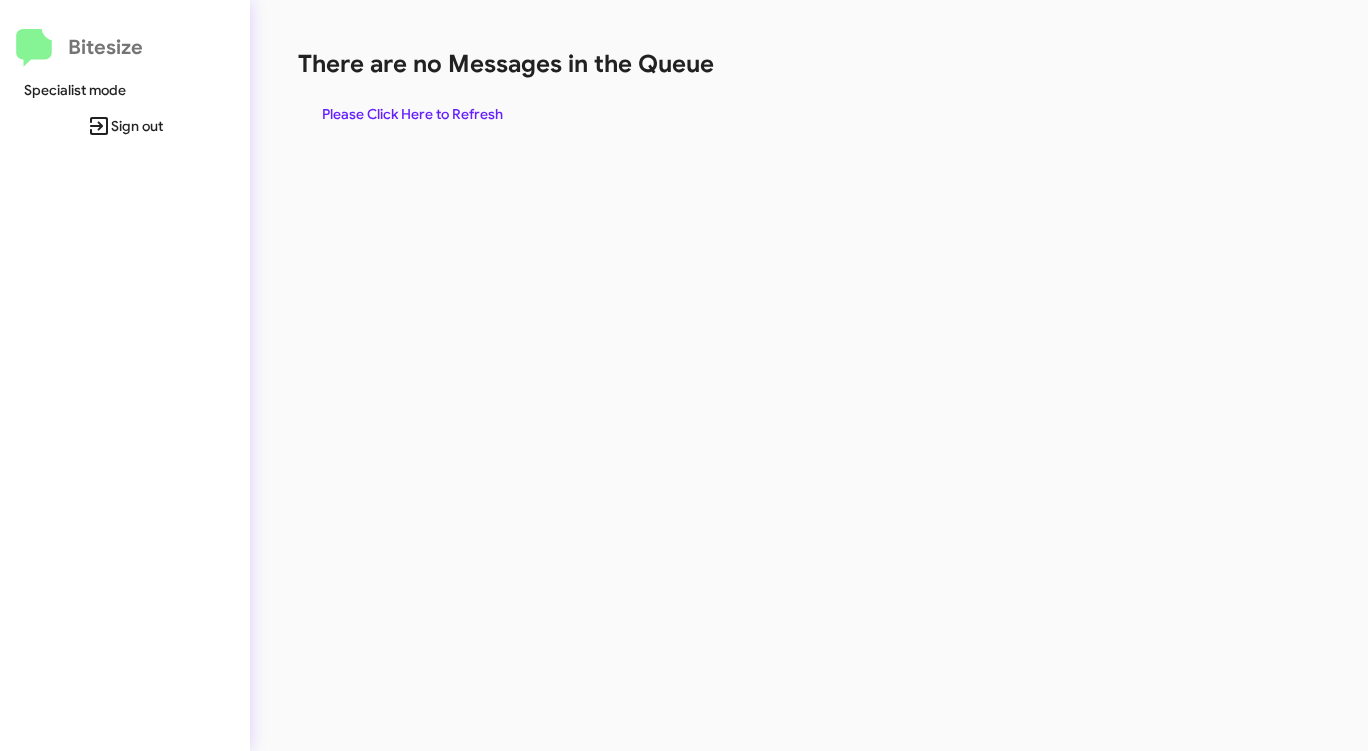 click on "There are no Messages in the Queue" 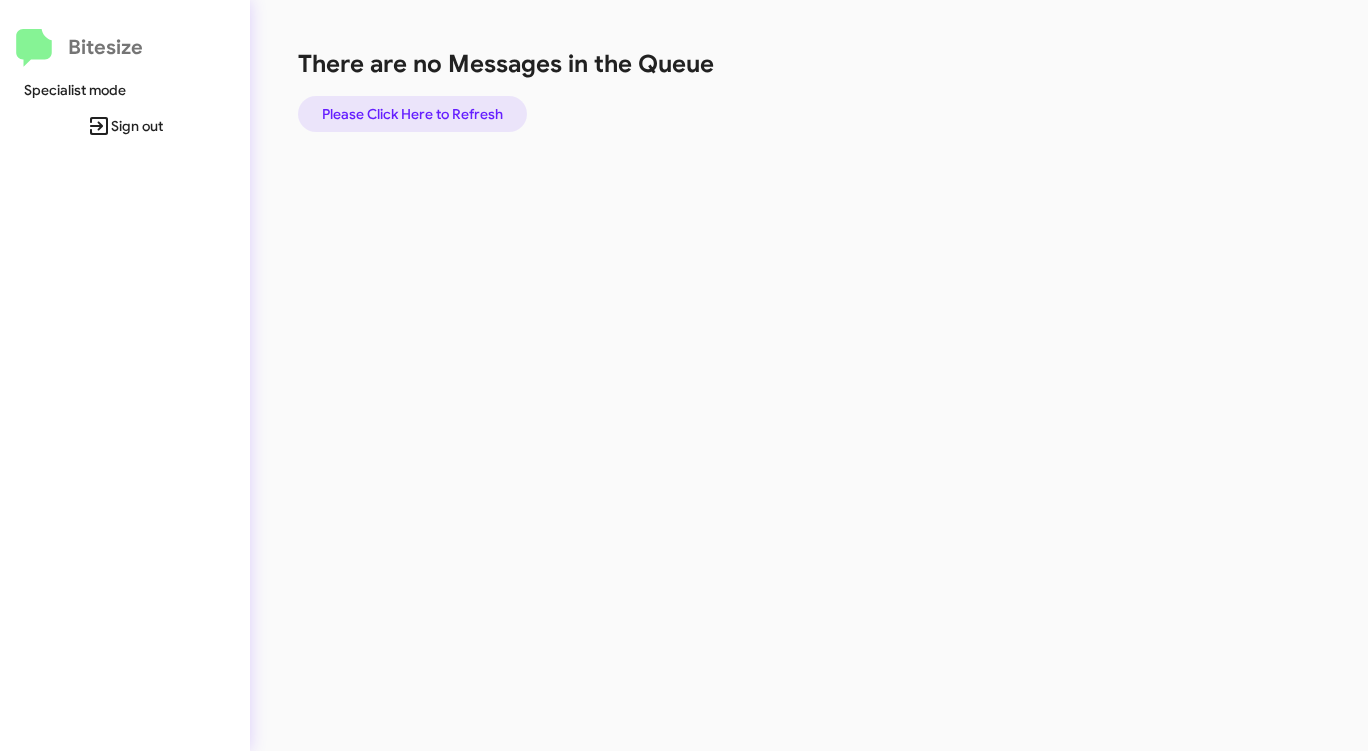 click on "Please Click Here to Refresh" 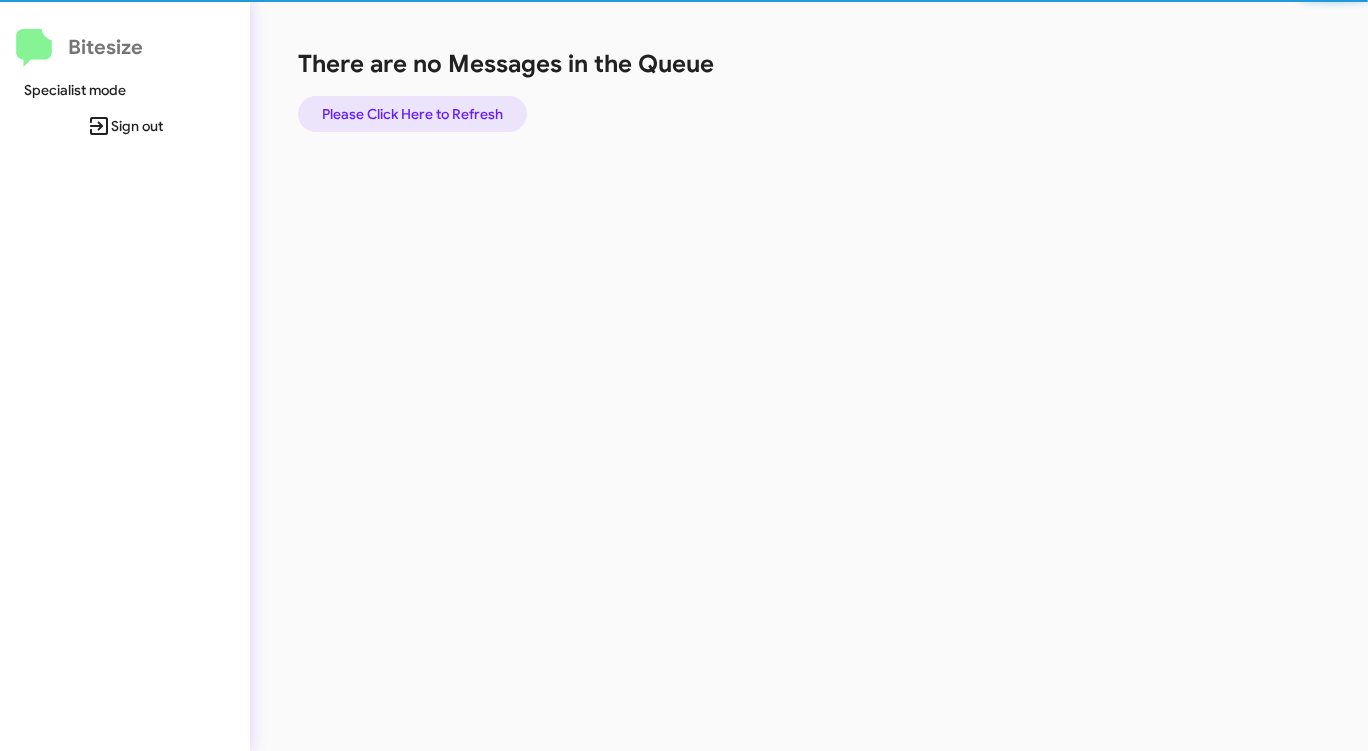 click on "Please Click Here to Refresh" 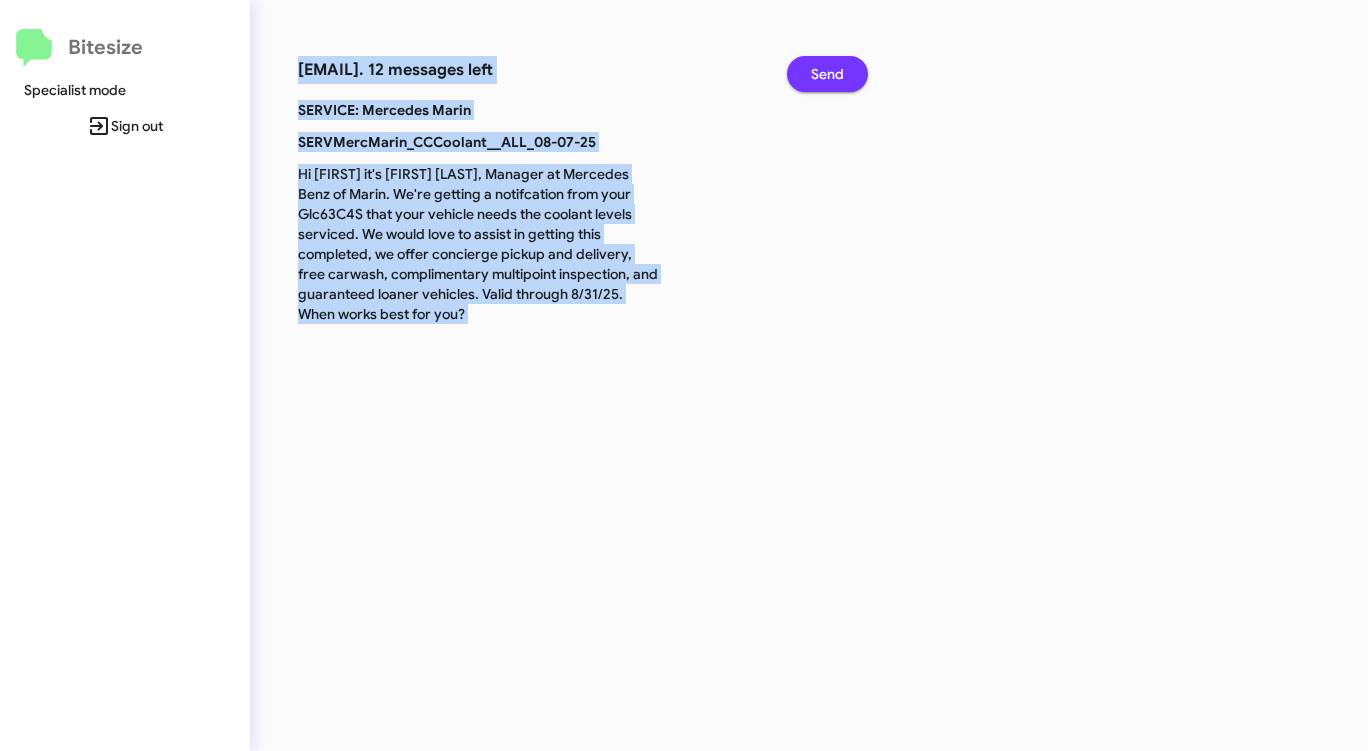 click on "Send" 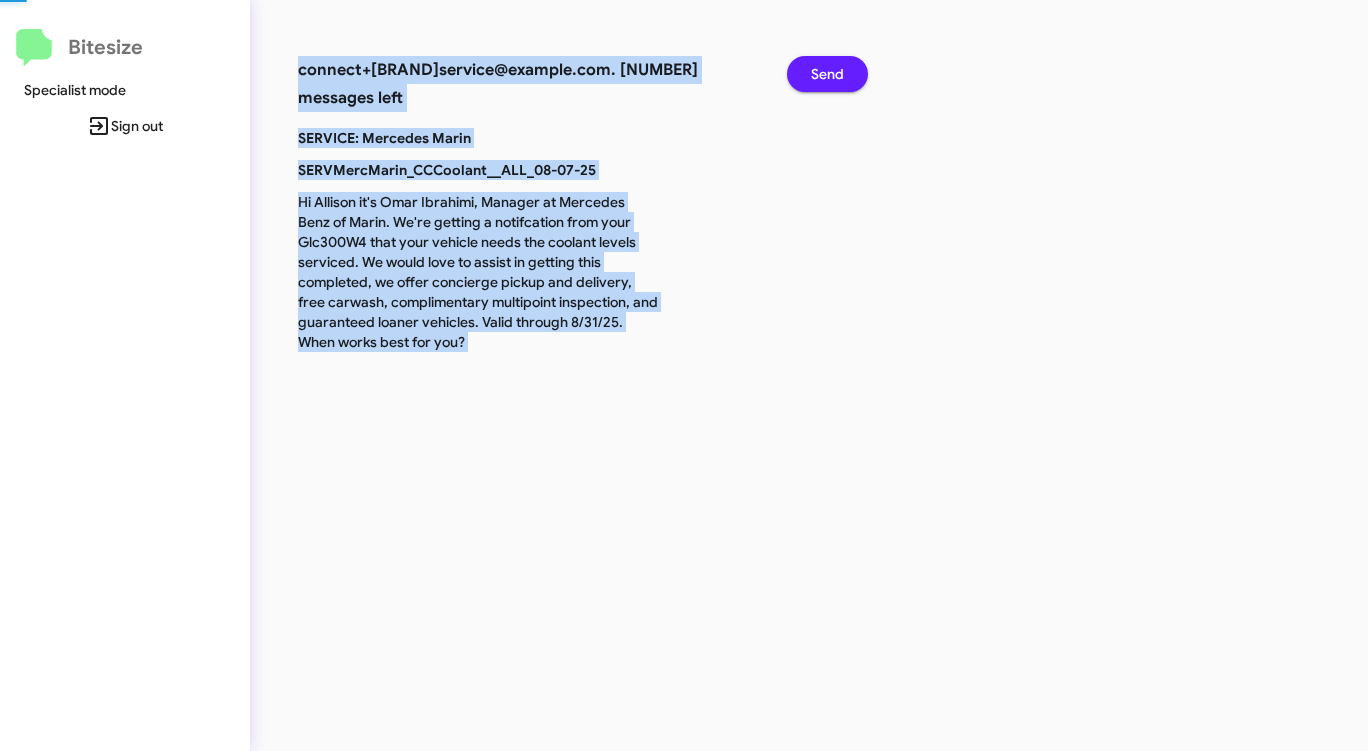 click on "Send" 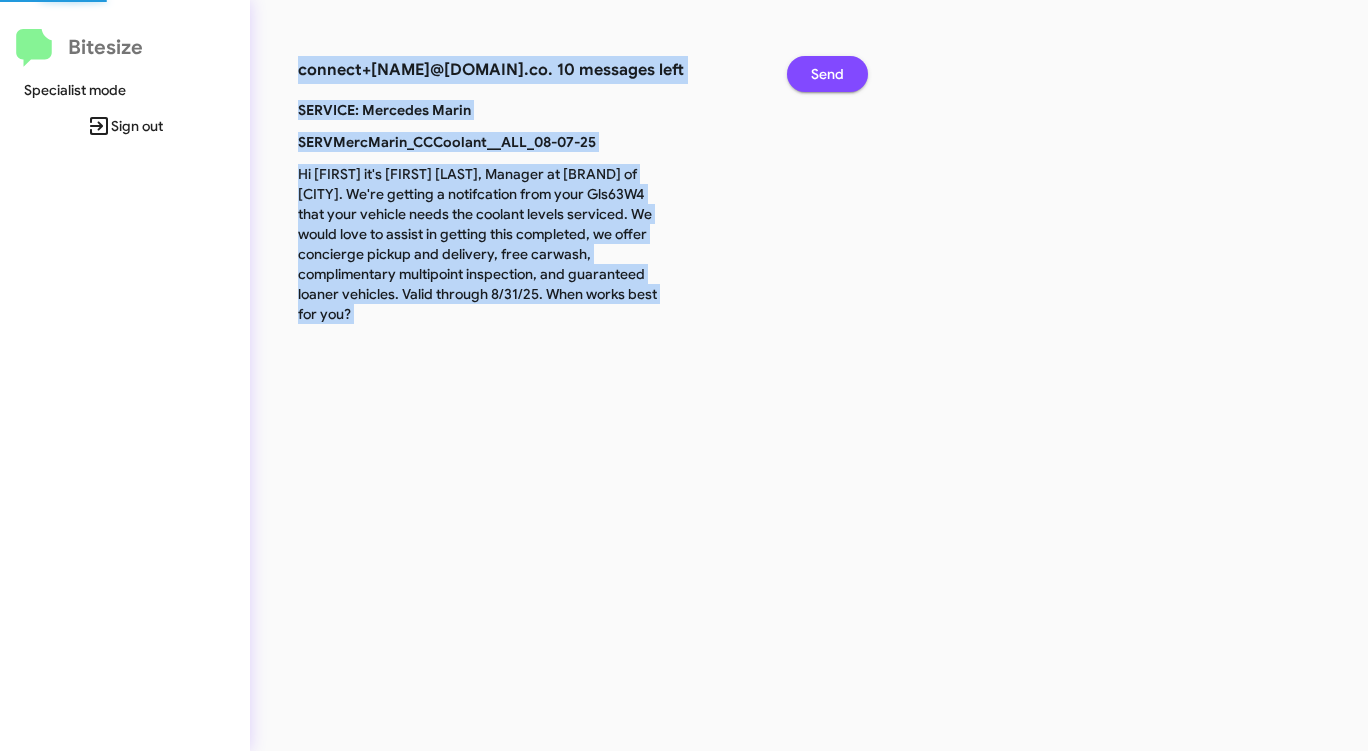 click on "Send" 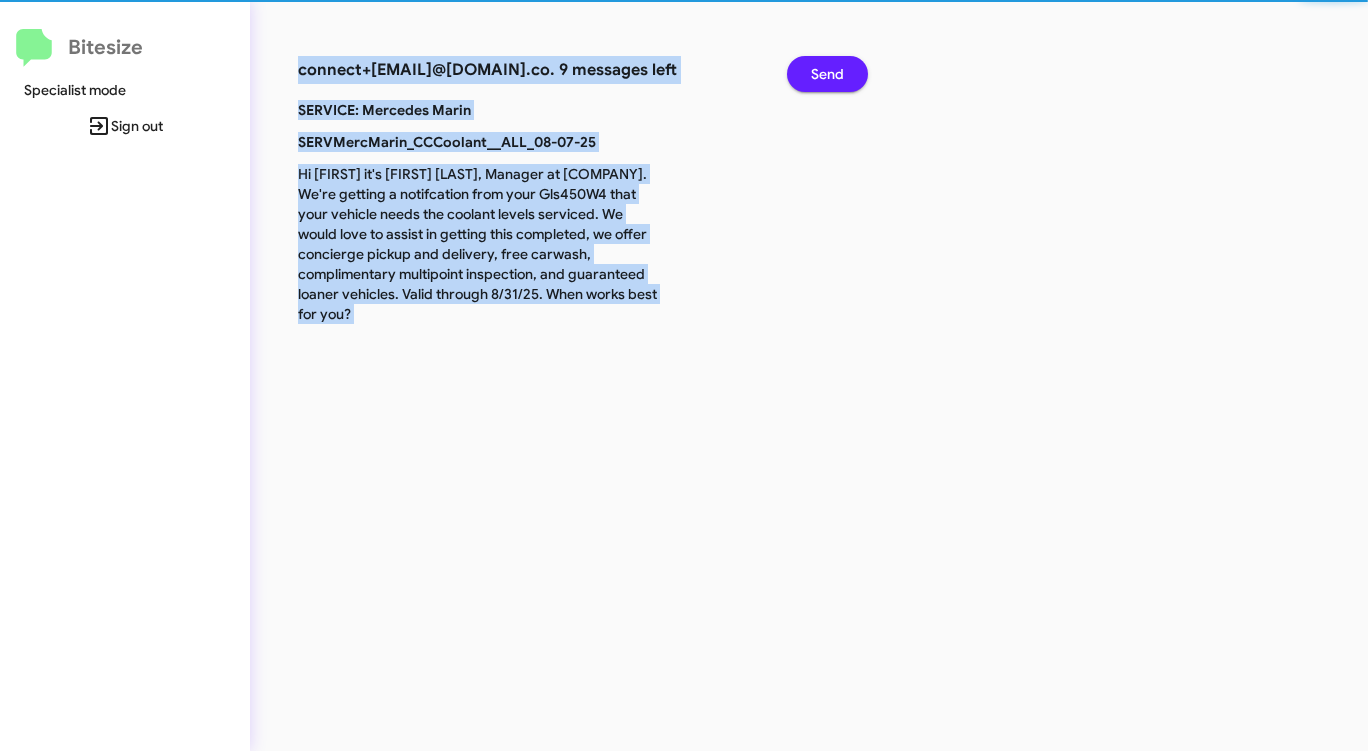 click on "Send" 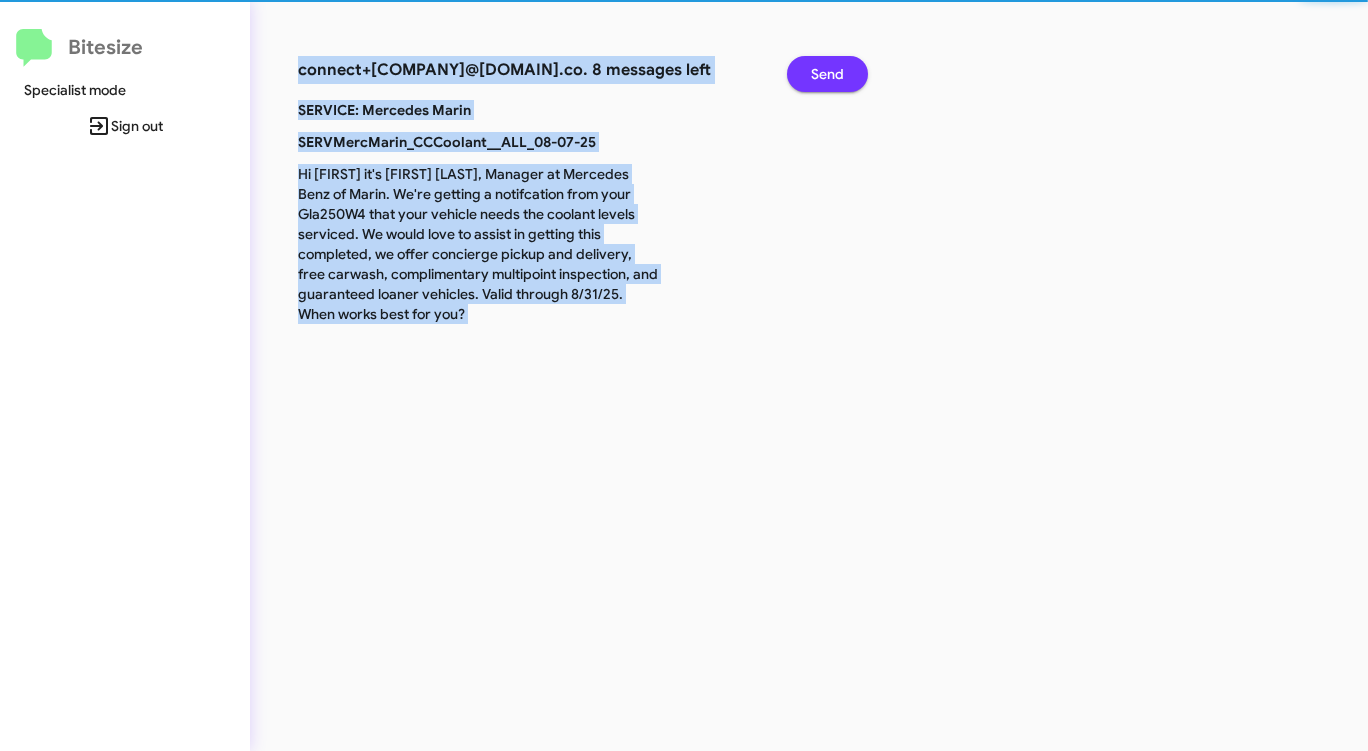 click on "Send" 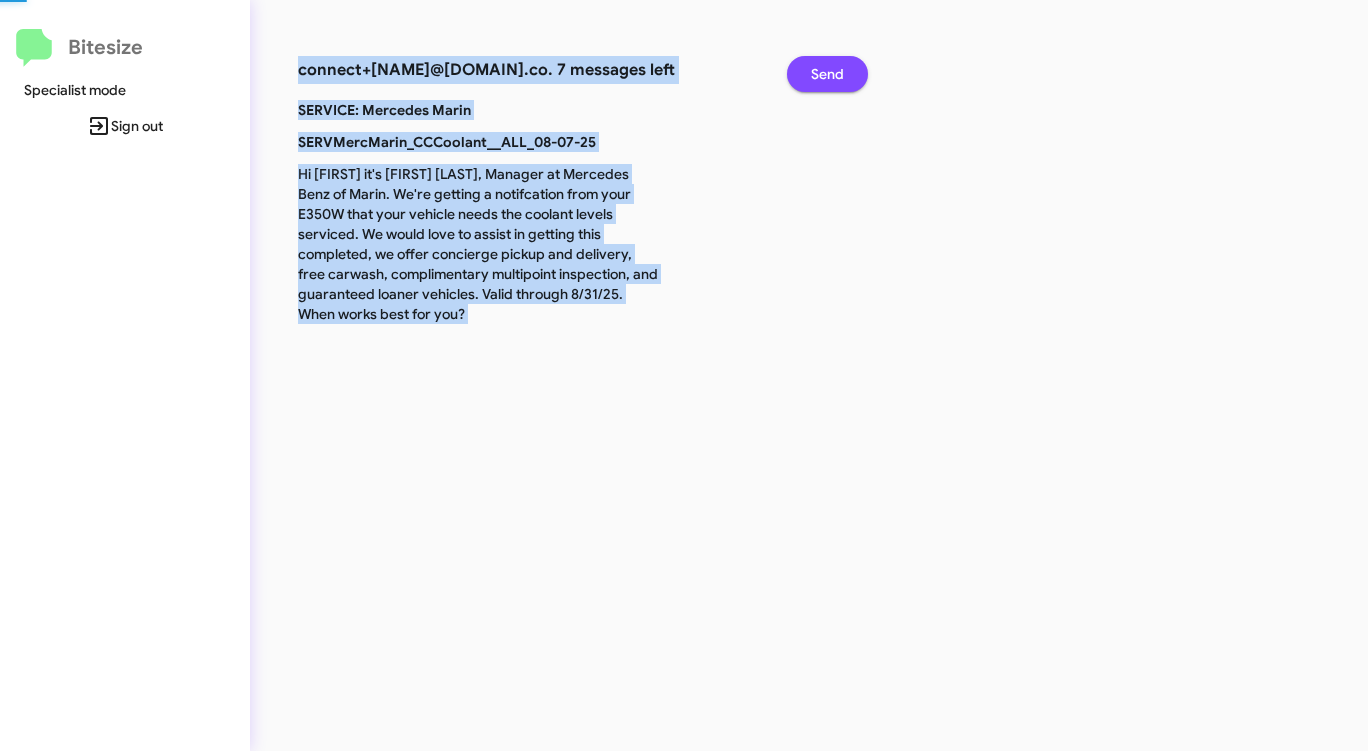 click on "Send" 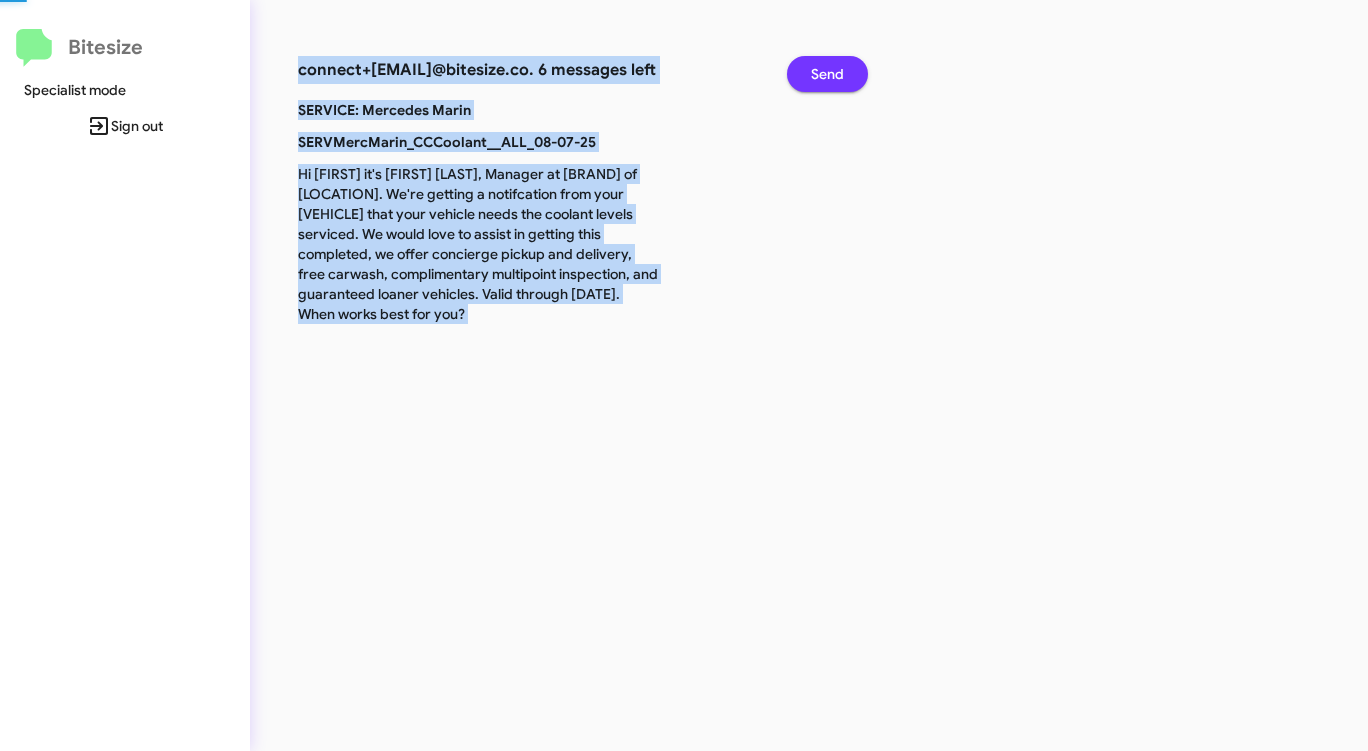 click on "Send" 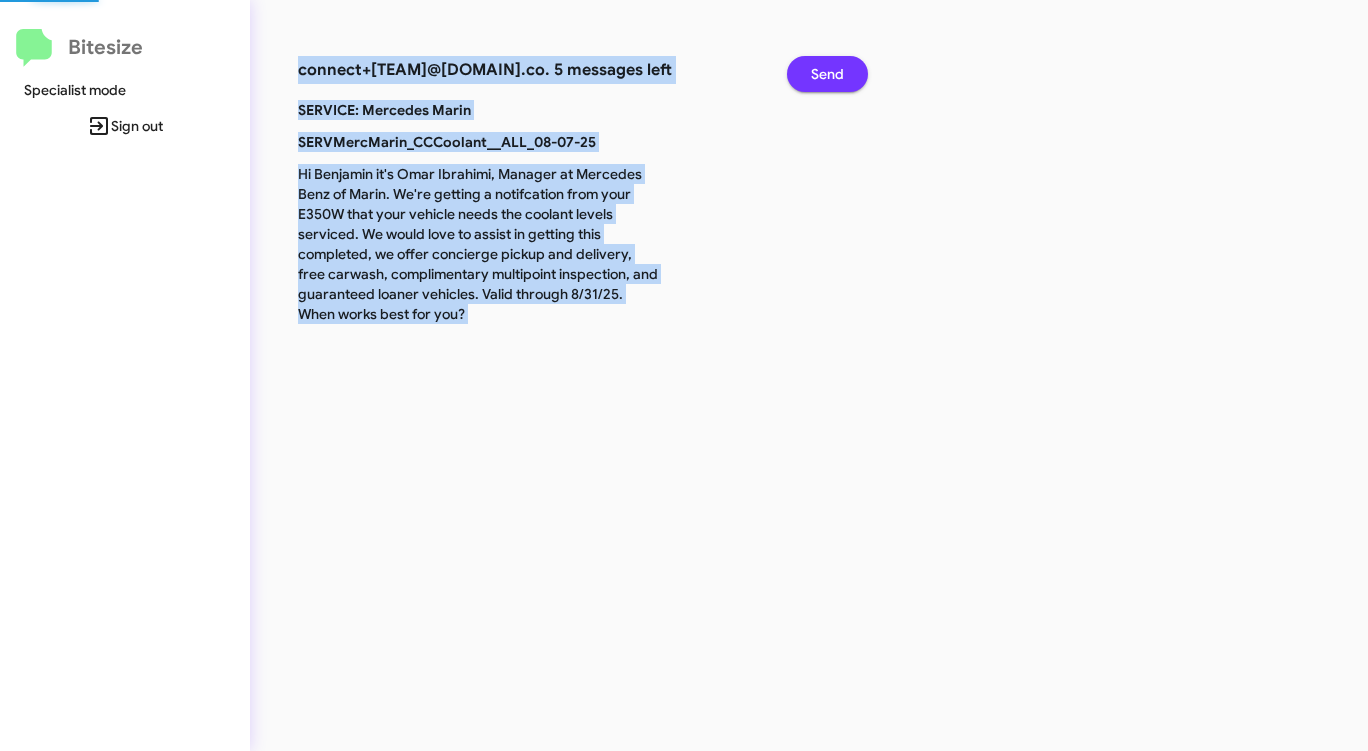 click on "Send" 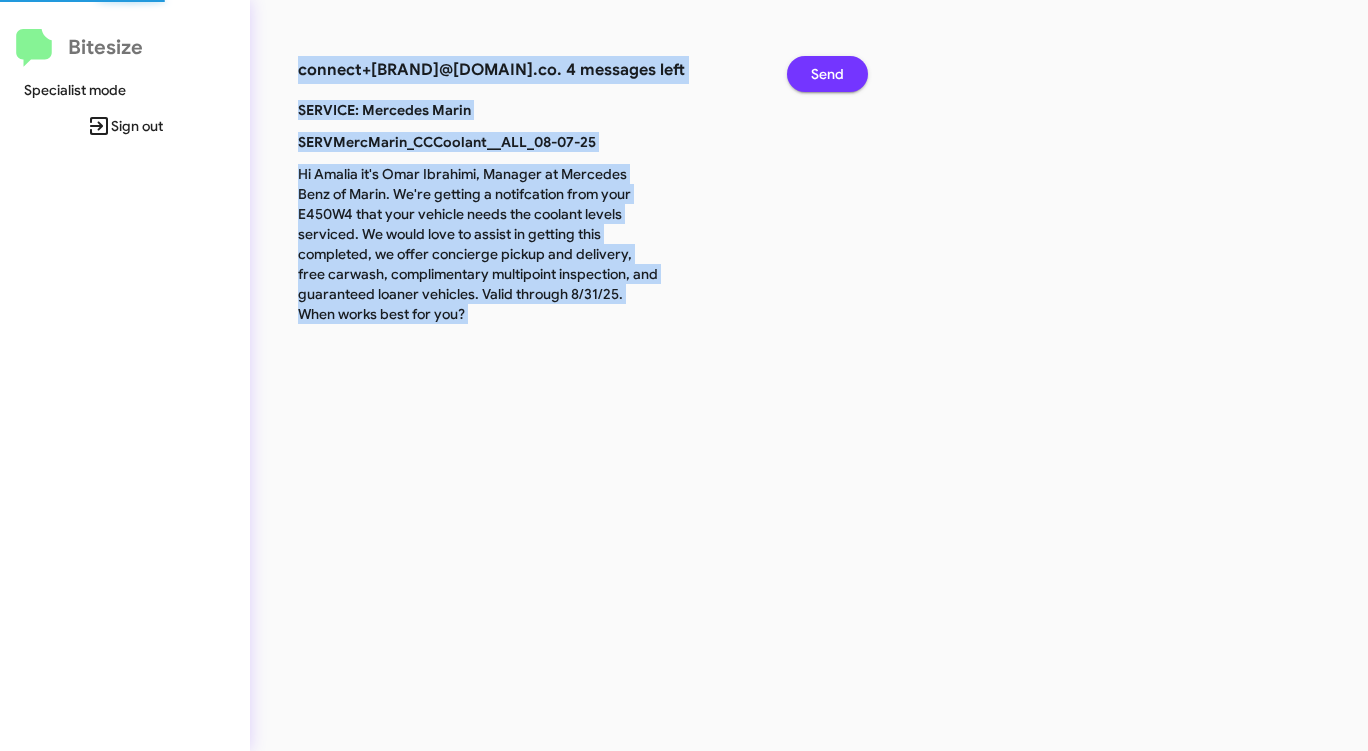 click on "Send" 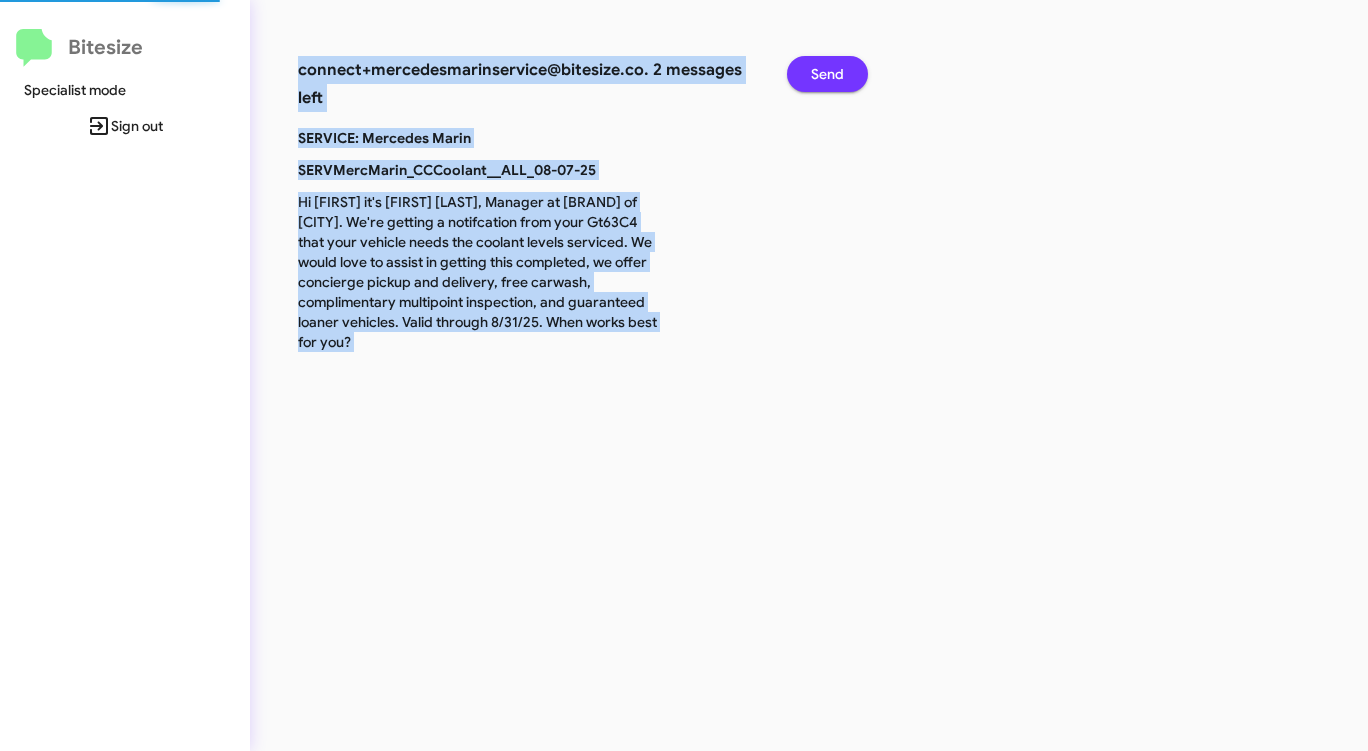 click on "Send" 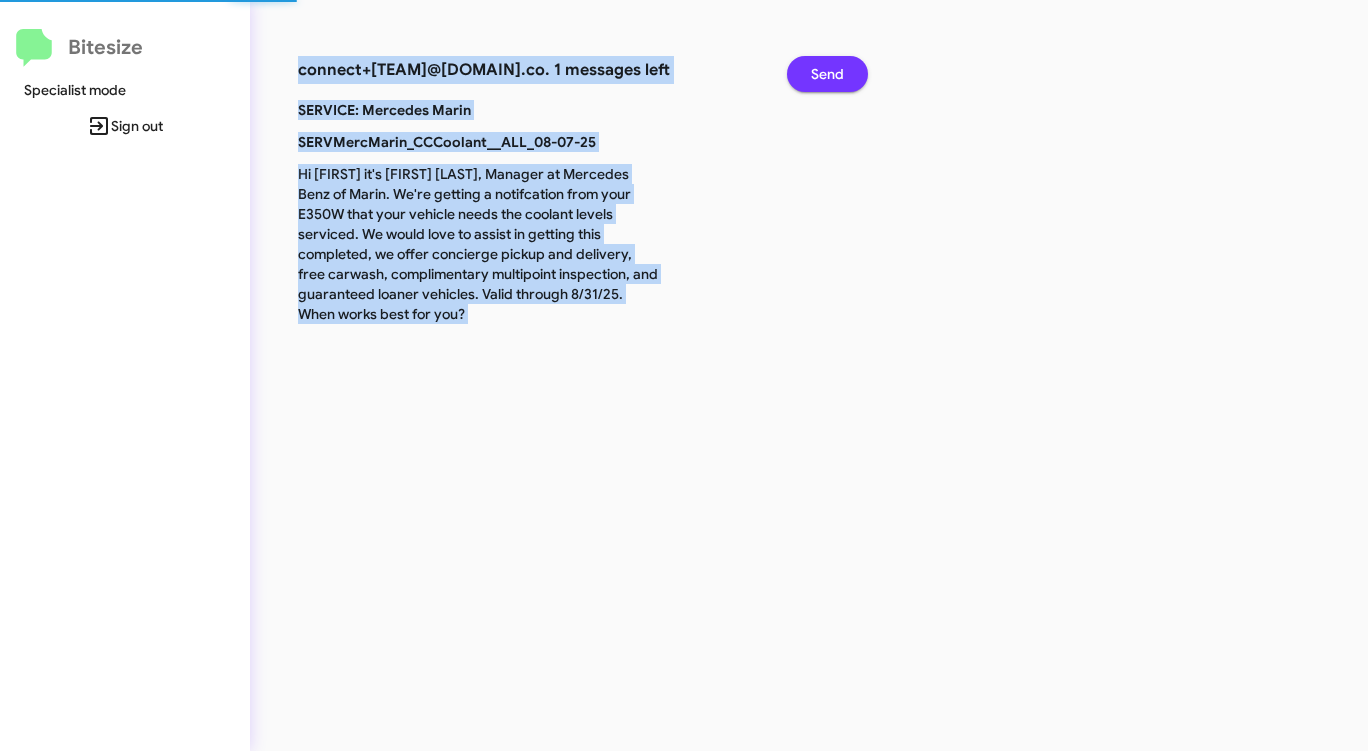 click on "Send" 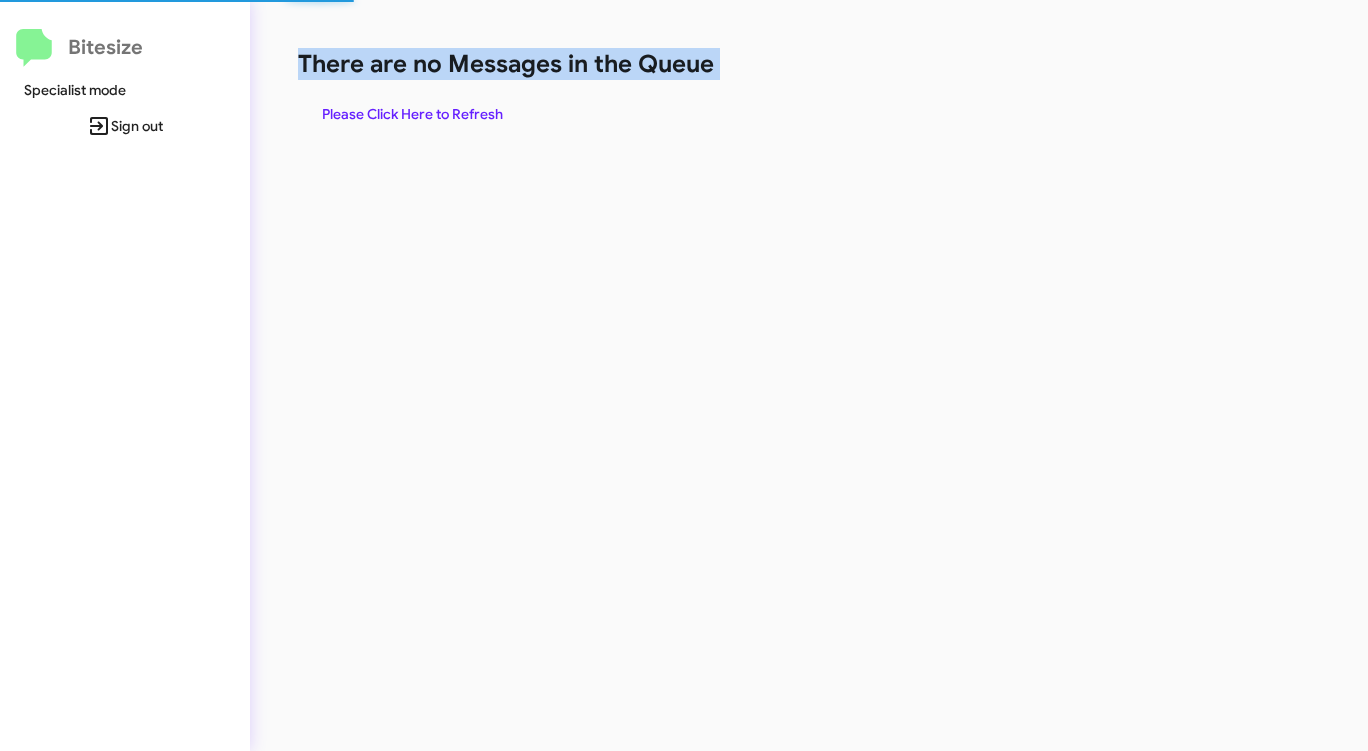 click on "There are no Messages in the Queue" 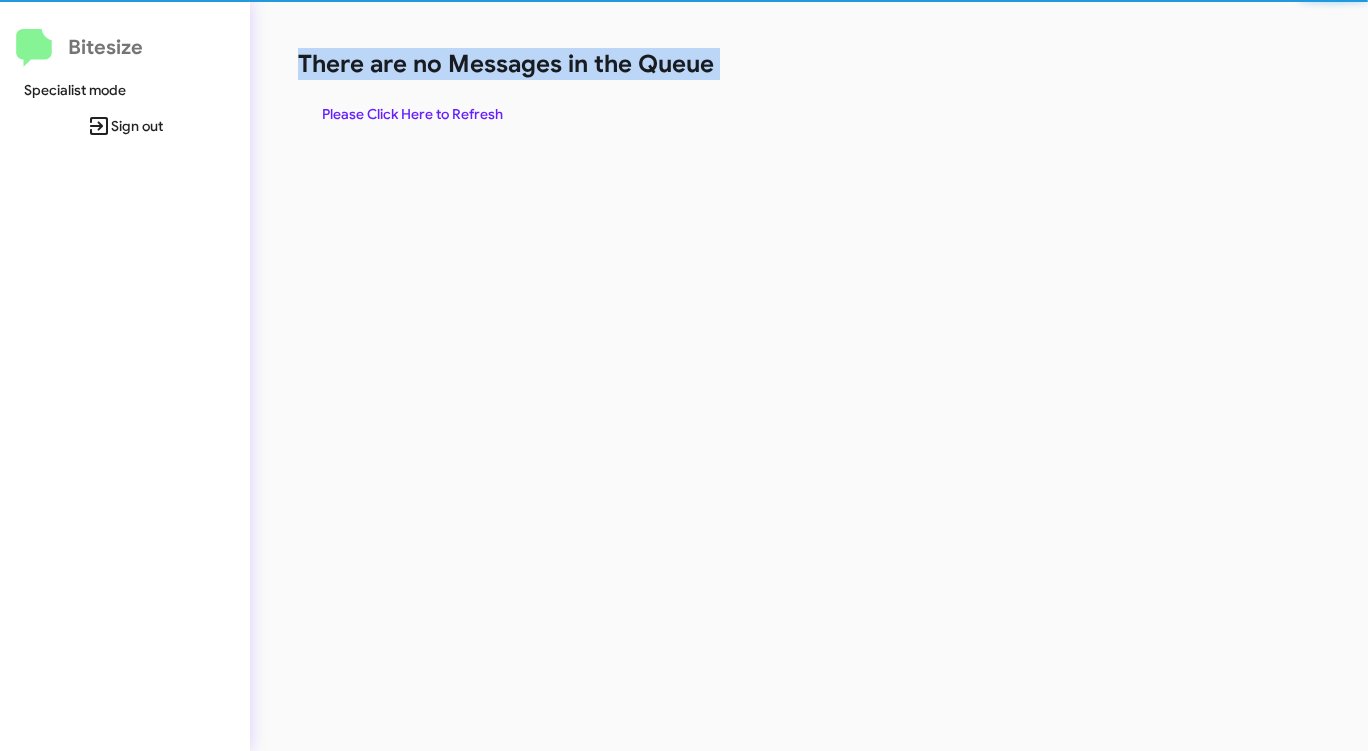 click on "There are no Messages in the Queue" 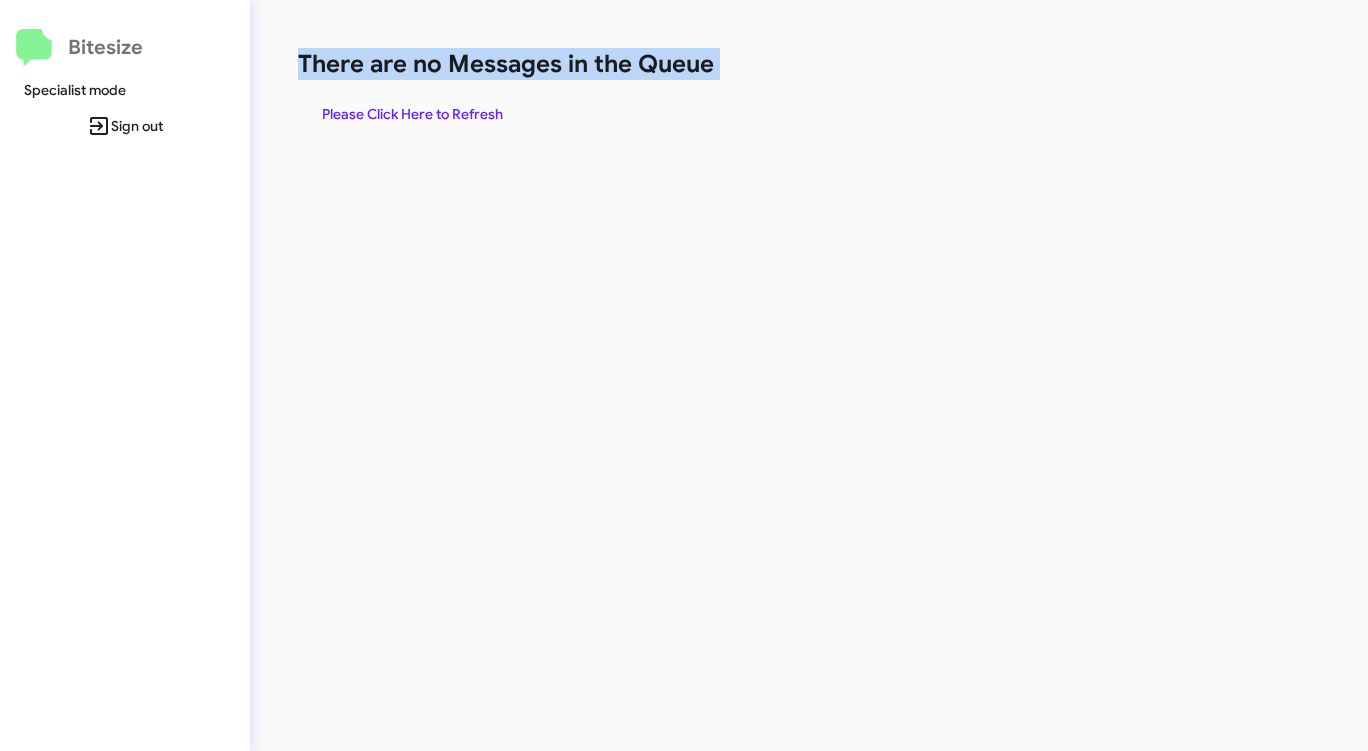 click on "Please Click Here to Refresh" 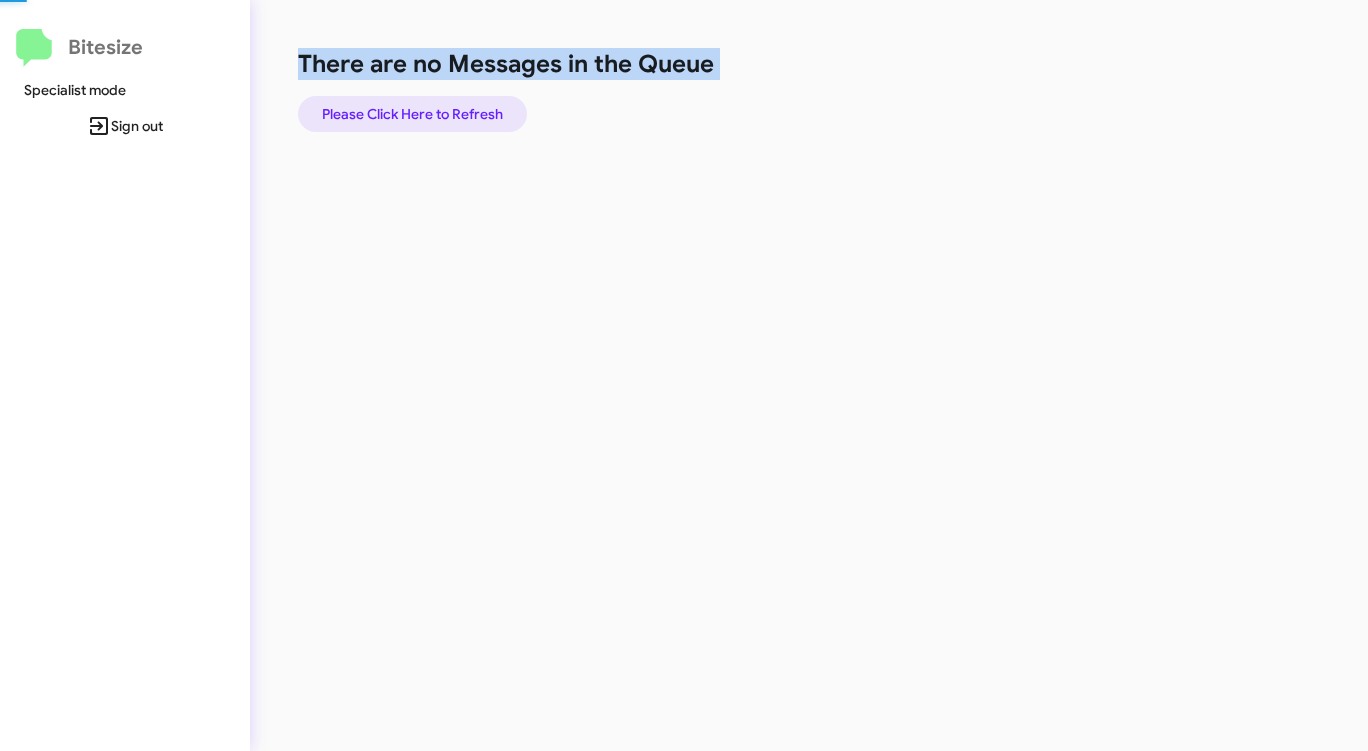 click on "Please Click Here to Refresh" 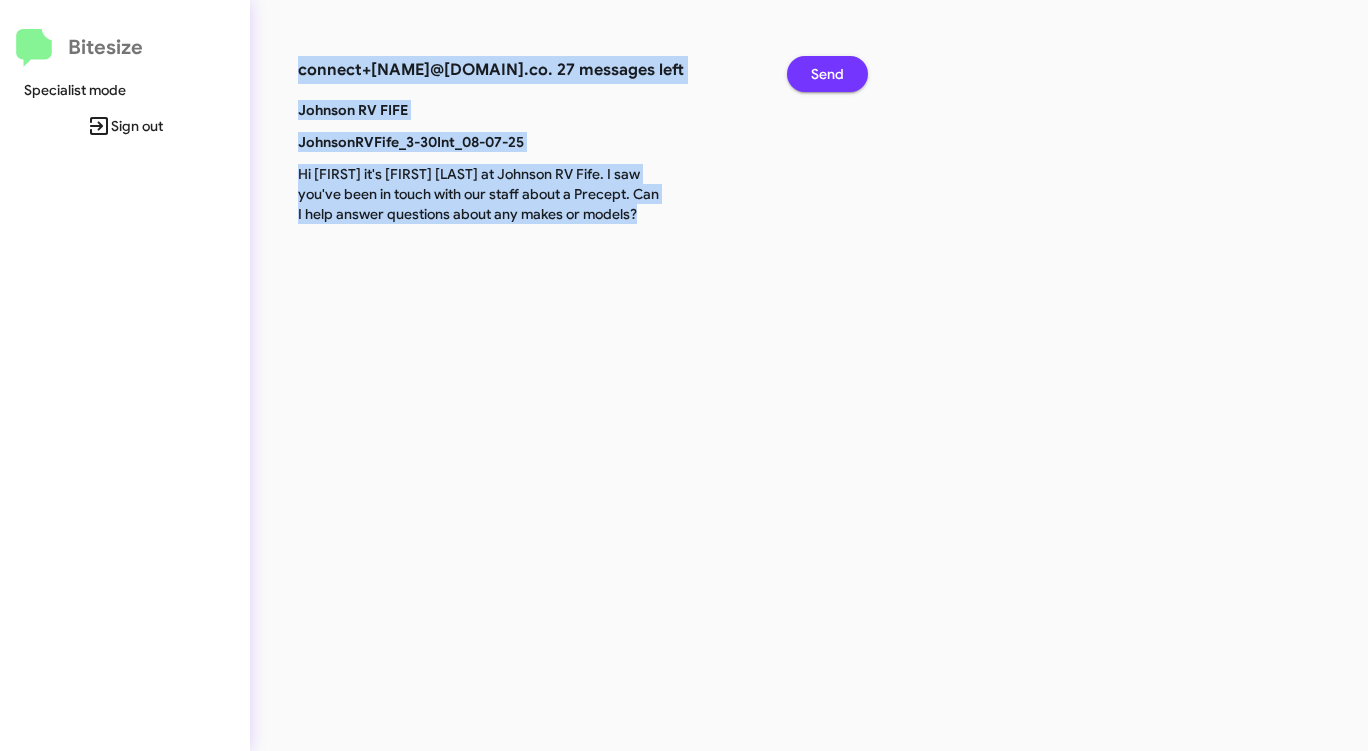 click on "Send" 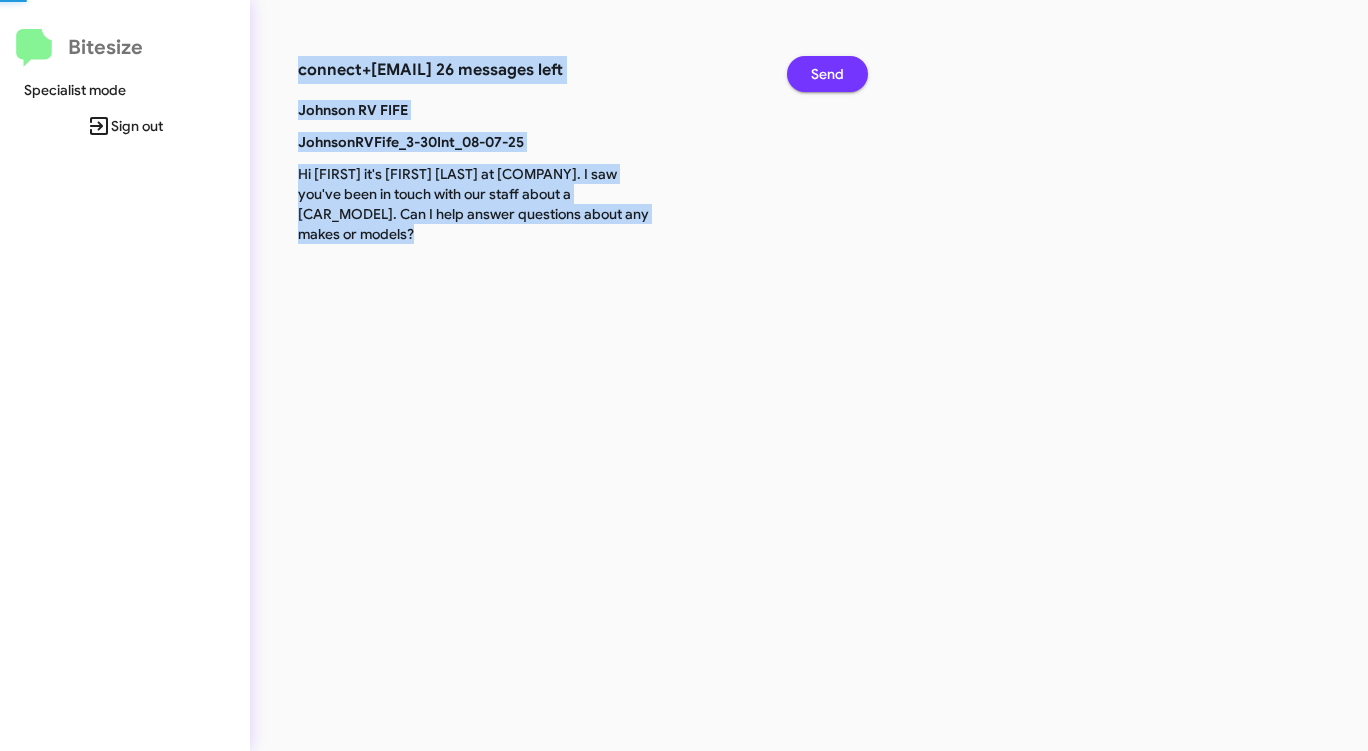 click on "Send" 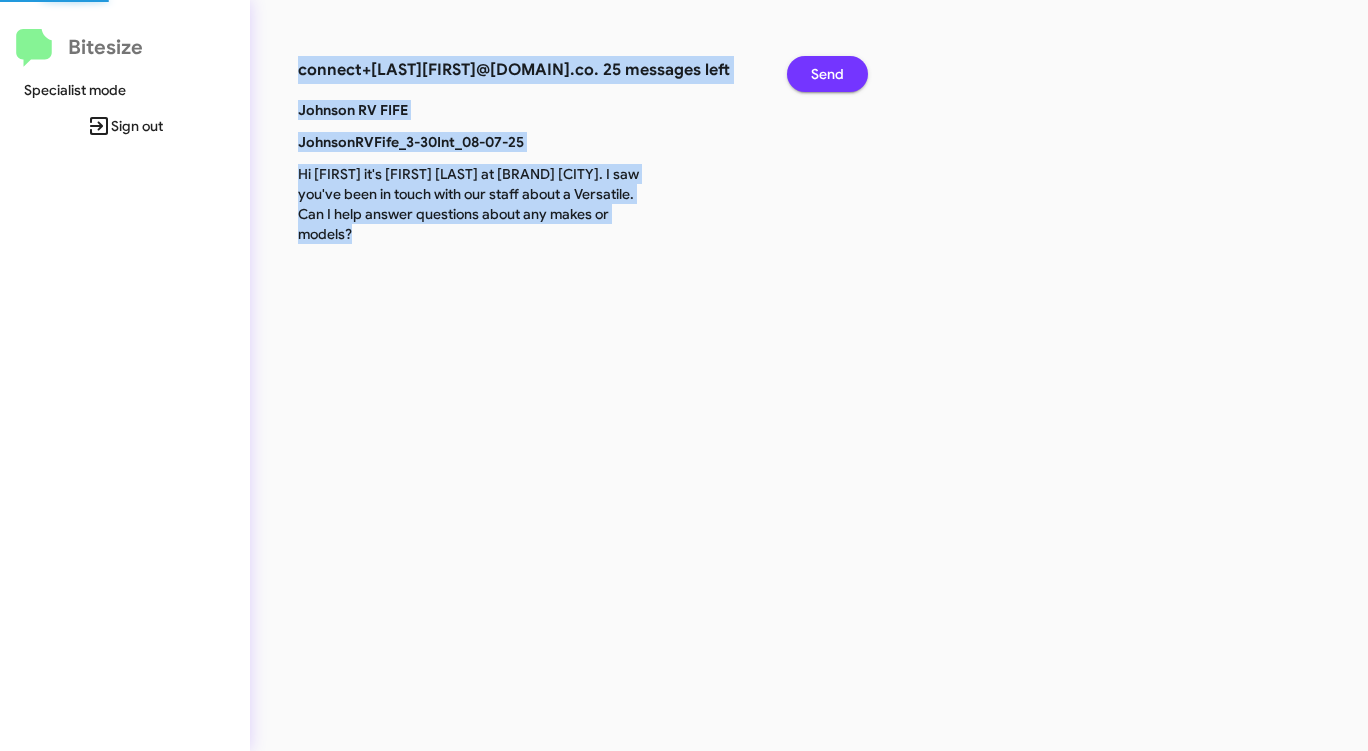 click on "Send" 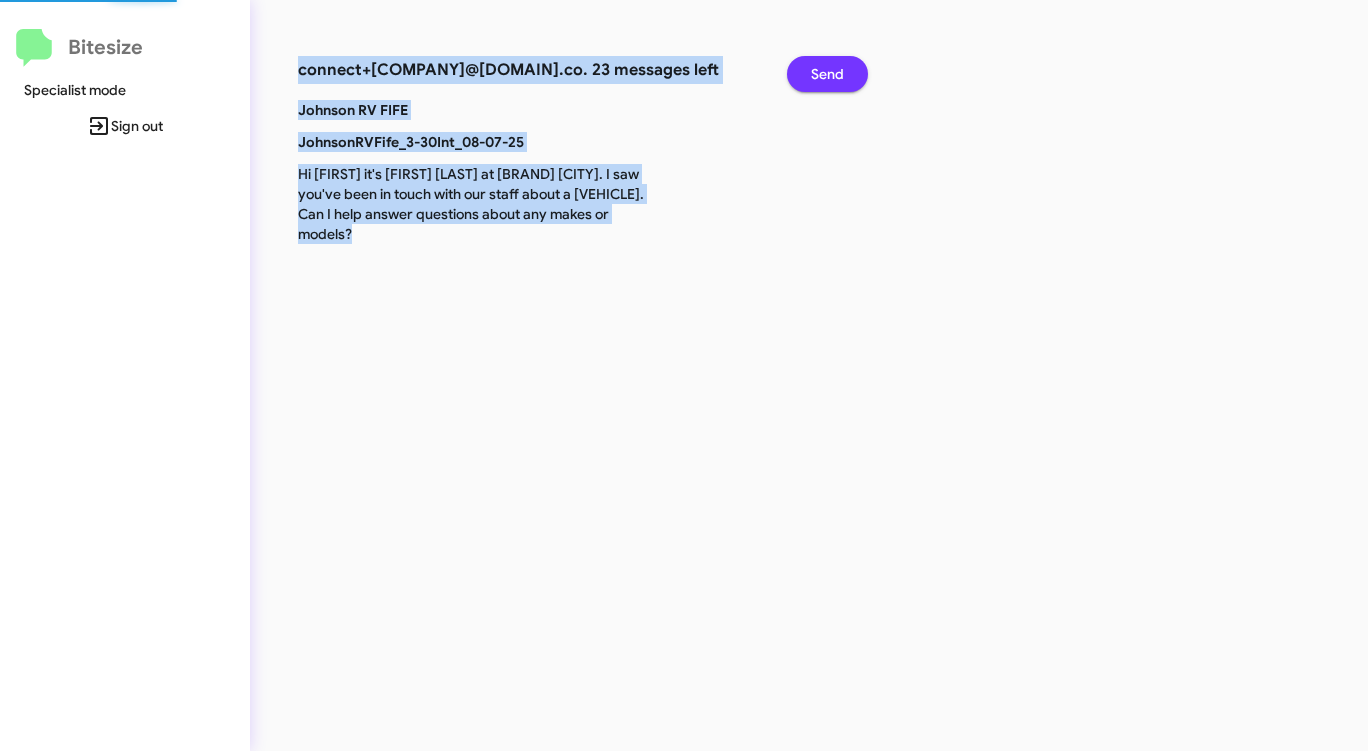 click on "Send" 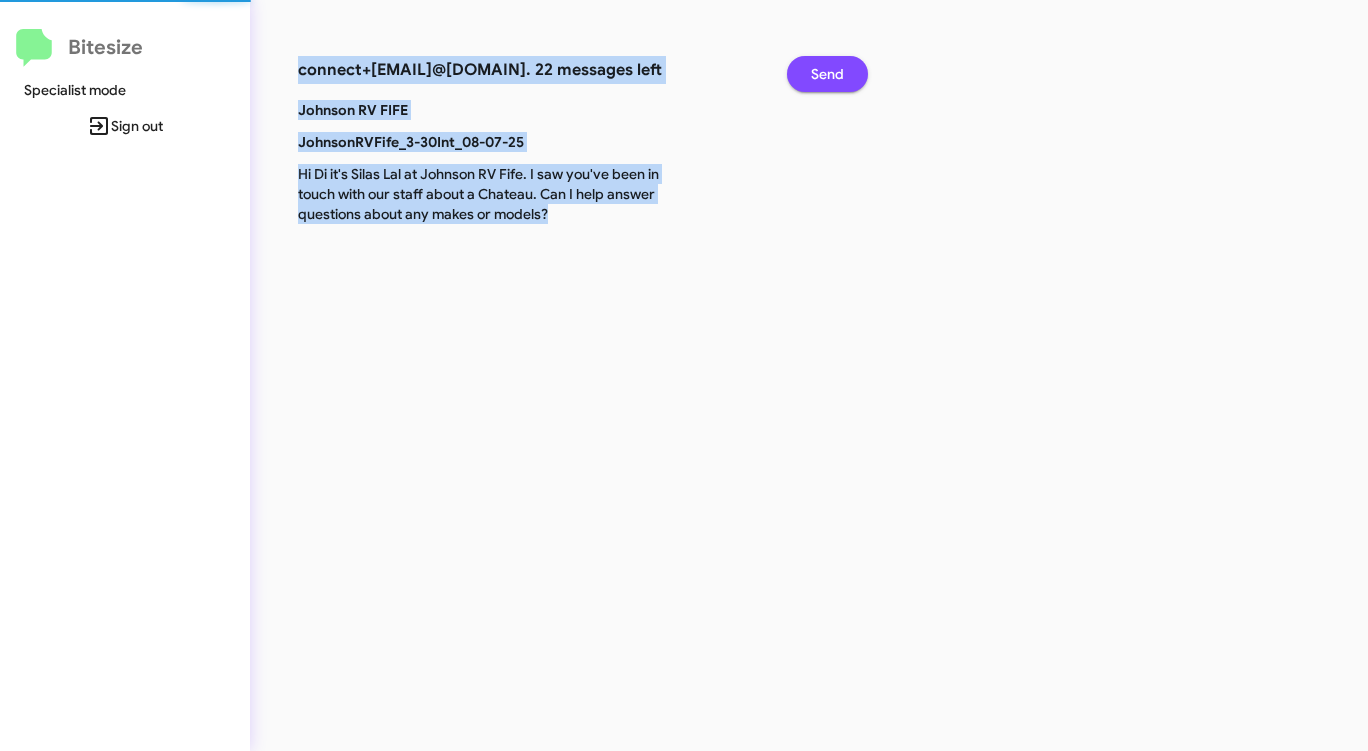 click on "Send" 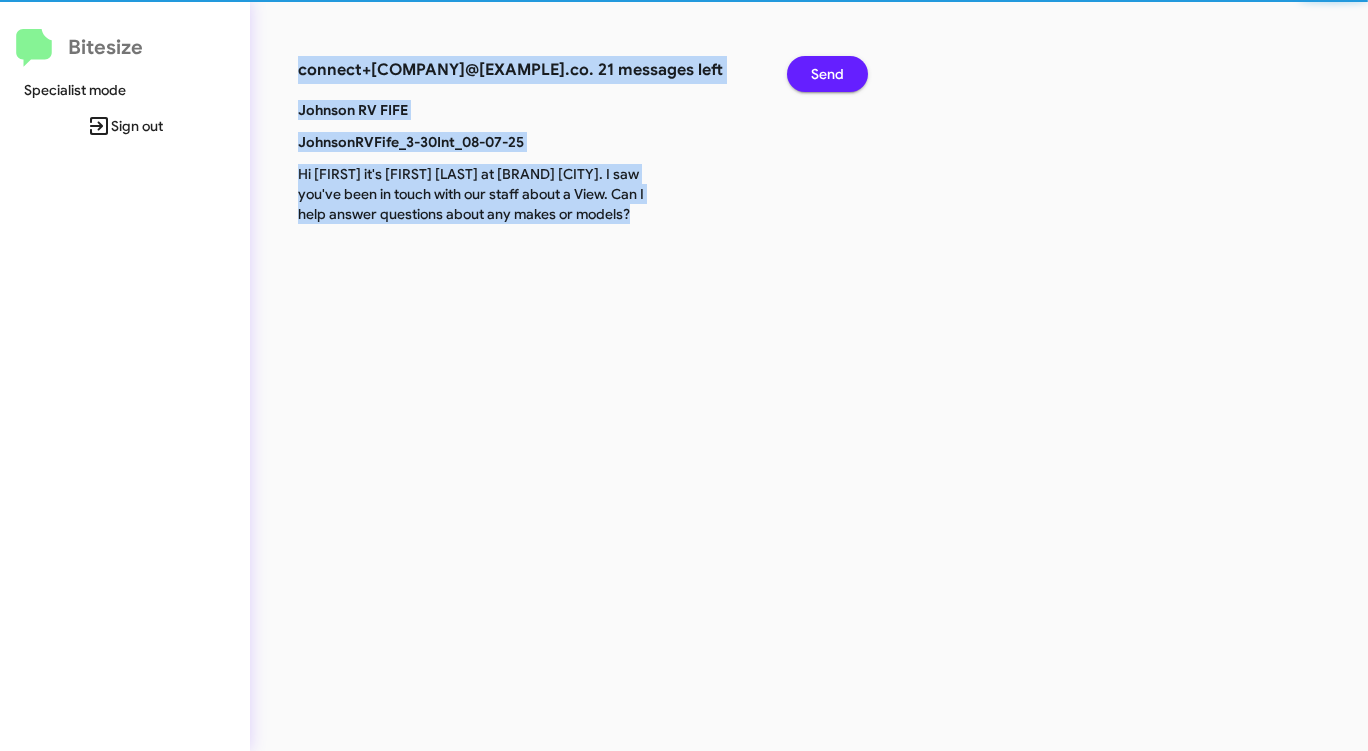 click on "Send" 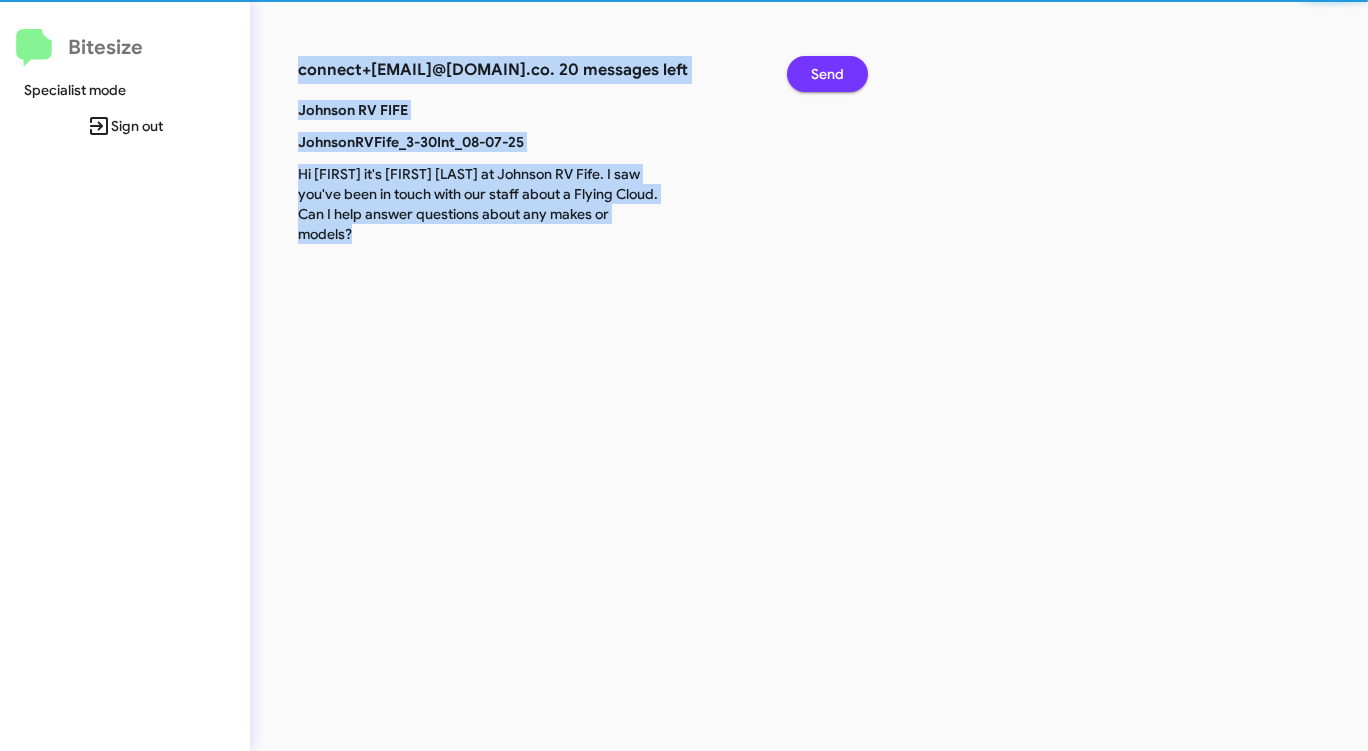 click on "Send" 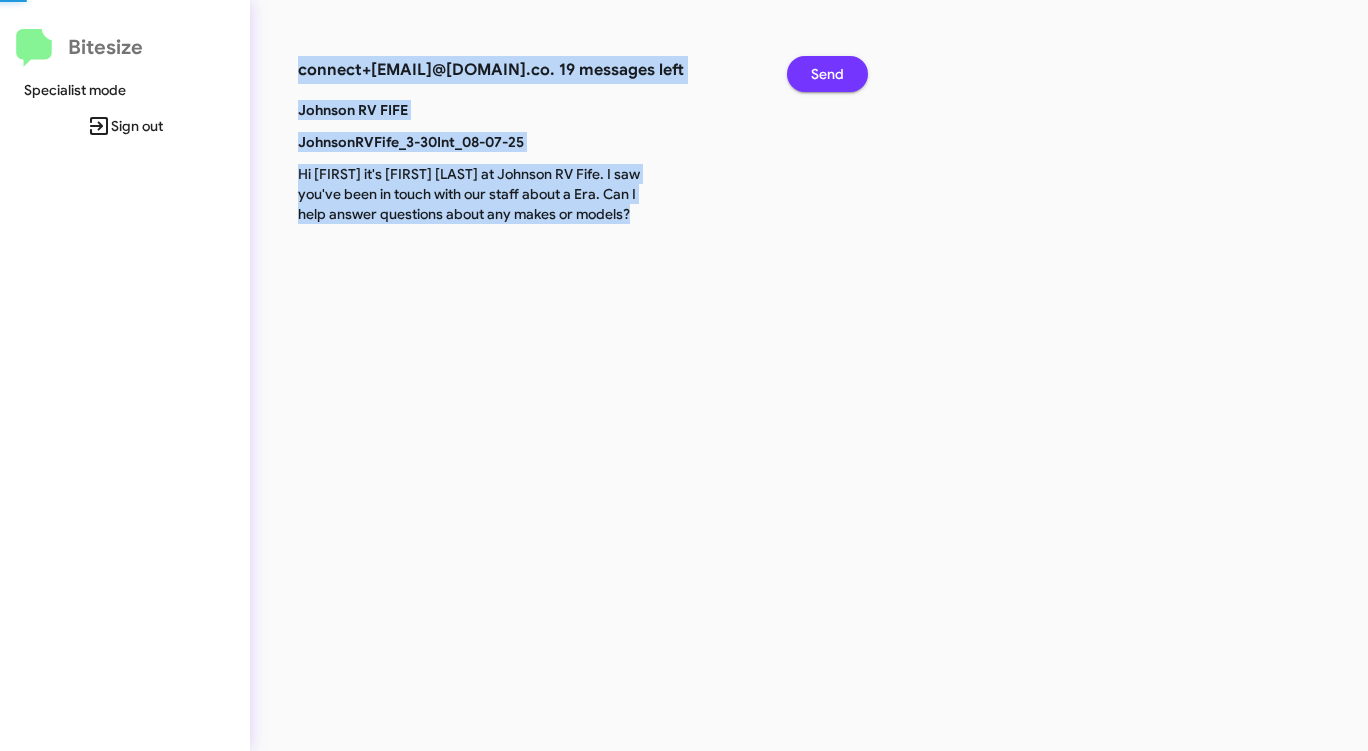 click on "Send" 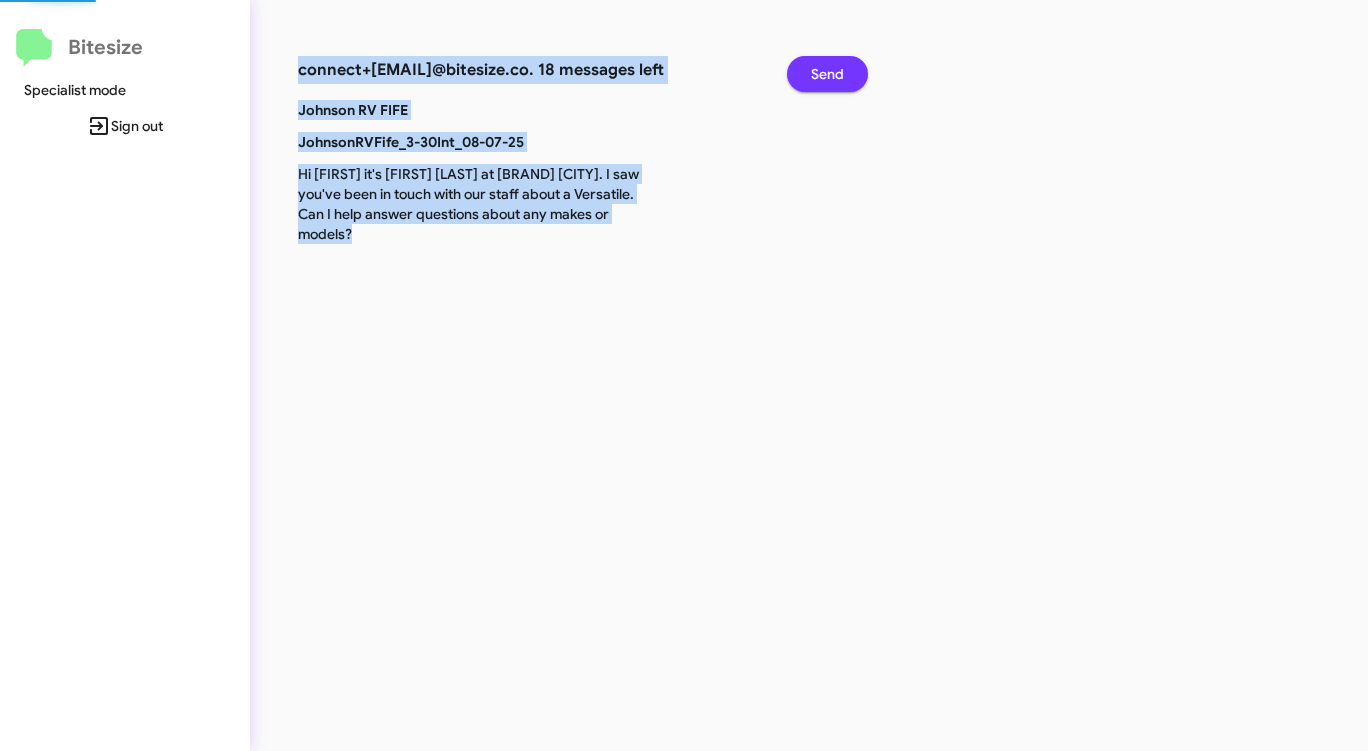 click on "Send" 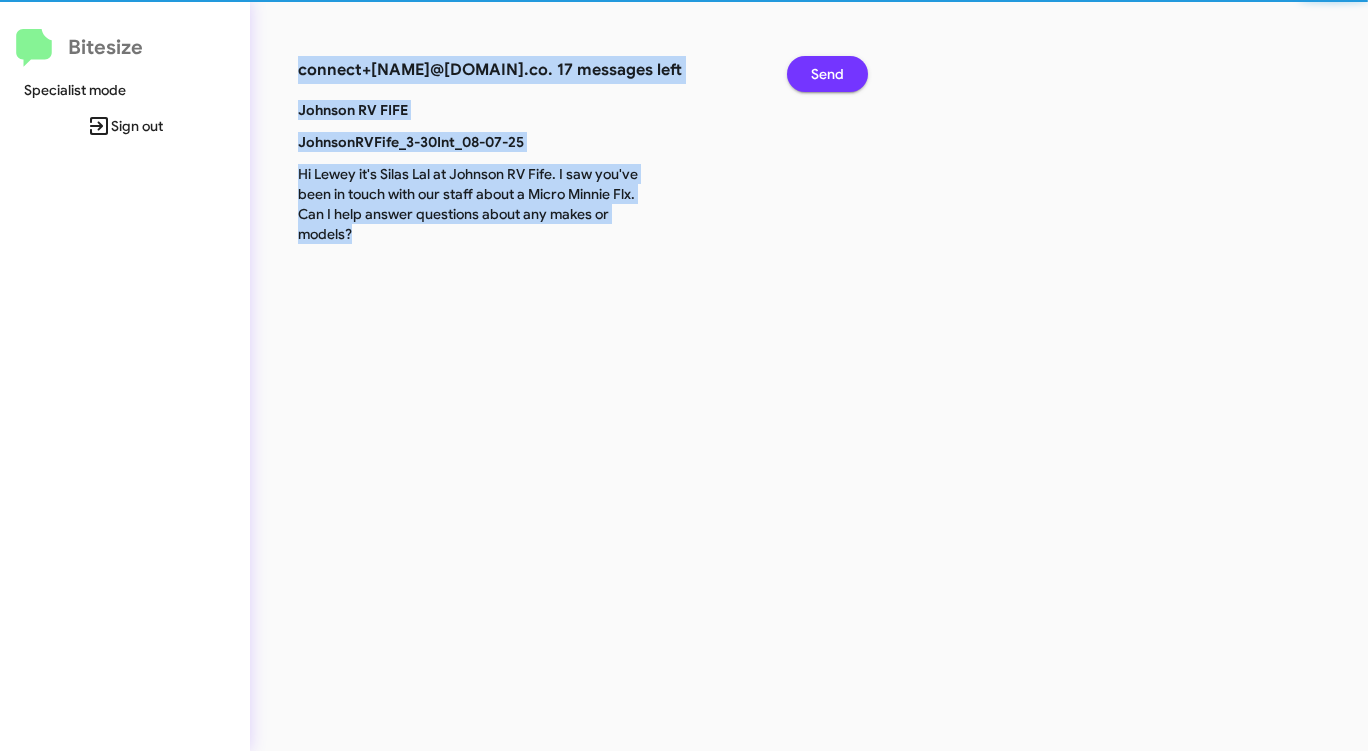 click on "Send" 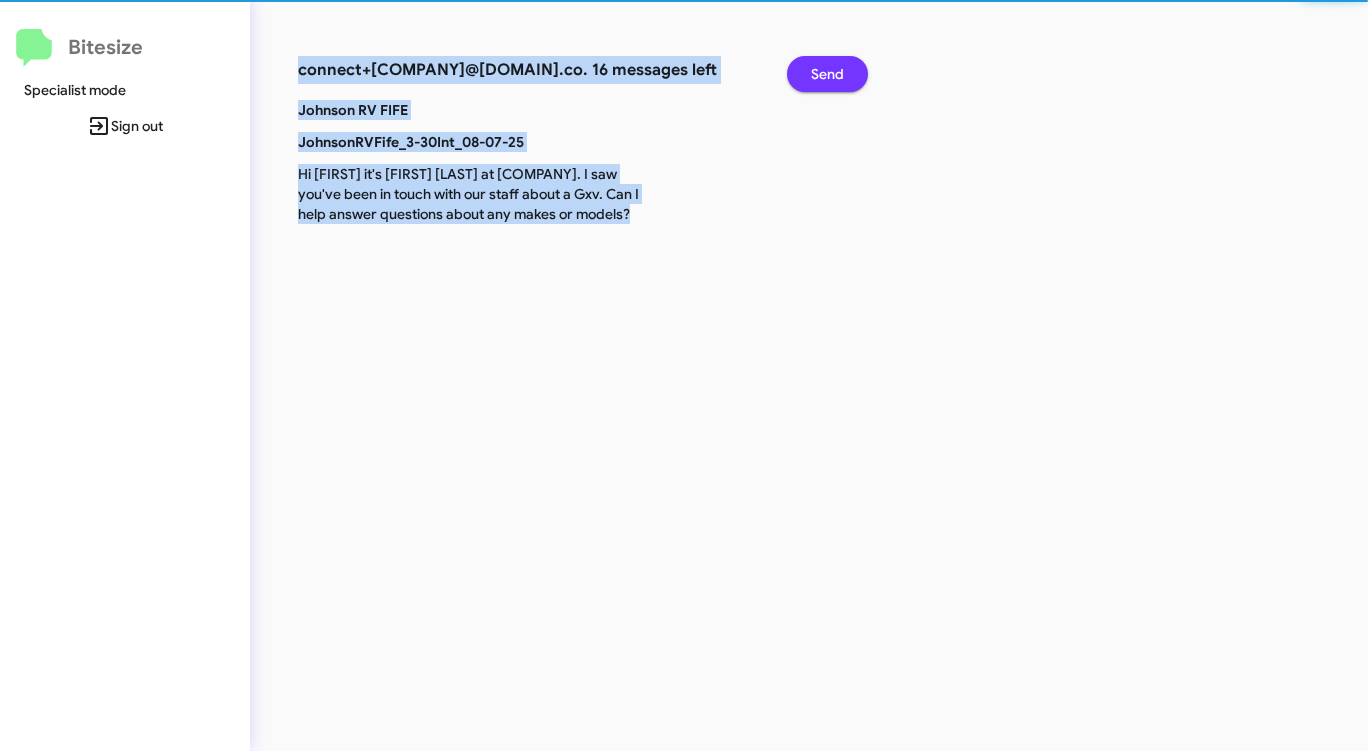 click on "Send" 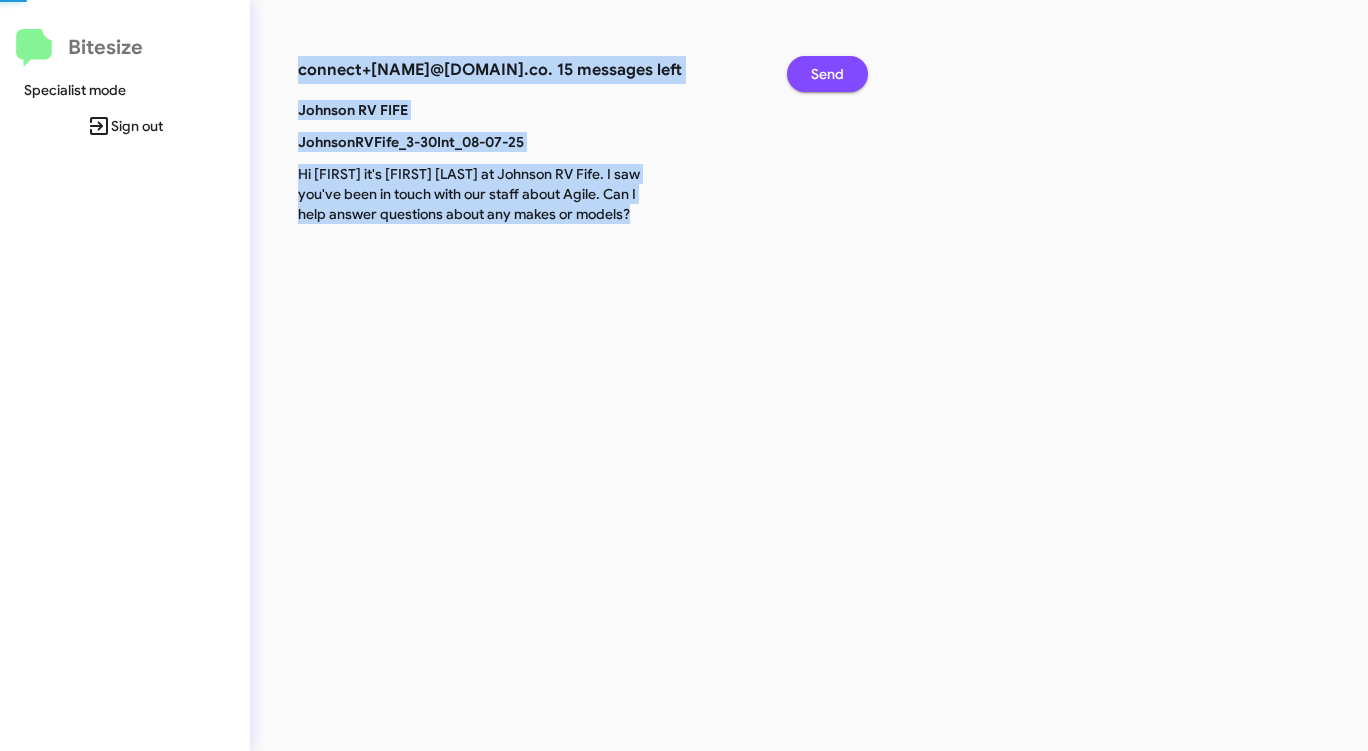 click on "Send" 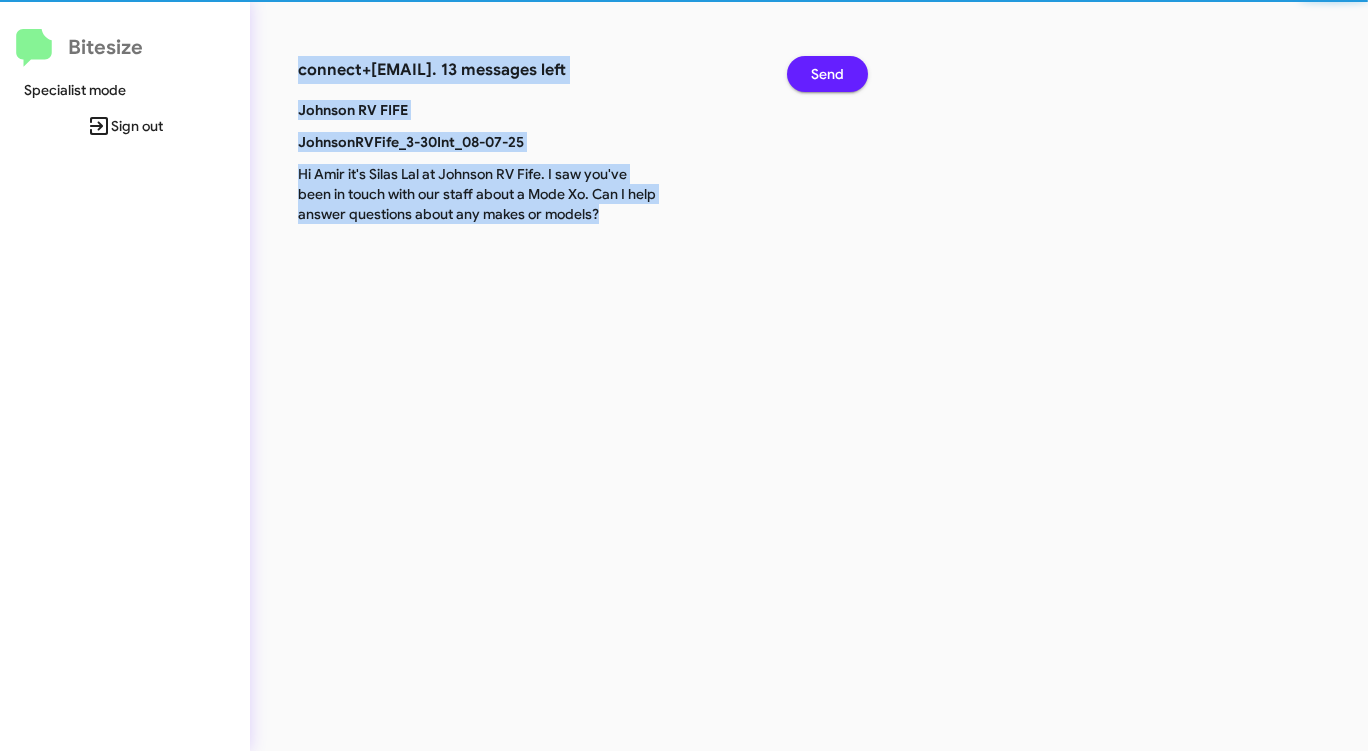 click on "Send" 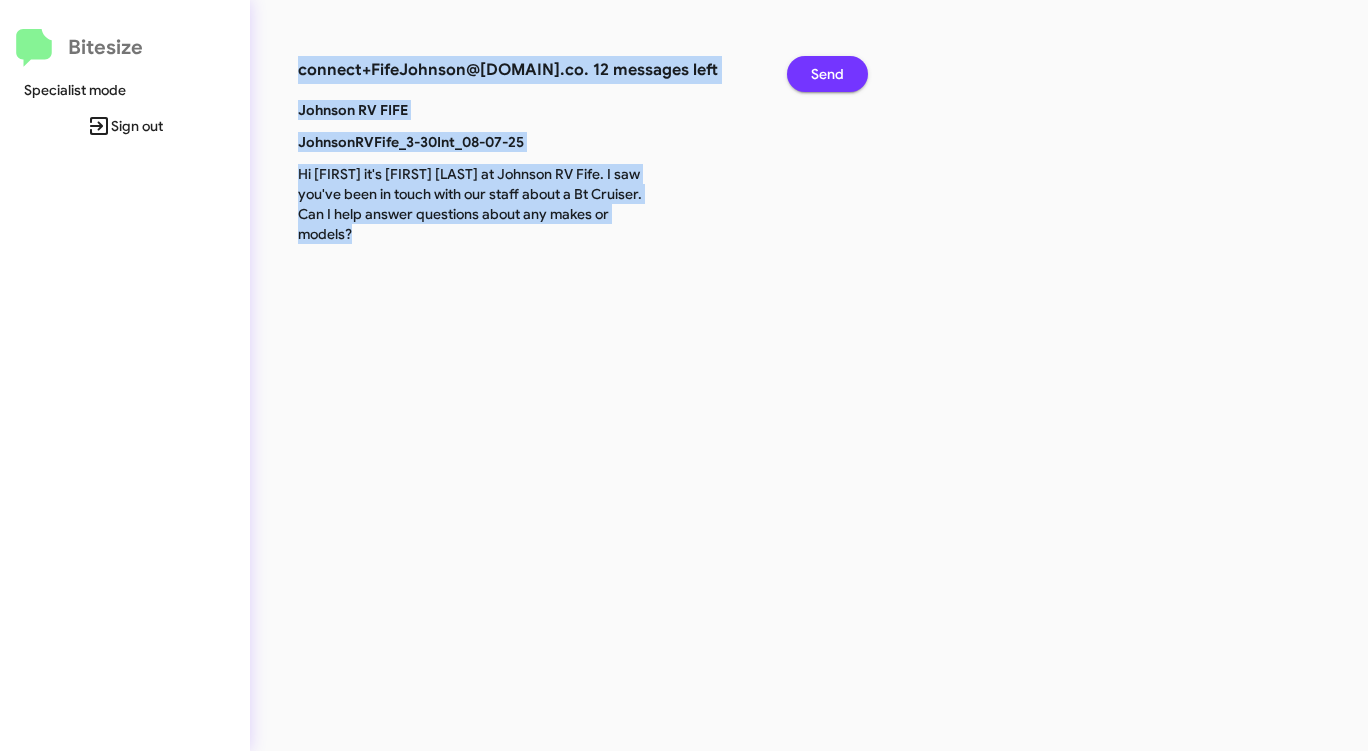 click on "Send" 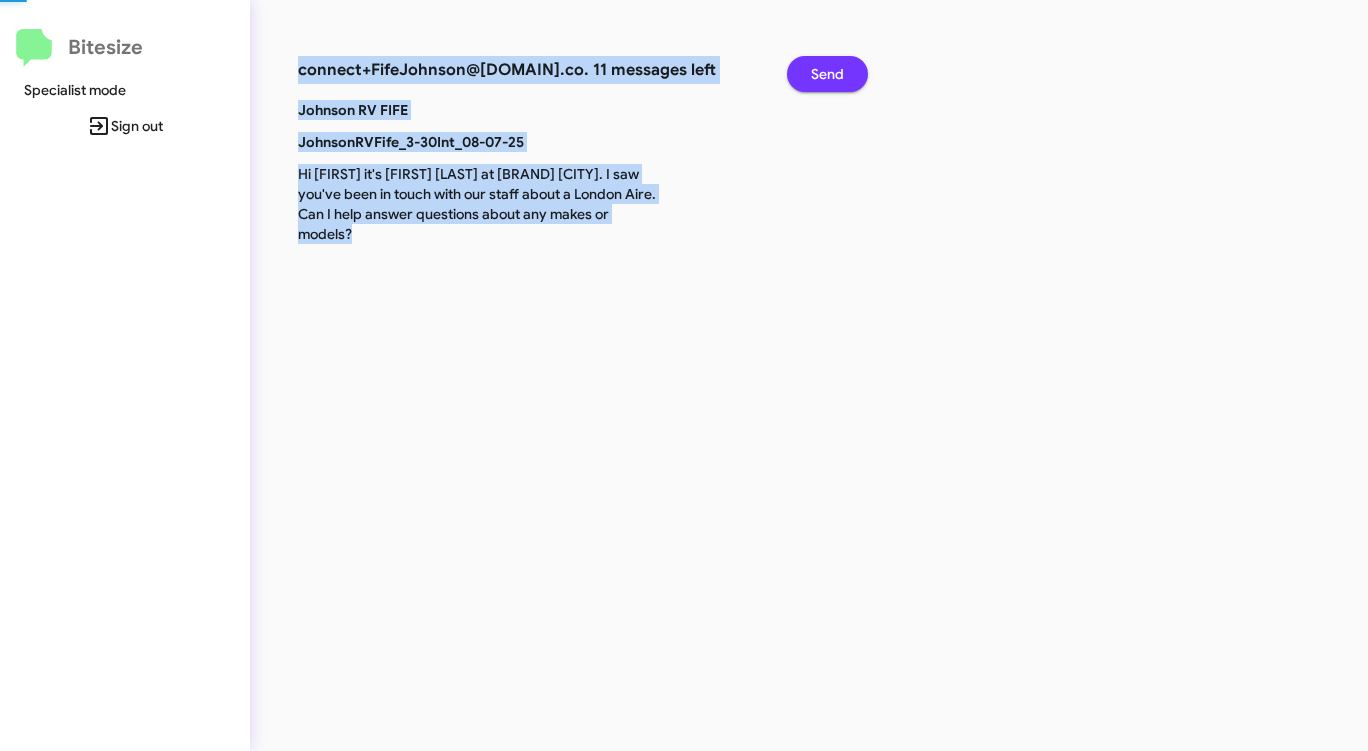 click on "Send" 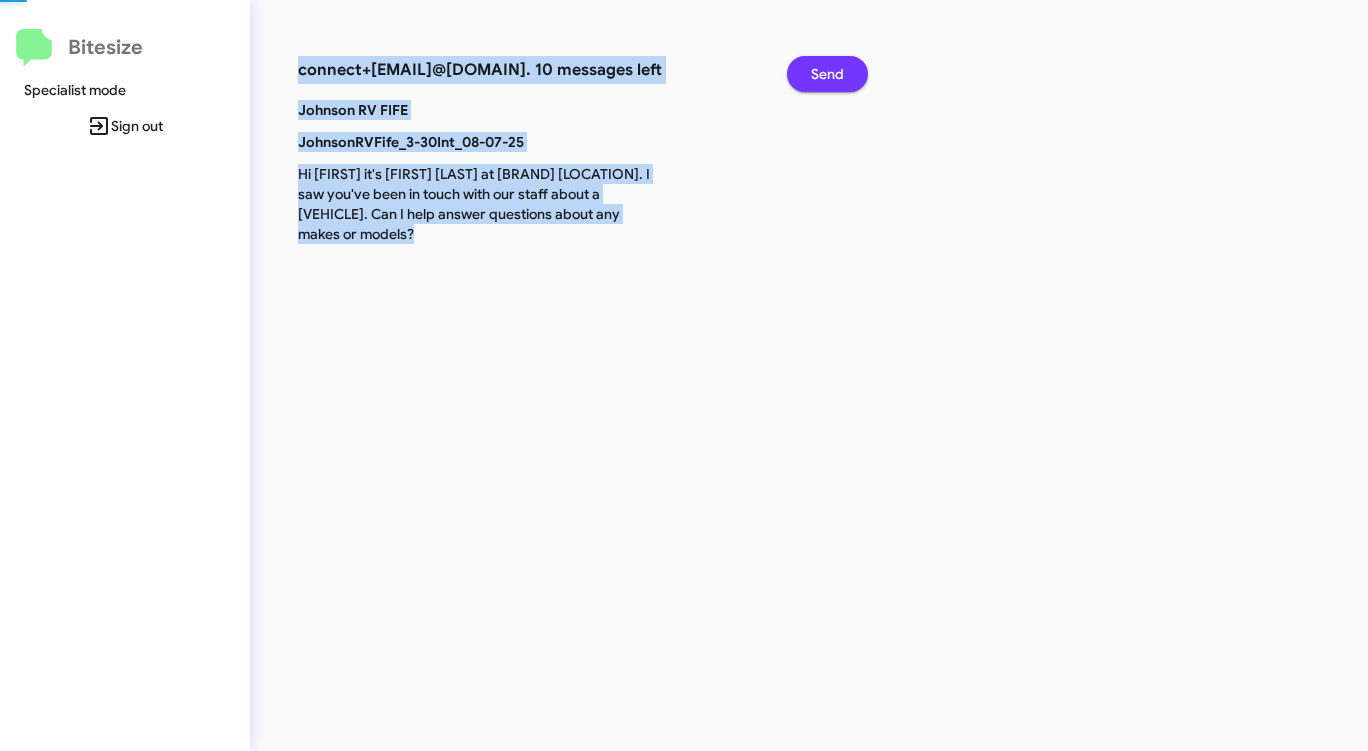 click on "Send" 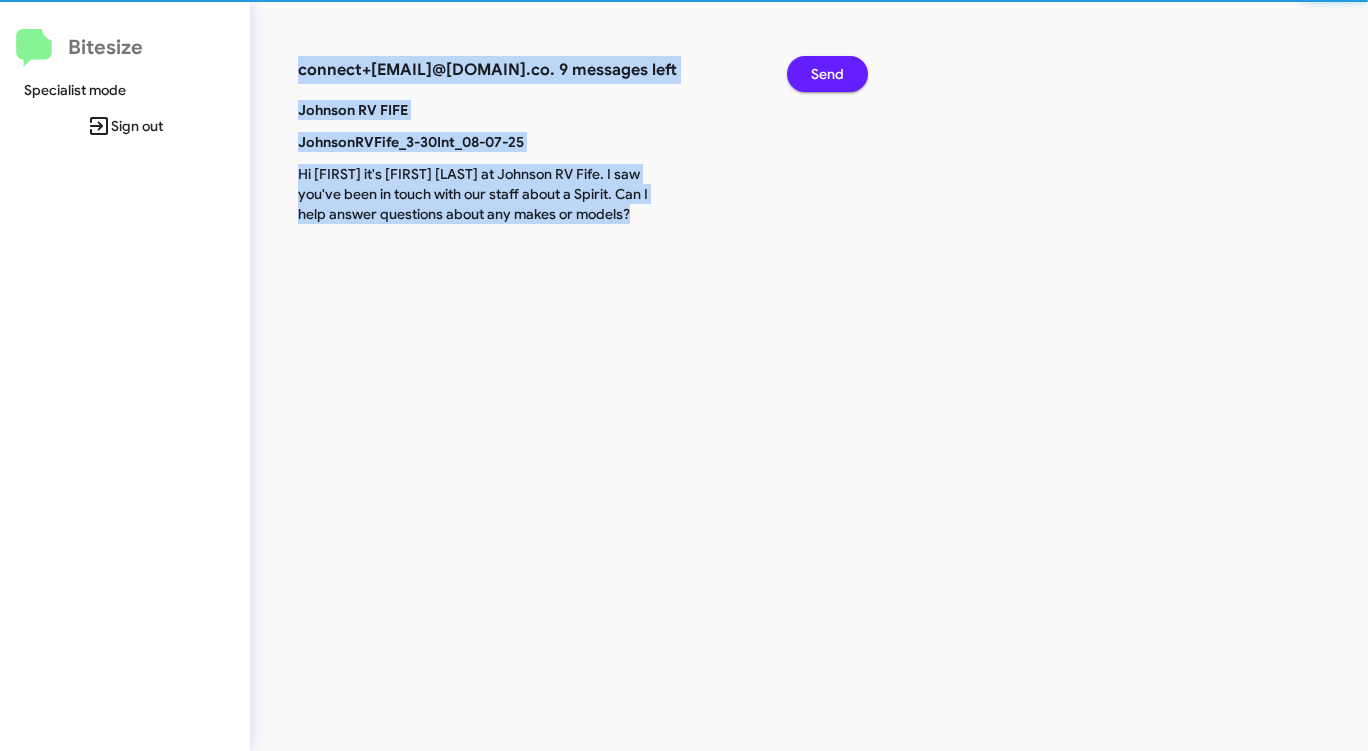 click on "Send" 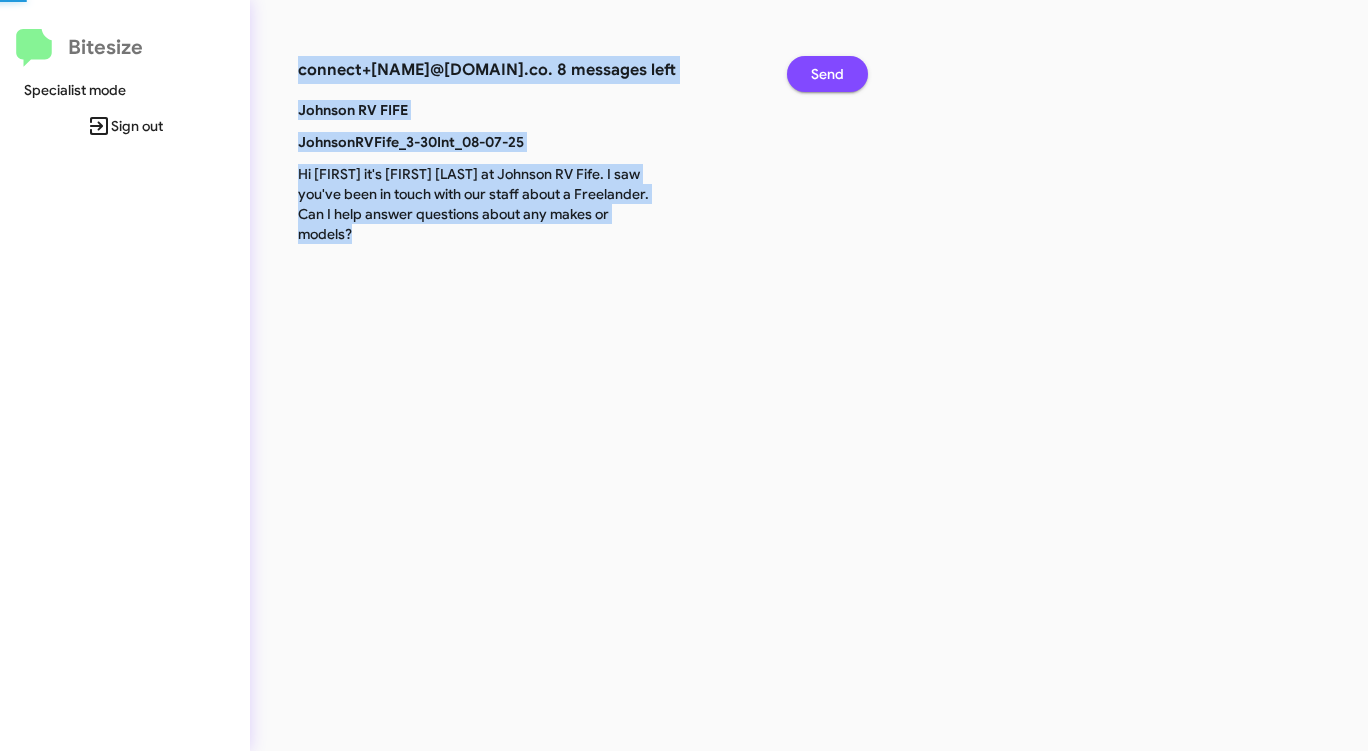 click on "Send" 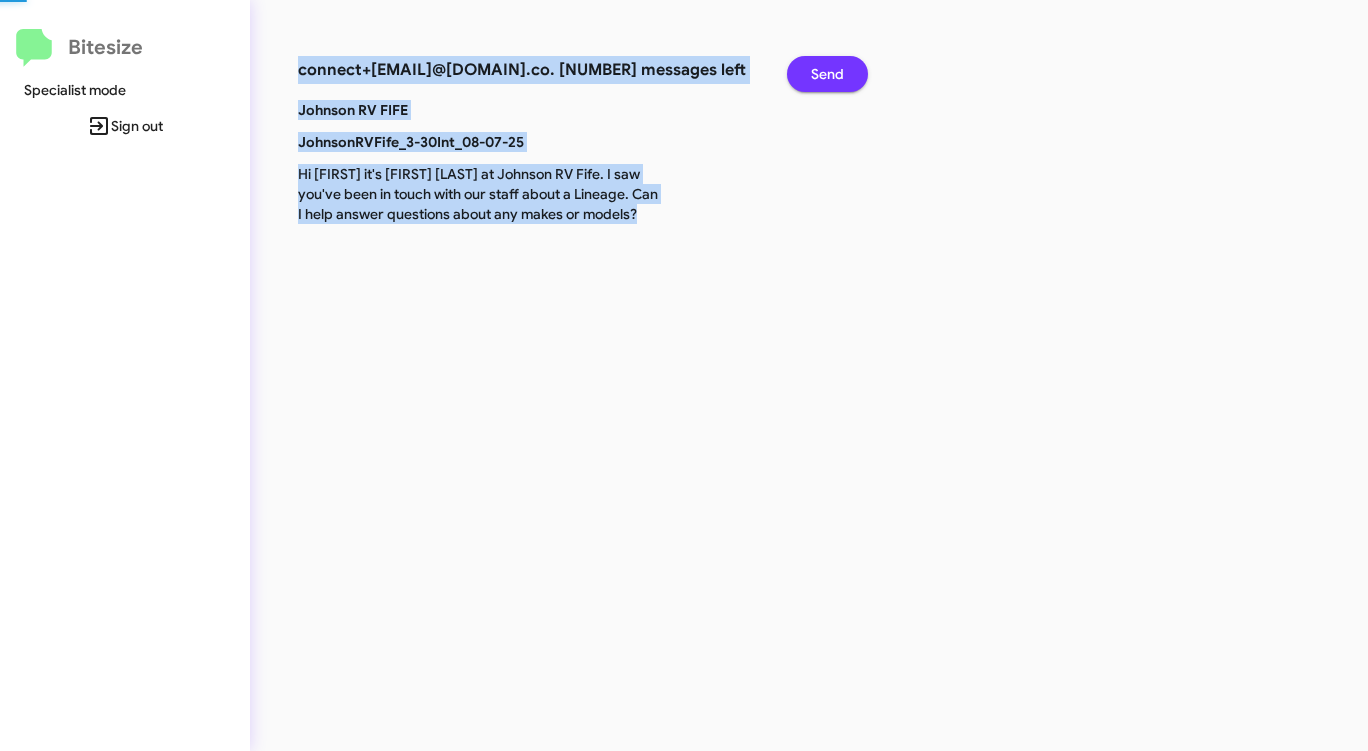 click on "Send" 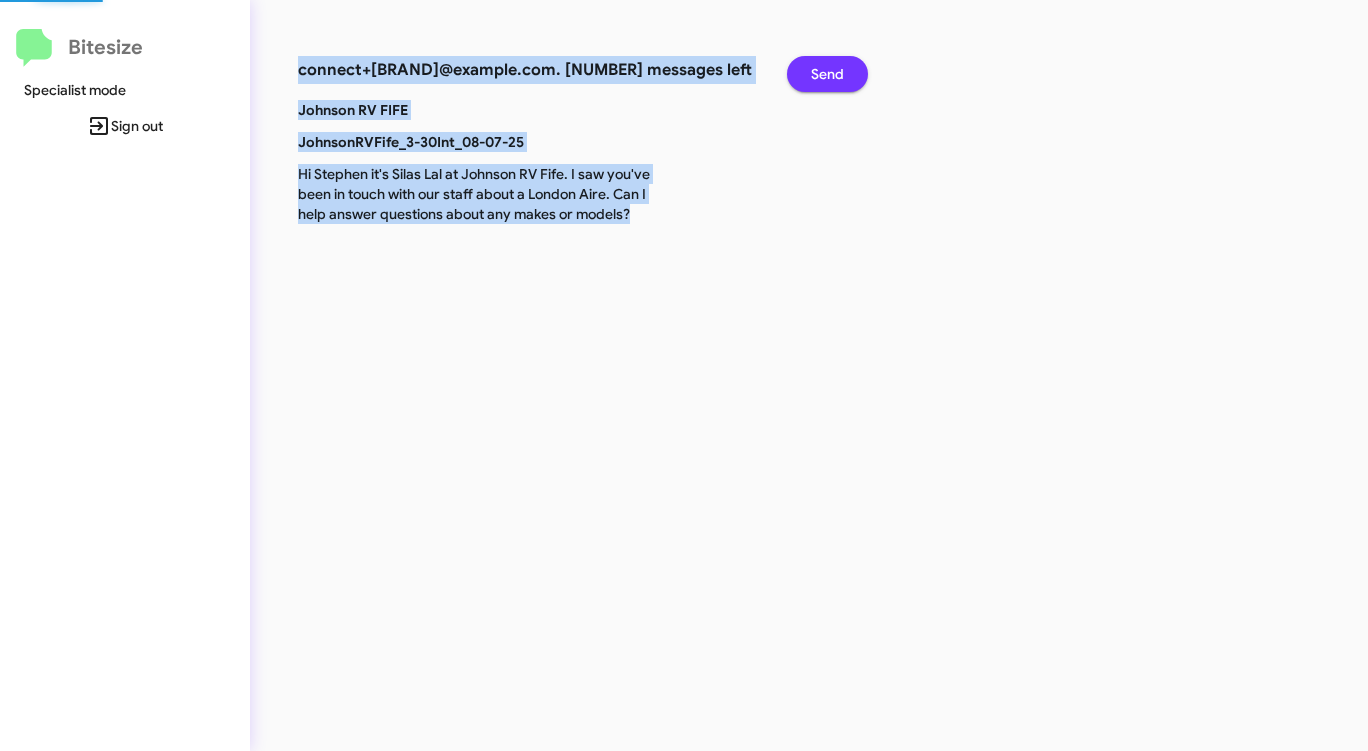 click on "Send" 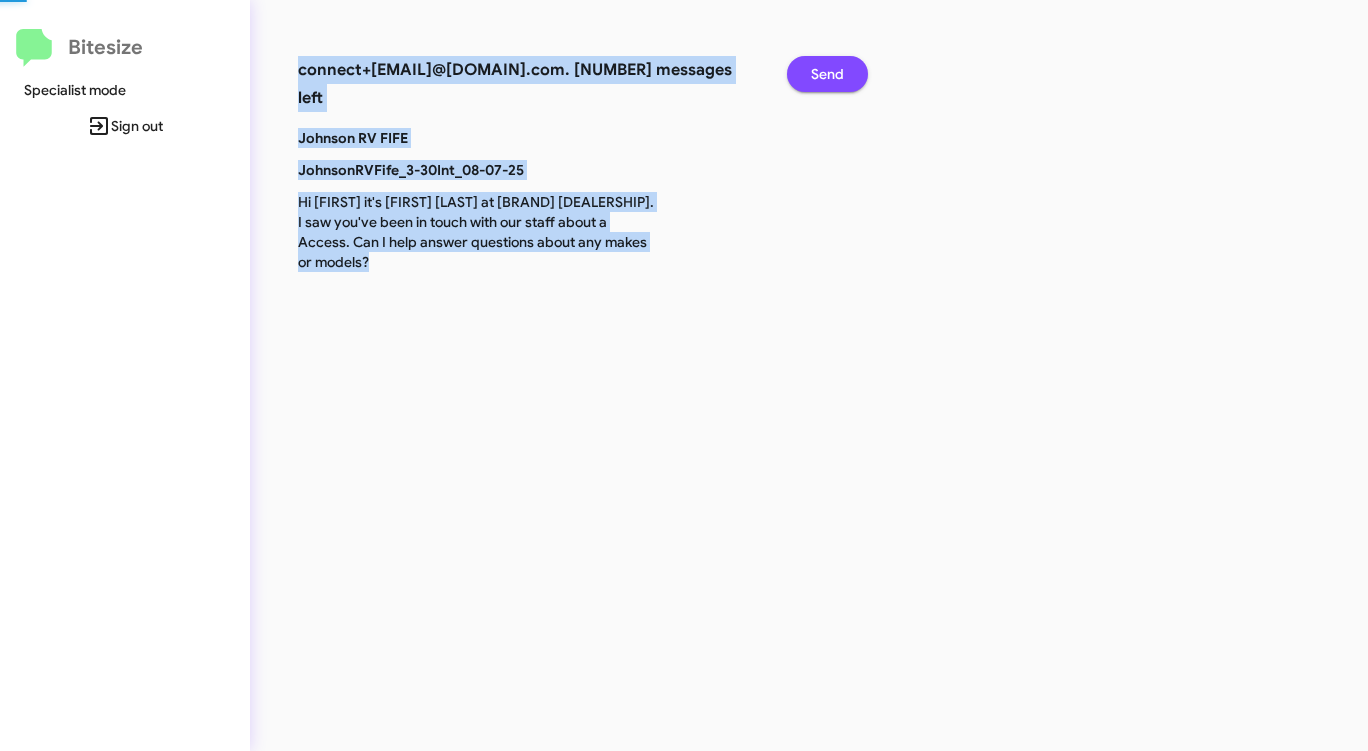 click on "Send" 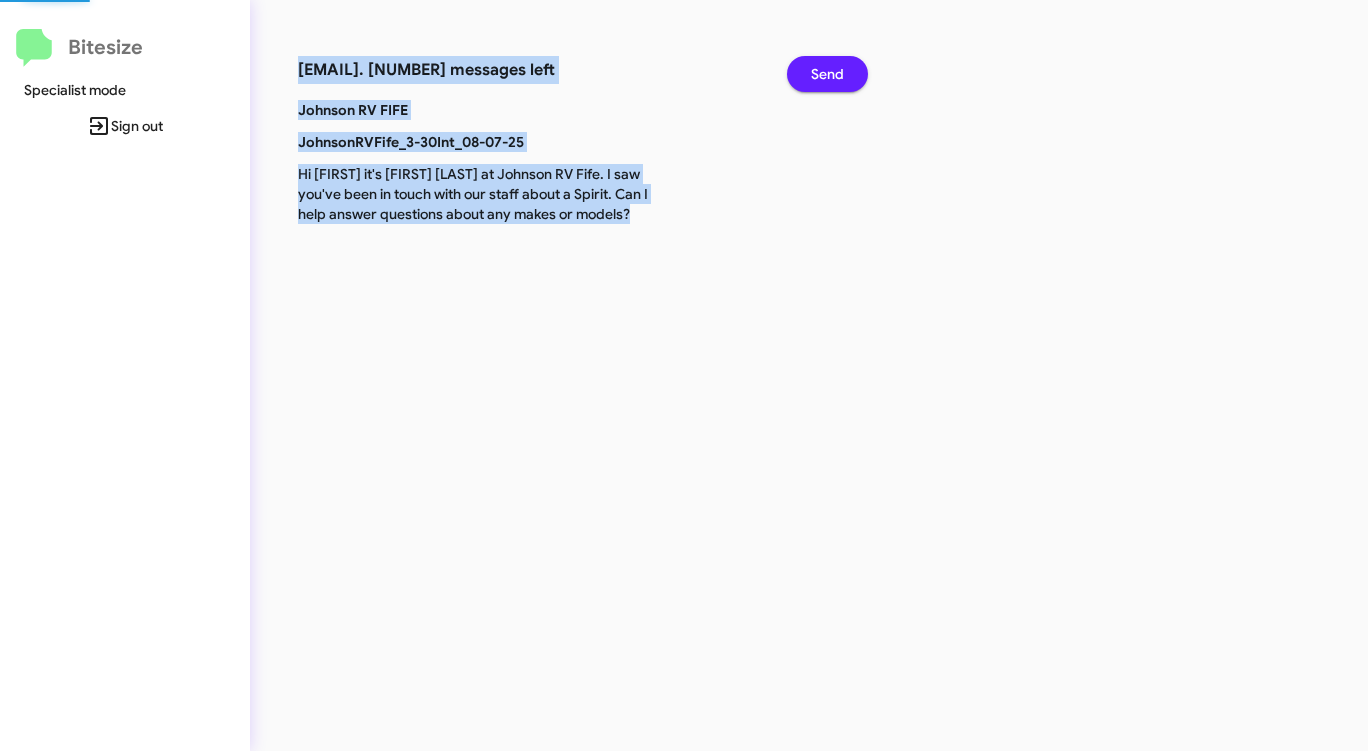 click on "Send" 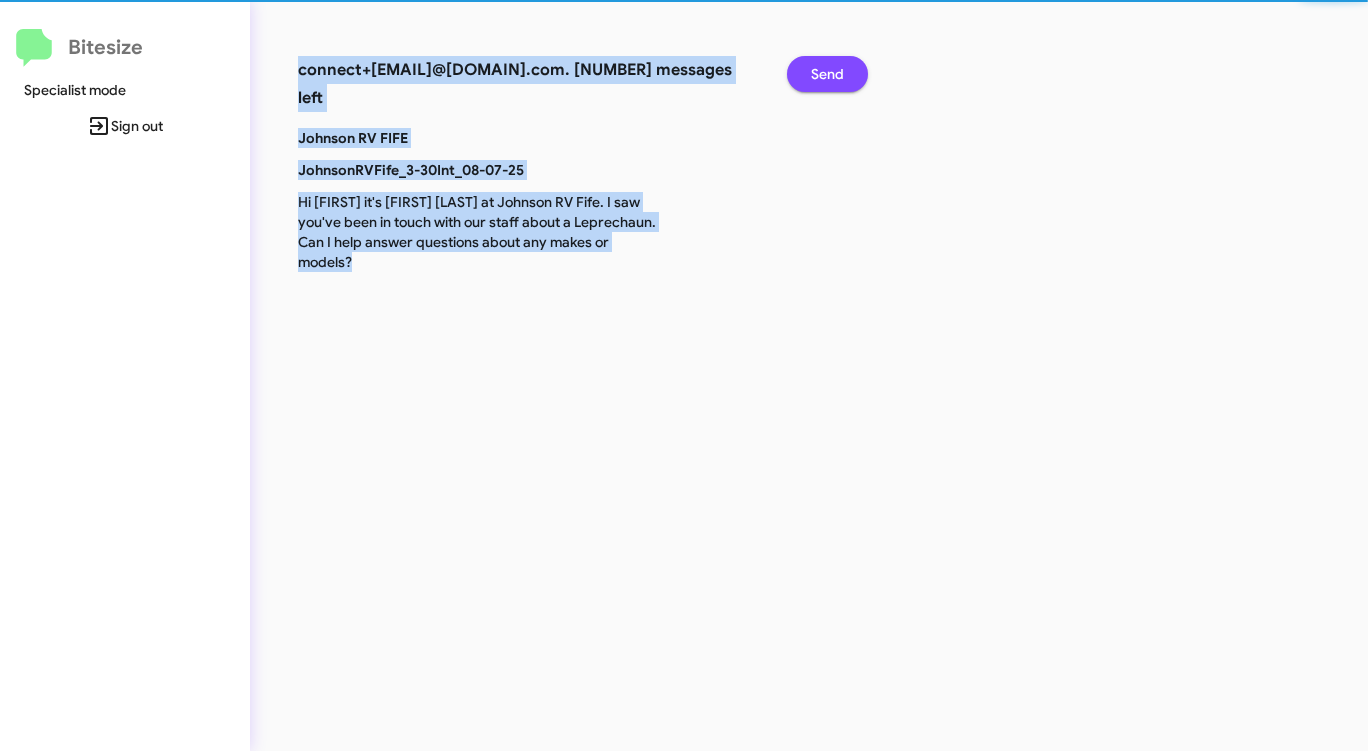 click on "Send" 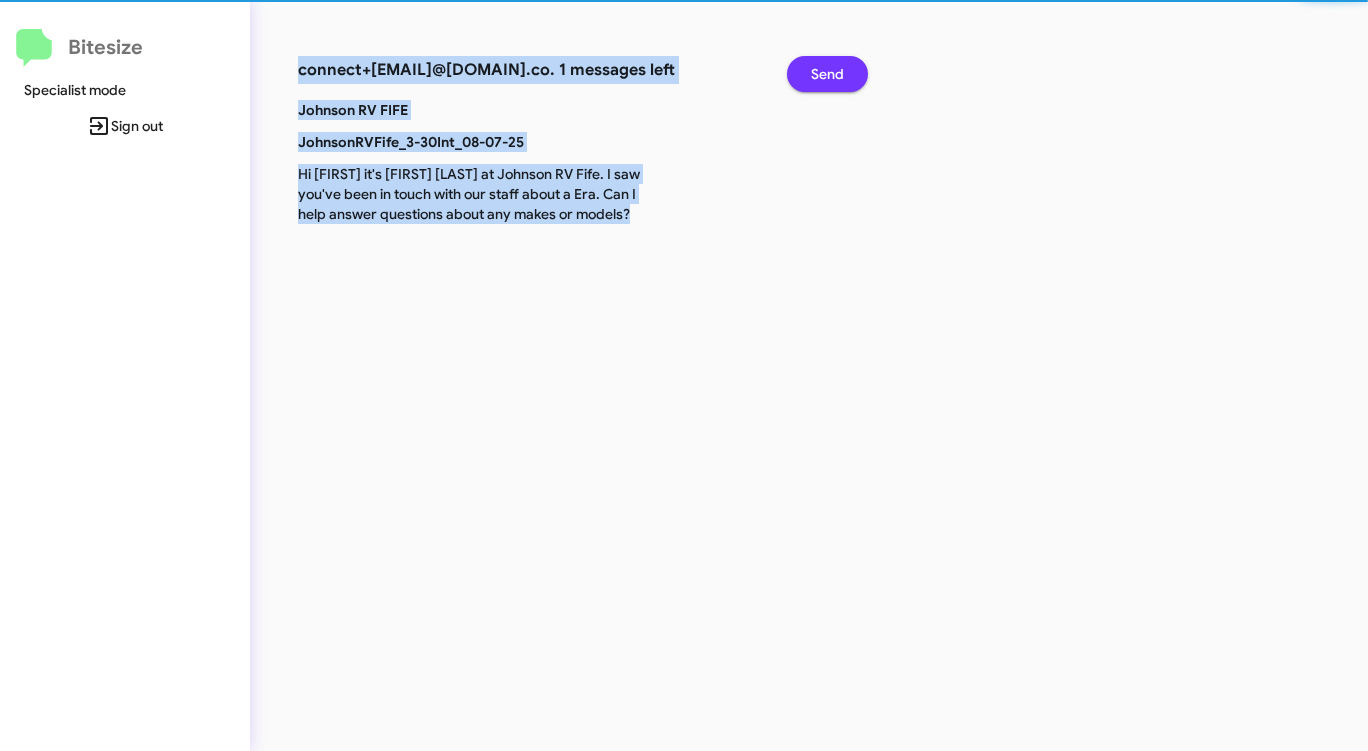 click on "Send" 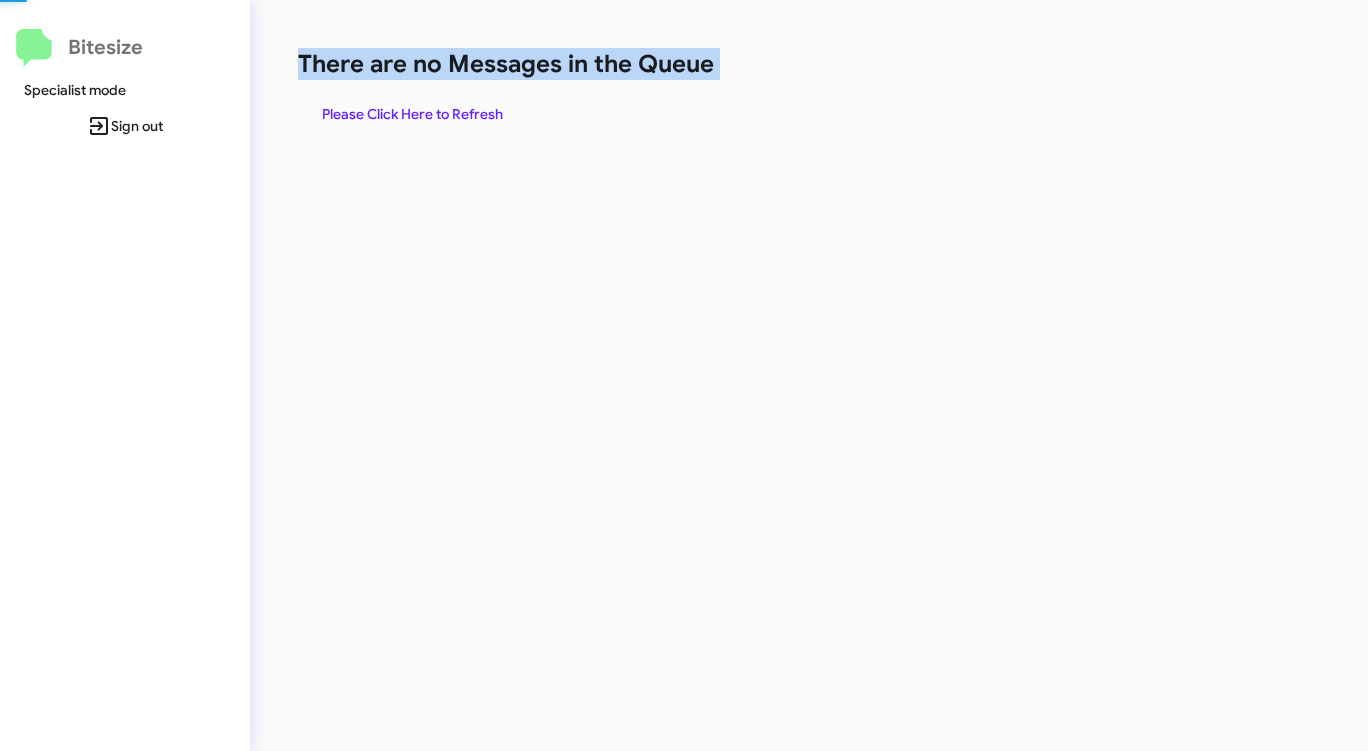 click on "There are no Messages in the Queue" 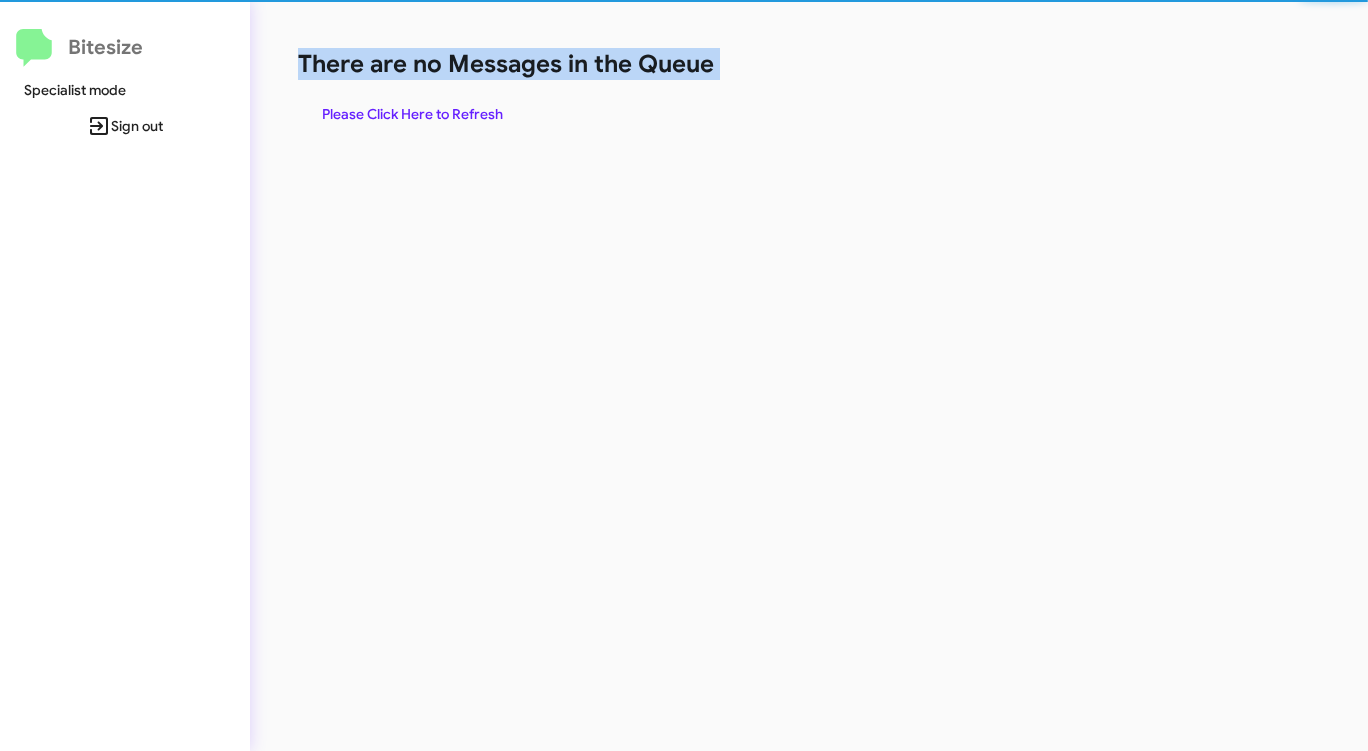 click on "There are no Messages in the Queue" 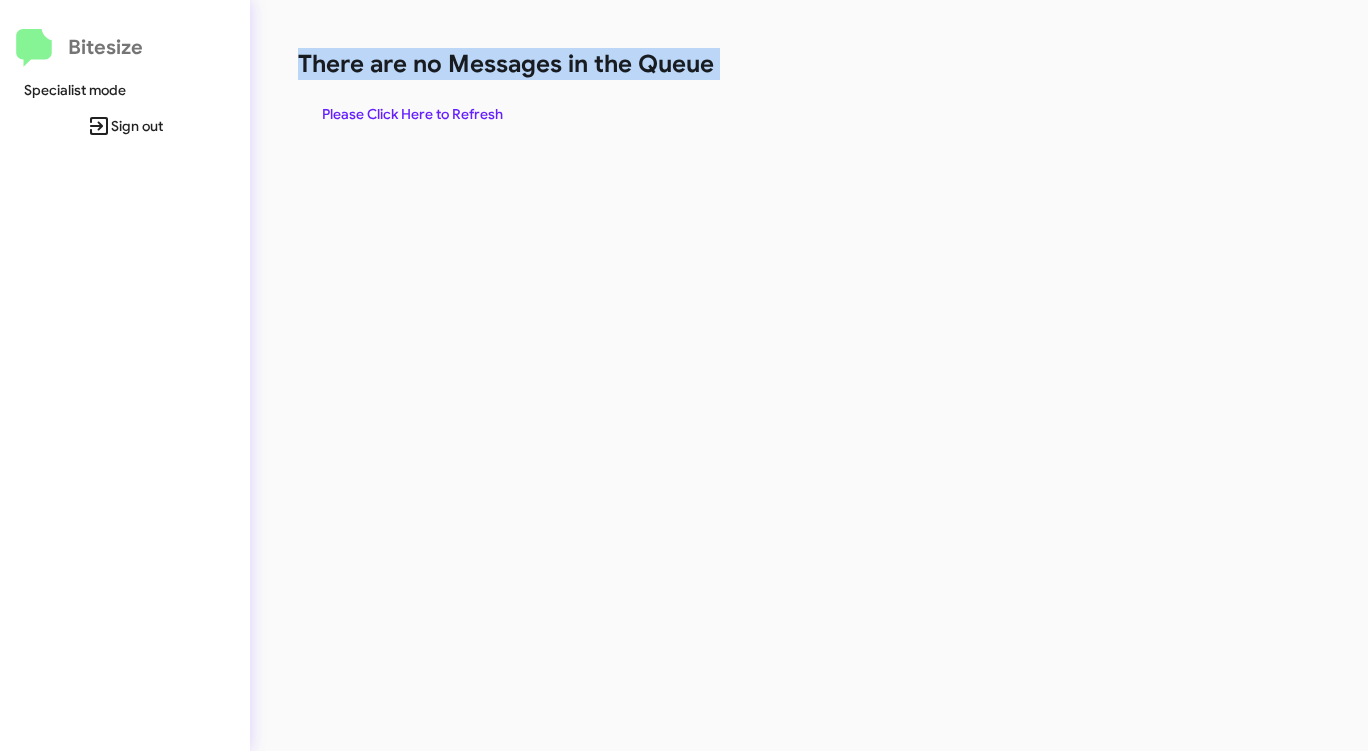 click on "There are no Messages in the Queue" 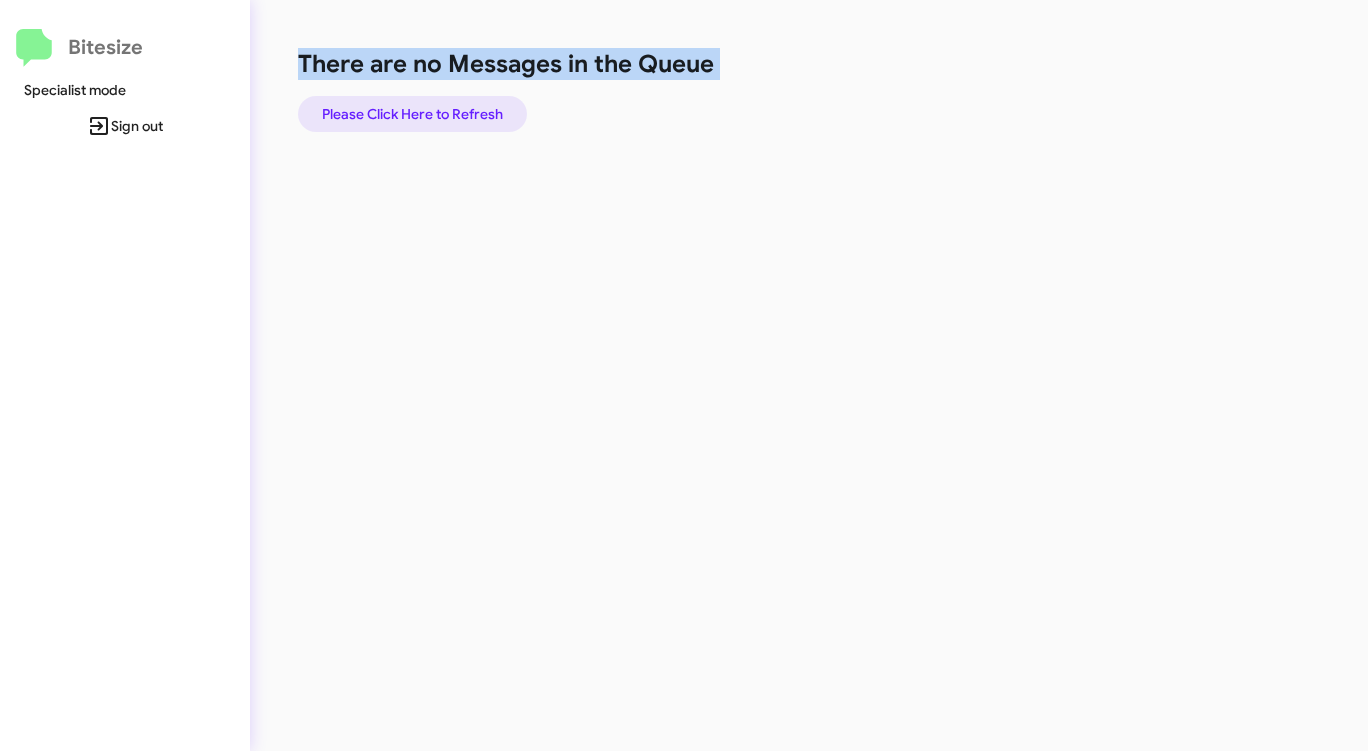 click on "Please Click Here to Refresh" 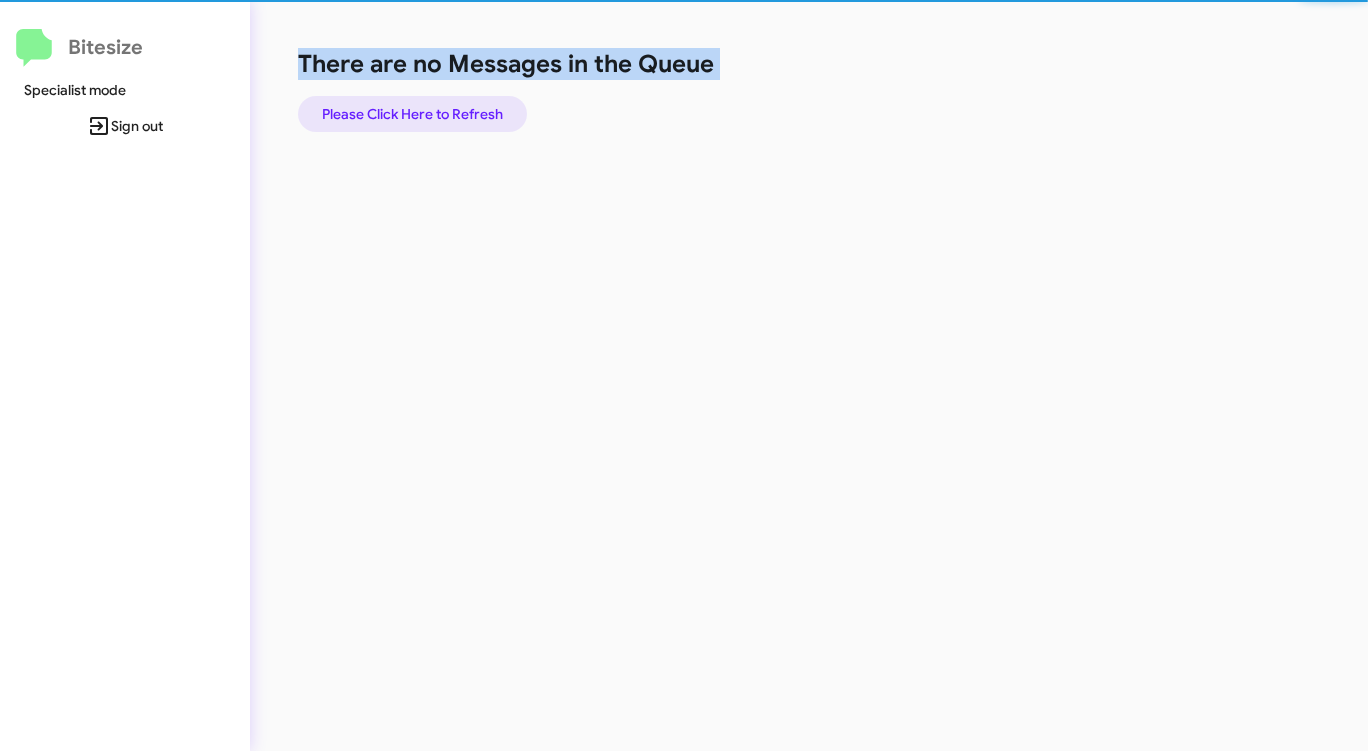 click on "Please Click Here to Refresh" 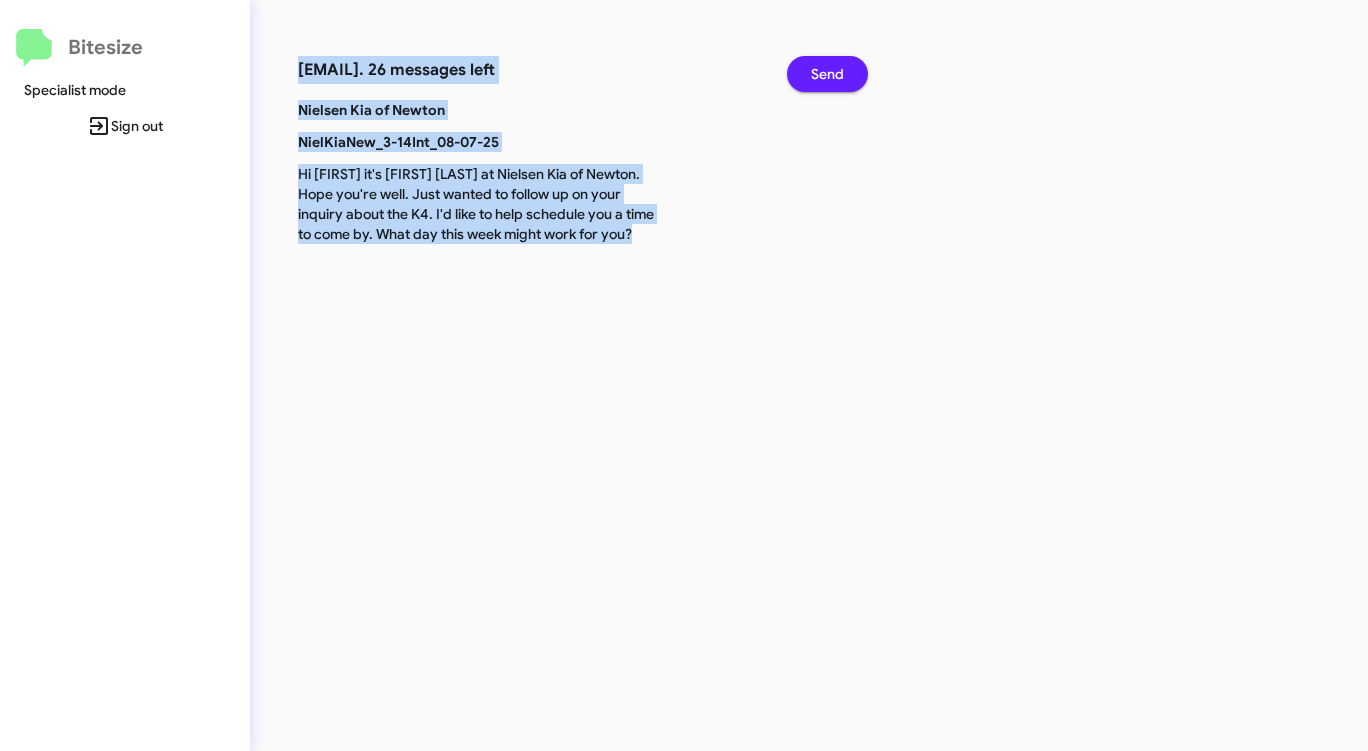 click on "Send" 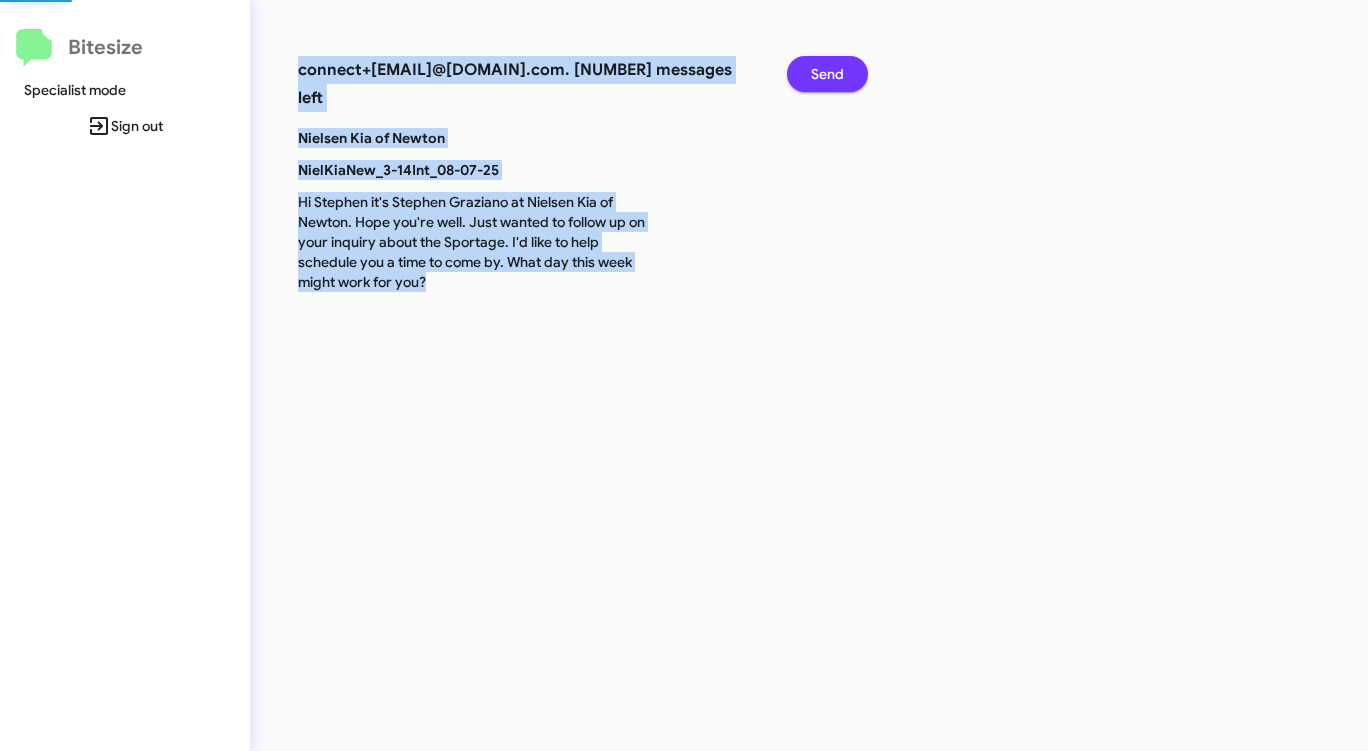 click on "Send" 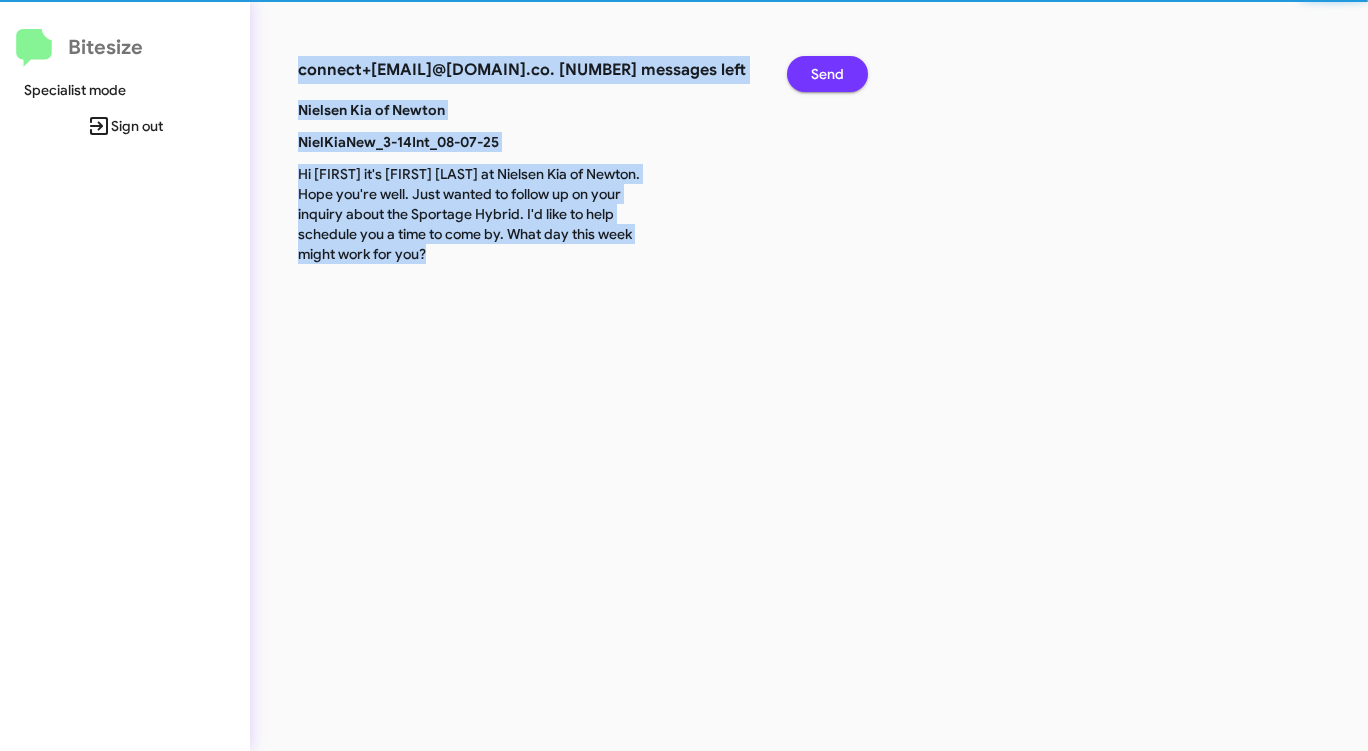 click on "Send" 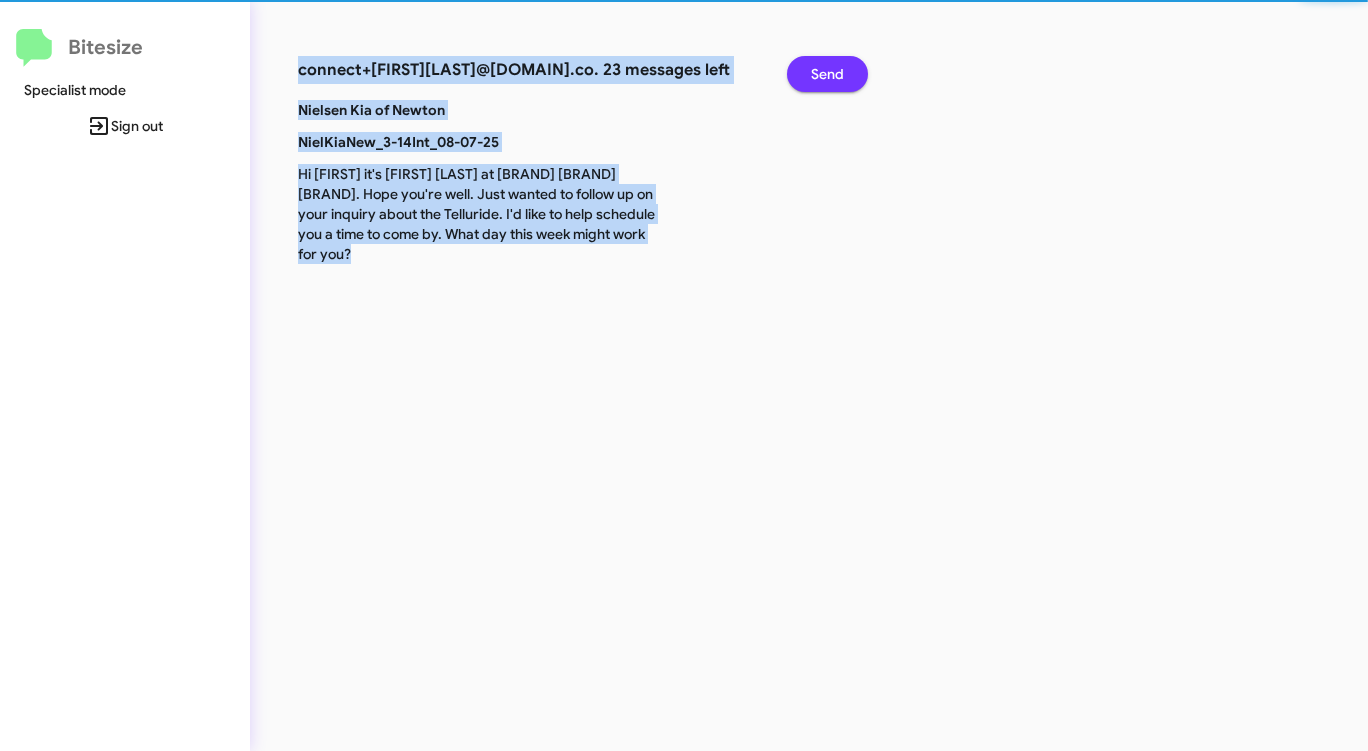 click on "Send" 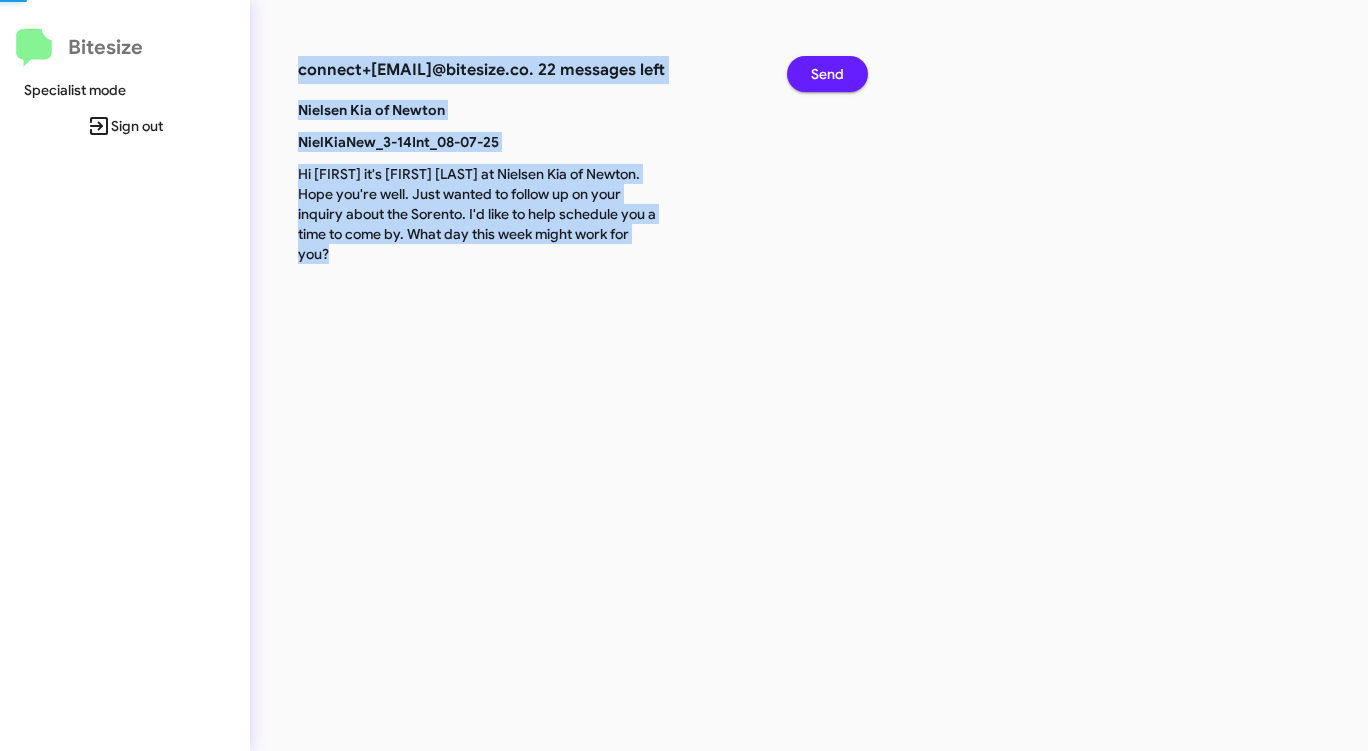 click on "Send" 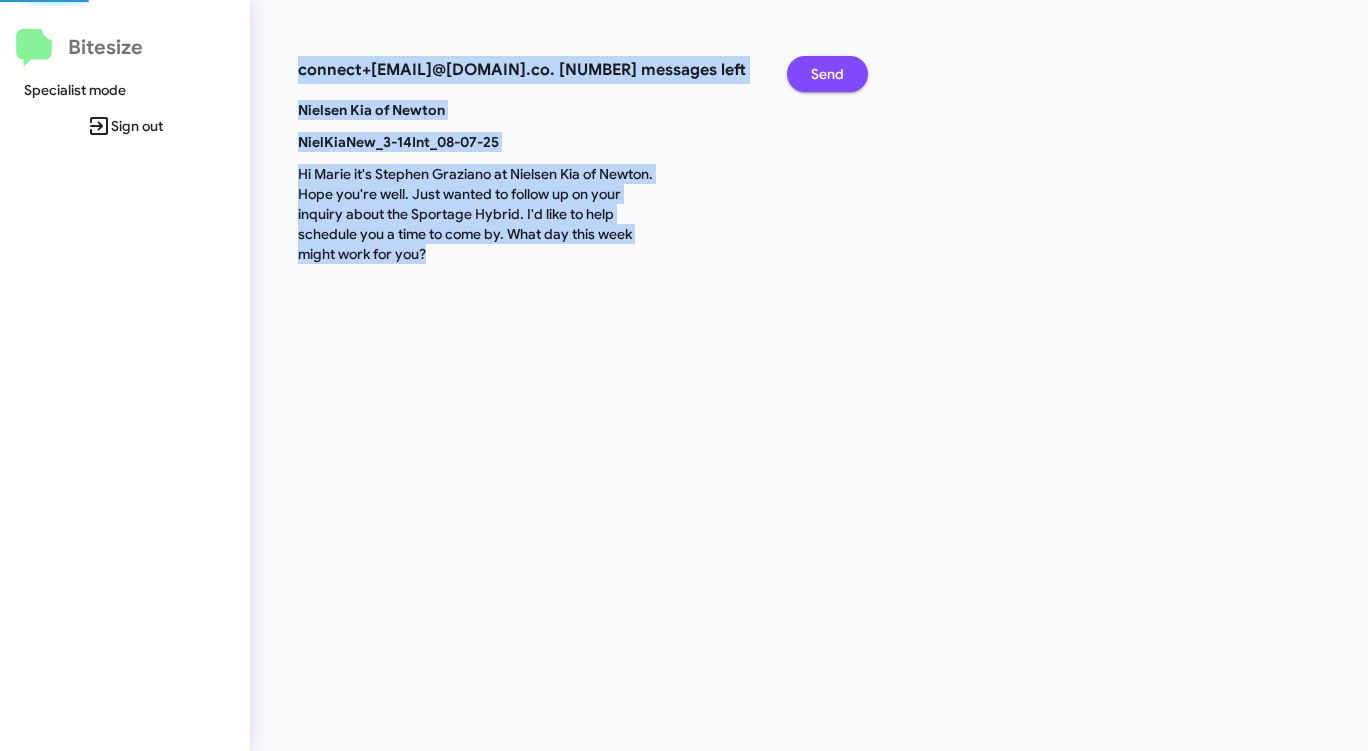 click on "Send" 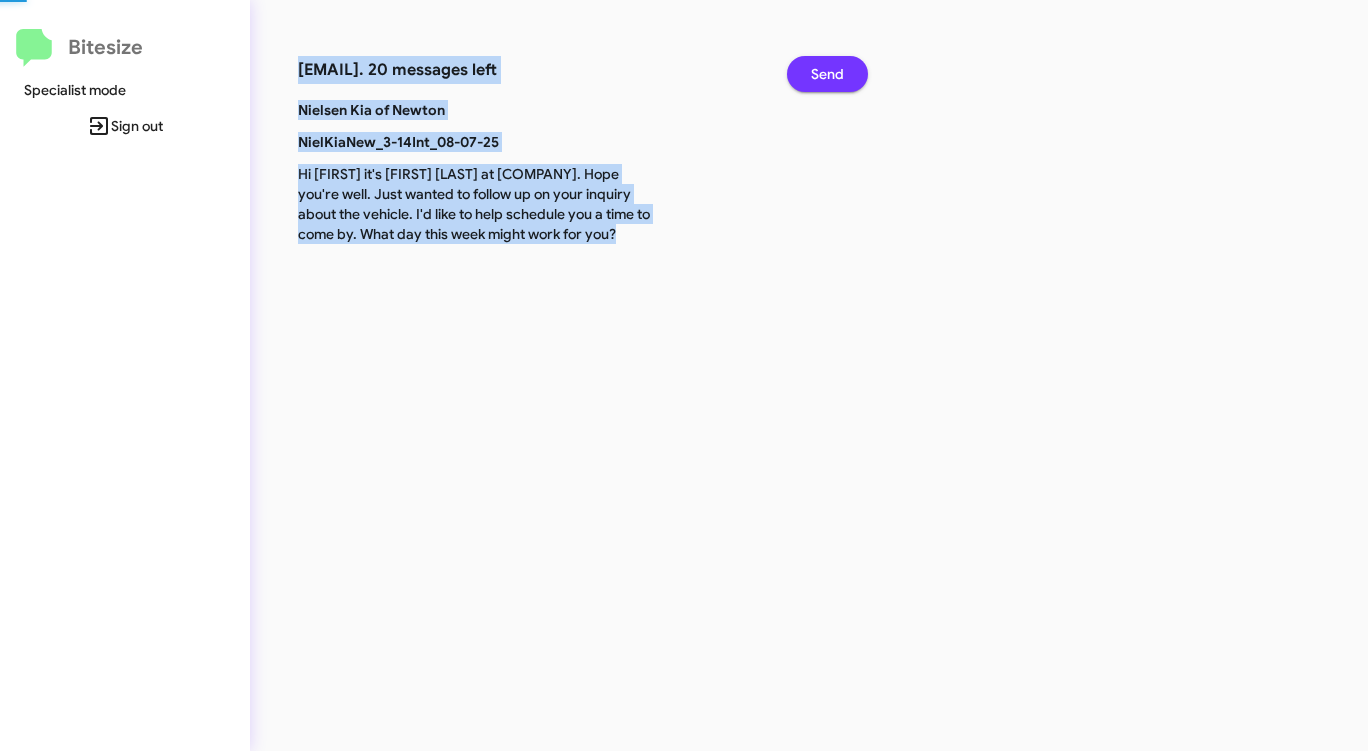 click on "Send" 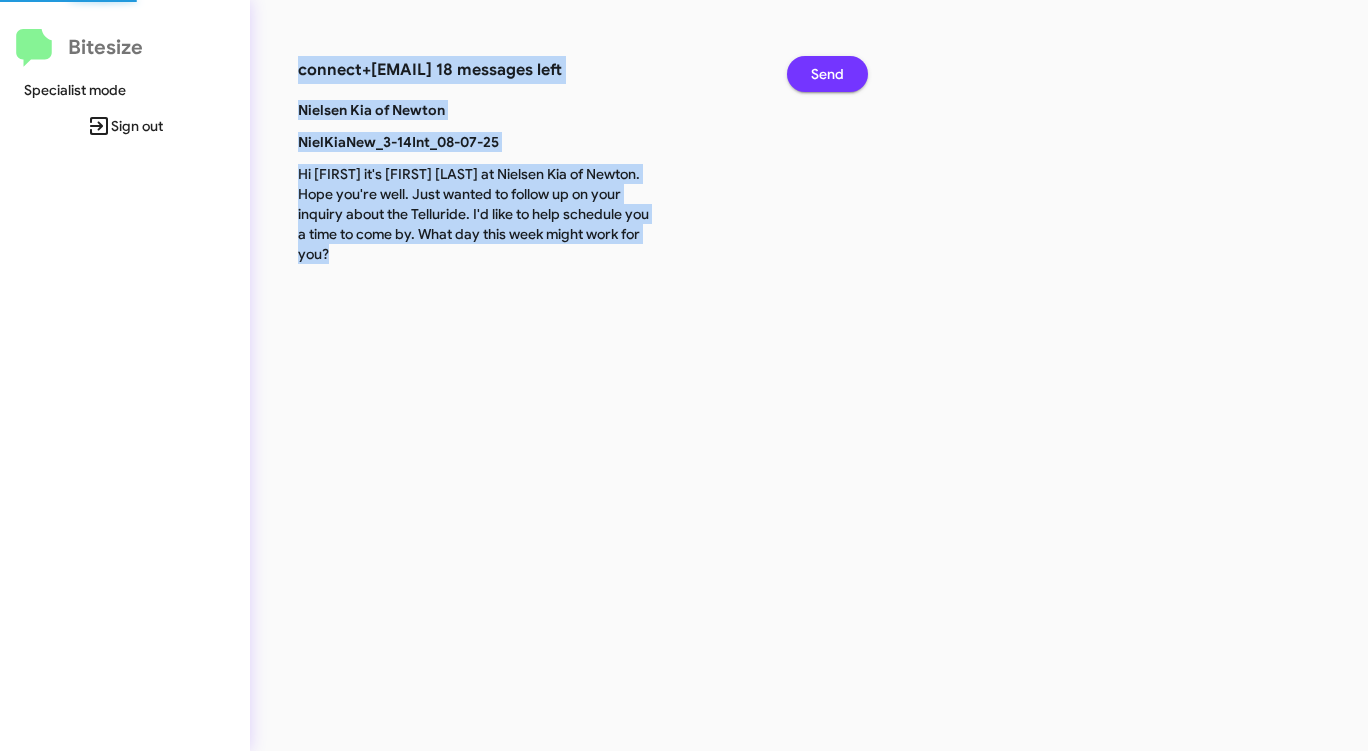 click on "Send" 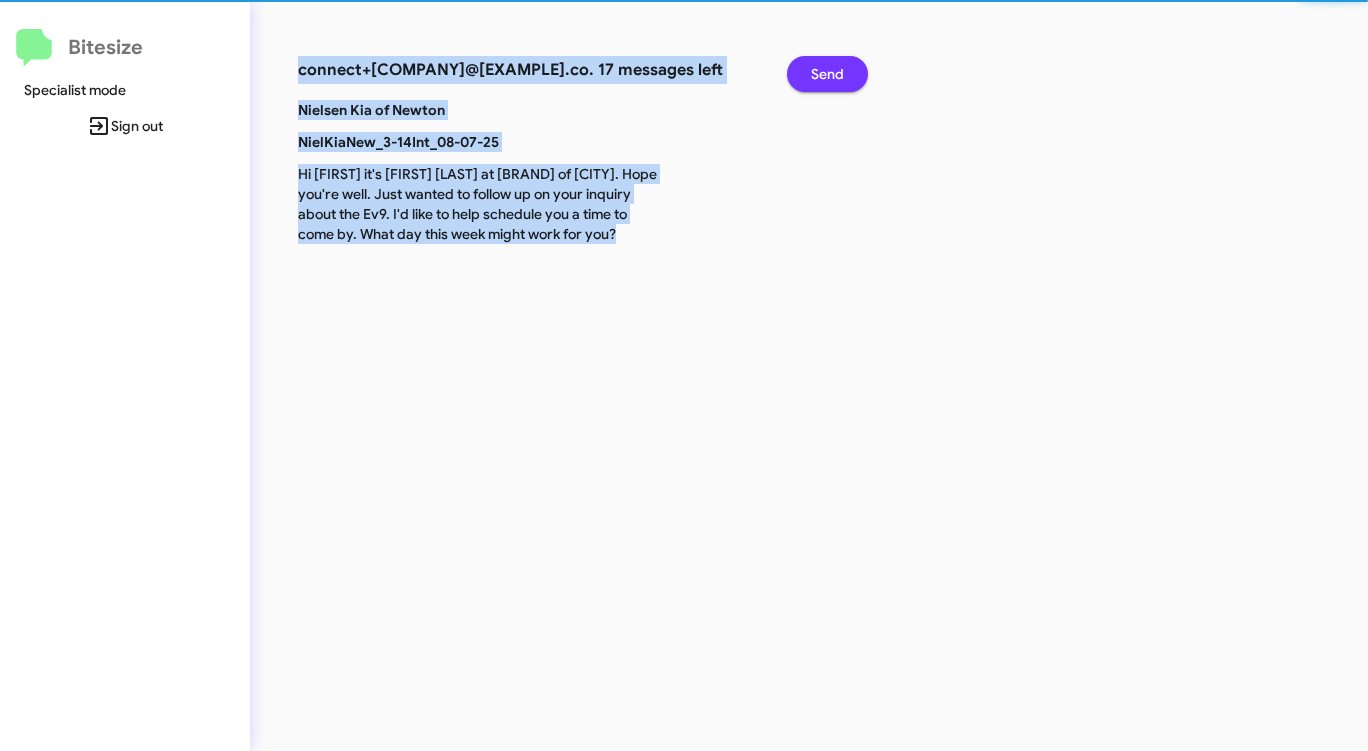 click on "Send" 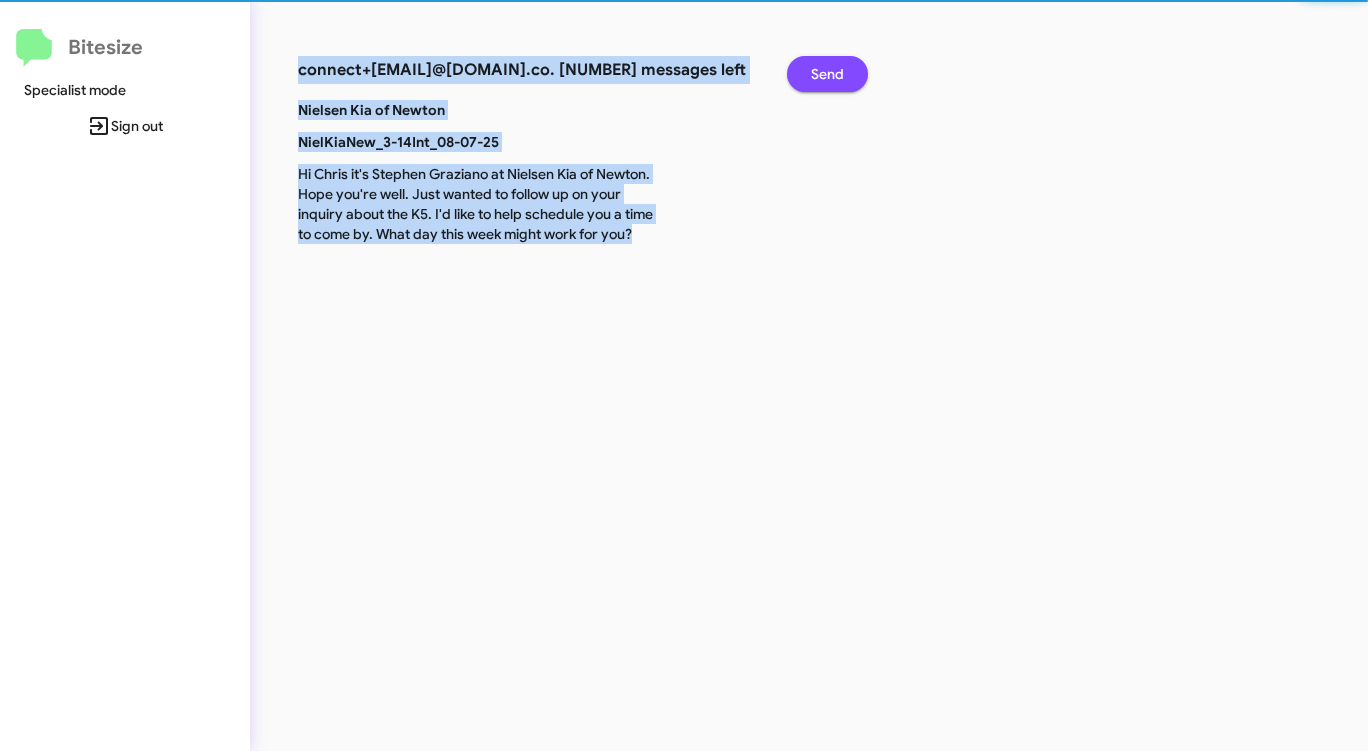 click on "Send" 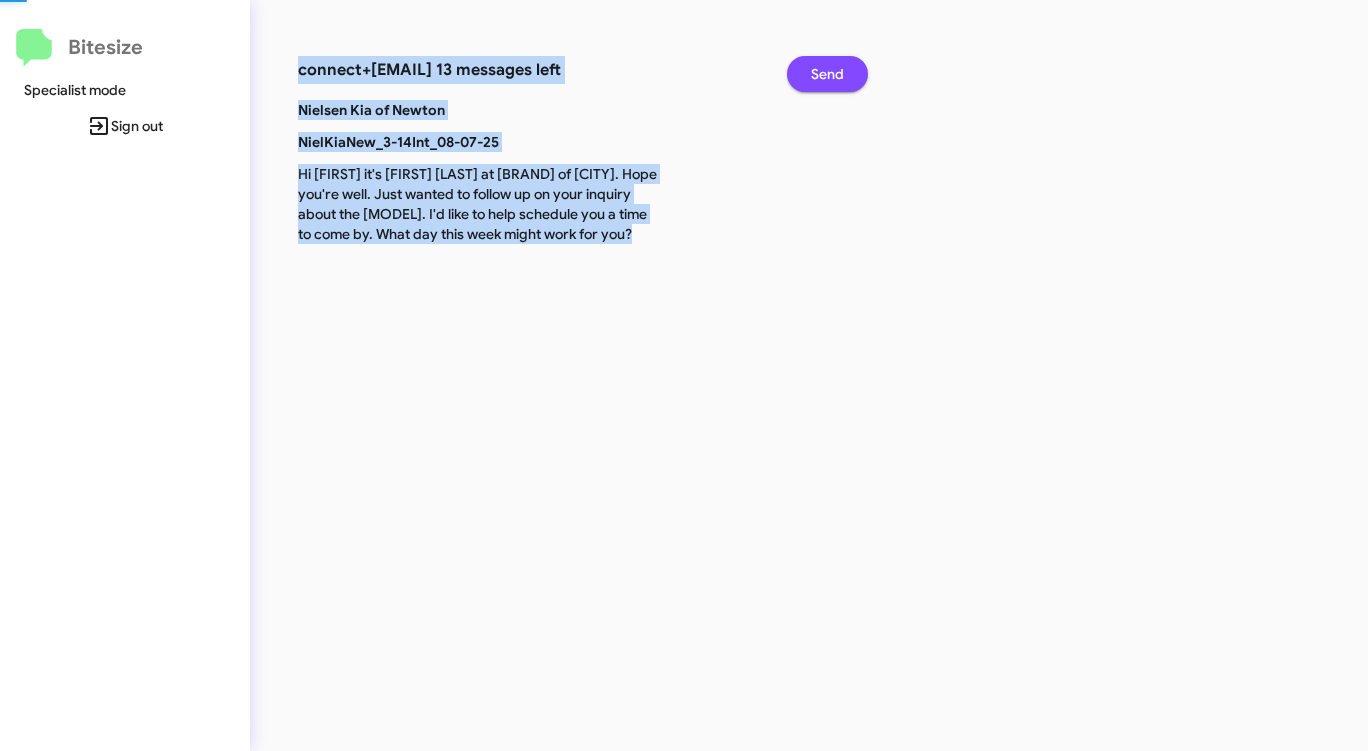 click on "Send" 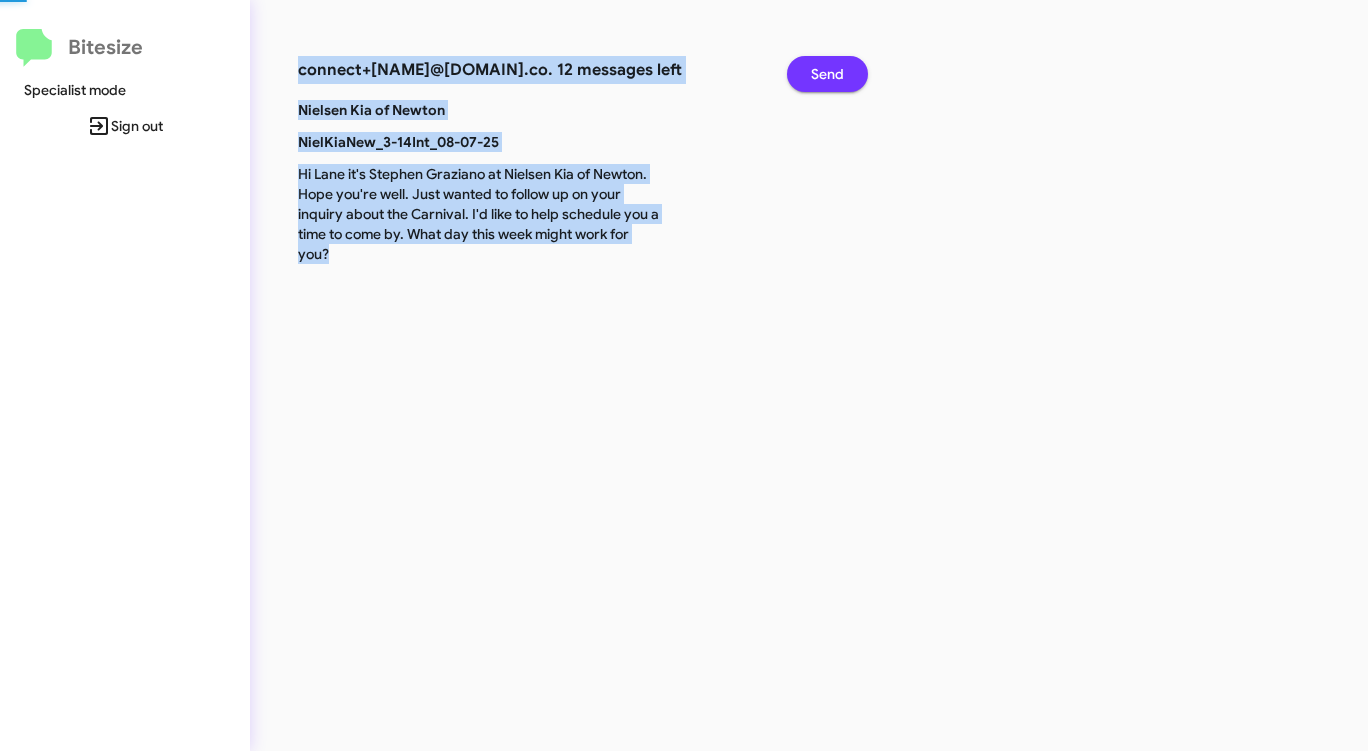 click on "Send" 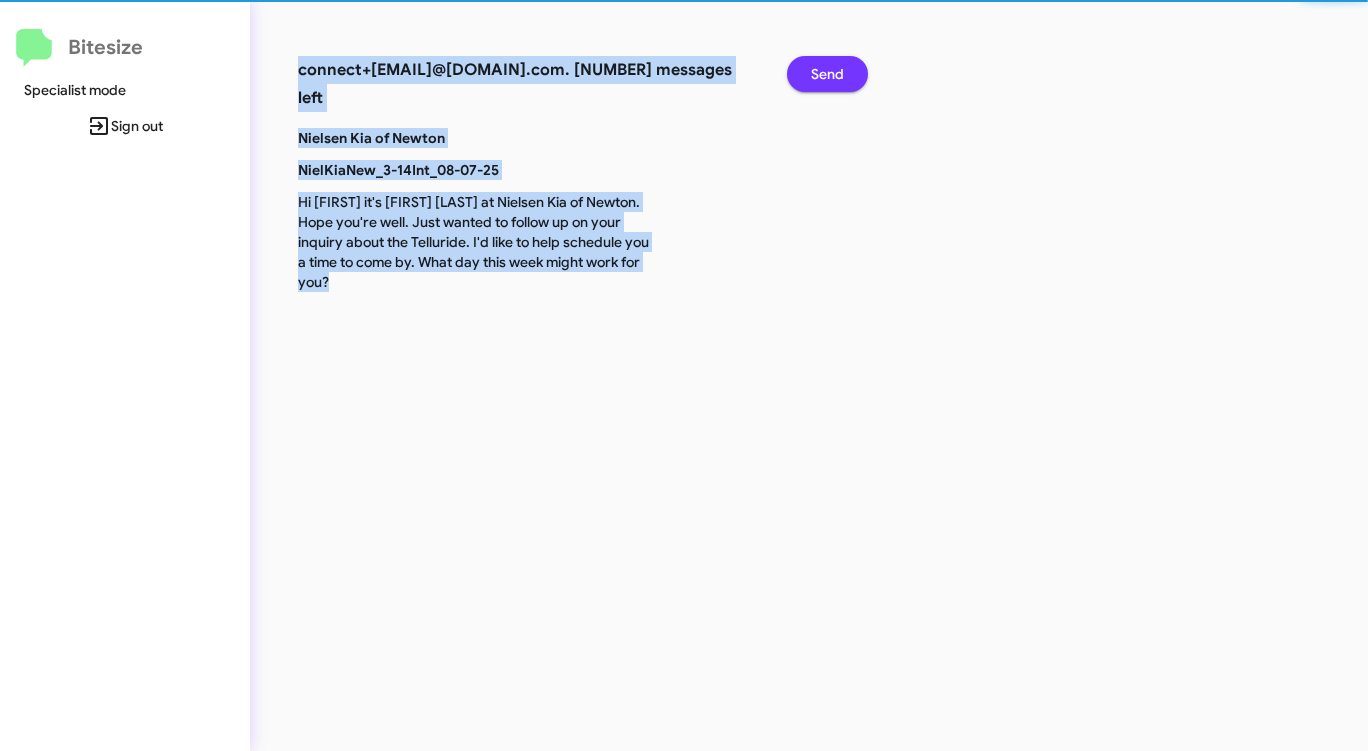 click on "Send" 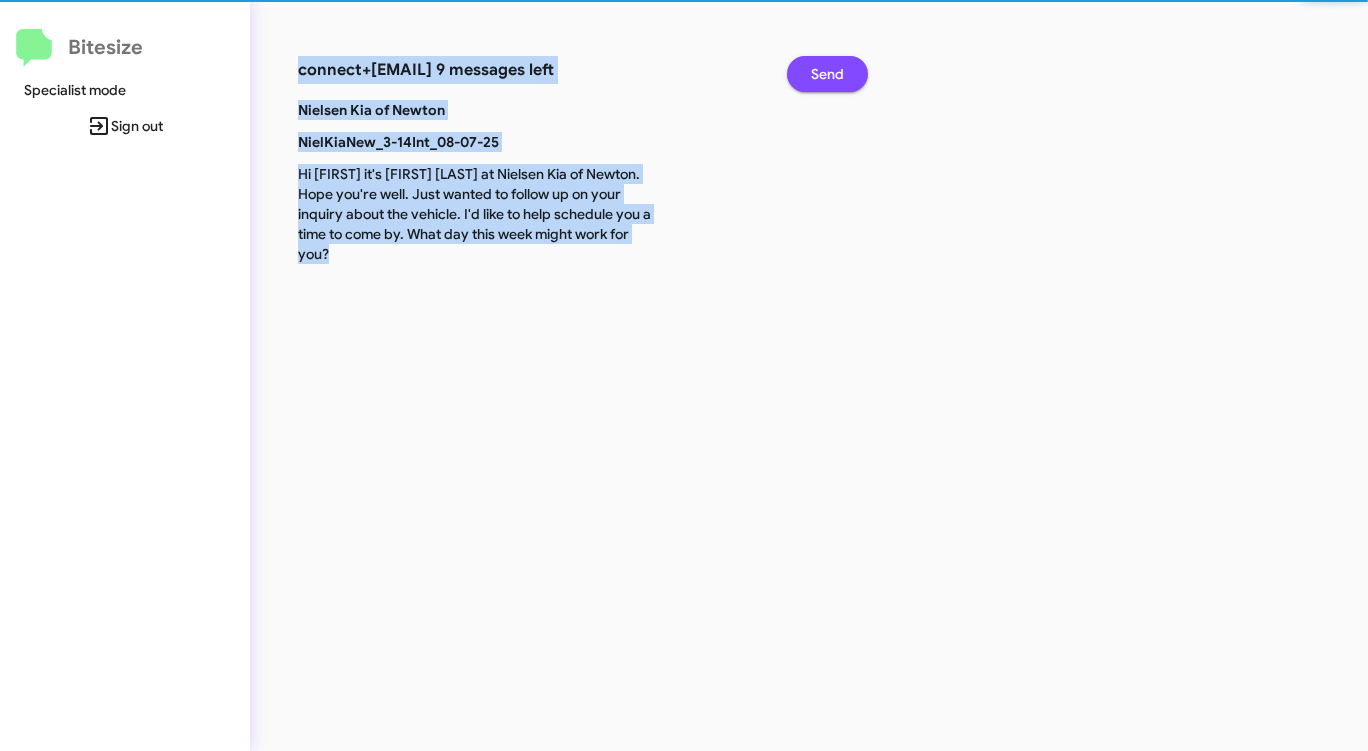 click on "Send" 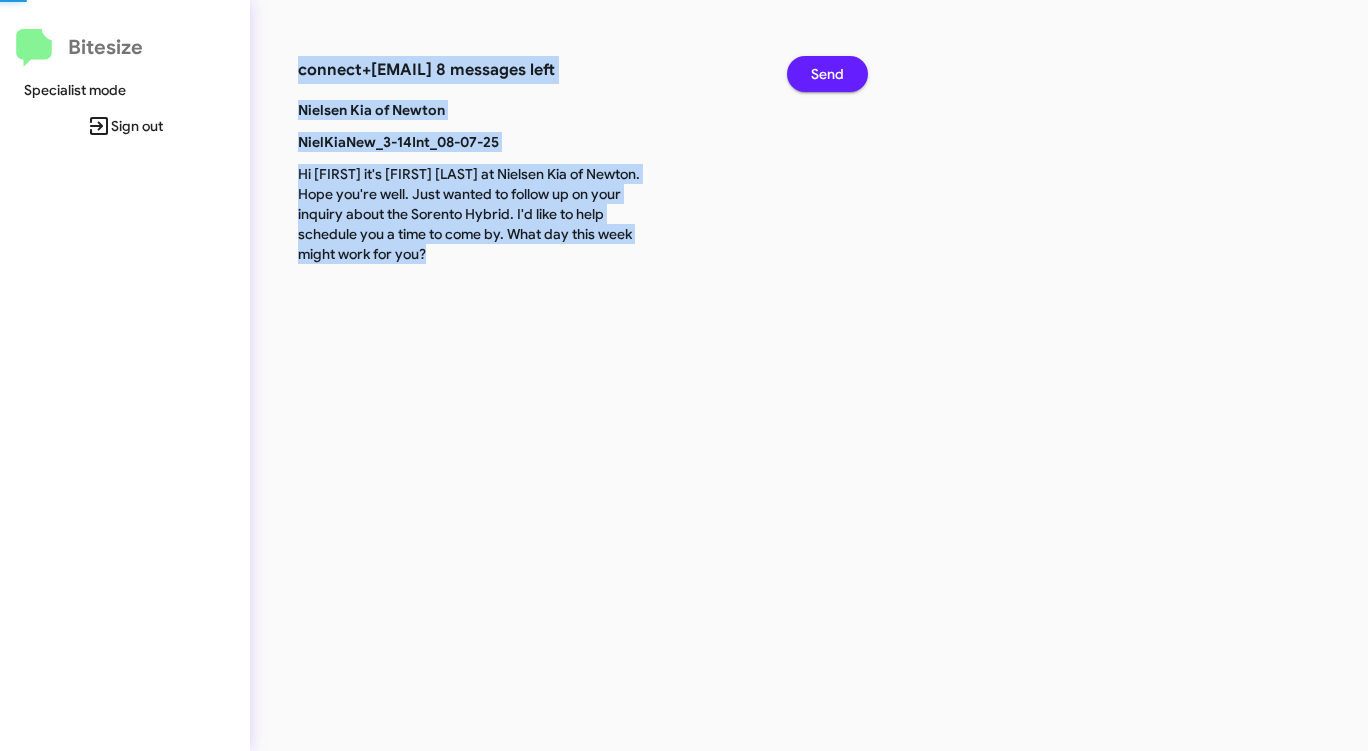 click on "Send" 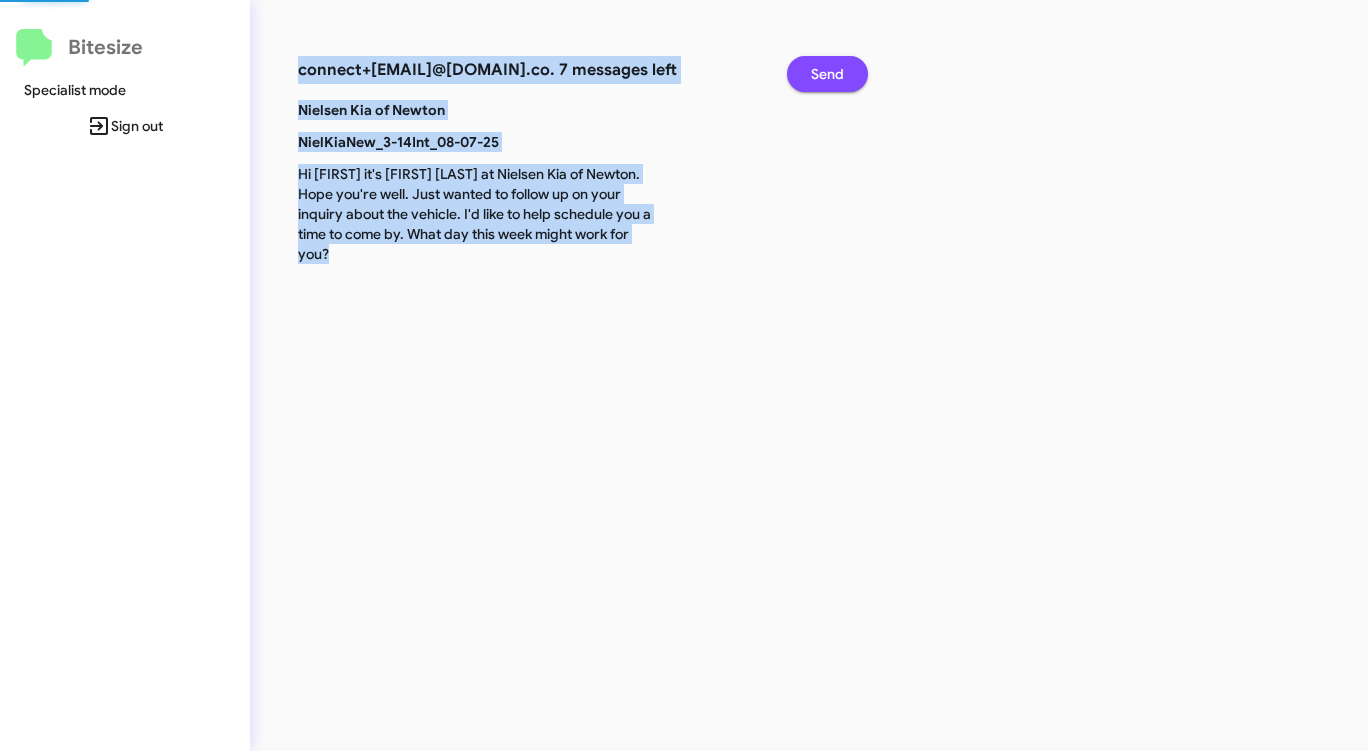 click on "Send" 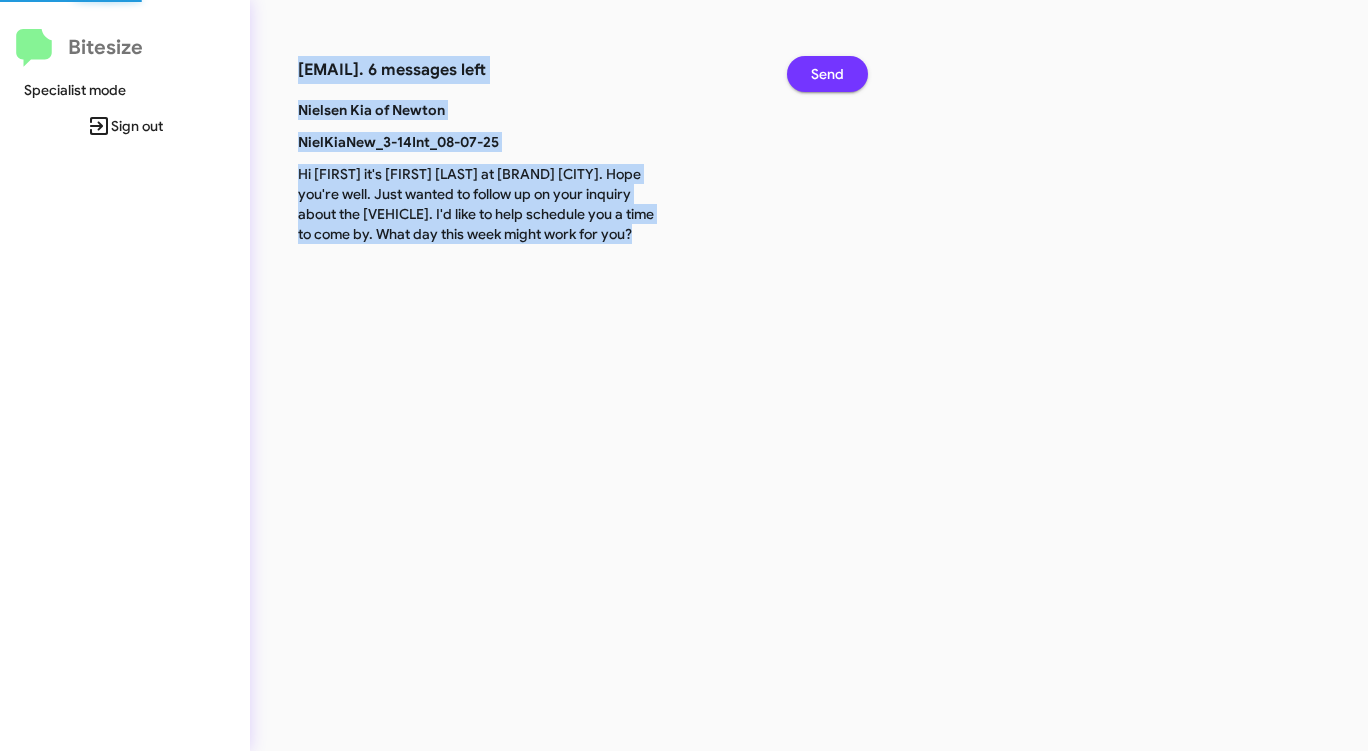 click on "Send" 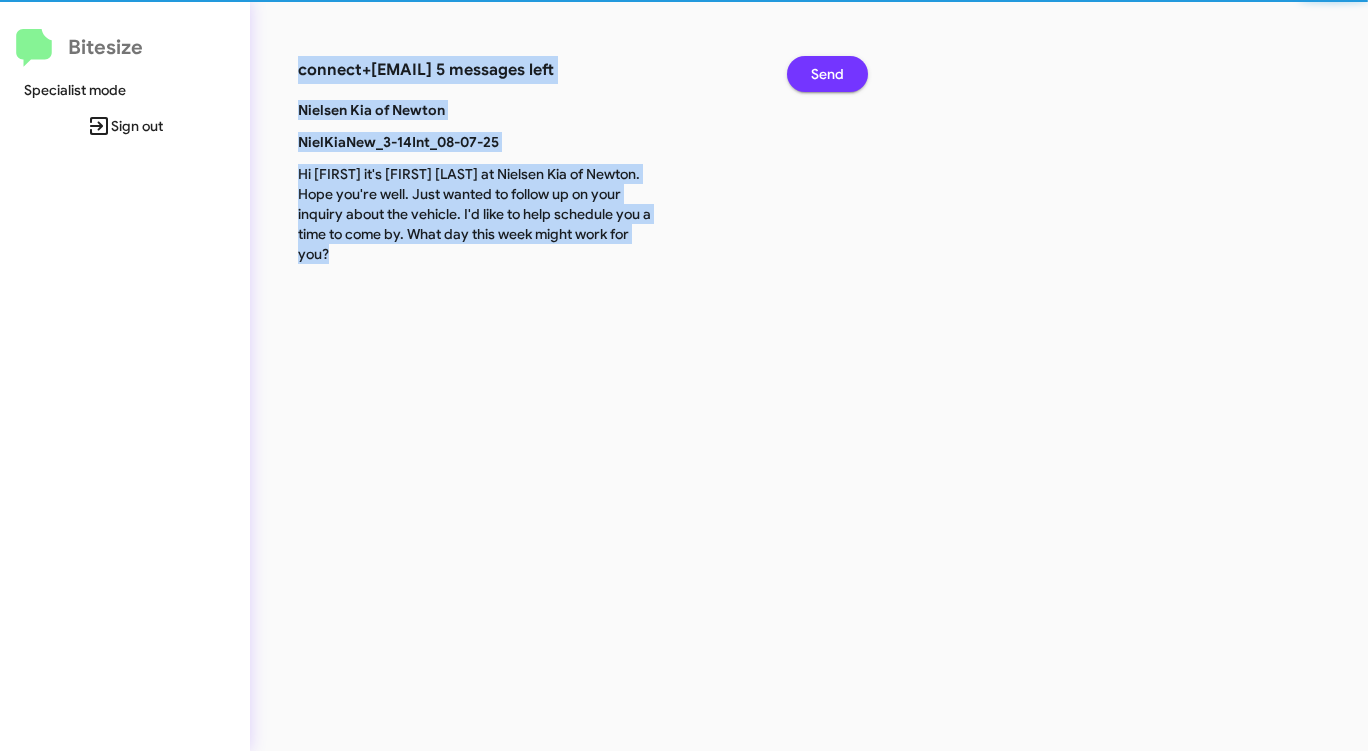 click on "Send" 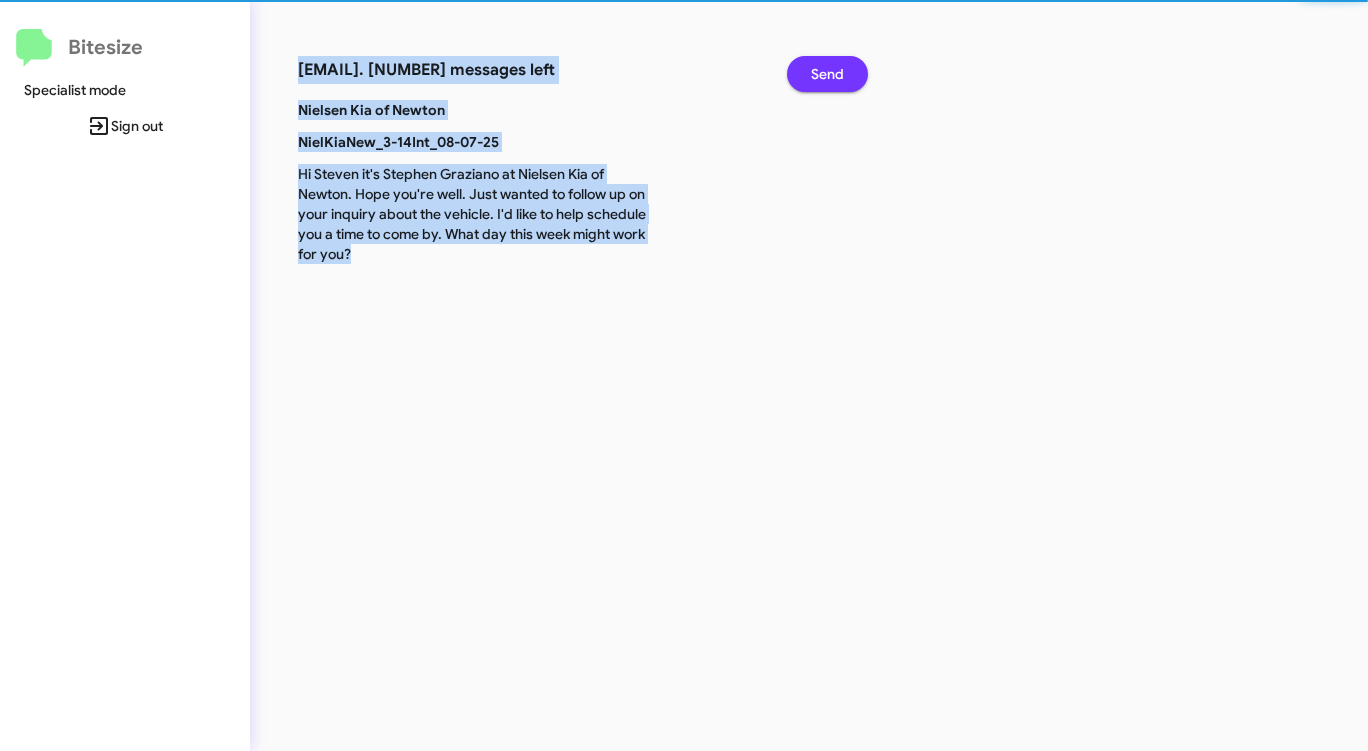 click on "Send" 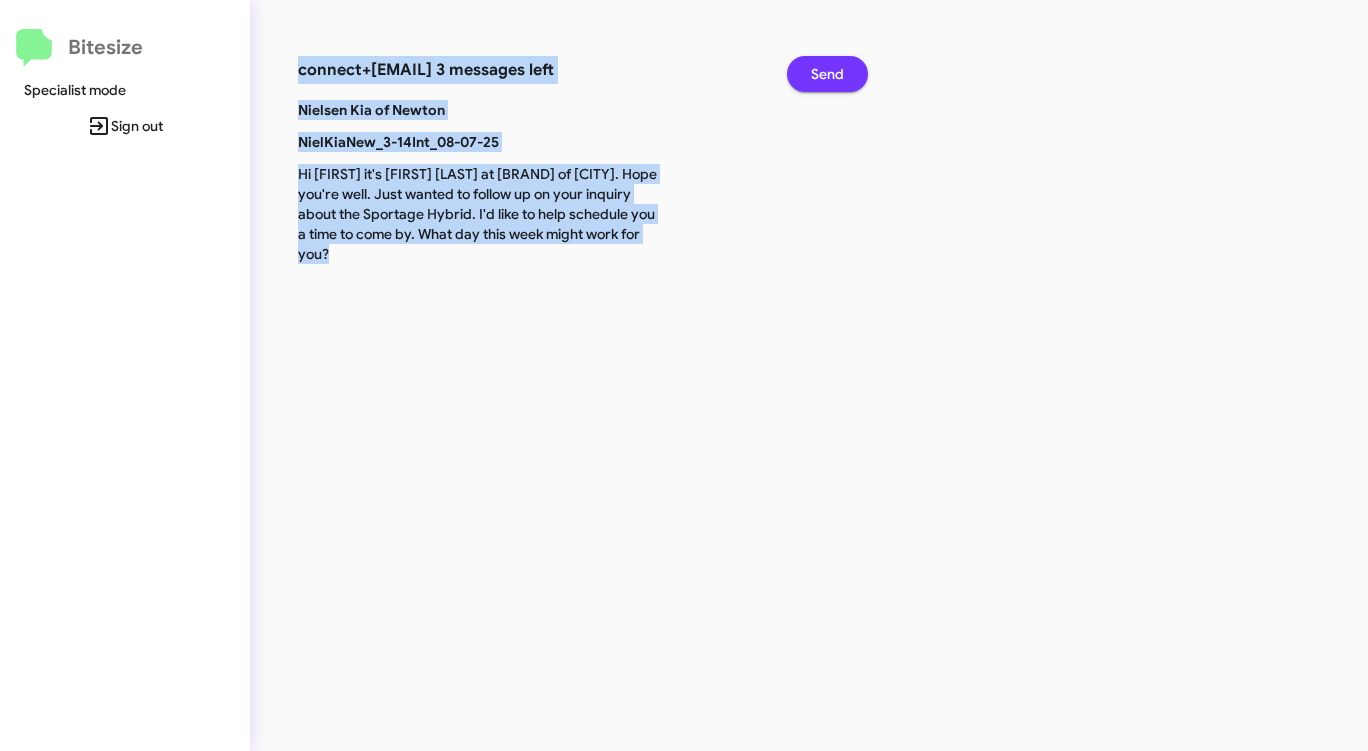 click on "Send" 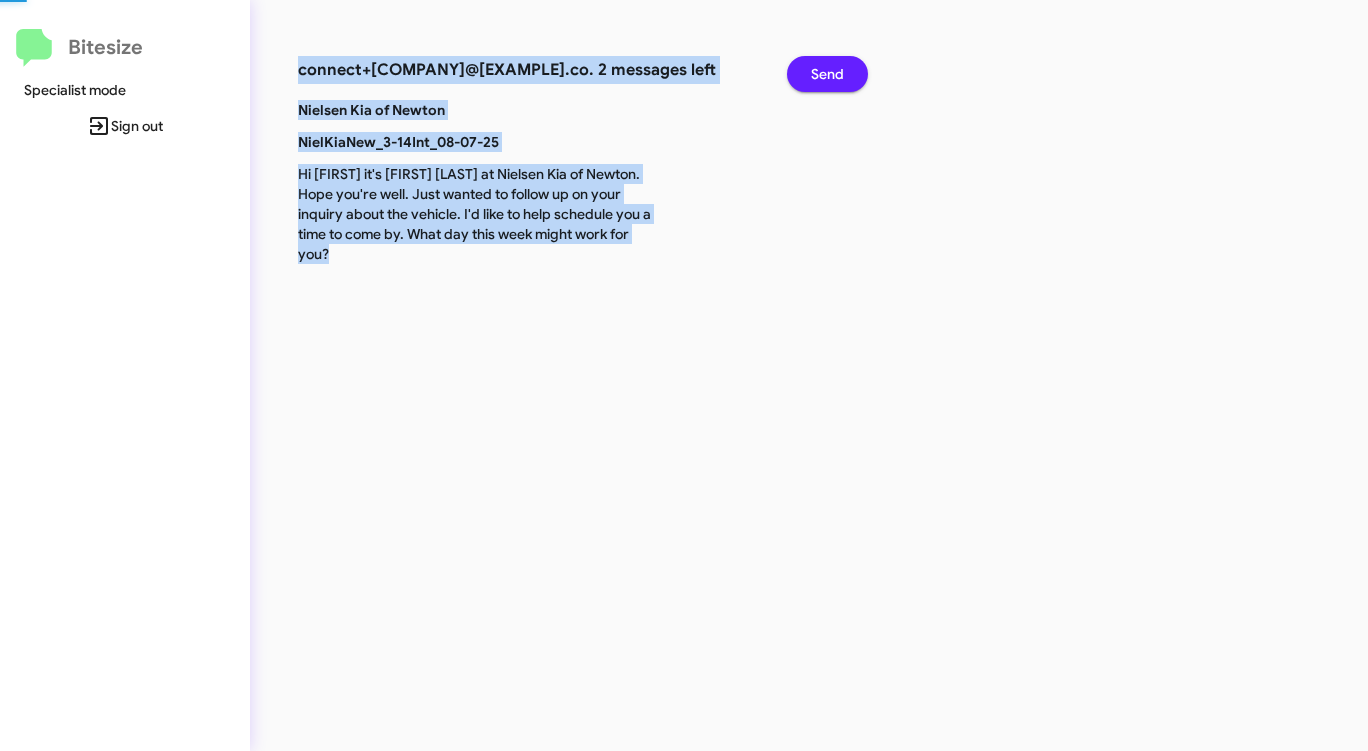 click on "Send" 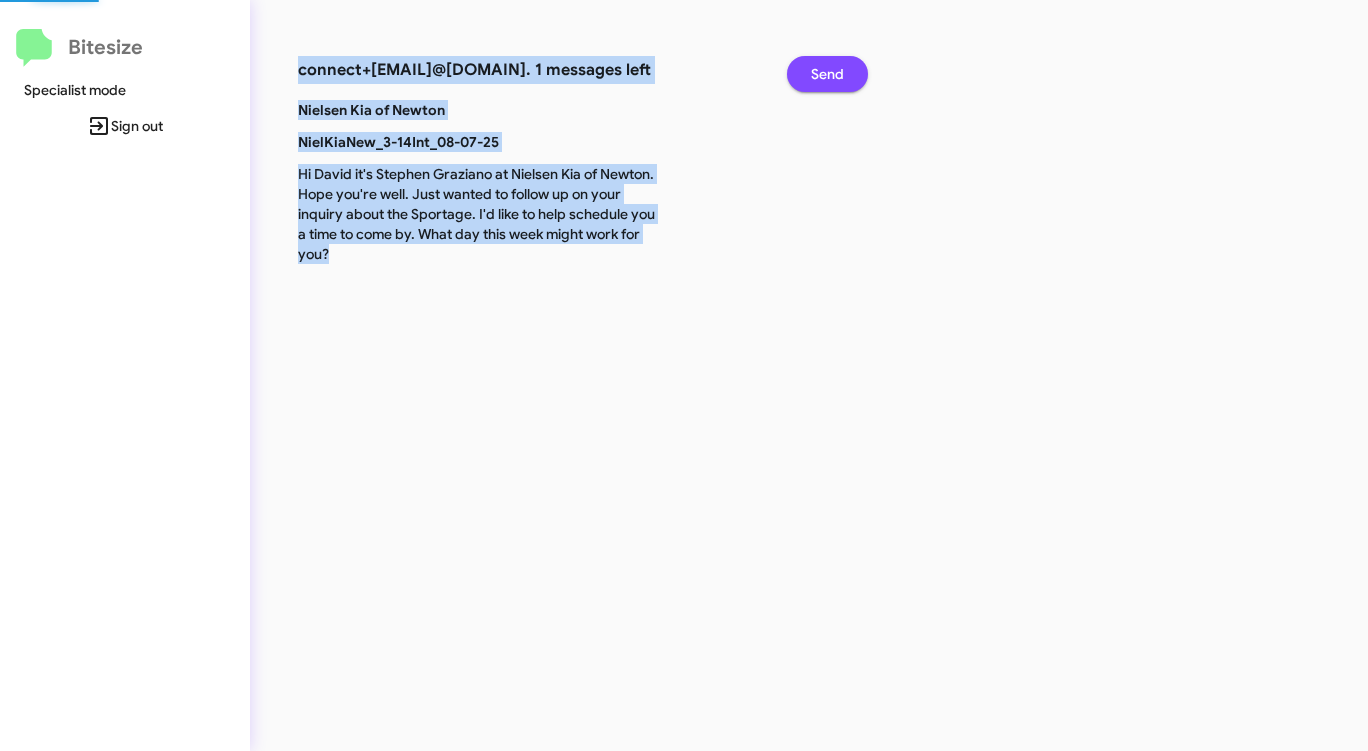 click on "Send" 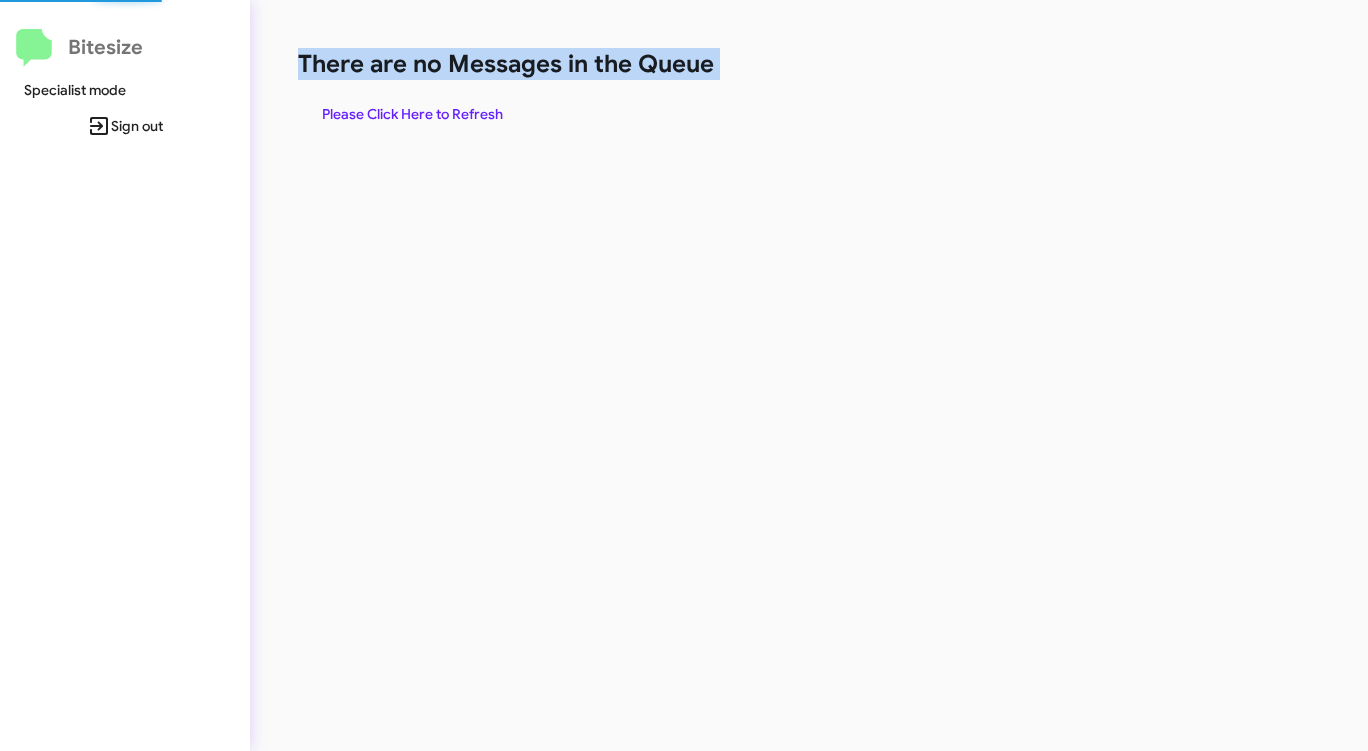 click on "There are no Messages in the Queue" 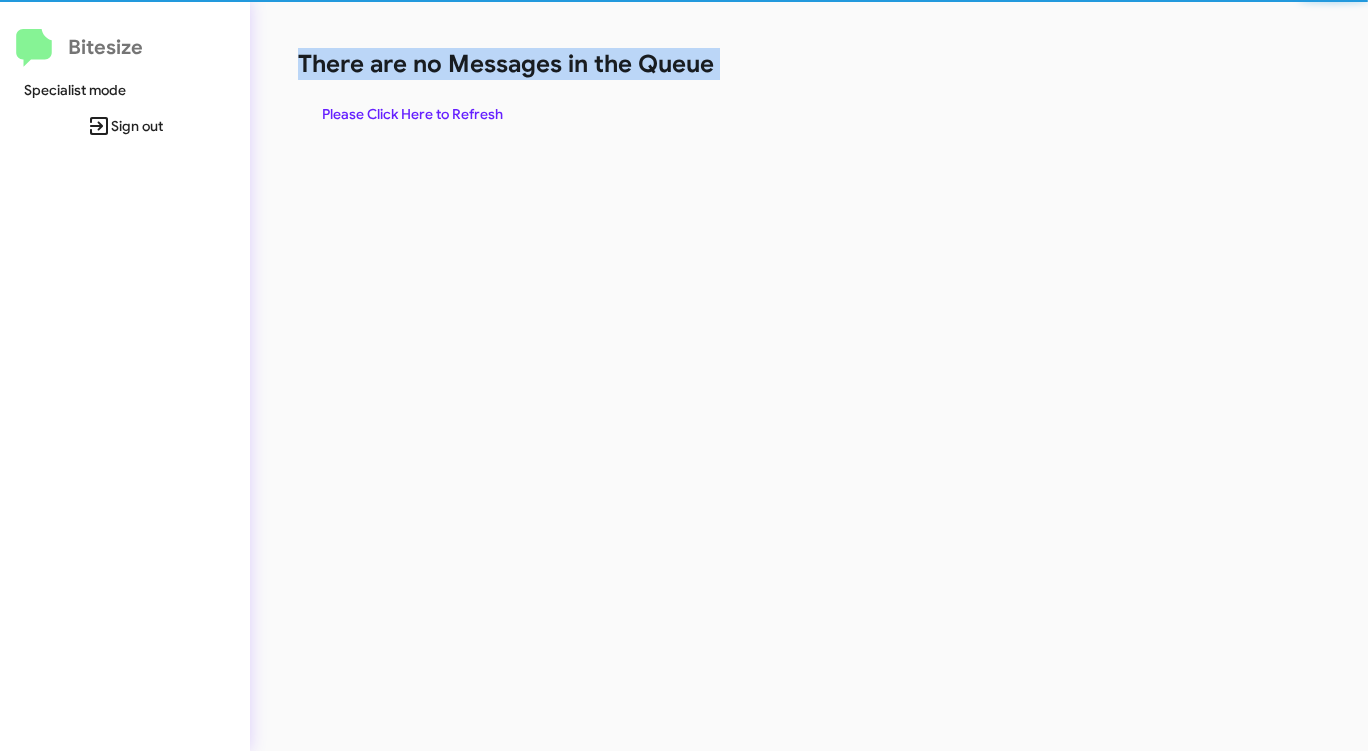 click on "There are no Messages in the Queue" 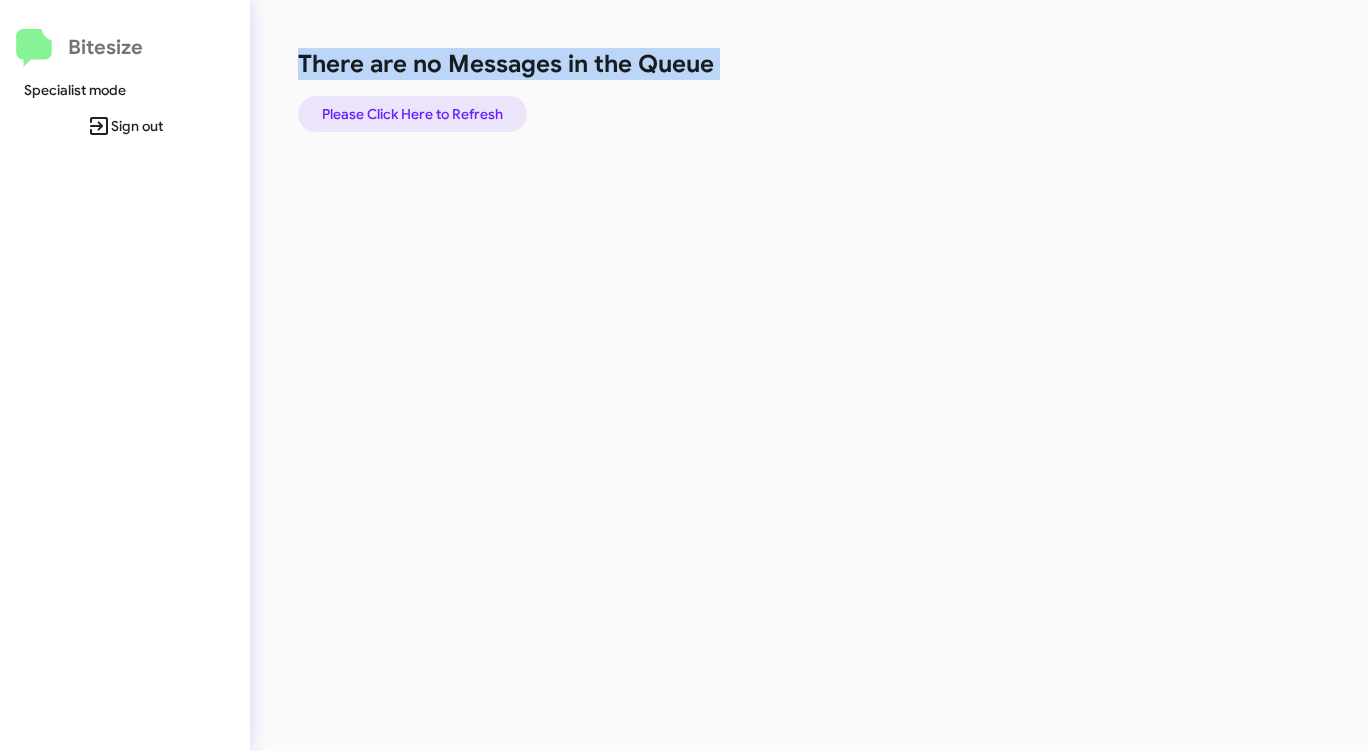 click on "Please Click Here to Refresh" 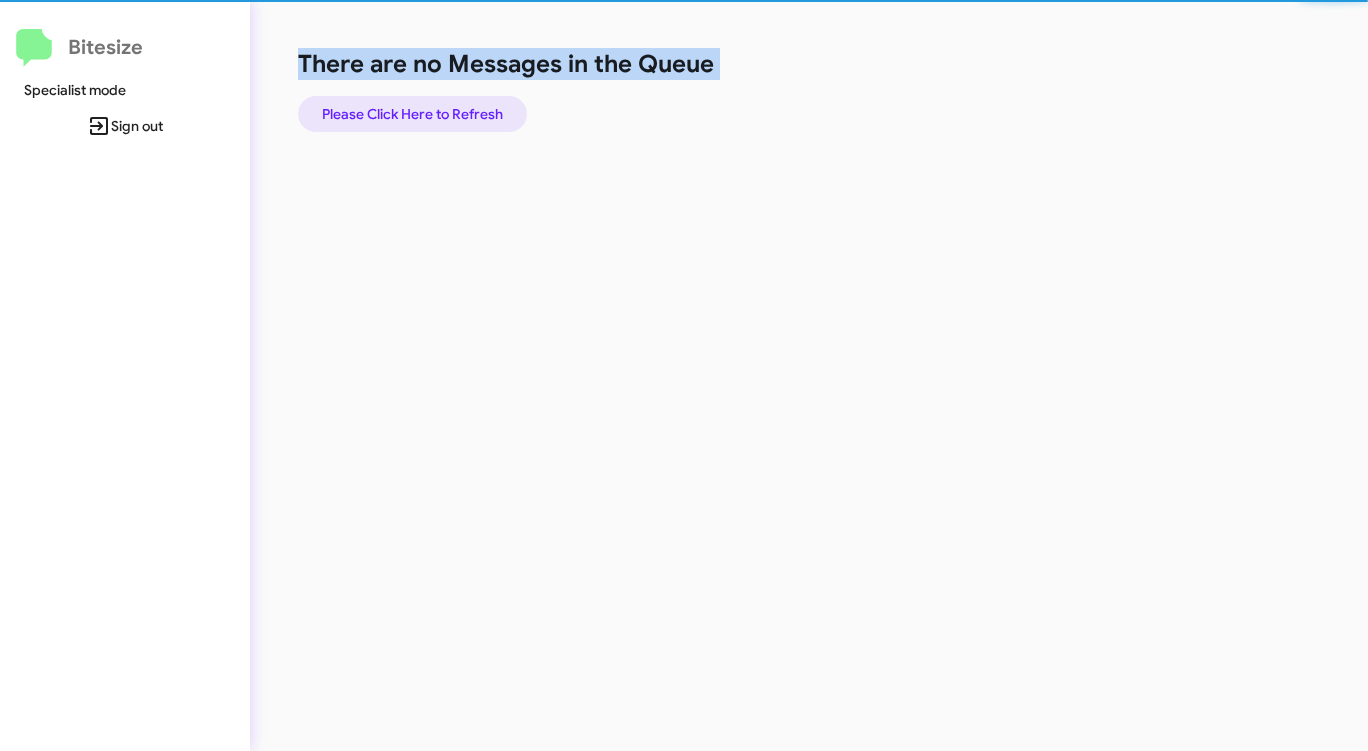 click on "Please Click Here to Refresh" 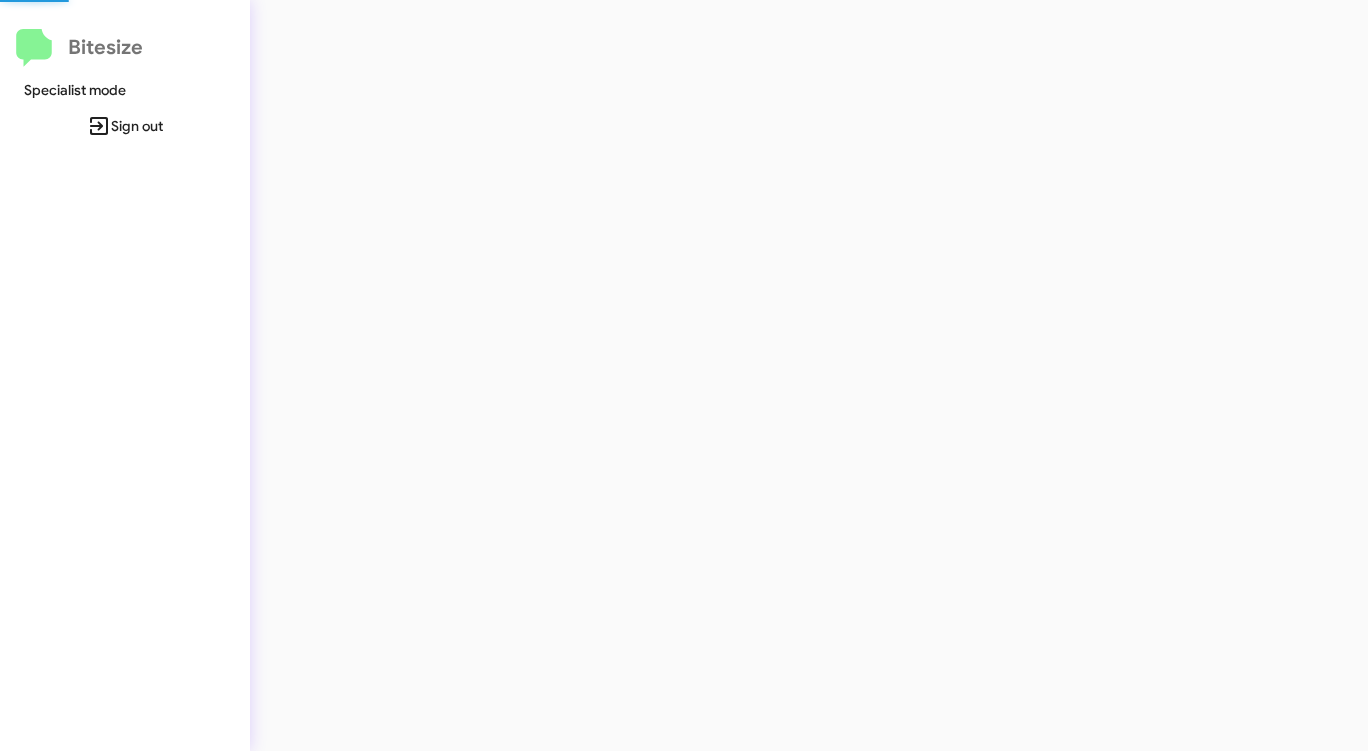 click 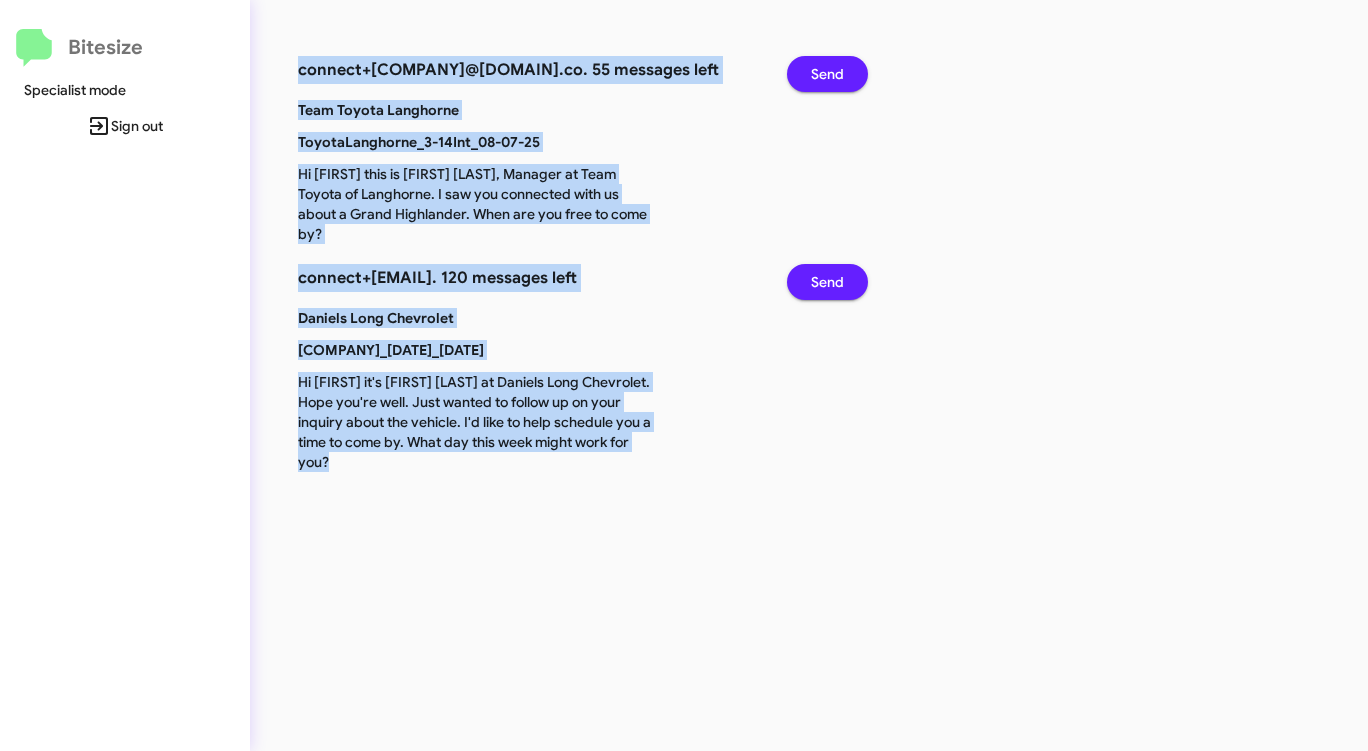 click on "Send" 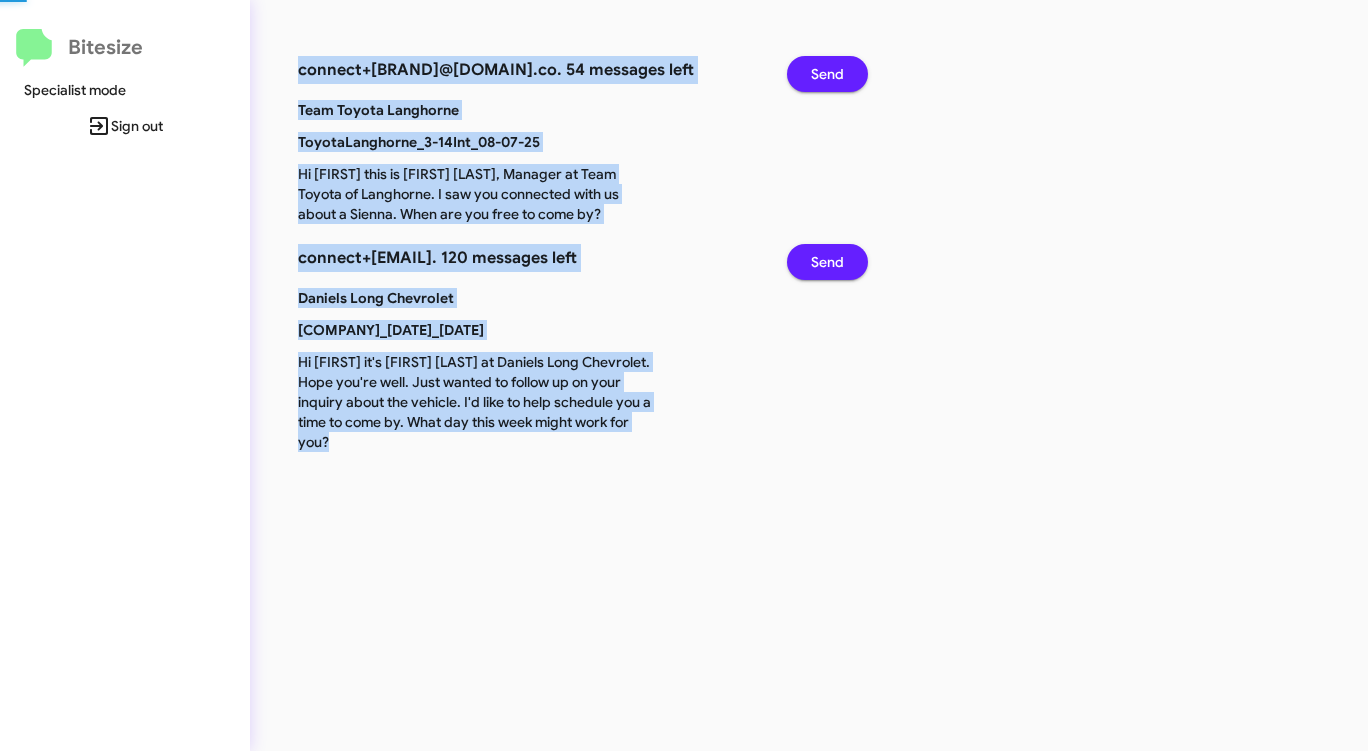 click on "Send" 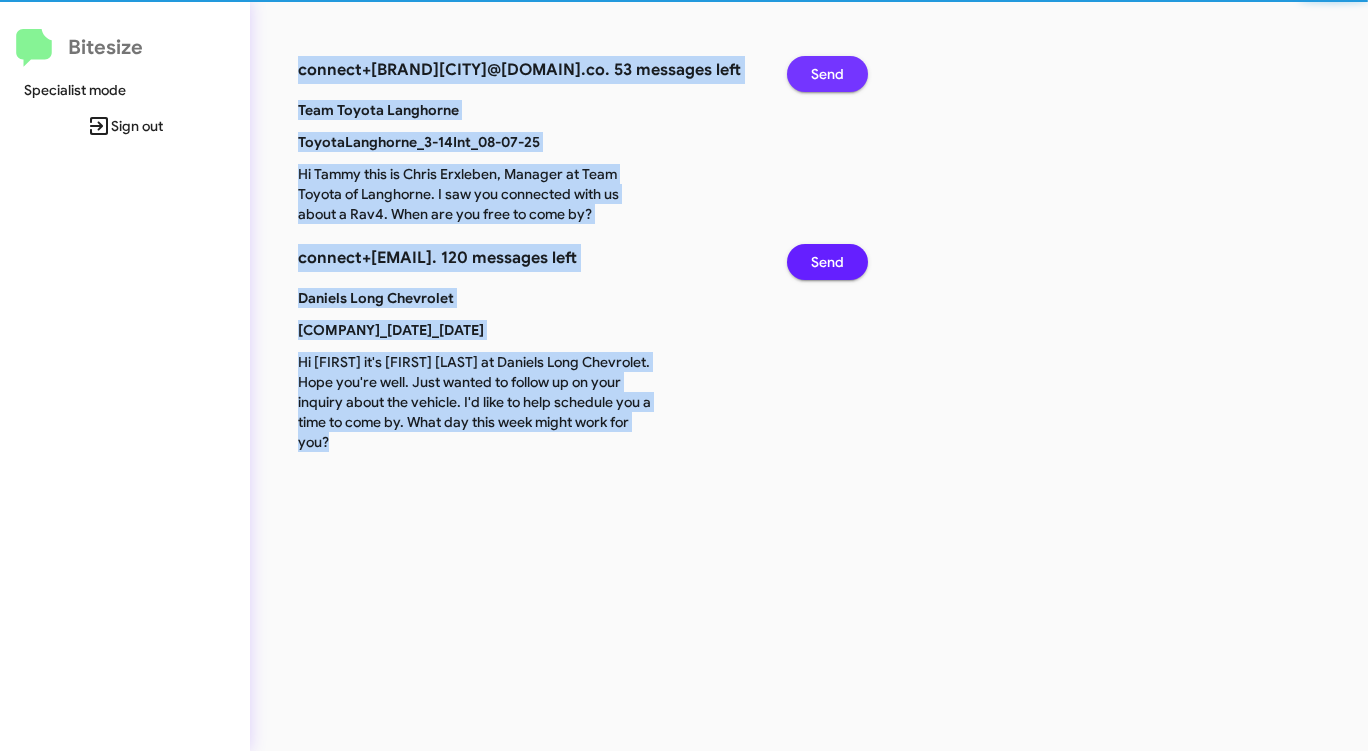 click on "Send" 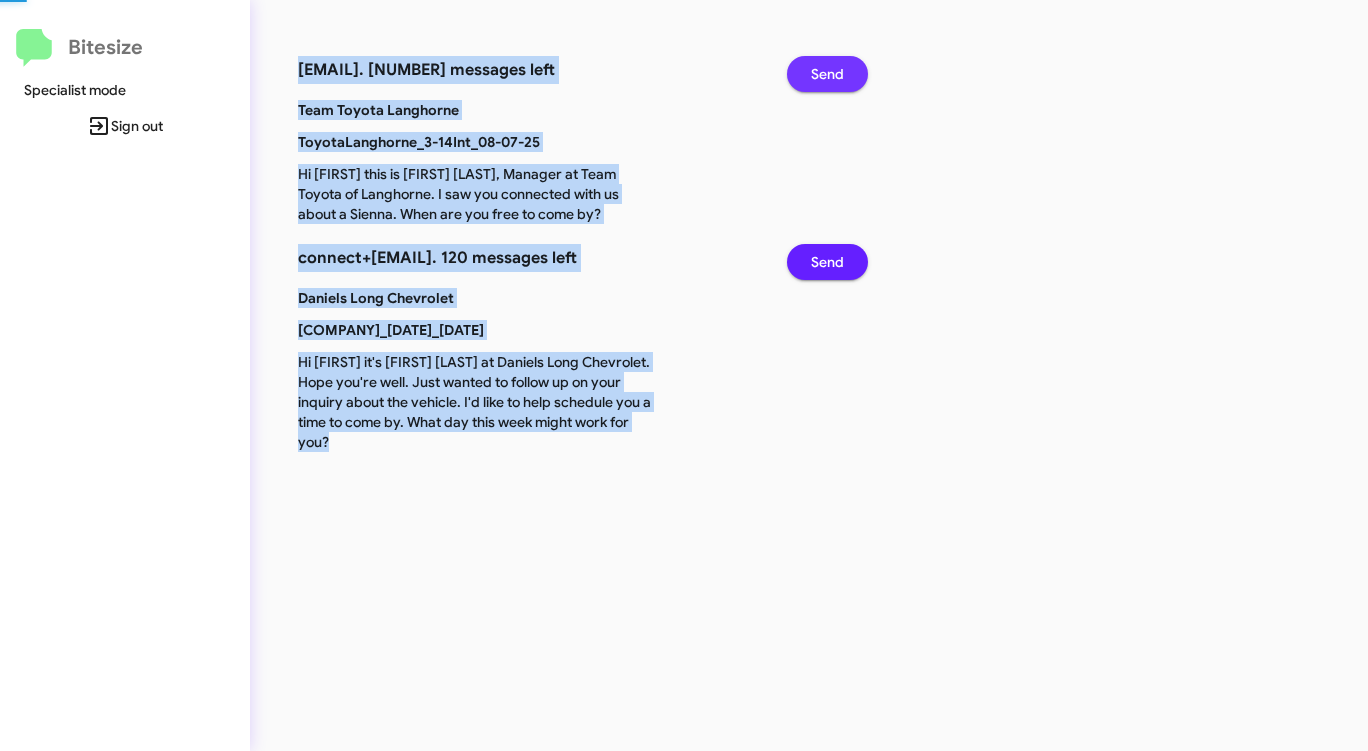click on "Send" 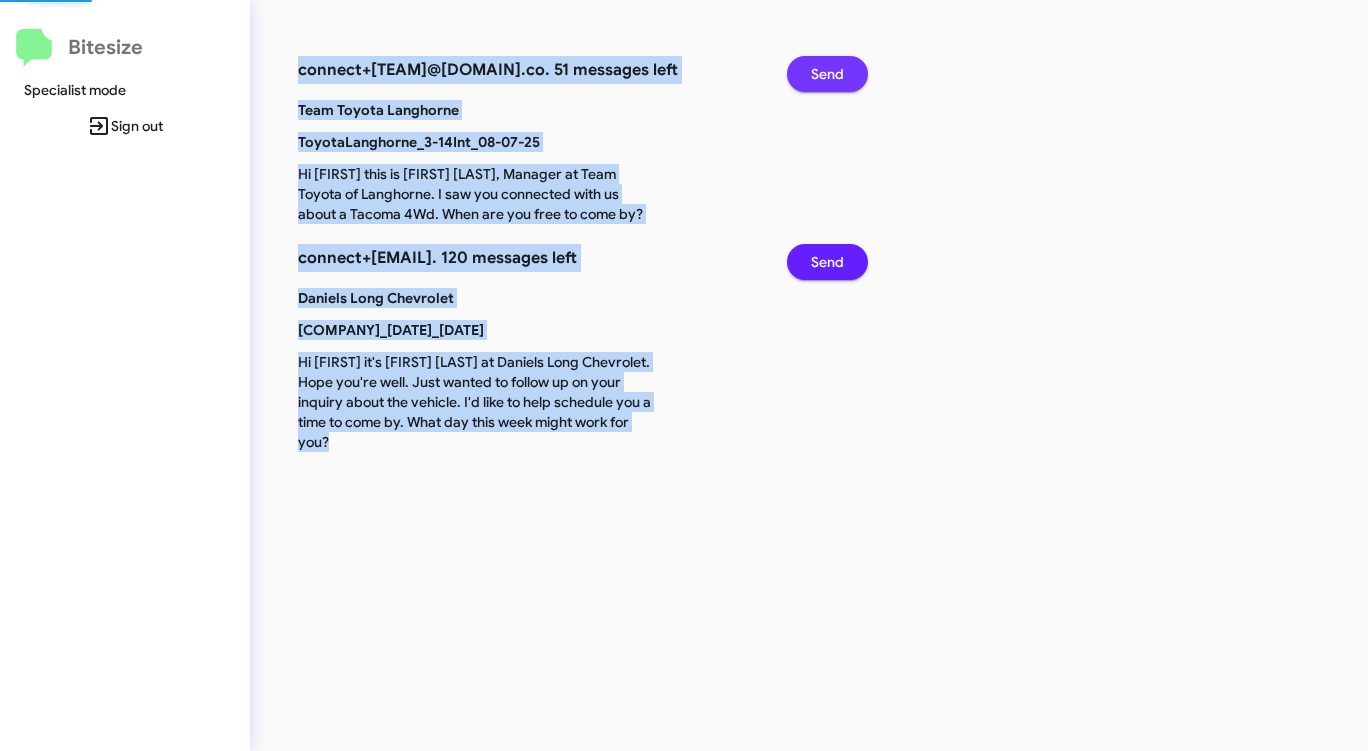click on "Send" 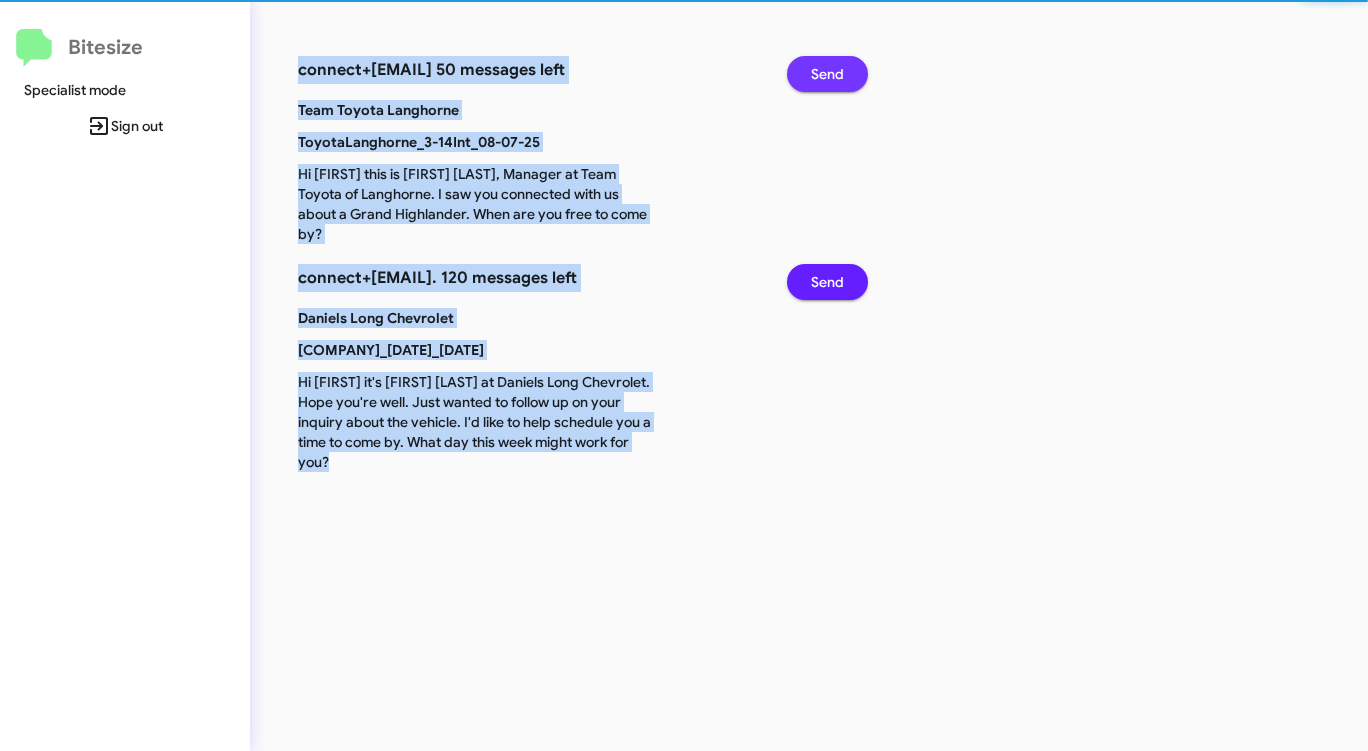 click on "Send" 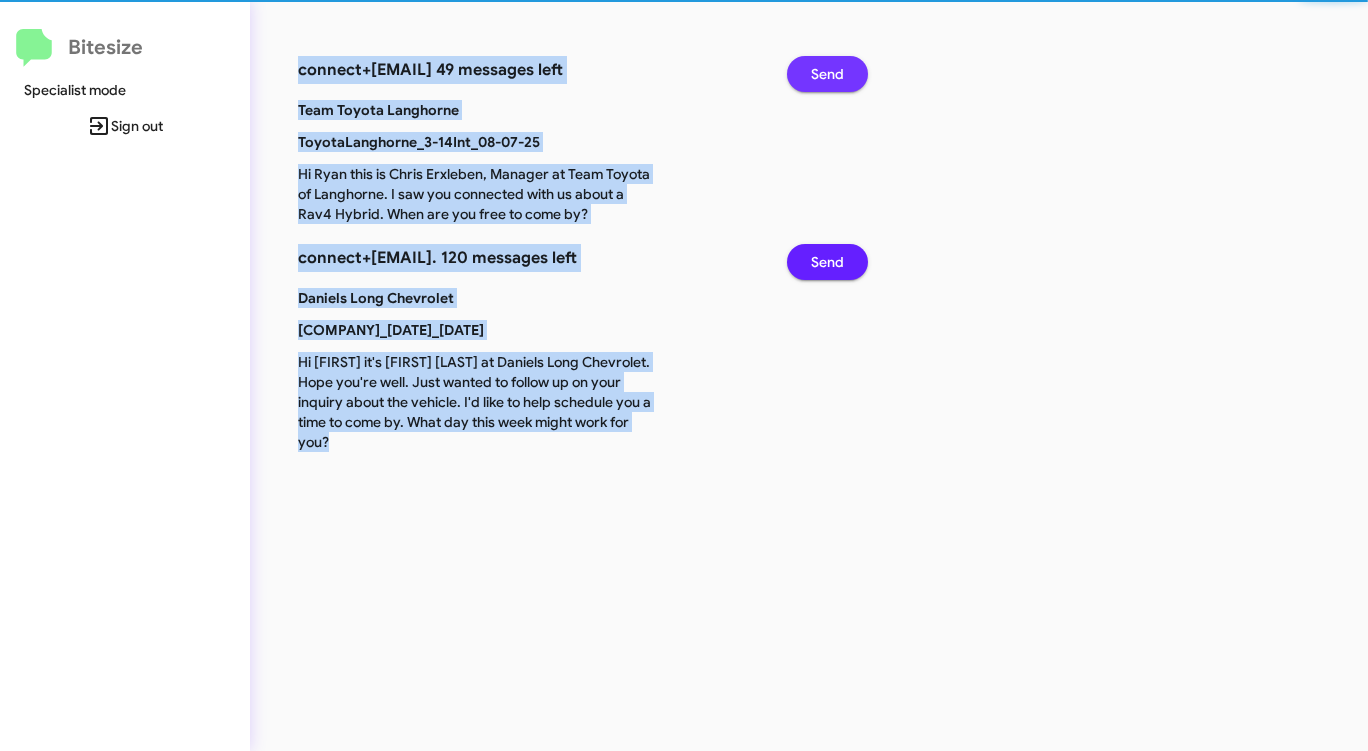 click on "Send" 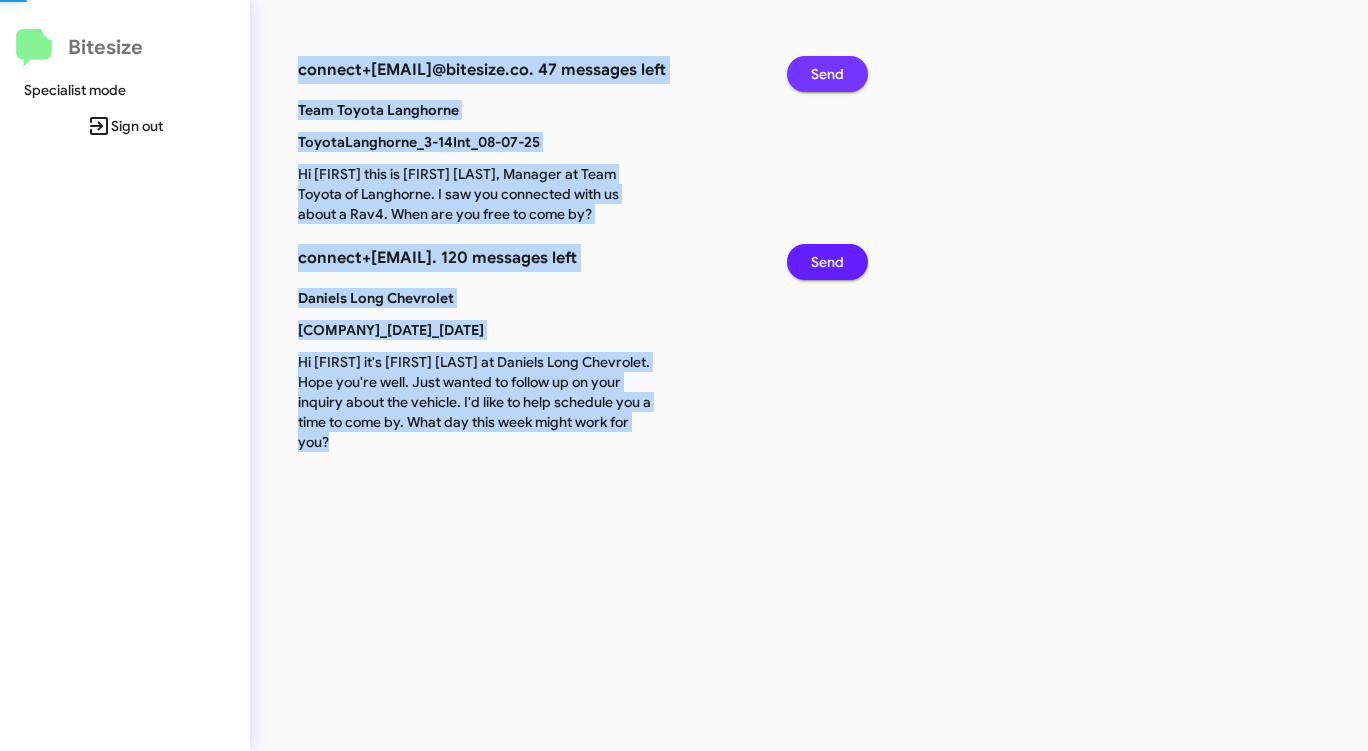 click on "Send" 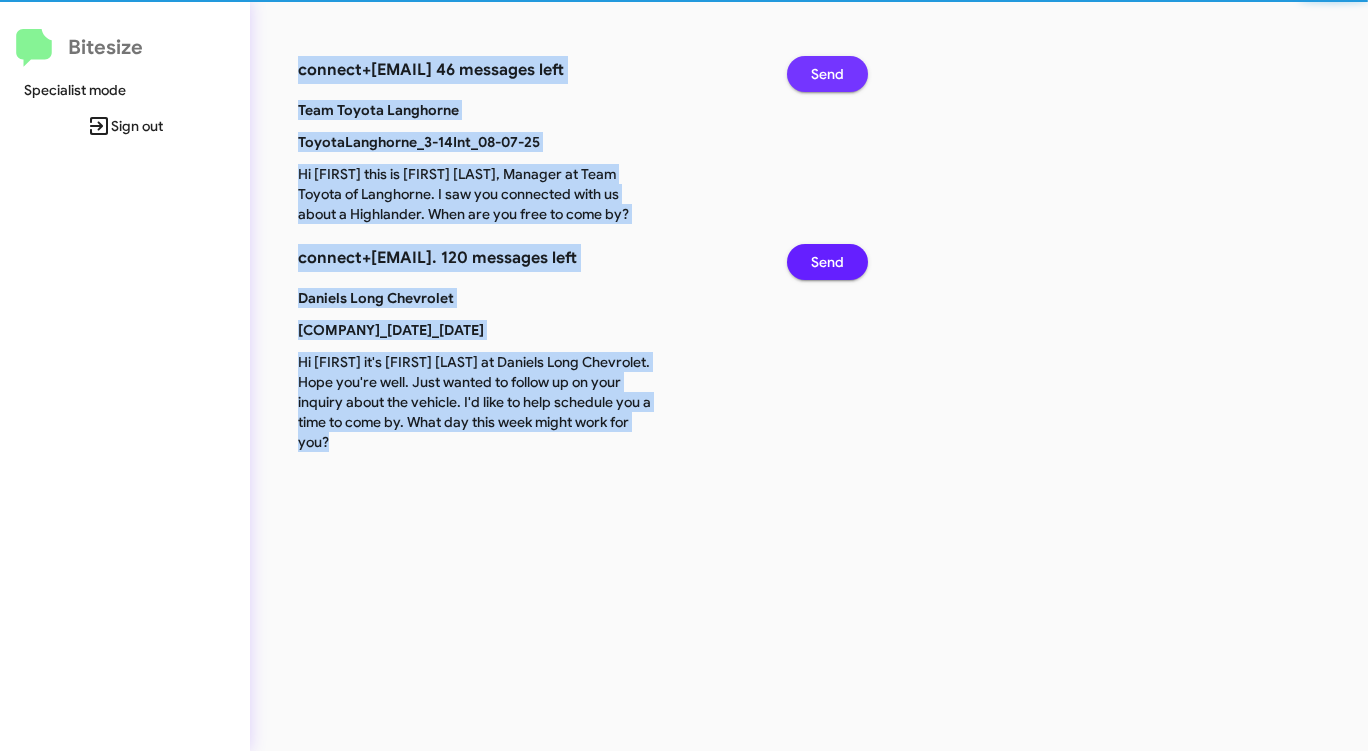 click on "Send" 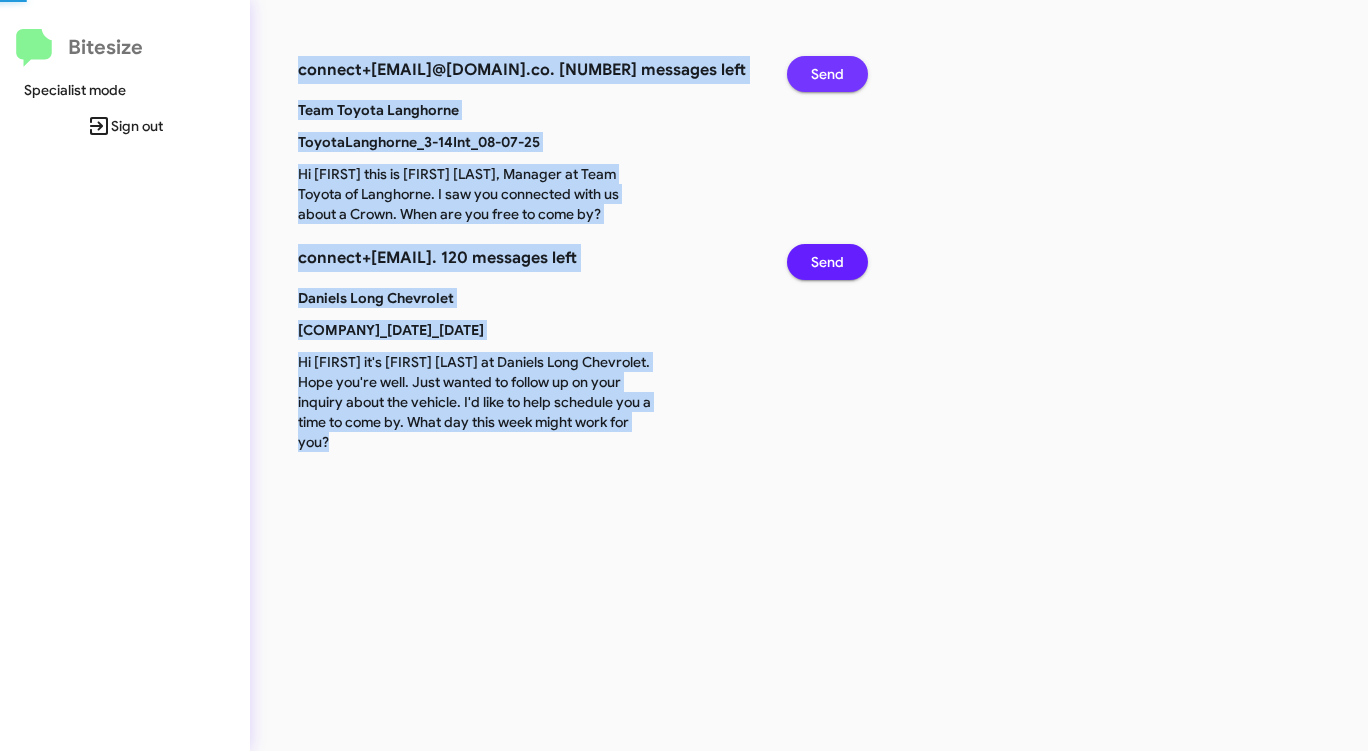 click on "Send" 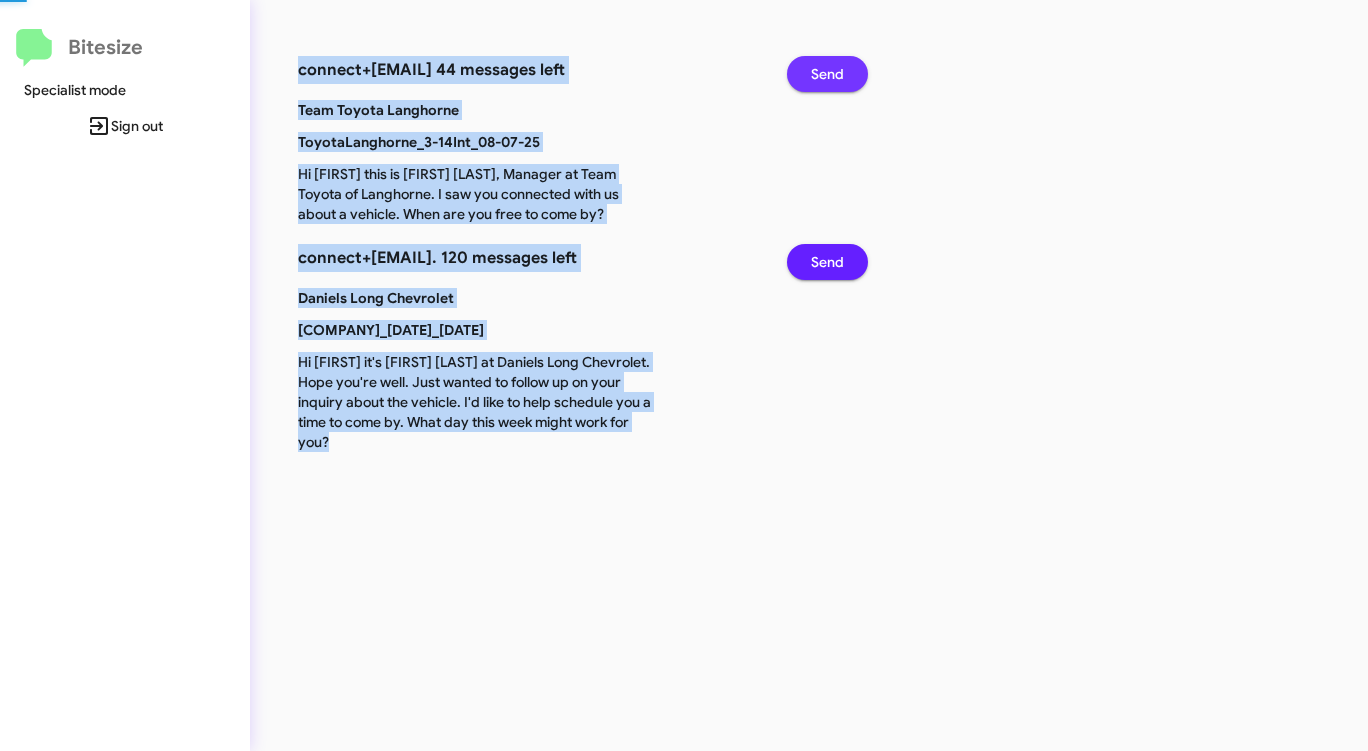 click on "Send" 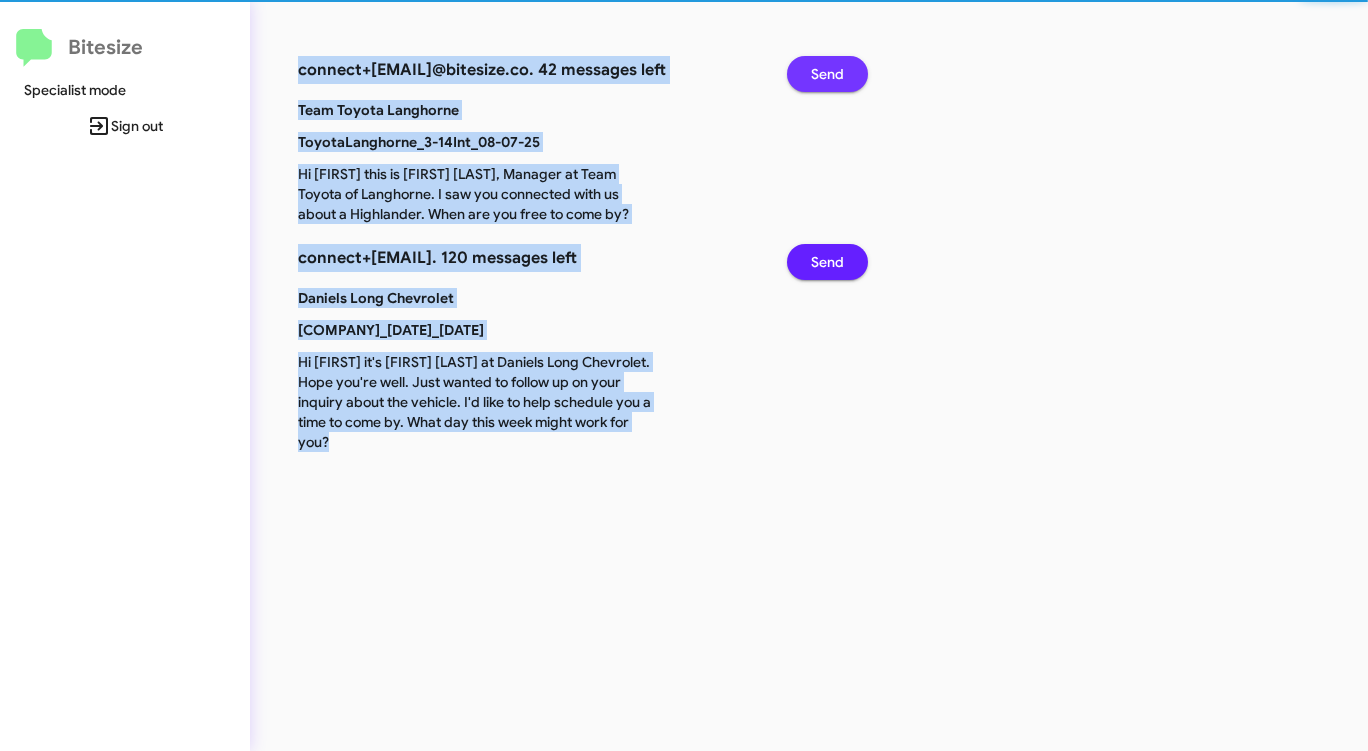 click on "Send" 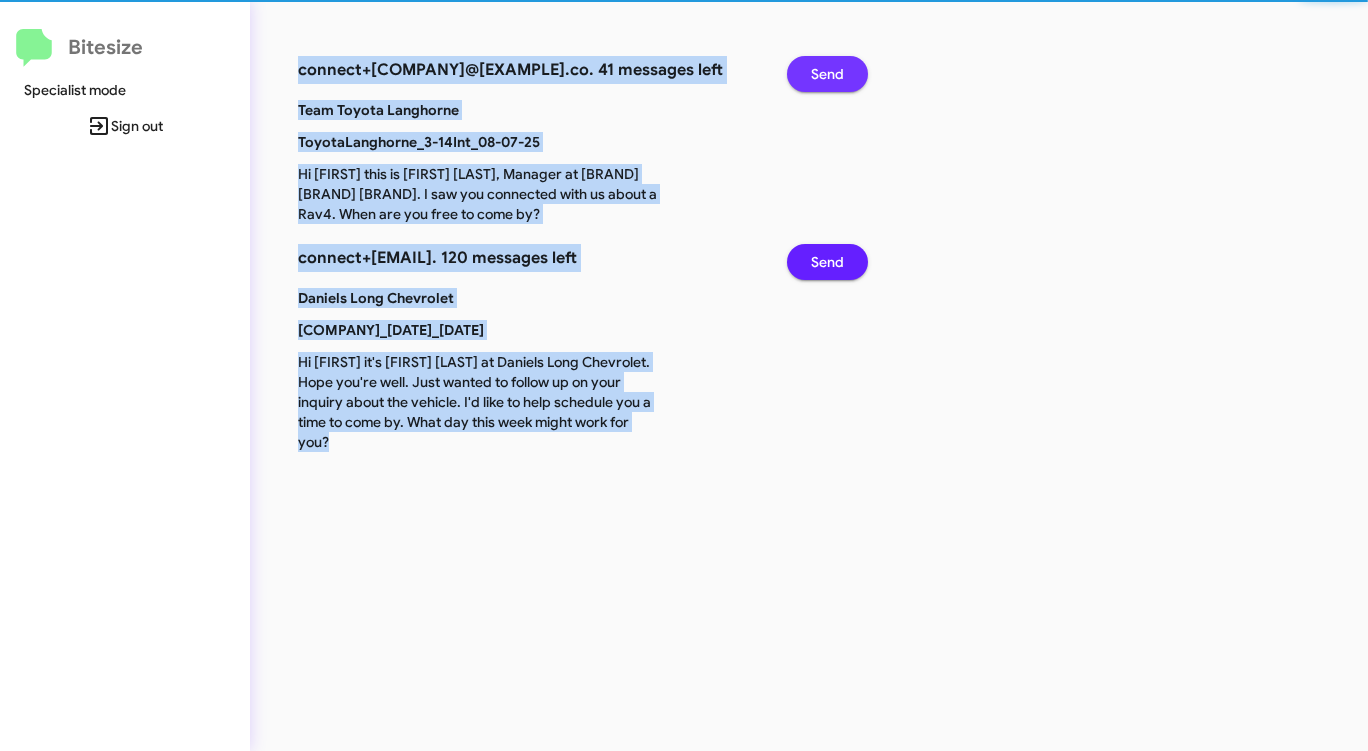 click on "Send" 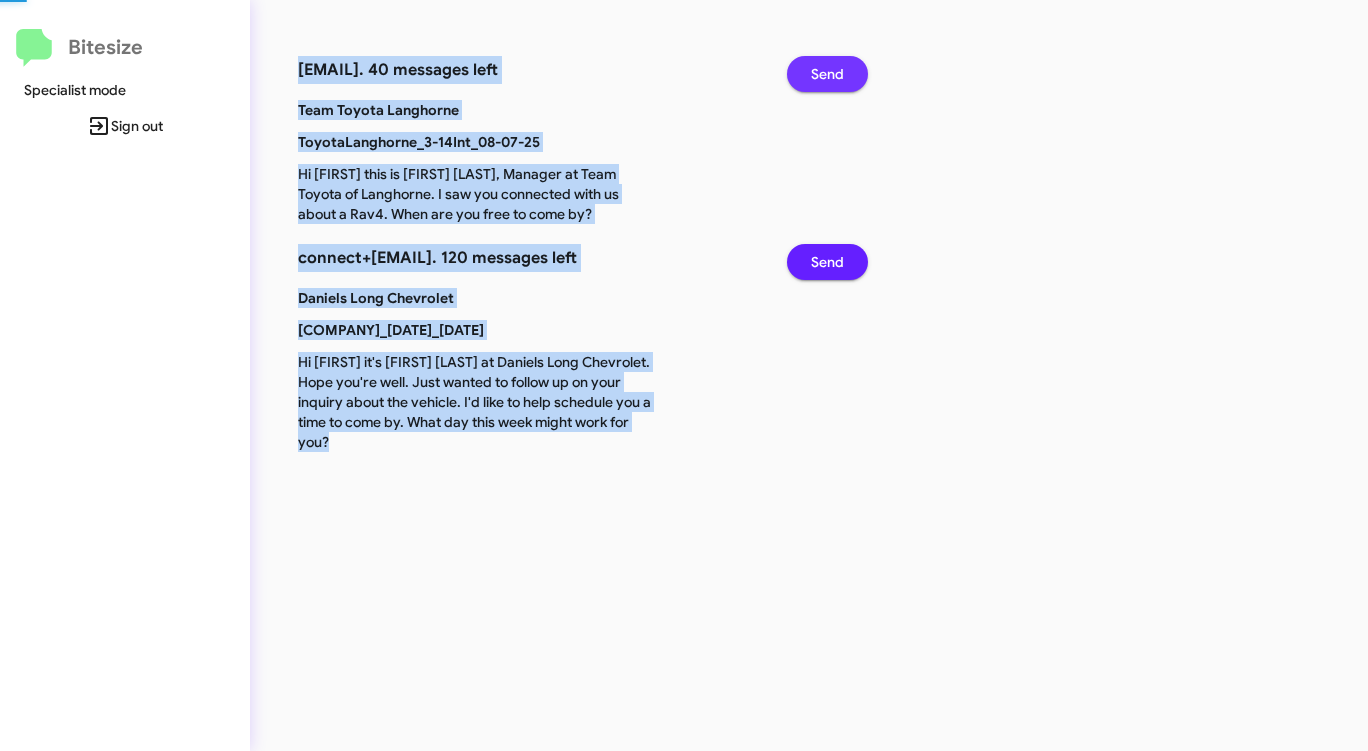 click on "Send" 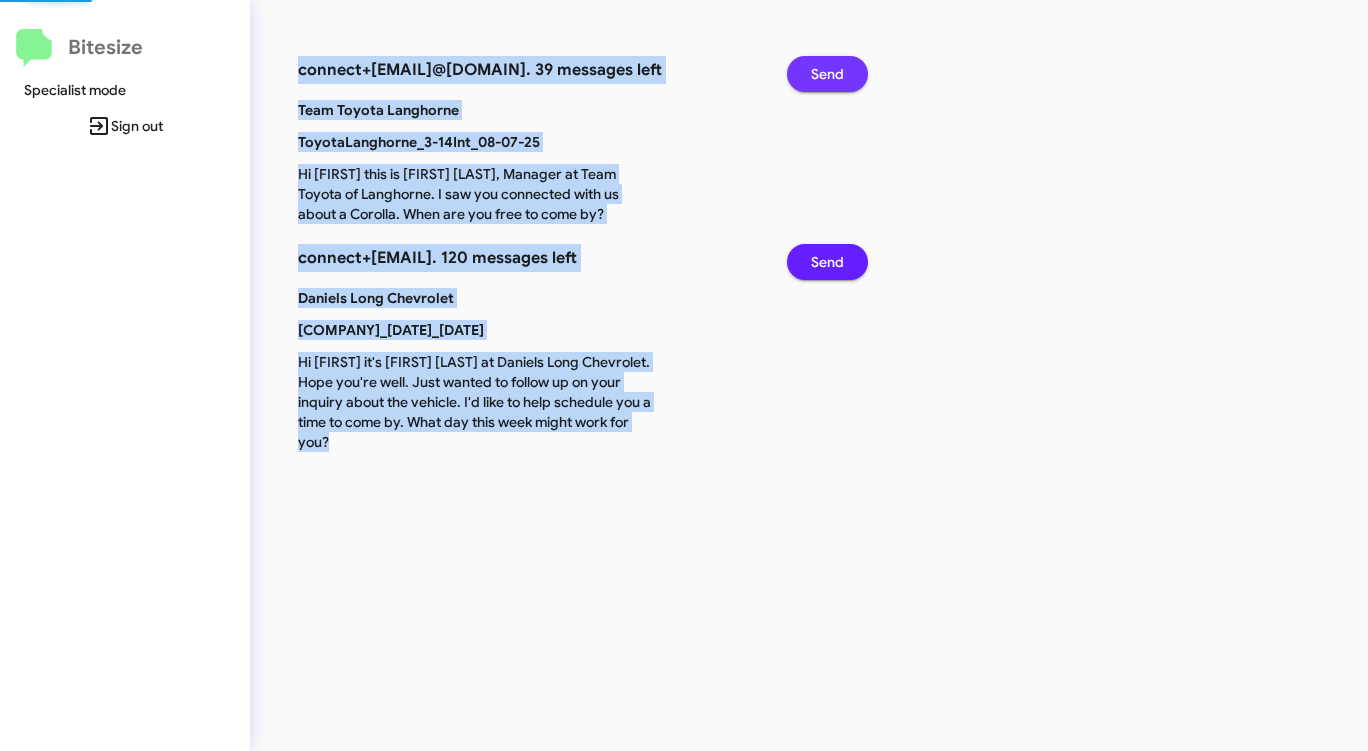 click on "Send" 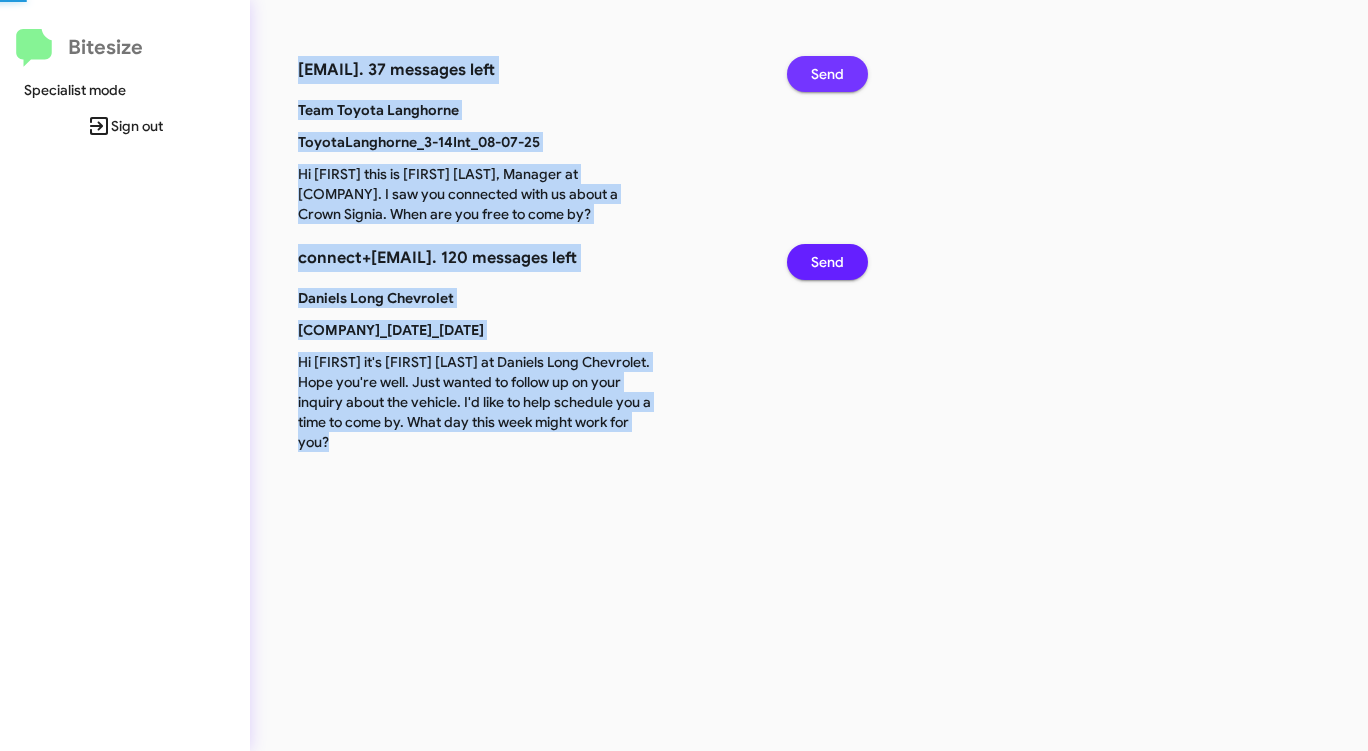 click on "Send" 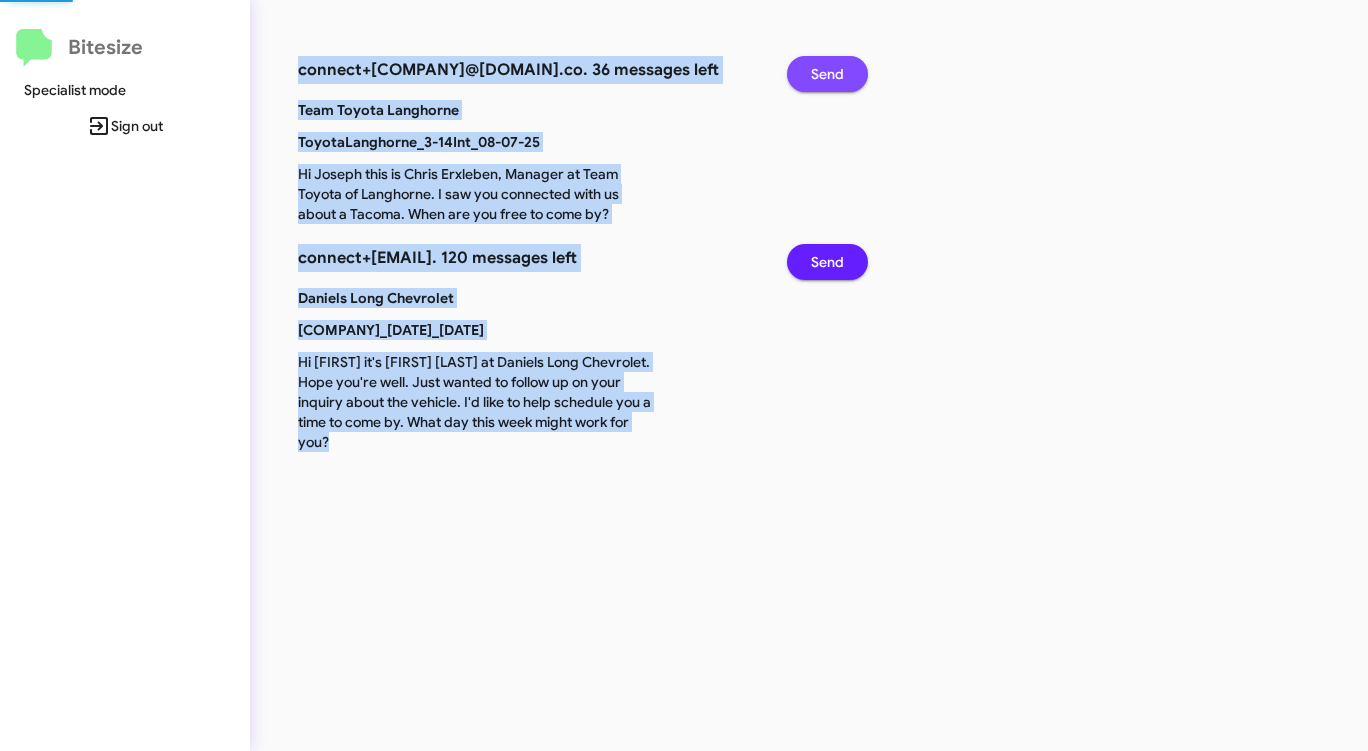 click on "Send" 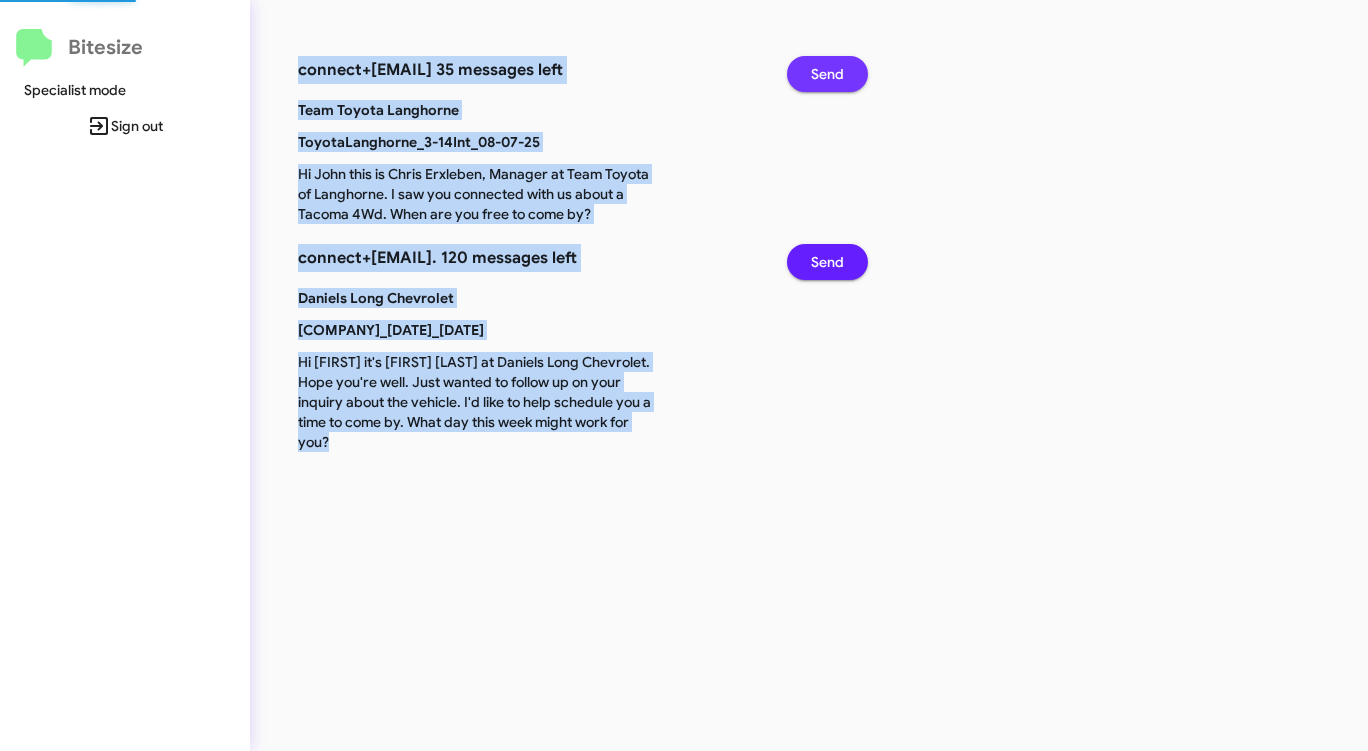 click on "Send" 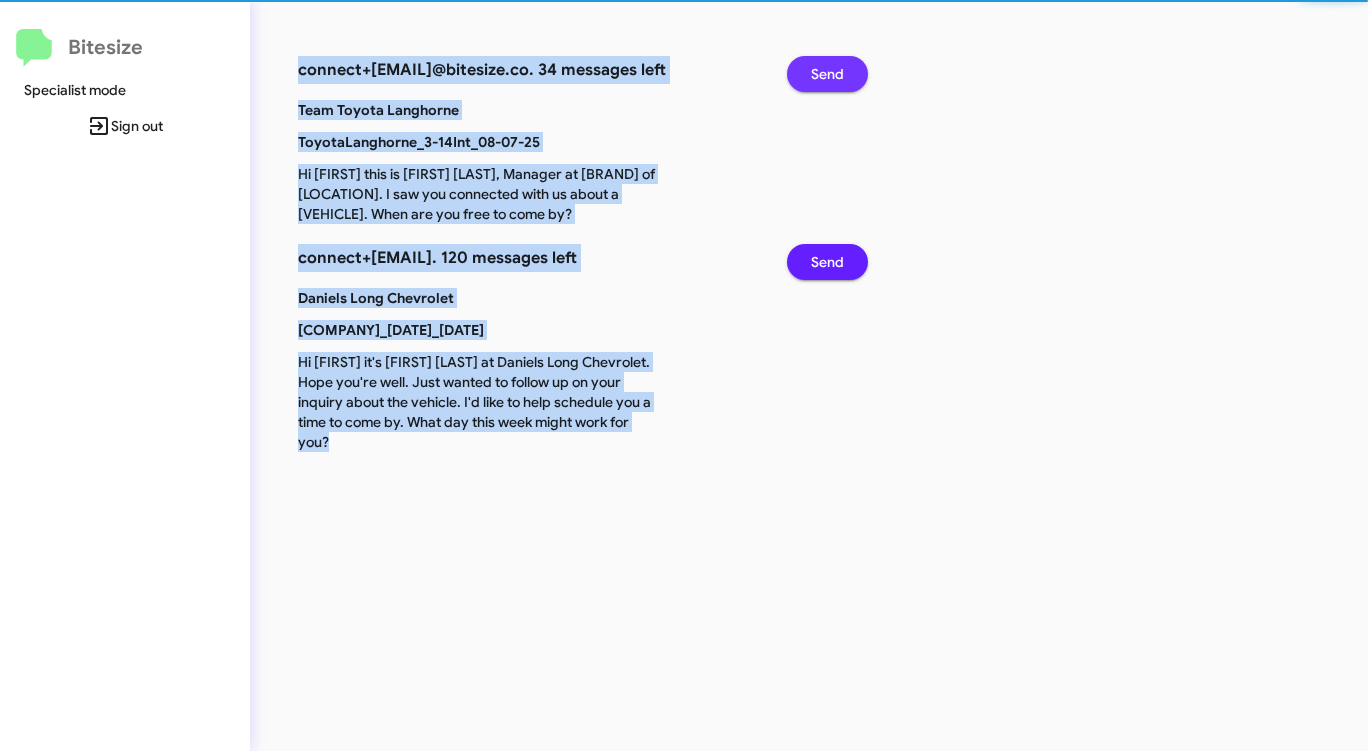 click on "Send" 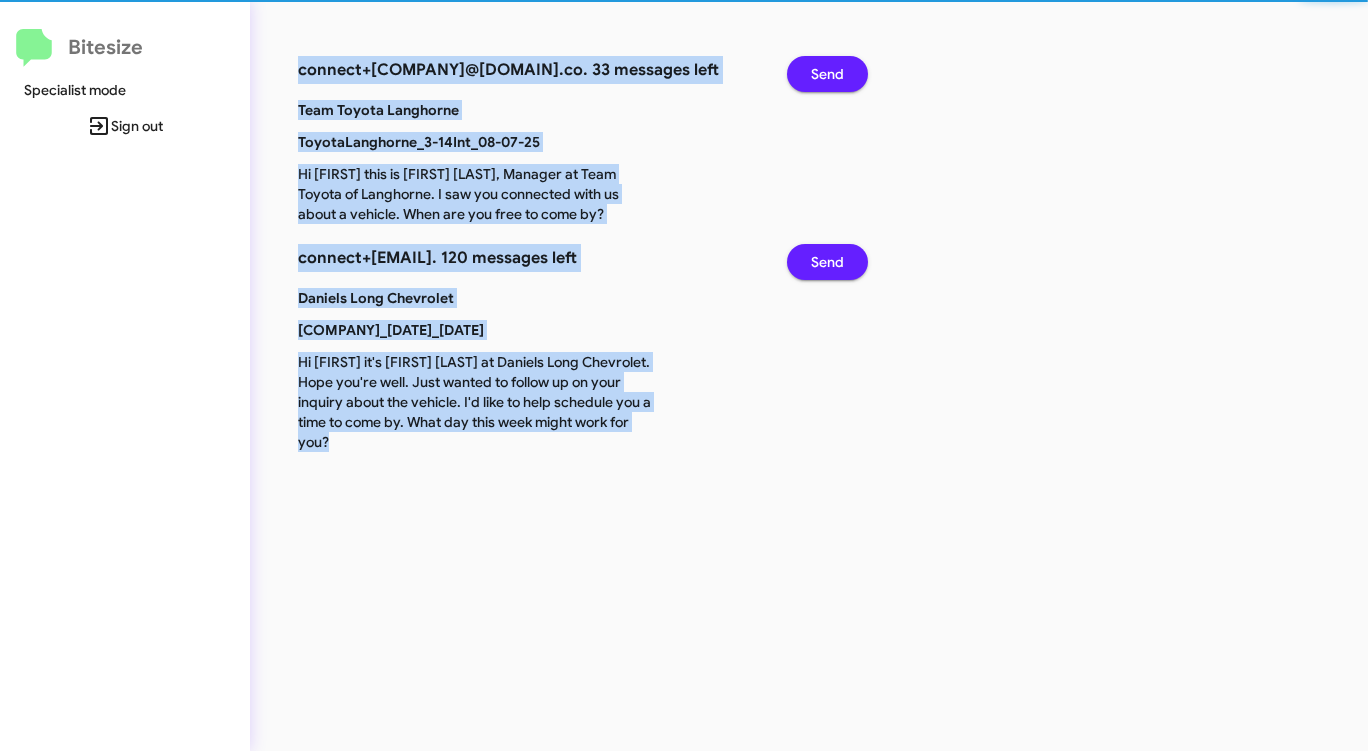 click on "Send" 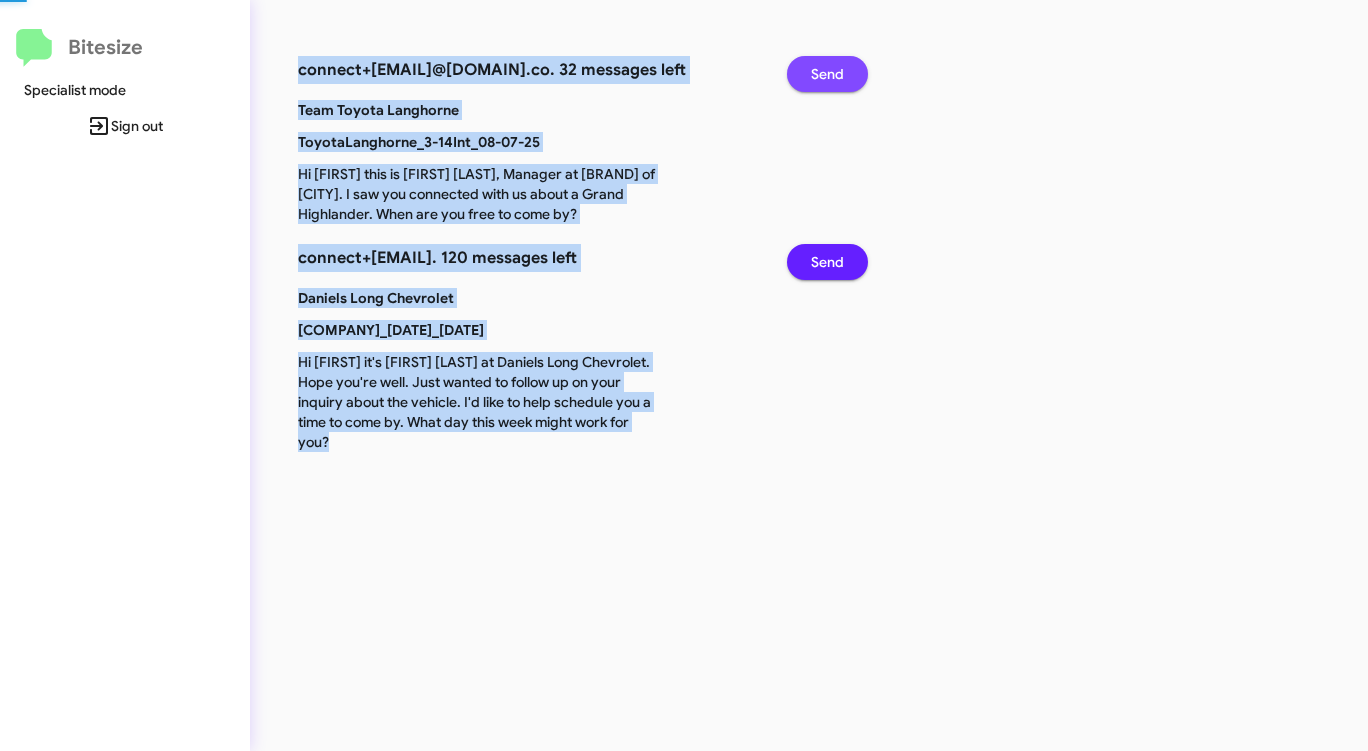 click on "Send" 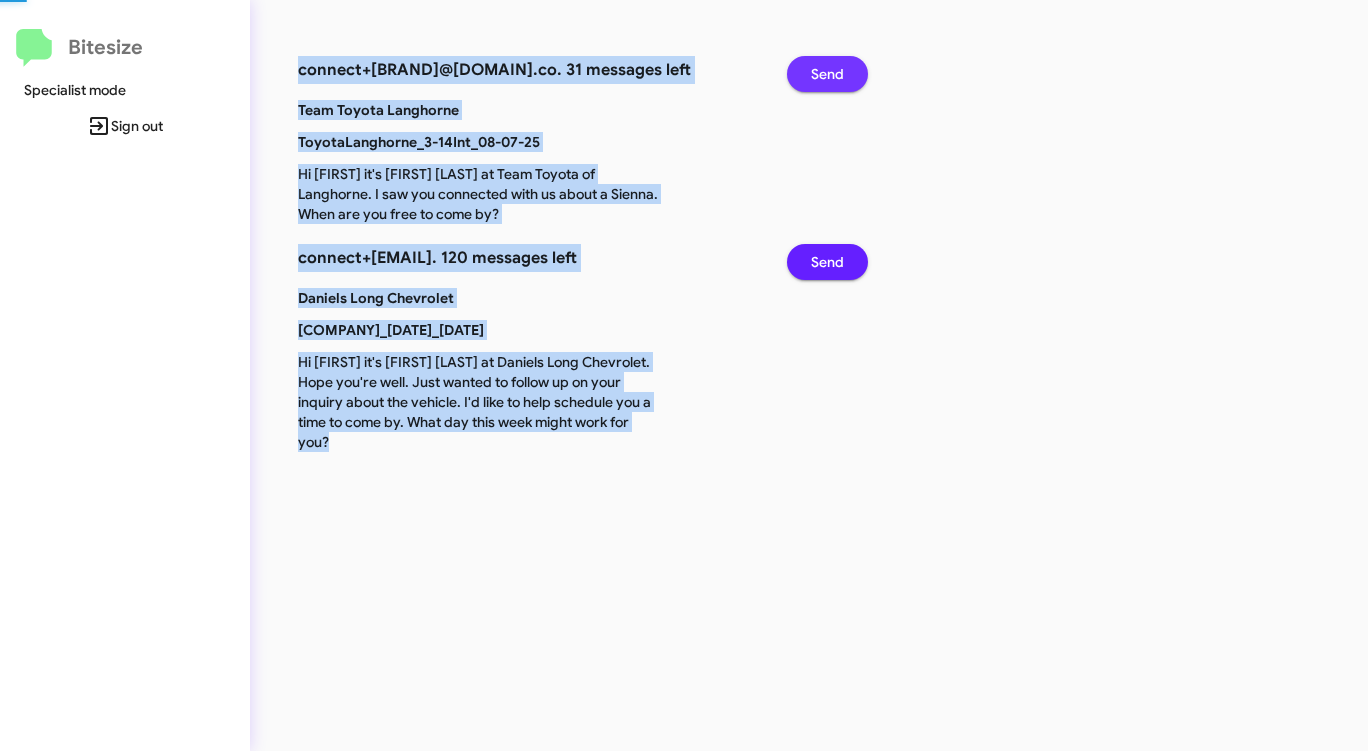 click on "Send" 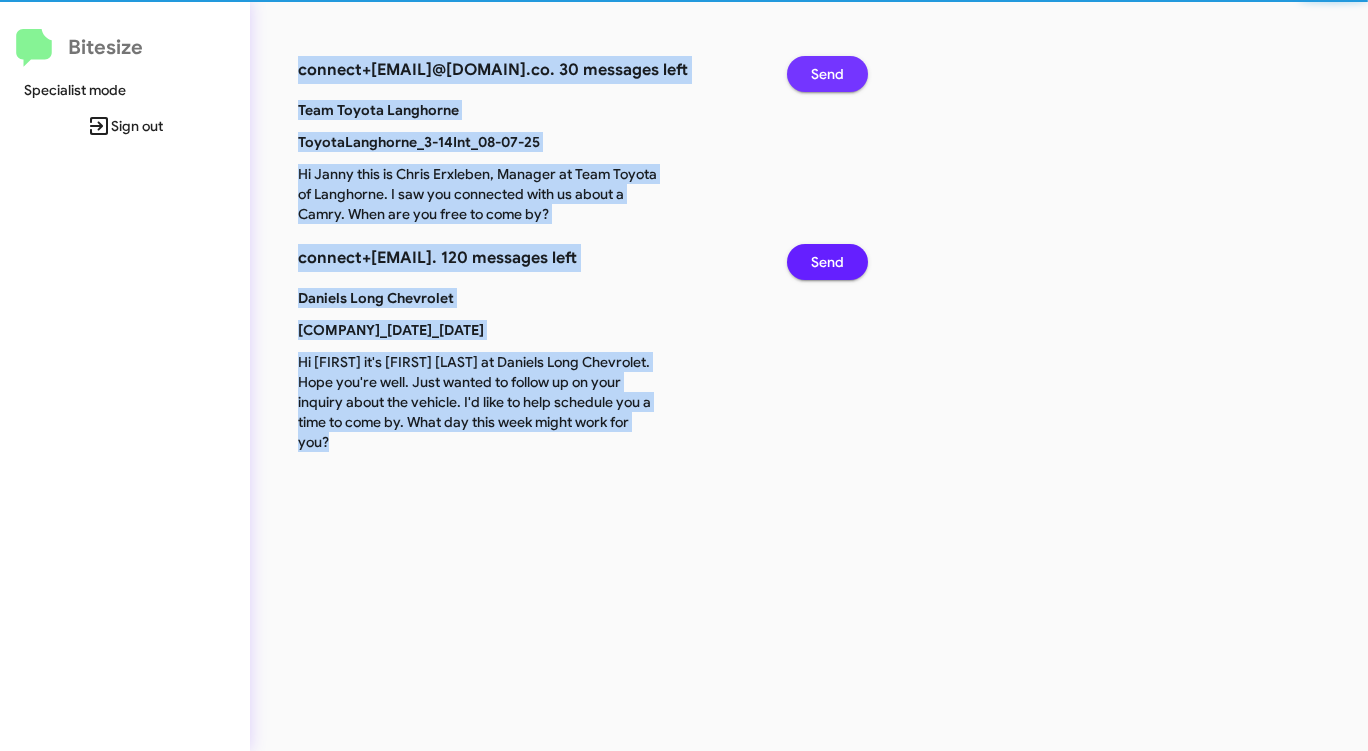 click on "Send" 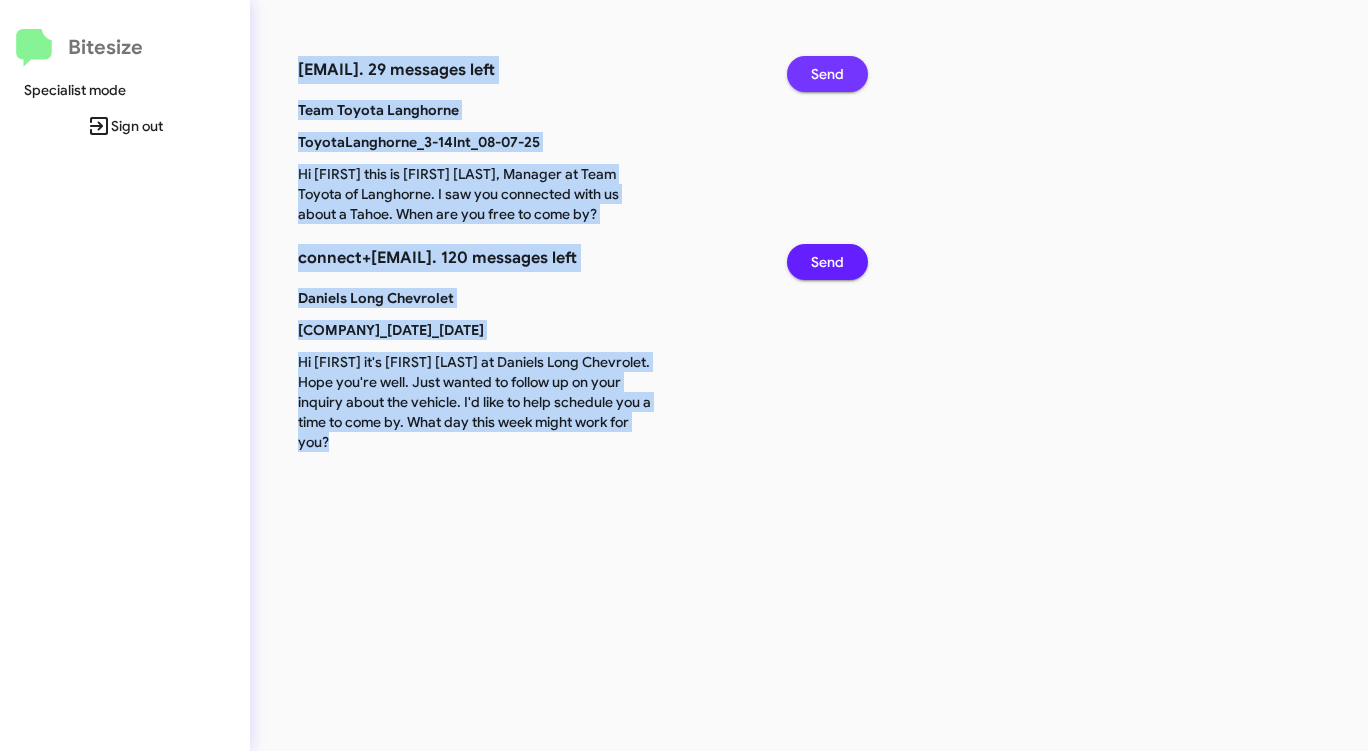 click on "Send" 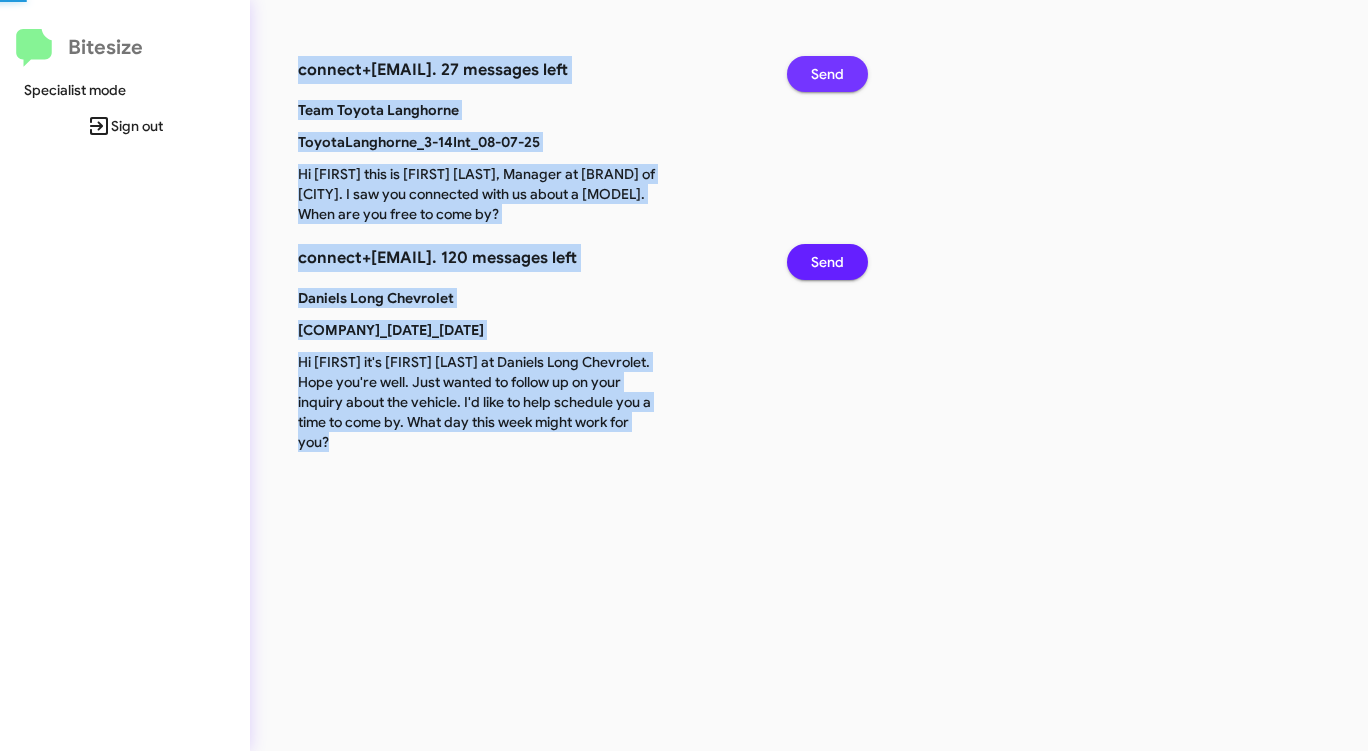 click on "Send" 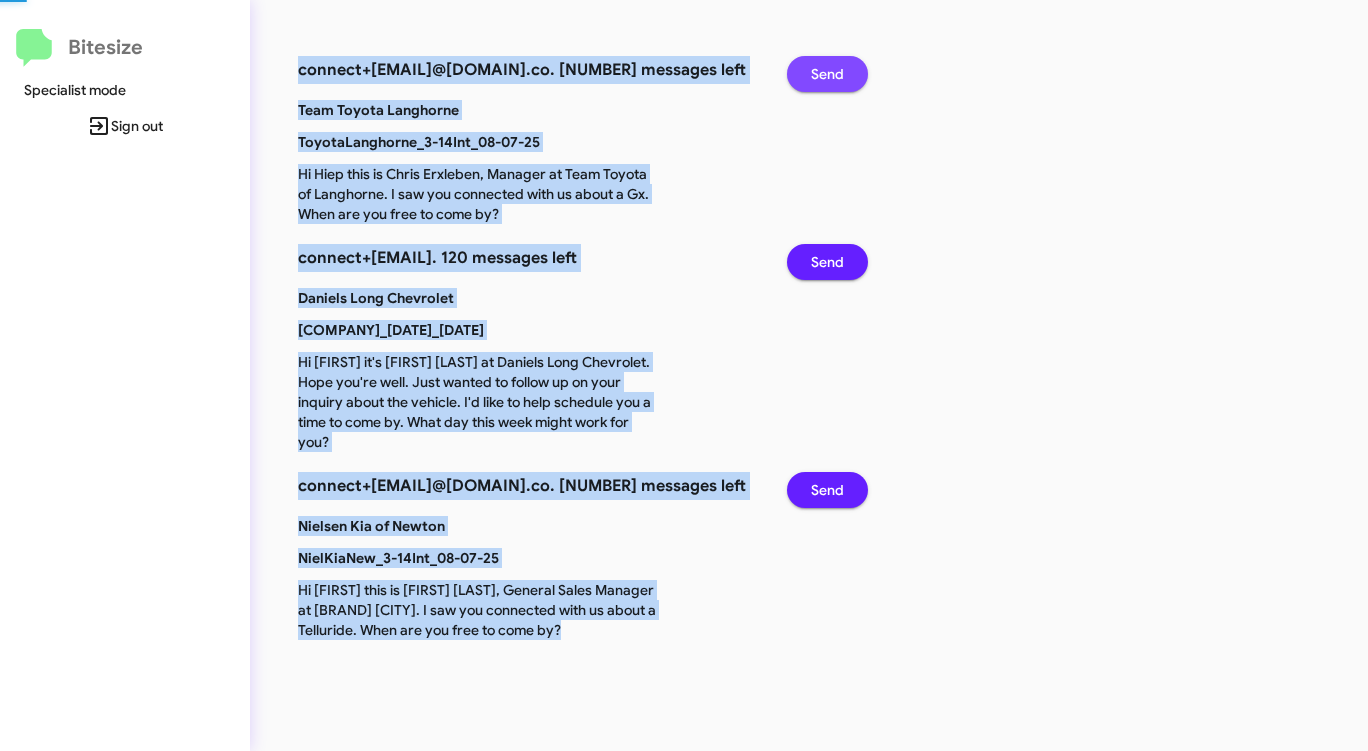 click on "Send" 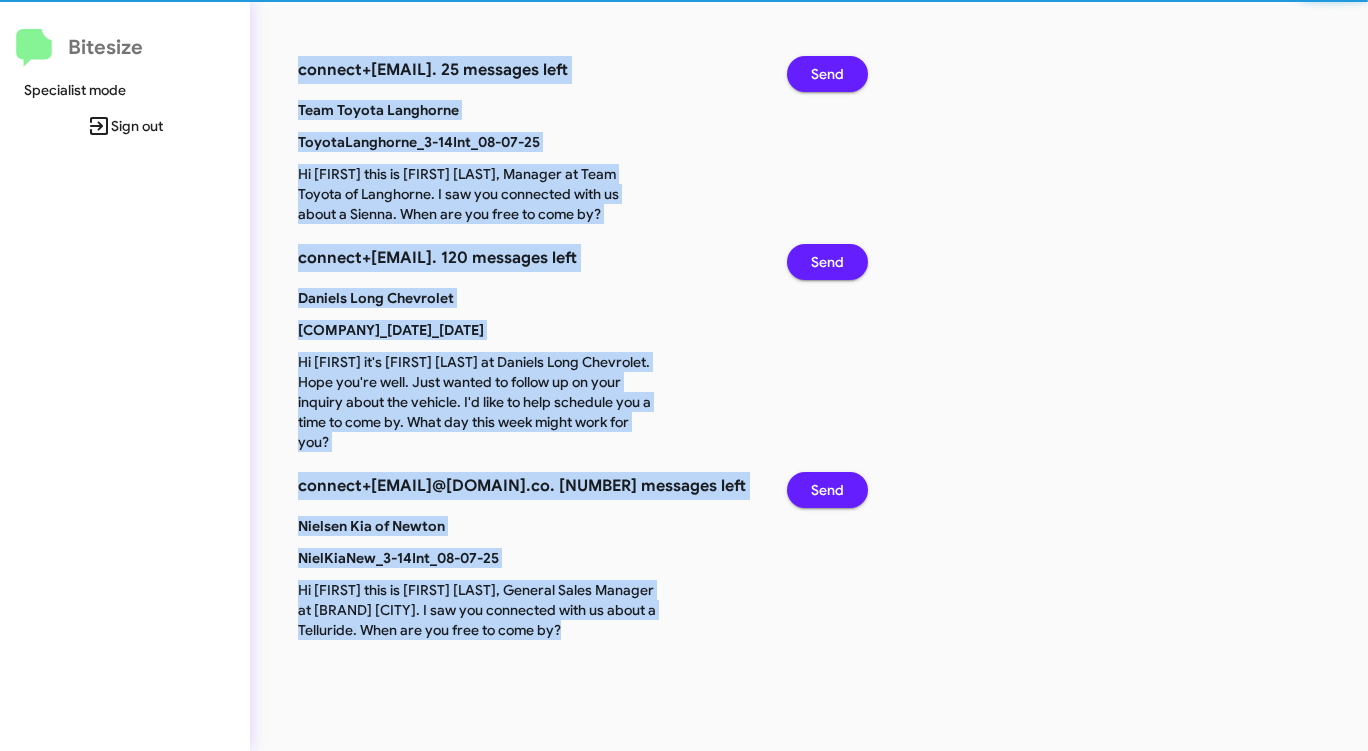 click on "Send" 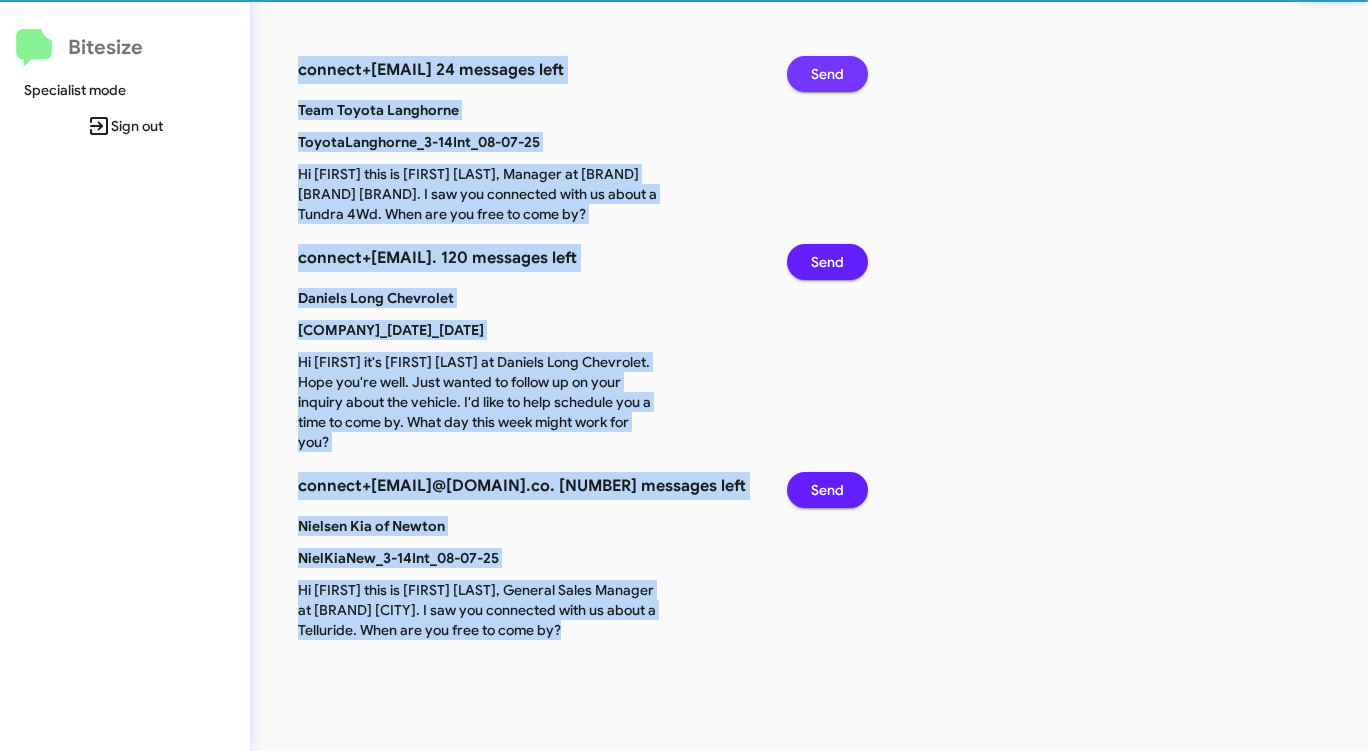 click on "Send" 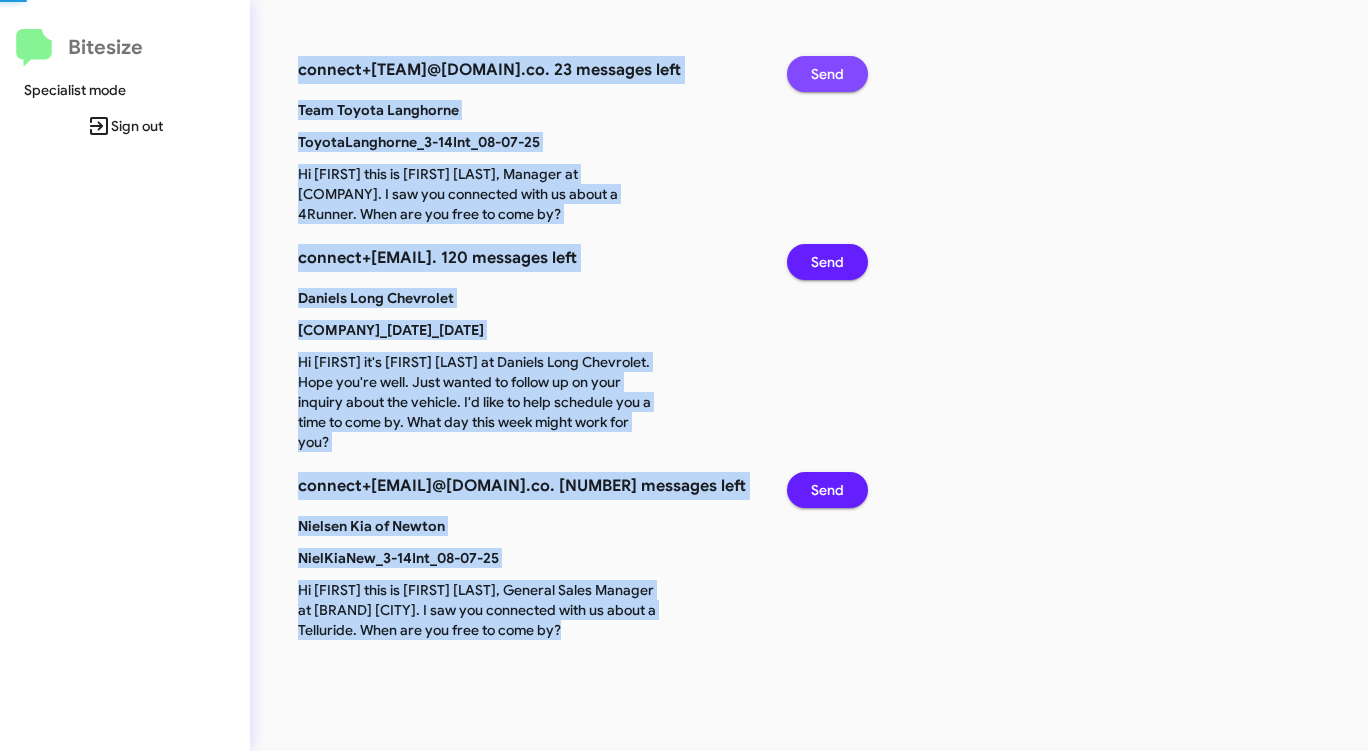 click on "Send" 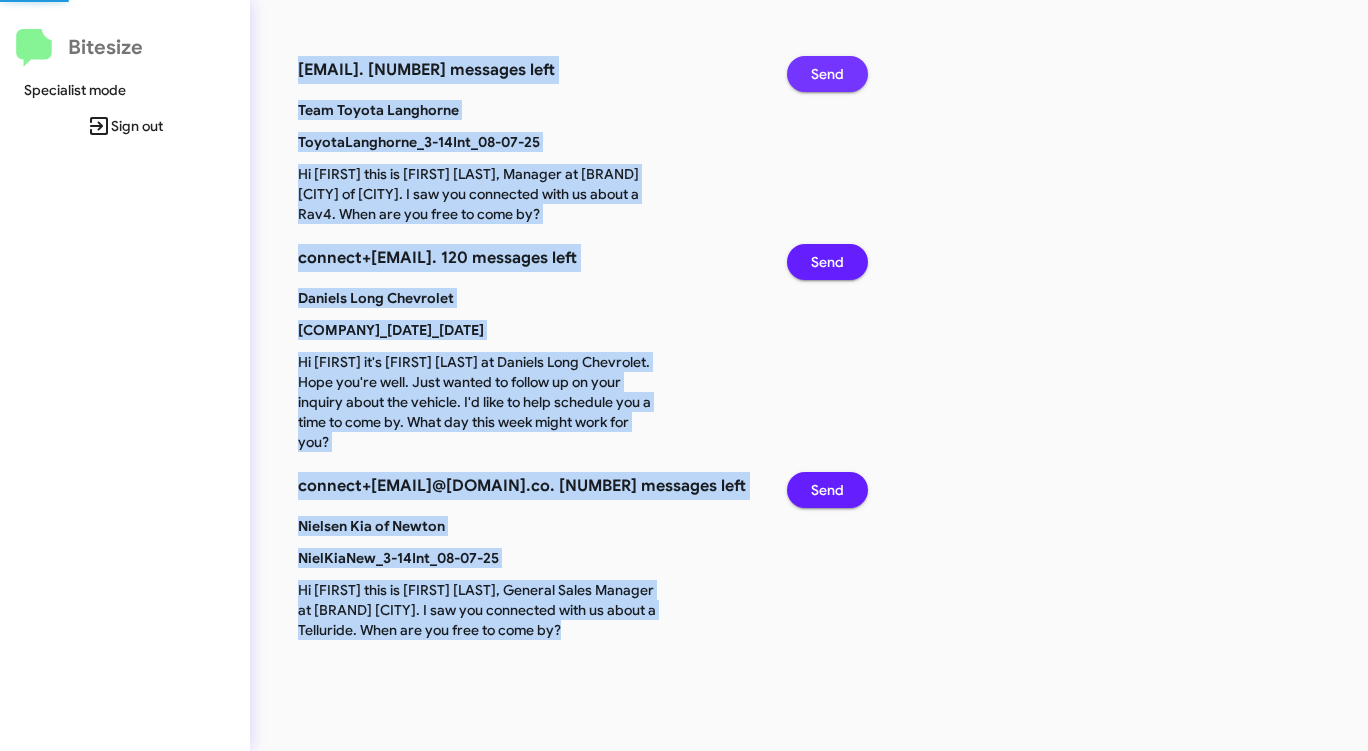 click on "Send" 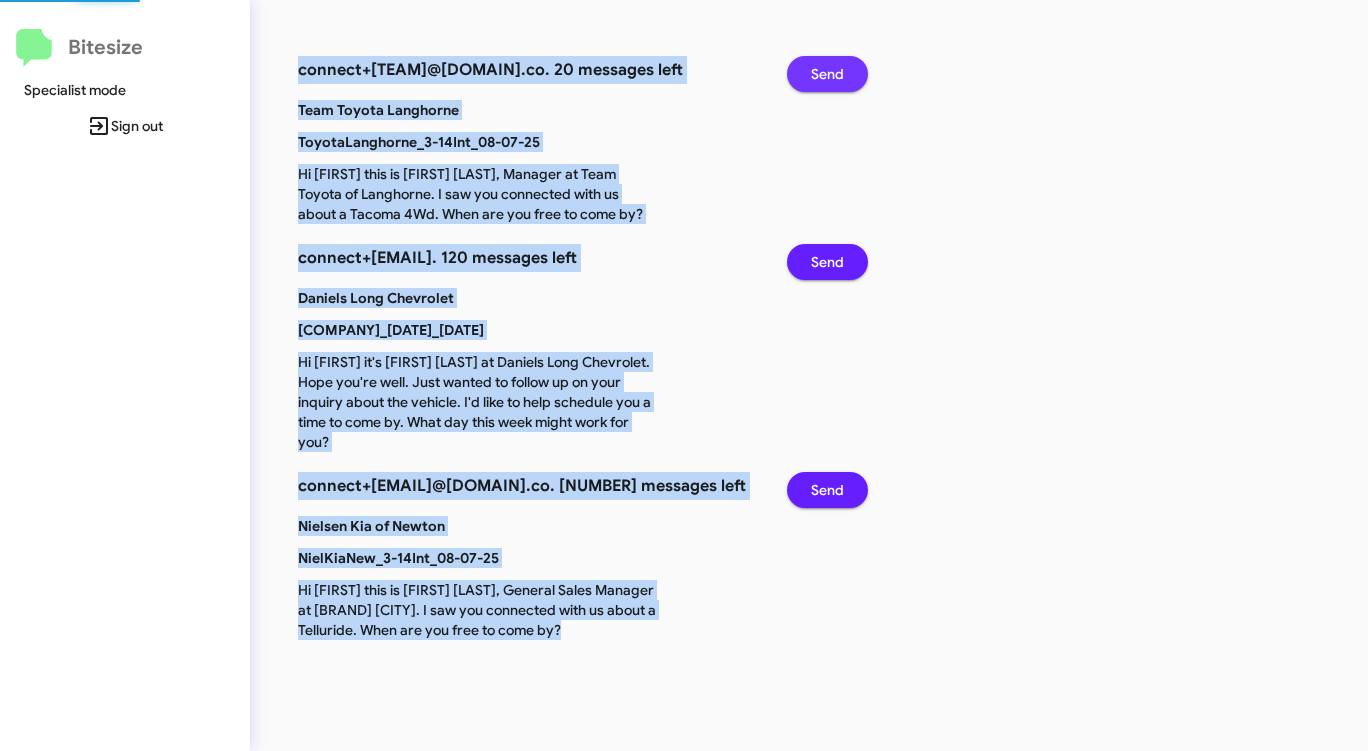 click on "Send" 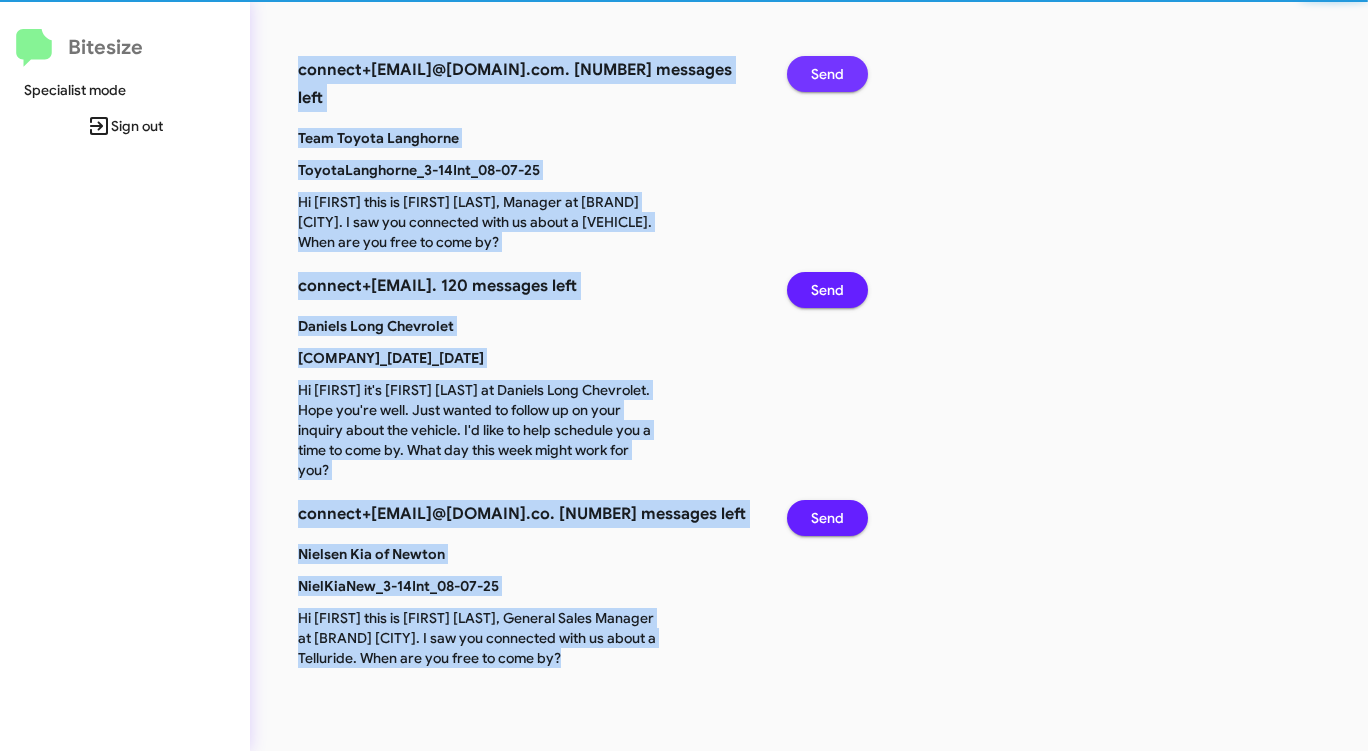 click on "Send" 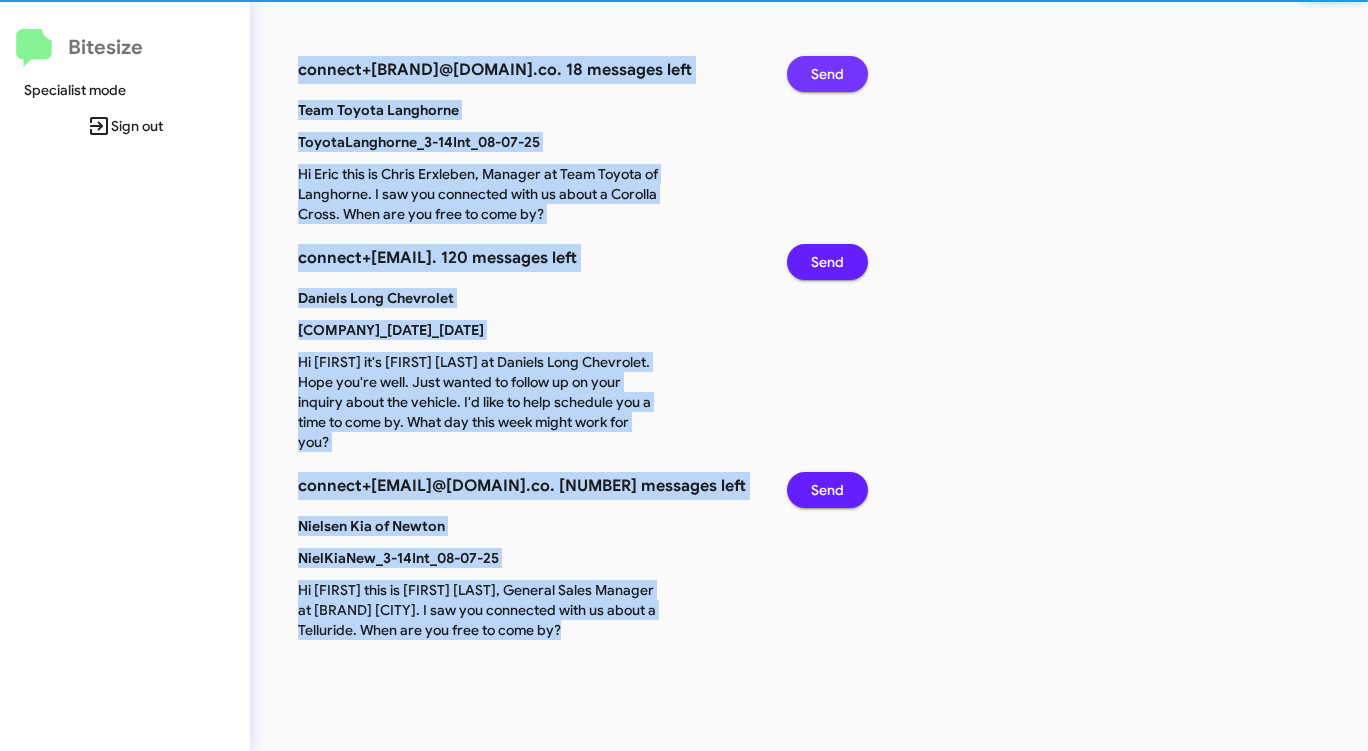 click on "Send" 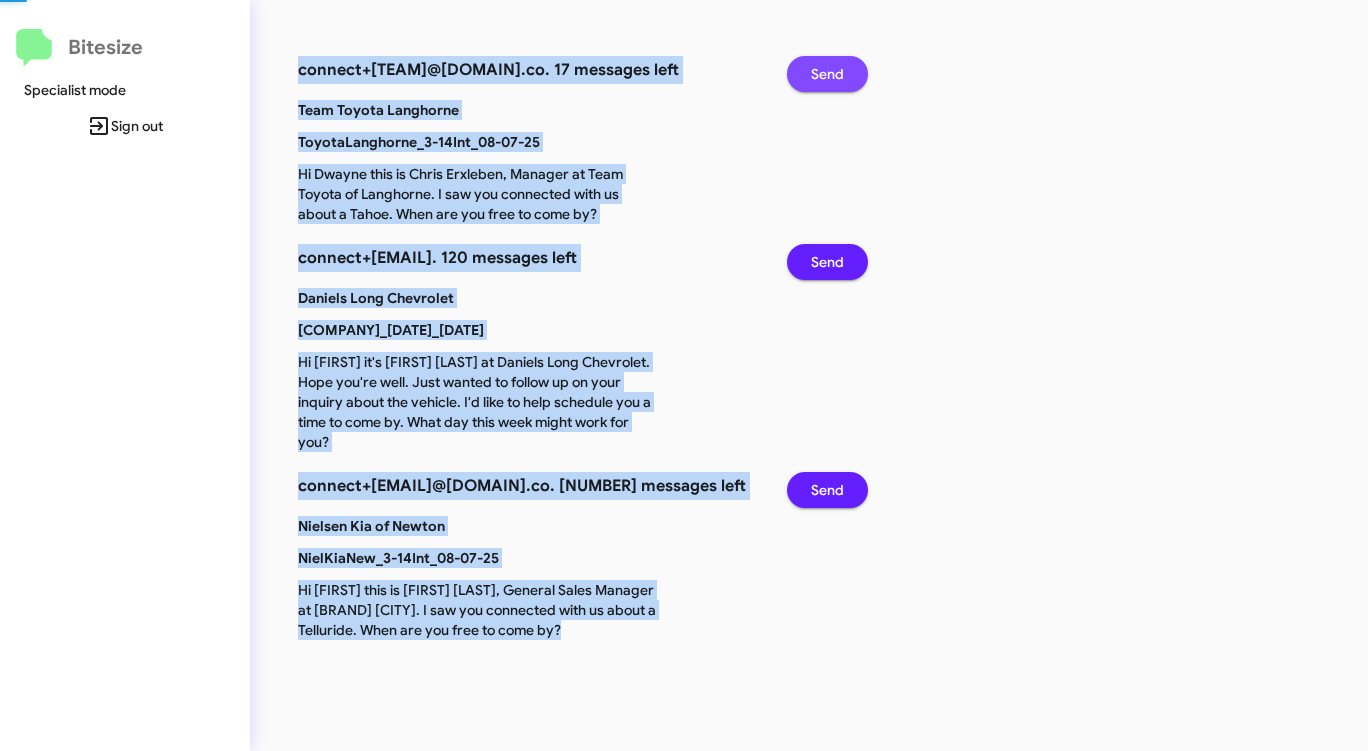 click on "Send" 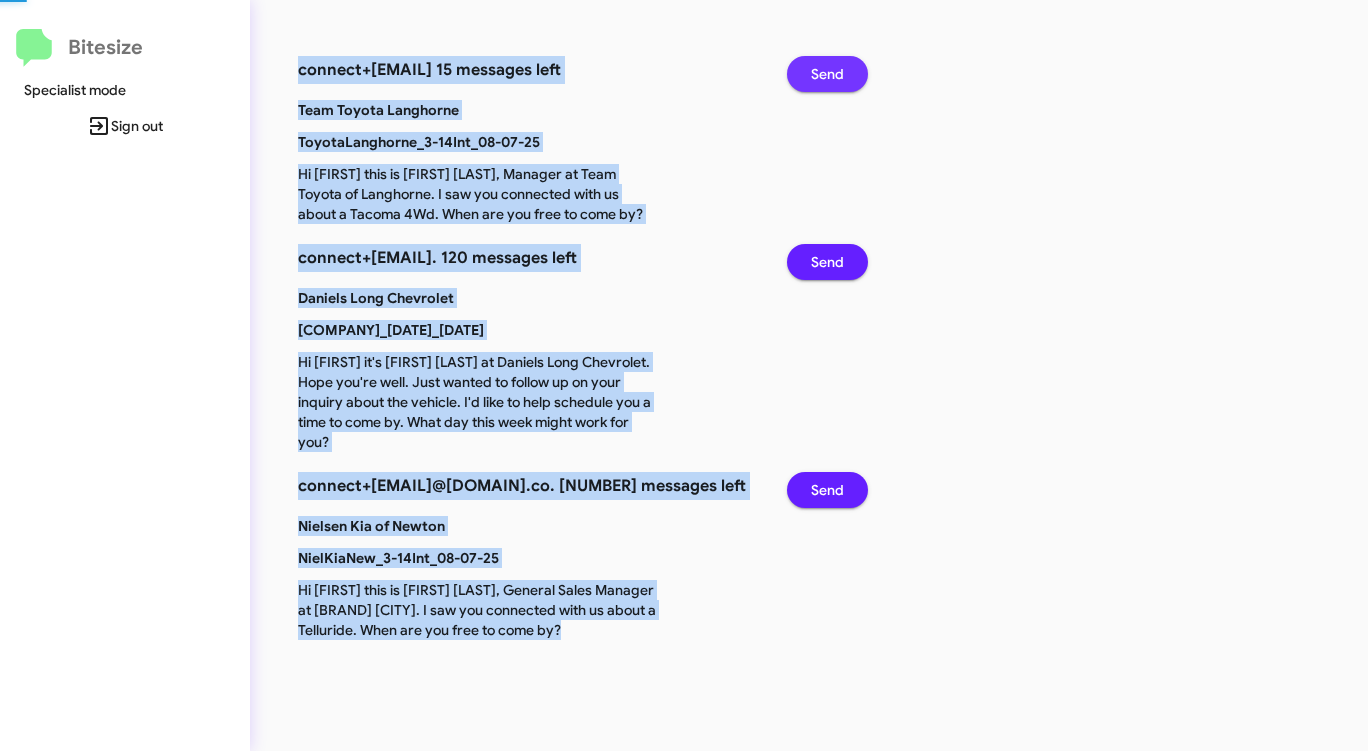 click on "Send" 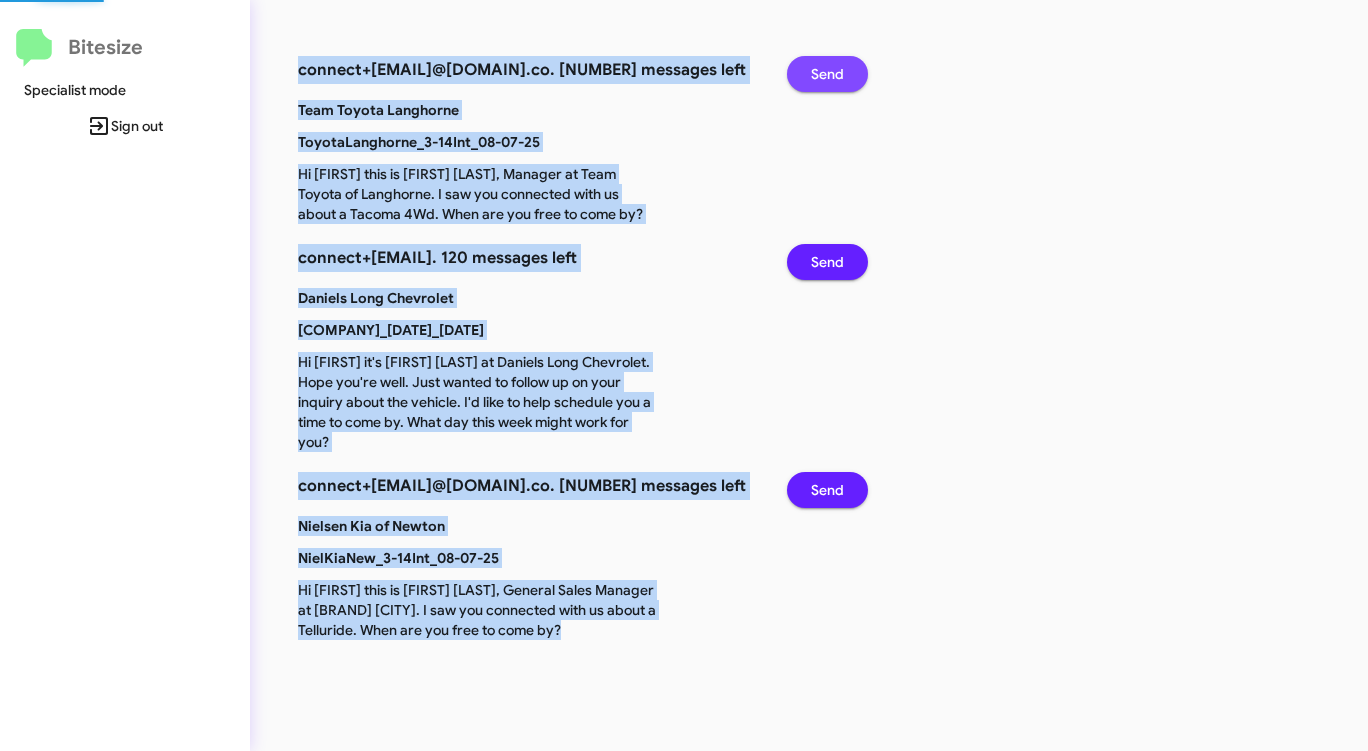click on "Send" 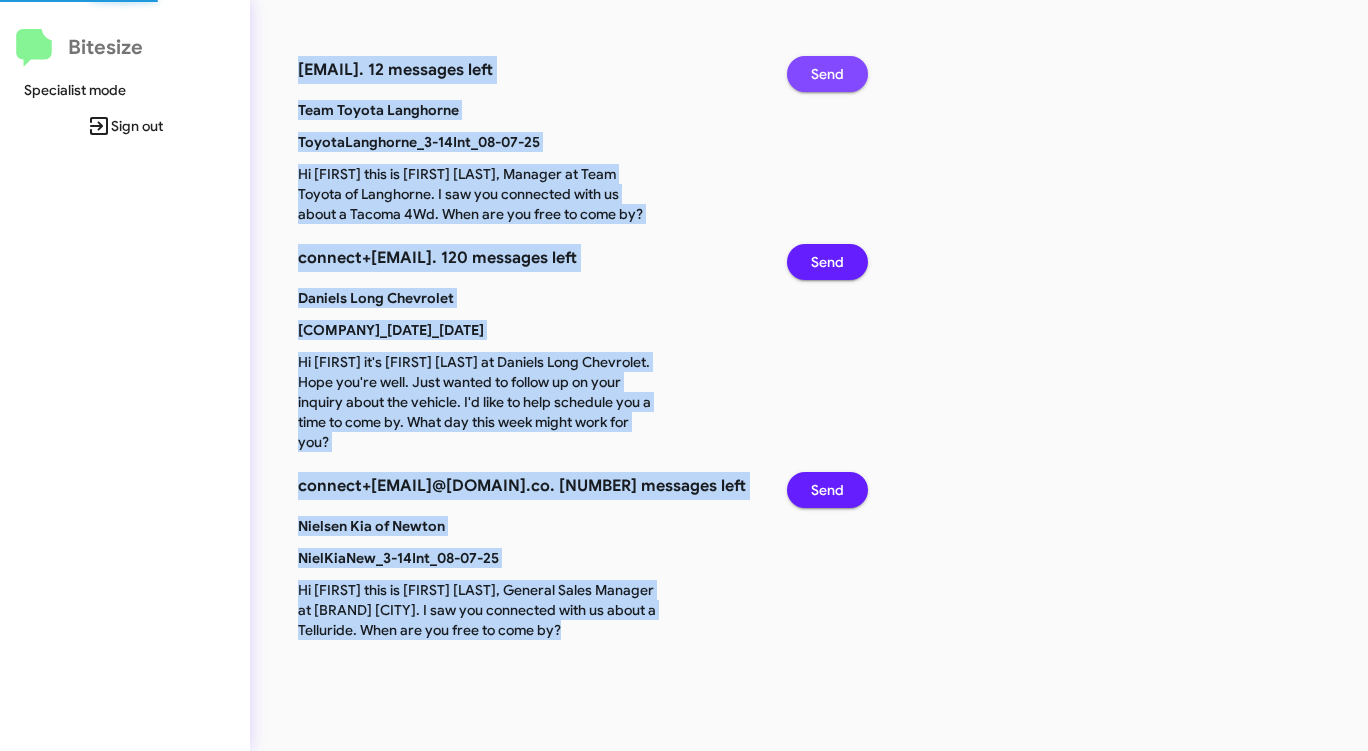 click on "Send" 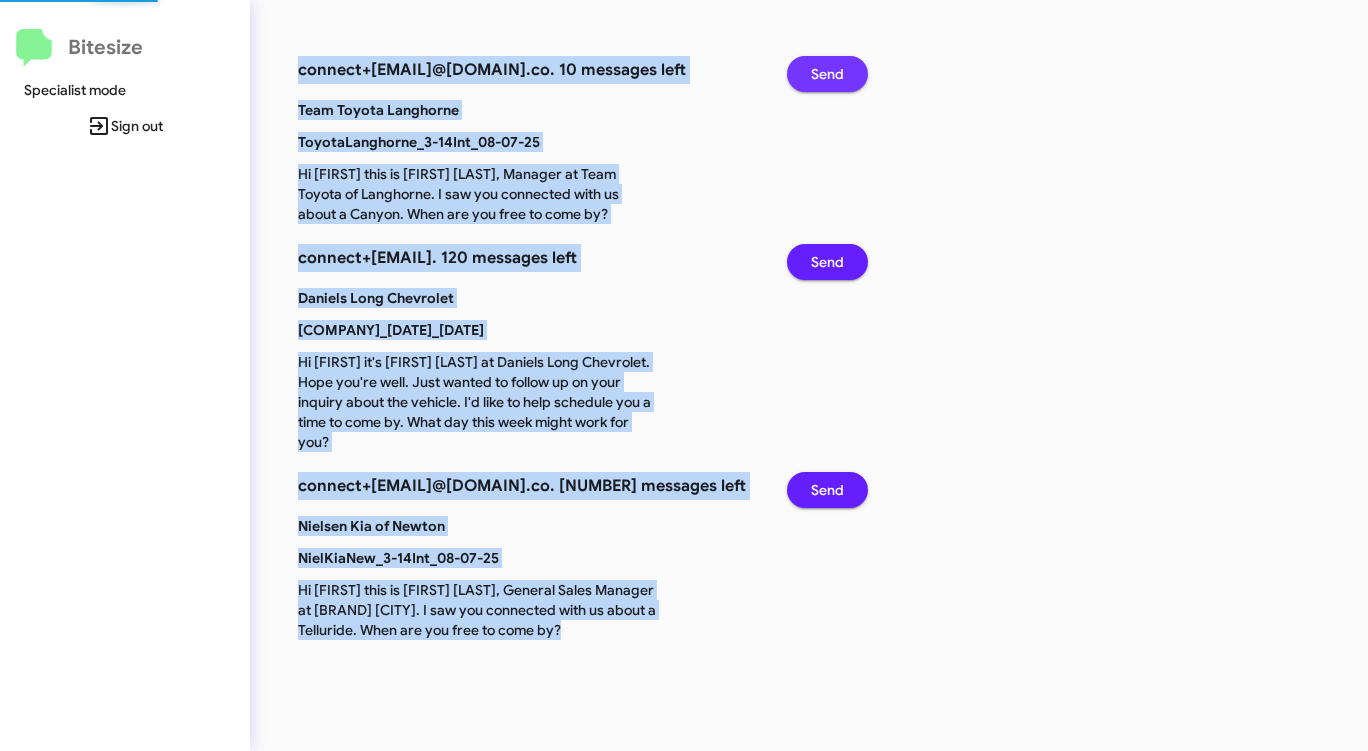 click on "Send" 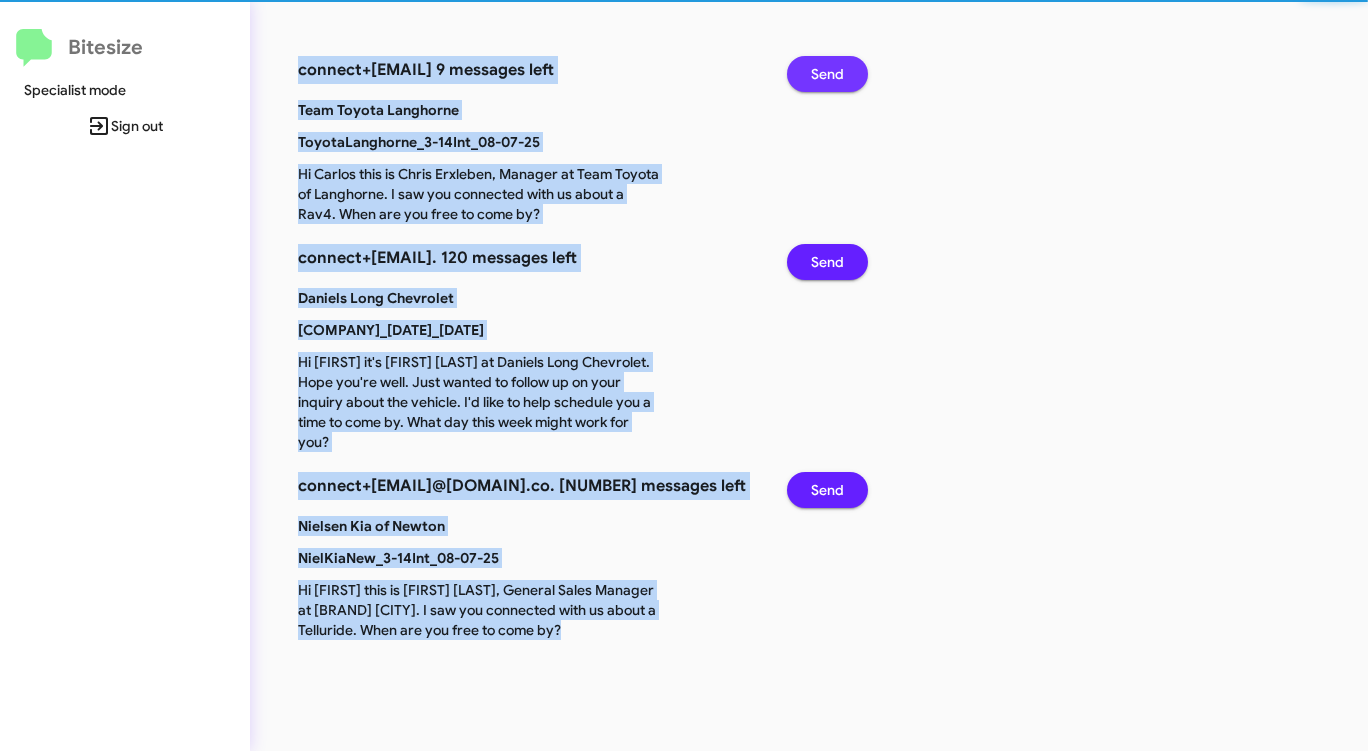 click on "Send" 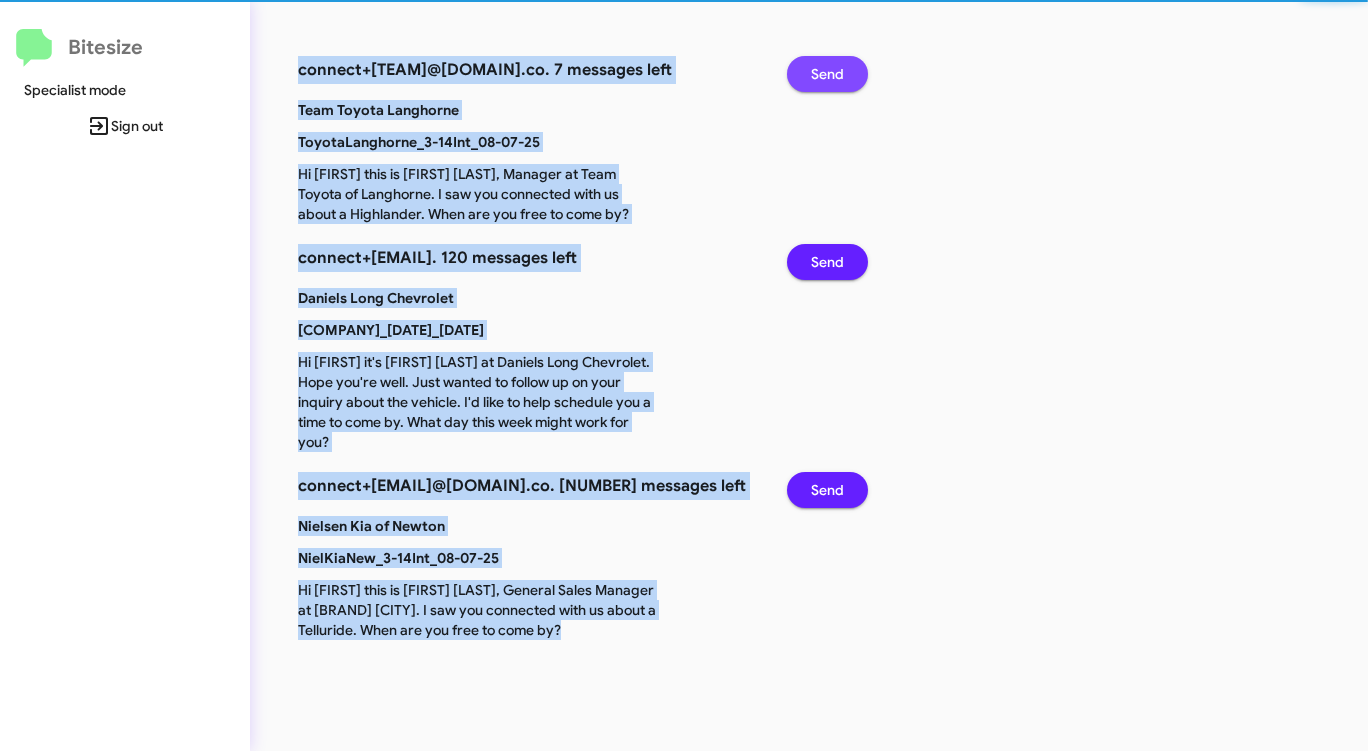 click on "Send" 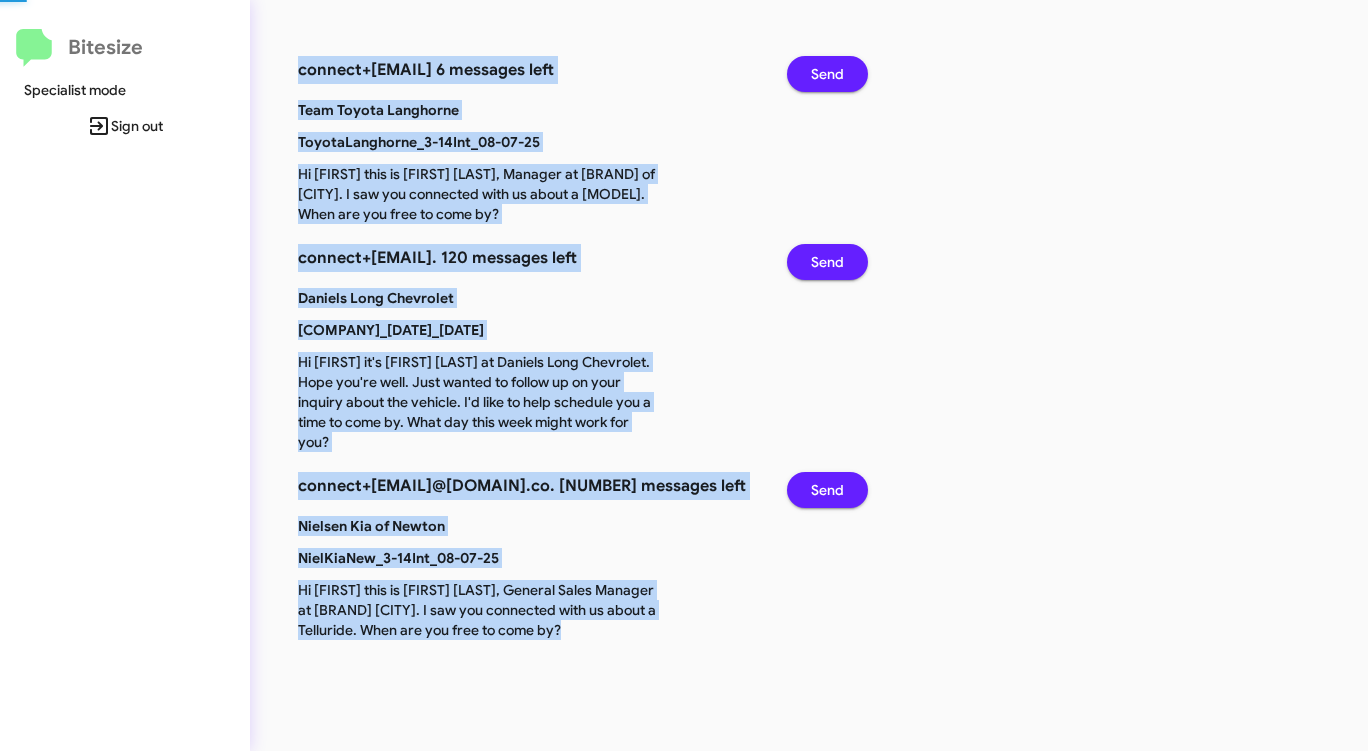click on "Send" 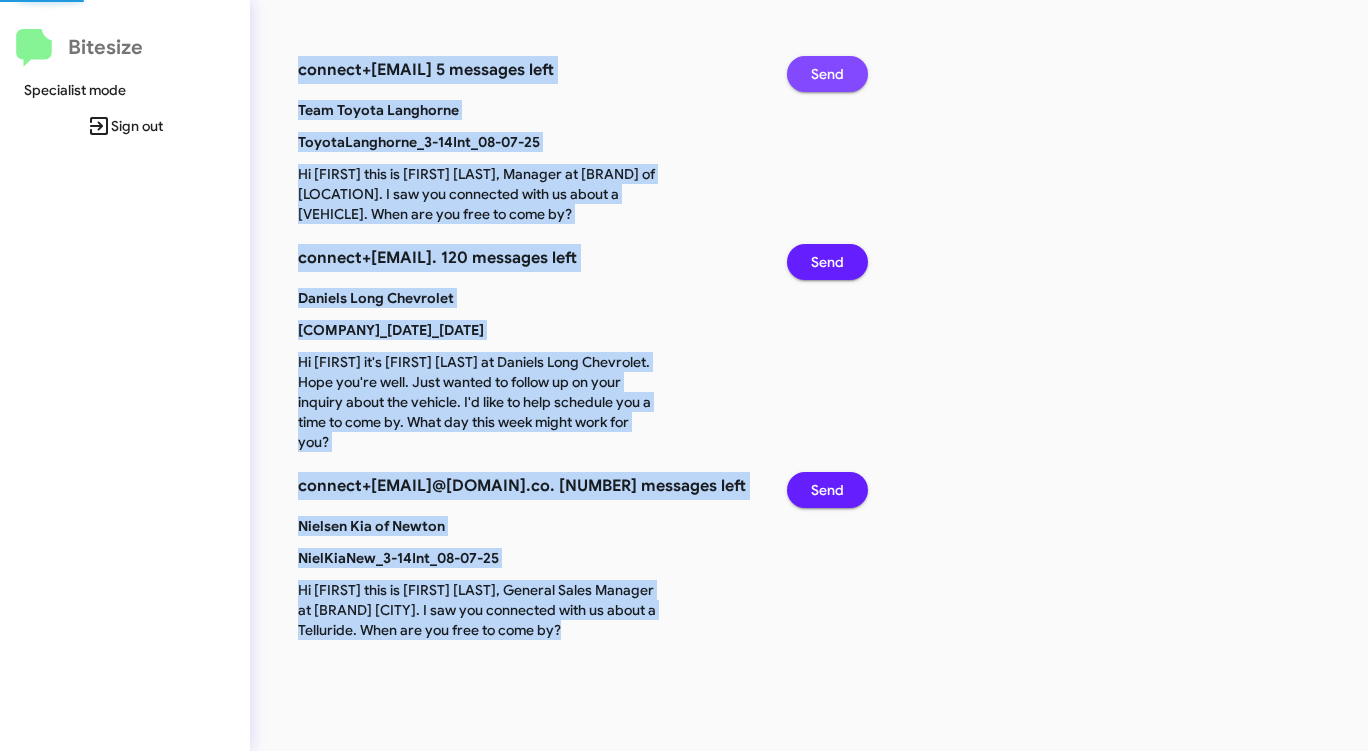 click on "Send" 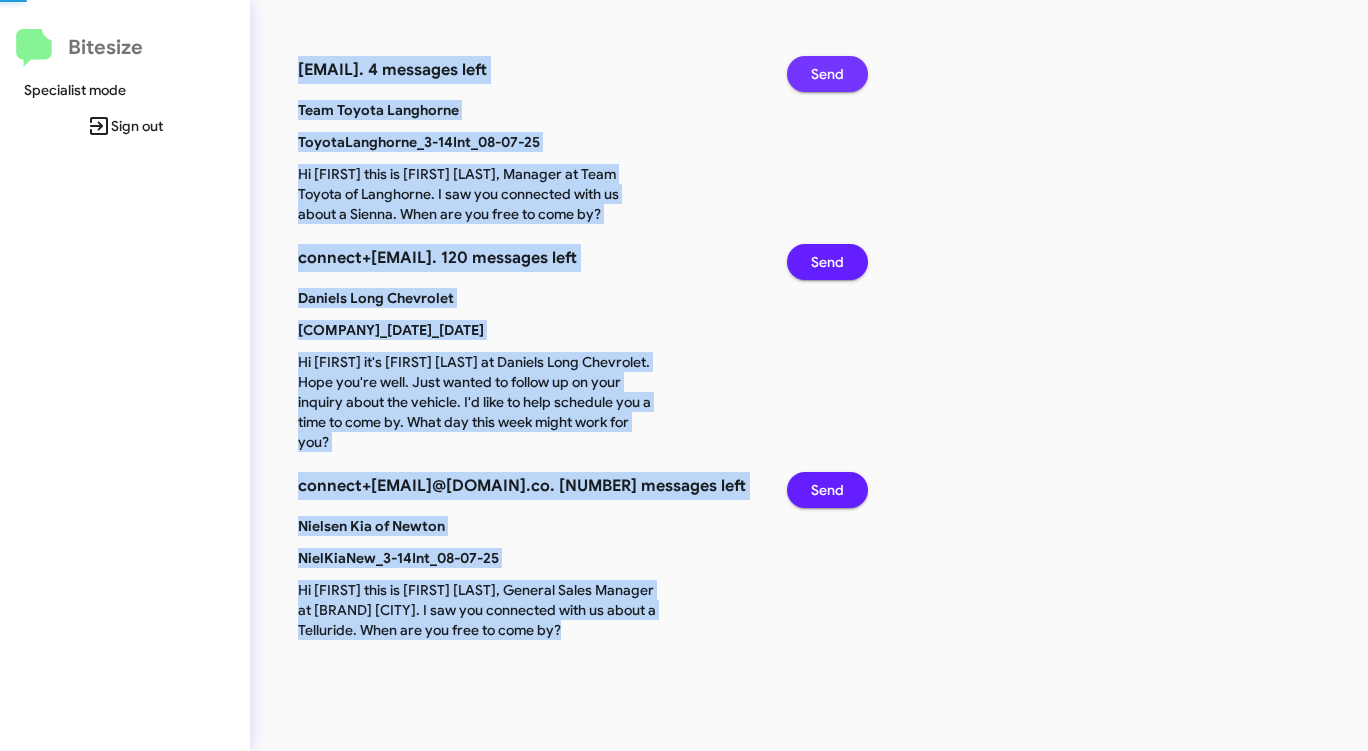 click on "Send" 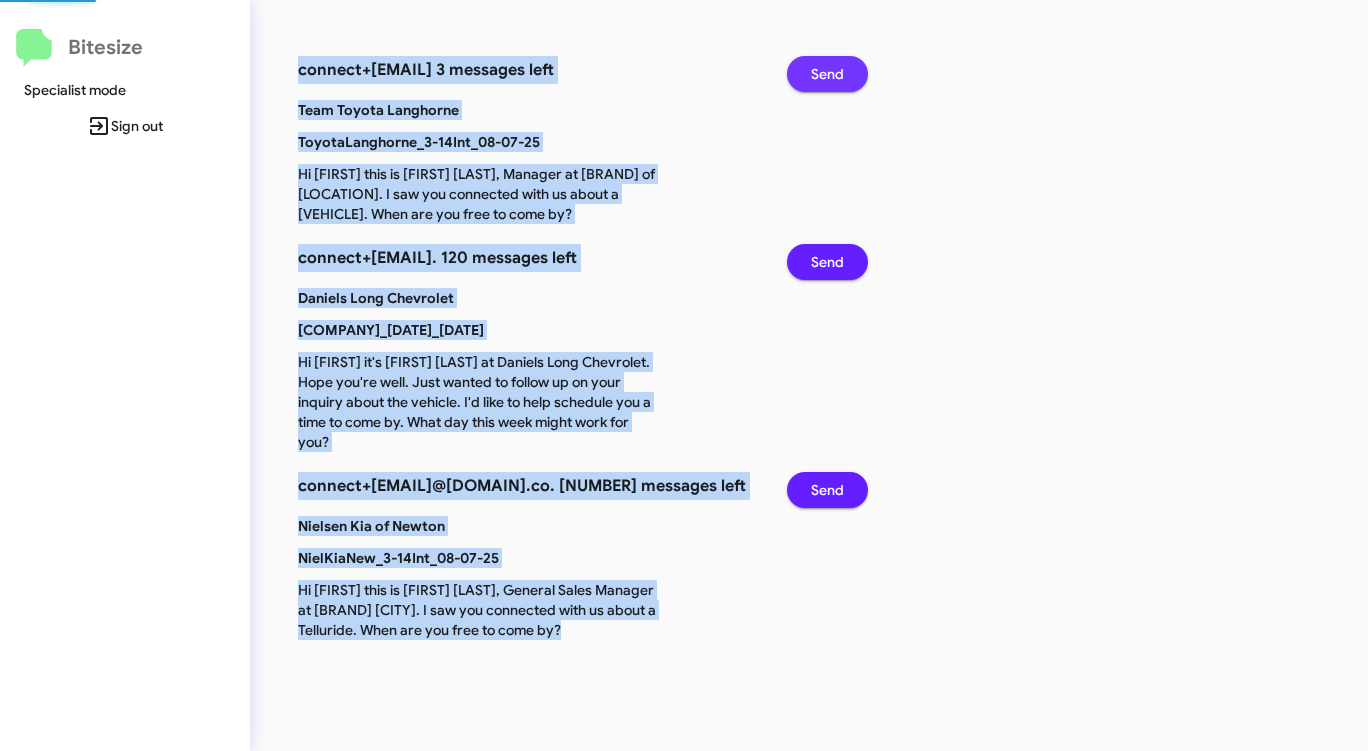 click on "Send" 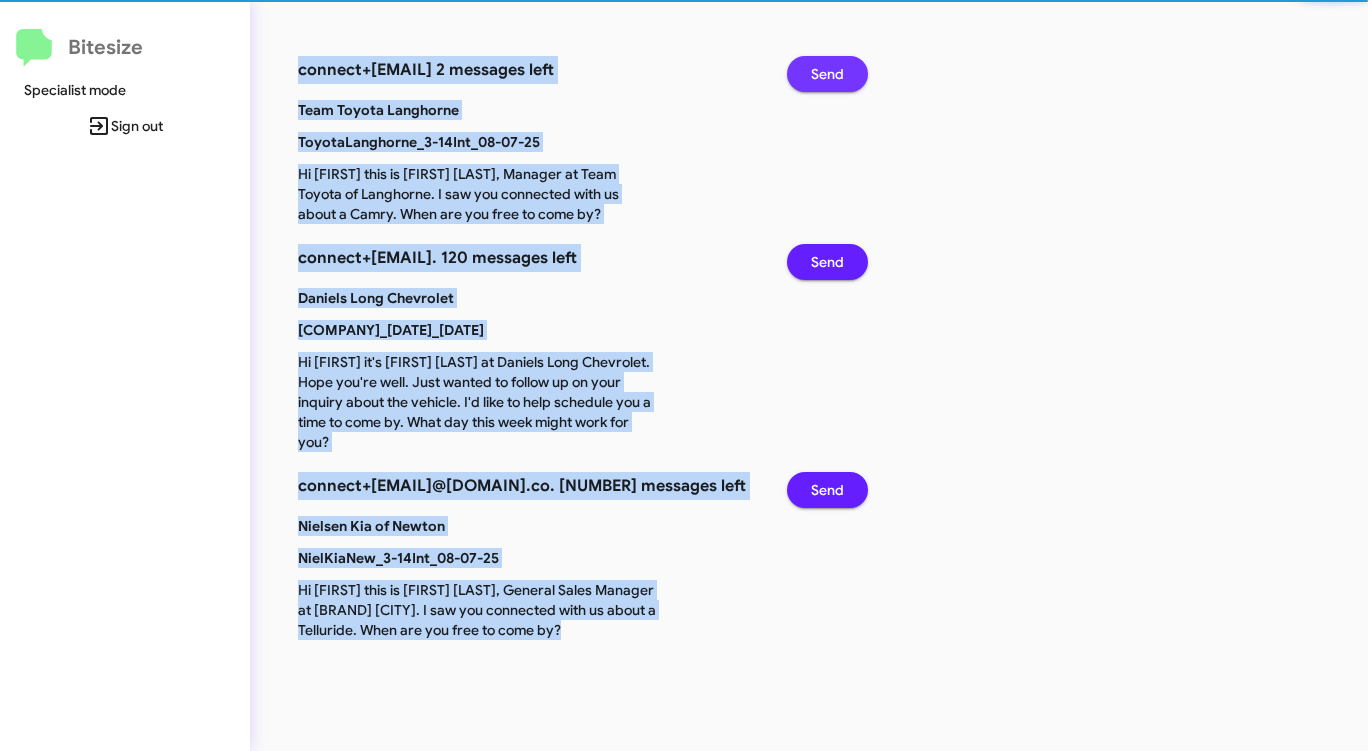 click on "Send" 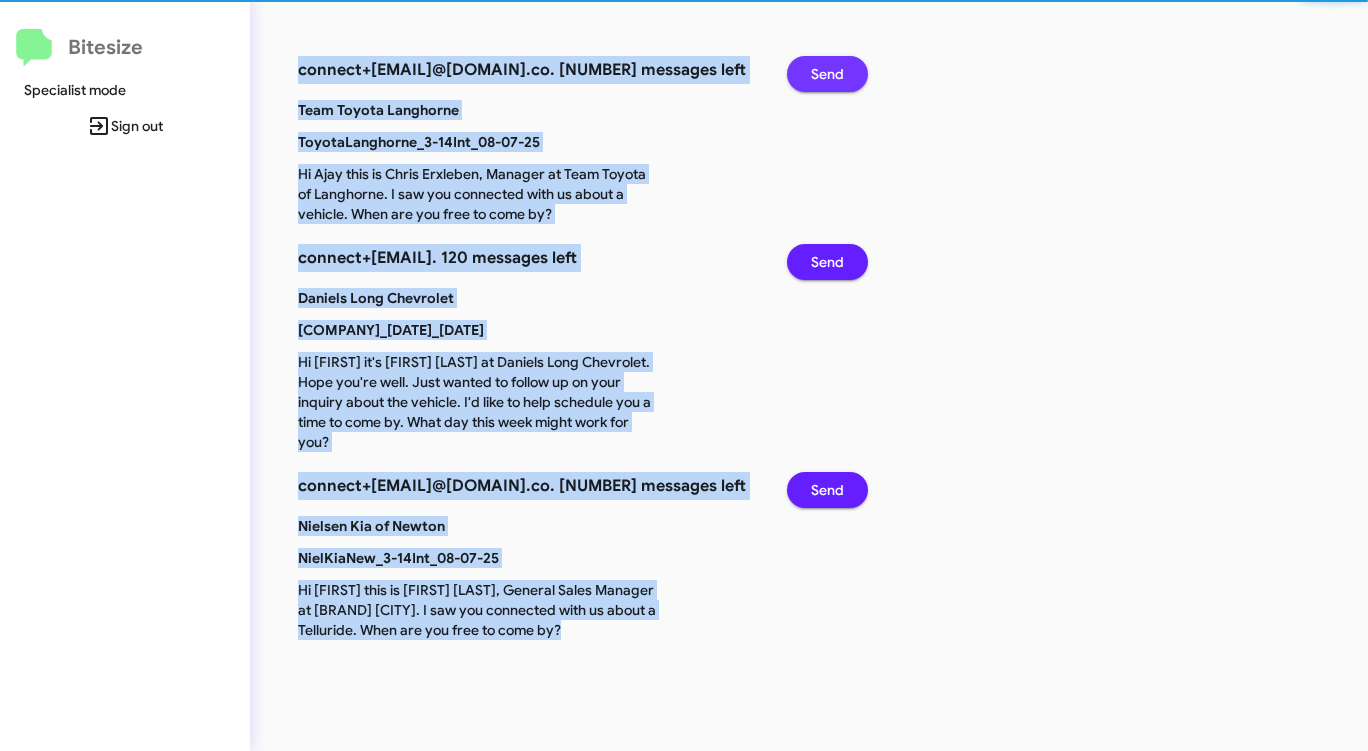 click on "Send" 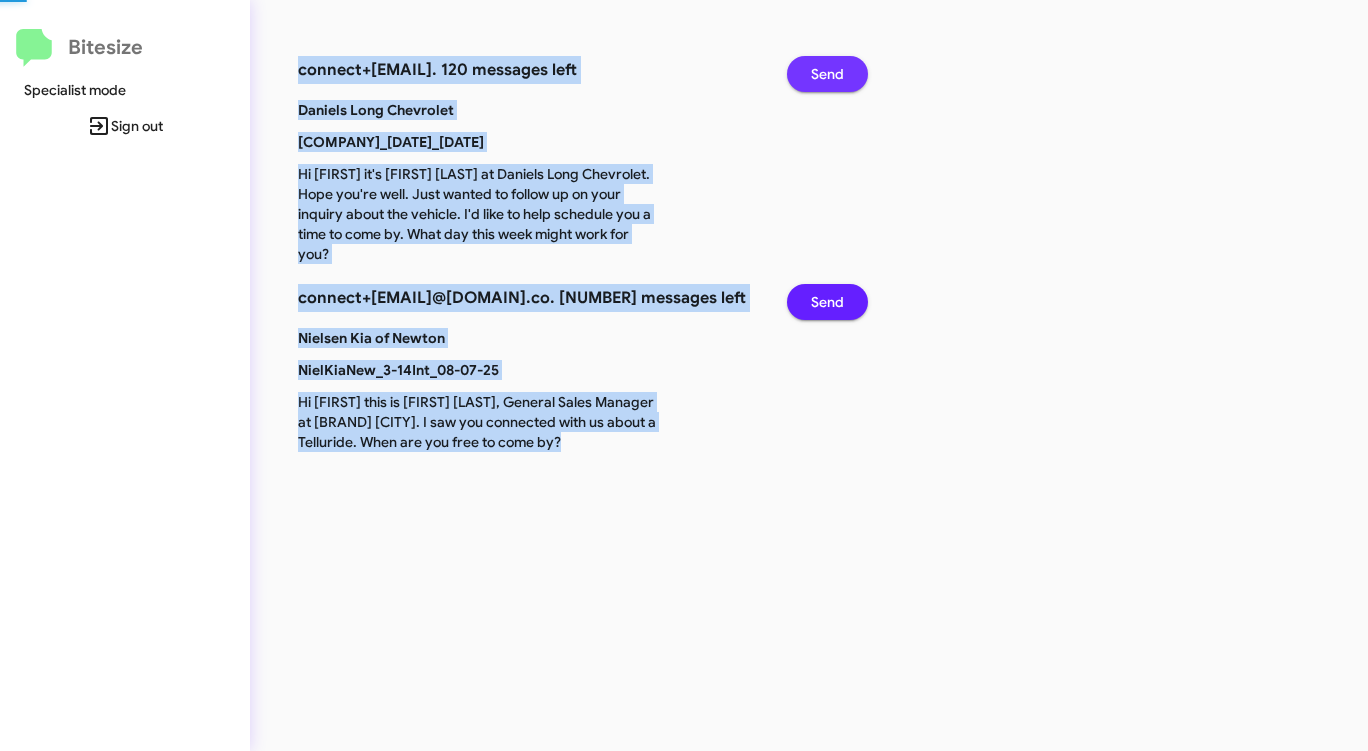 click on "Send" 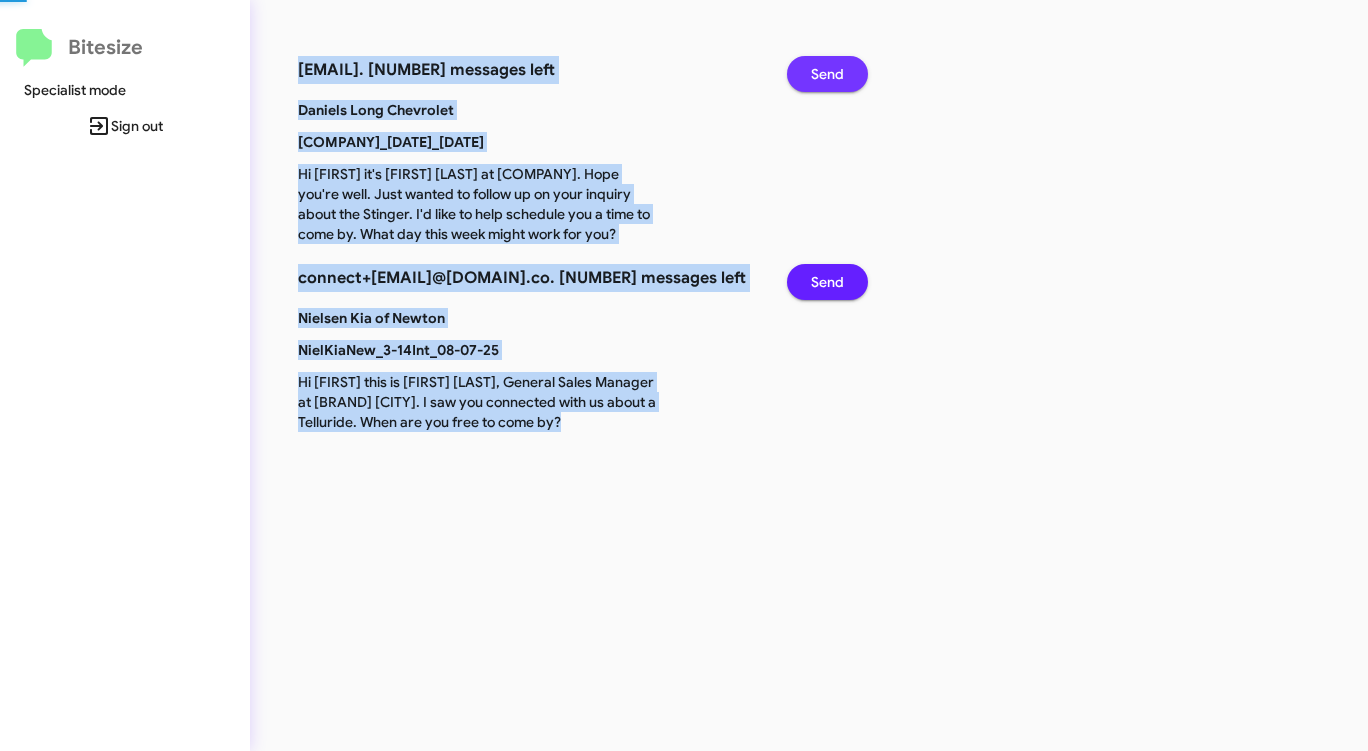click on "Send" 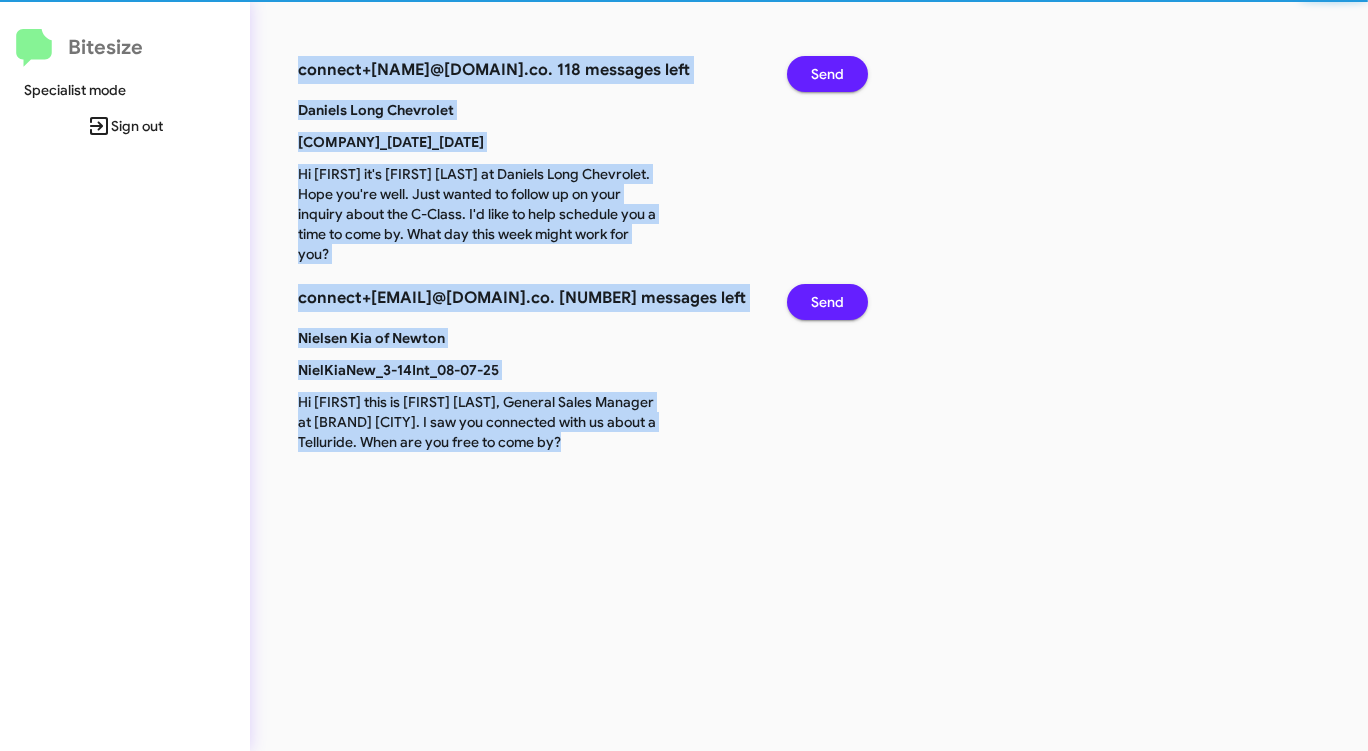 click on "Send" 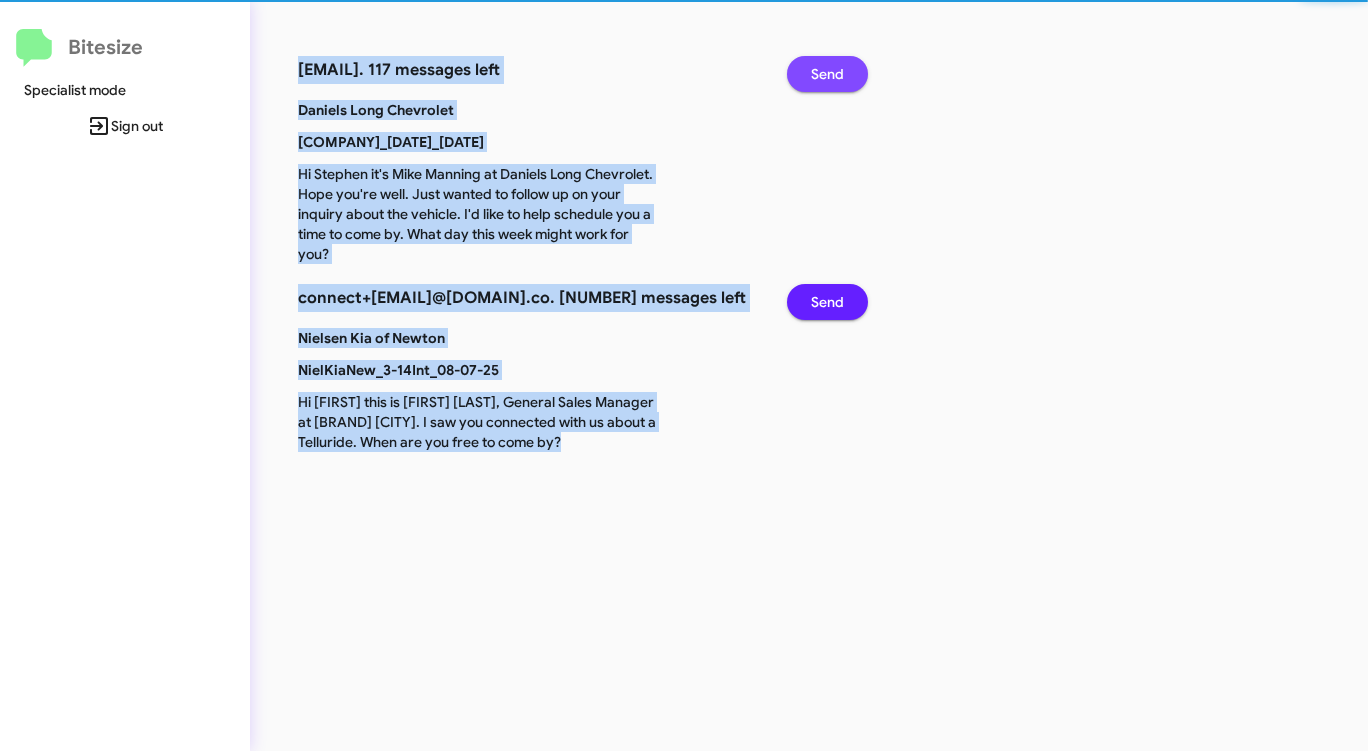 click on "Send" 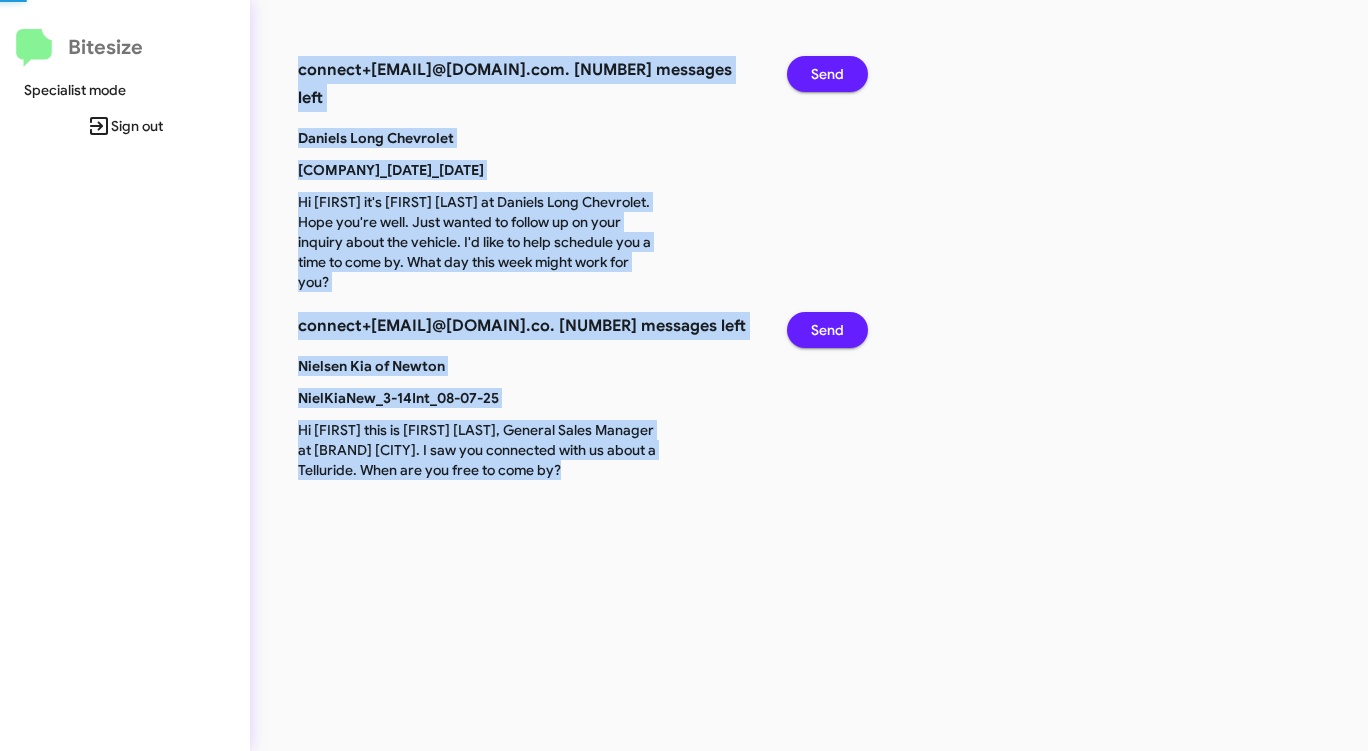 click on "Send" 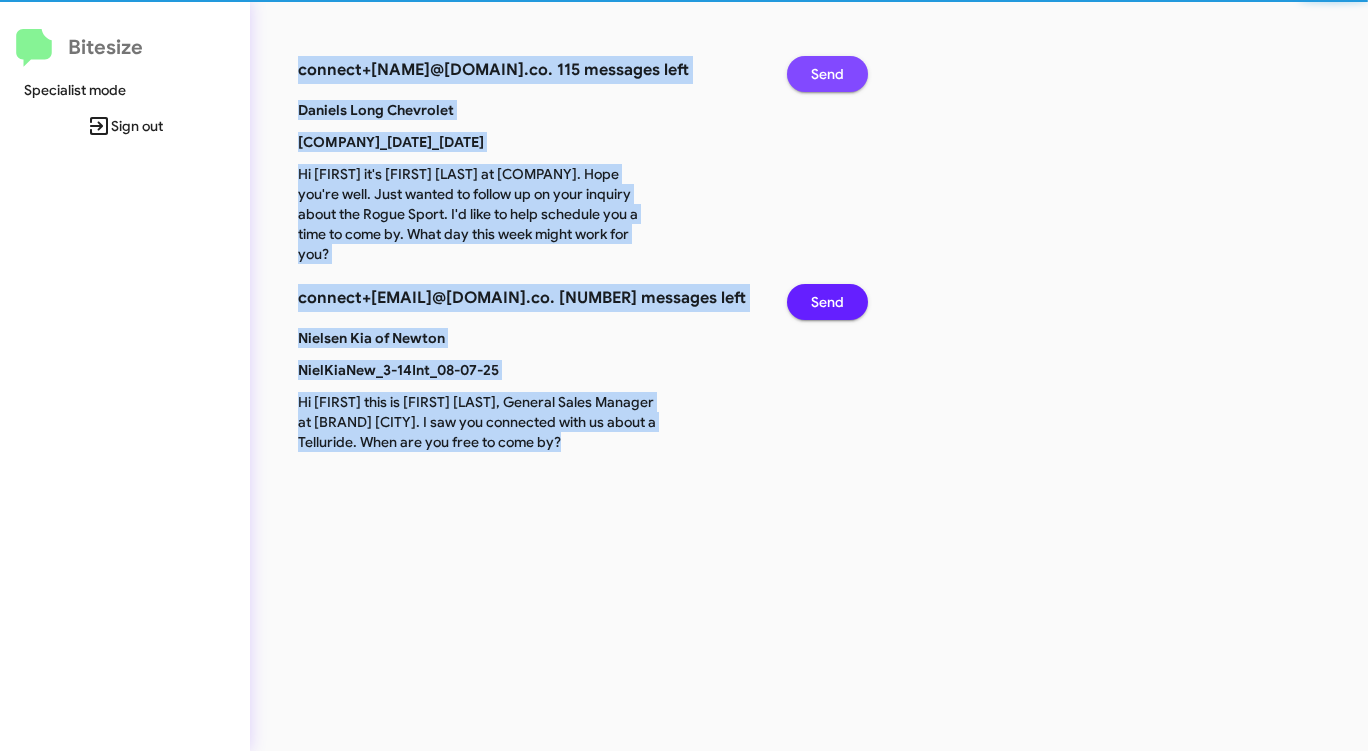 click on "Send" 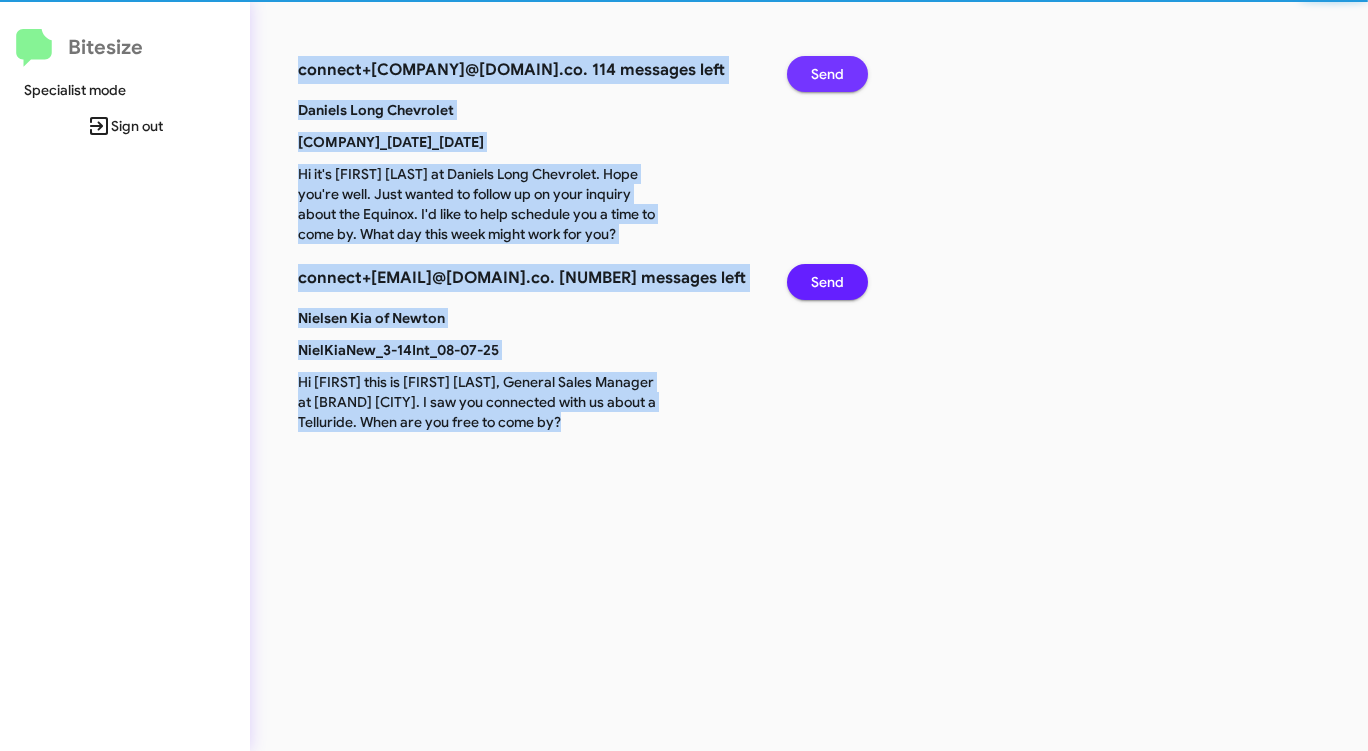 click on "Send" 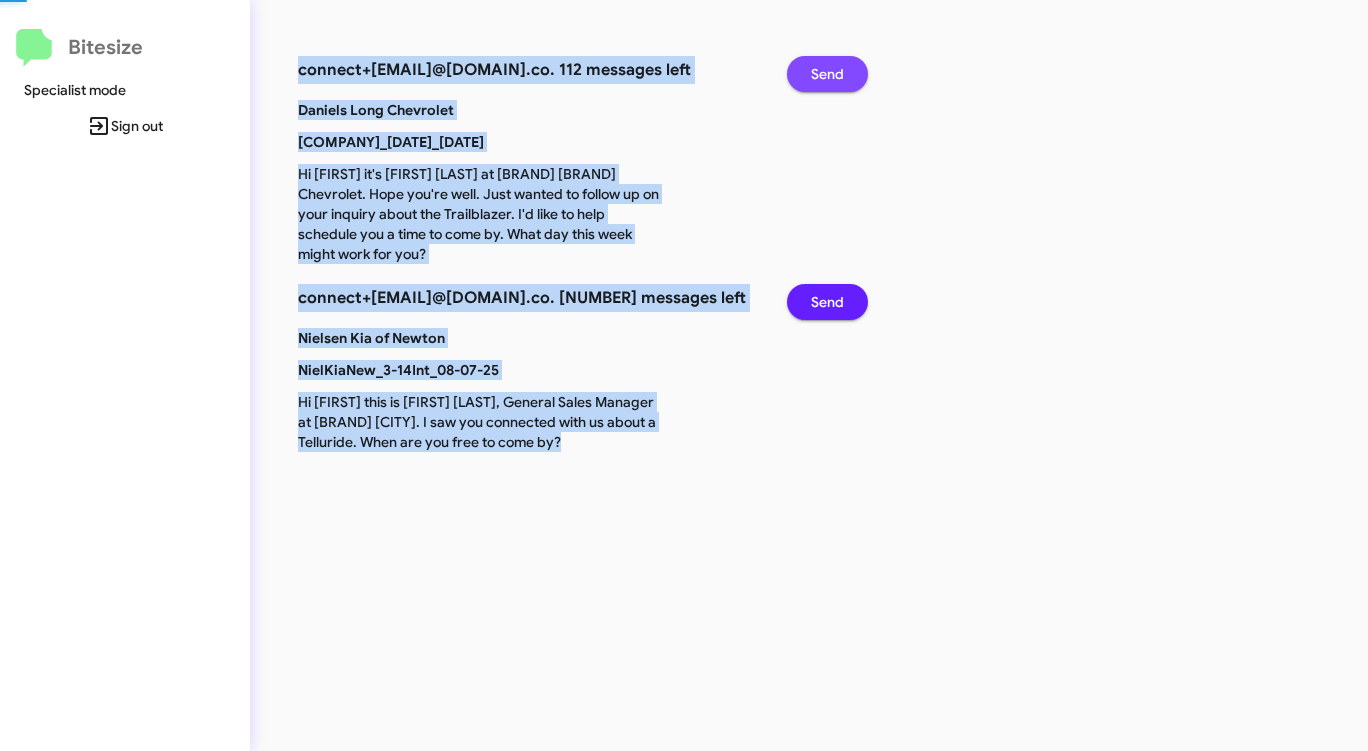 click on "Send" 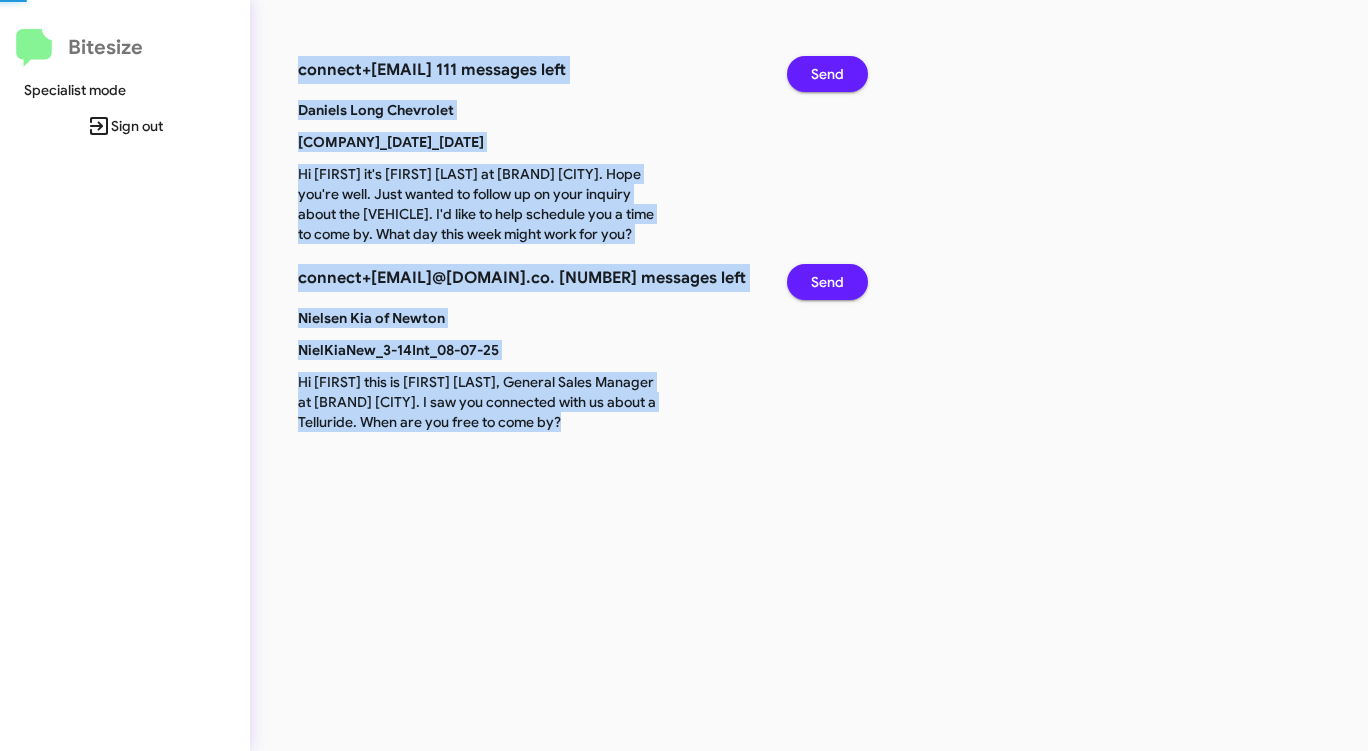 click on "Send" 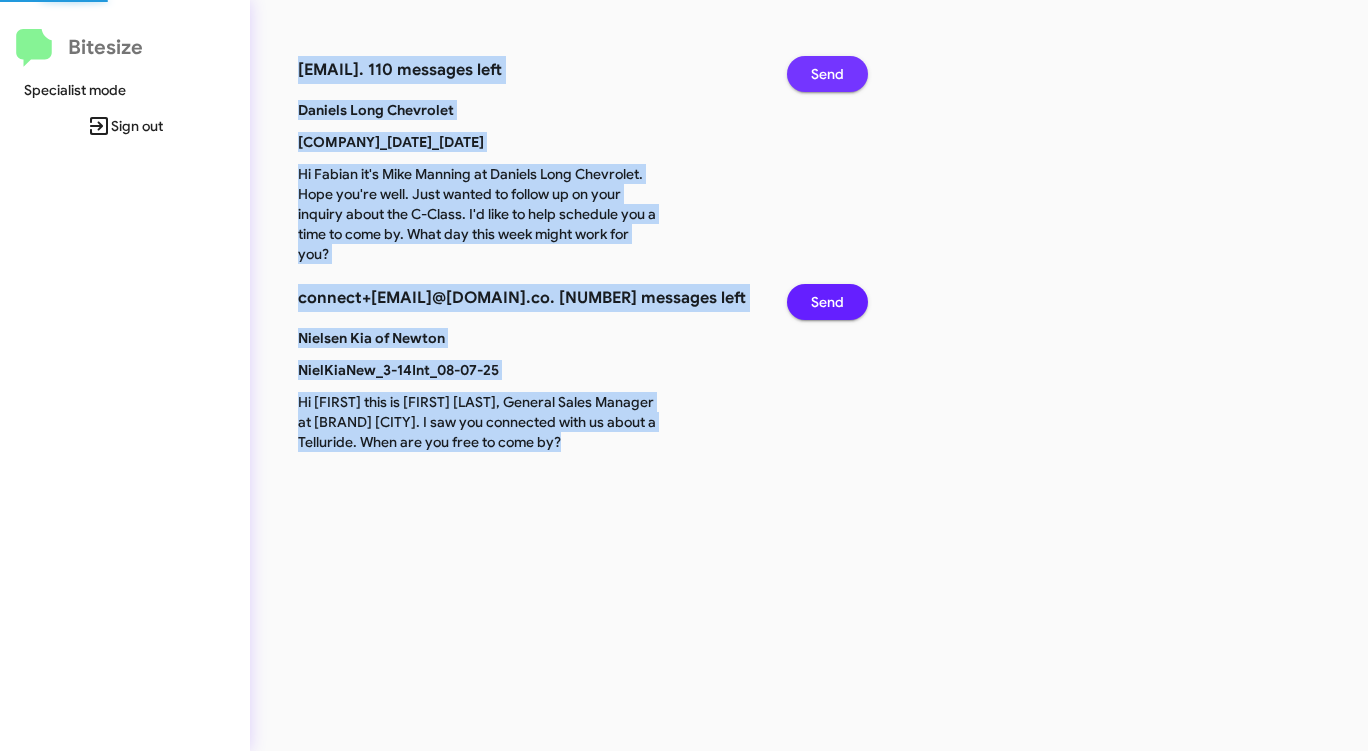 click on "Send" 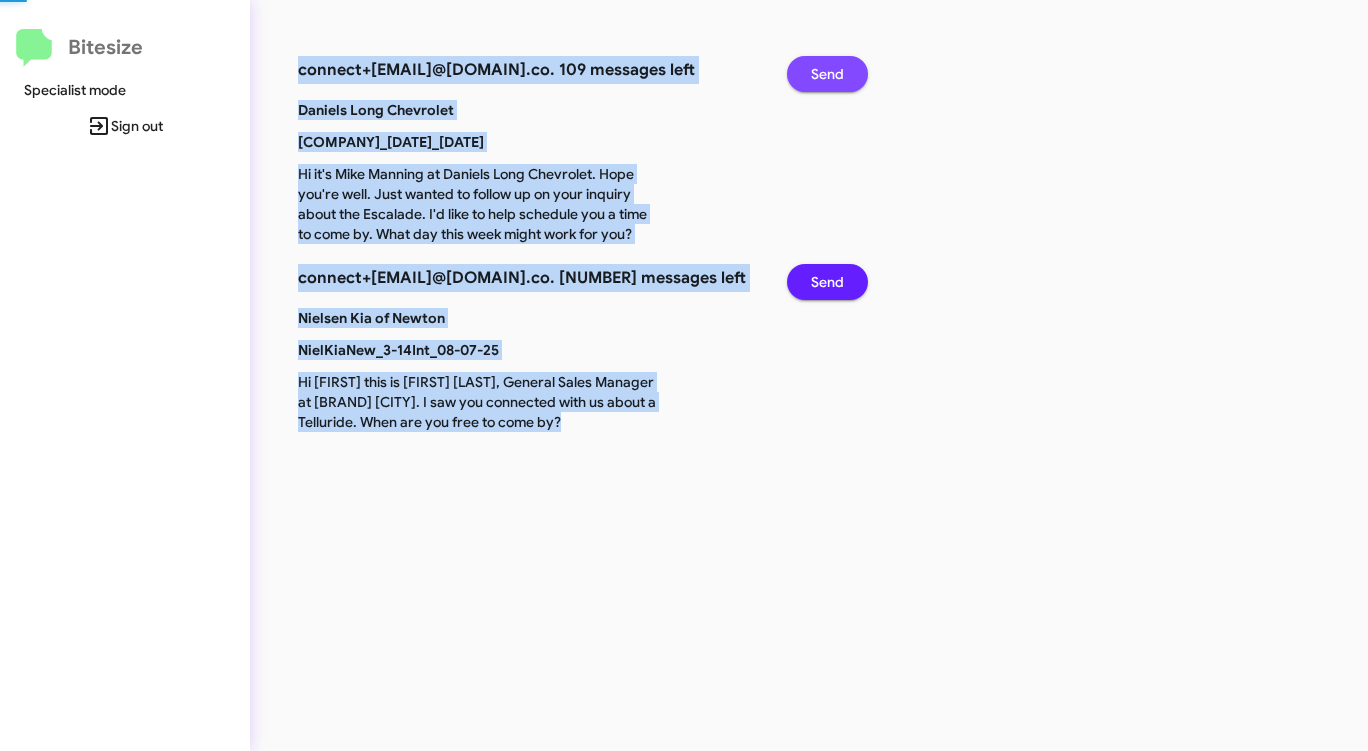 click on "Send" 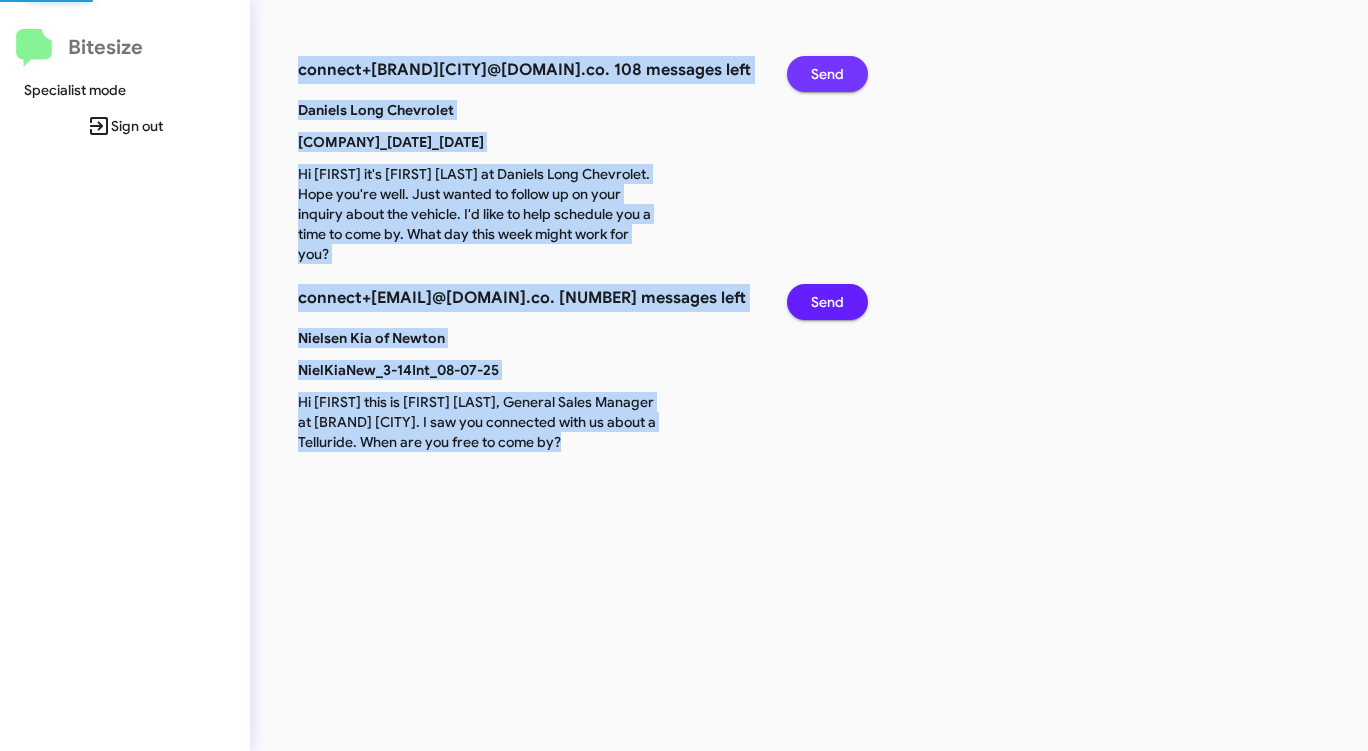 click on "Send" 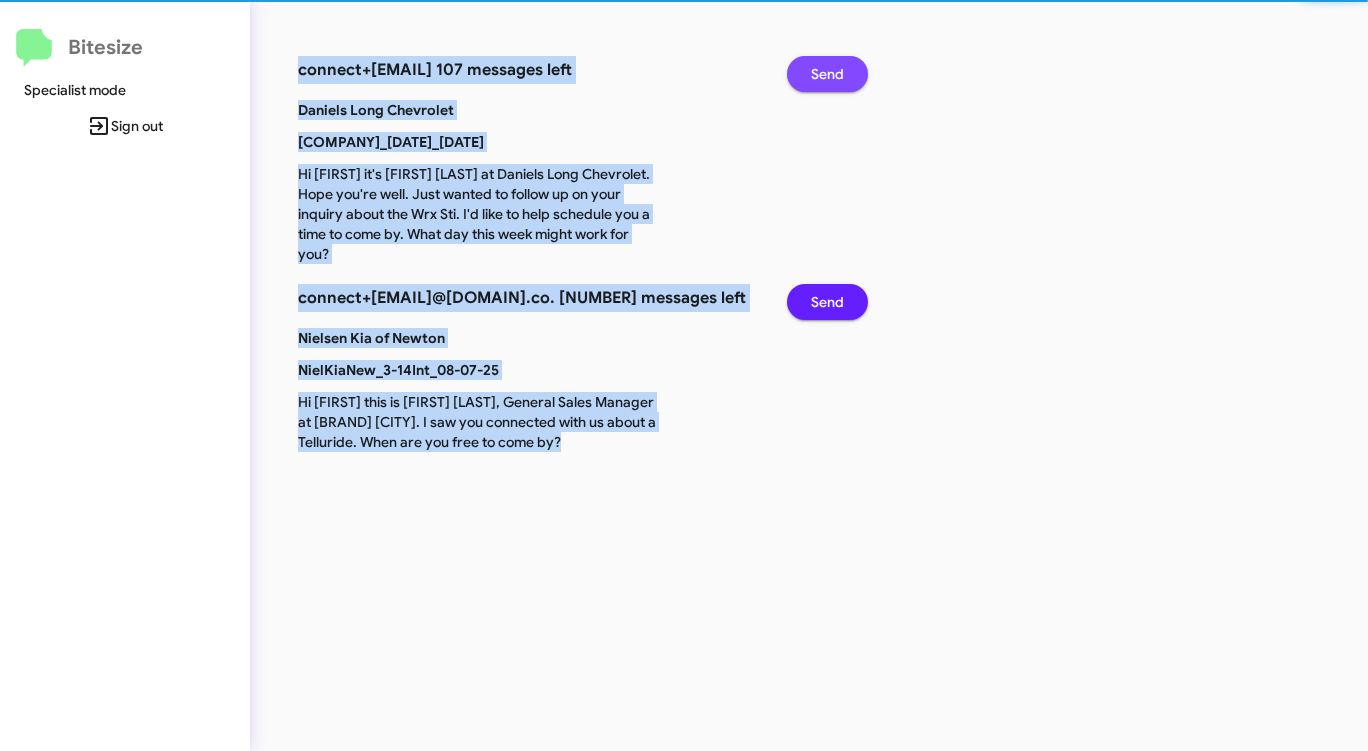 click on "Send" 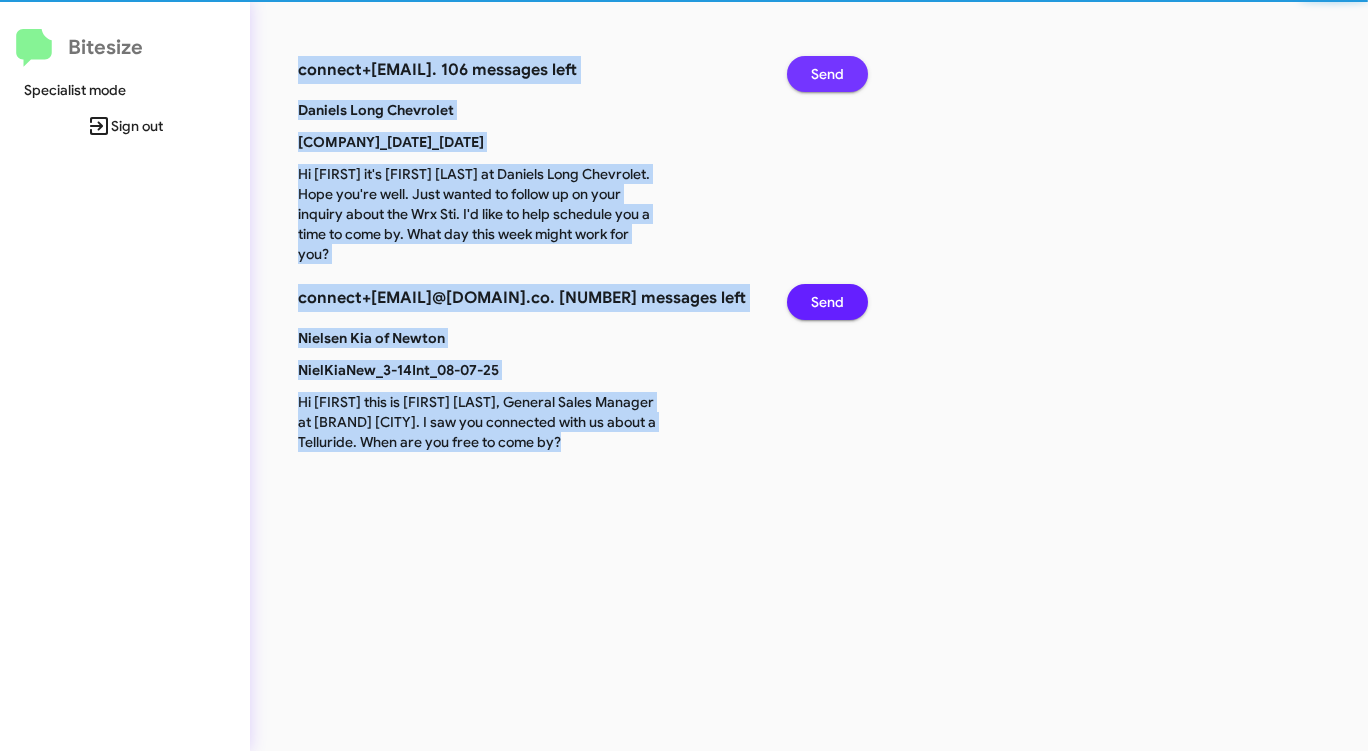 click on "Send" 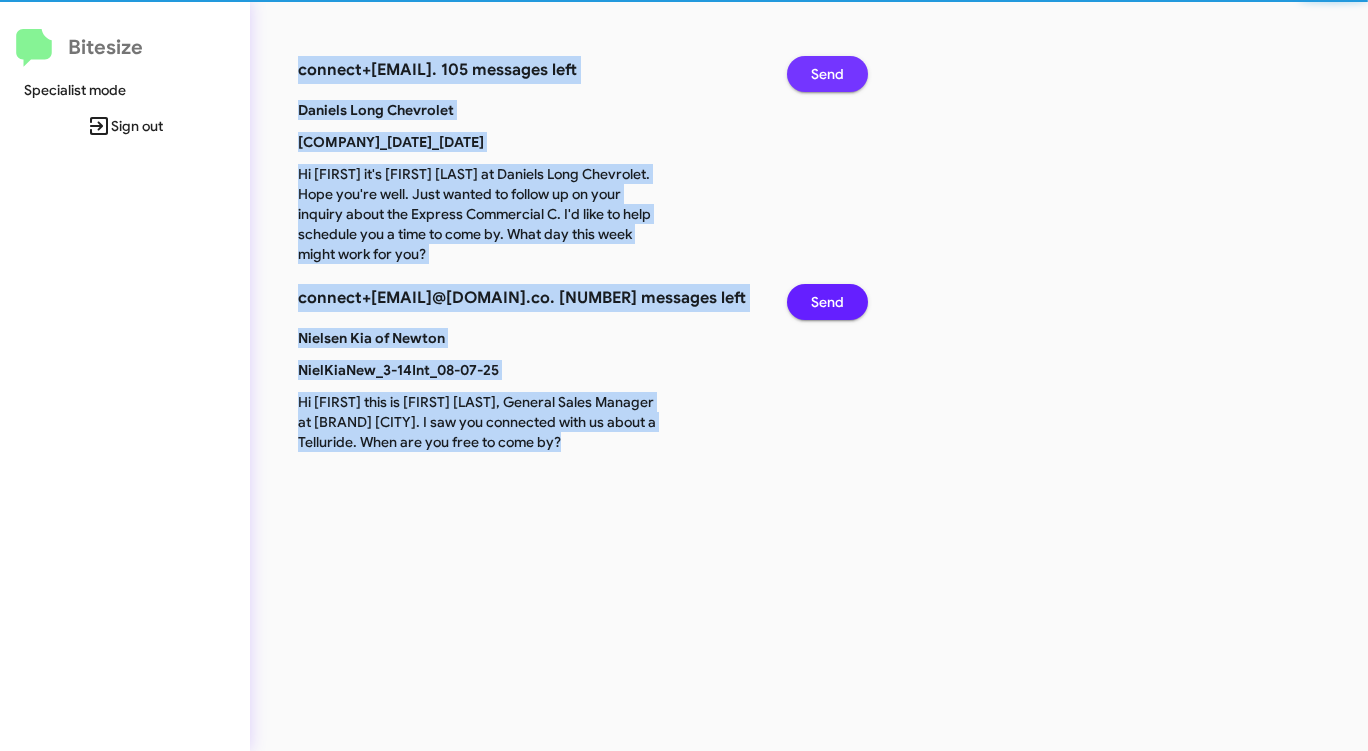 click on "Send" 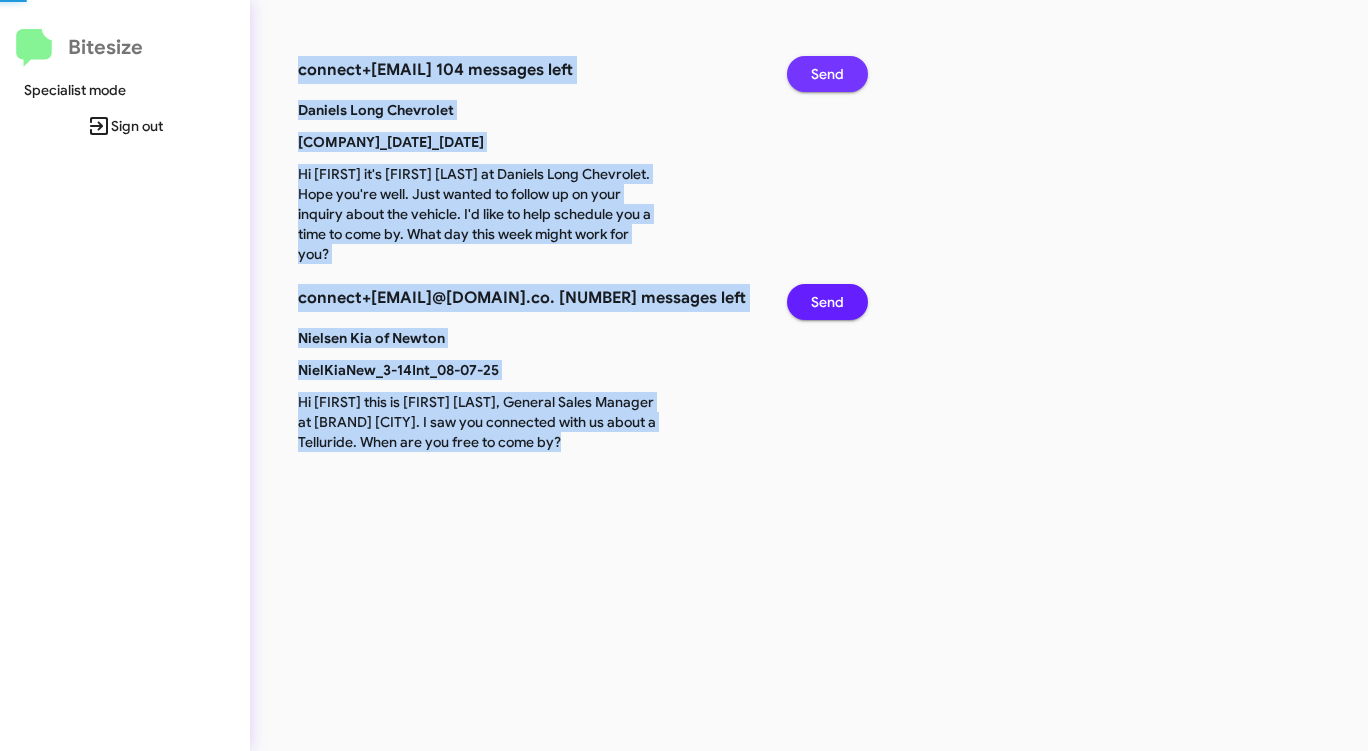 click on "Send" 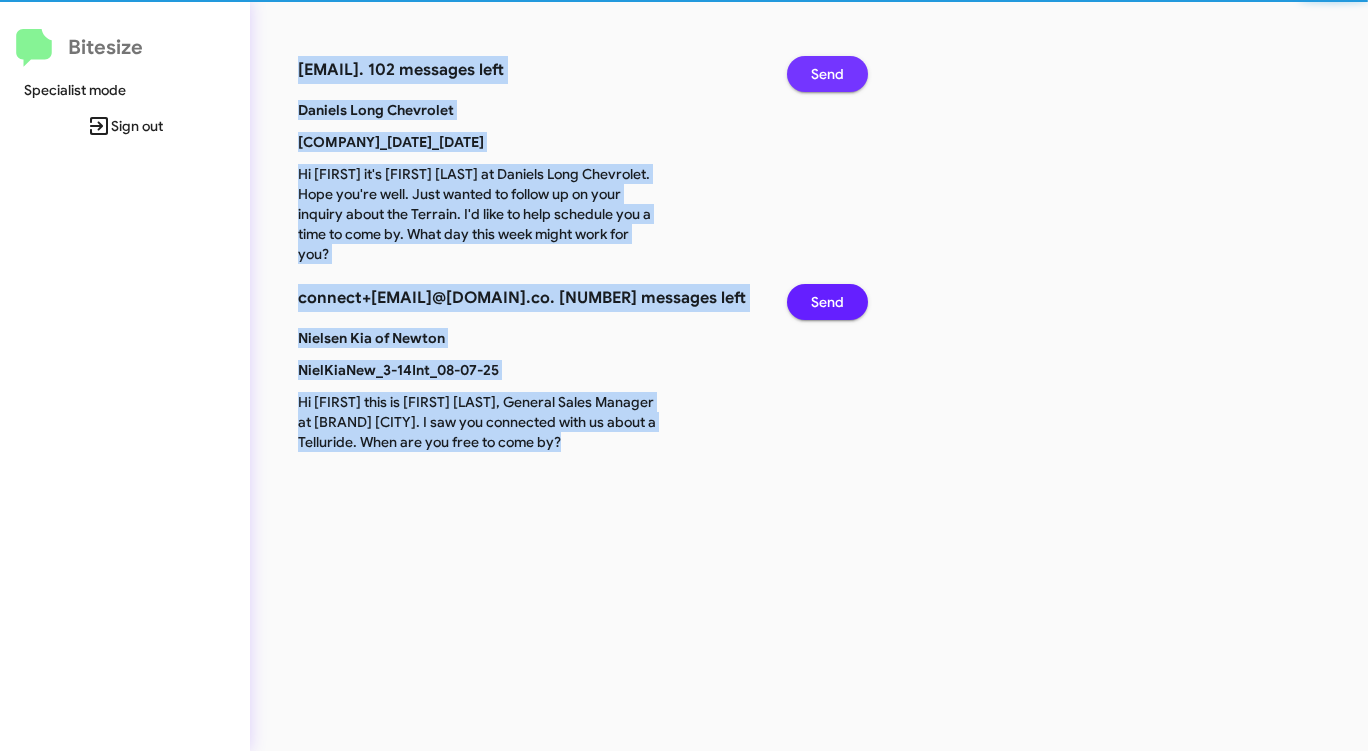 click on "Send" 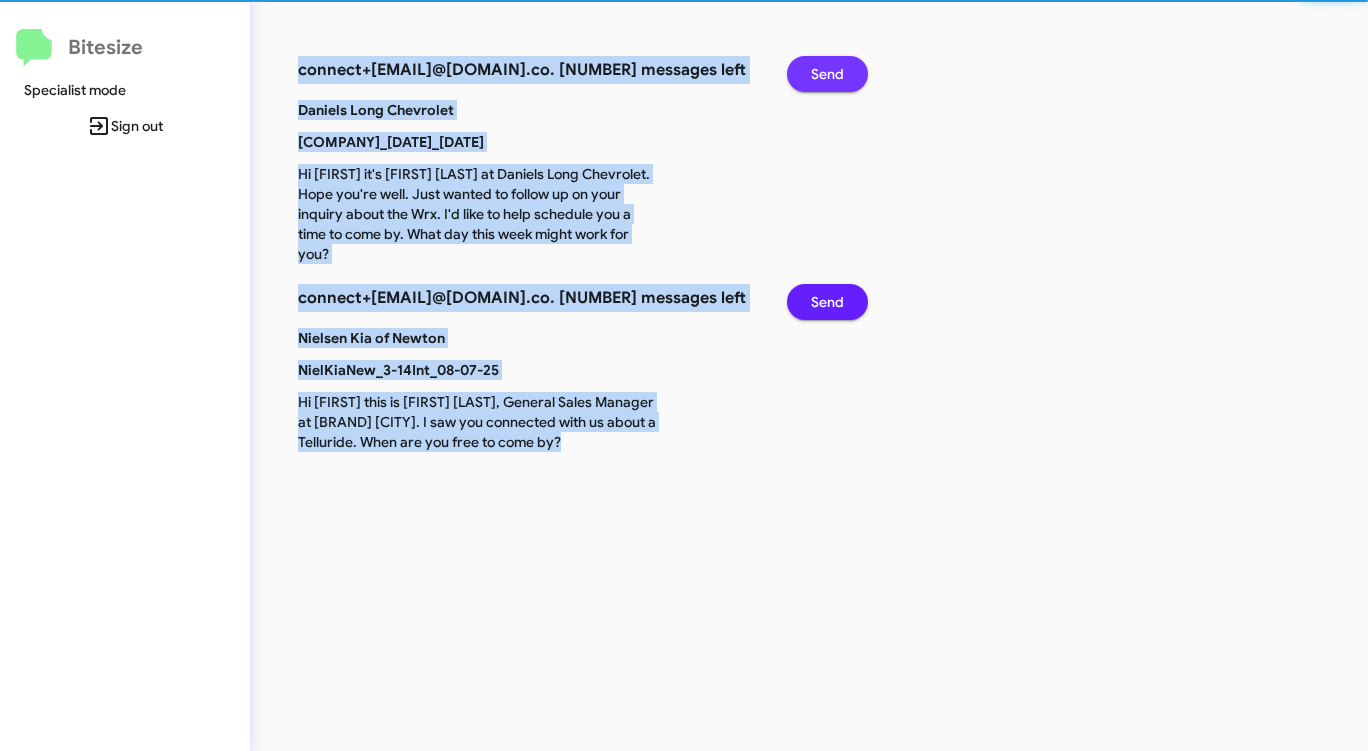 click on "Send" 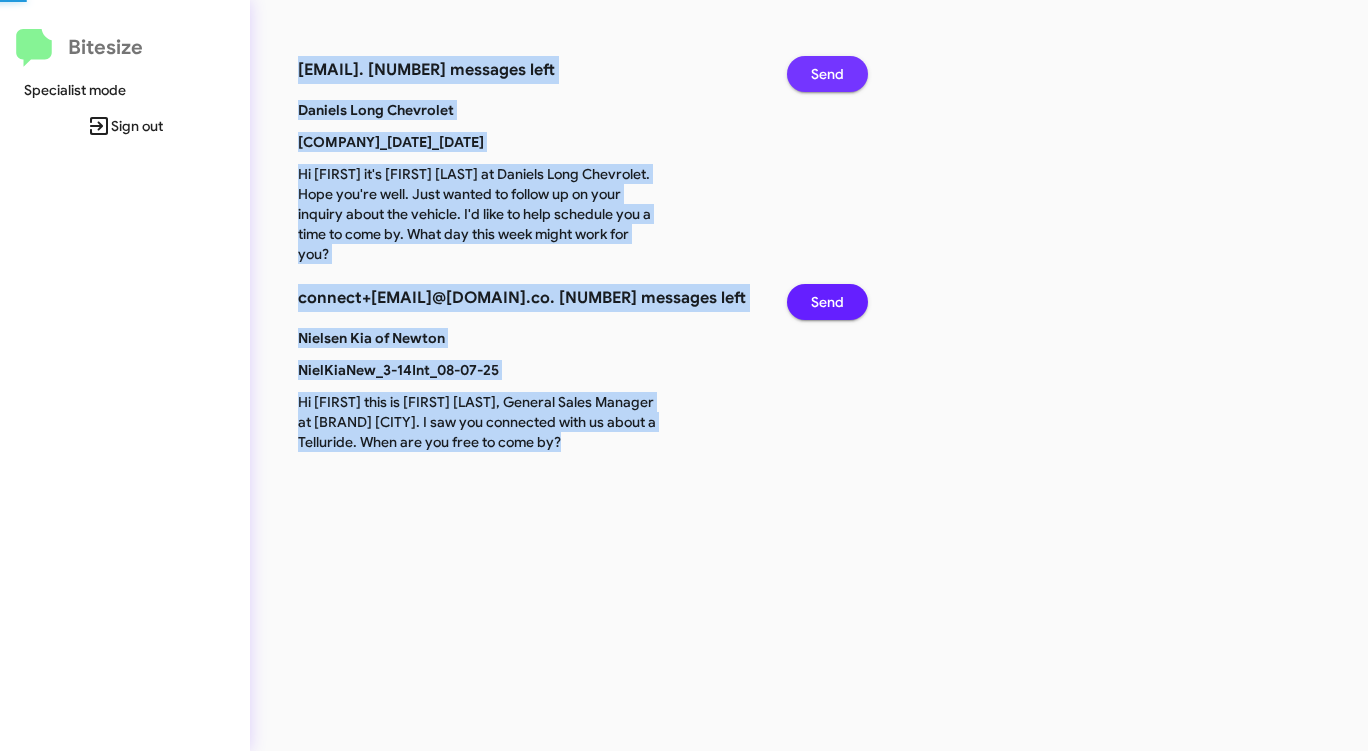 click on "Send" 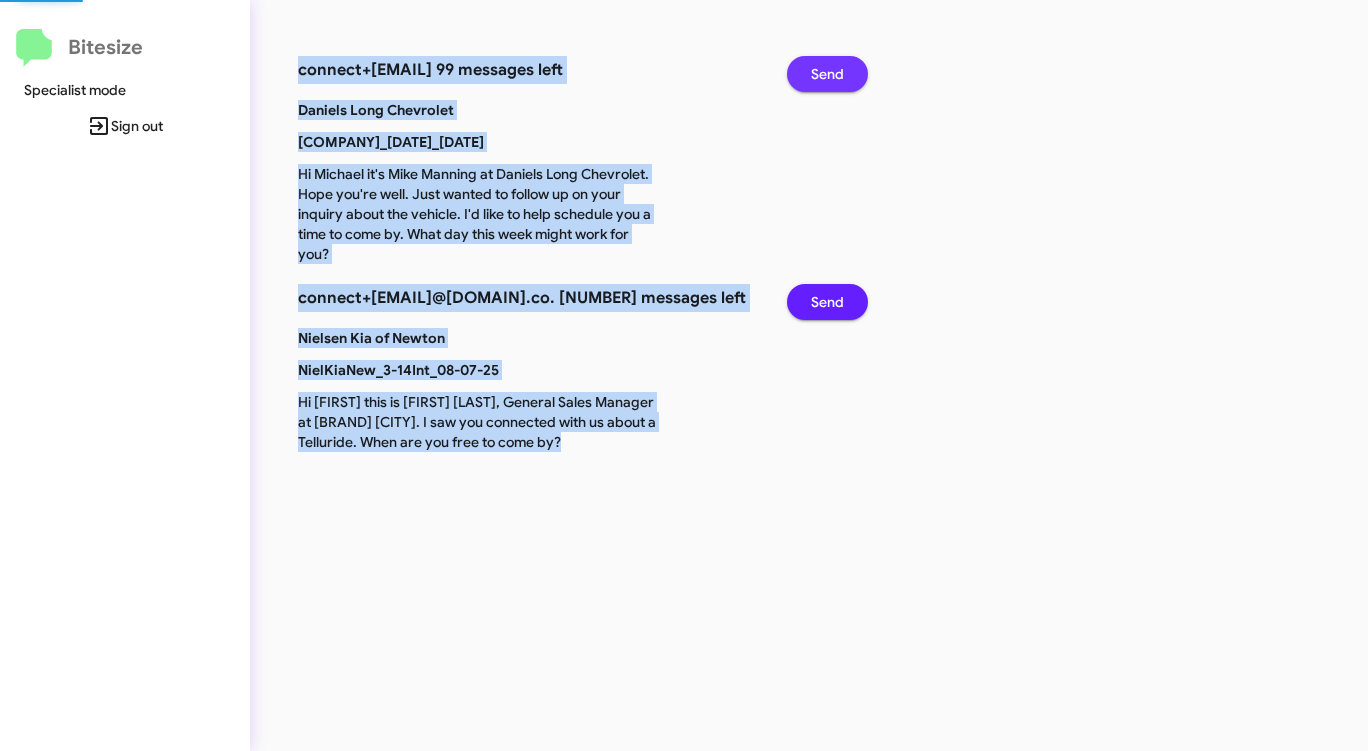 click on "Send" 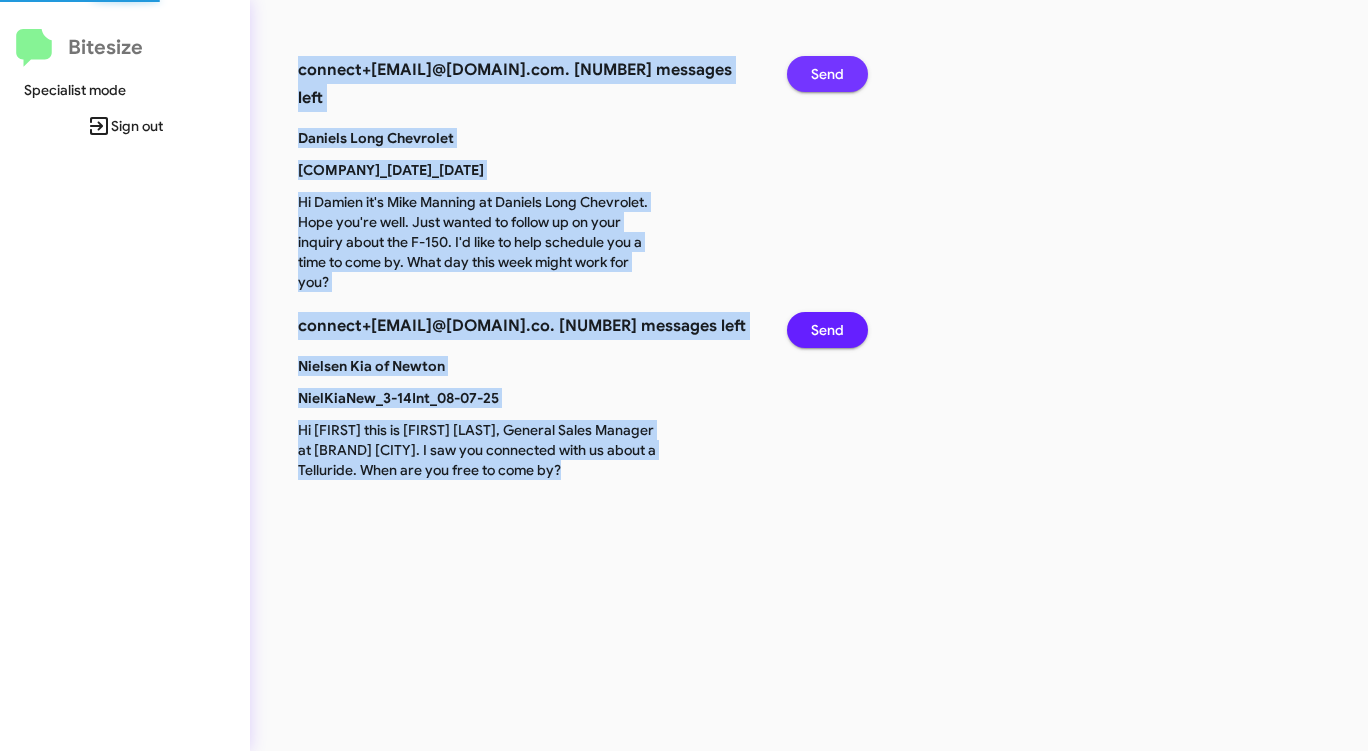 click on "Send" 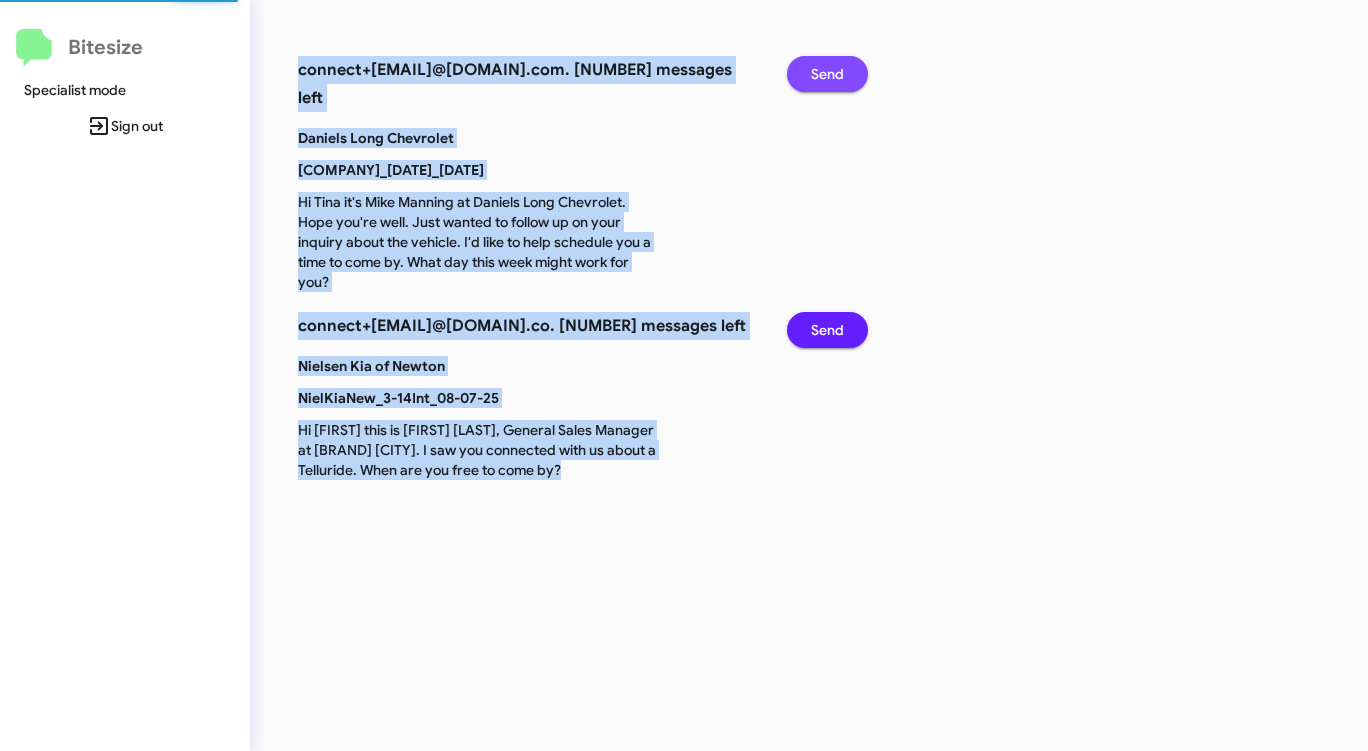 click on "Send" 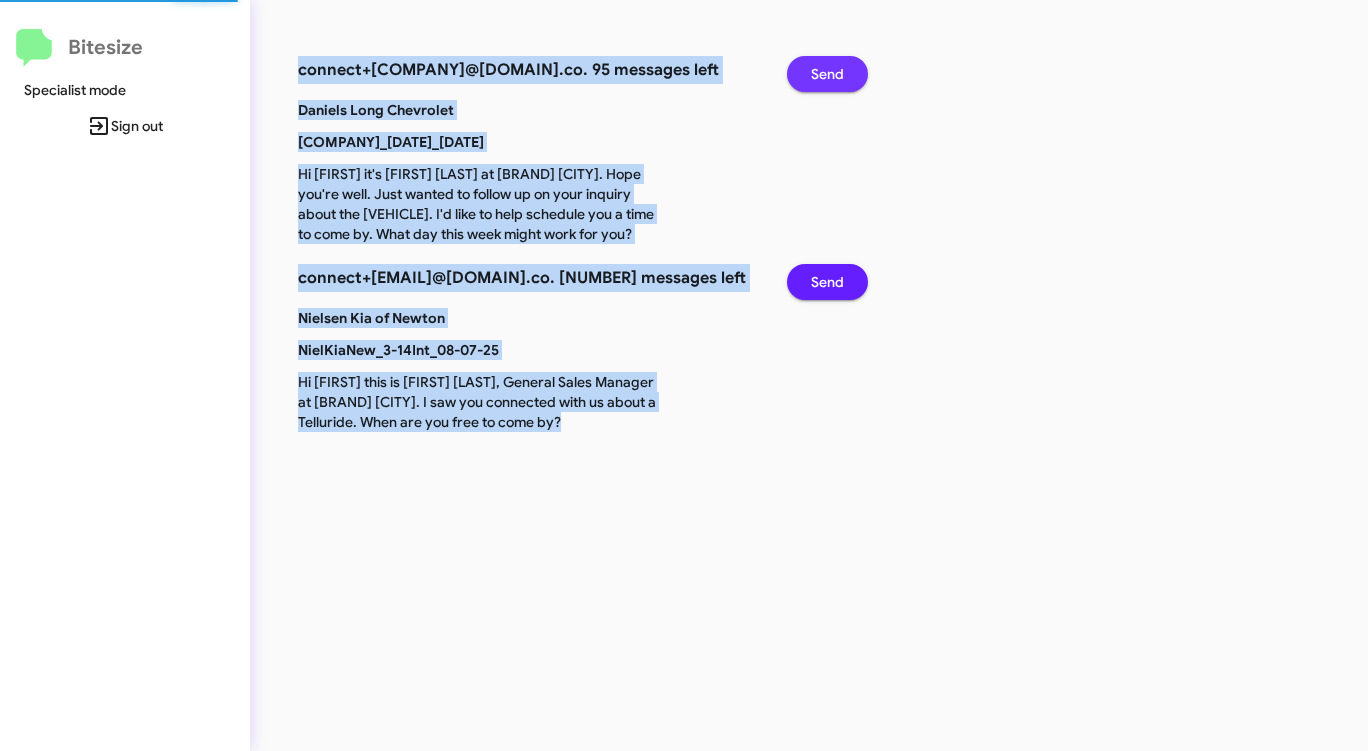 click on "Send" 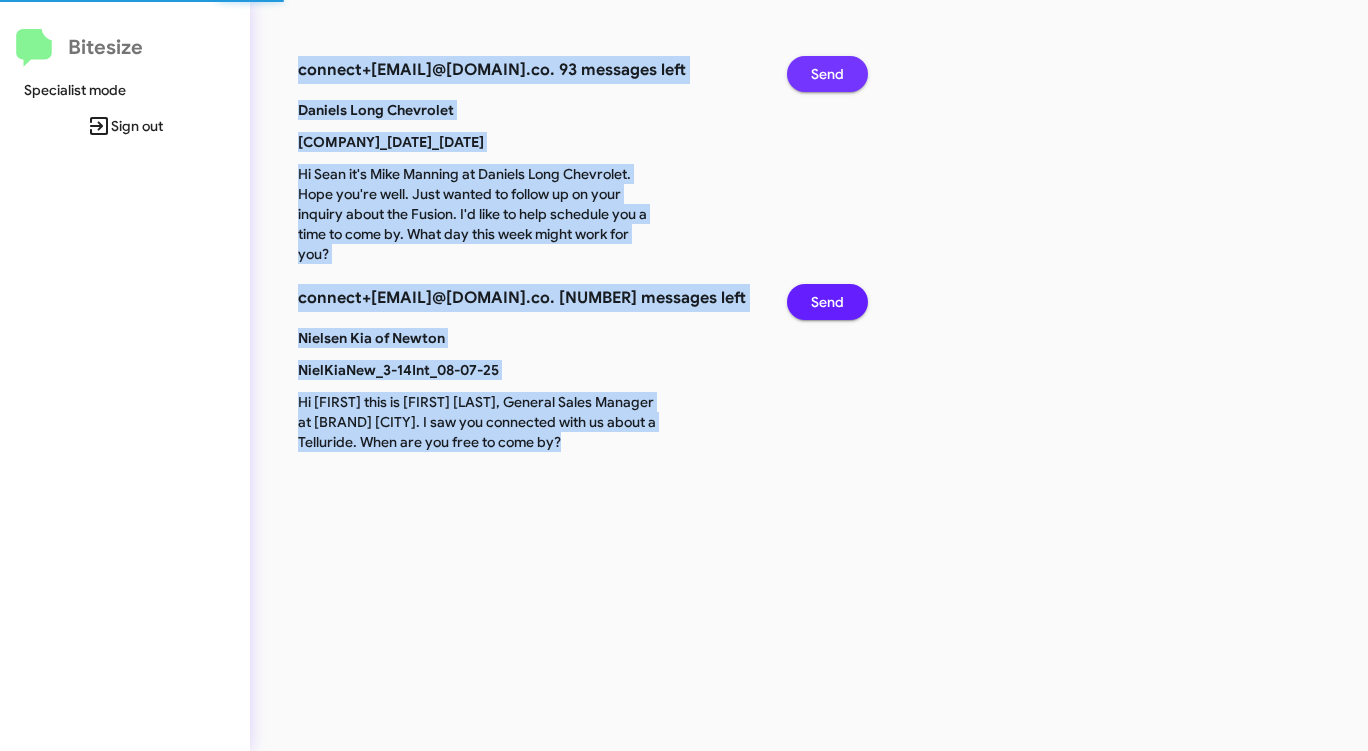 click on "Send" 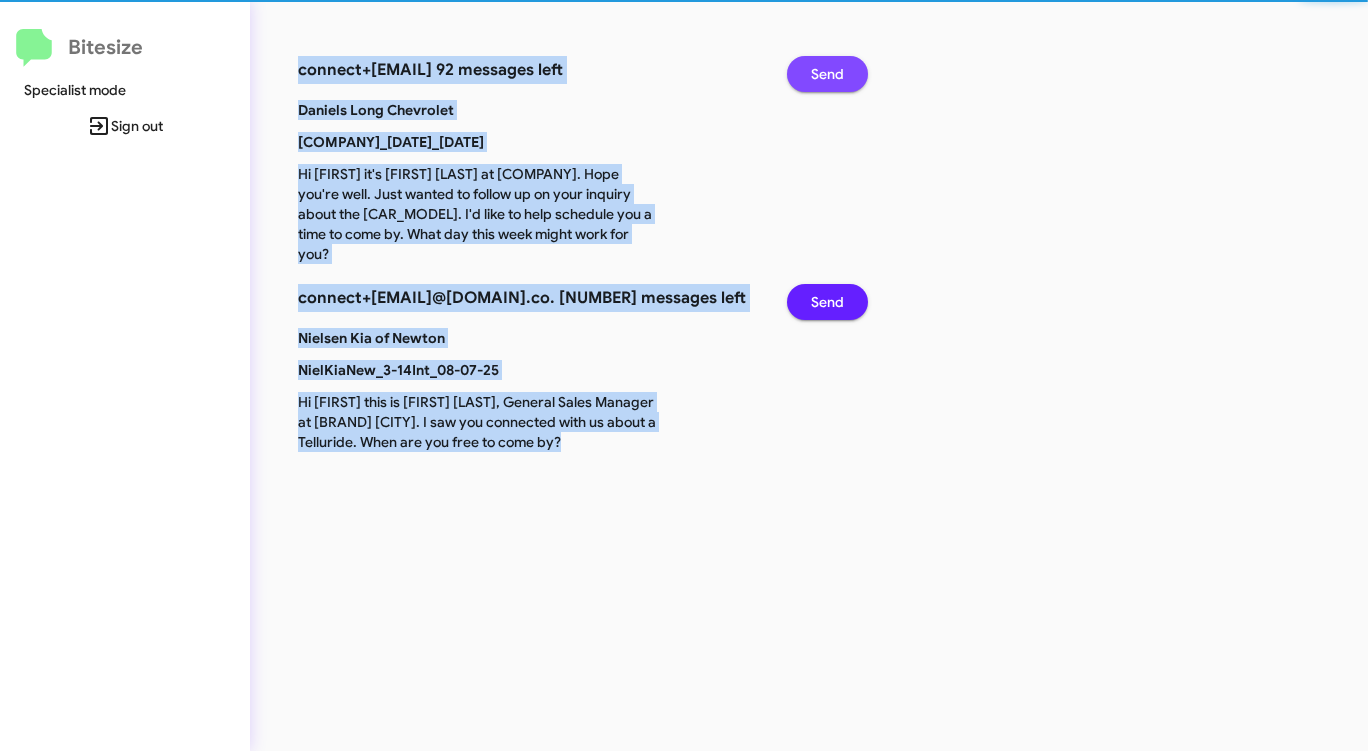 click on "Send" 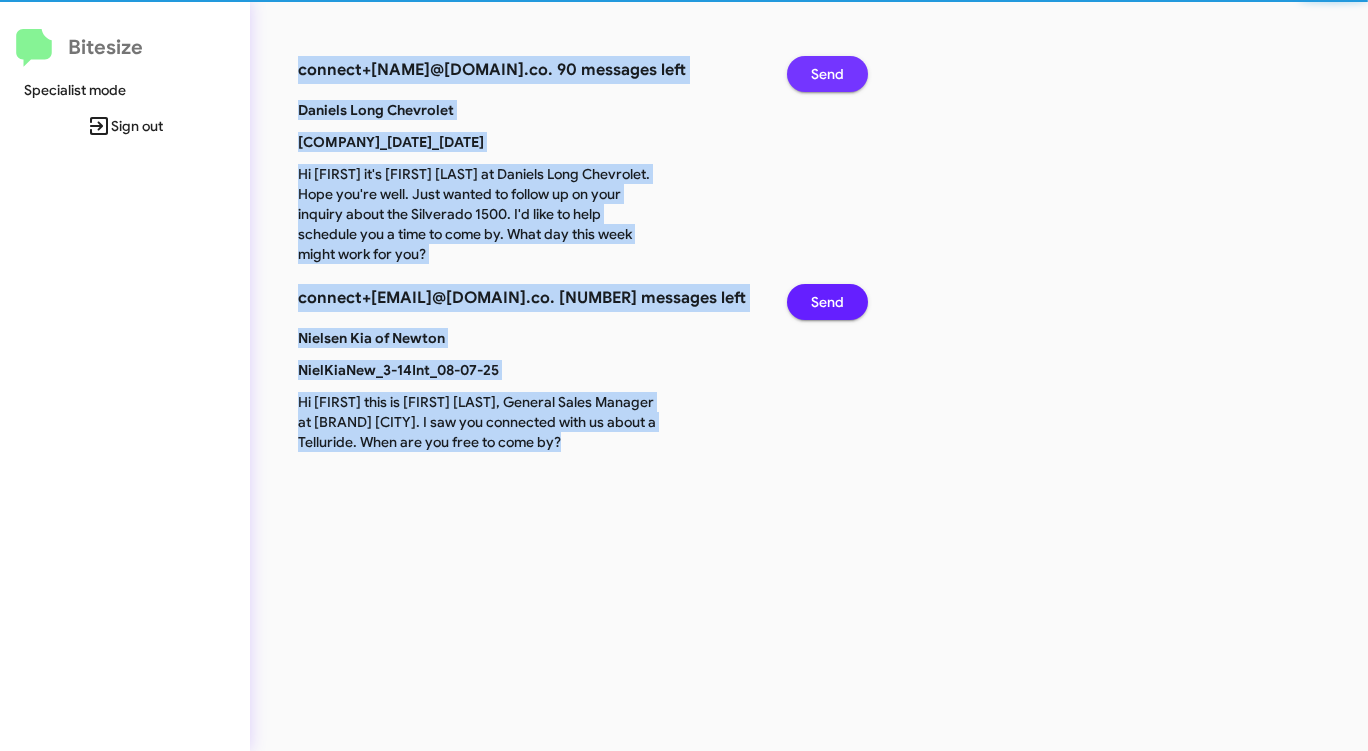 click on "Send" 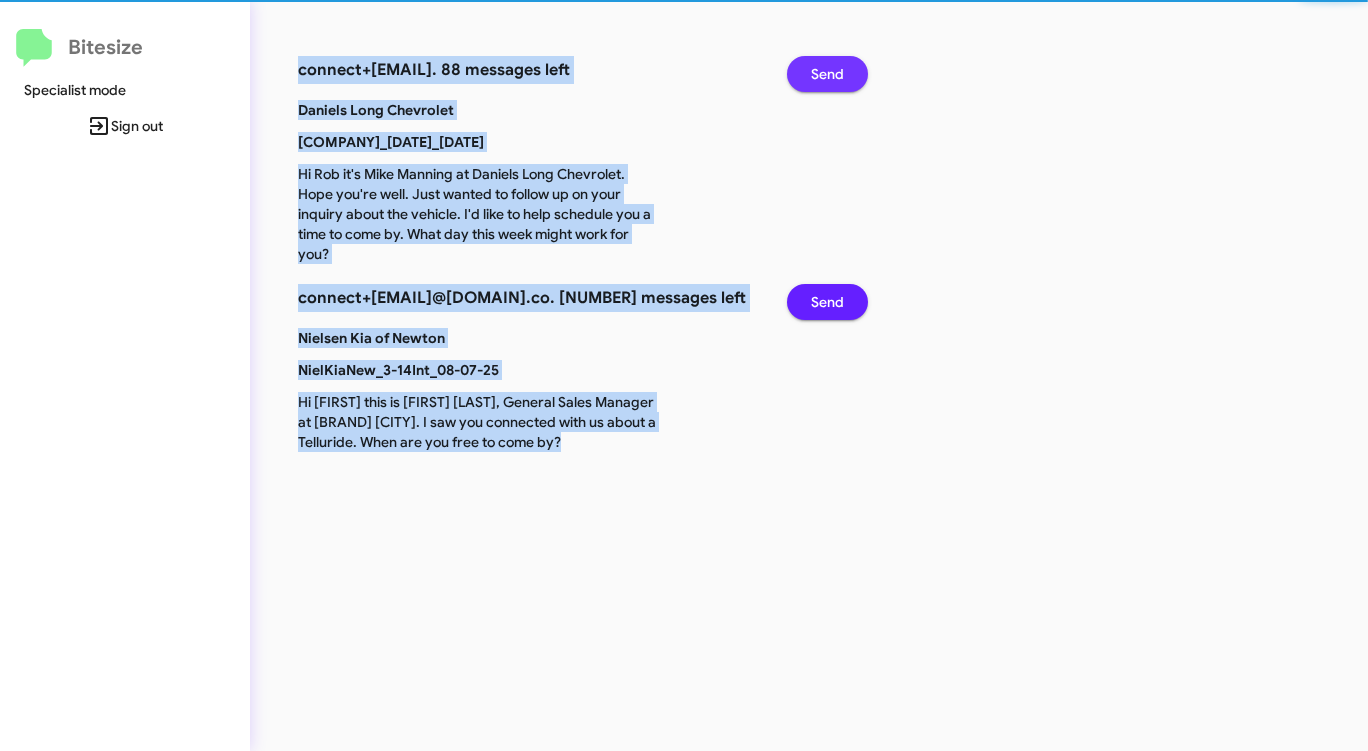 click on "Send" 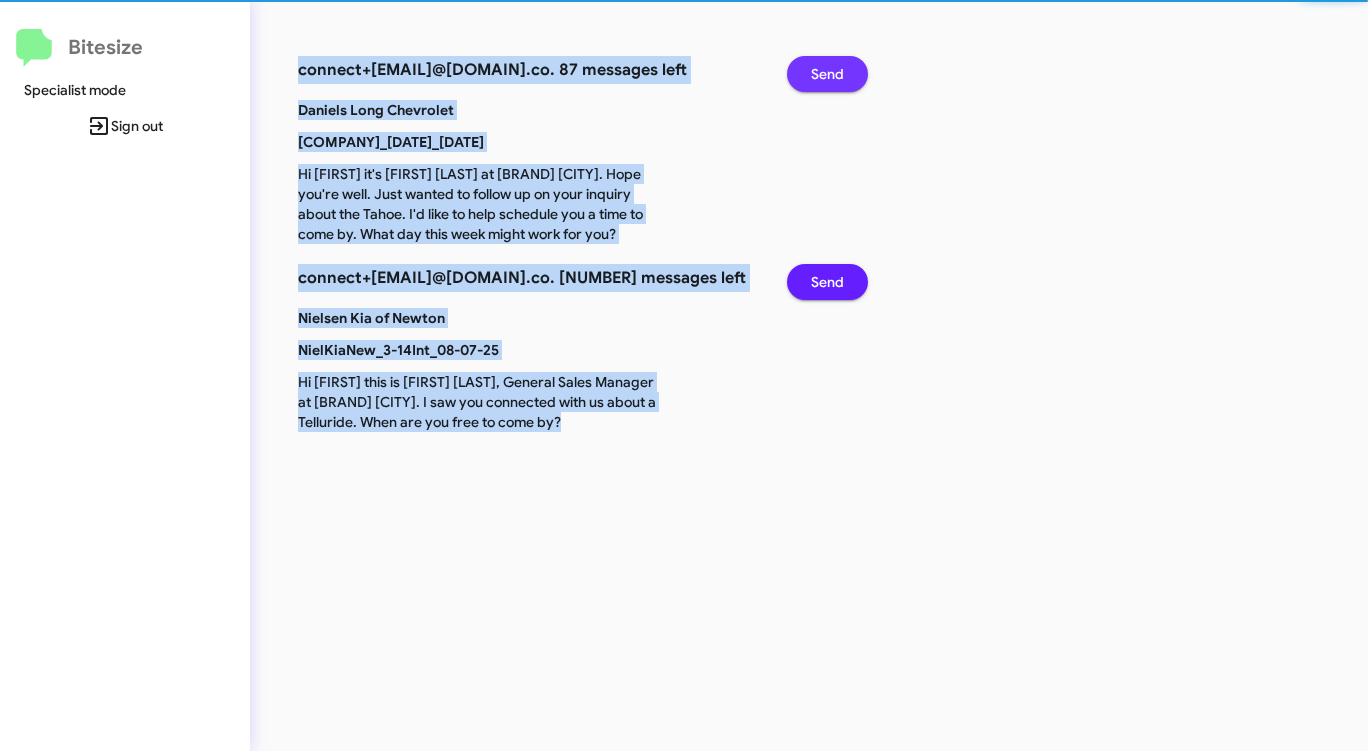 click on "Send" 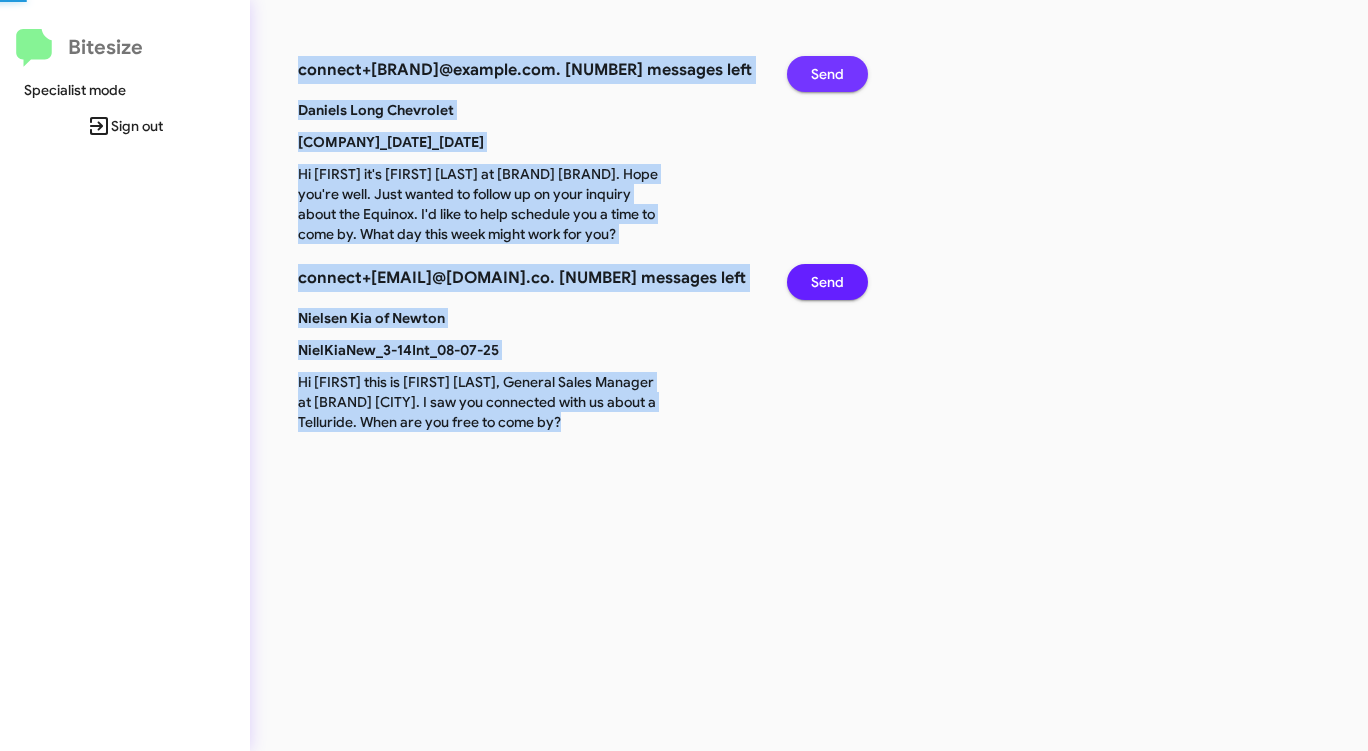 click on "Send" 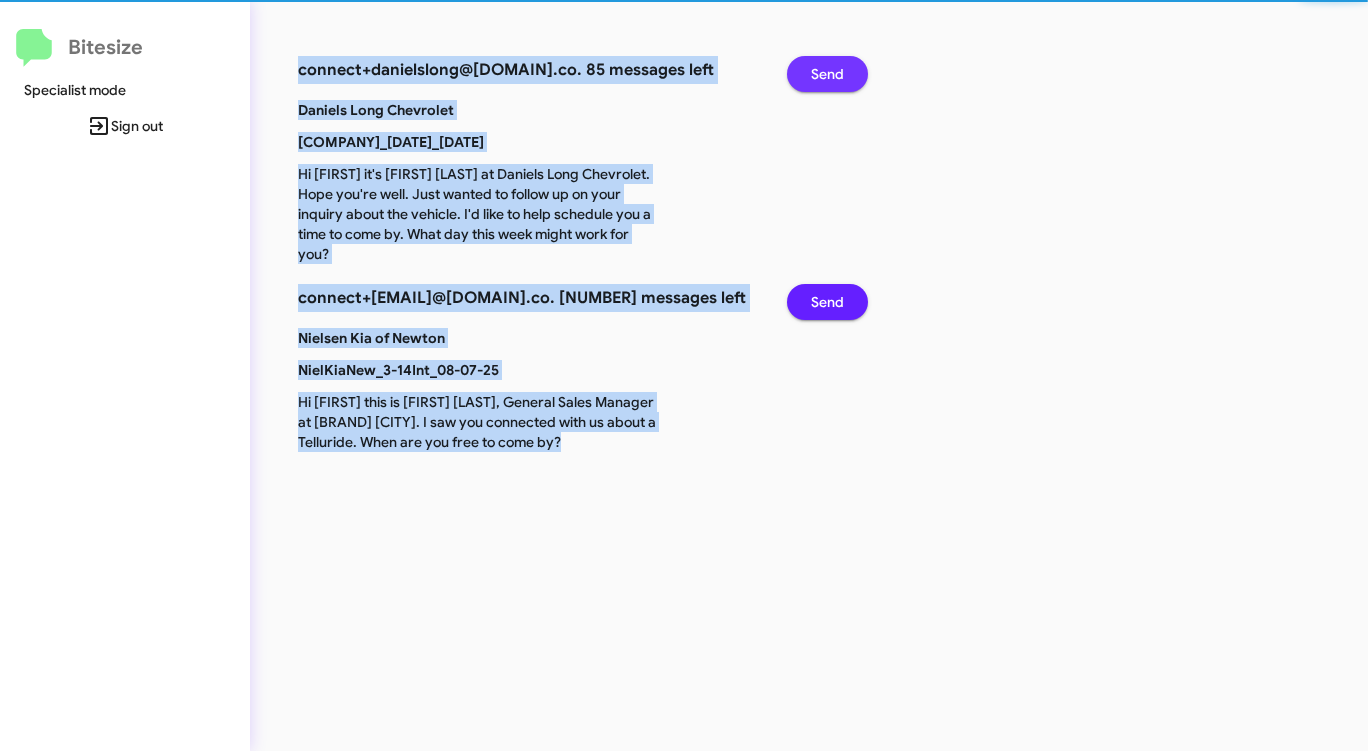 click on "Send" 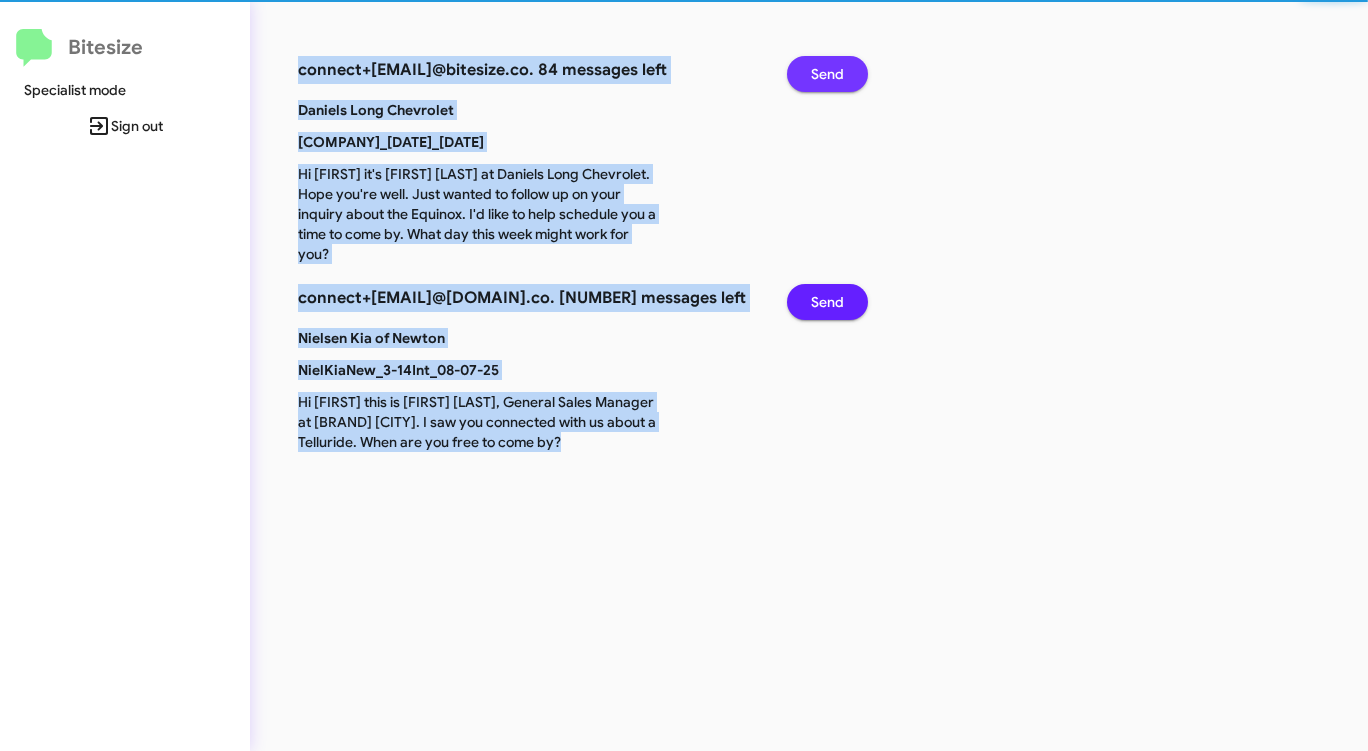 click on "Send" 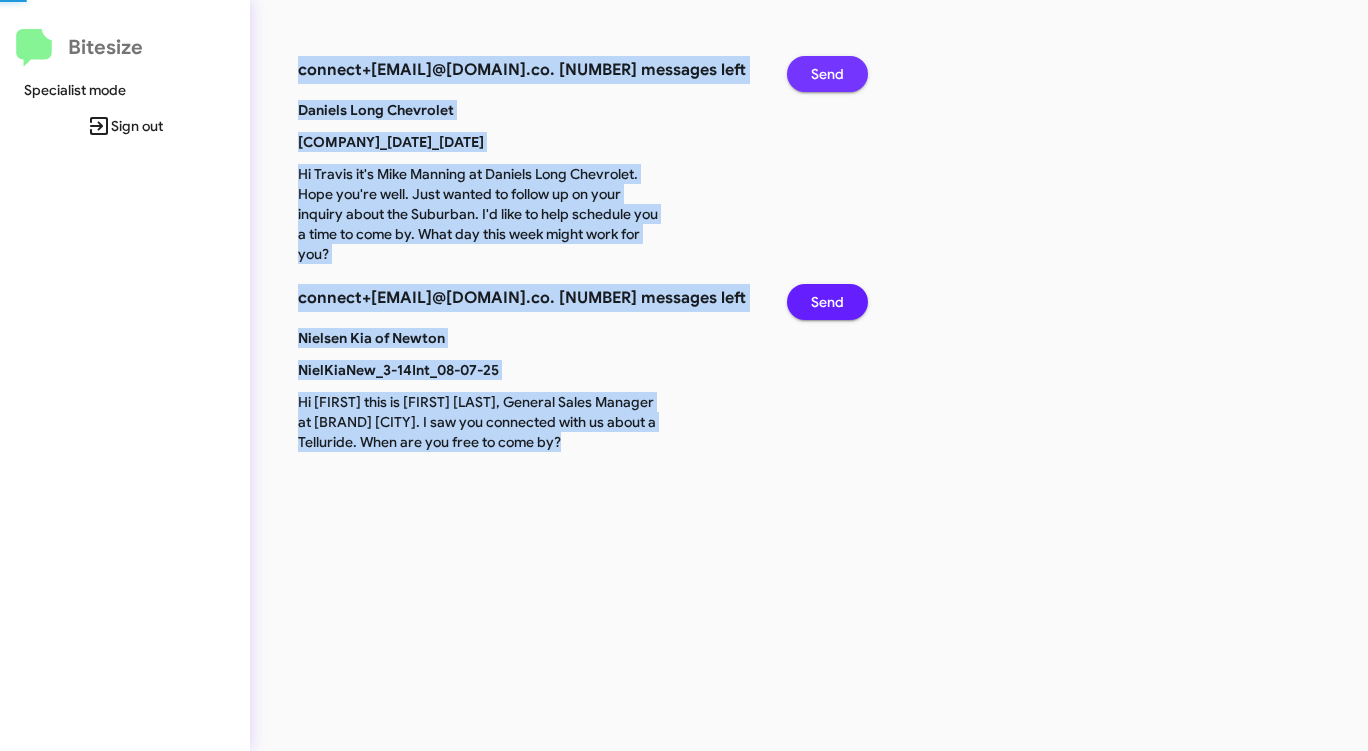 click on "Send" 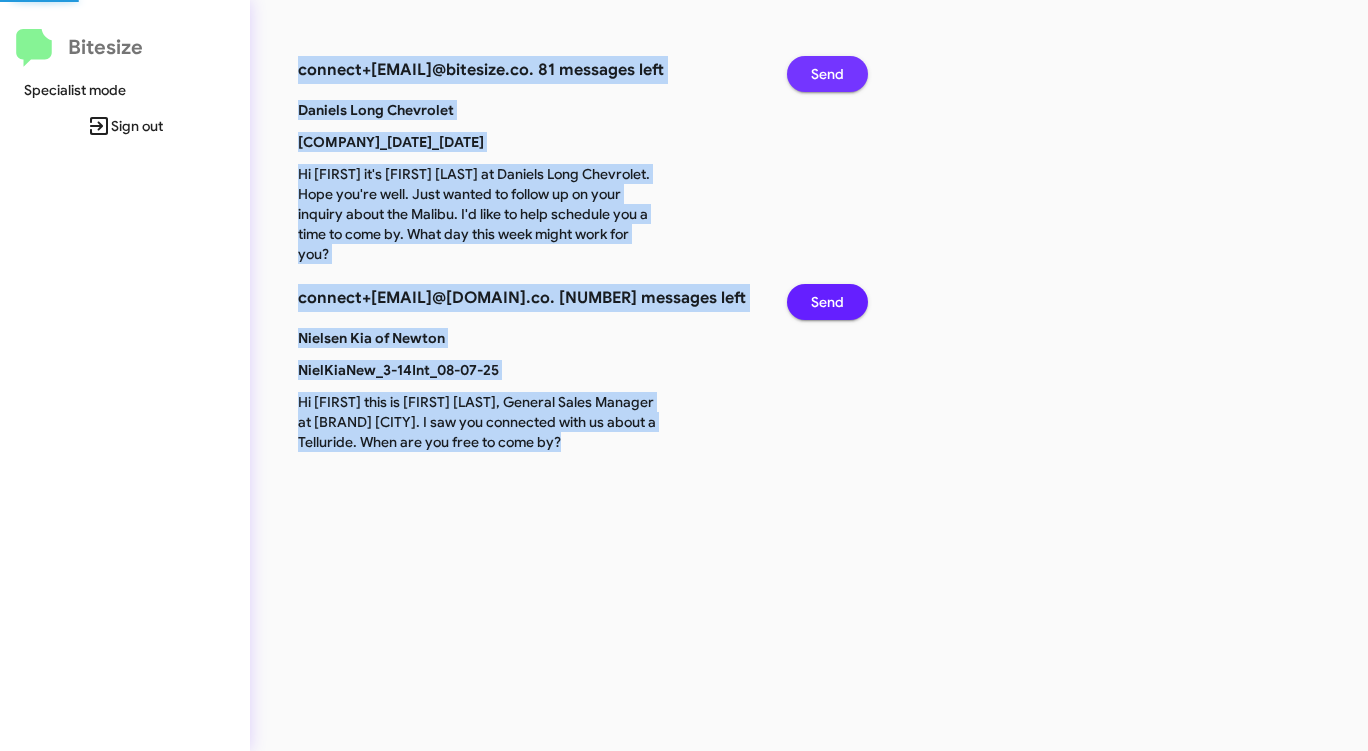 click on "Send" 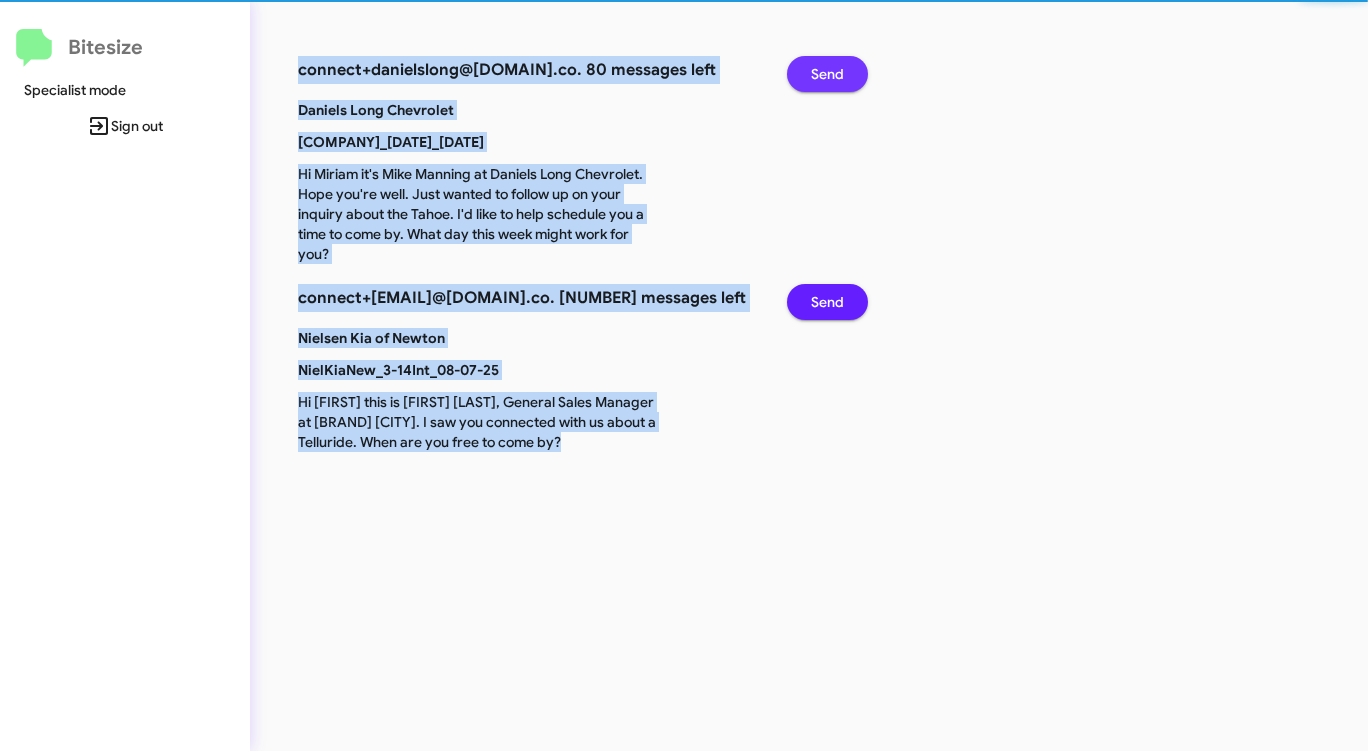 click on "Send" 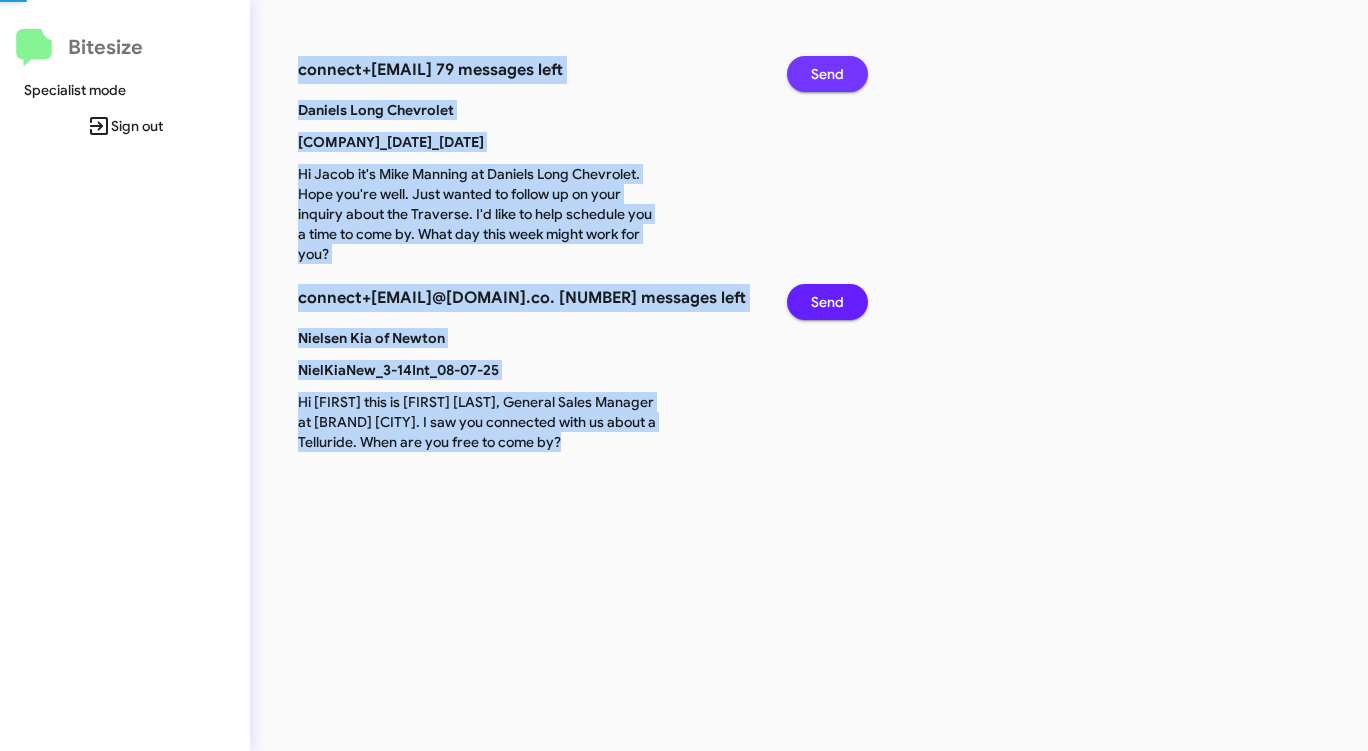 click on "Send" 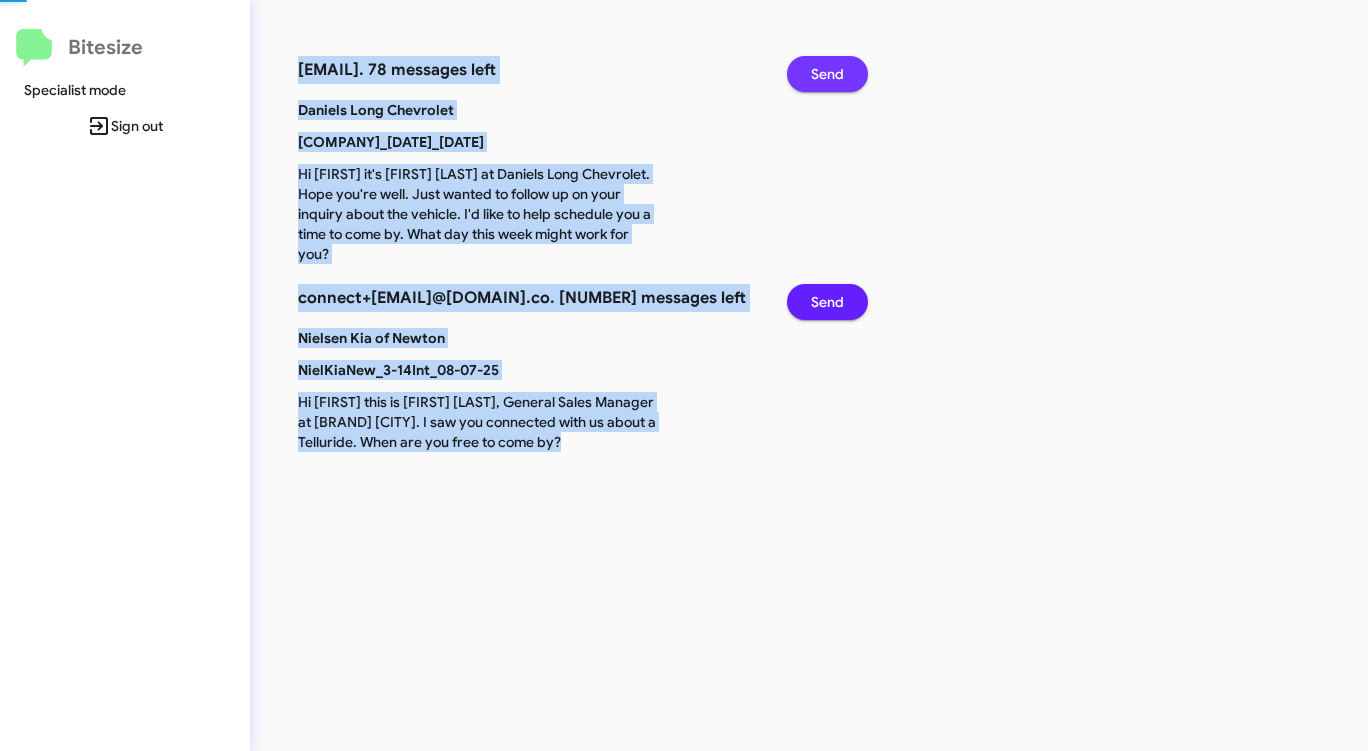 click on "Send" 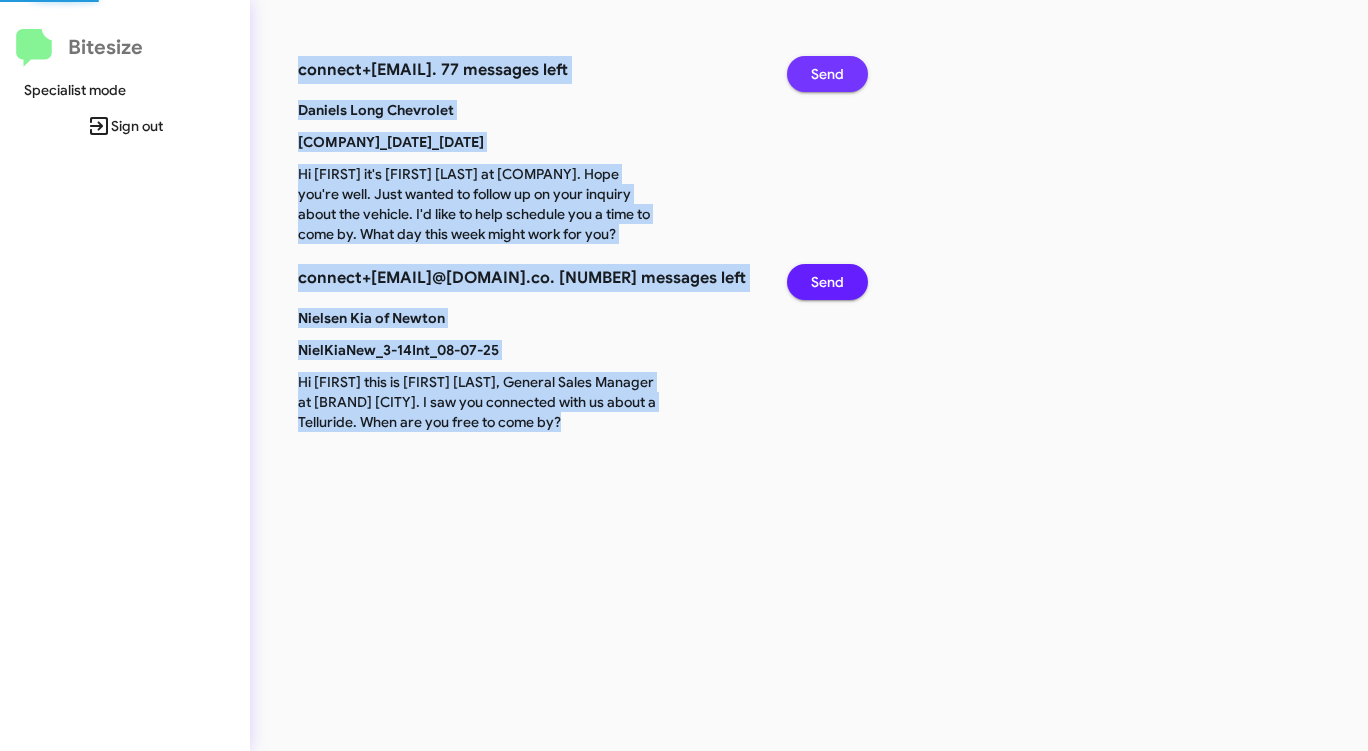 click on "Send" 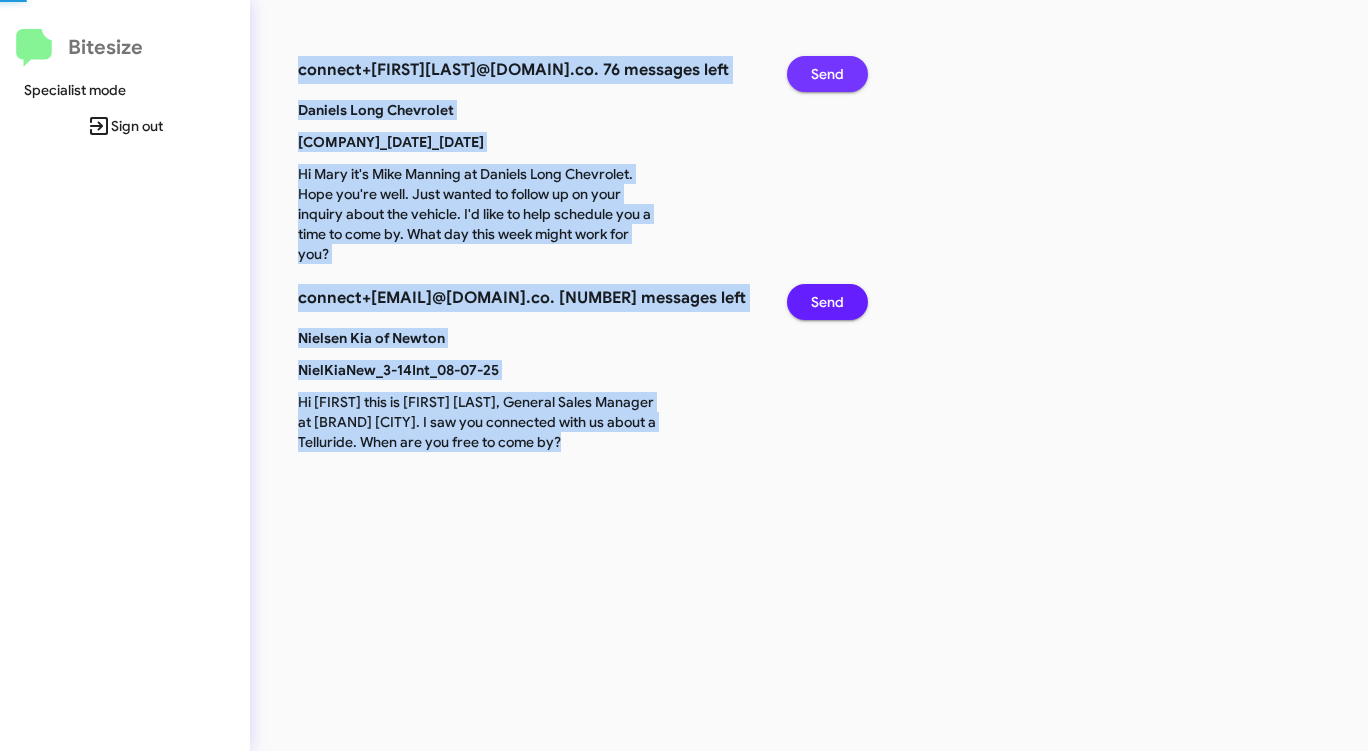 click on "Send" 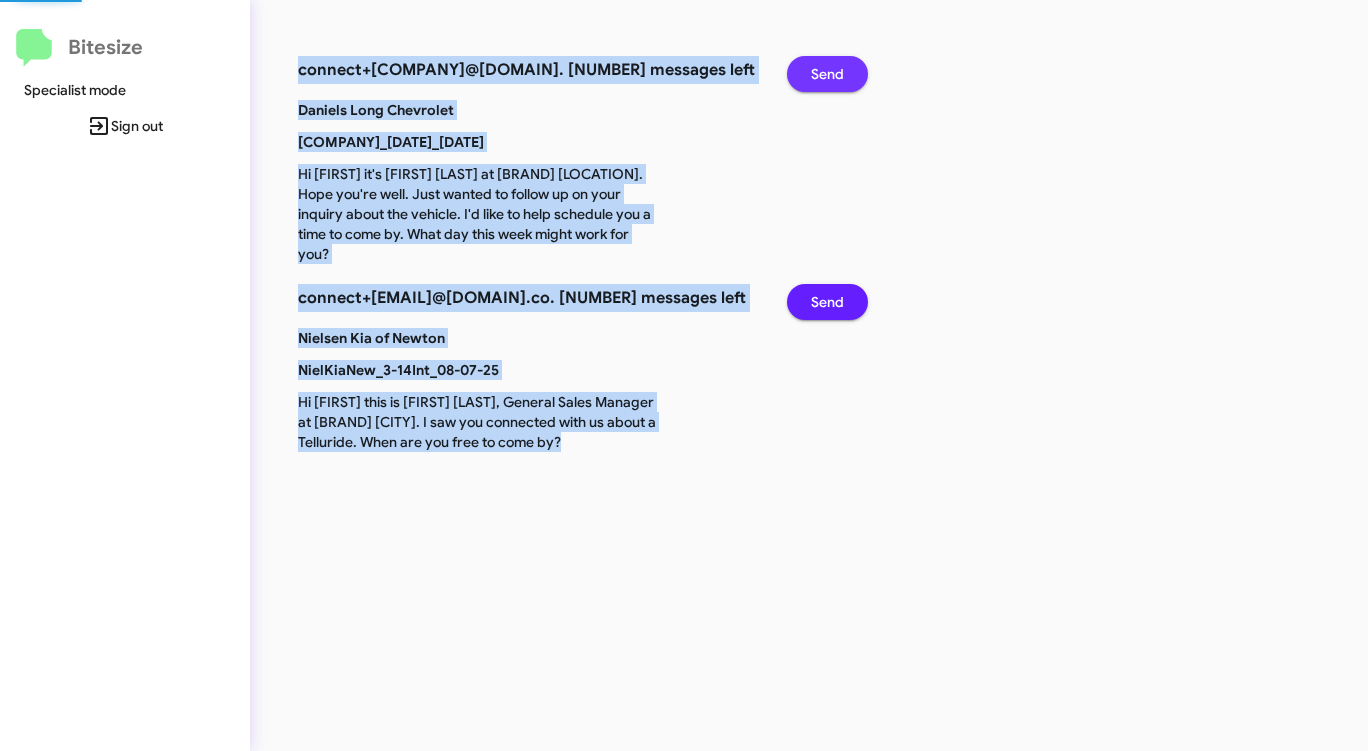 click on "Send" 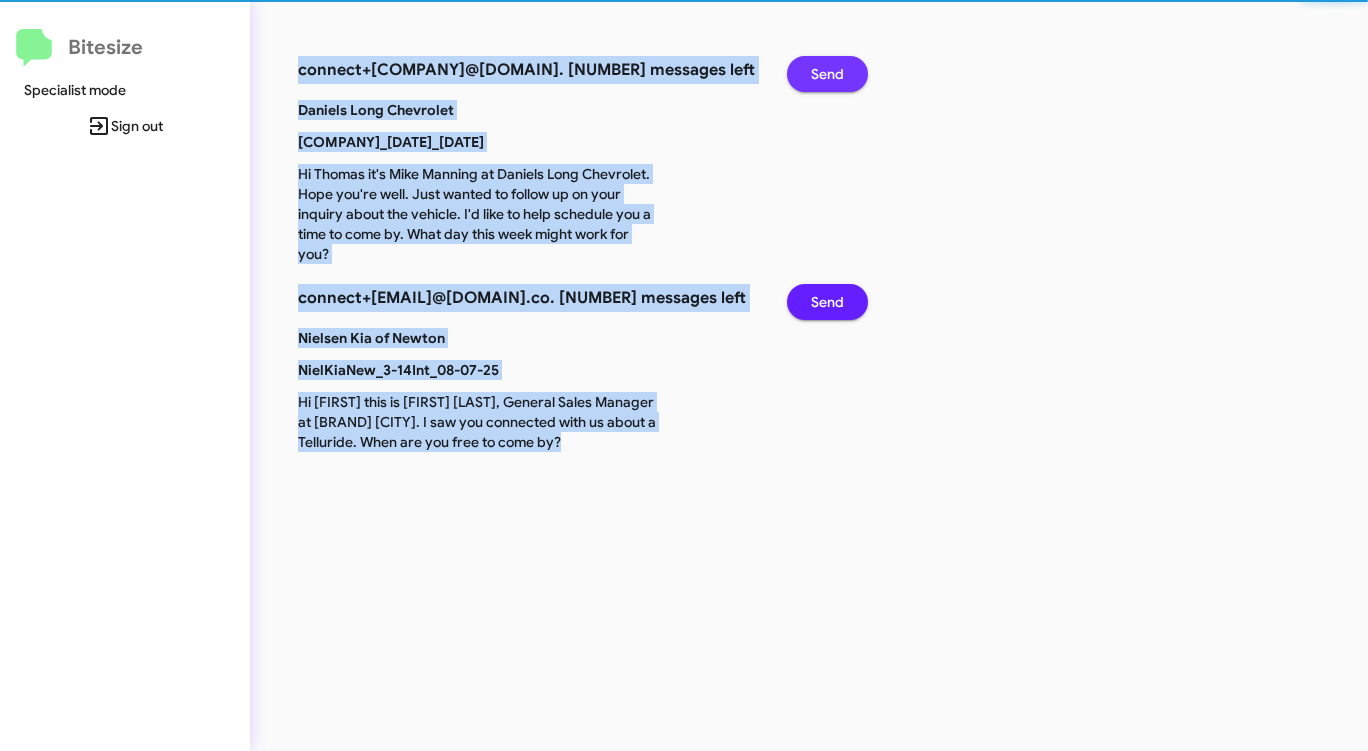 click on "Send" 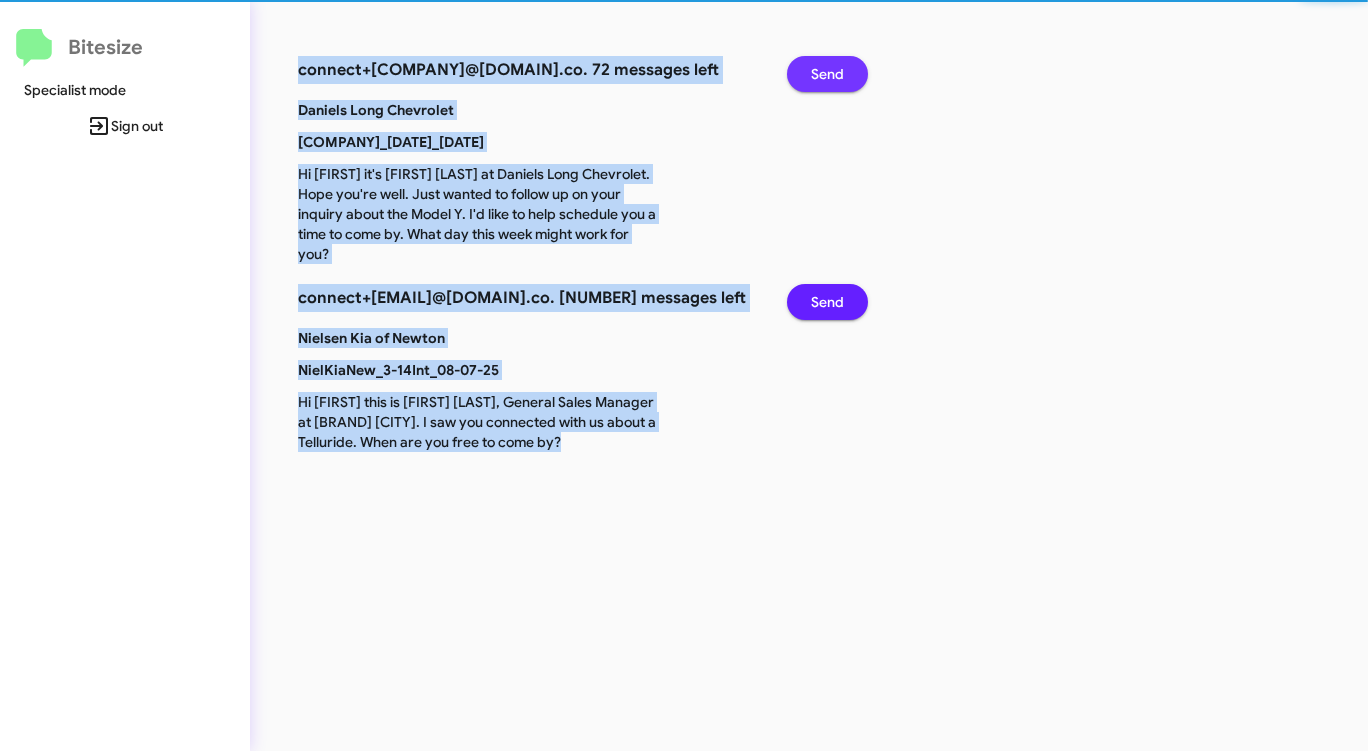 click on "Send" 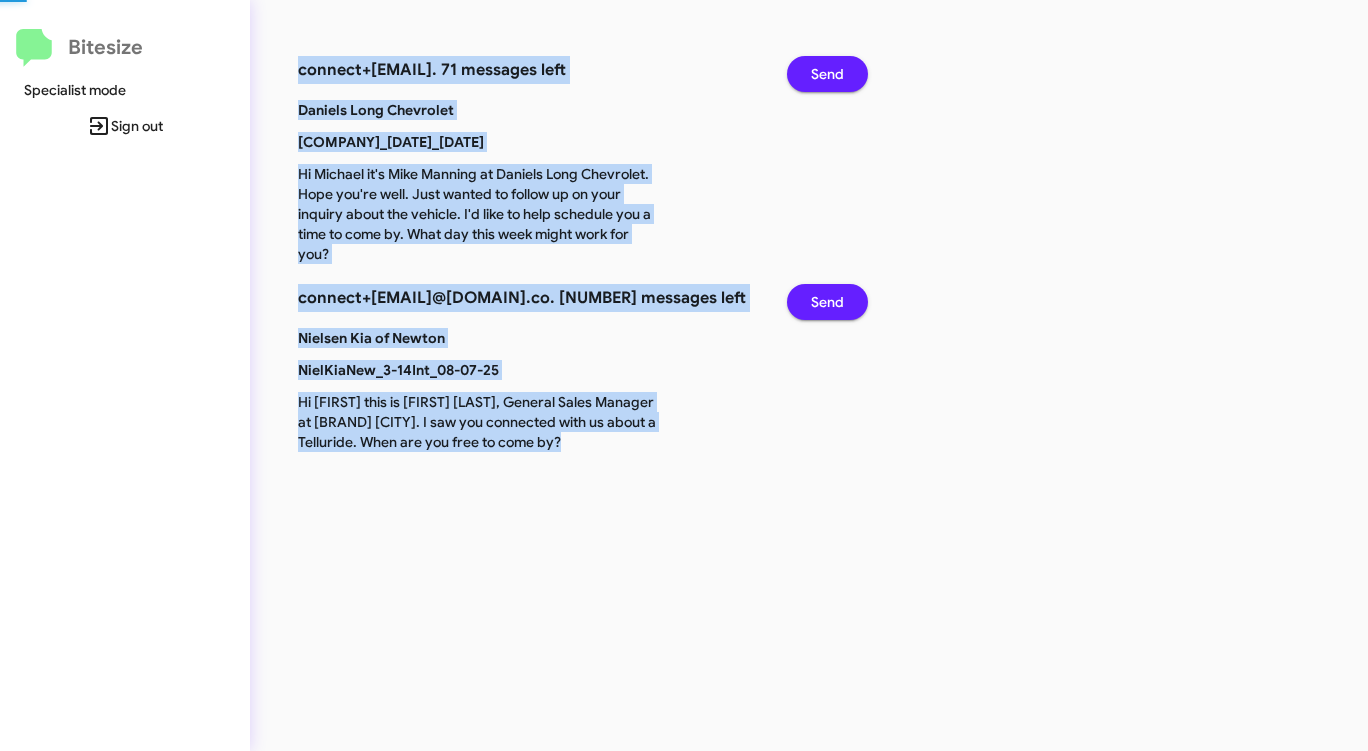click on "Send" 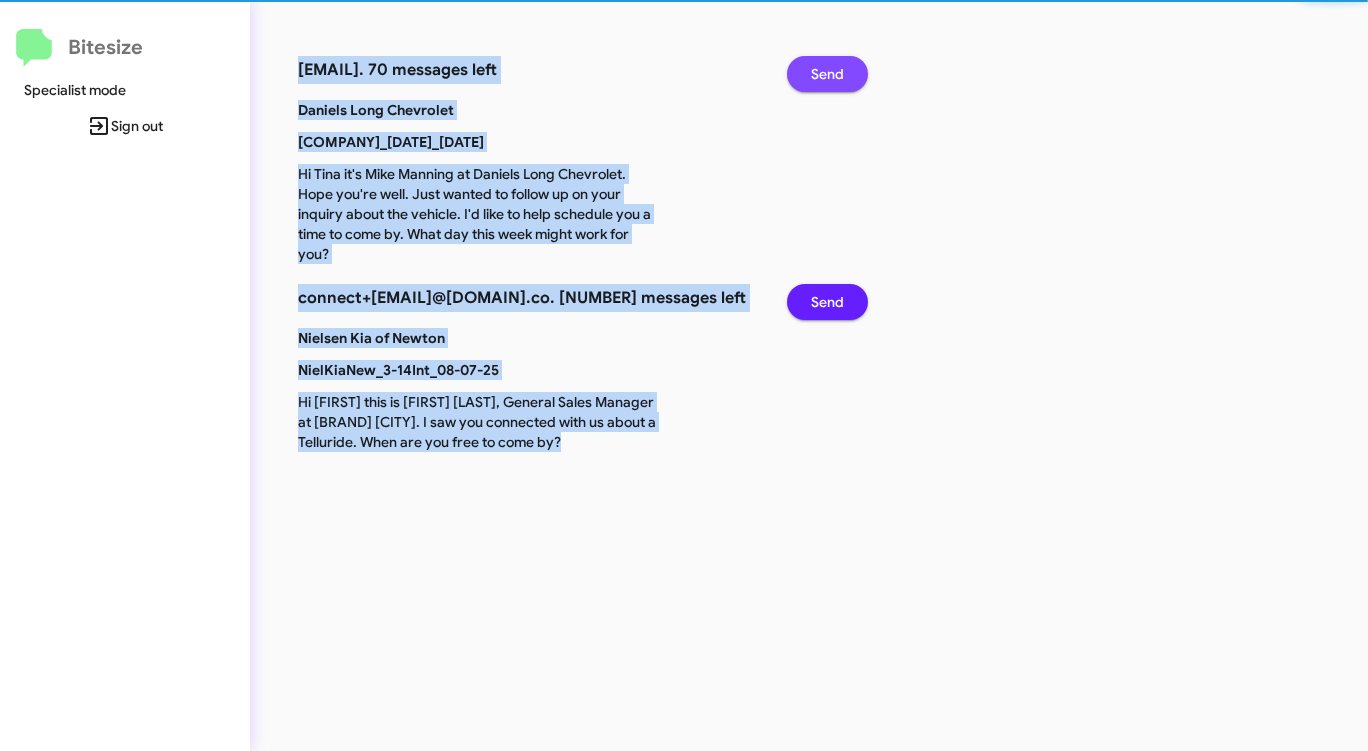 click on "Send" 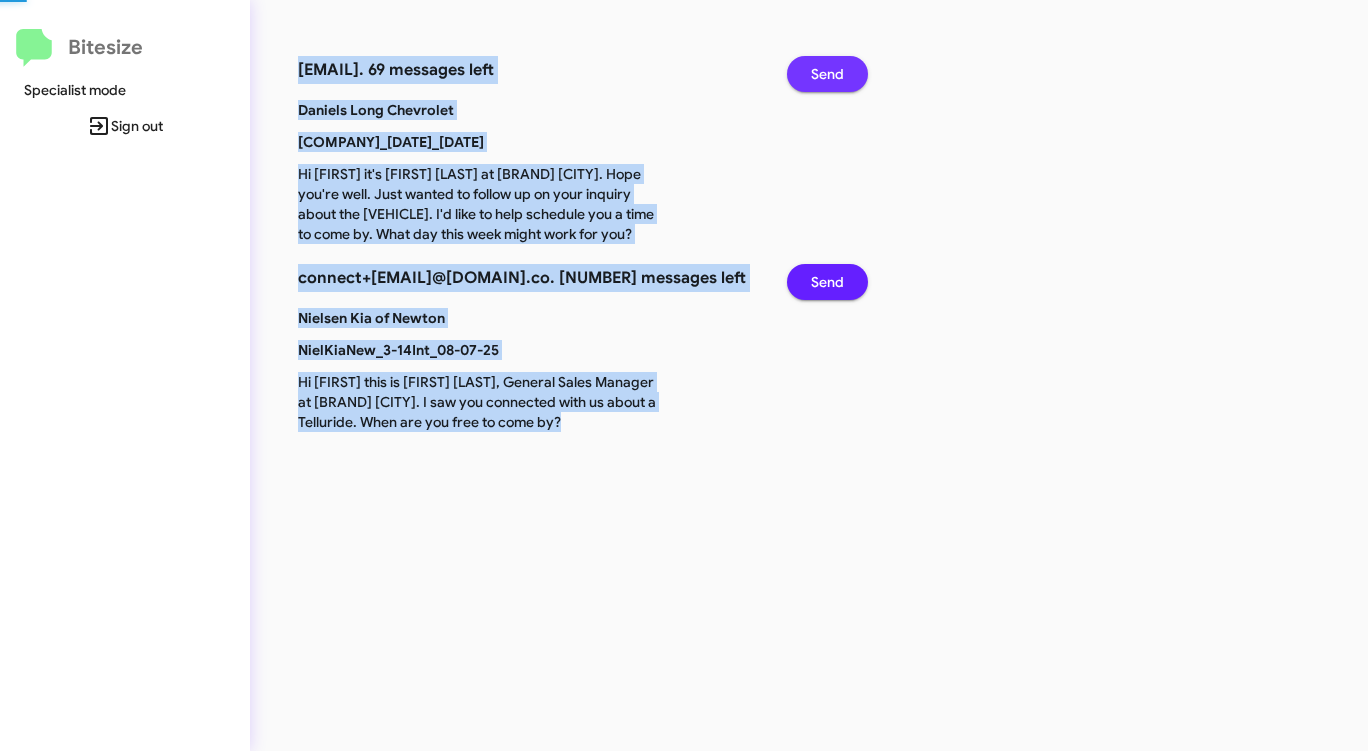 click on "Send" 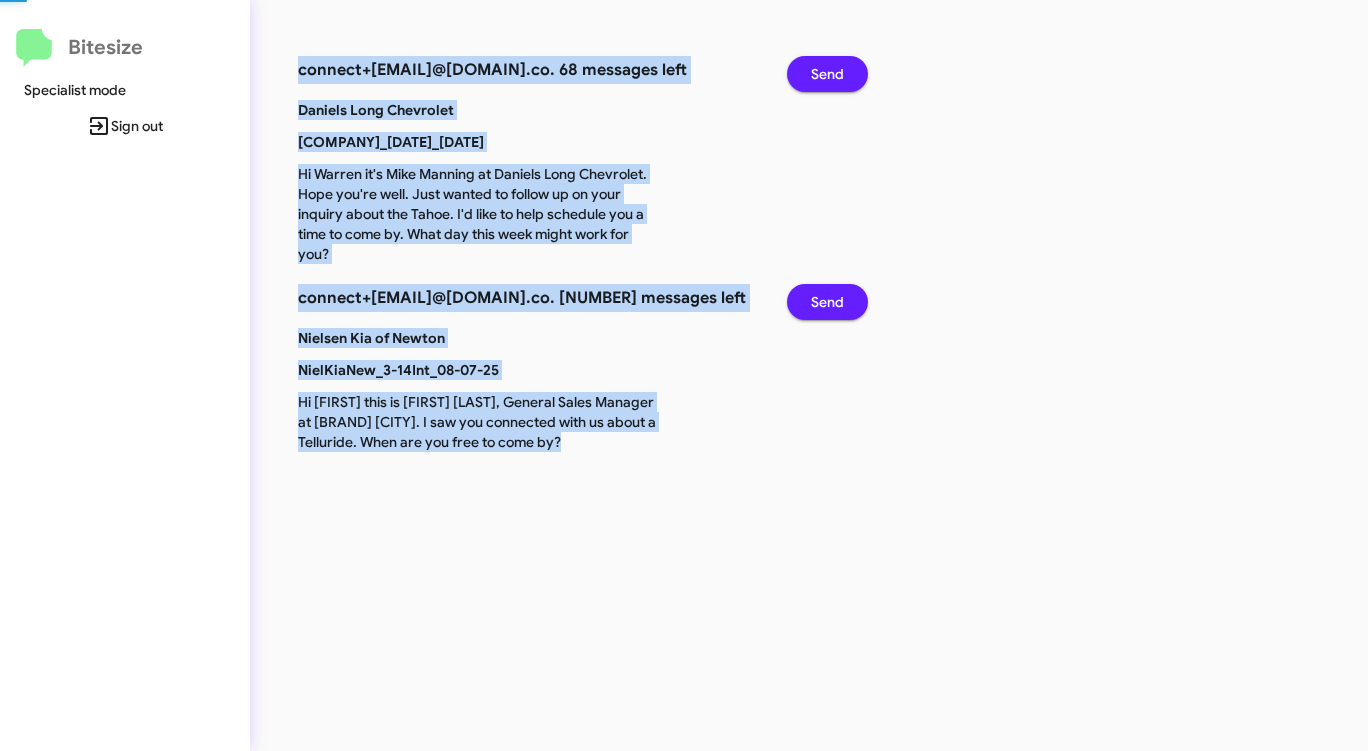 click on "Send" 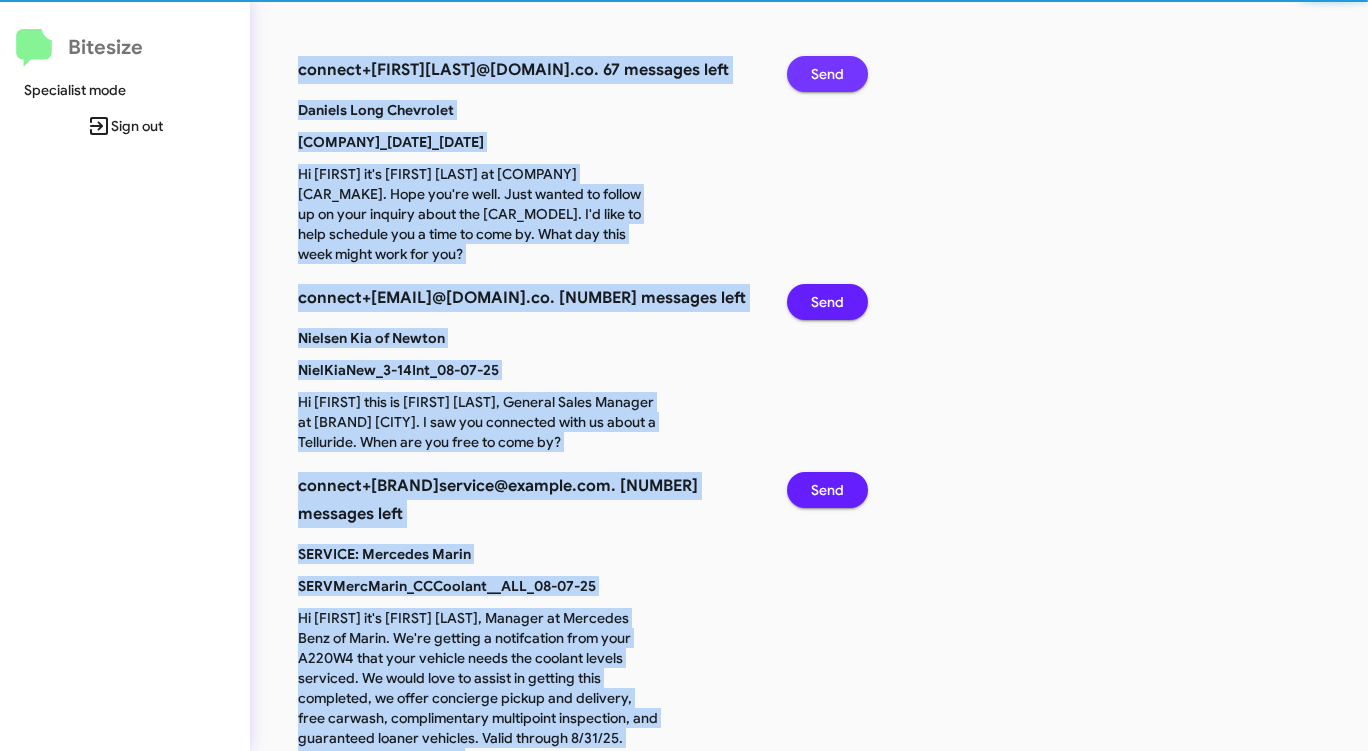 click on "Send" 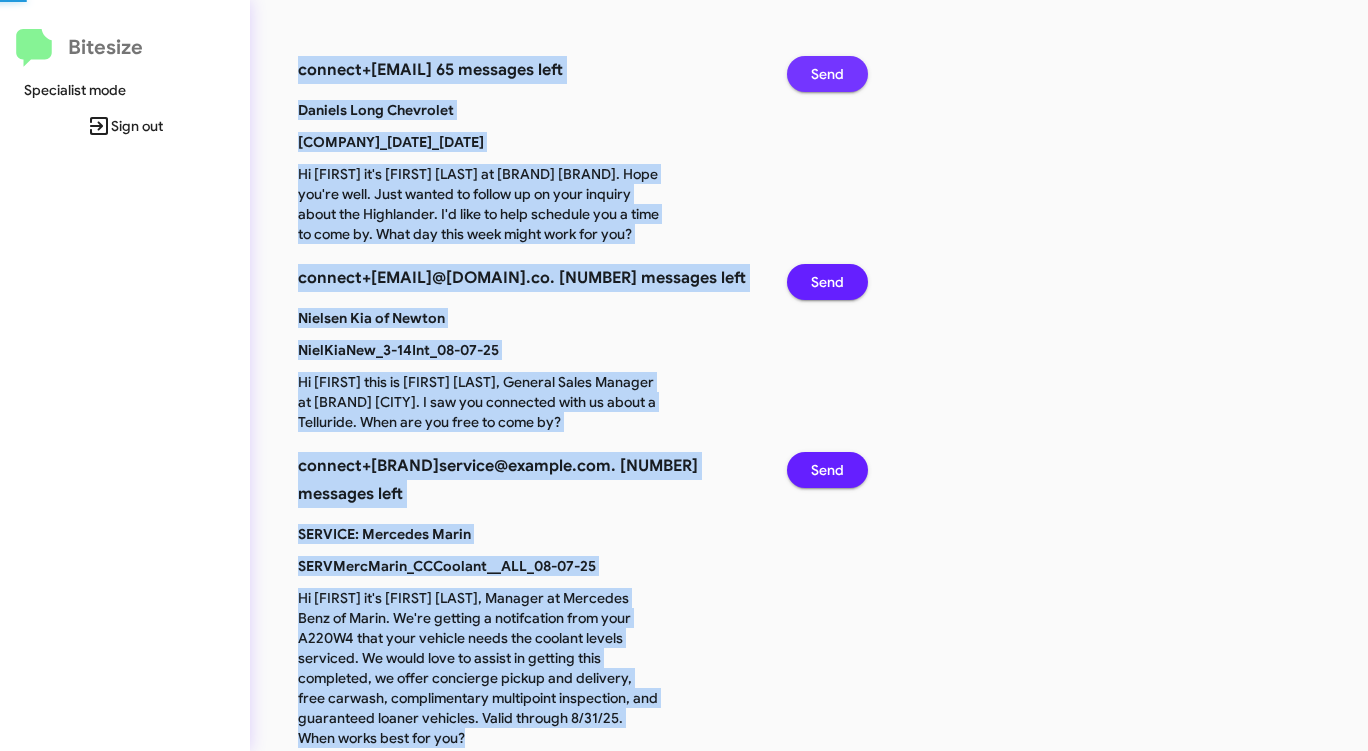 click on "Send" 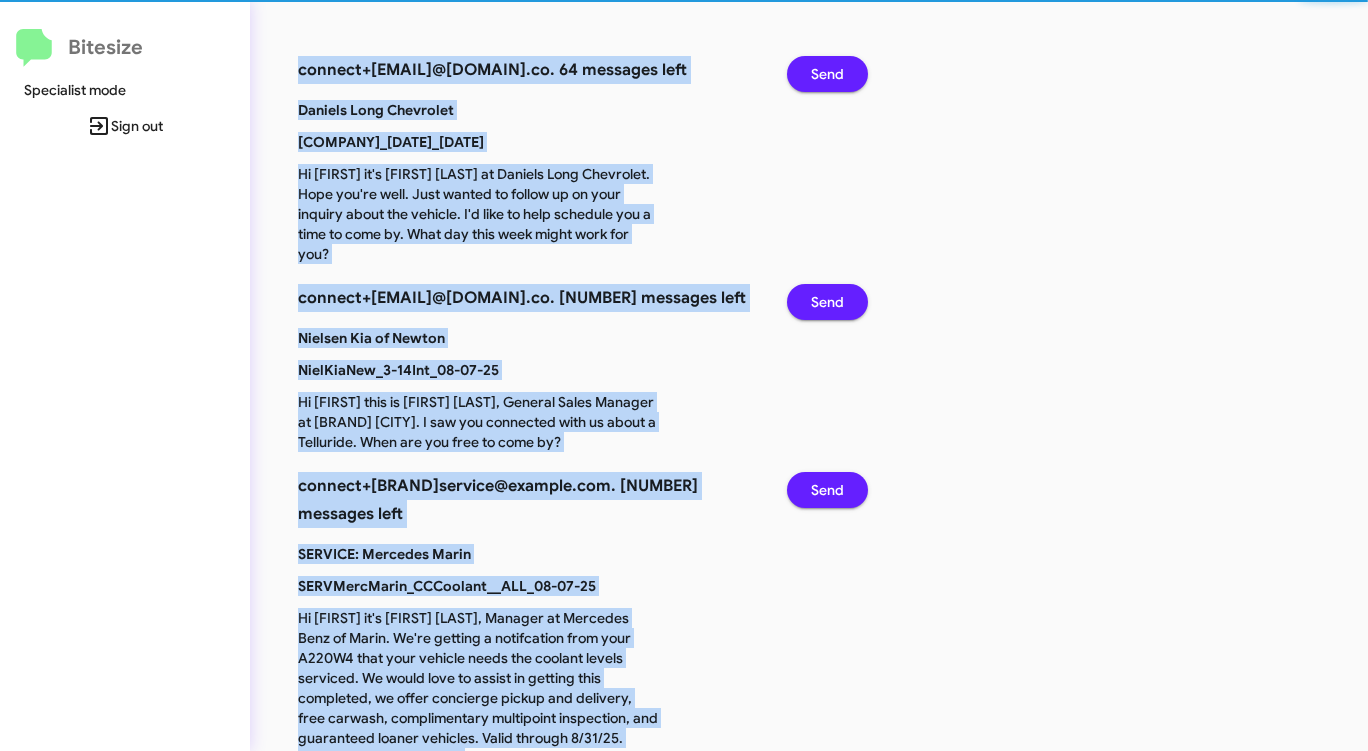 click on "Send" 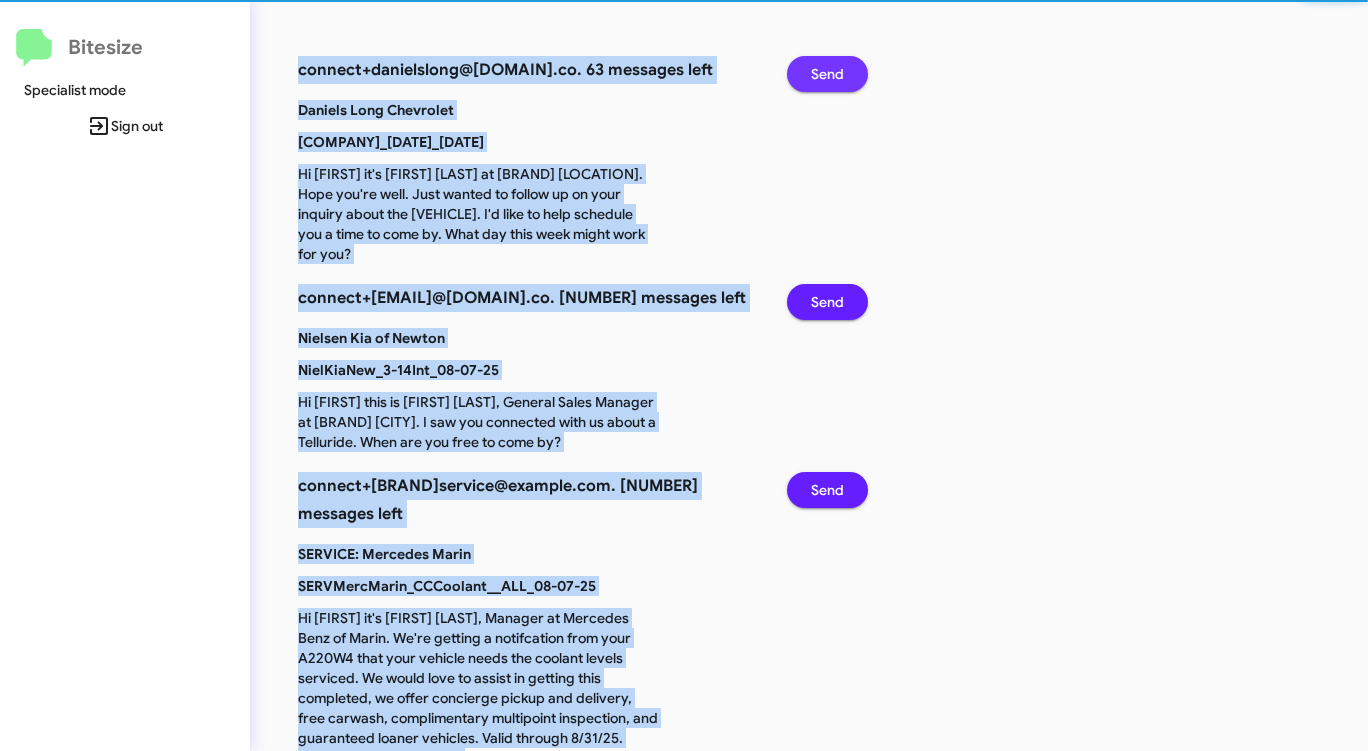 click on "Send" 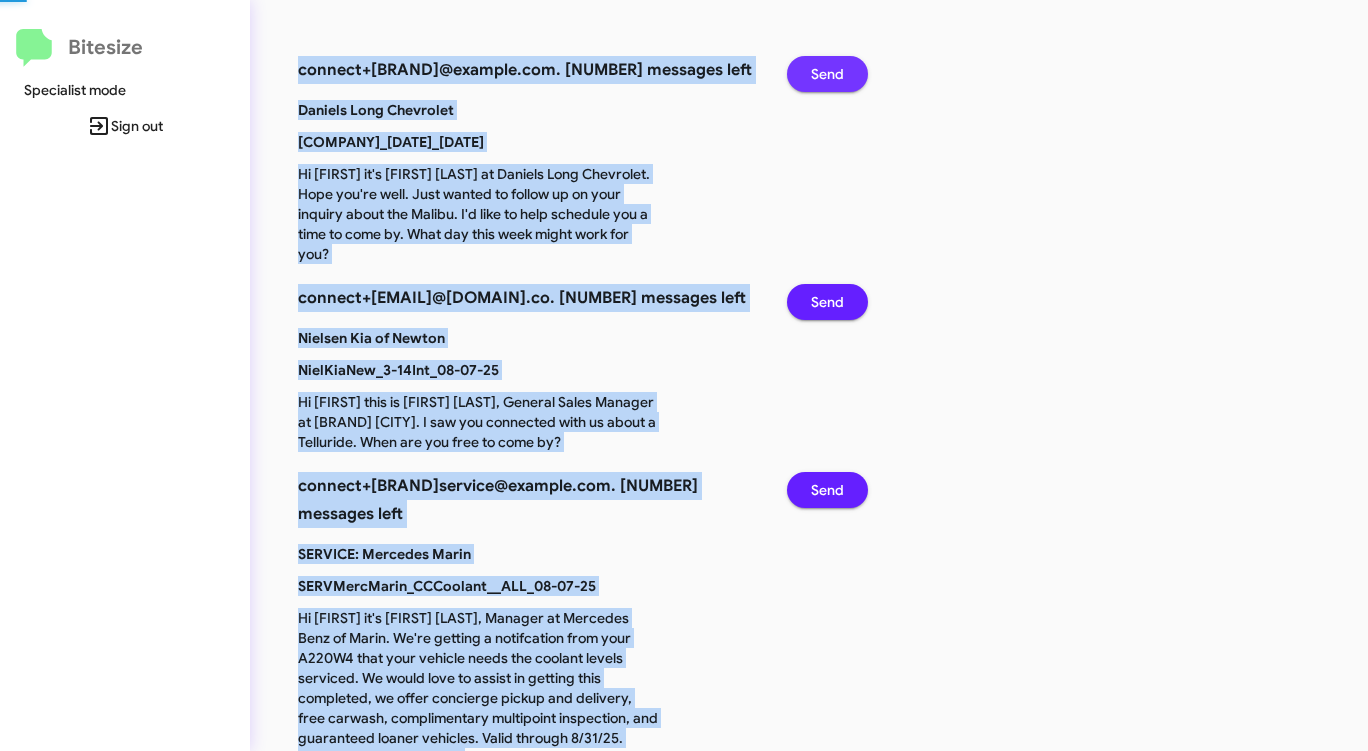 click on "Send" 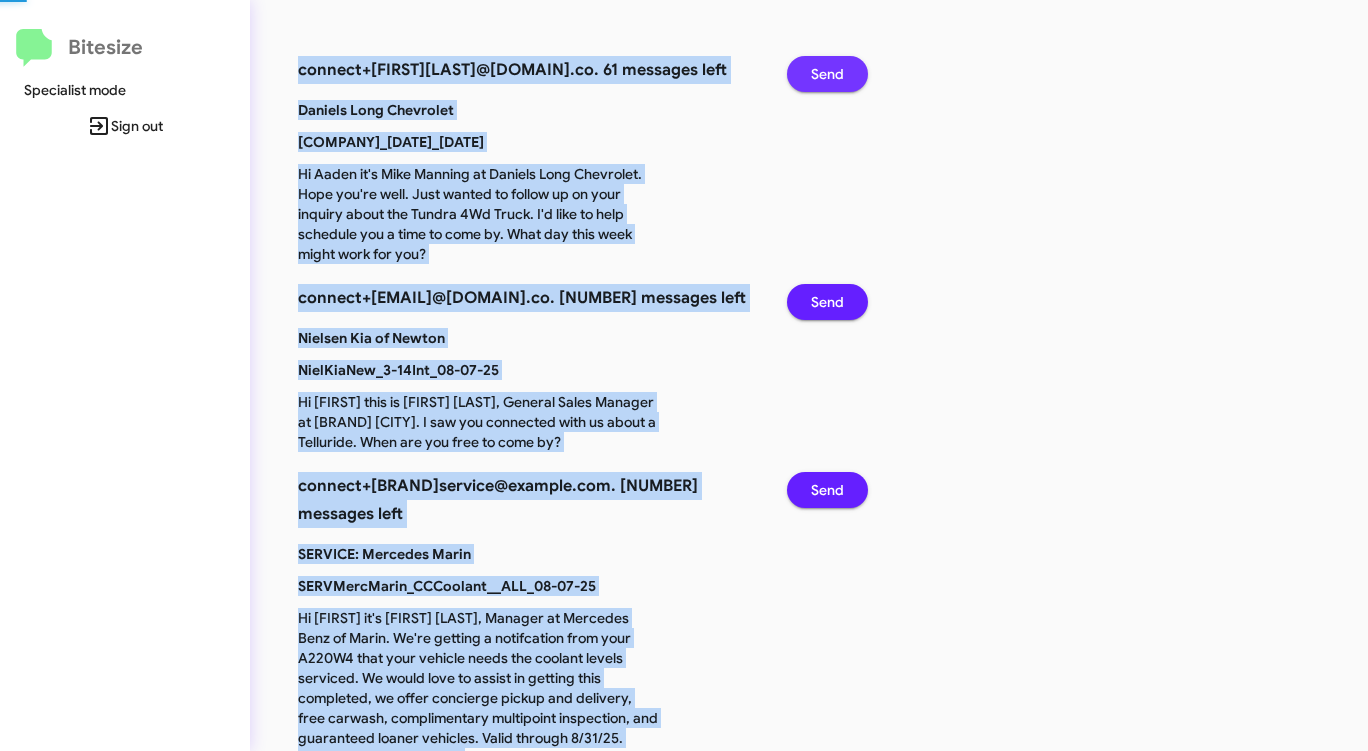 click on "Send" 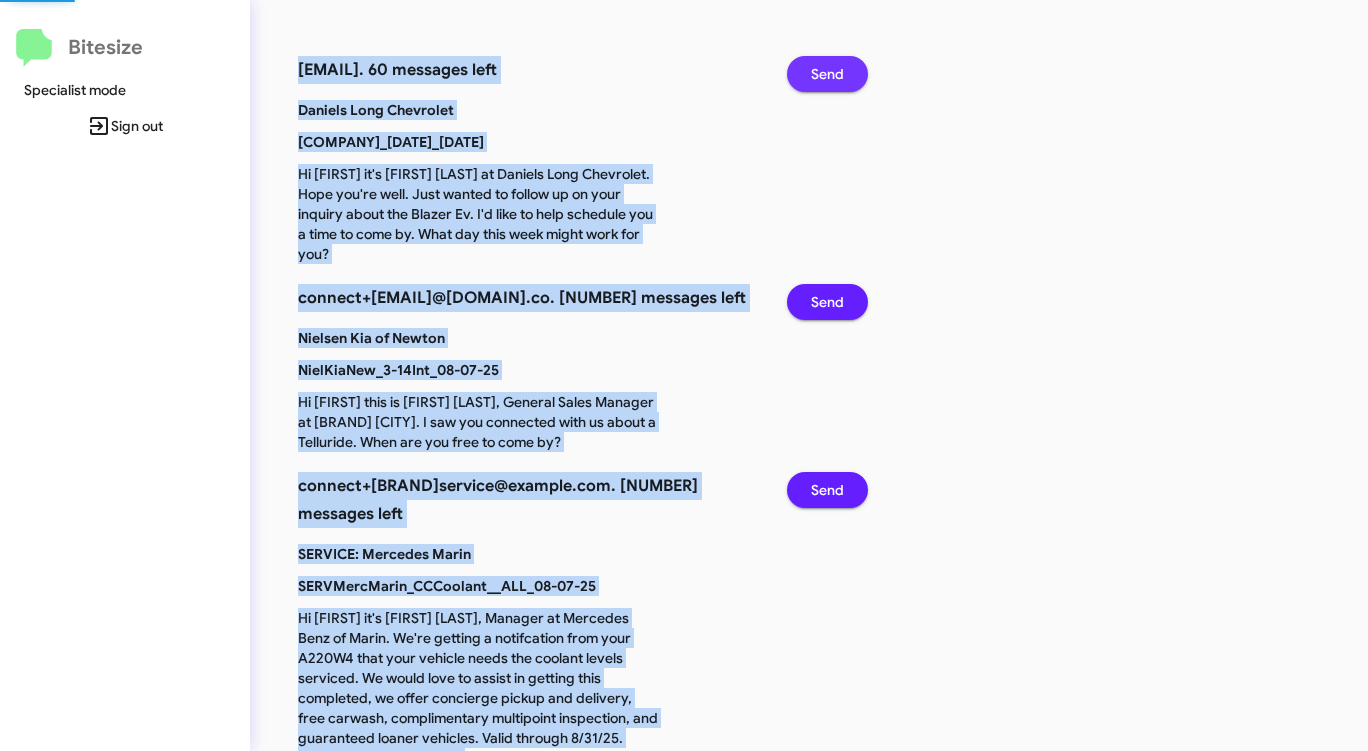 click on "Send" 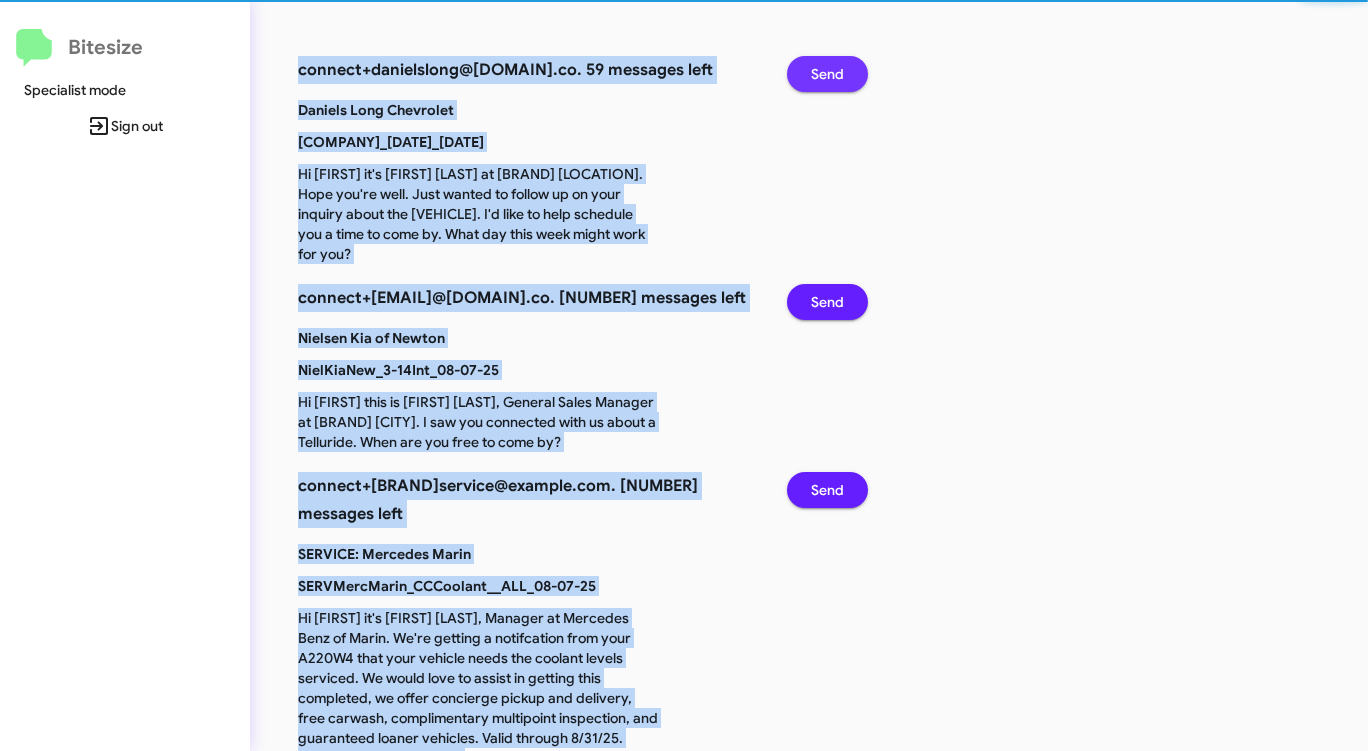 click on "Send" 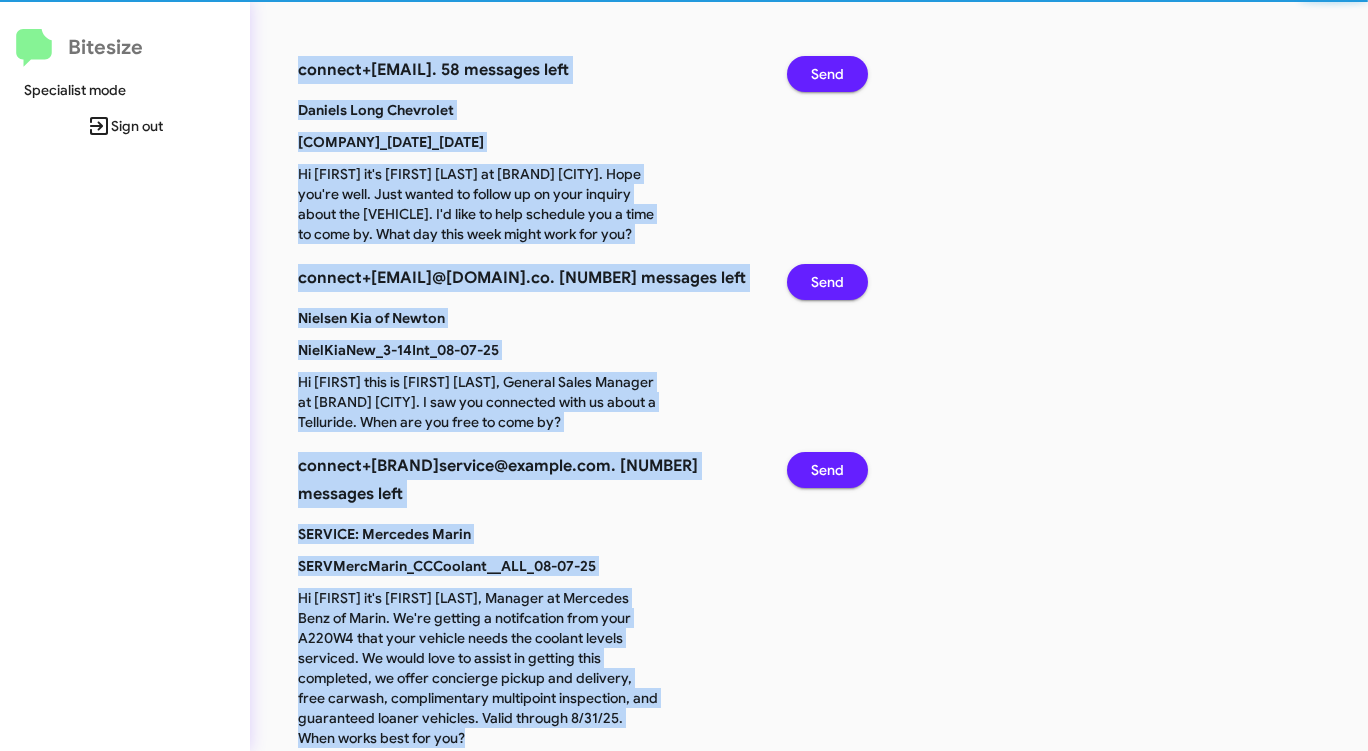 click on "Send" 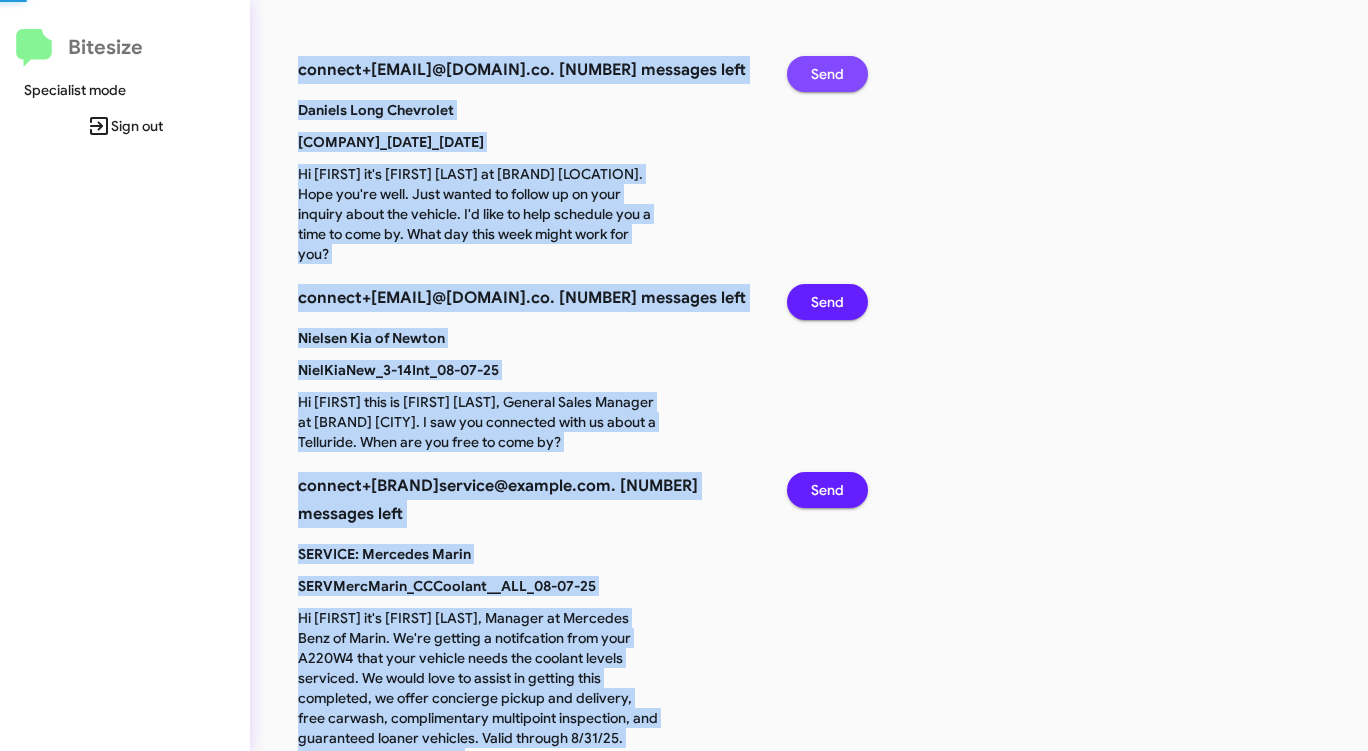 click on "Send" 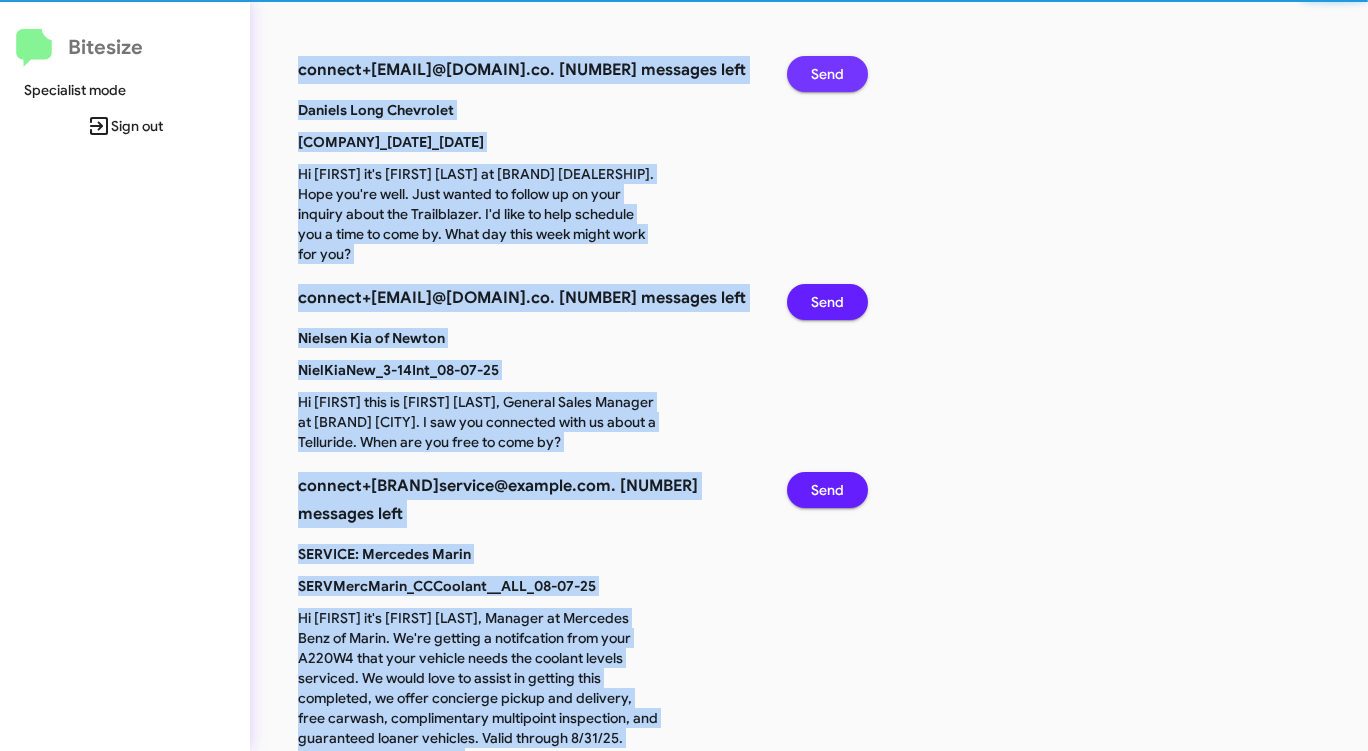 click on "Send" 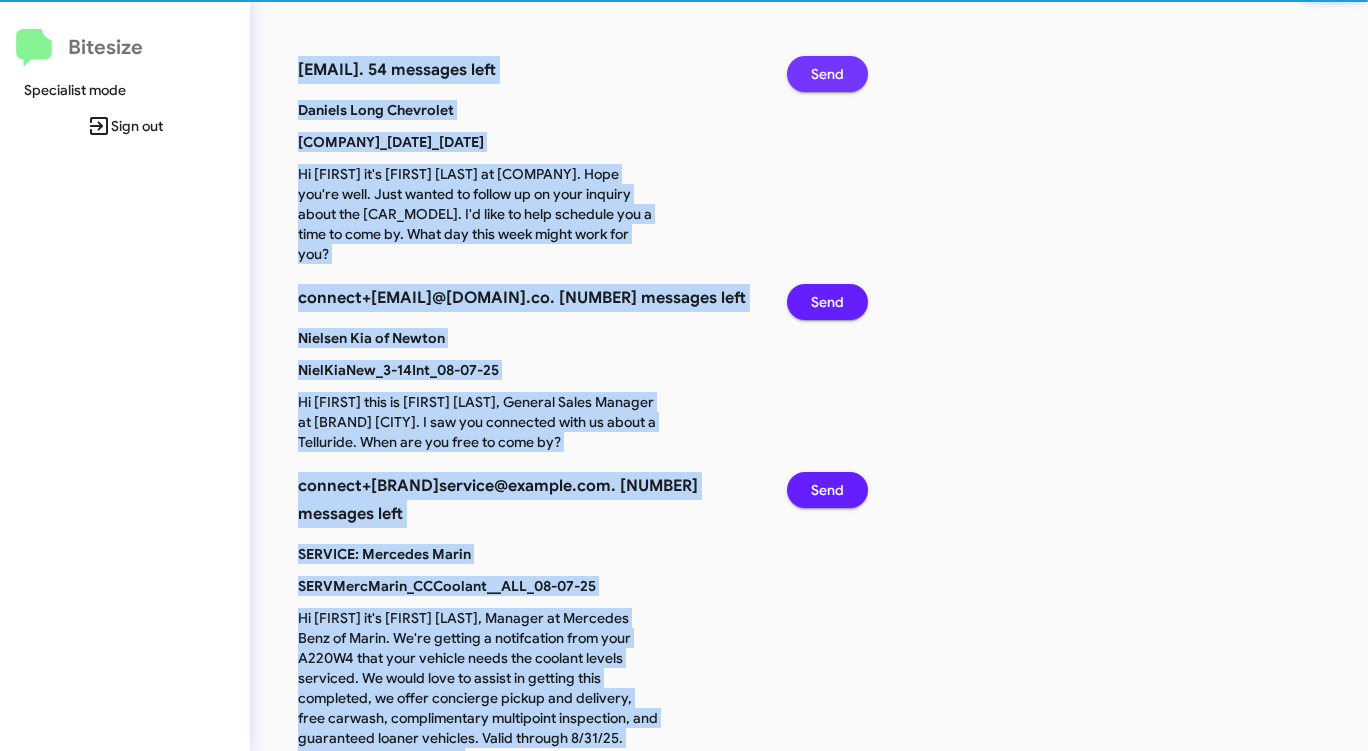 click on "Send" 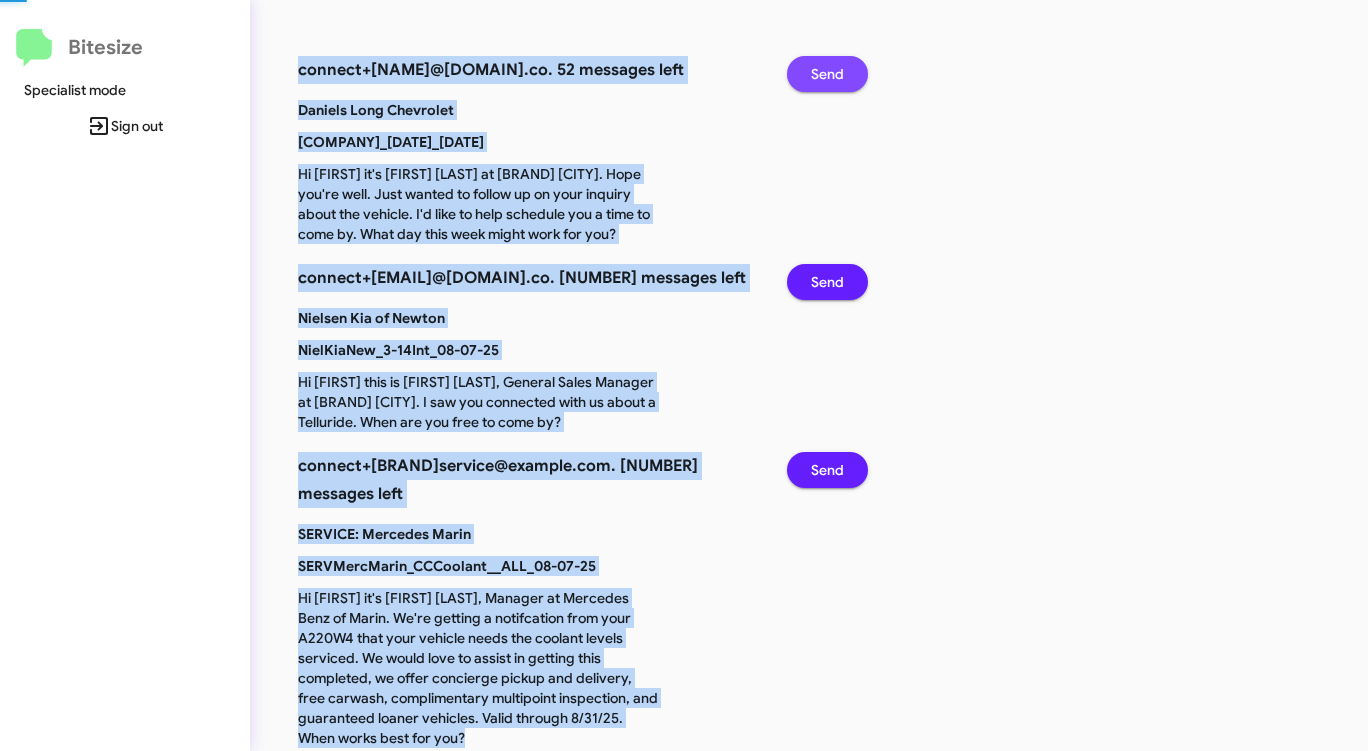 click on "Send" 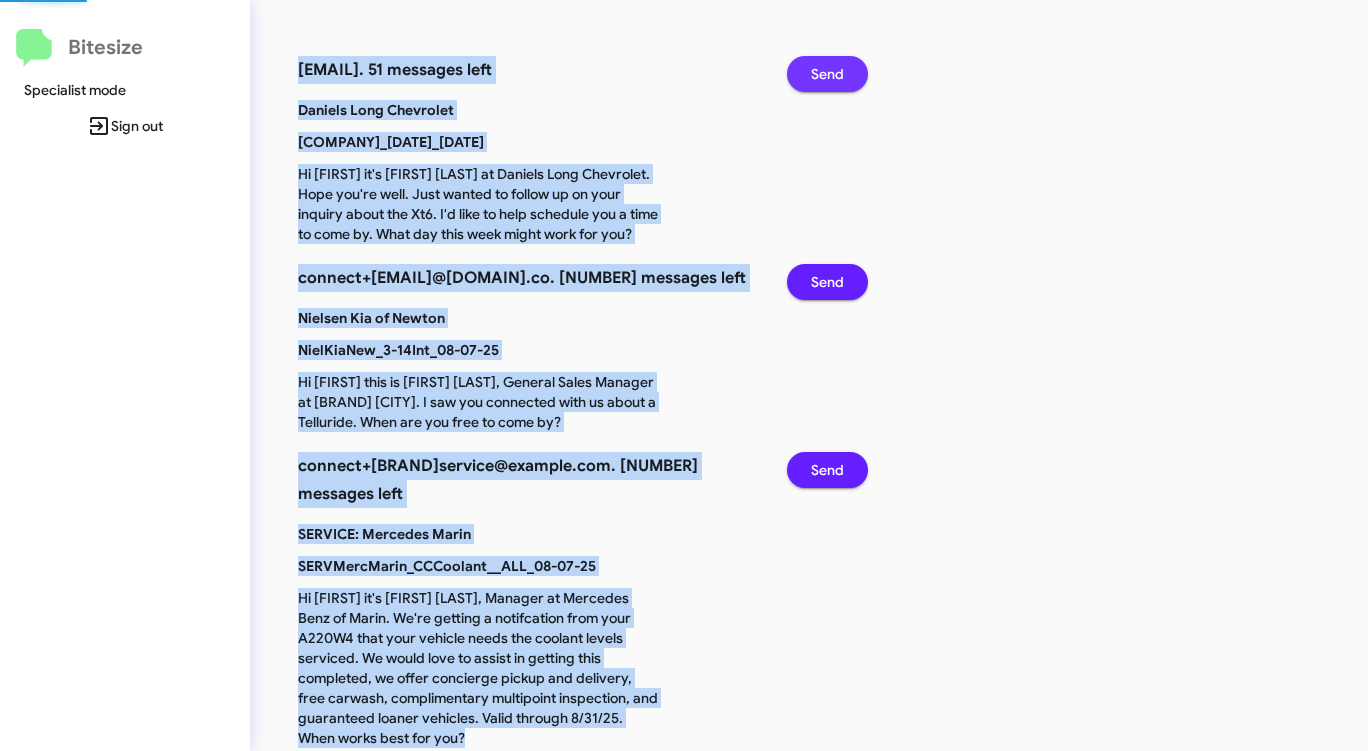 click on "Send" 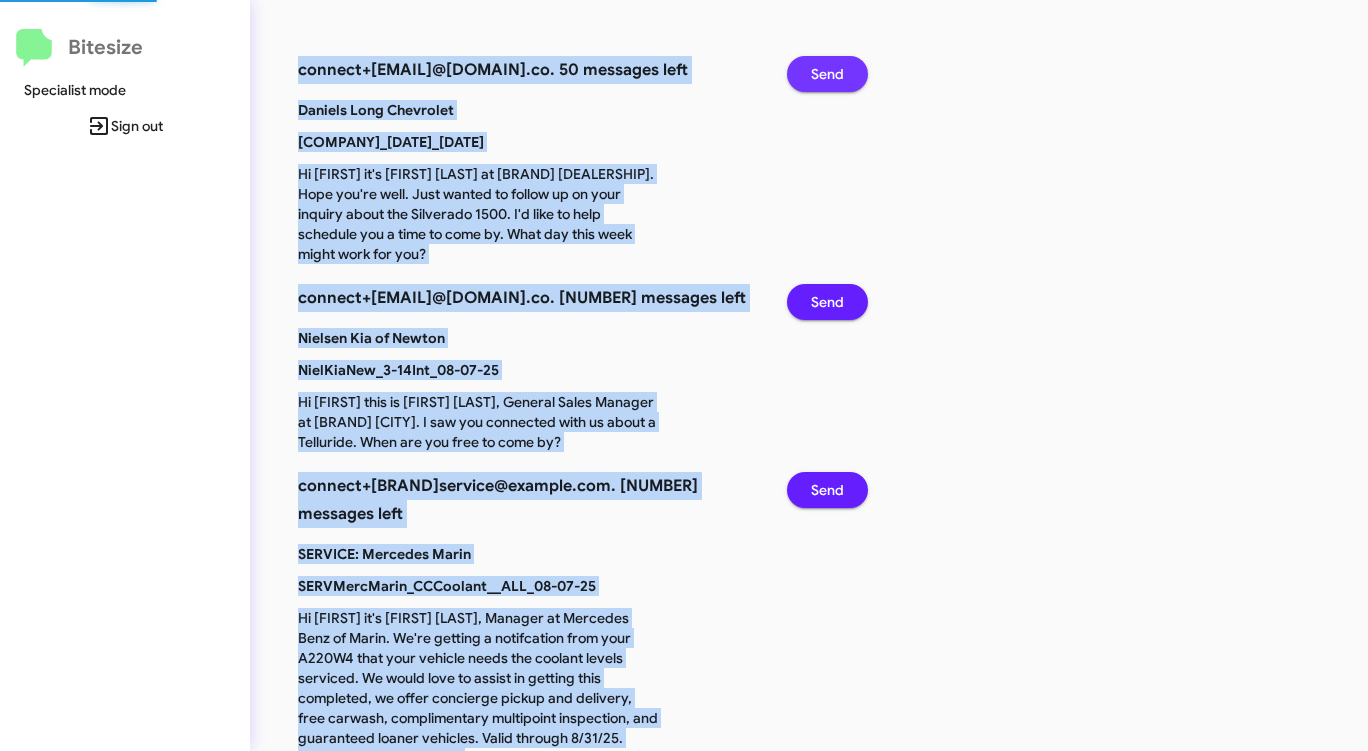 click on "Send" 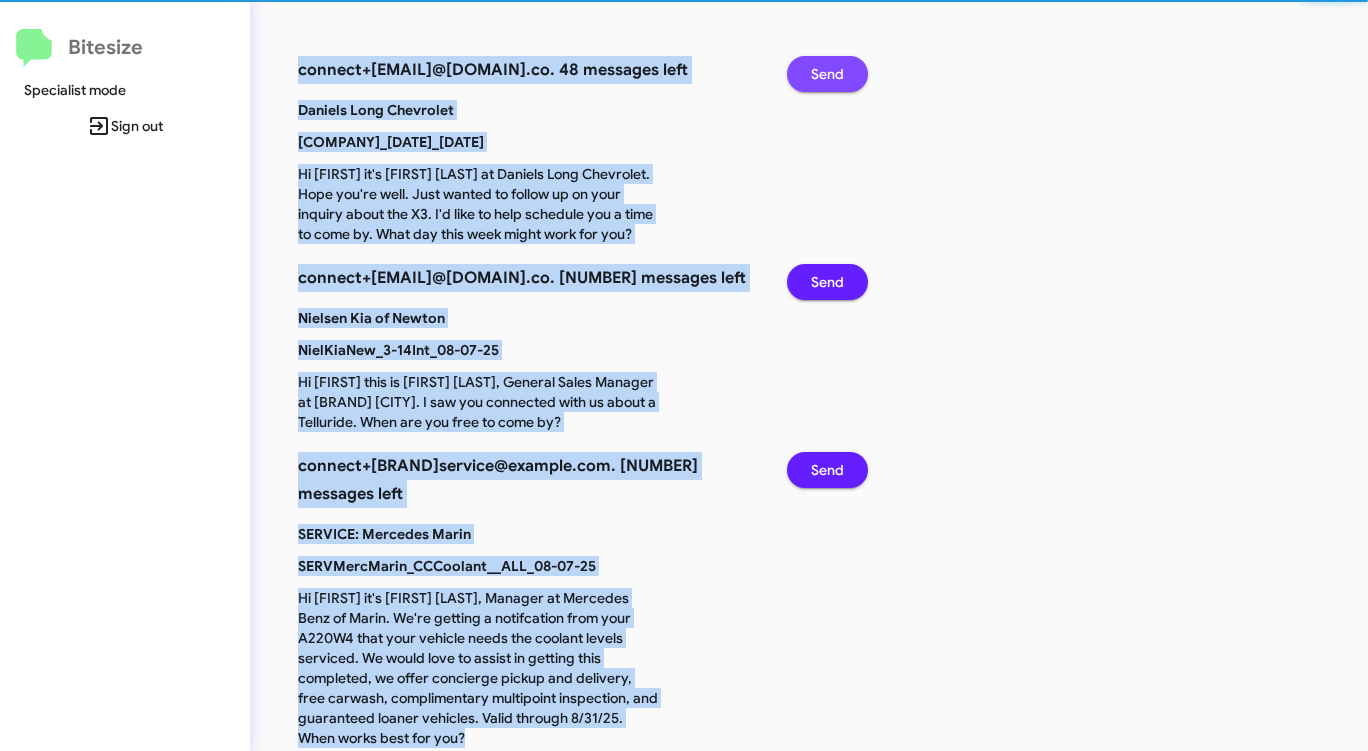 click on "Send" 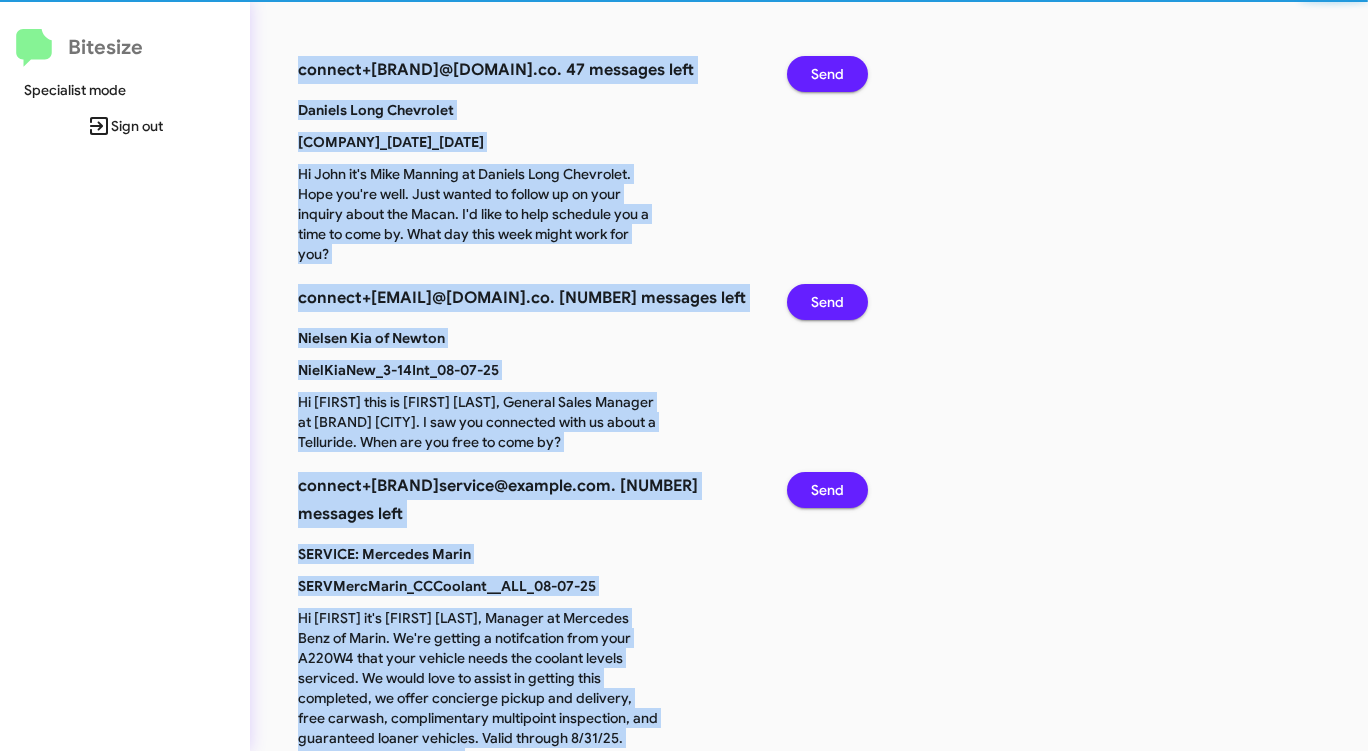 click on "Send" 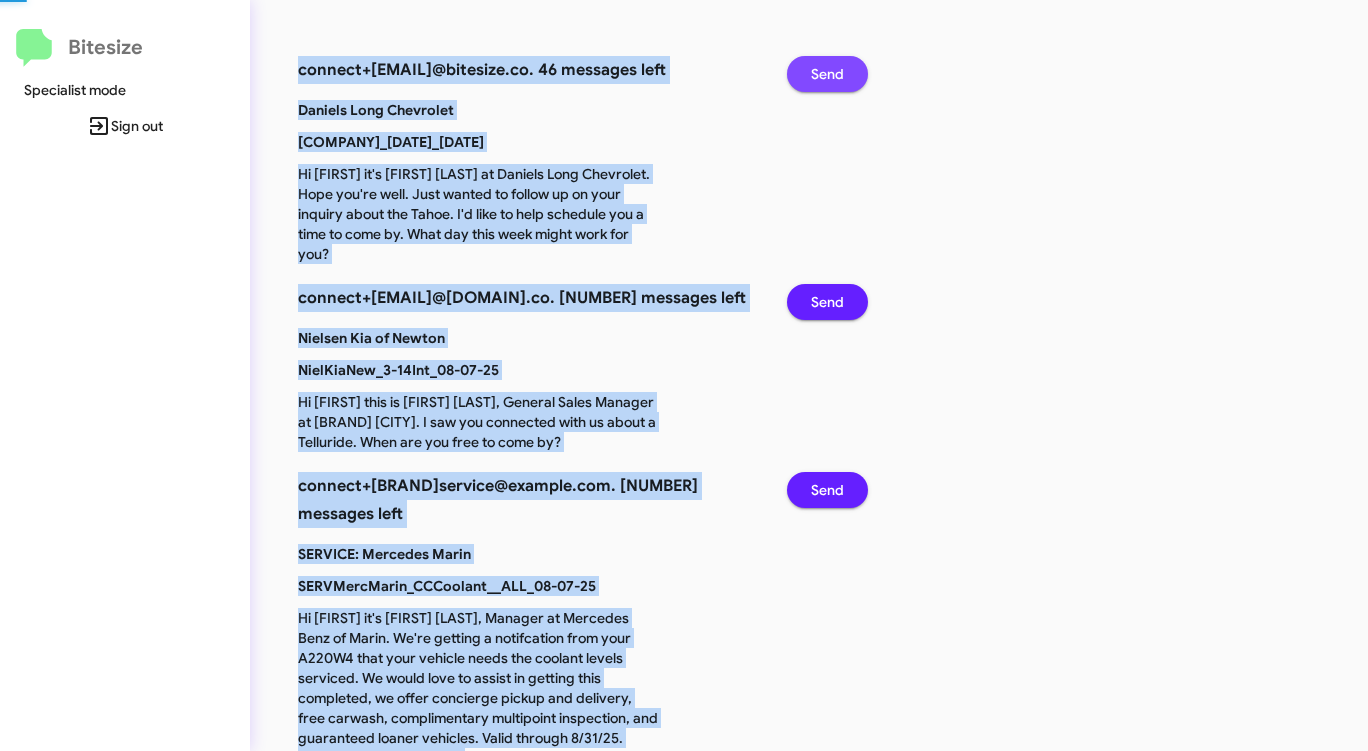 click on "Send" 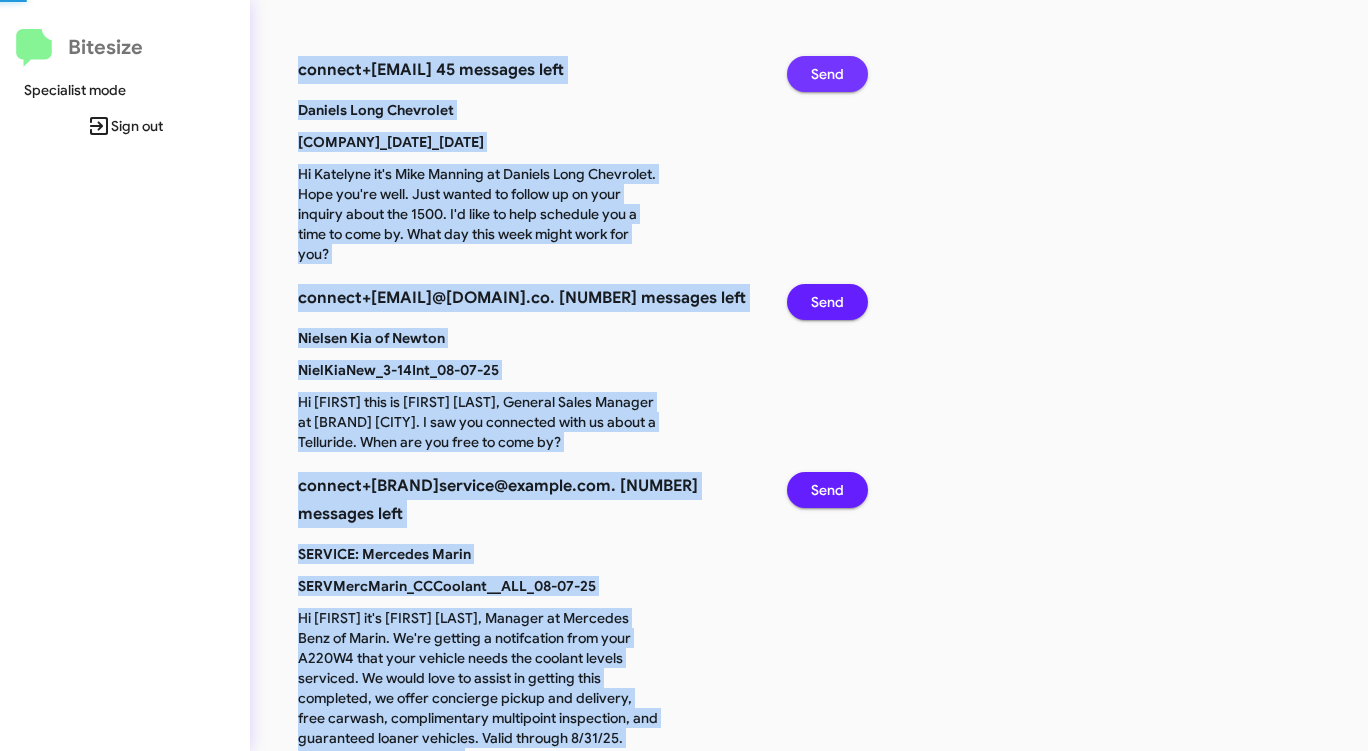click on "Send" 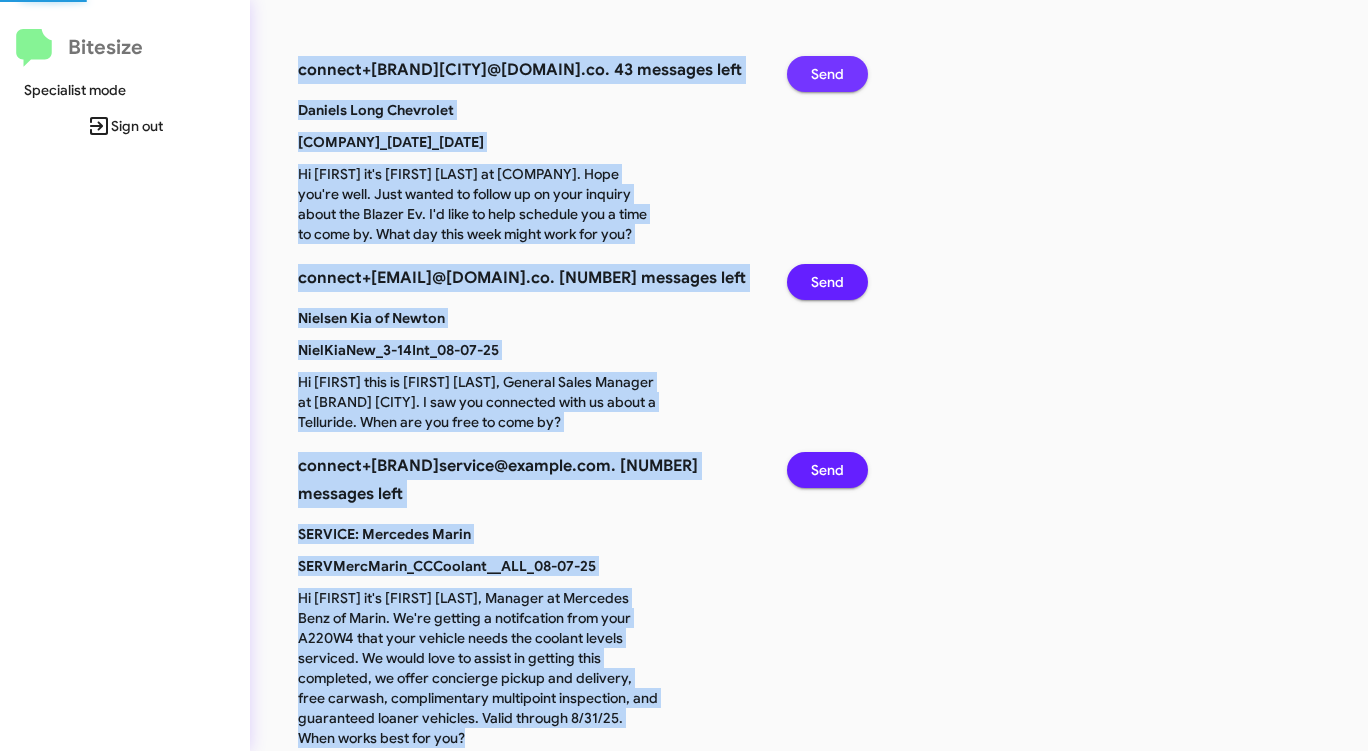 click on "Send" 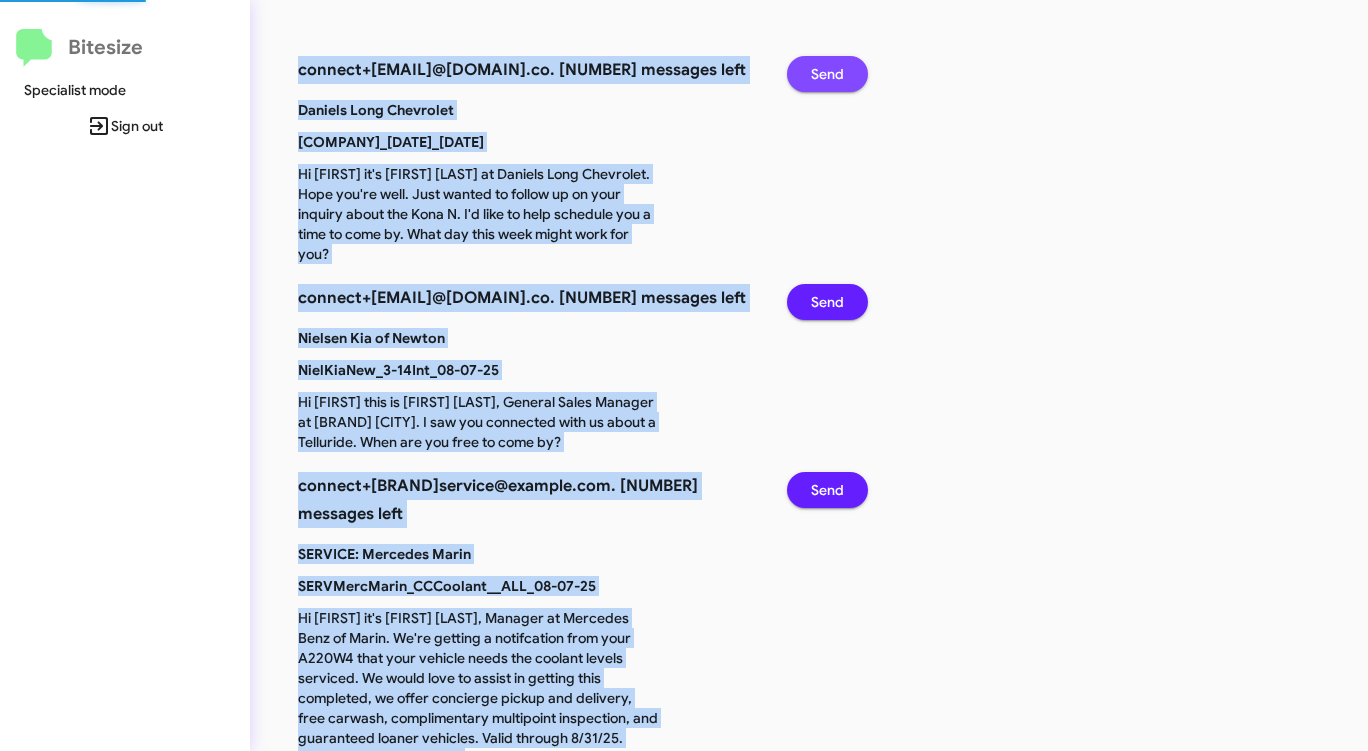 click on "Send" 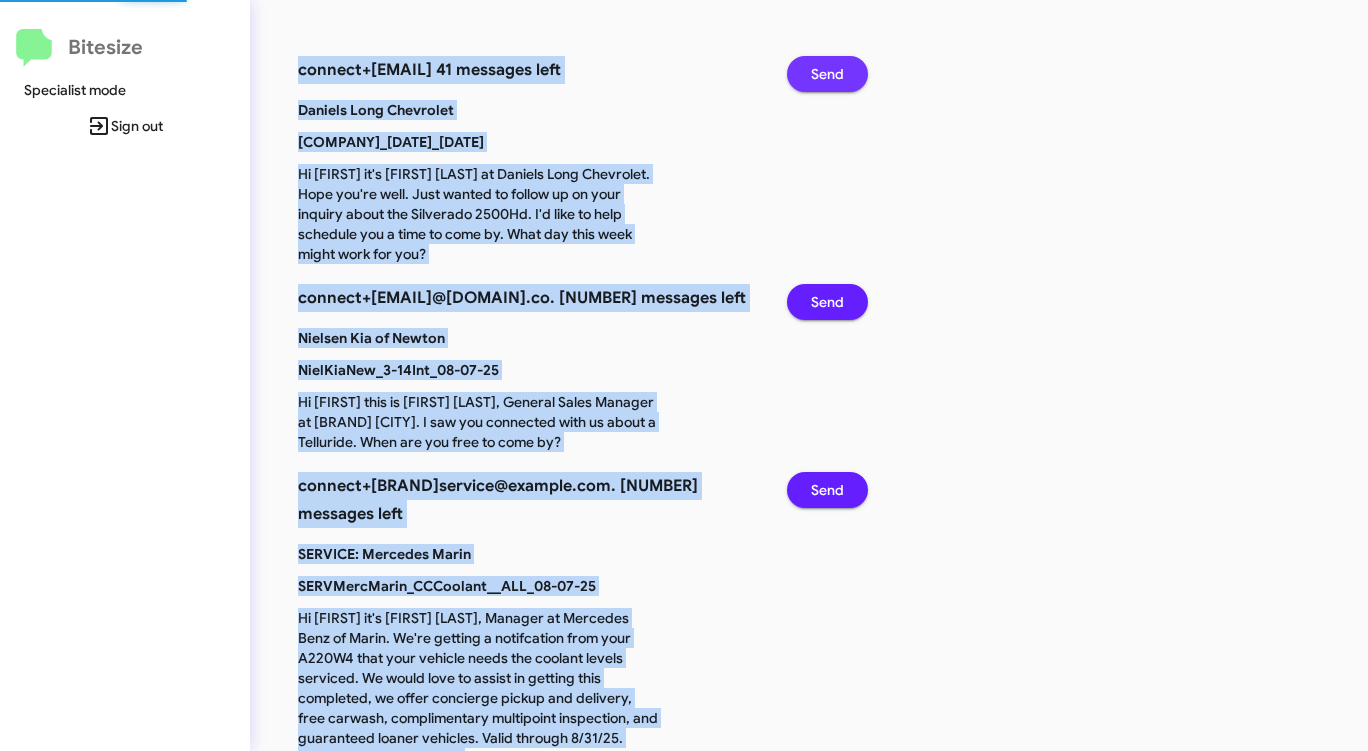 click on "Send" 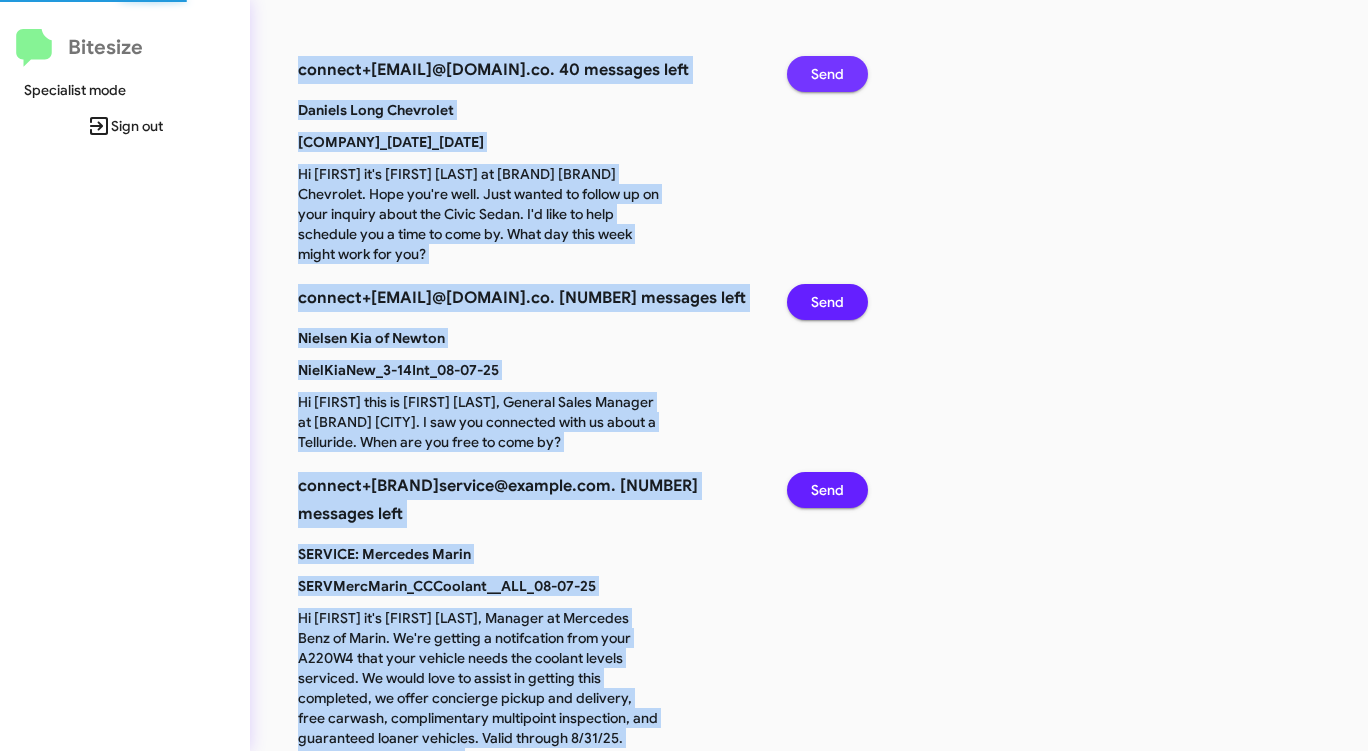 click on "Send" 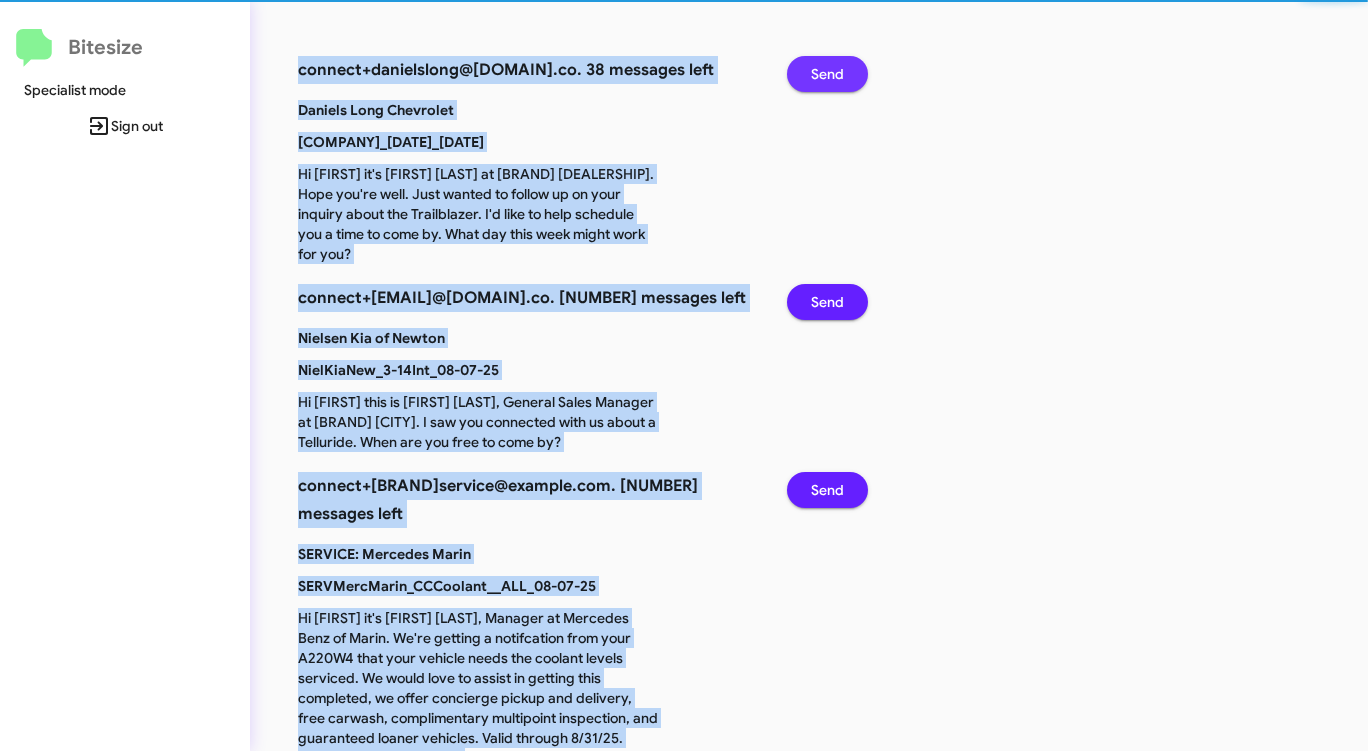 click on "Send" 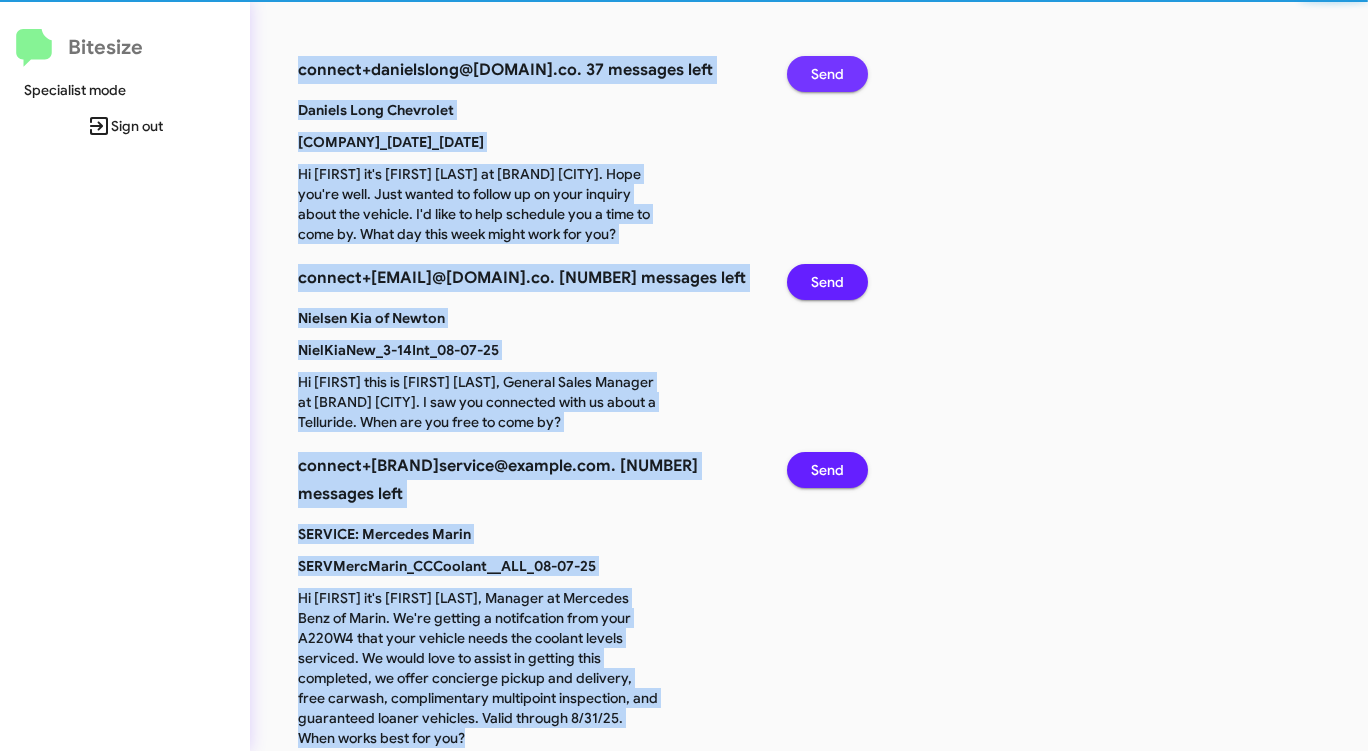click on "Send" 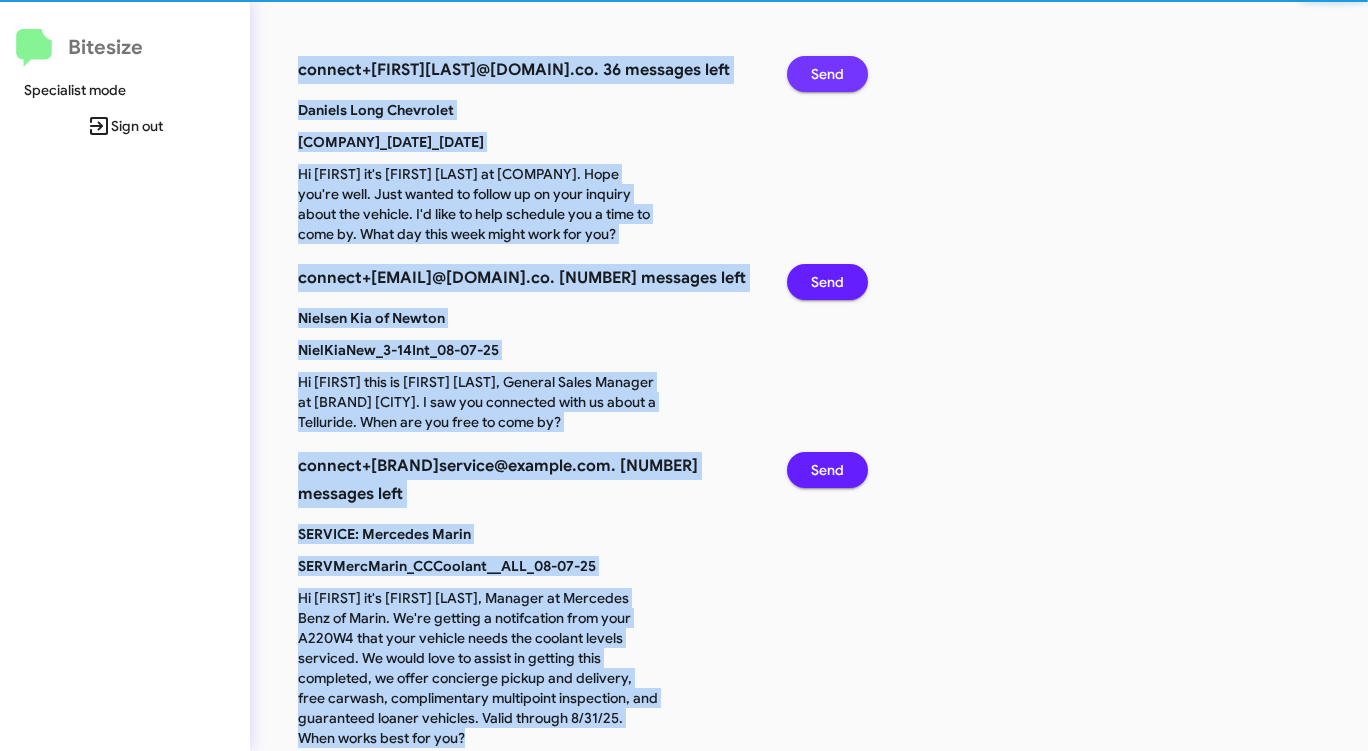 click on "Send" 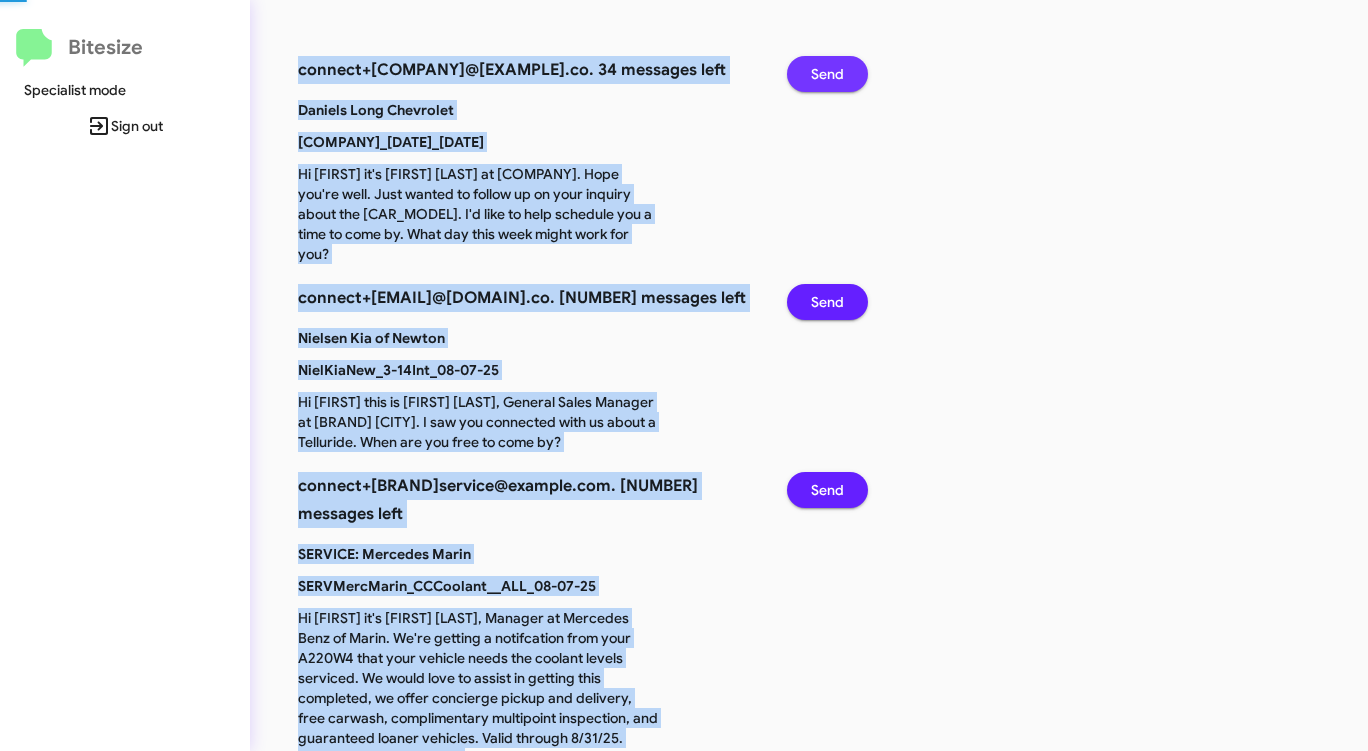 click on "Send" 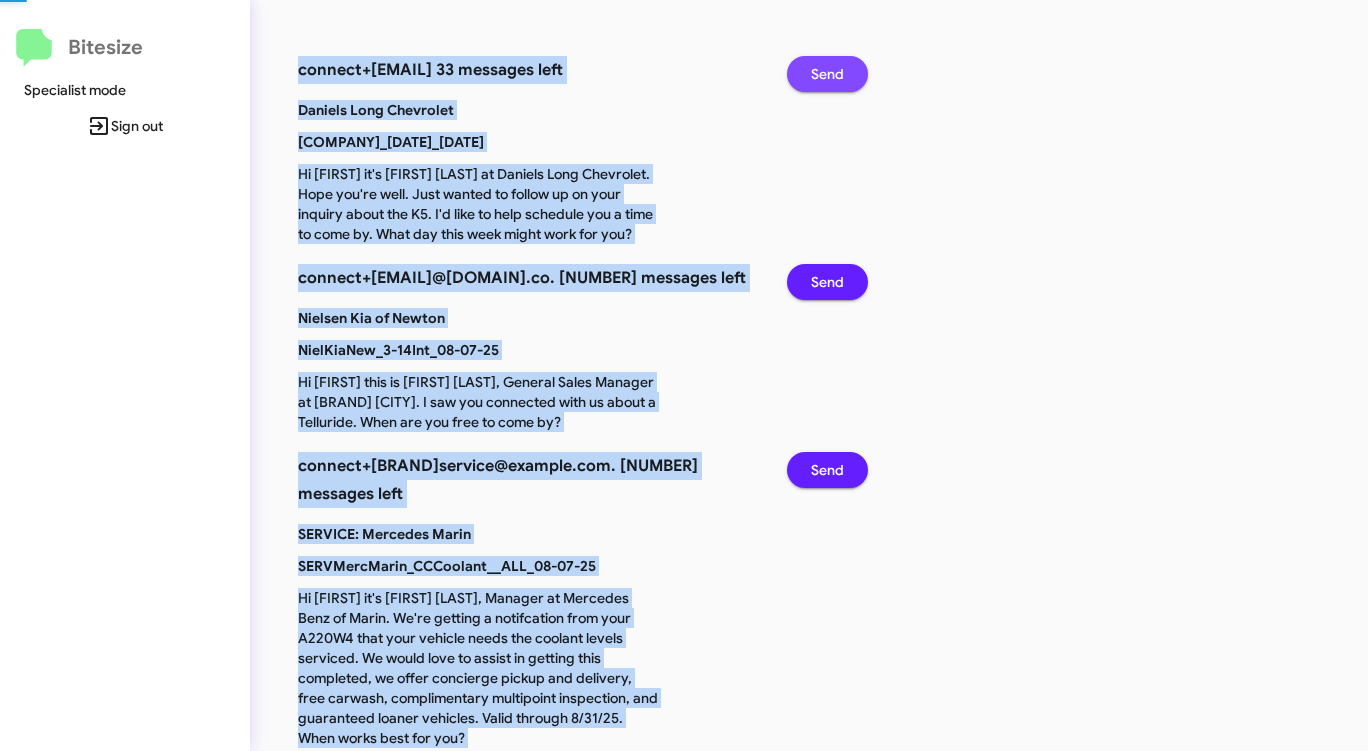 click on "Send" 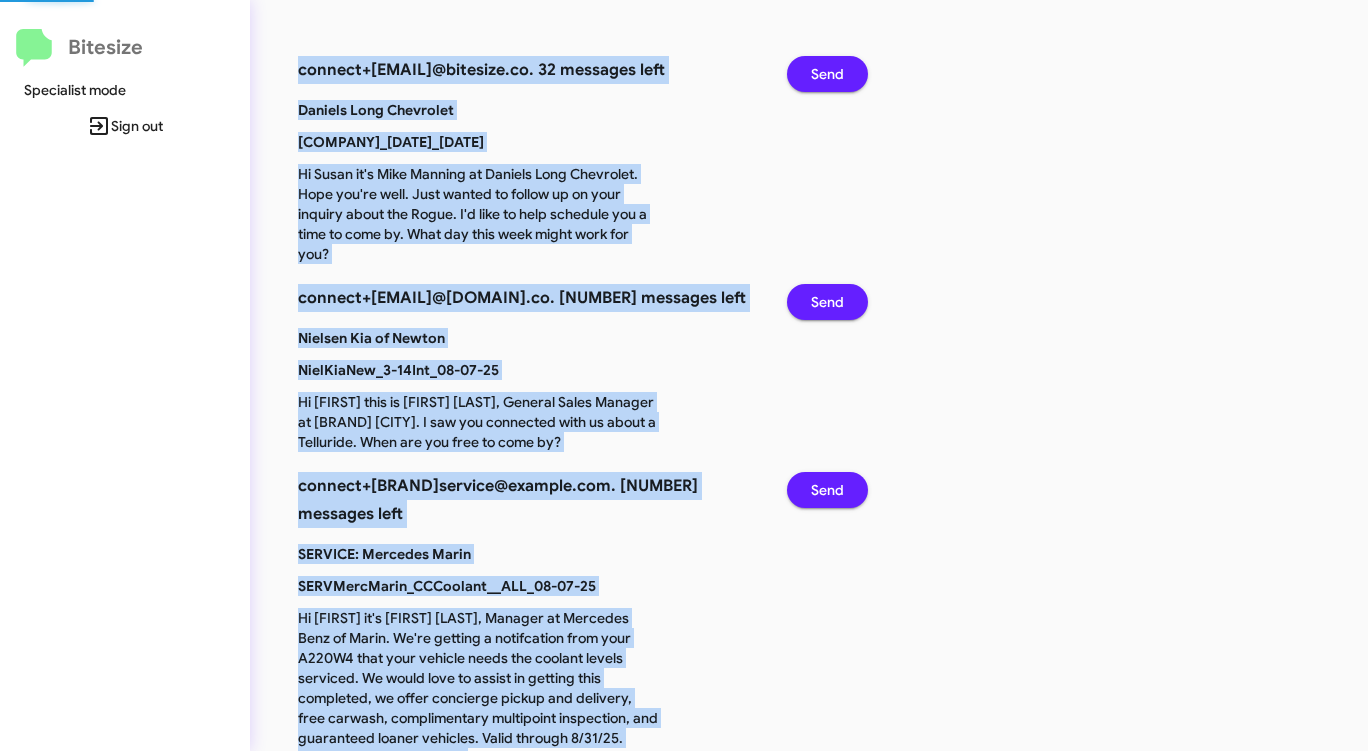 click on "Send" 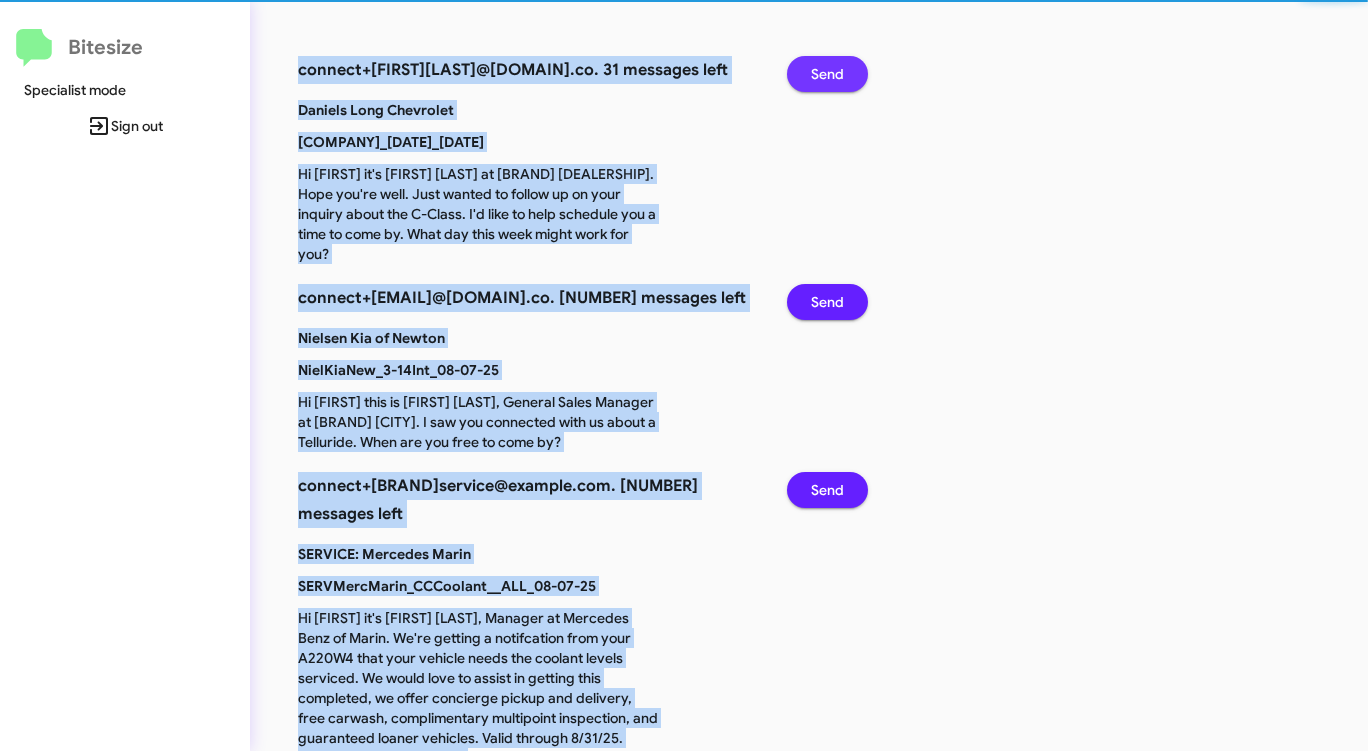 click on "Send" 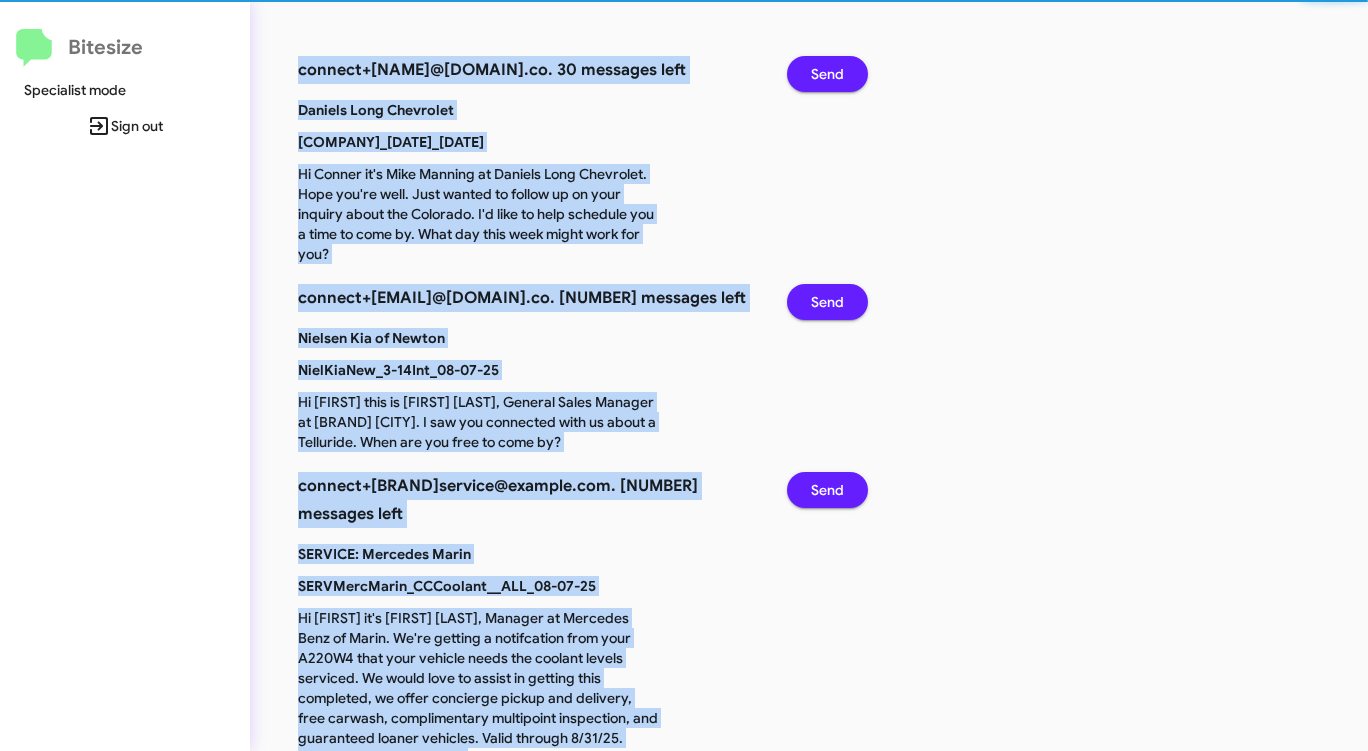 click on "Send" 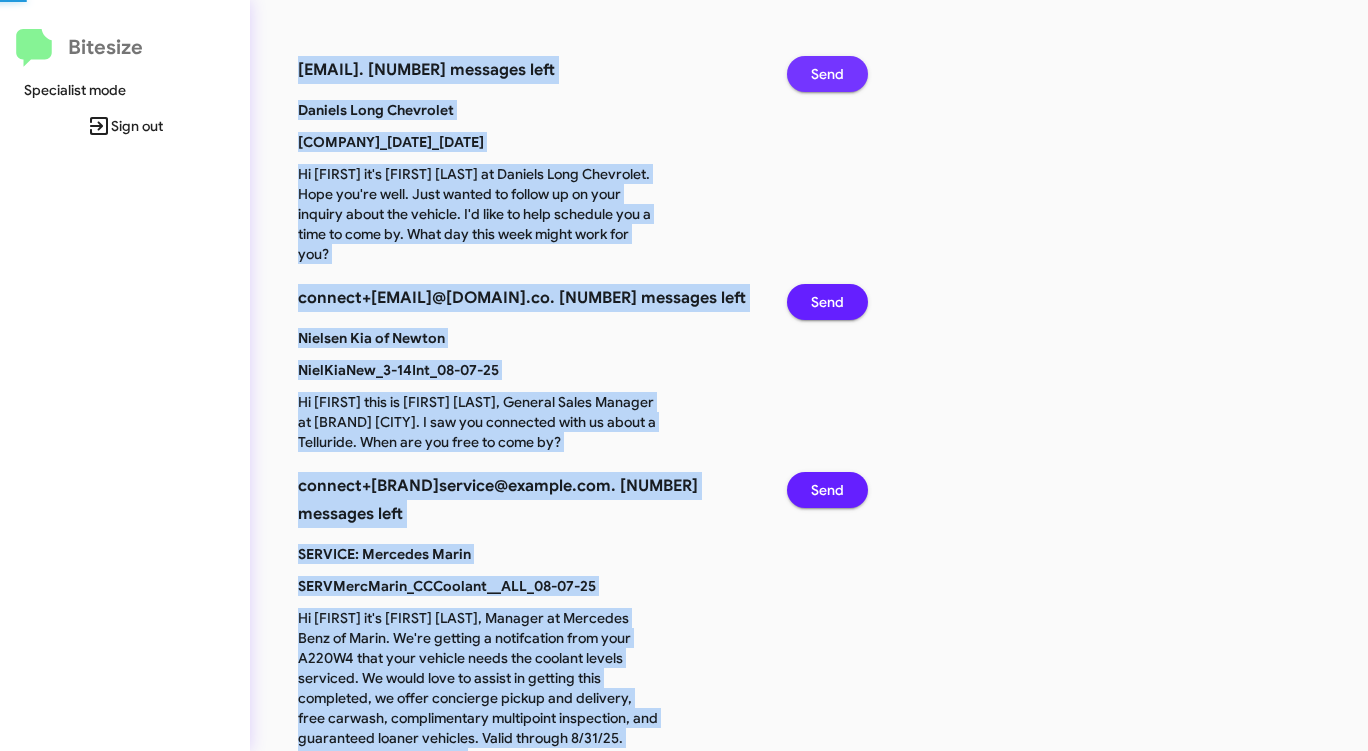 click on "Send" 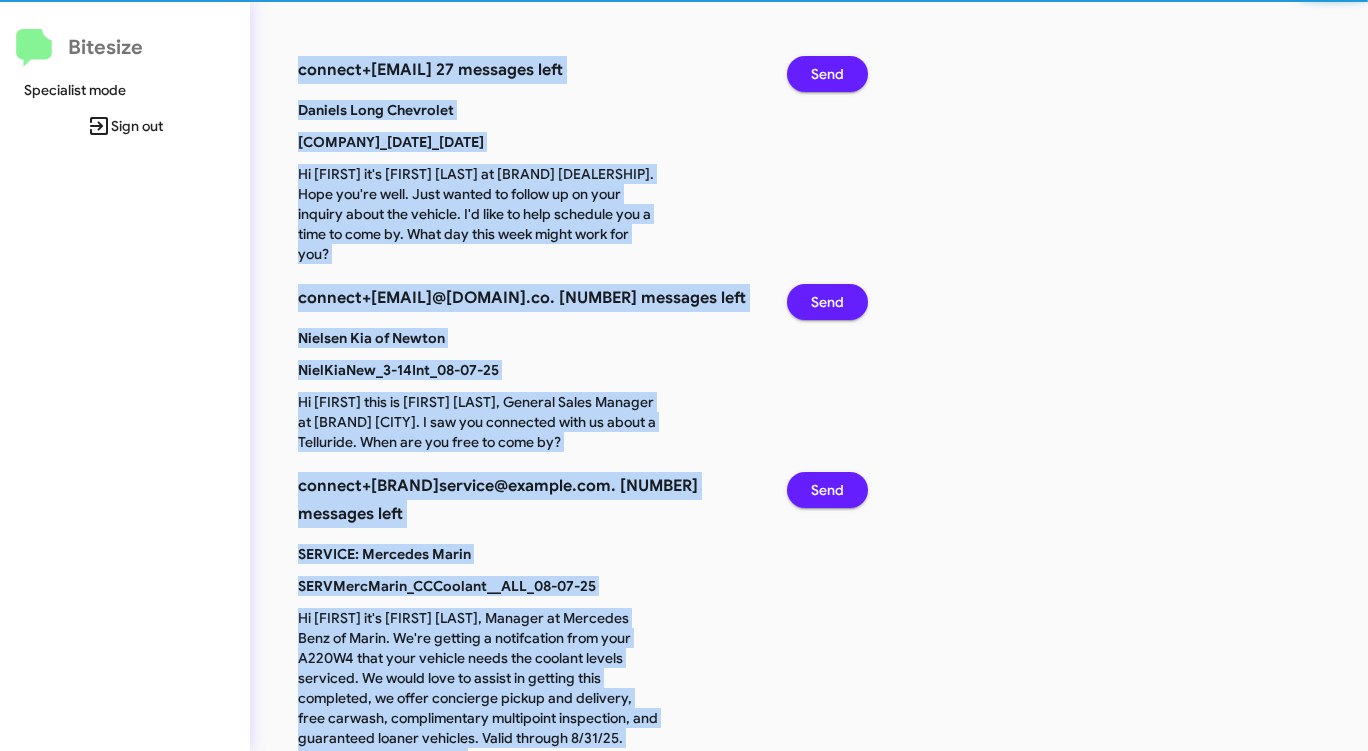 click on "Send" 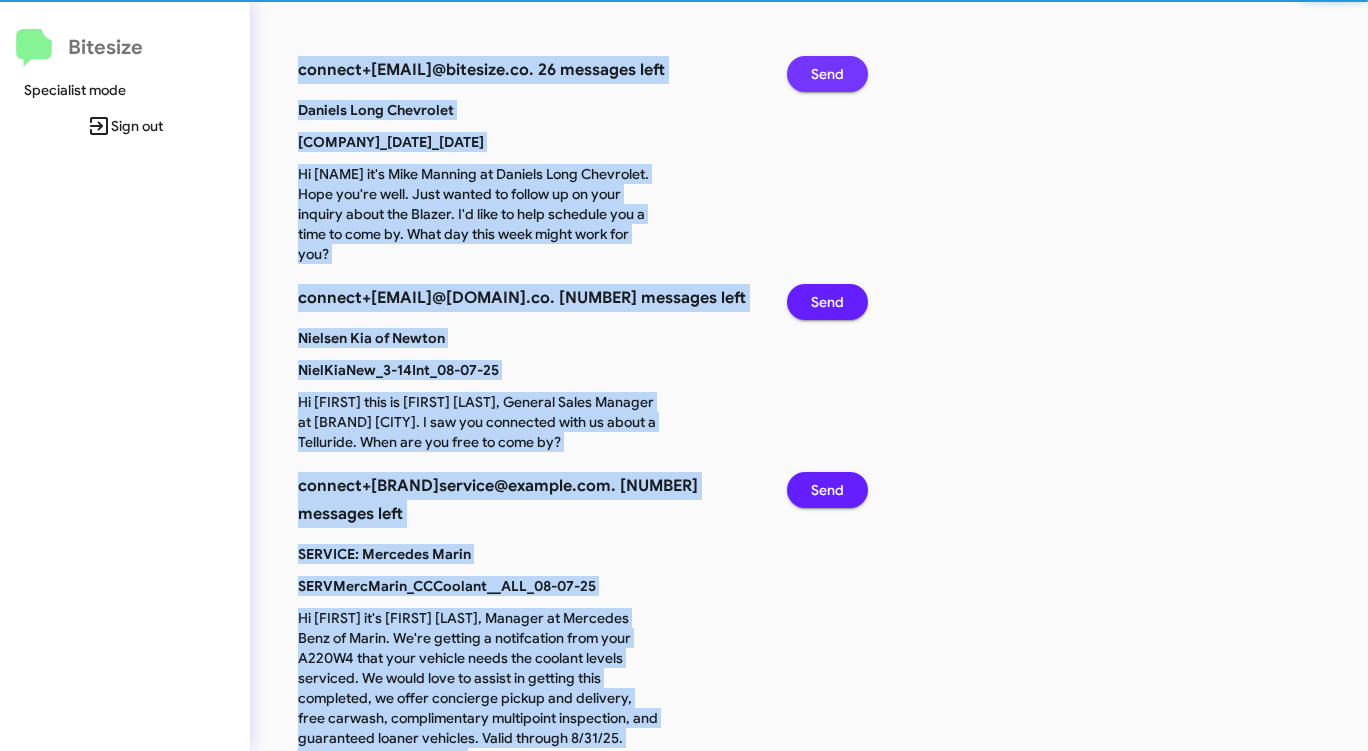 click on "Send" 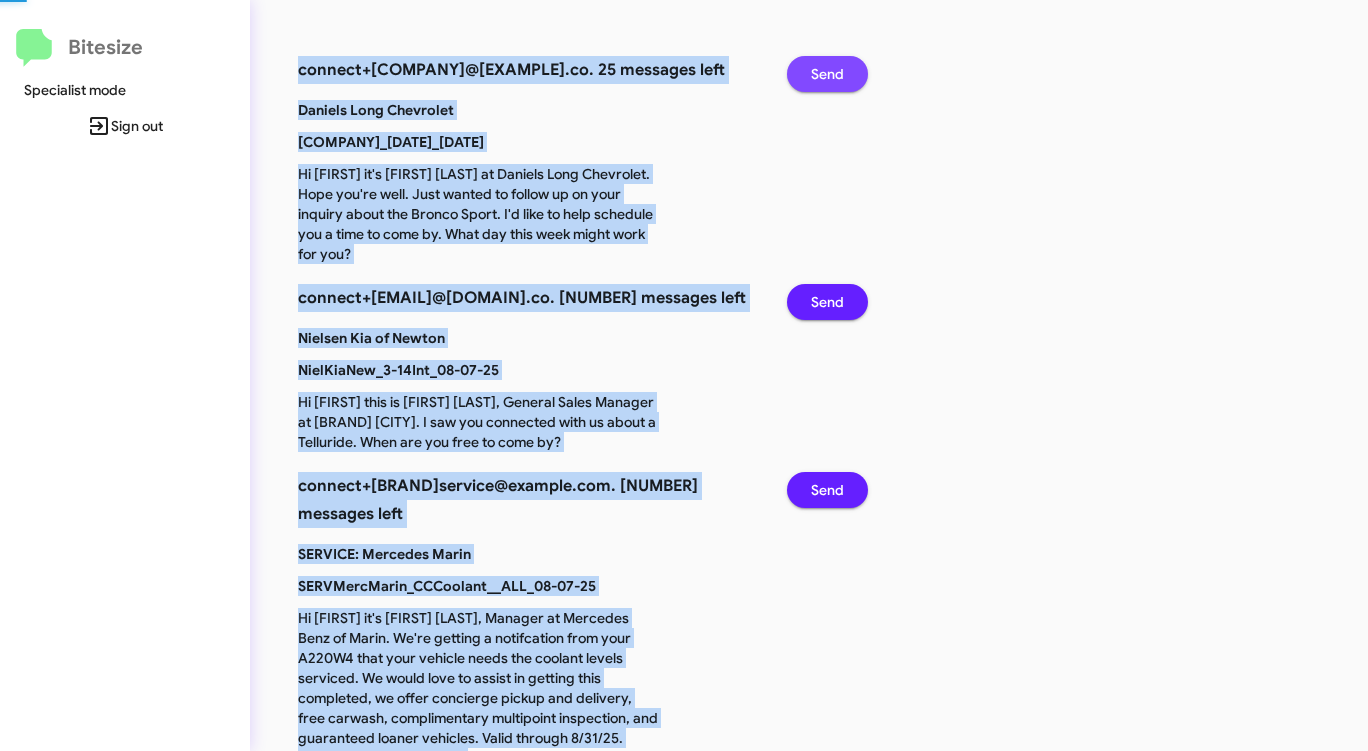 click on "Send" 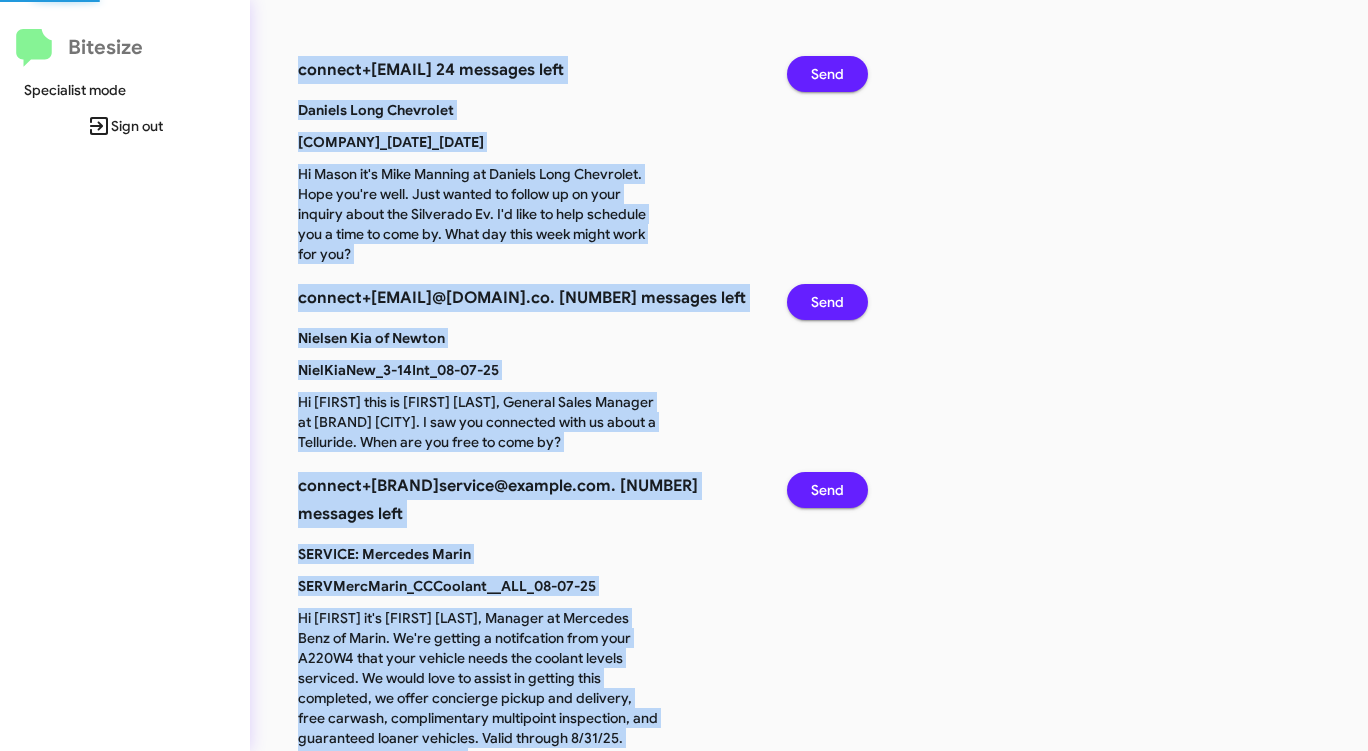 click on "Send" 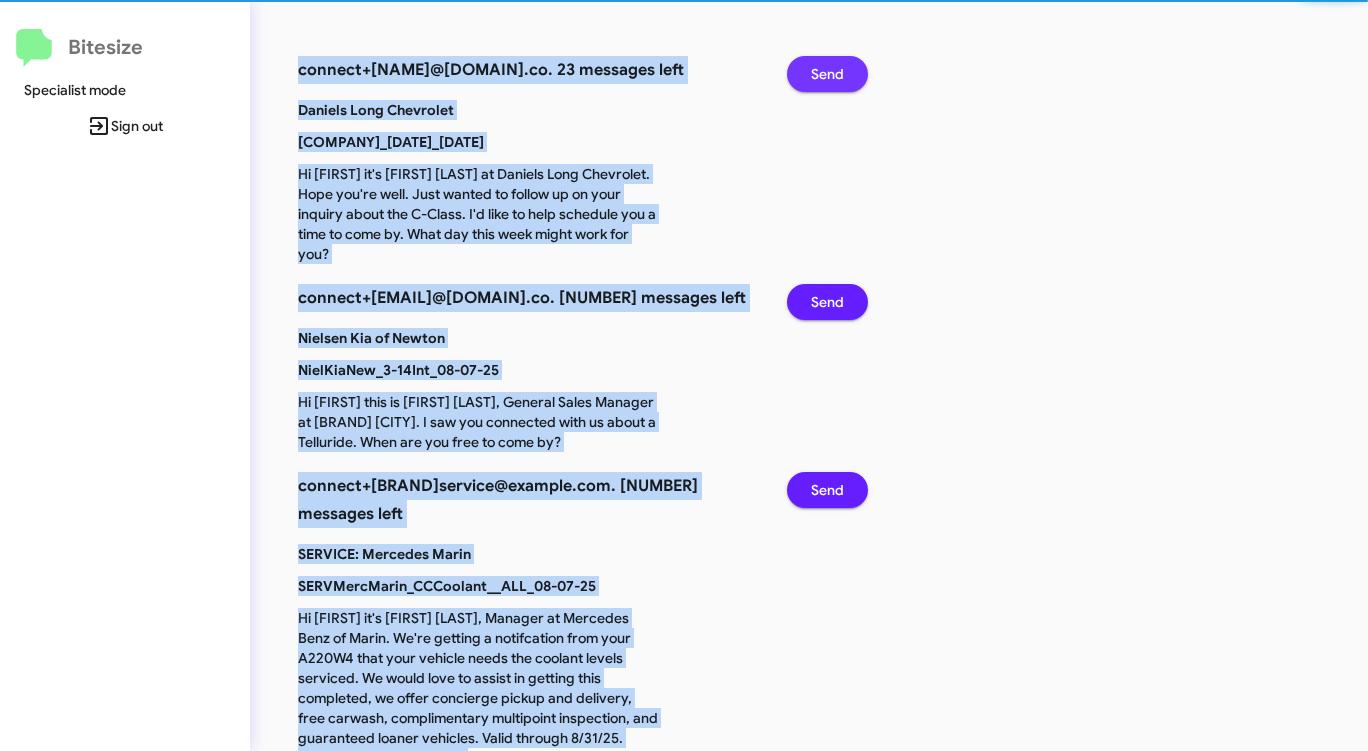 click on "Send" 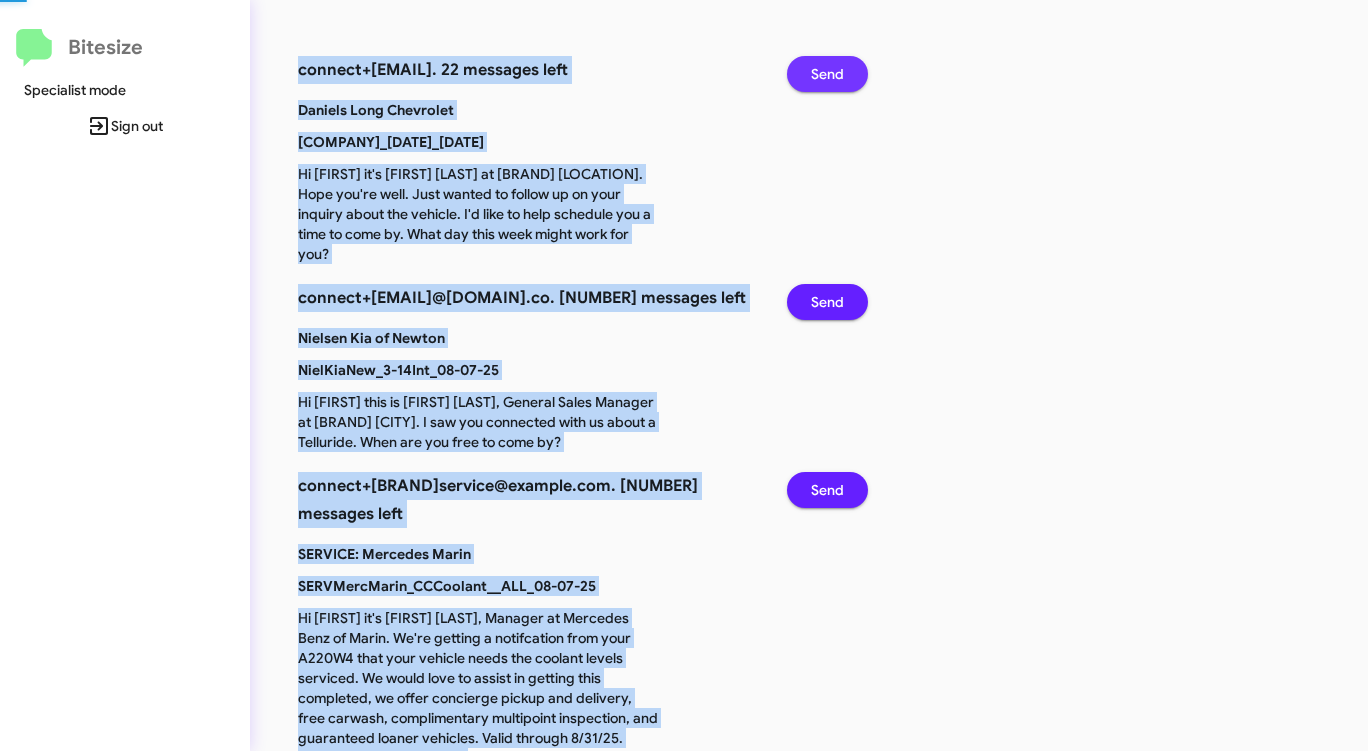 click on "Send" 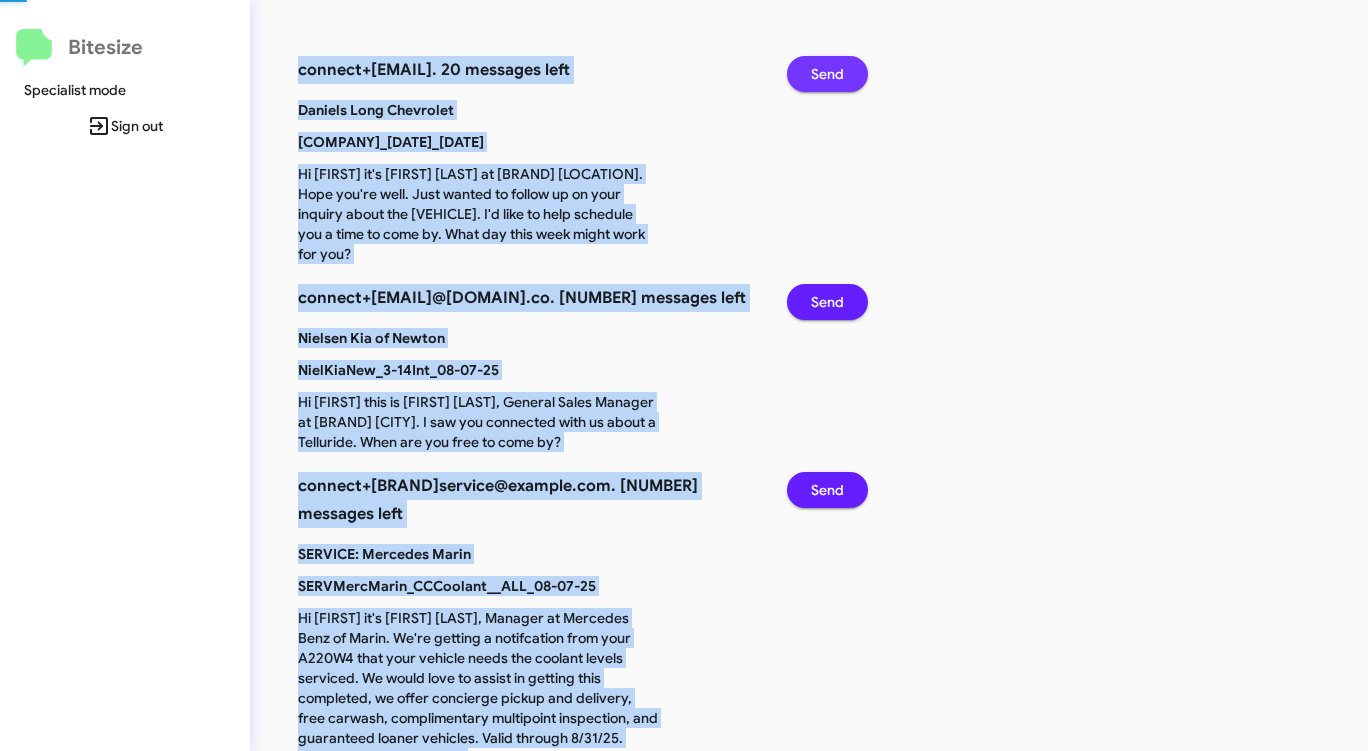 click on "Send" 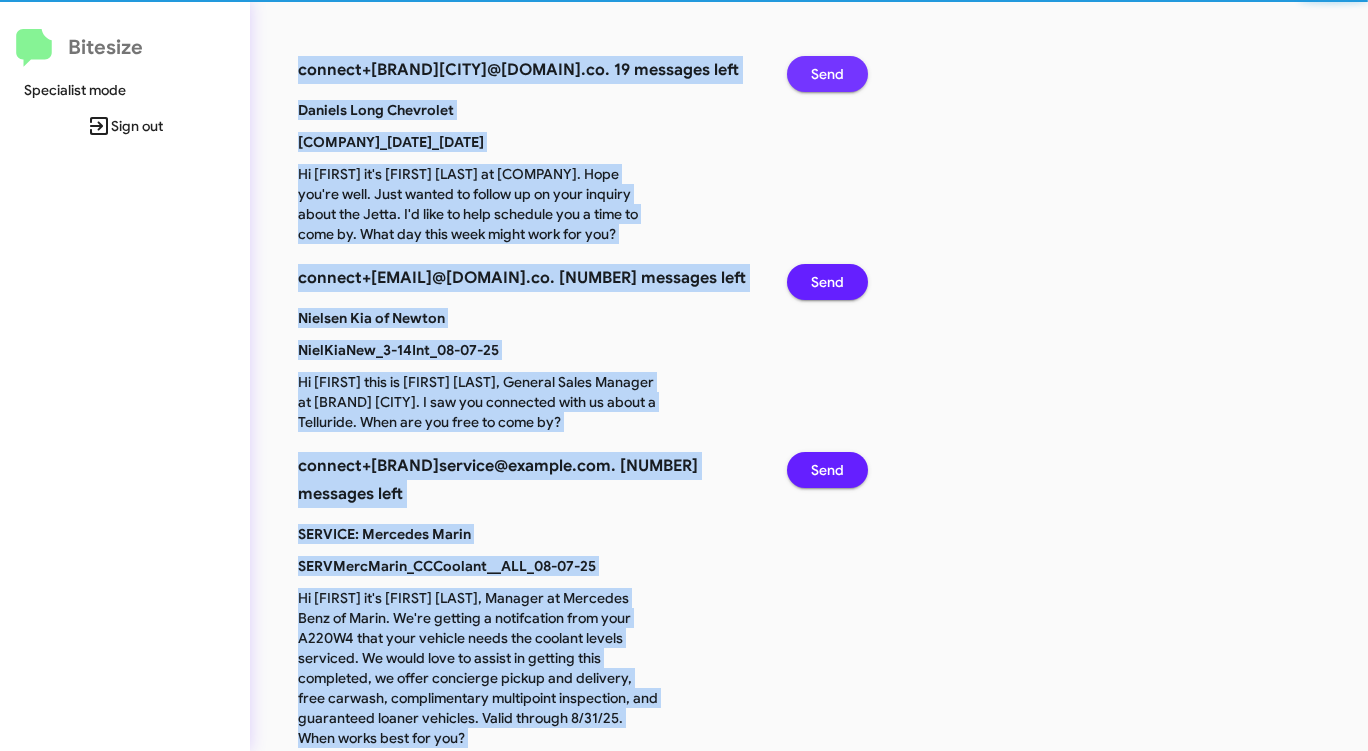 click on "Send" 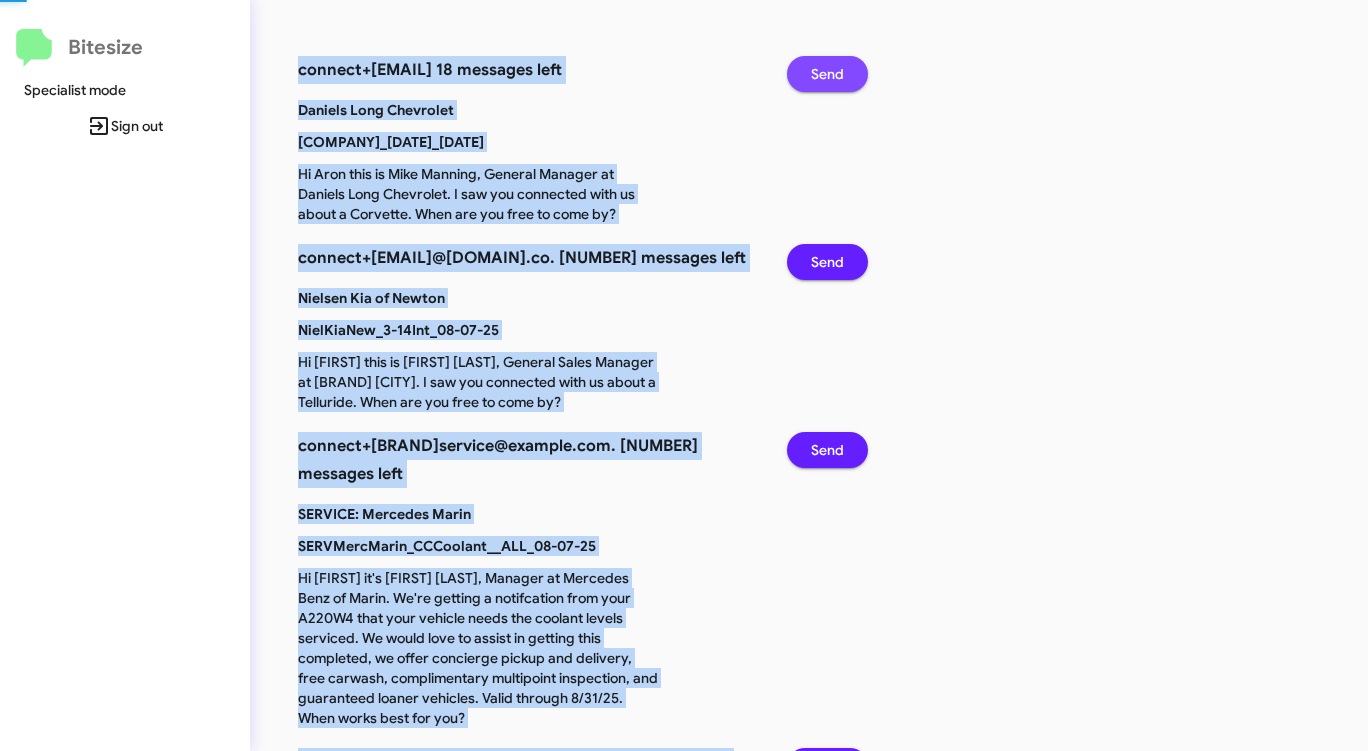 click on "Send" 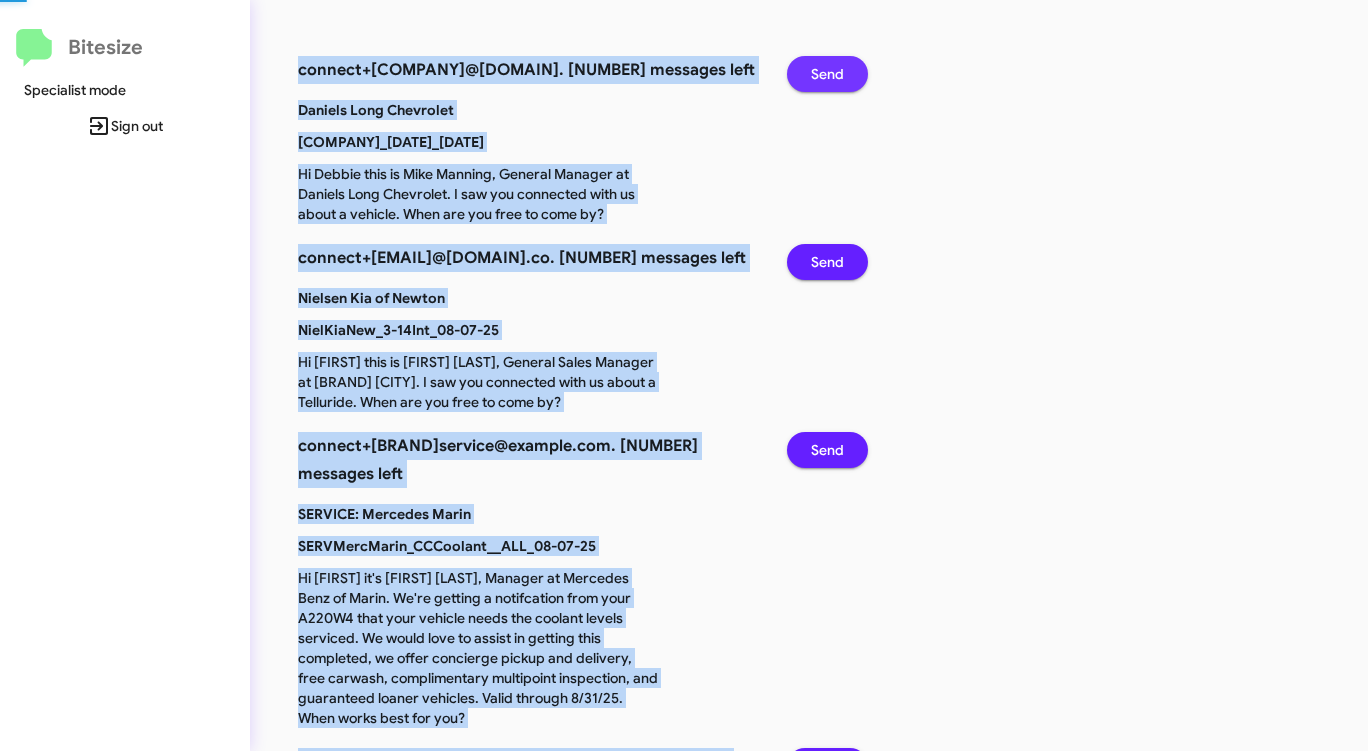 click on "Send" 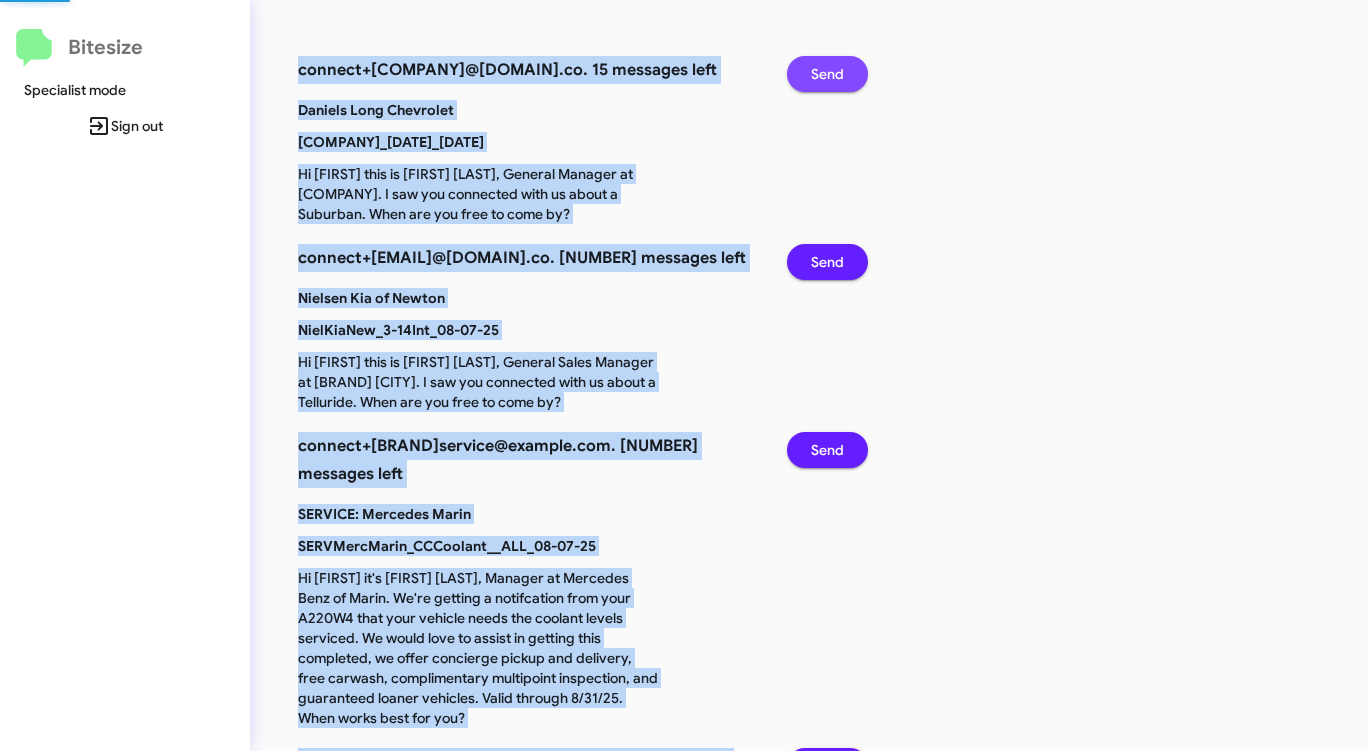 click on "Send" 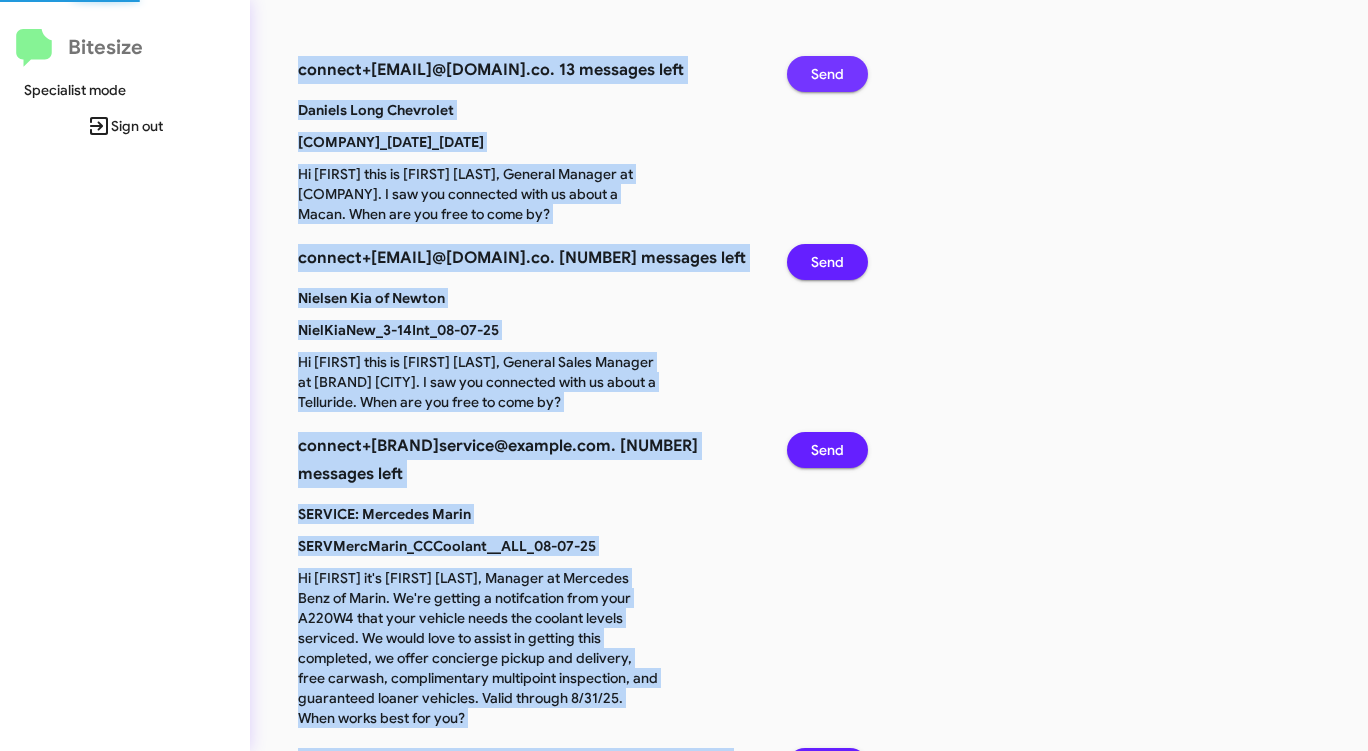 click on "Send" 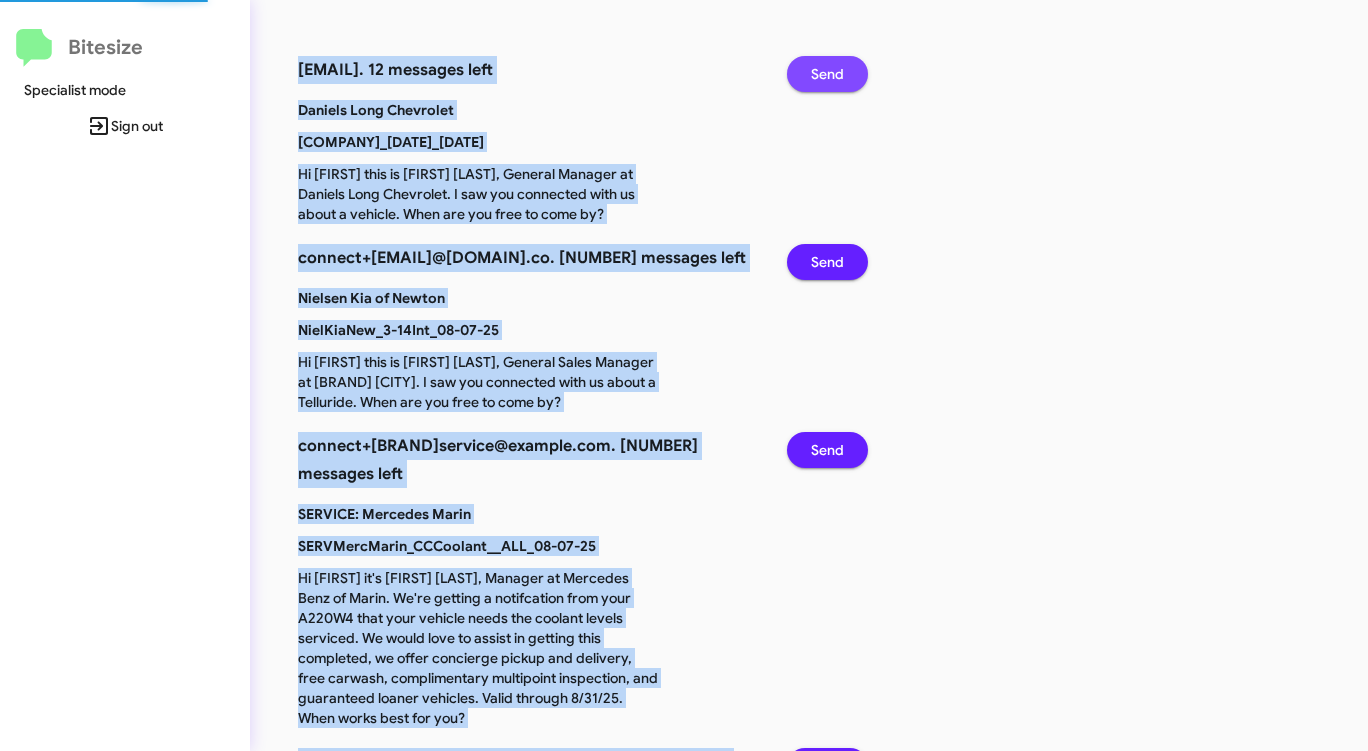 click on "Send" 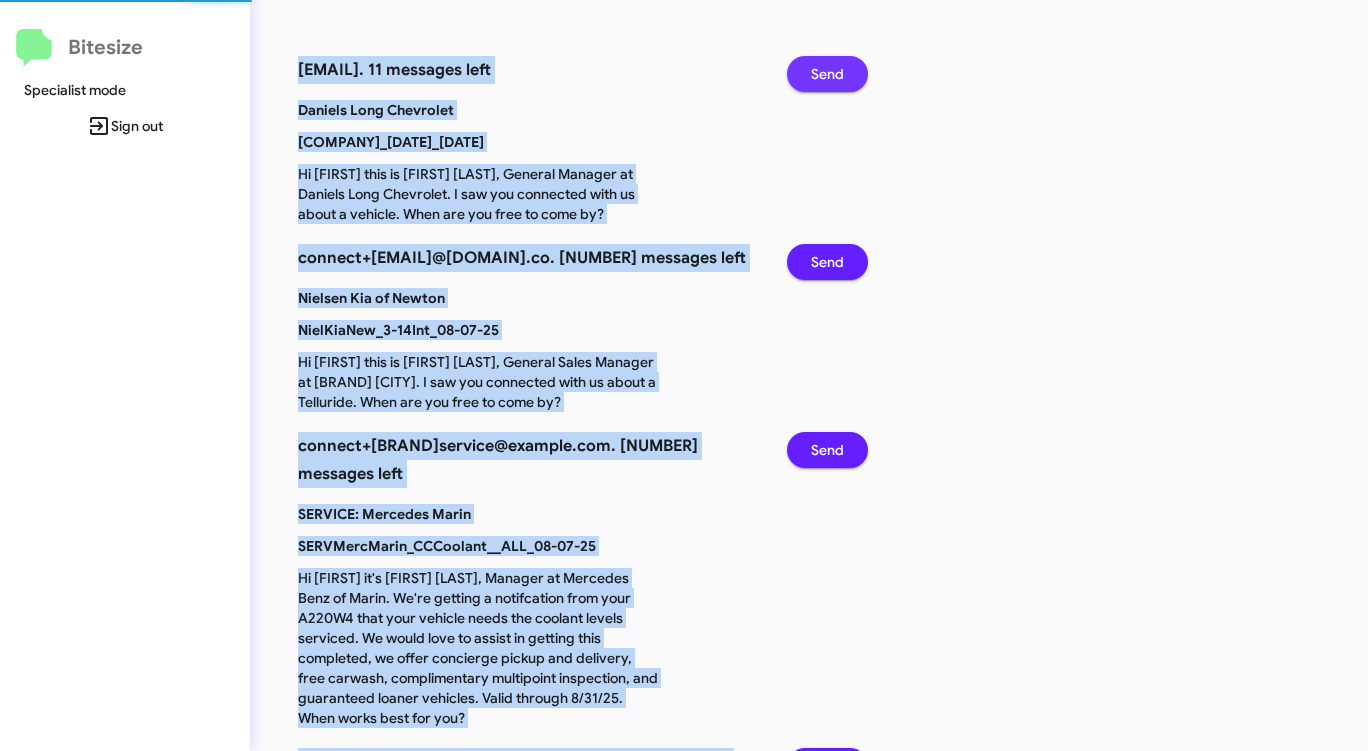 click on "Send" 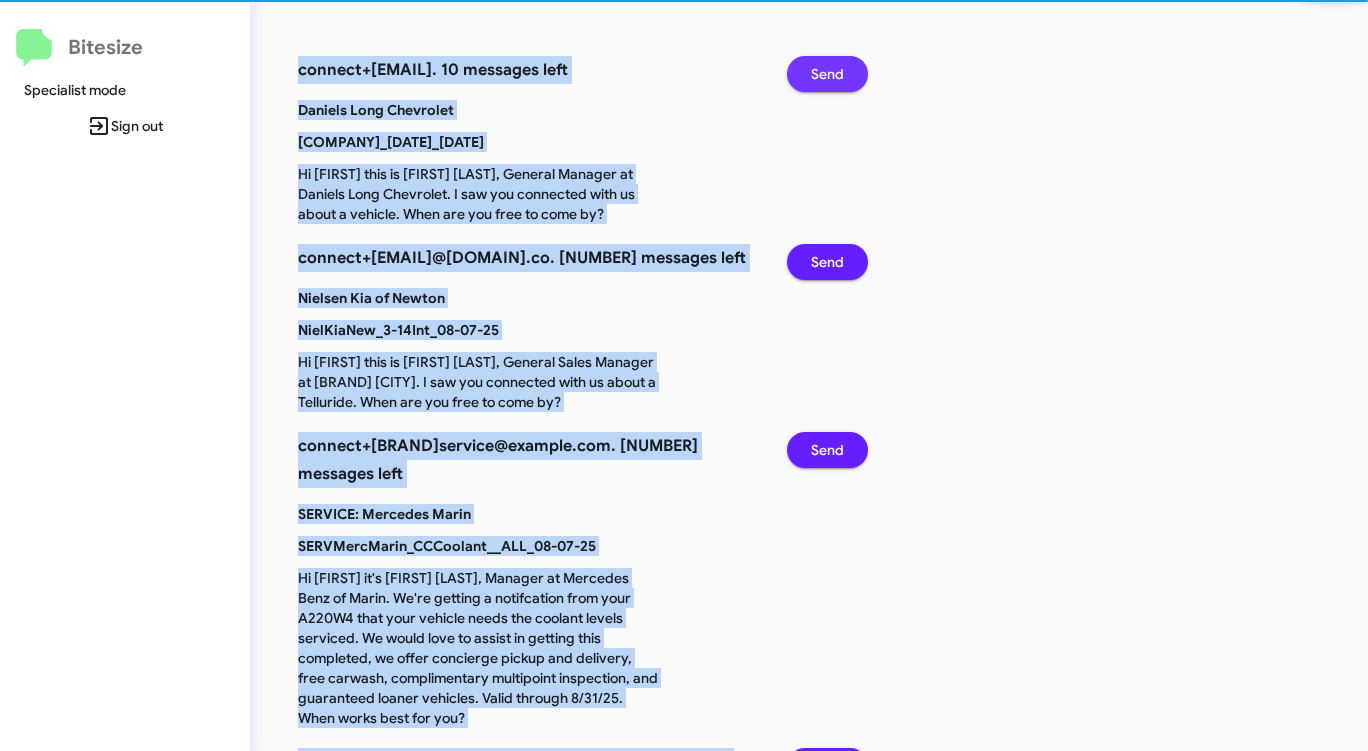 click on "Send" 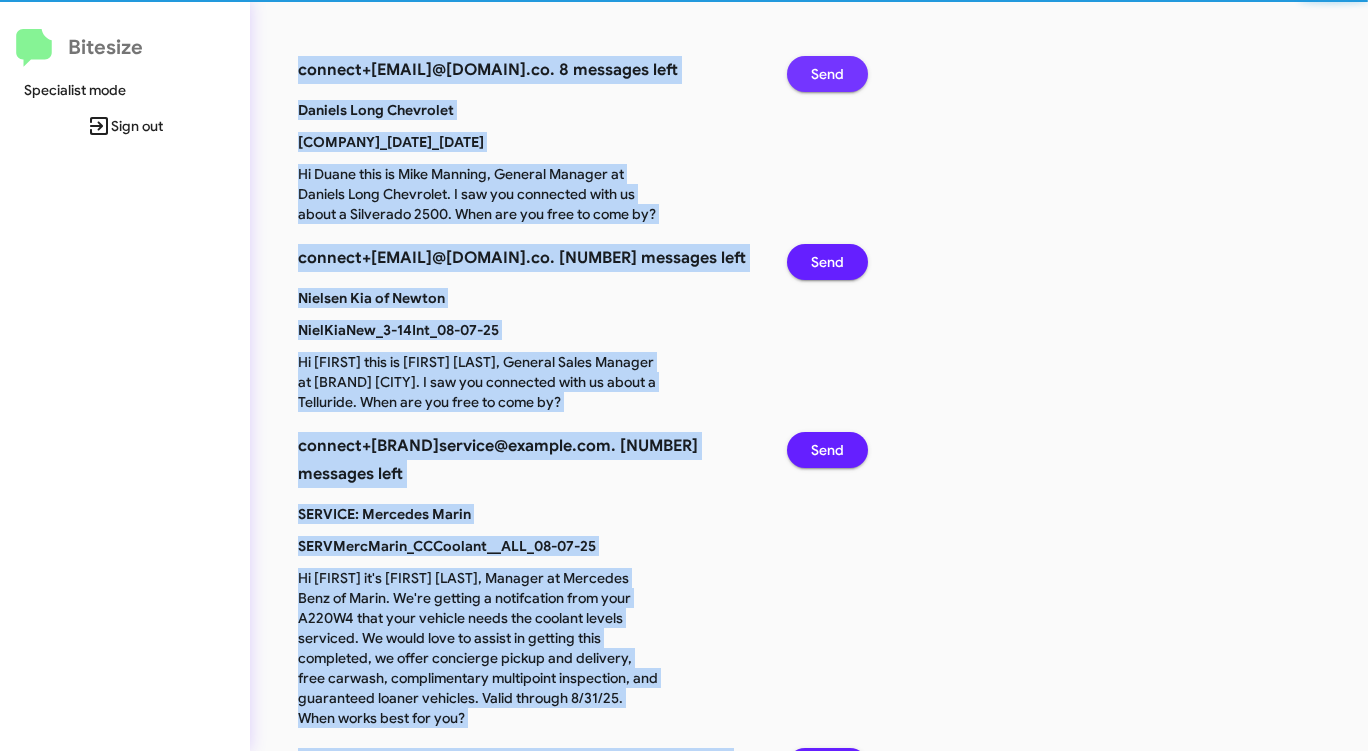 click on "Send" 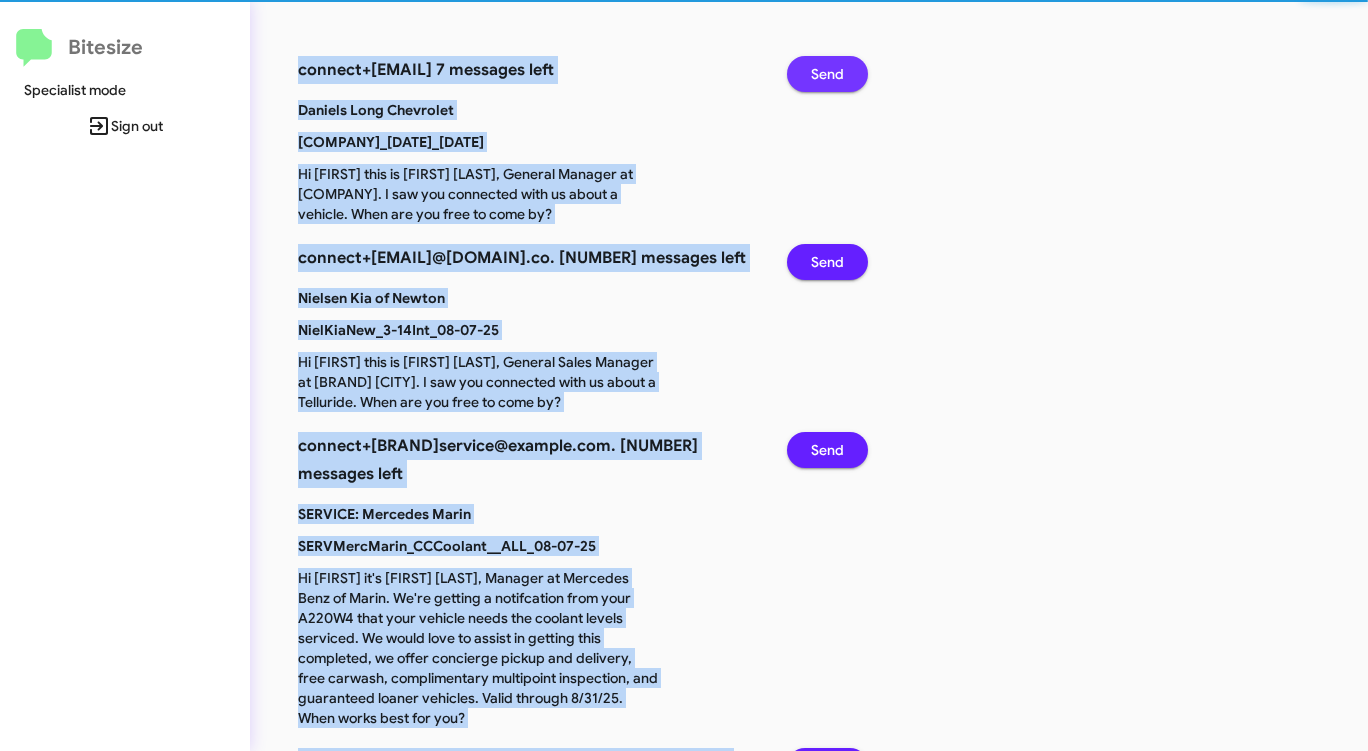 click on "Send" 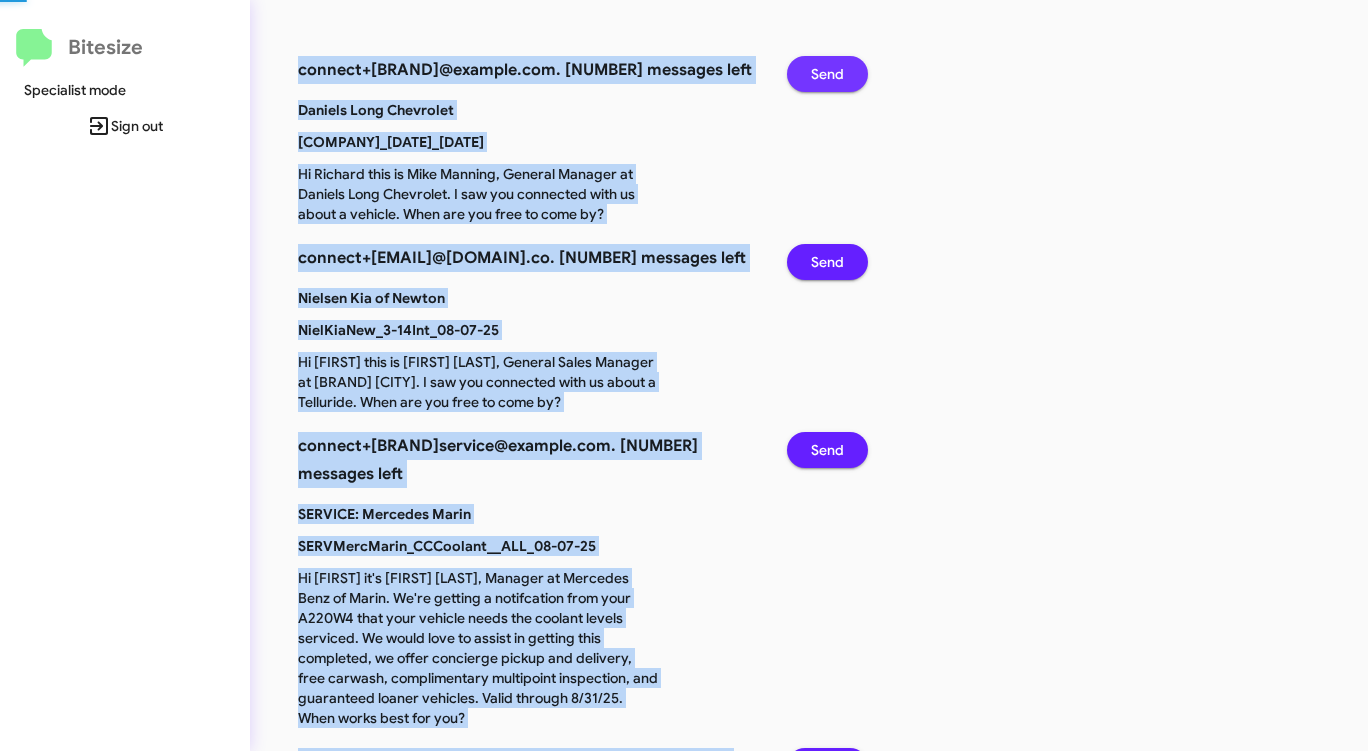 click on "Send" 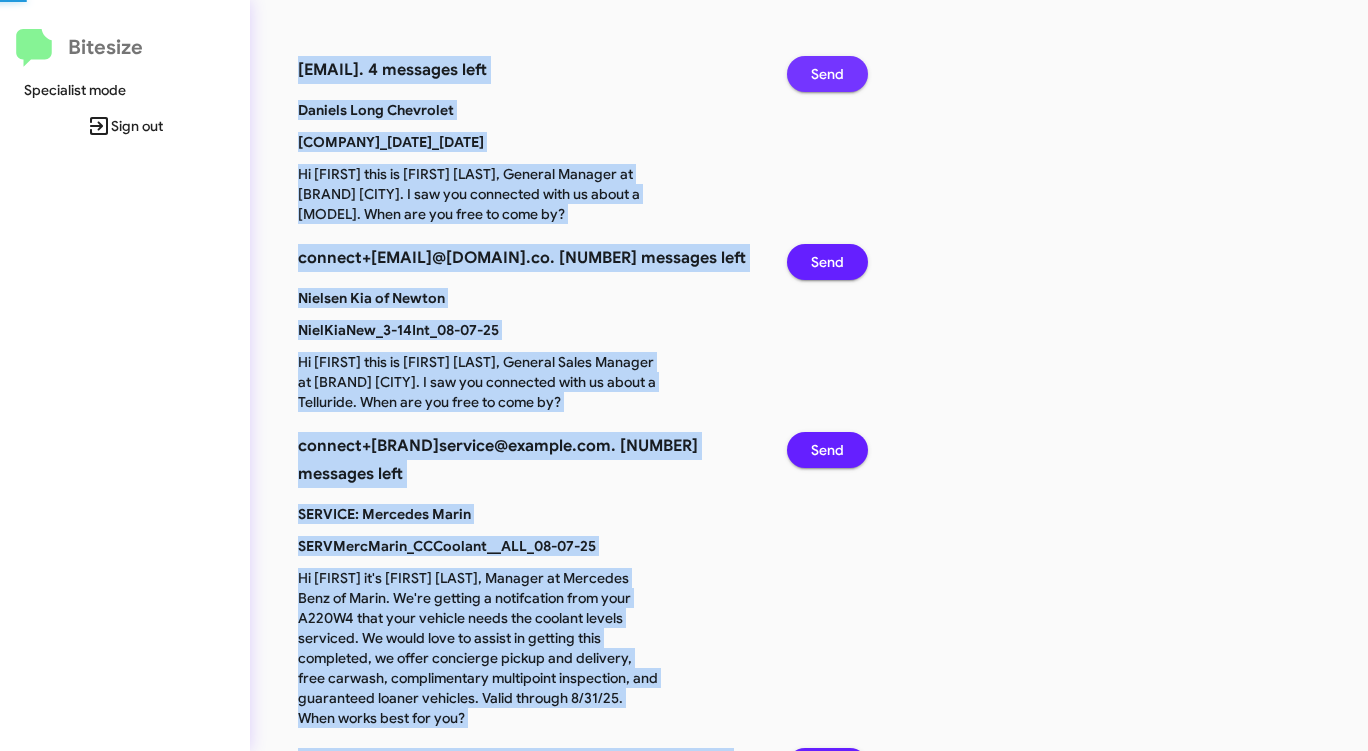 click on "Send" 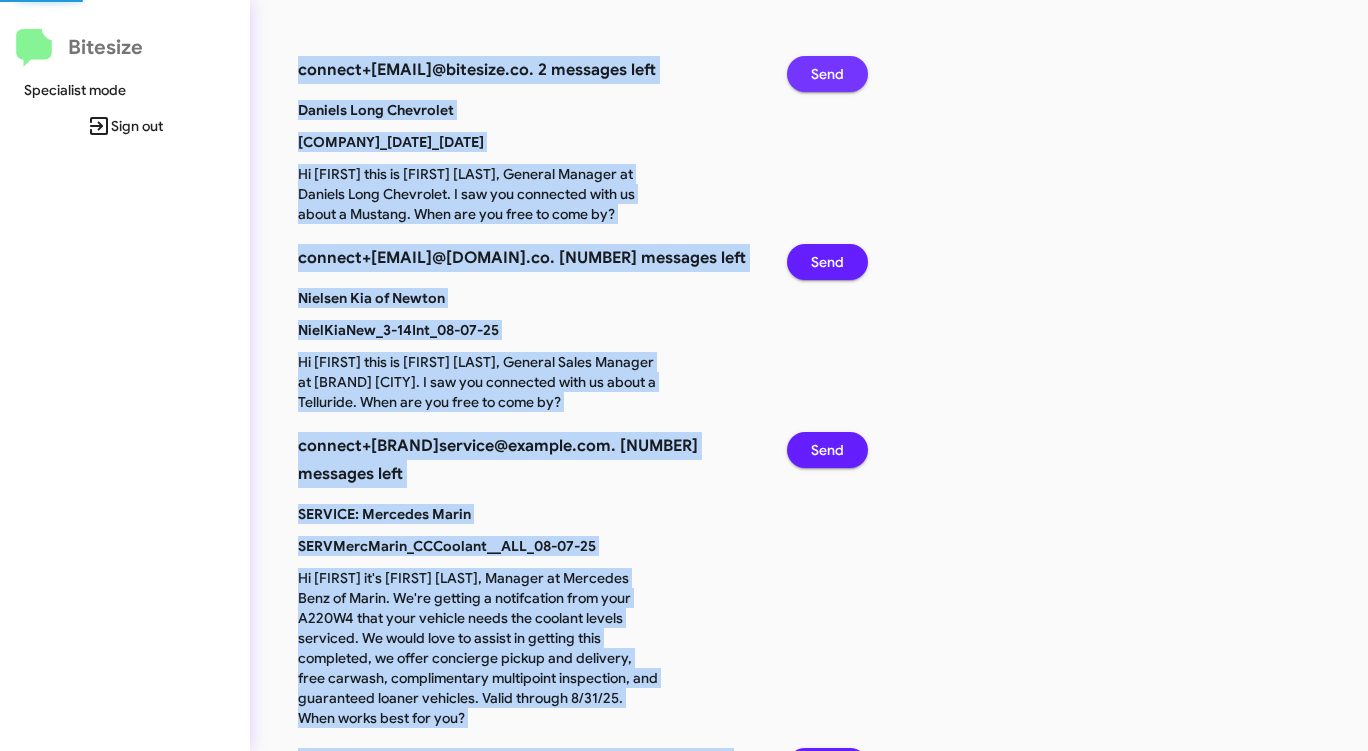 click on "Send" 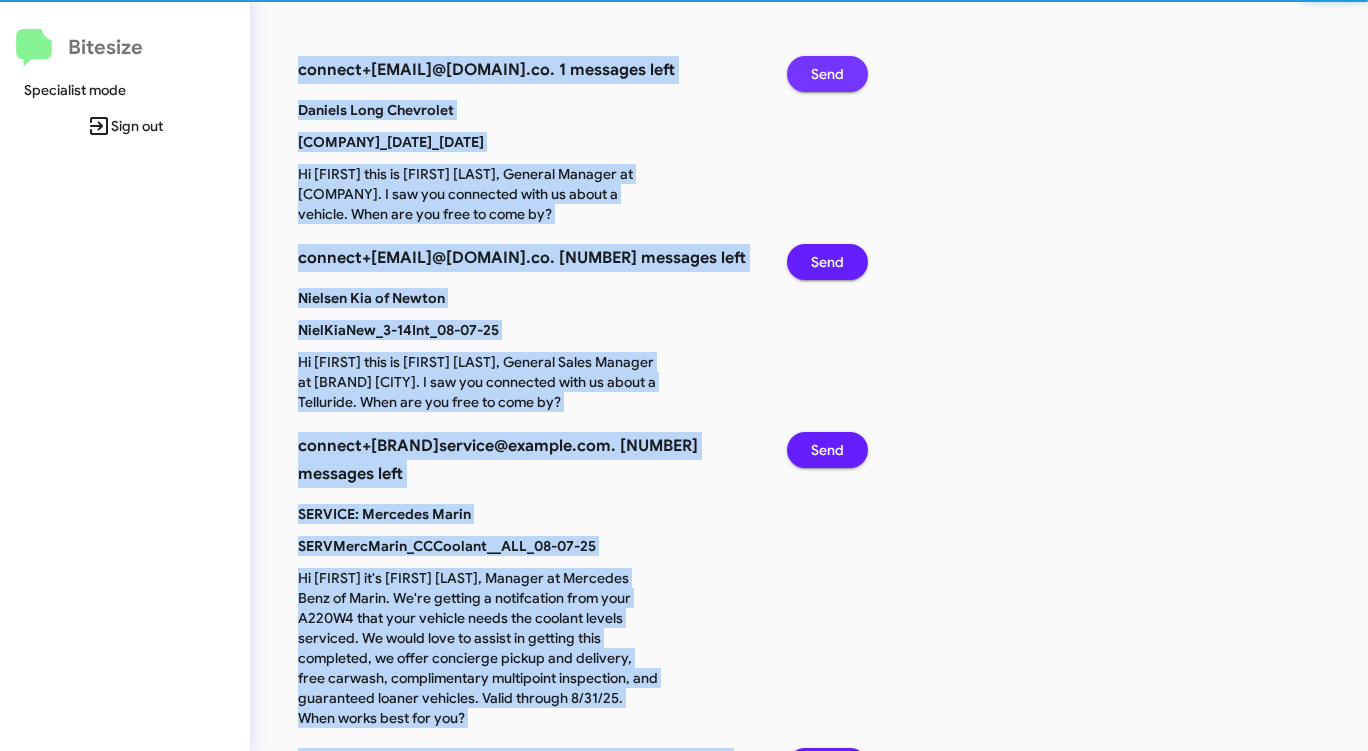click on "Send" 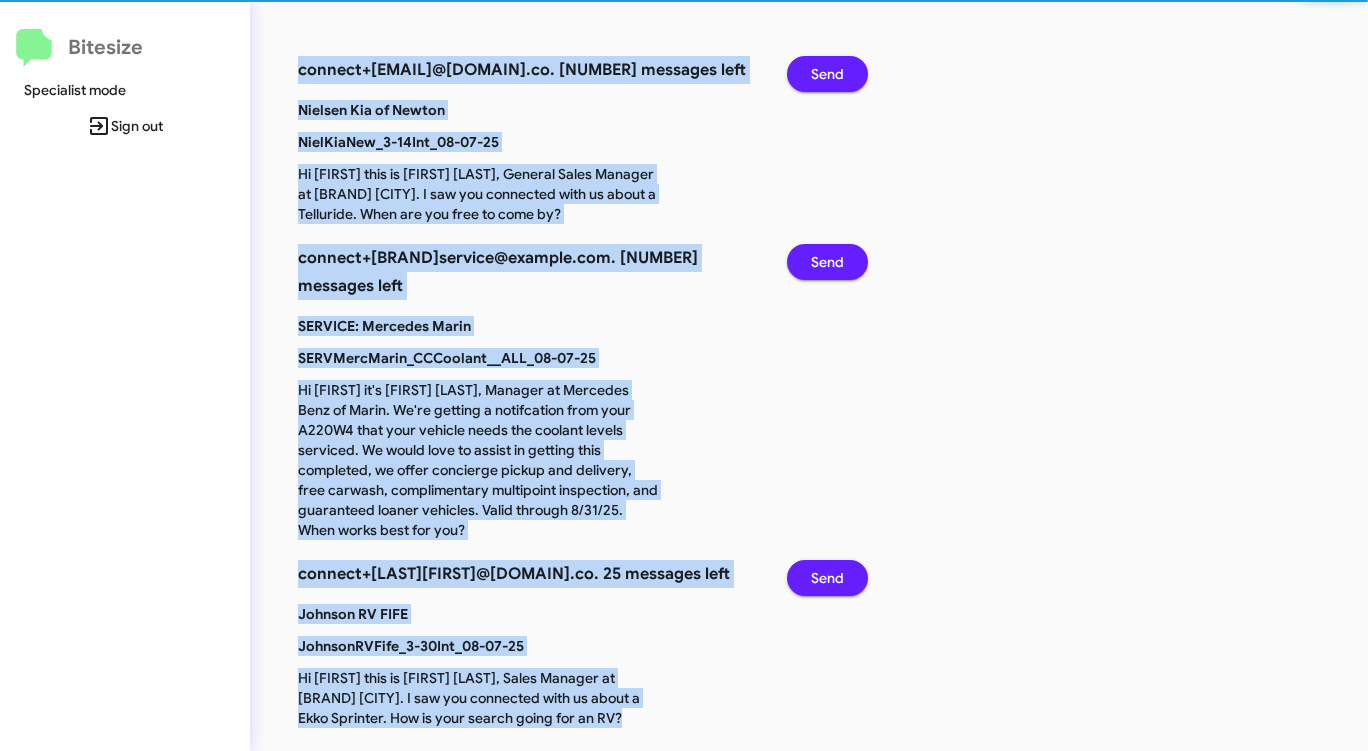 click on "Send" 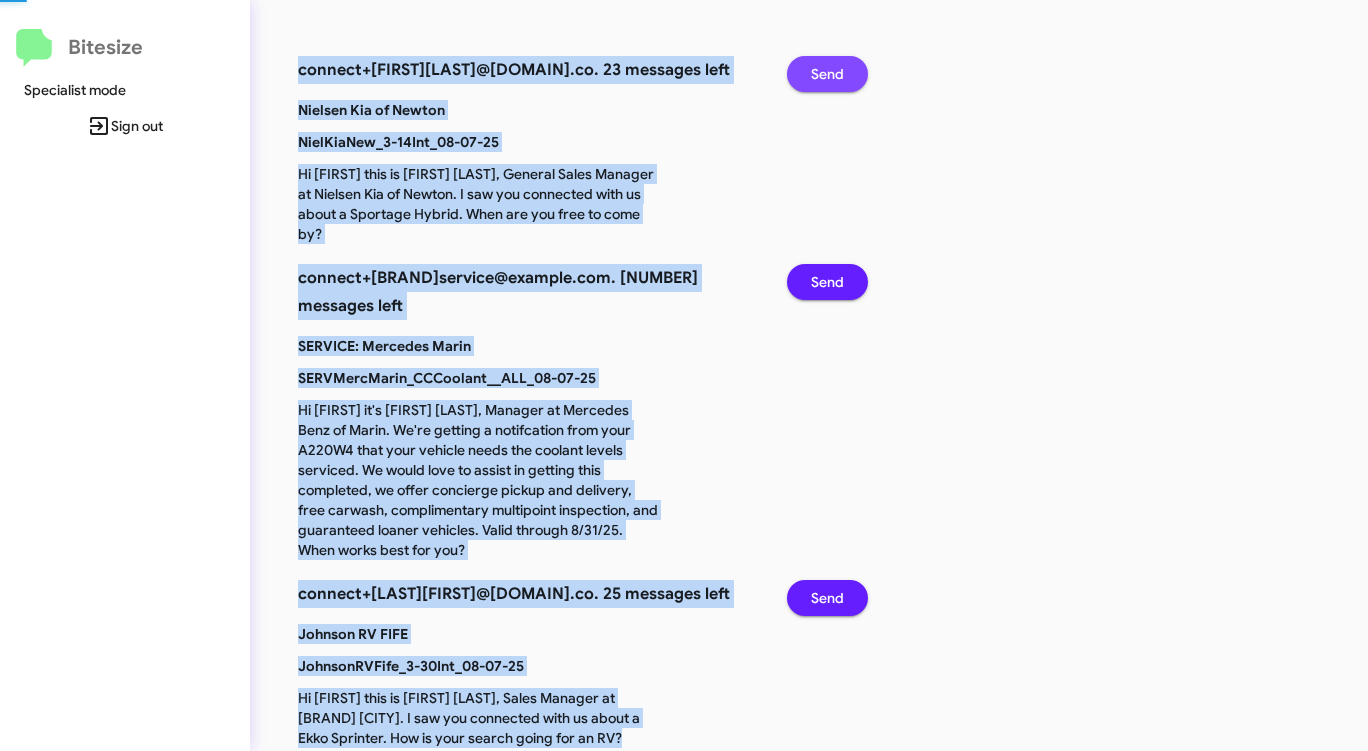 click on "Send" 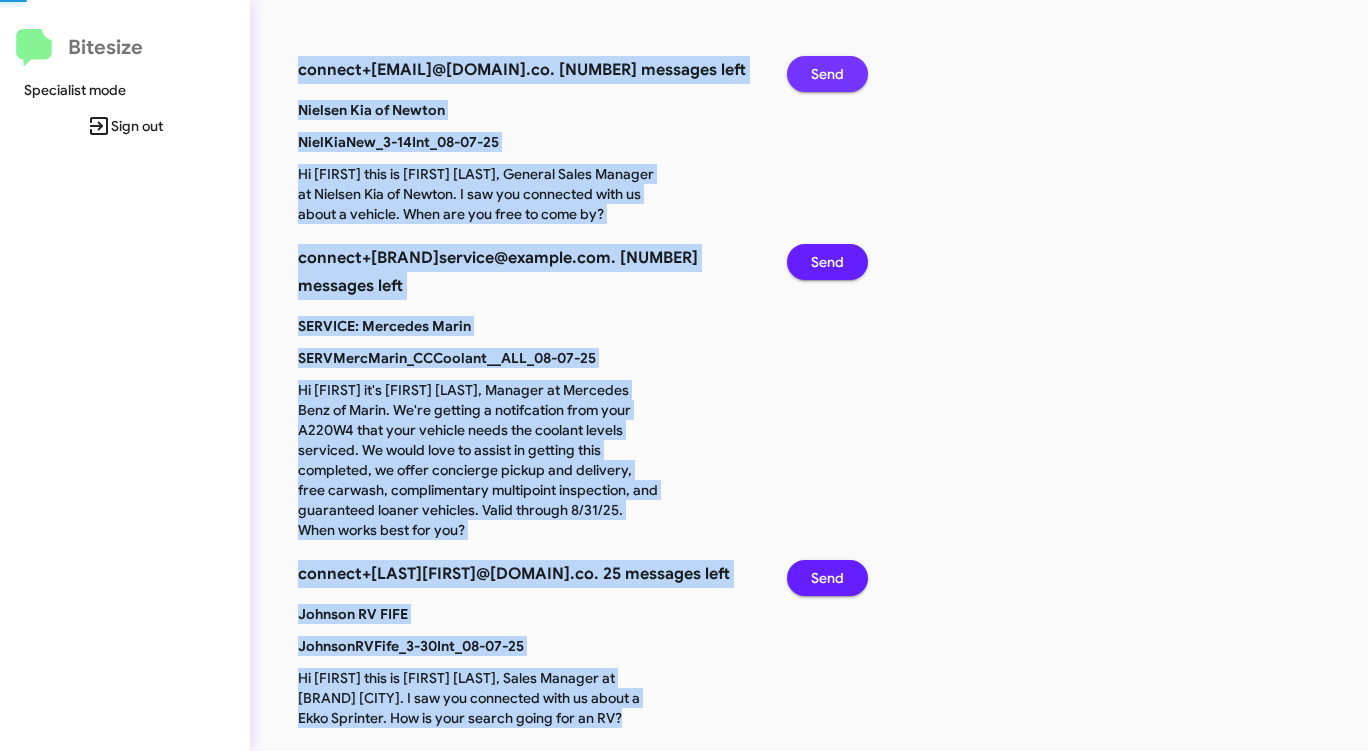 click on "Send" 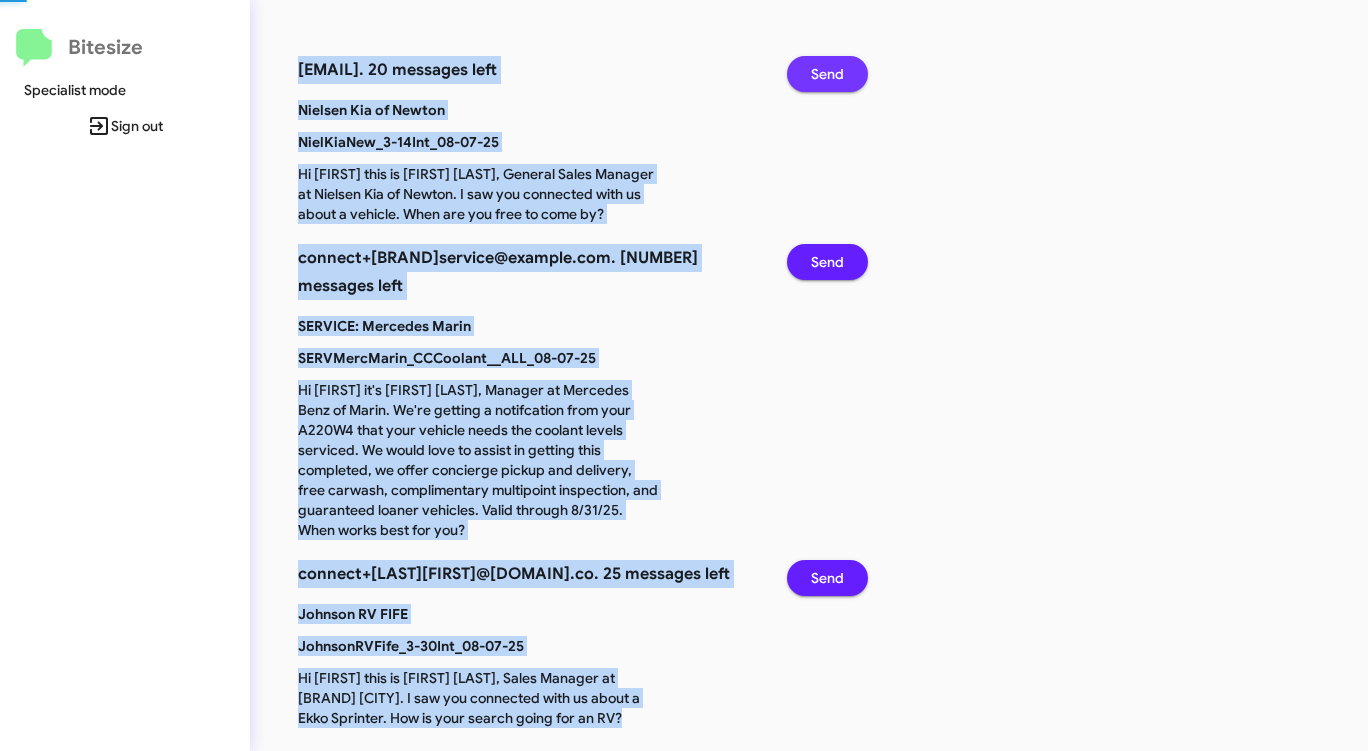 click on "Send" 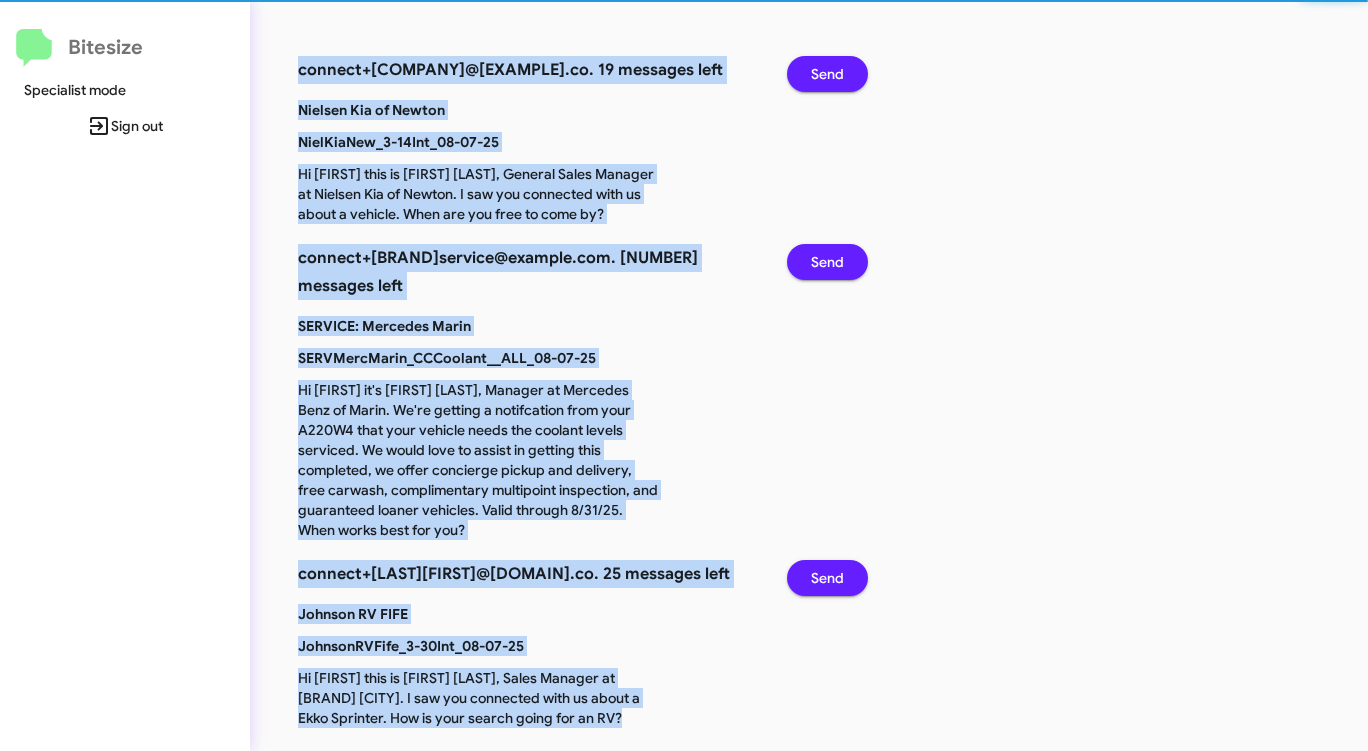 click on "Send" 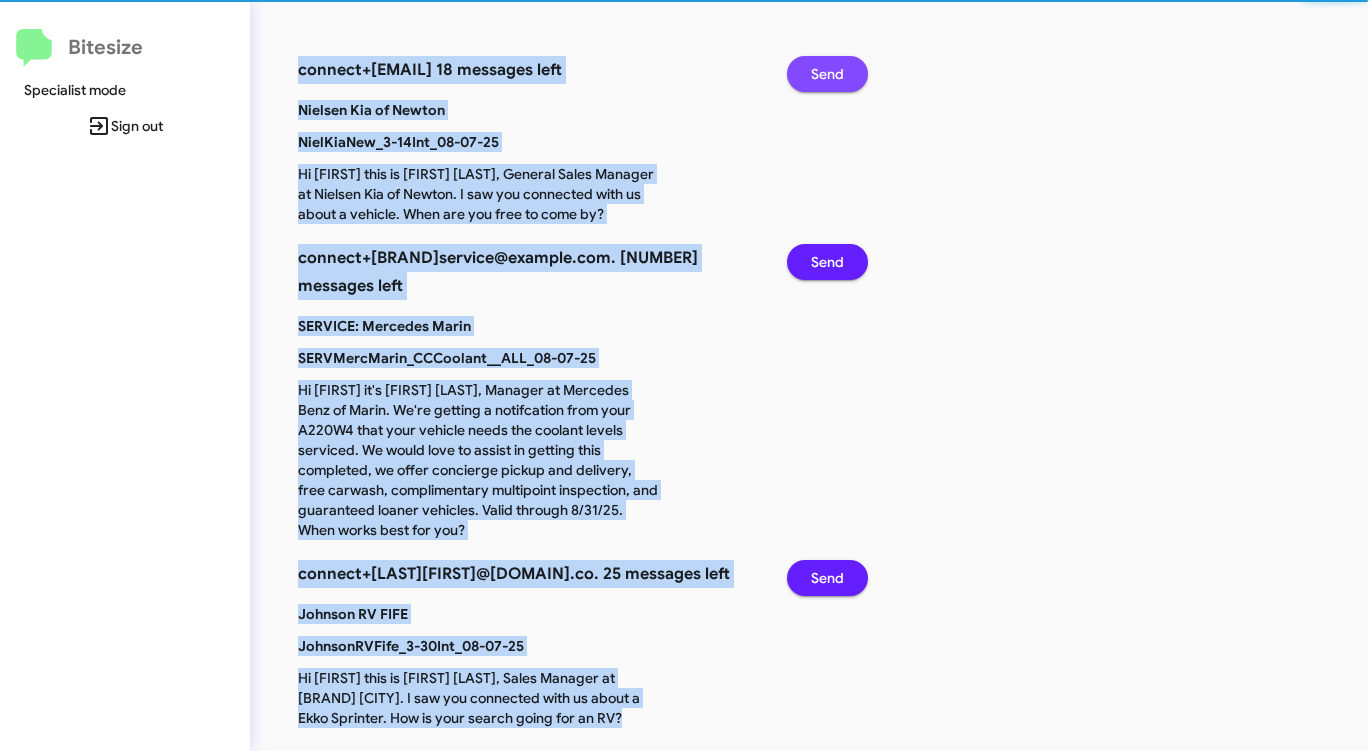 click on "Send" 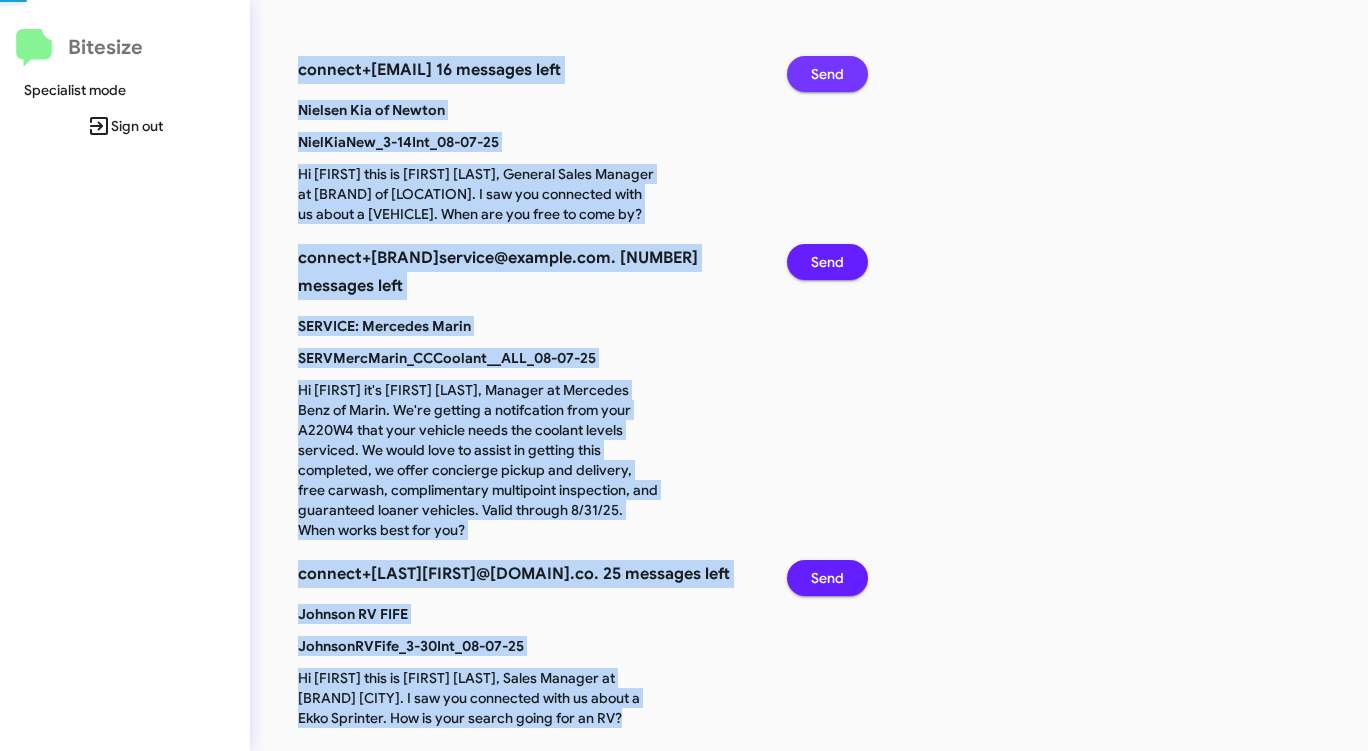 click on "Send" 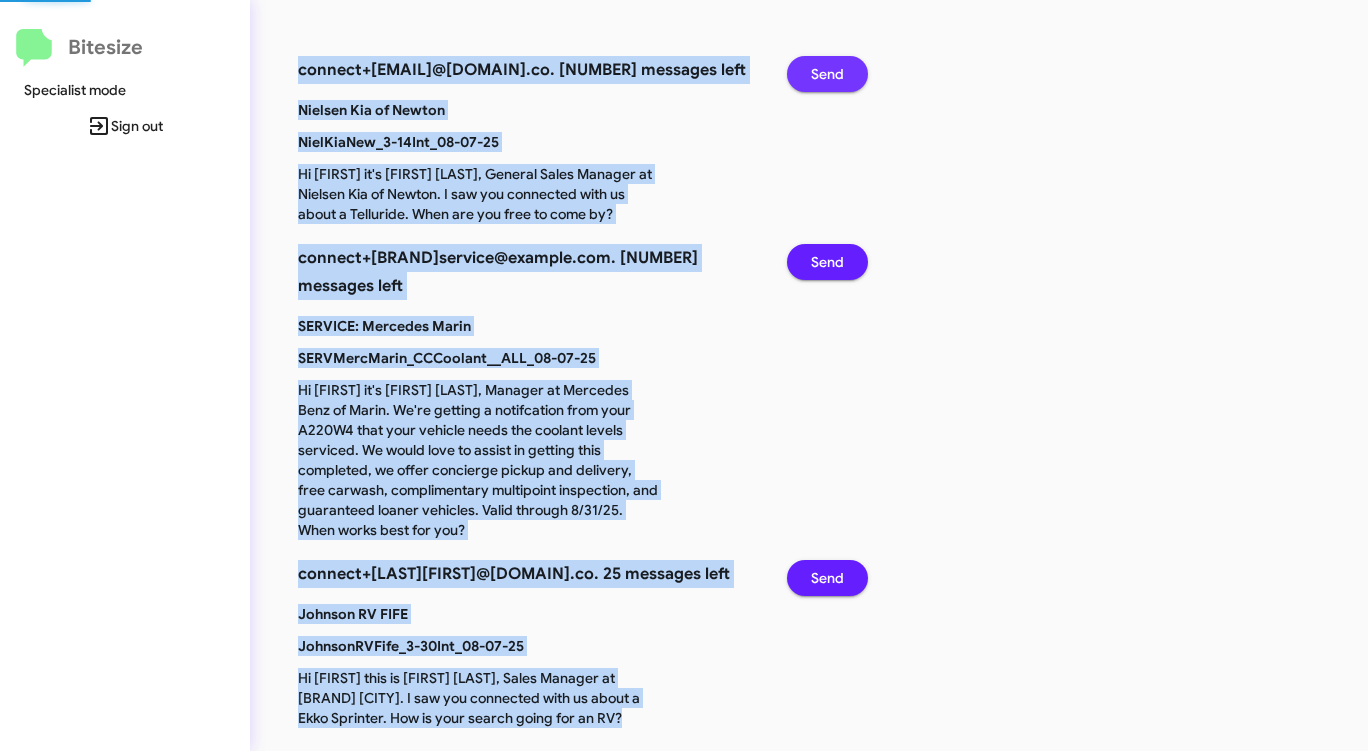 click on "Send" 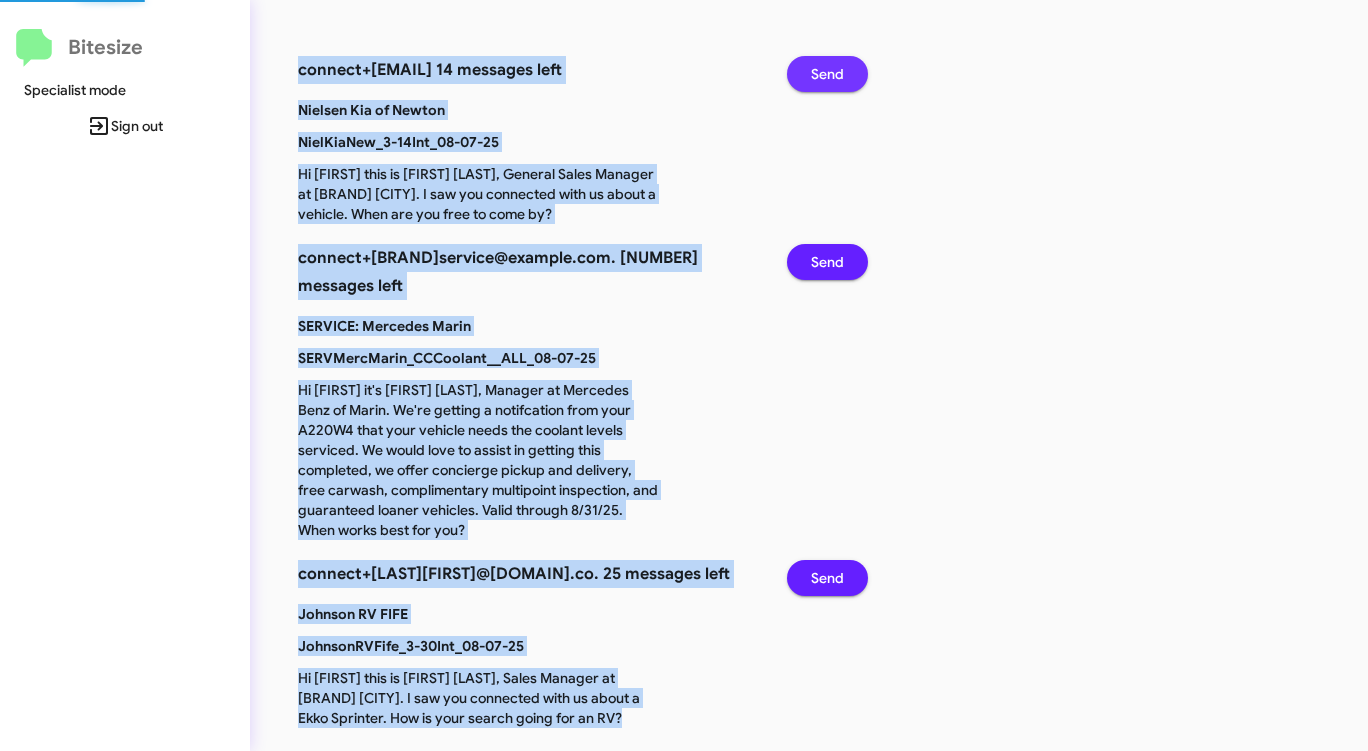 click on "Send" 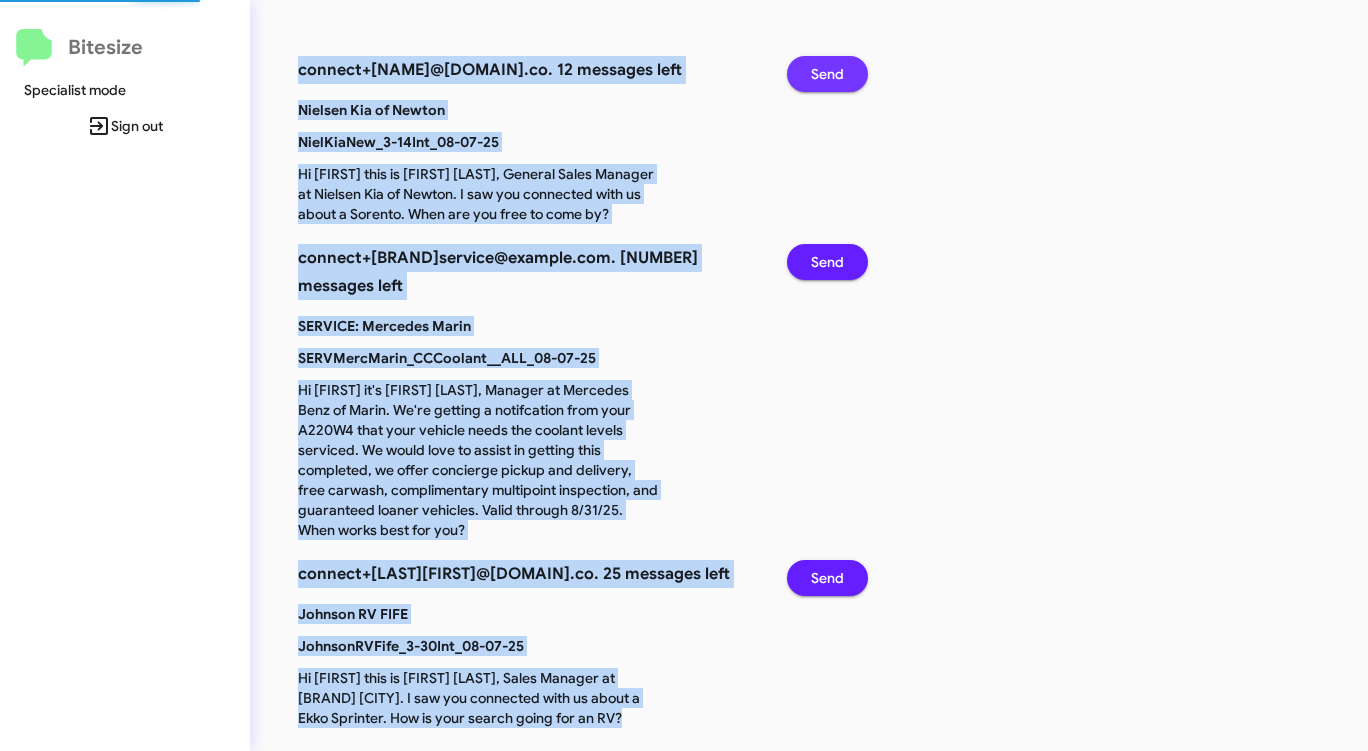 click on "Send" 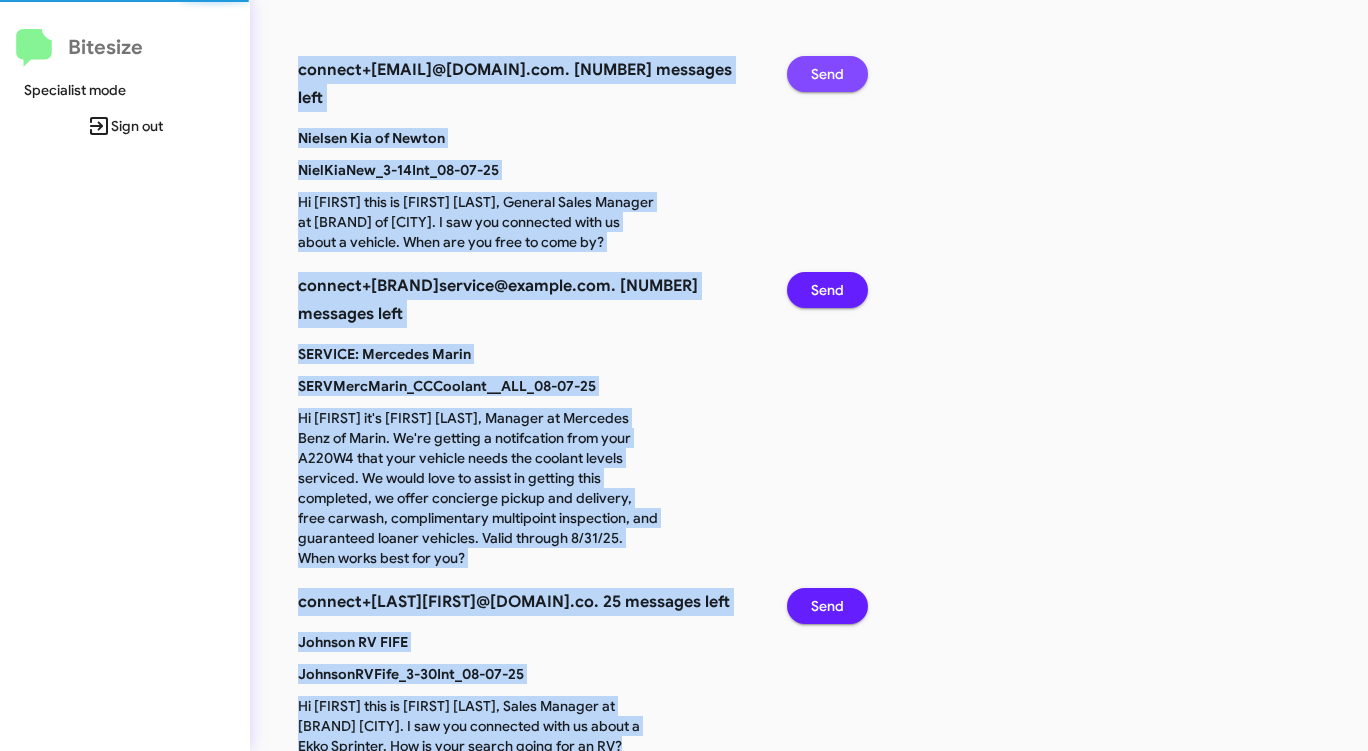 click on "Send" 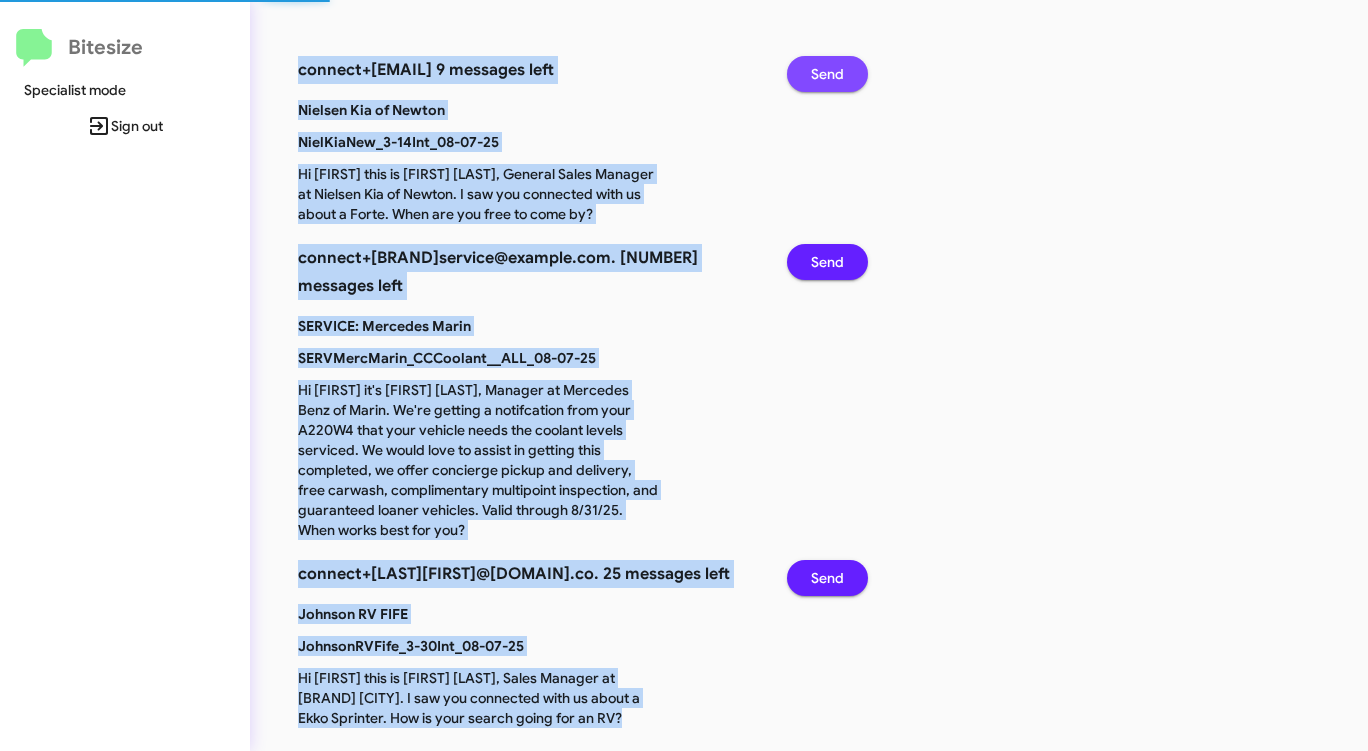 click on "Send" 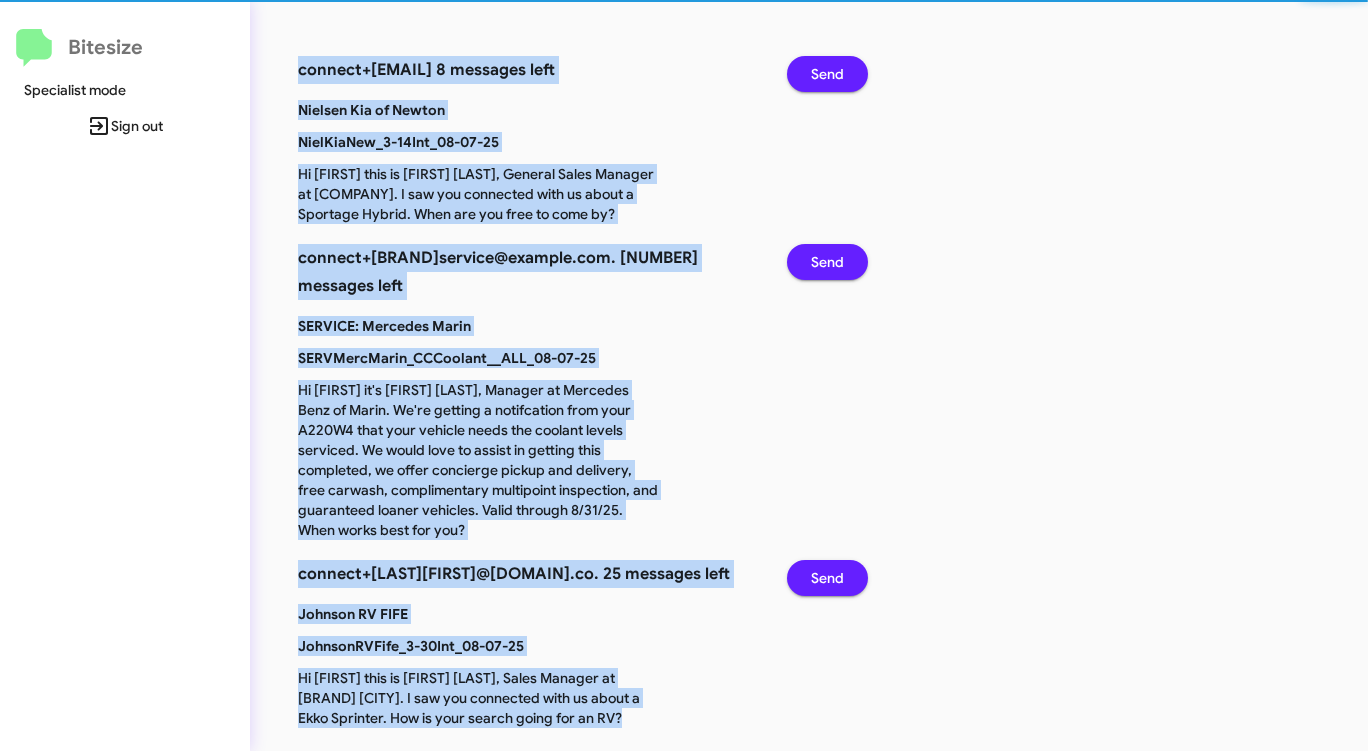click on "Send" 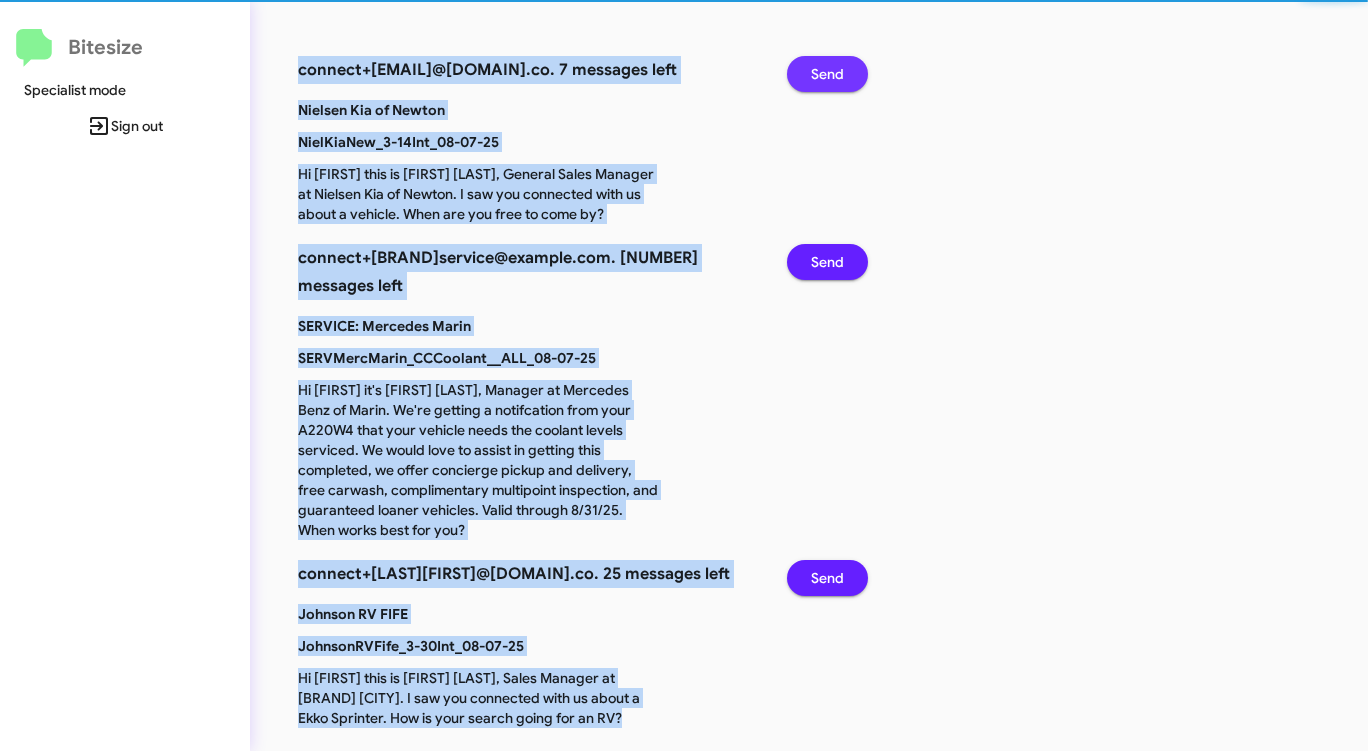 click on "Send" 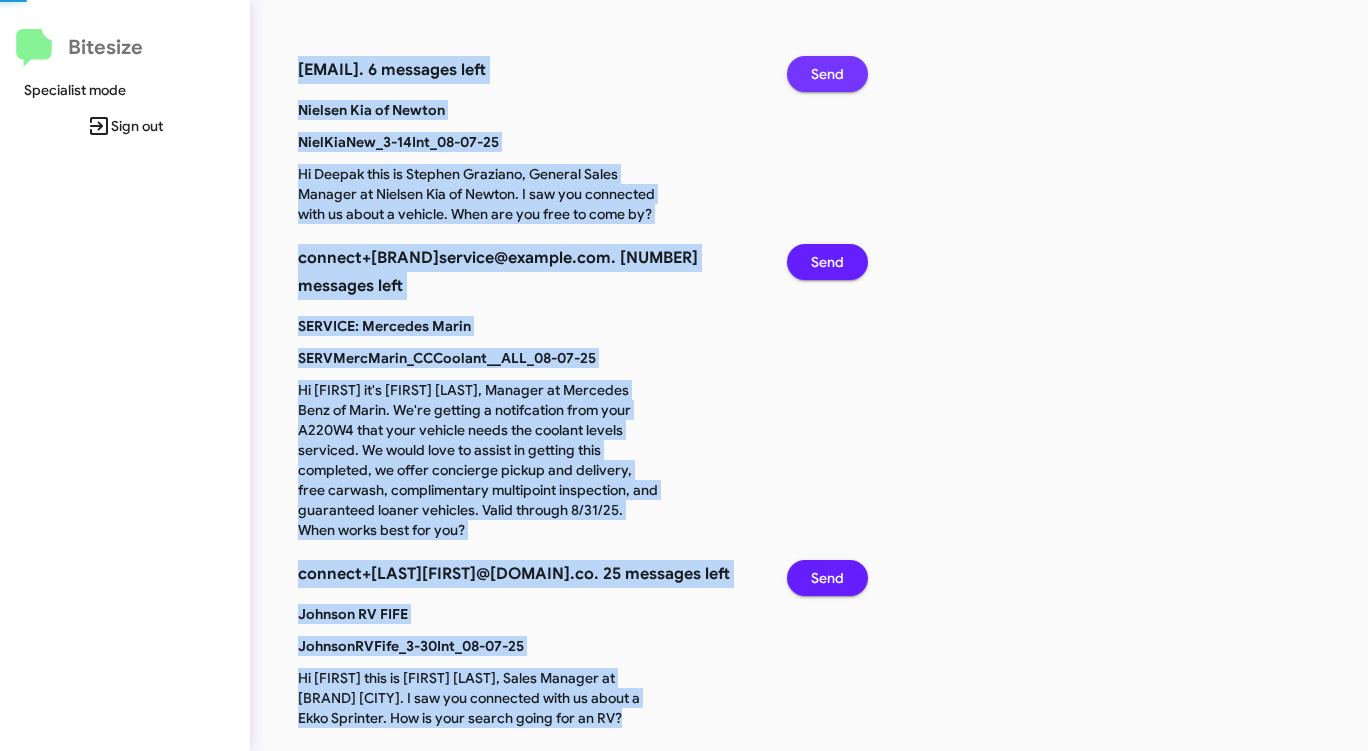 click on "Send" 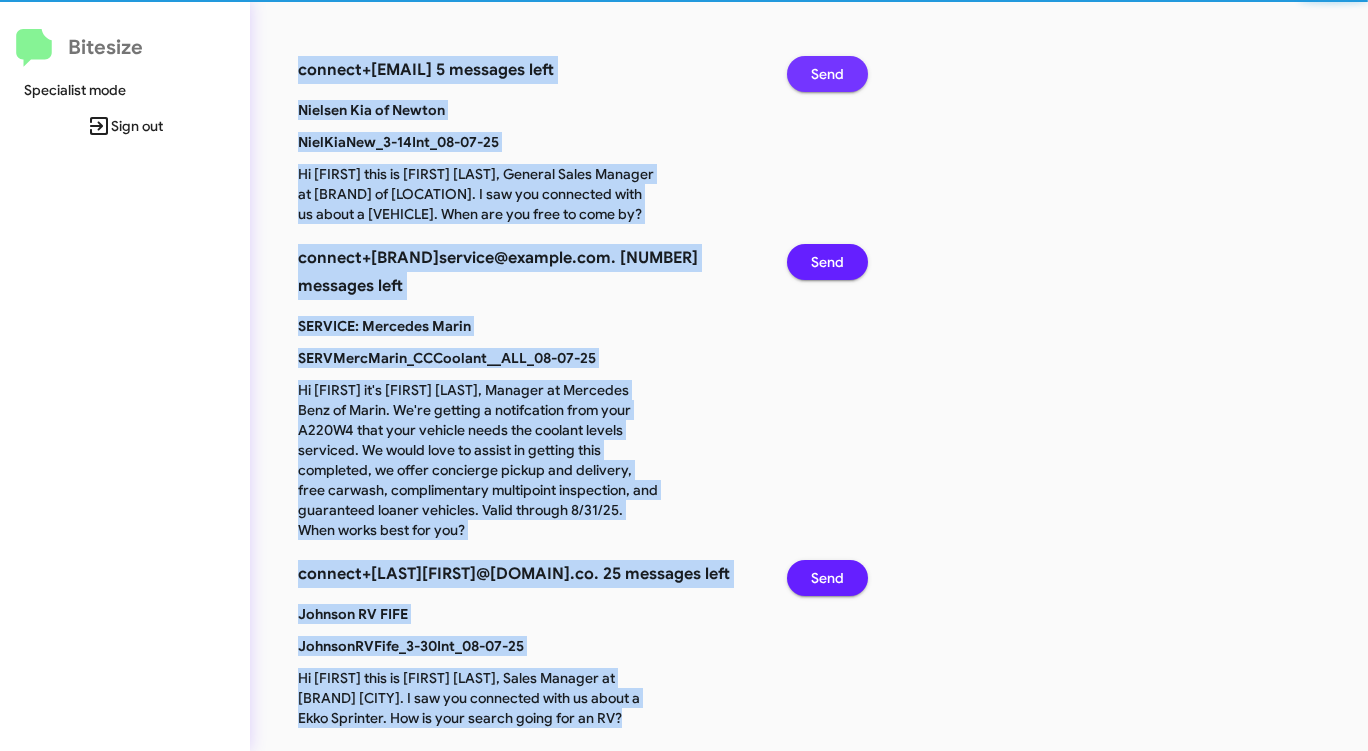 click on "Send" 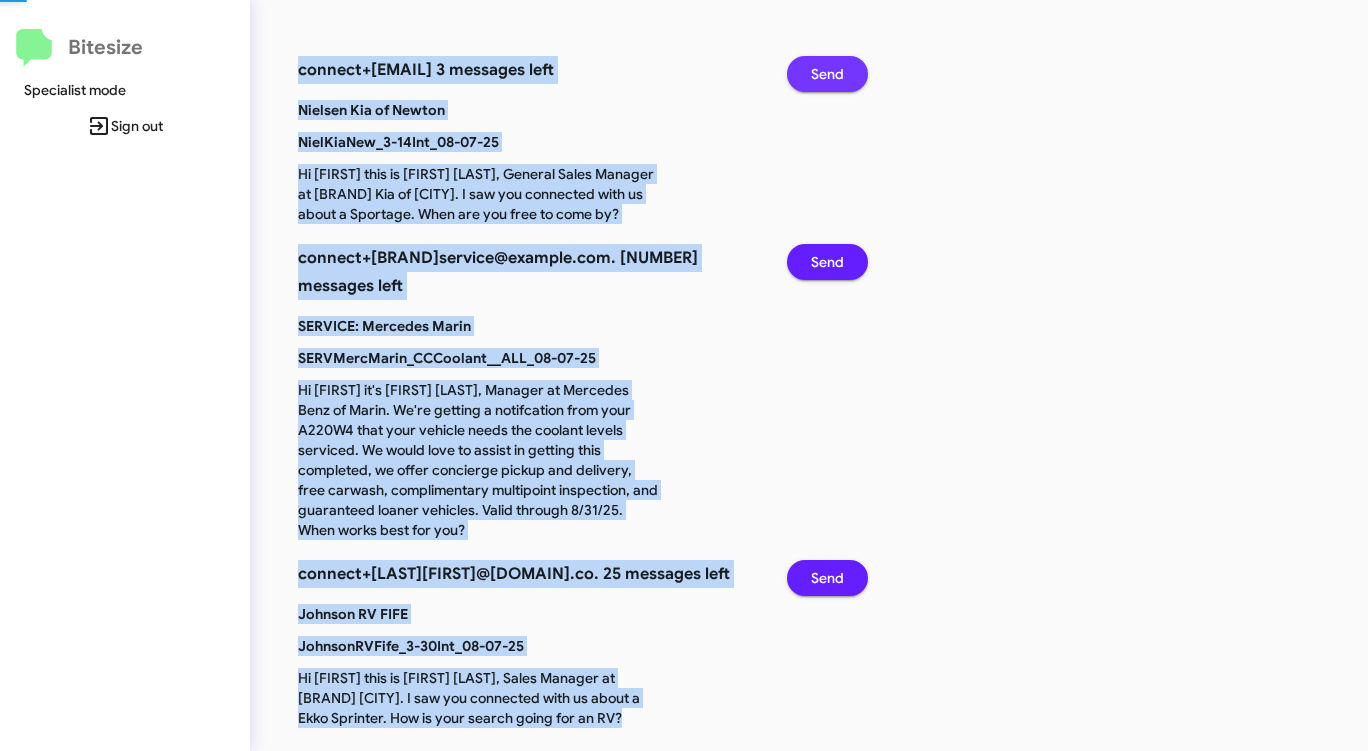 click on "Send" 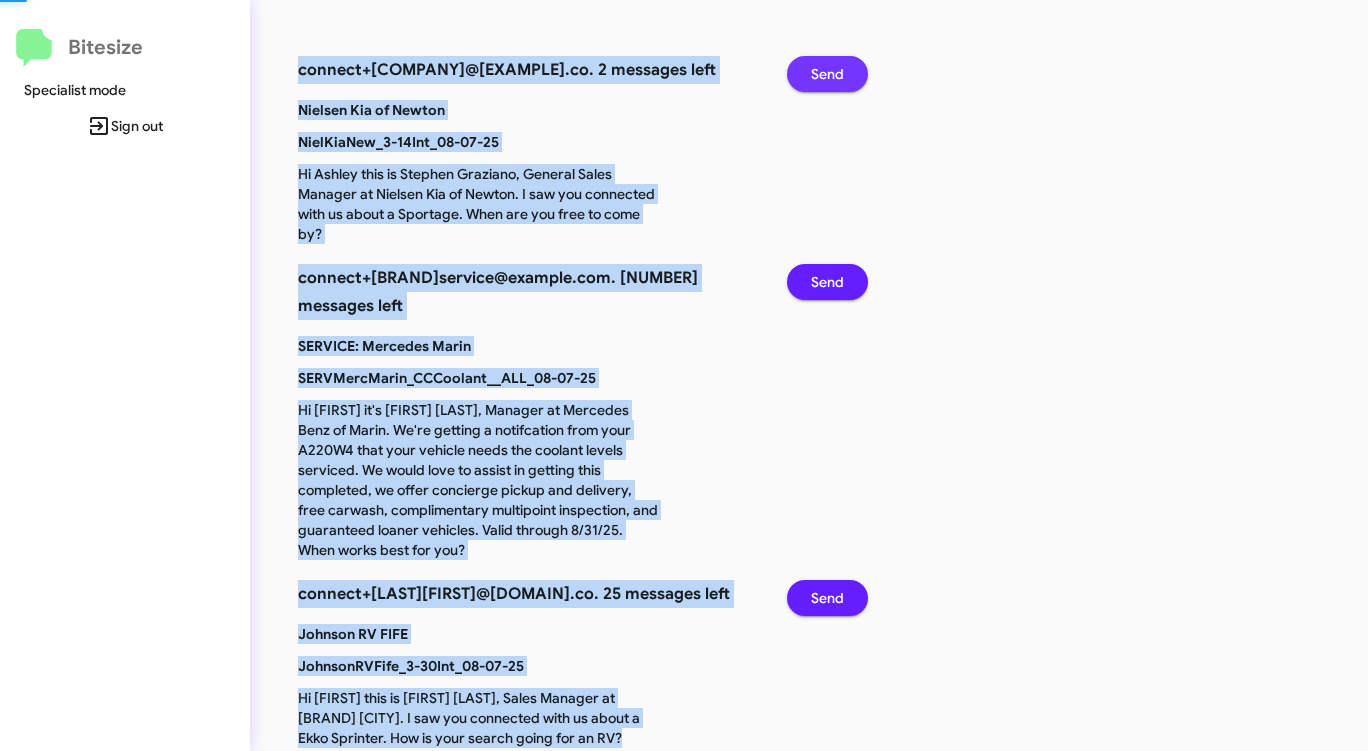 click on "Send" 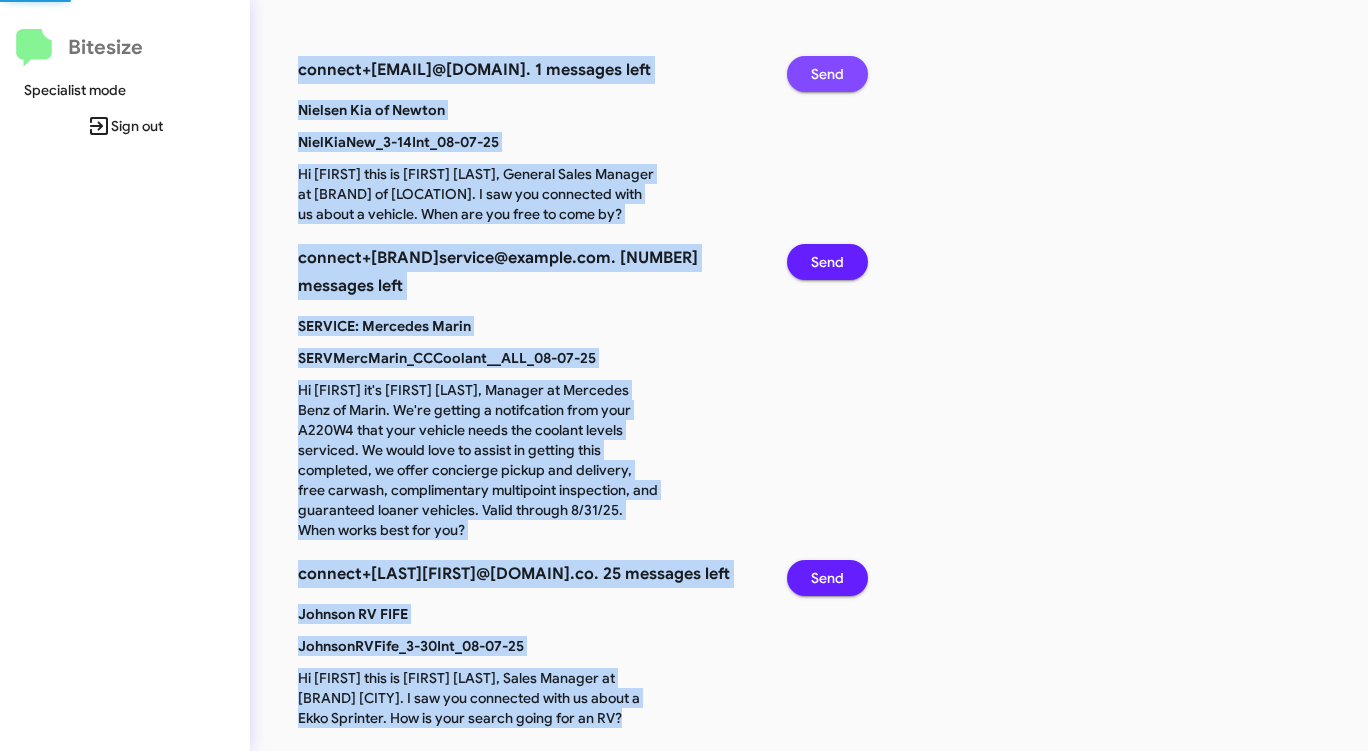 click on "Send" 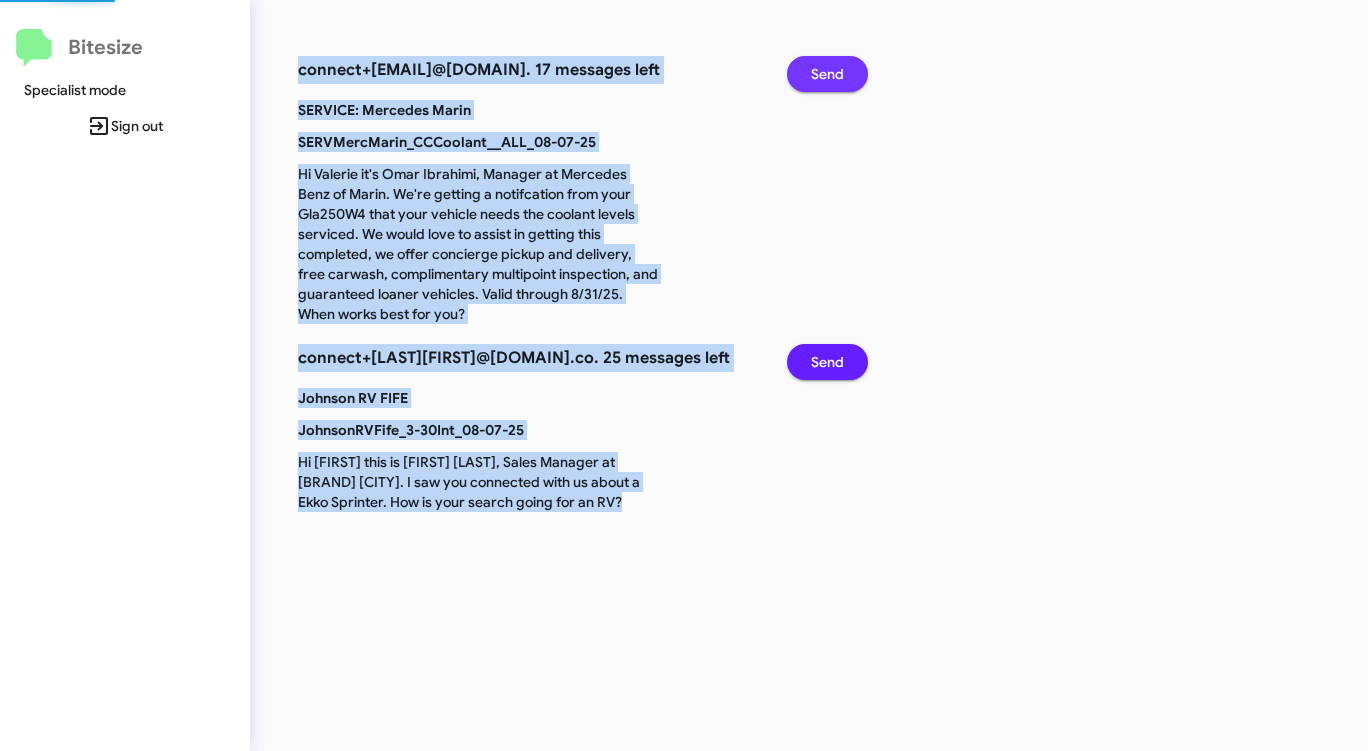 click on "Send" 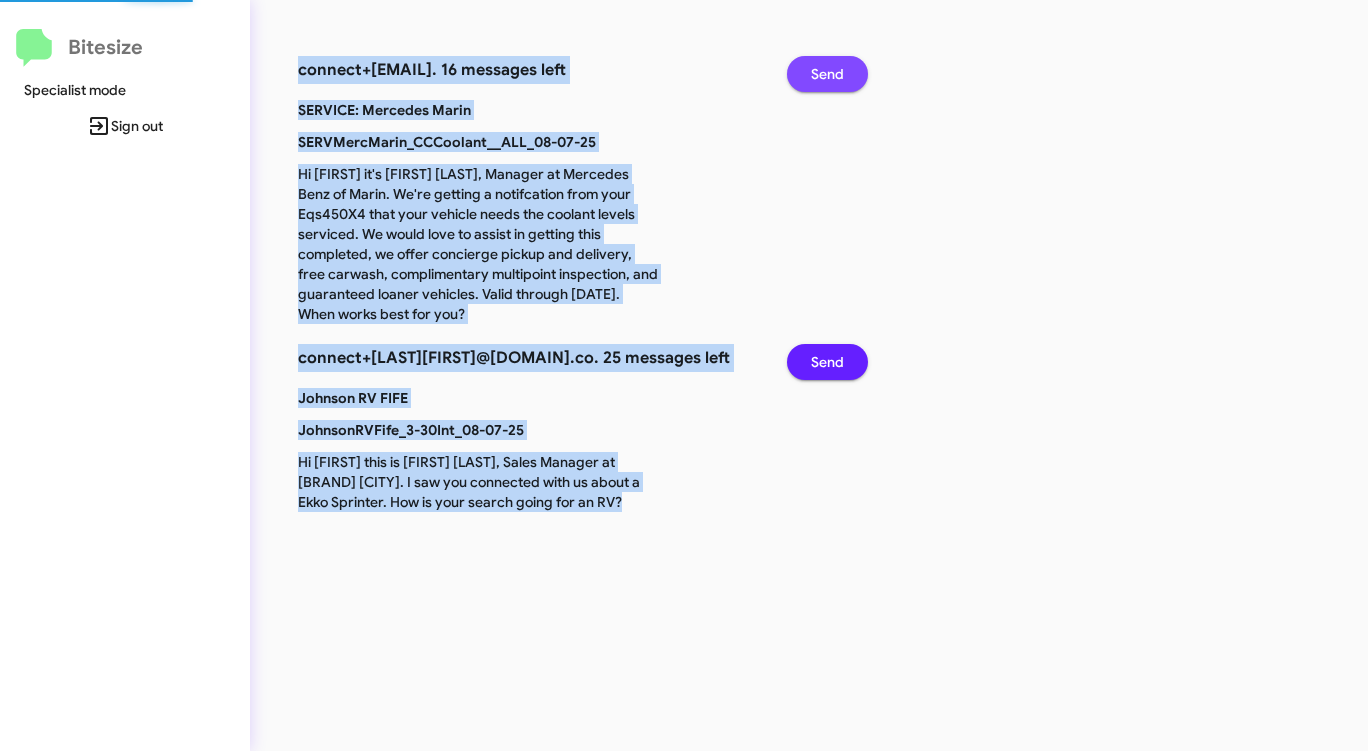 click on "Send" 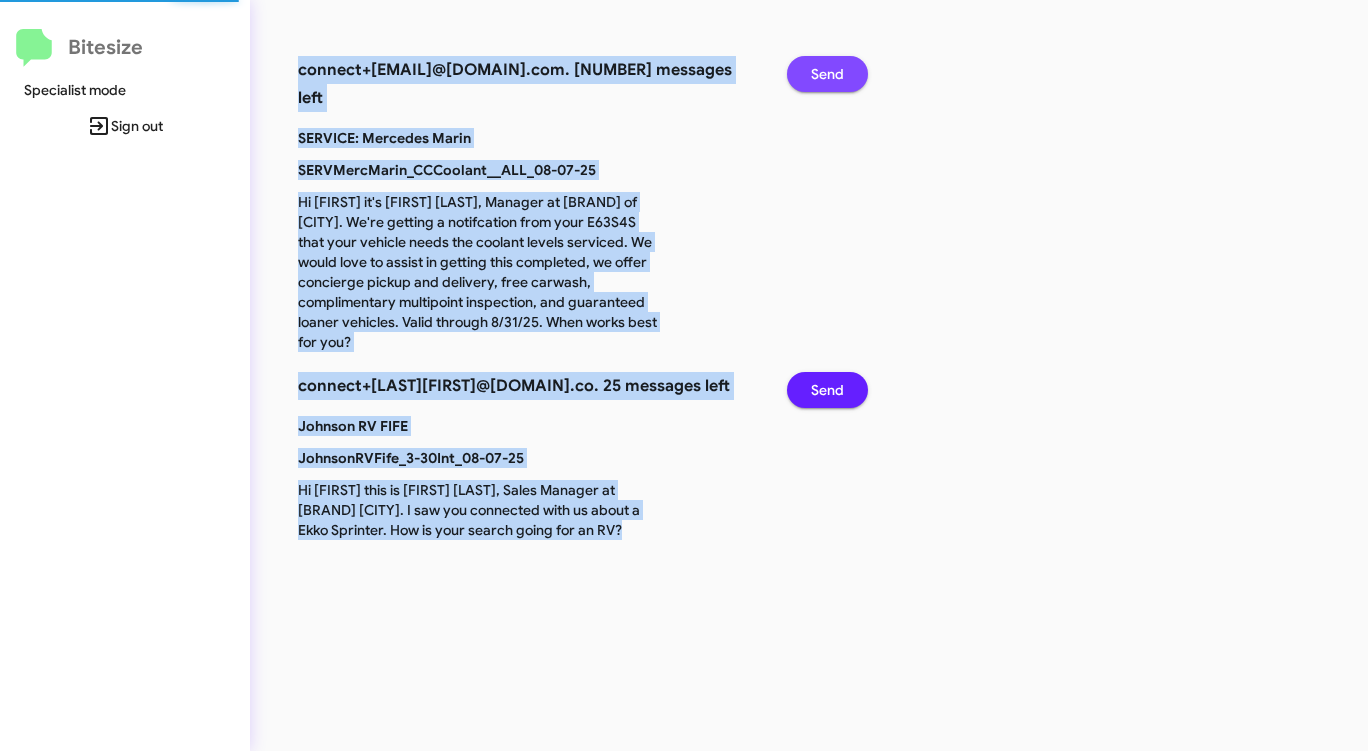 click on "Send" 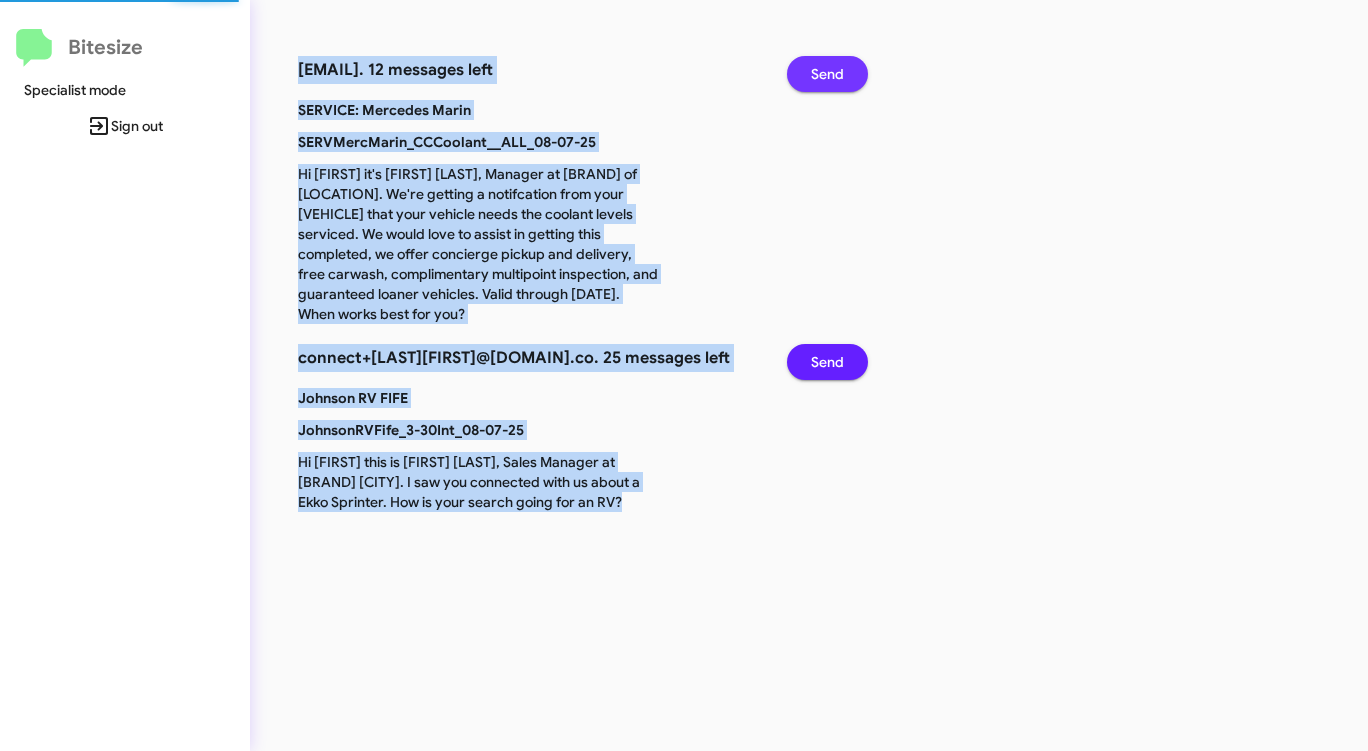 click on "Send" 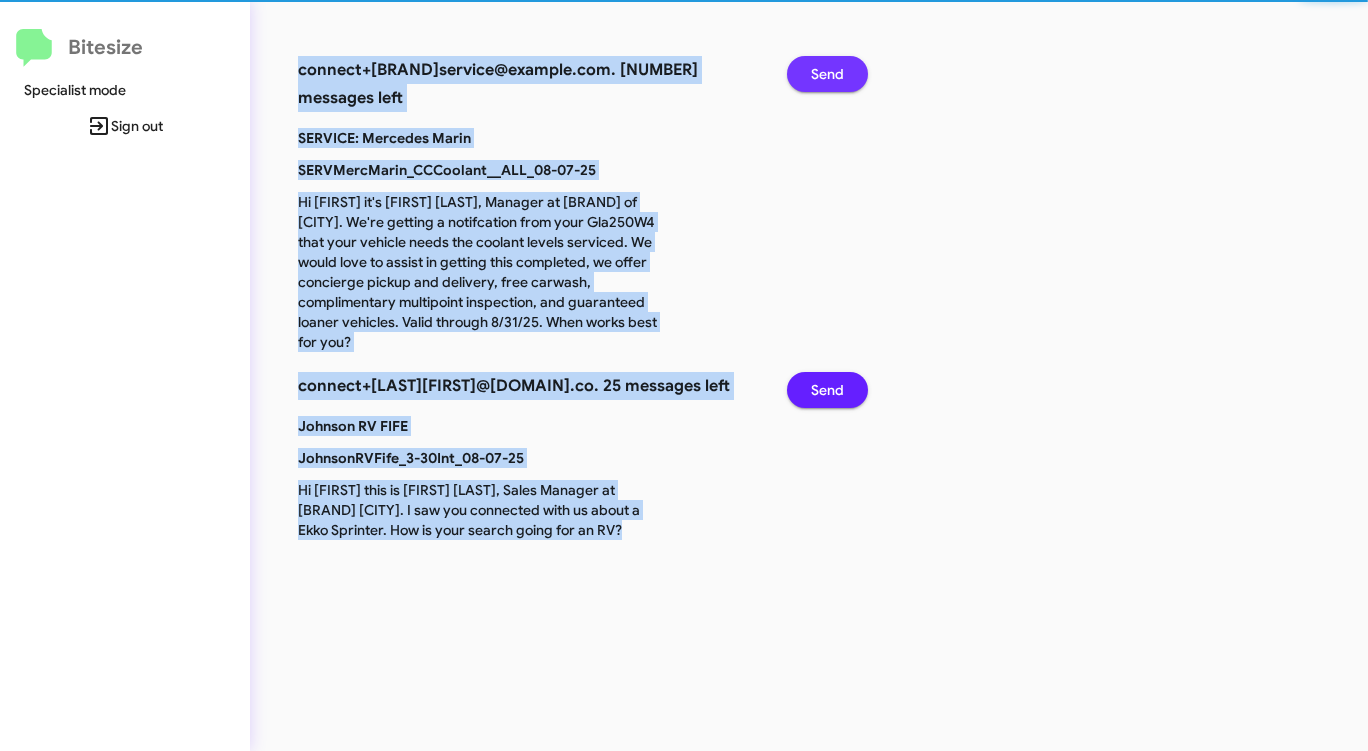 click on "Send" 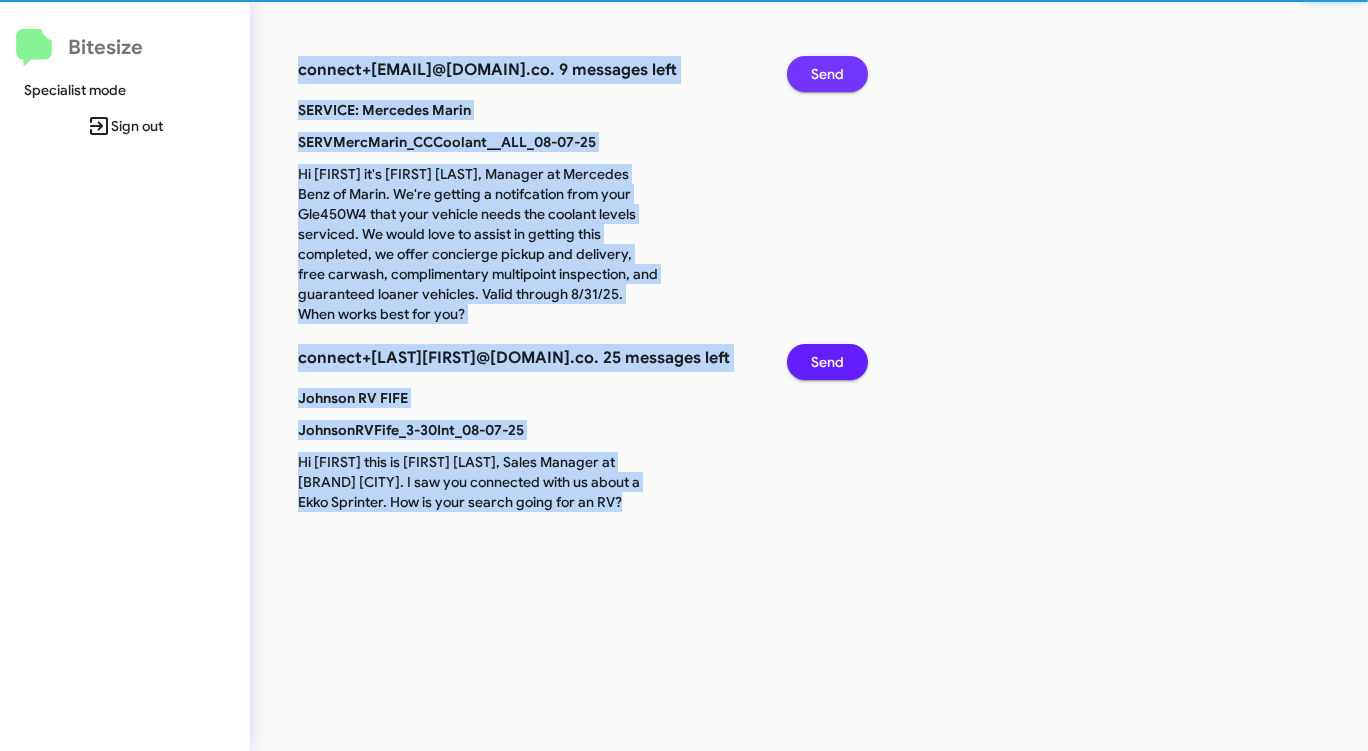 click on "Send" 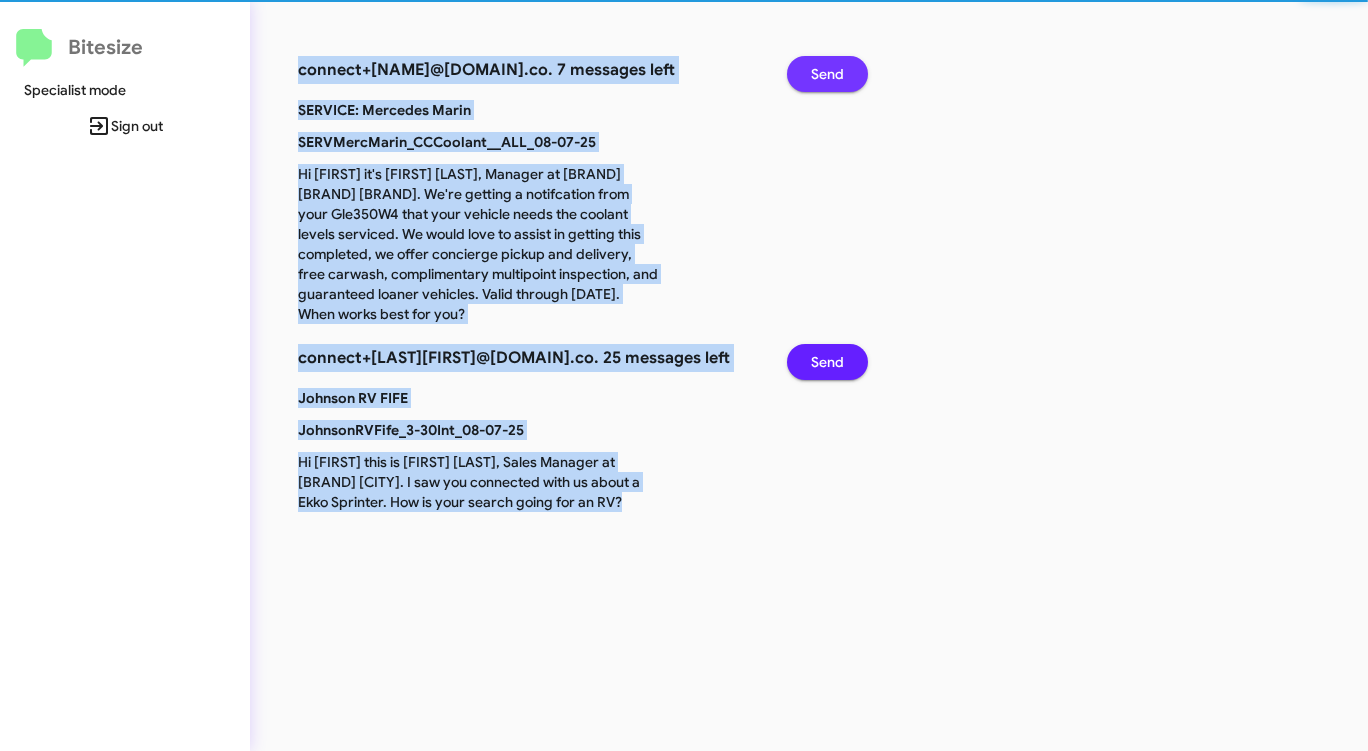 click on "Send" 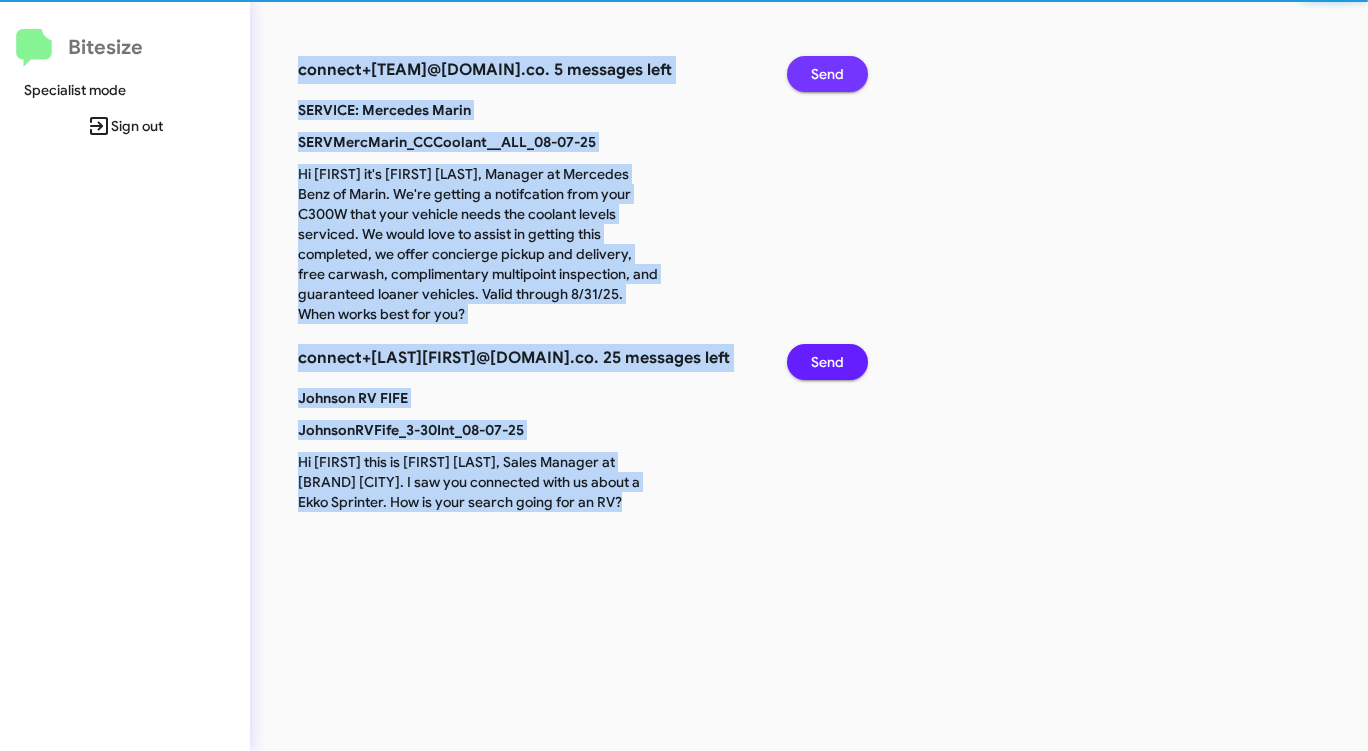 click on "Send" 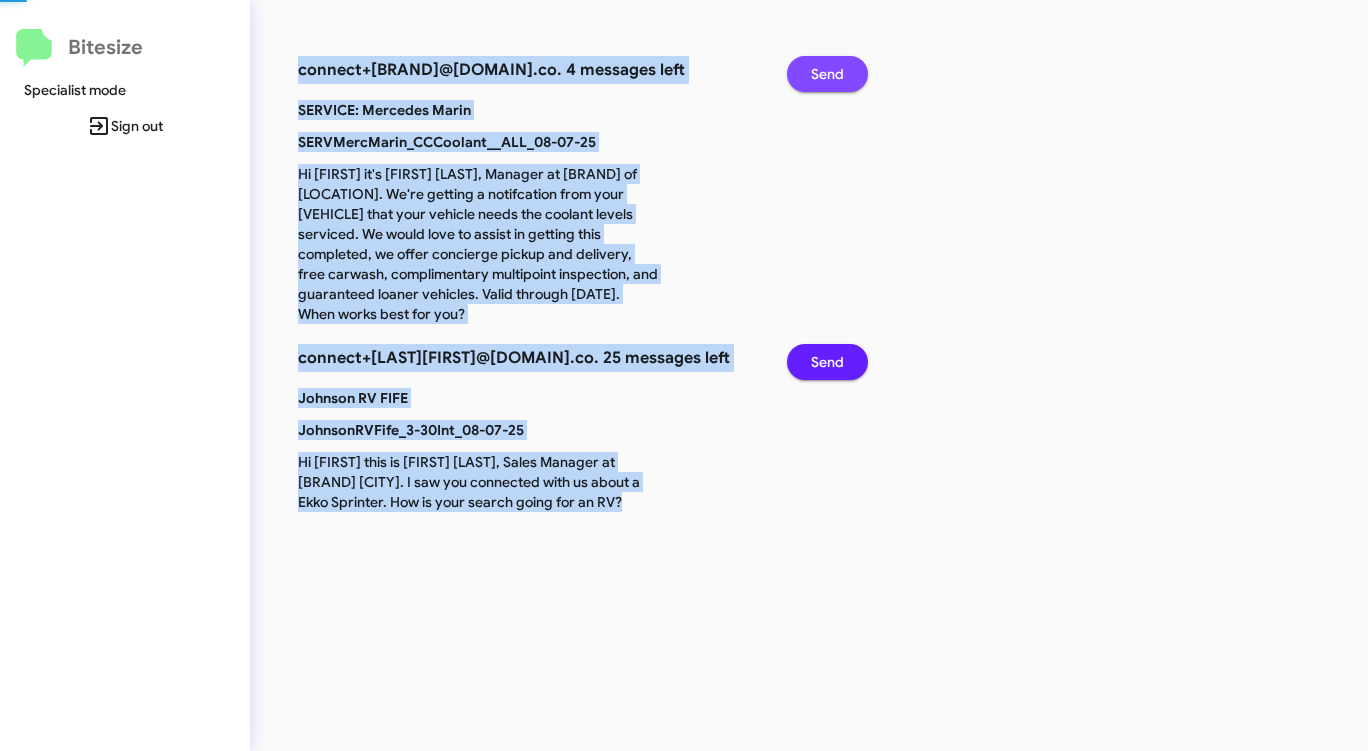 click on "Send" 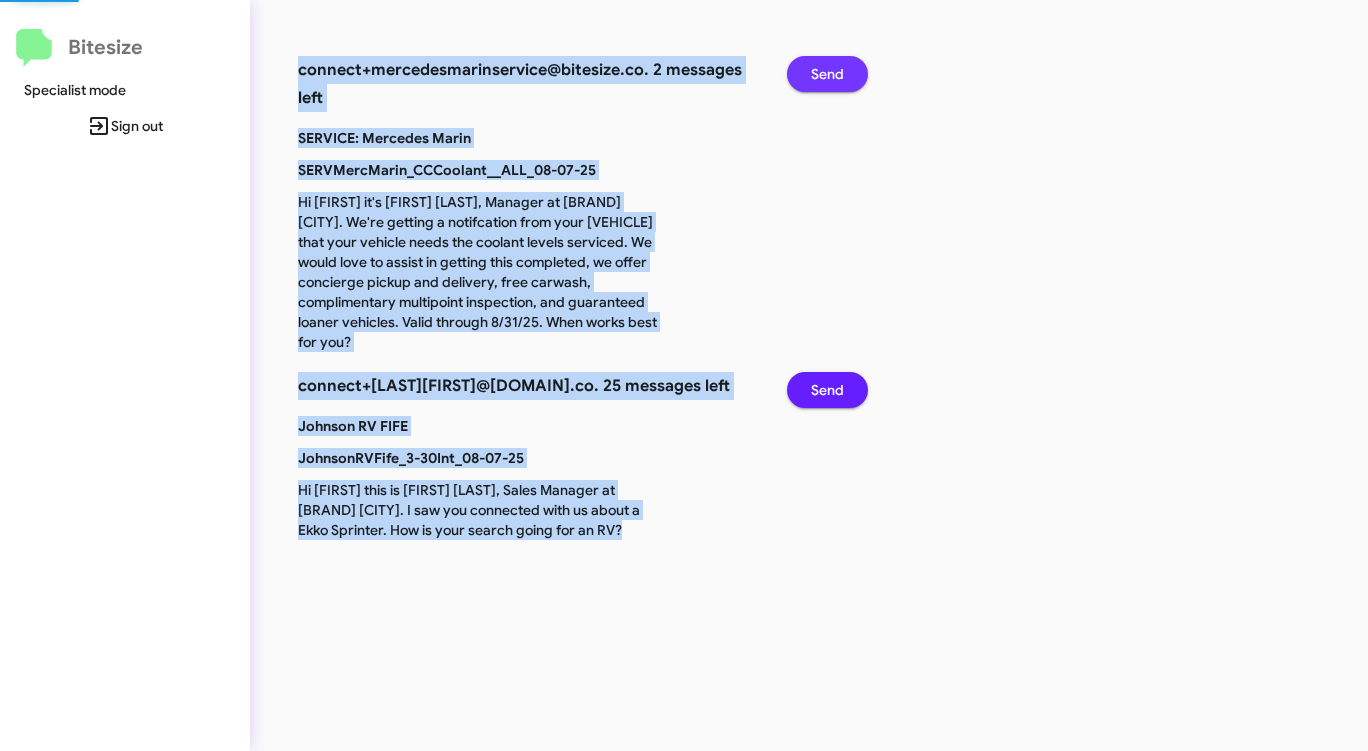 click on "Send" 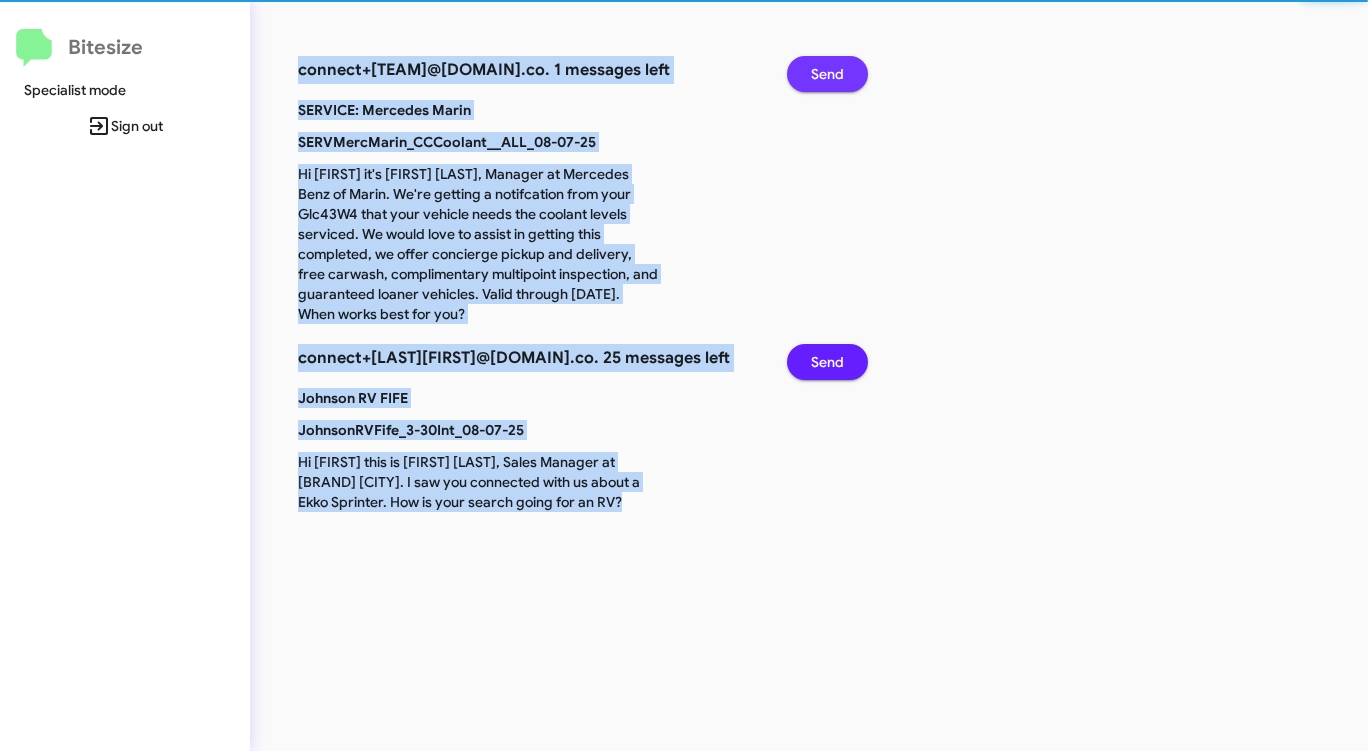 click on "Send" 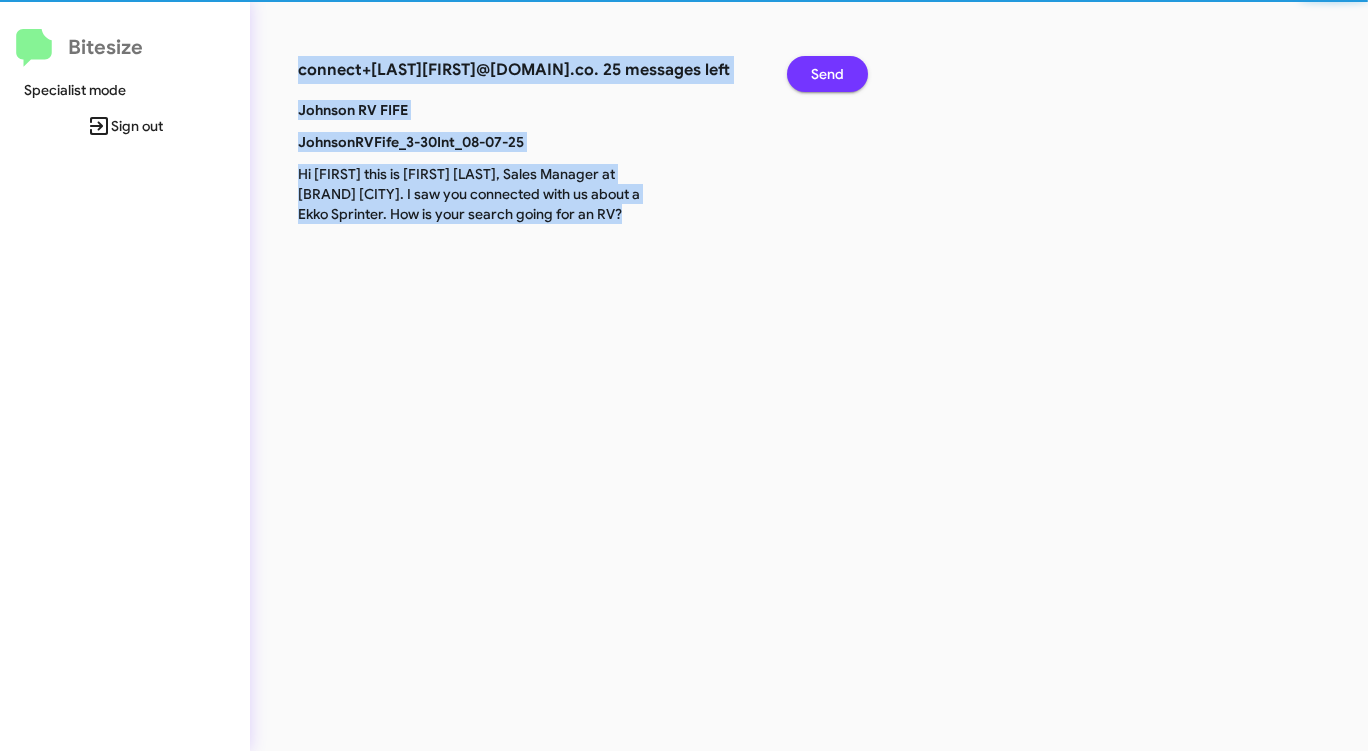 click on "Send" 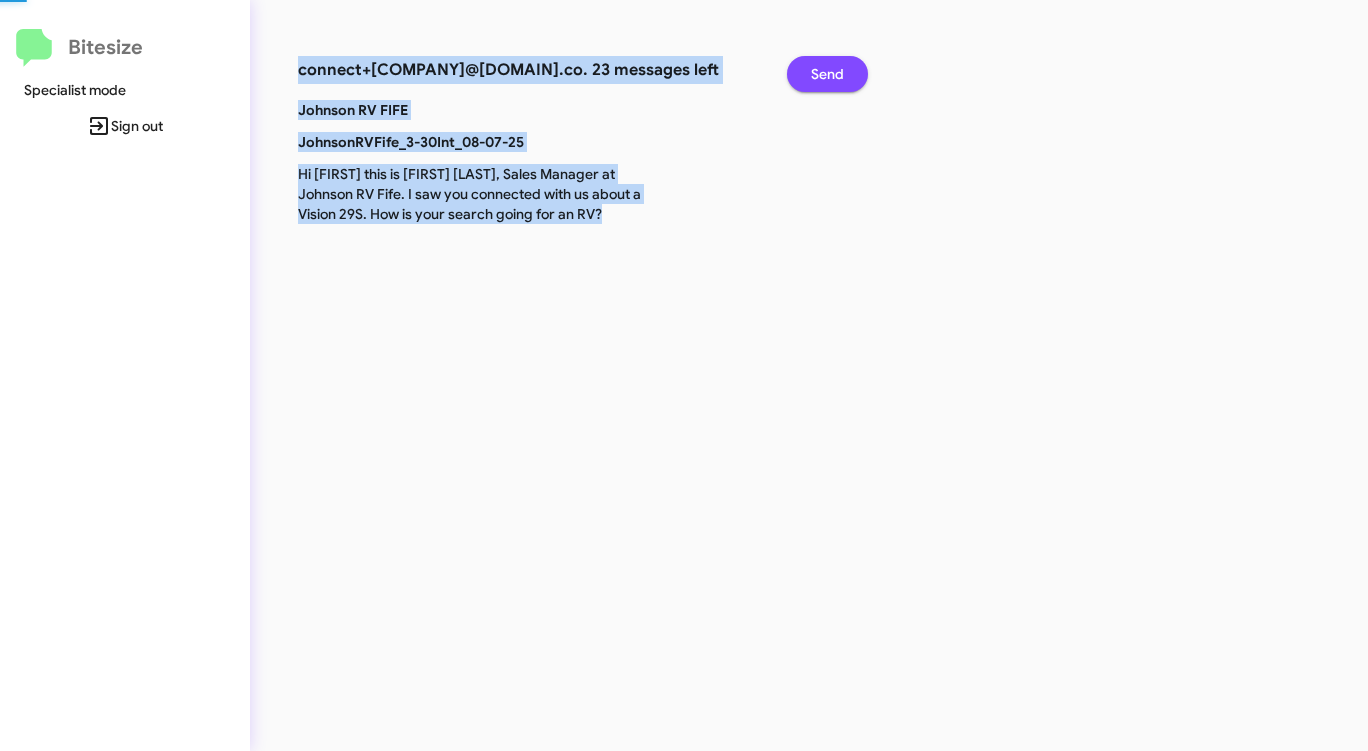 click on "Send" 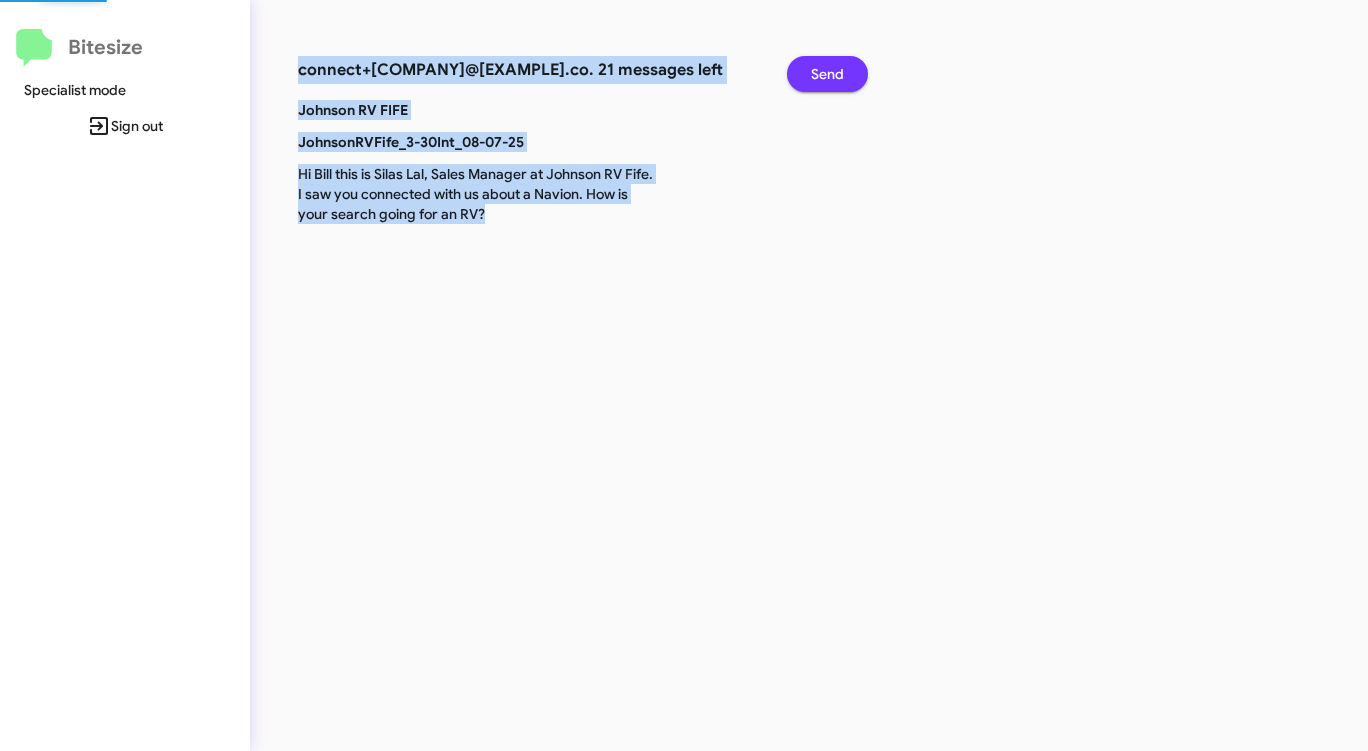 click on "Send" 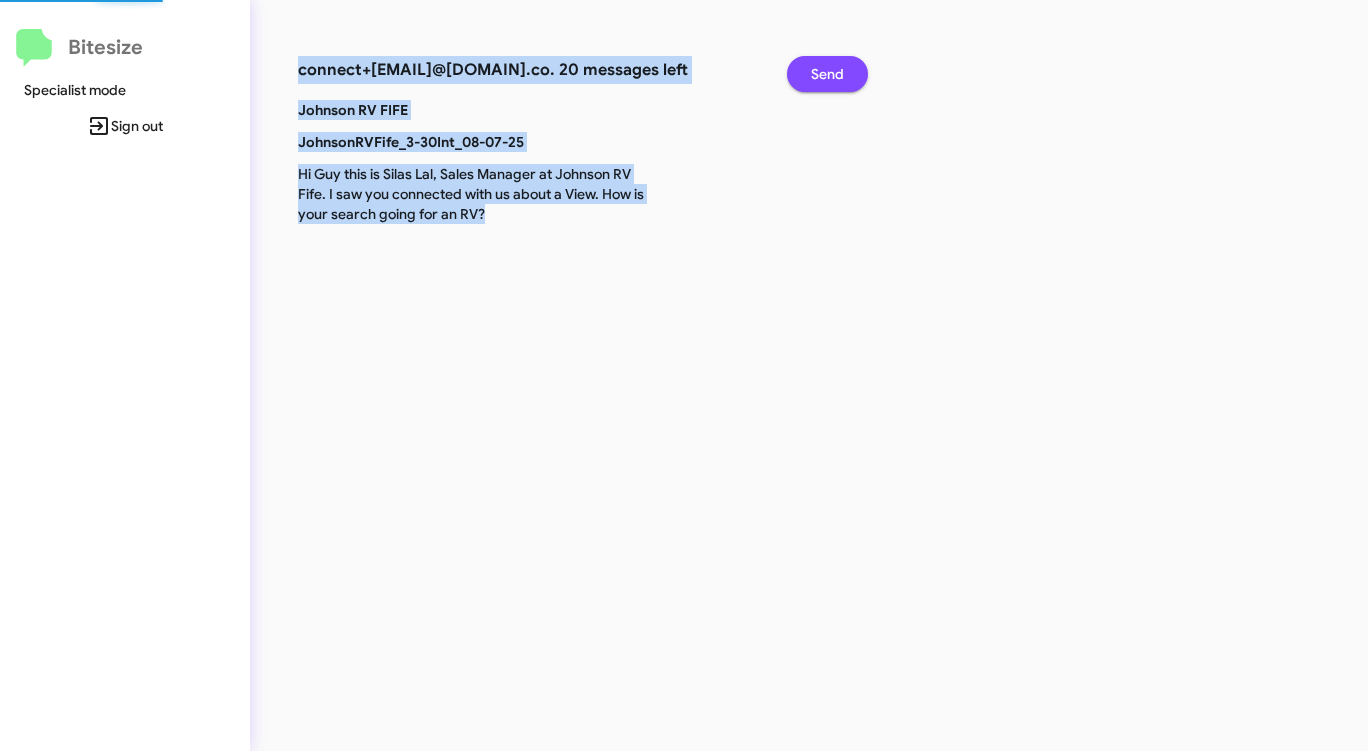 click on "Send" 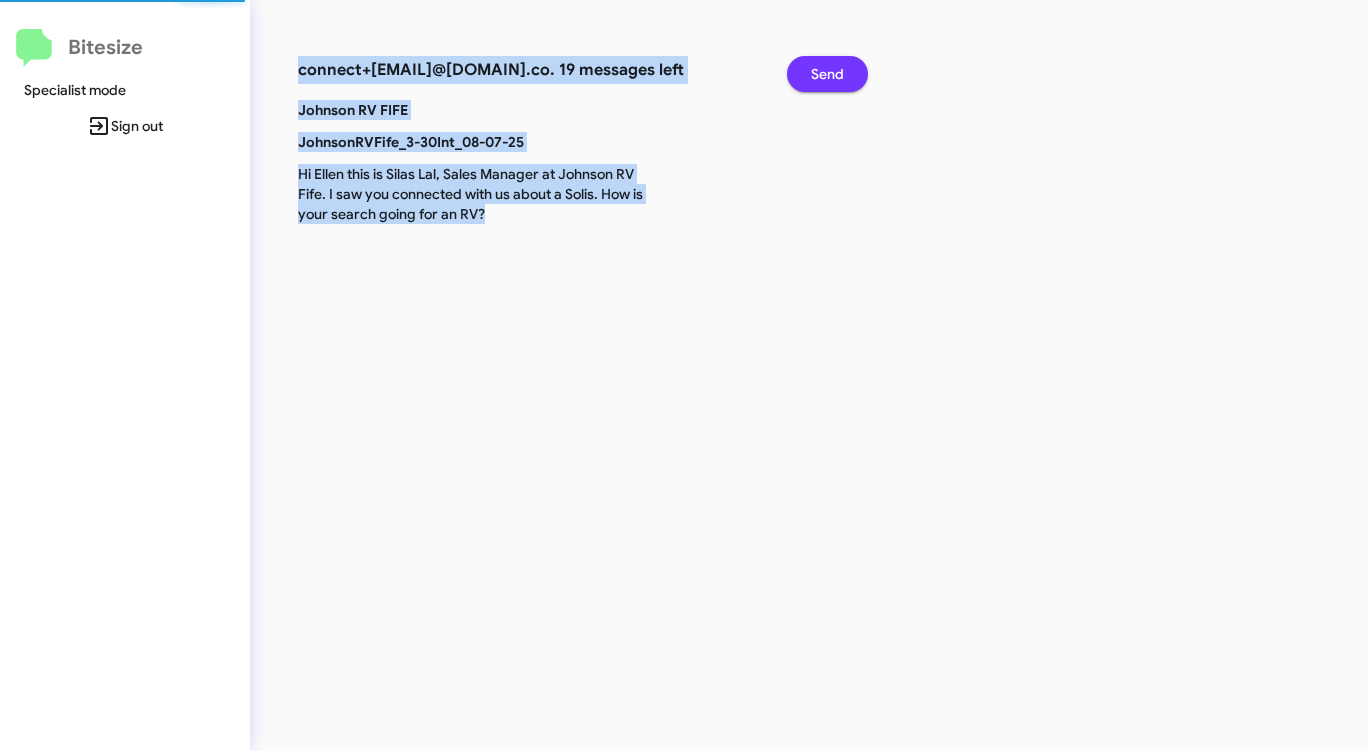 click on "Send" 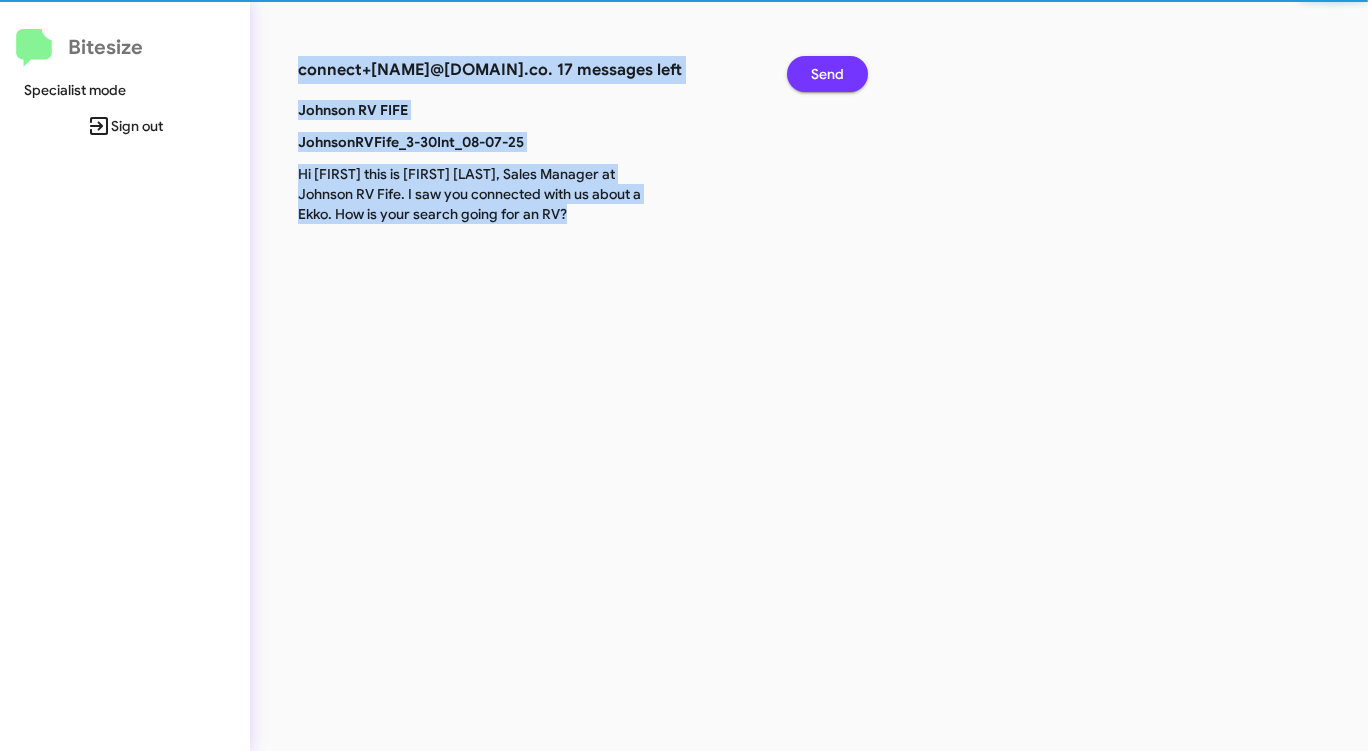 click on "Send" 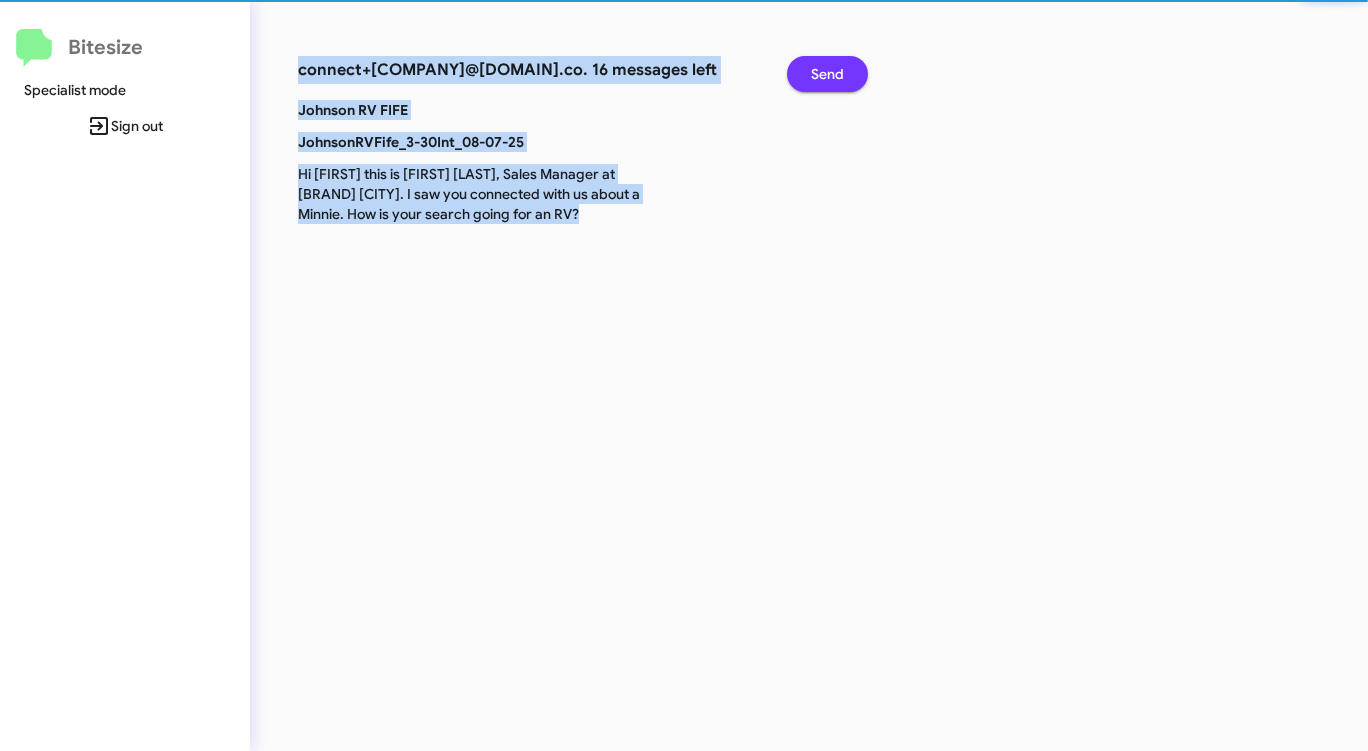 click on "Send" 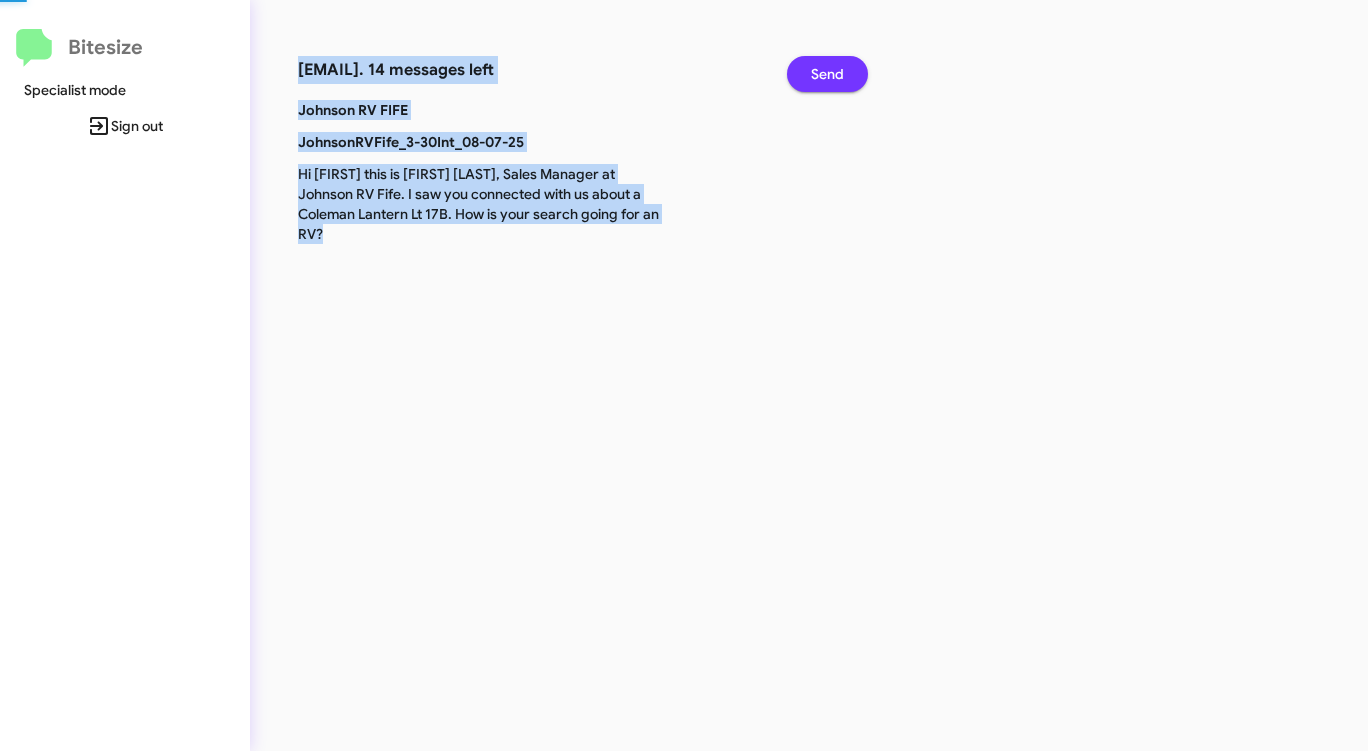 click on "Send" 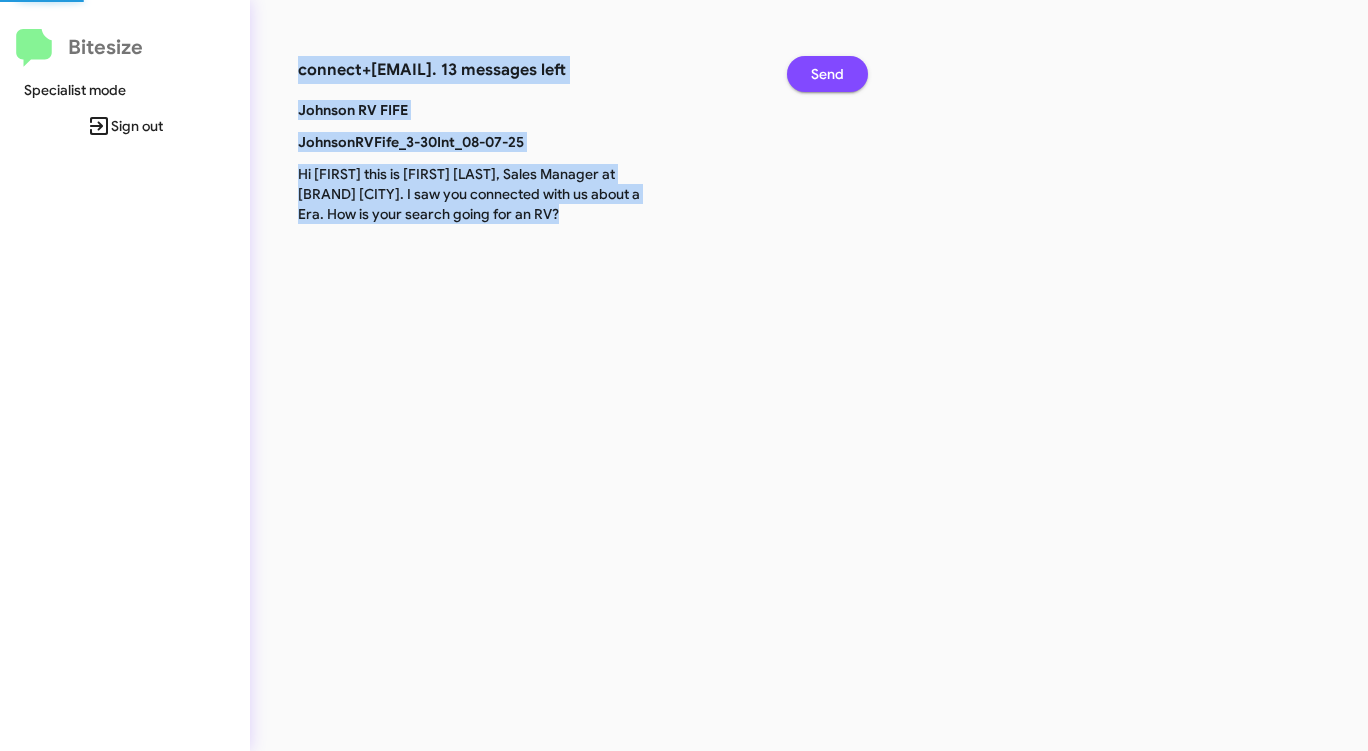 click on "Send" 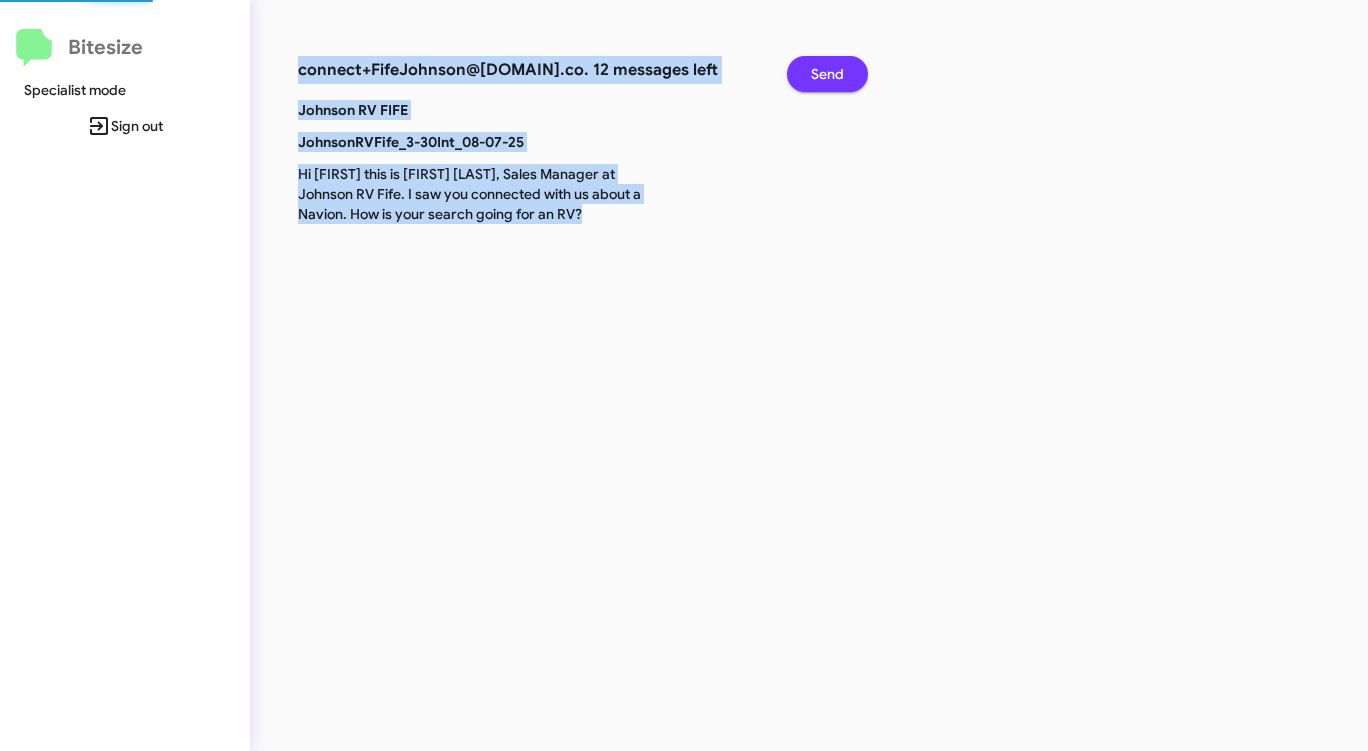 click on "Send" 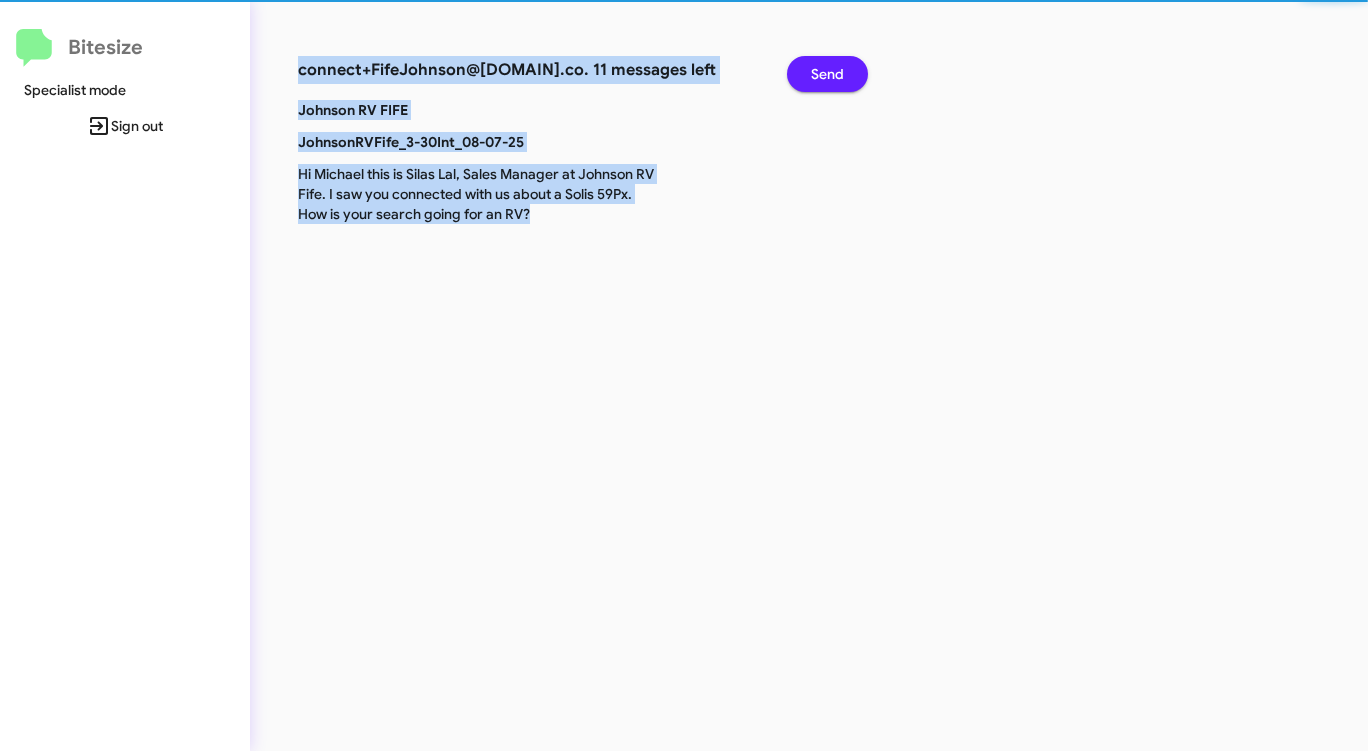 click on "Send" 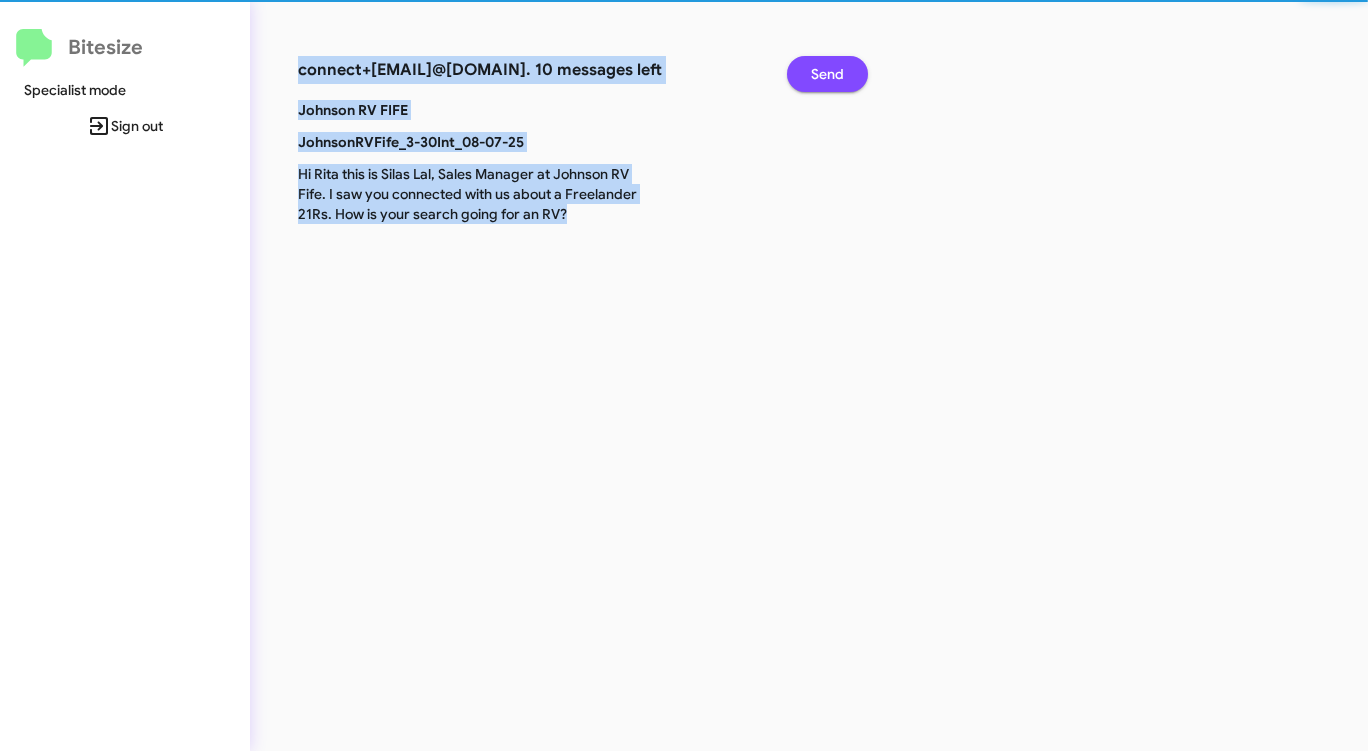 click on "Send" 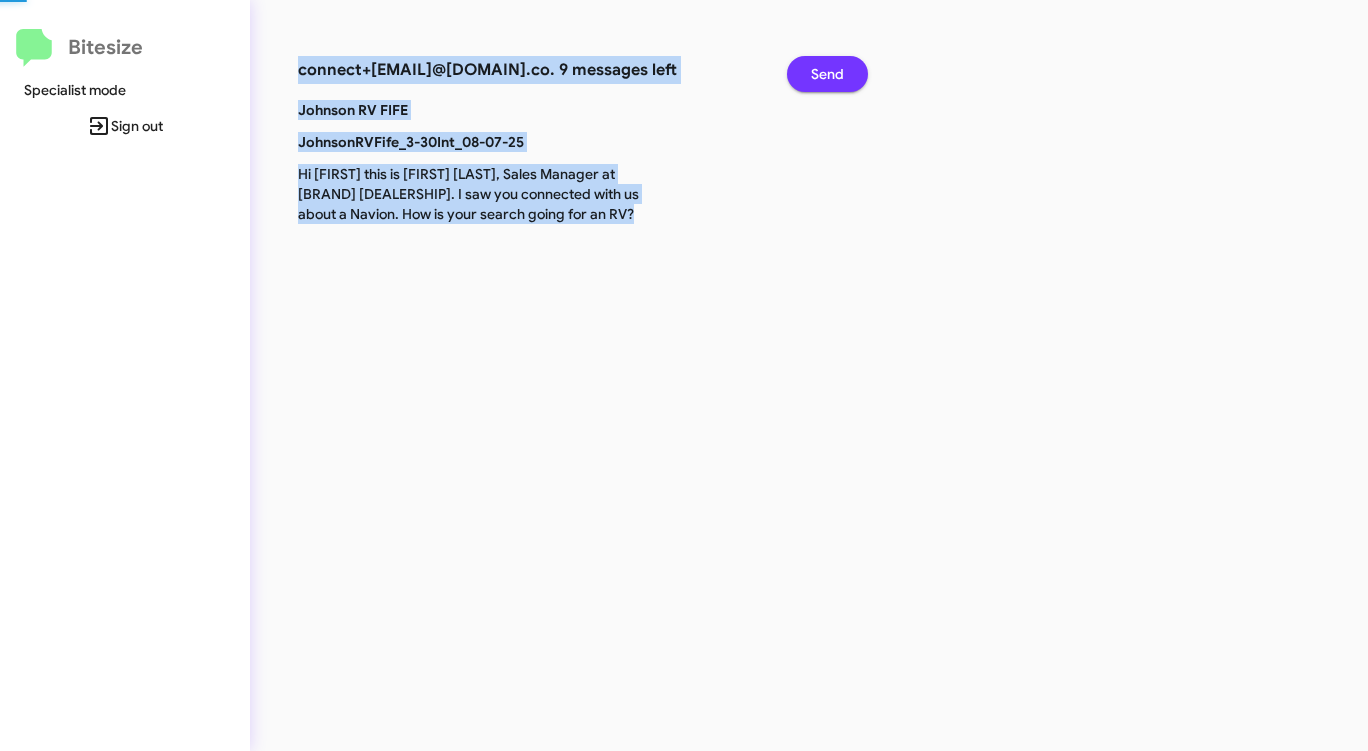 click on "Send" 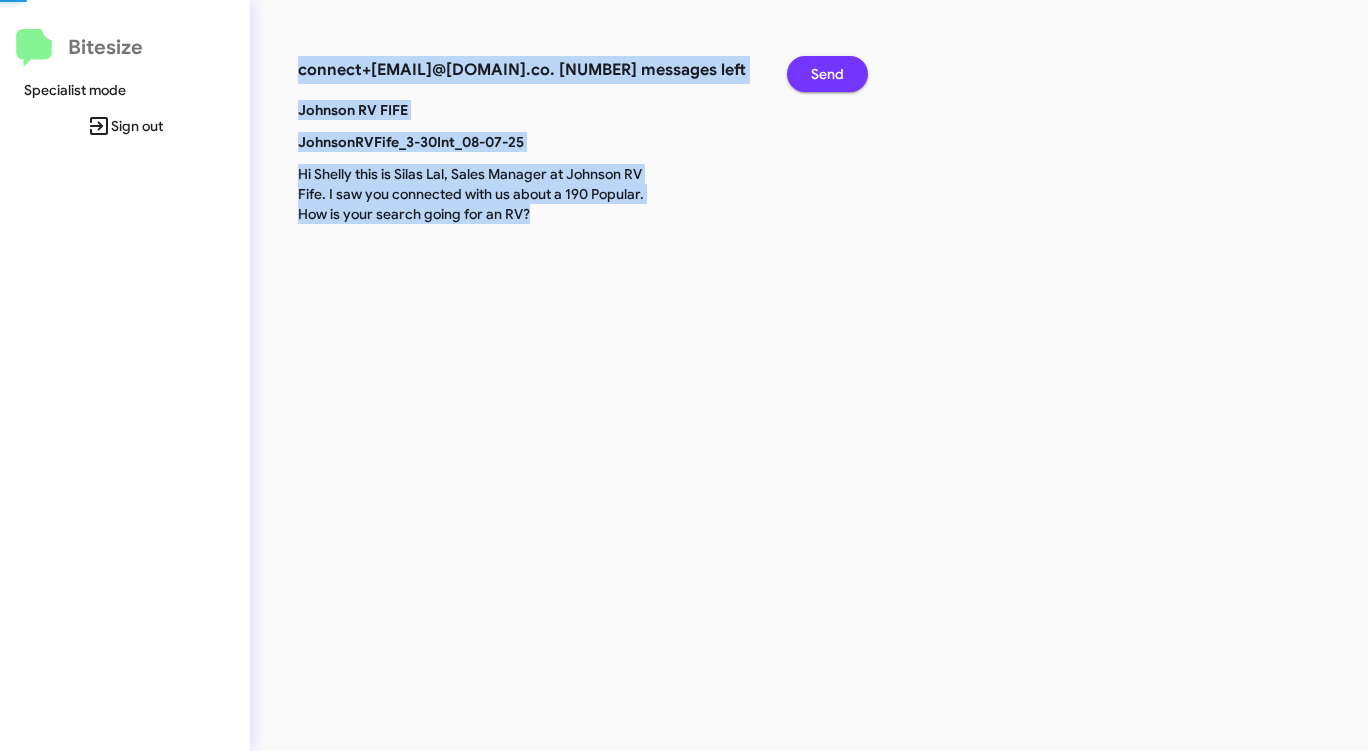 click on "Send" 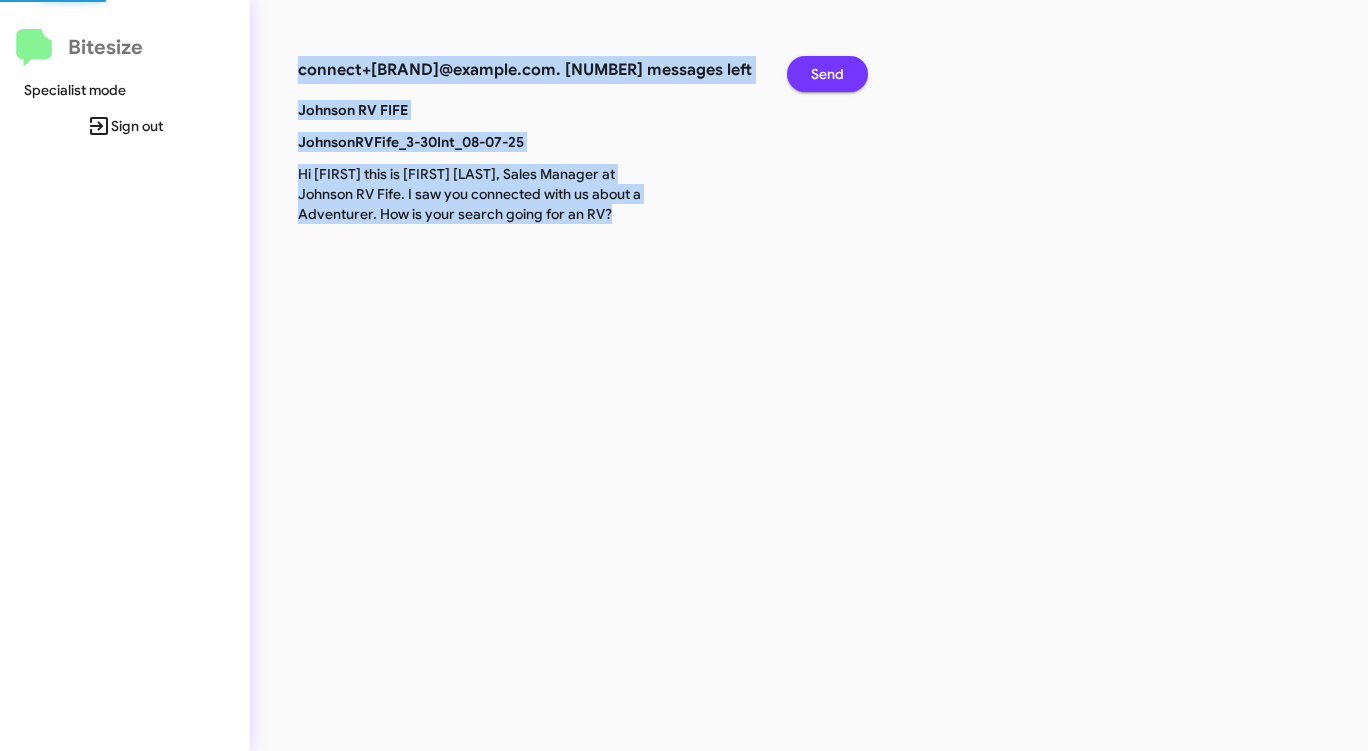 click on "Send" 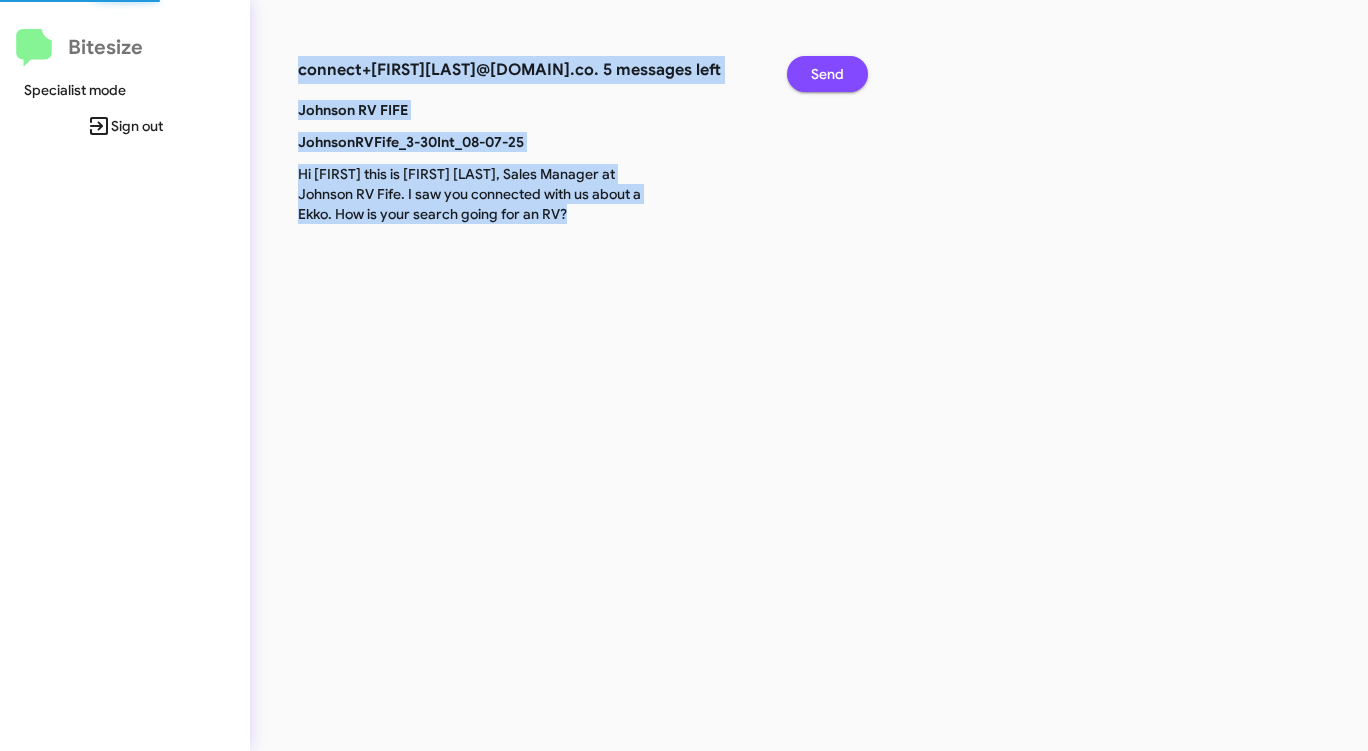 click on "Send" 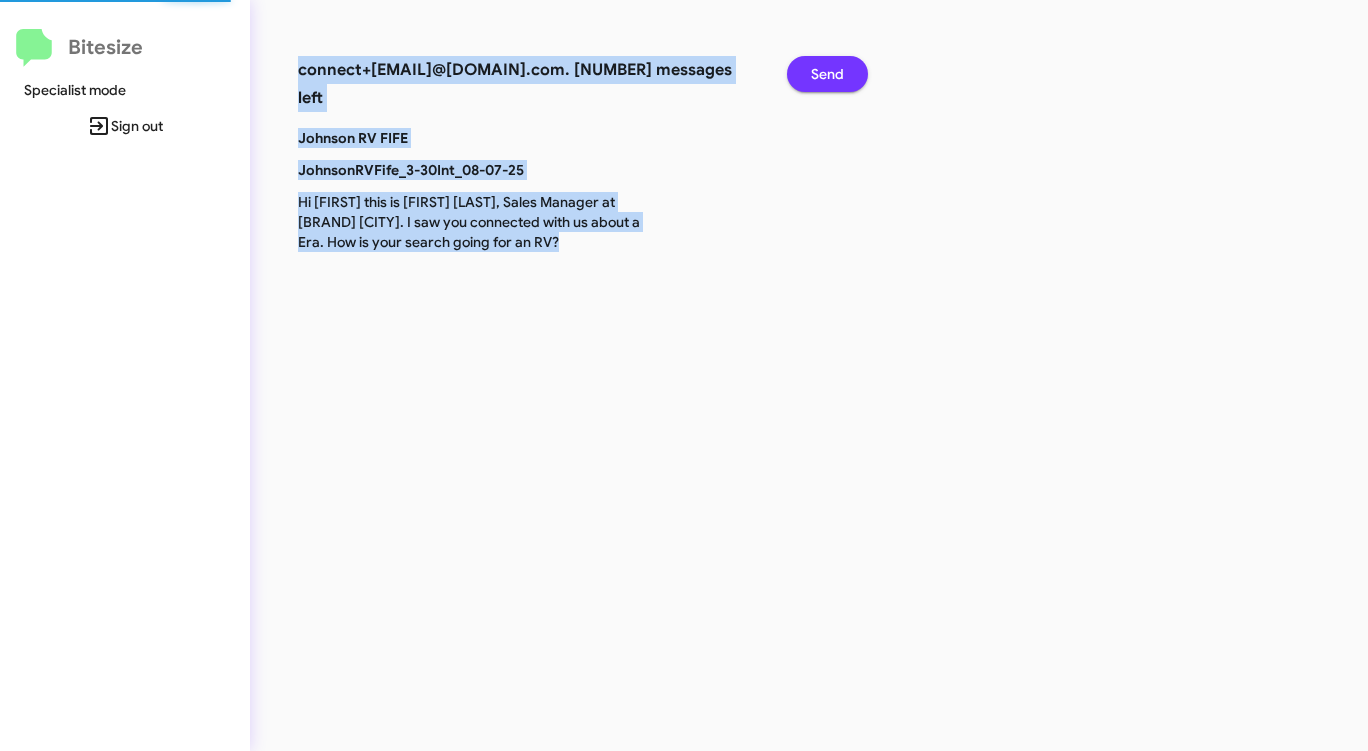 click on "Send" 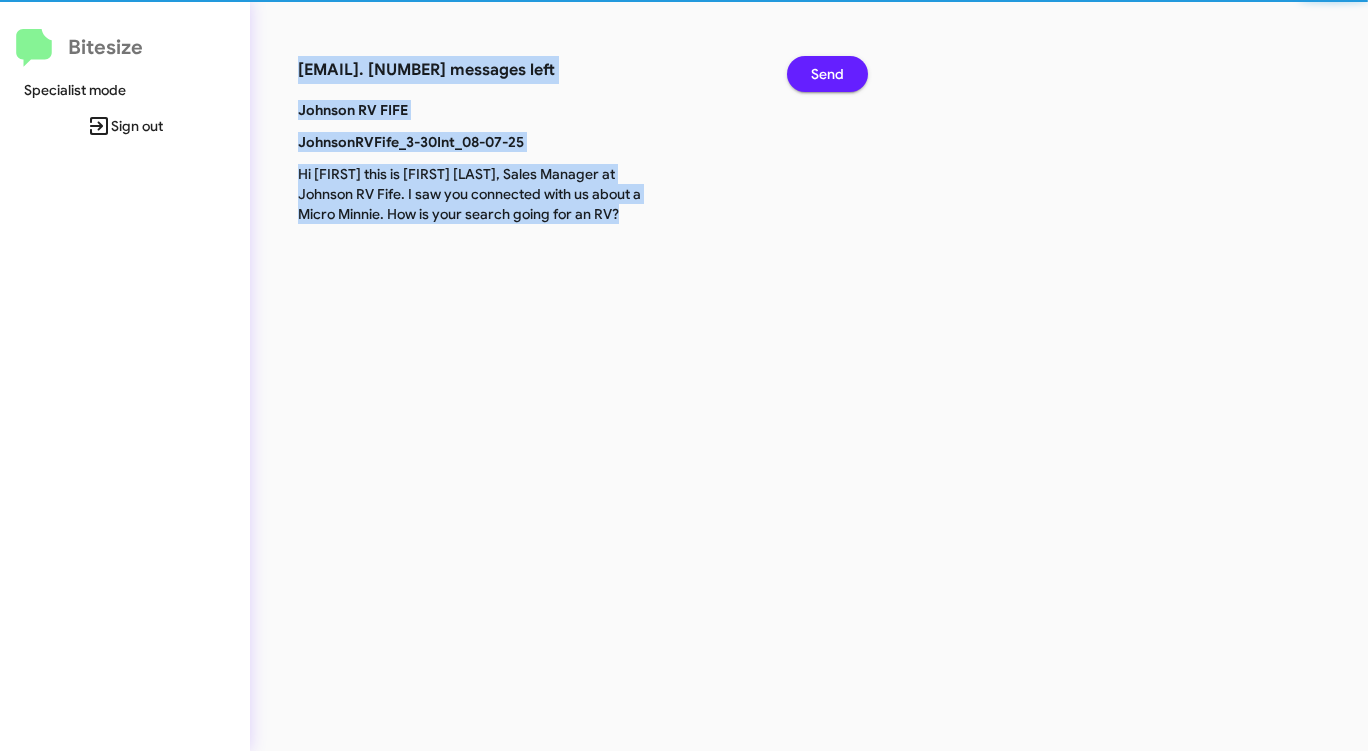 click on "Send" 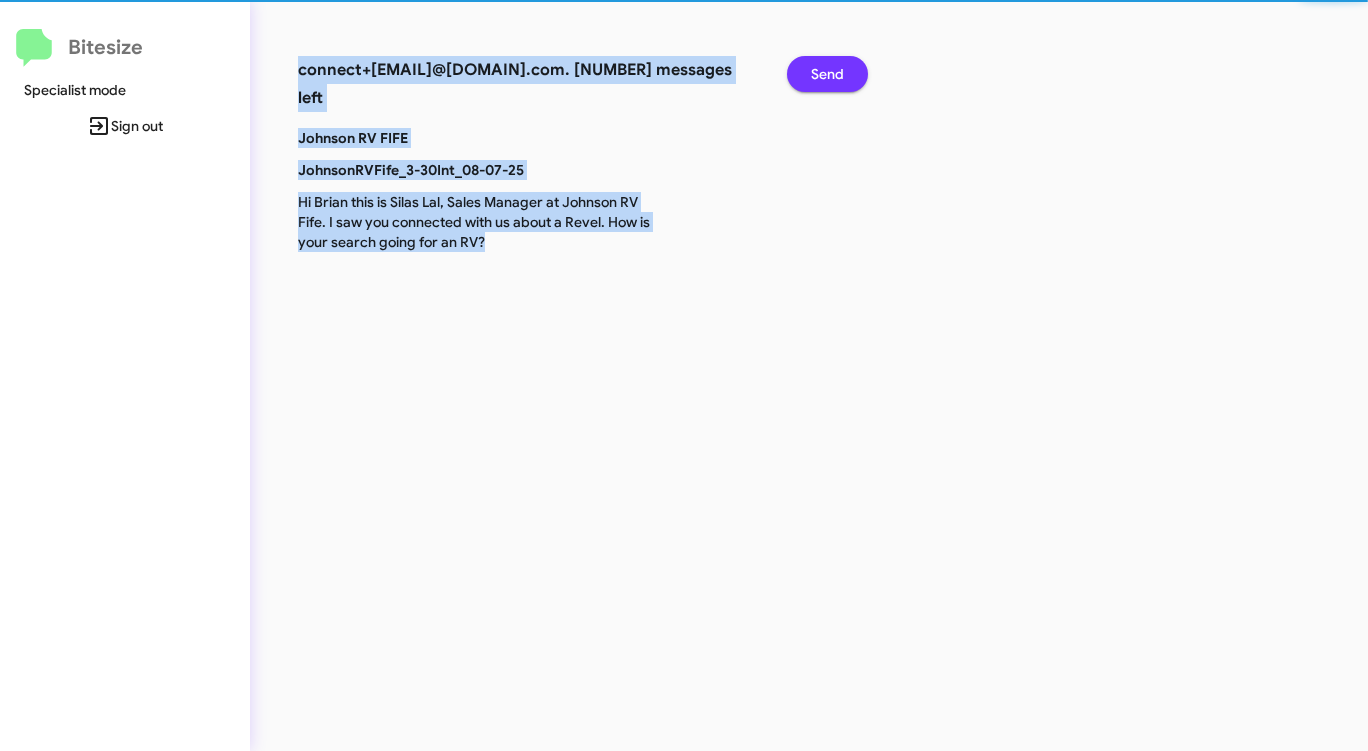 click on "Send" 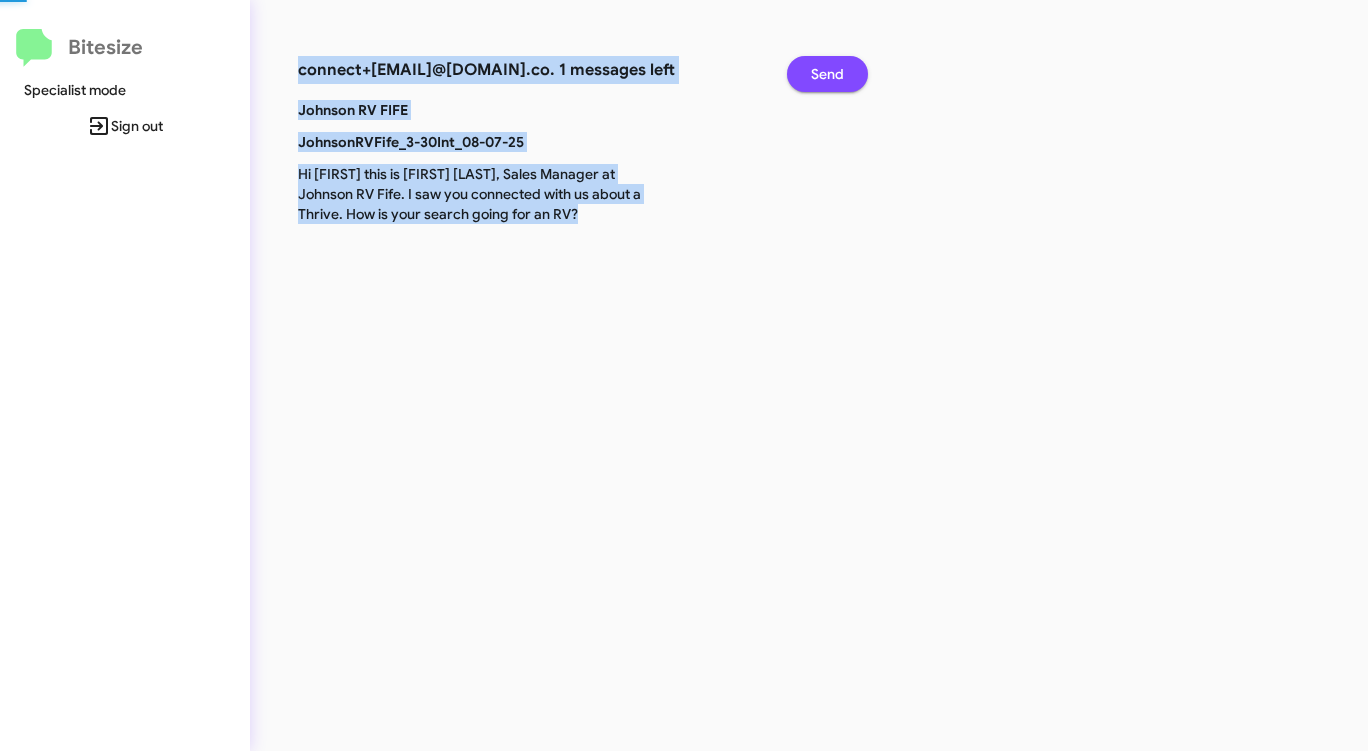 click on "Send" 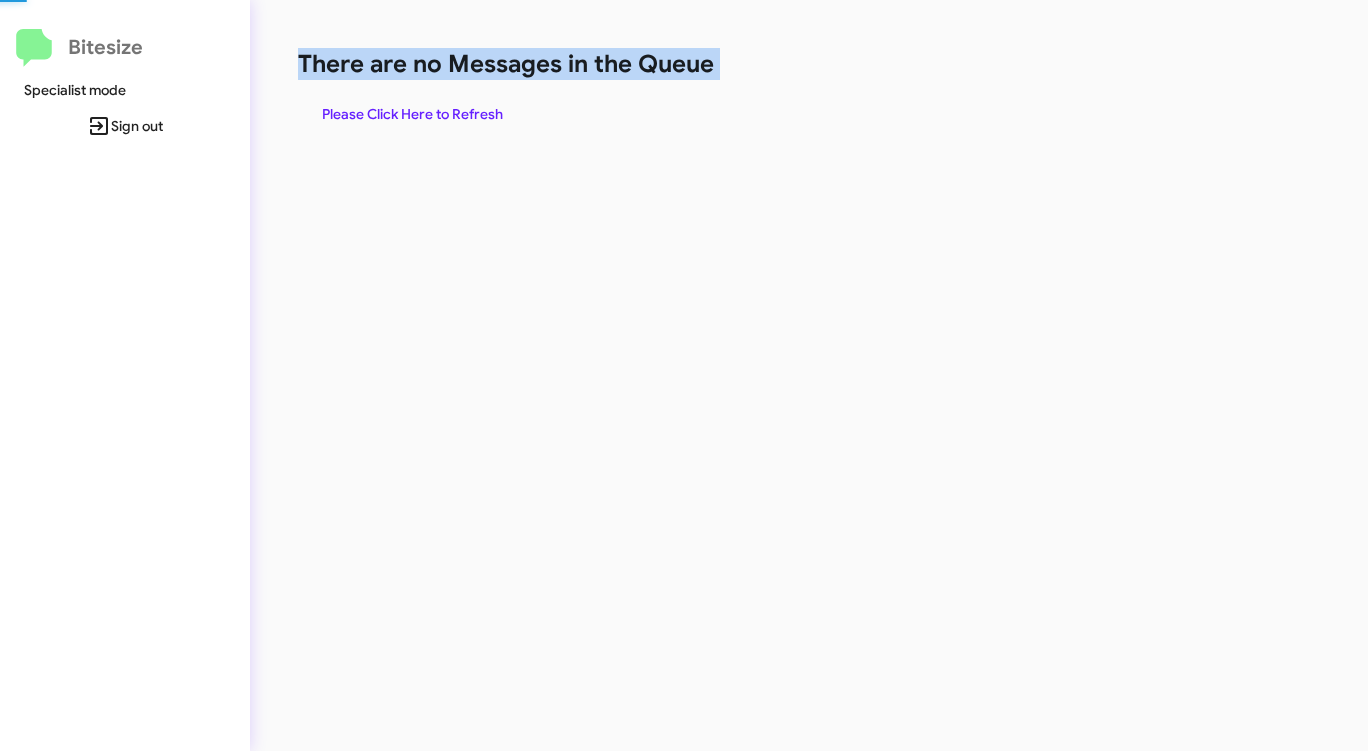 click on "There are no Messages in the Queue" 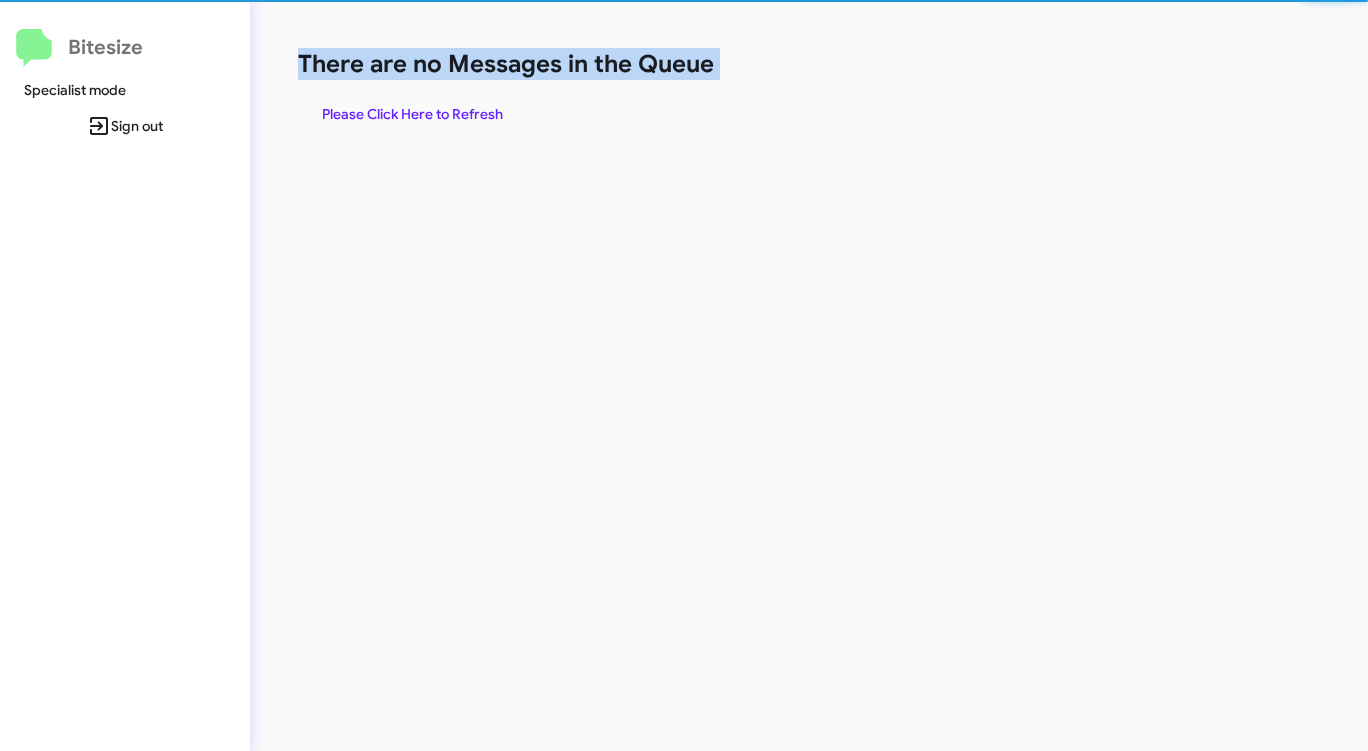 click on "There are no Messages in the Queue" 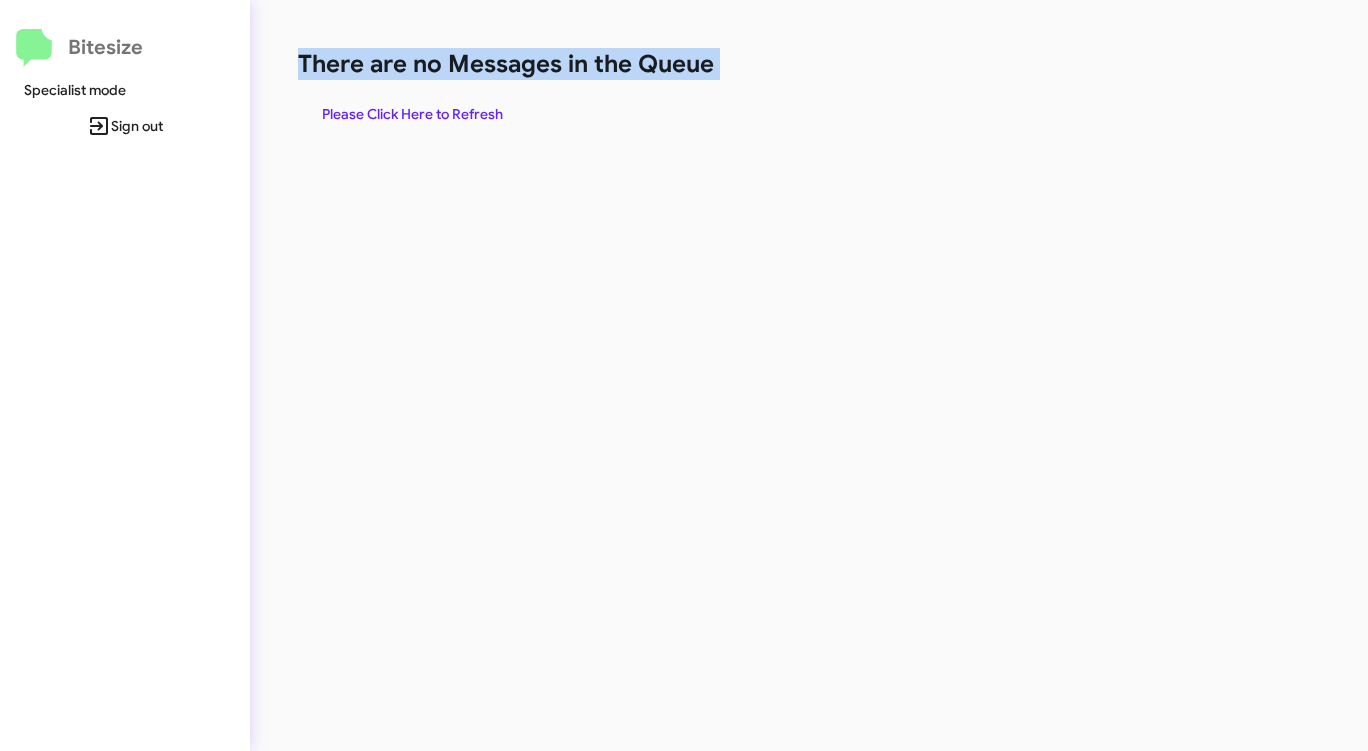 click on "There are no Messages in the Queue" 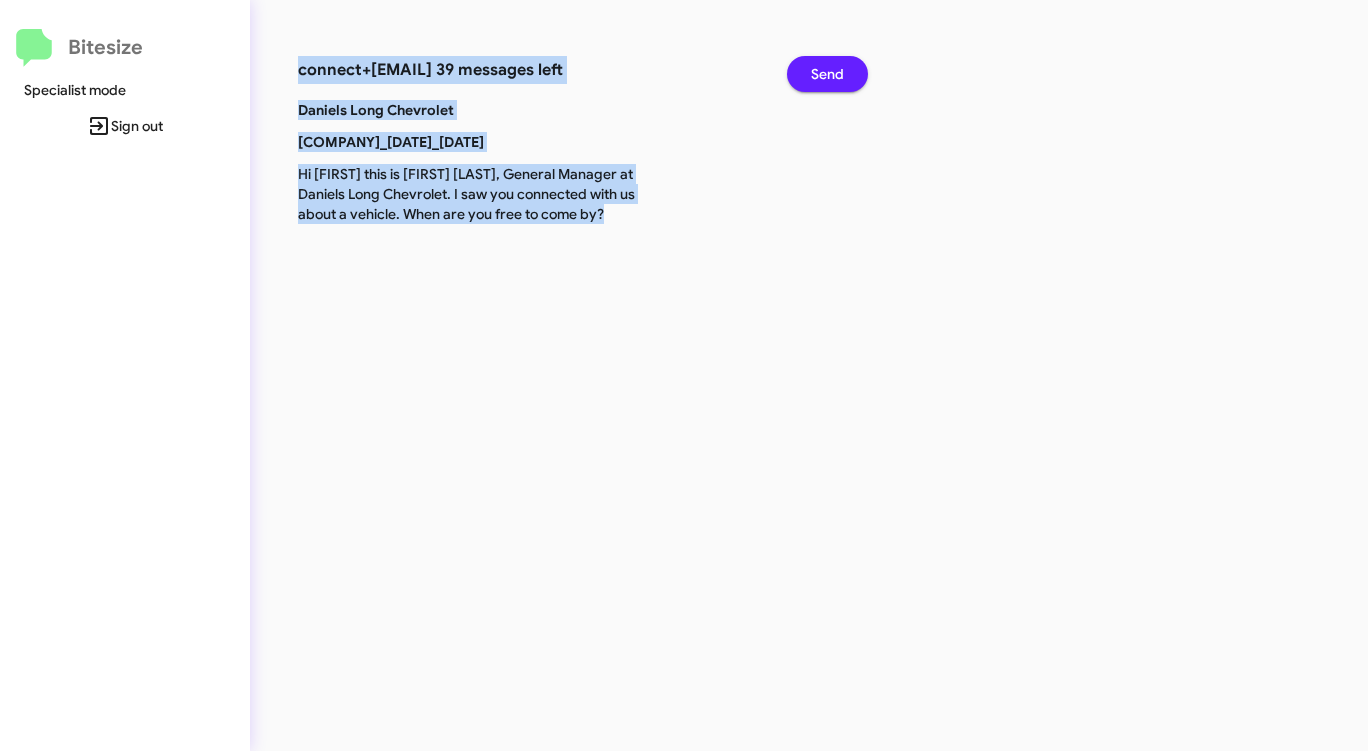 click on "Send" 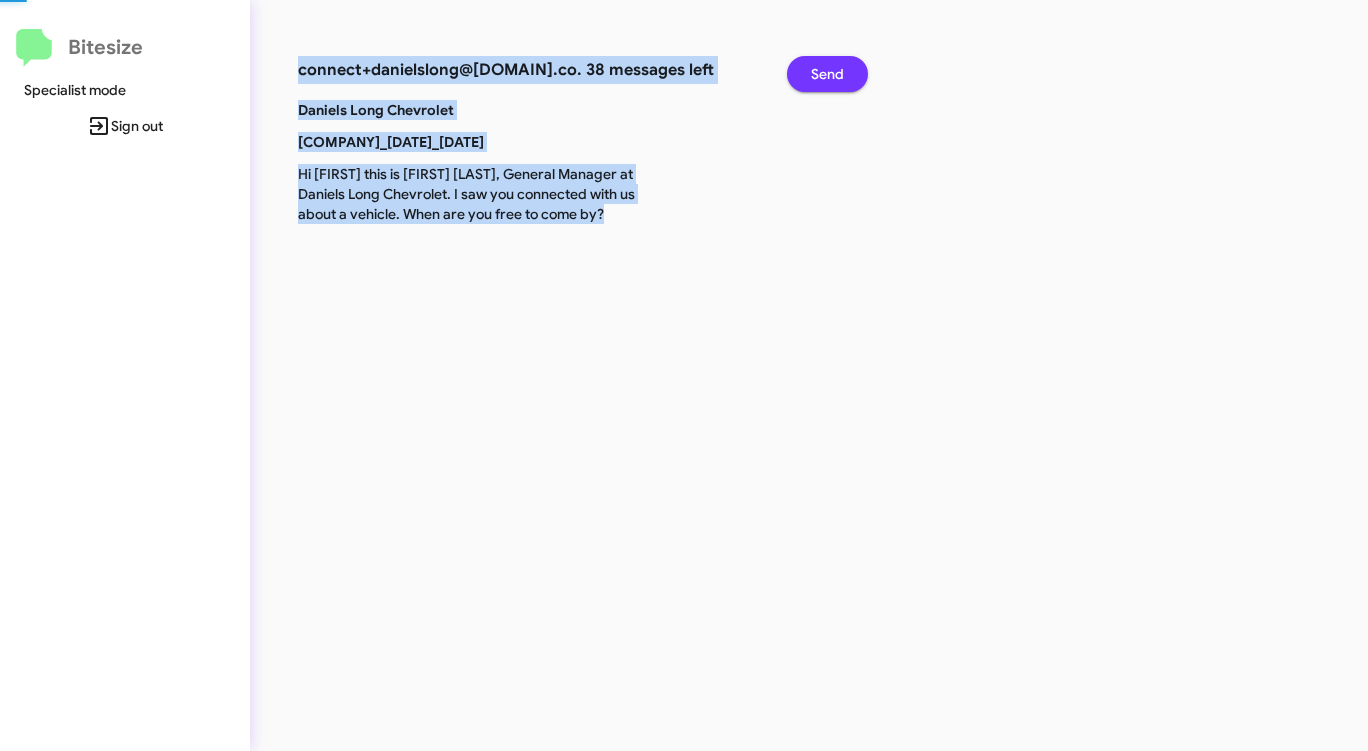 click on "Send" 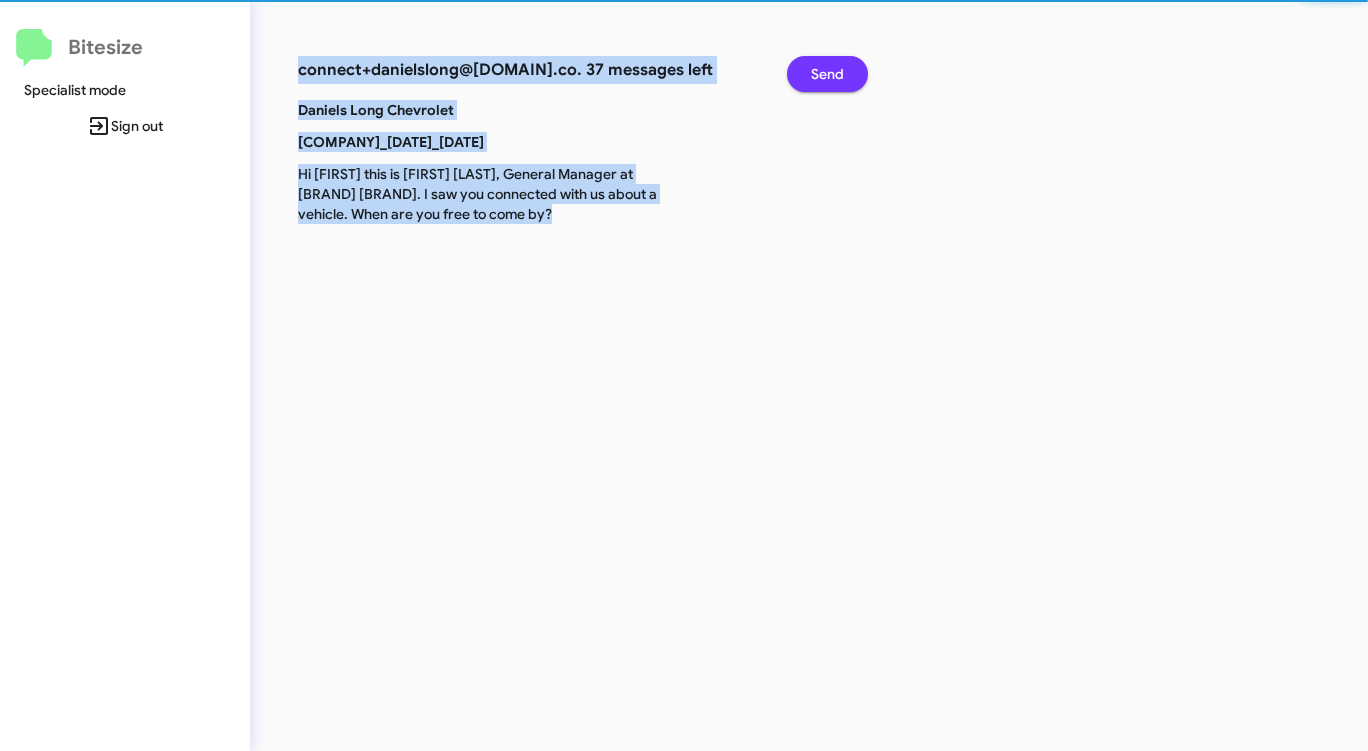 click on "Send" 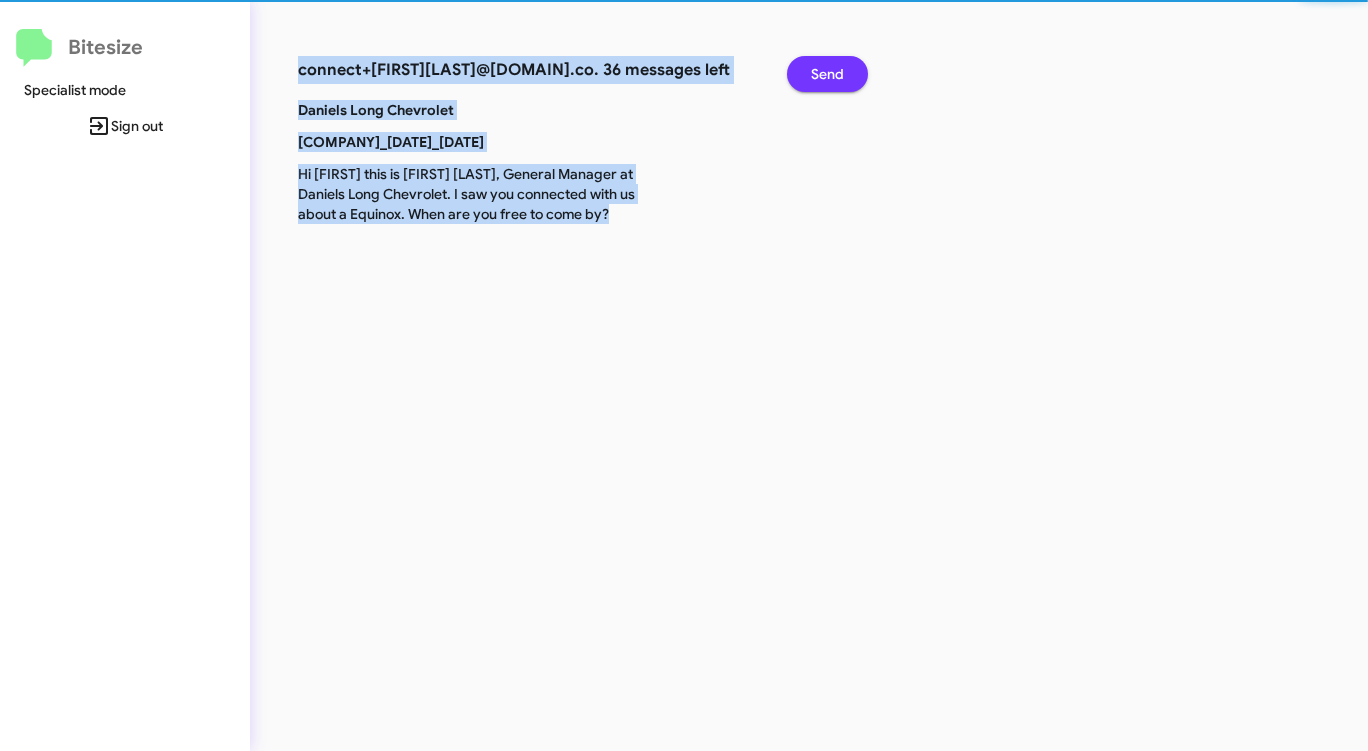click on "Send" 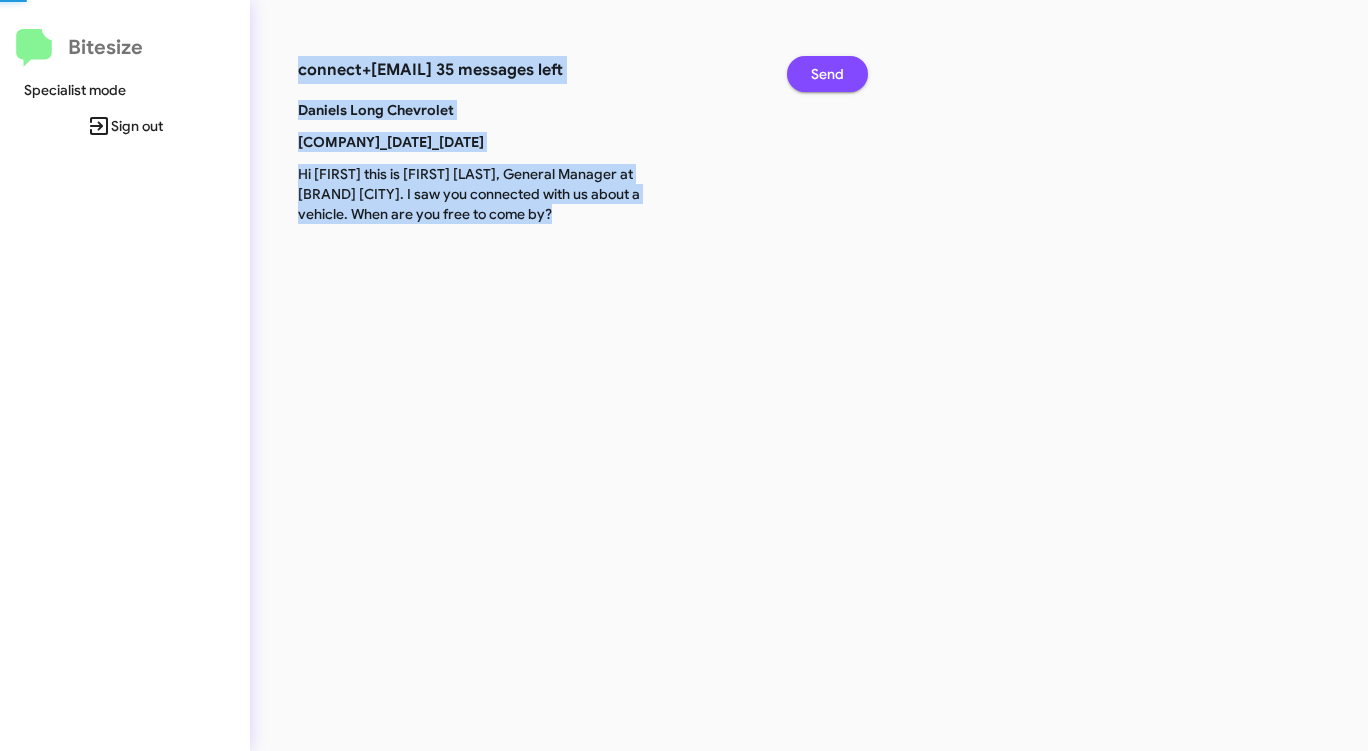 click on "Send" 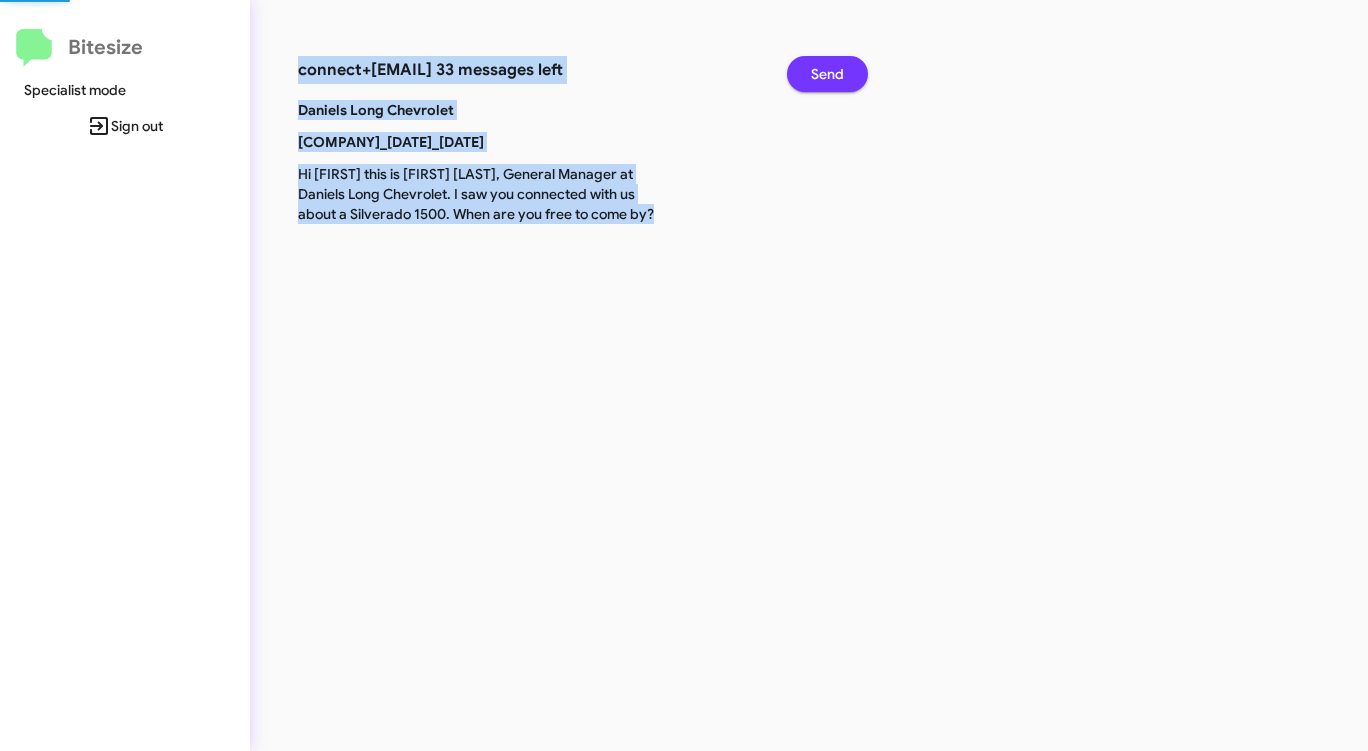 click on "Send" 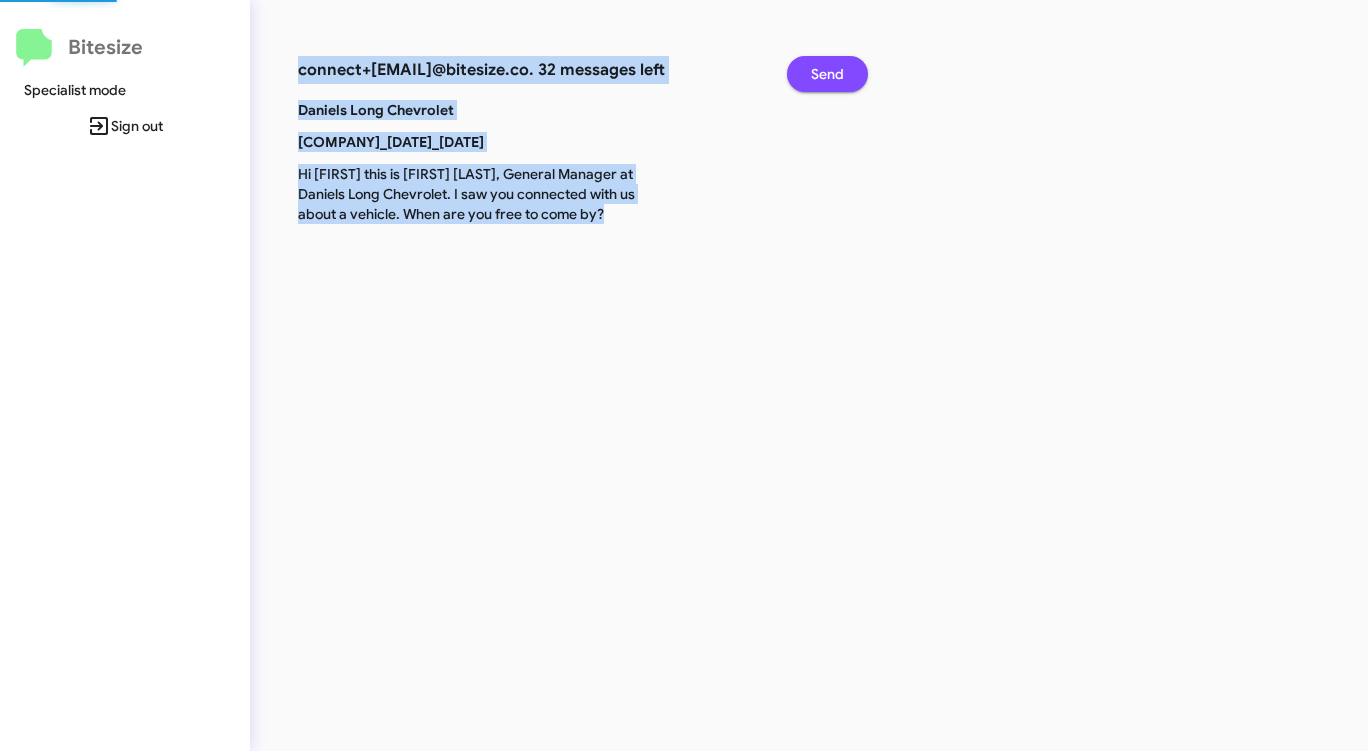 click on "Send" 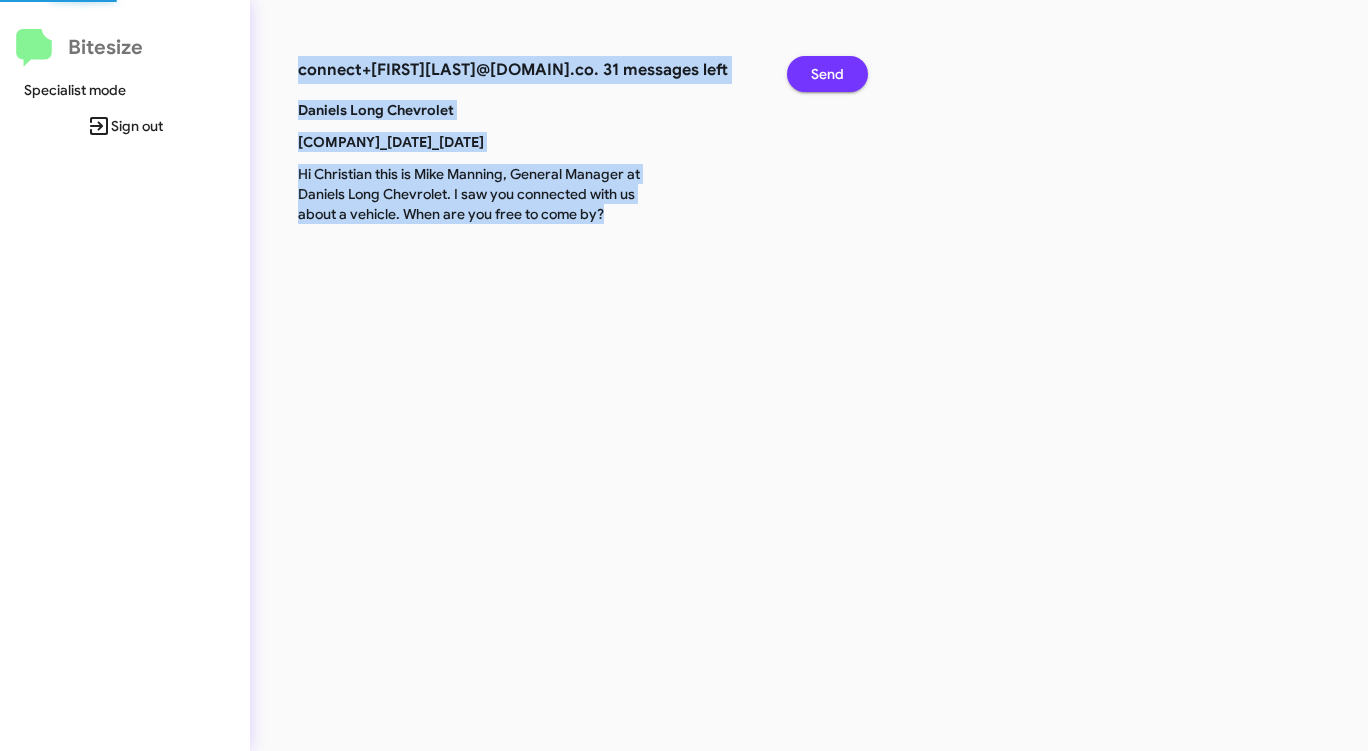 click on "Send" 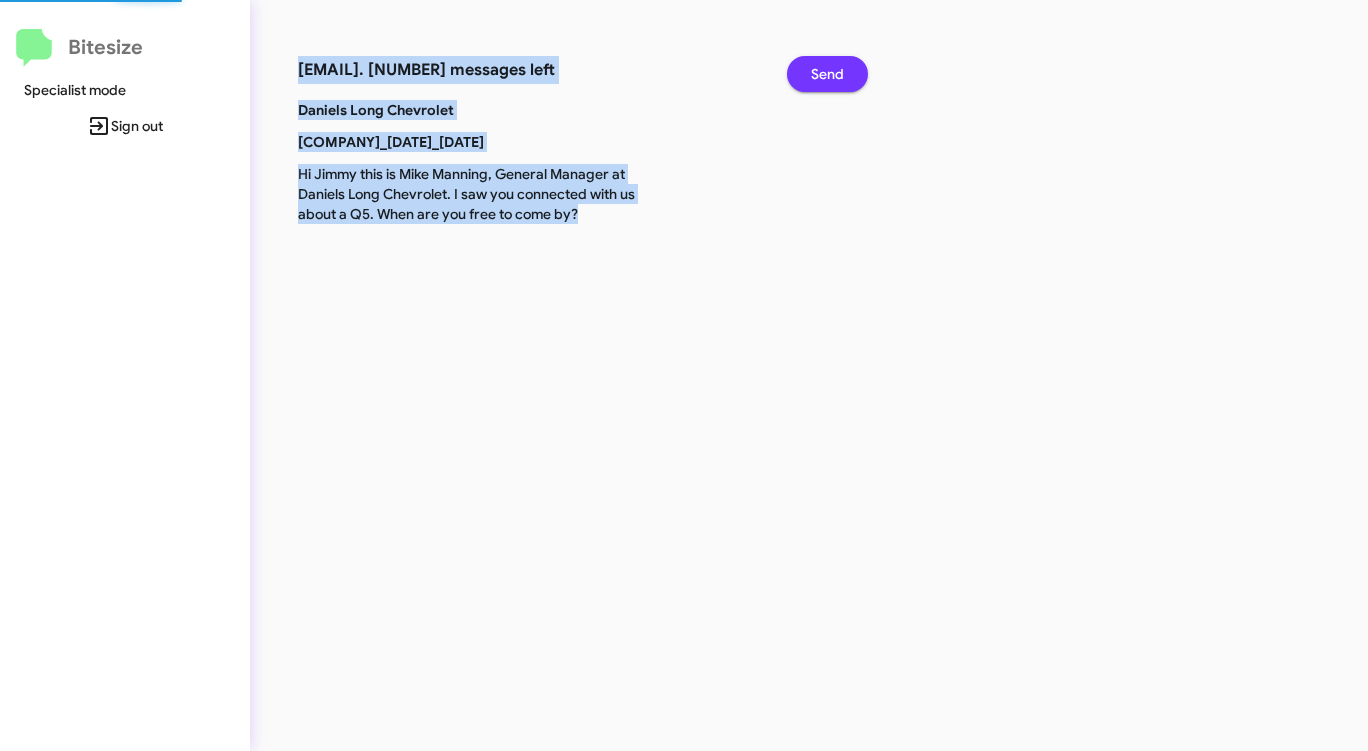 click on "Send" 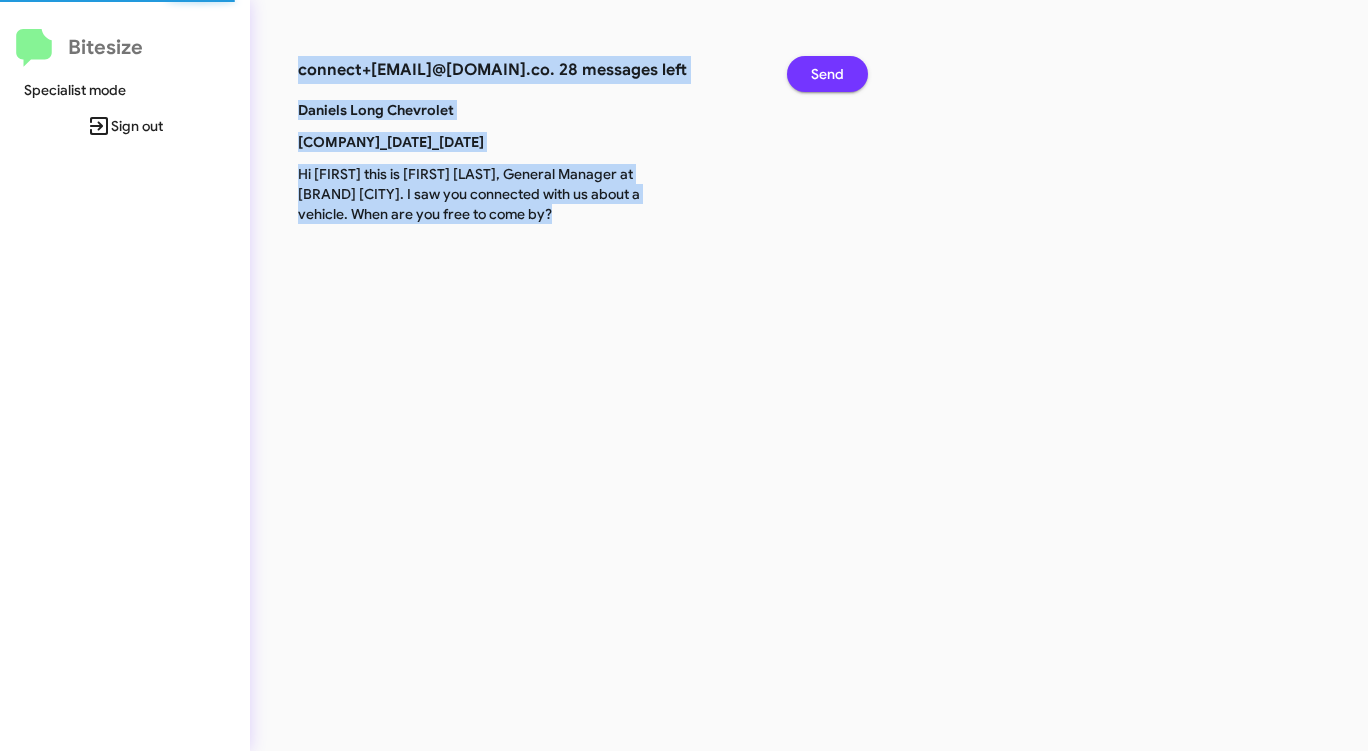 click on "Send" 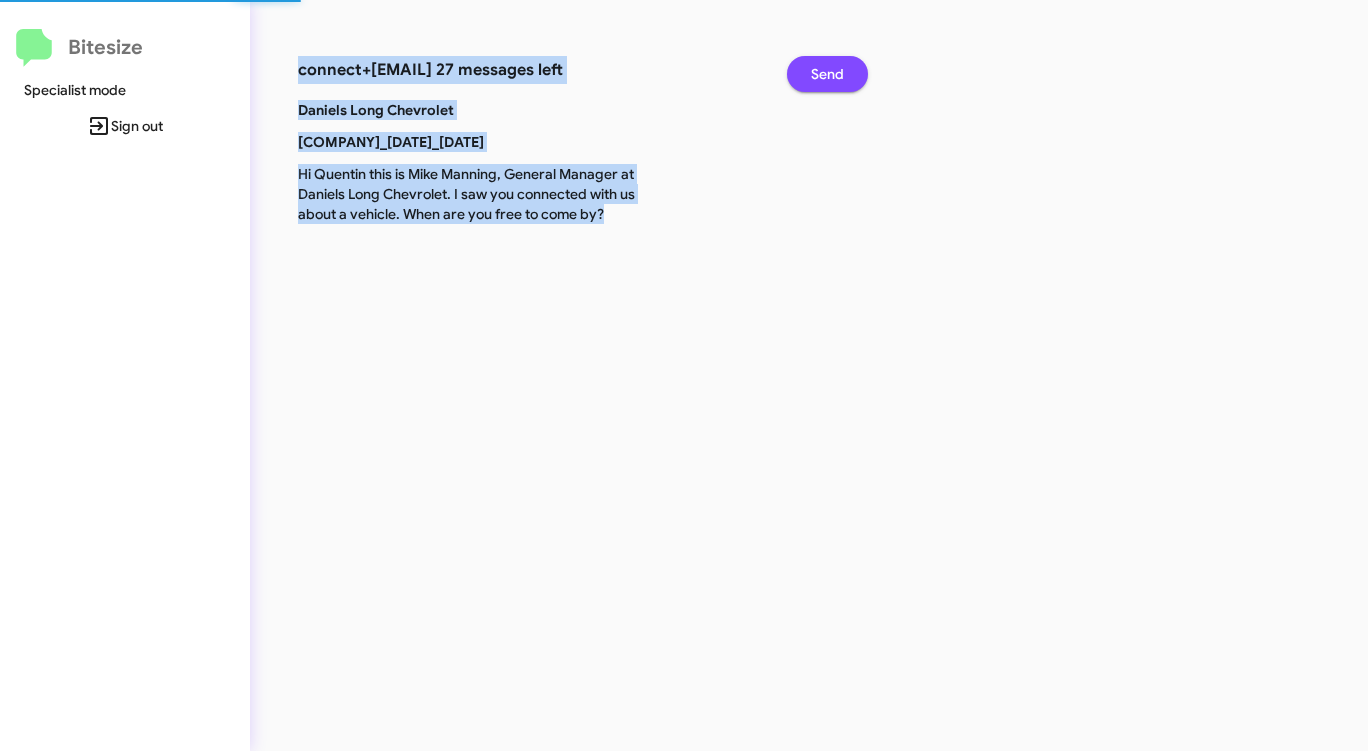 click on "Send" 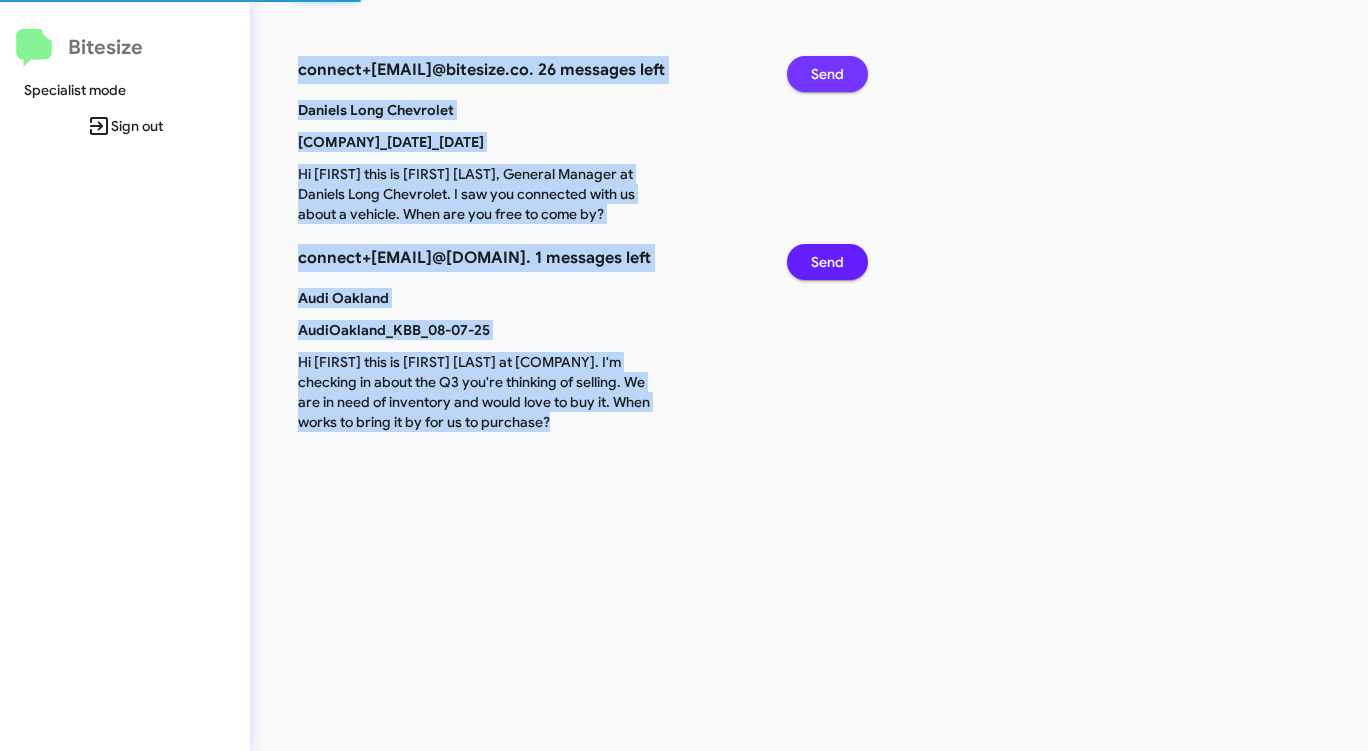 click on "Send" 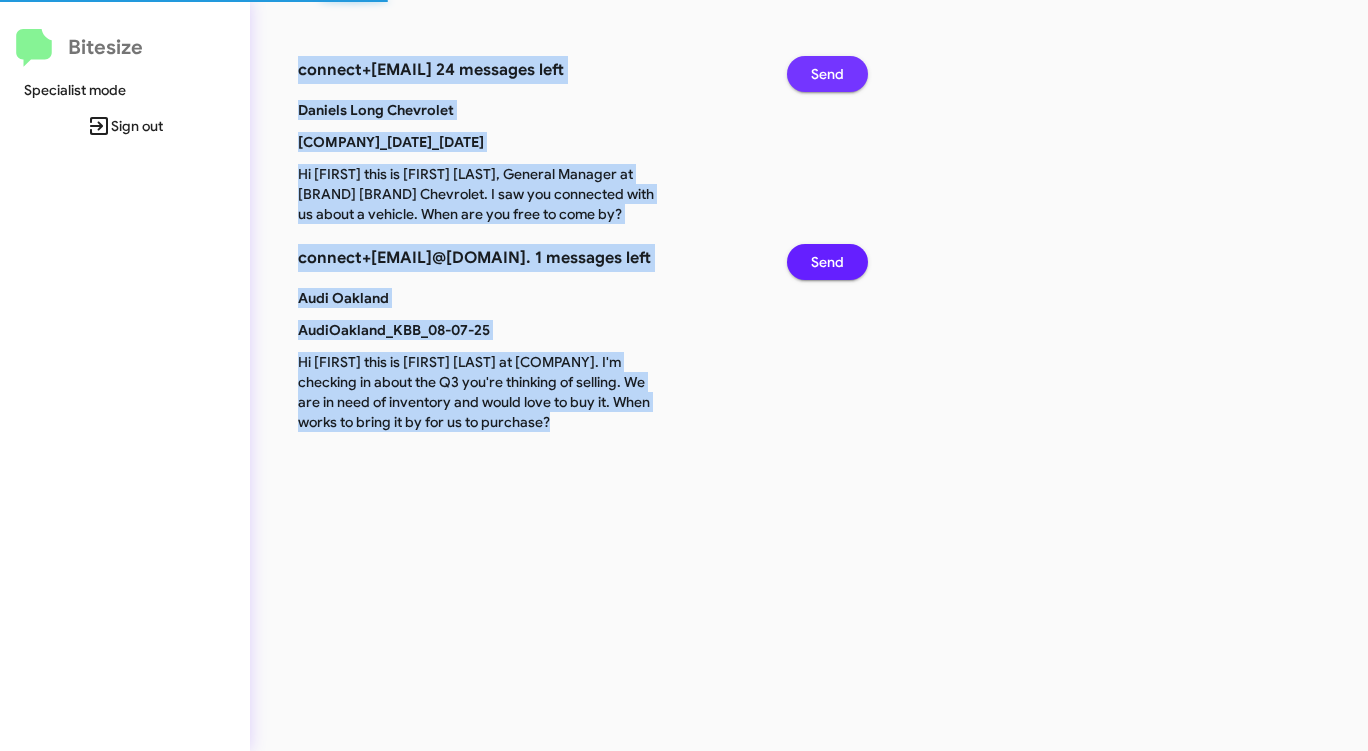 click on "Send" 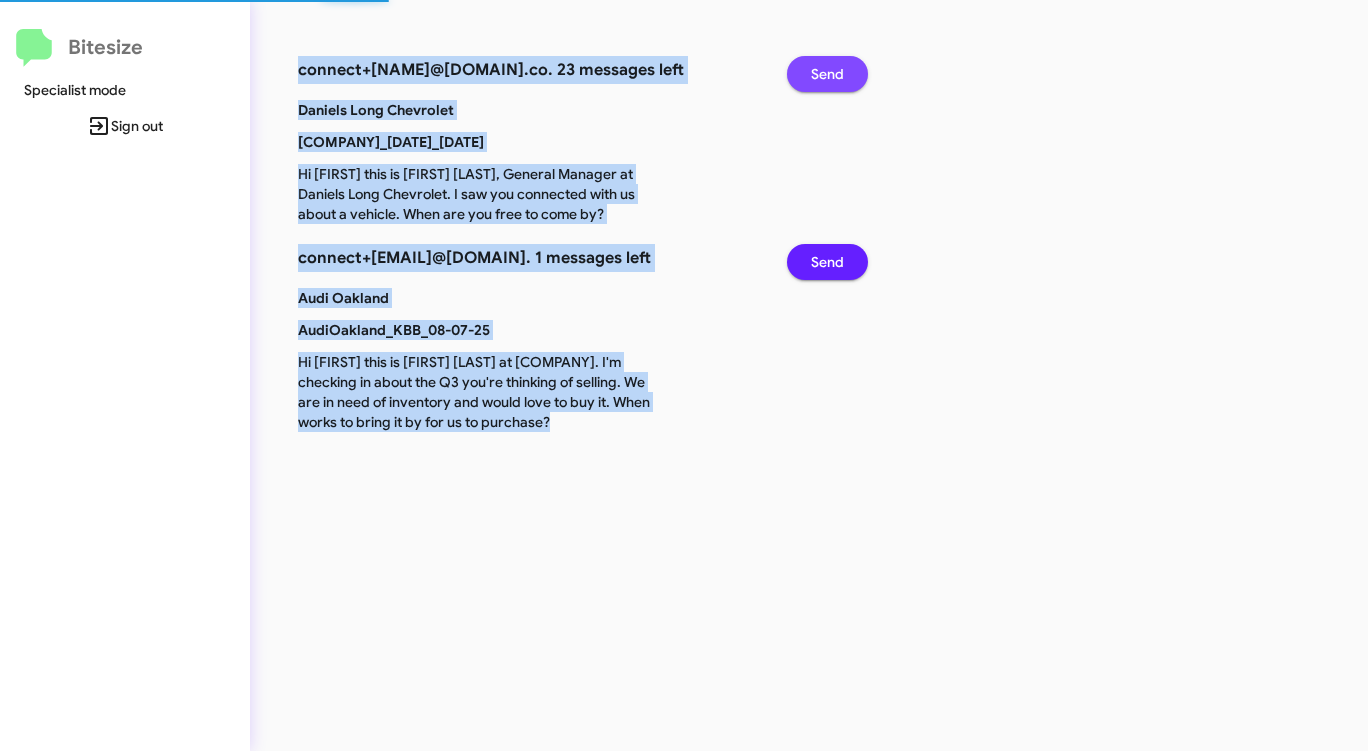 click on "Send" 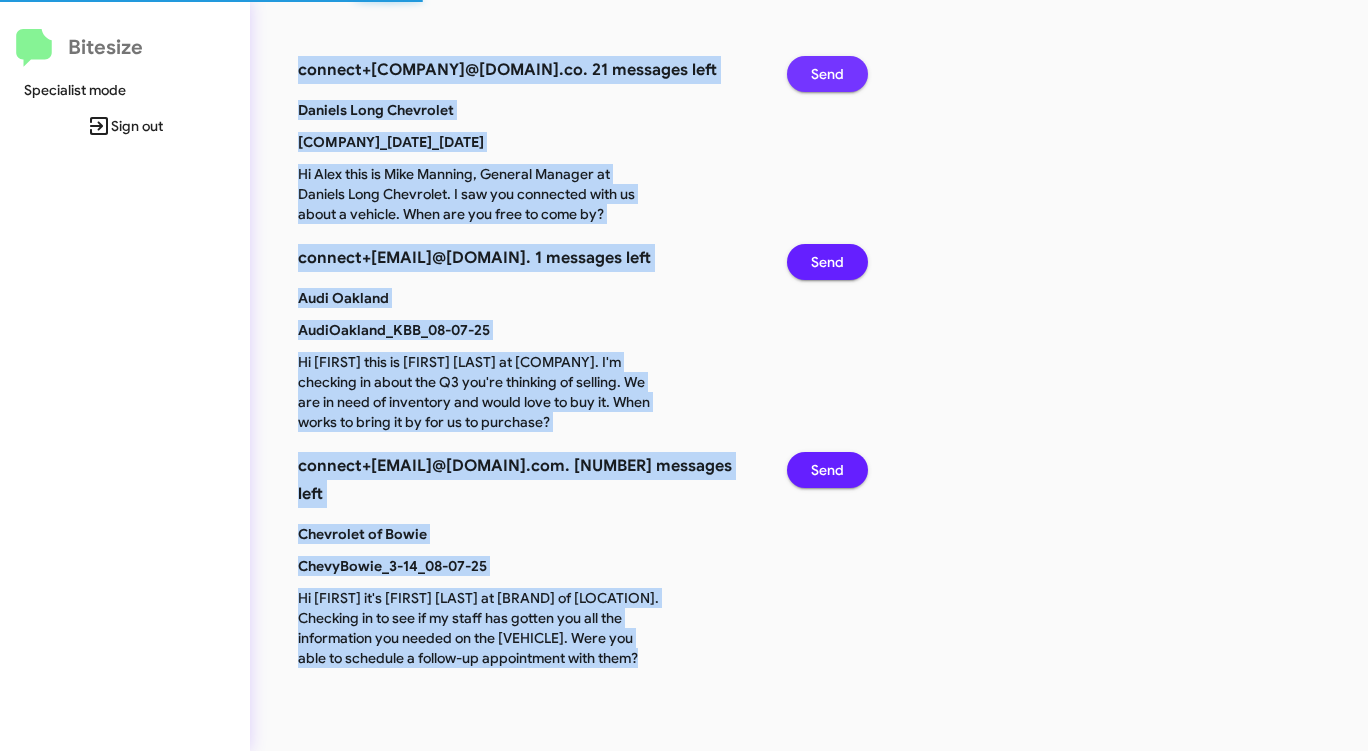click on "Send" 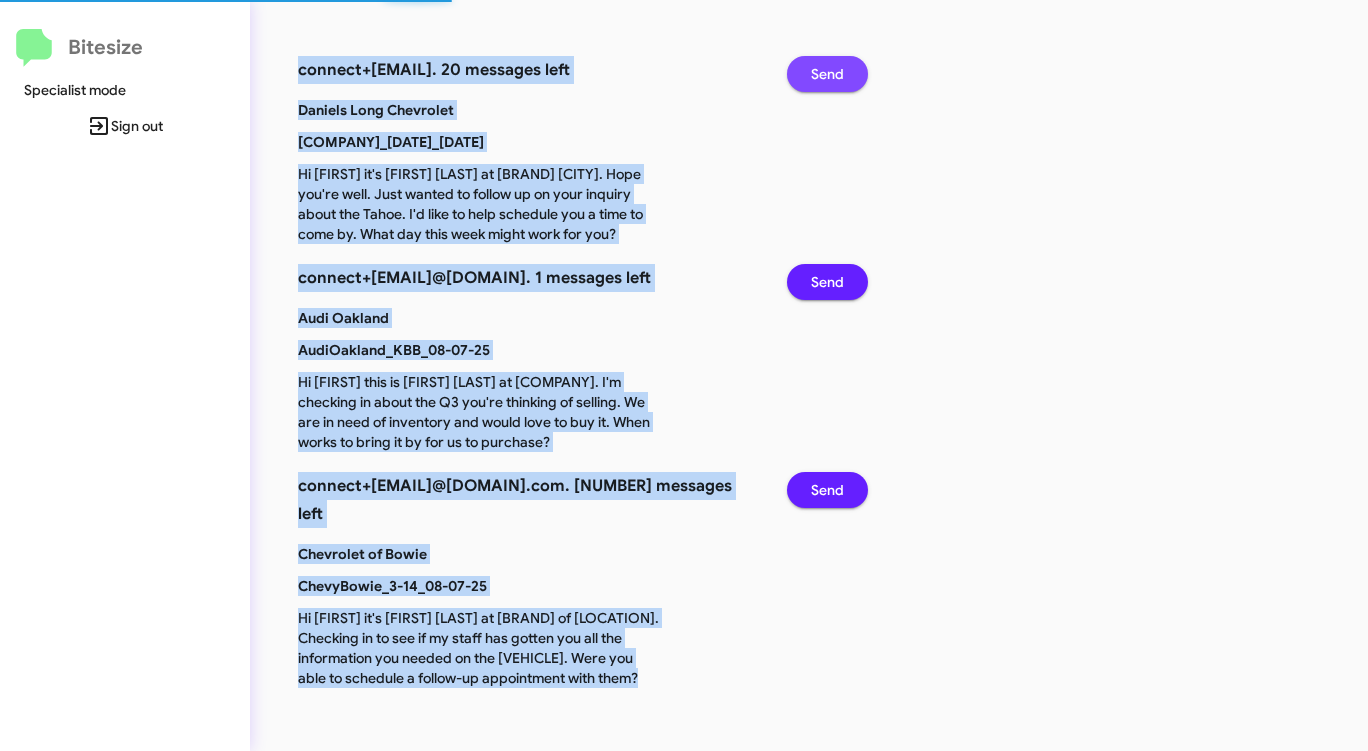 click on "Send" 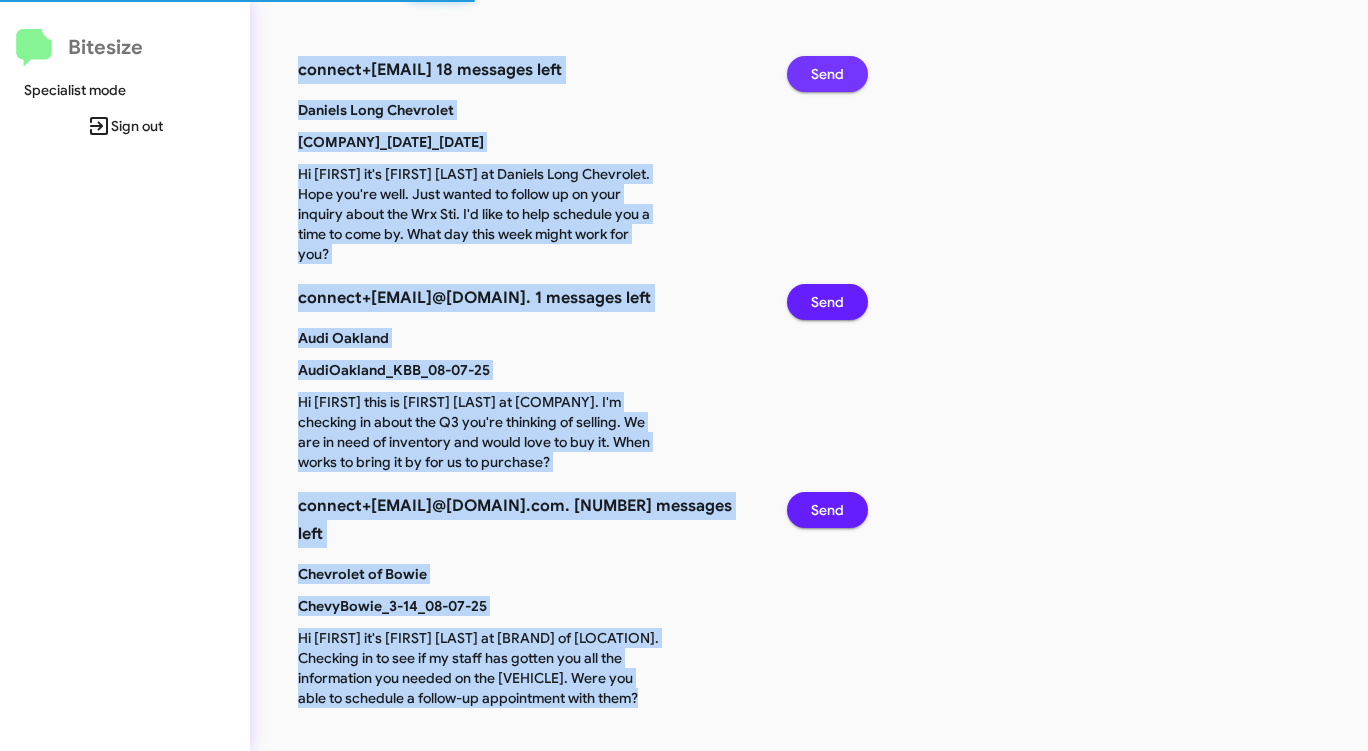 click on "Send" 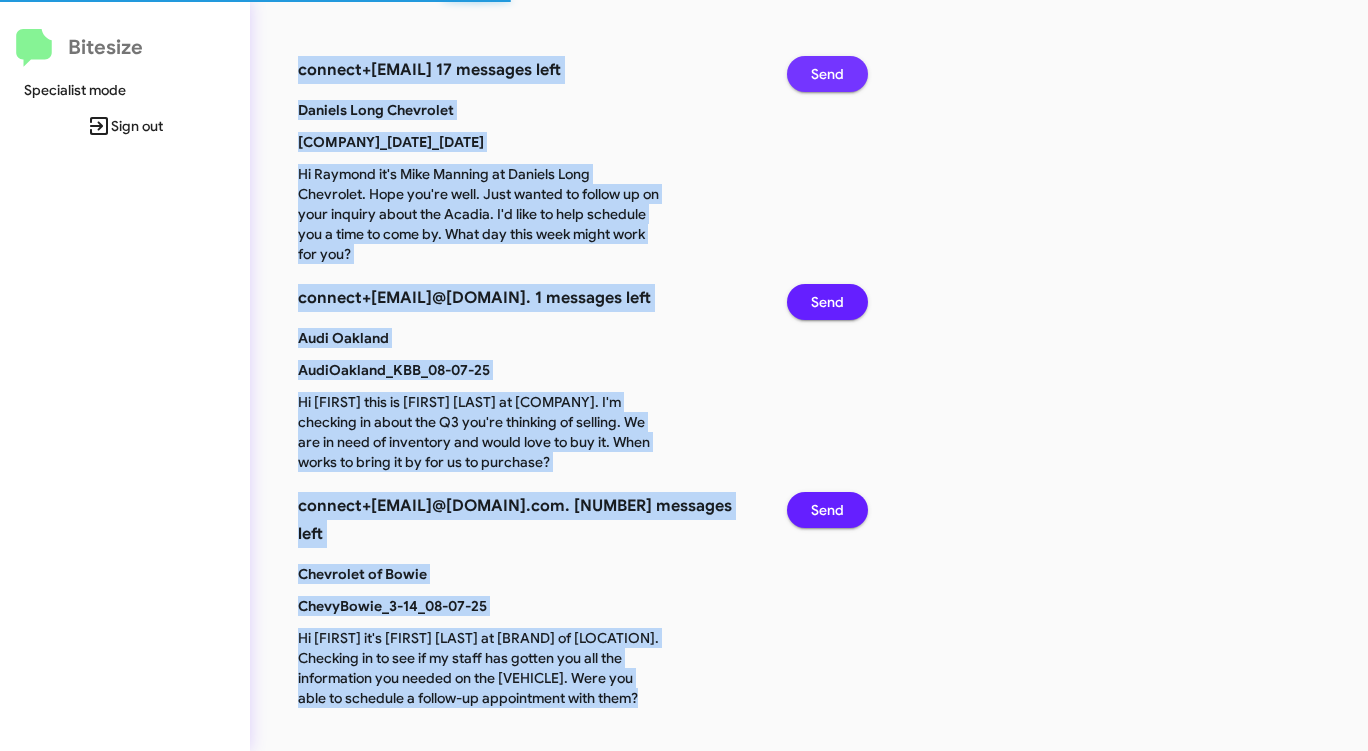 click on "Send" 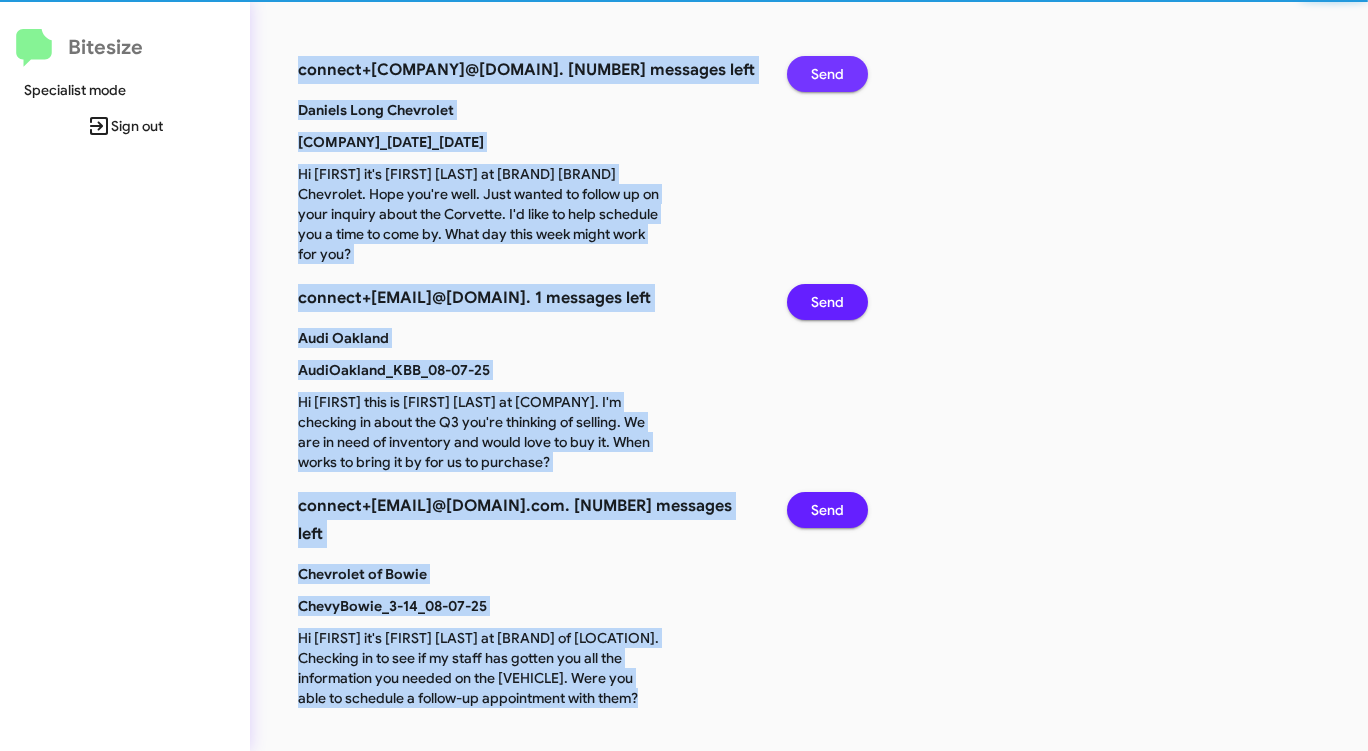 click on "Send" 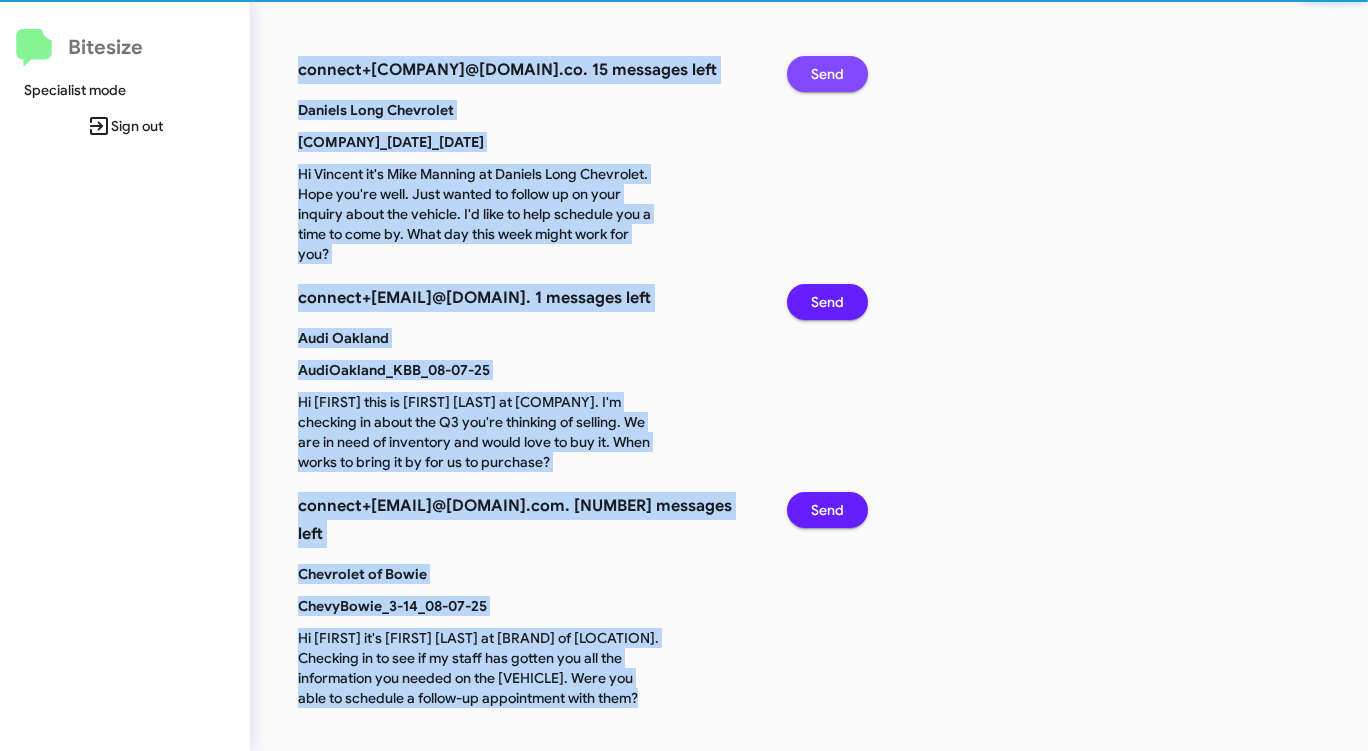 click on "Send" 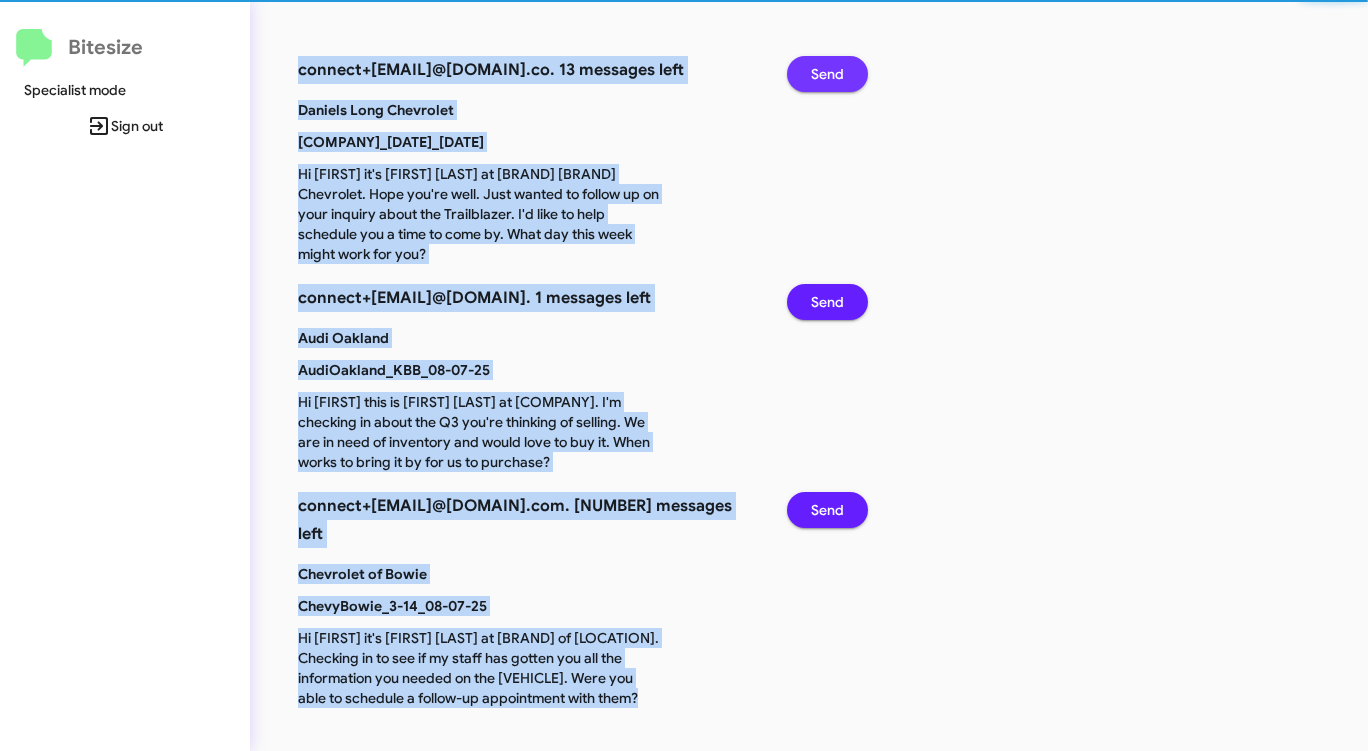 click on "Send" 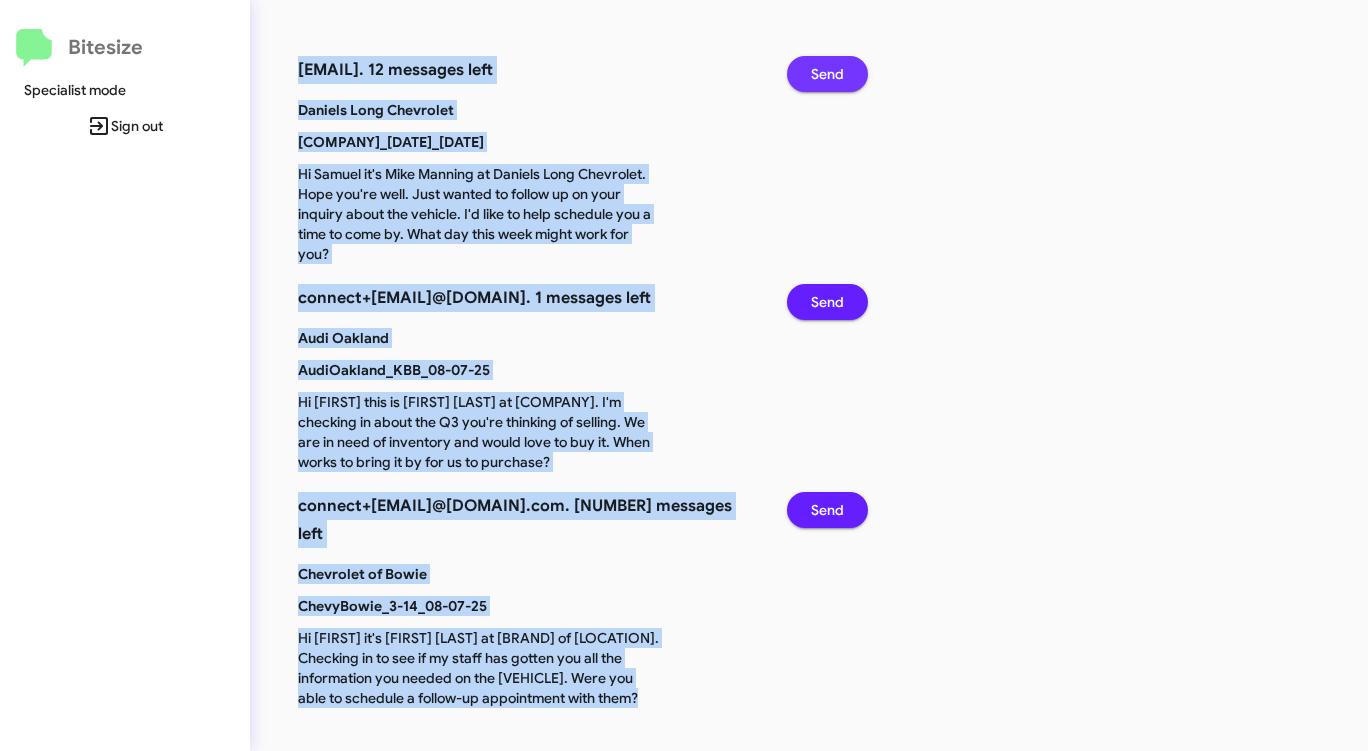 click on "Send" 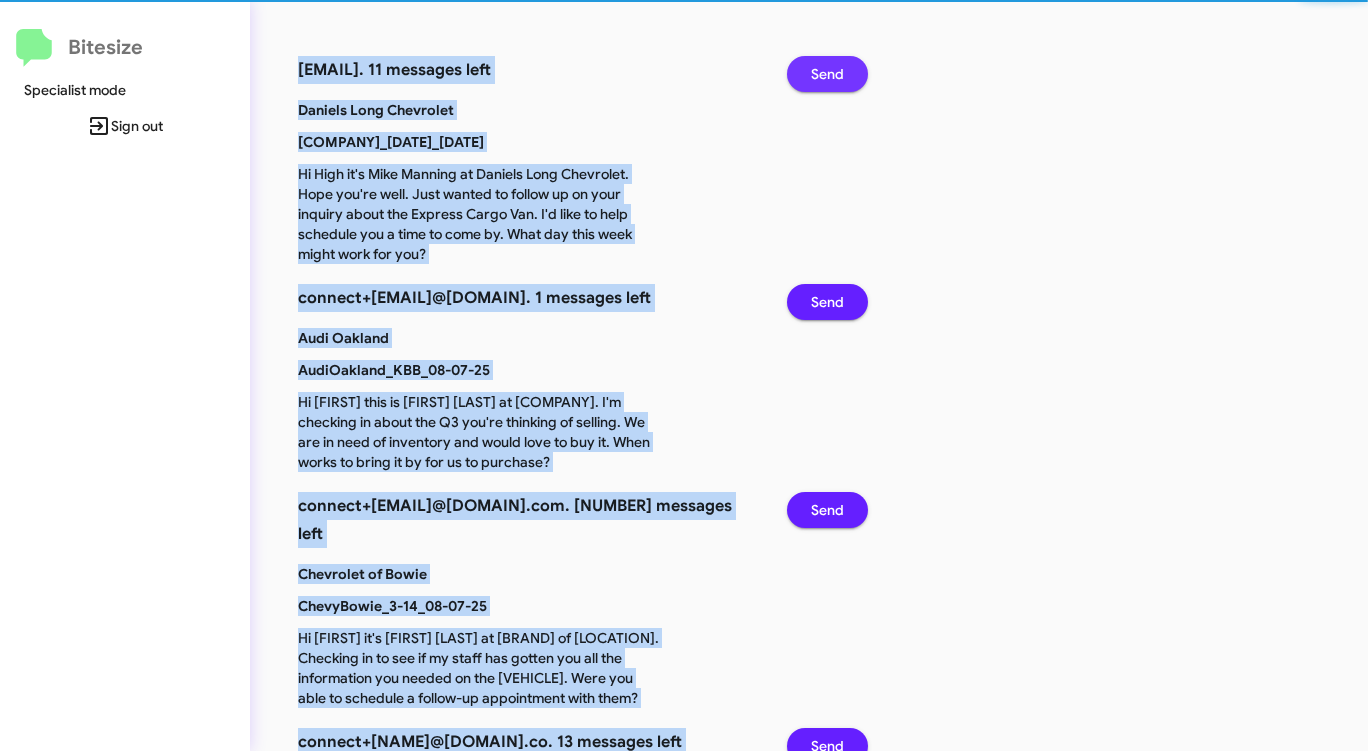 click on "Send" 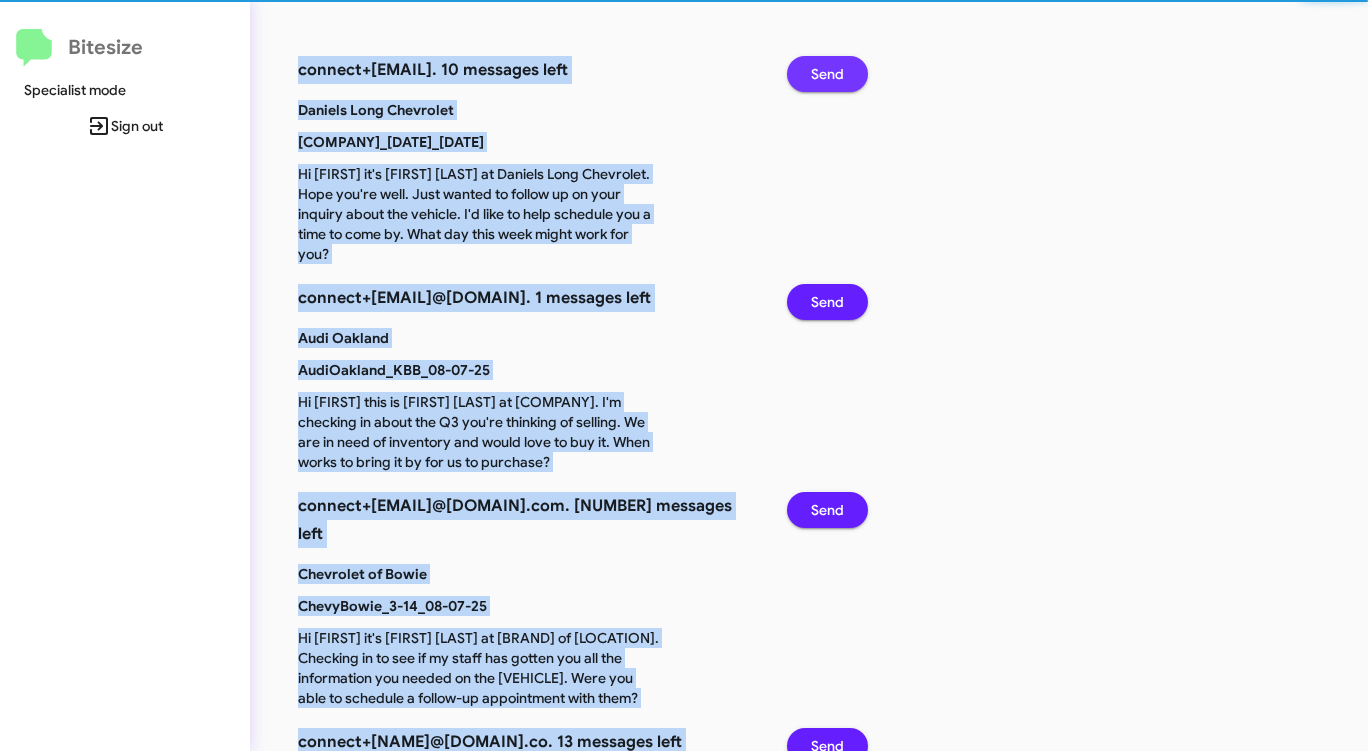click on "Send" 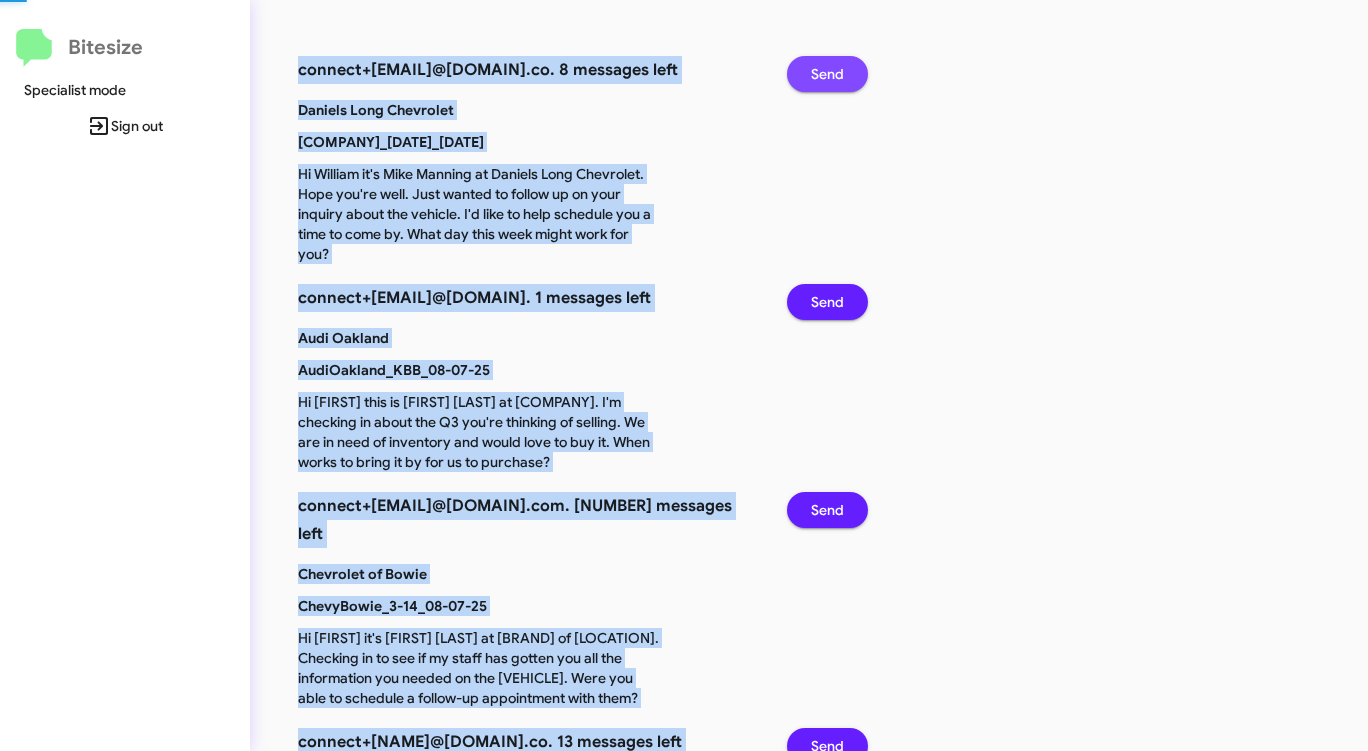 click on "Send" 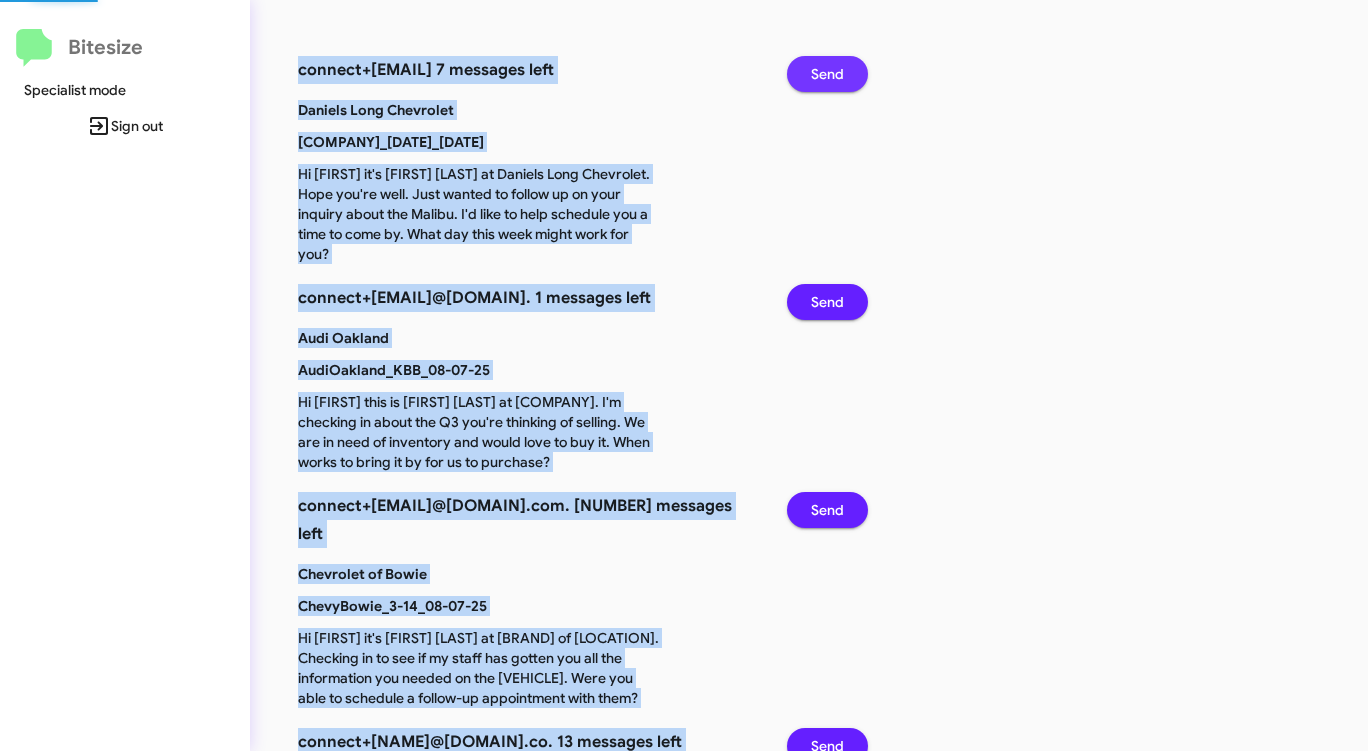 click on "Send" 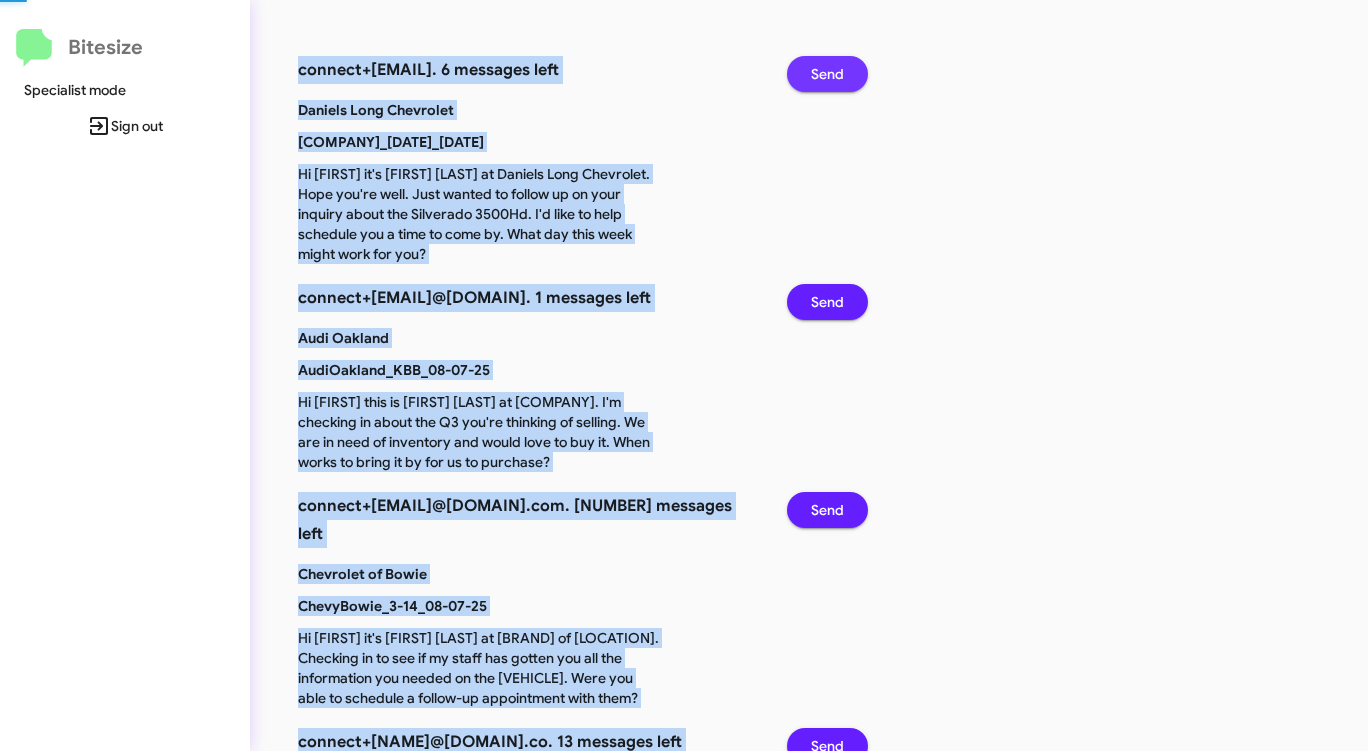 click on "Send" 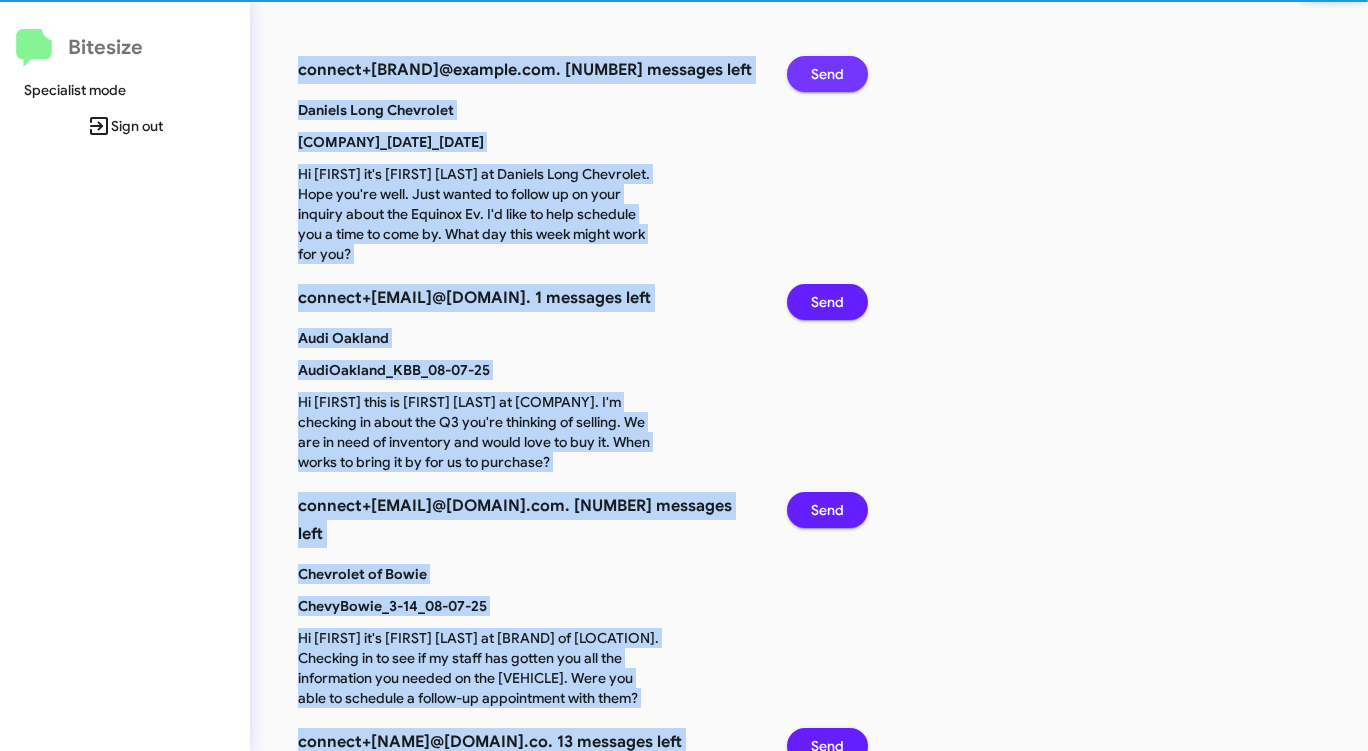 click on "Send" 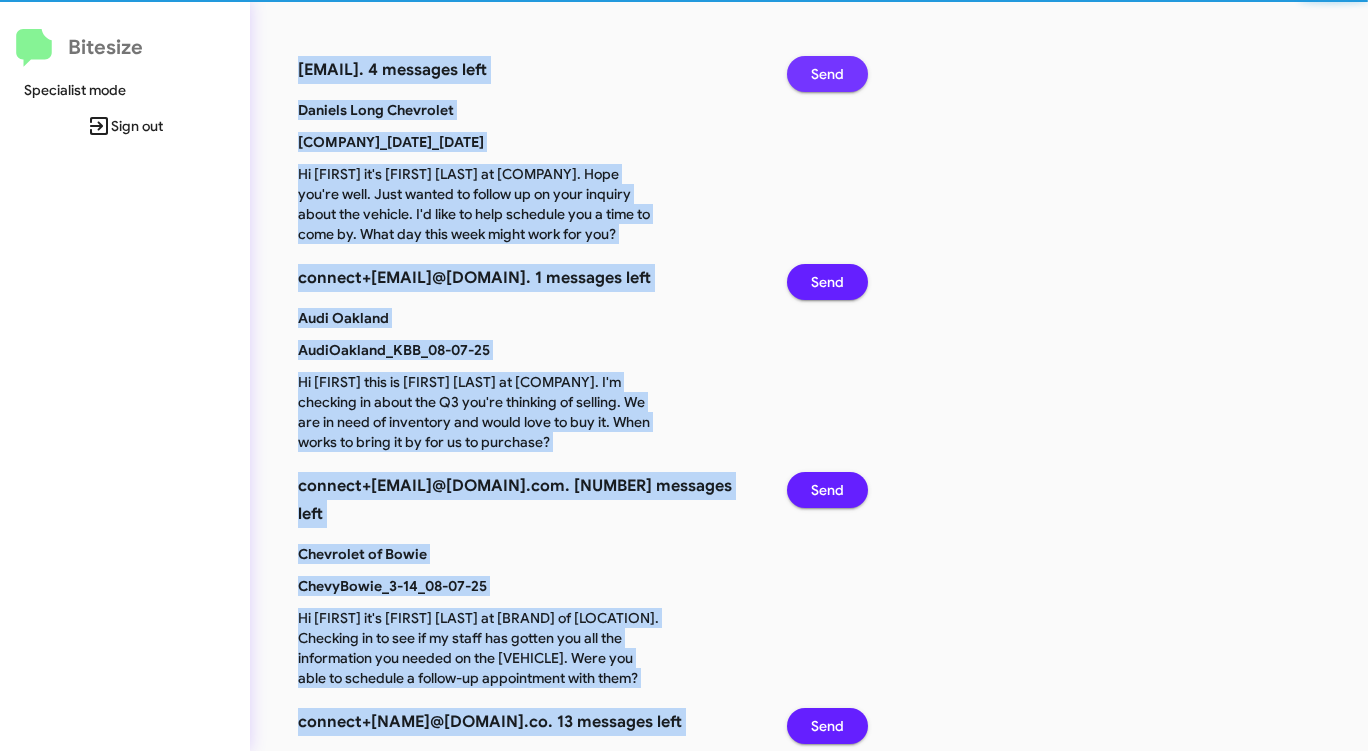 click on "Send" 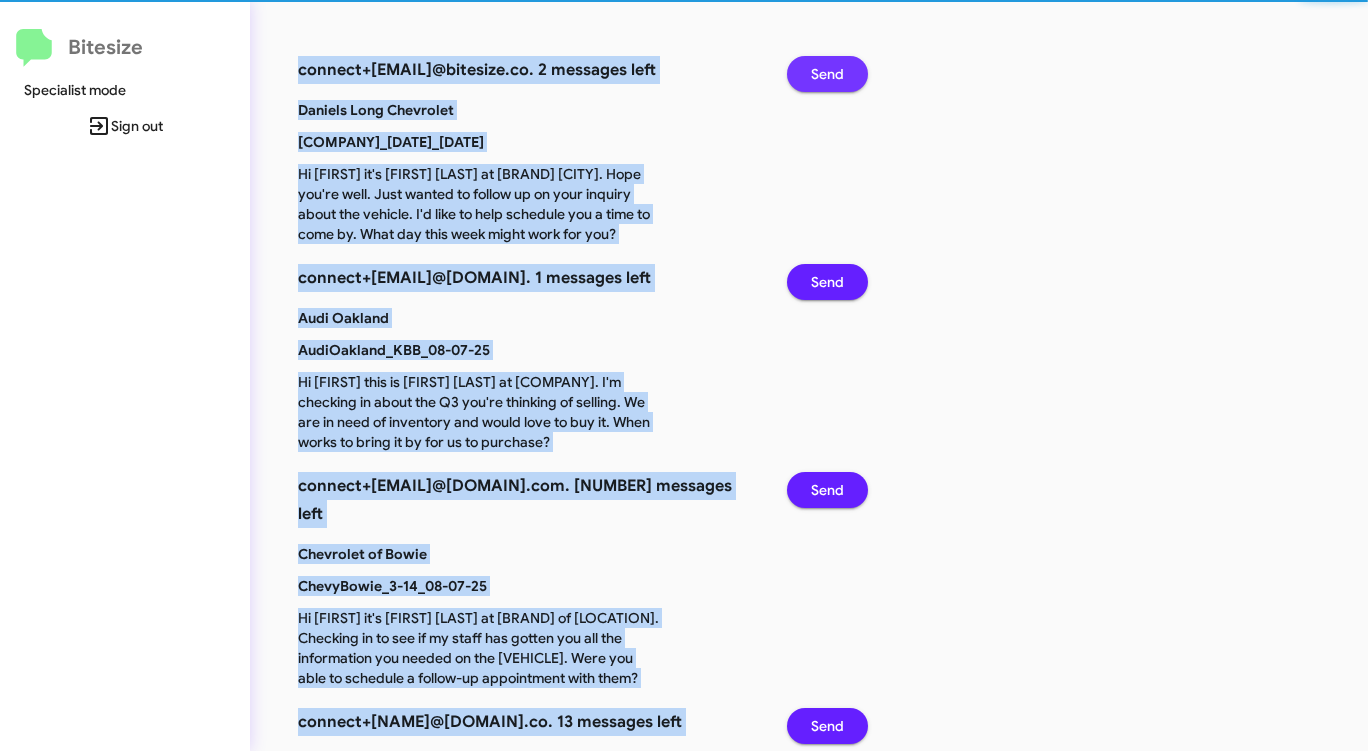 click on "Send" 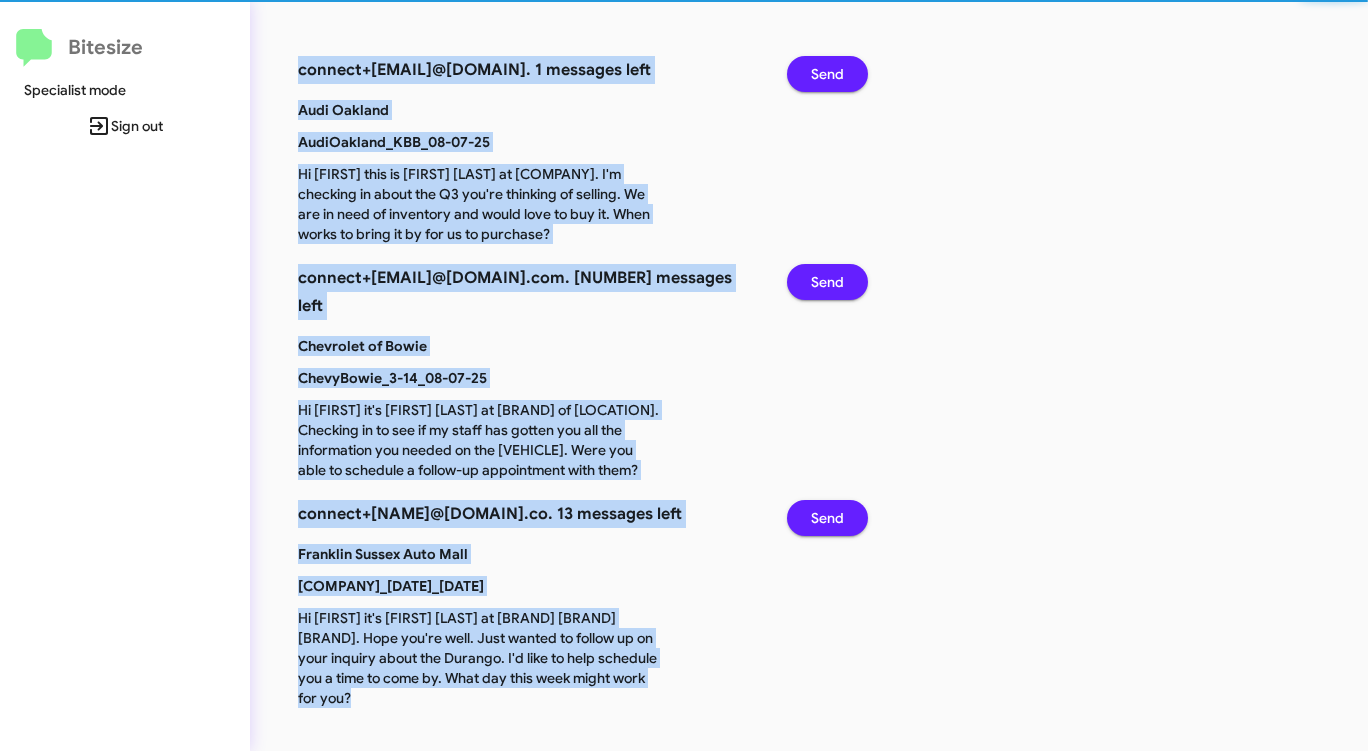 click on "Send" 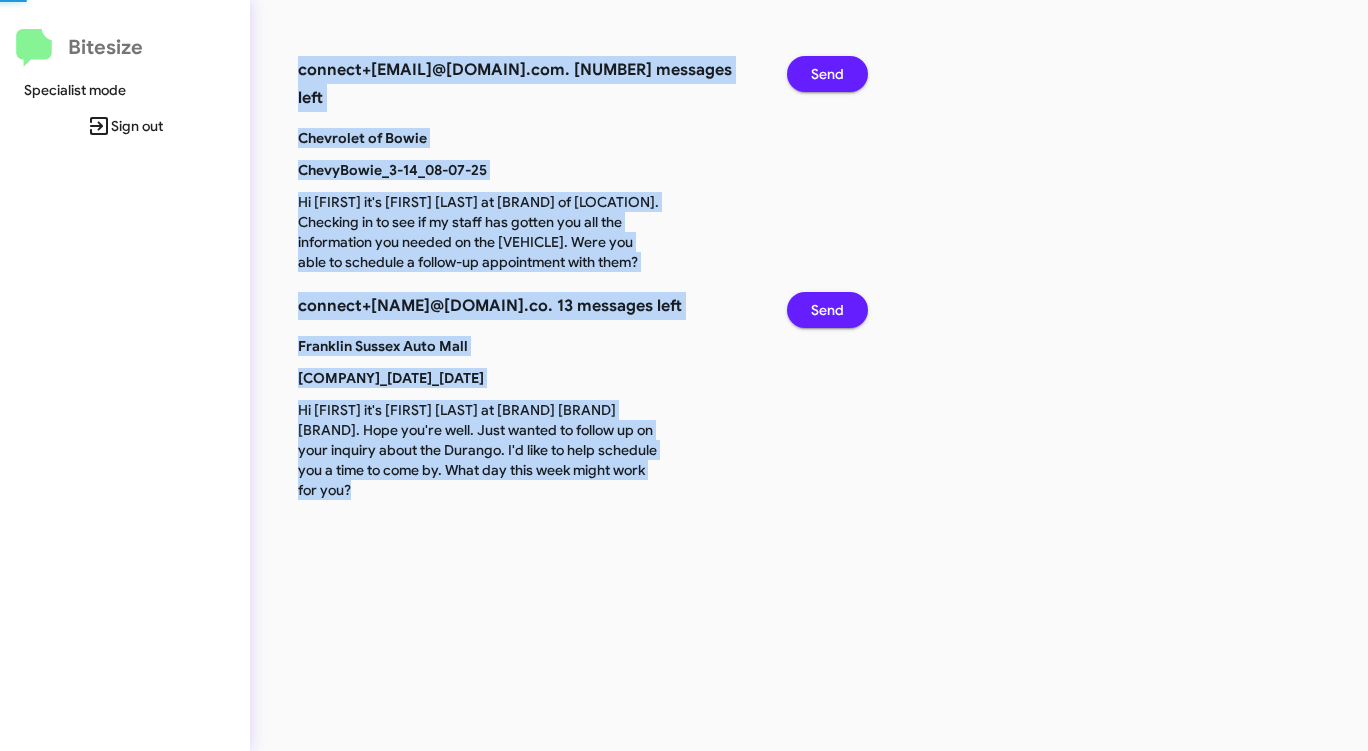 click on "Send" 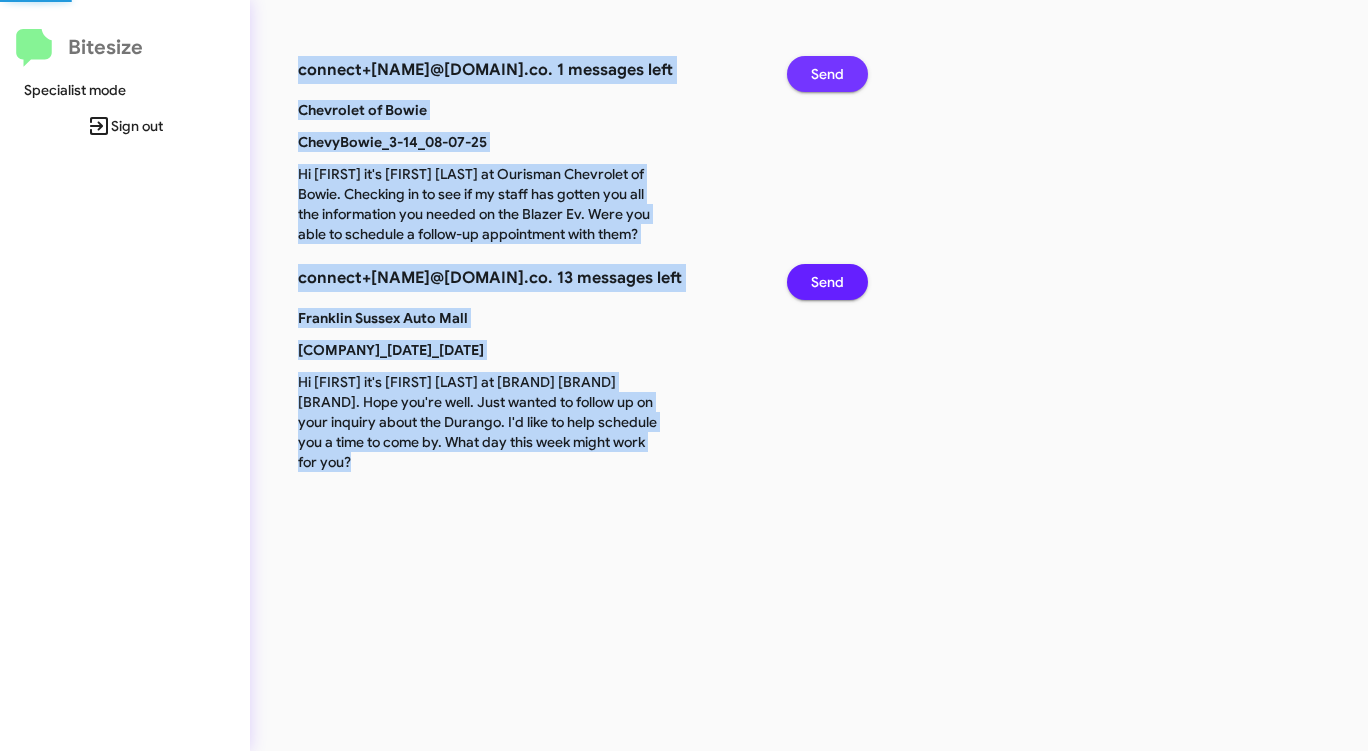 click on "Send" 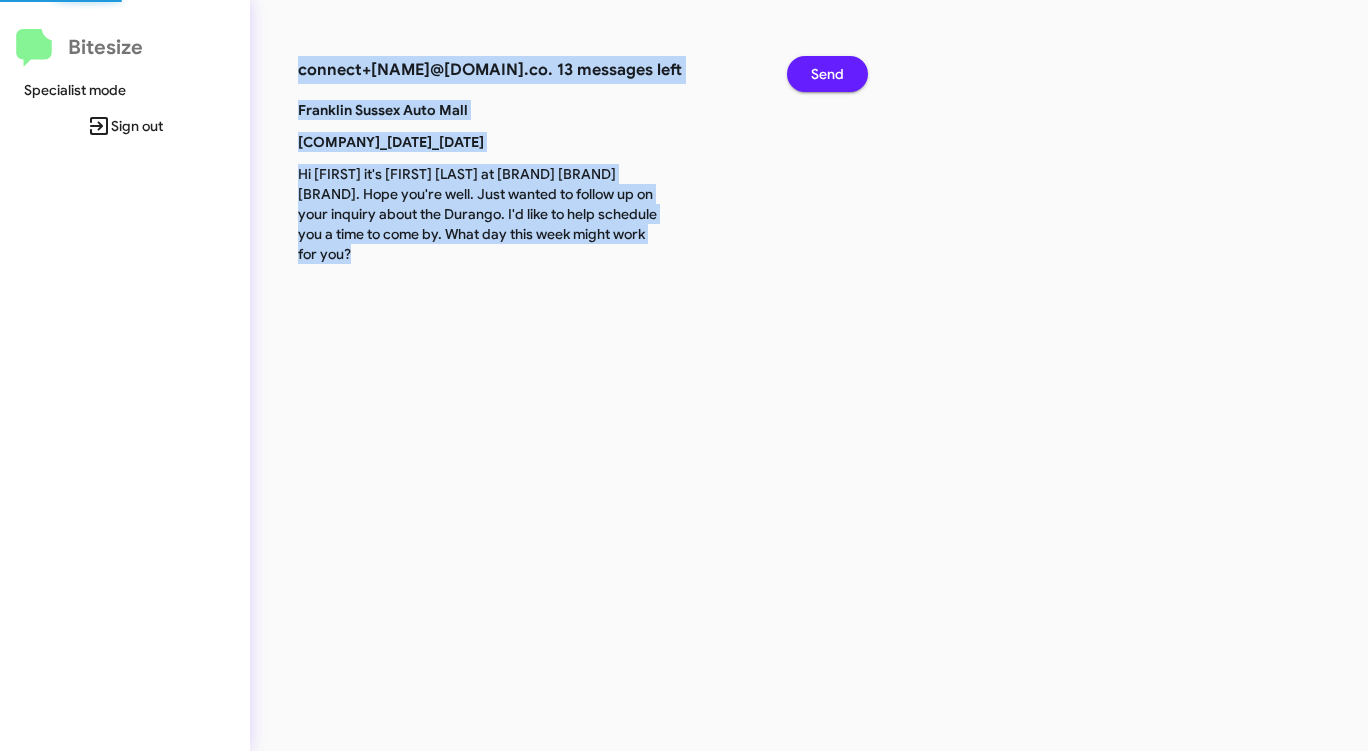 click on "Send" 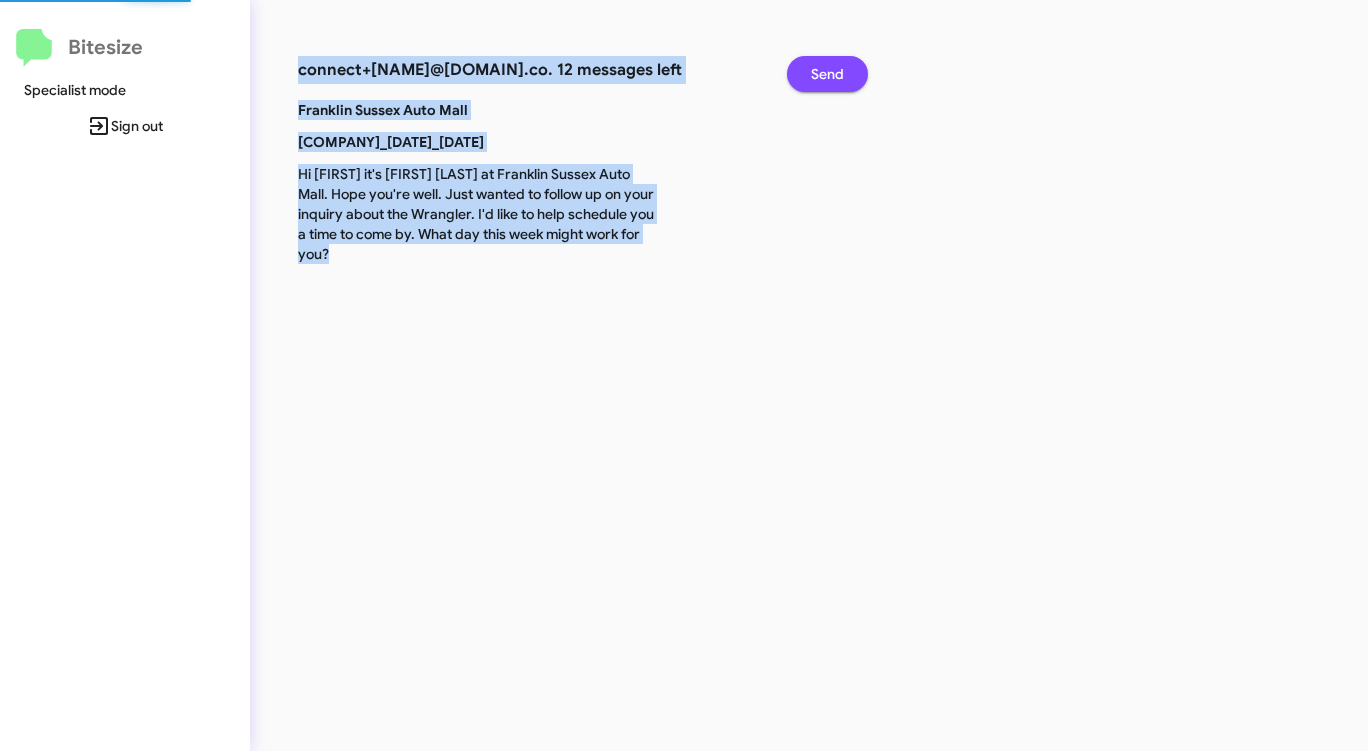 click on "Send" 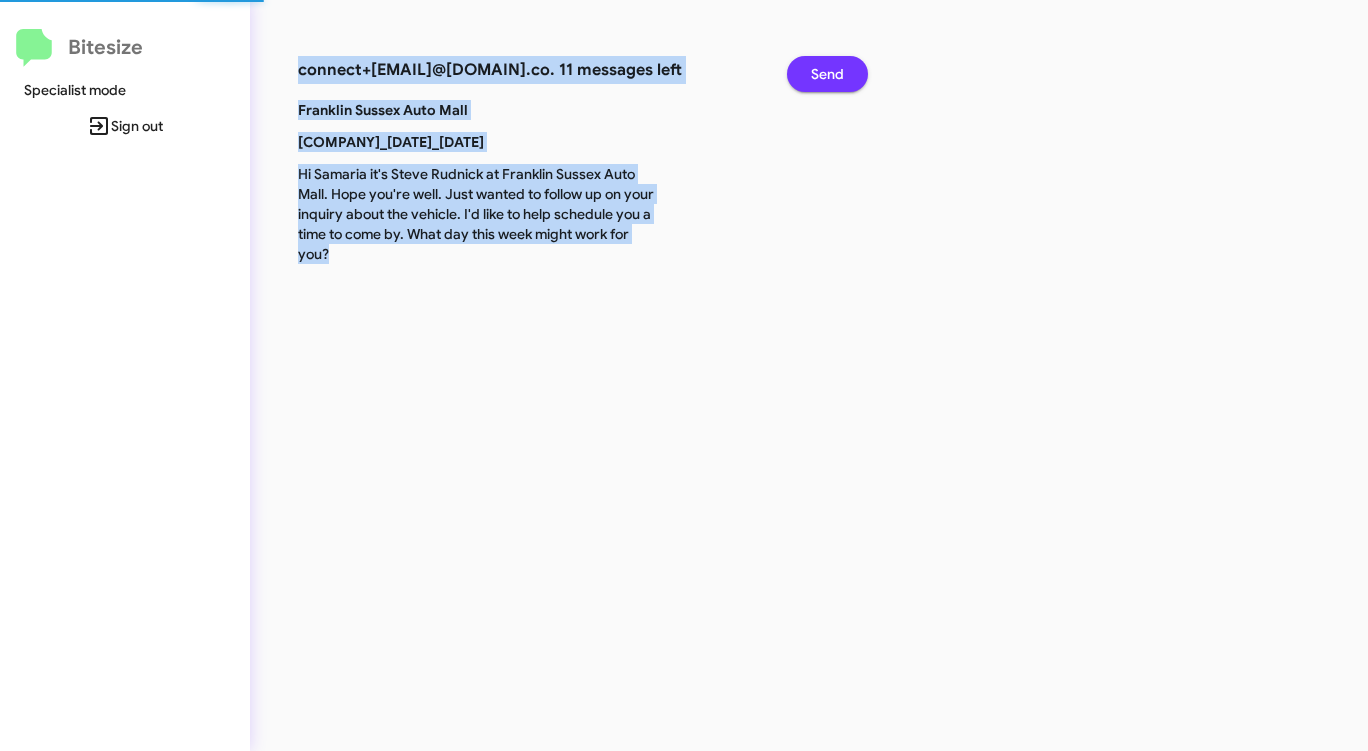 click on "Send" 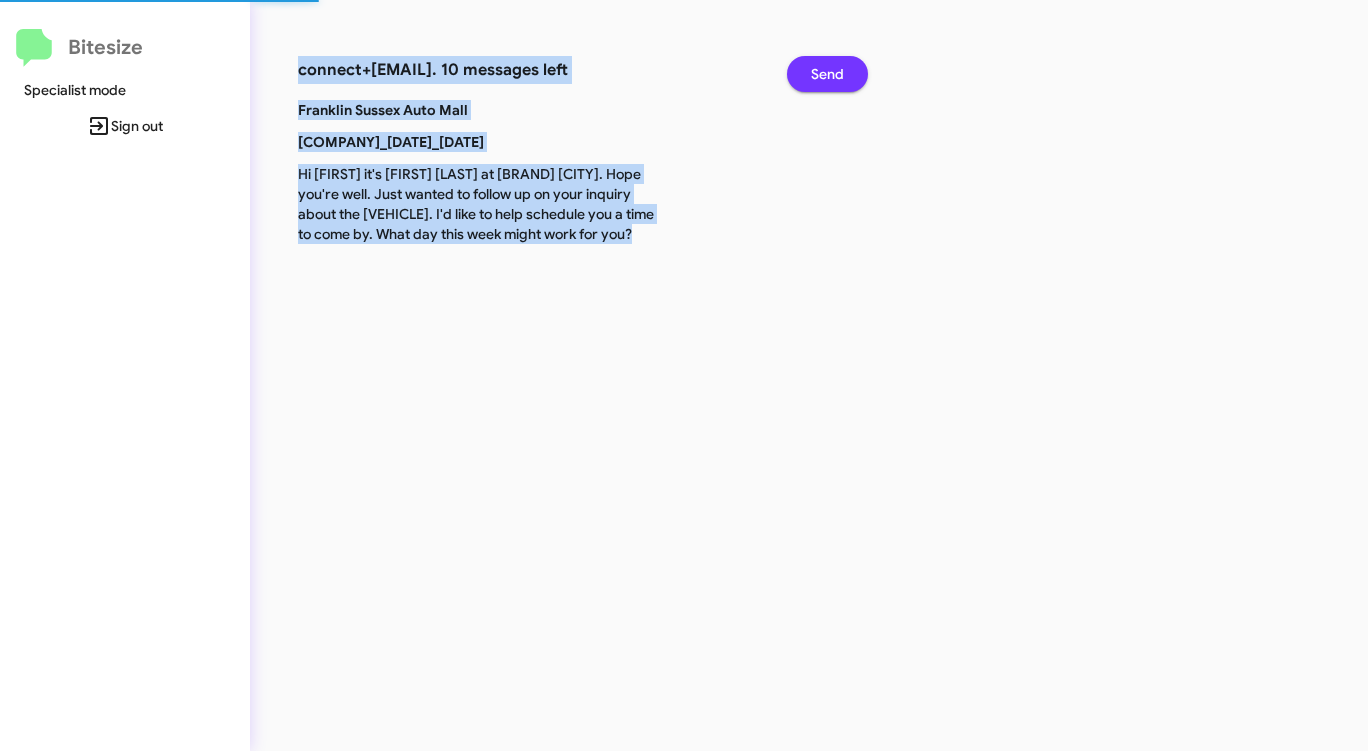 click on "Send" 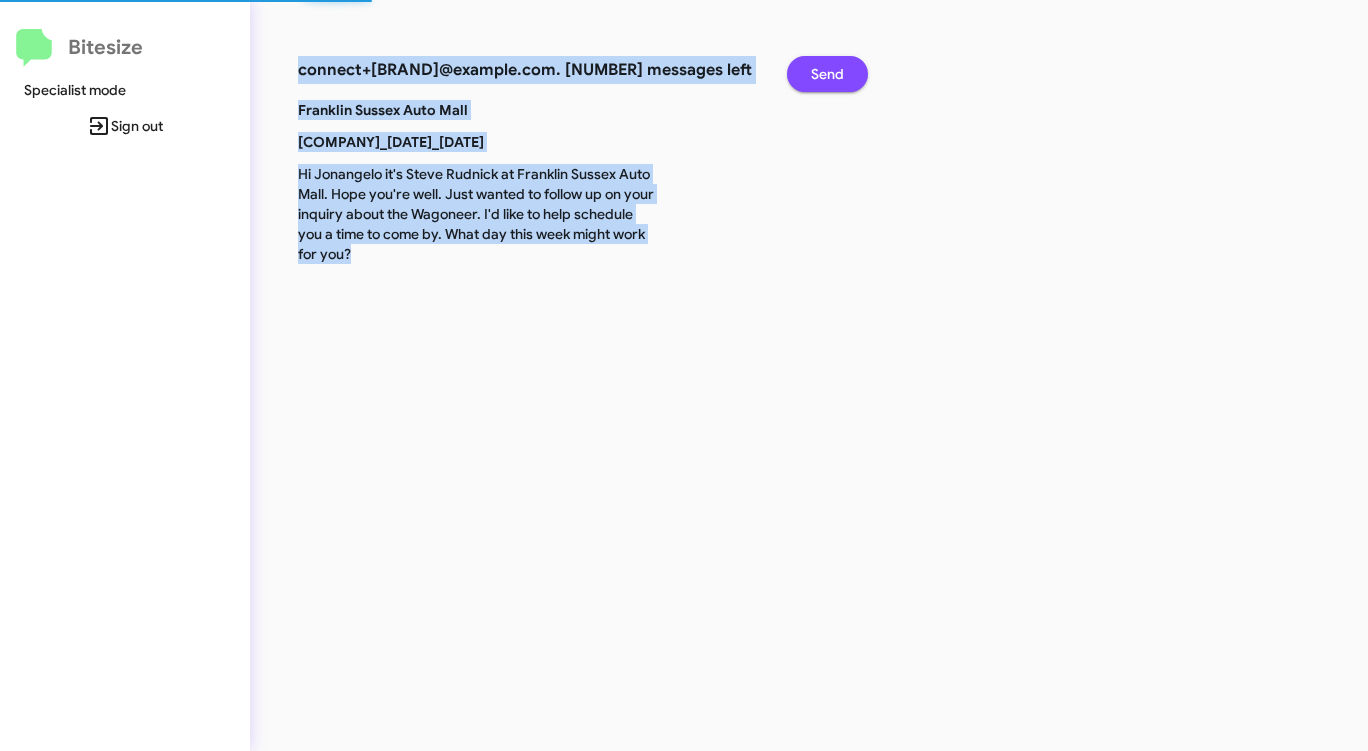 click on "Send" 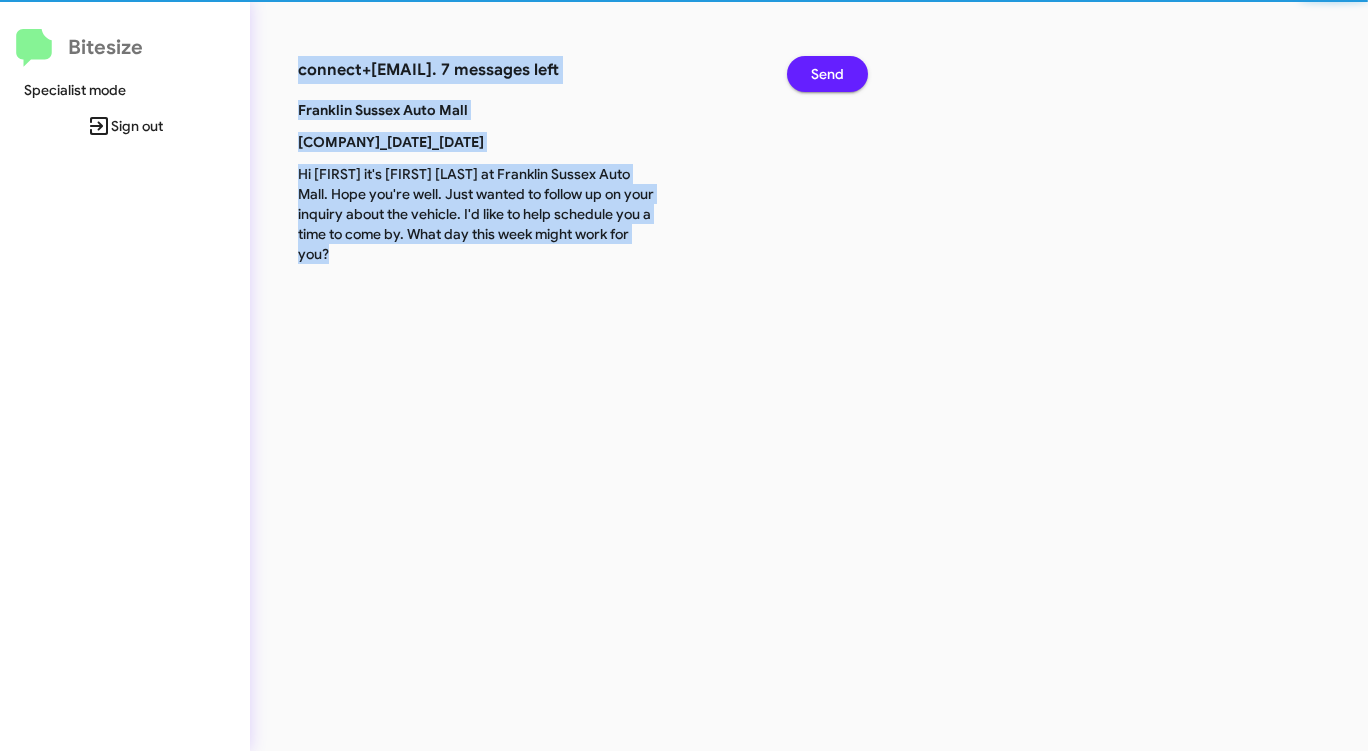 click on "Send" 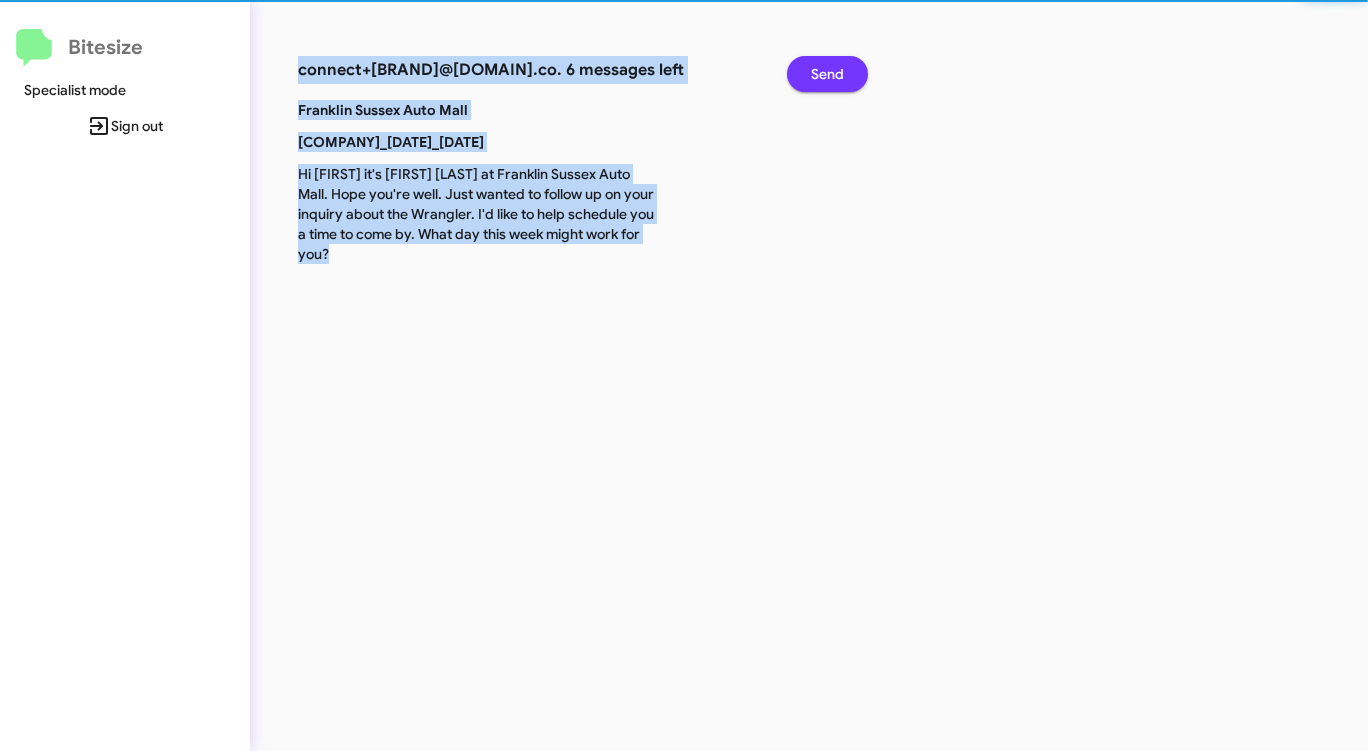 click on "Send" 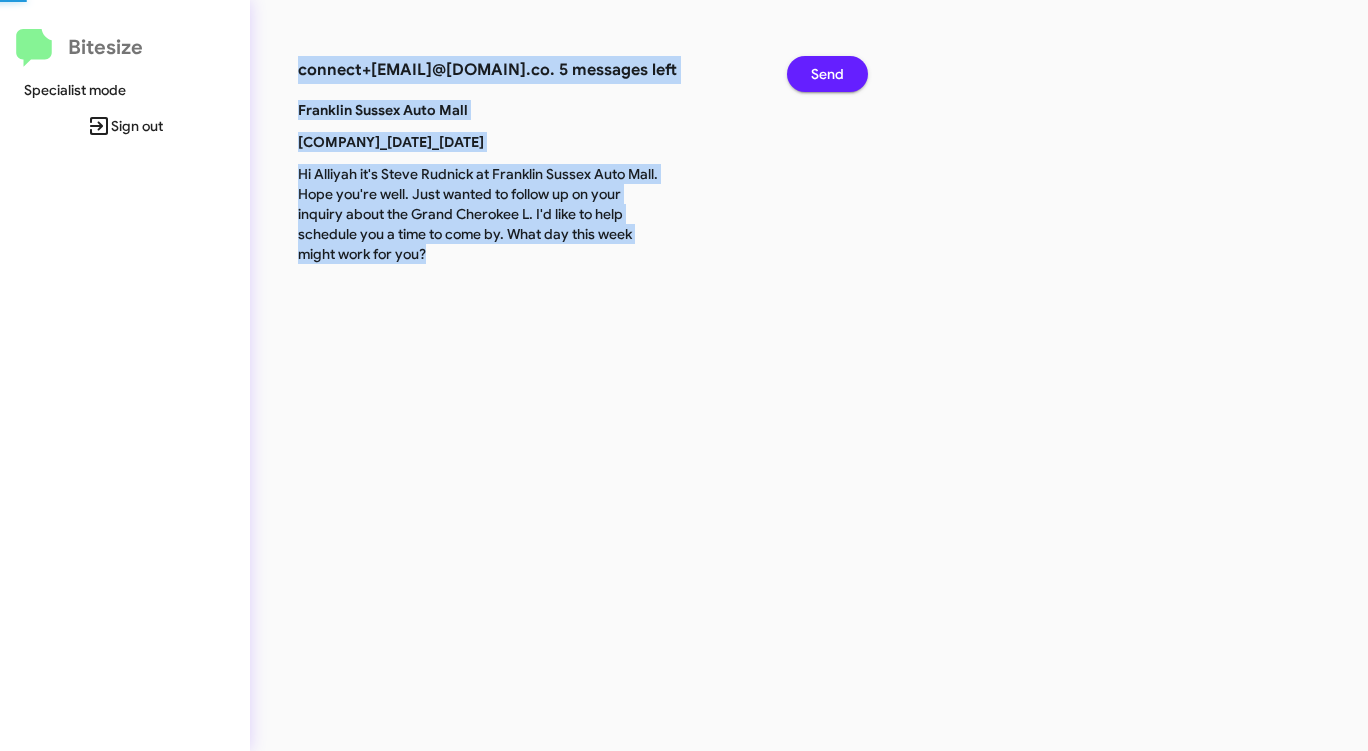 click on "Send" 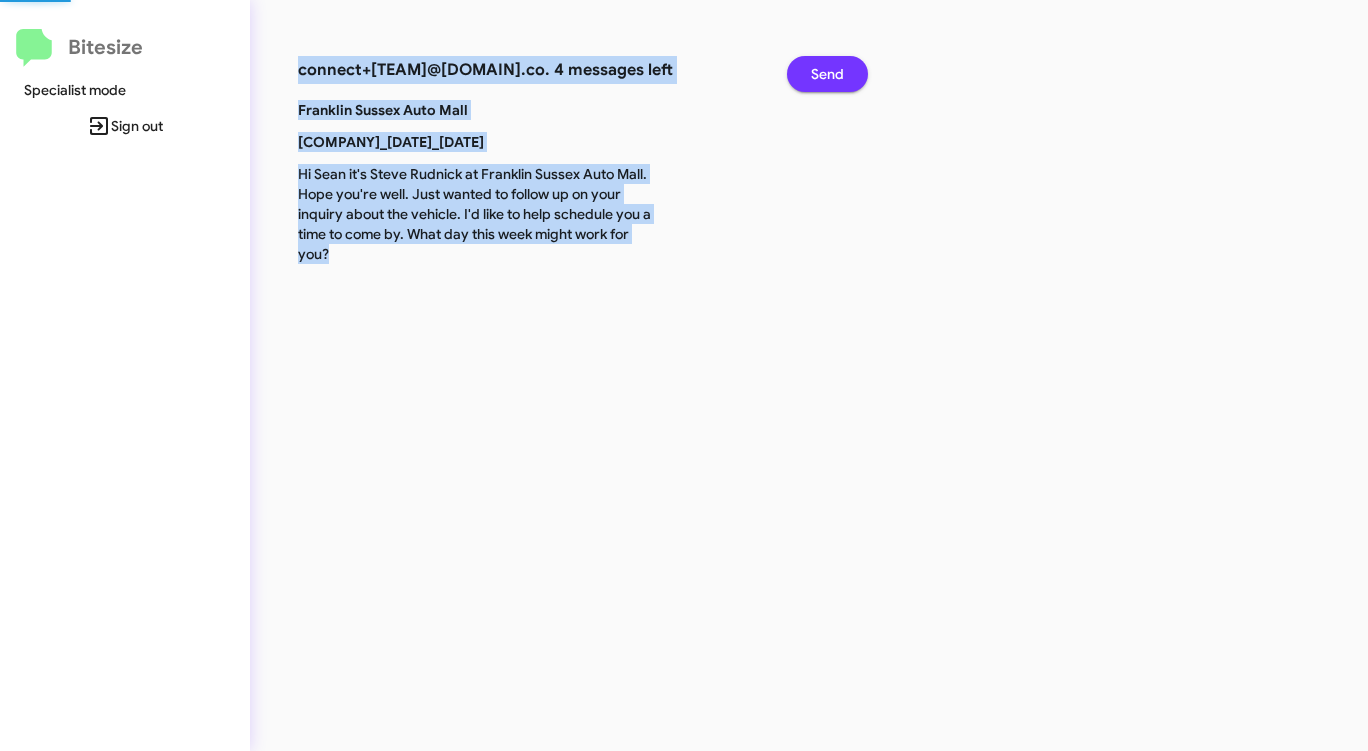 click on "Send" 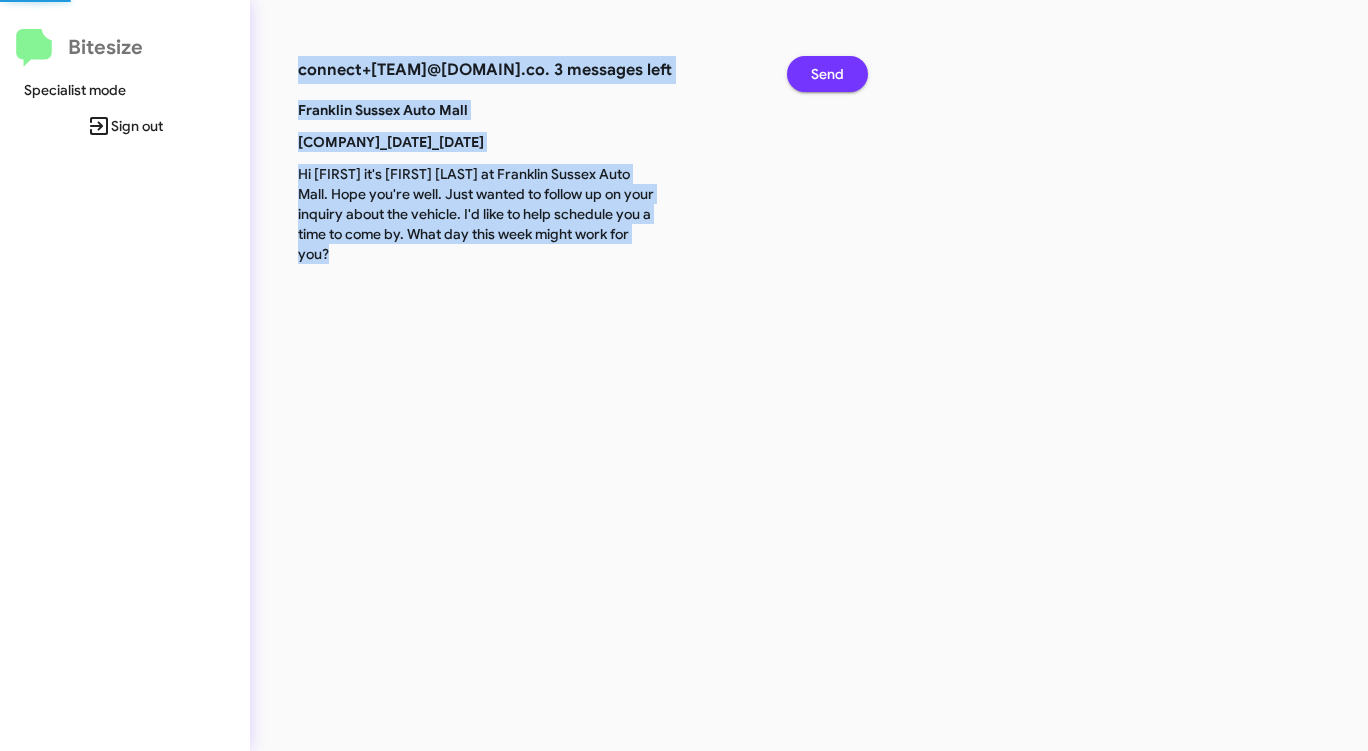 click on "Send" 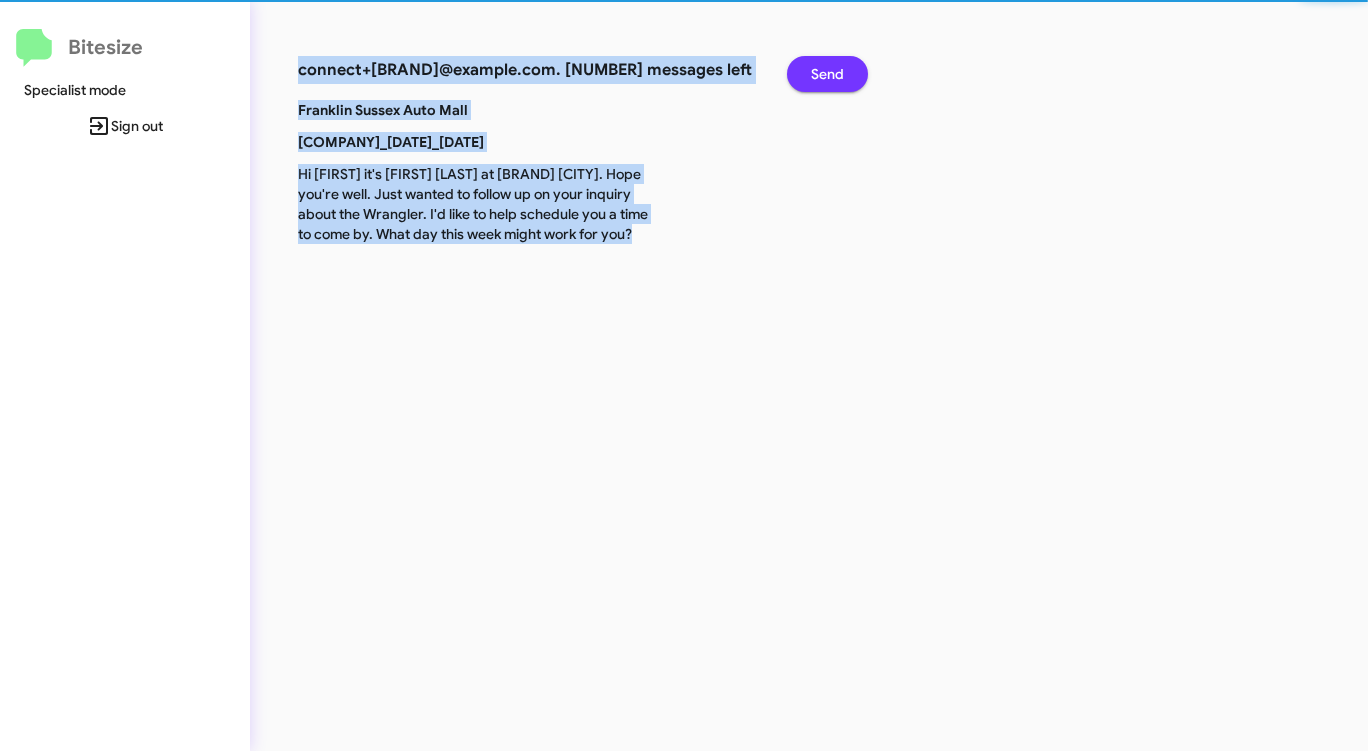 click on "Send" 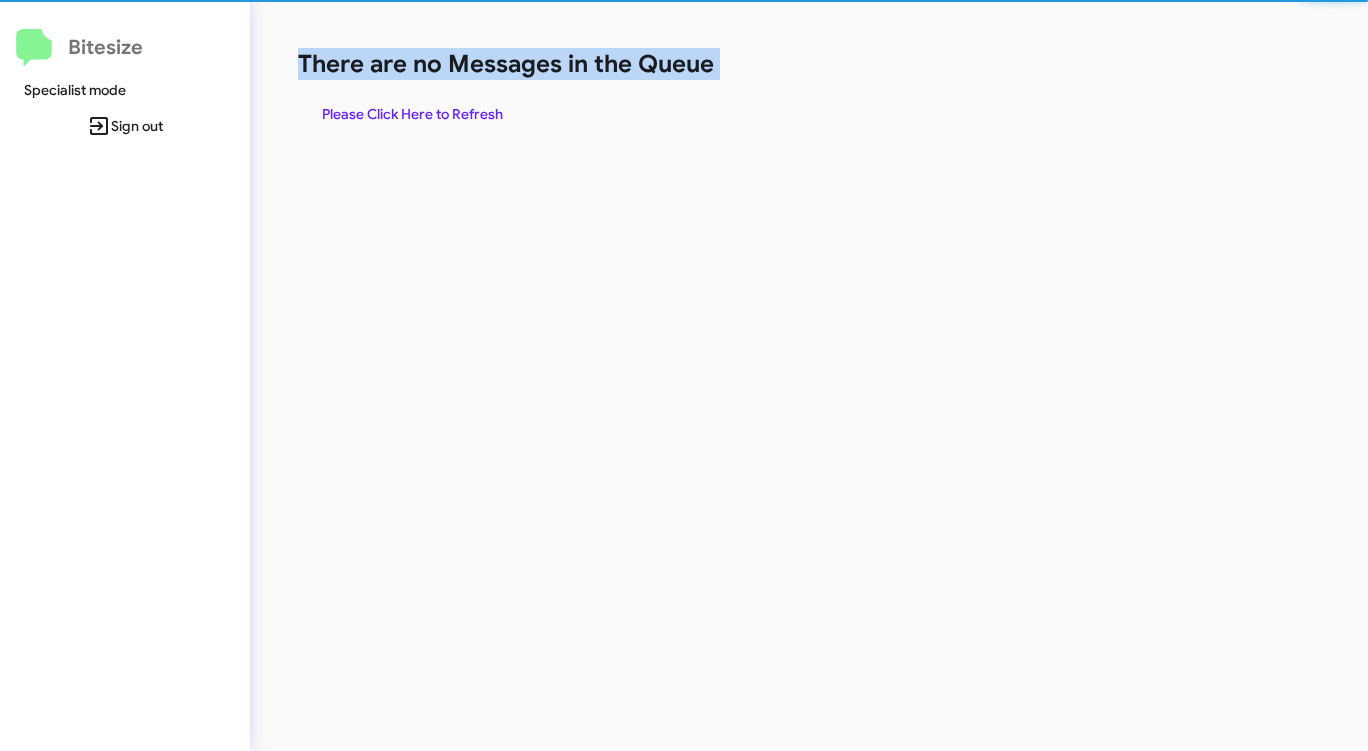 click on "There are no Messages in the Queue" 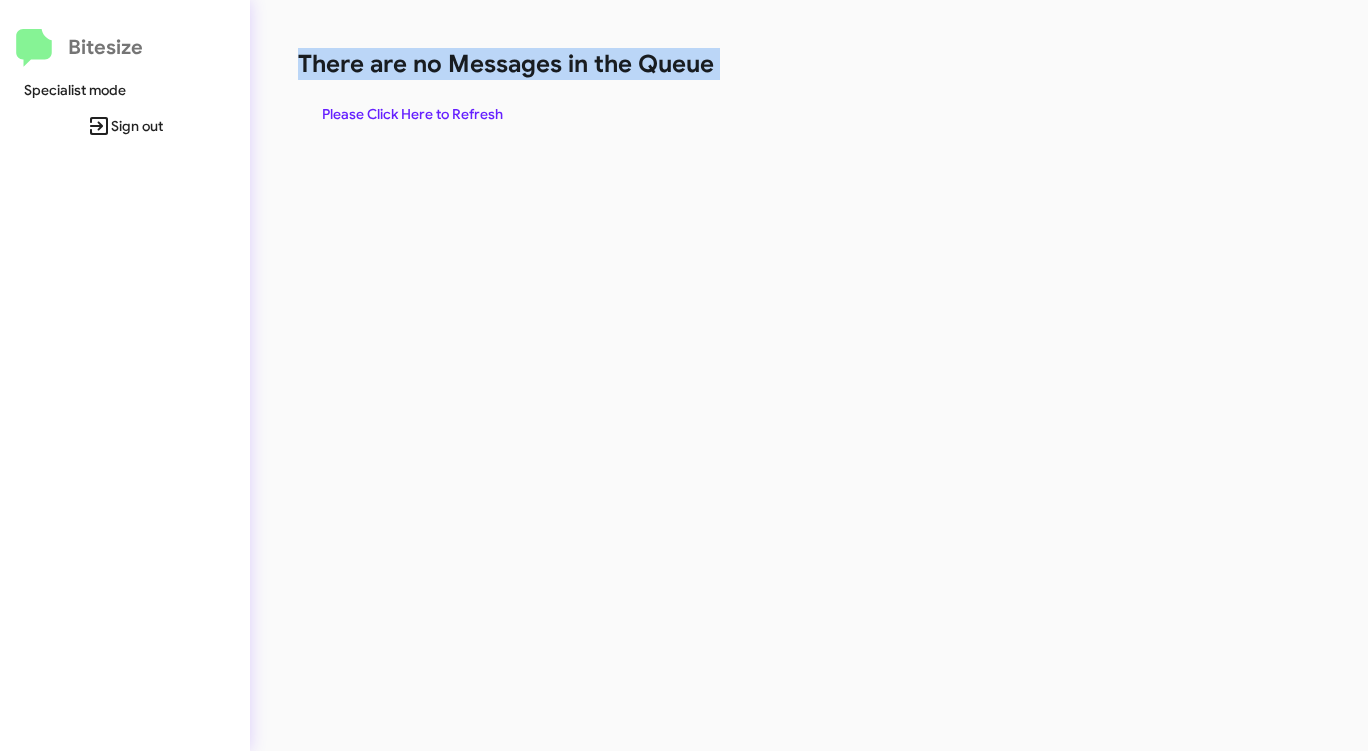 click on "There are no Messages in the Queue" 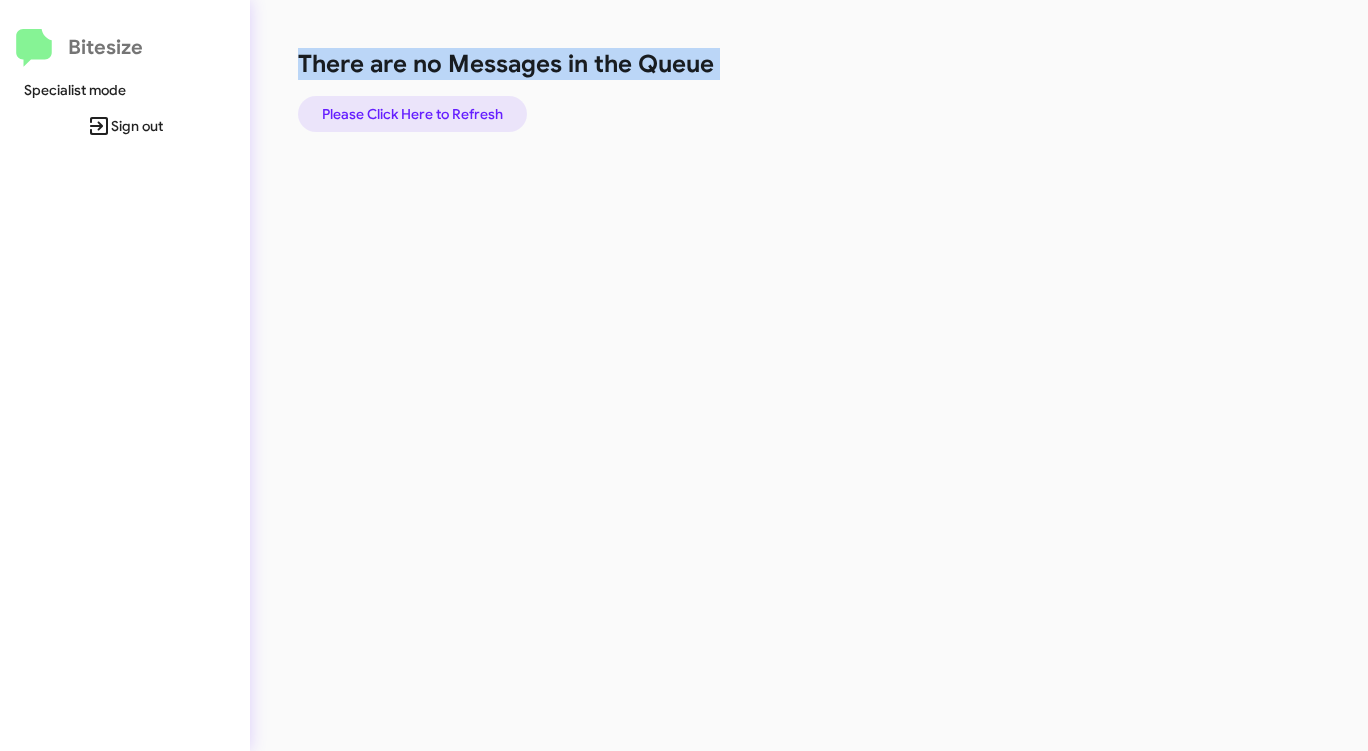 click on "Please Click Here to Refresh" 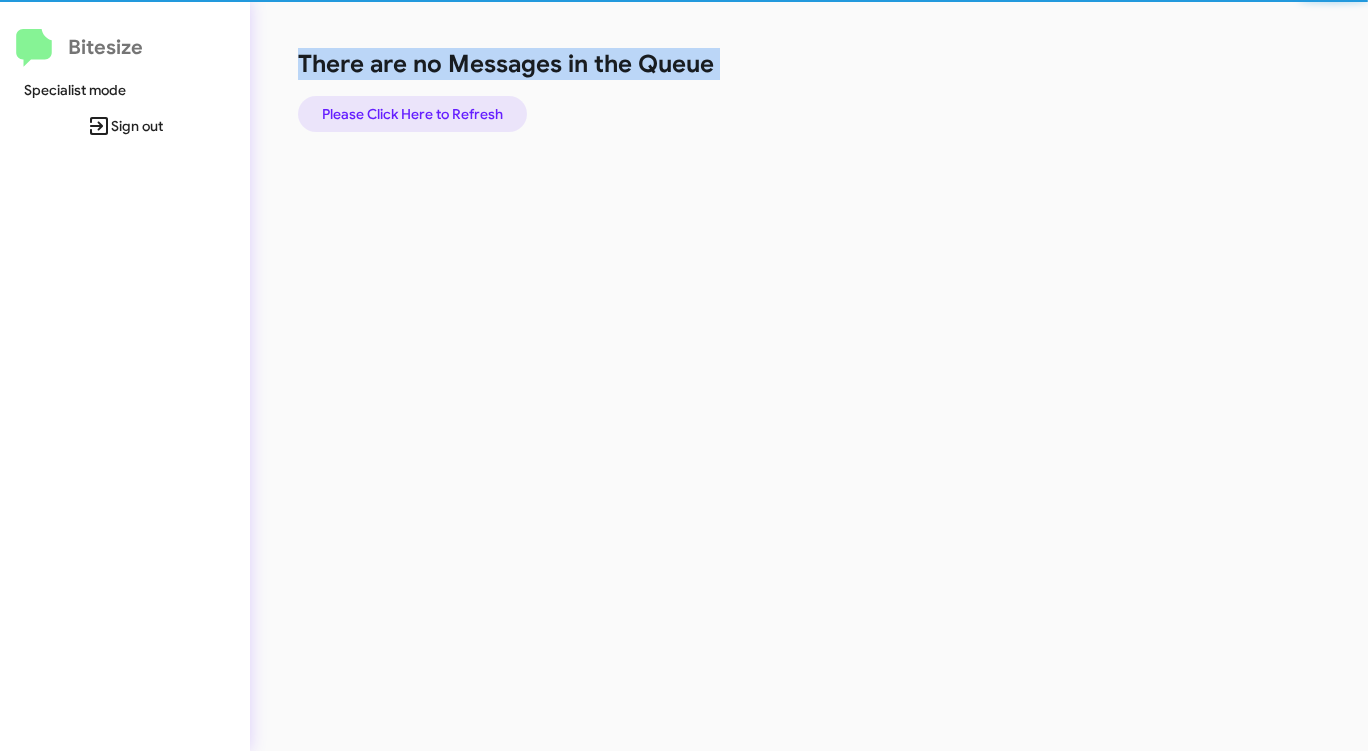 click on "Please Click Here to Refresh" 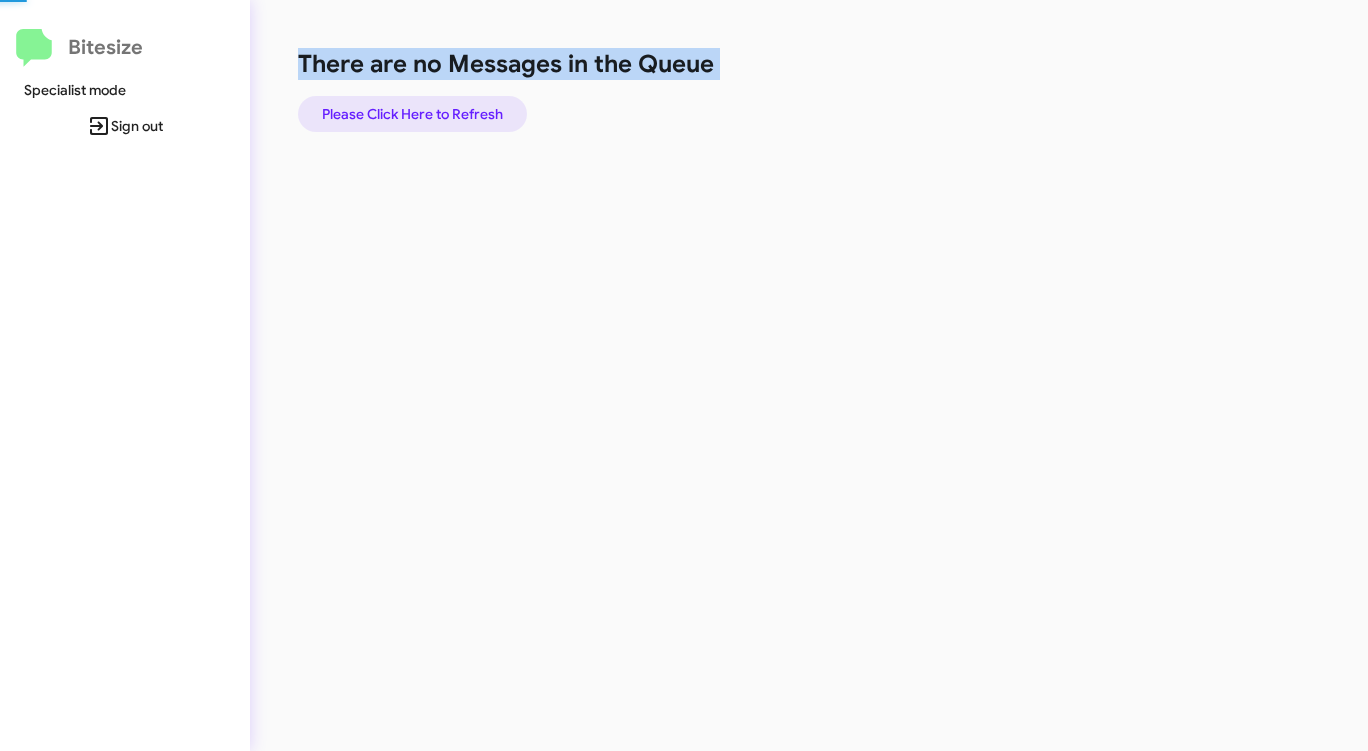 click on "Please Click Here to Refresh" 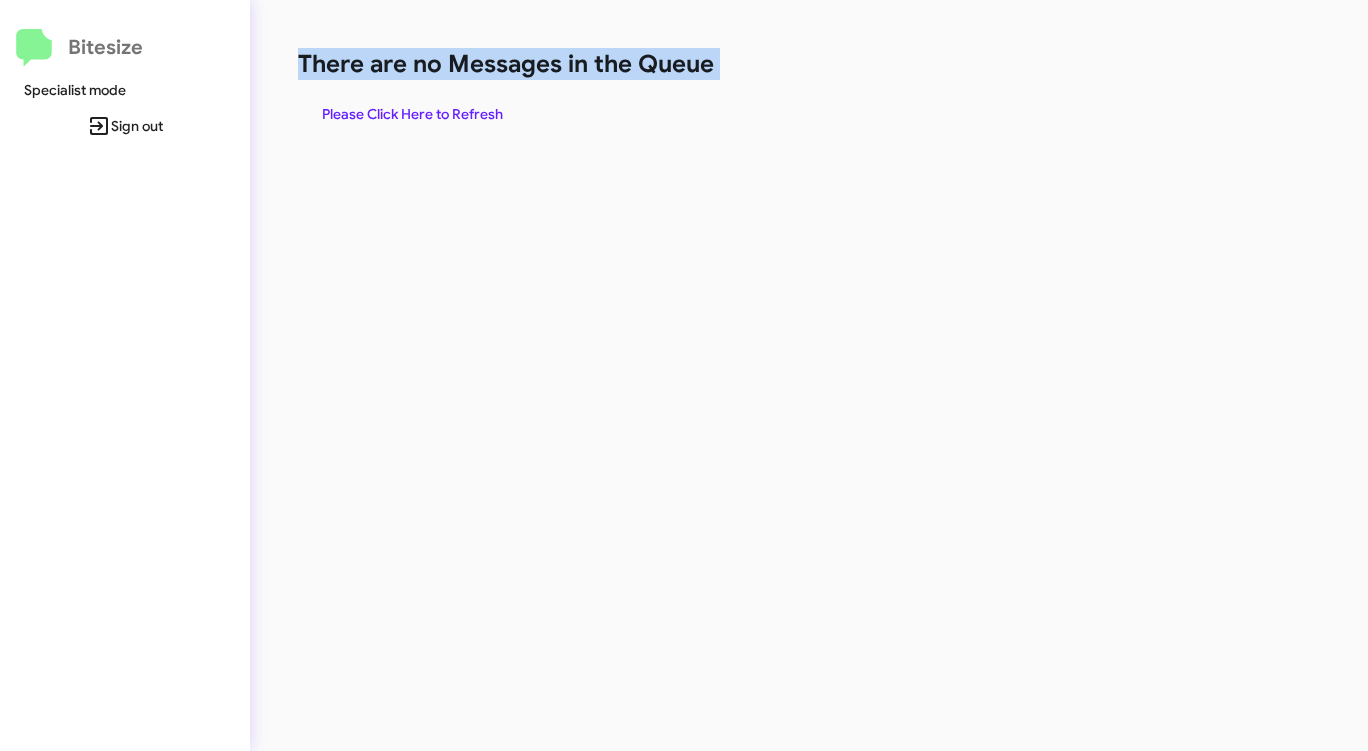 click on "Please Click Here to Refresh" 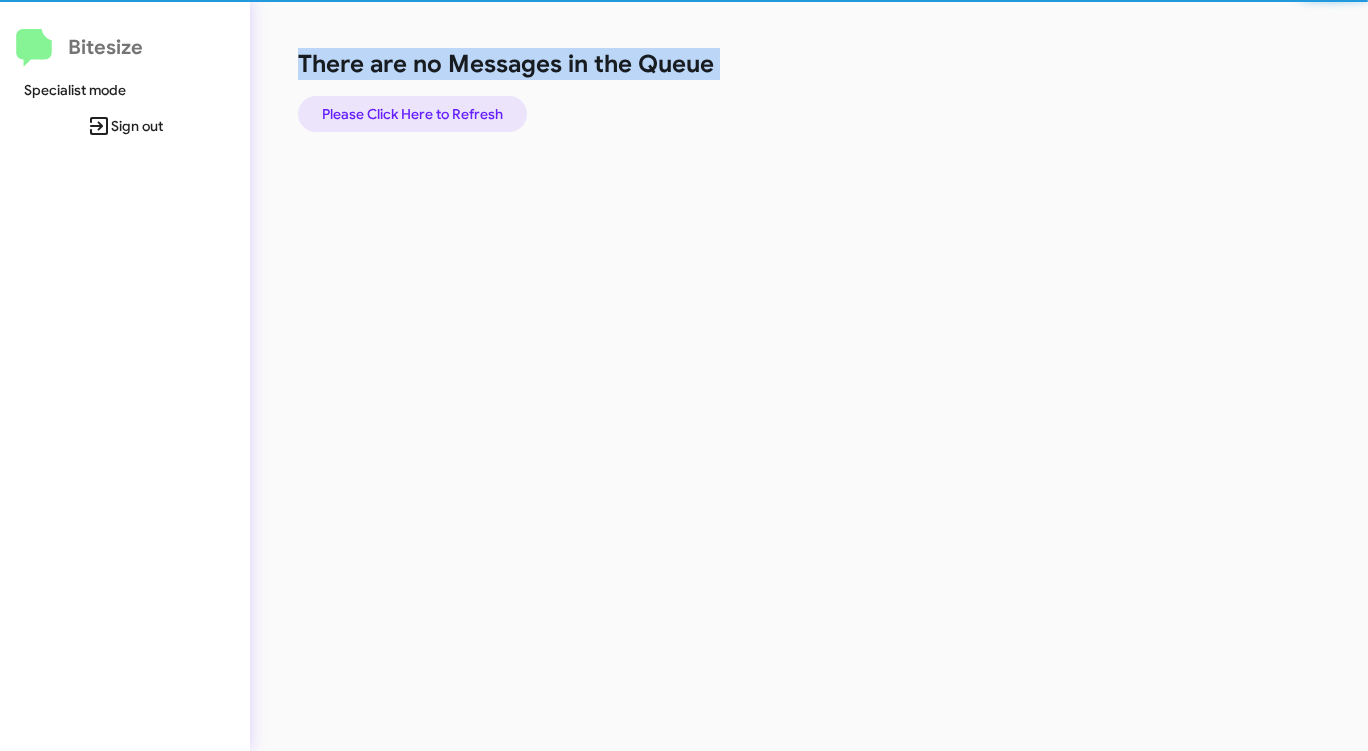 click on "Please Click Here to Refresh" 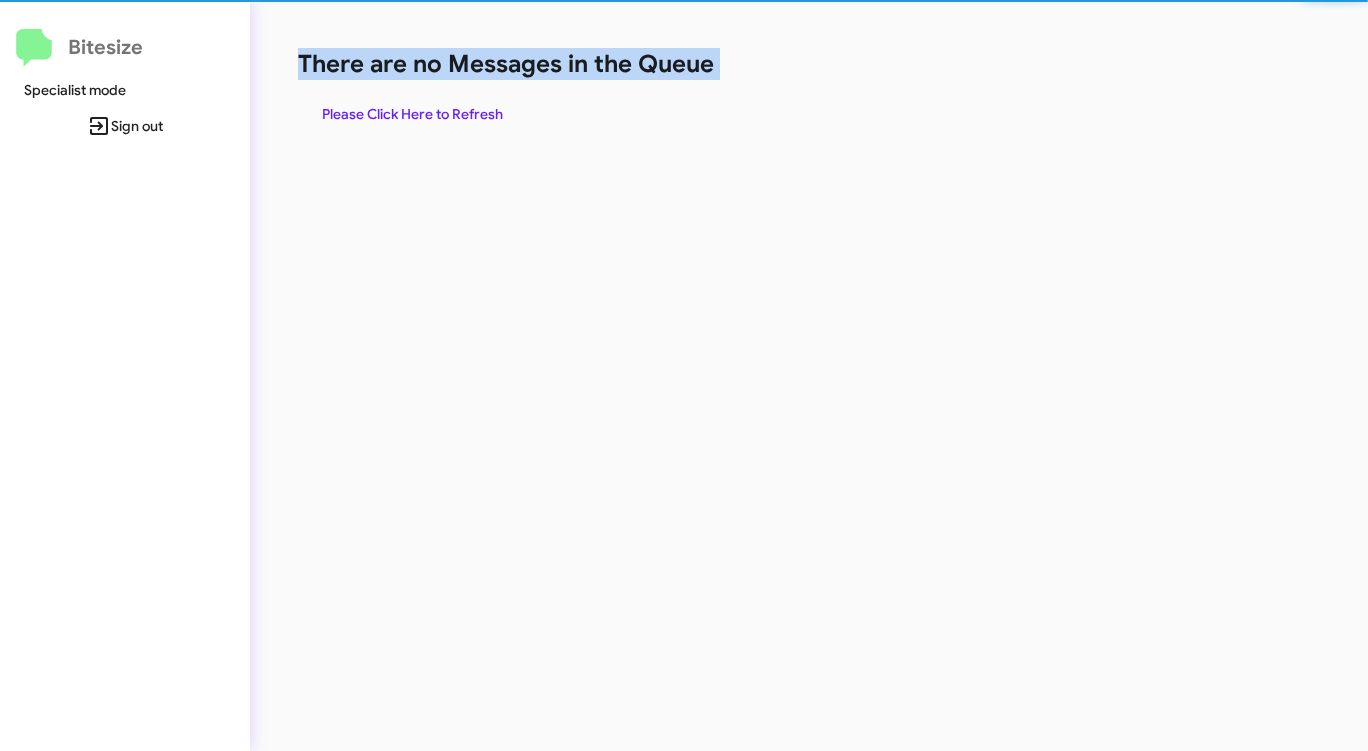 click on "Please Click Here to Refresh" 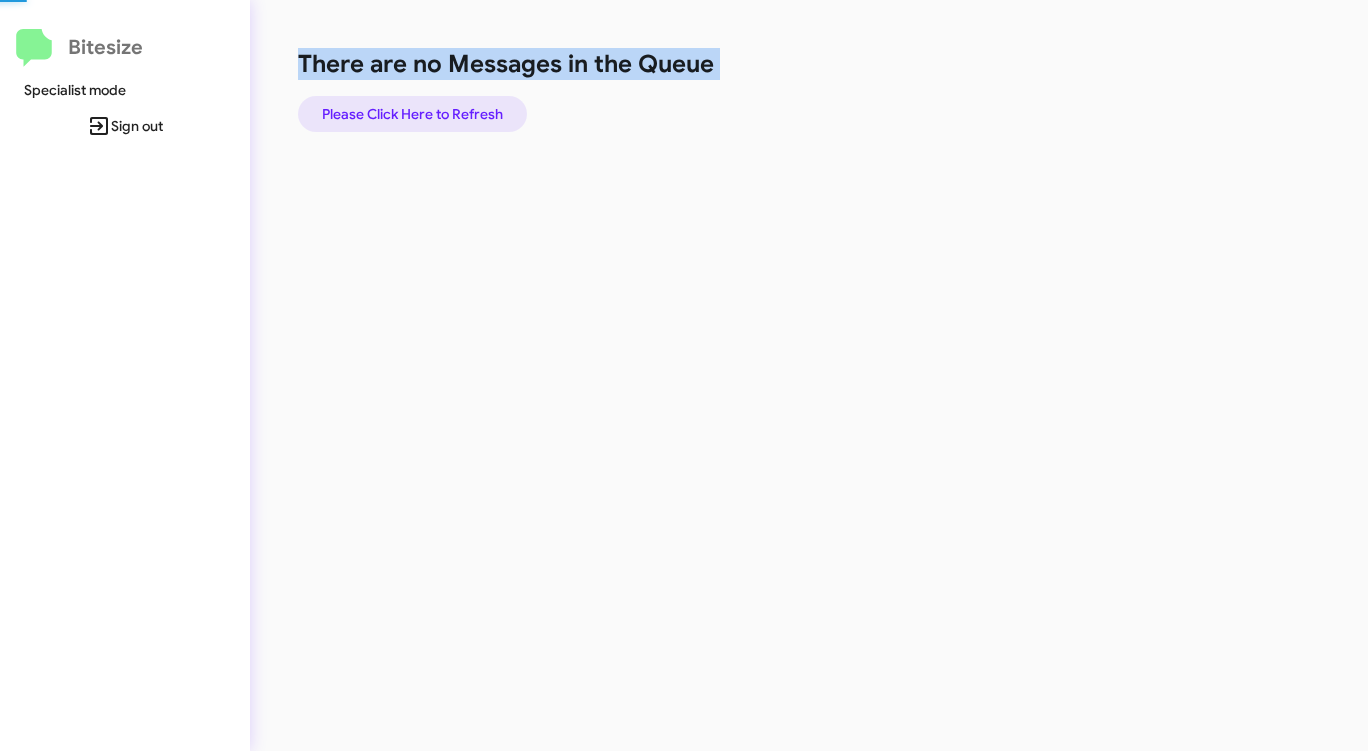 click on "Please Click Here to Refresh" 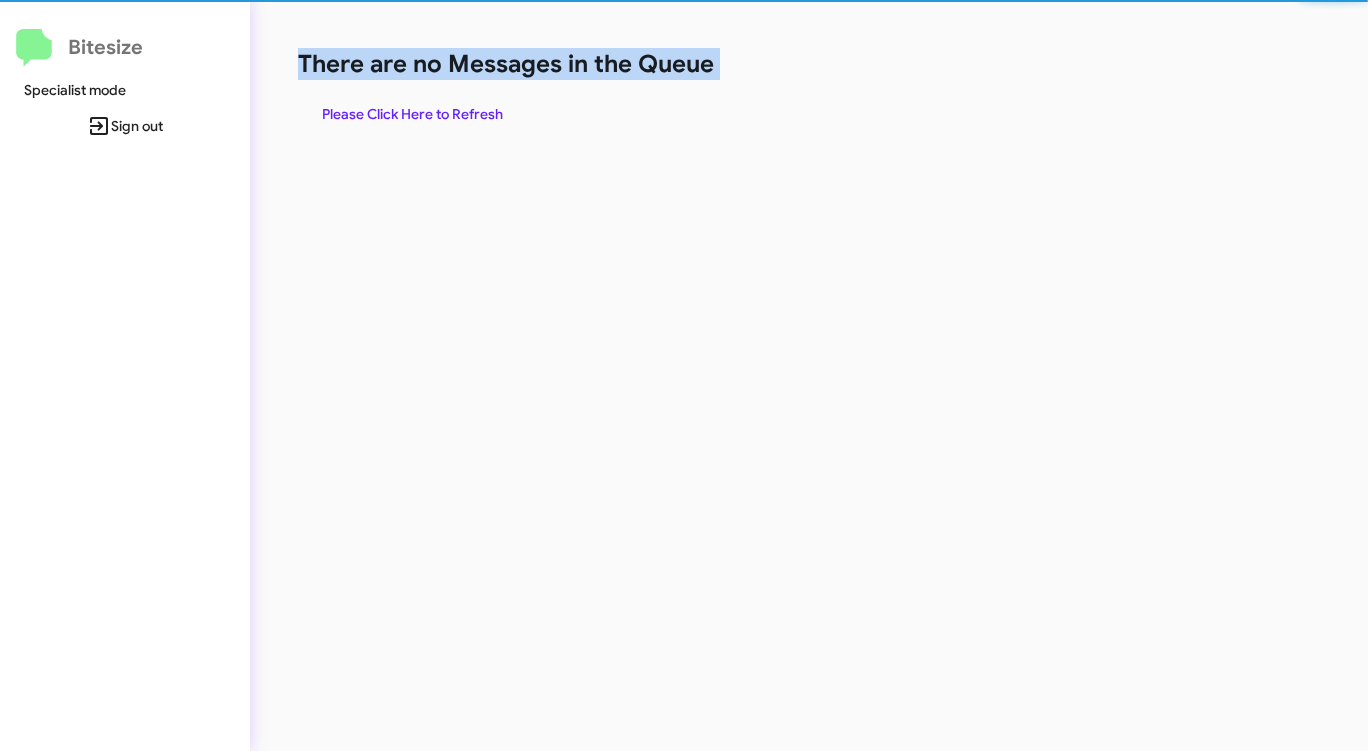 click on "Please Click Here to Refresh" 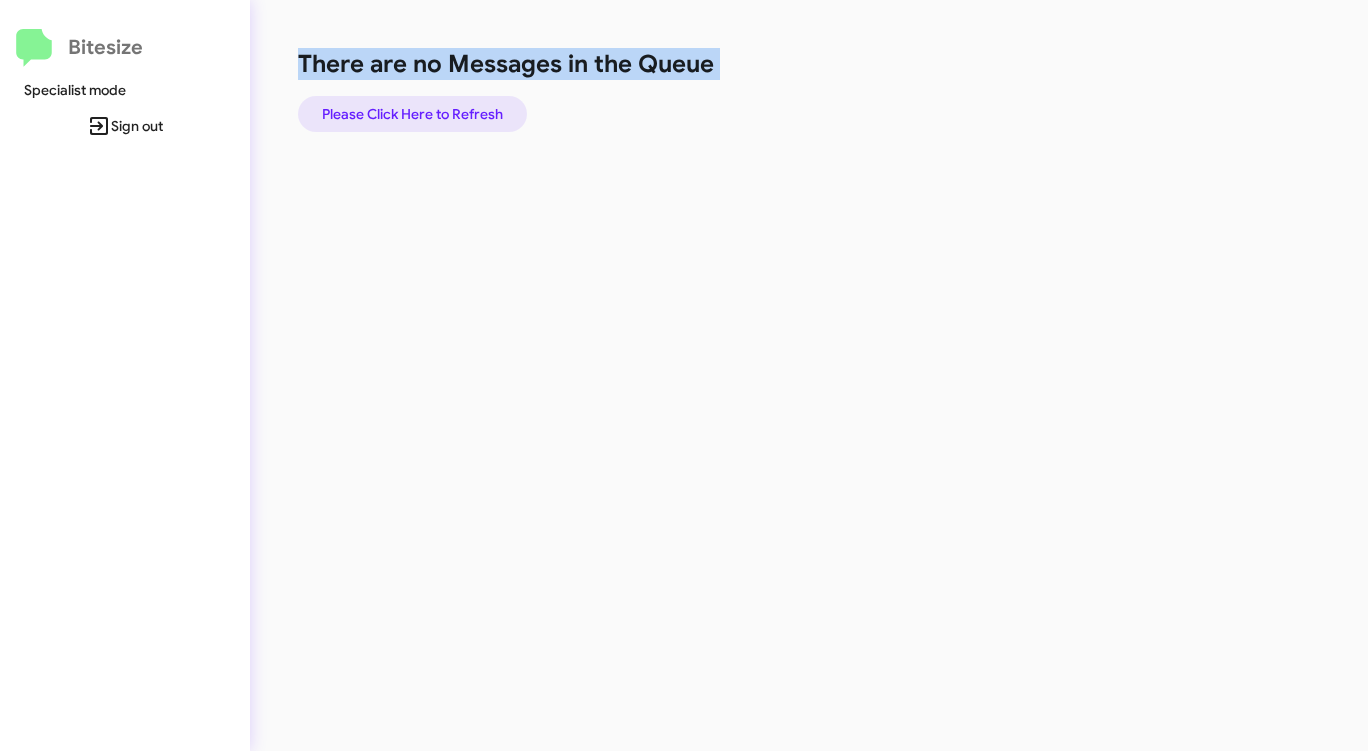 click on "Please Click Here to Refresh" 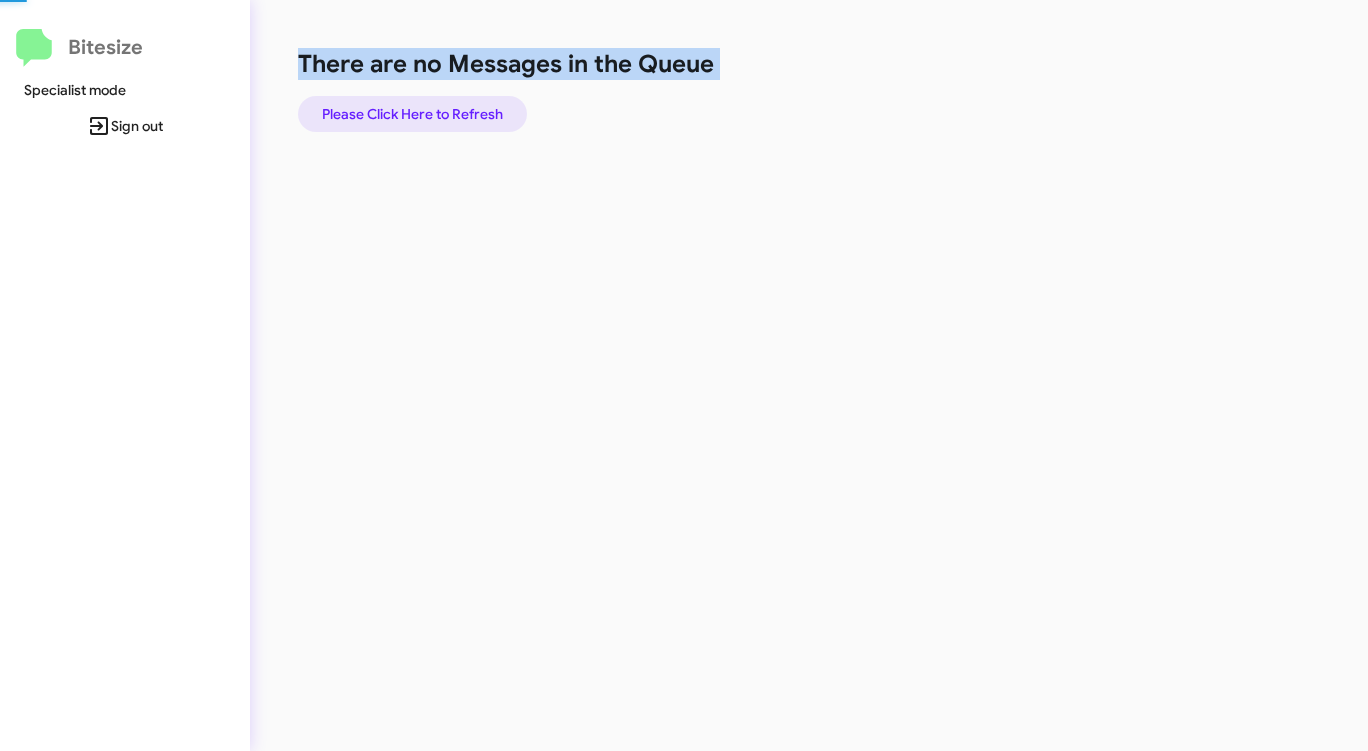 click on "Please Click Here to Refresh" 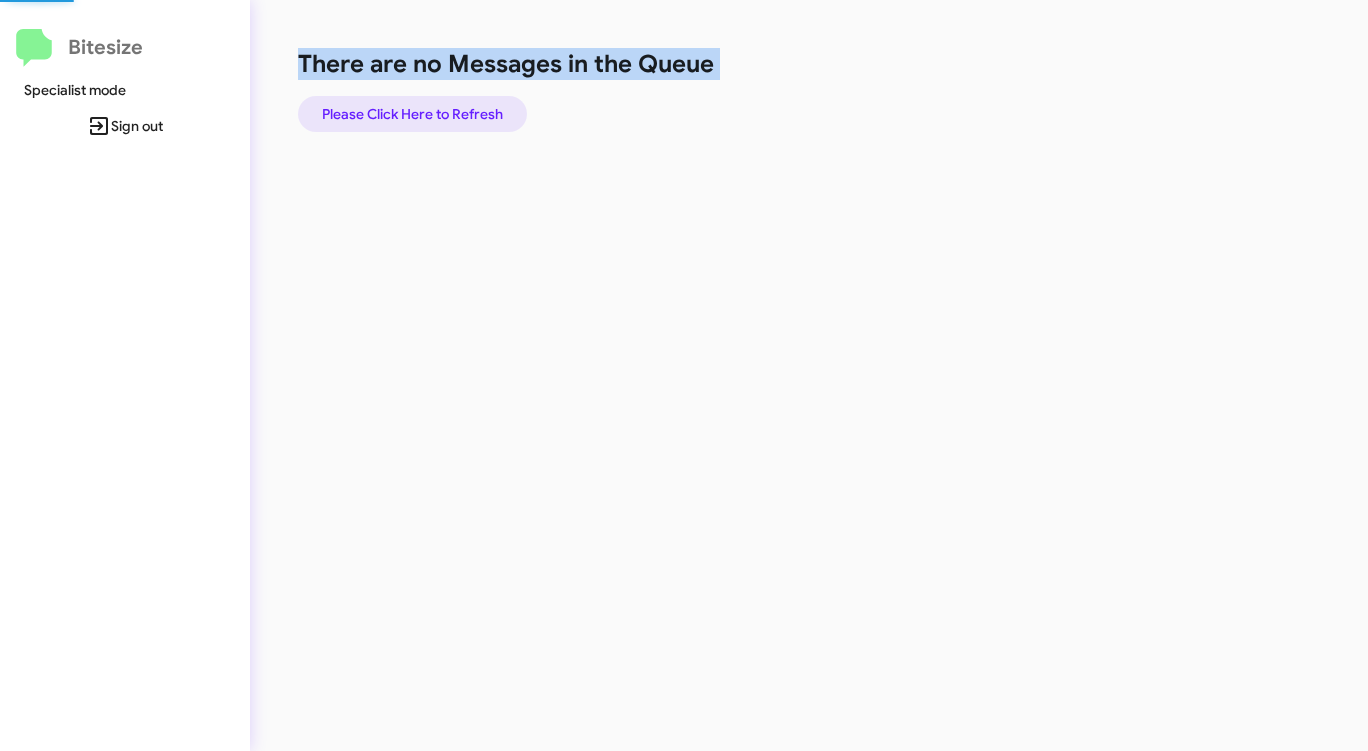 click on "Please Click Here to Refresh" 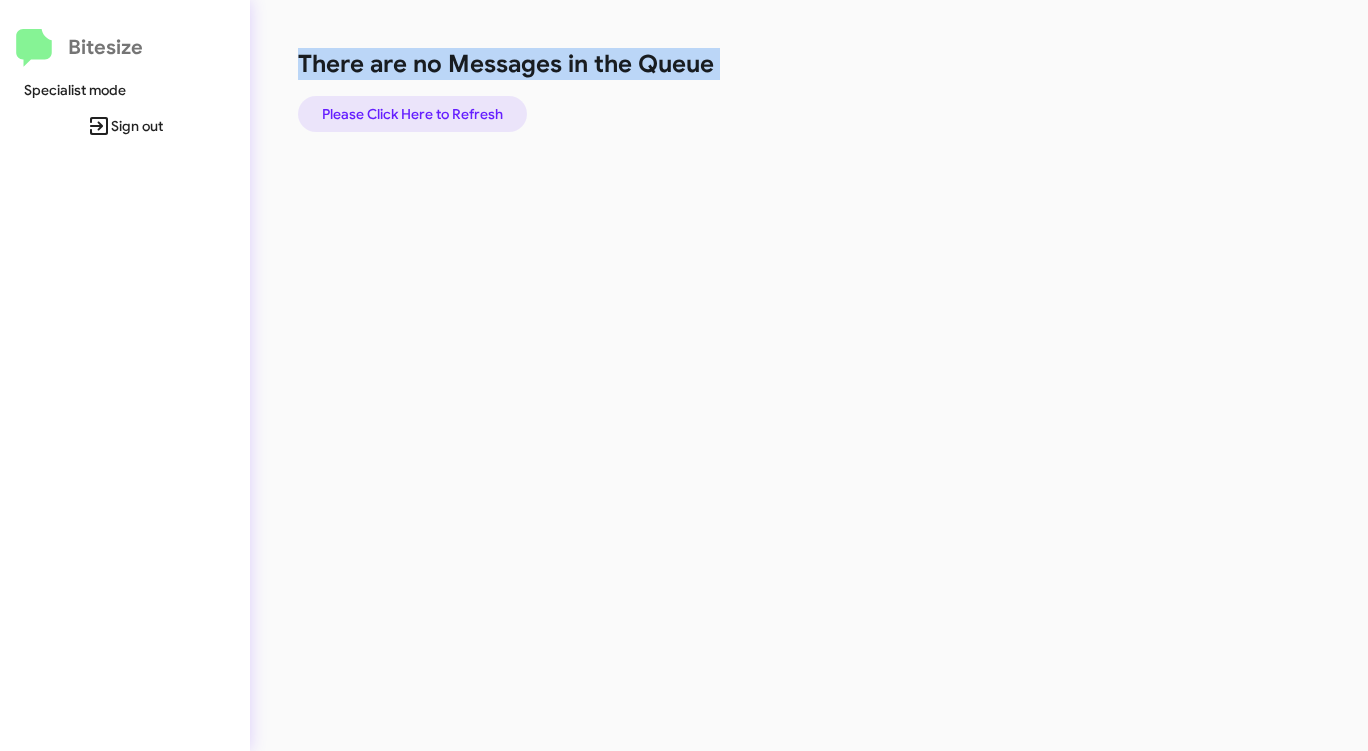 click on "Please Click Here to Refresh" 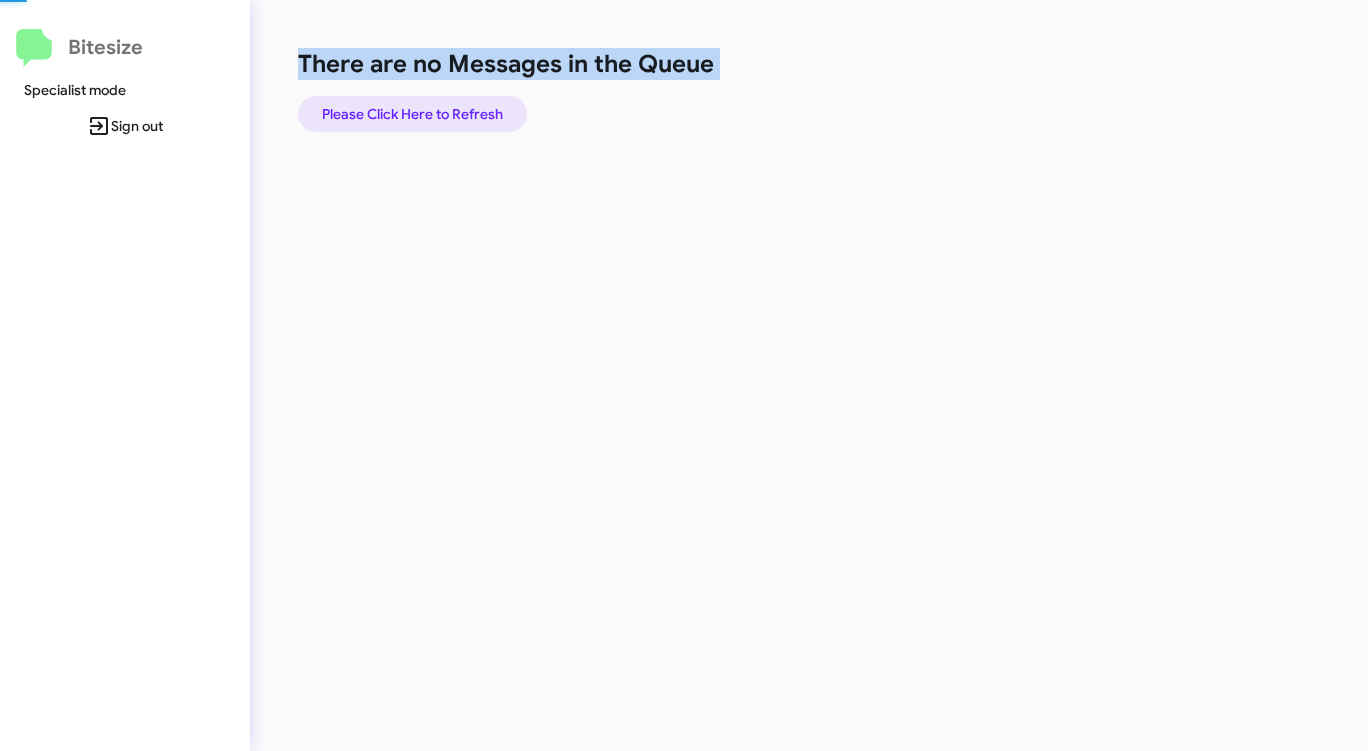 click on "Please Click Here to Refresh" 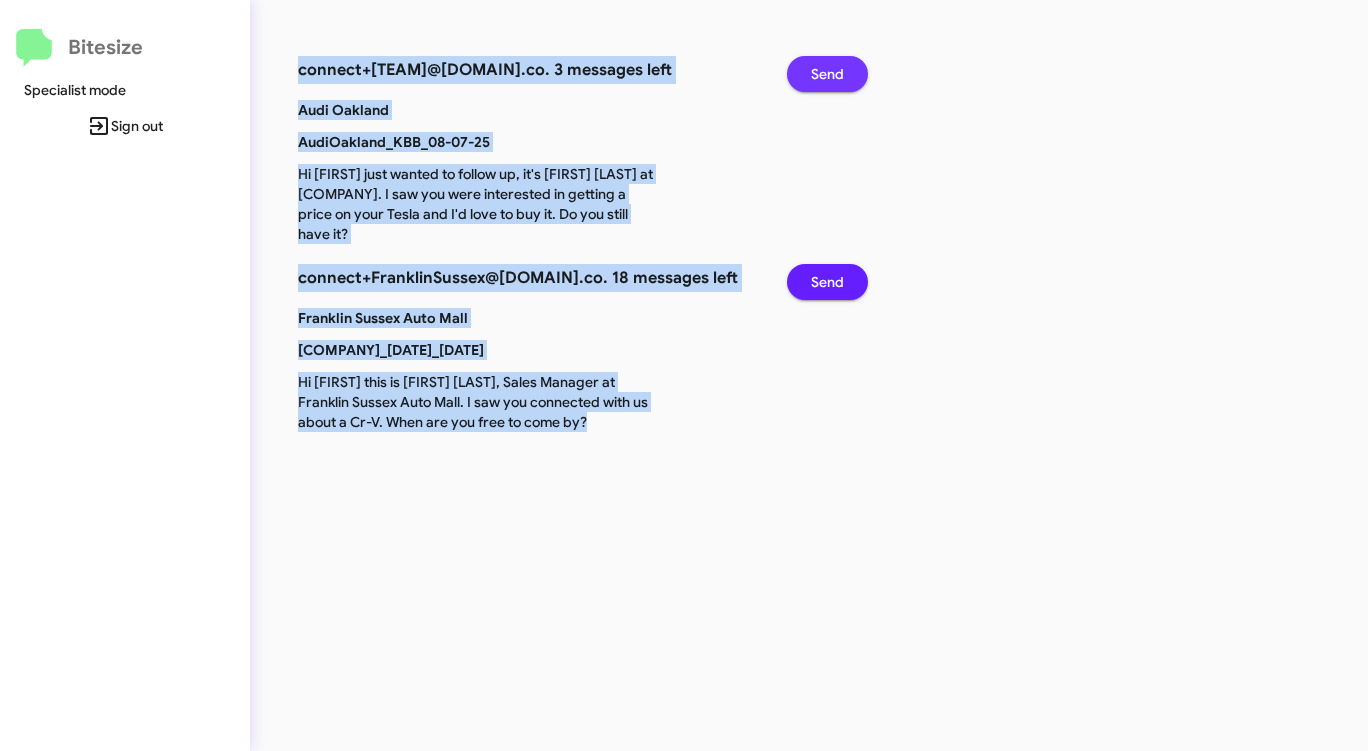 click on "Send" 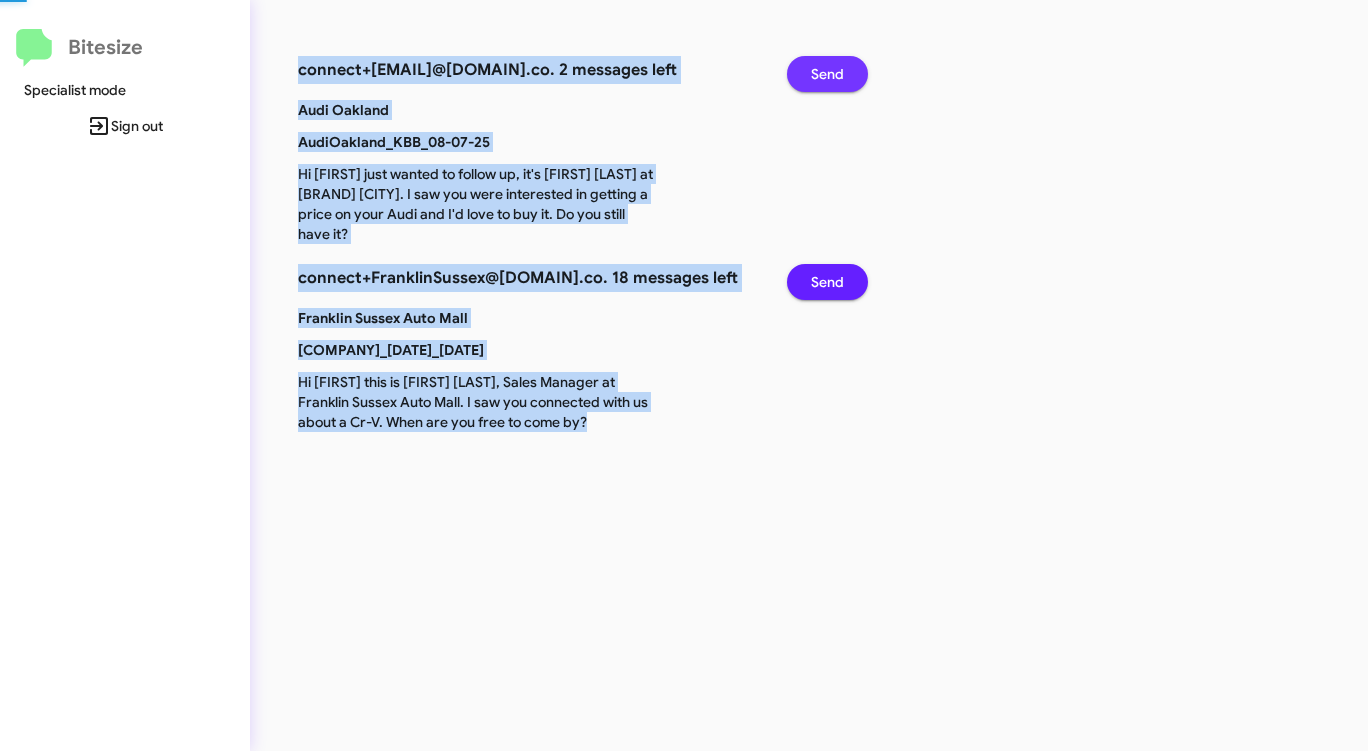click on "Send" 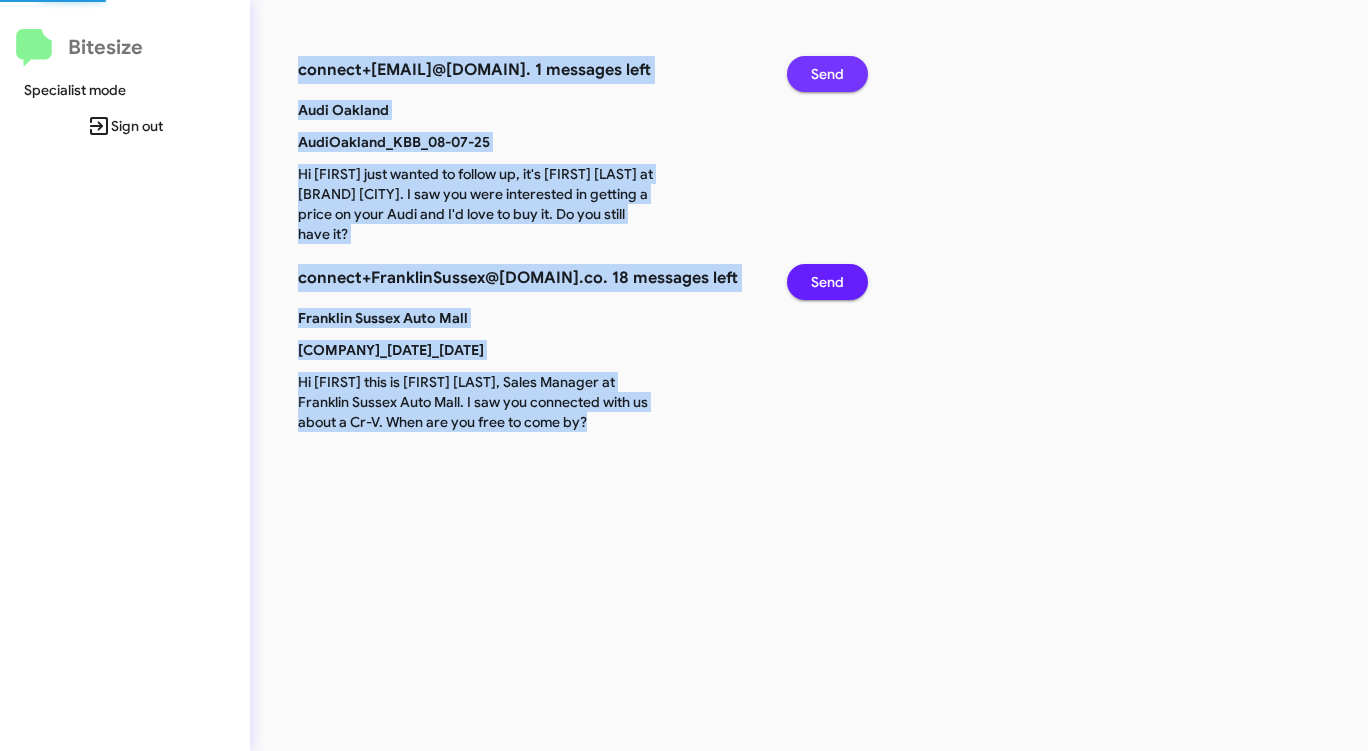 click on "Send" 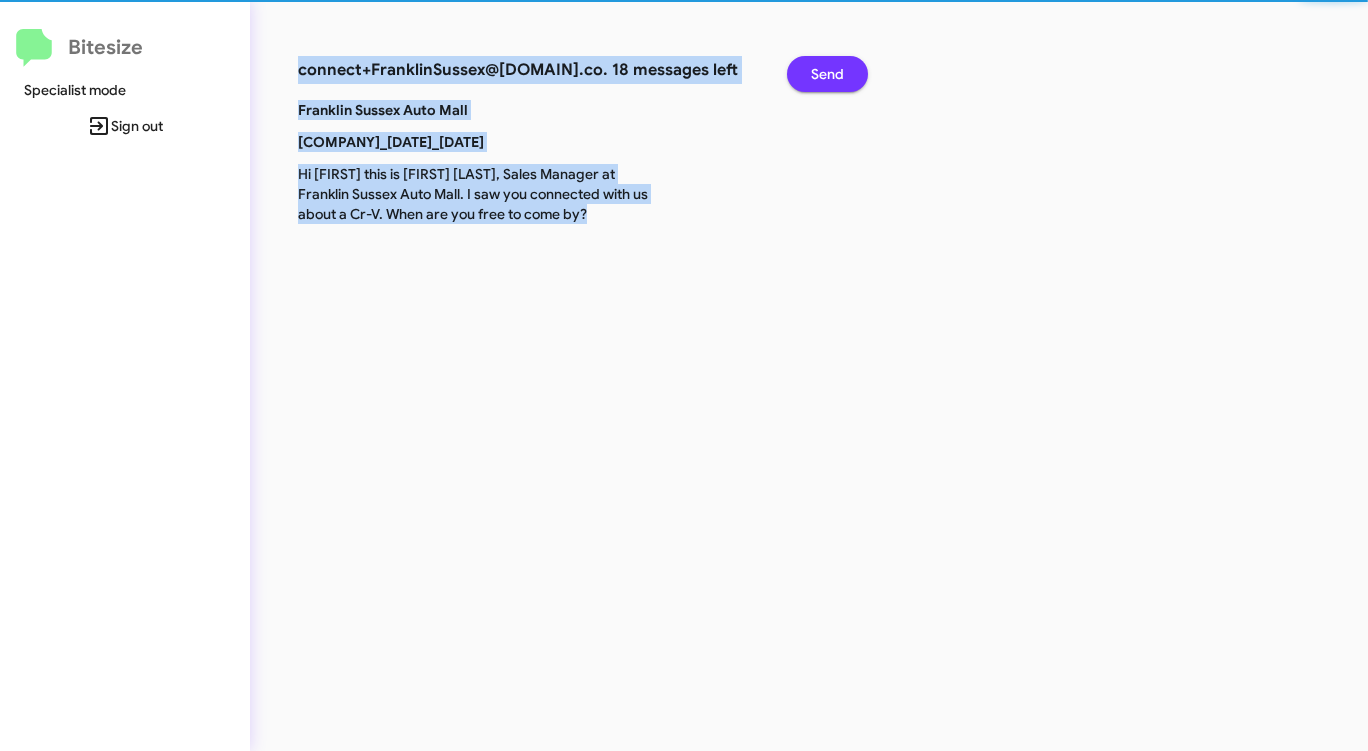 click on "Send" 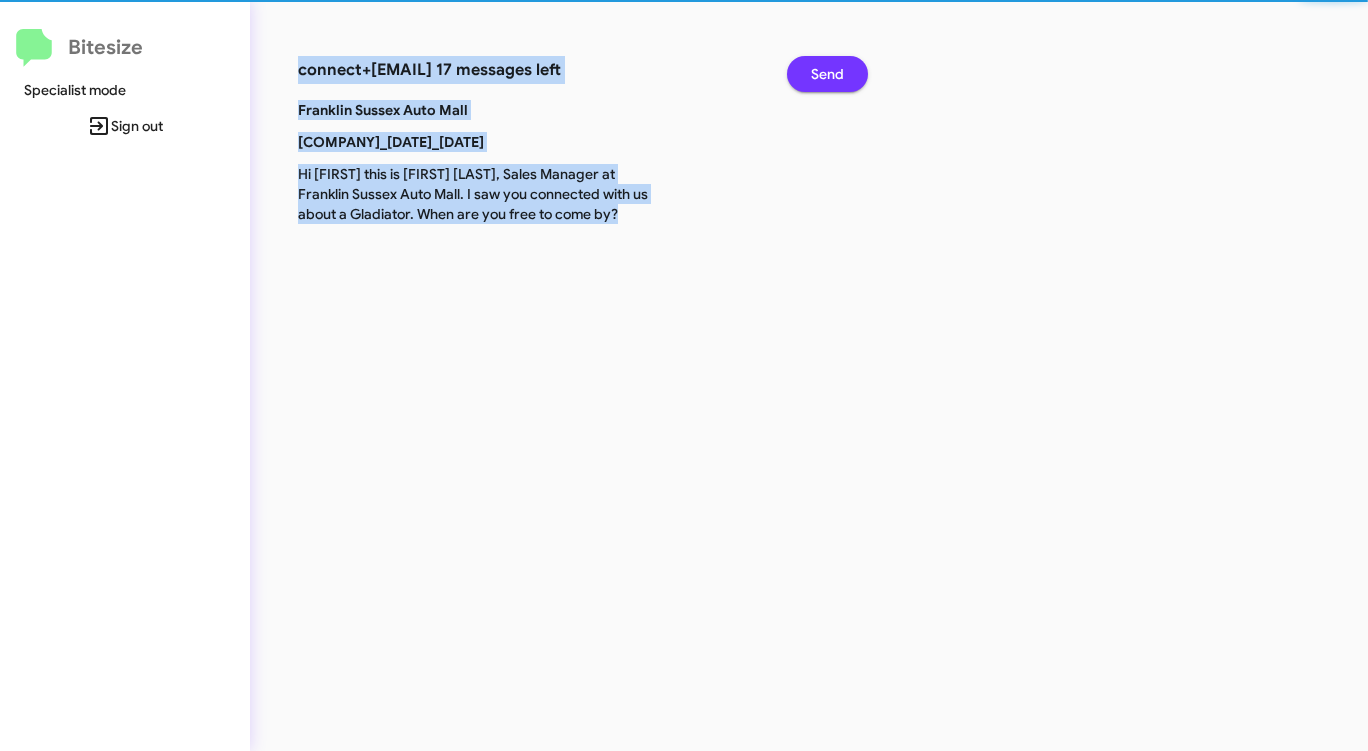 click on "Send" 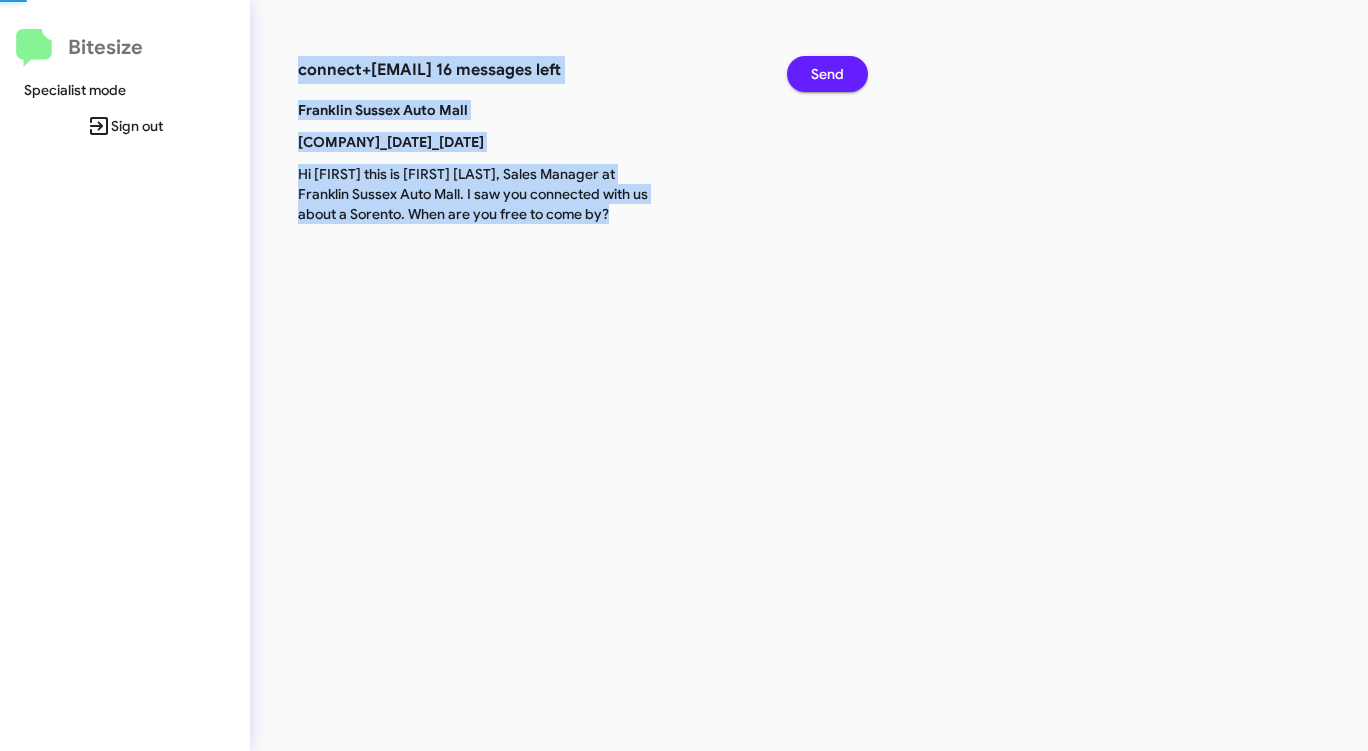 click on "Send" 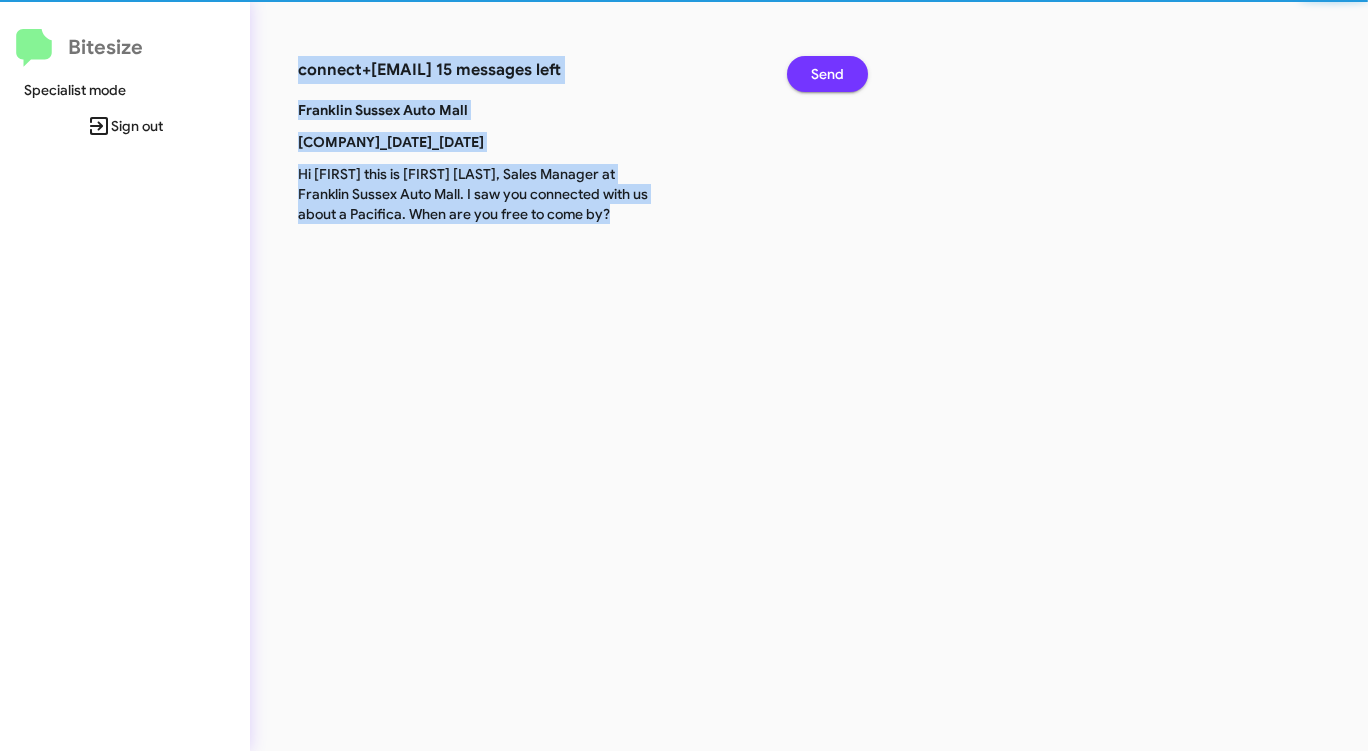 click on "Send" 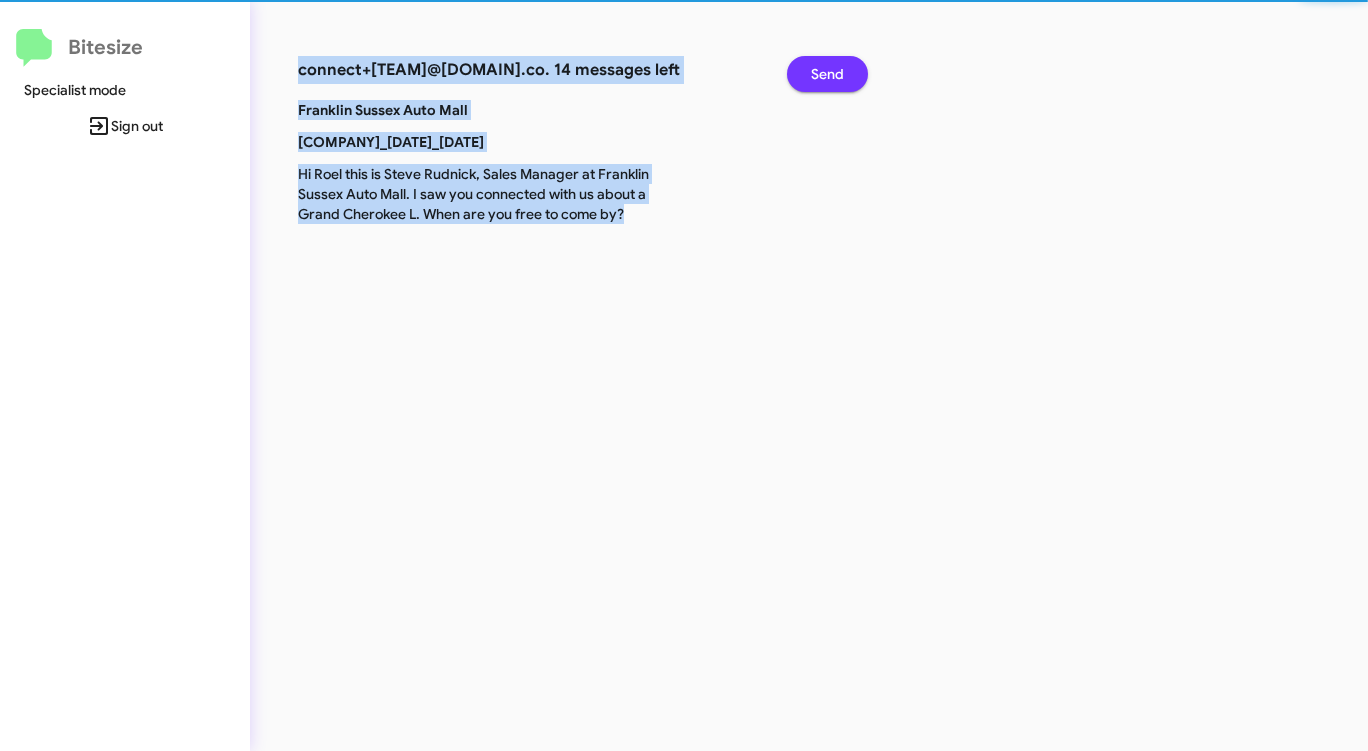 click on "Send" 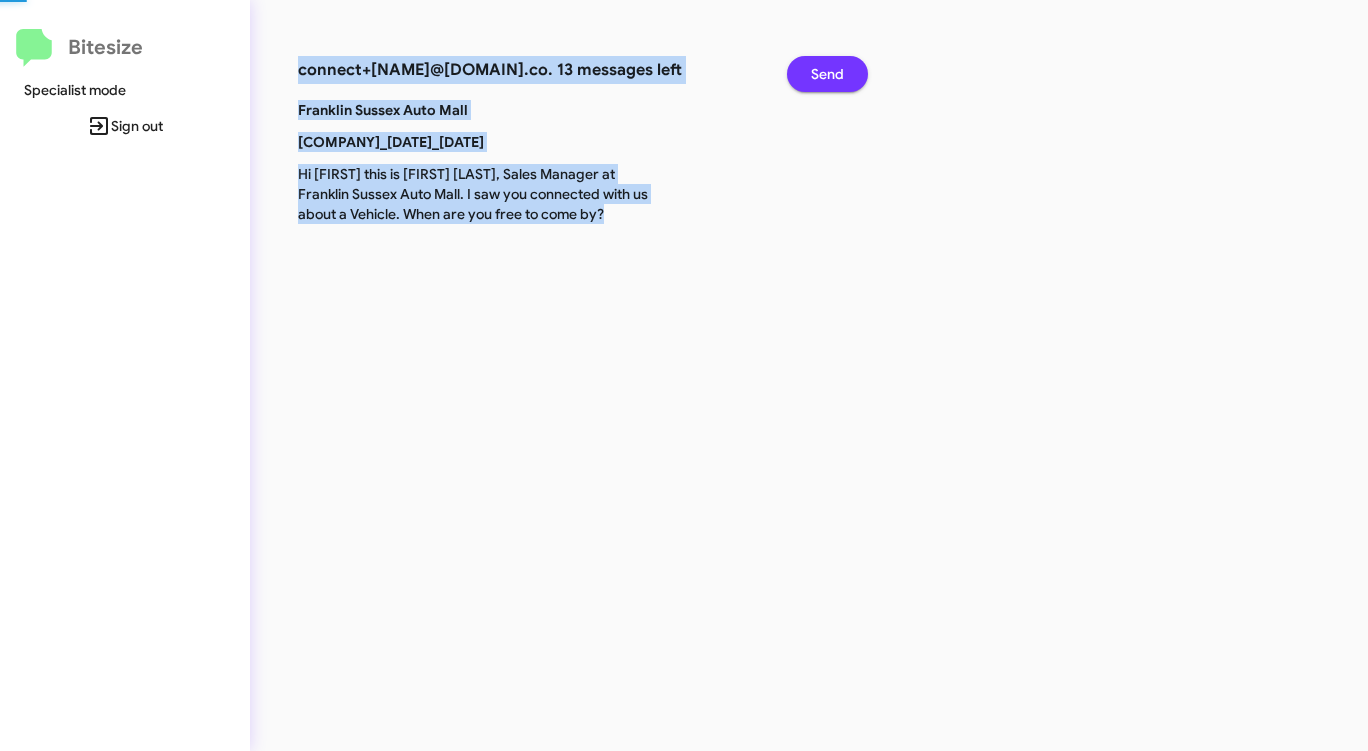 click on "Send" 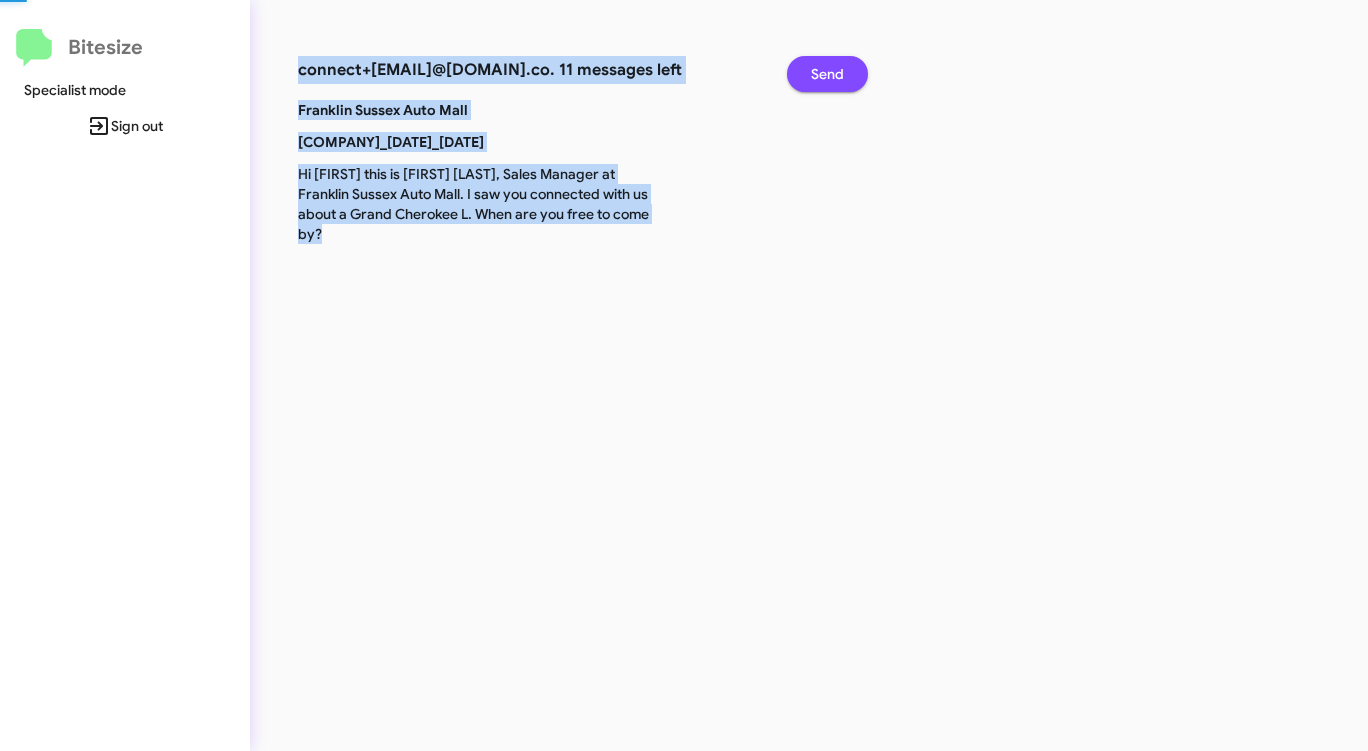 click on "Send" 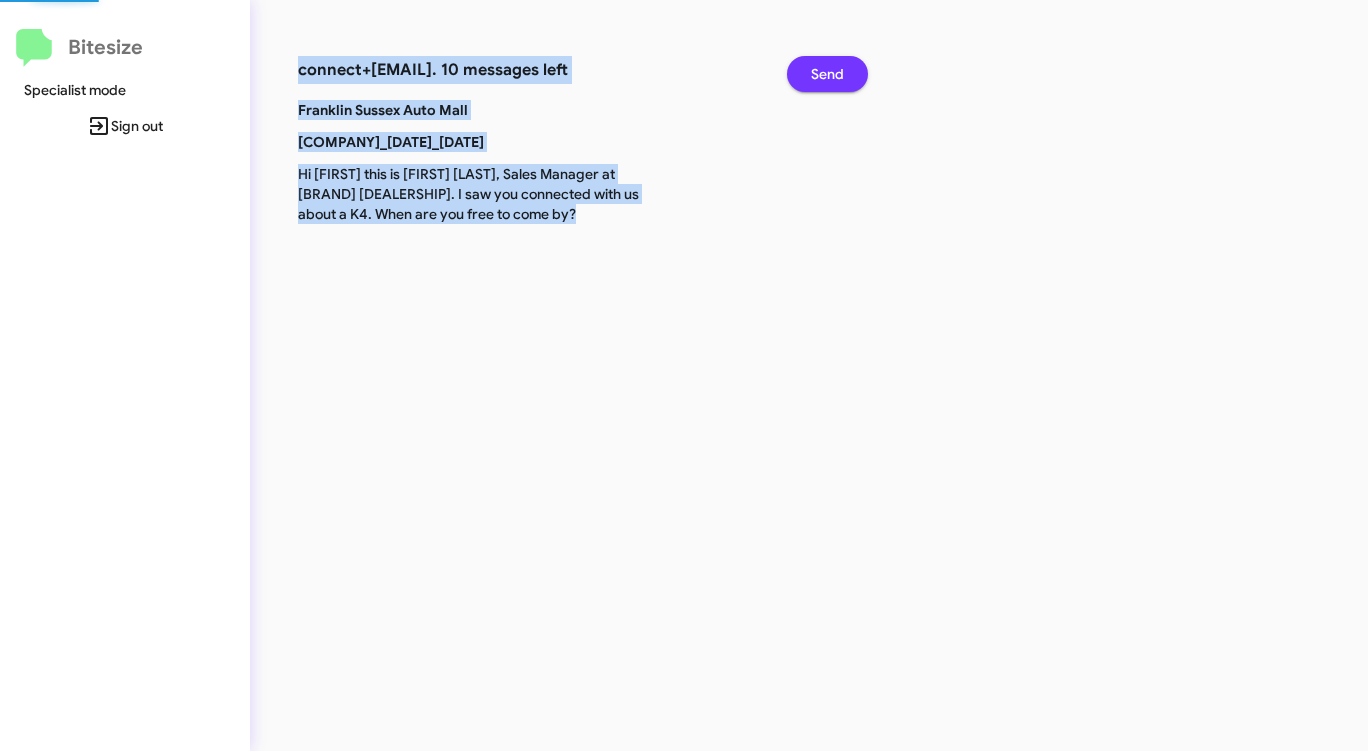 click on "Send" 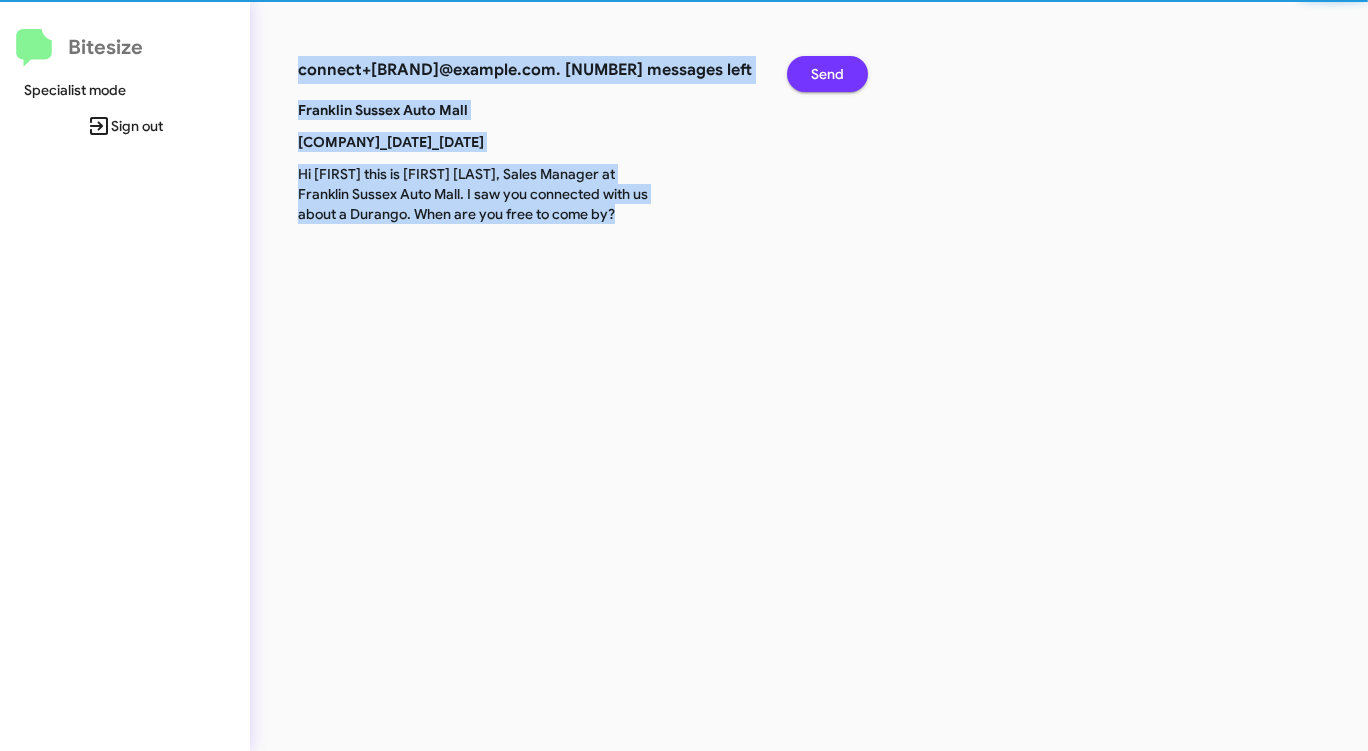 click on "Send" 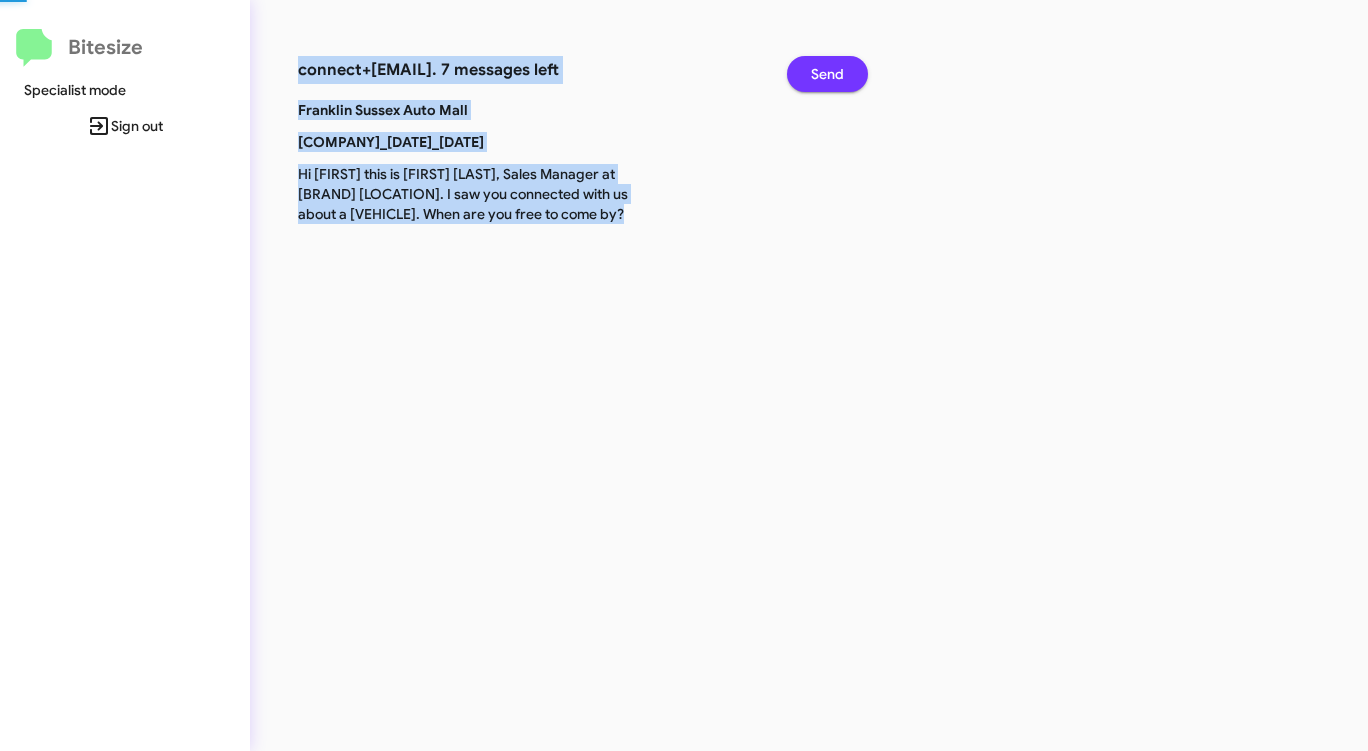 click on "Send" 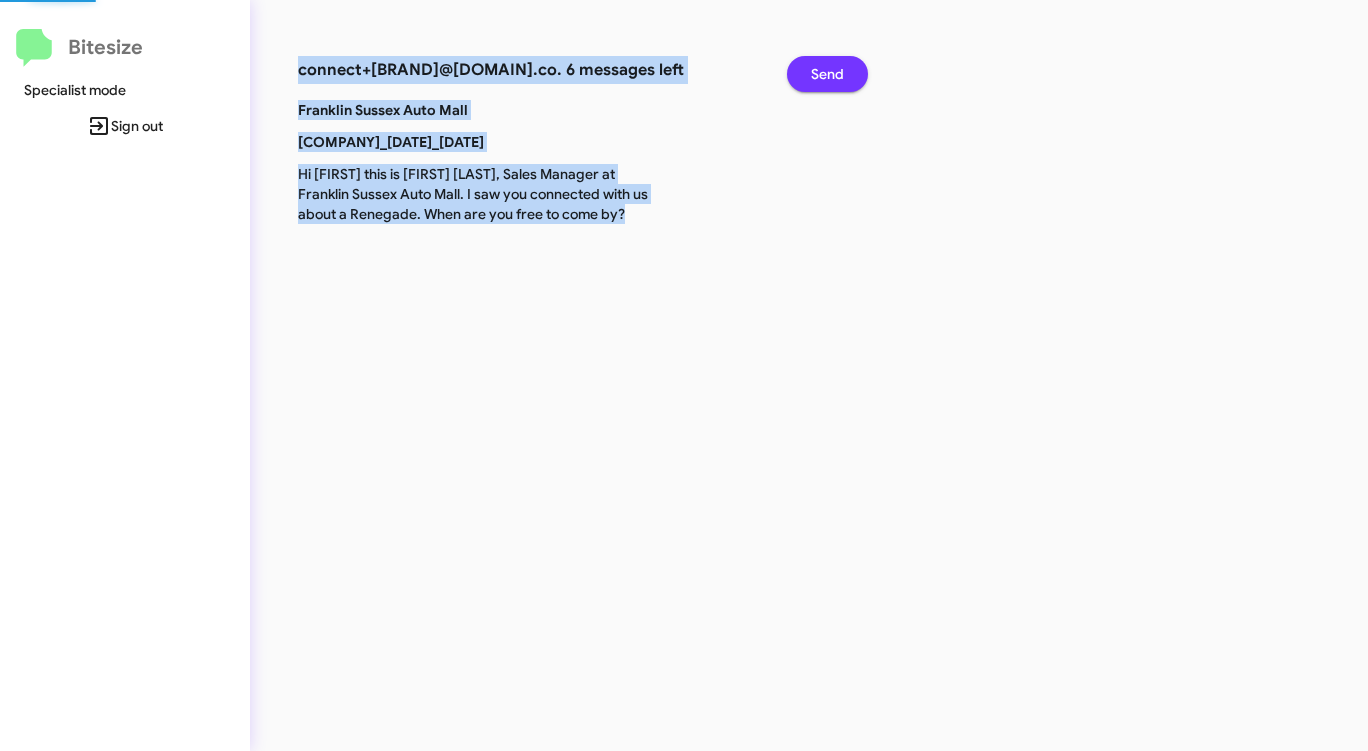 click on "Send" 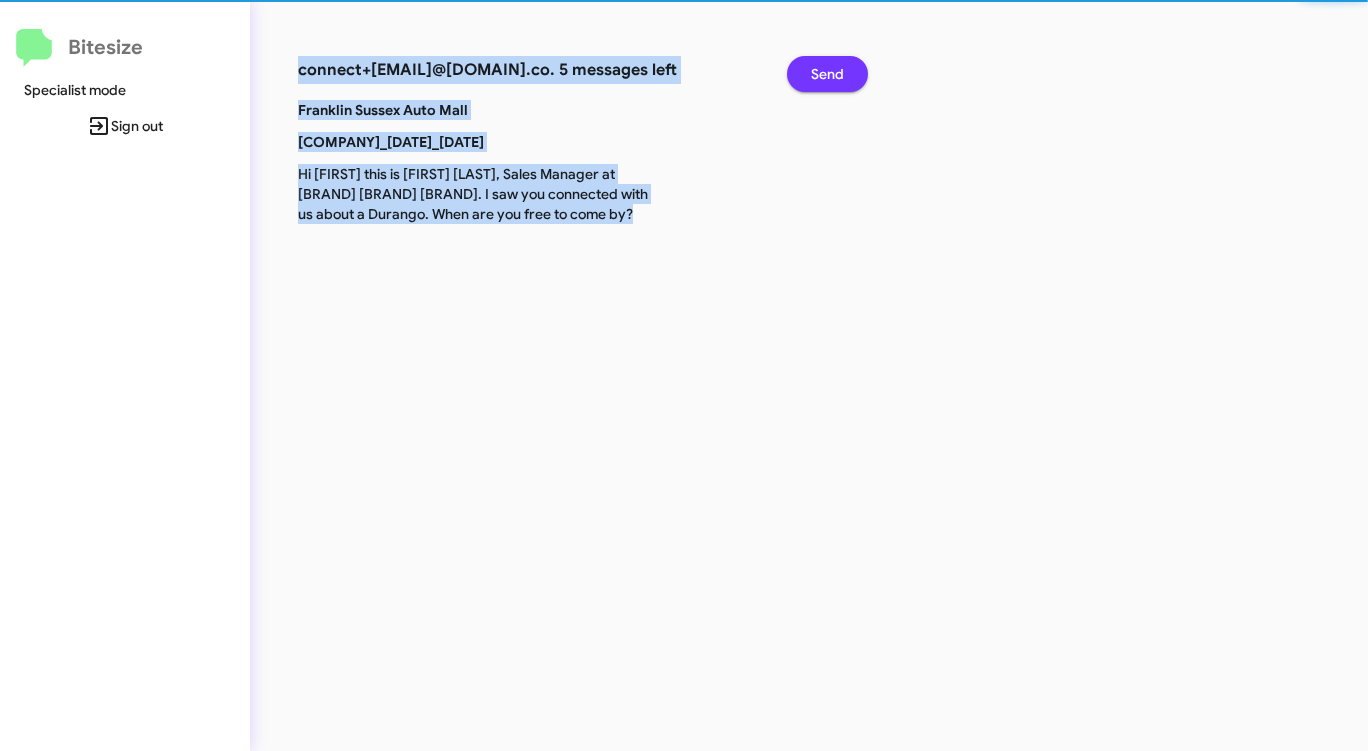 click on "Send" 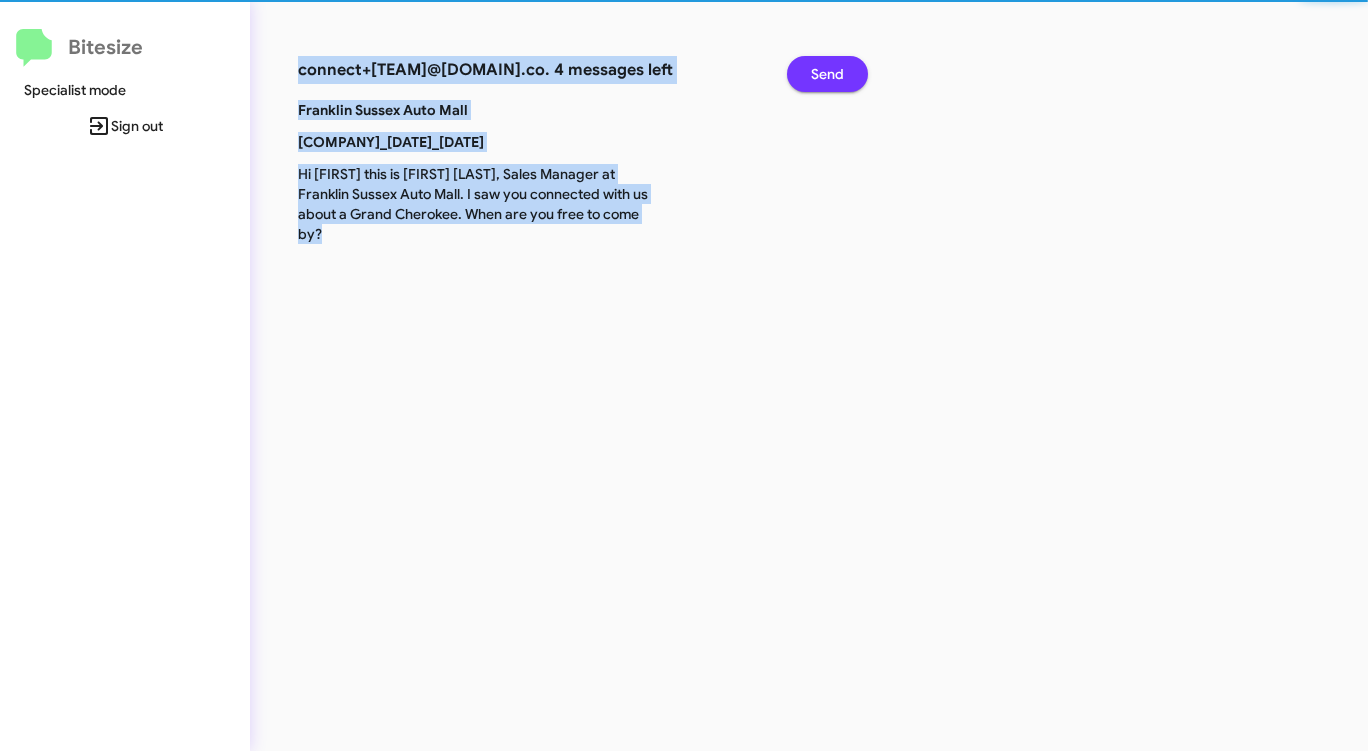 click on "Send" 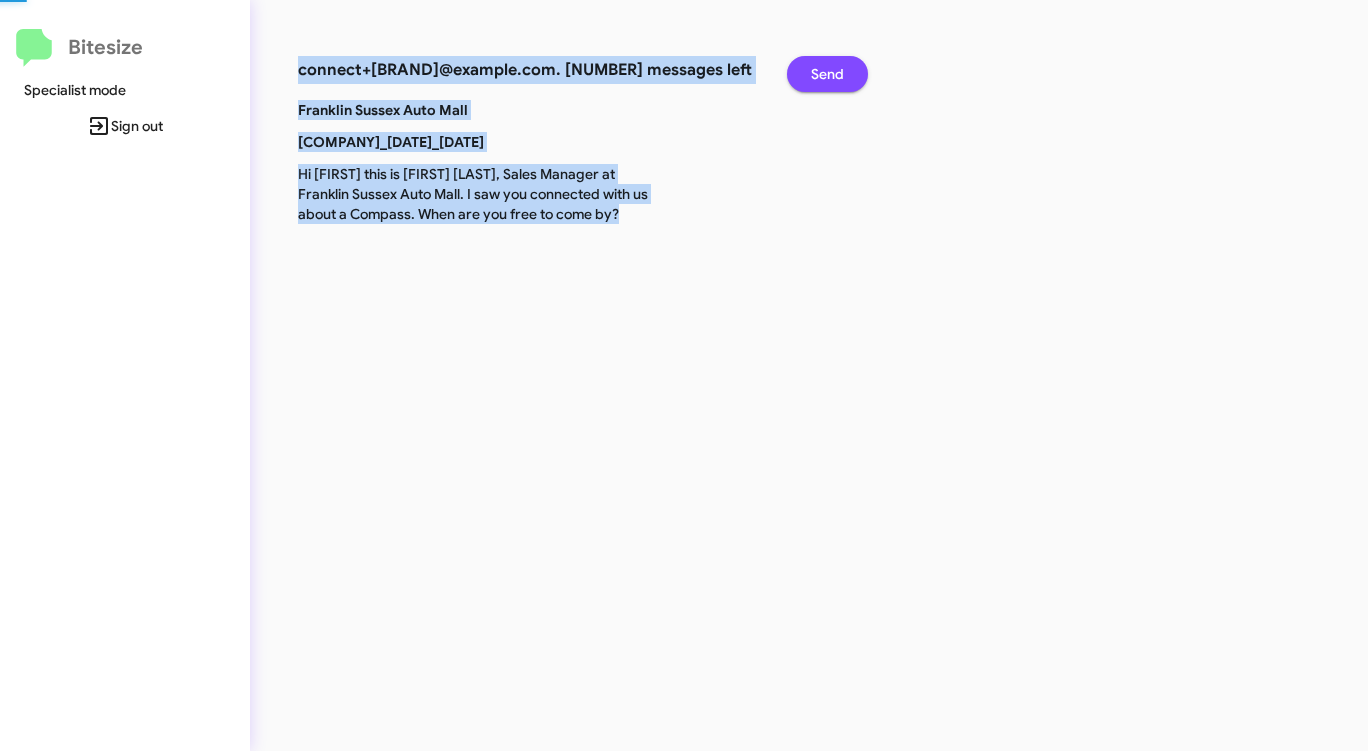 click on "Send" 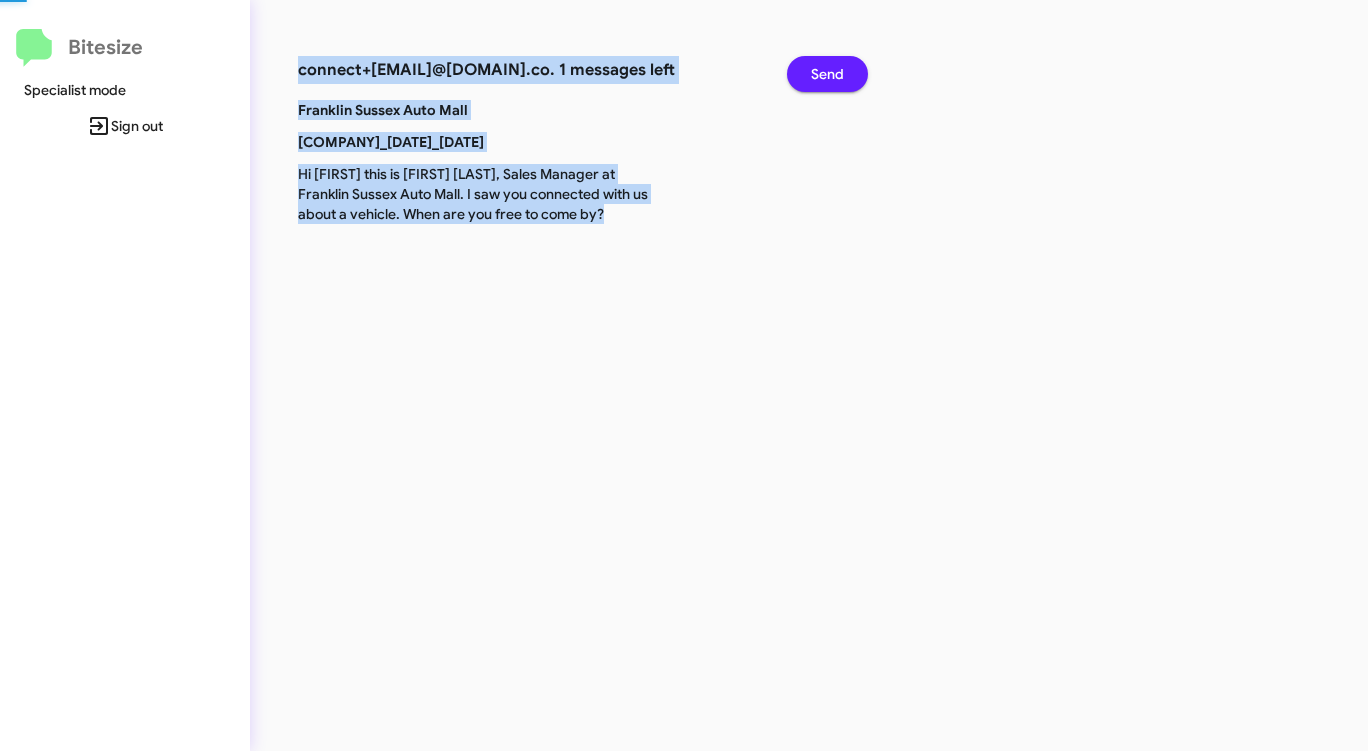 click on "Send" 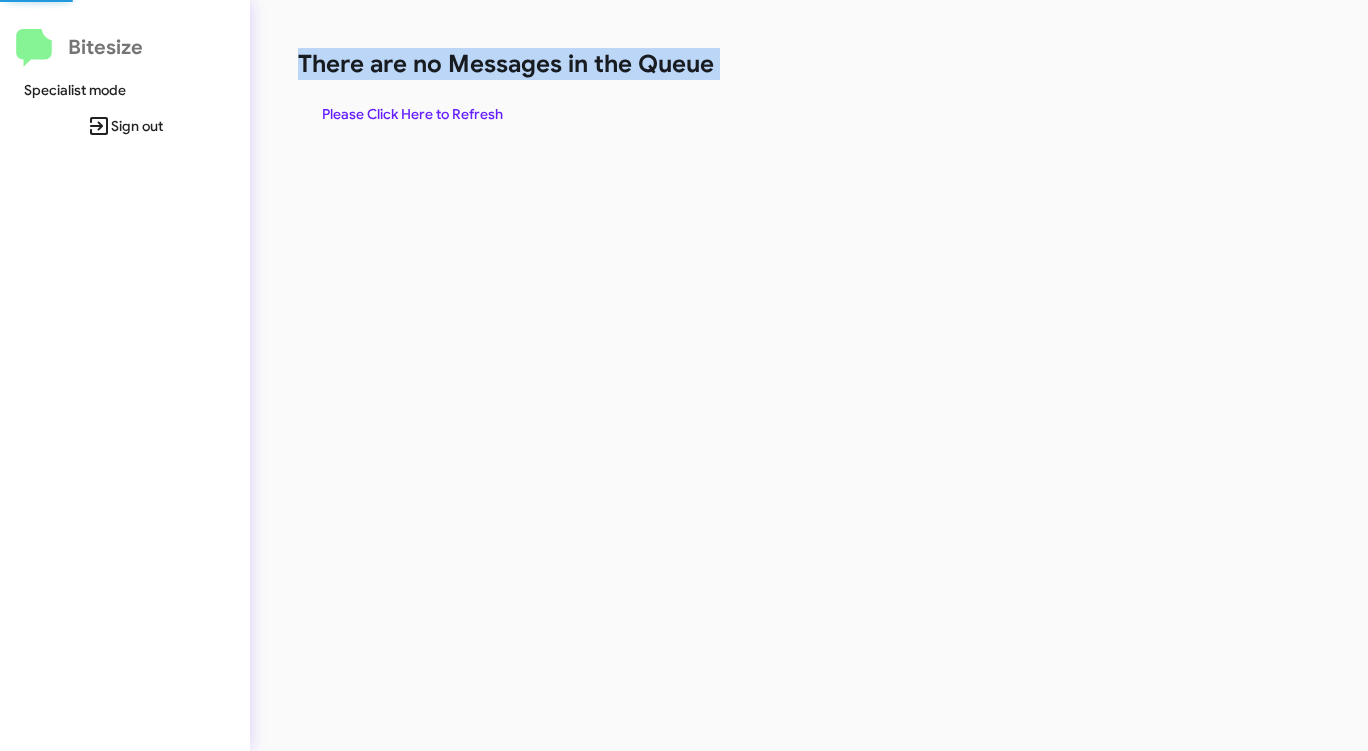 click on "There are no Messages in the Queue" 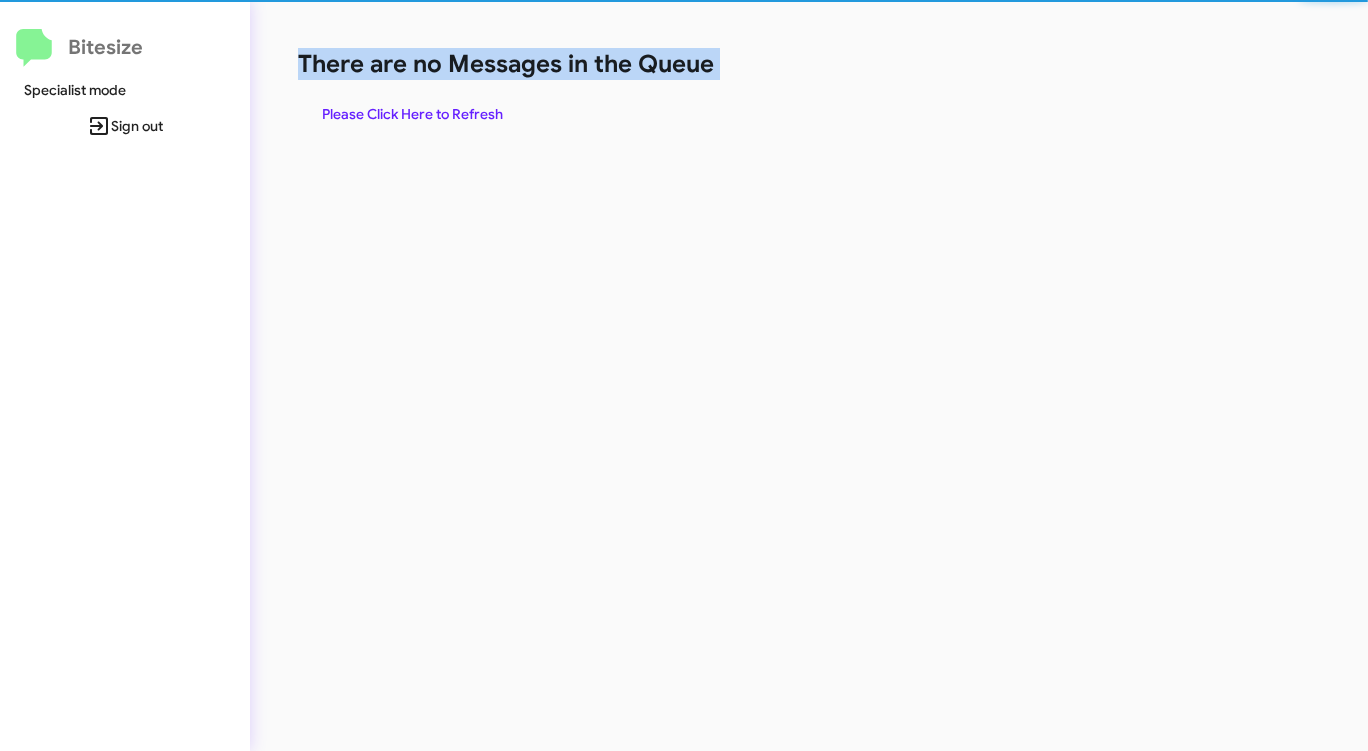 click on "There are no Messages in the Queue" 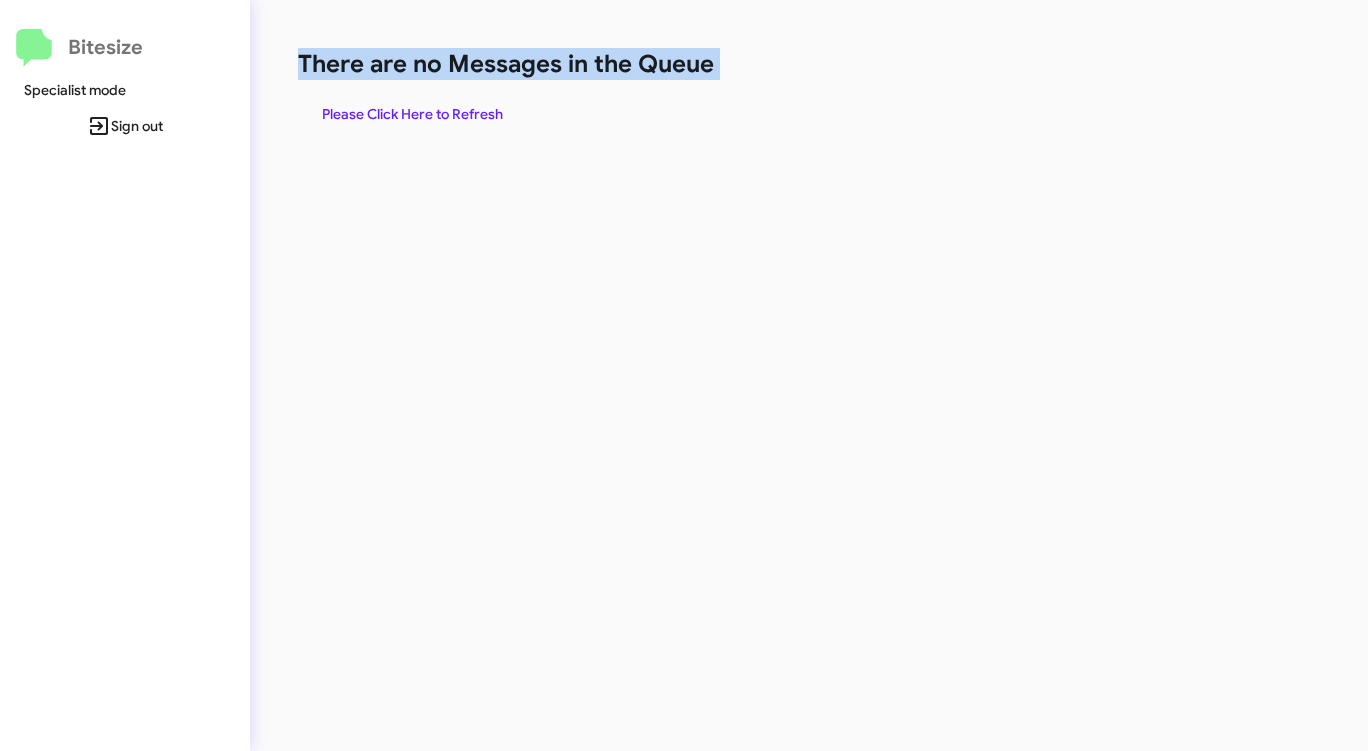 click on "There are no Messages in the Queue" 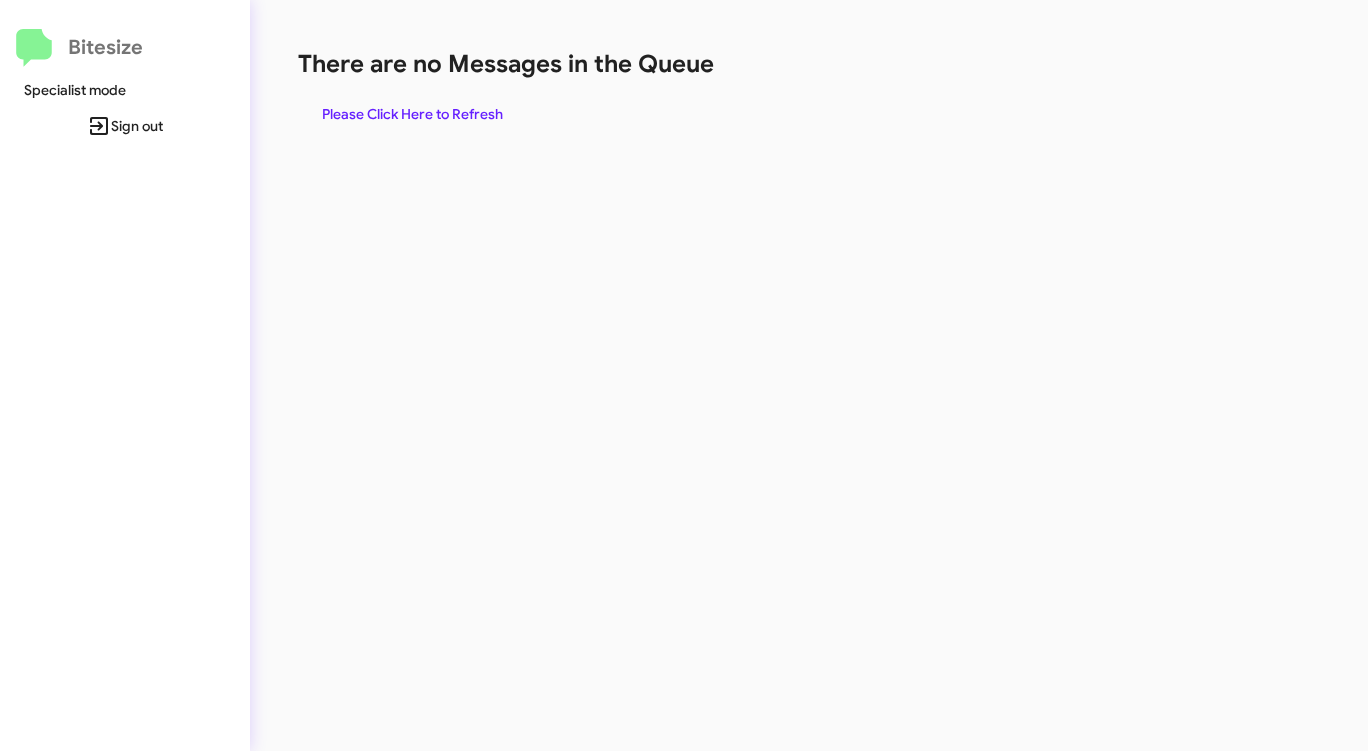 click on "There are no Messages in the Queue" 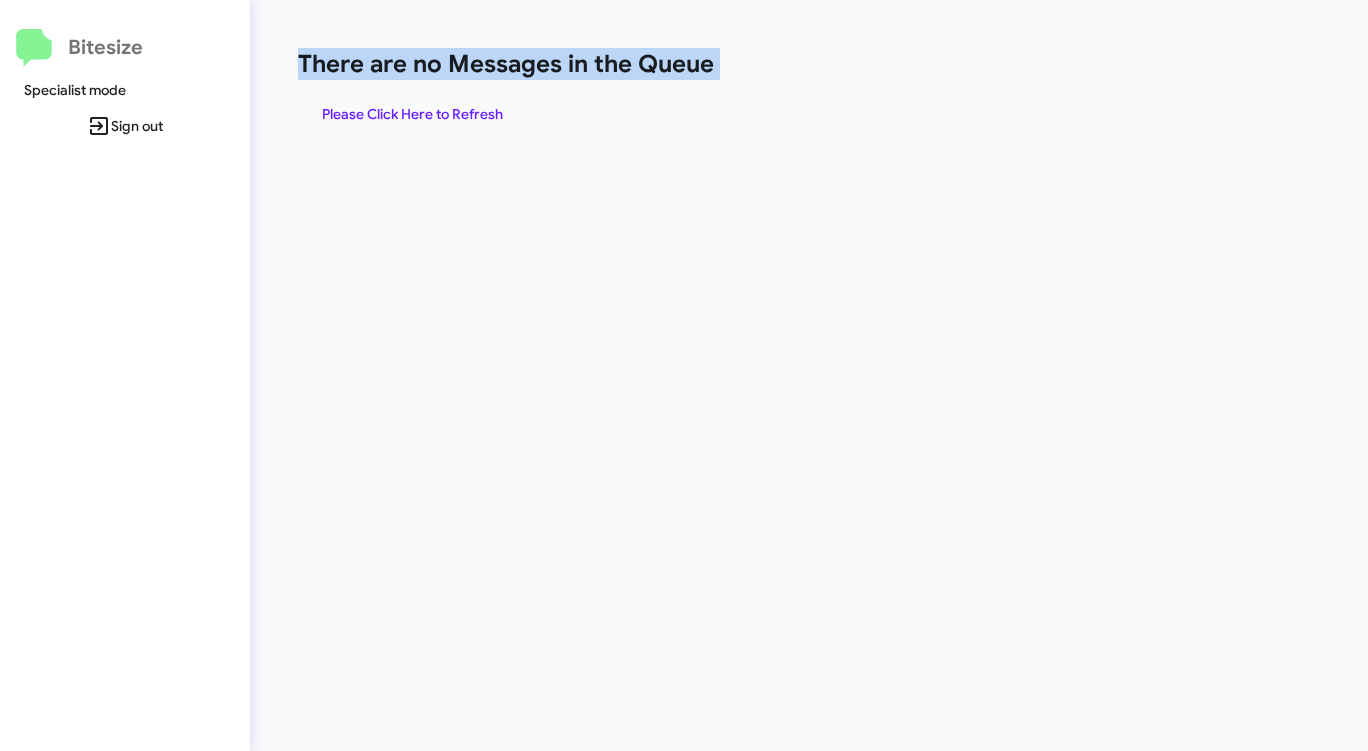 click on "There are no Messages in the Queue" 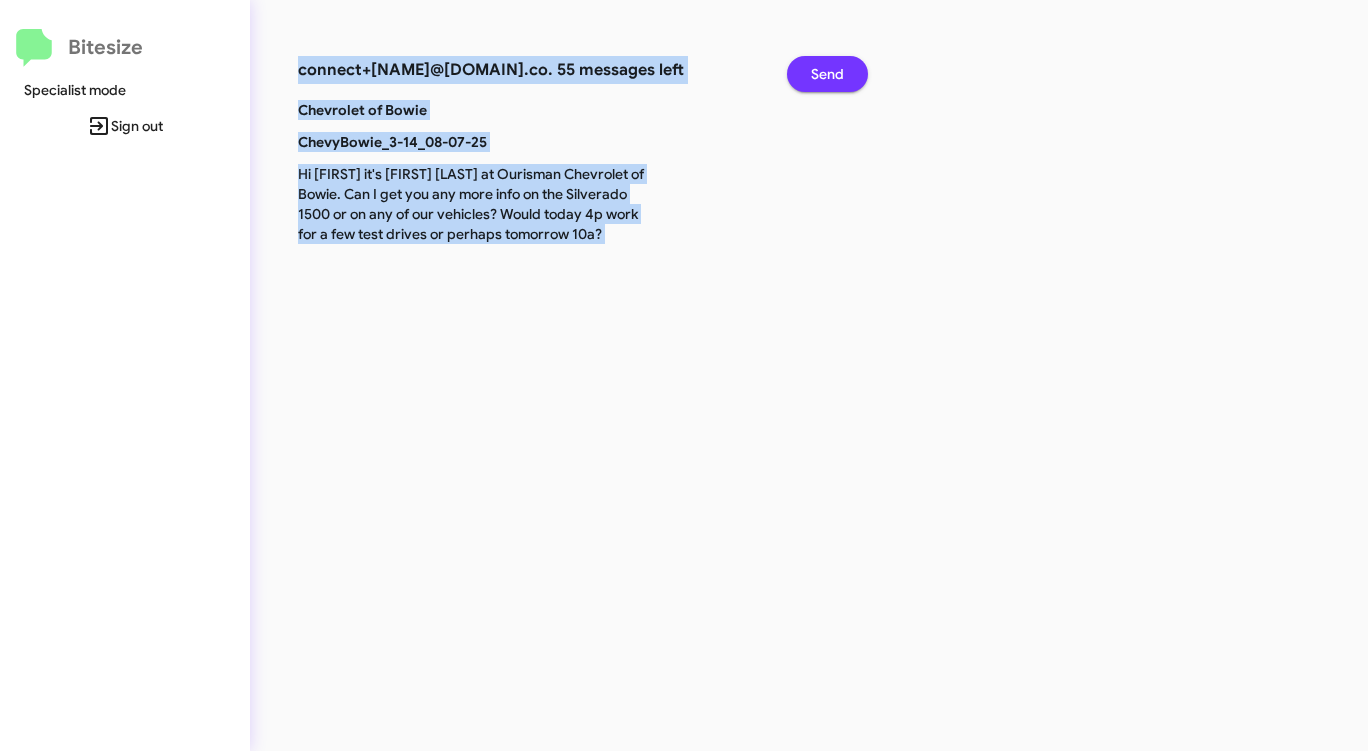click on "Send" 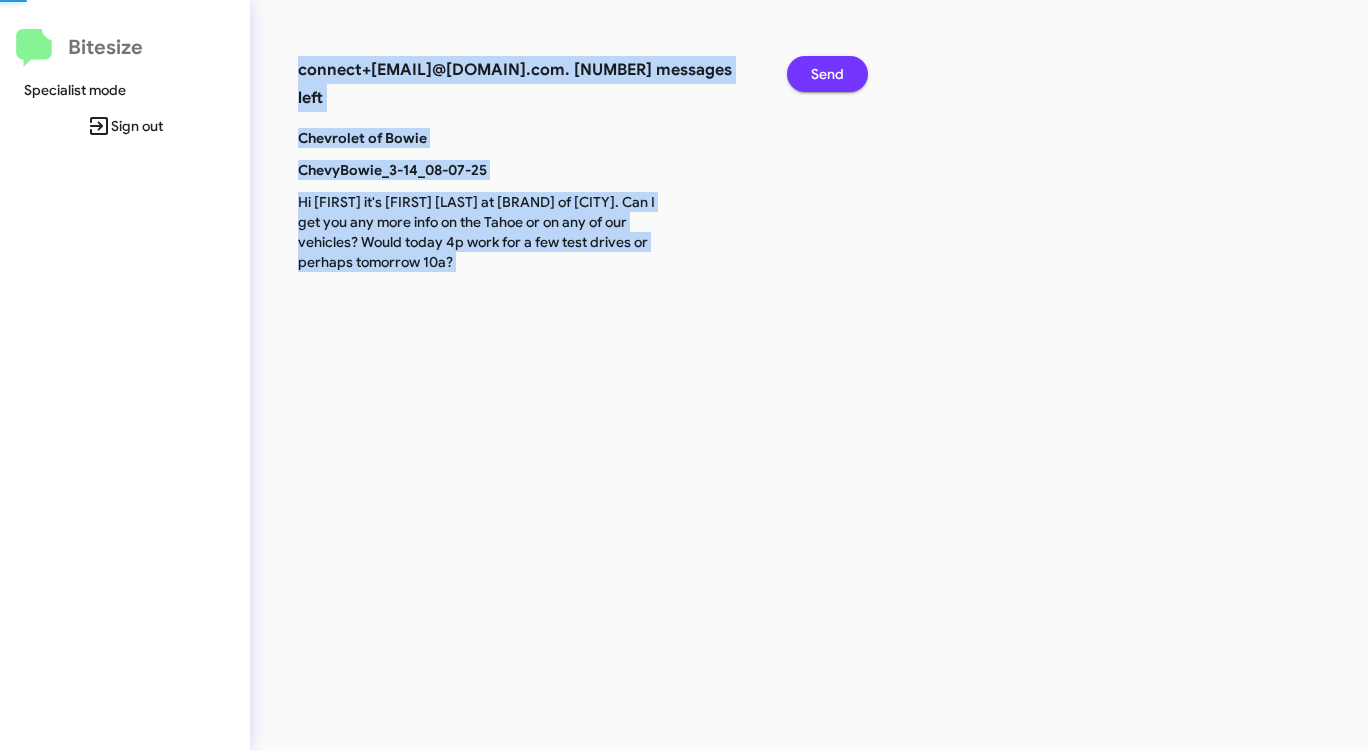 click on "Send" 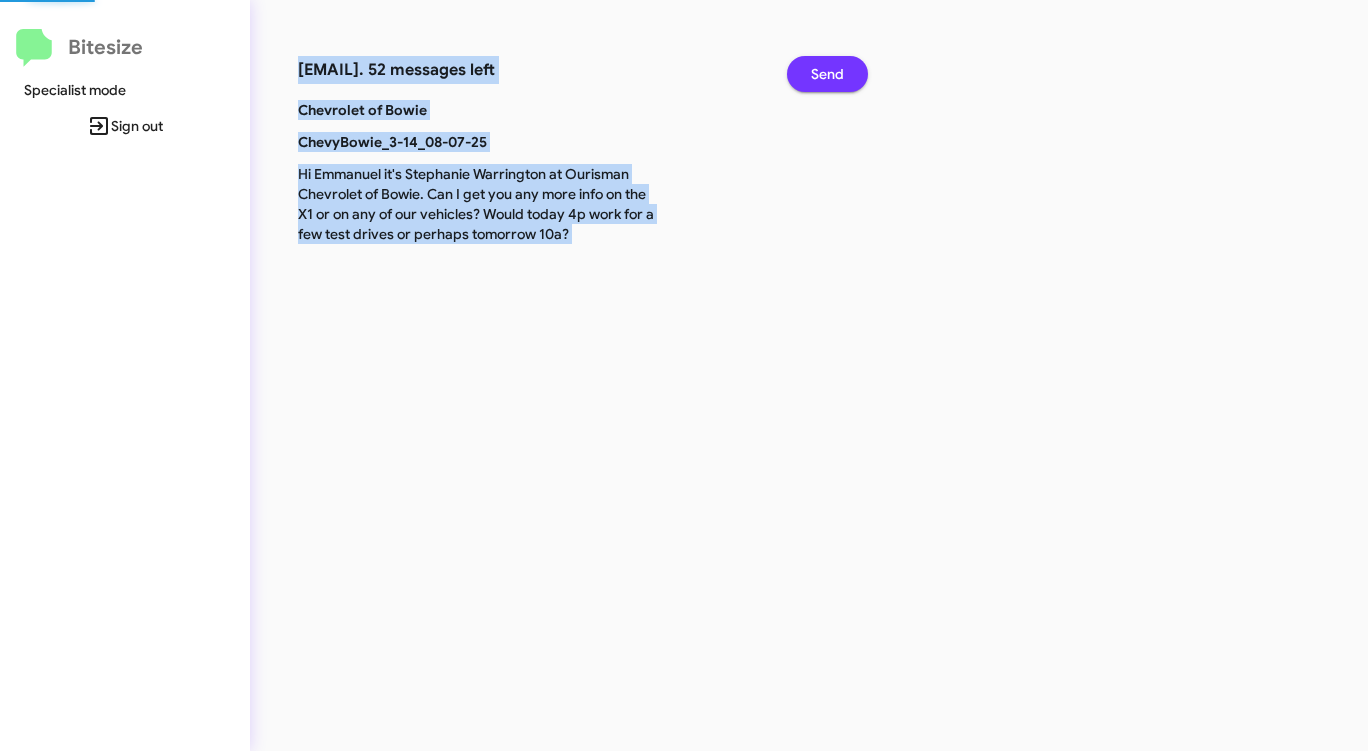 click on "Send" 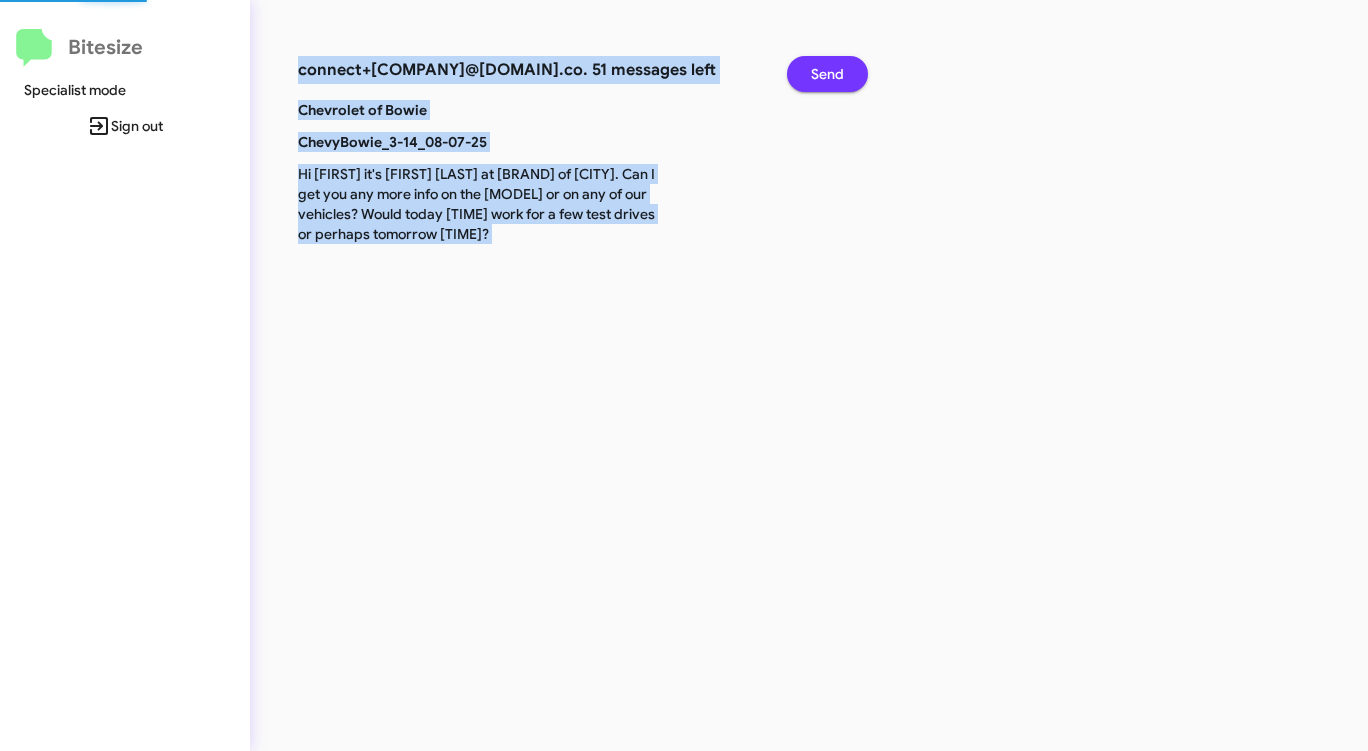 click on "Send" 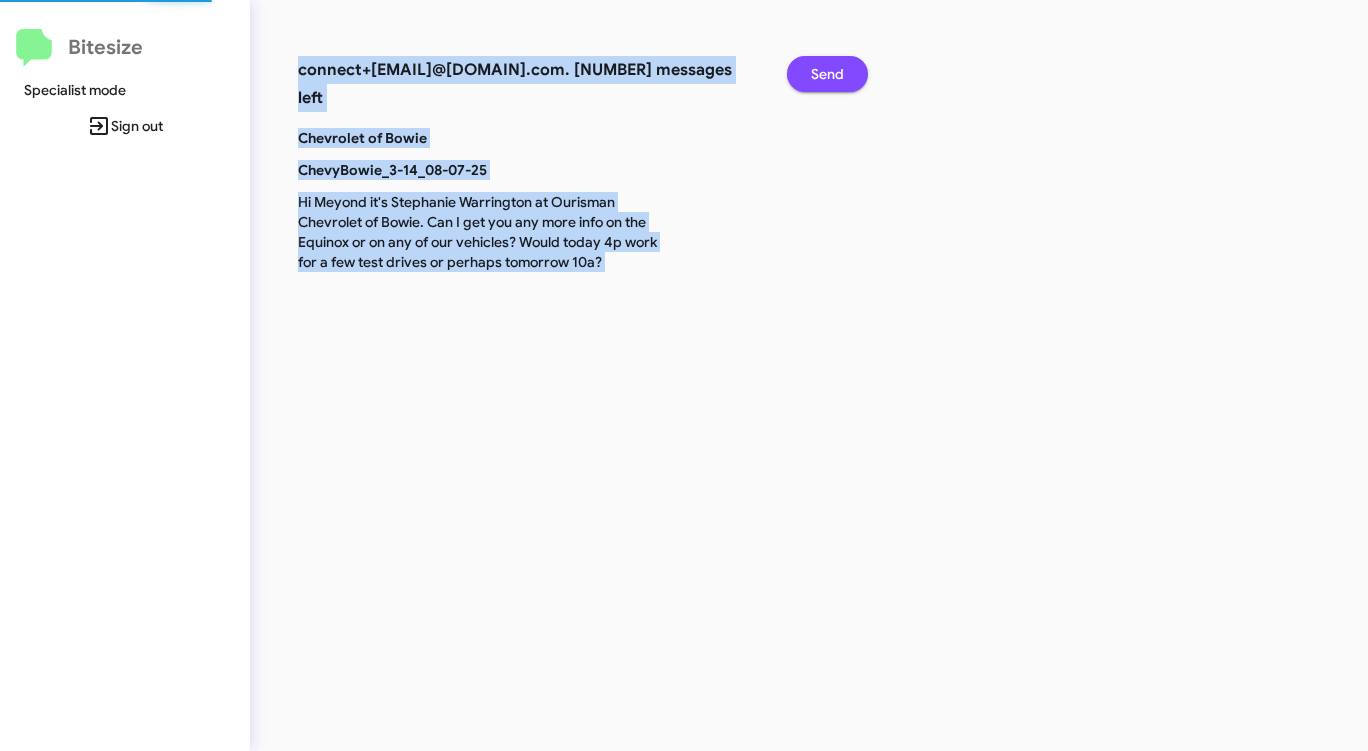 click on "Send" 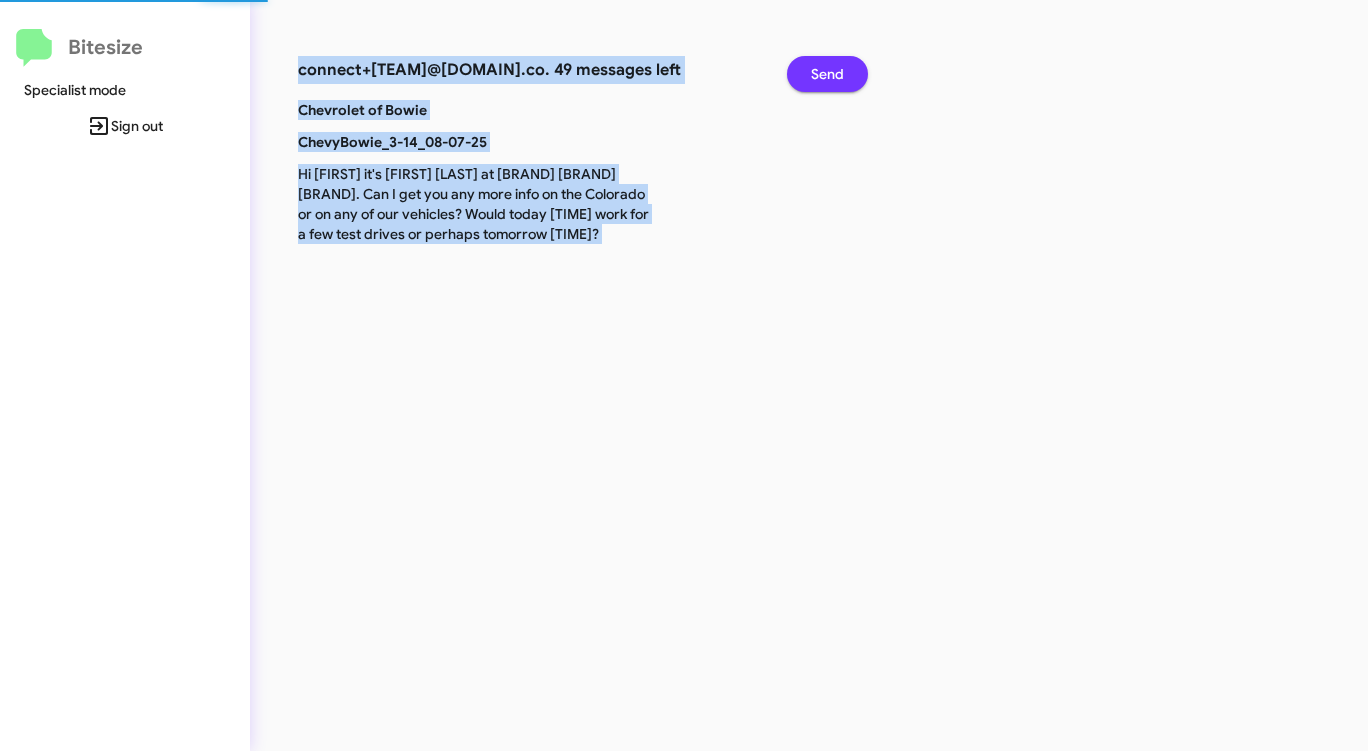 click on "Send" 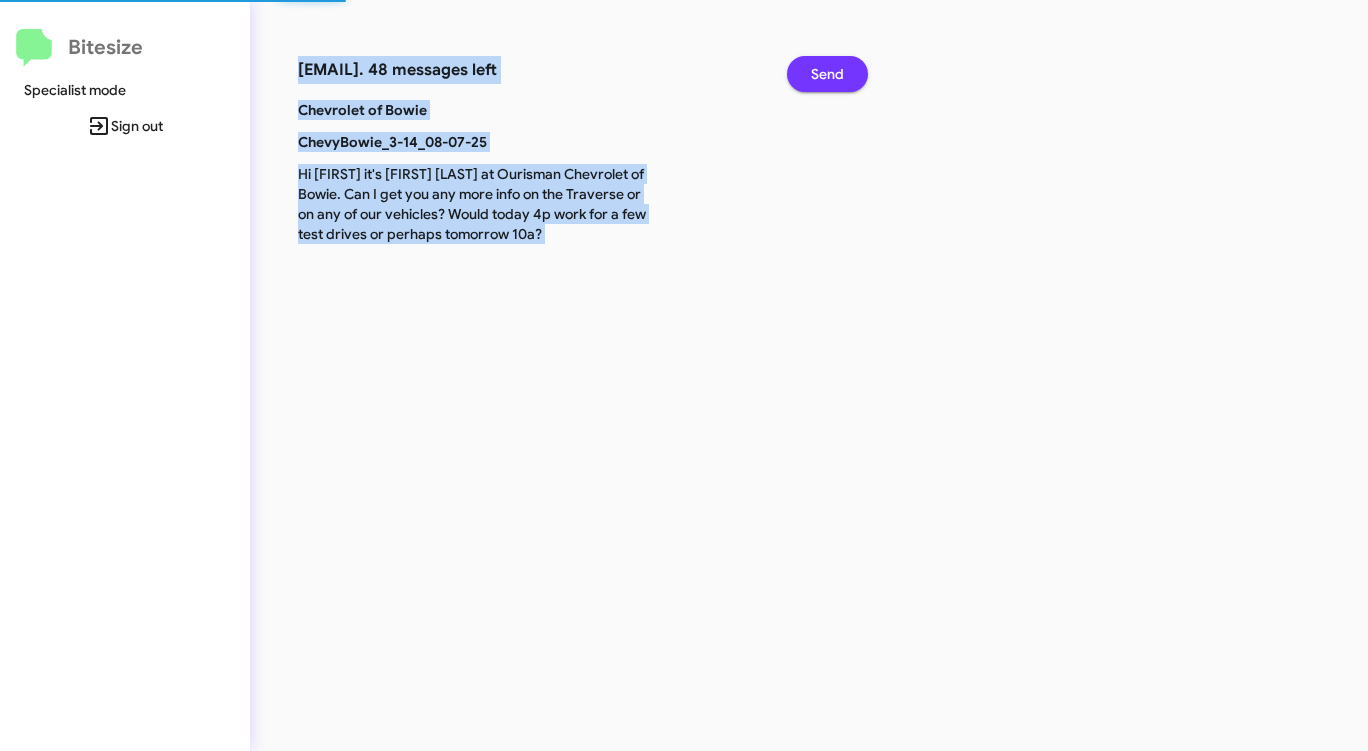 click on "Send" 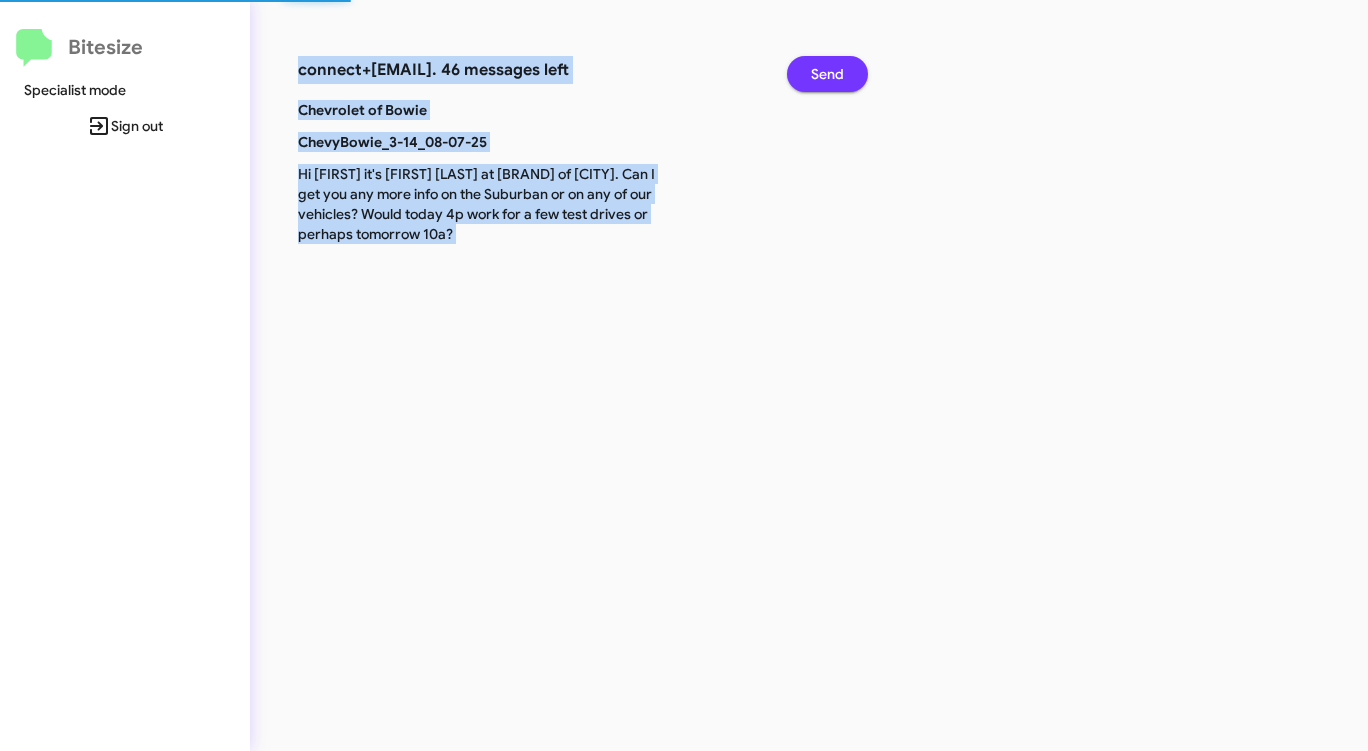 click on "Send" 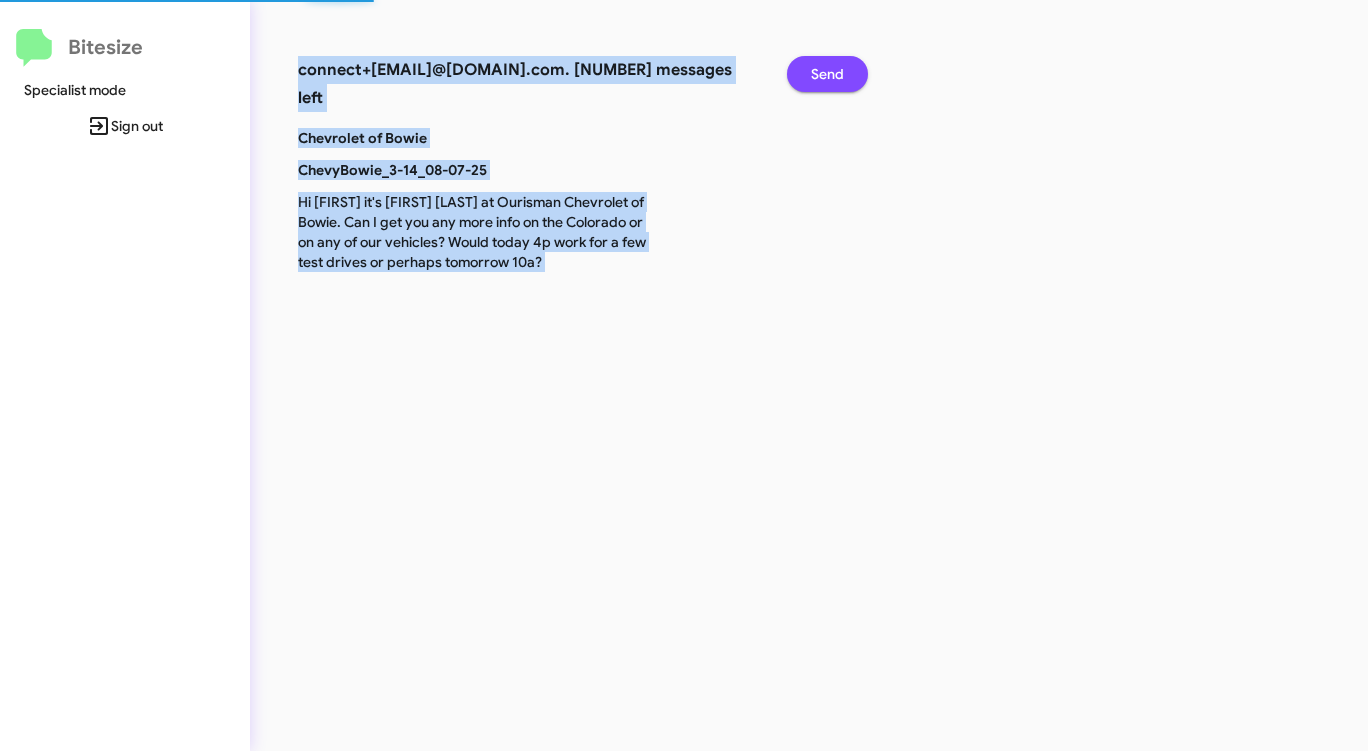 click on "Send" 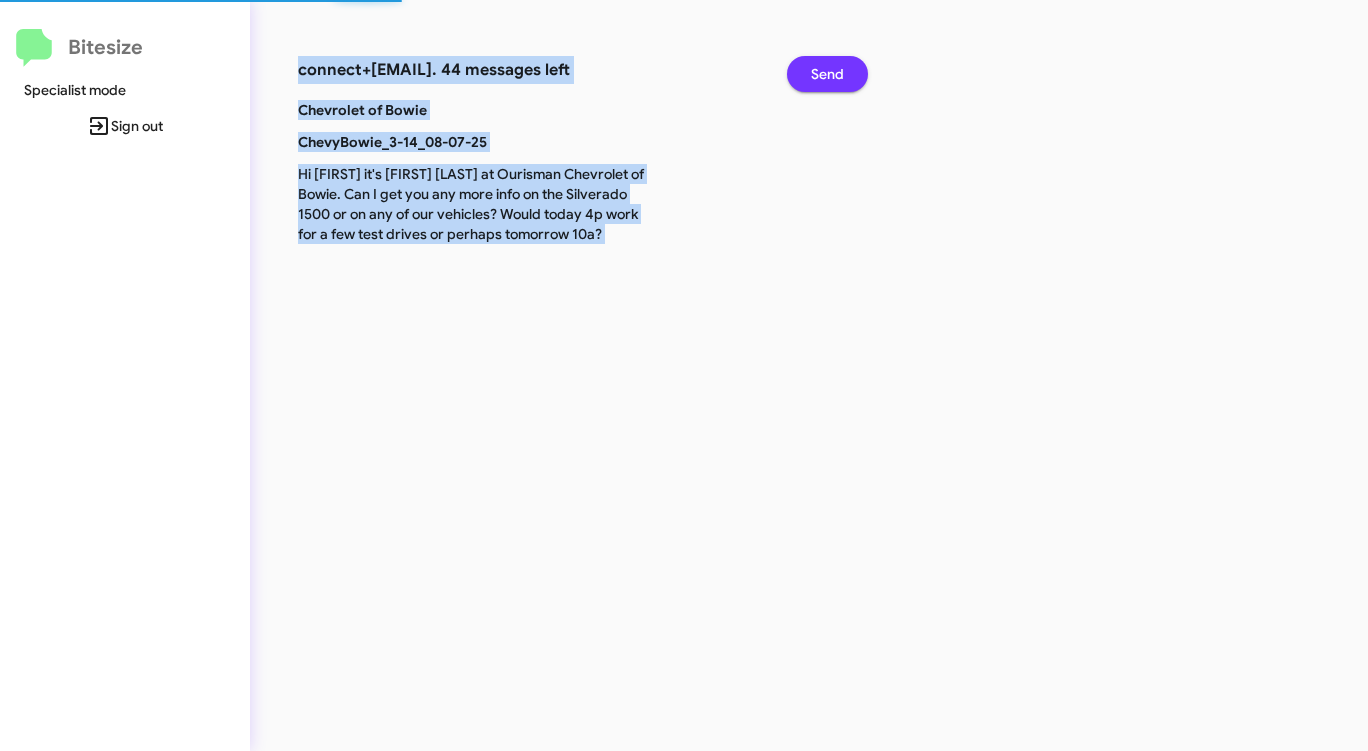 click on "Send" 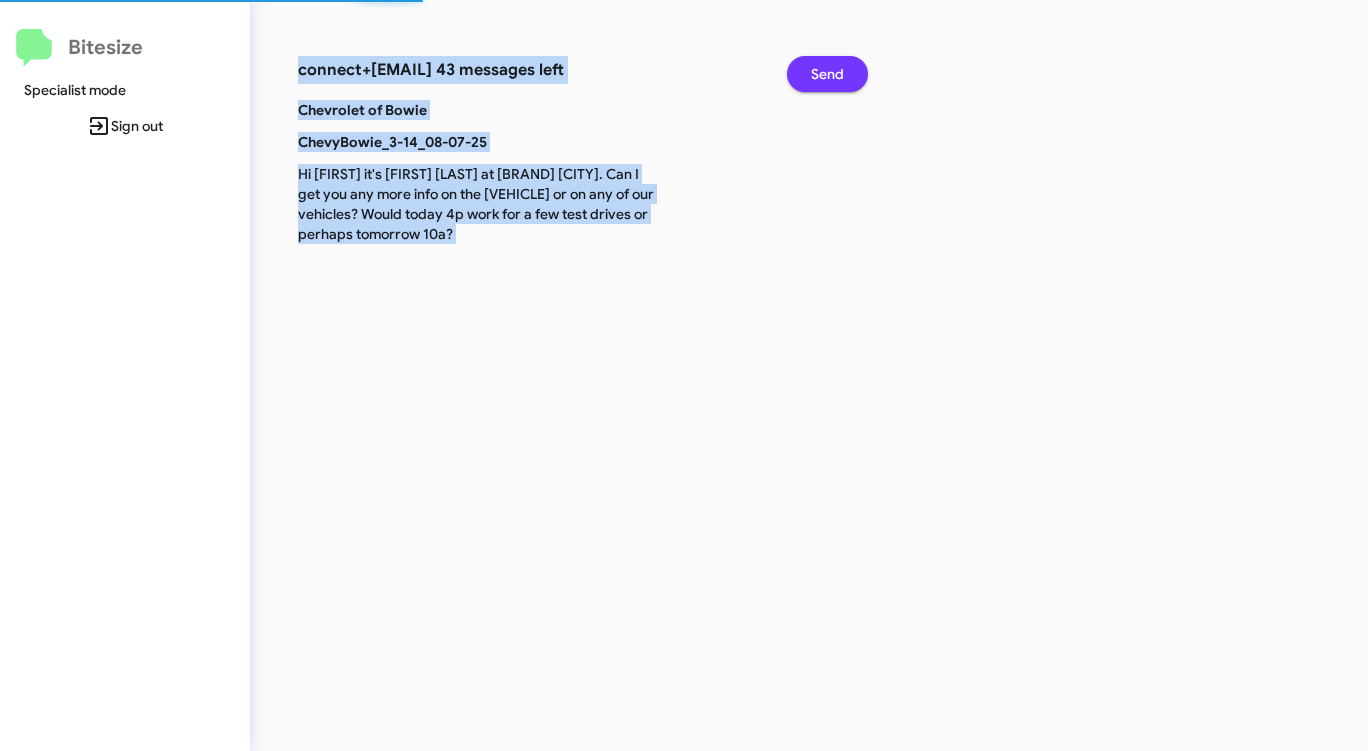 click on "Send" 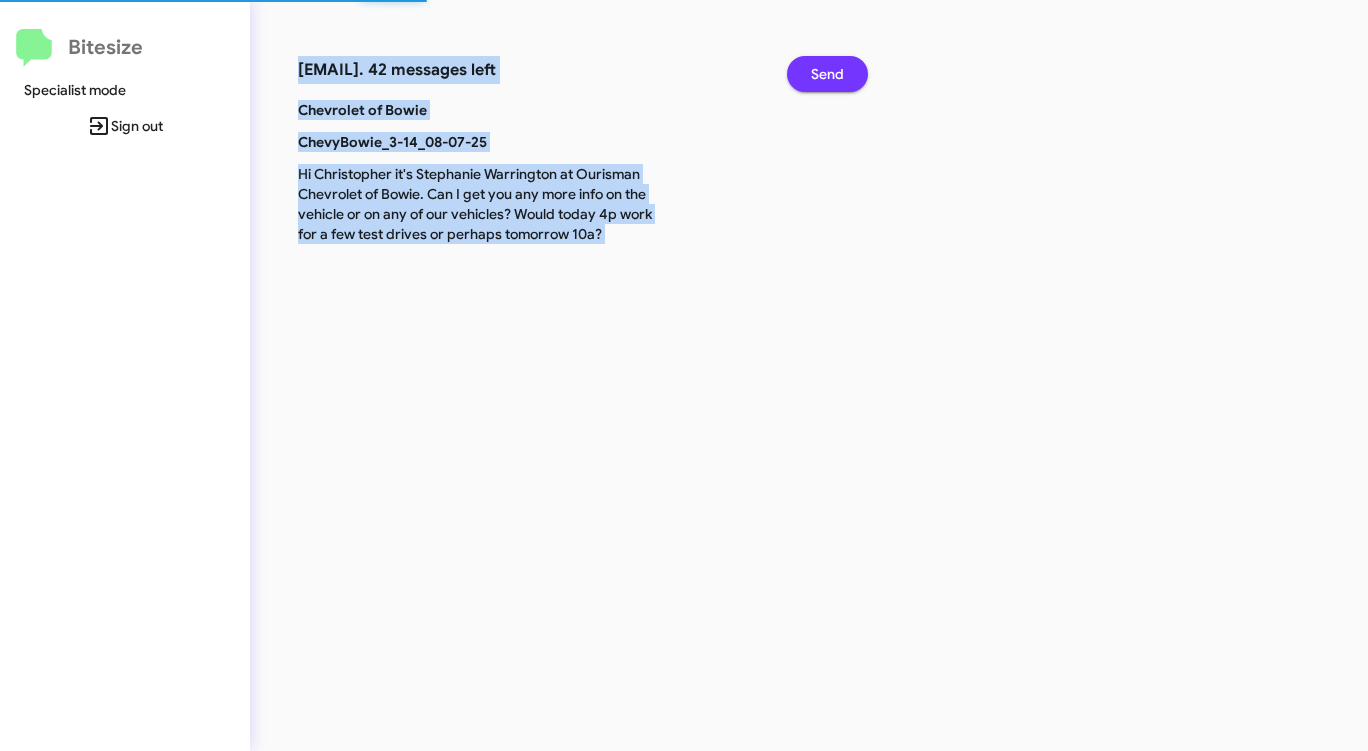 click on "Send" 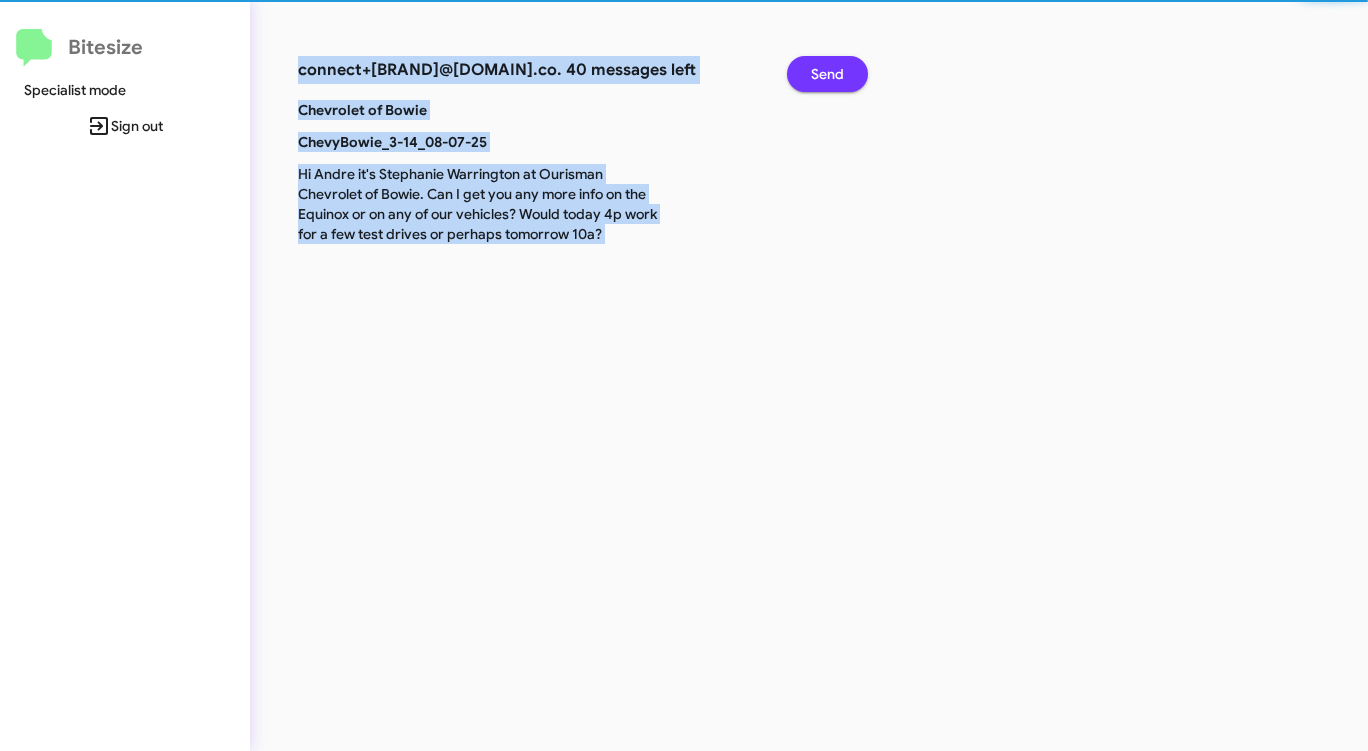 click on "Send" 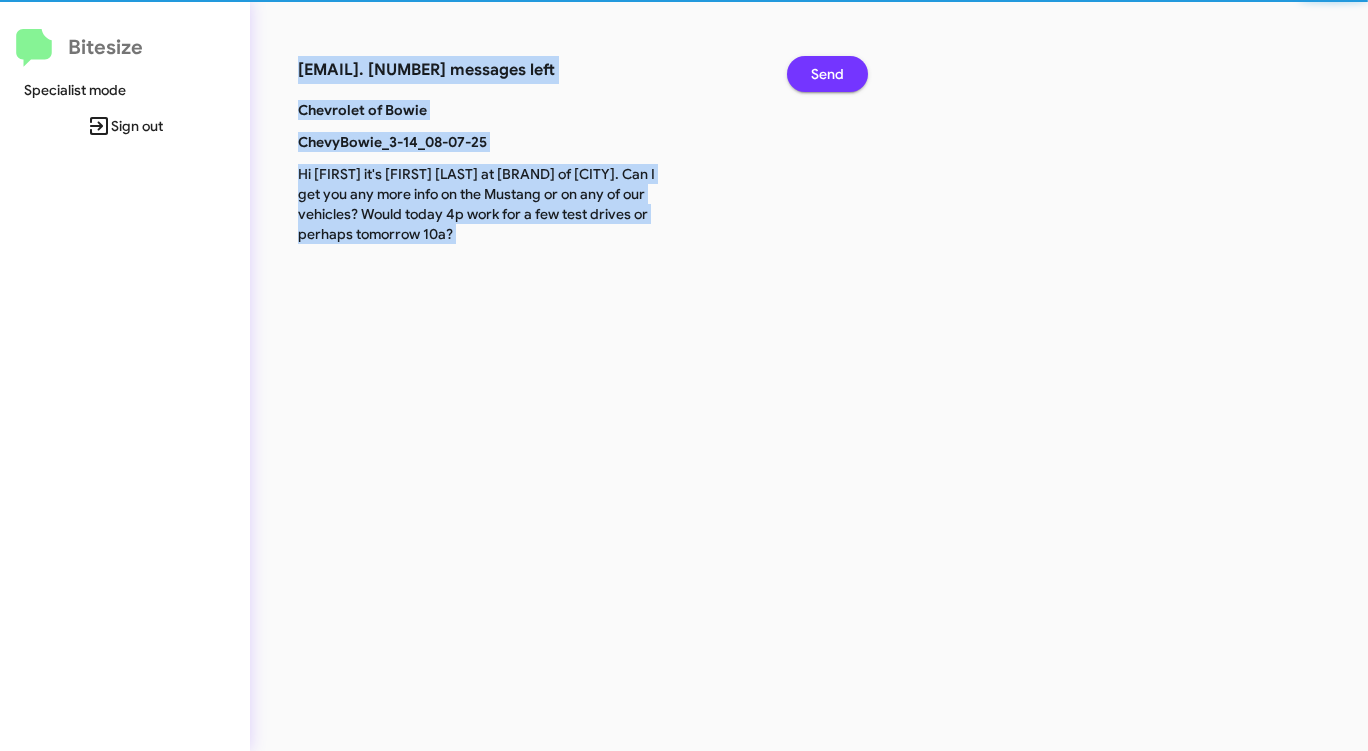 click on "Send" 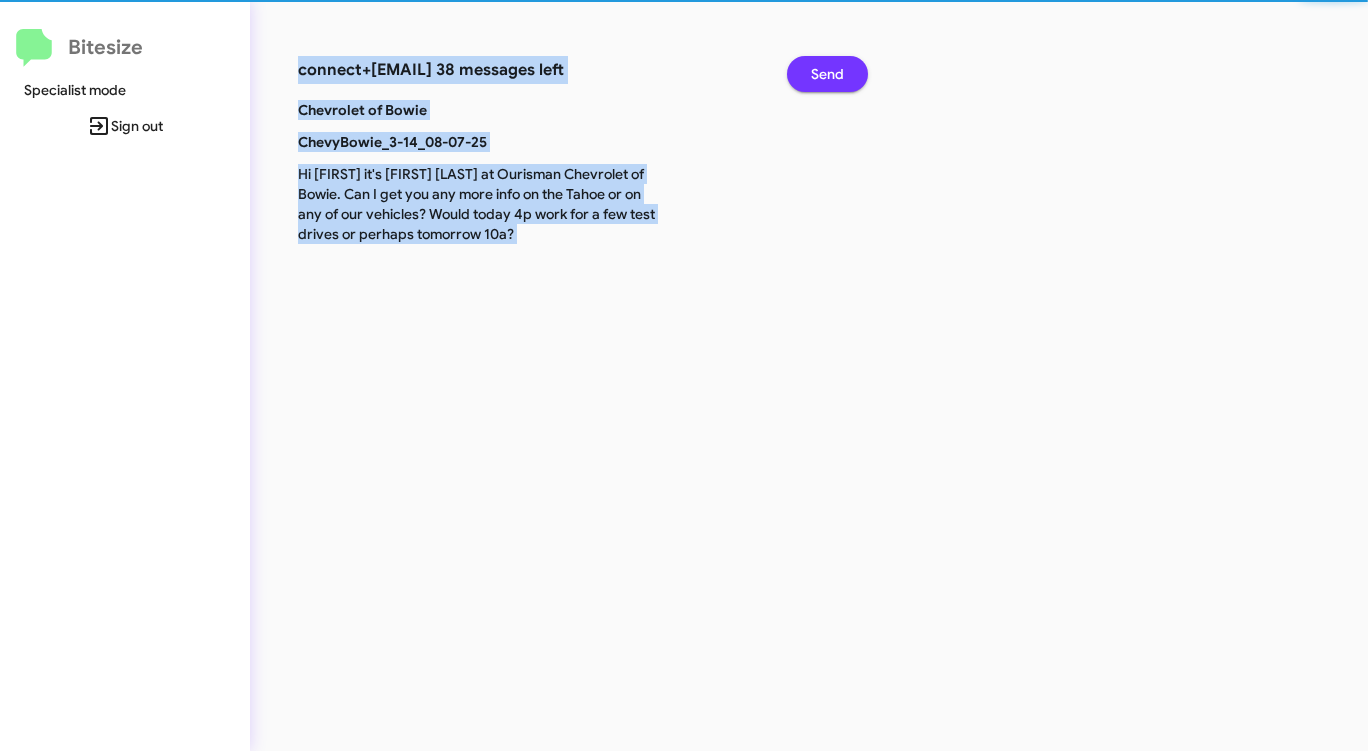 click on "Send" 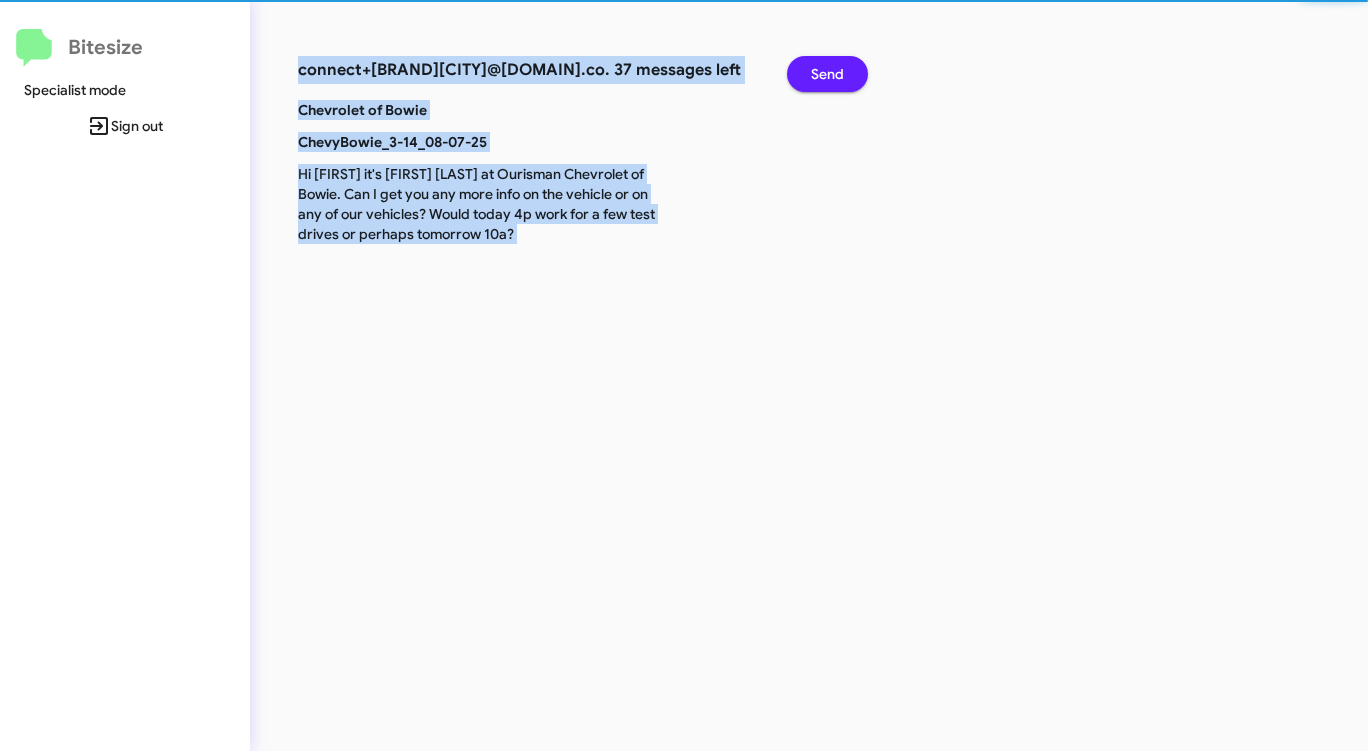click on "Send" 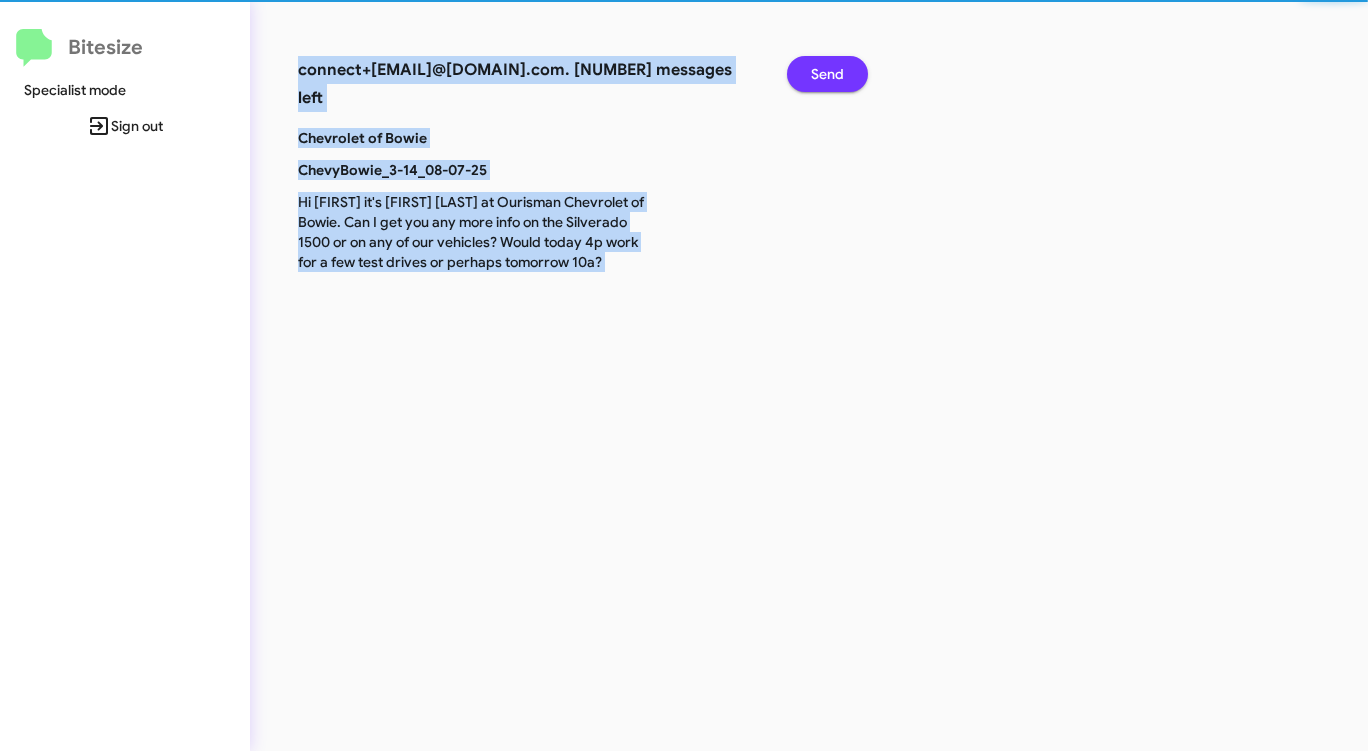 click on "Send" 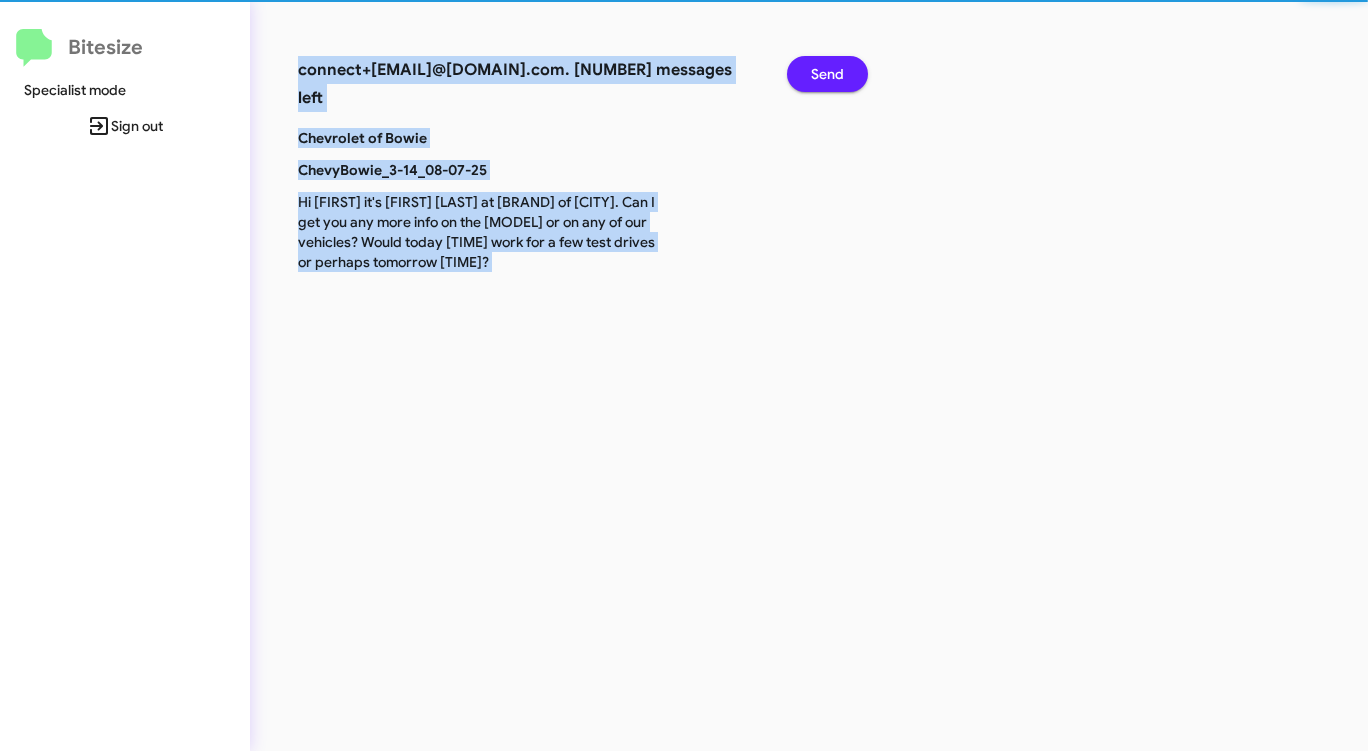 click on "Send" 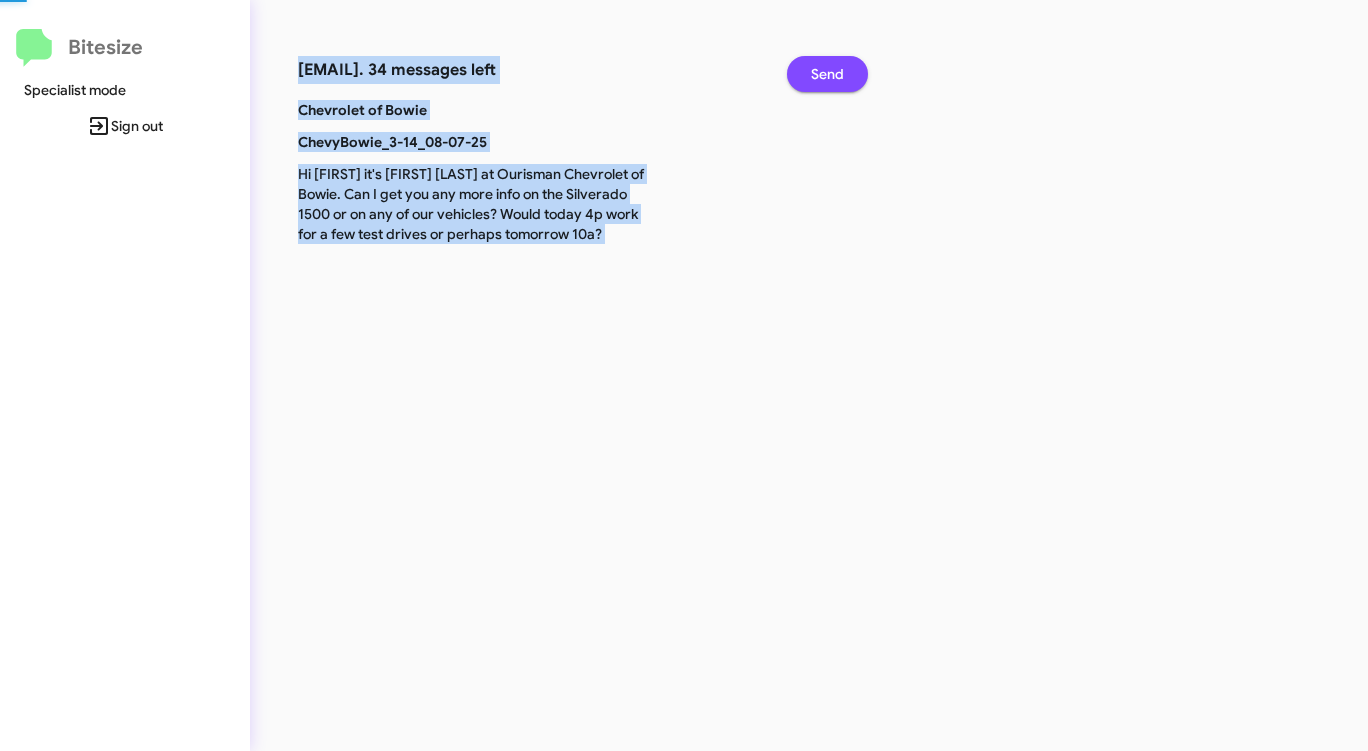 click on "Send" 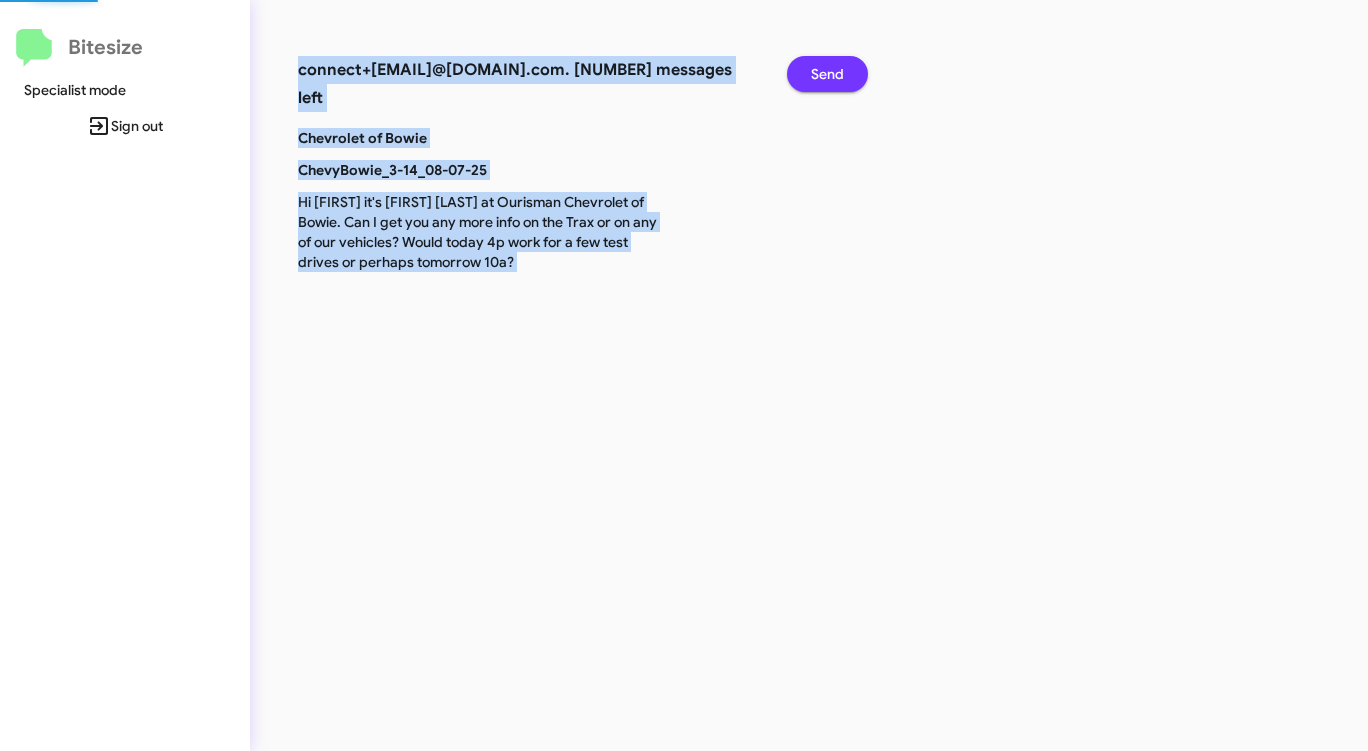 click on "Send" 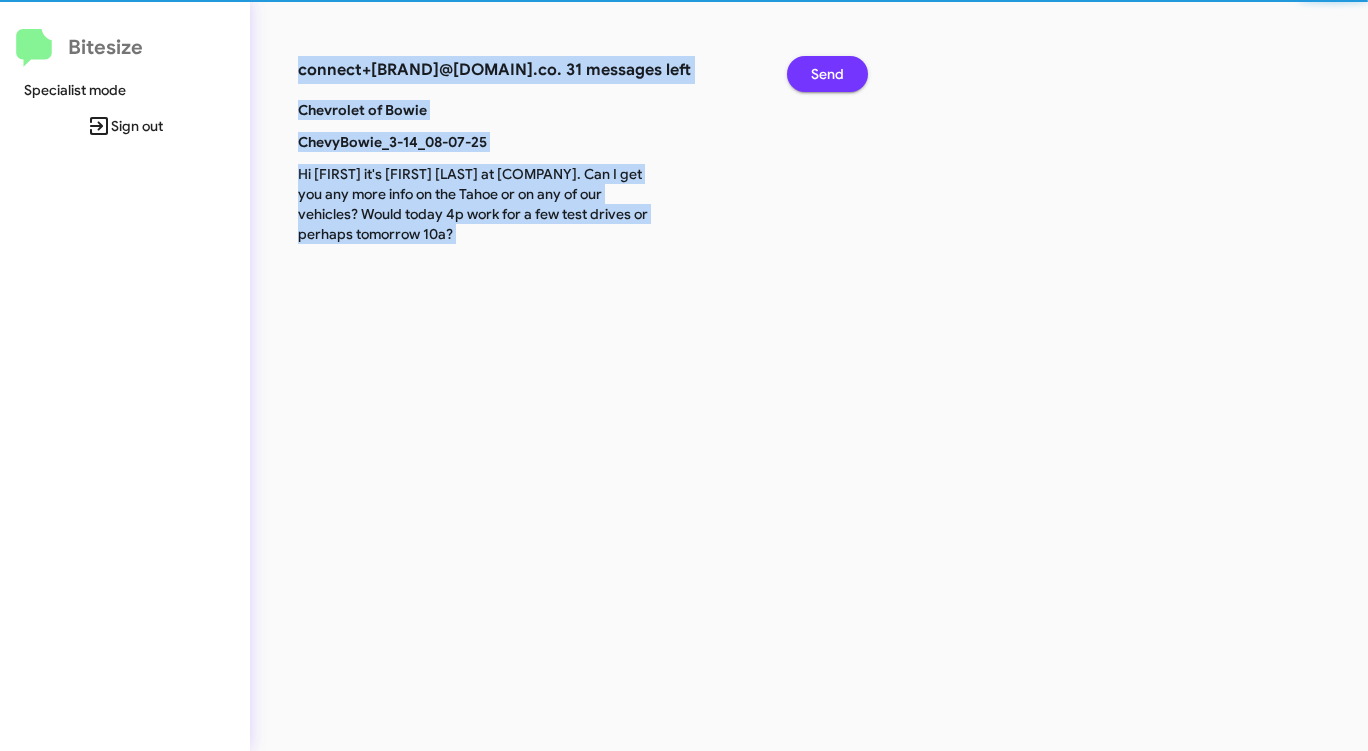 click on "Send" 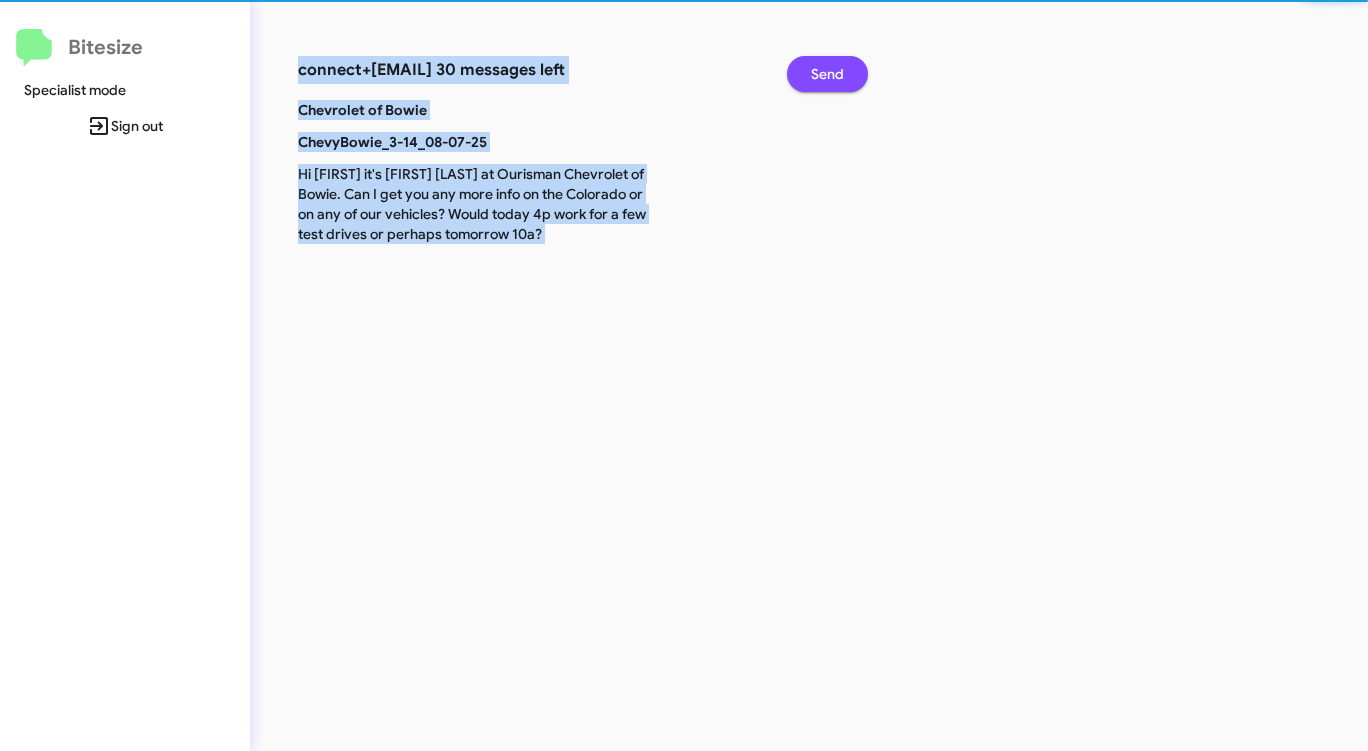 click on "Send" 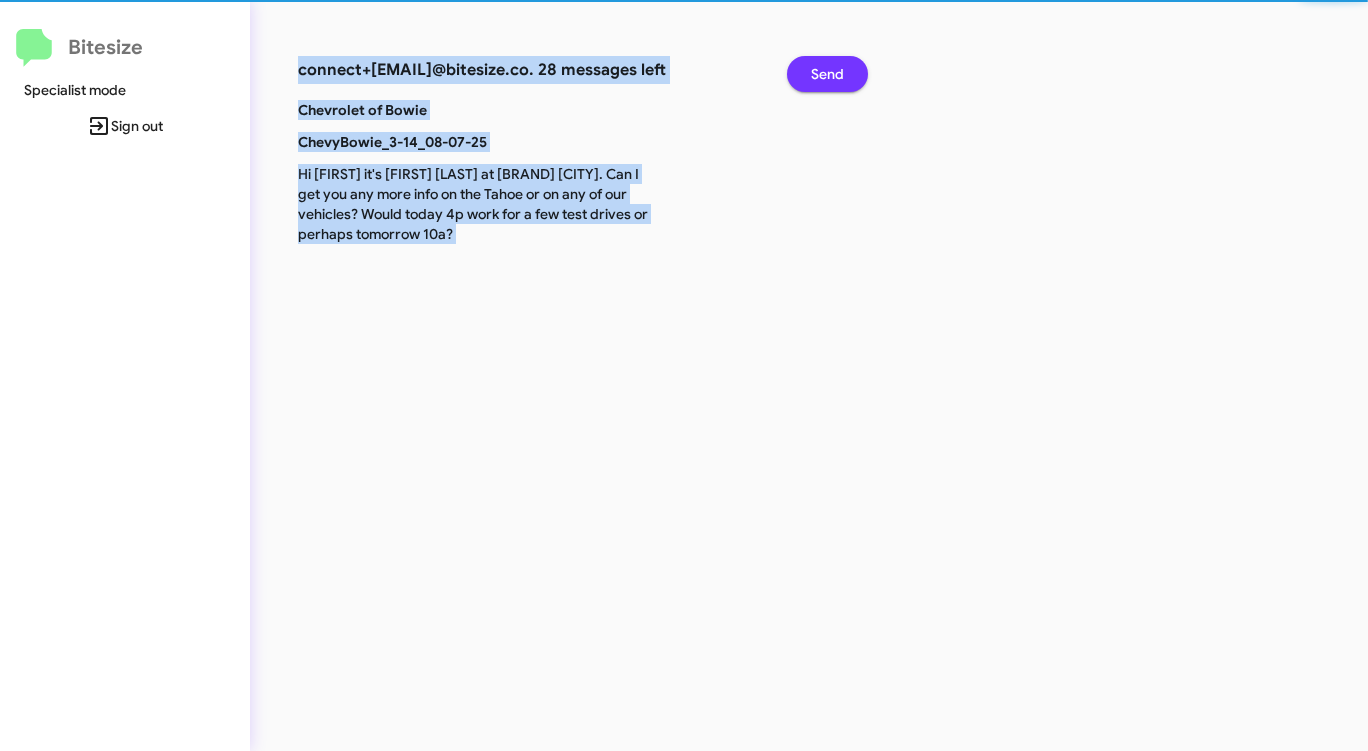 click on "Send" 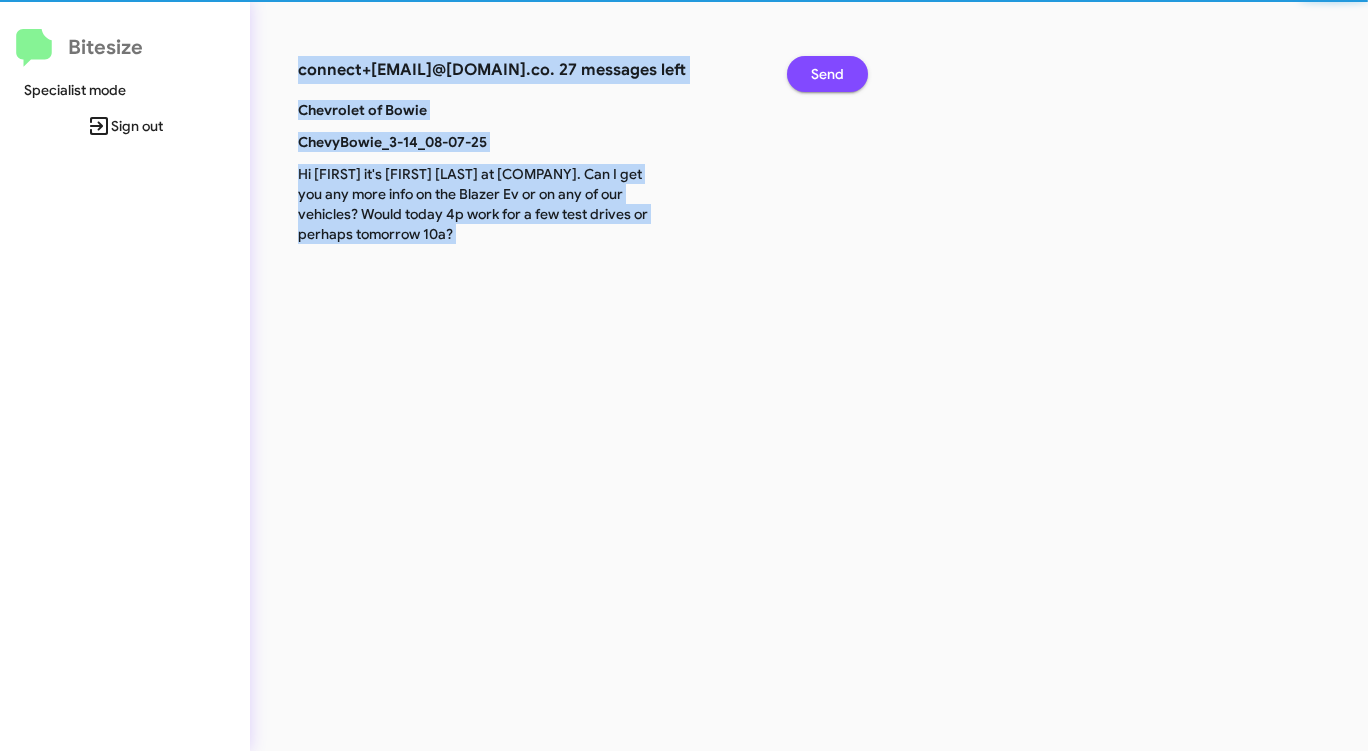 click on "Send" 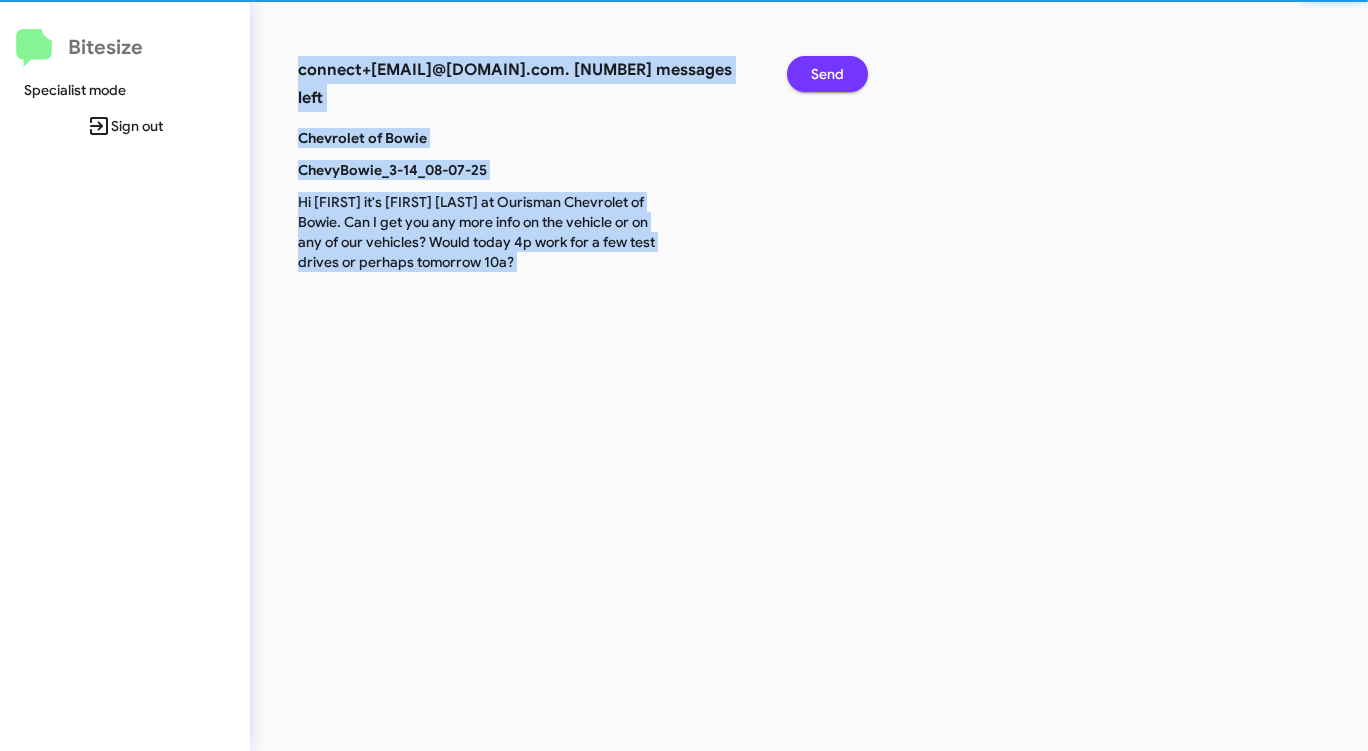 click on "Send" 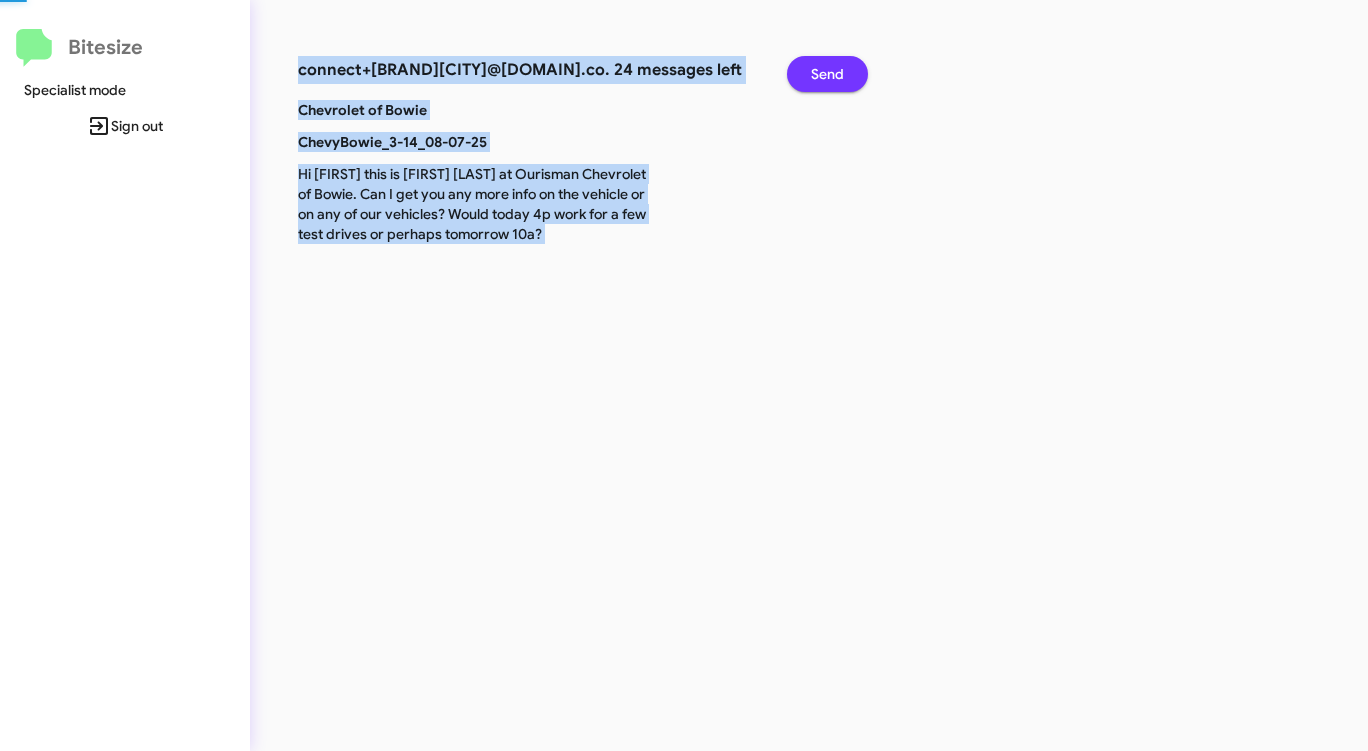 click on "Send" 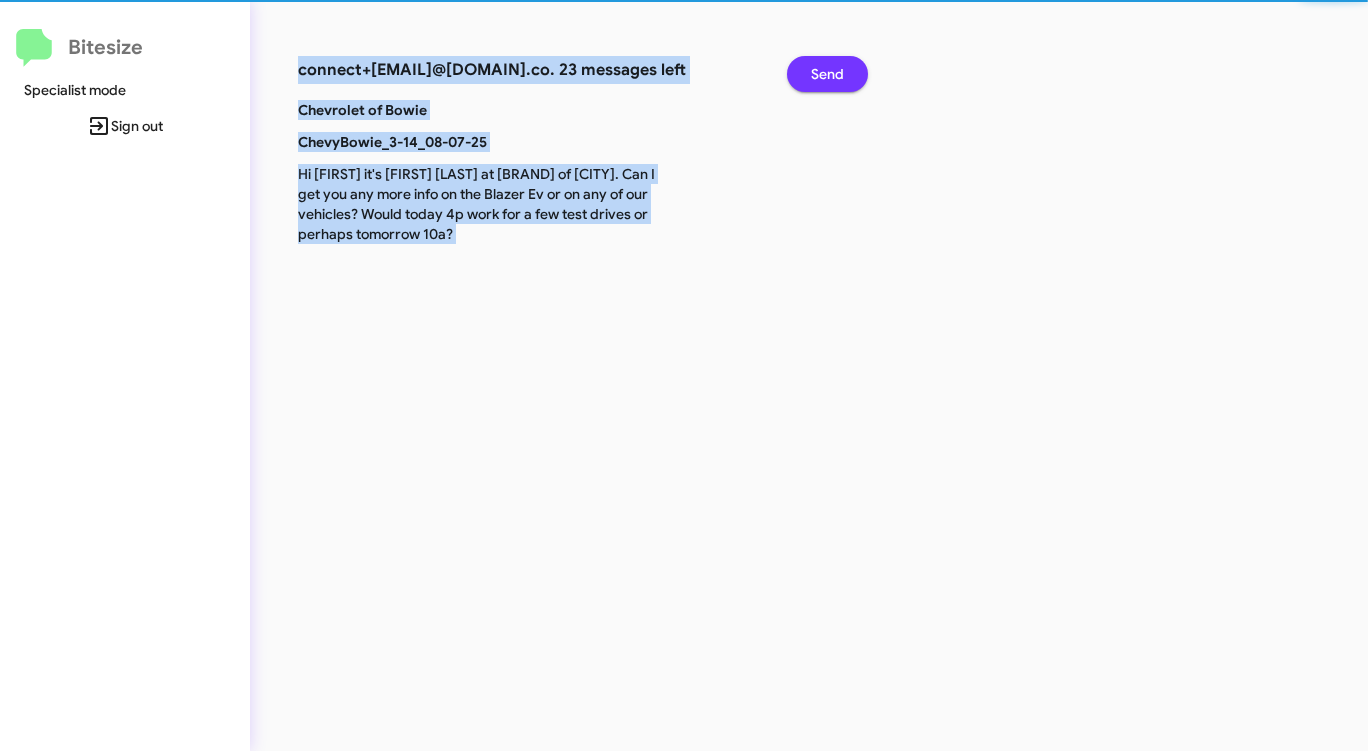 click on "Send" 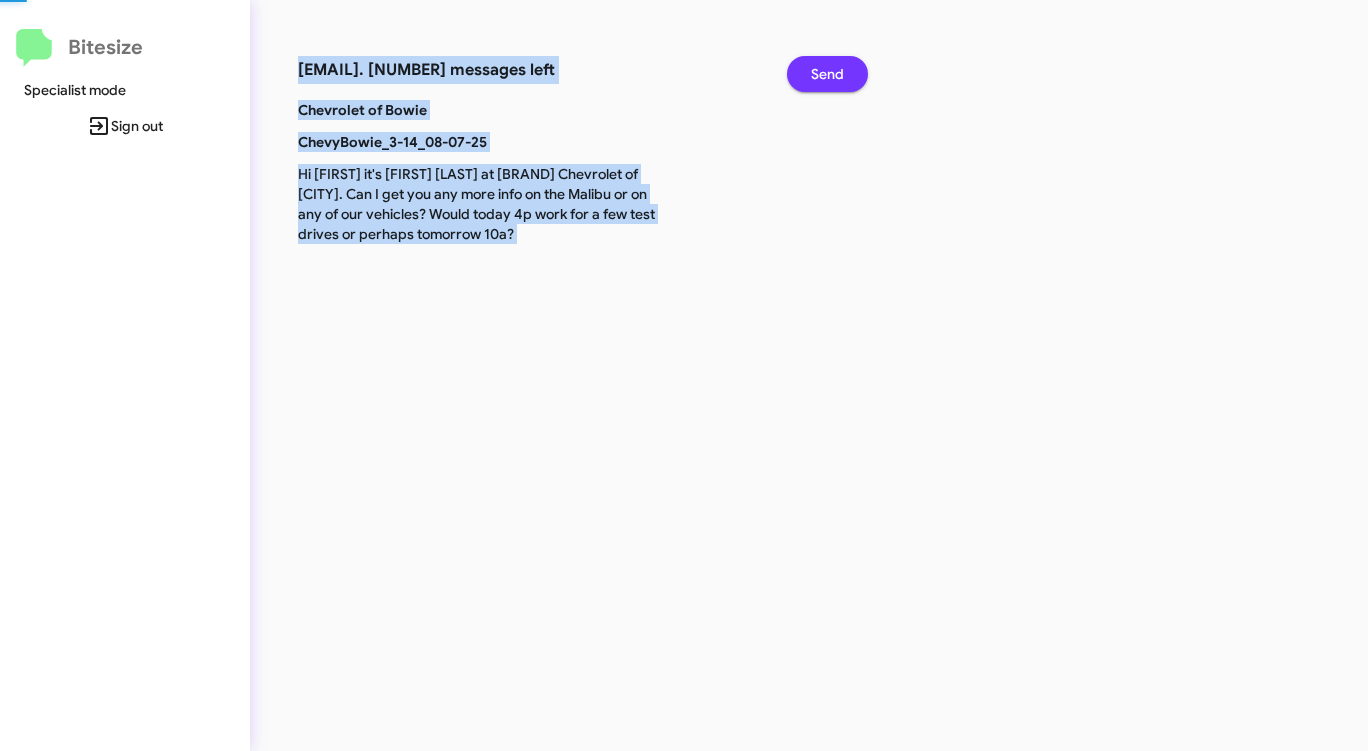 click on "Send" 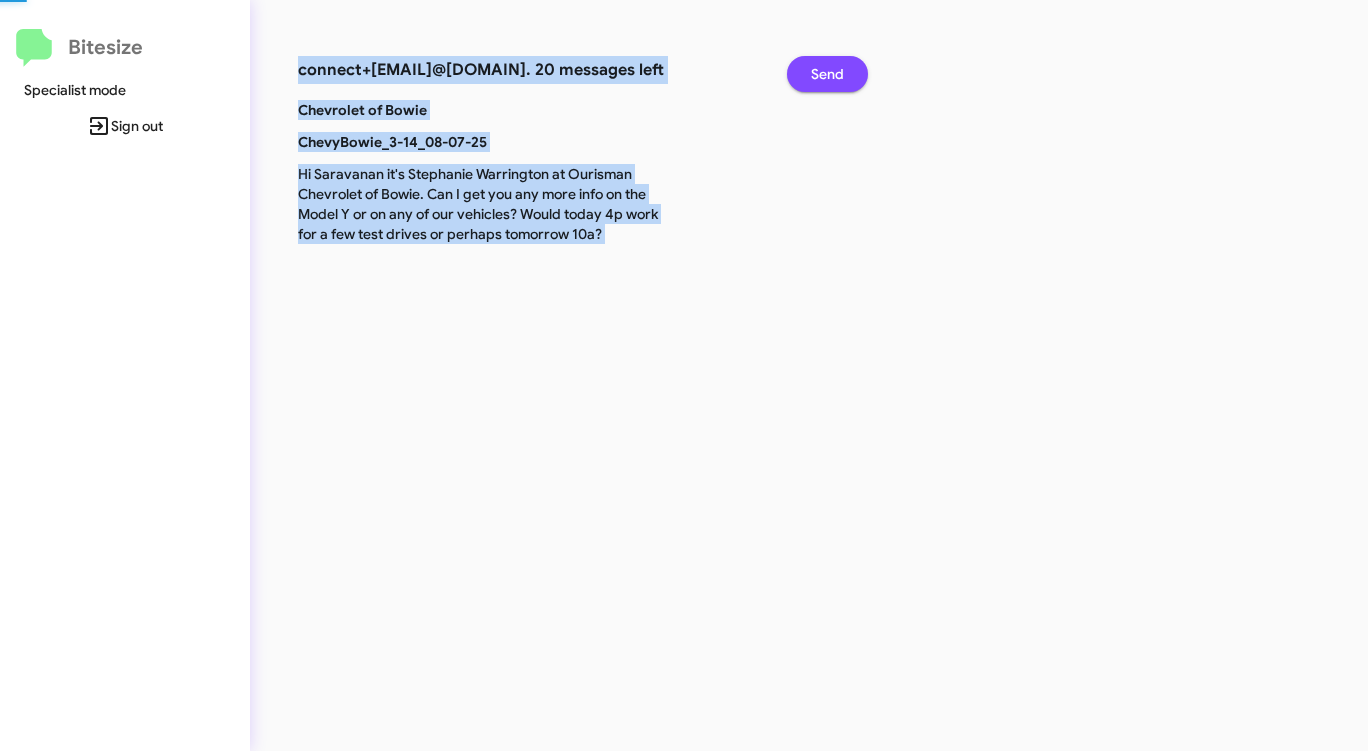 click on "Send" 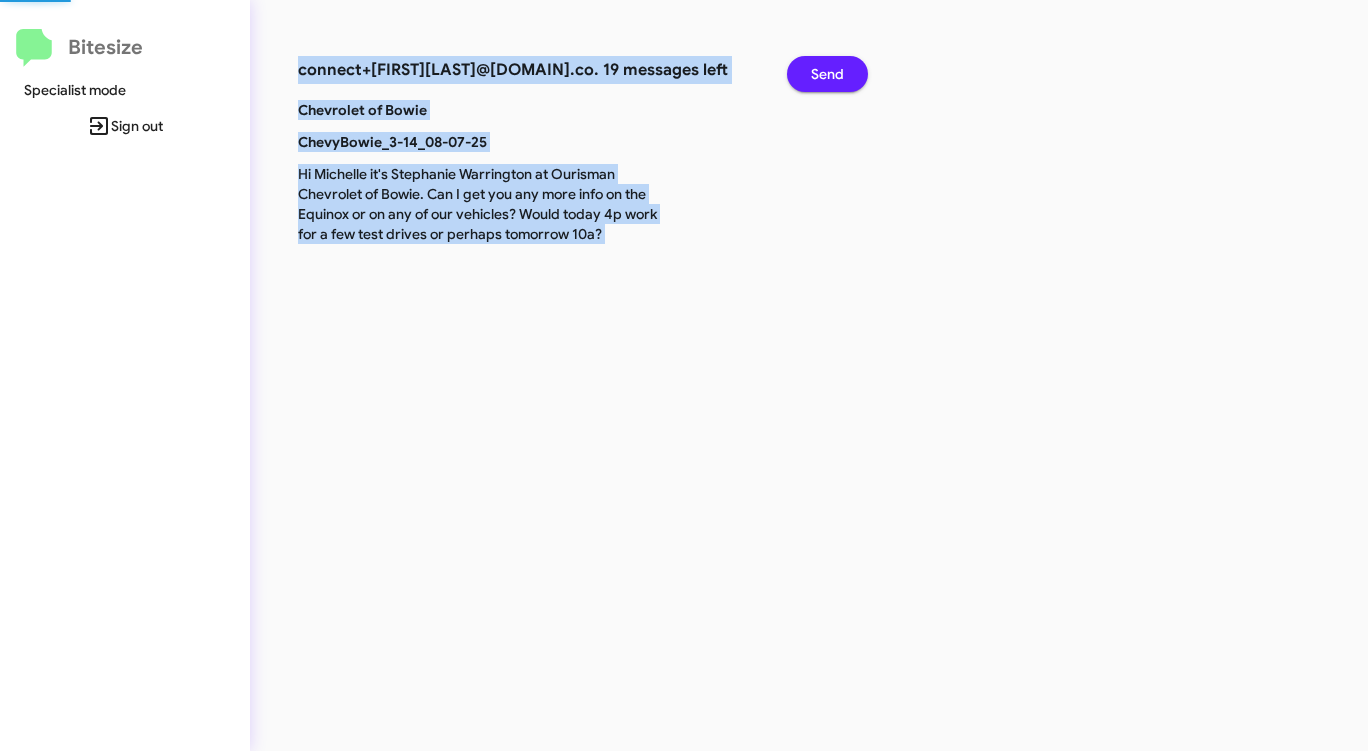 click on "Send" 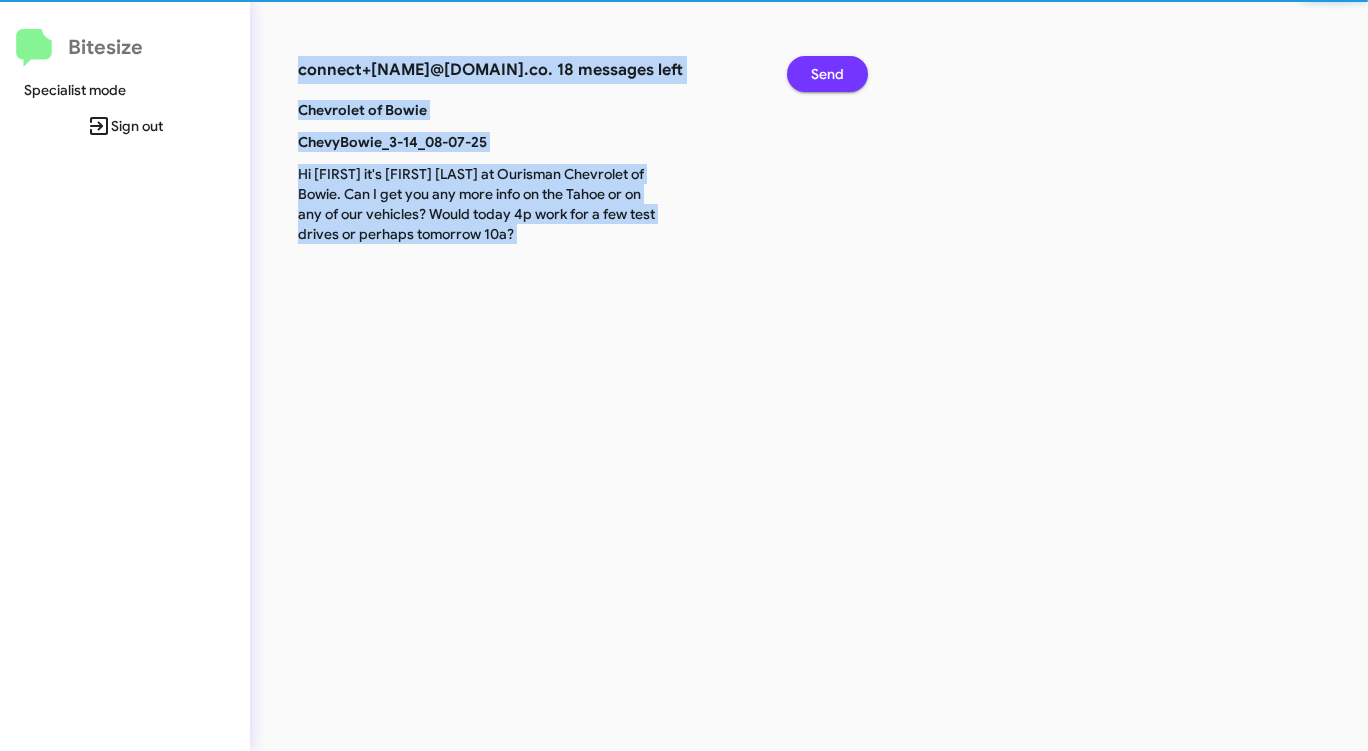 click on "Send" 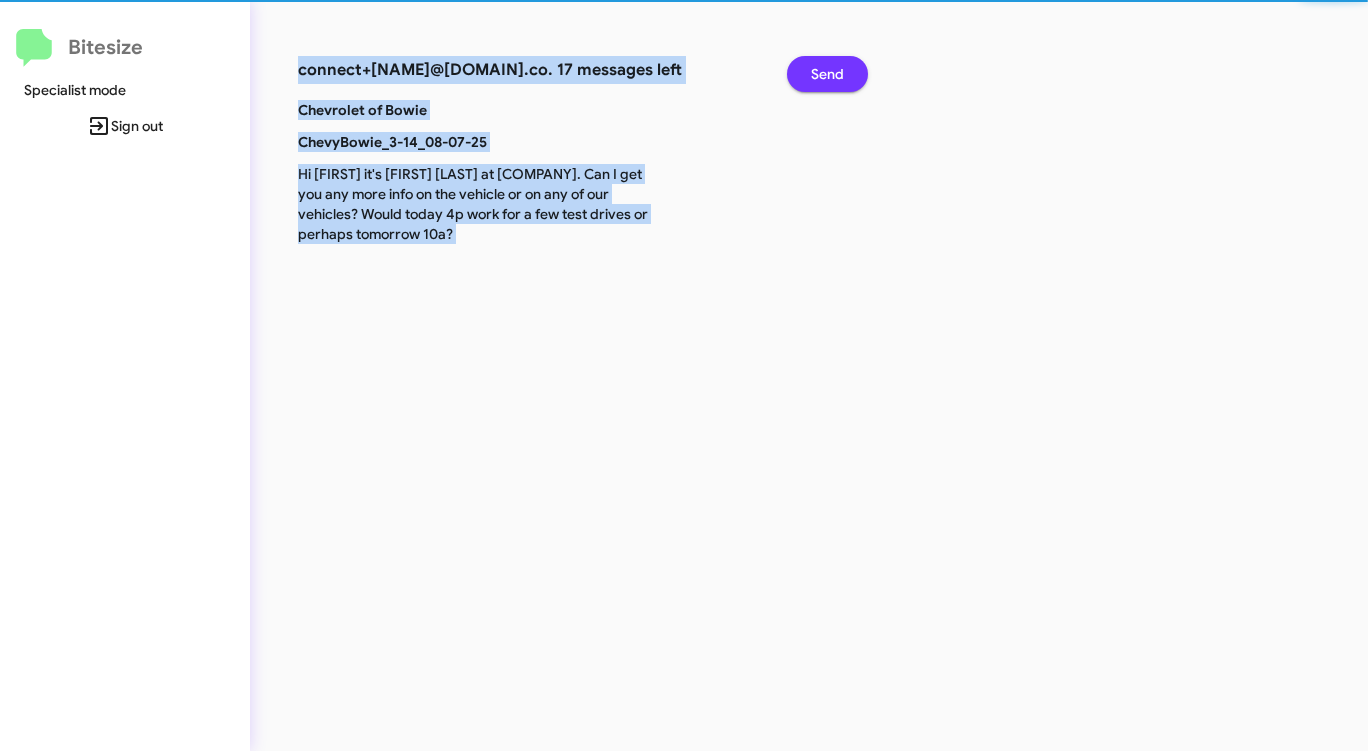 click on "Send" 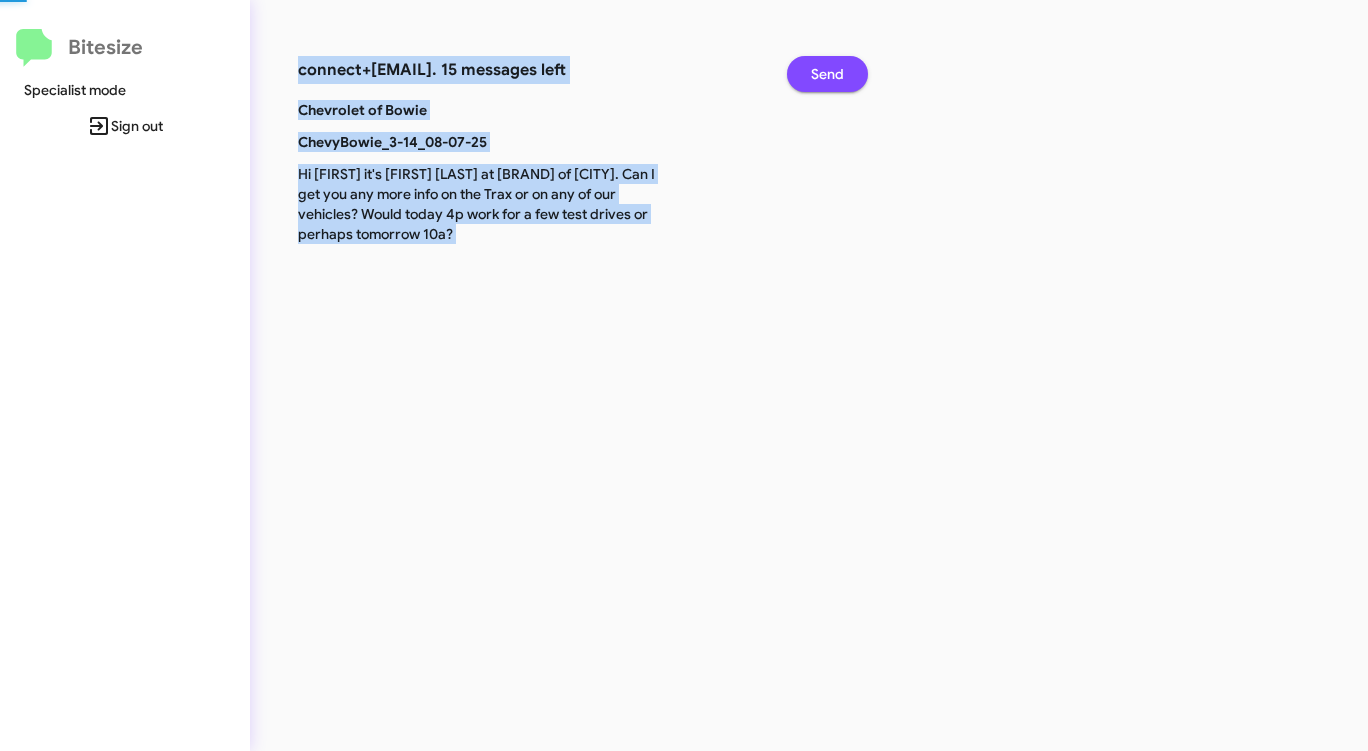 click on "Send" 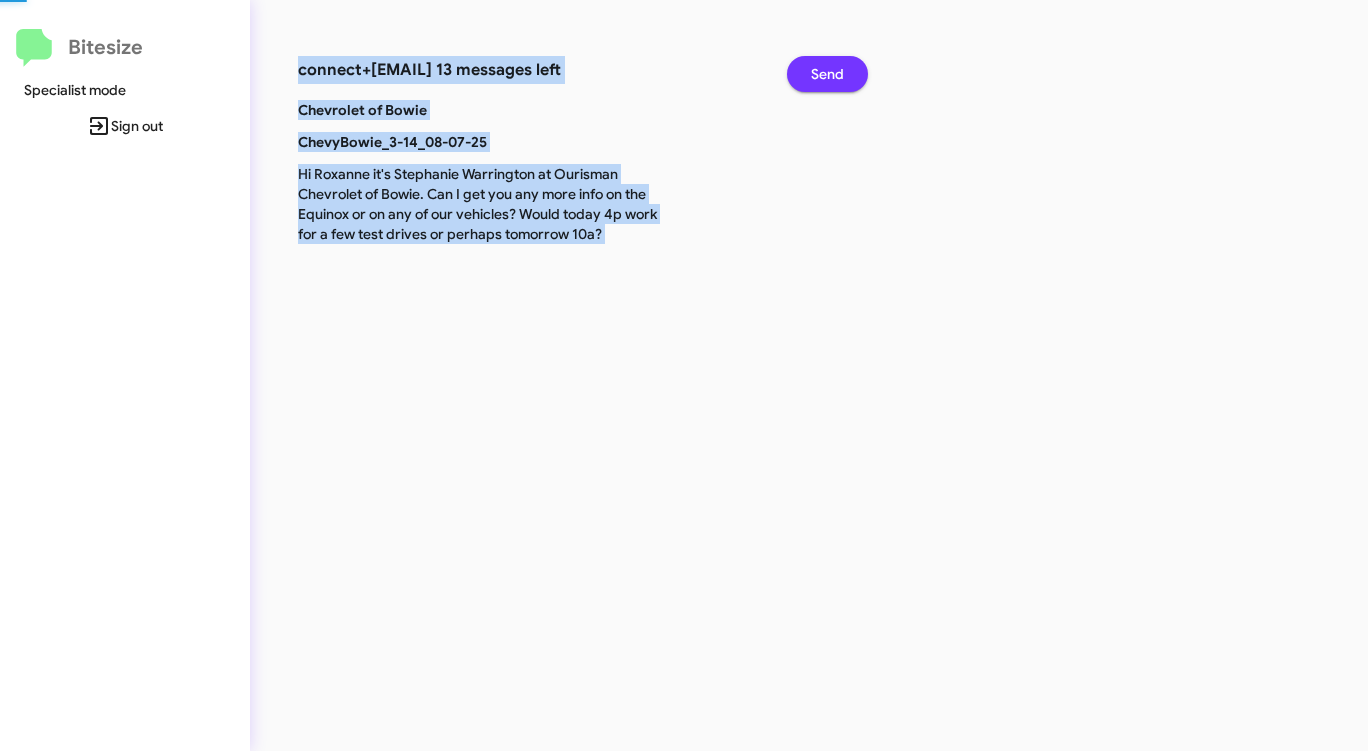 click on "Send" 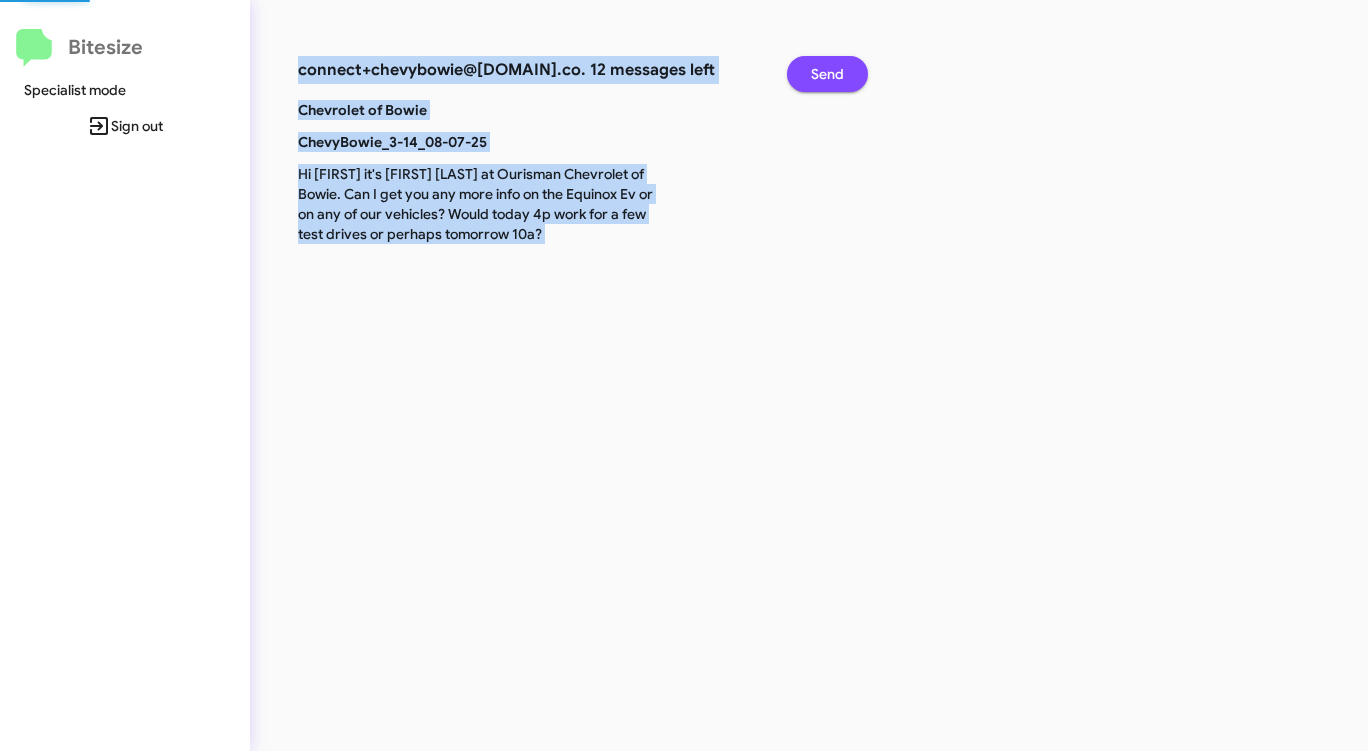 click on "Send" 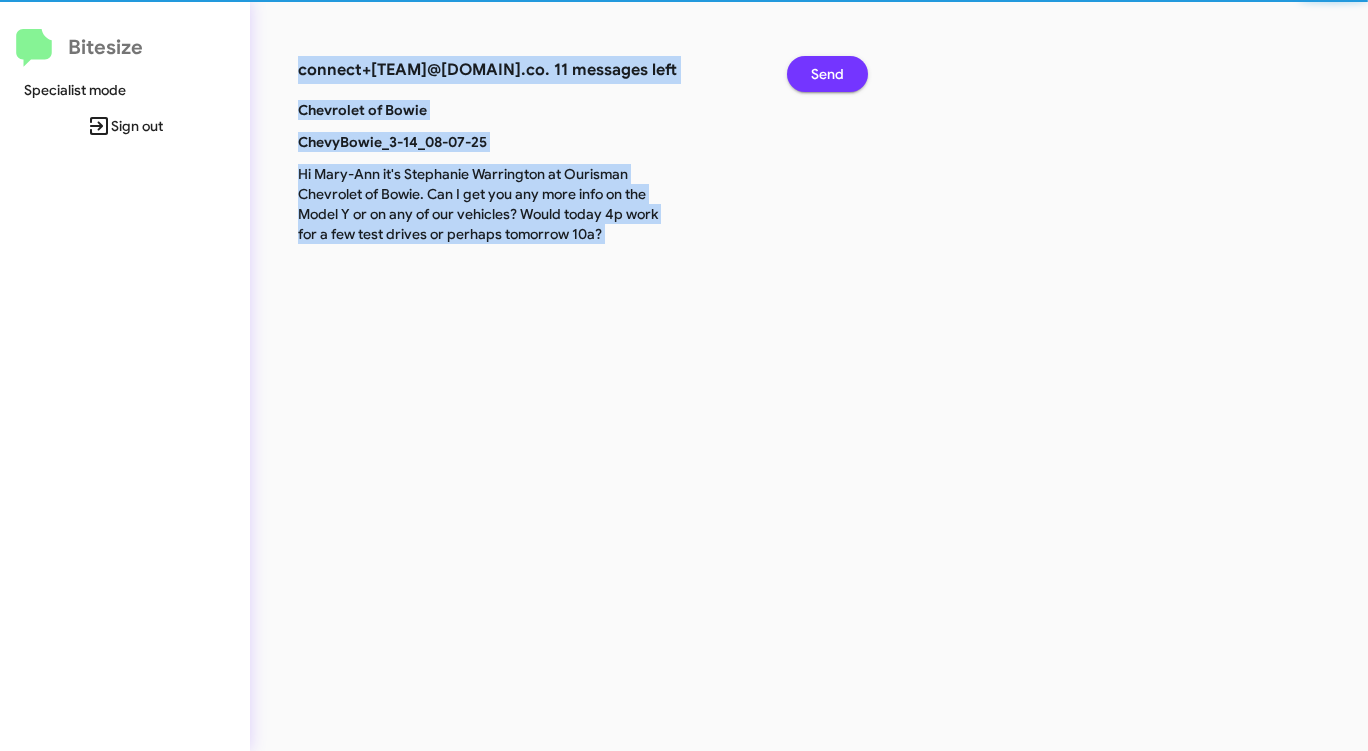 click on "Send" 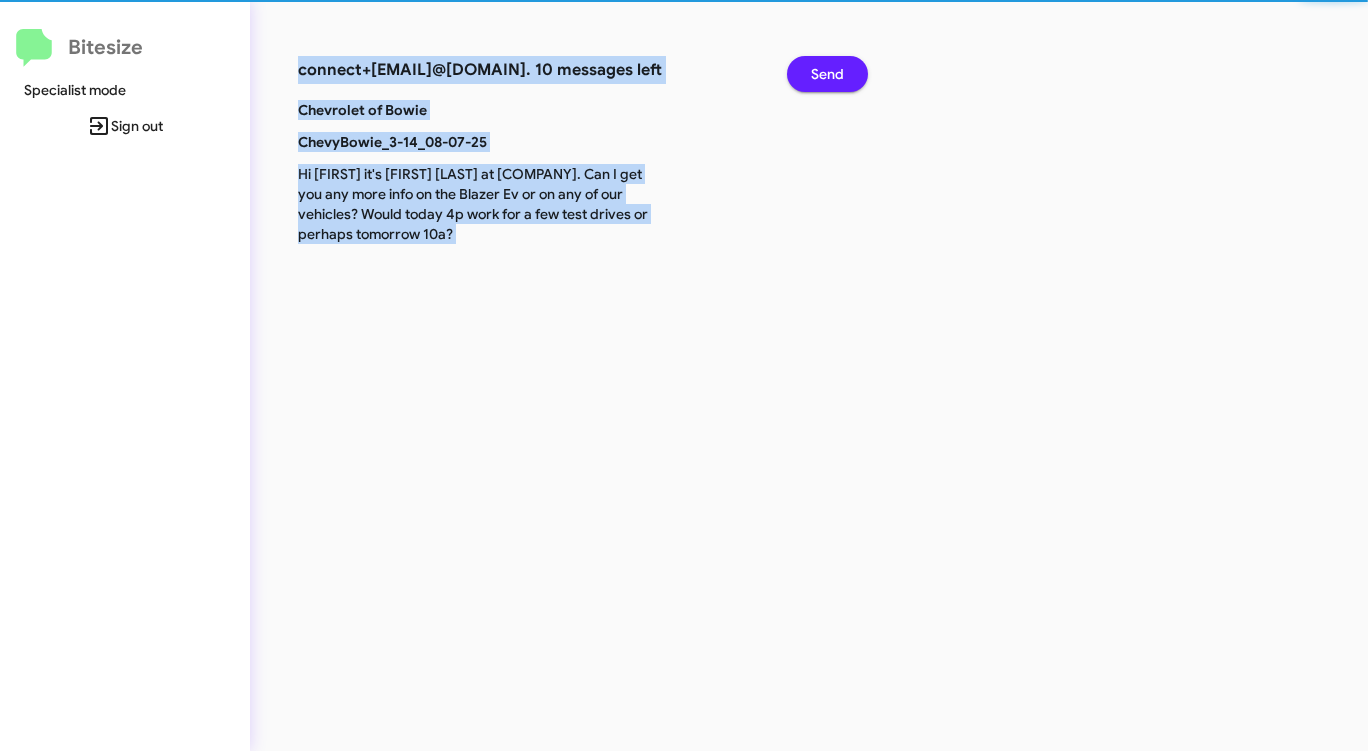 click on "Send" 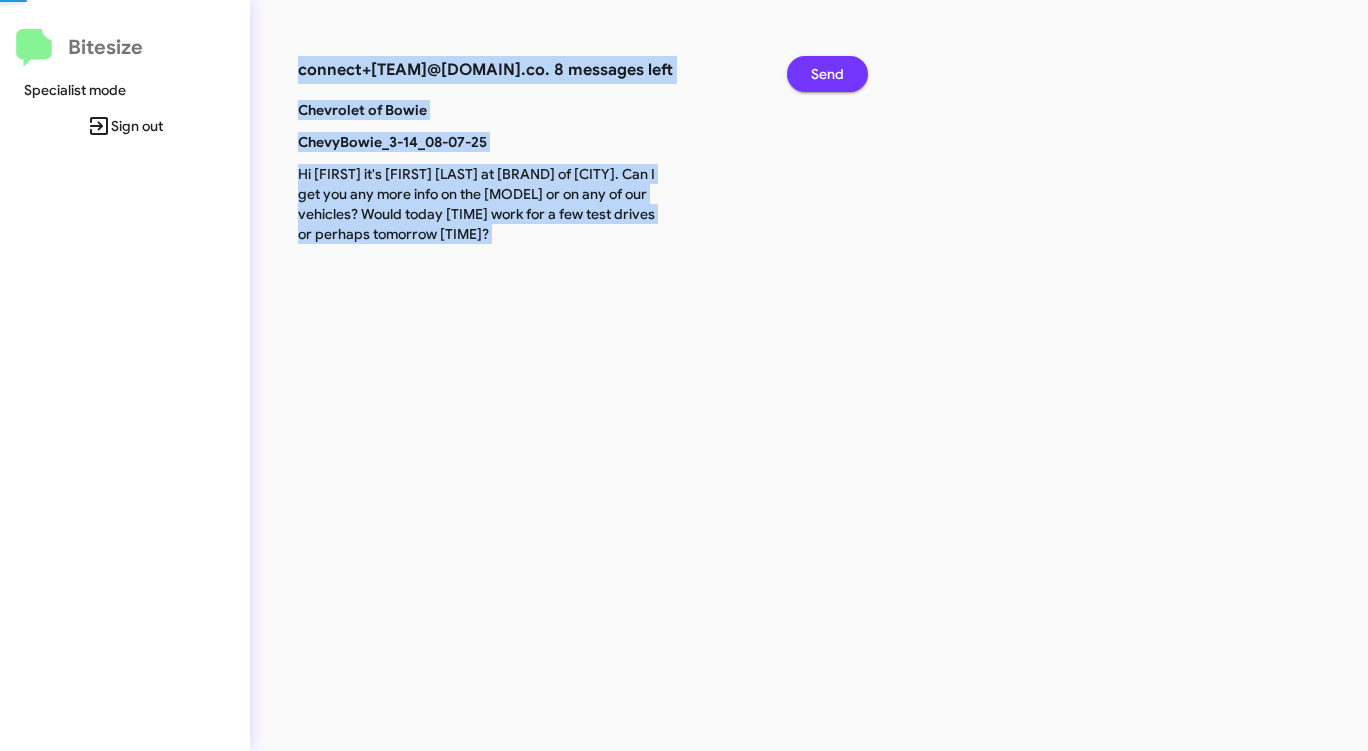 click on "Send" 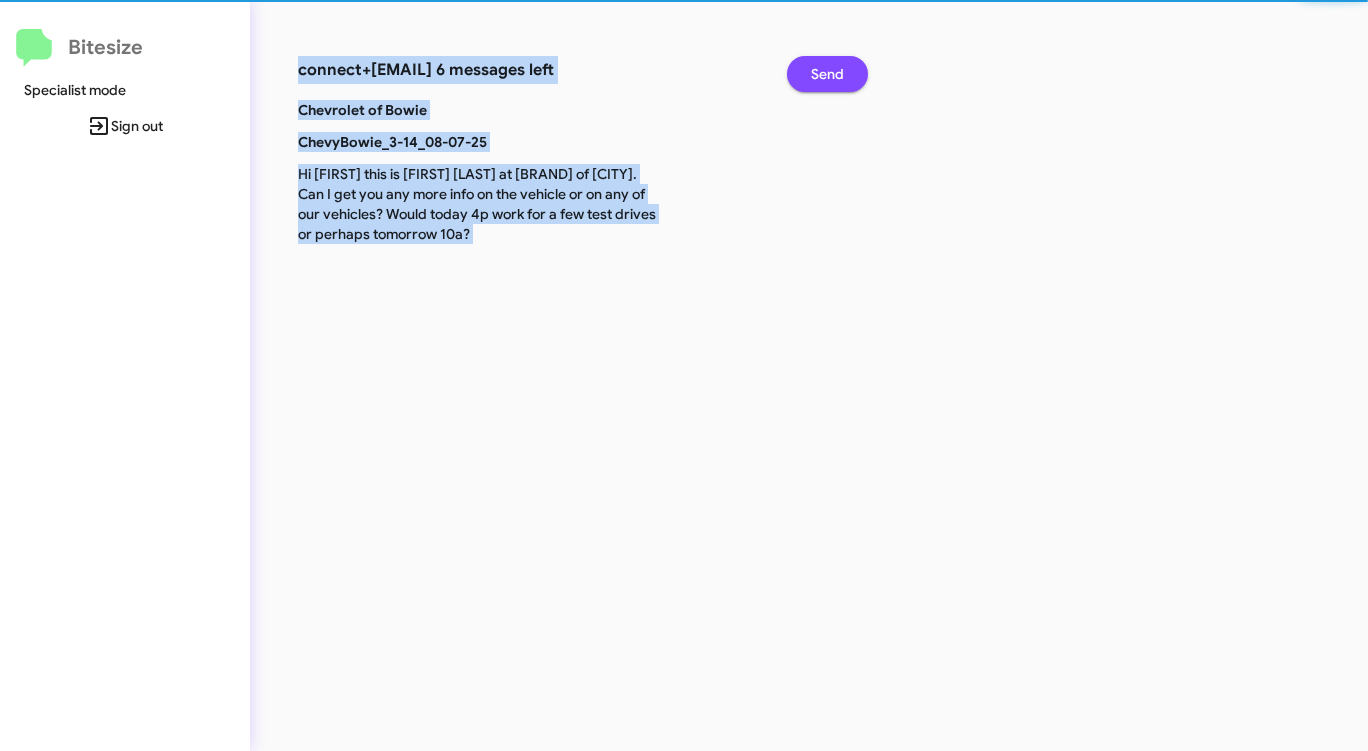 click on "Send" 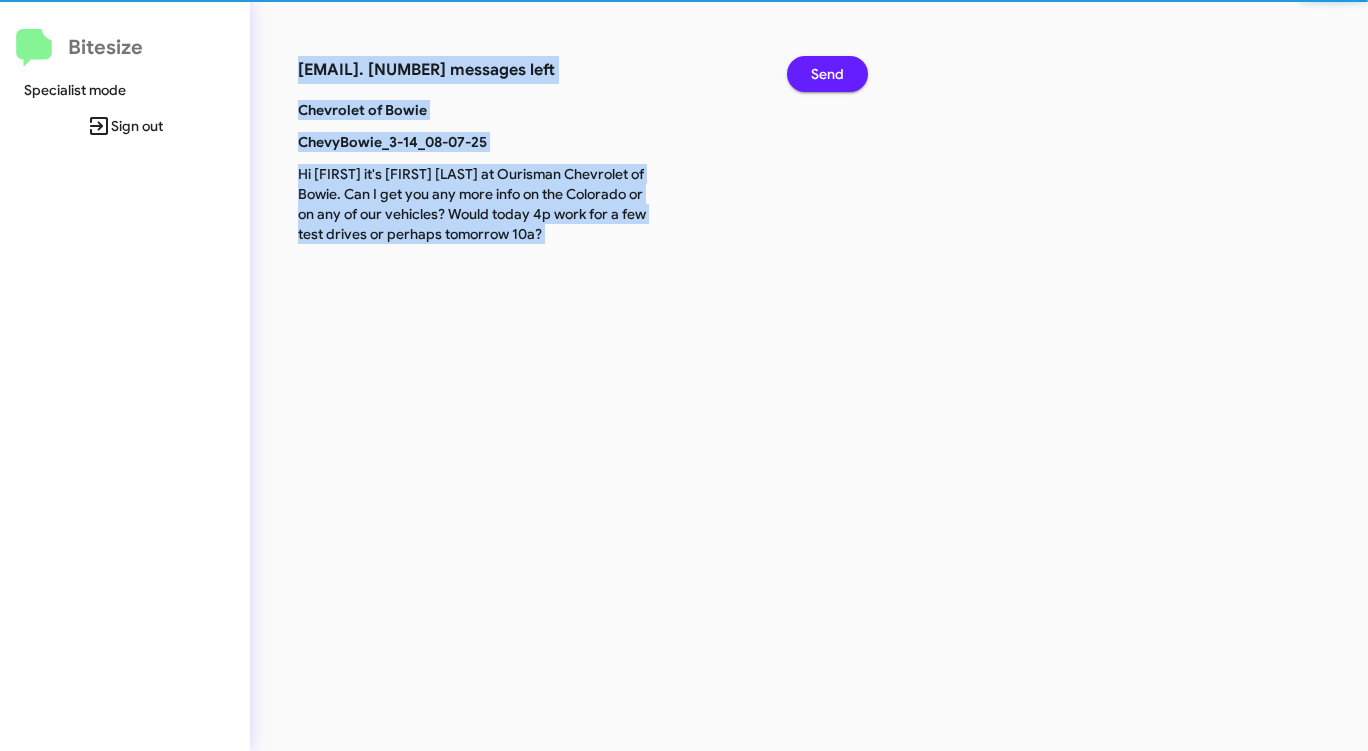 click on "Send" 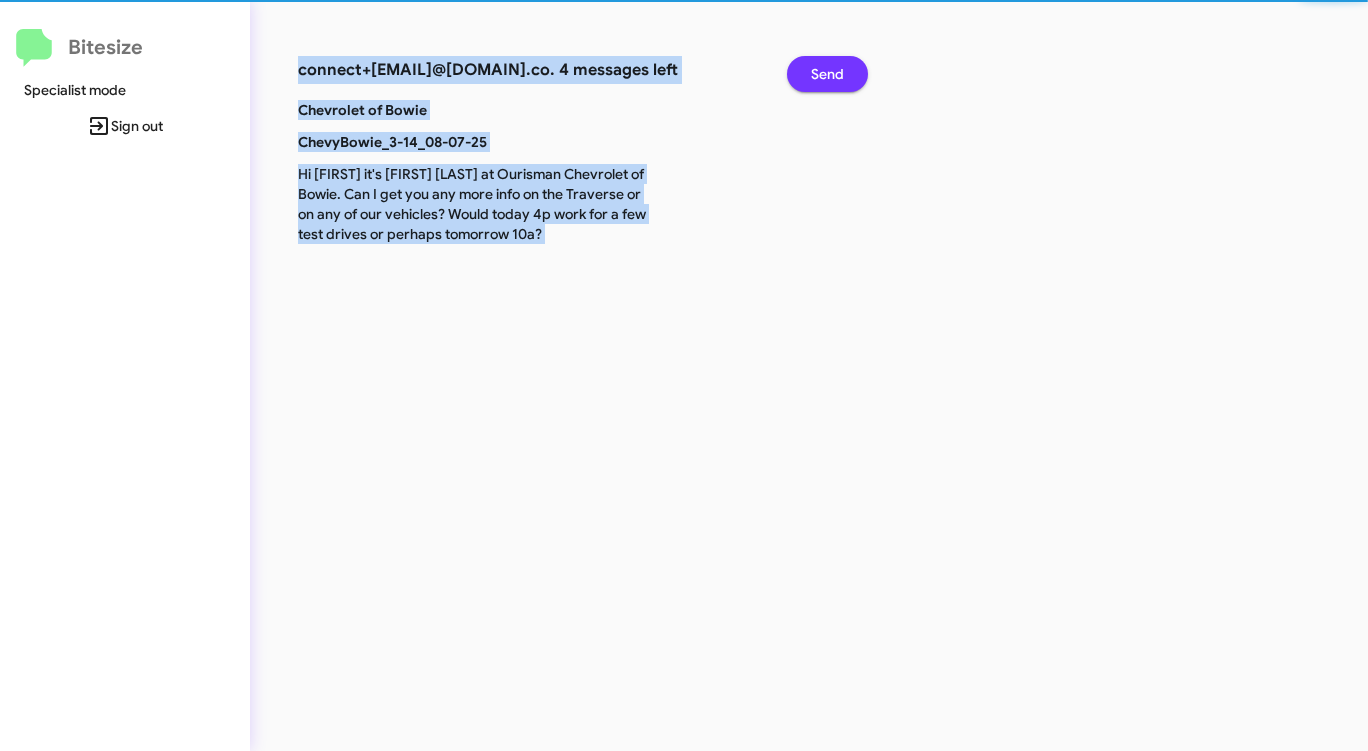 click on "Send" 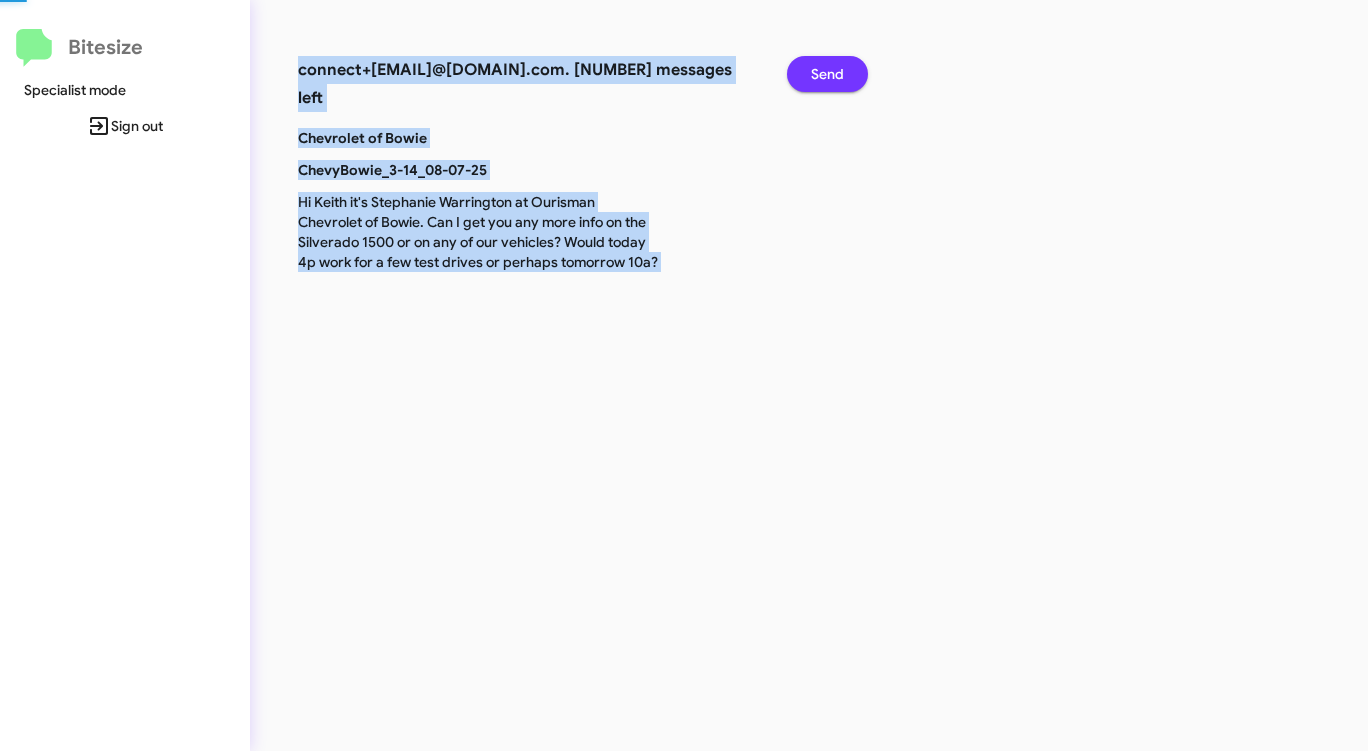 click on "Send" 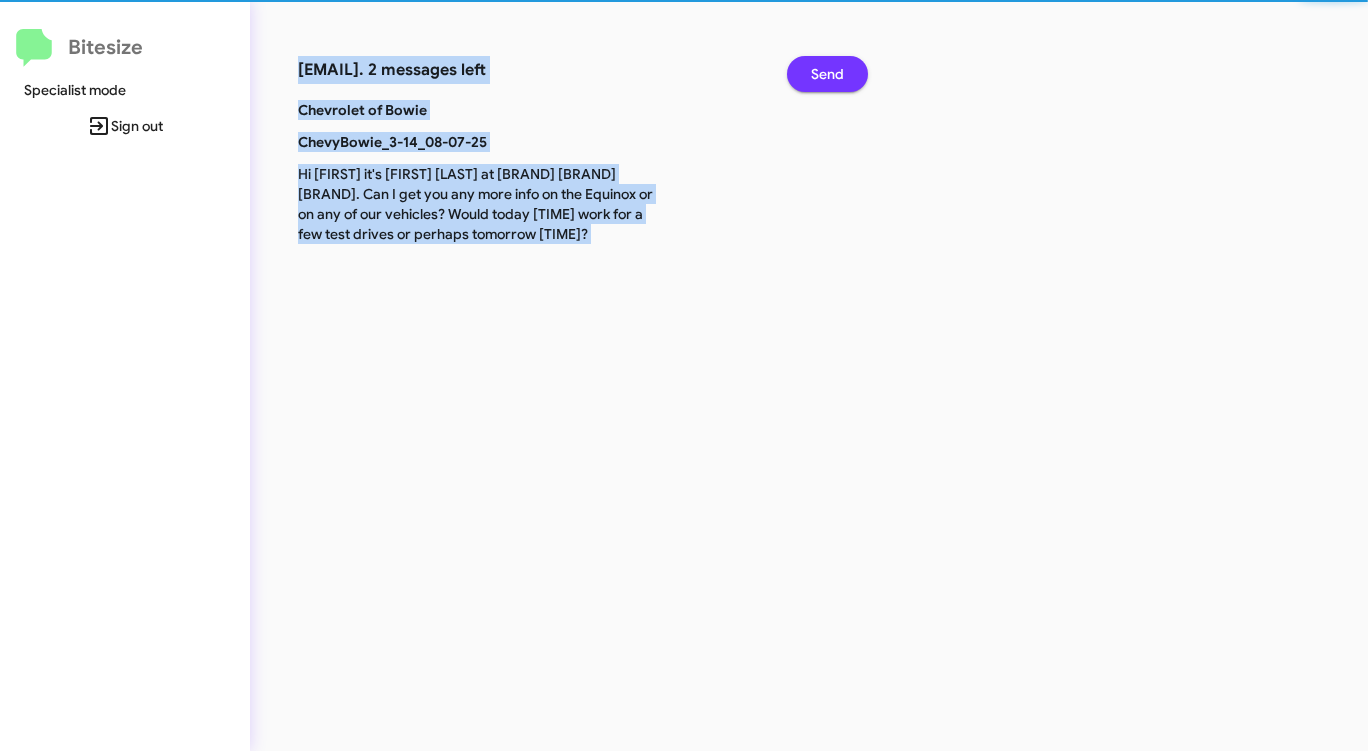 click on "Send" 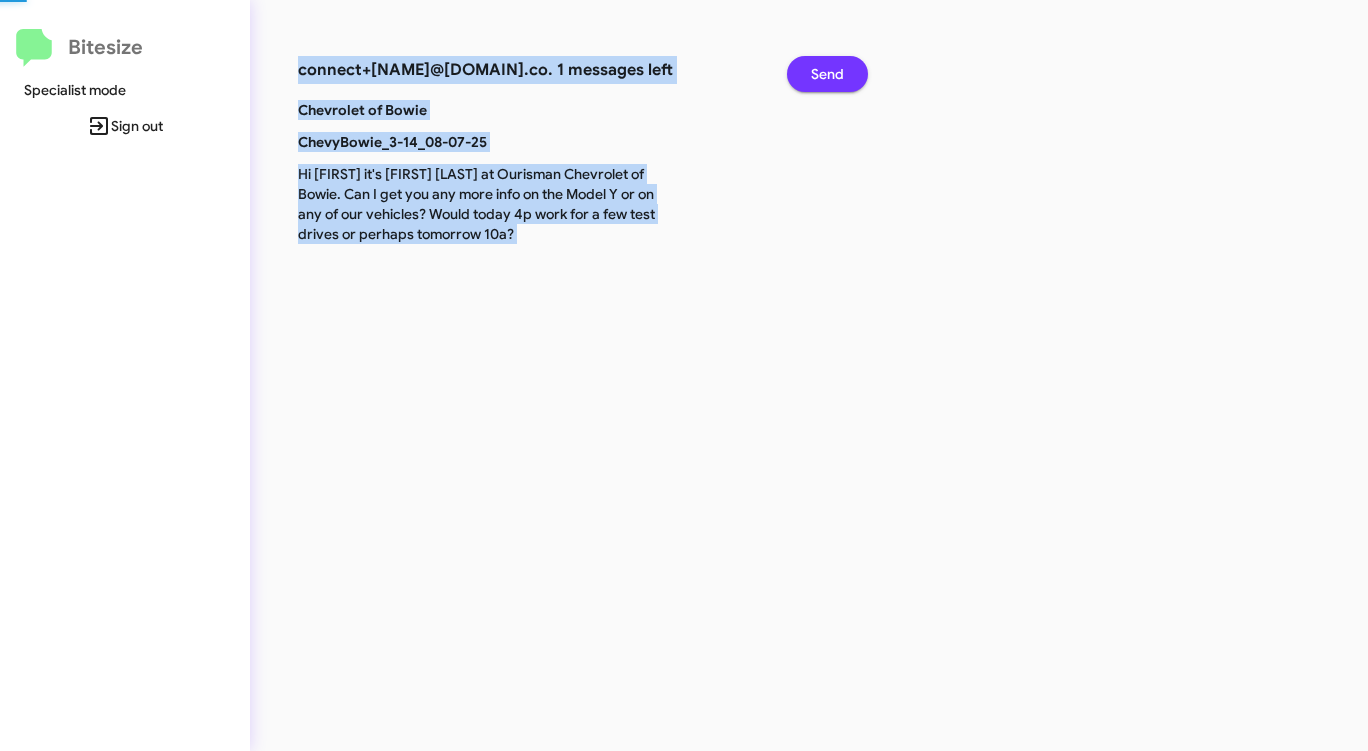click on "Send" 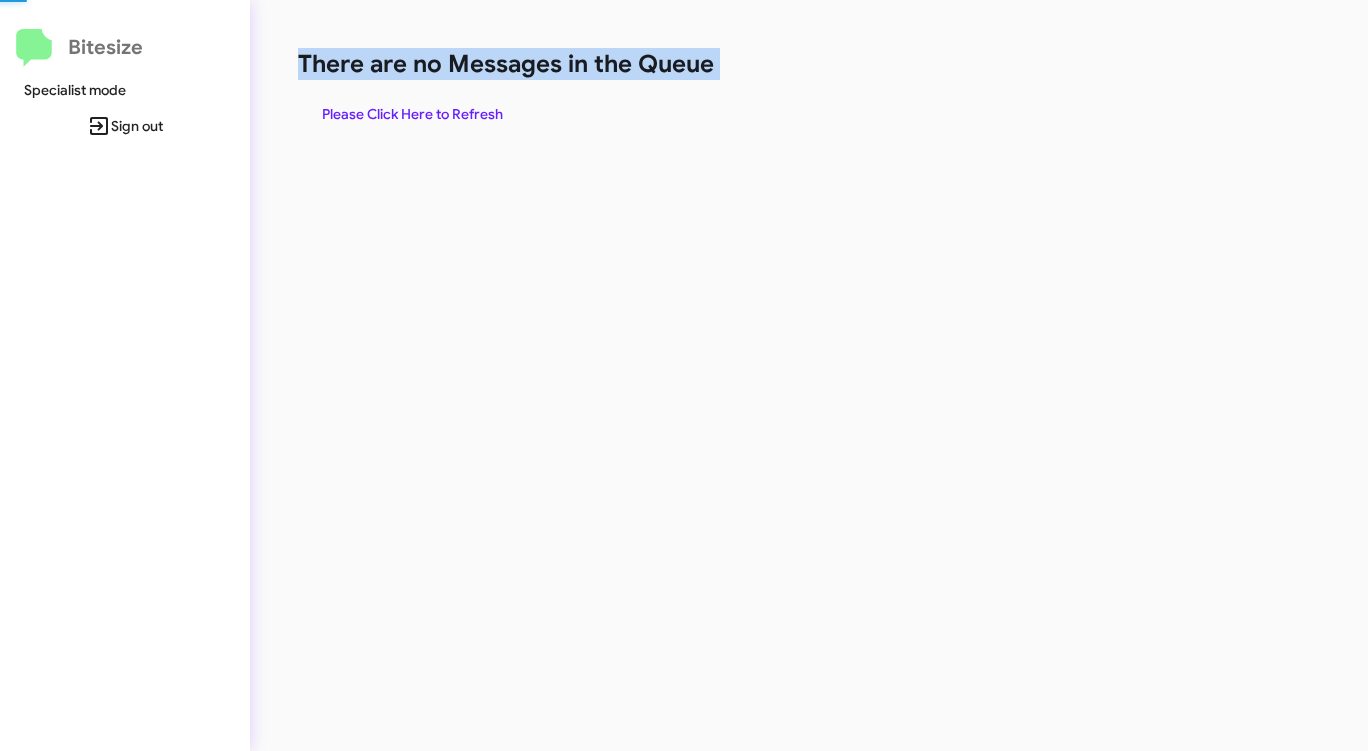 click on "There are no Messages in the Queue" 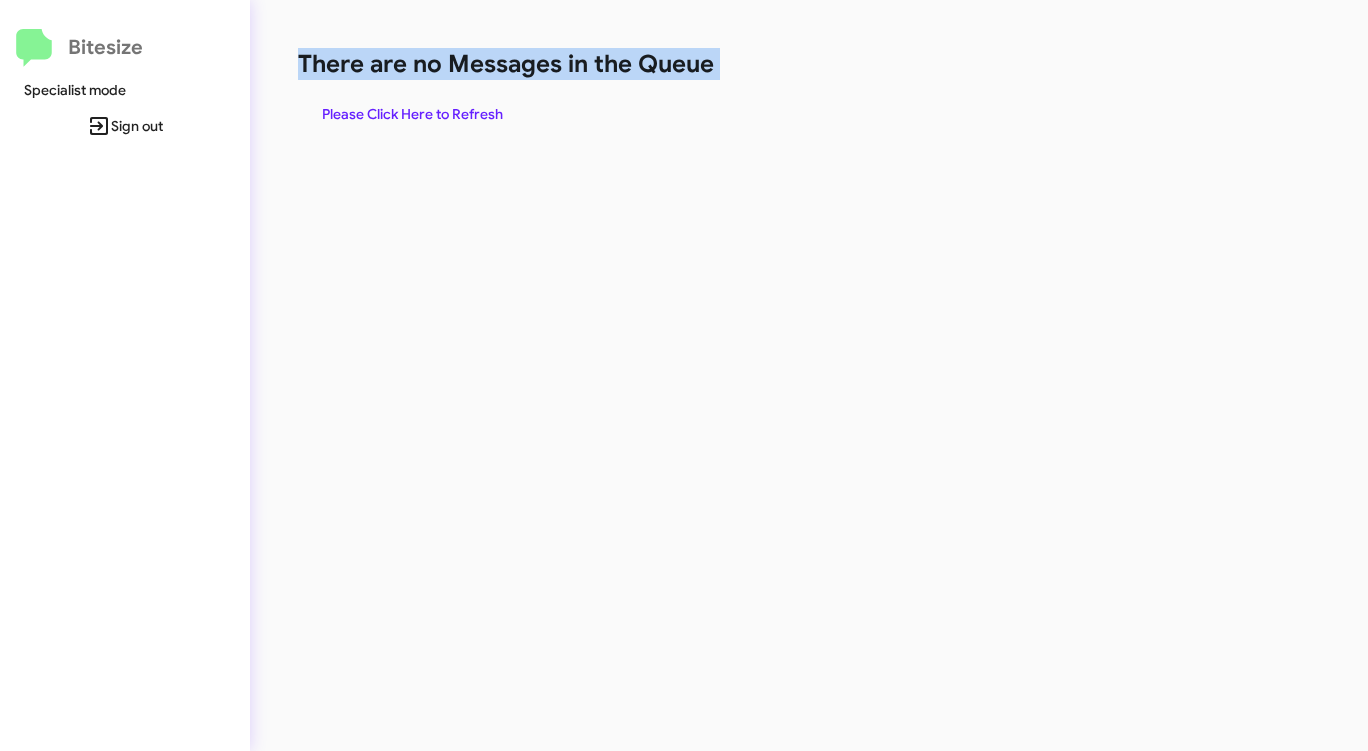 click on "There are no Messages in the Queue" 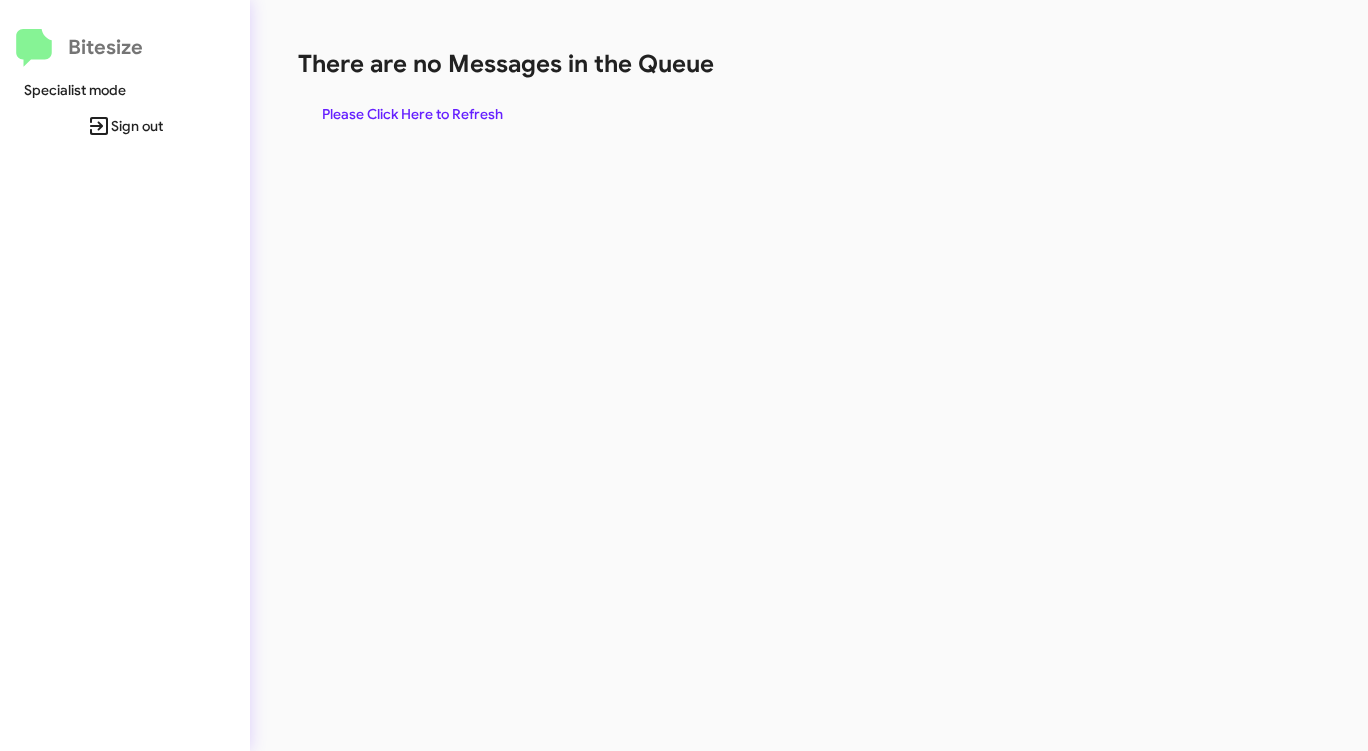 click on "Please Click Here to Refresh" 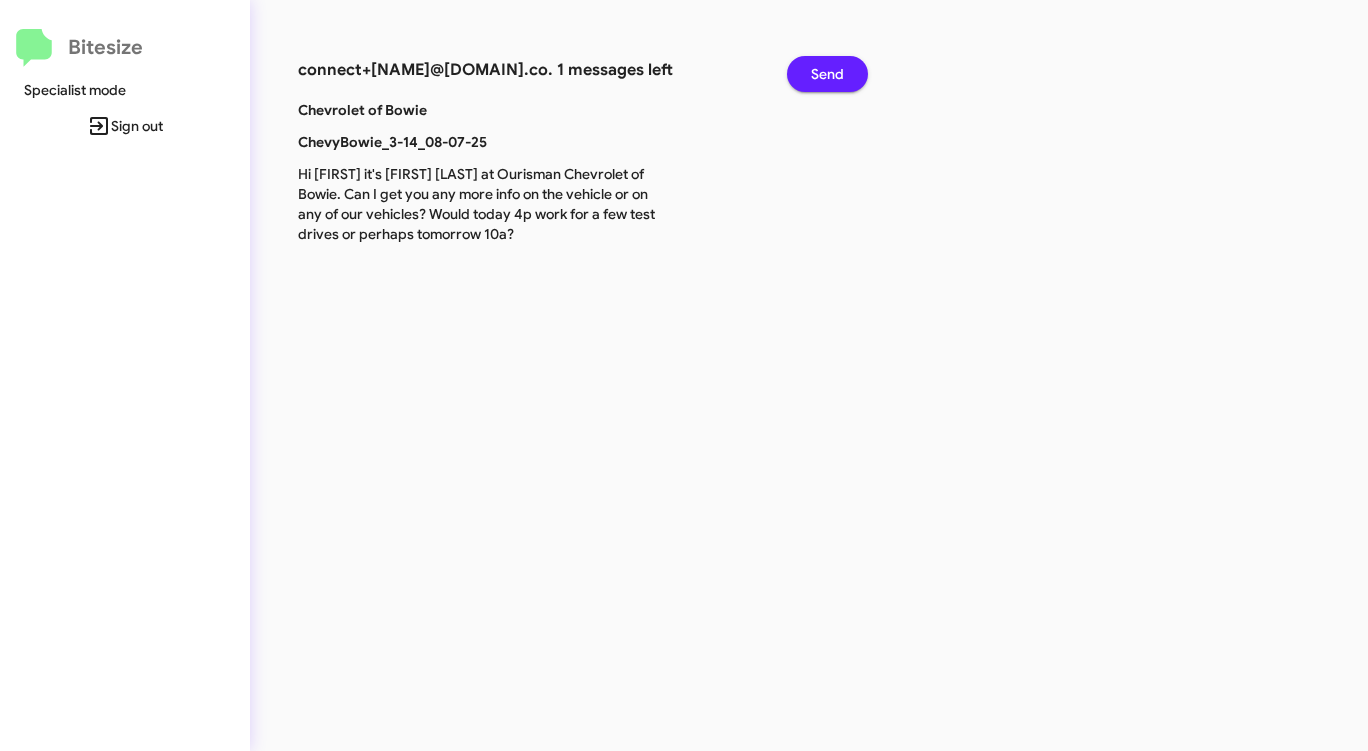 click on "Send" 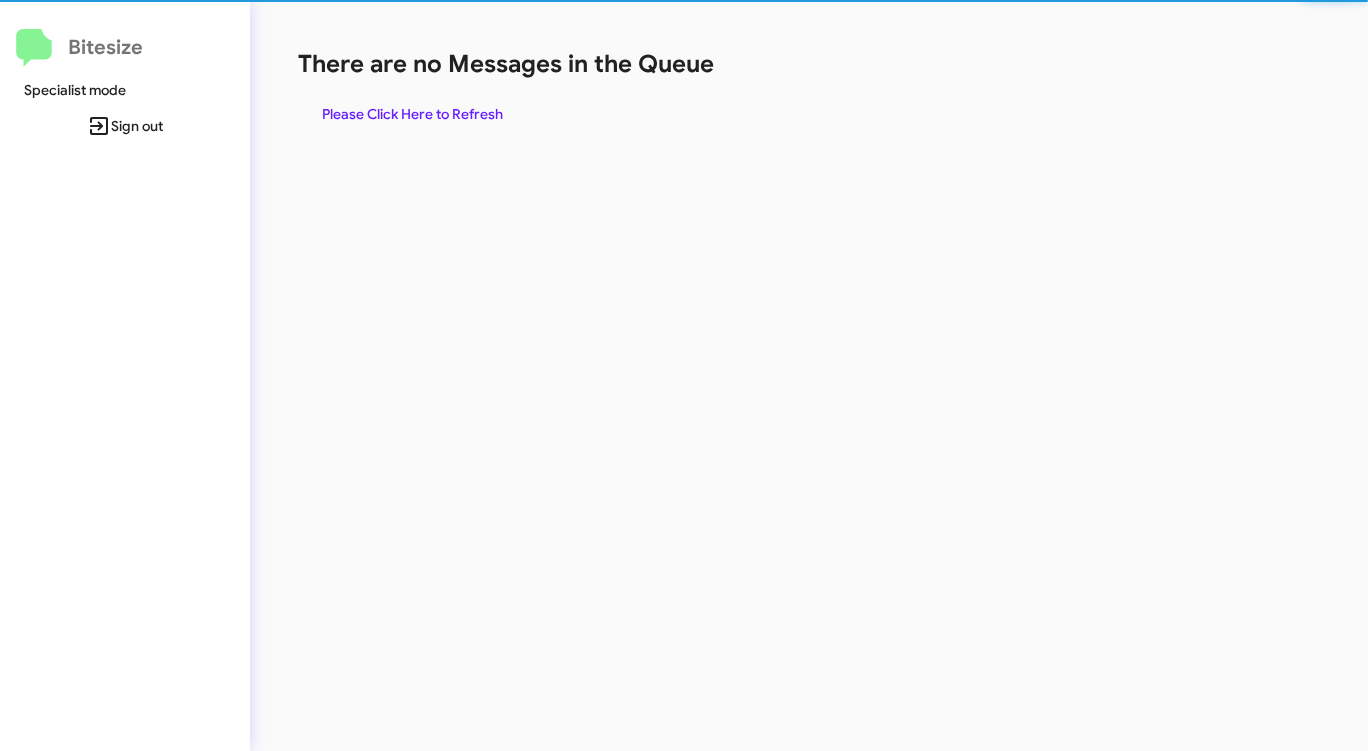click on "There are no Messages in the Queue" 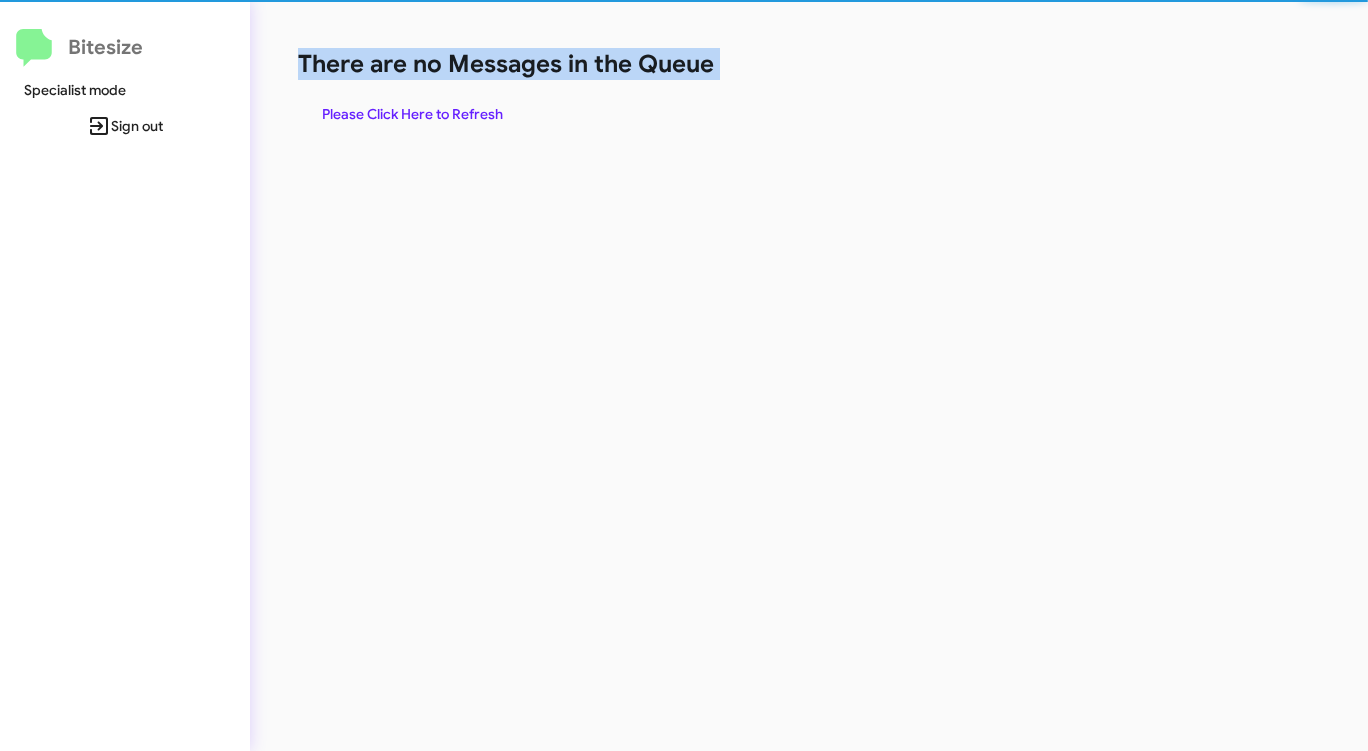 click on "There are no Messages in the Queue" 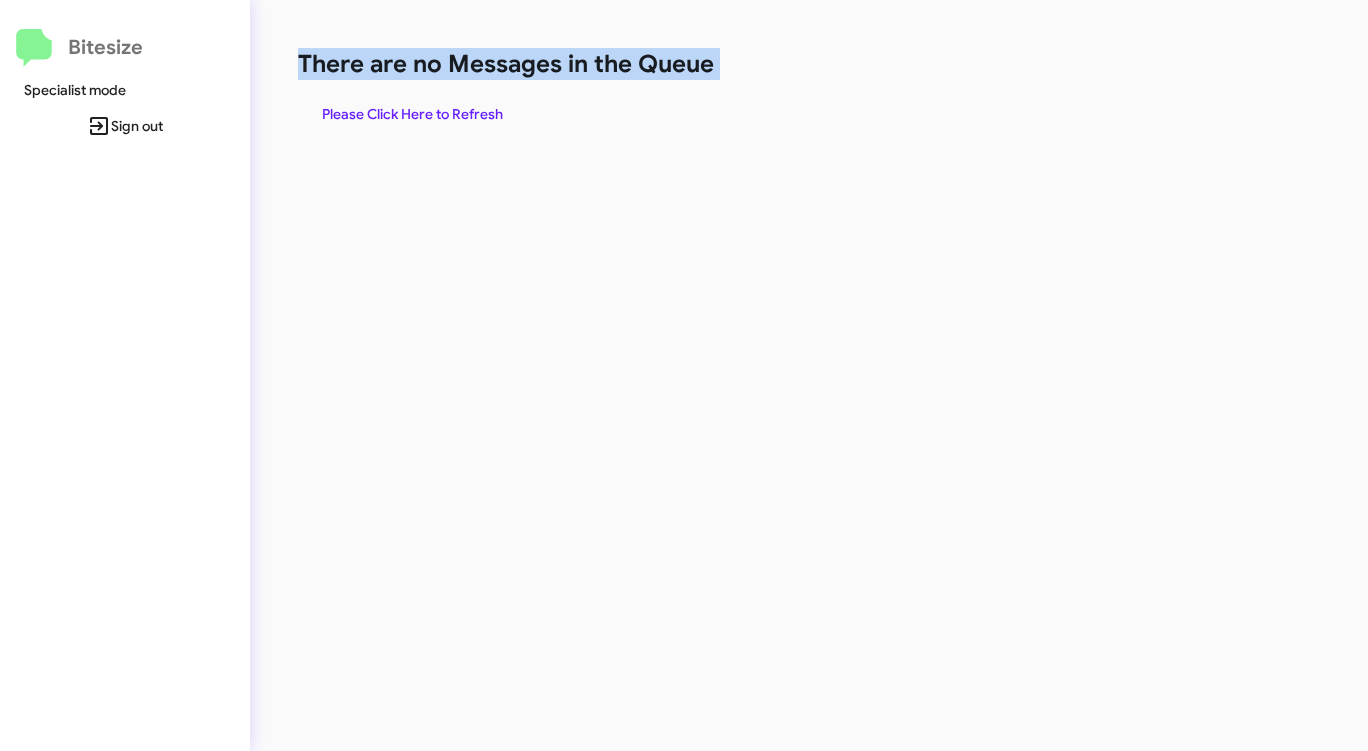 click on "There are no Messages in the Queue" 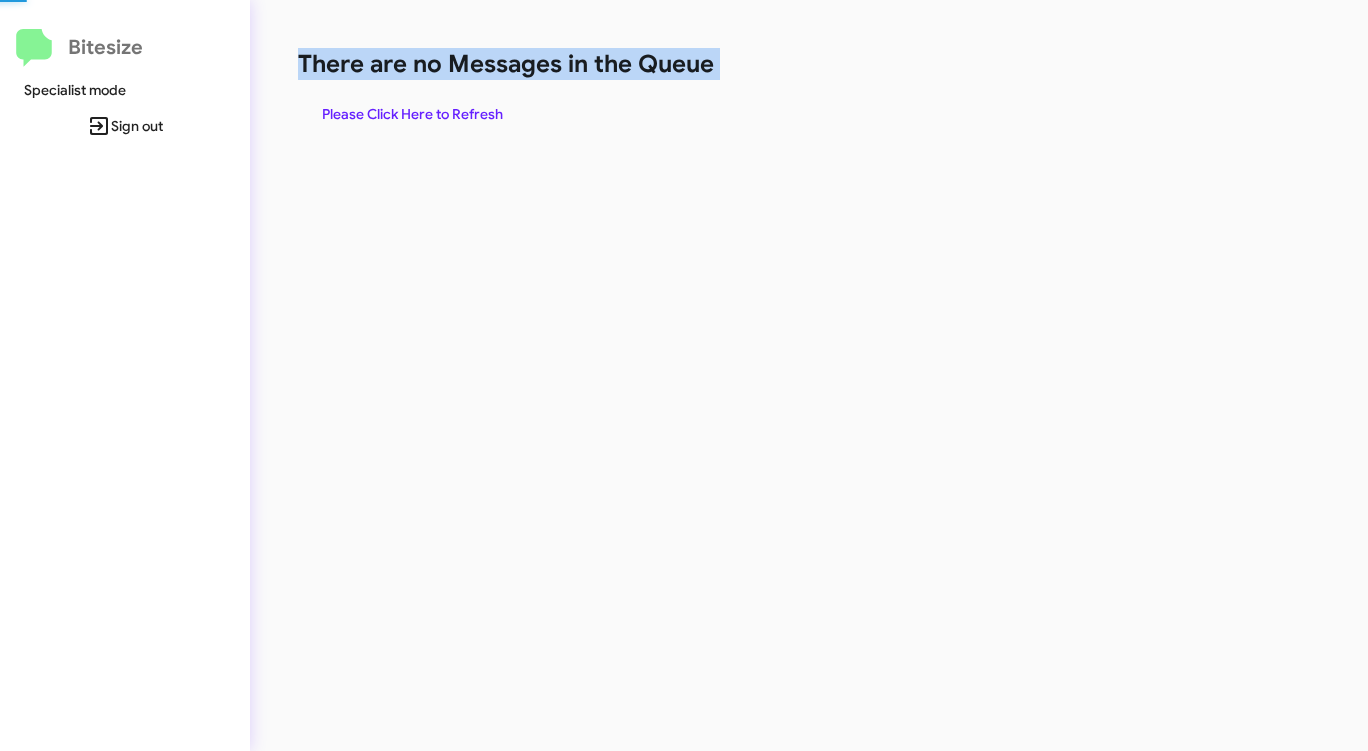 click on "Please Click Here to Refresh" 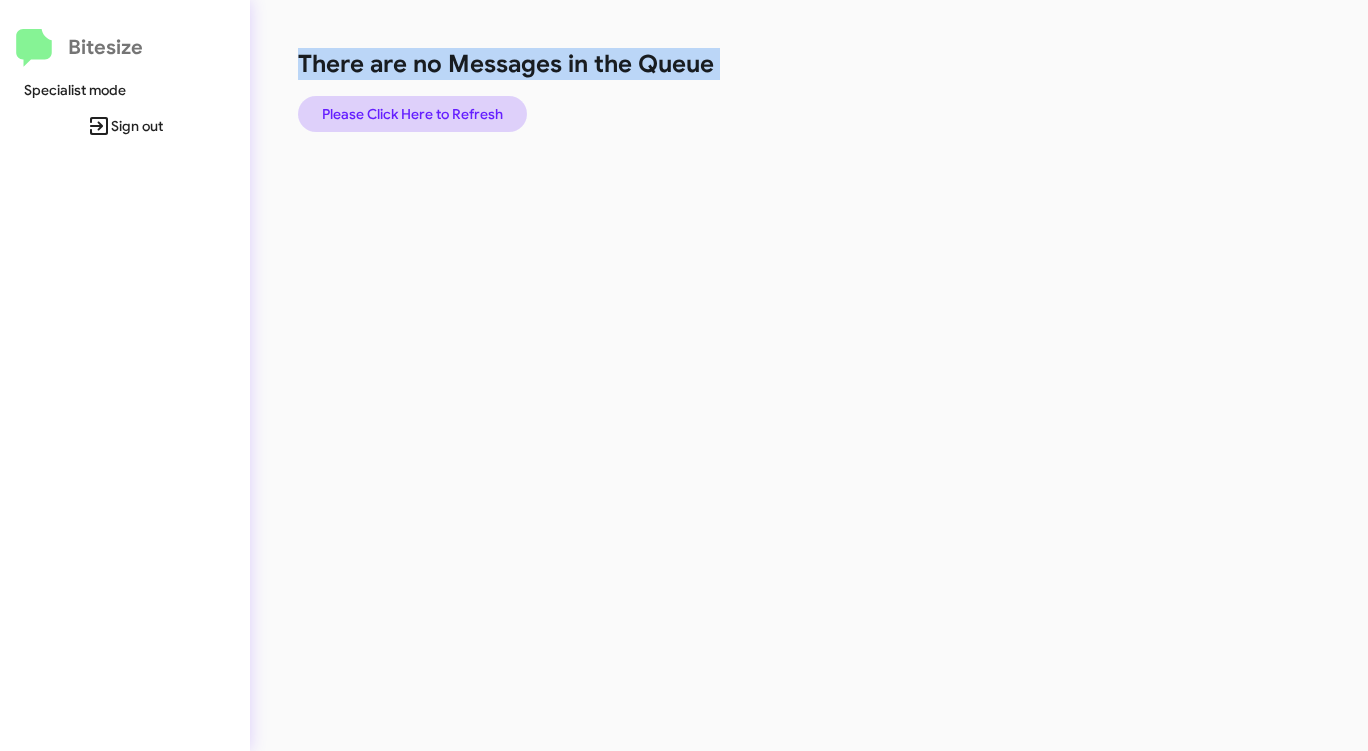 click on "Please Click Here to Refresh" 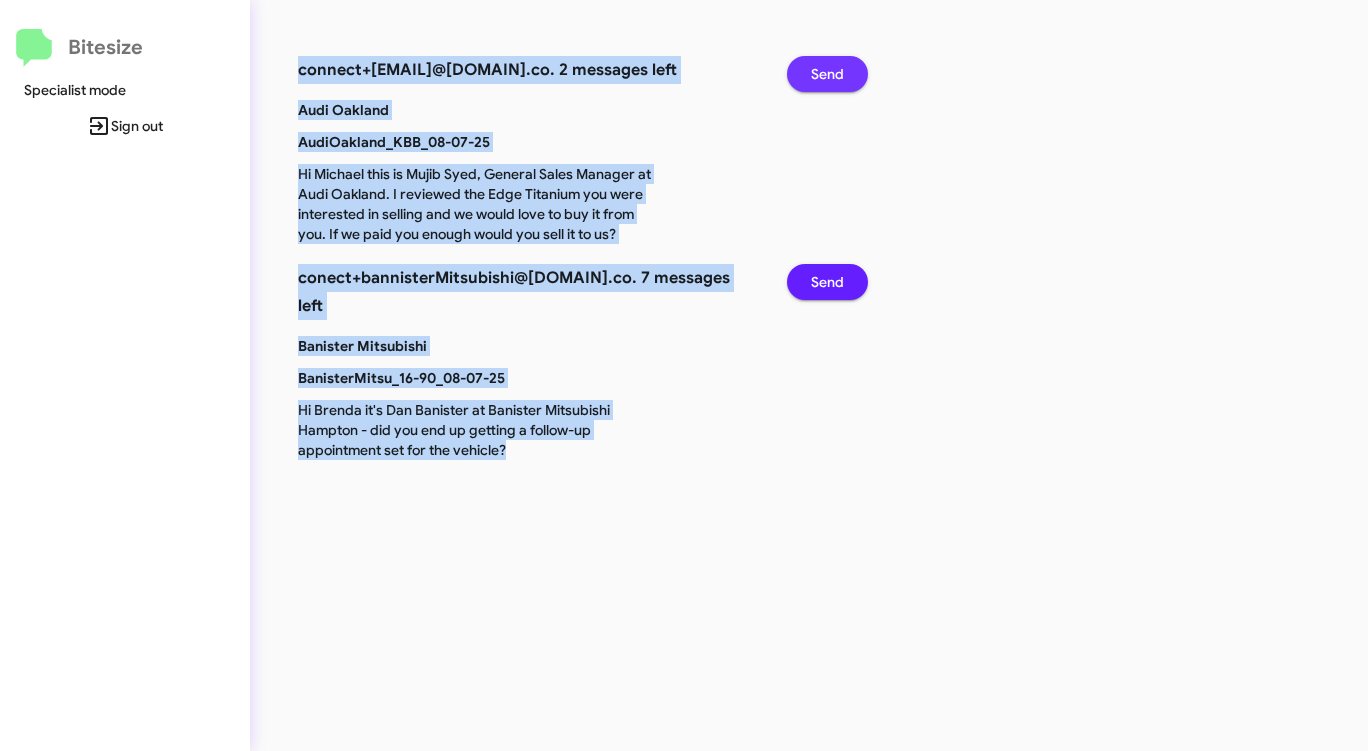 click on "Send" 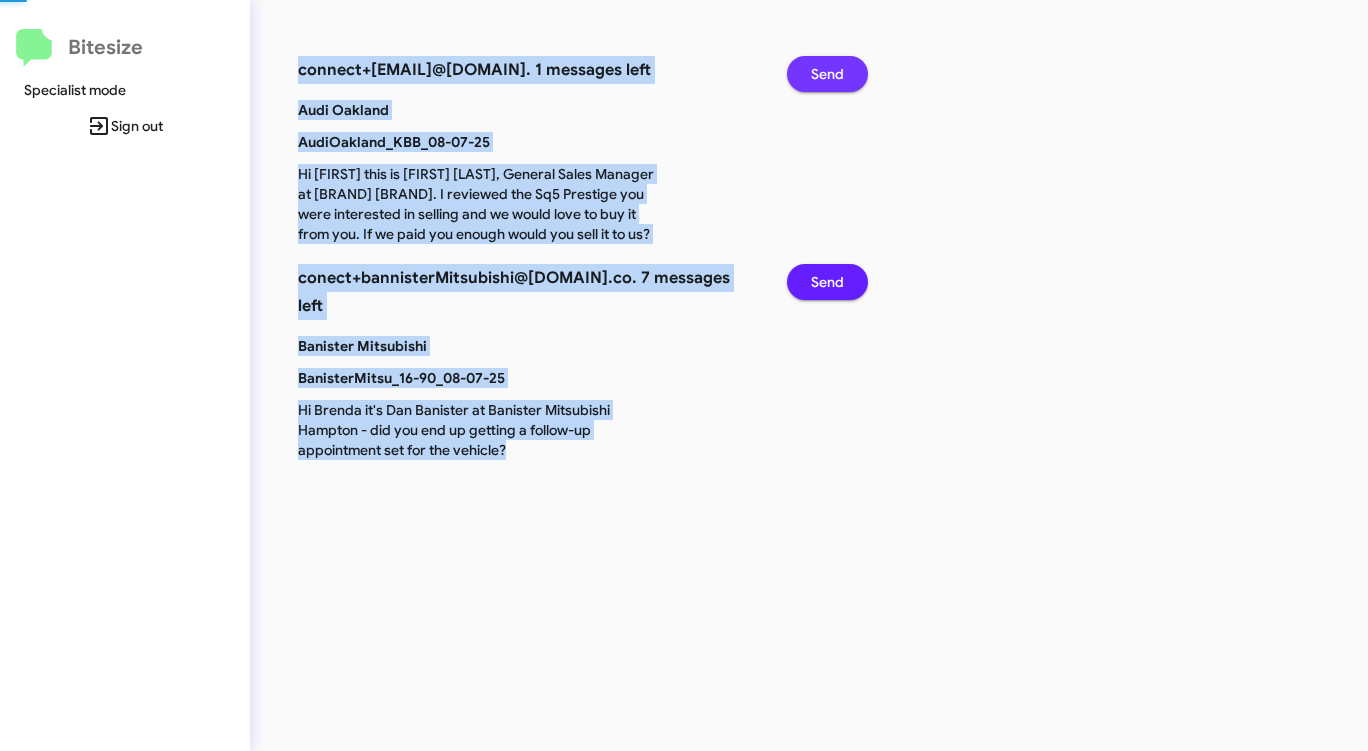 click on "Send" 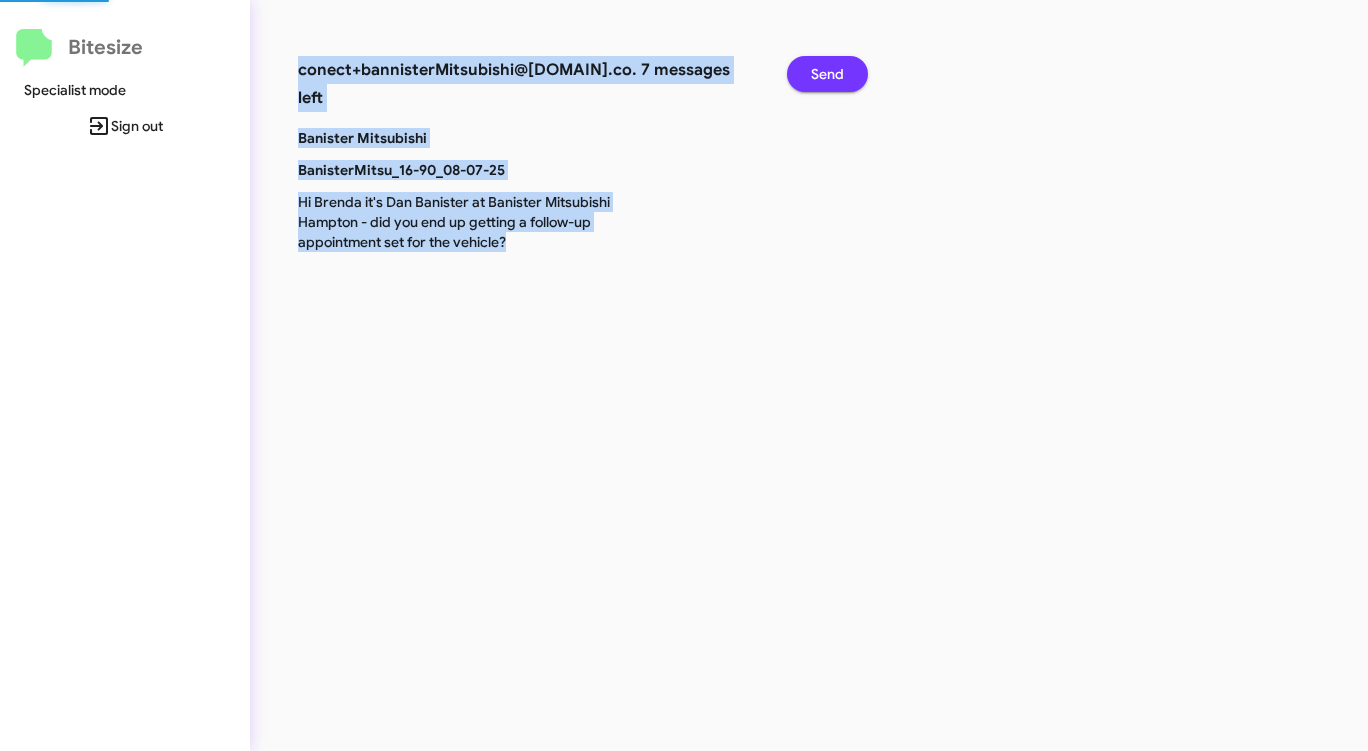 click on "Send" 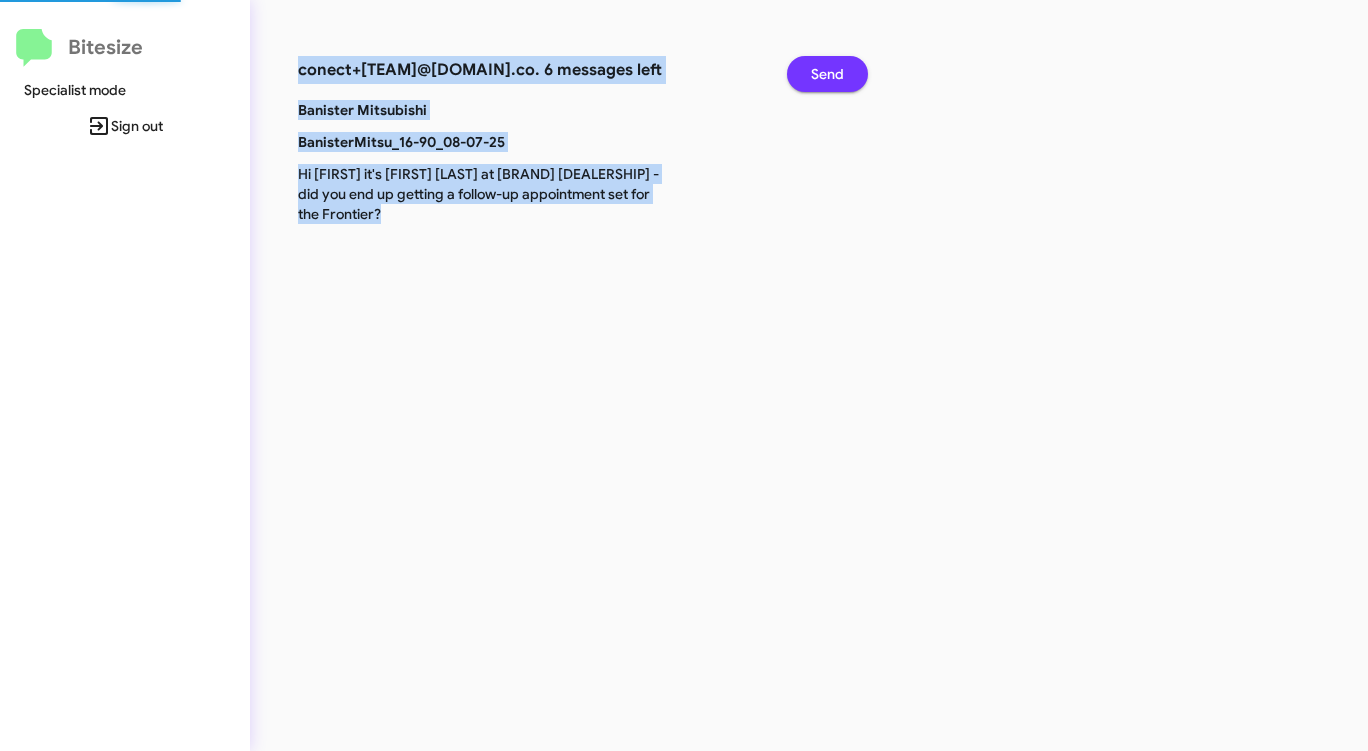 click on "Send" 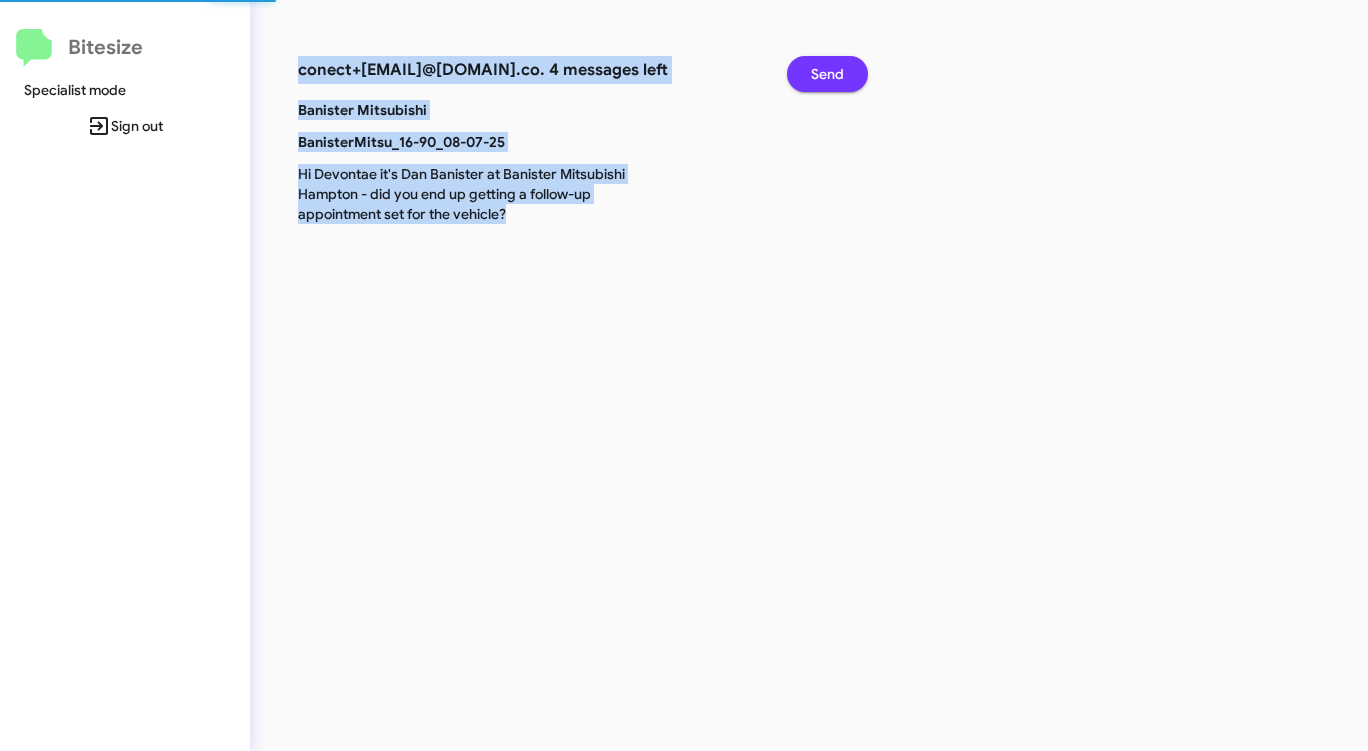 click on "Send" 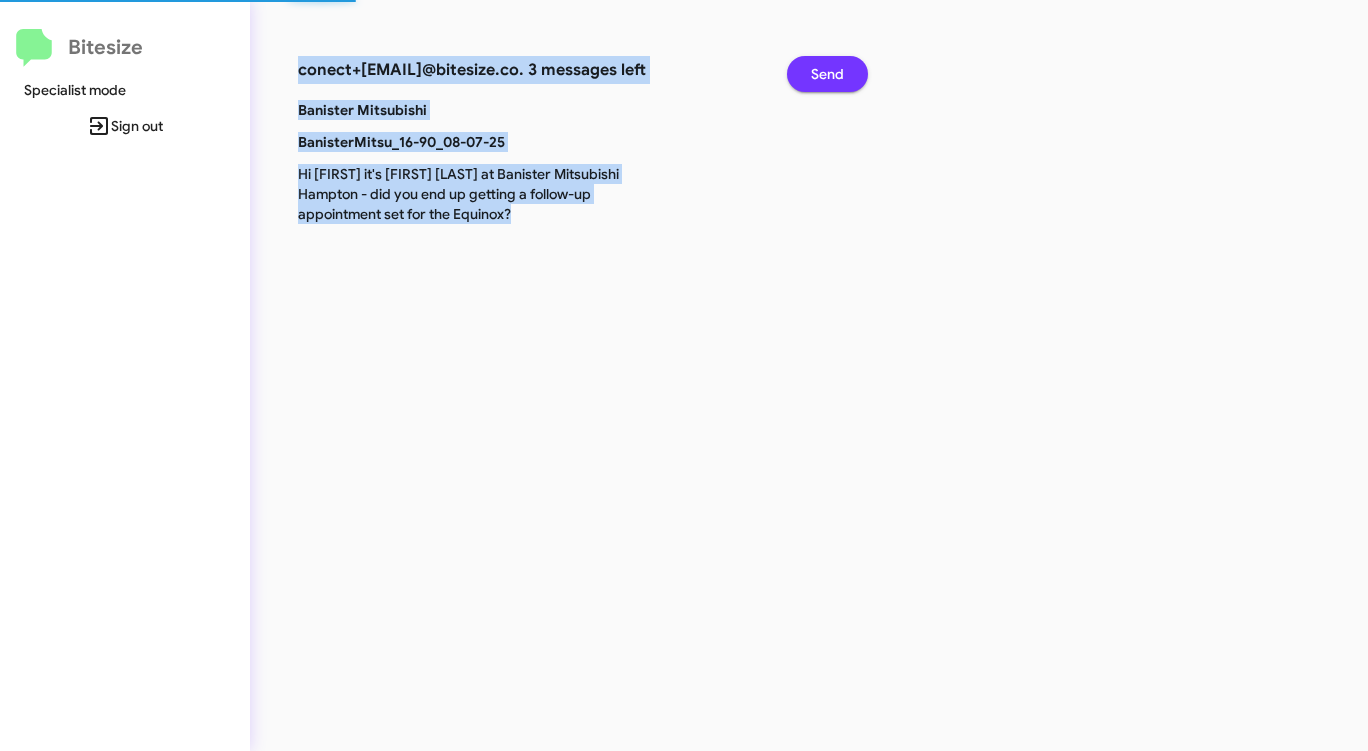 click on "Send" 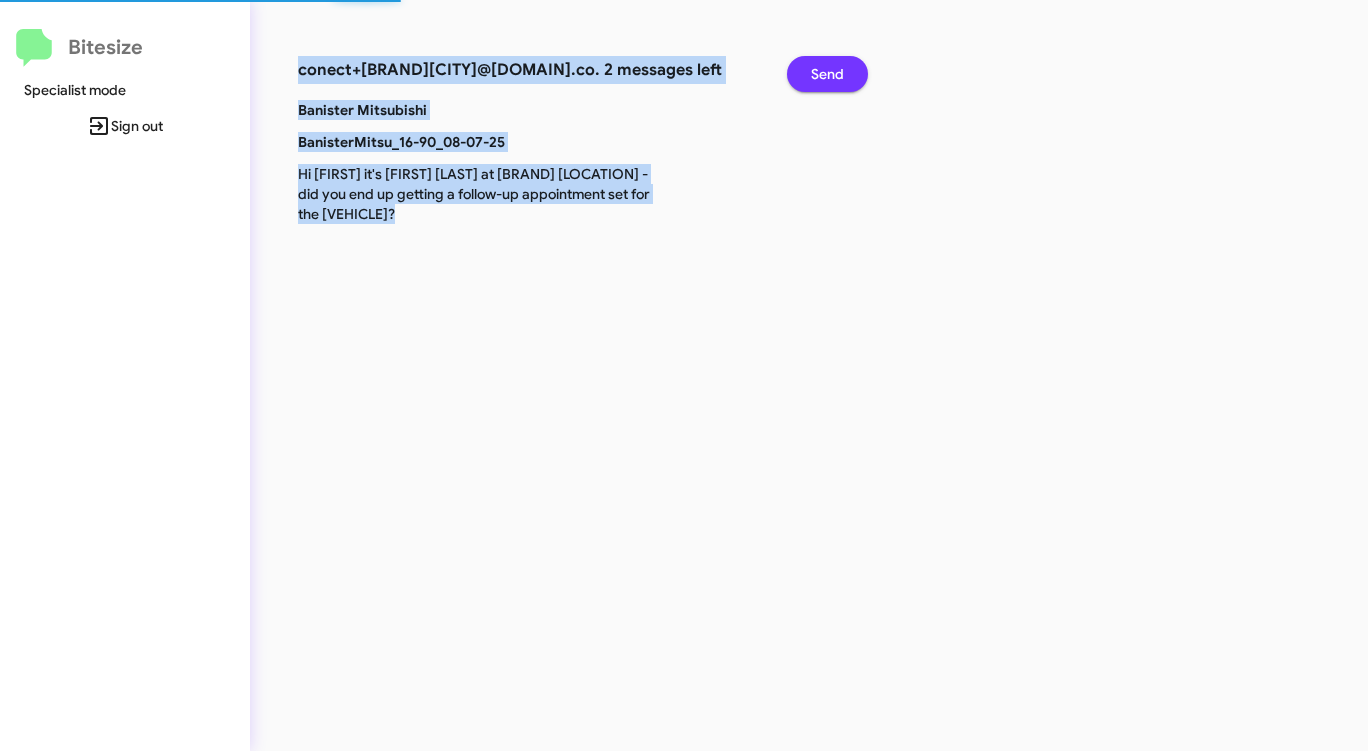 click on "Send" 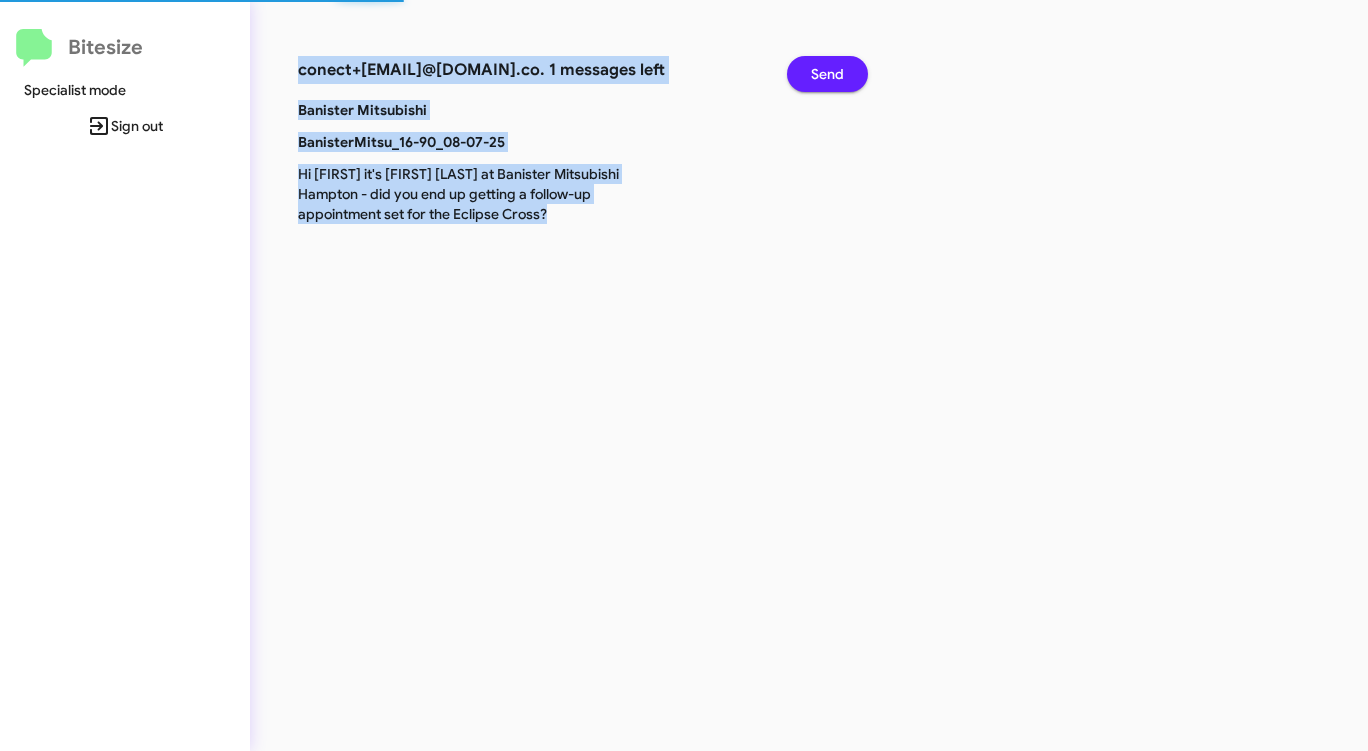click on "Send" 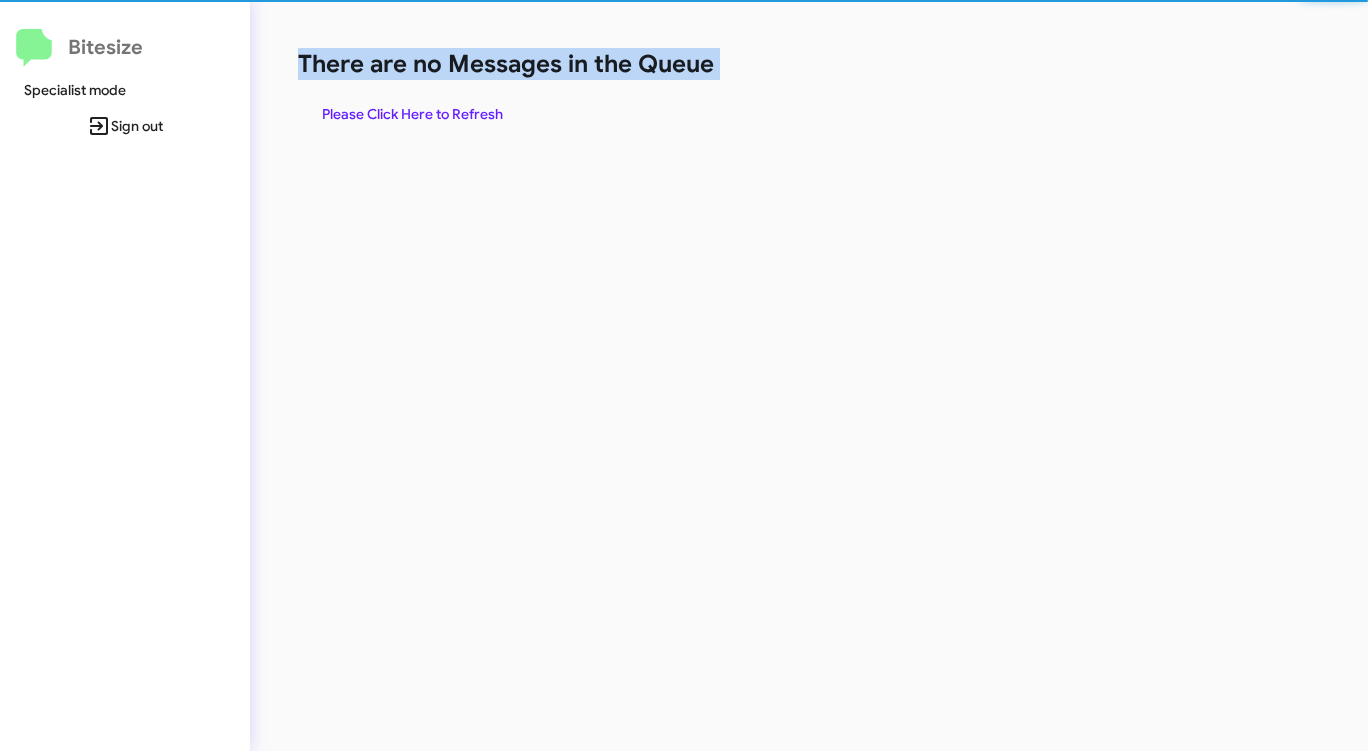 click on "There are no Messages in the Queue" 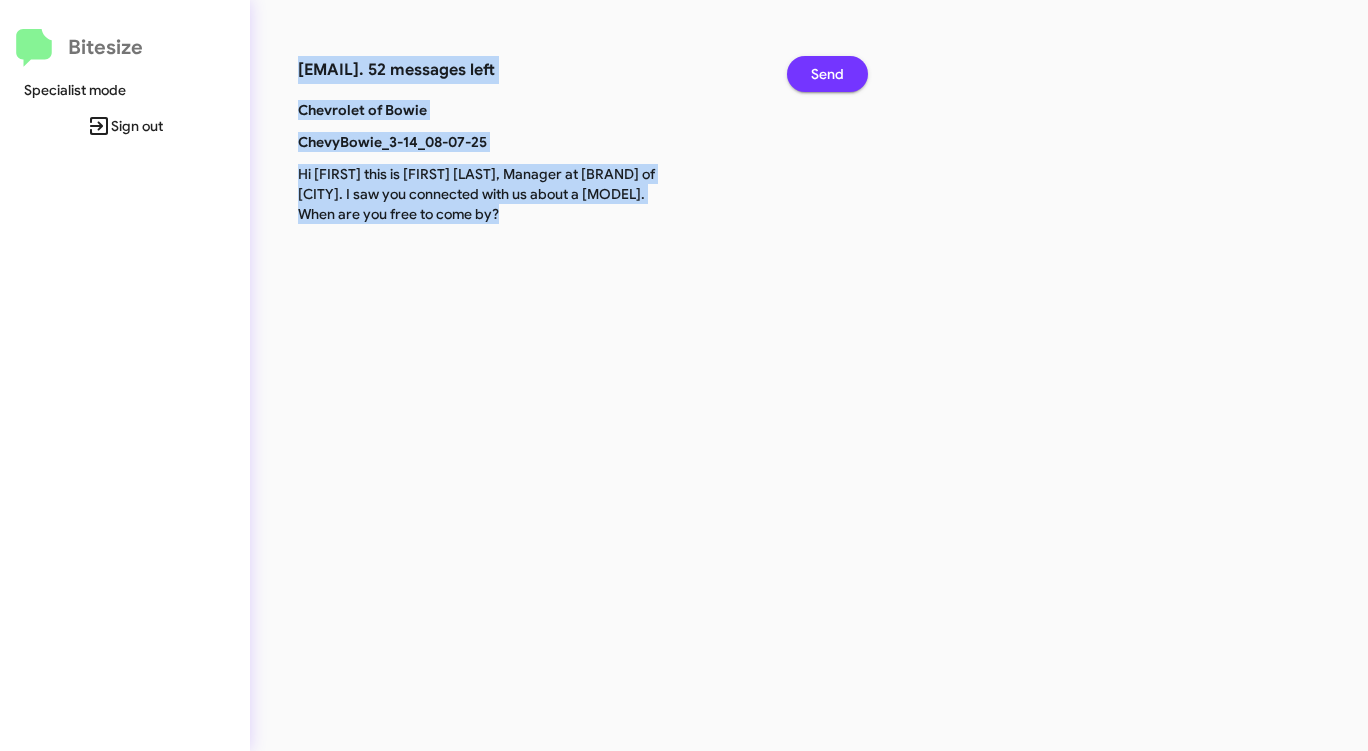 click on "Send" 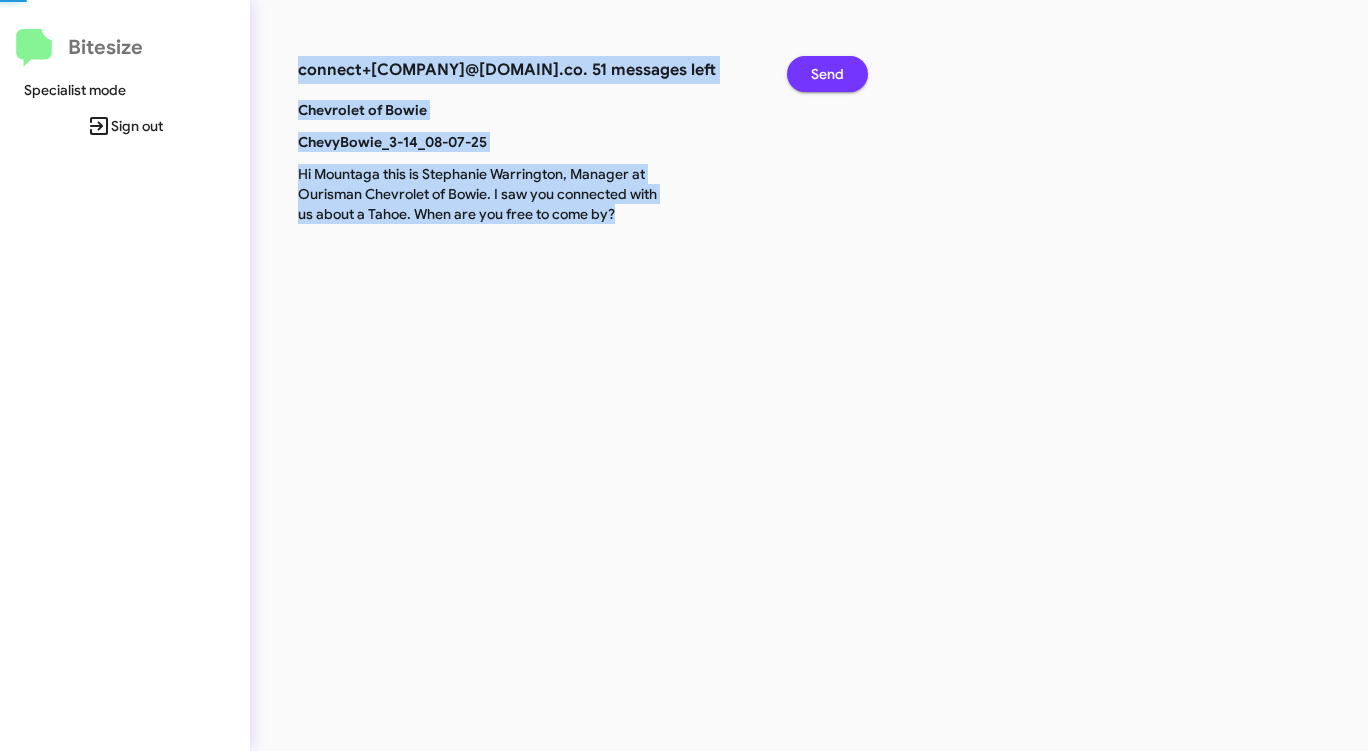 click on "Send" 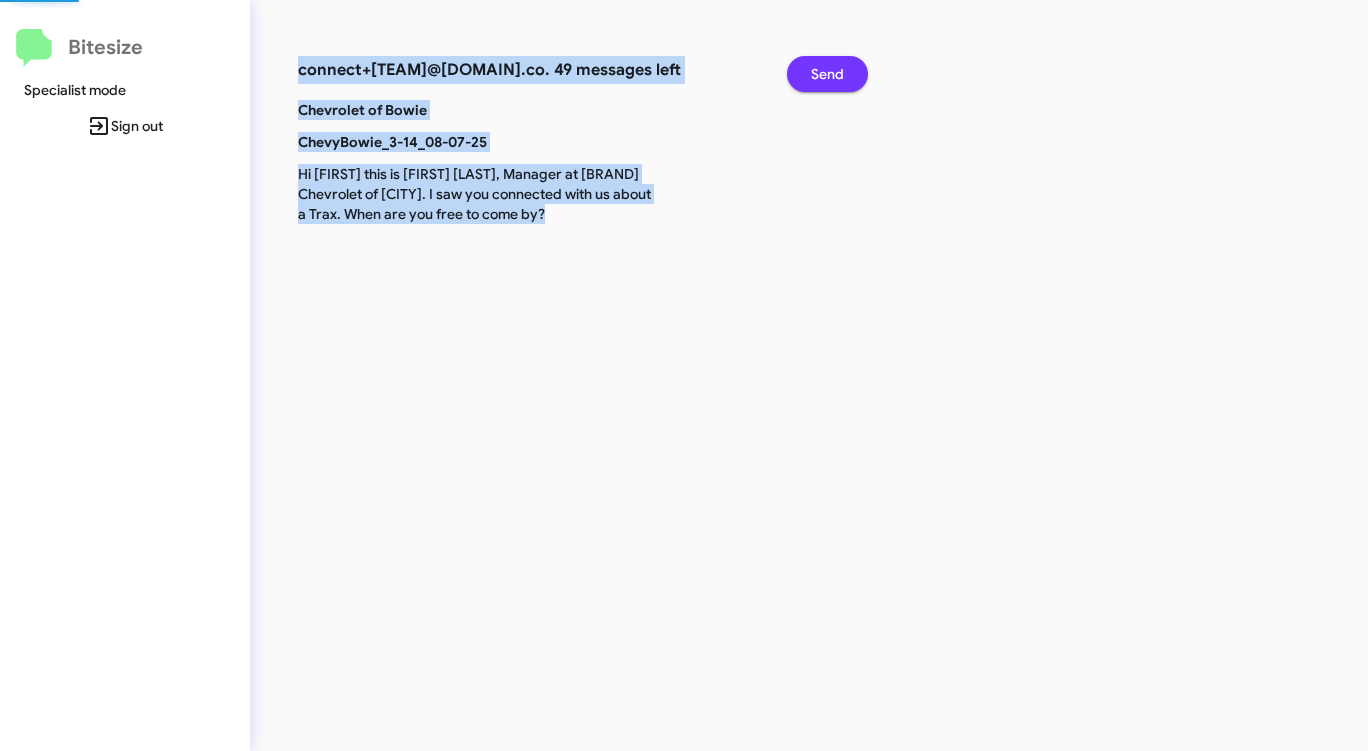 click on "Send" 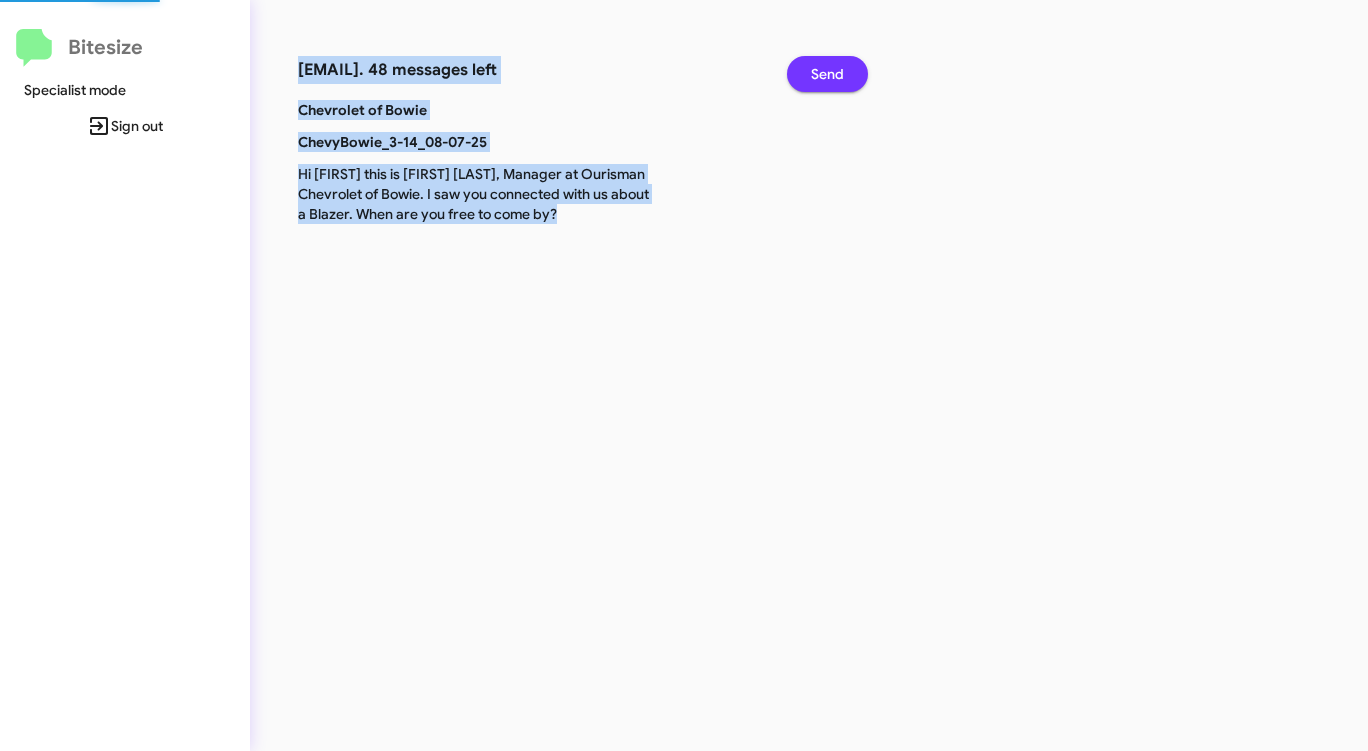 click on "Send" 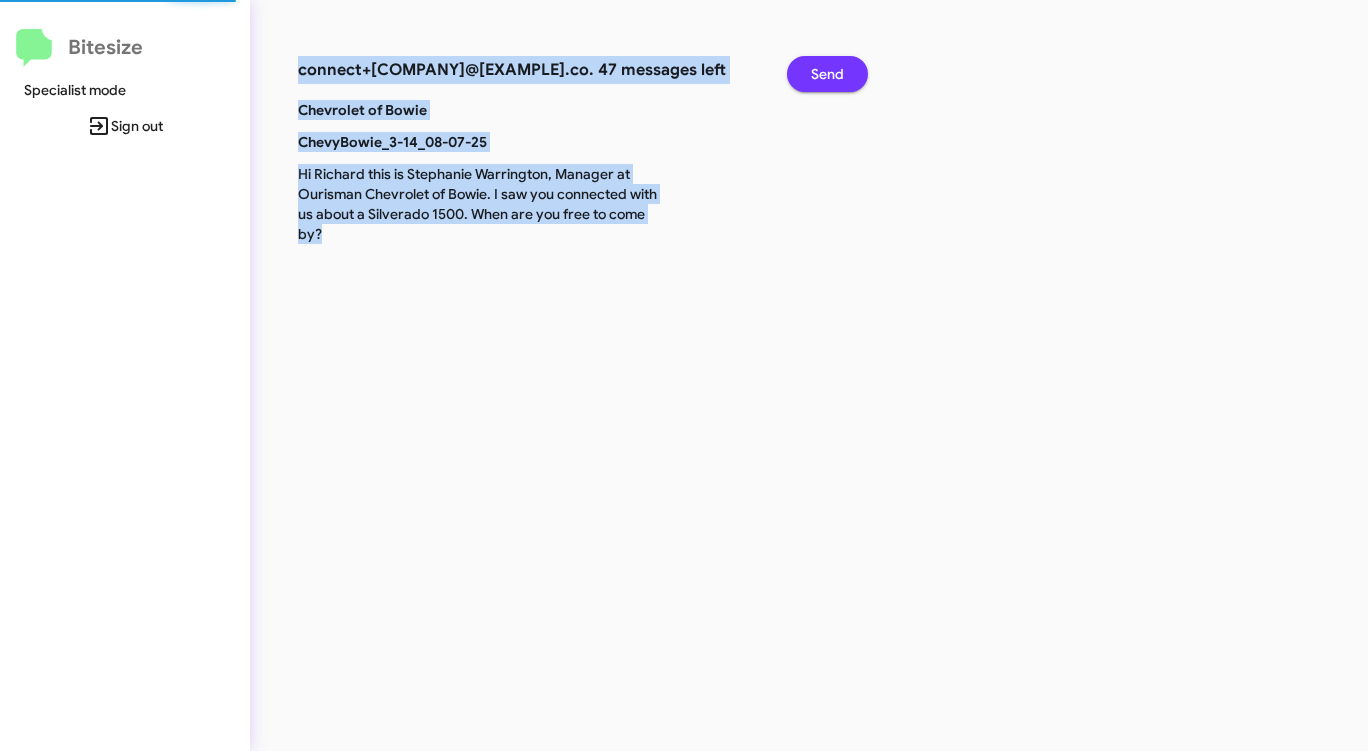 click on "Send" 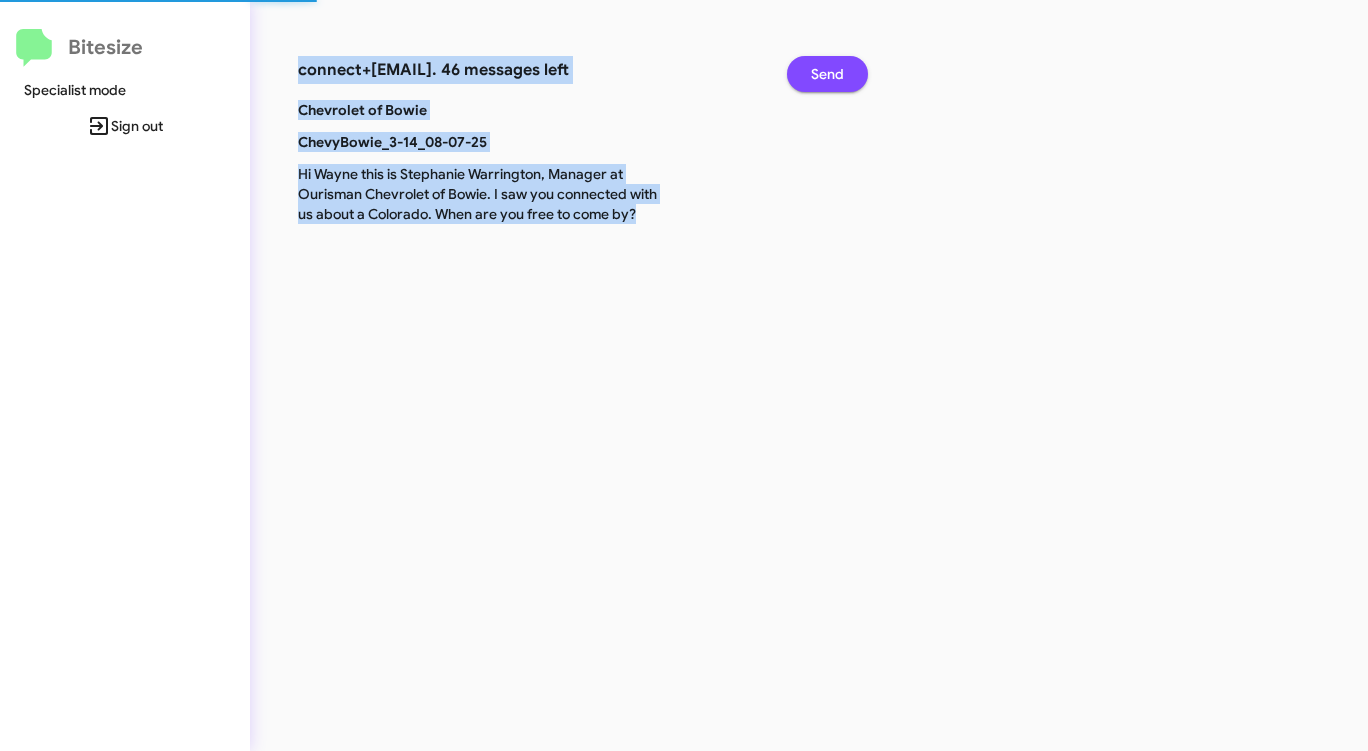click on "Send" 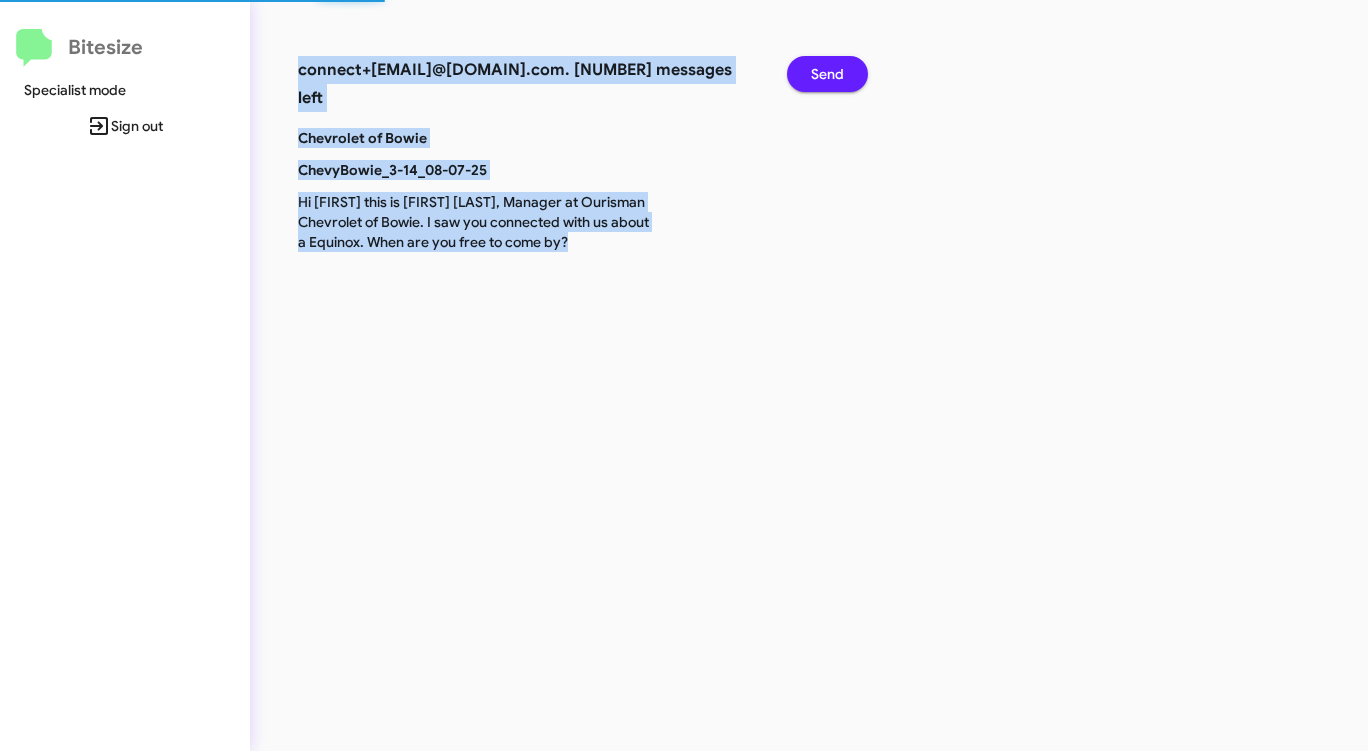 click on "Send" 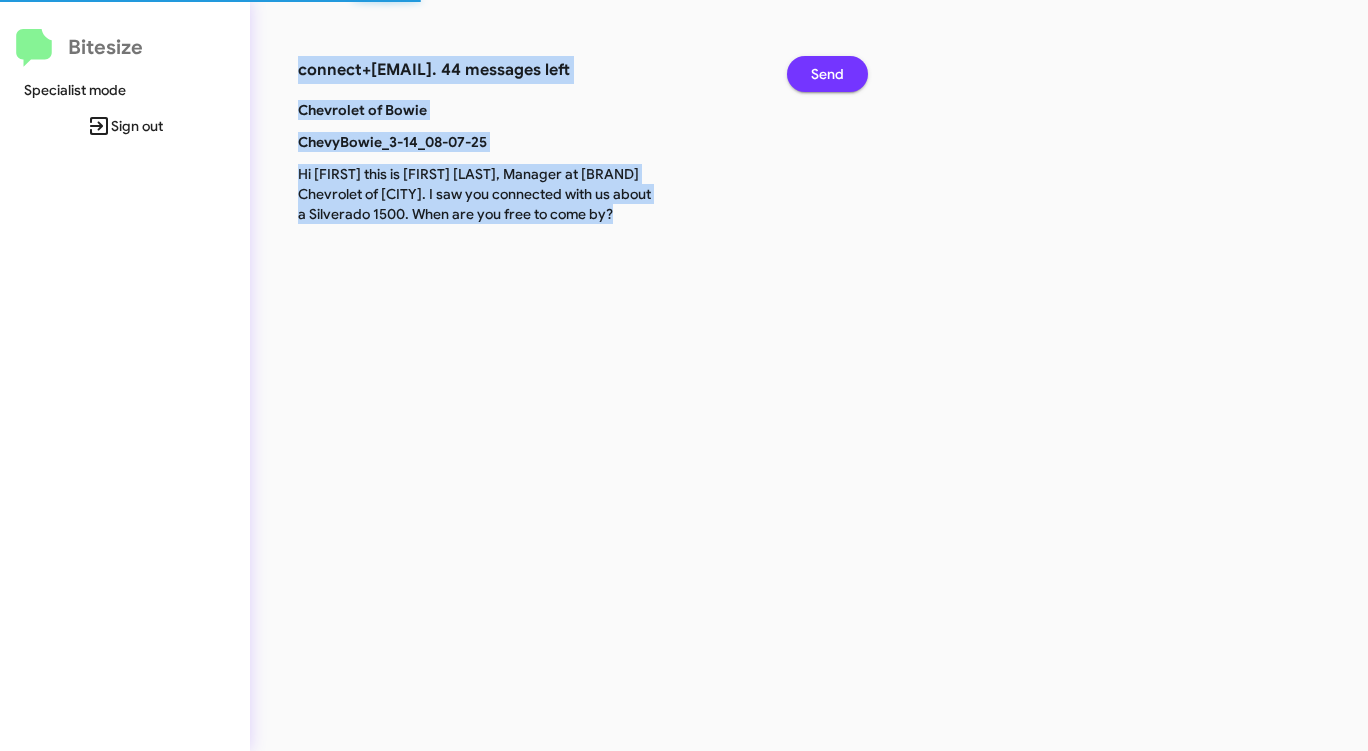 click on "Send" 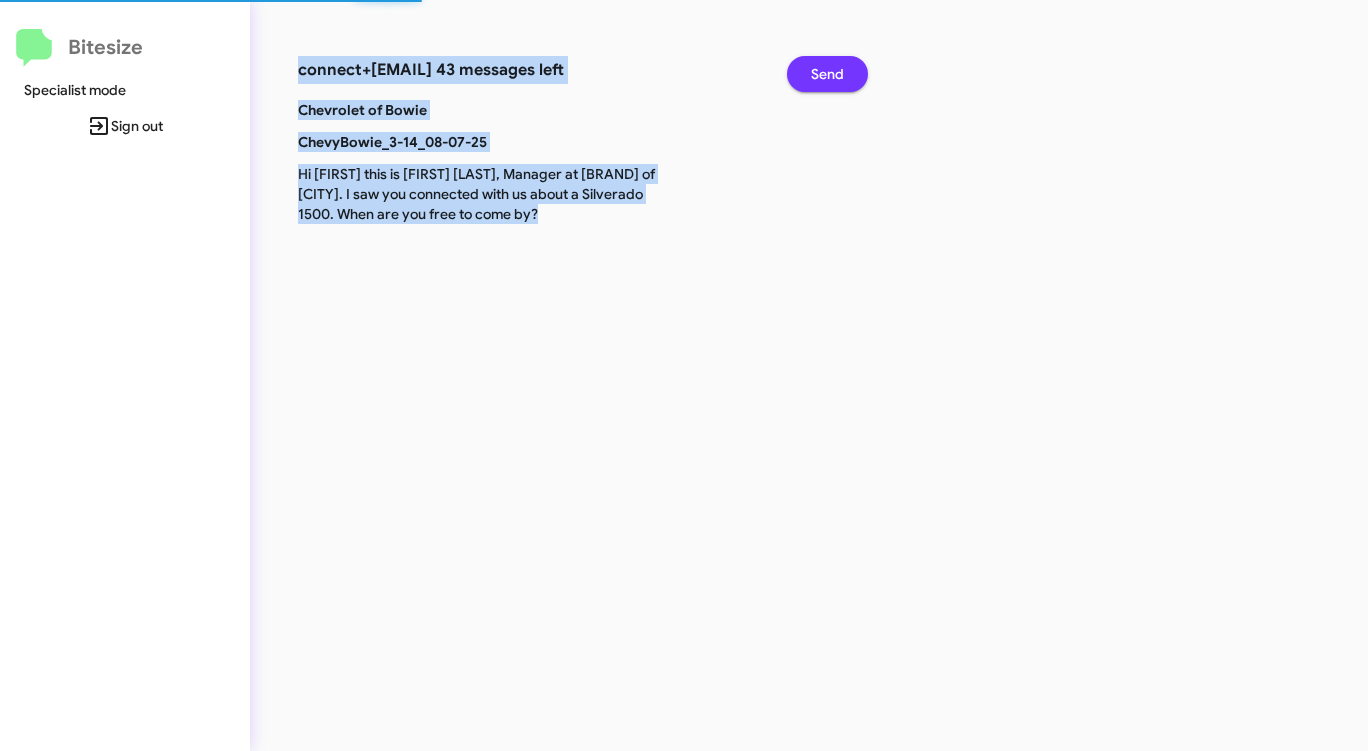 click on "Send" 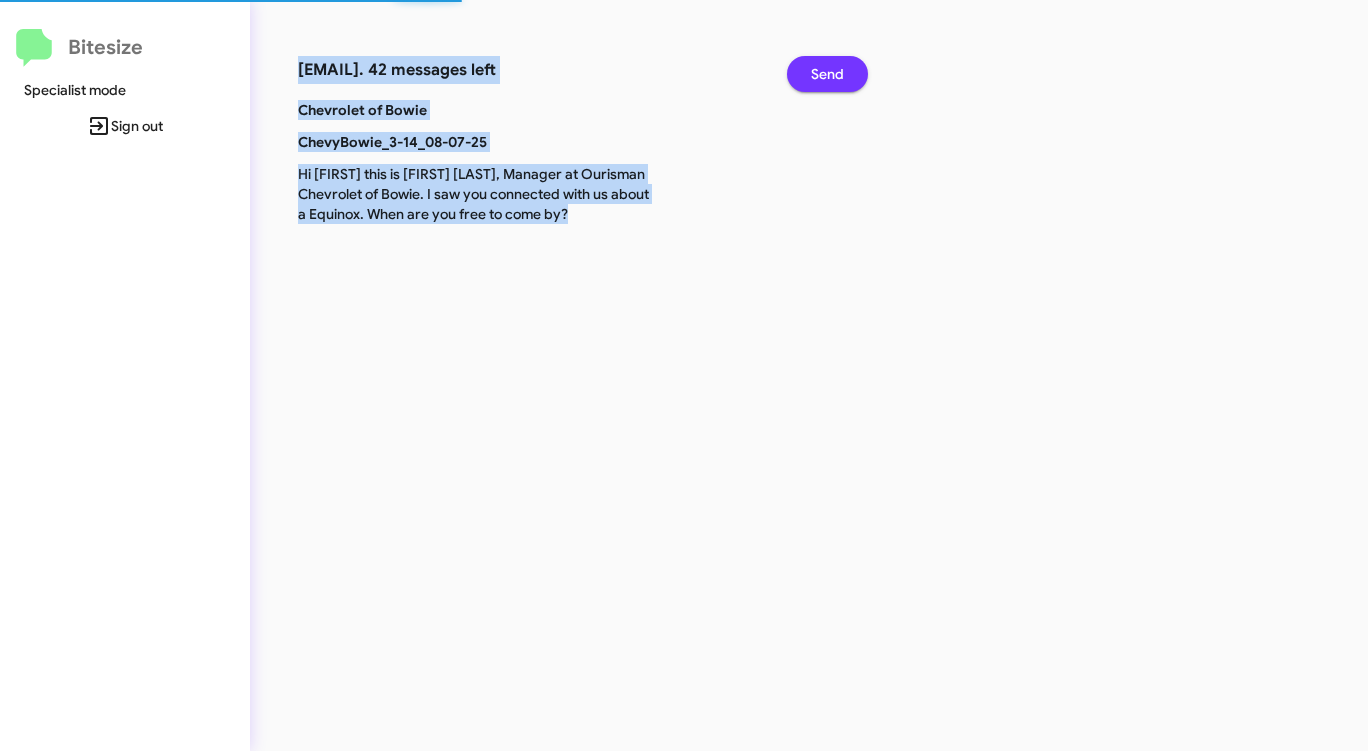 click on "Send" 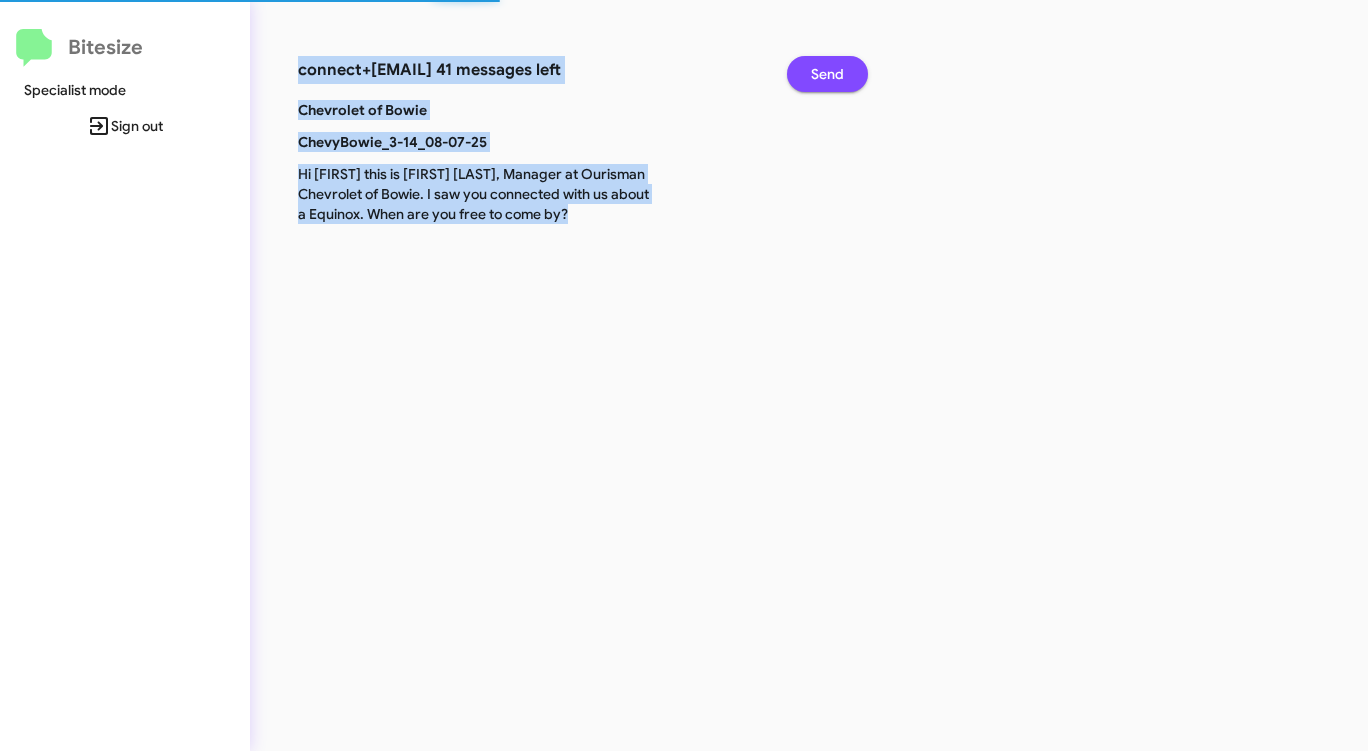 click on "Send" 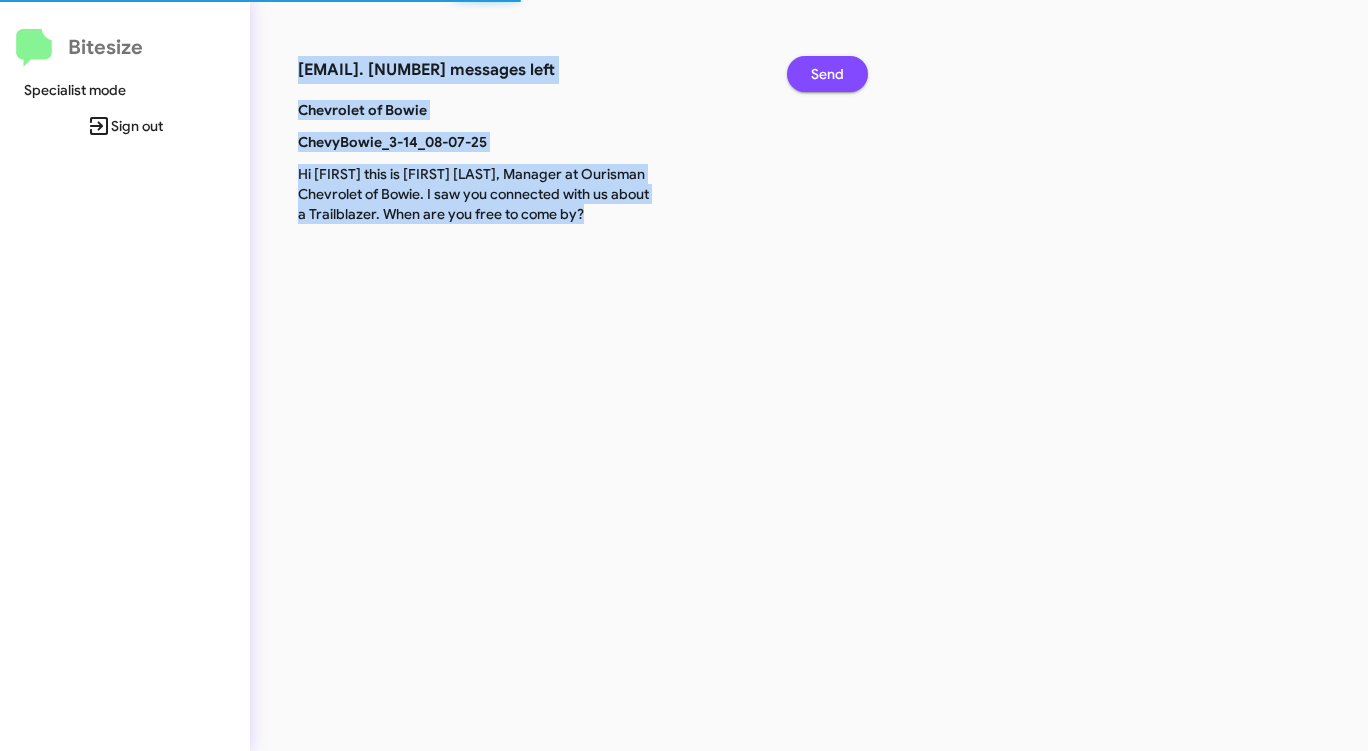 click on "Send" 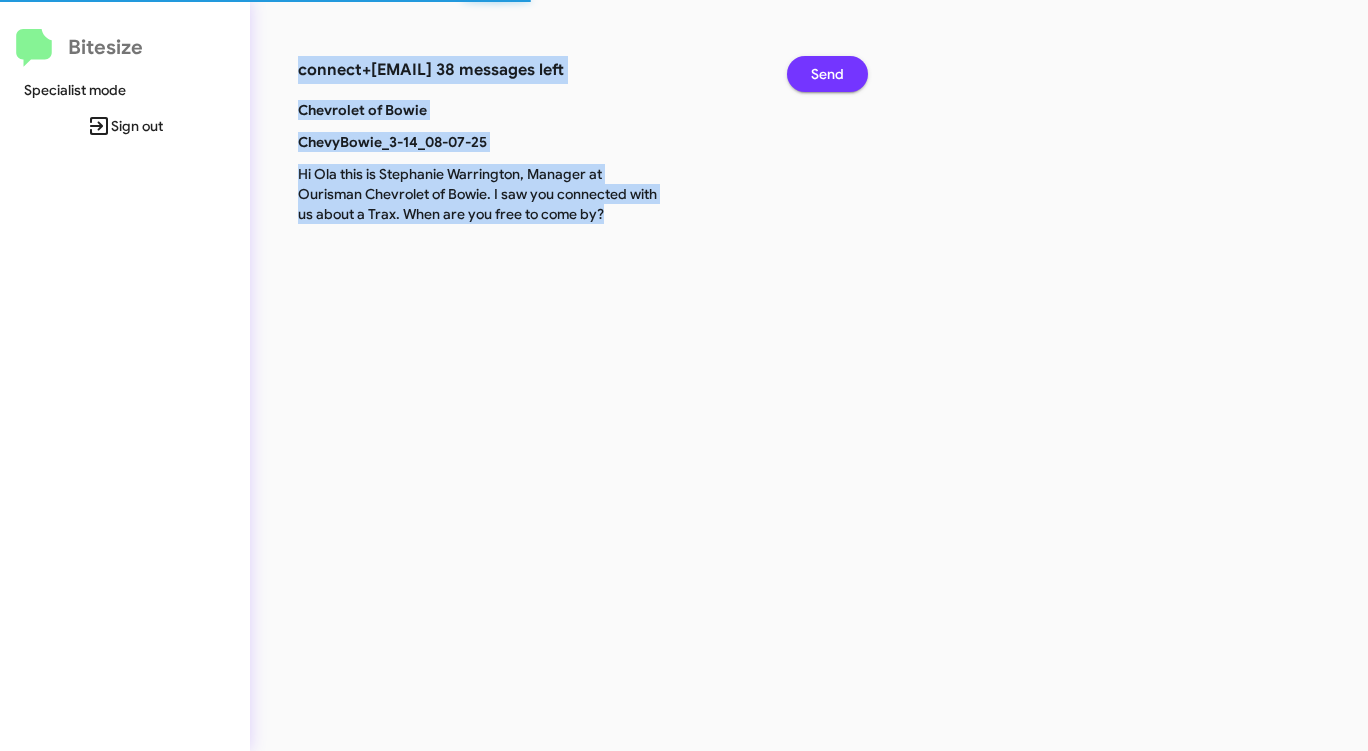 click on "Send" 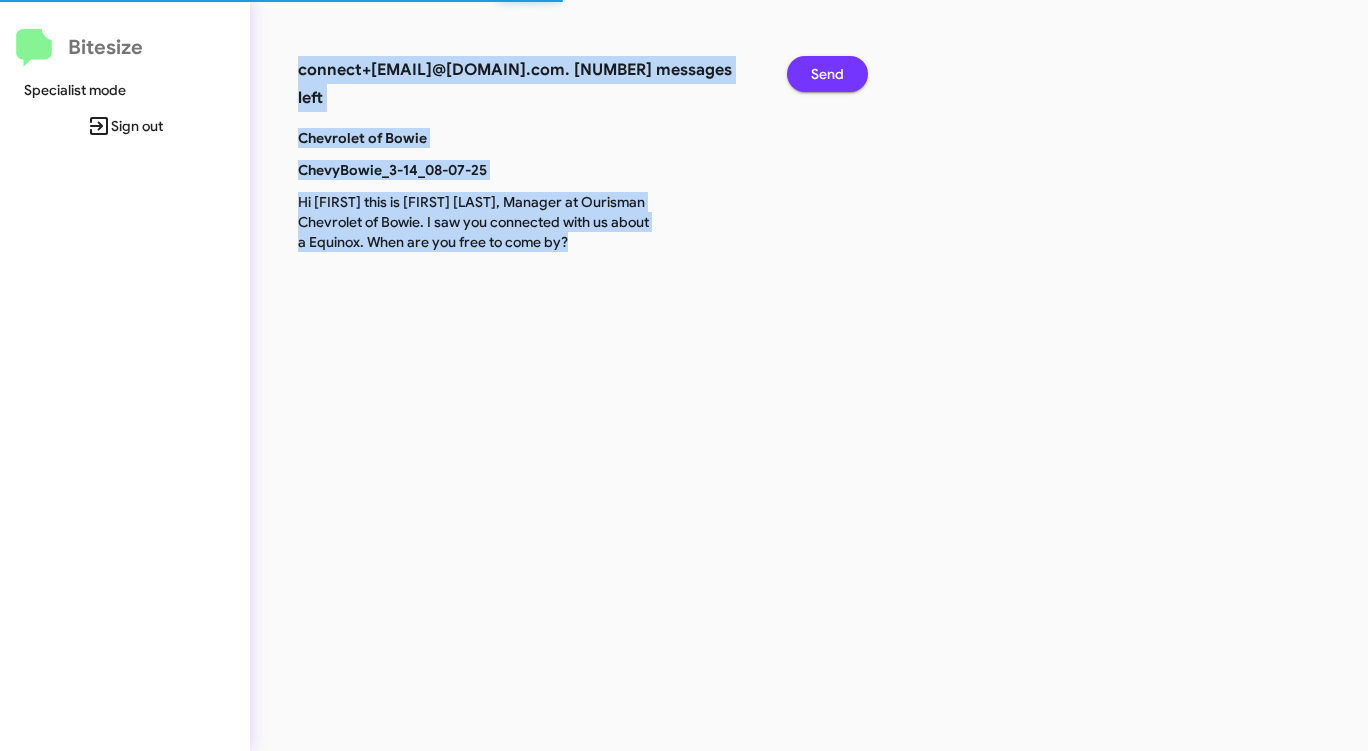 click on "Send" 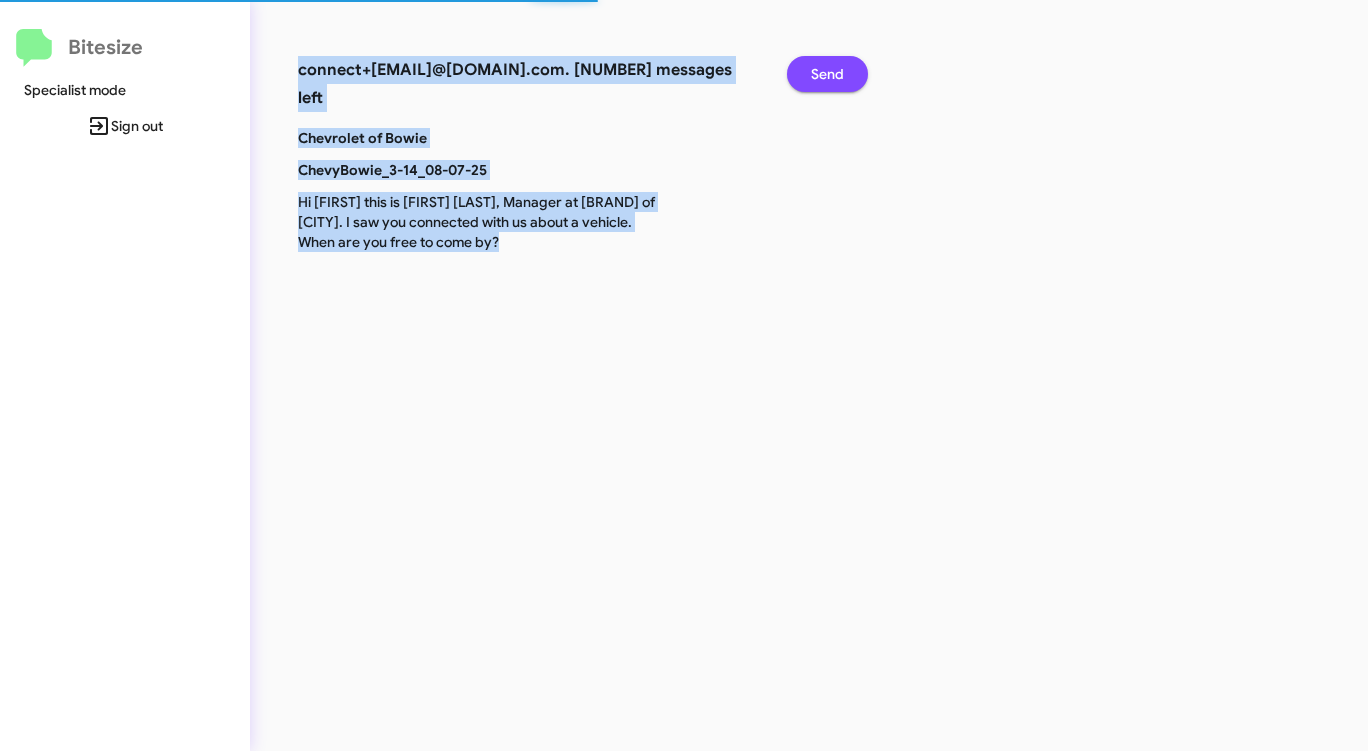 click on "Send" 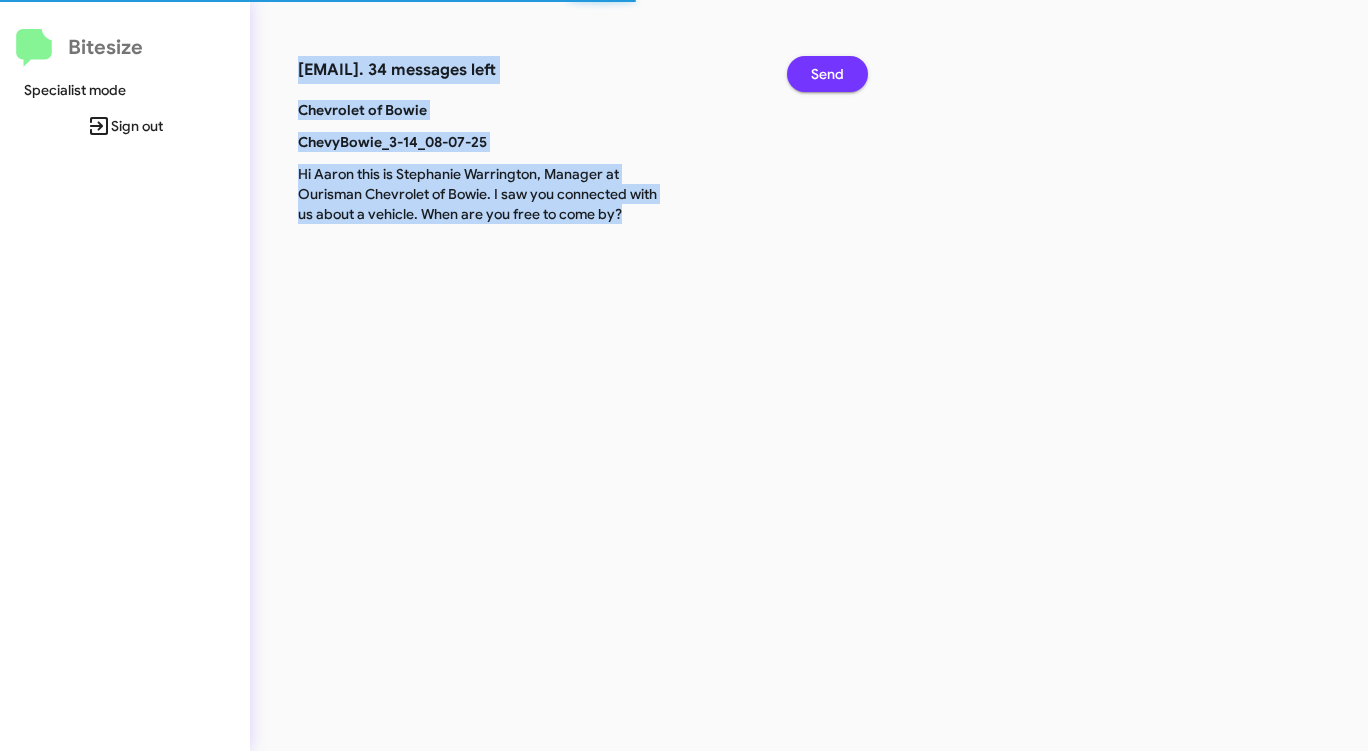 click on "Send" 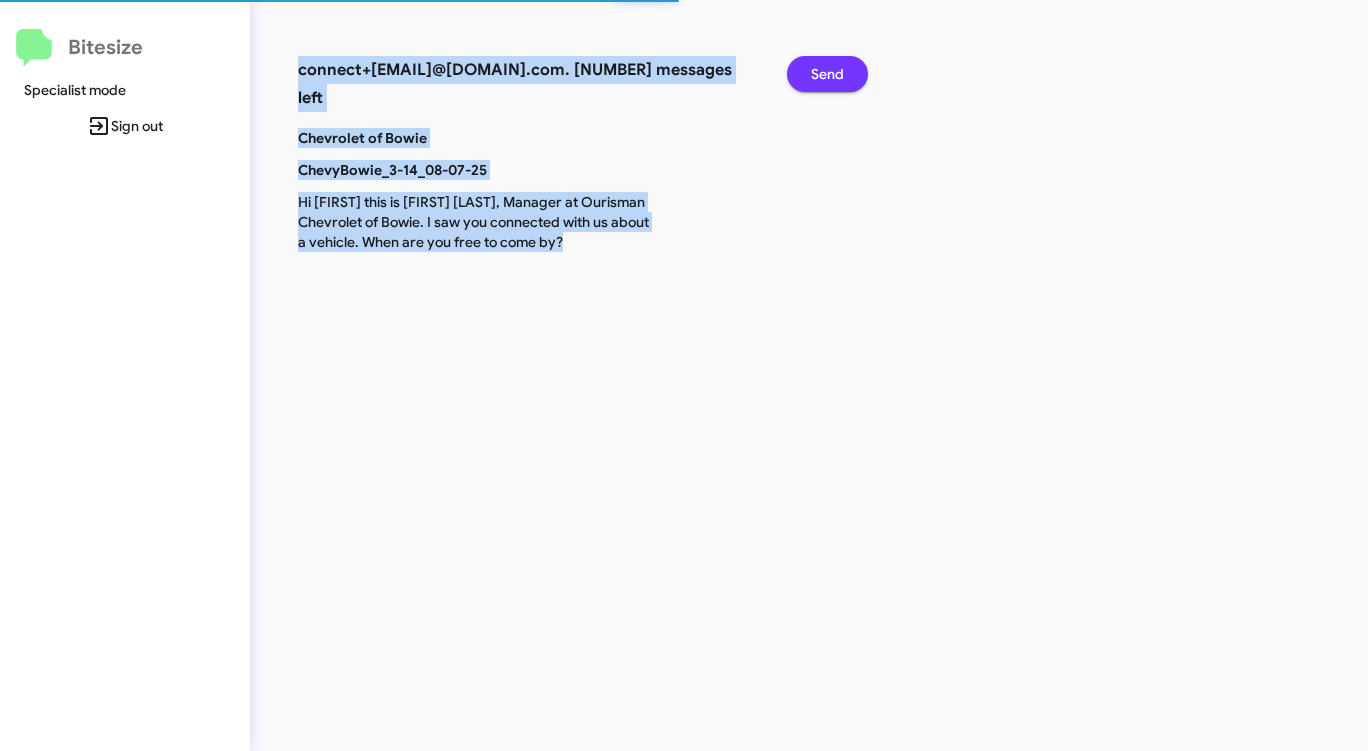 click on "Send" 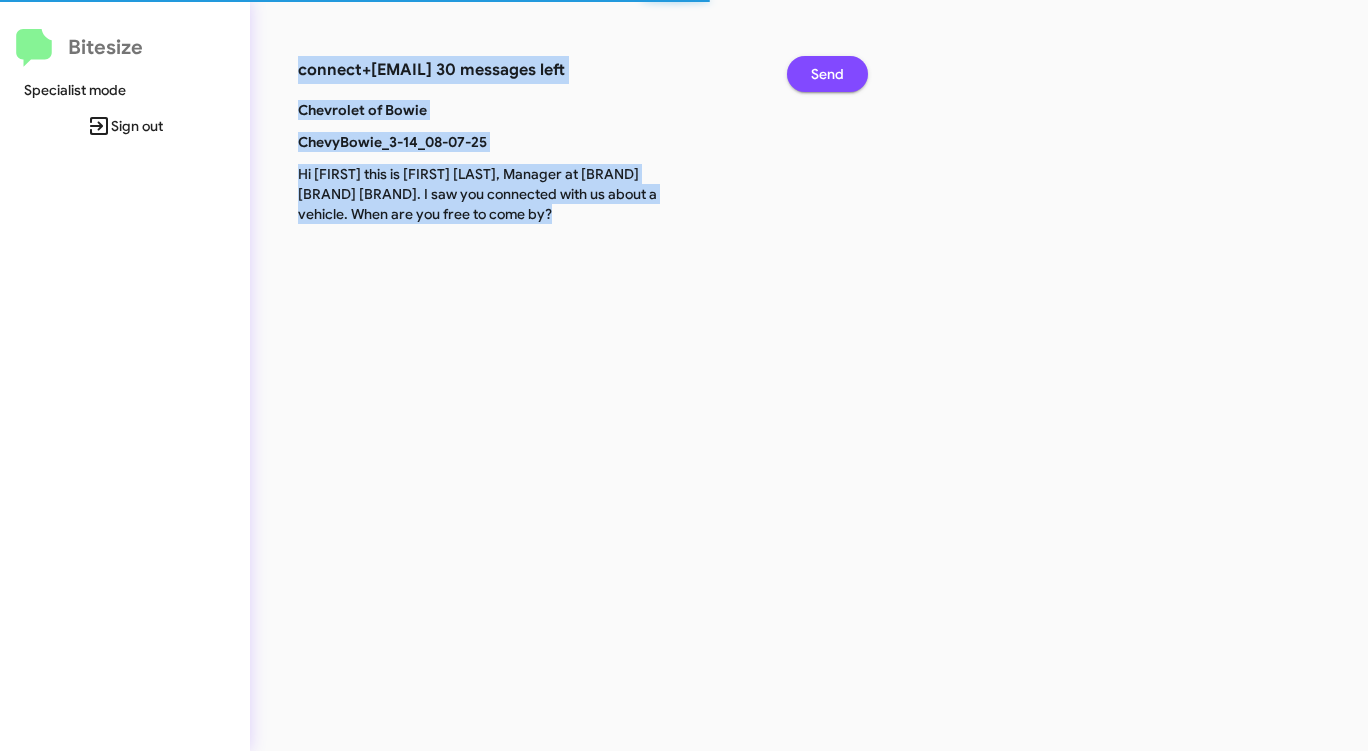 click on "Send" 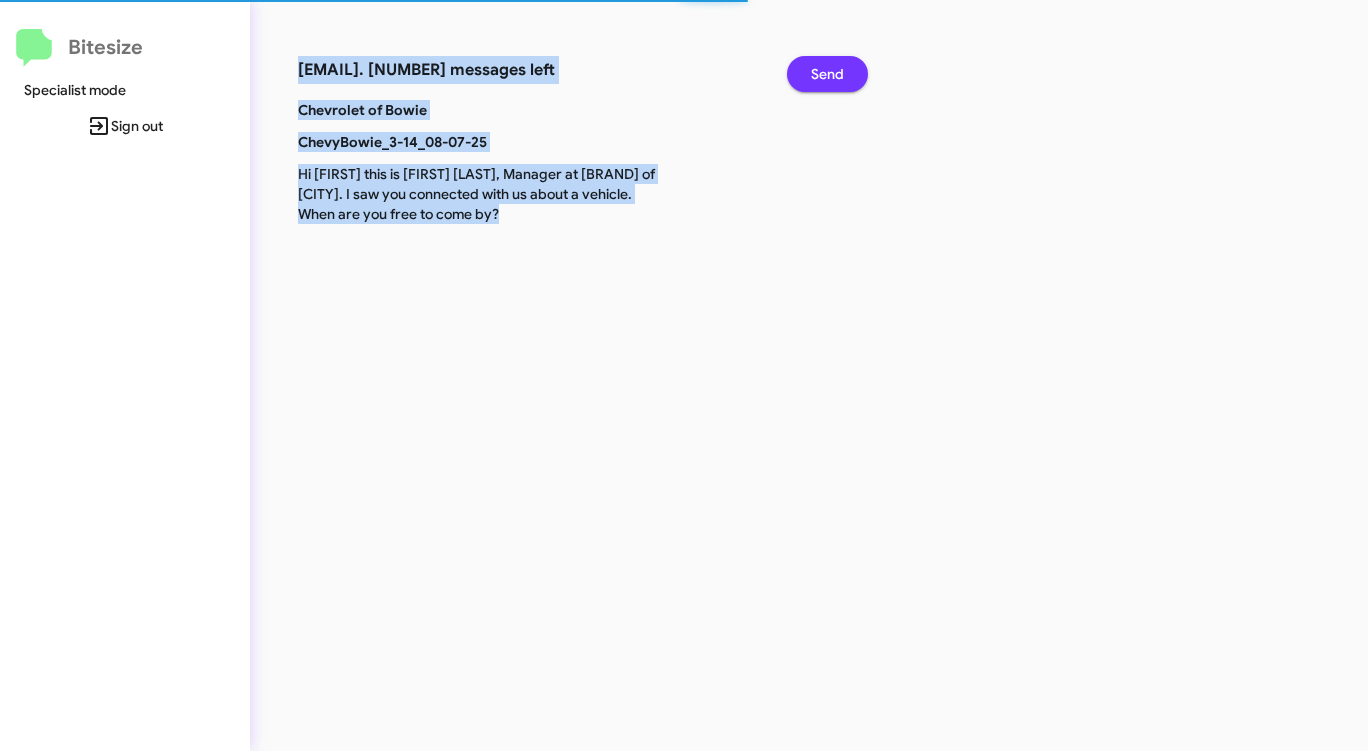 click on "Send" 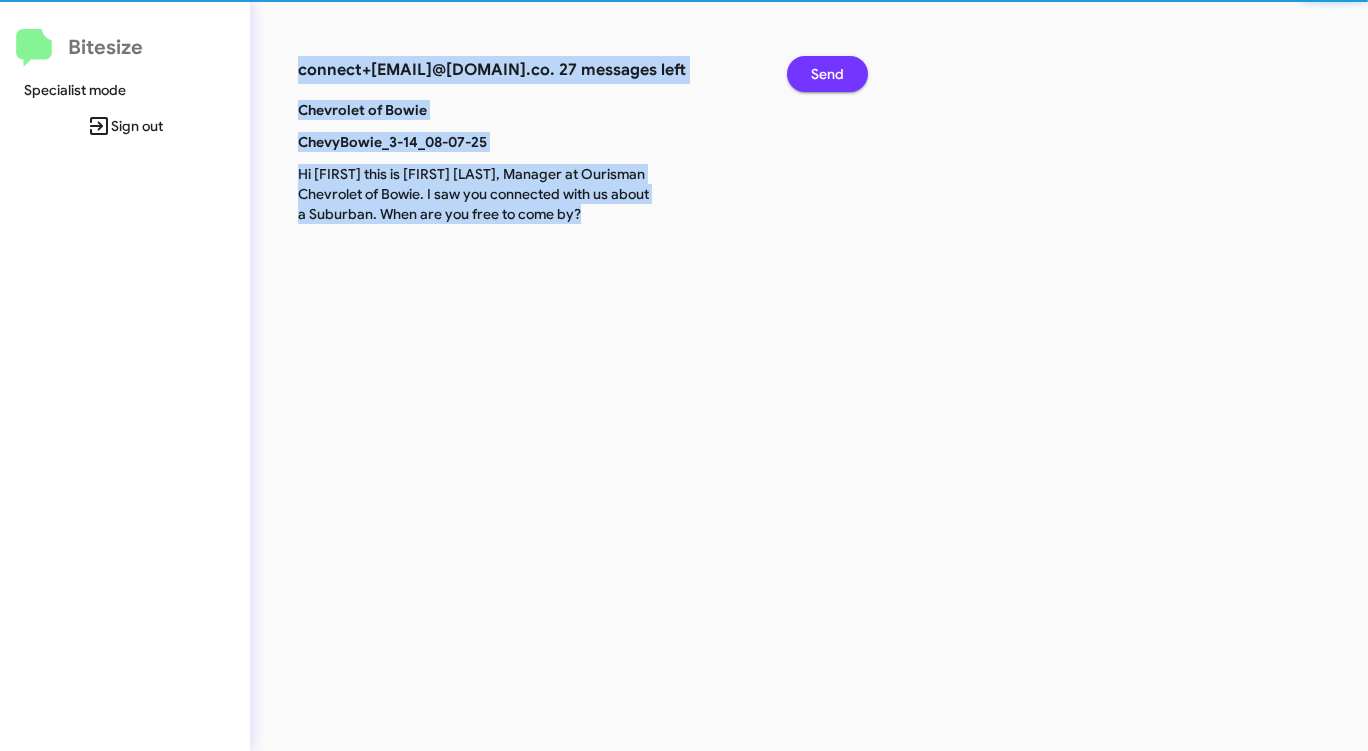 click on "Send" 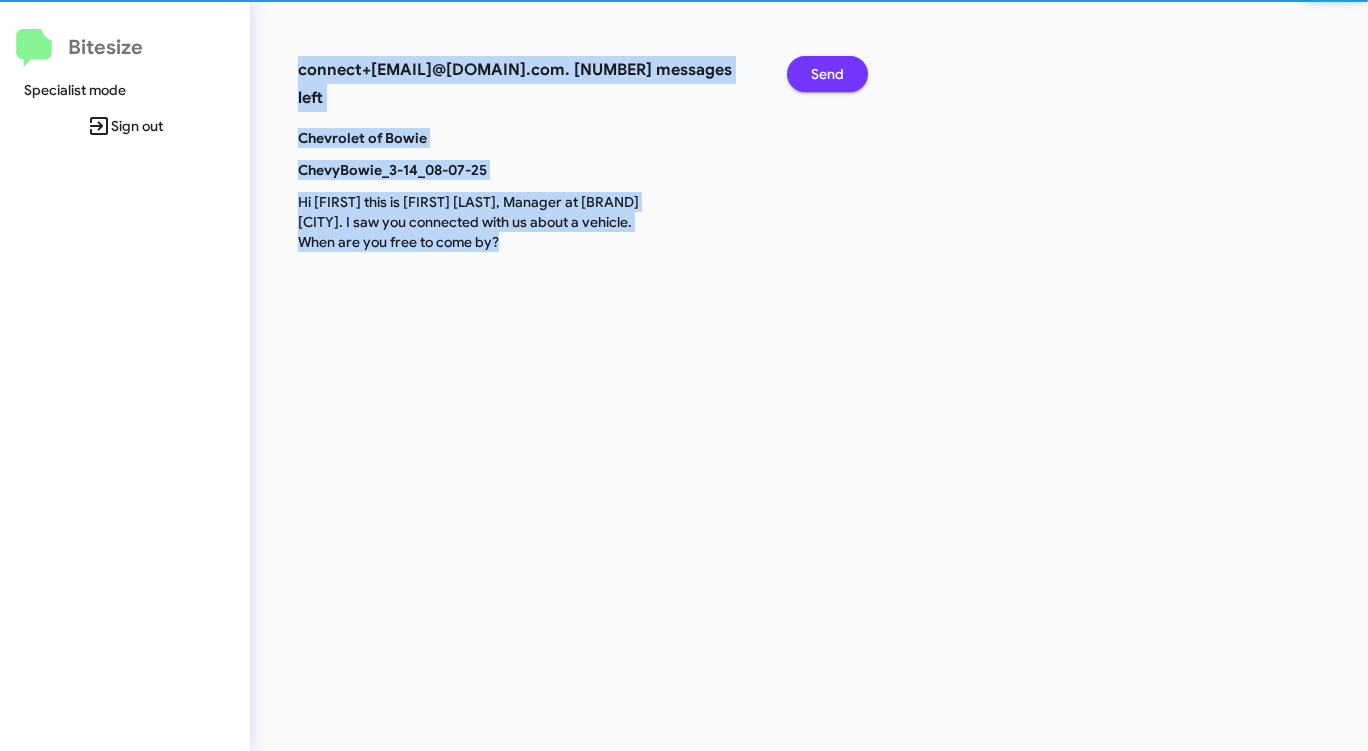 click on "Send" 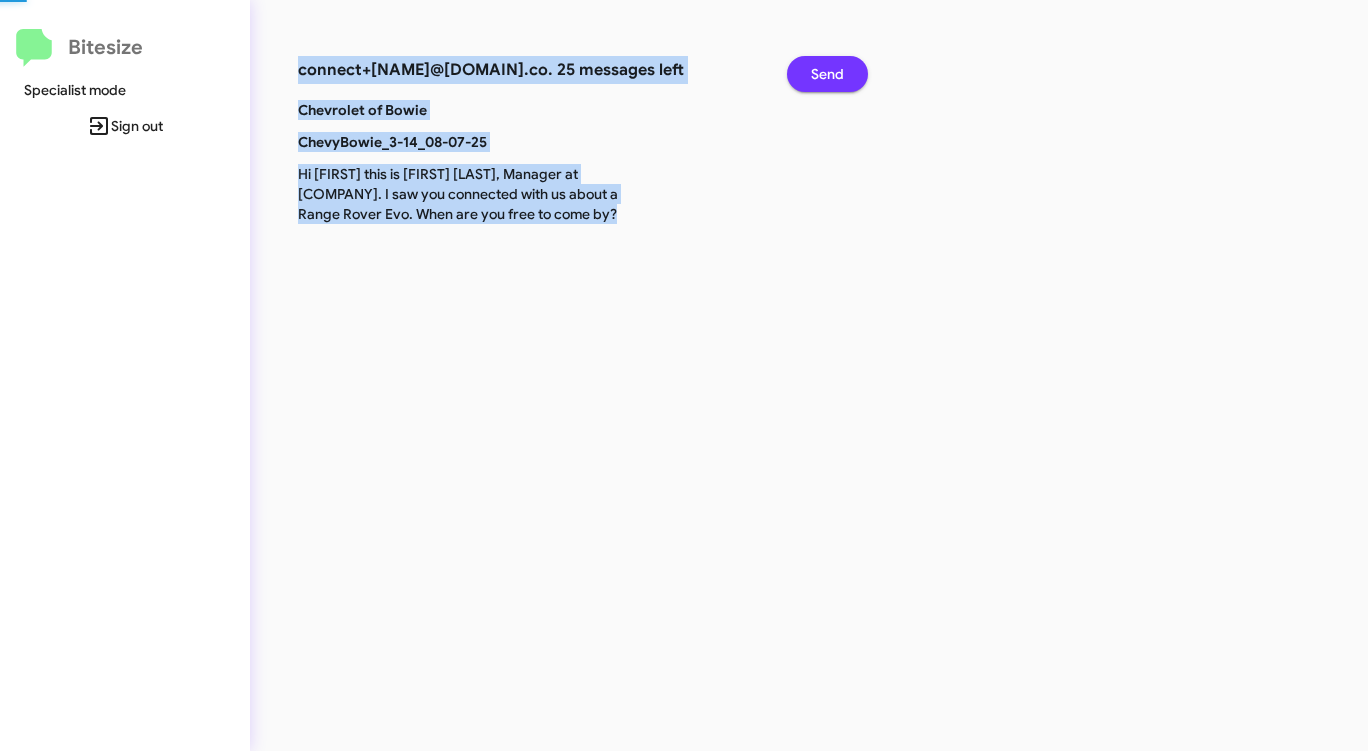 click on "Send" 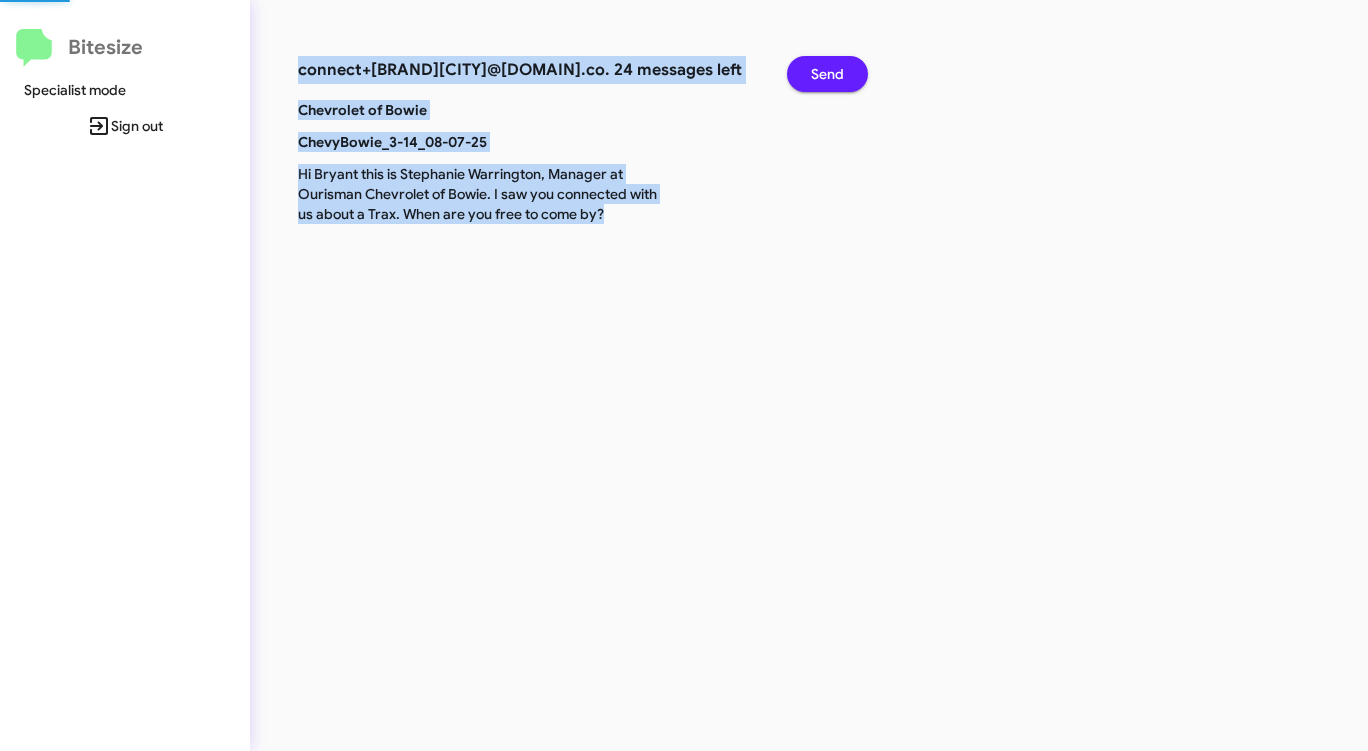click on "Send" 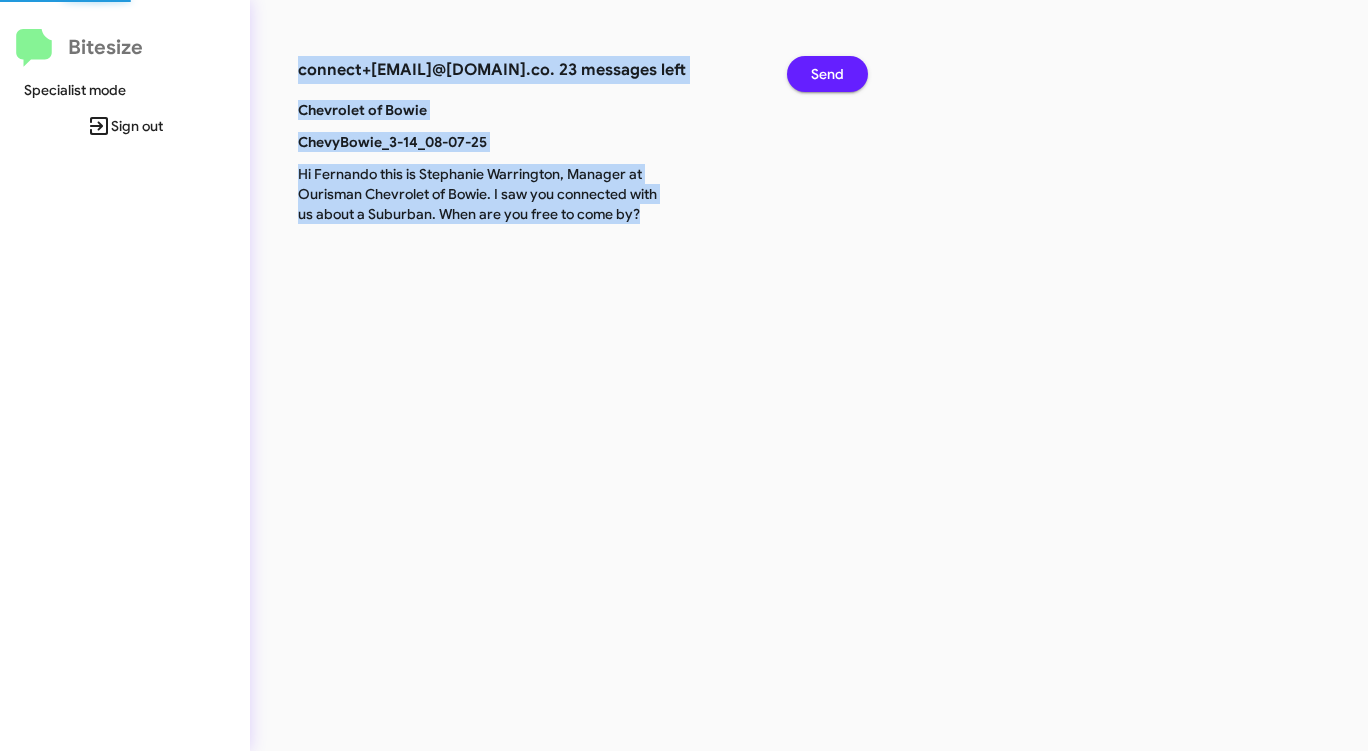 click on "Send" 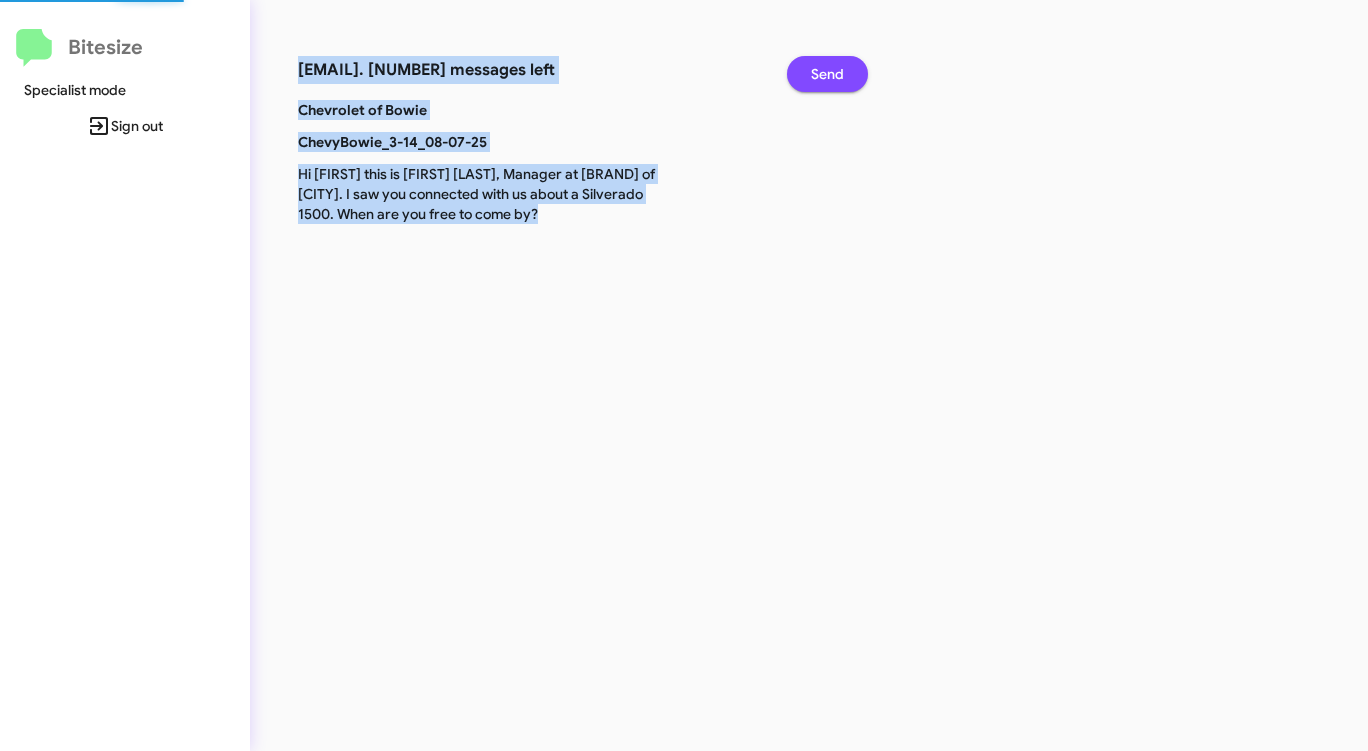 click on "Send" 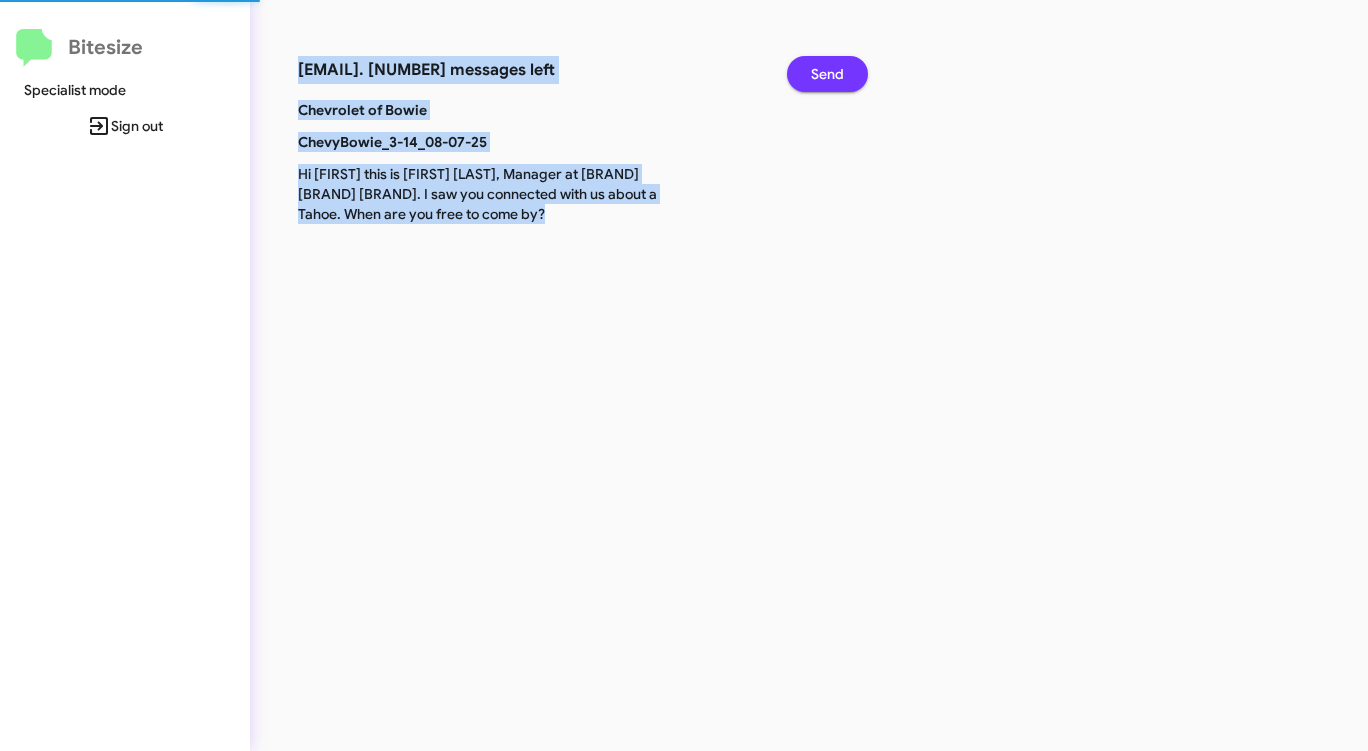 click on "Send" 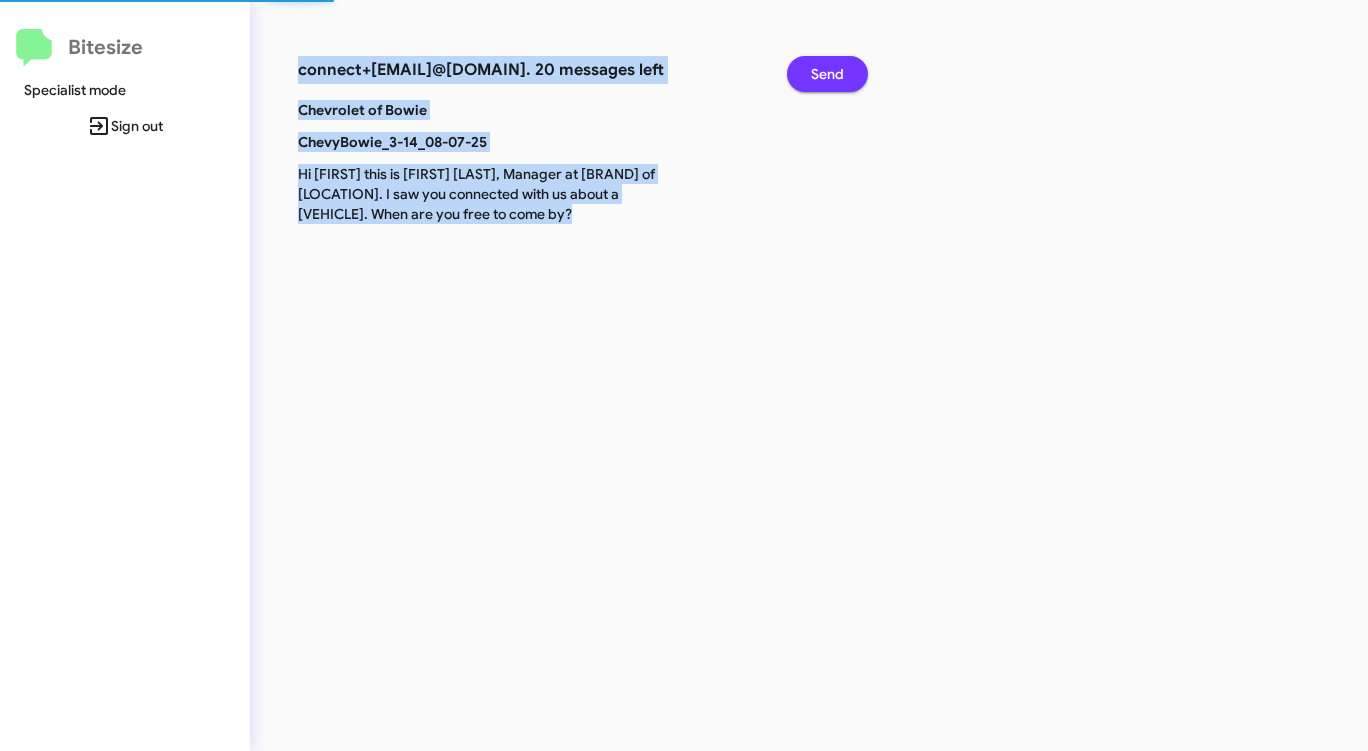 click on "Send" 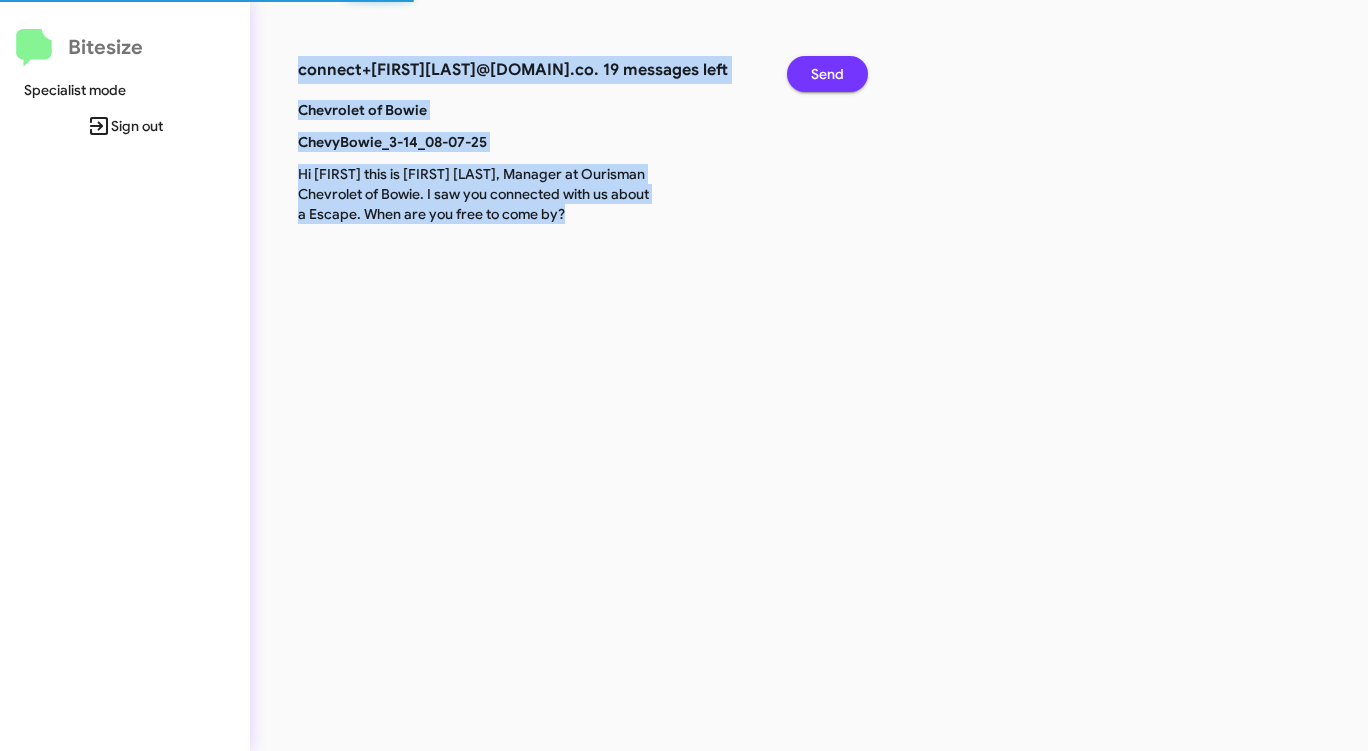 click on "Send" 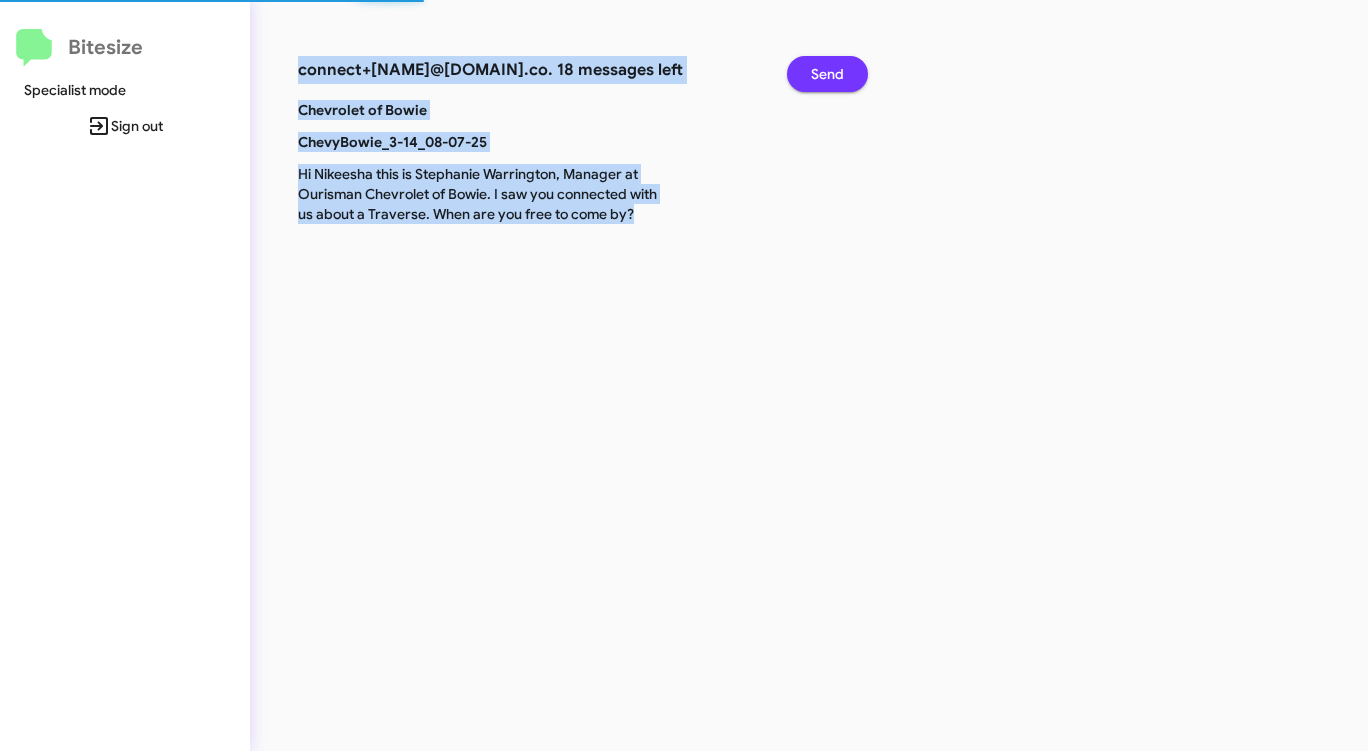click on "Send" 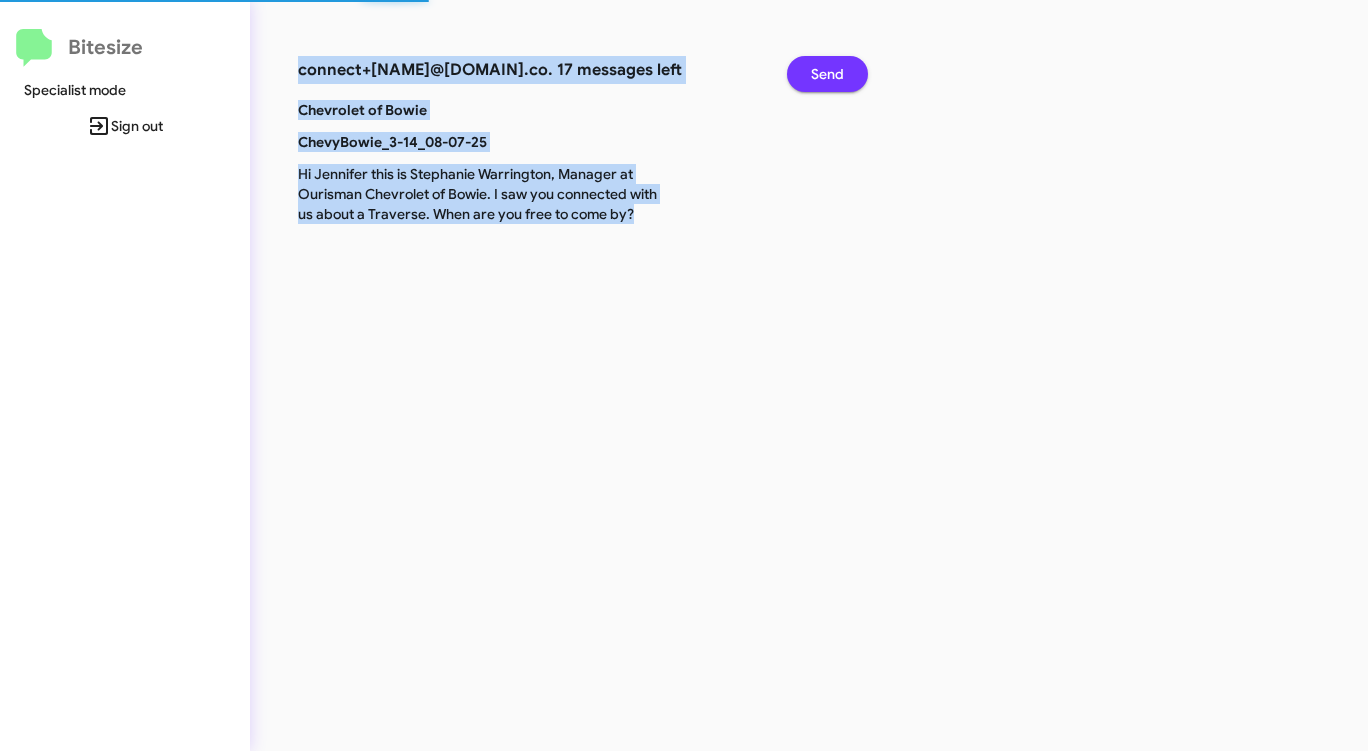 click on "Send" 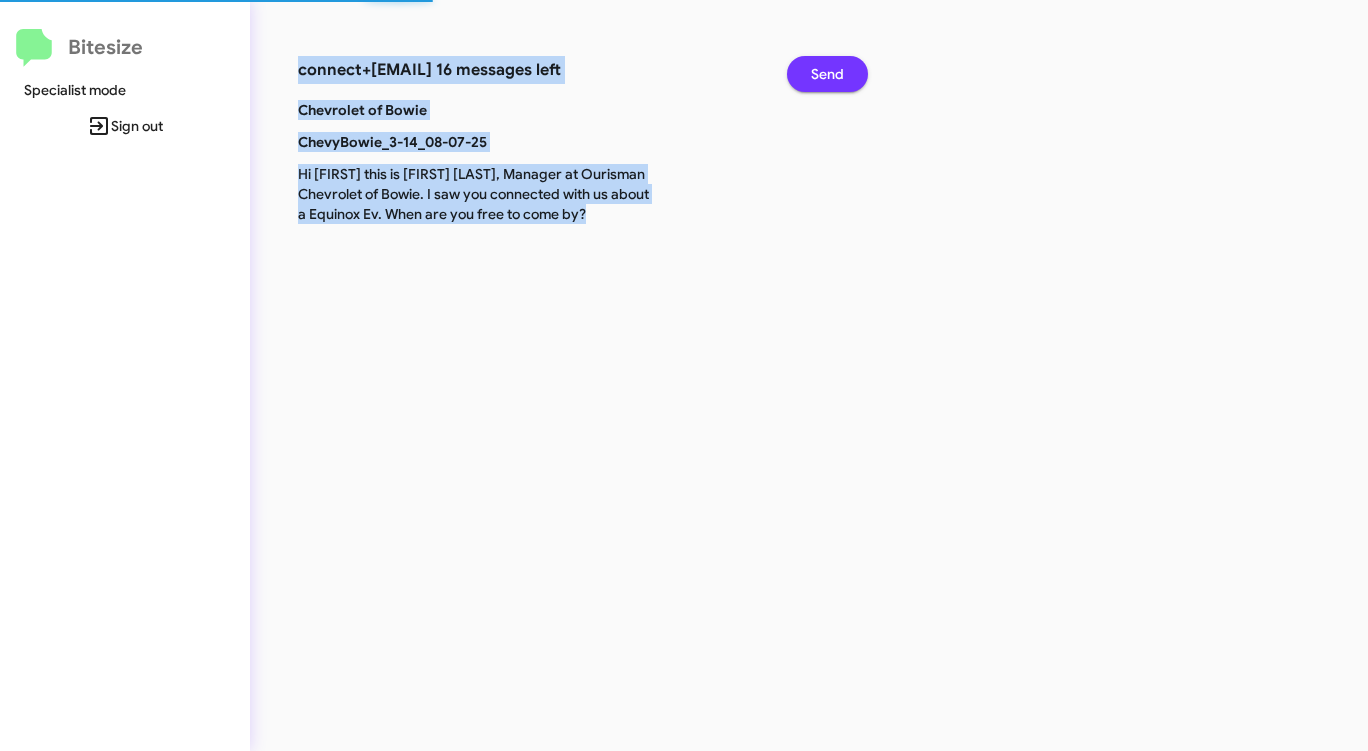 click on "Send" 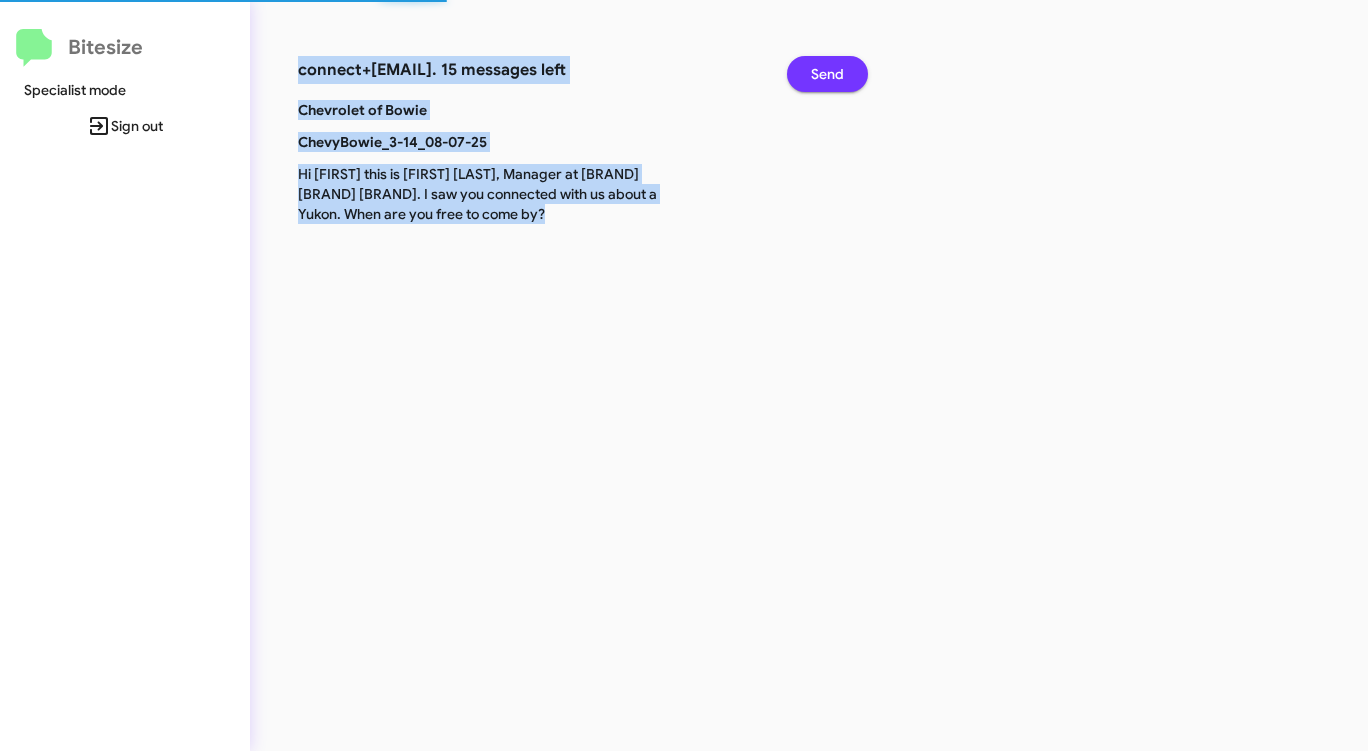 click on "Send" 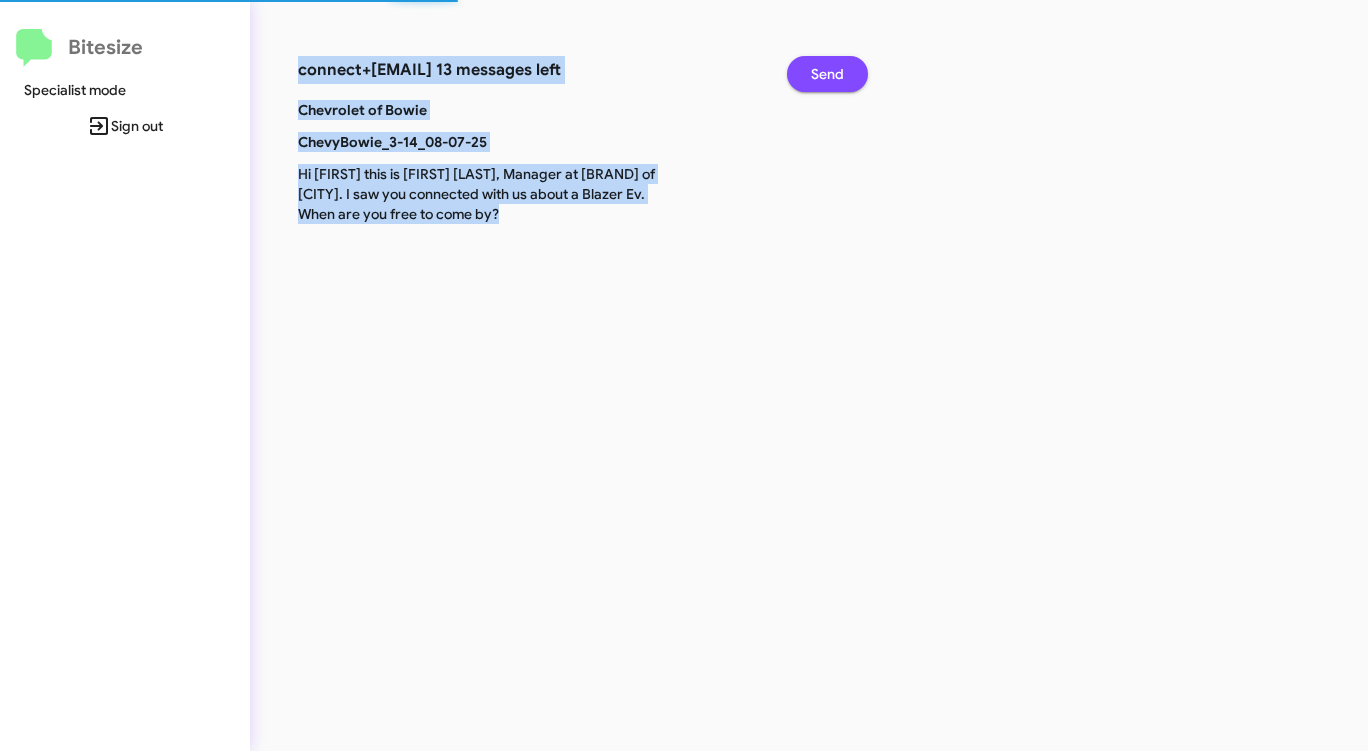 click on "Send" 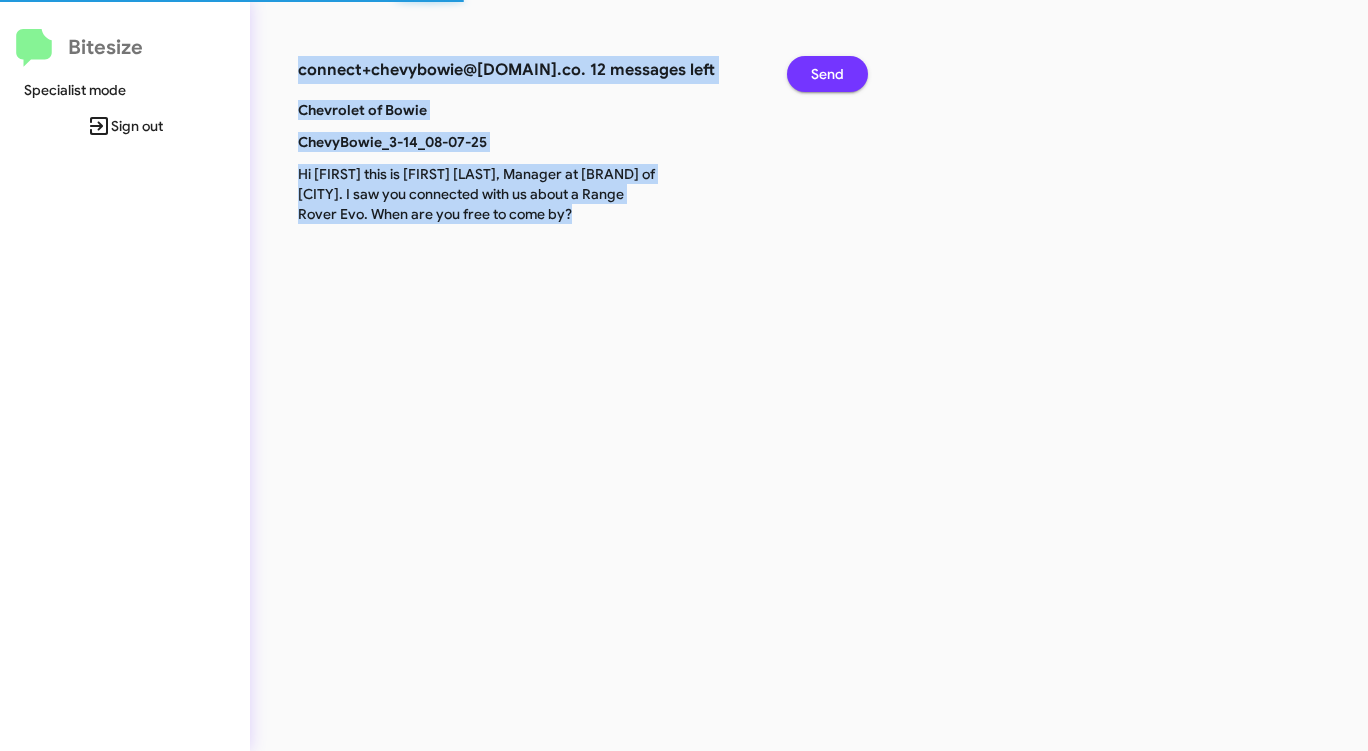 click on "Send" 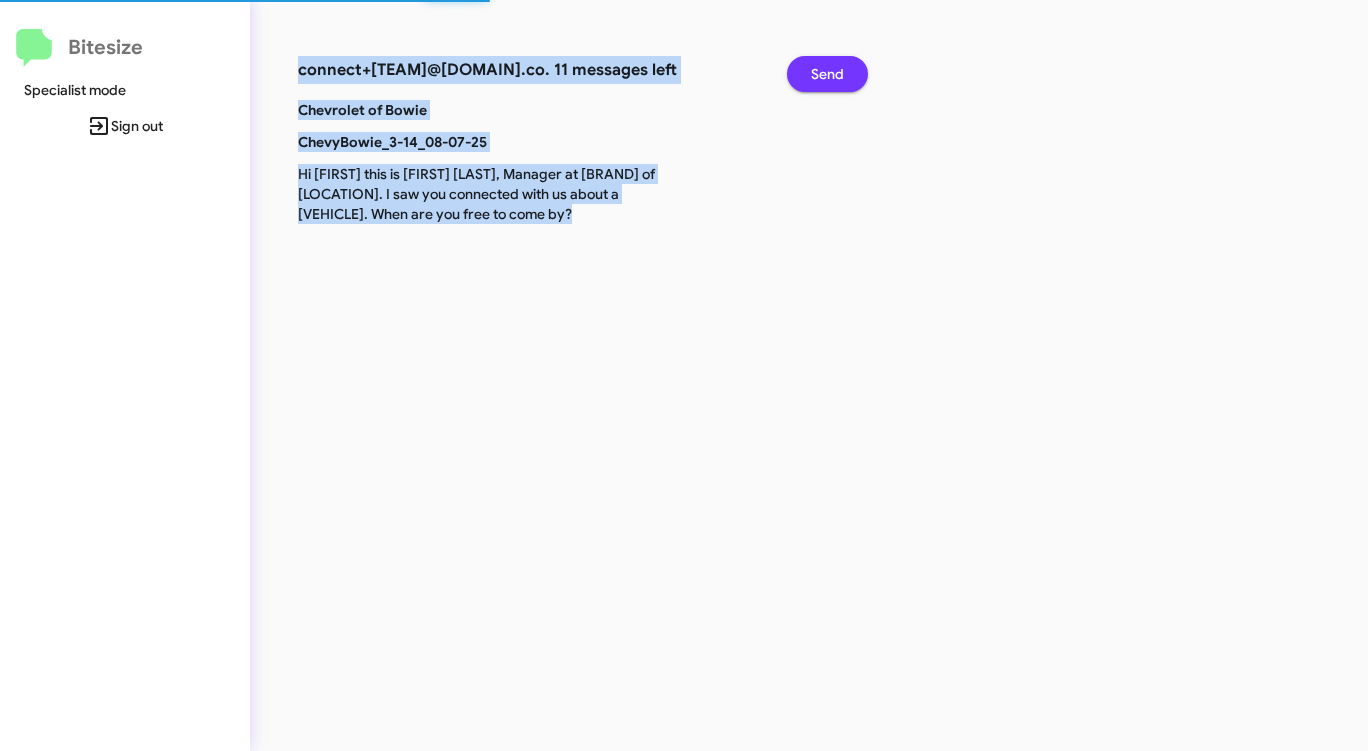 click on "Send" 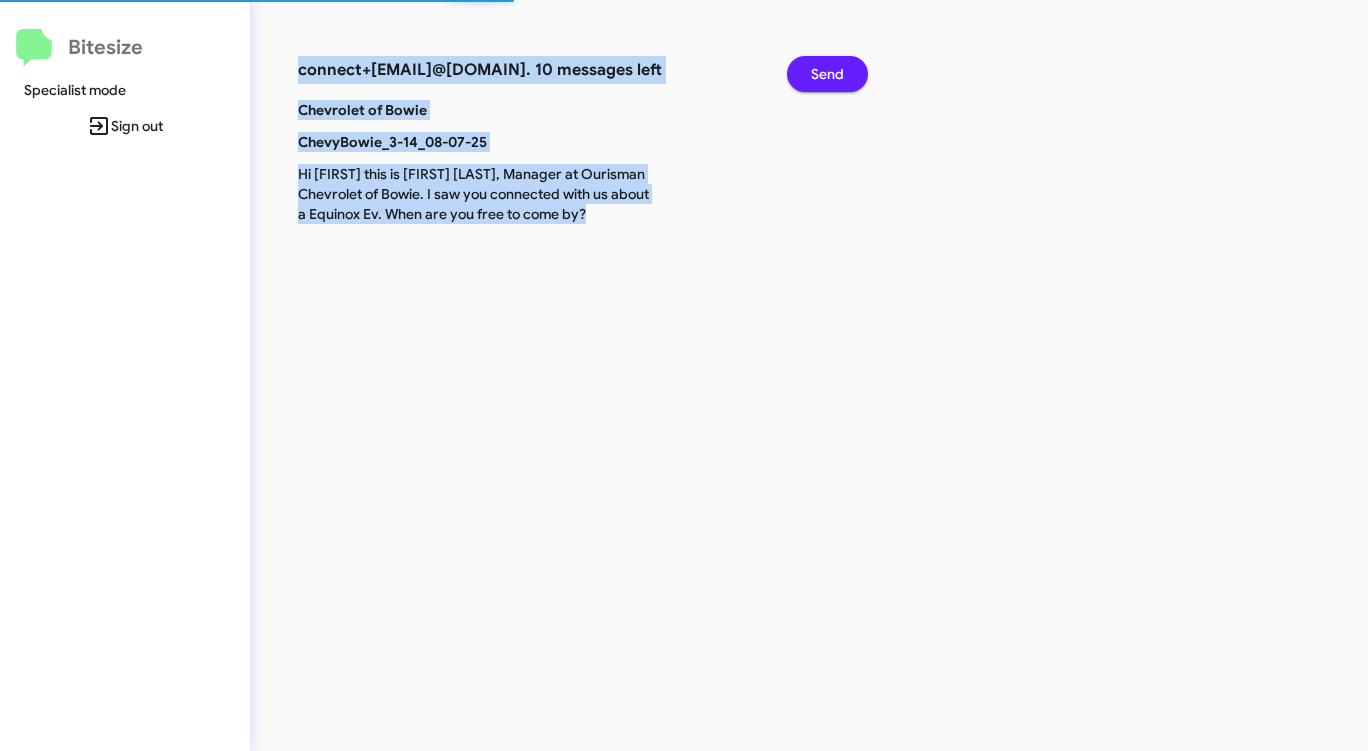 click on "Send" 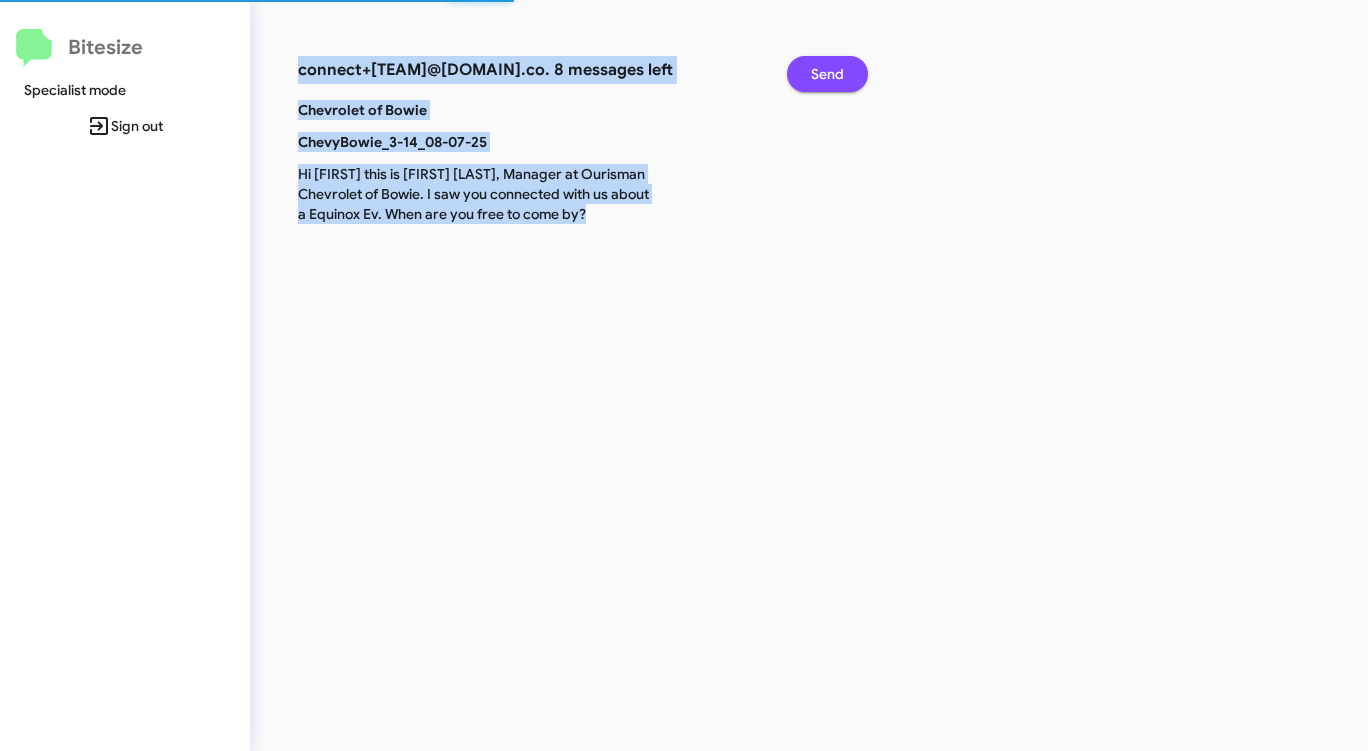 click on "Send" 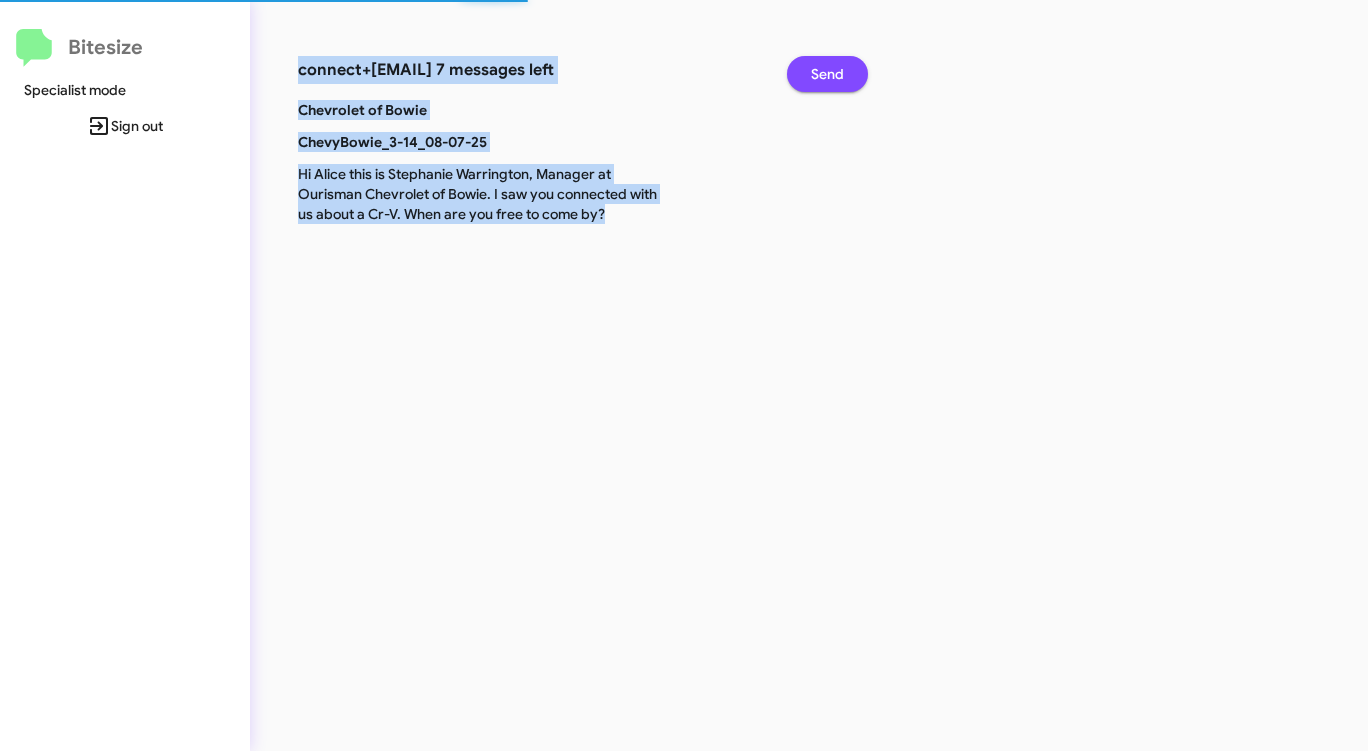 click on "Send" 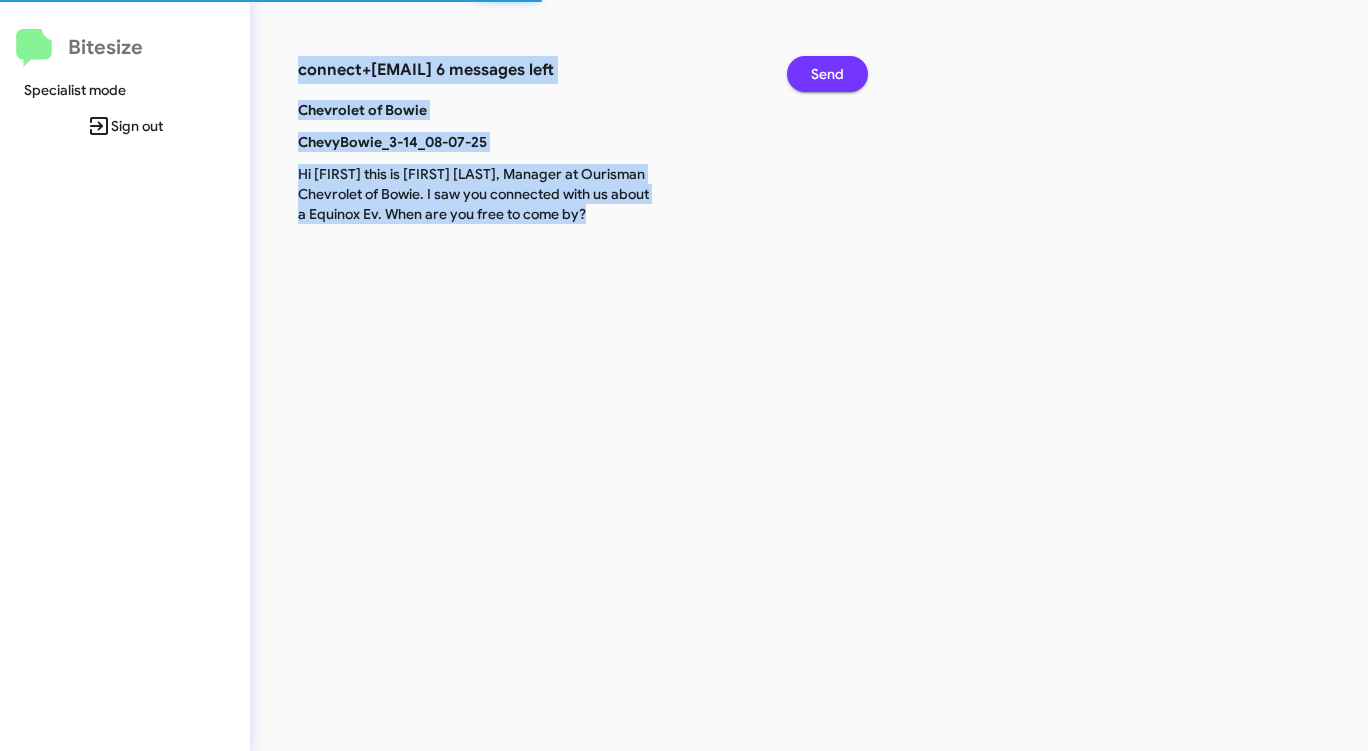 click on "Send" 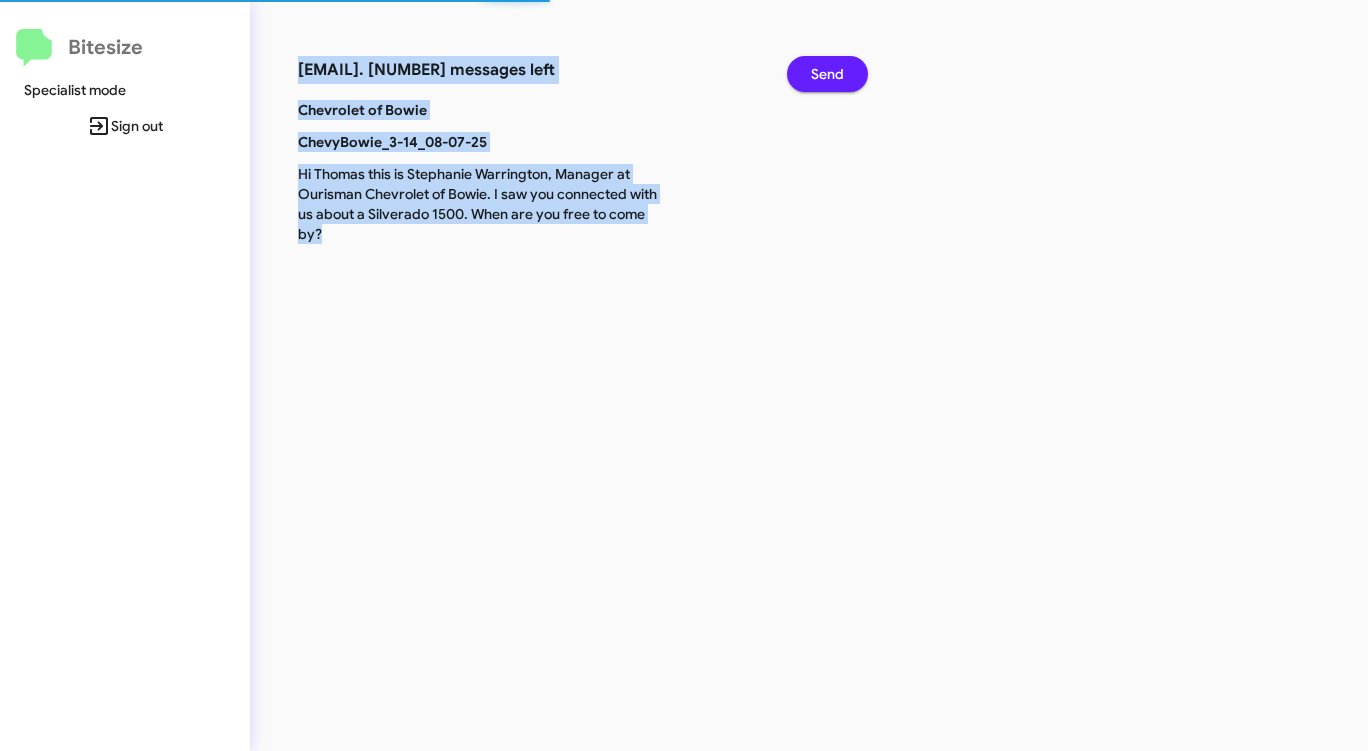 click on "Send" 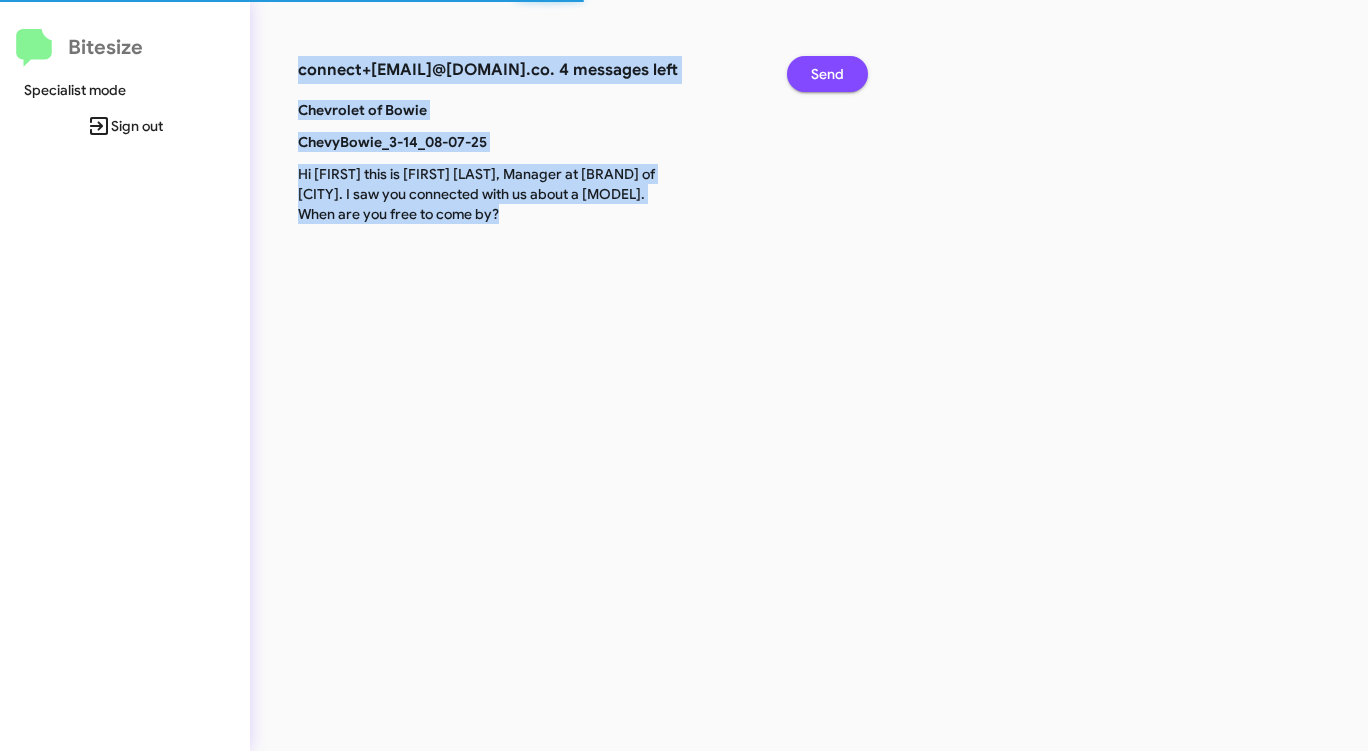 click on "Send" 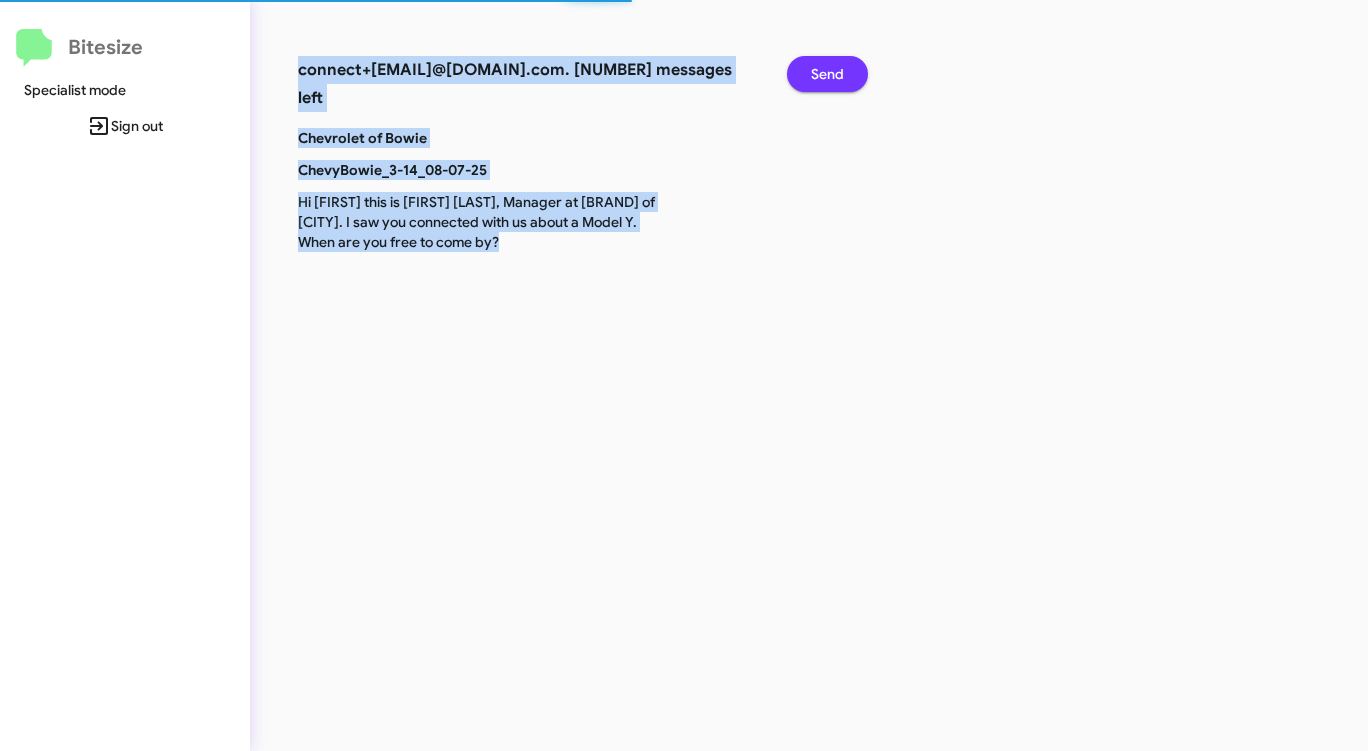 click on "Send" 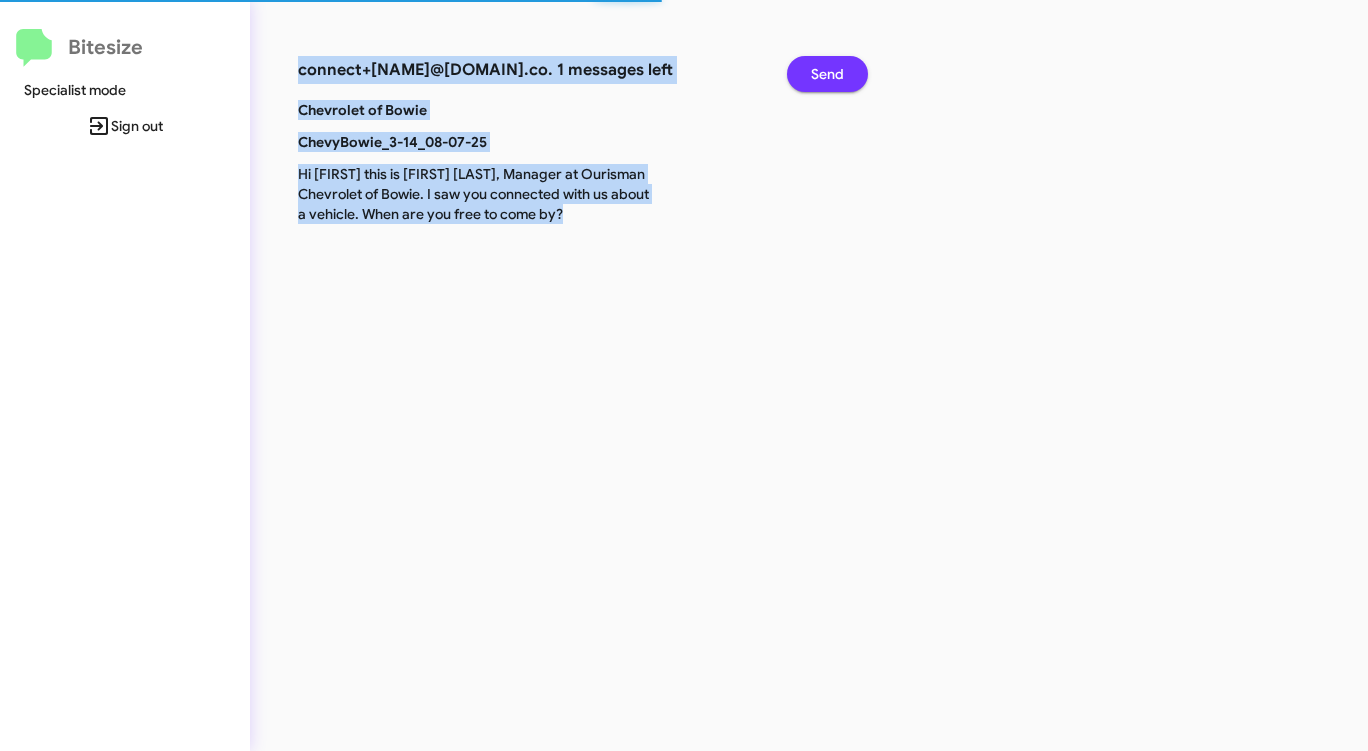 click on "Send" 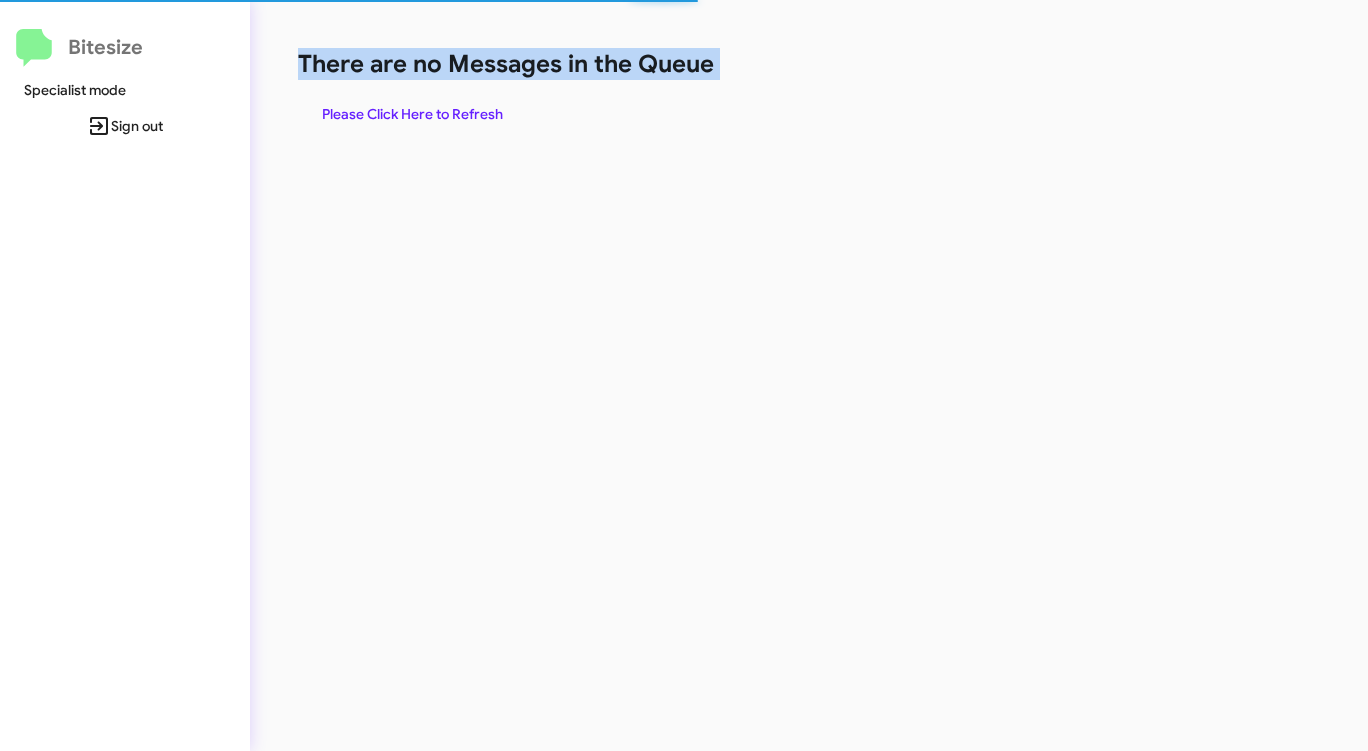 click on "There are no Messages in the Queue" 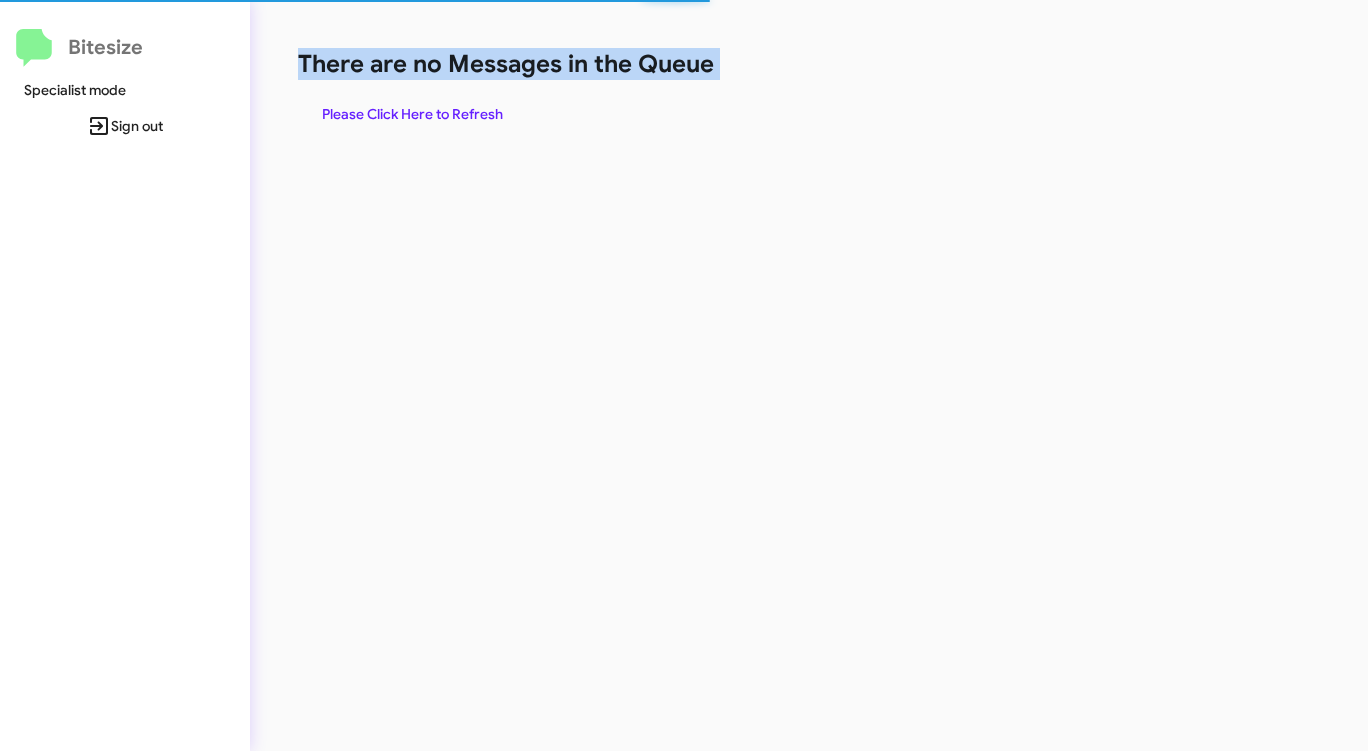 click on "There are no Messages in the Queue" 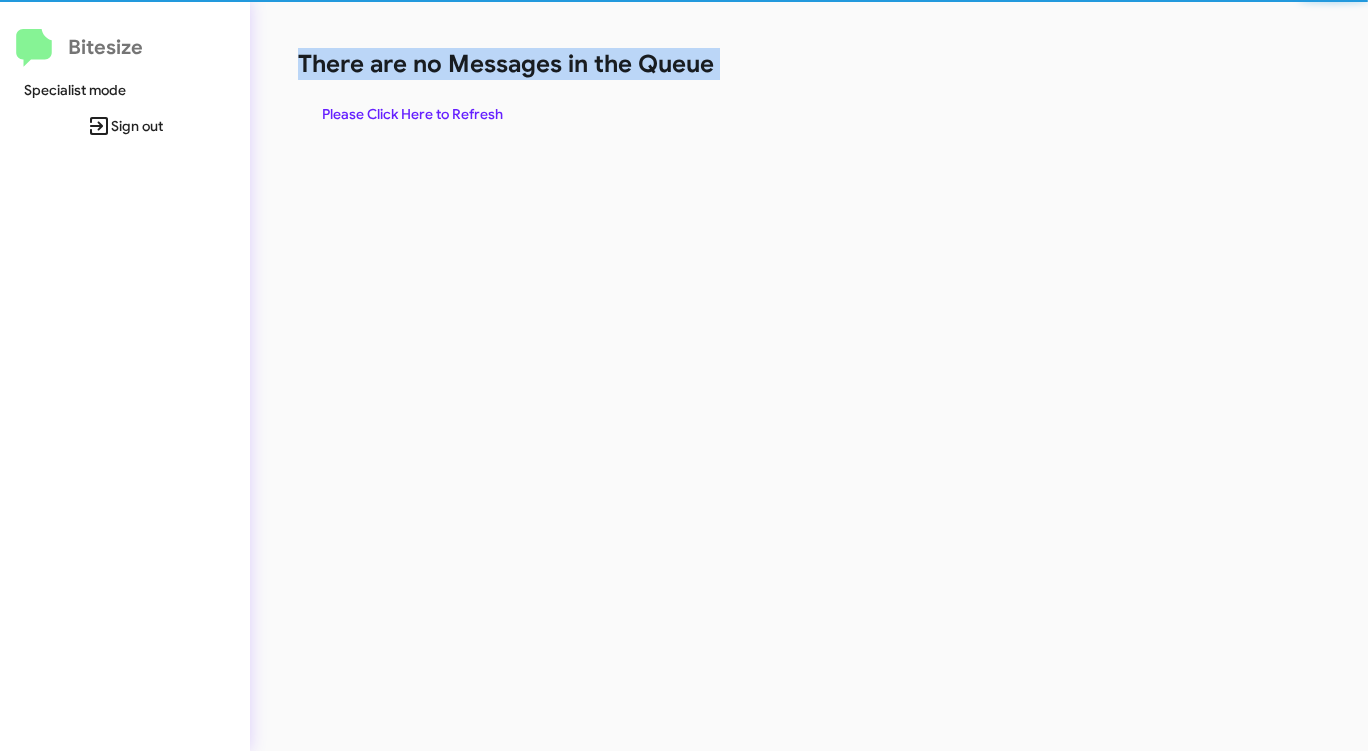 click on "There are no Messages in the Queue" 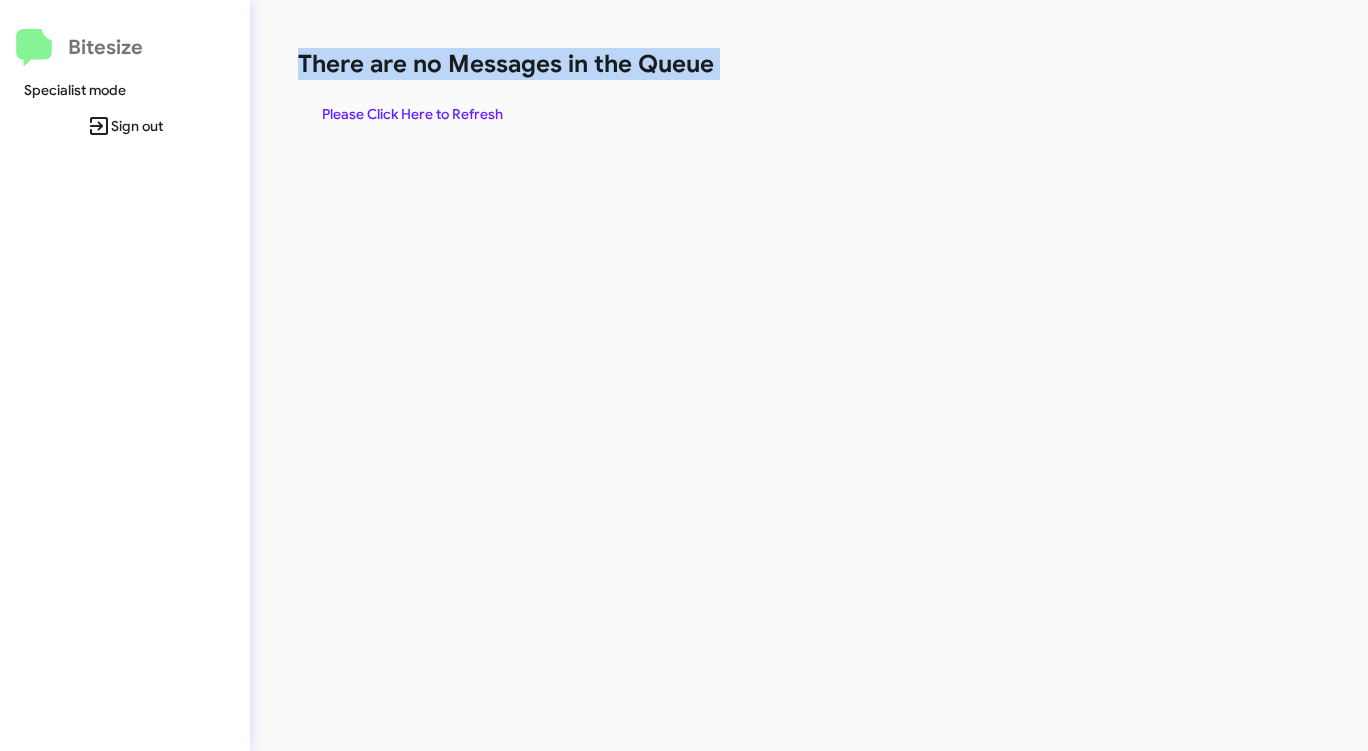 click on "There are no Messages in the Queue" 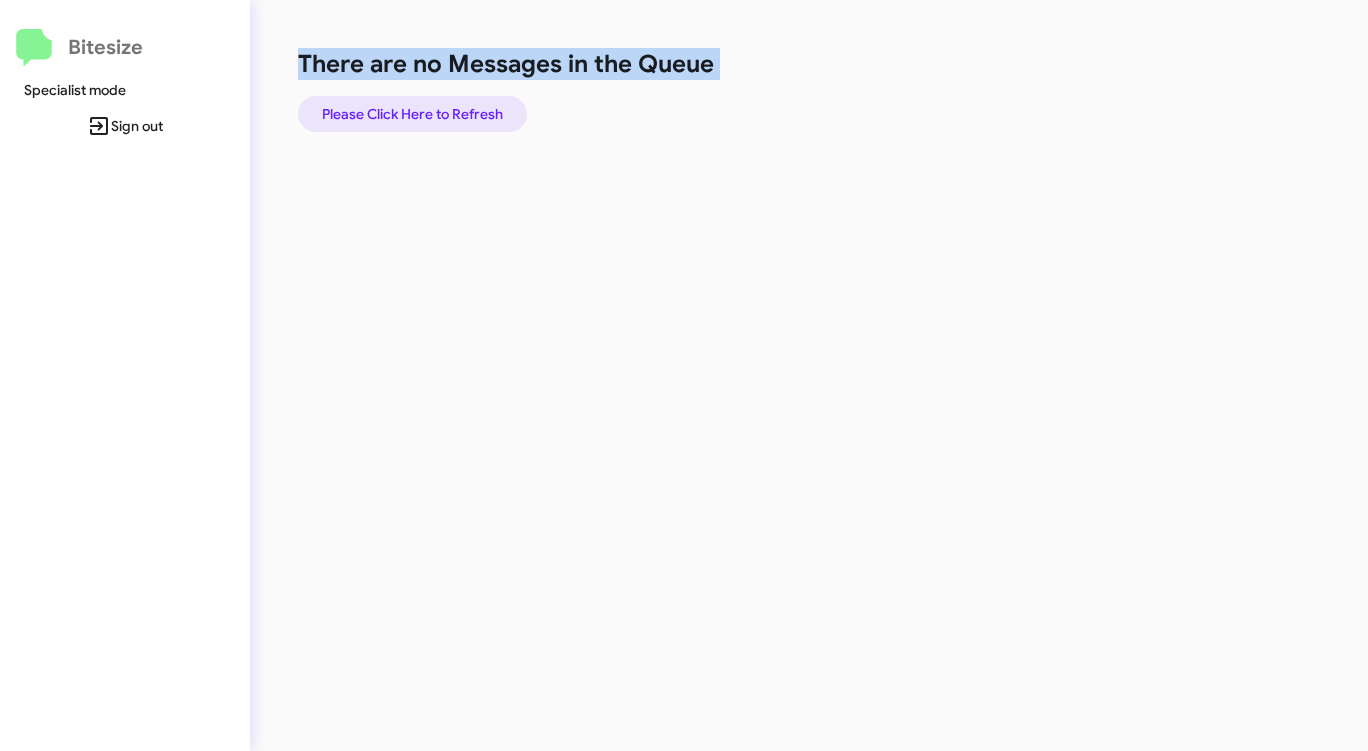 click on "Please Click Here to Refresh" 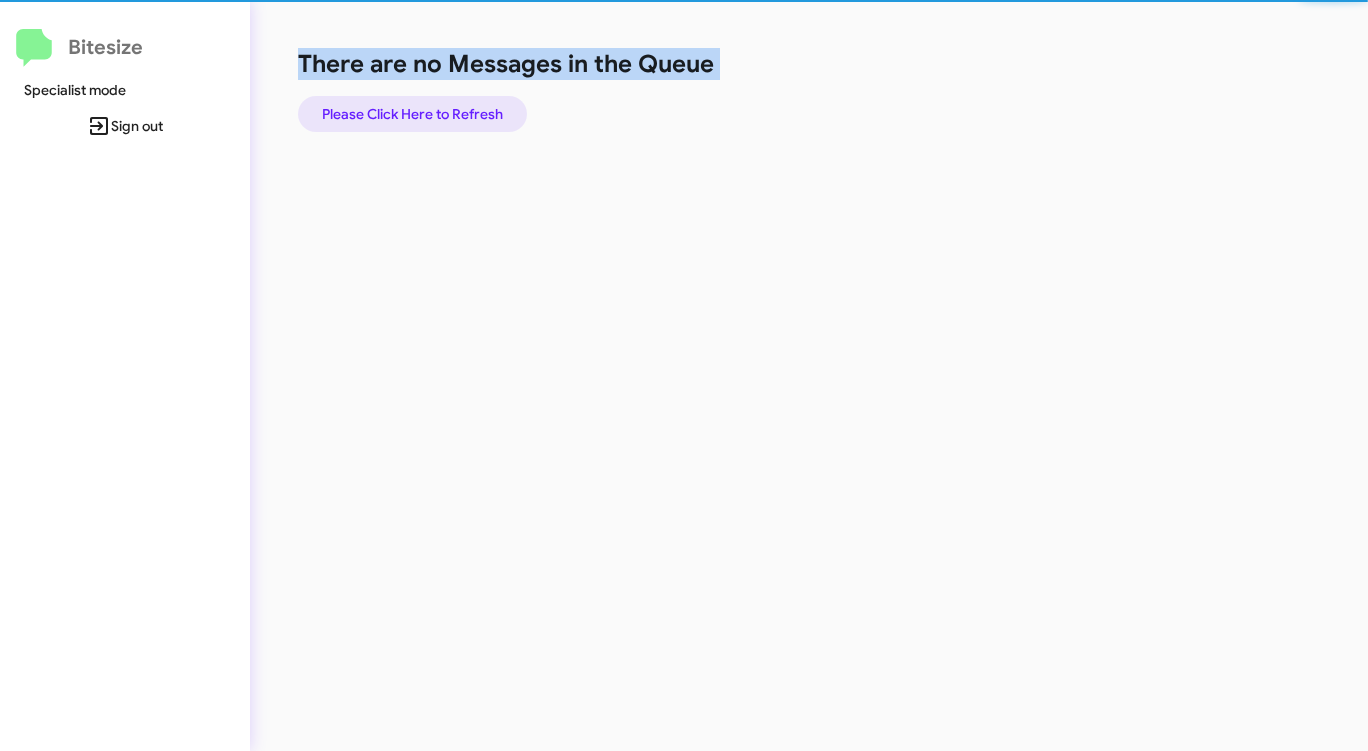 click on "Please Click Here to Refresh" 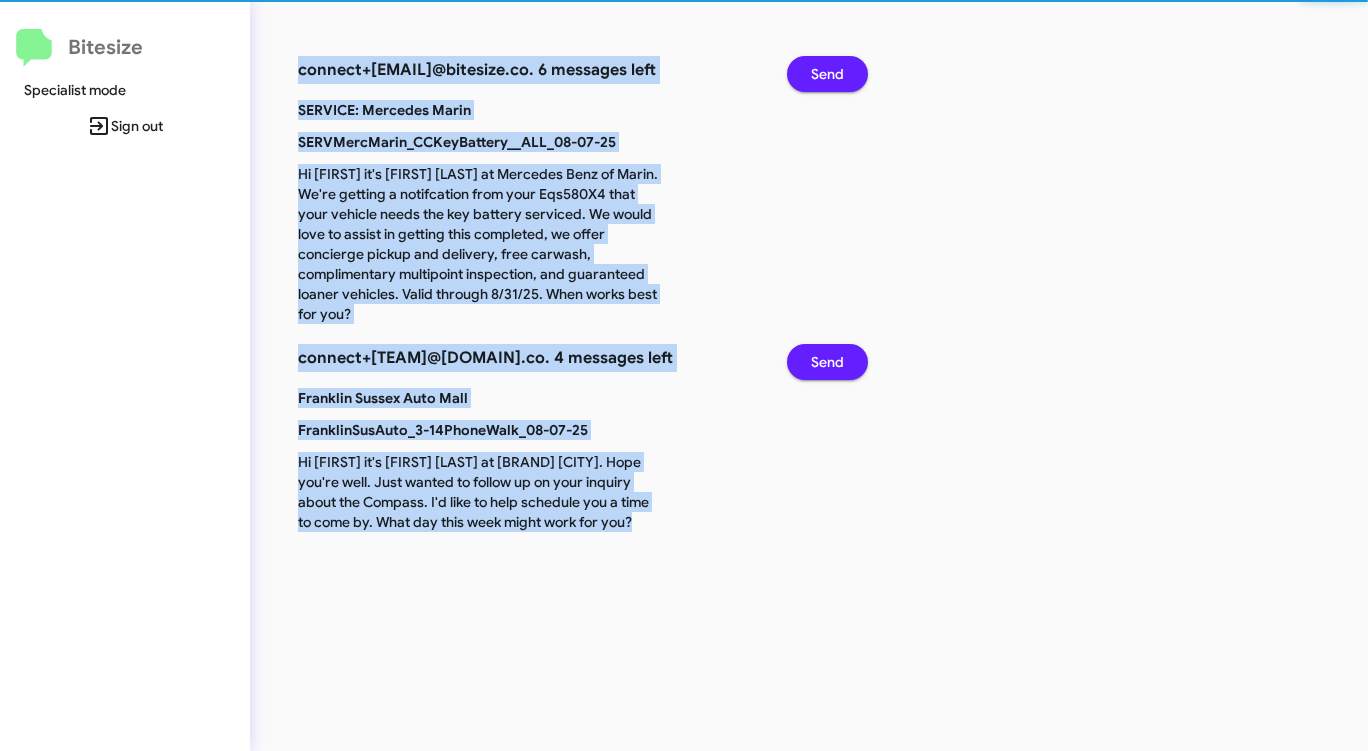 click on "Send" 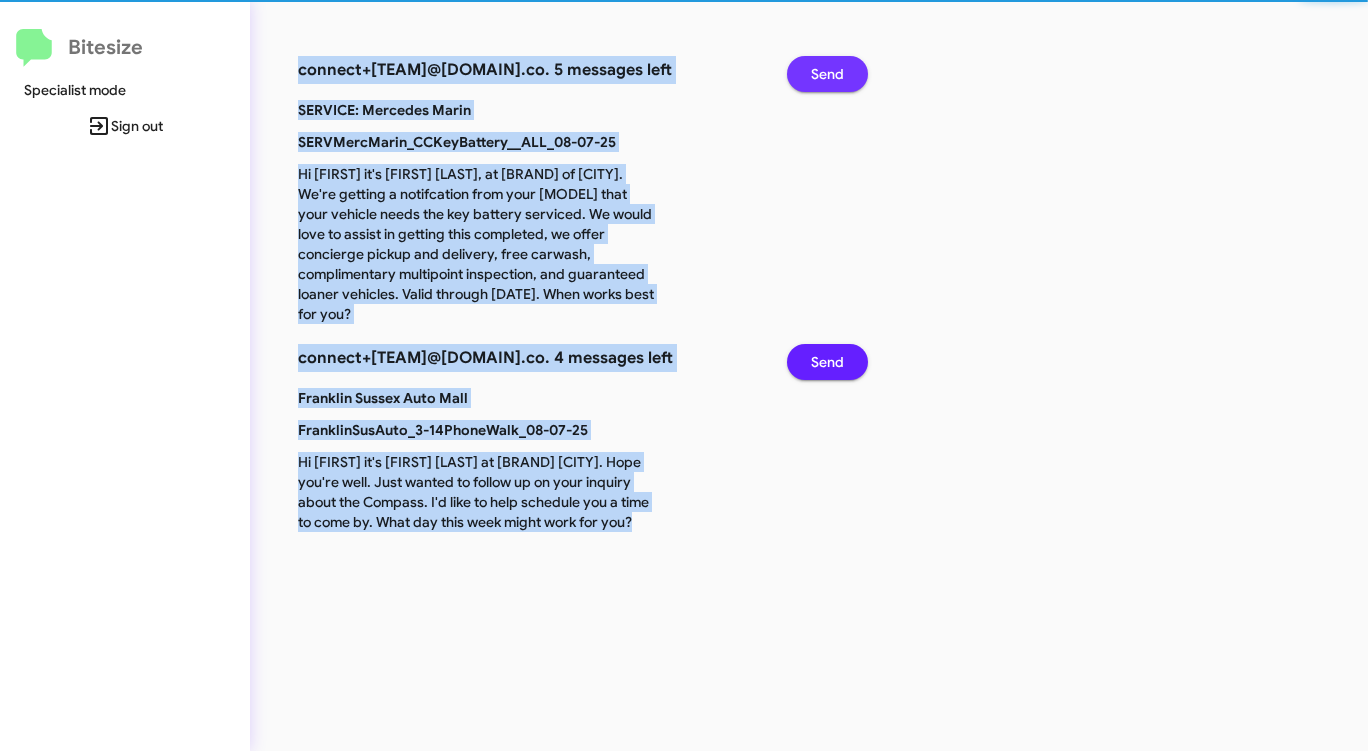 click on "Send" 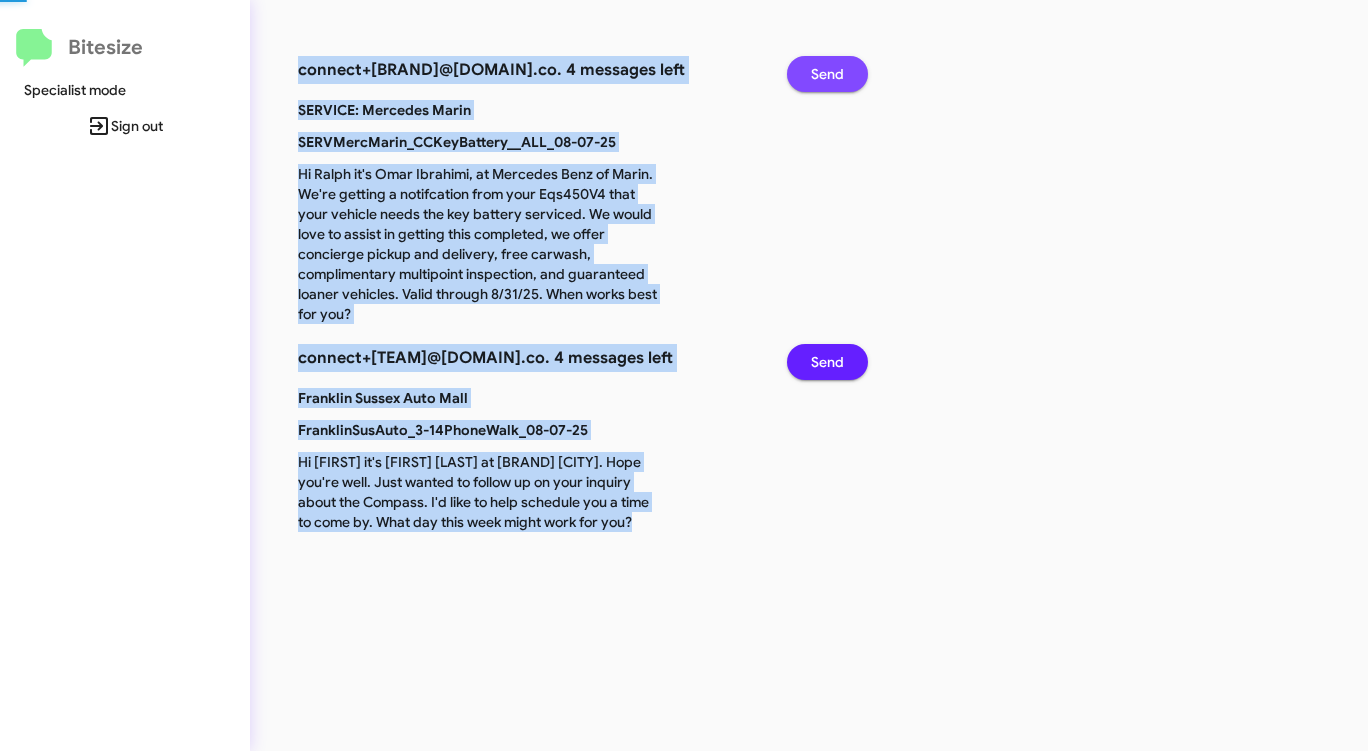 click on "Send" 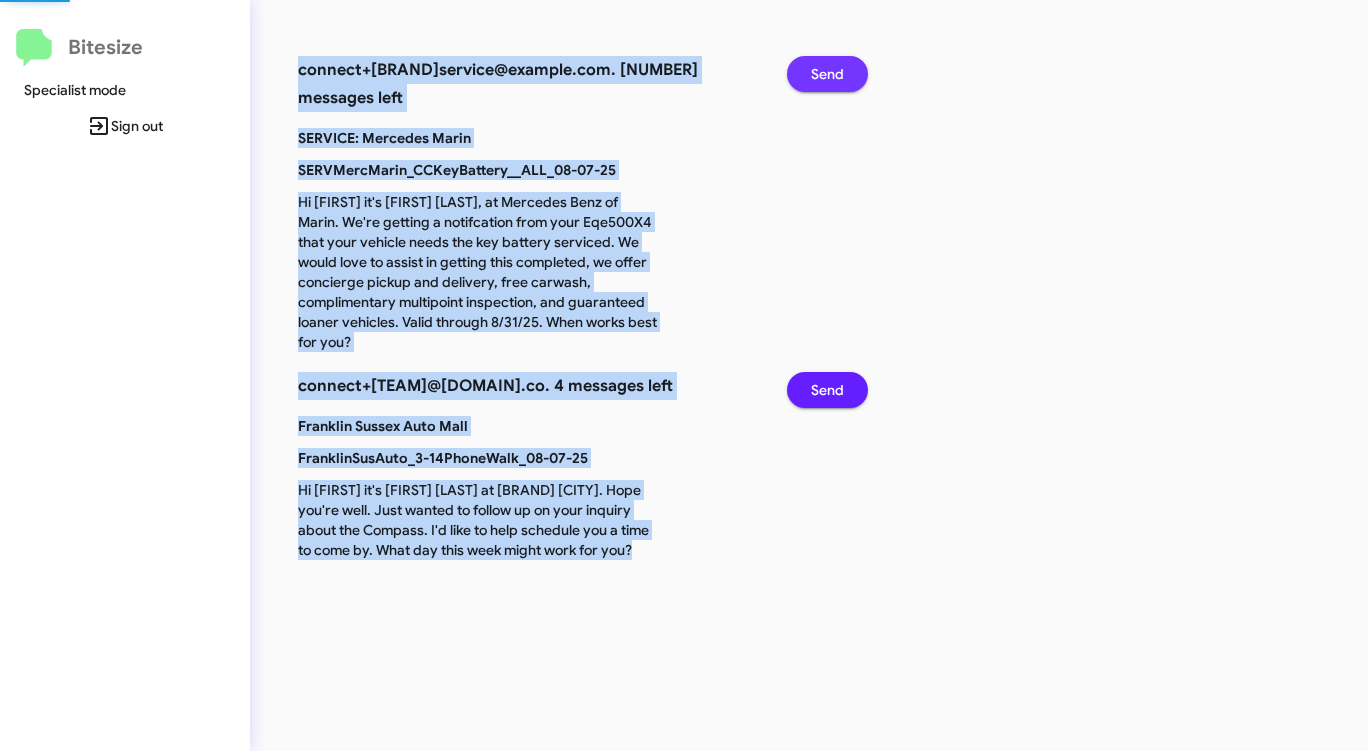 click on "Send" 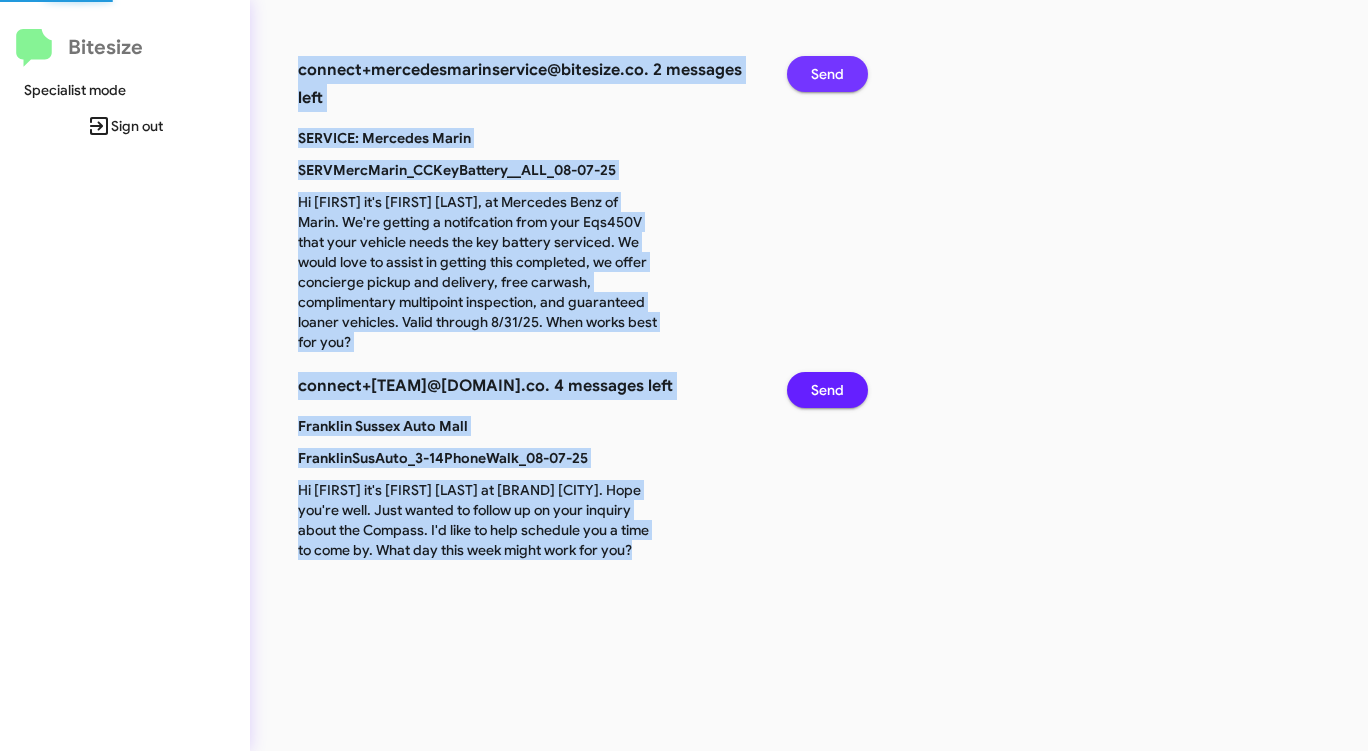 click on "Send" 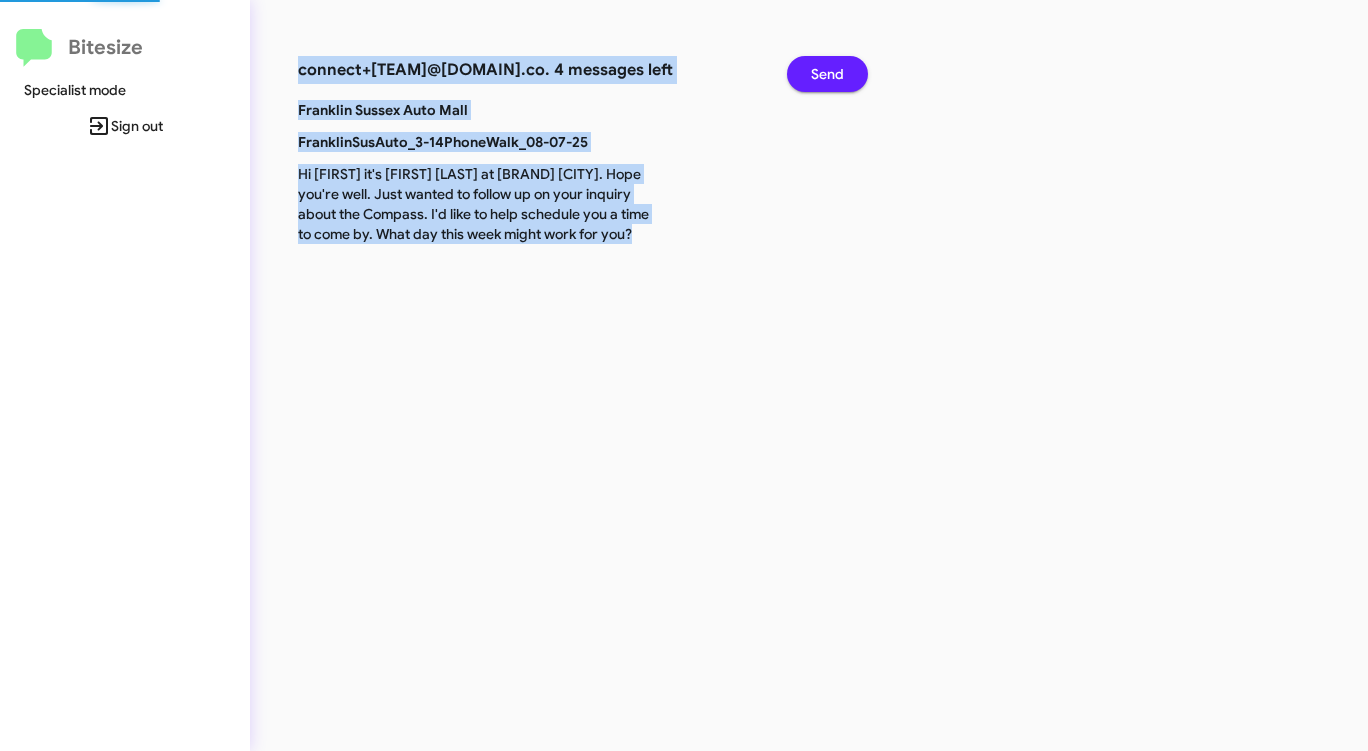 click on "Send" 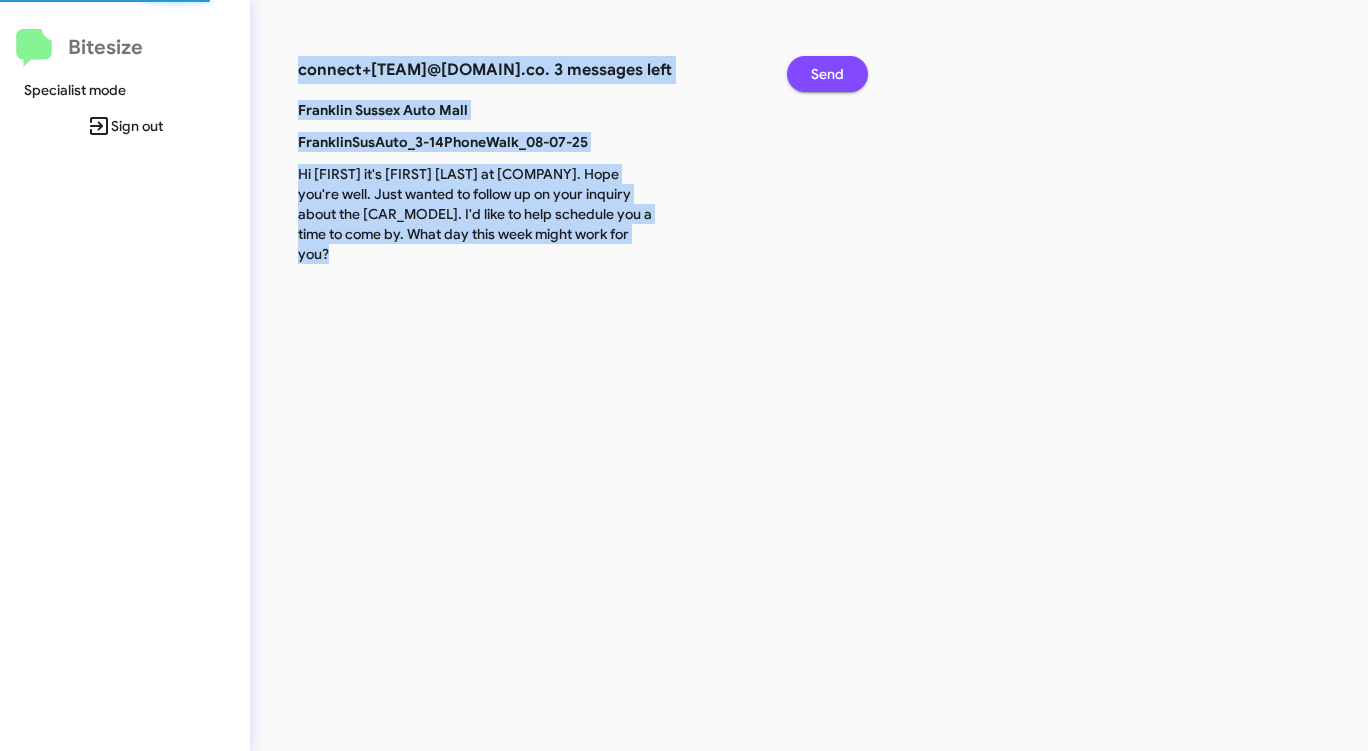 click on "Send" 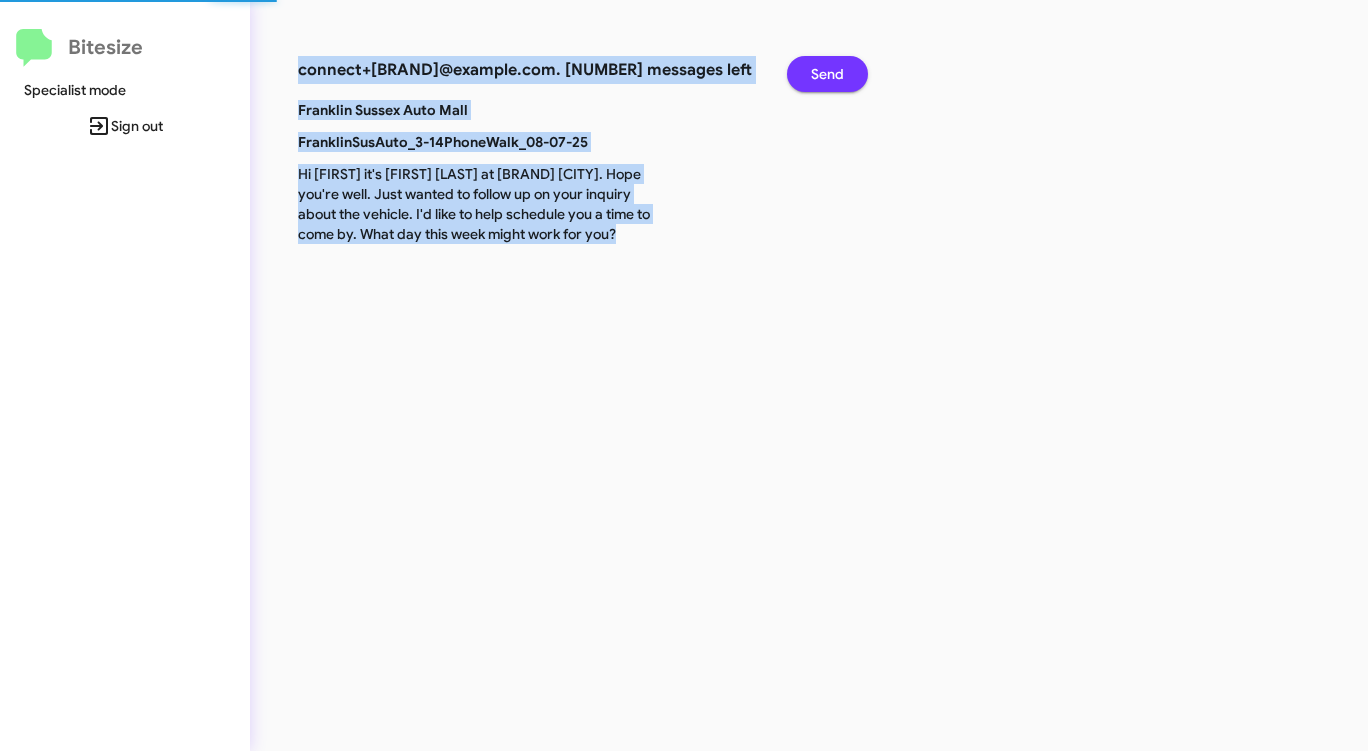 click on "Send" 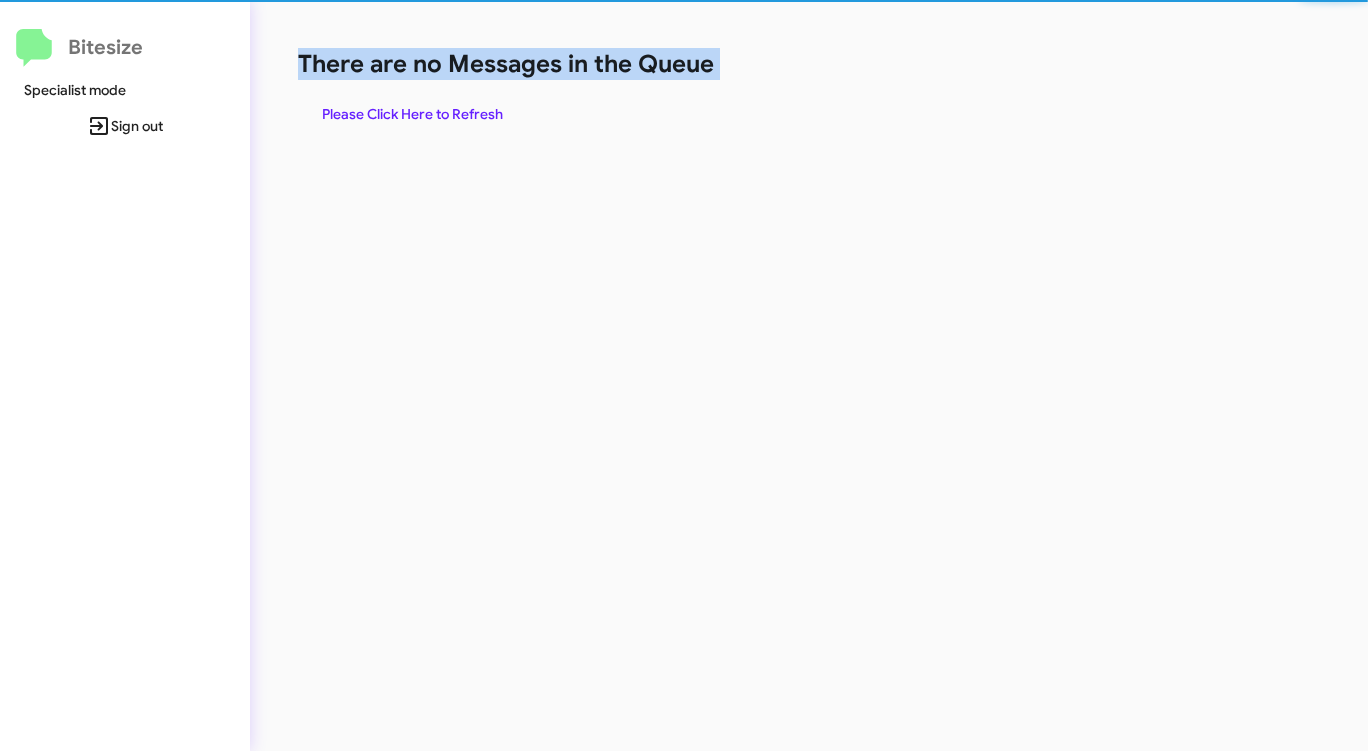 click on "There are no Messages in the Queue" 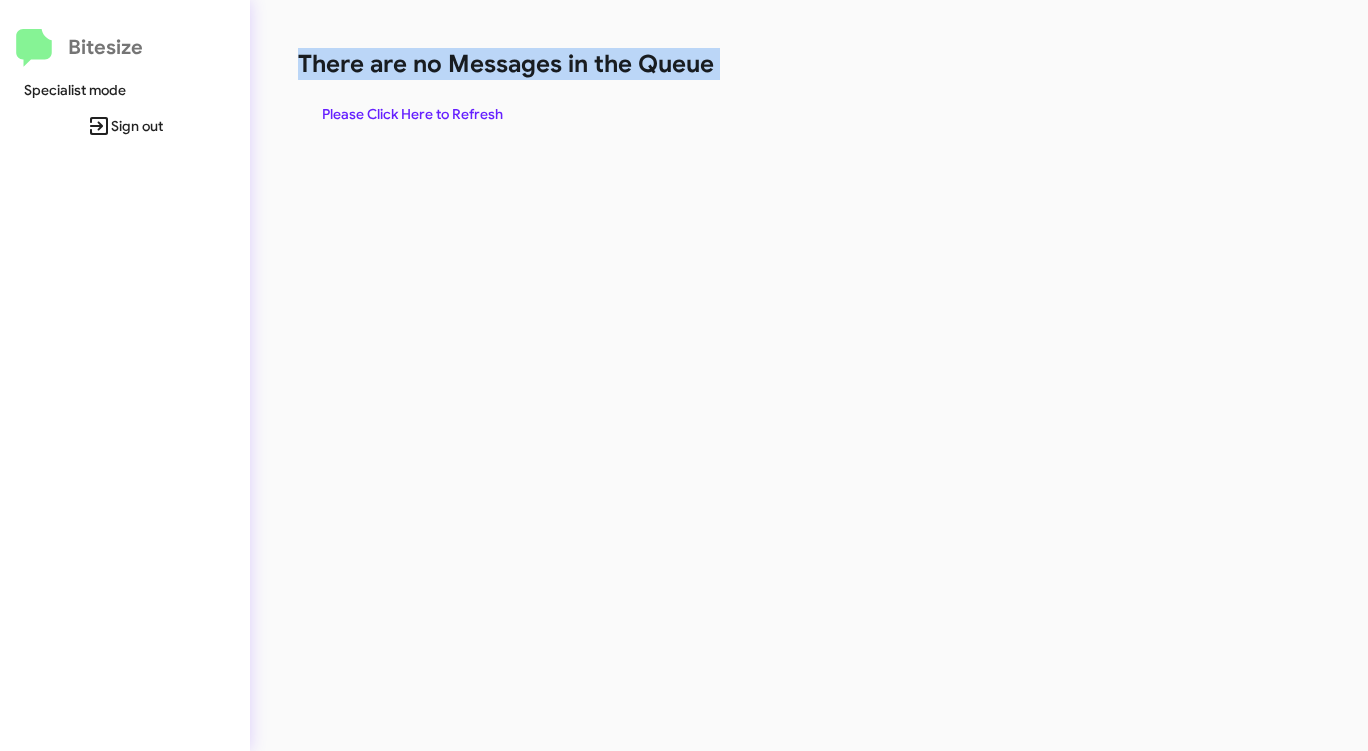 click on "There are no Messages in the Queue" 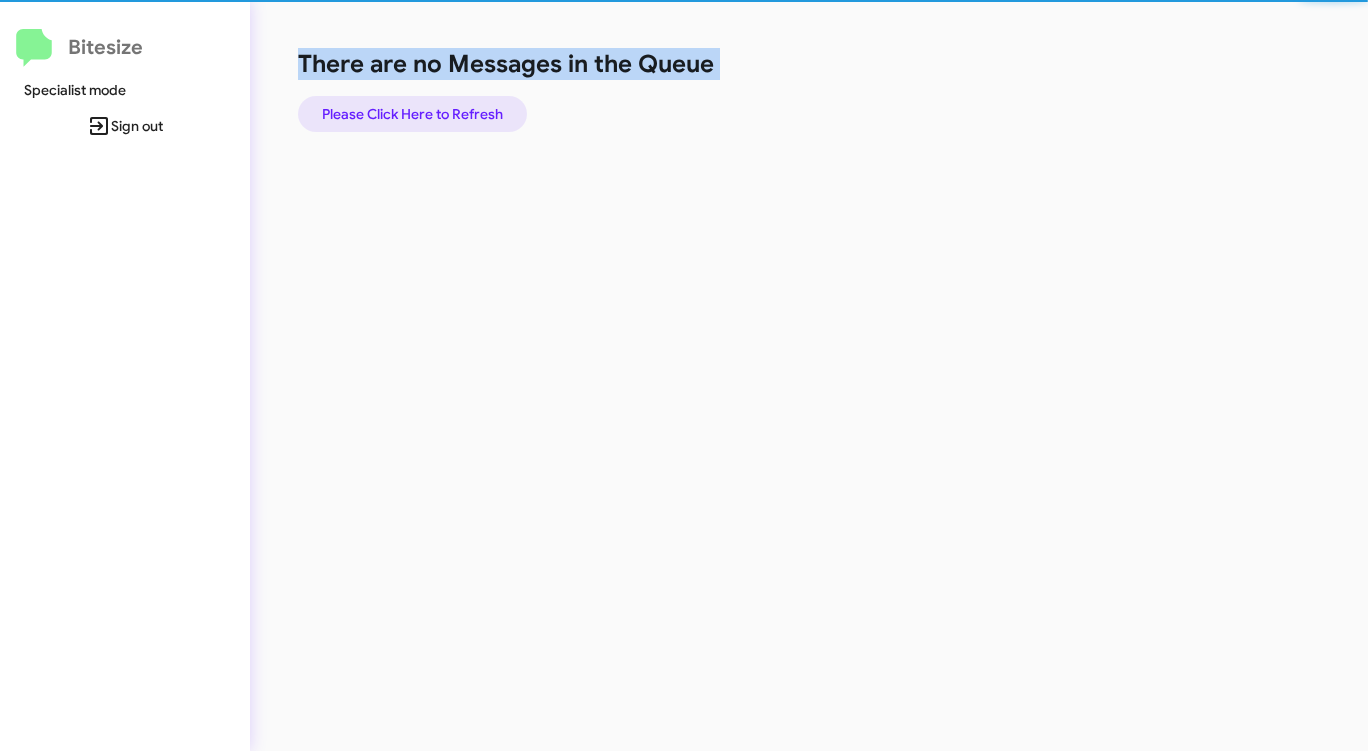 click on "Please Click Here to Refresh" 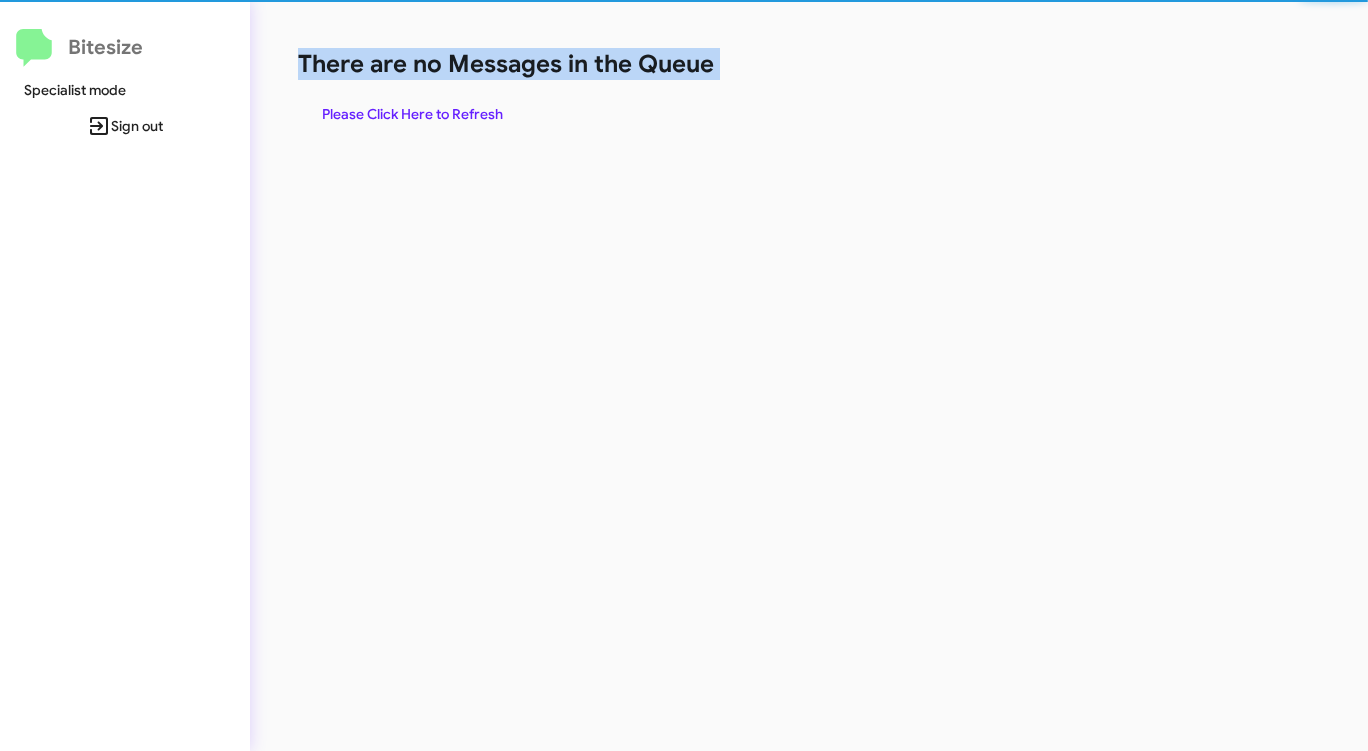 click on "Please Click Here to Refresh" 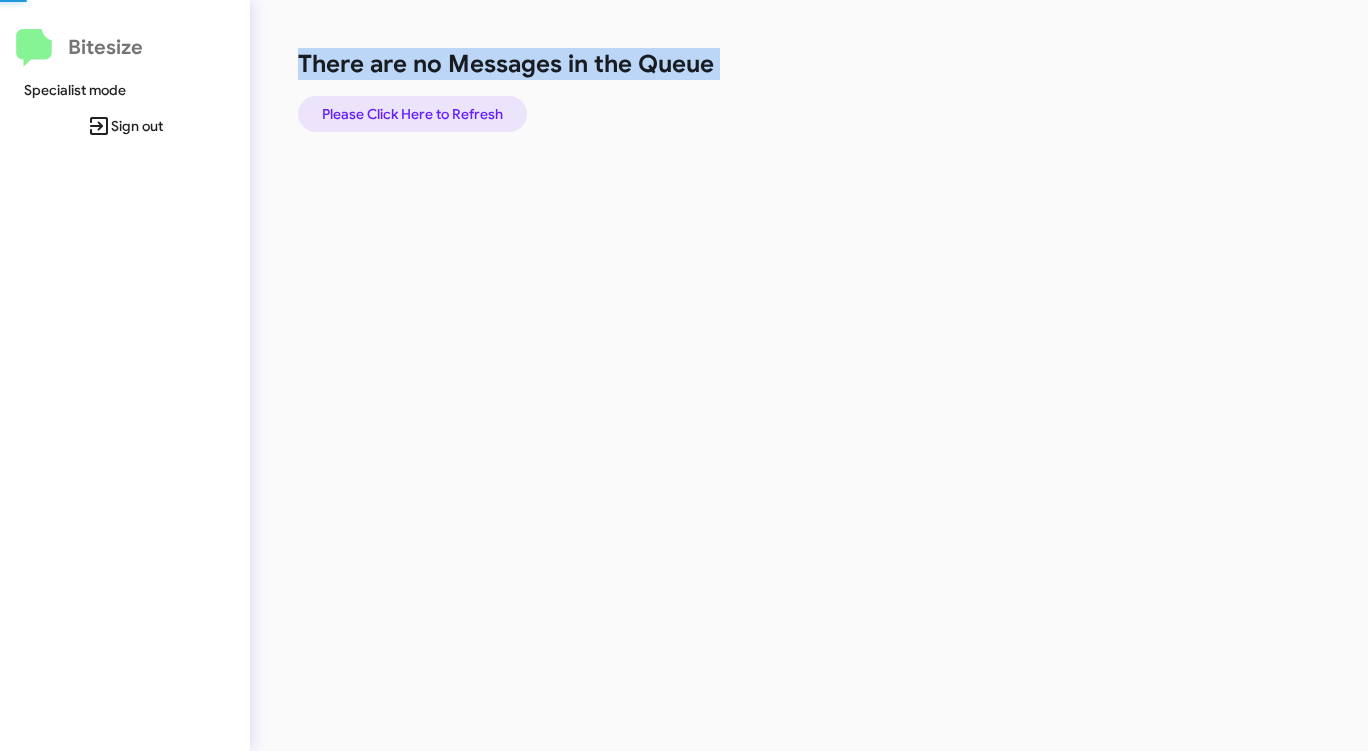 click on "Please Click Here to Refresh" 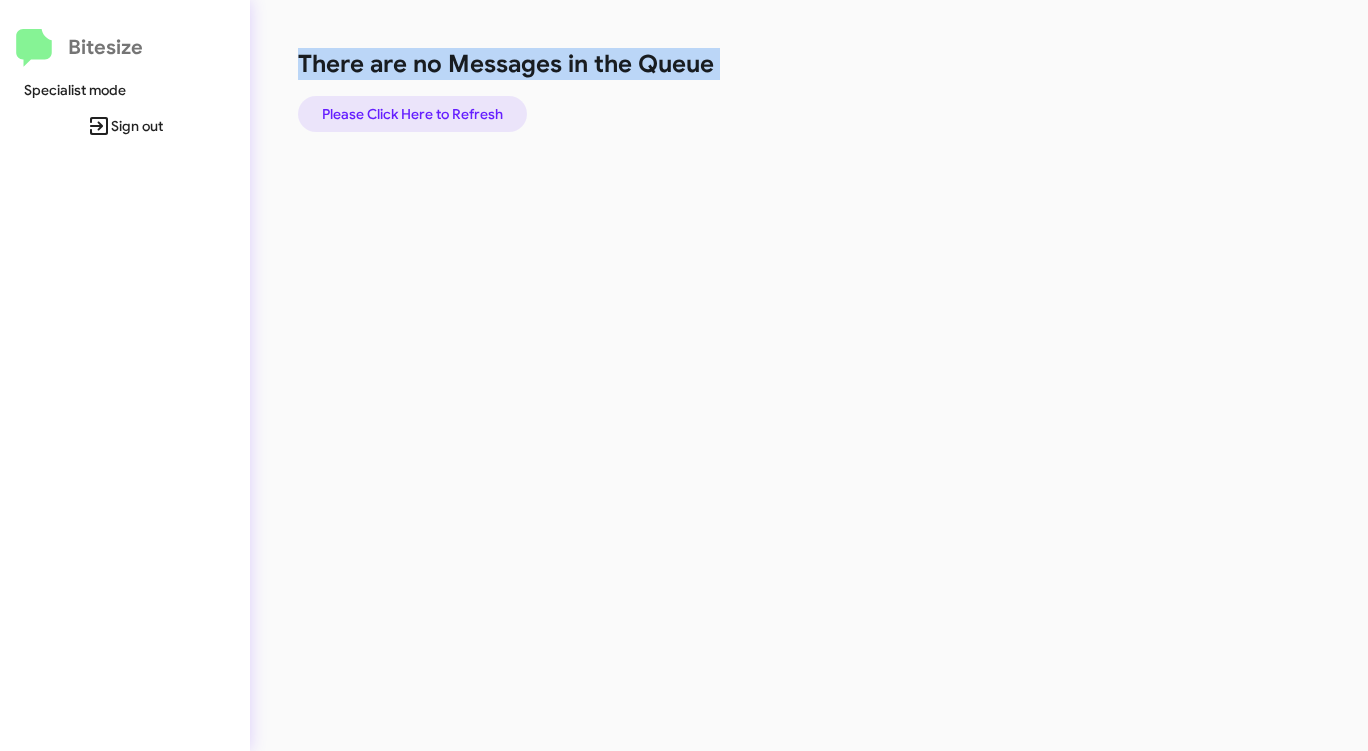 click on "Please Click Here to Refresh" 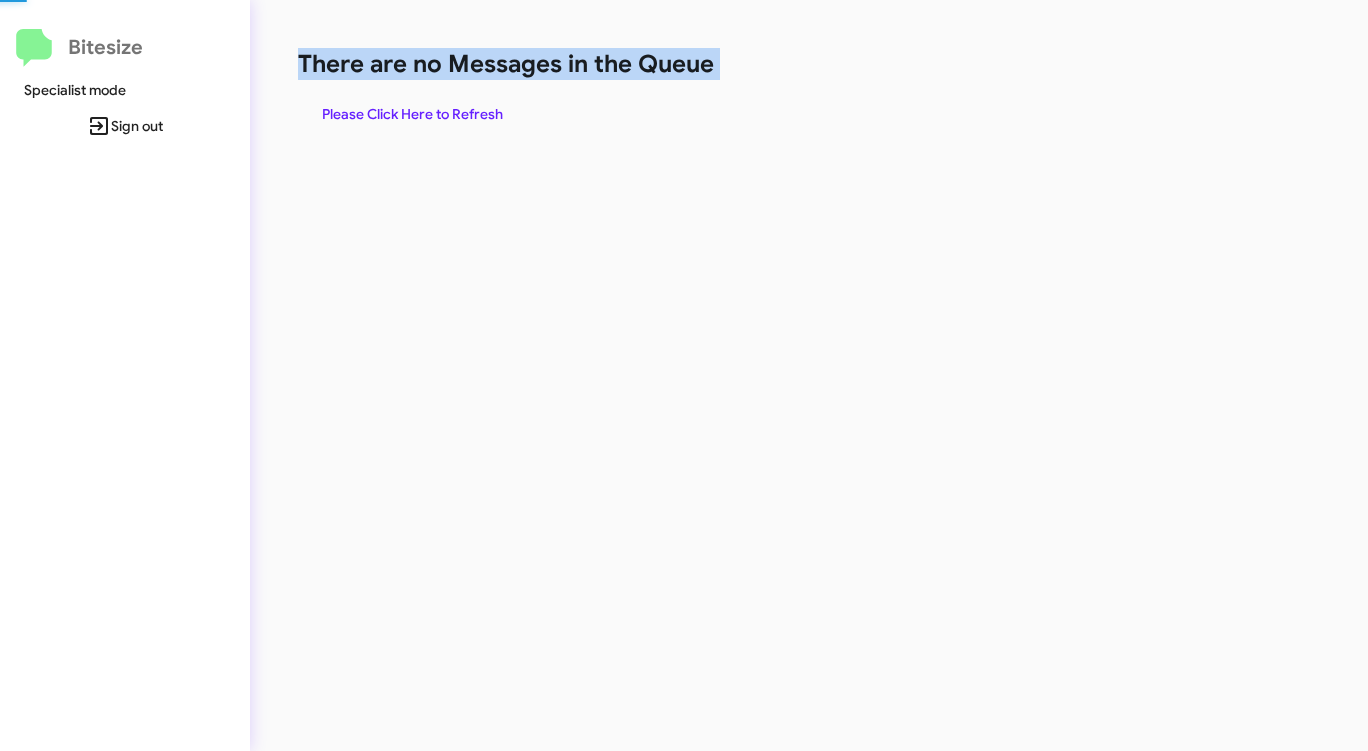 click on "Please Click Here to Refresh" 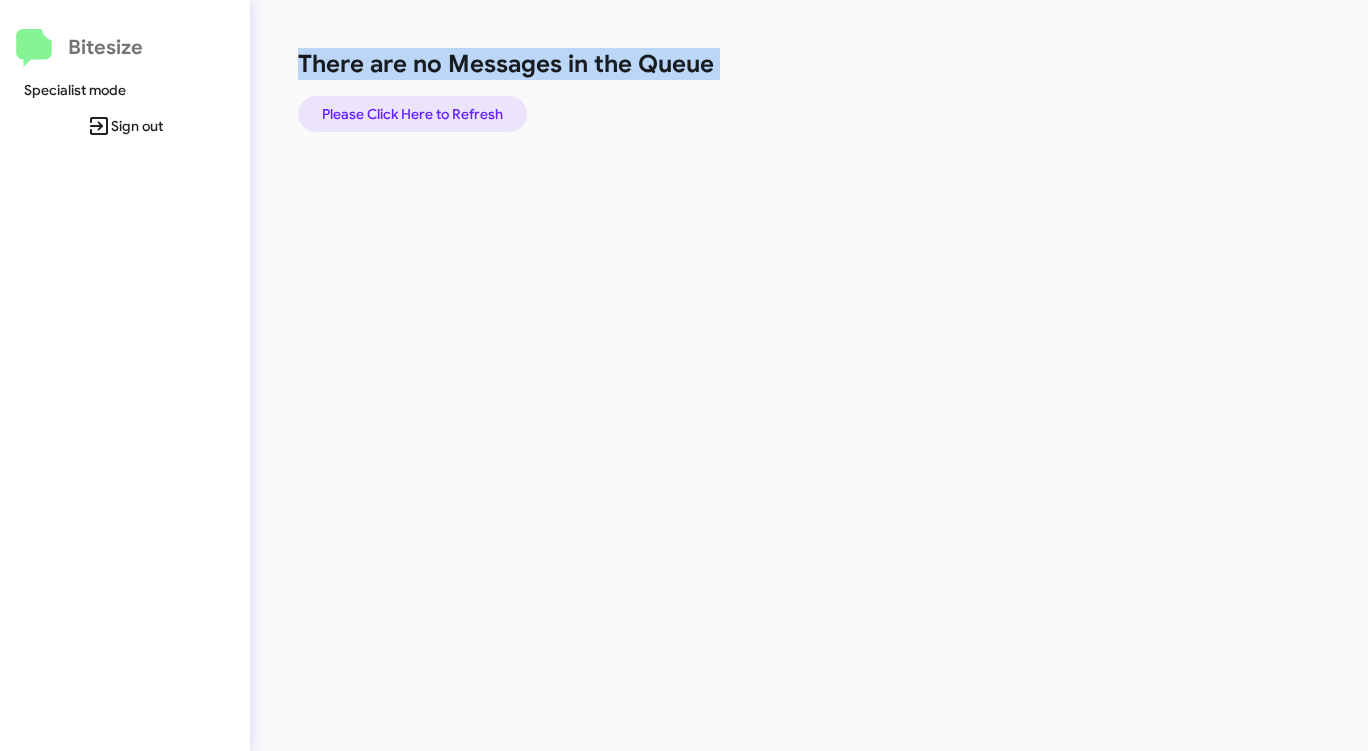 click on "Please Click Here to Refresh" 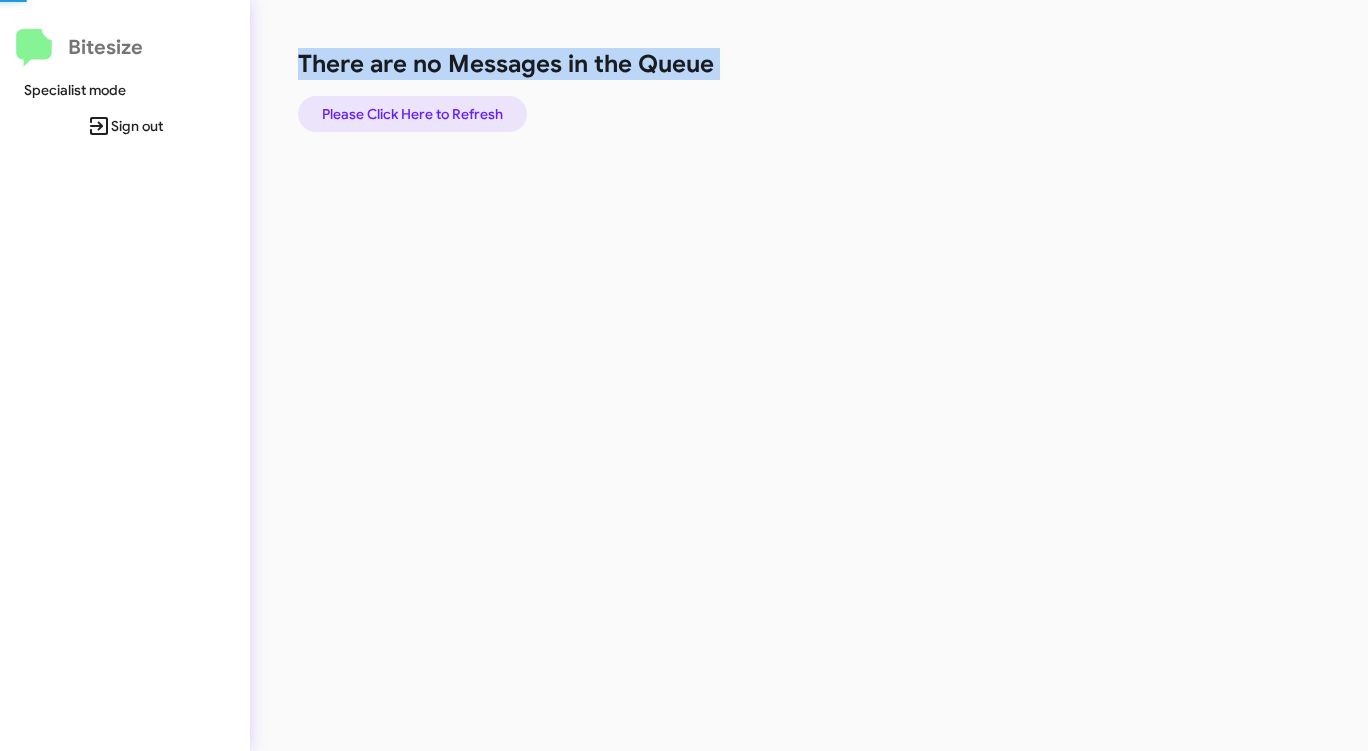 click on "Please Click Here to Refresh" 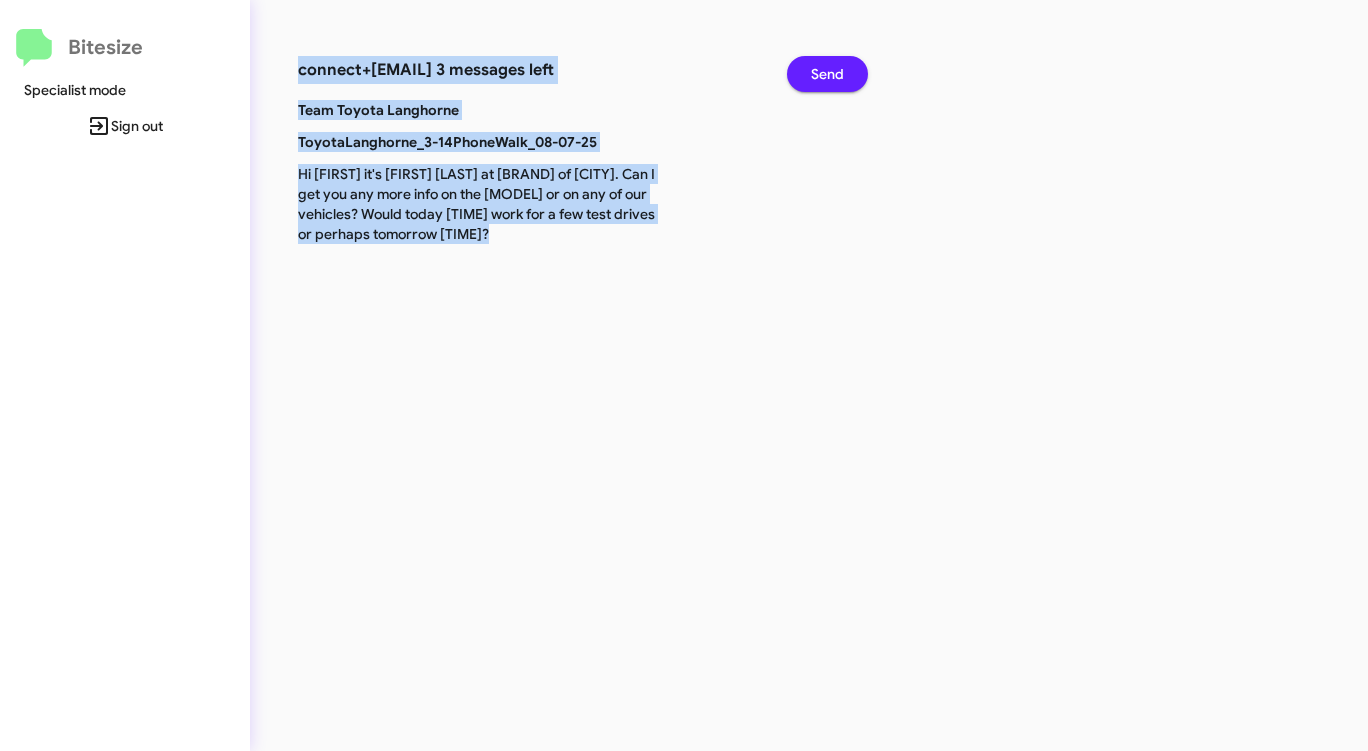 click on "Send" 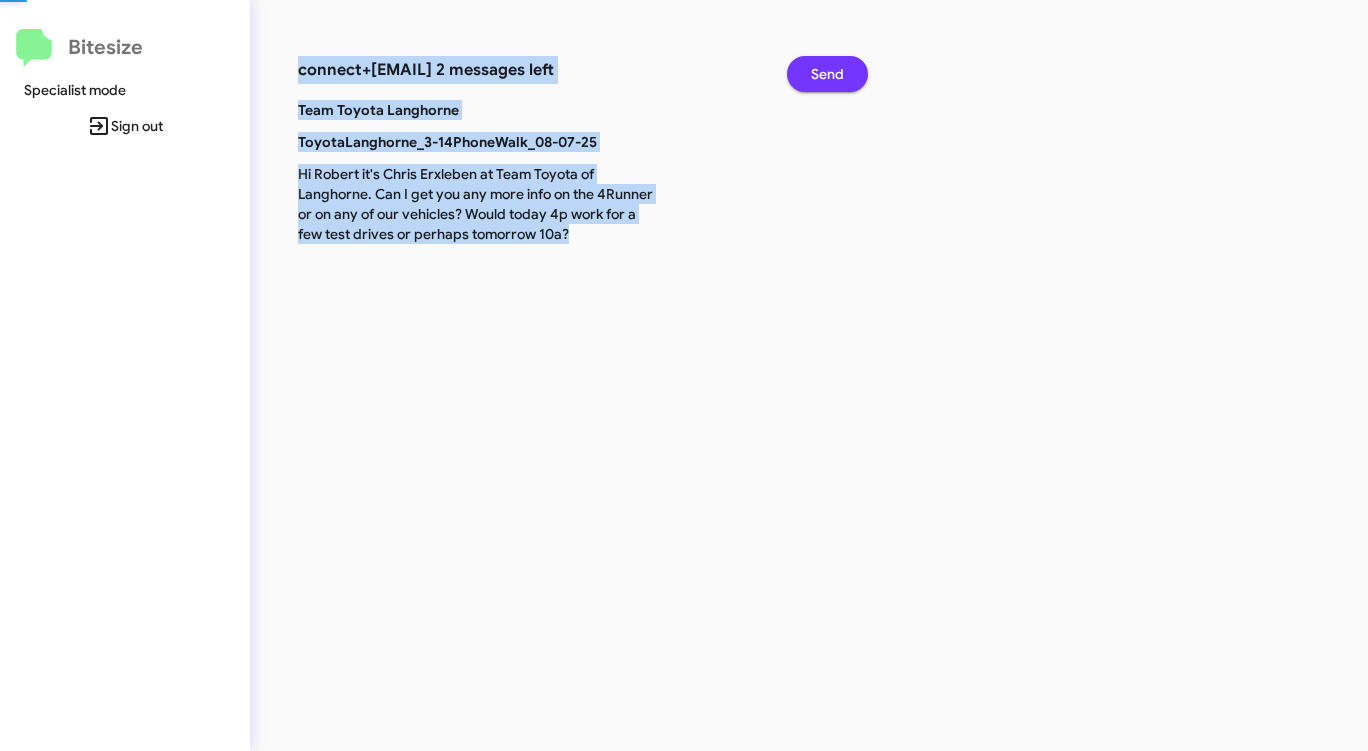 click on "Send" 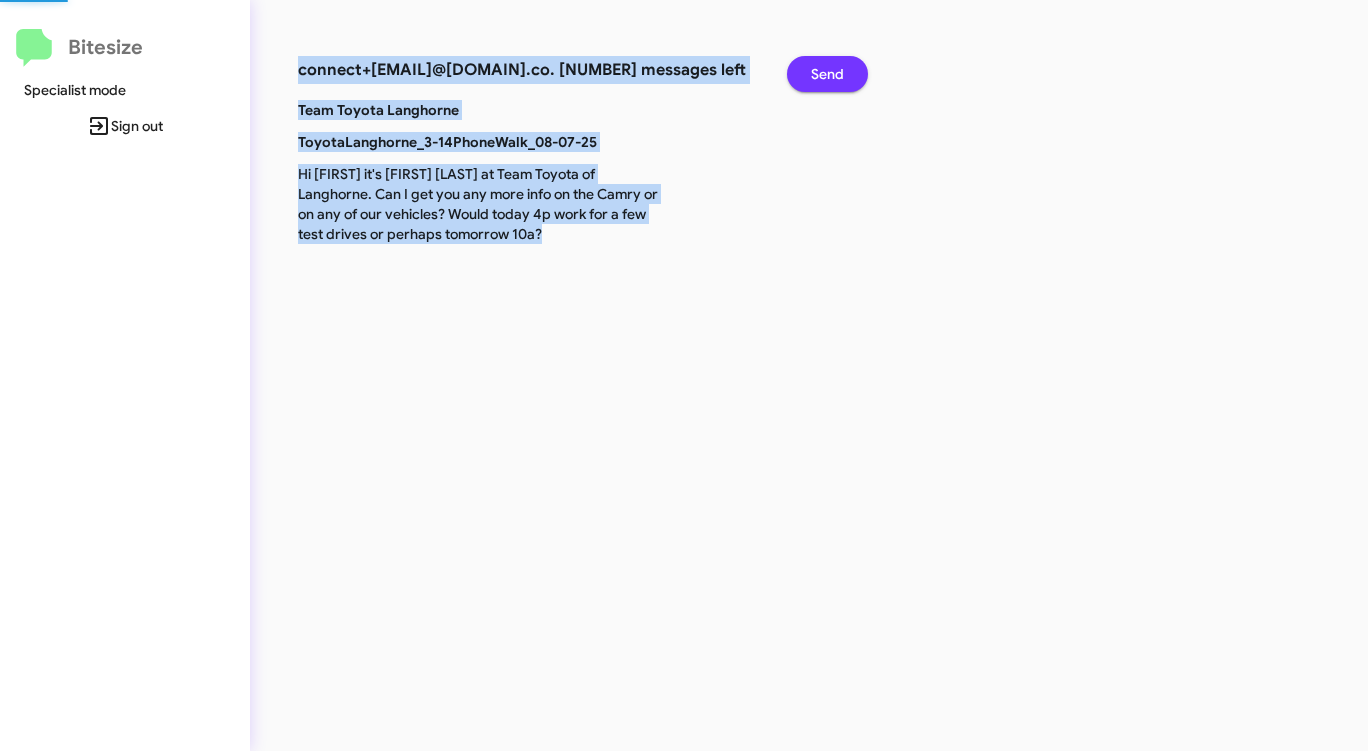 click on "Send" 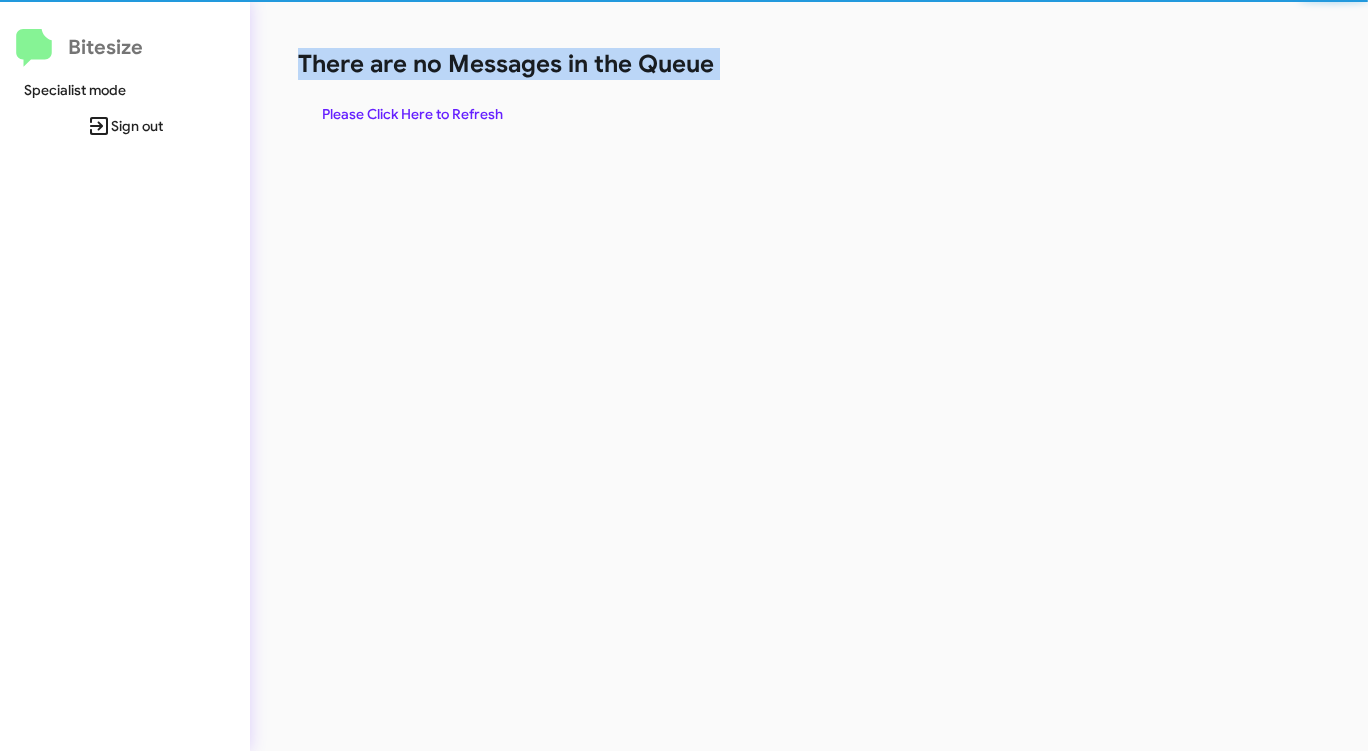 click on "There are no Messages in the Queue" 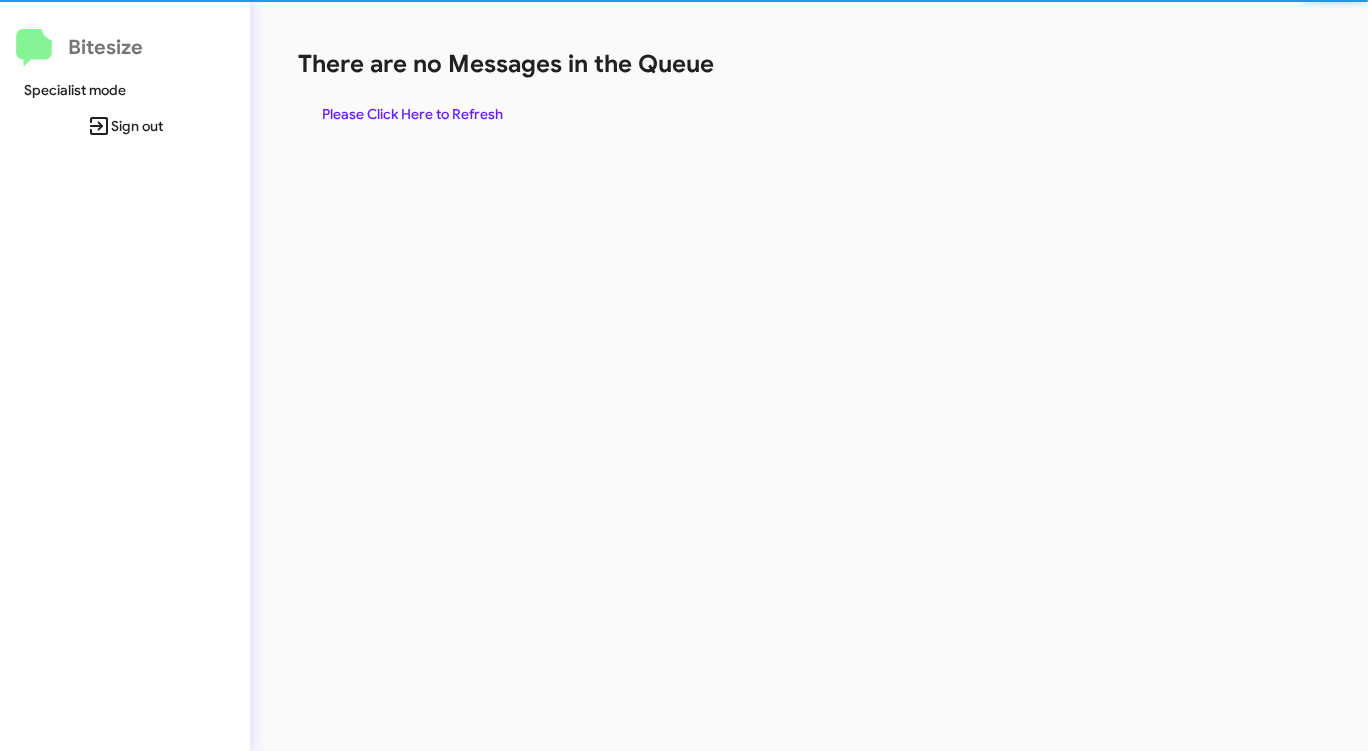 click on "There are no Messages in the Queue" 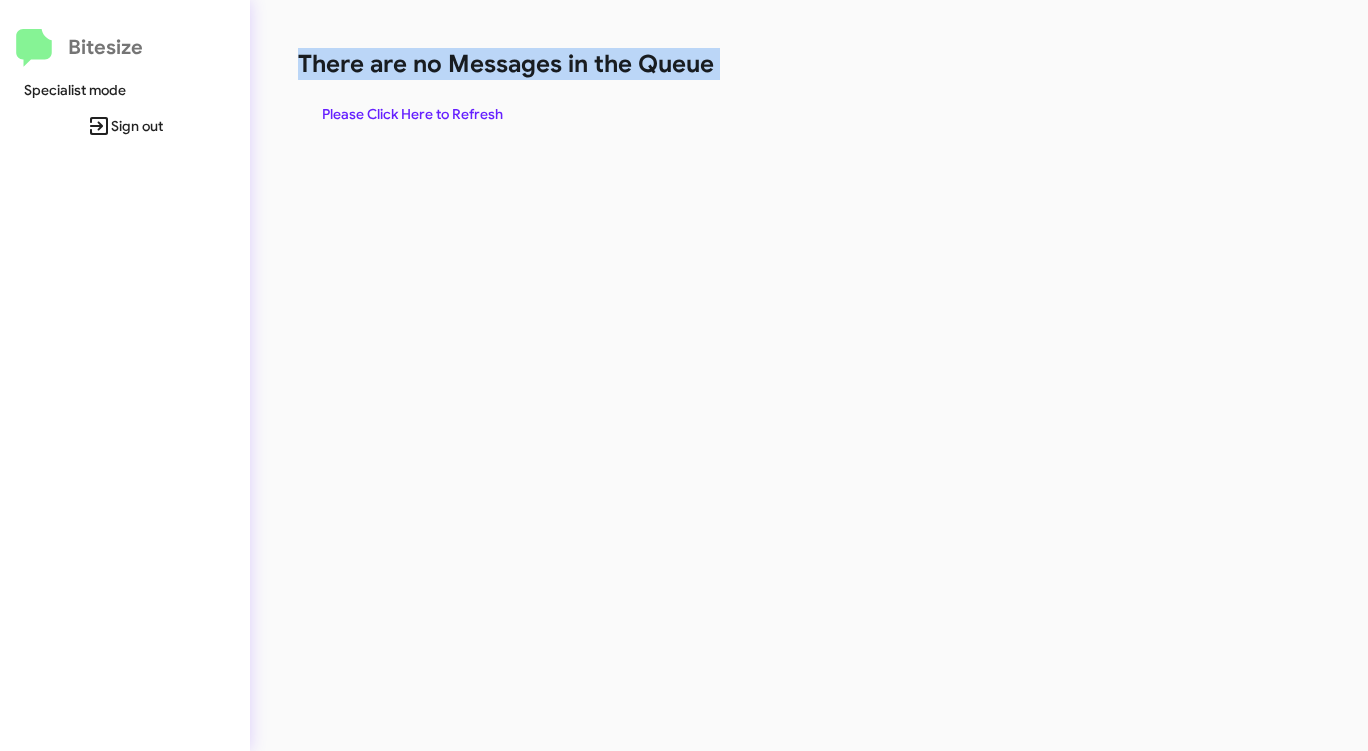 click on "There are no Messages in the Queue" 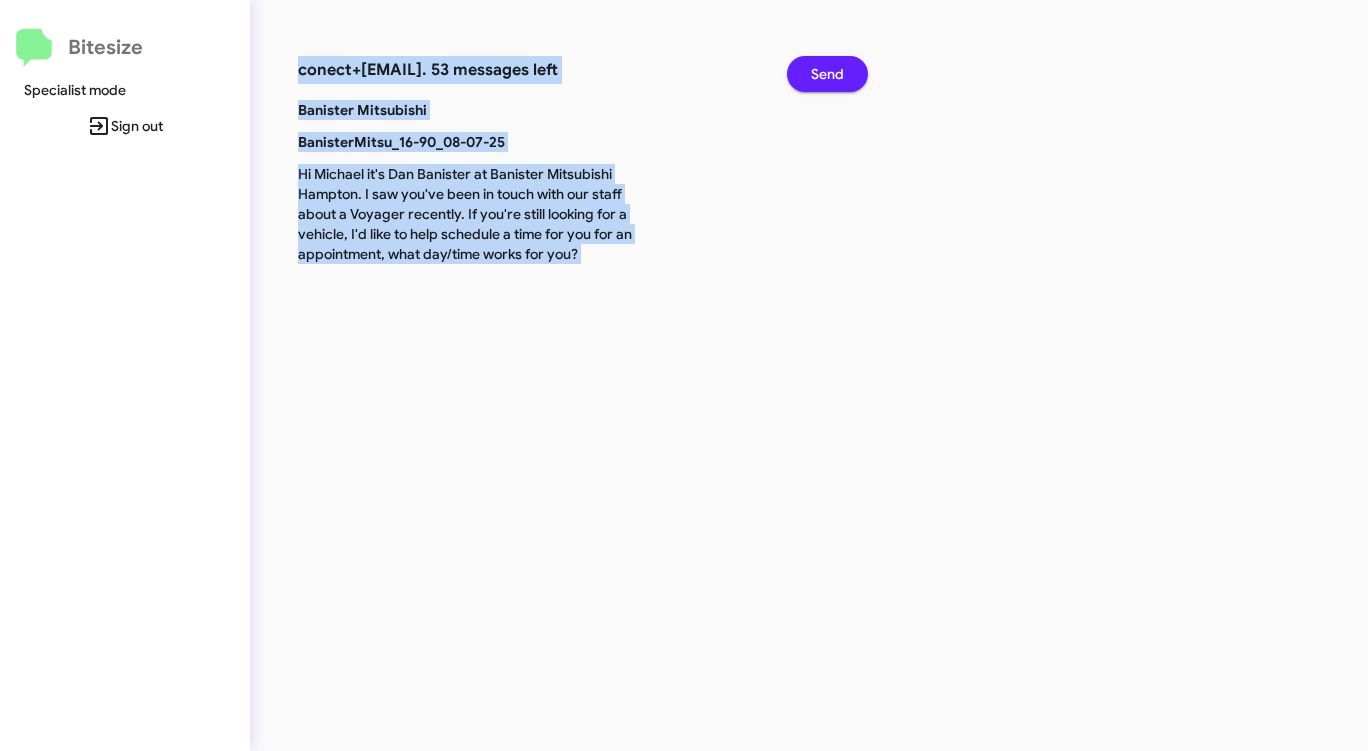 click on "Send" 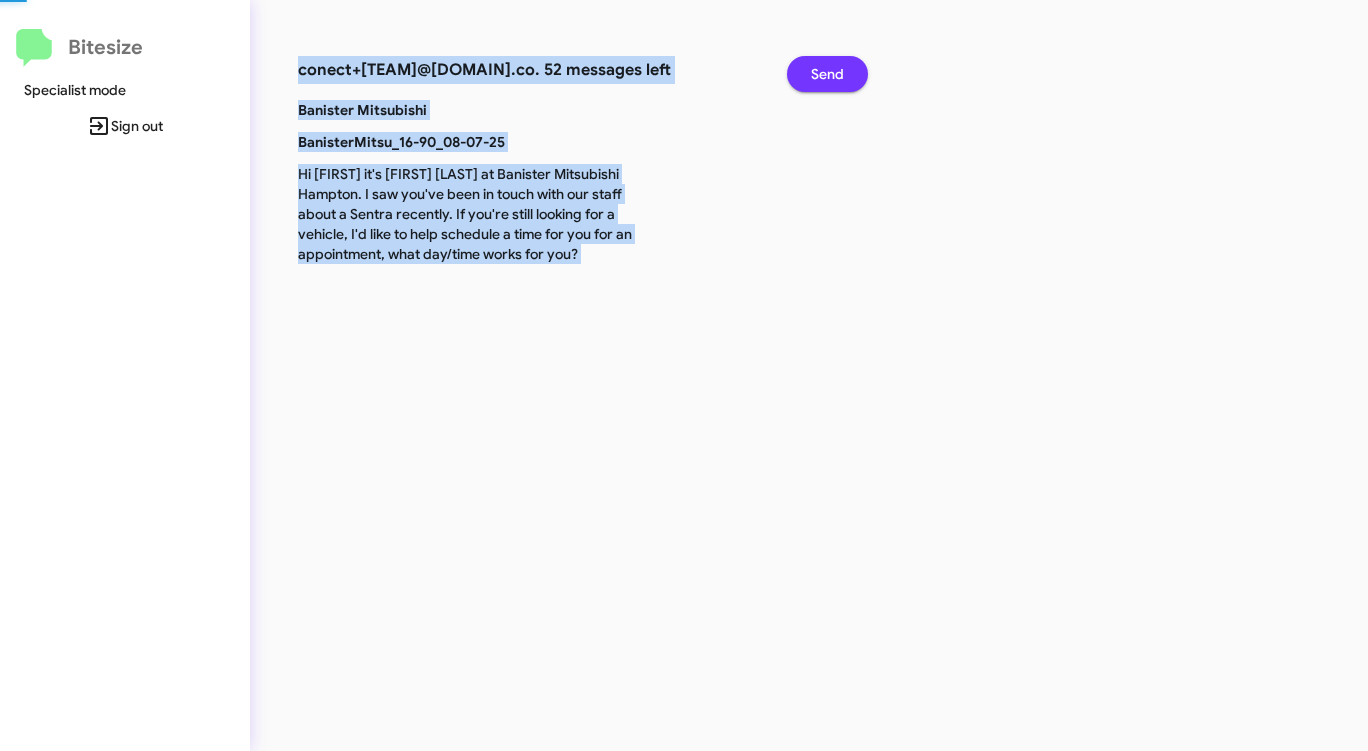 click on "Send" 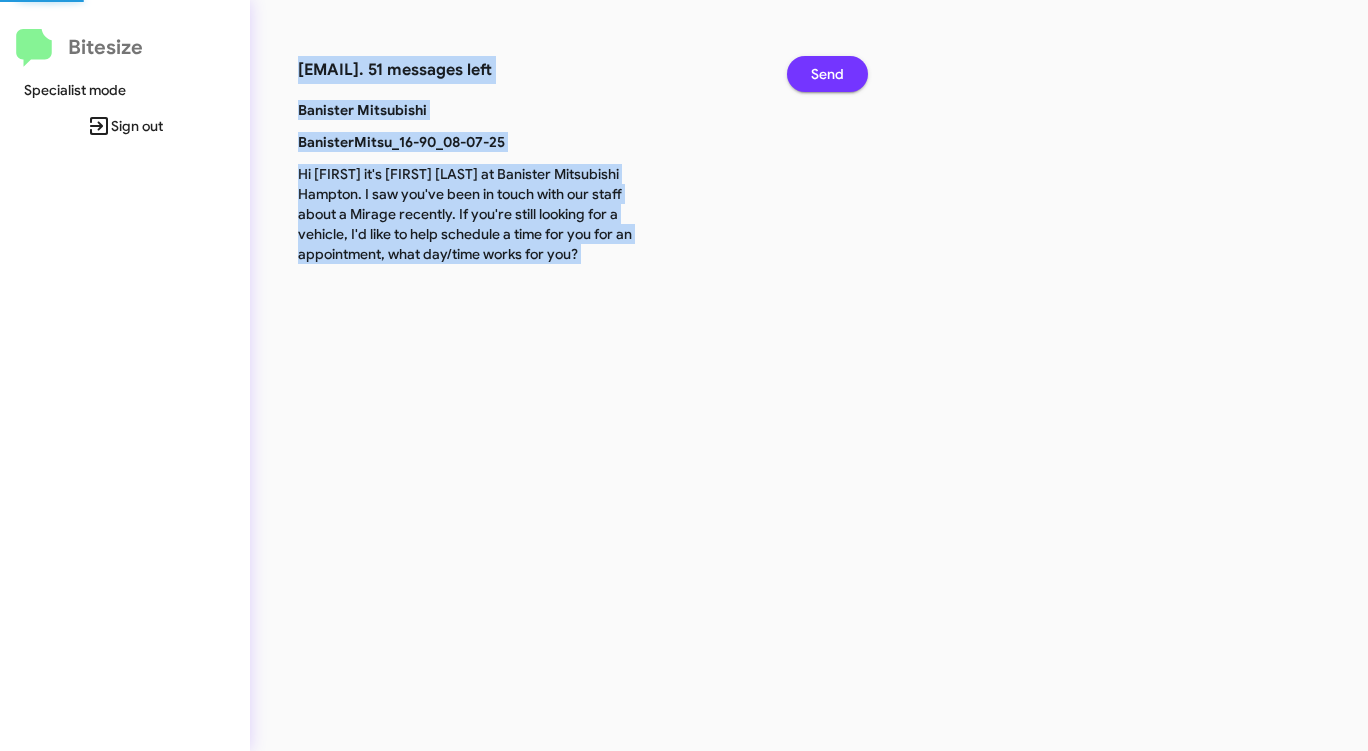 click on "Send" 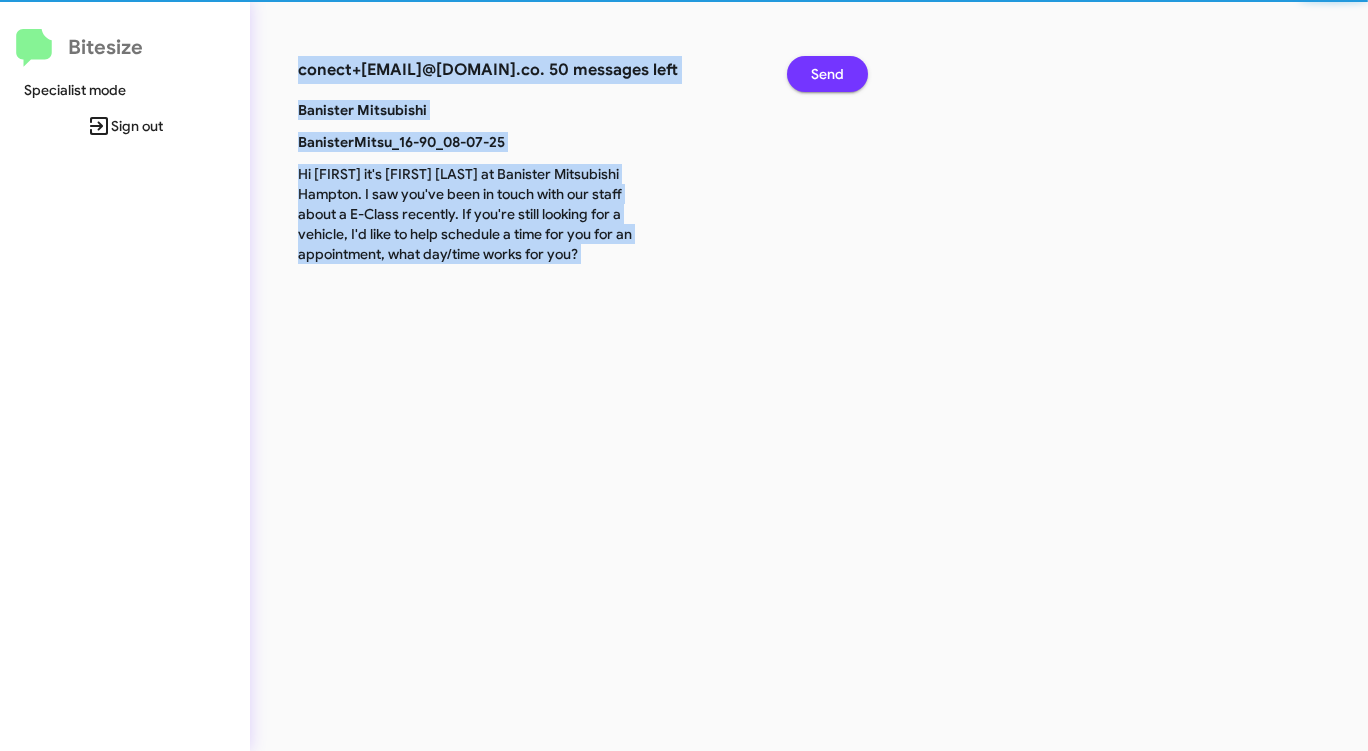 click on "Send" 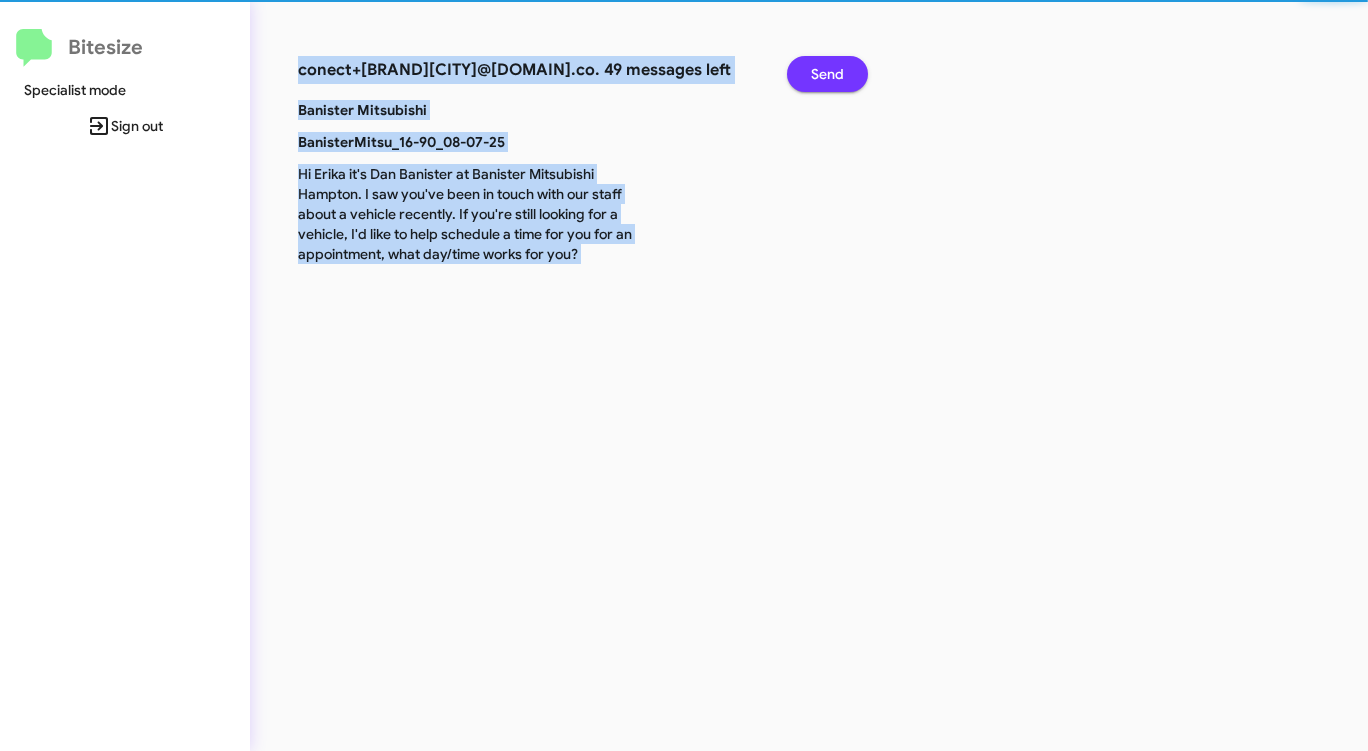 click on "Send" 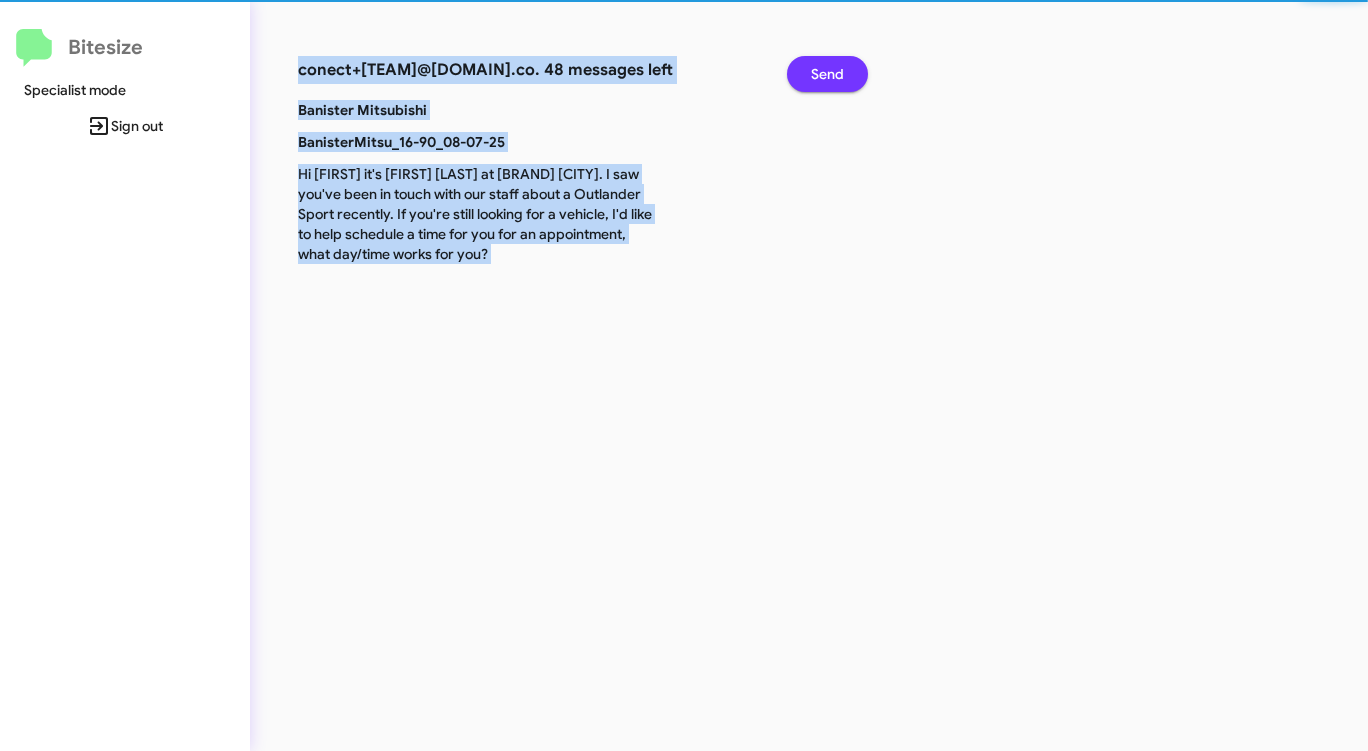 click on "Send" 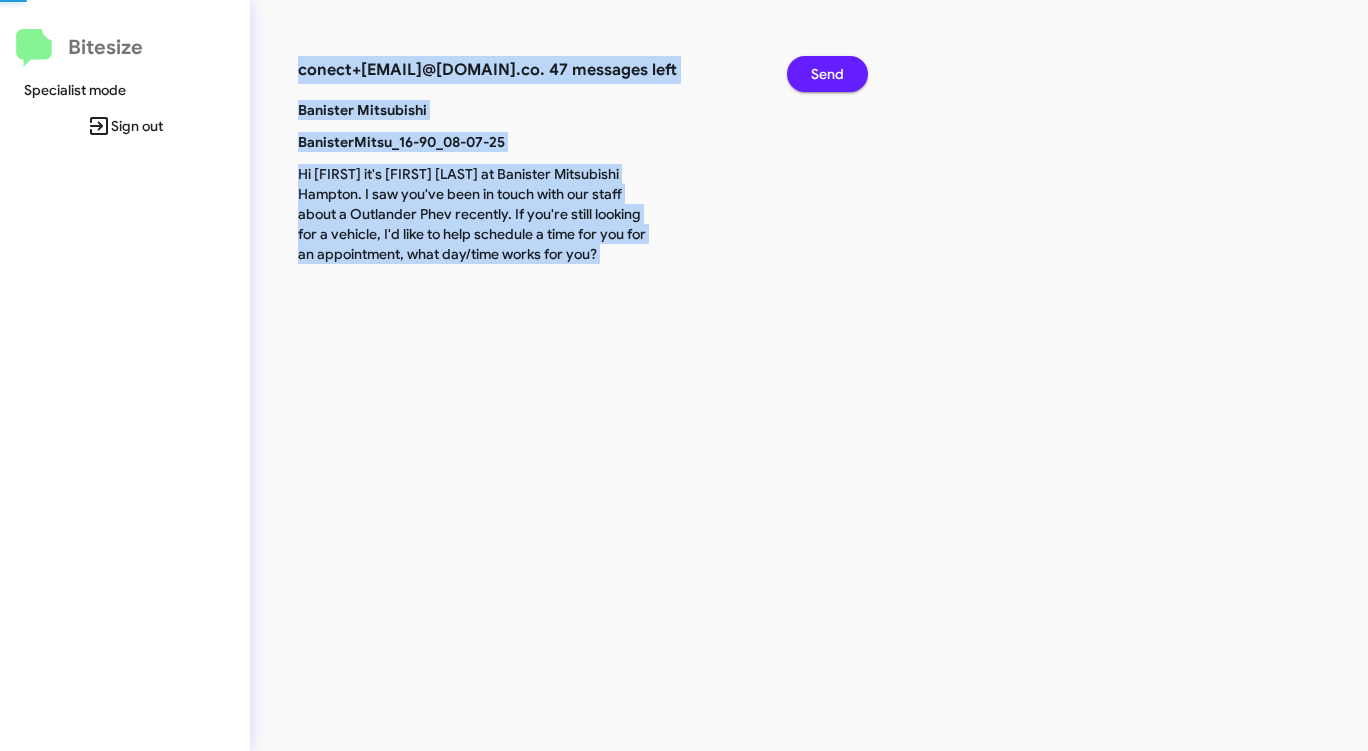 click on "Send" 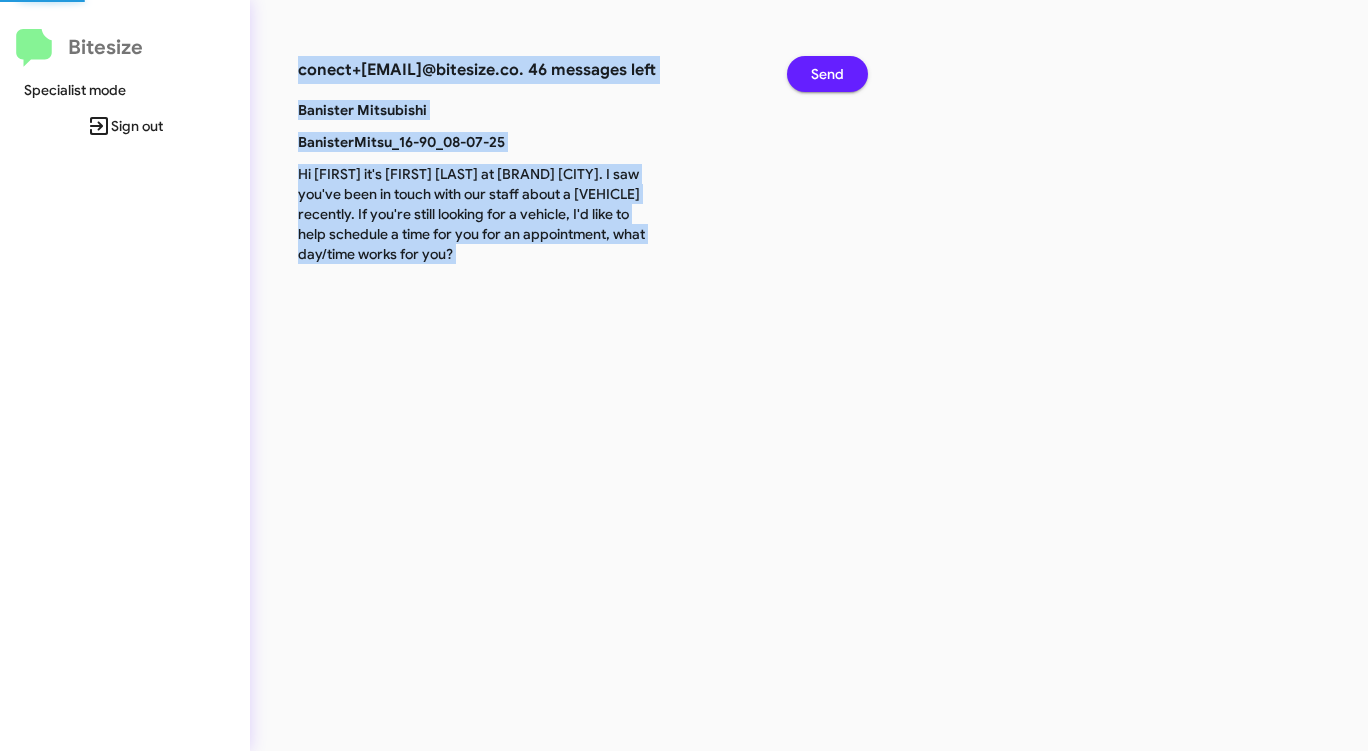 click on "Send" 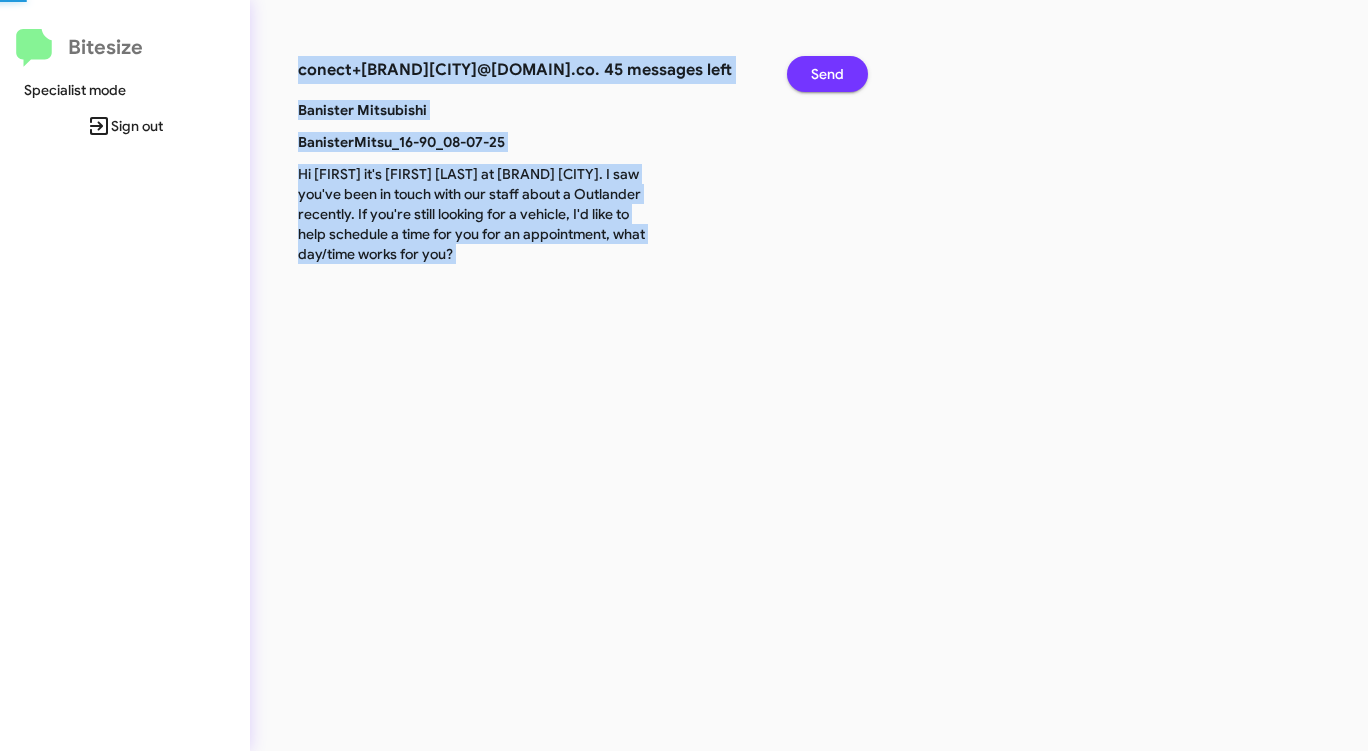 click on "Send" 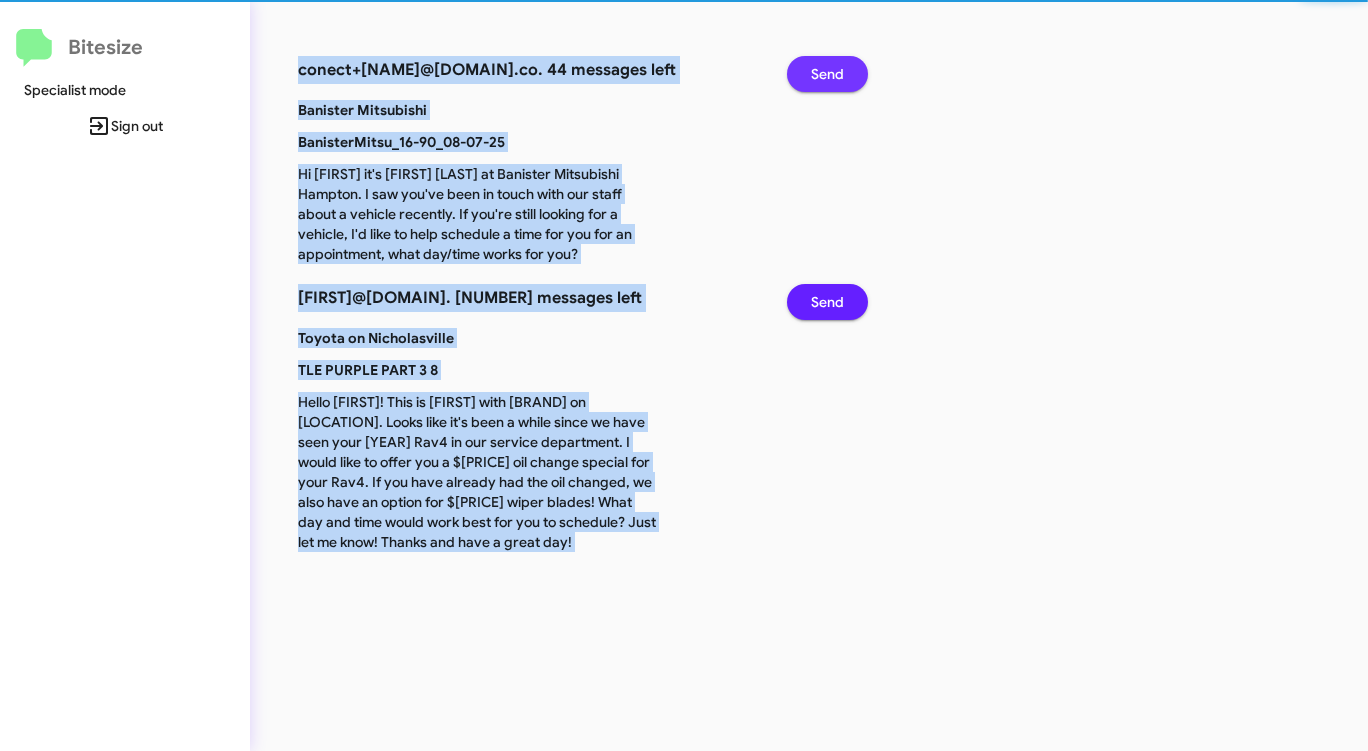 click on "Send" 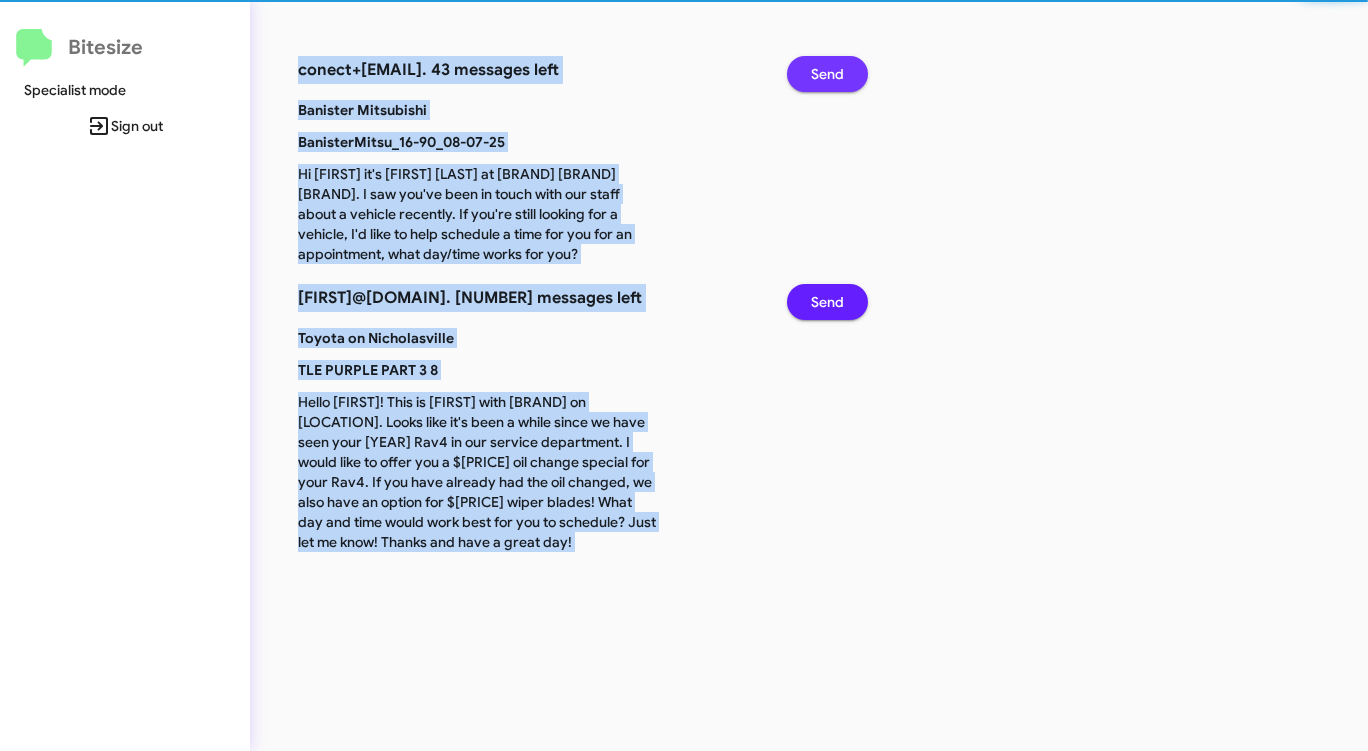 click on "Send" 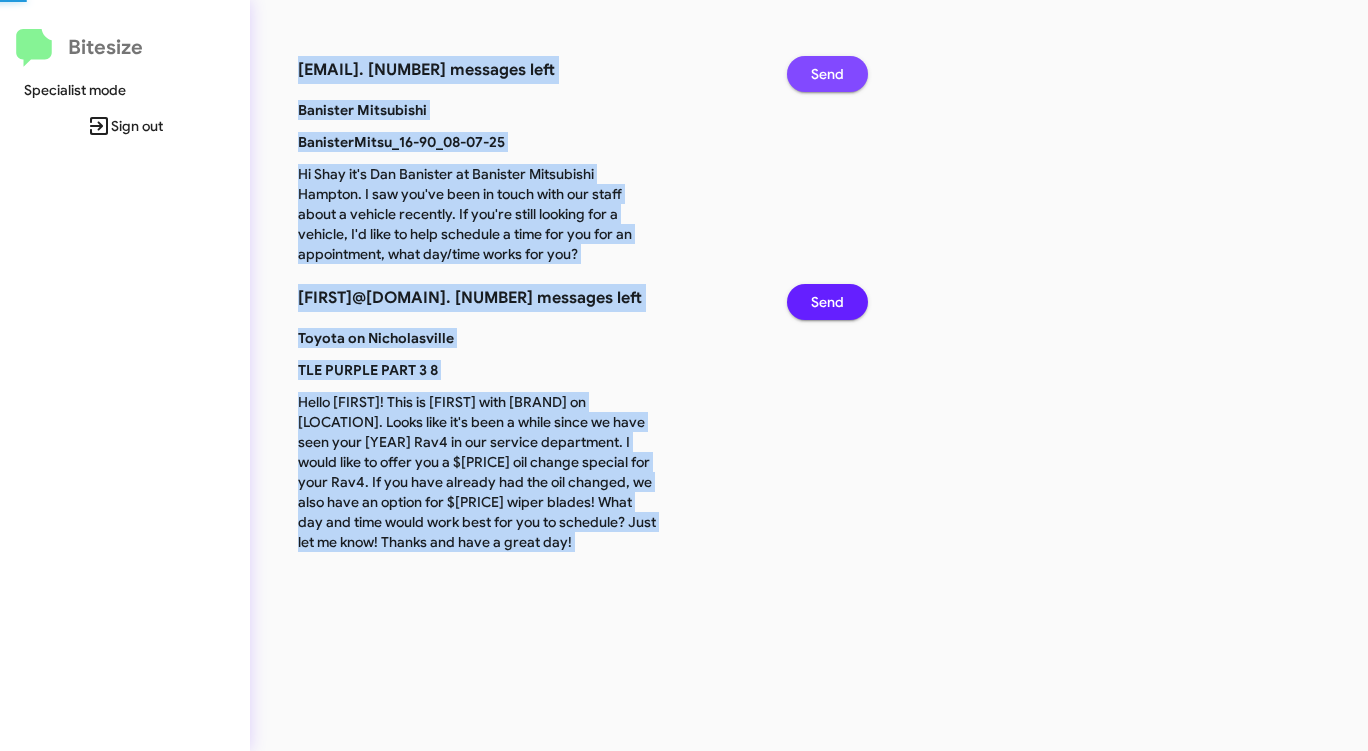 click on "Send" 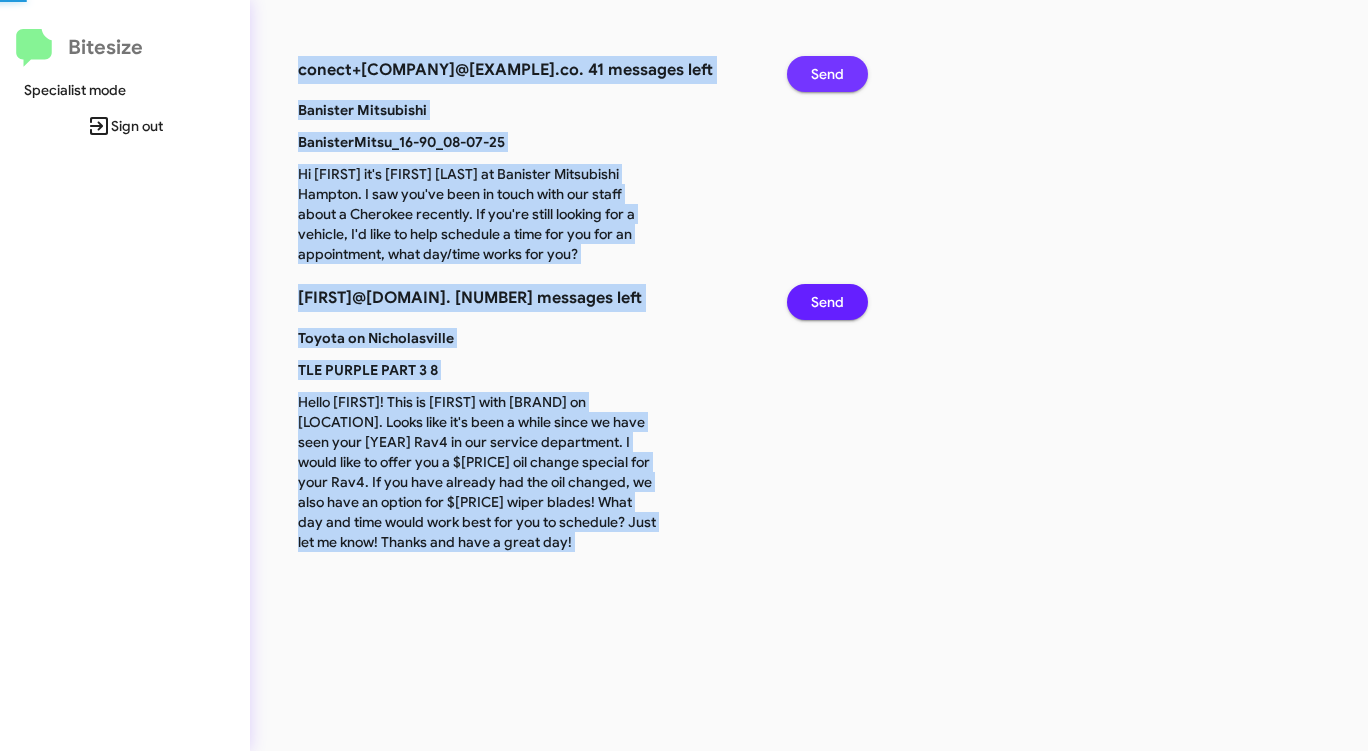 click on "Send" 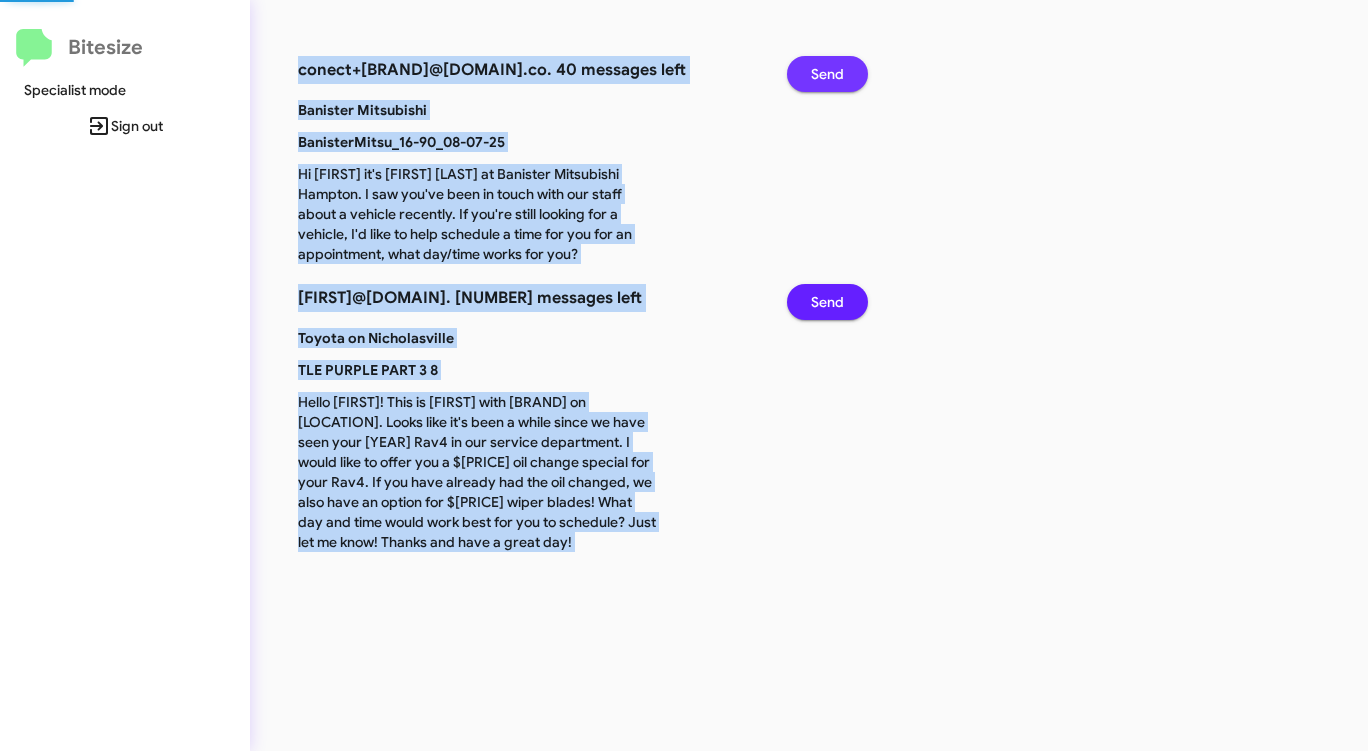 click on "Send" 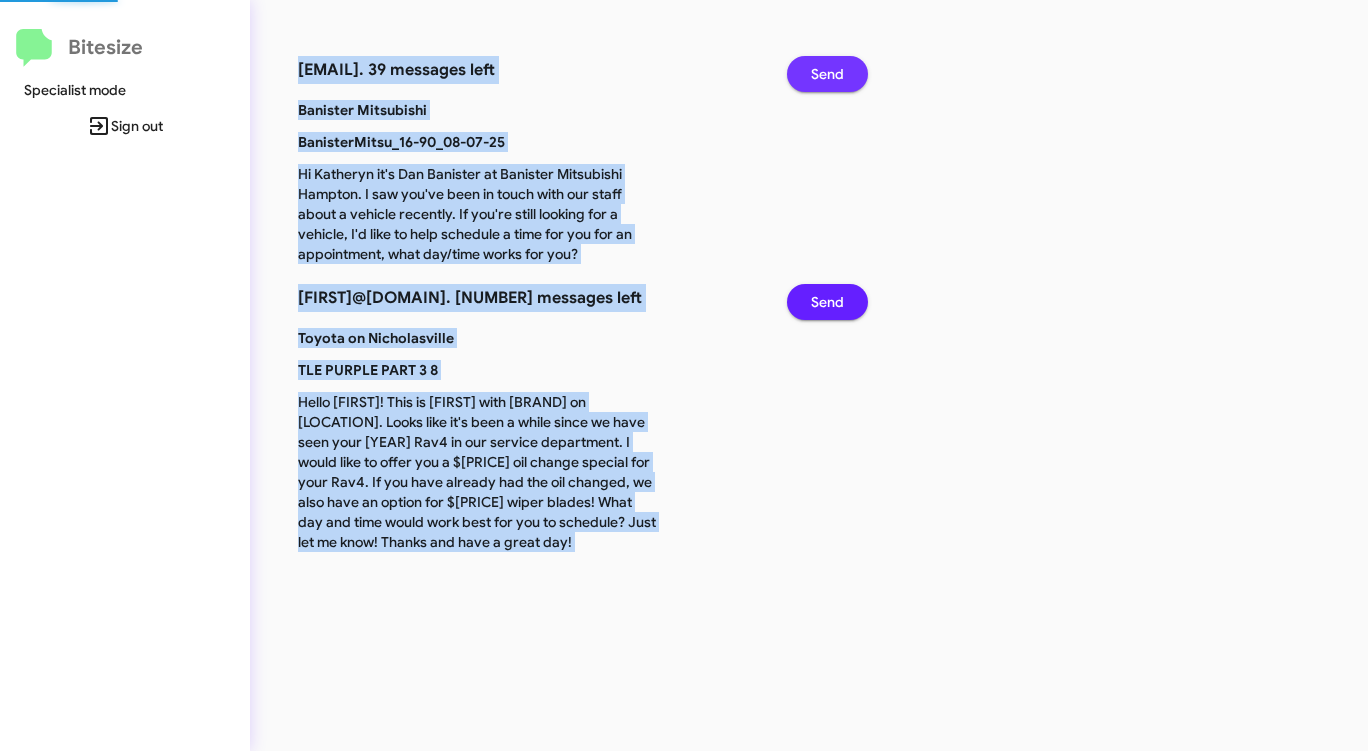 click on "Send" 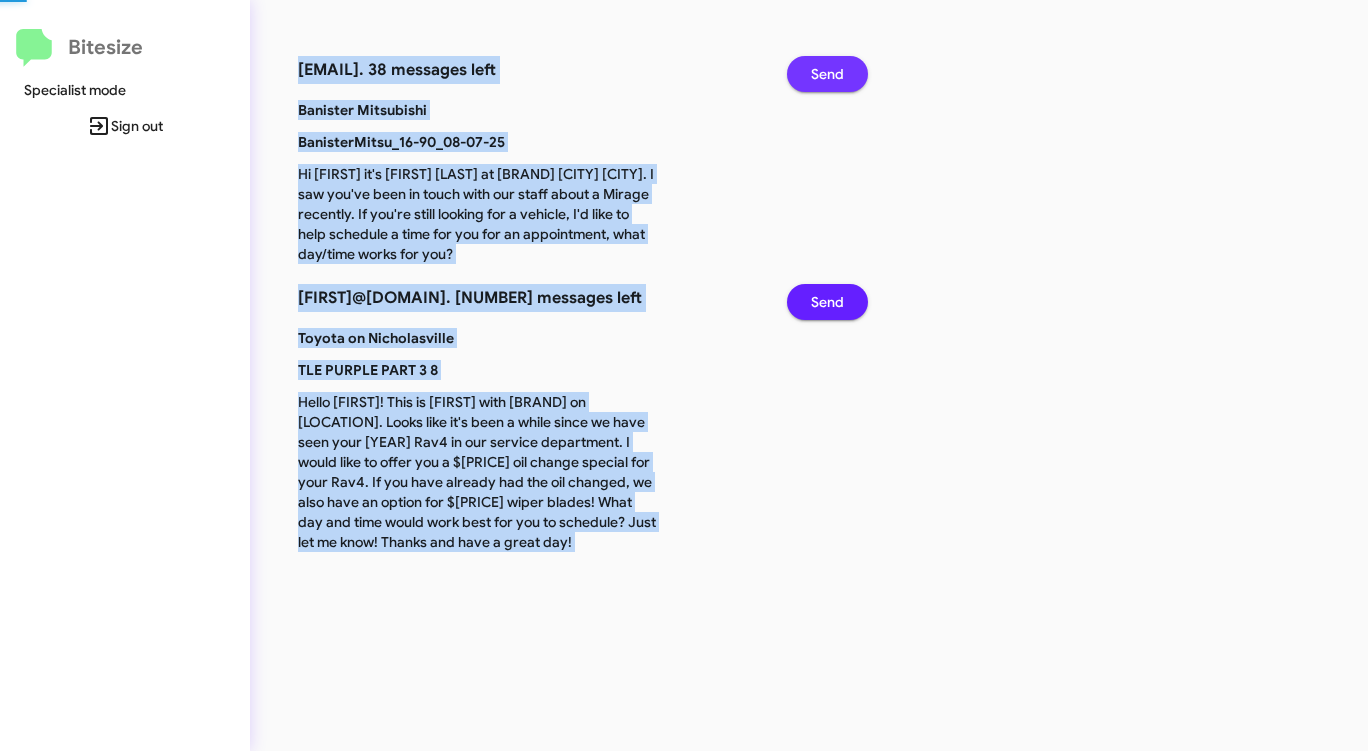 click on "Send" 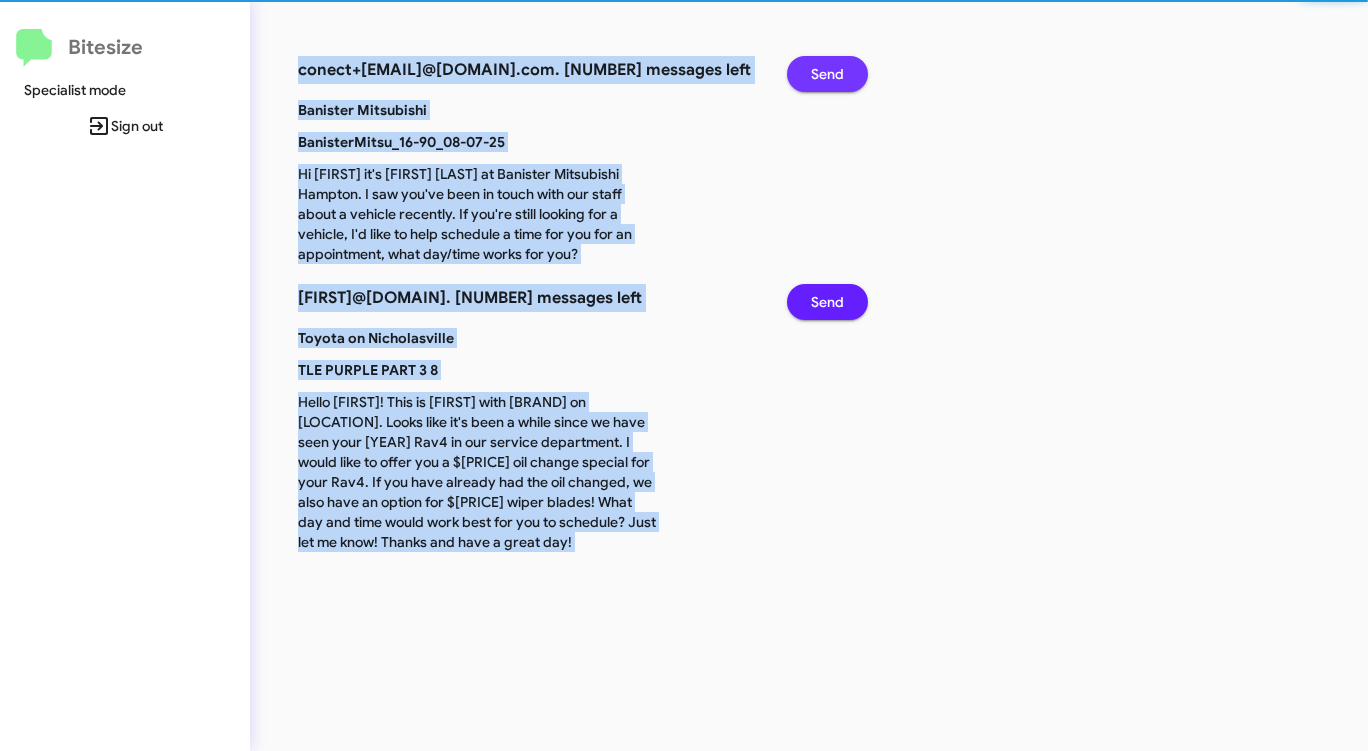 click on "Send" 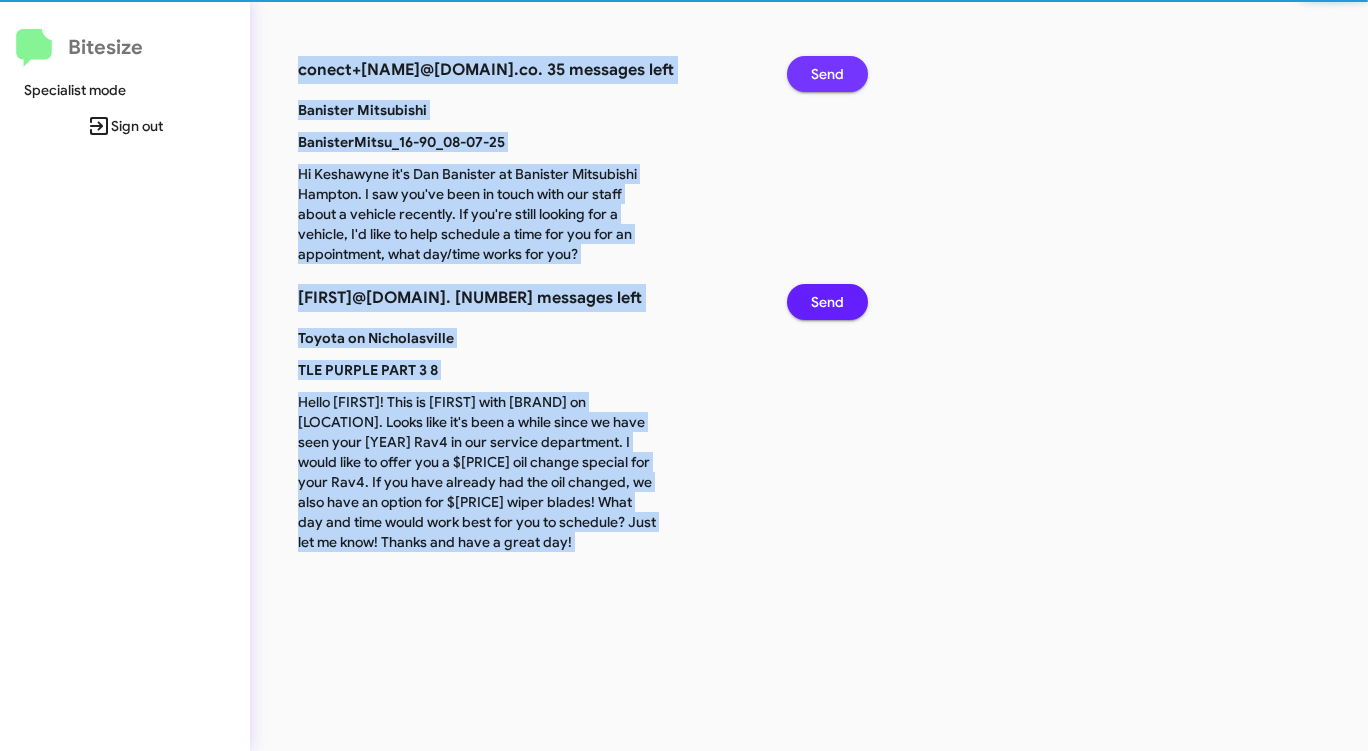 click on "Send" 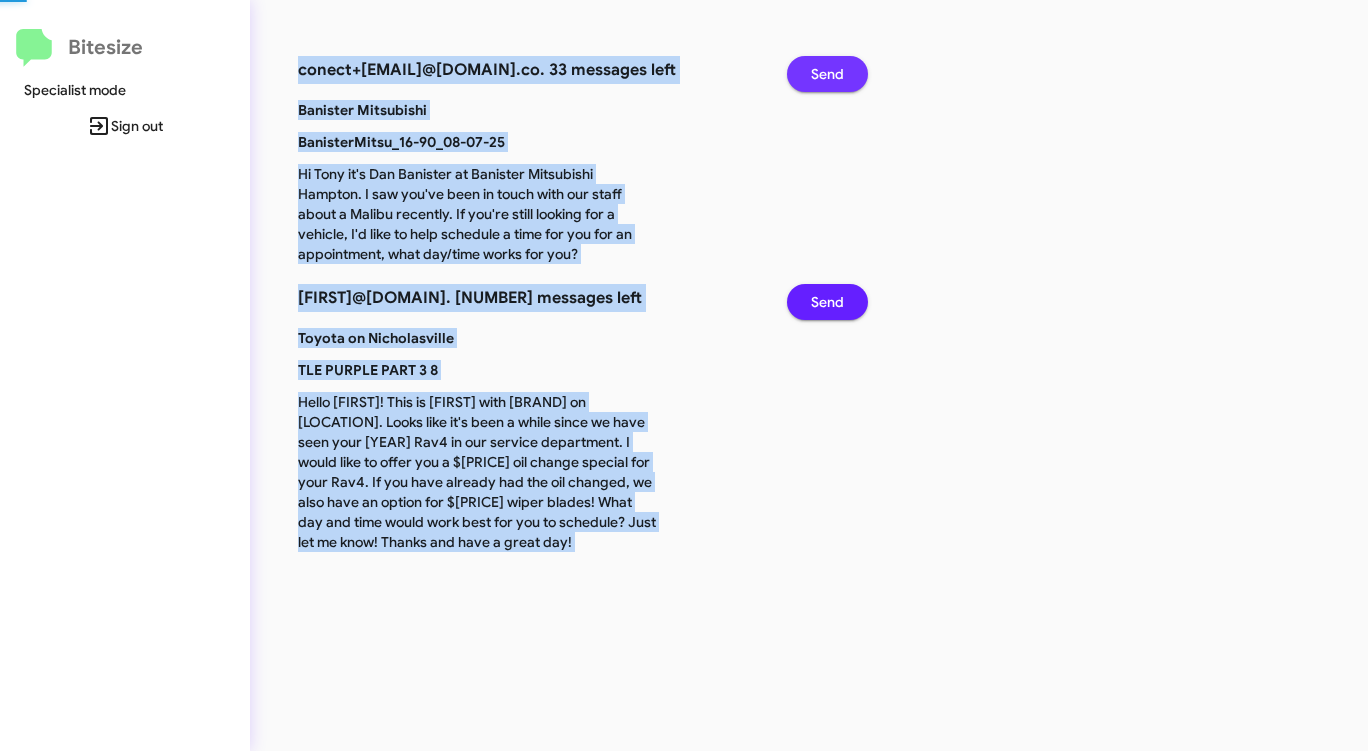 click on "Send" 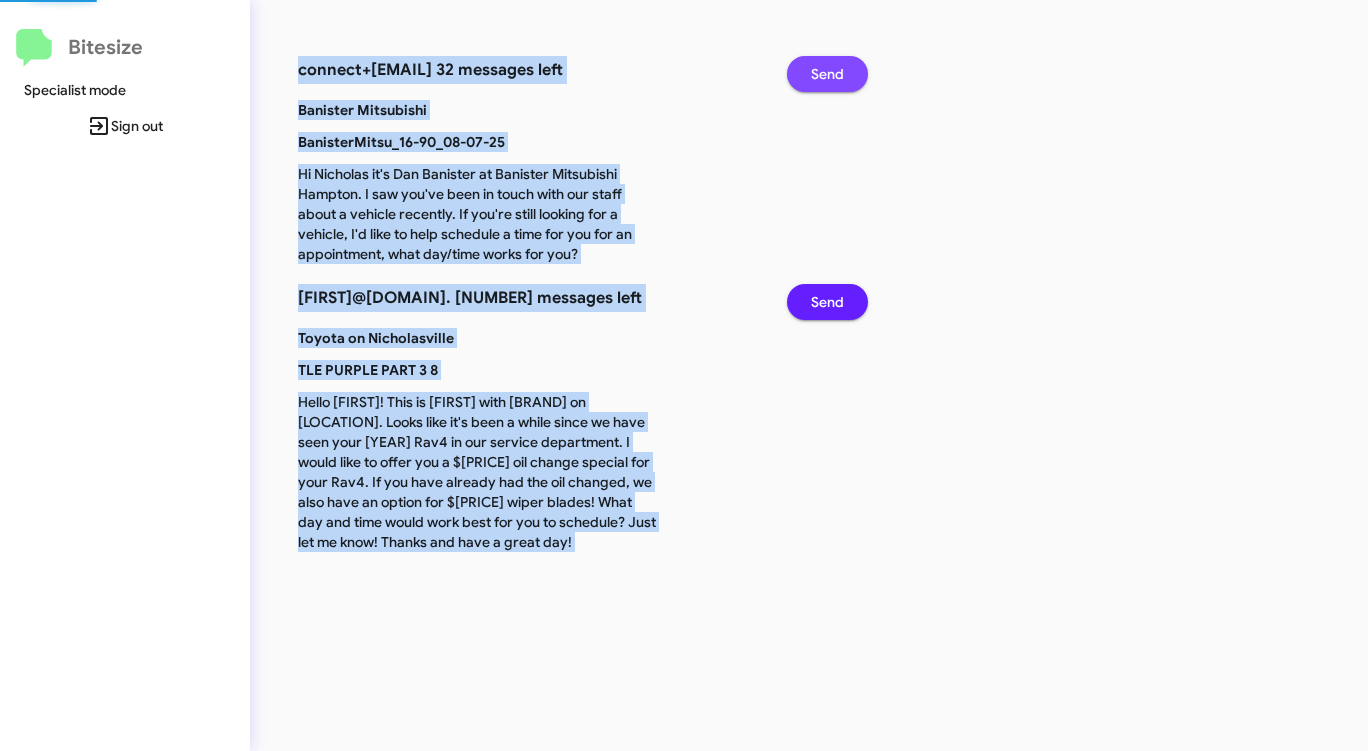 click on "Send" 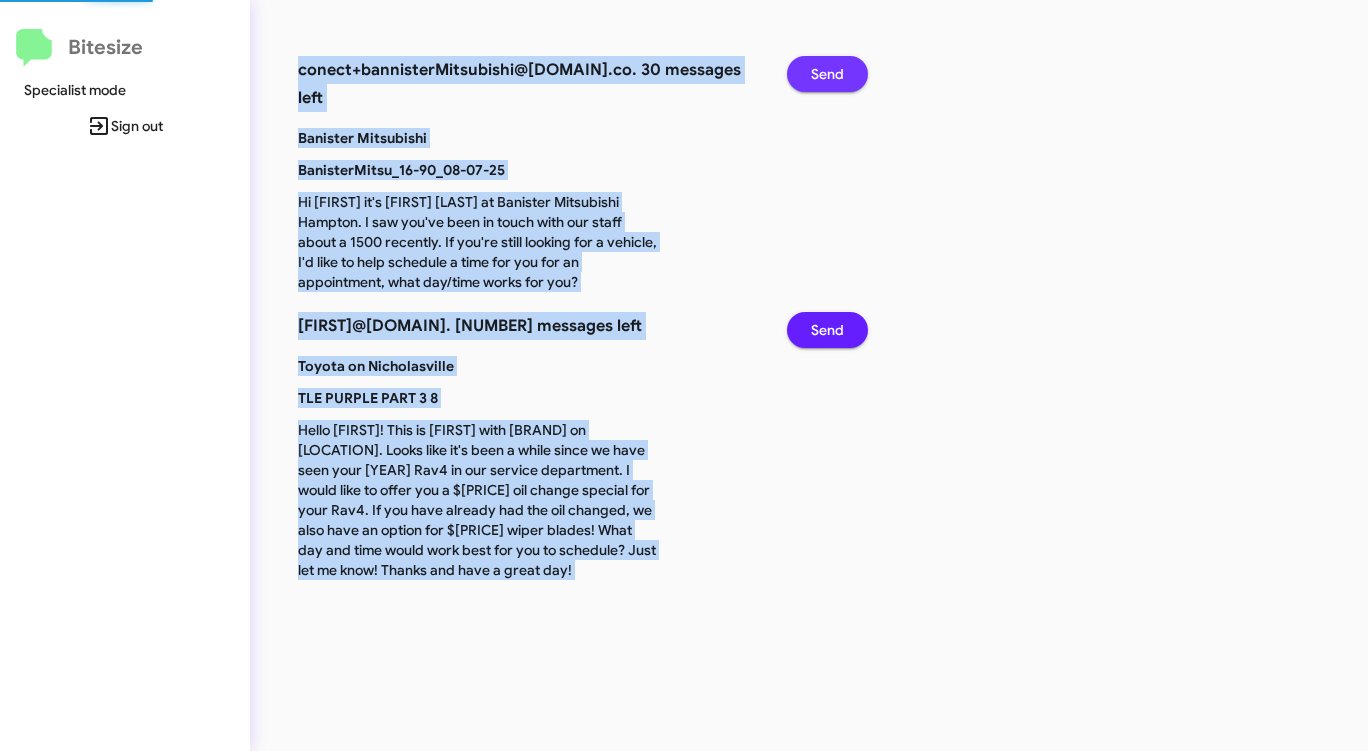 click on "Send" 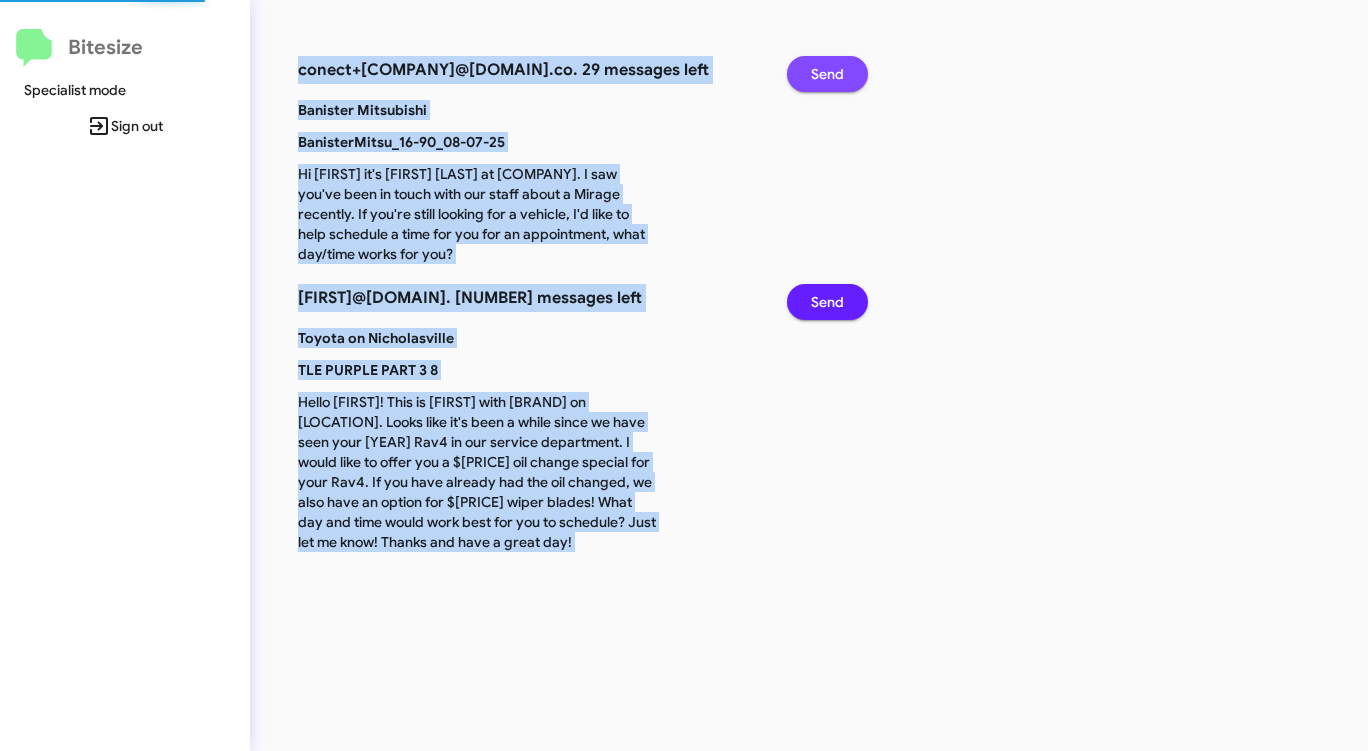 click on "Send" 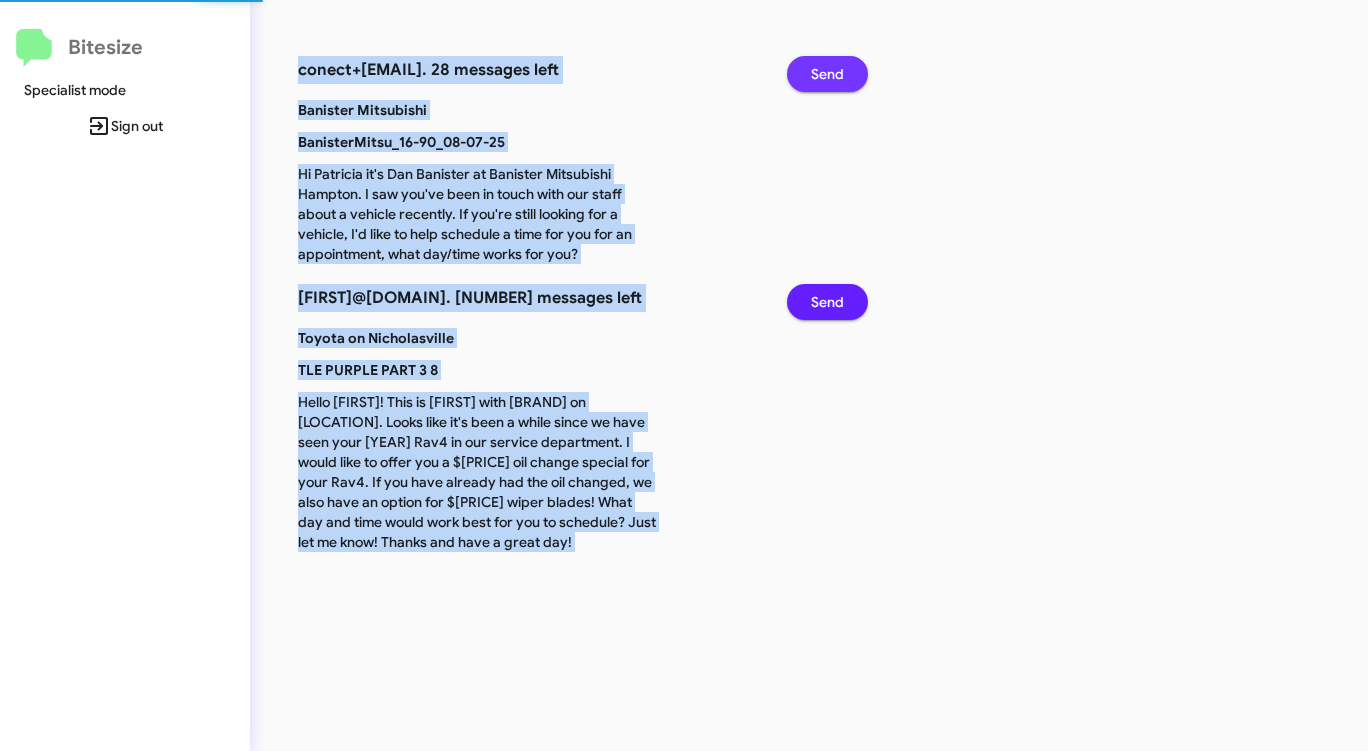 click on "Send" 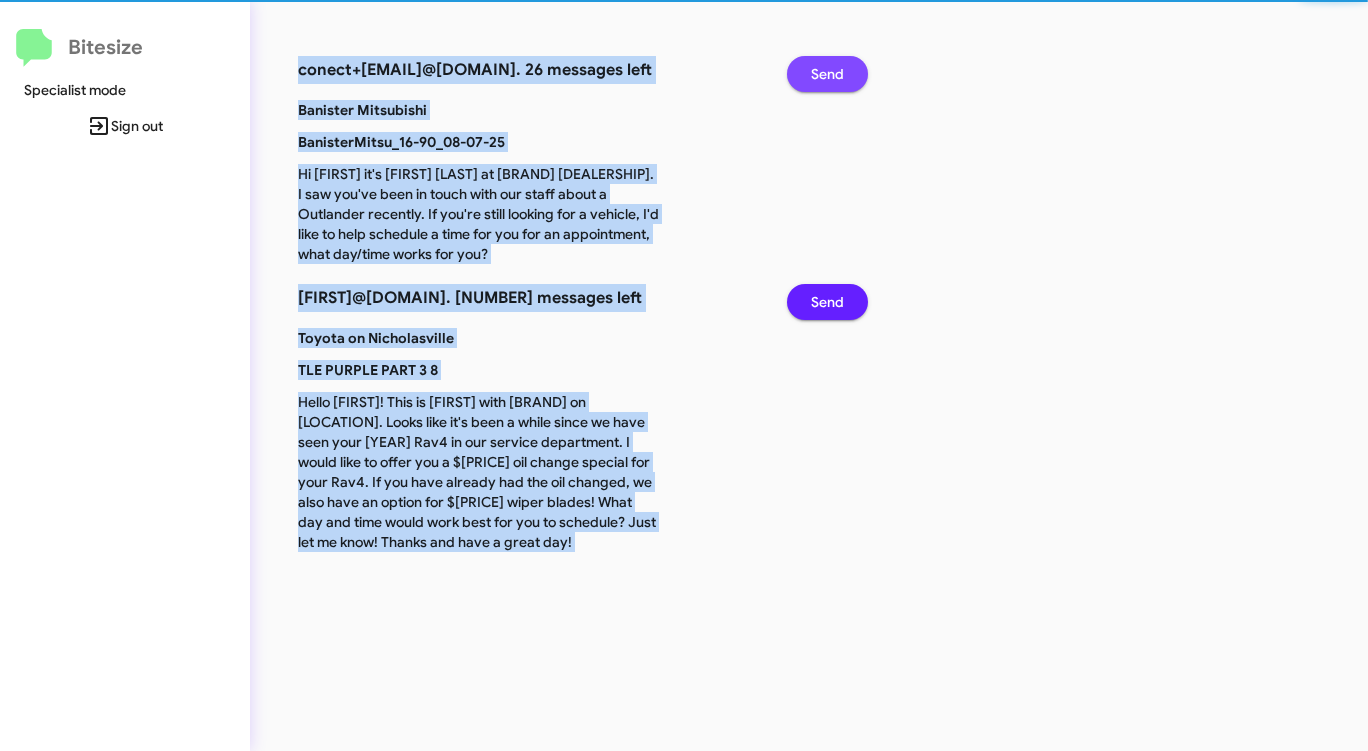 click on "Send" 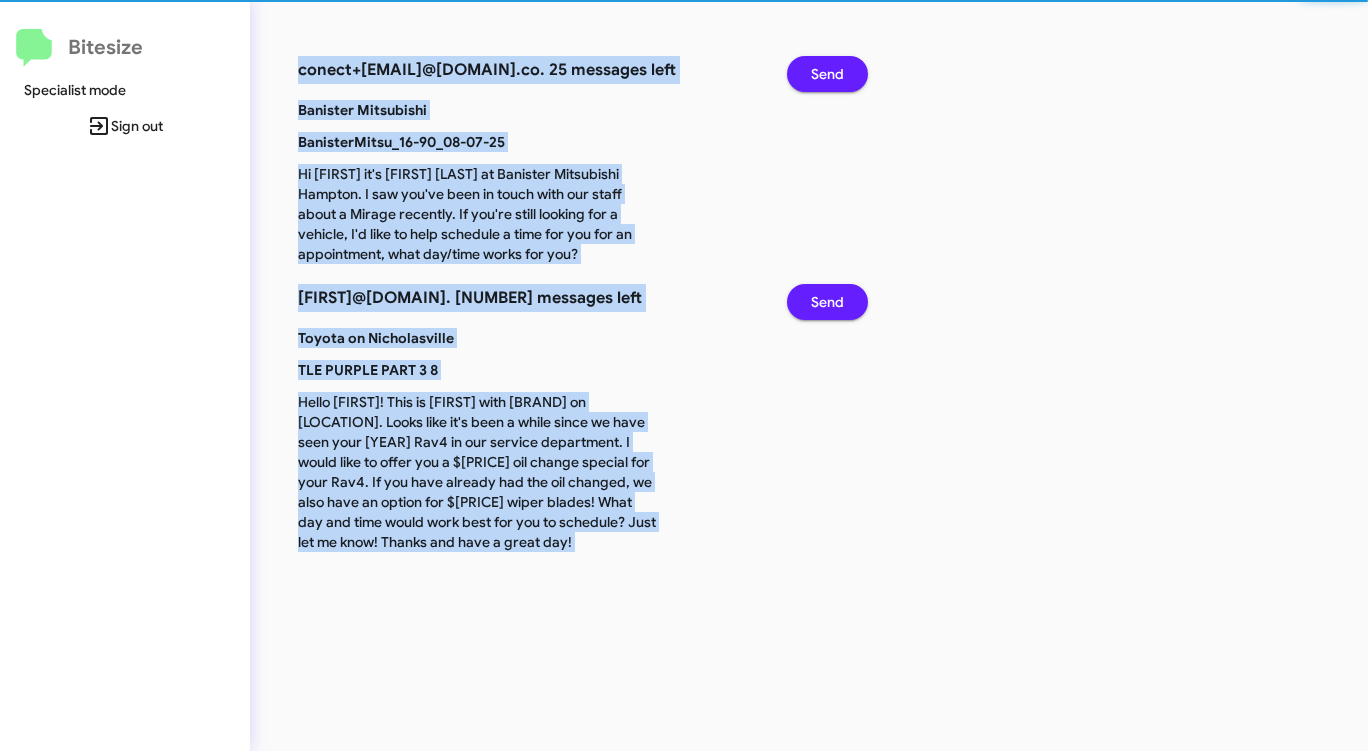 click on "Send" 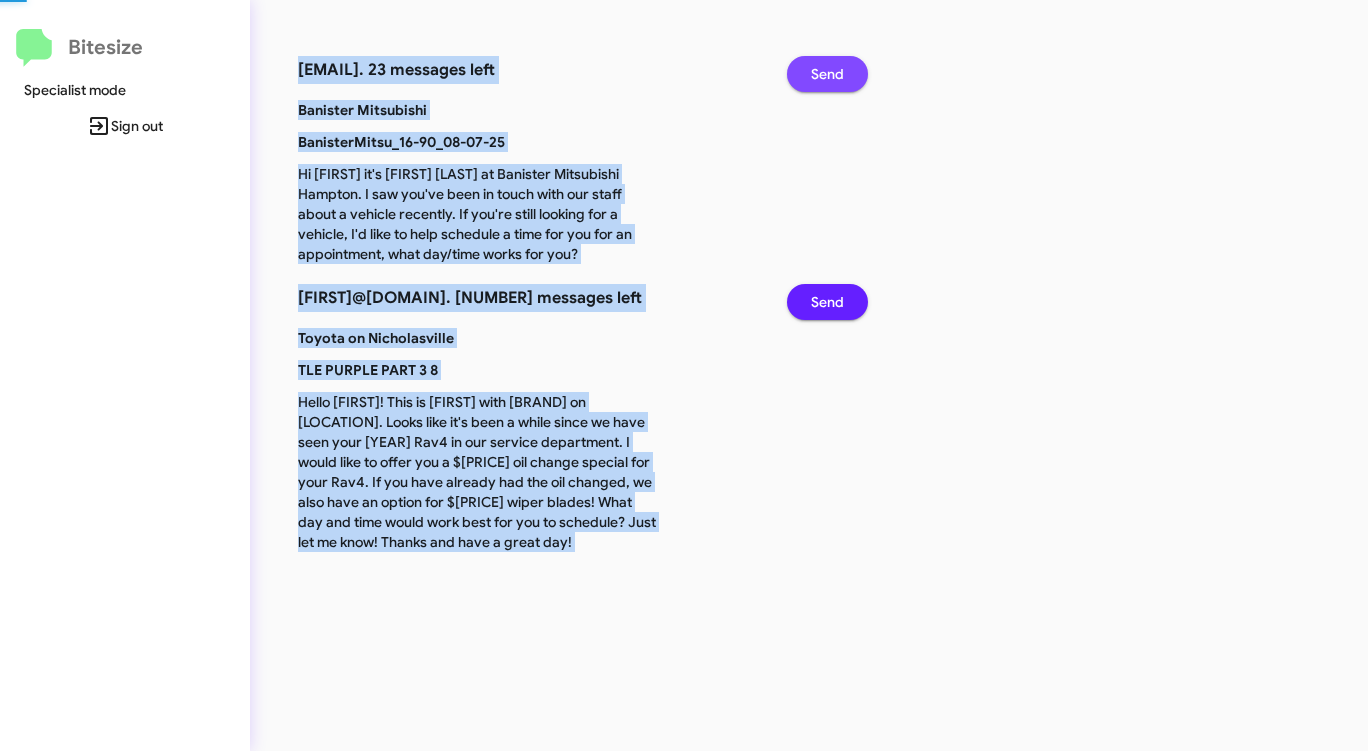 click on "Send" 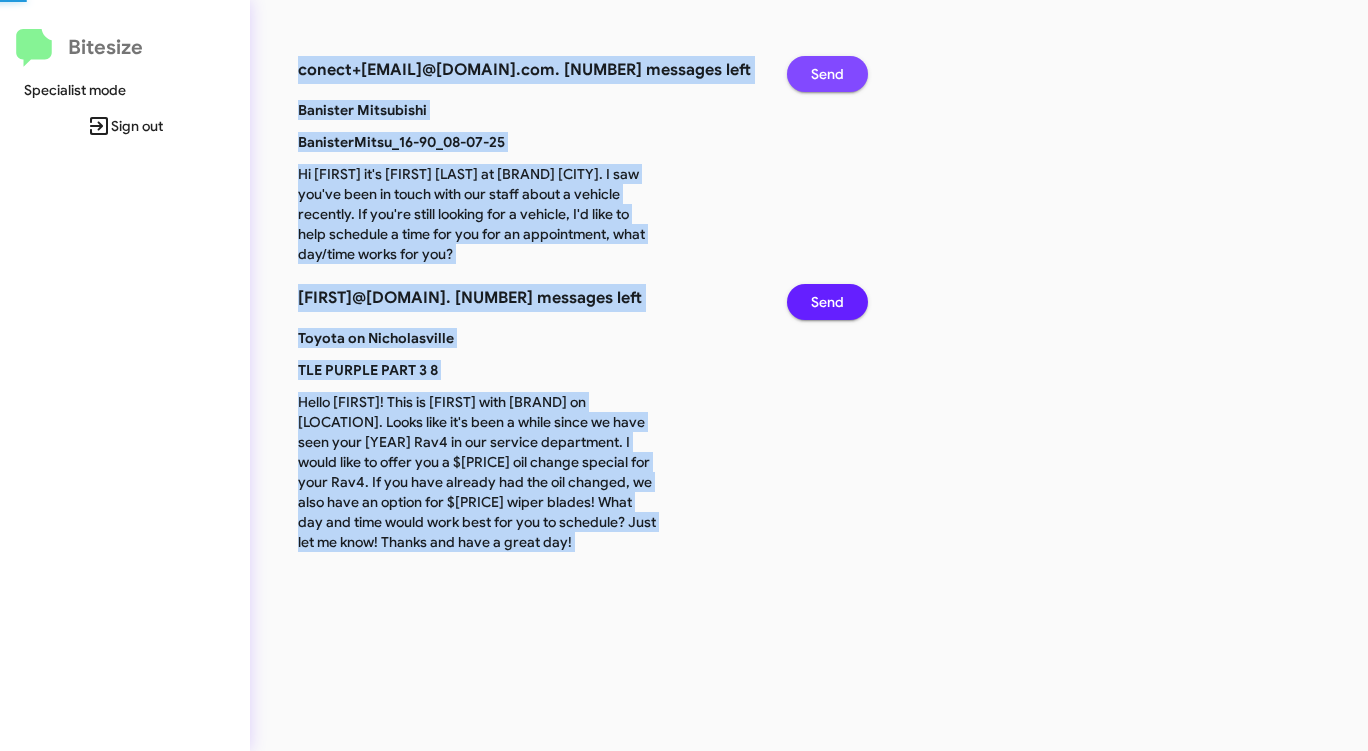 click on "Send" 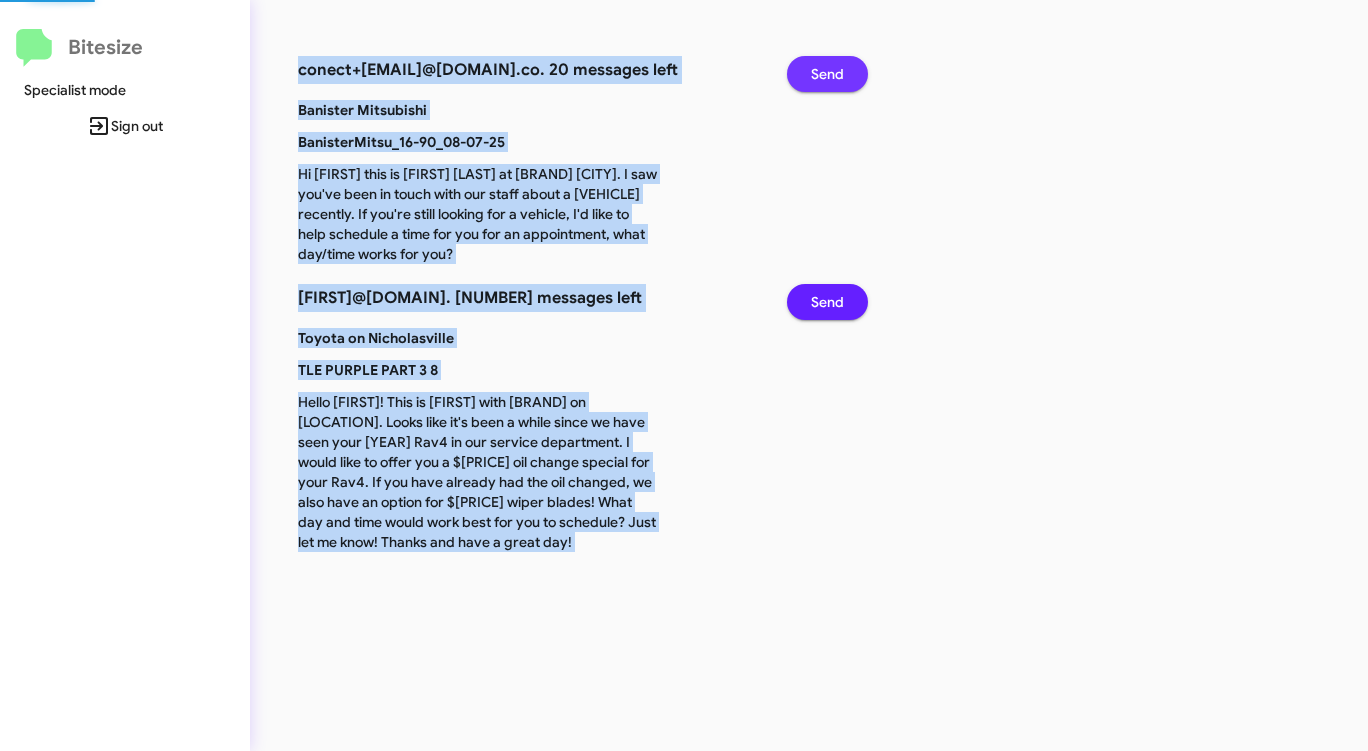 click on "Send" 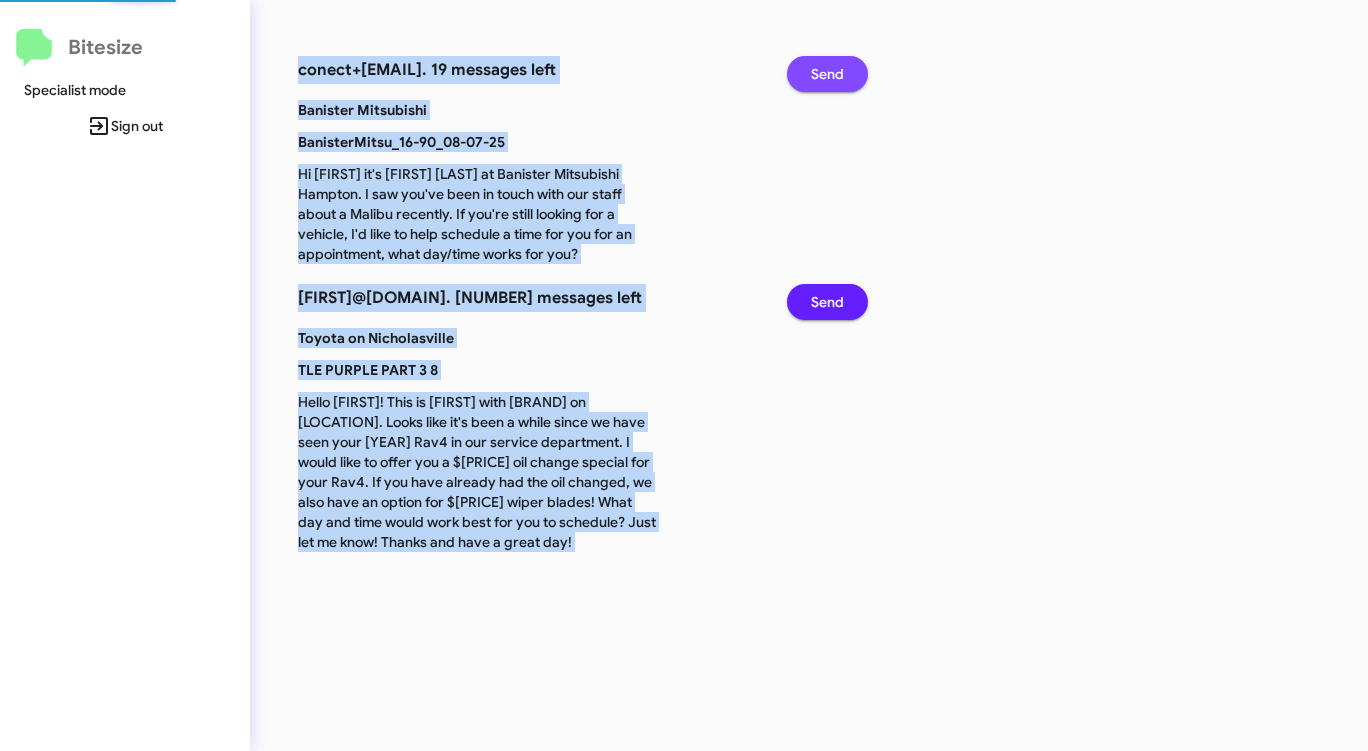 click on "Send" 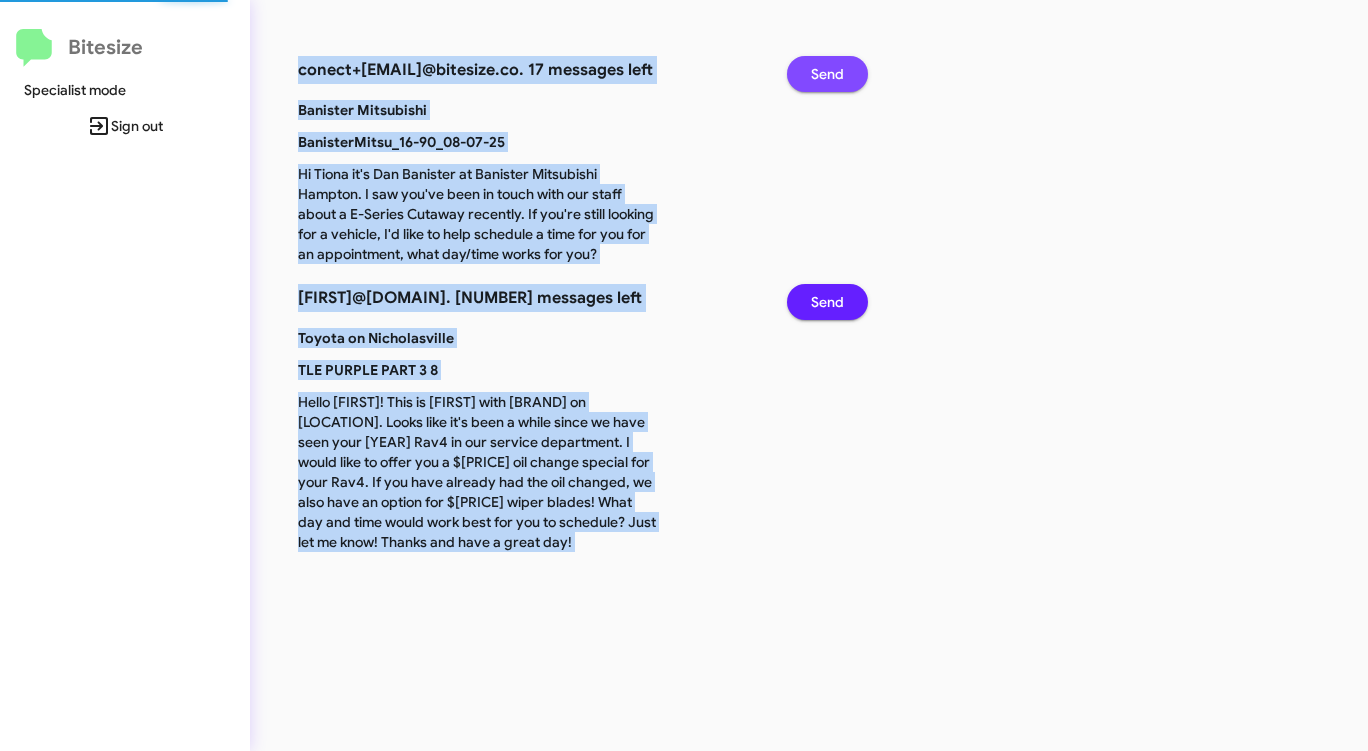 click on "Send" 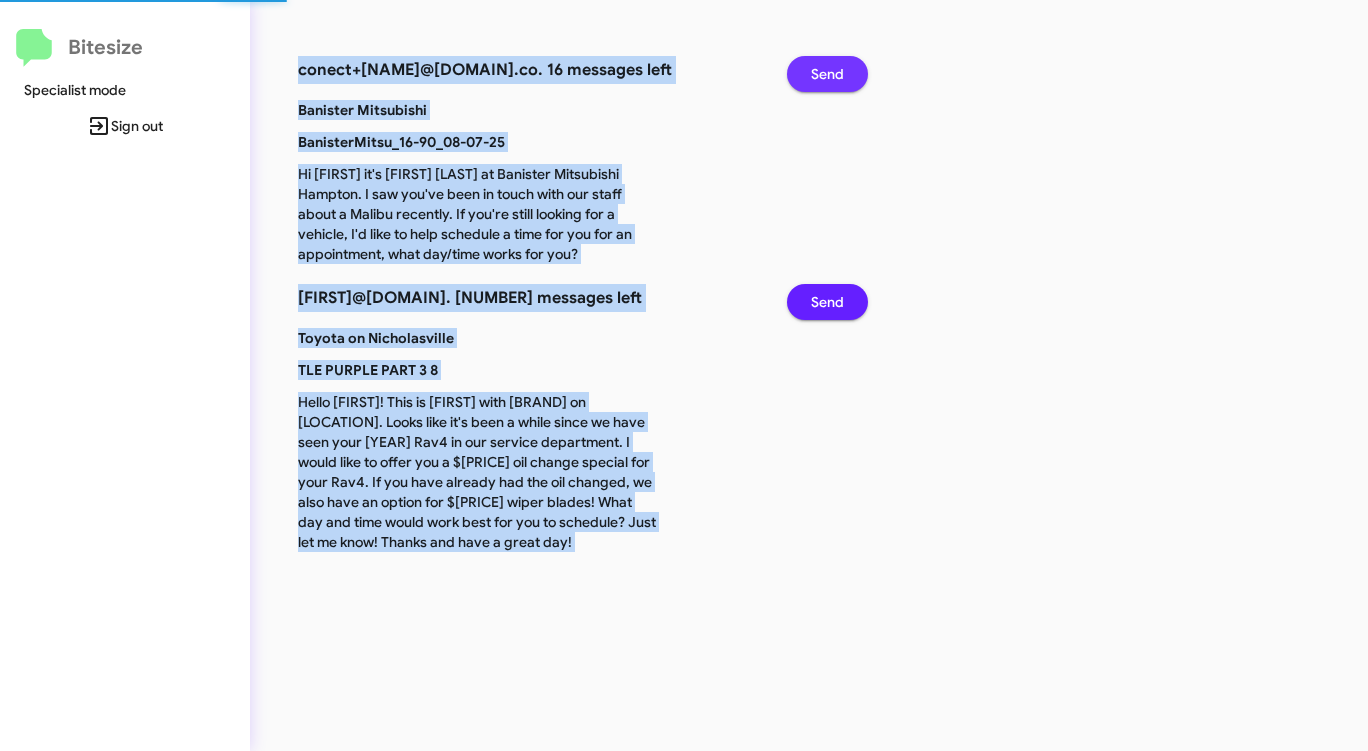 click on "Send" 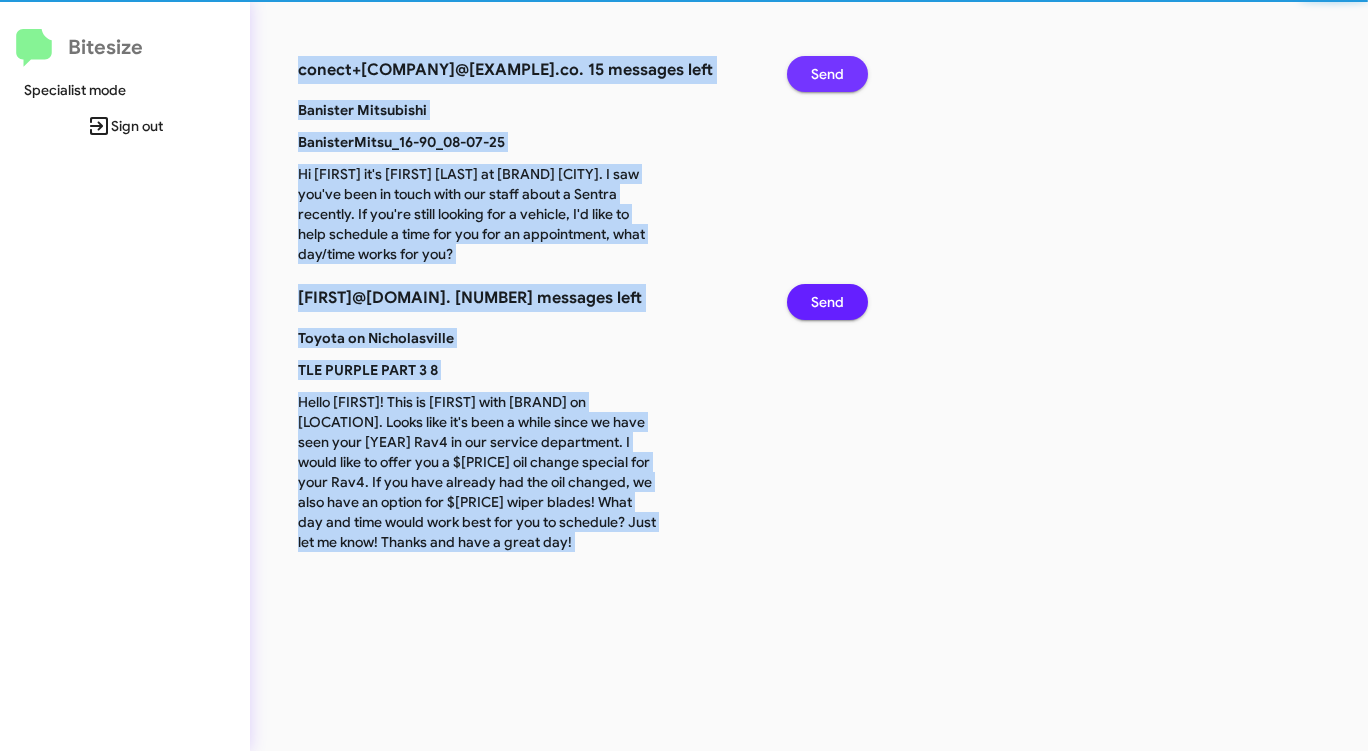 click on "Send" 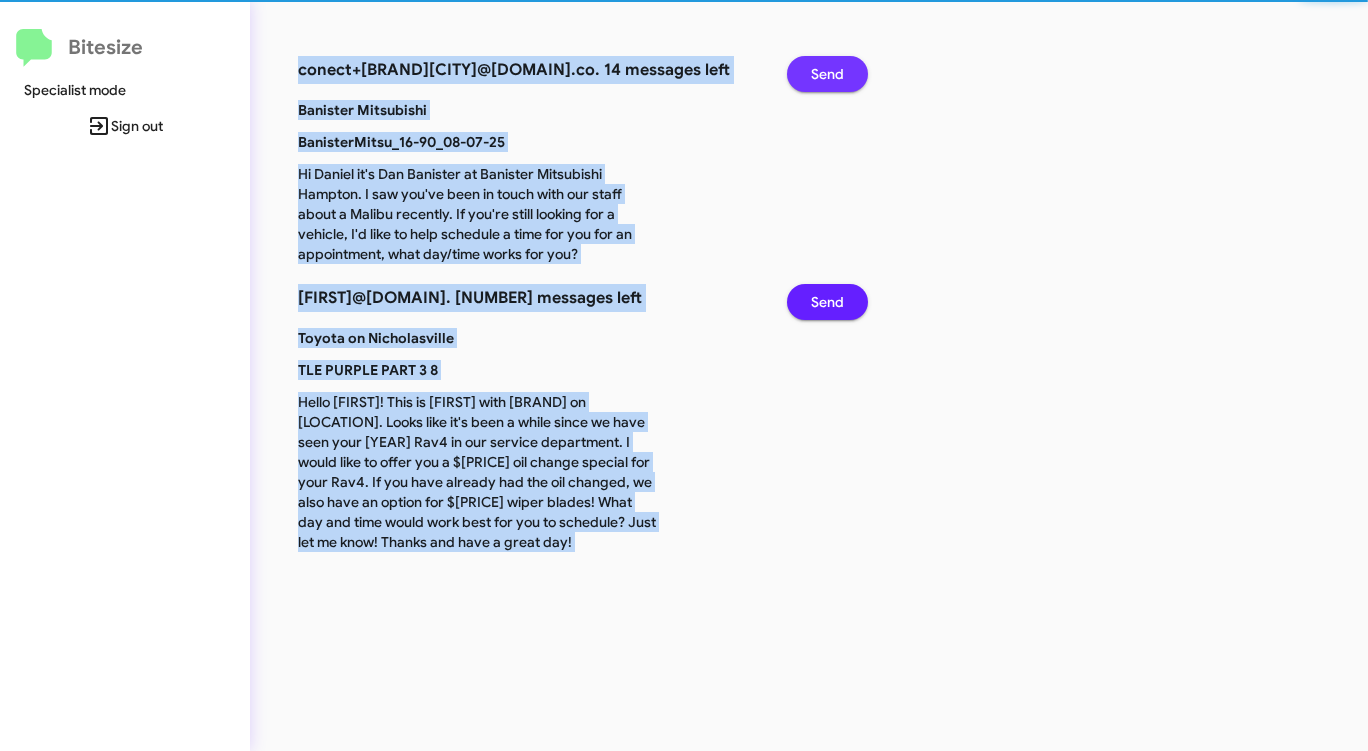 click on "Send" 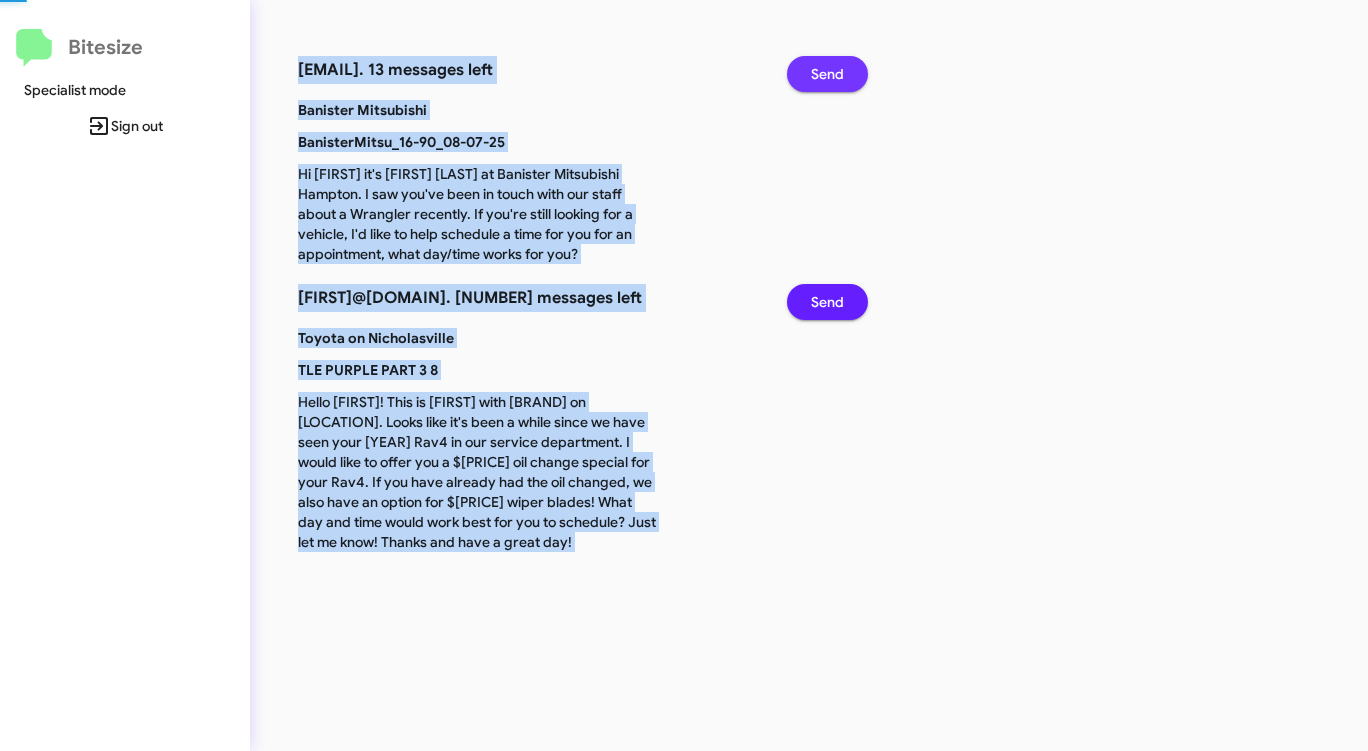 click on "Send" 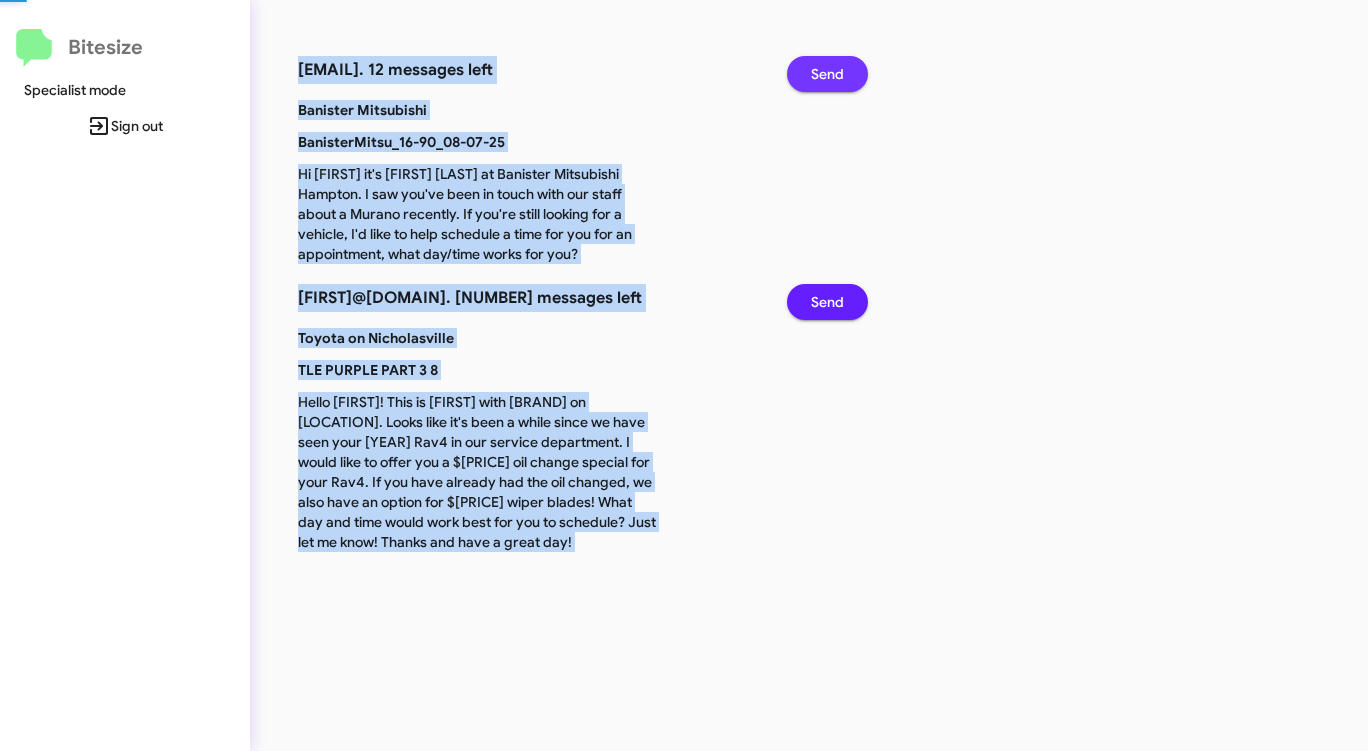 click on "Send" 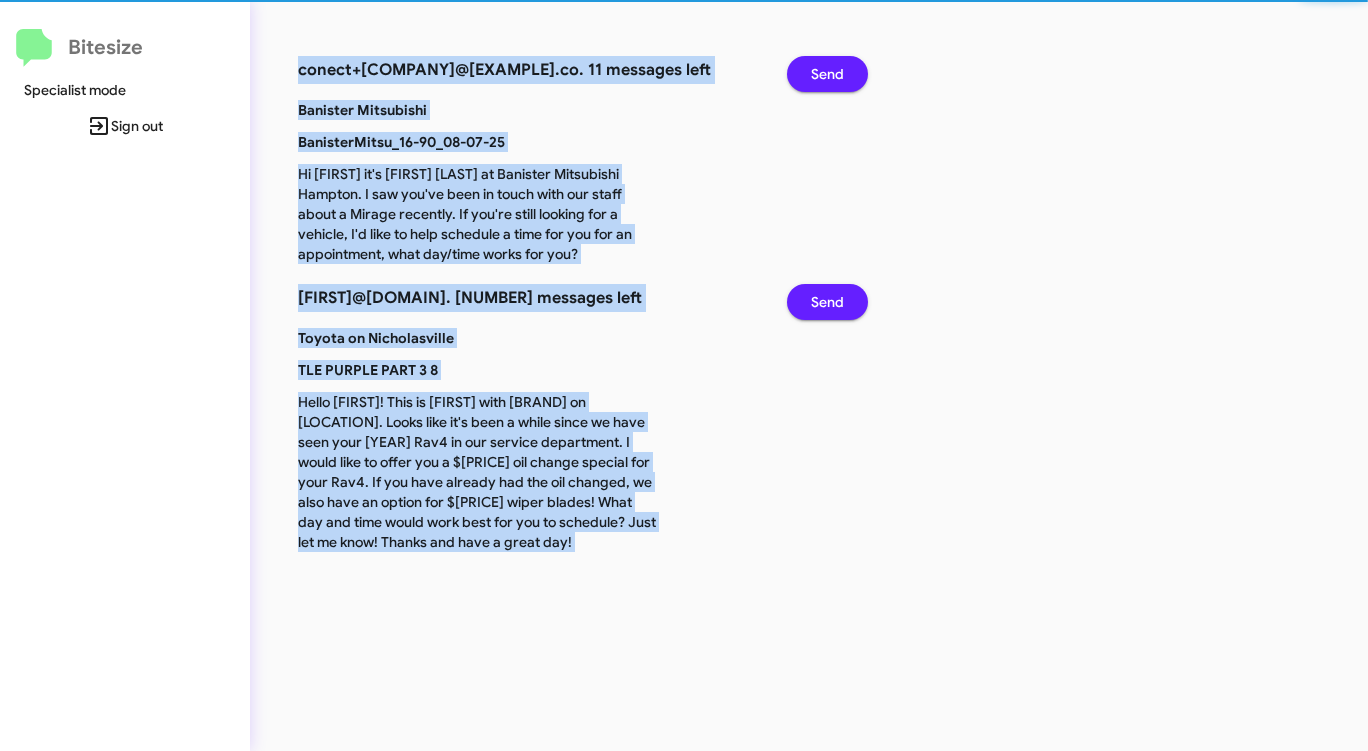 click on "Send" 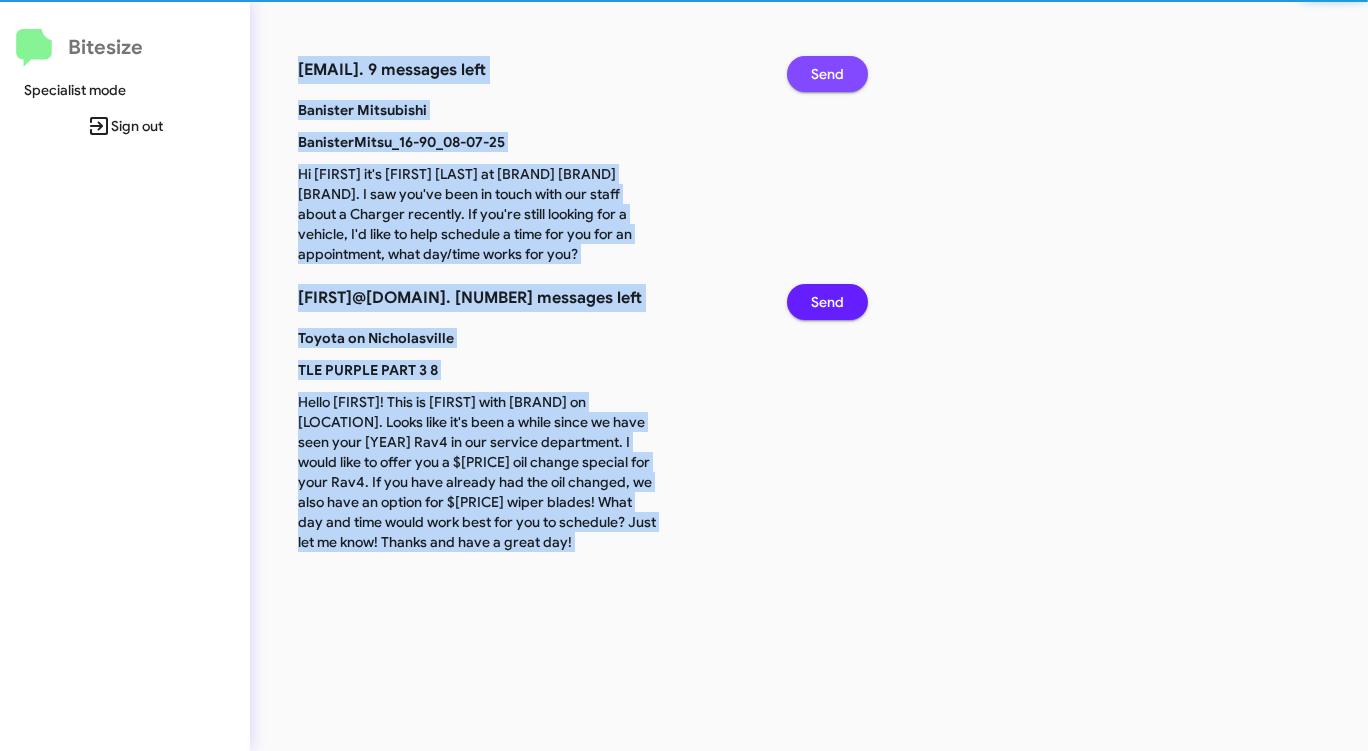 click on "Send" 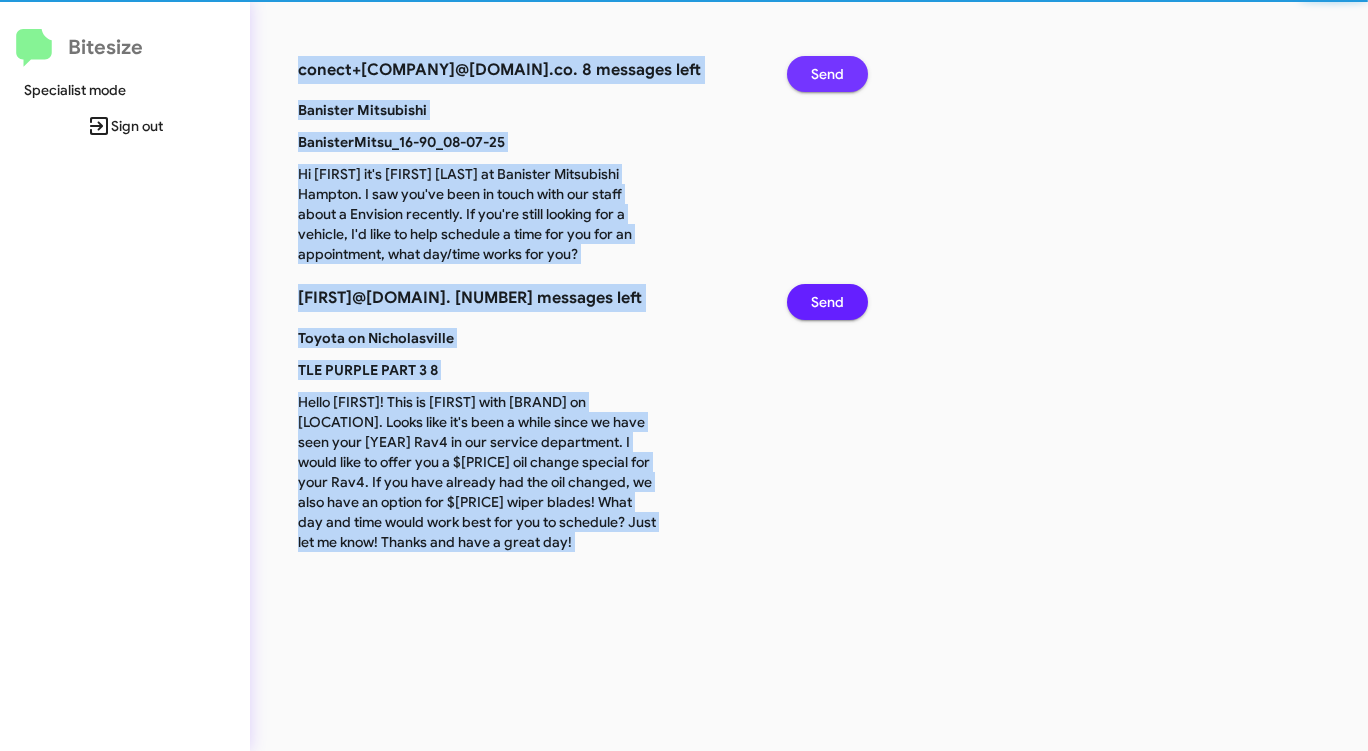 click on "Send" 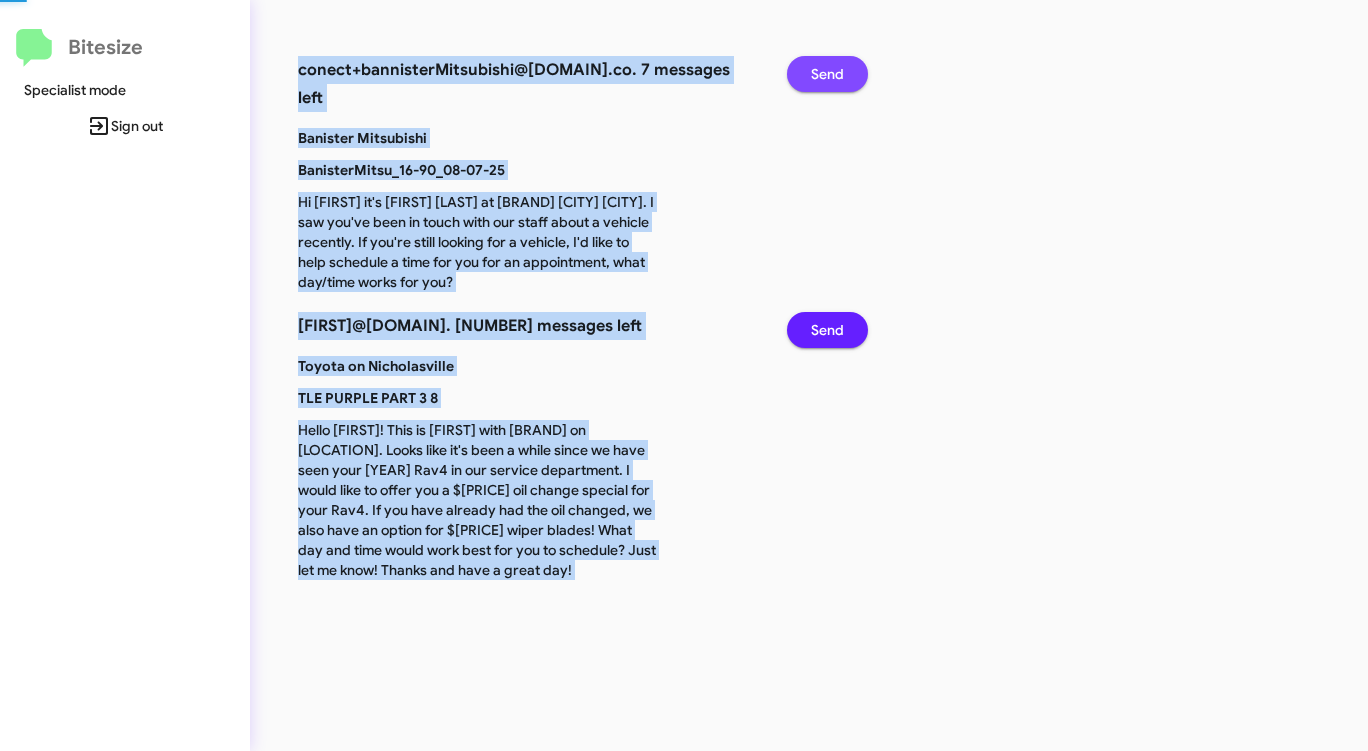 click on "Send" 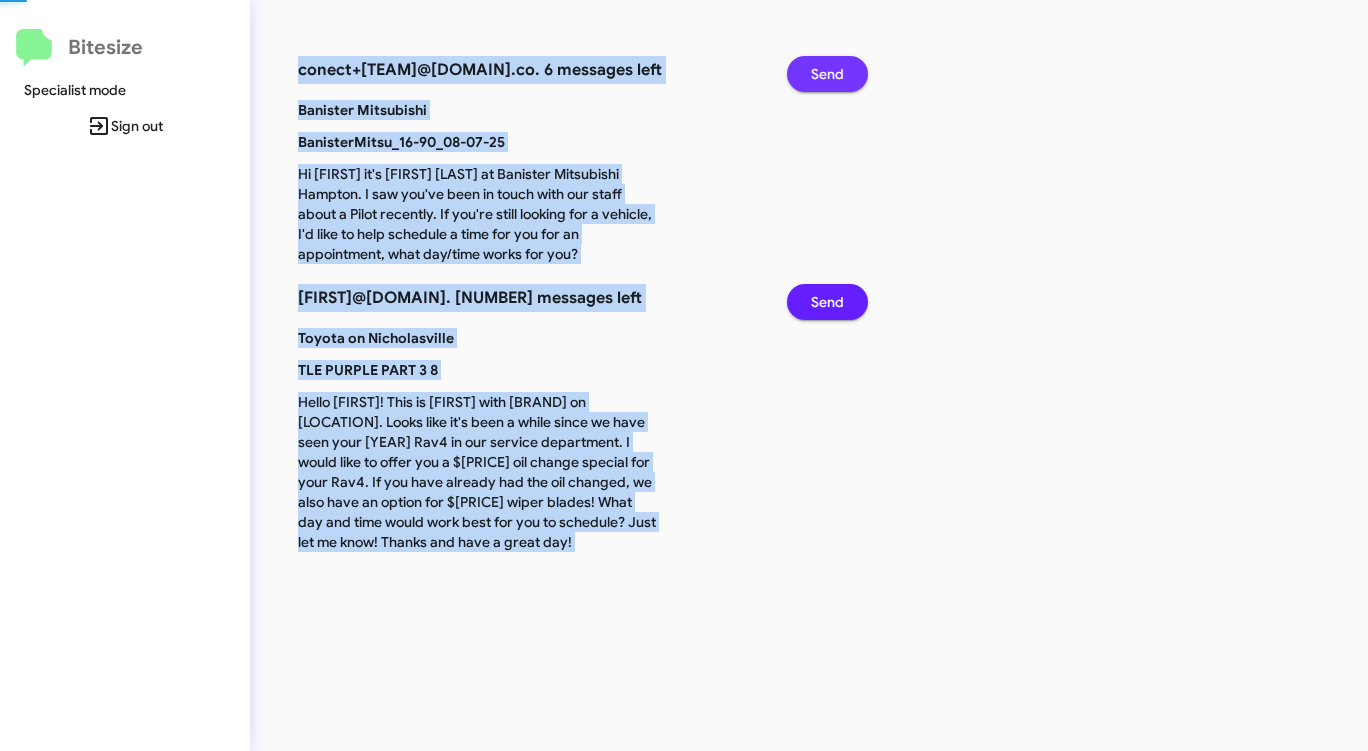 click on "Send" 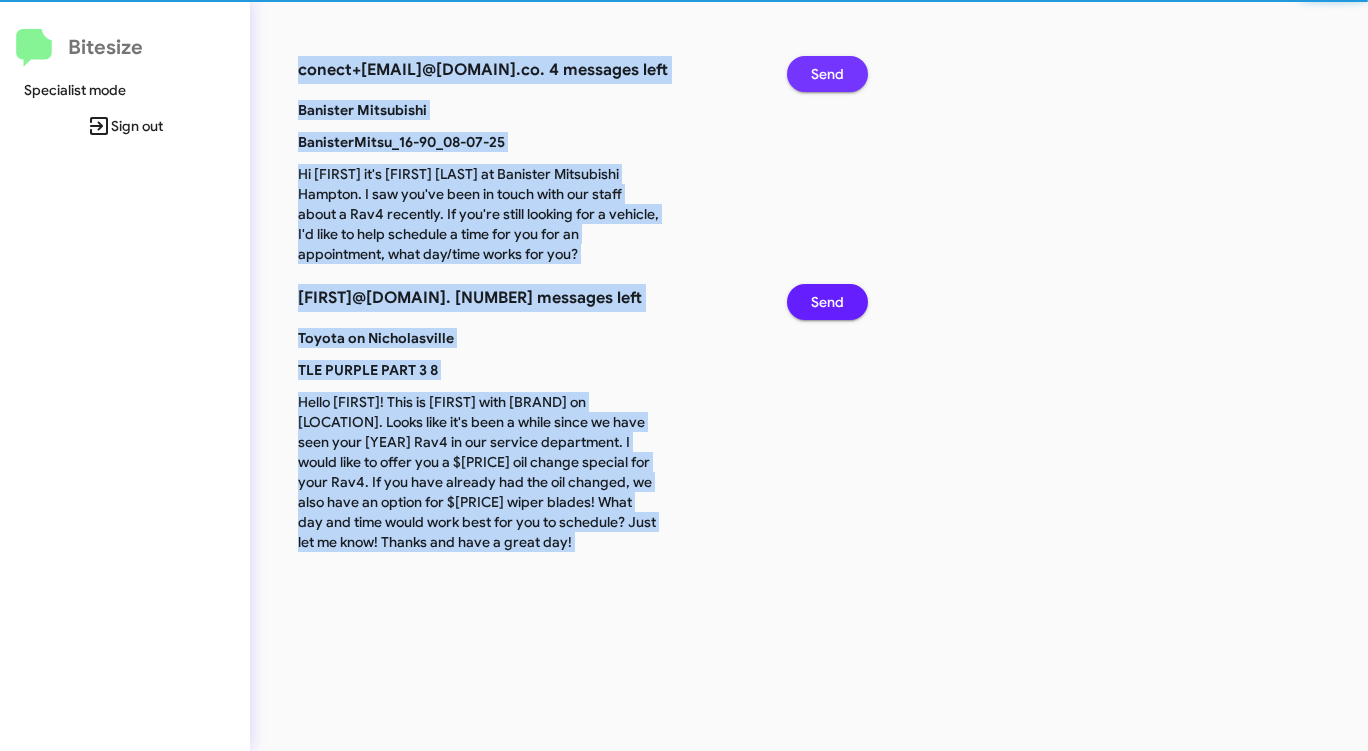 click on "Send" 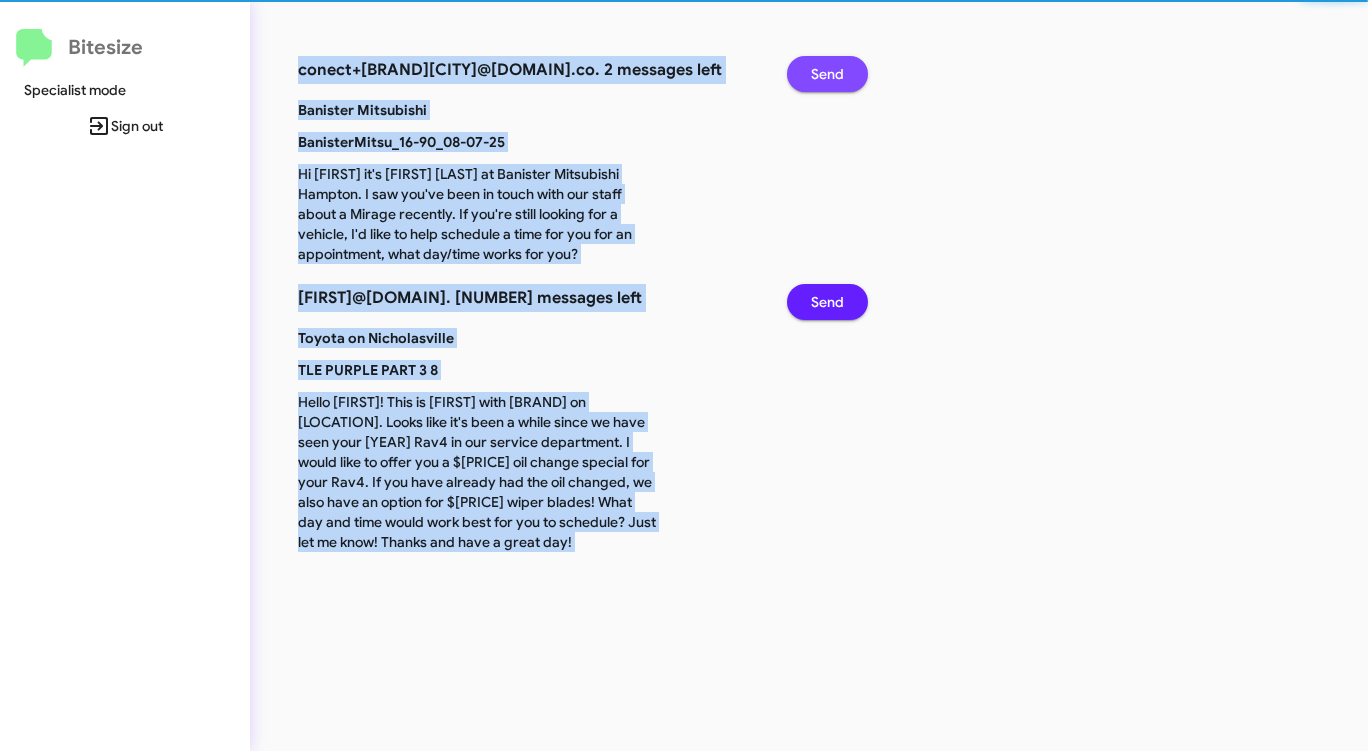 click on "Send" 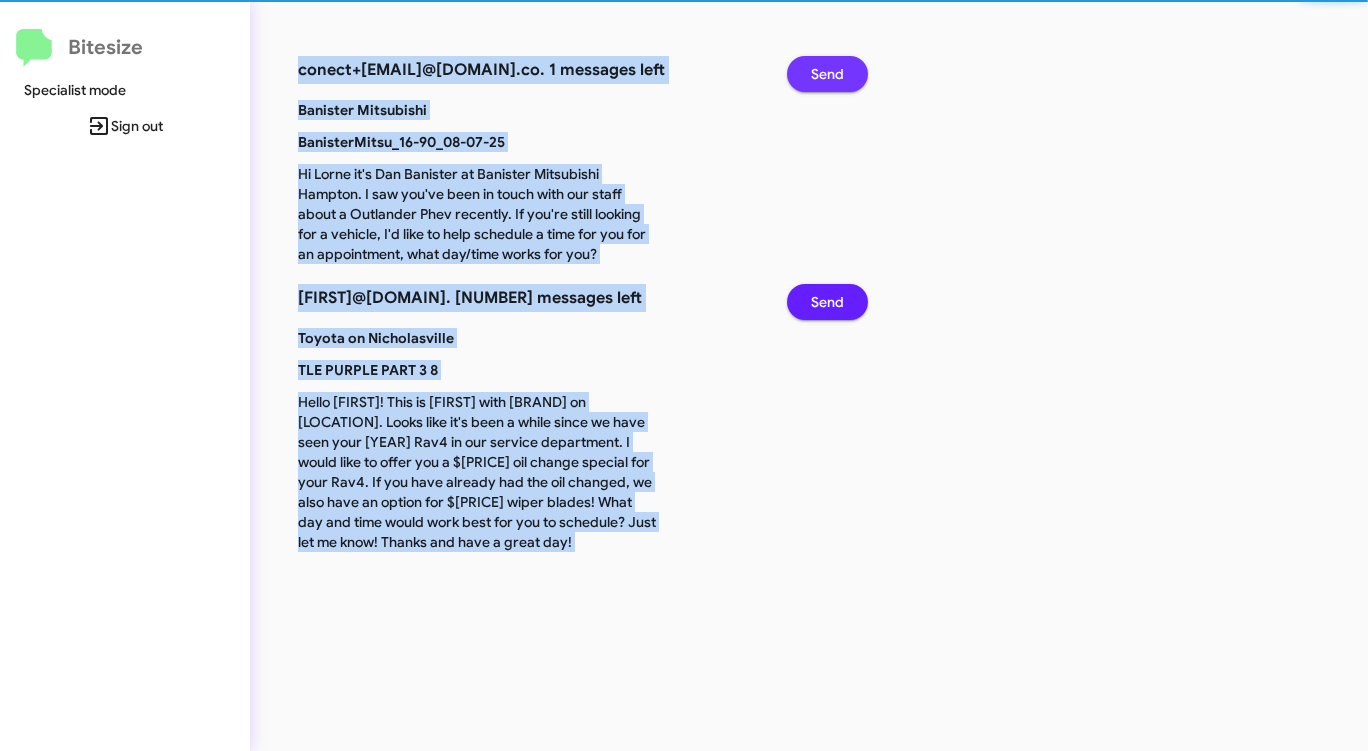 click on "Send" 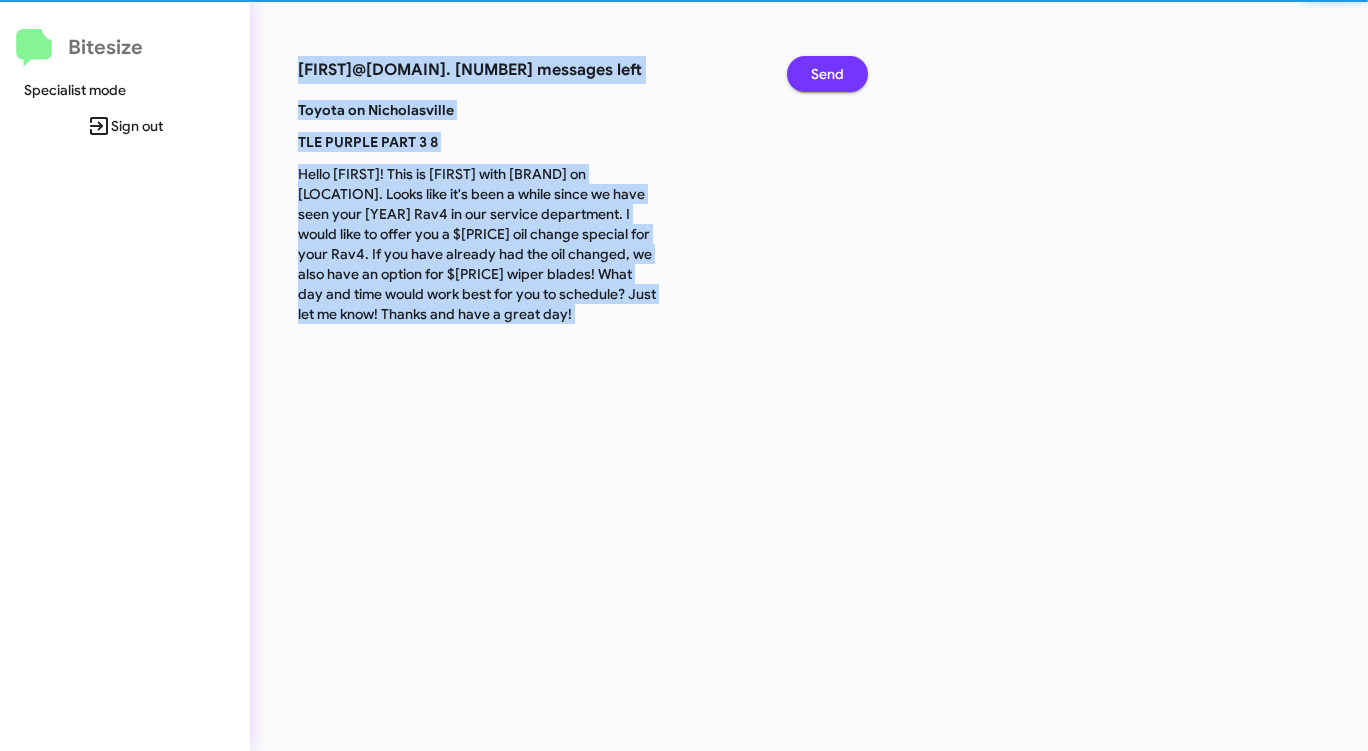 click on "Send" 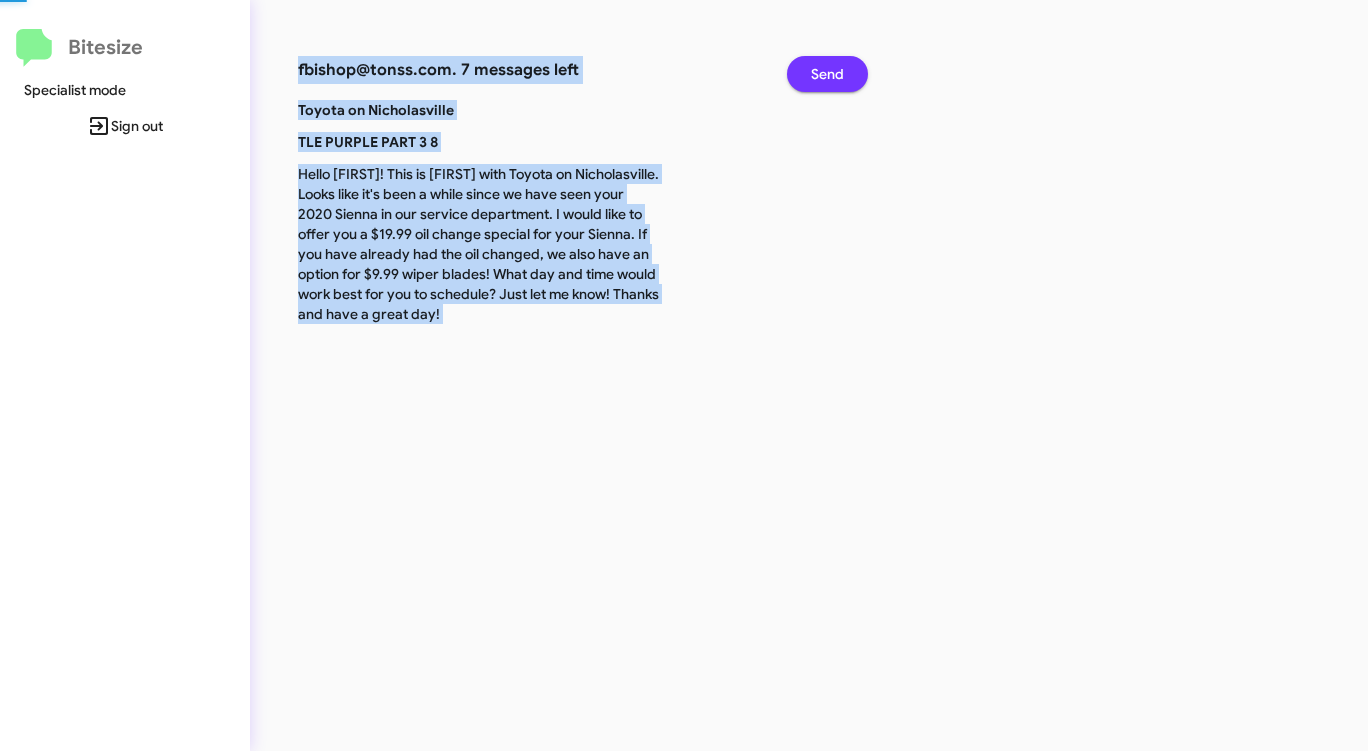 click on "Send" 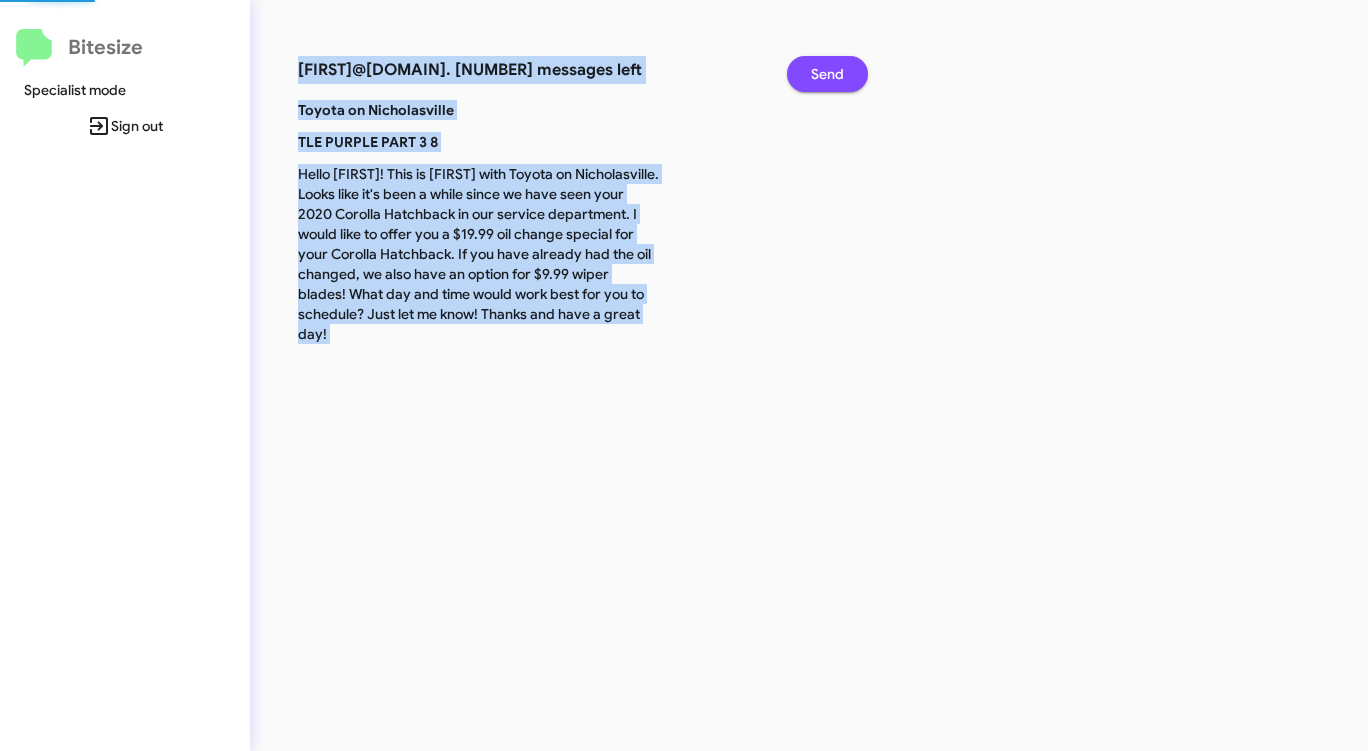 click on "Send" 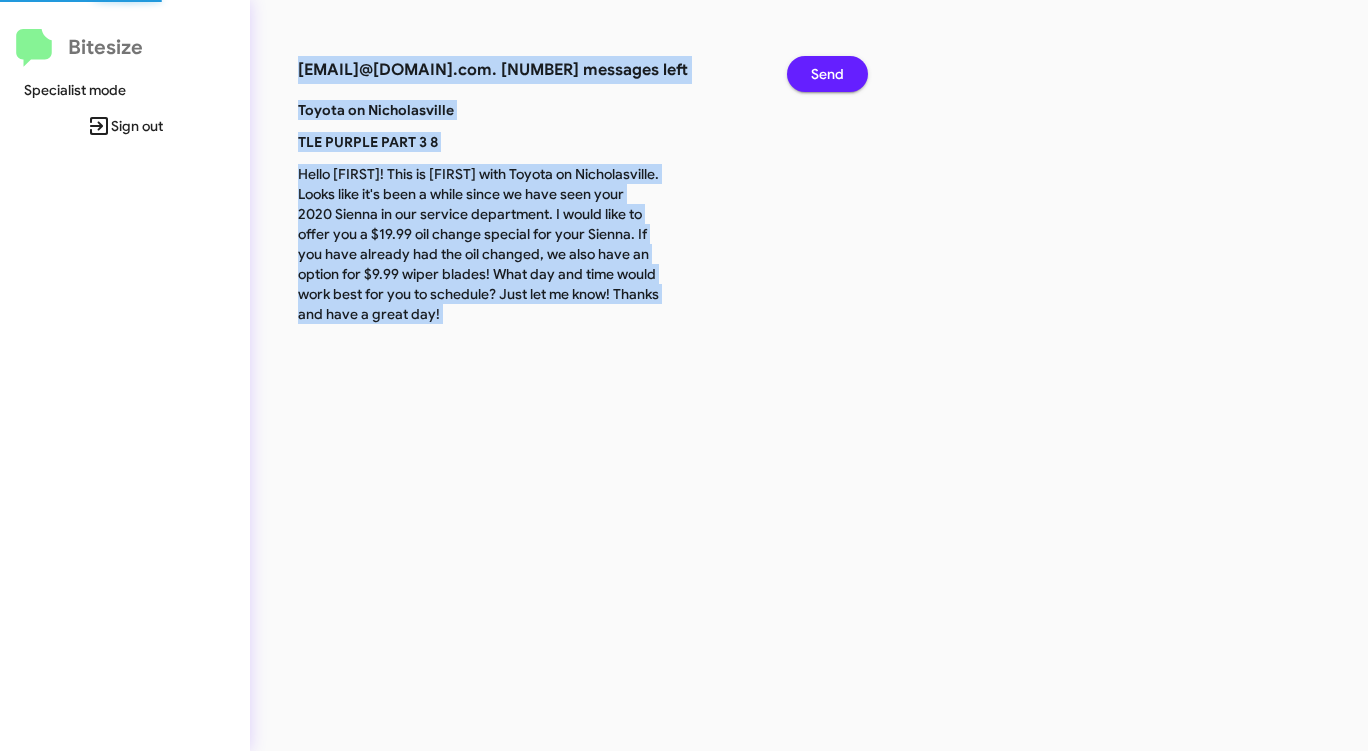 click on "Send" 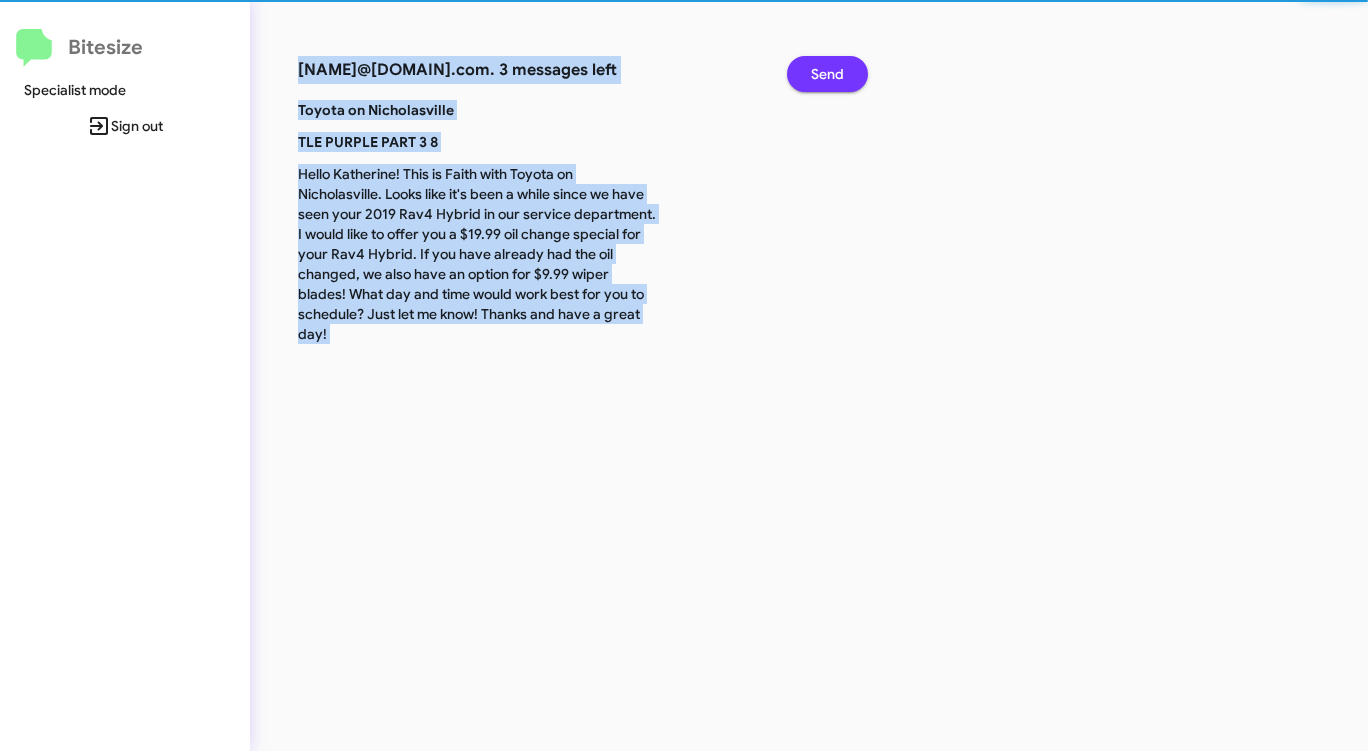 click on "Send" 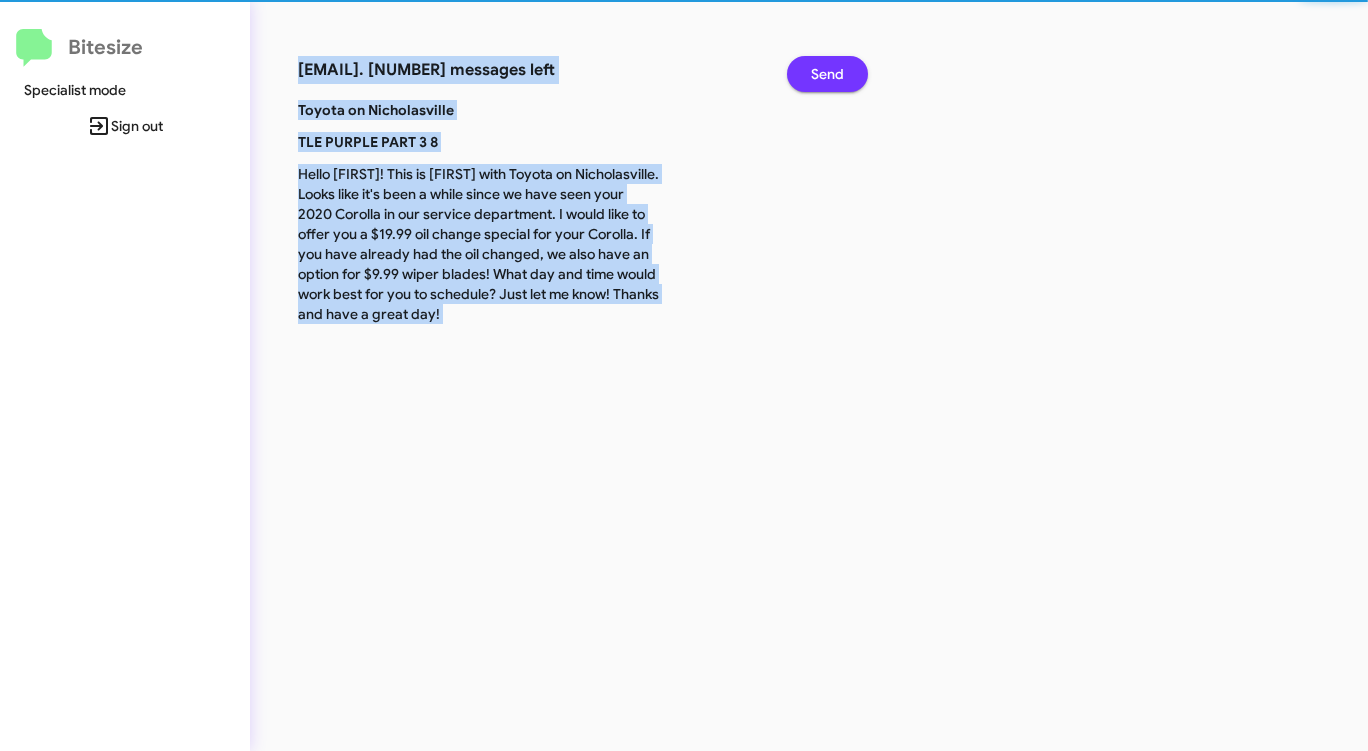 click on "Send" 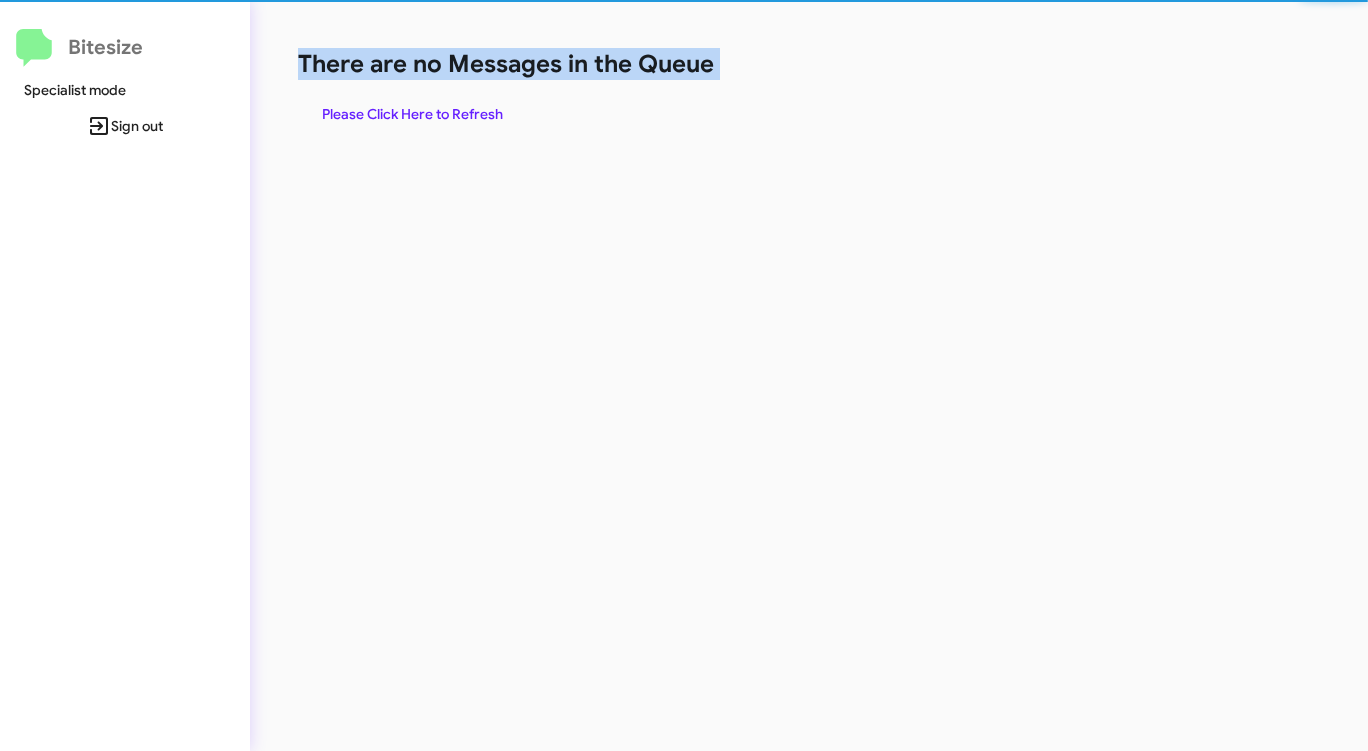 click on "There are no Messages in the Queue" 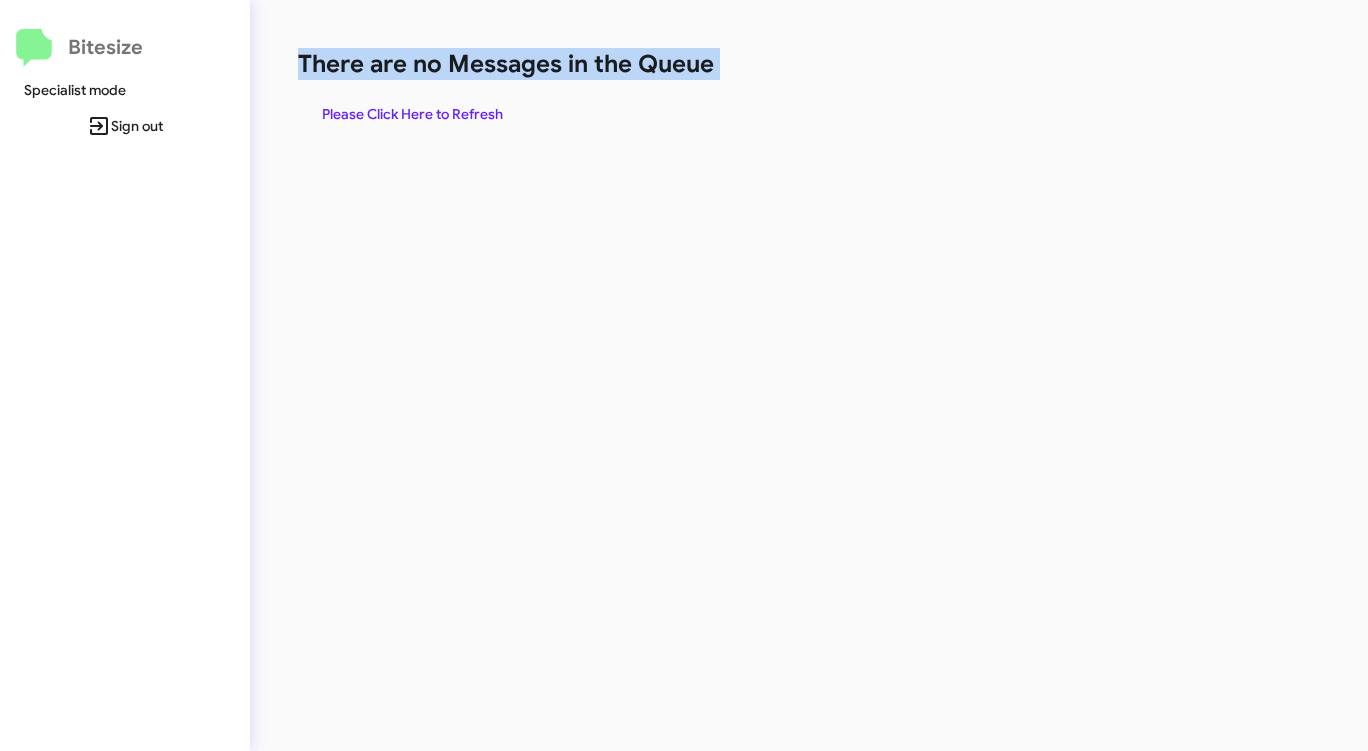 click on "There are no Messages in the Queue" 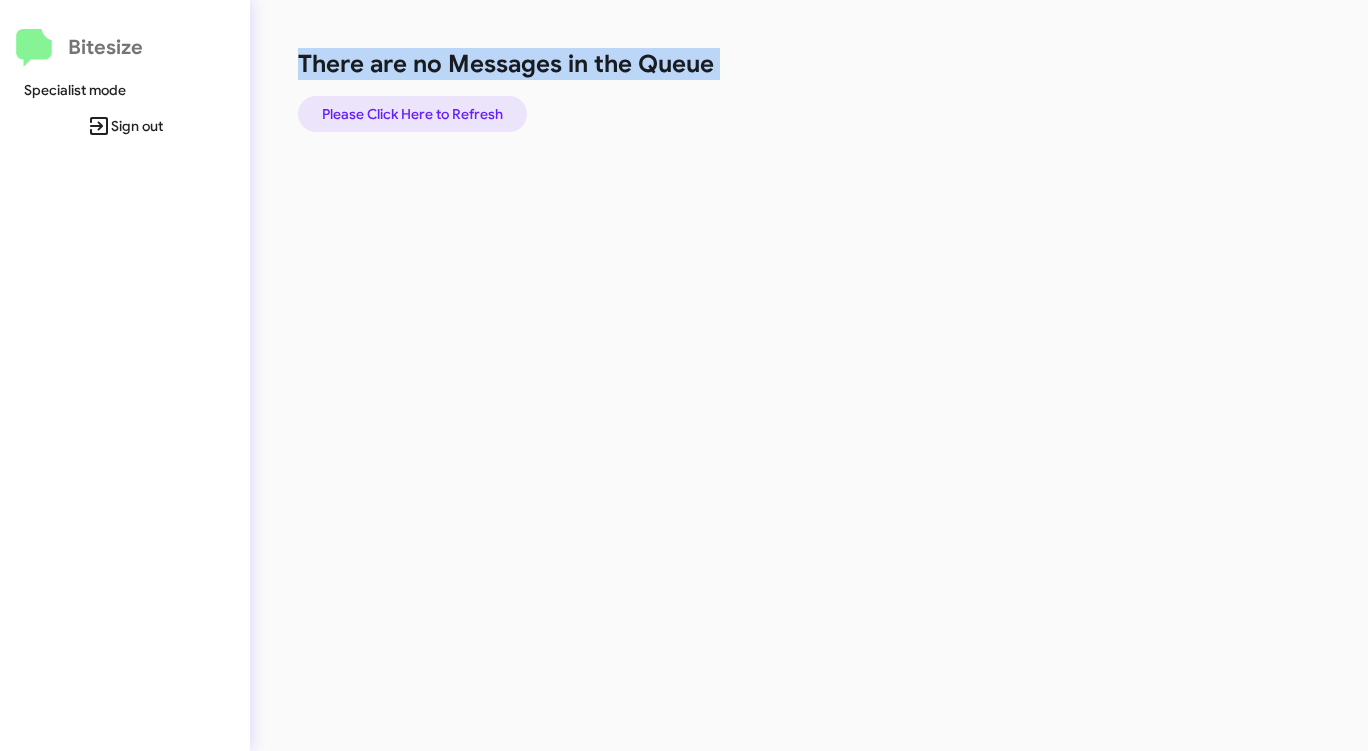 click on "Please Click Here to Refresh" 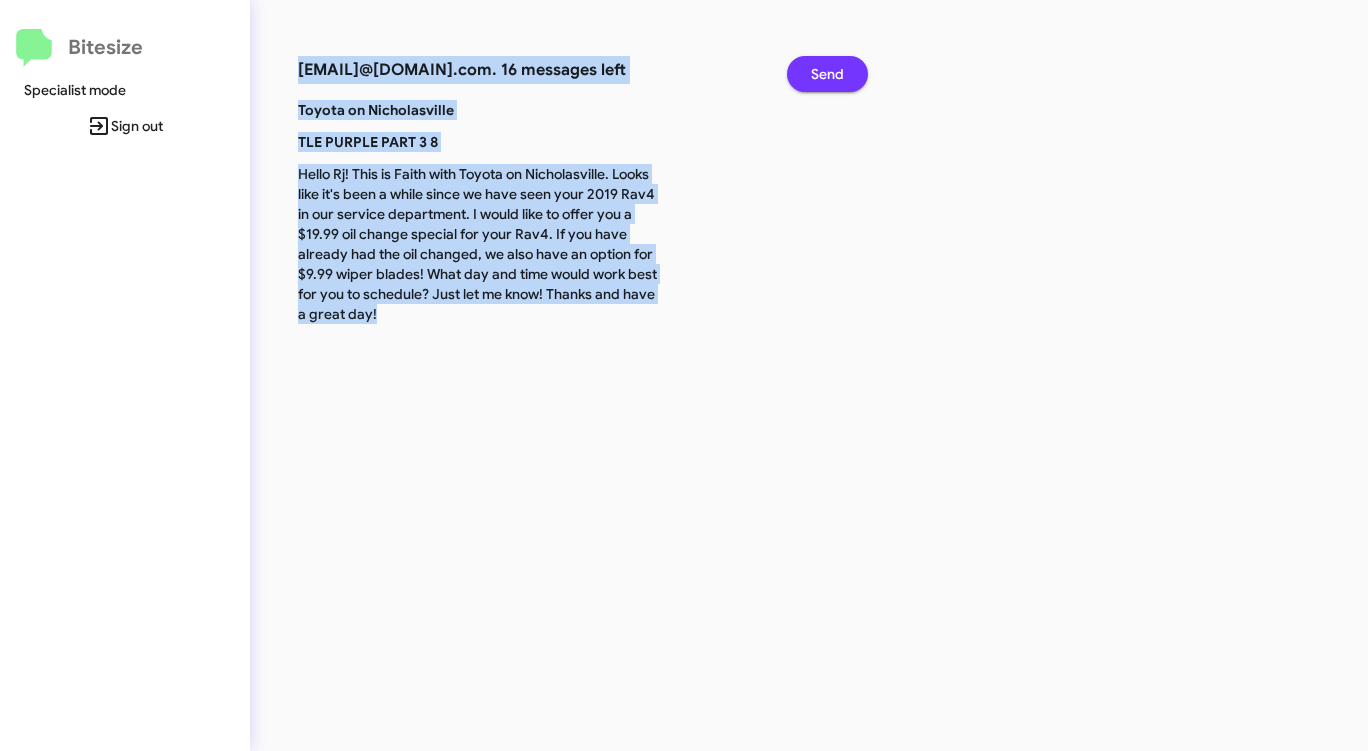 click on "Send" 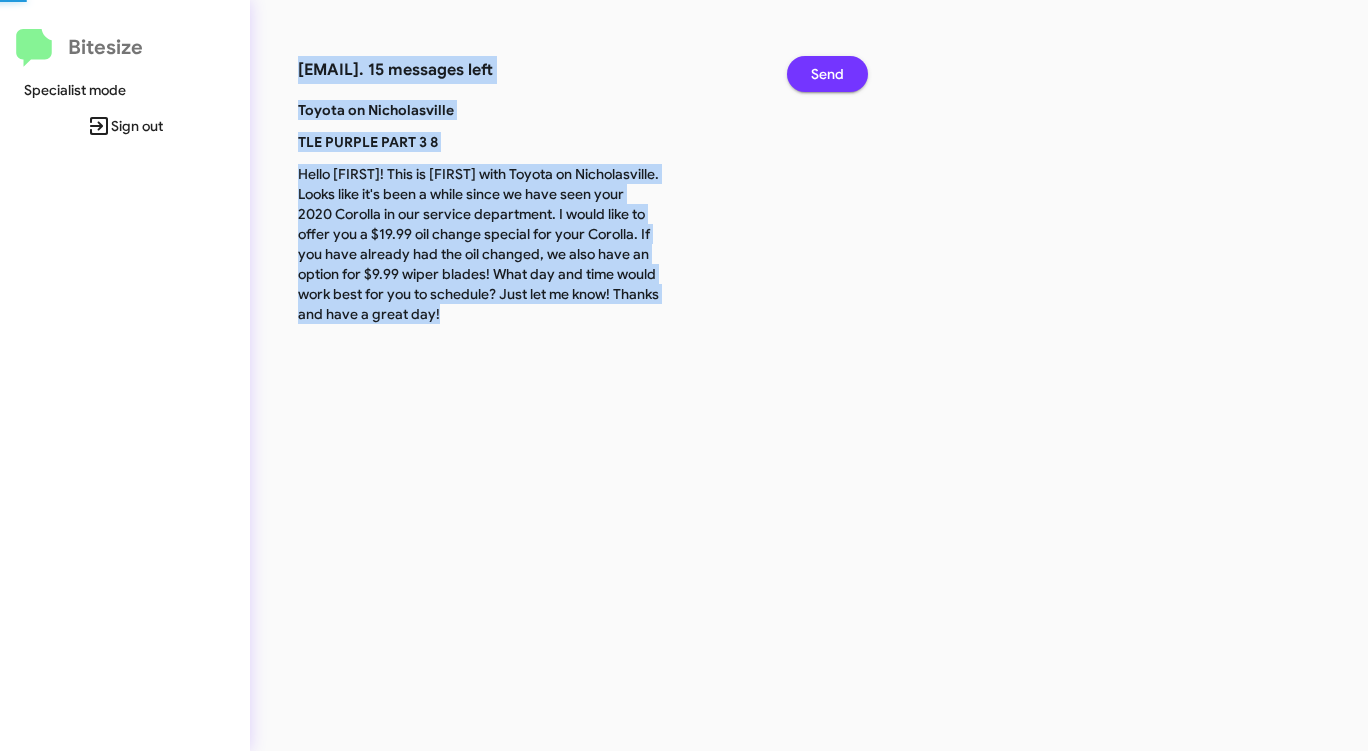 click on "Send" 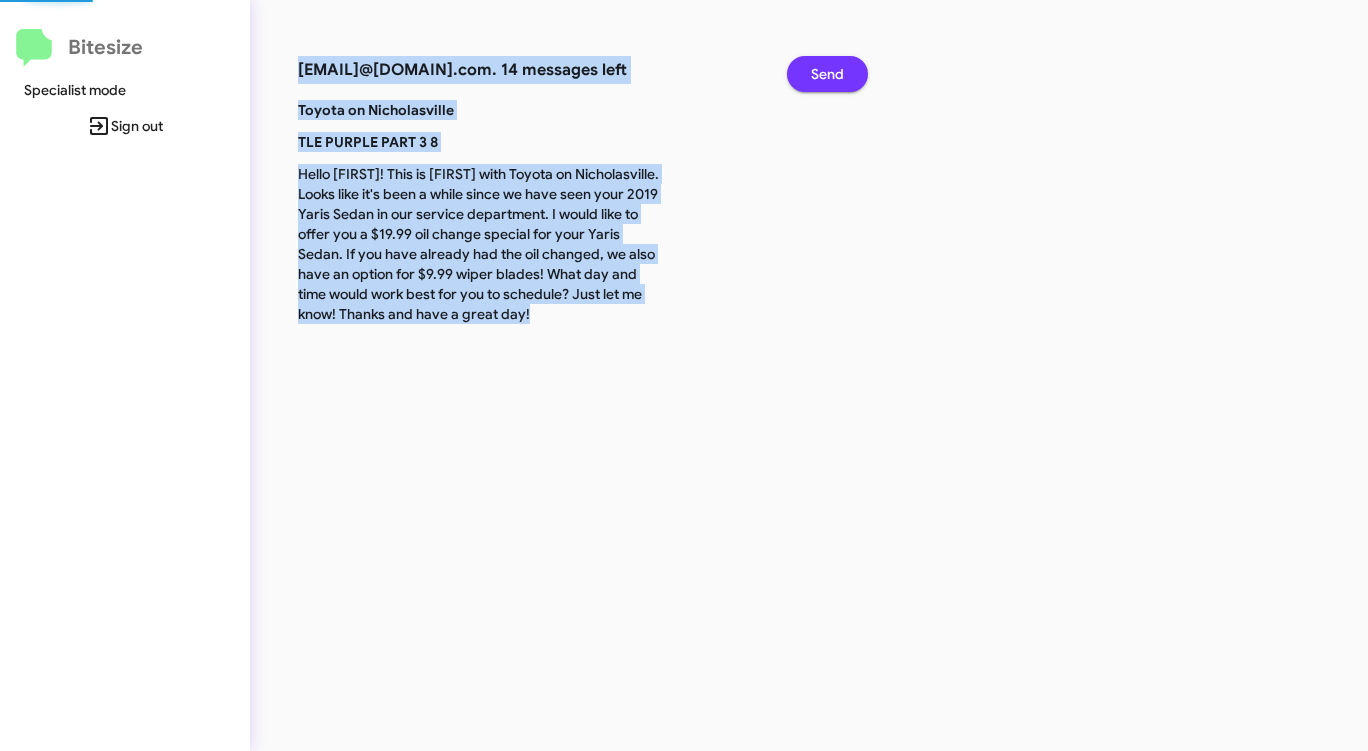 click on "Send" 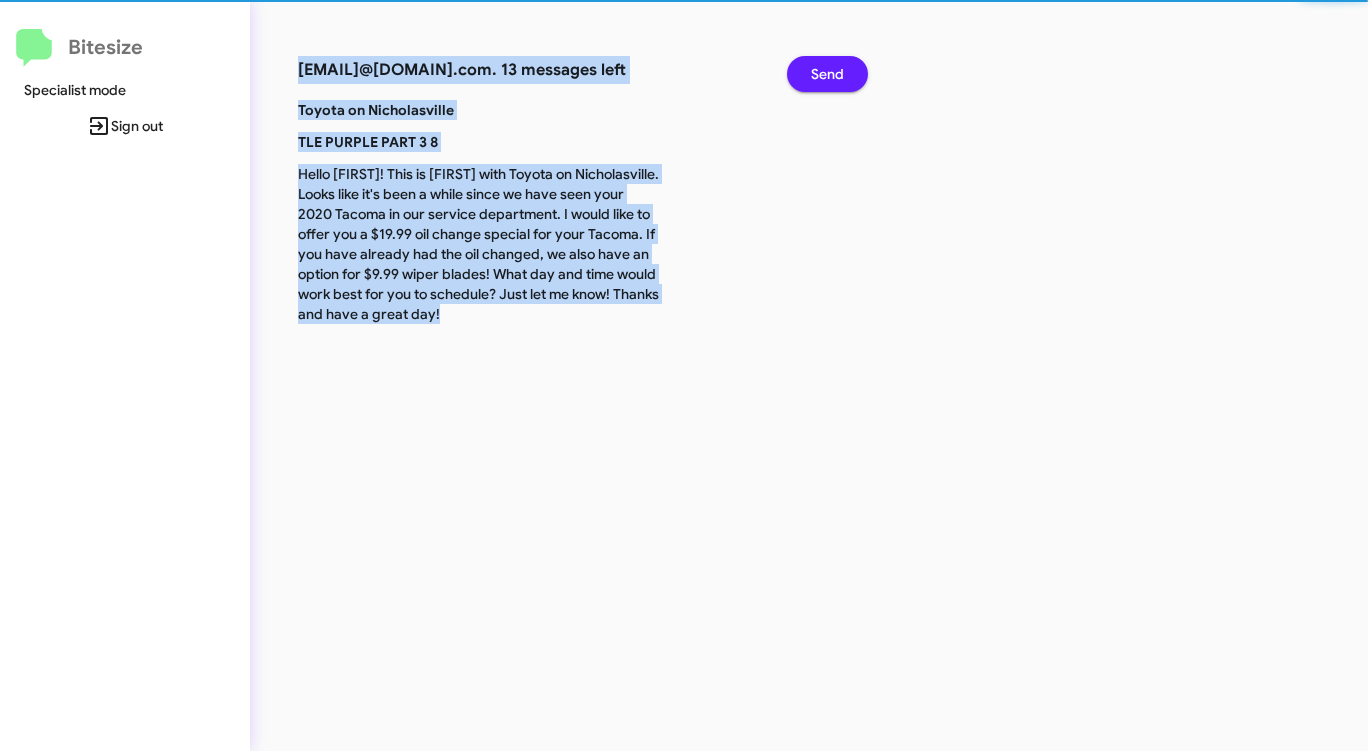click on "Send" 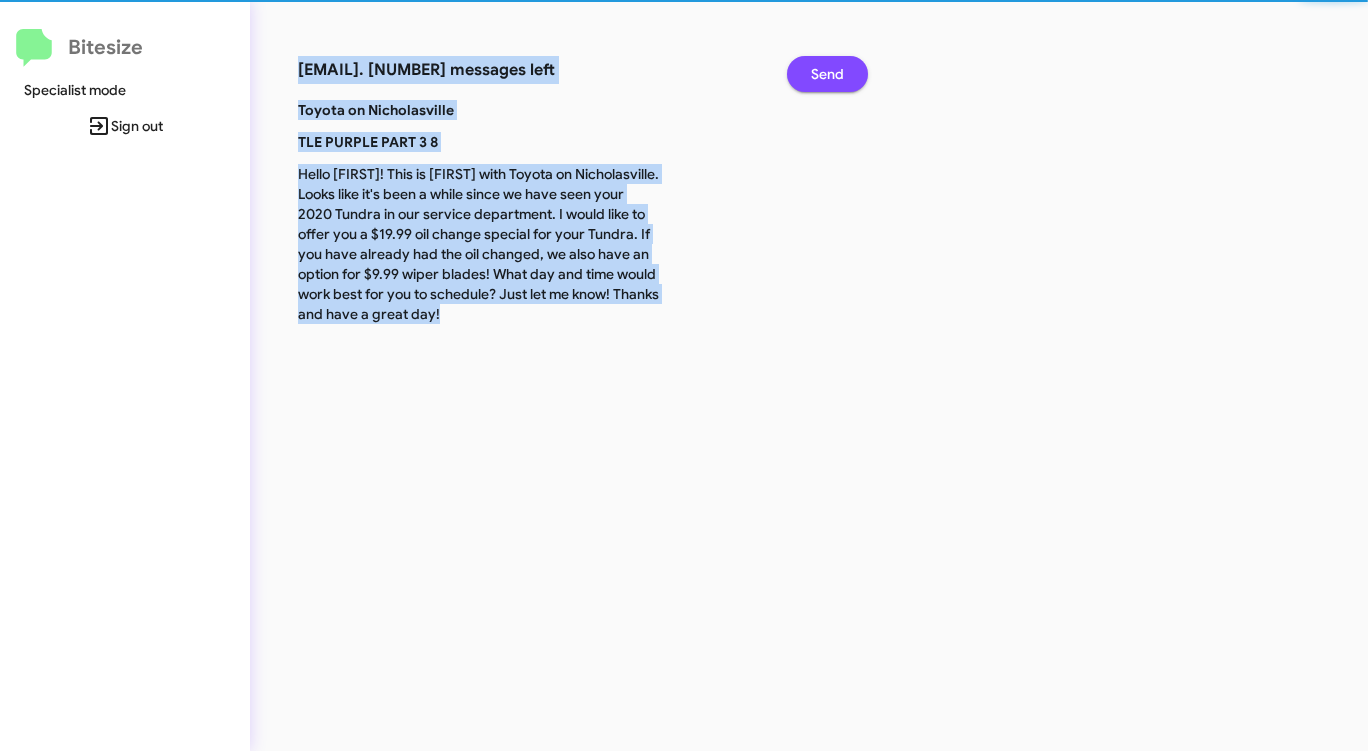 click on "Send" 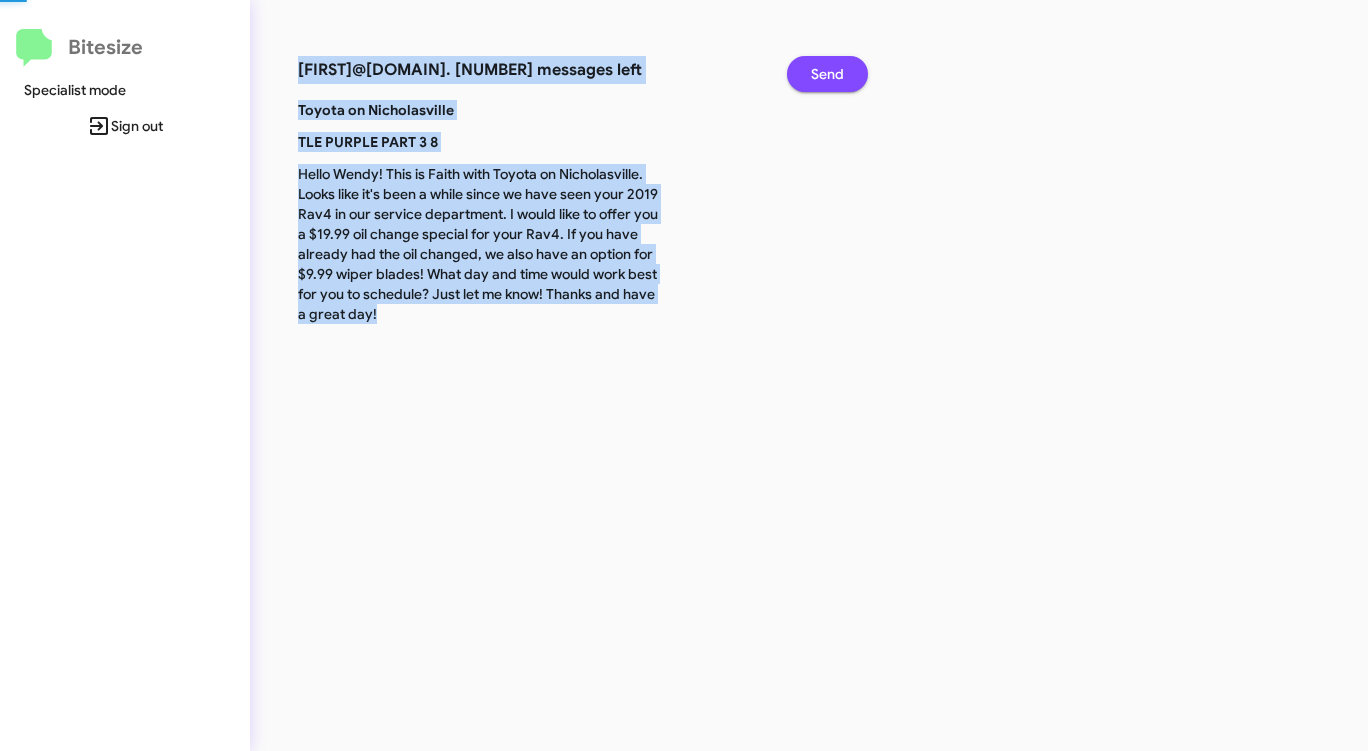 click on "Send" 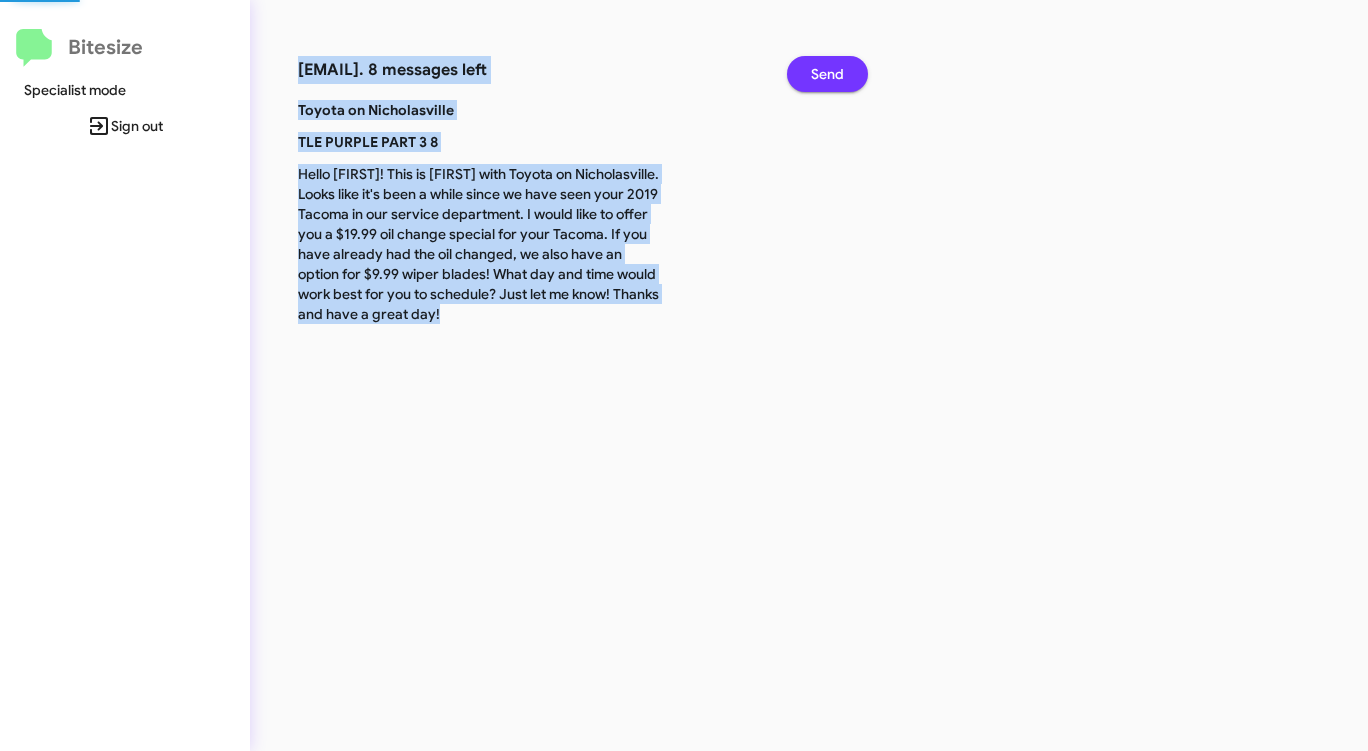 click 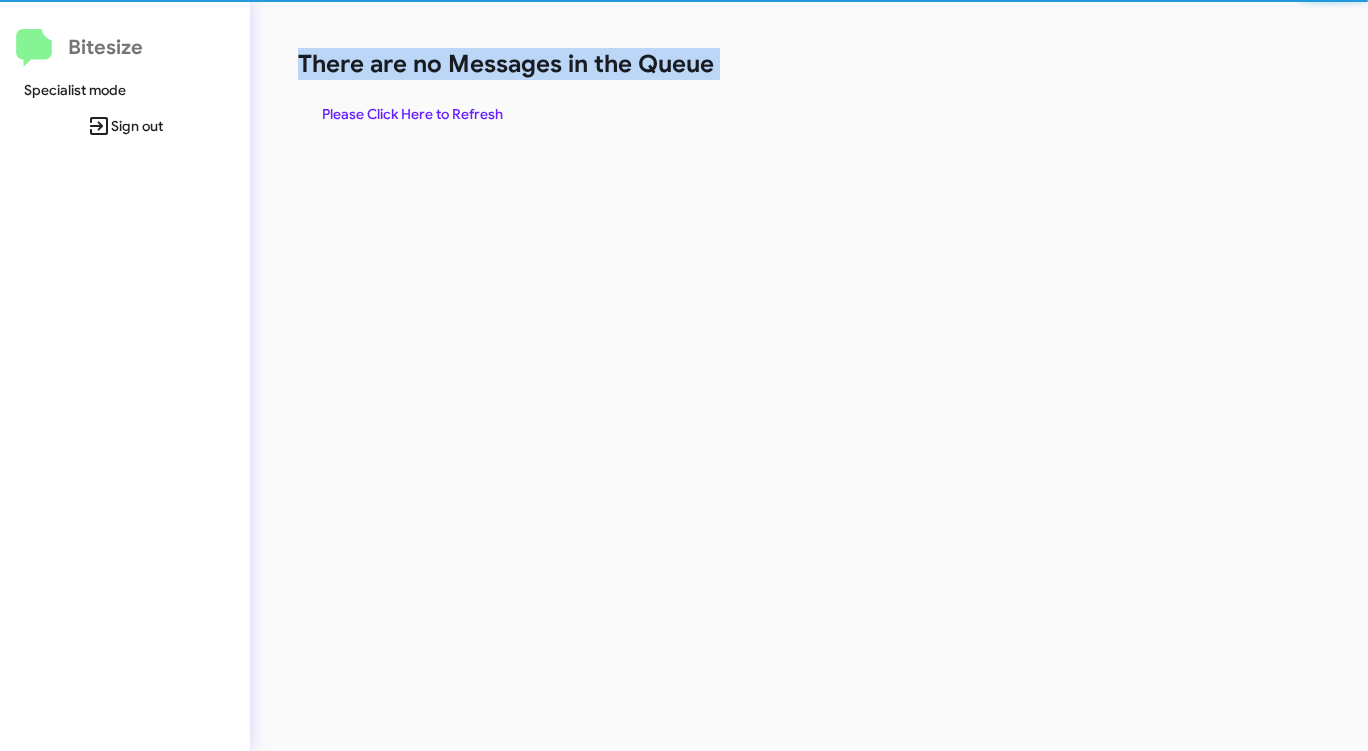 drag, startPoint x: 821, startPoint y: 68, endPoint x: 757, endPoint y: 83, distance: 65.734314 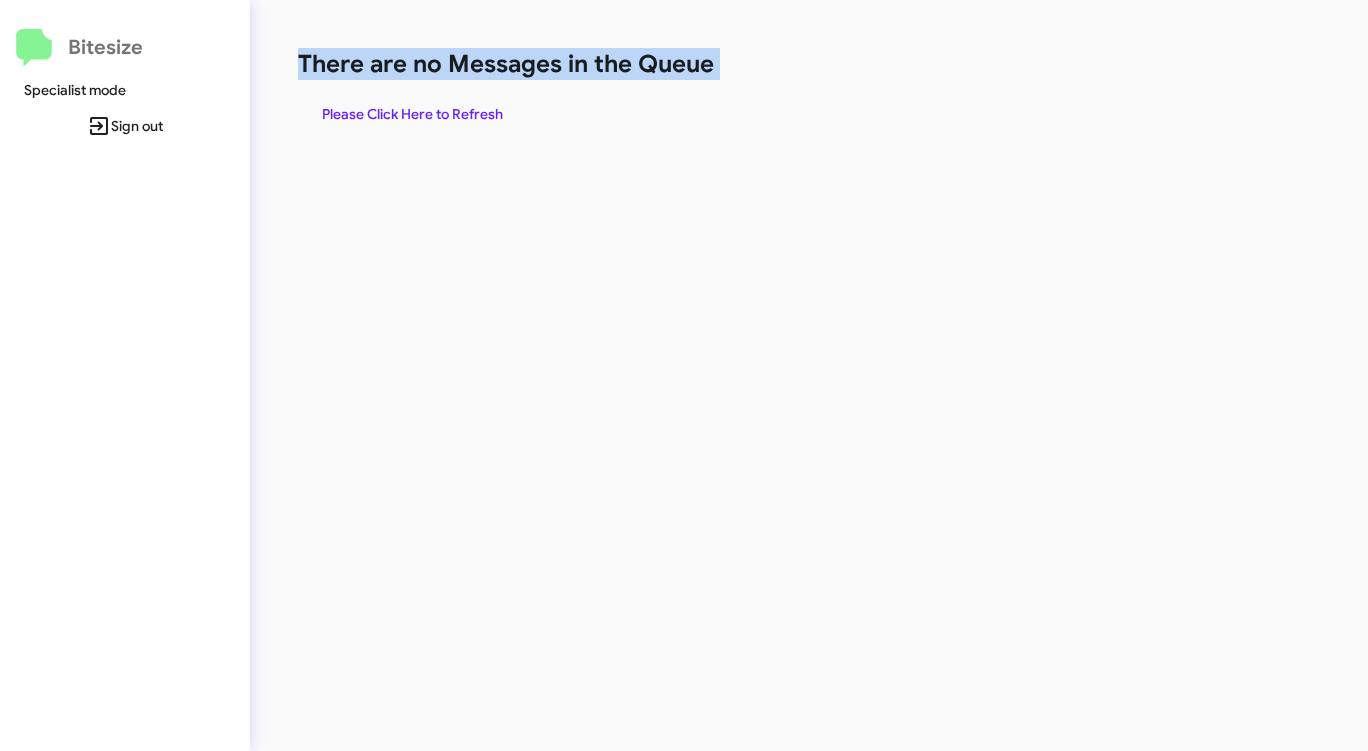 click on "Please Click Here to Refresh" 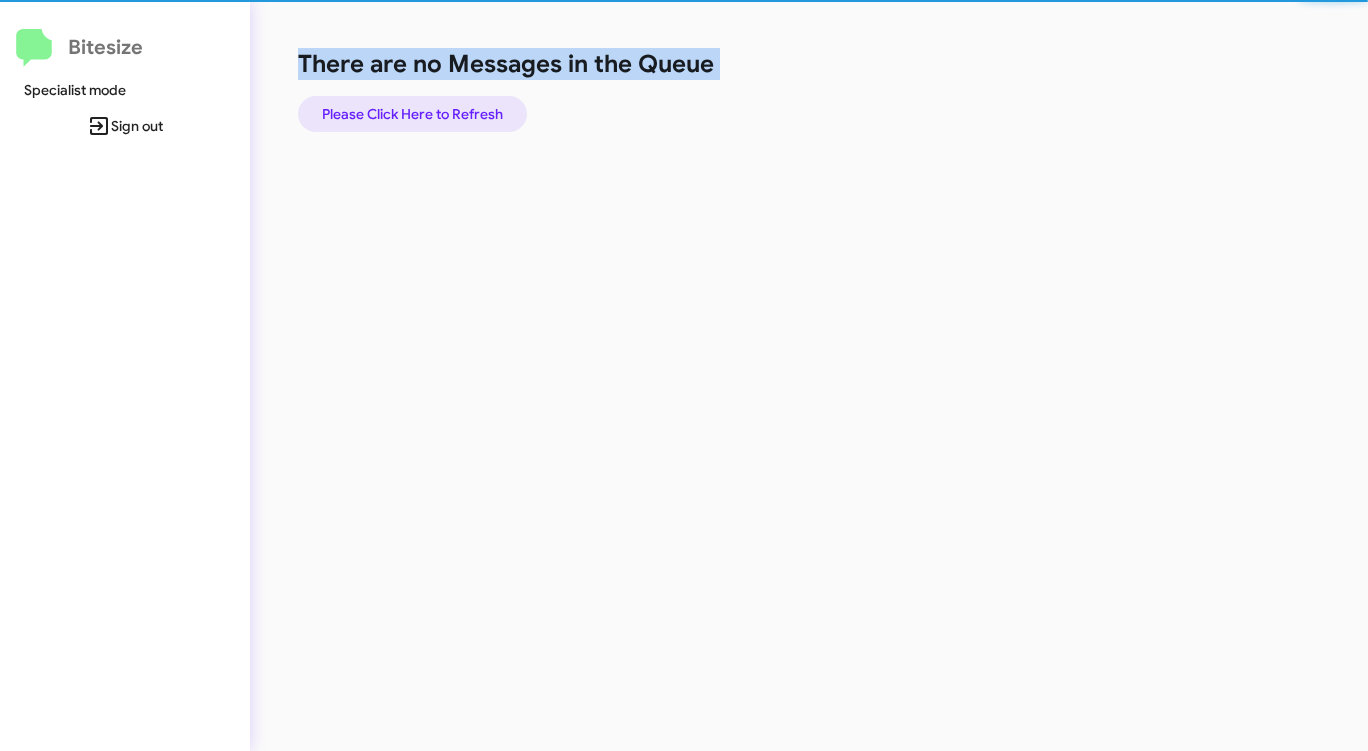 click on "Please Click Here to Refresh" 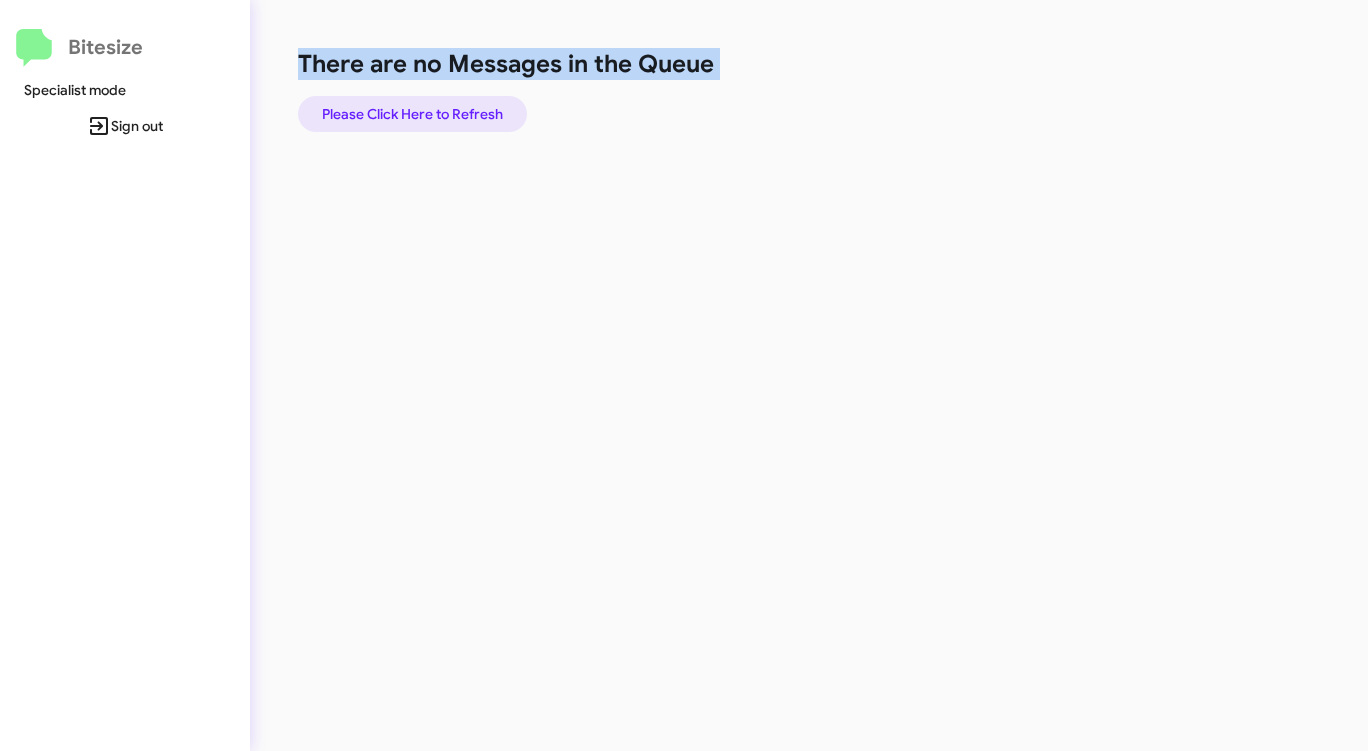 click on "Please Click Here to Refresh" 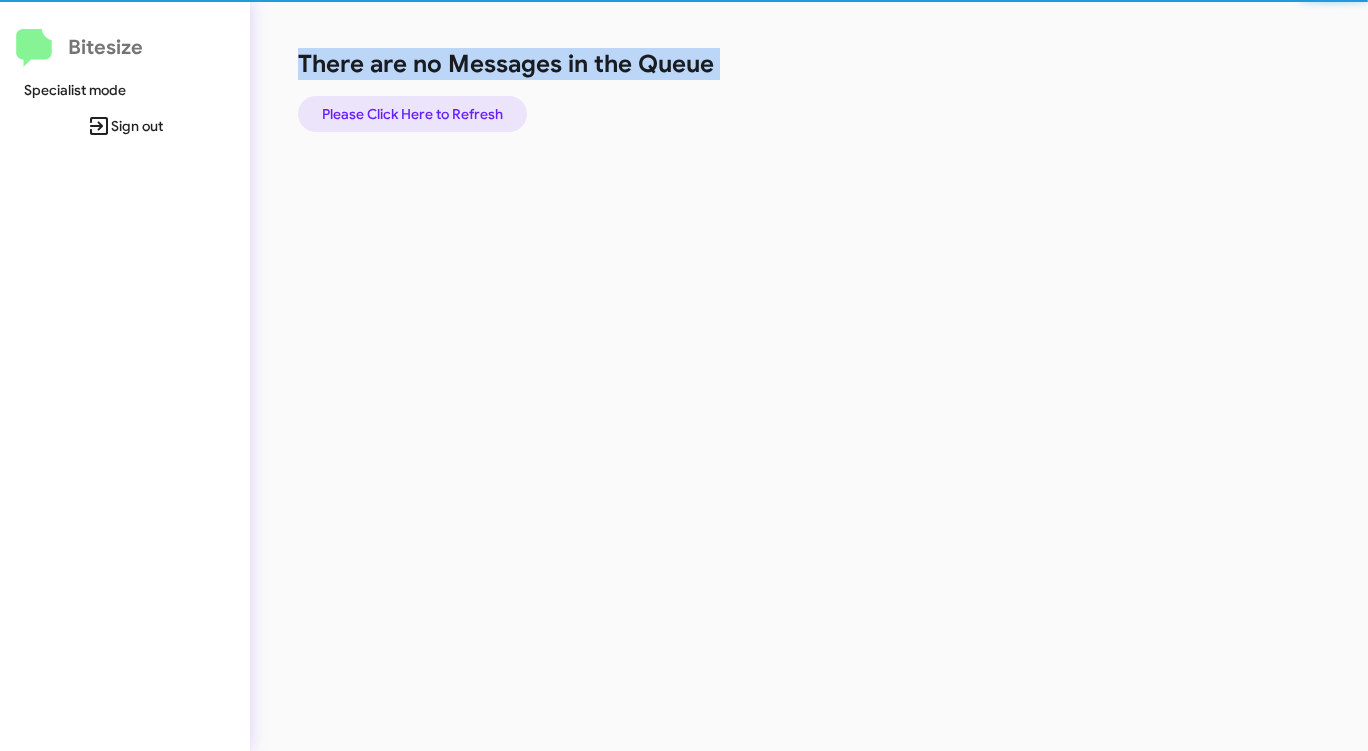 click on "Please Click Here to Refresh" 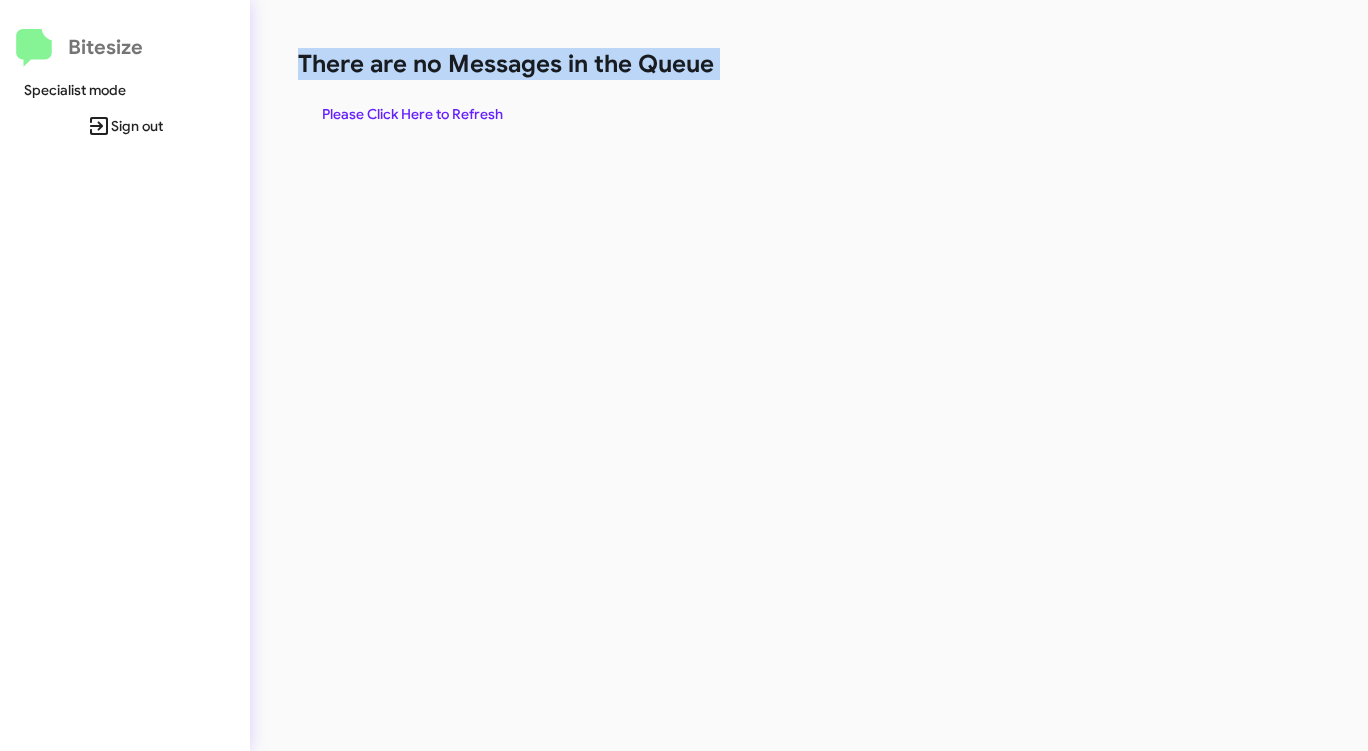 click on "Please Click Here to Refresh" 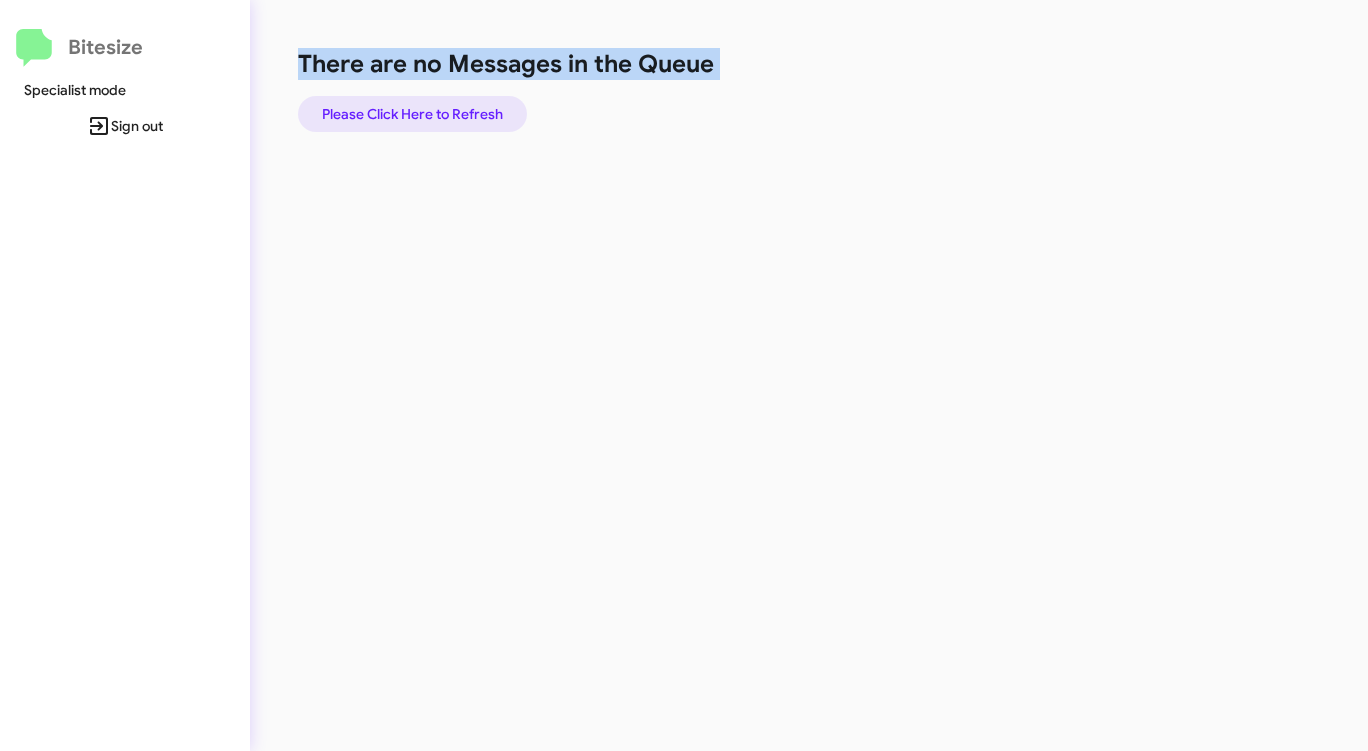 click on "Please Click Here to Refresh" 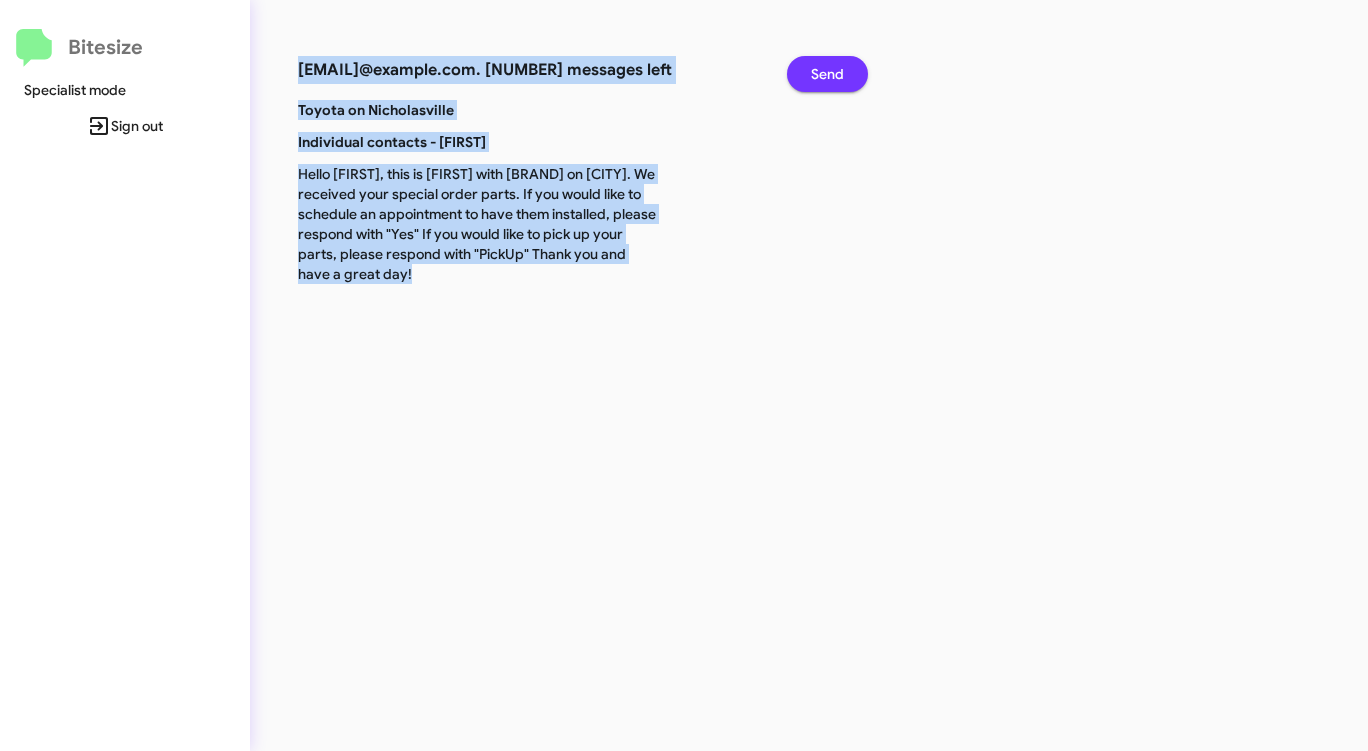 click on "Send" 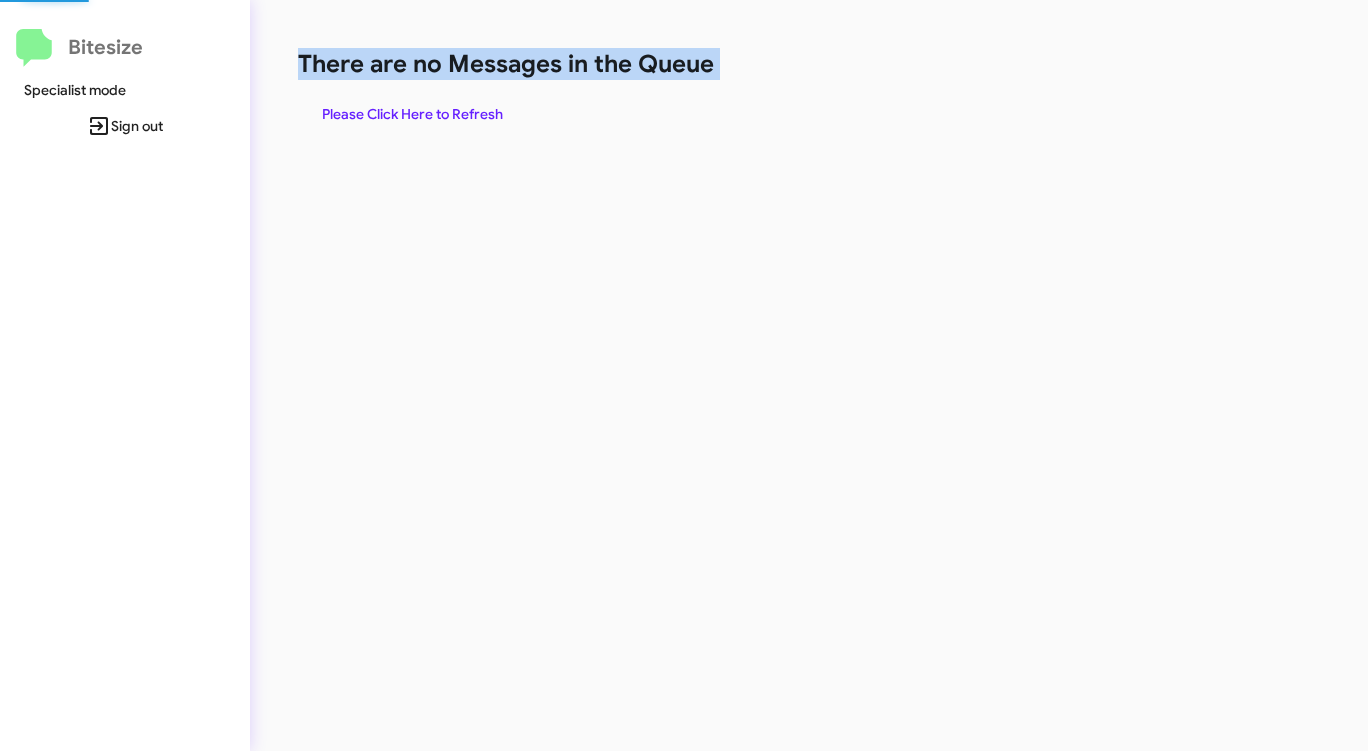 click on "There are no Messages in the Queue" 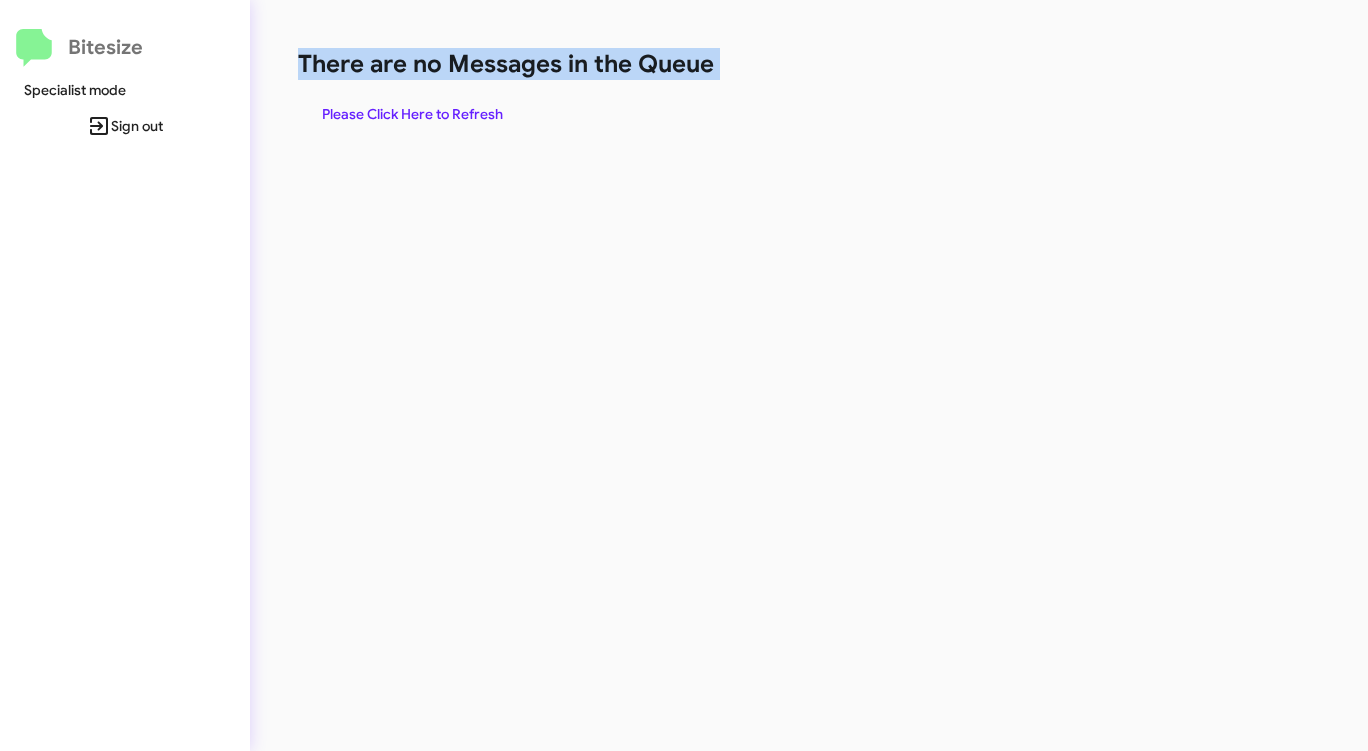 click on "There are no Messages in the Queue  Please Click Here to Refresh" 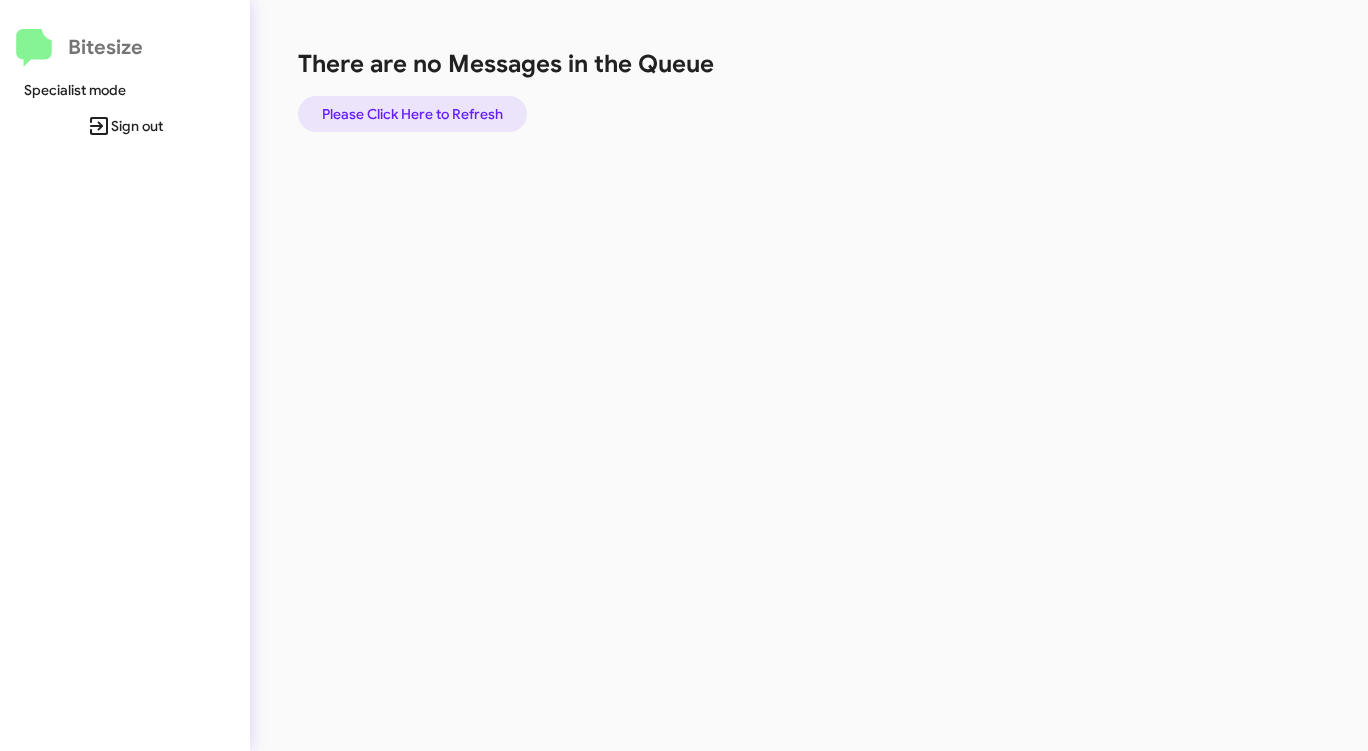 click on "Please Click Here to Refresh" 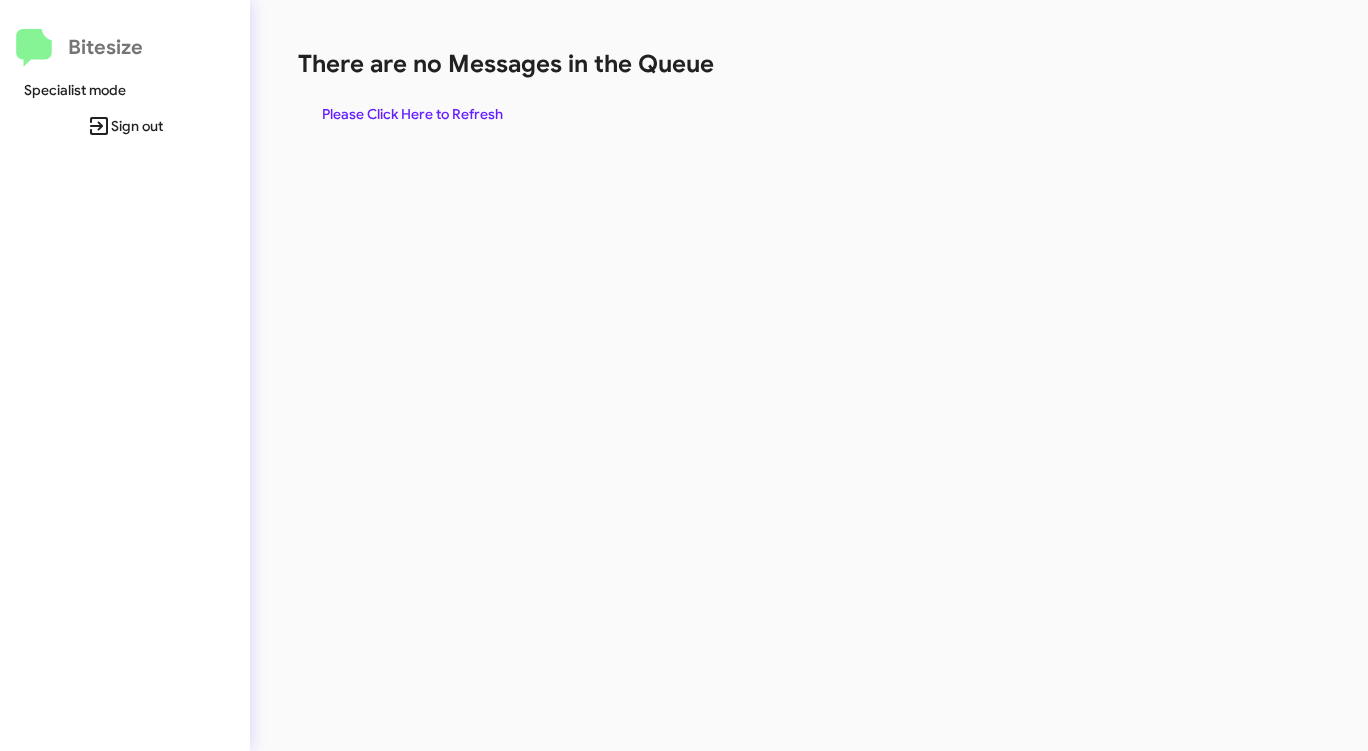 click on "There are no Messages in the Queue  Please Click Here to Refresh" 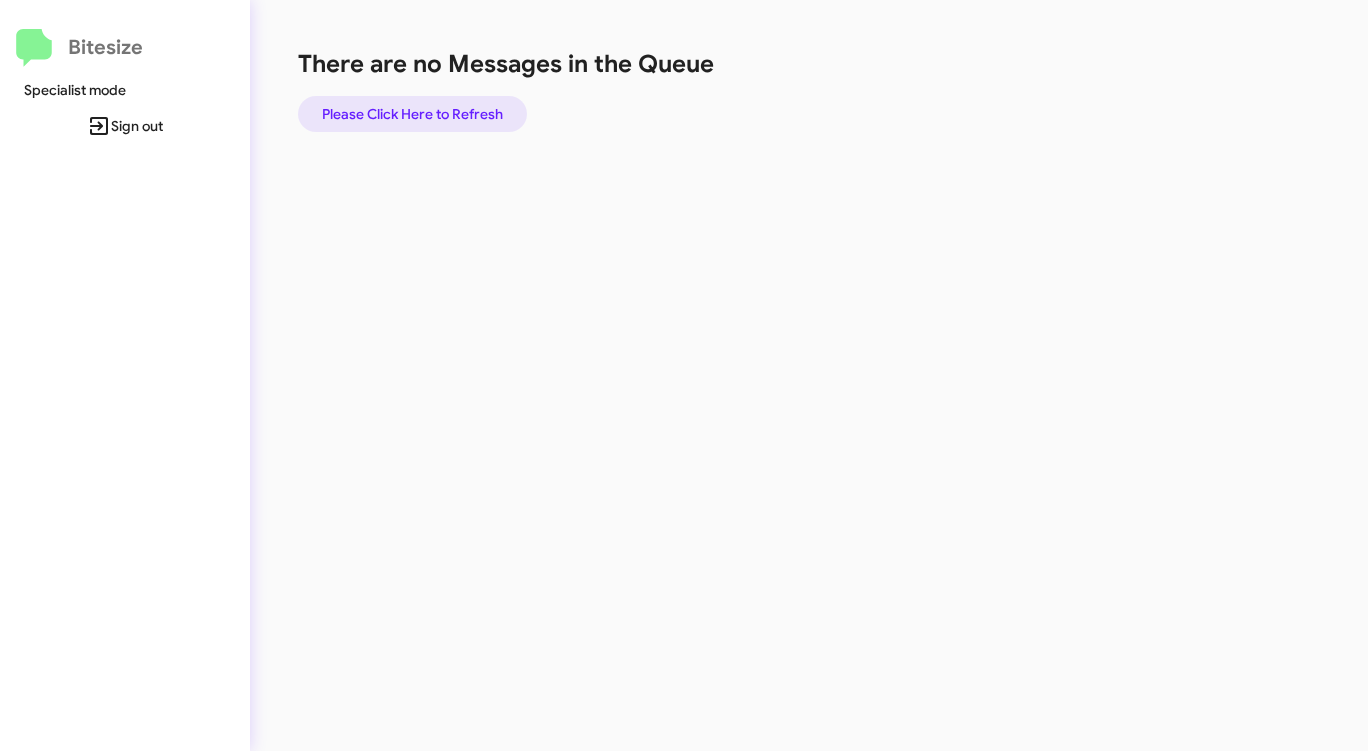 click on "Please Click Here to Refresh" 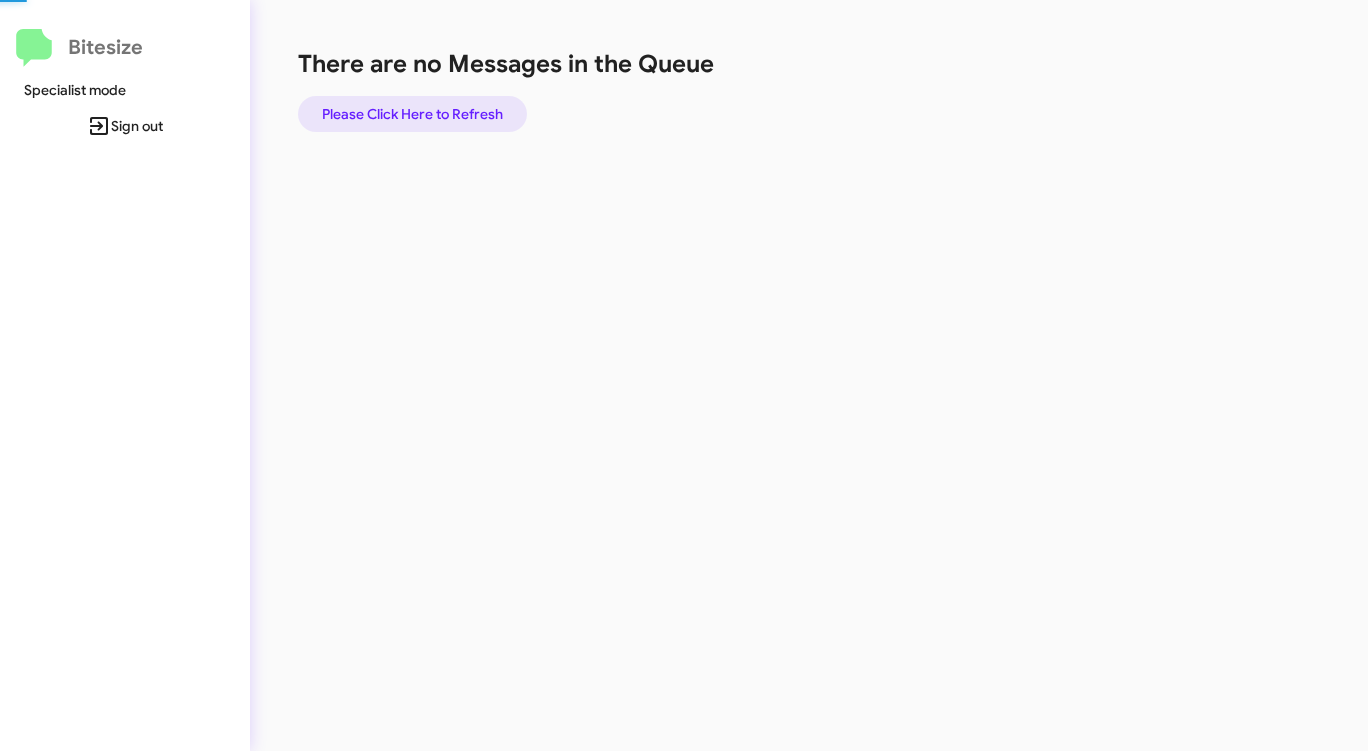click on "Please Click Here to Refresh" 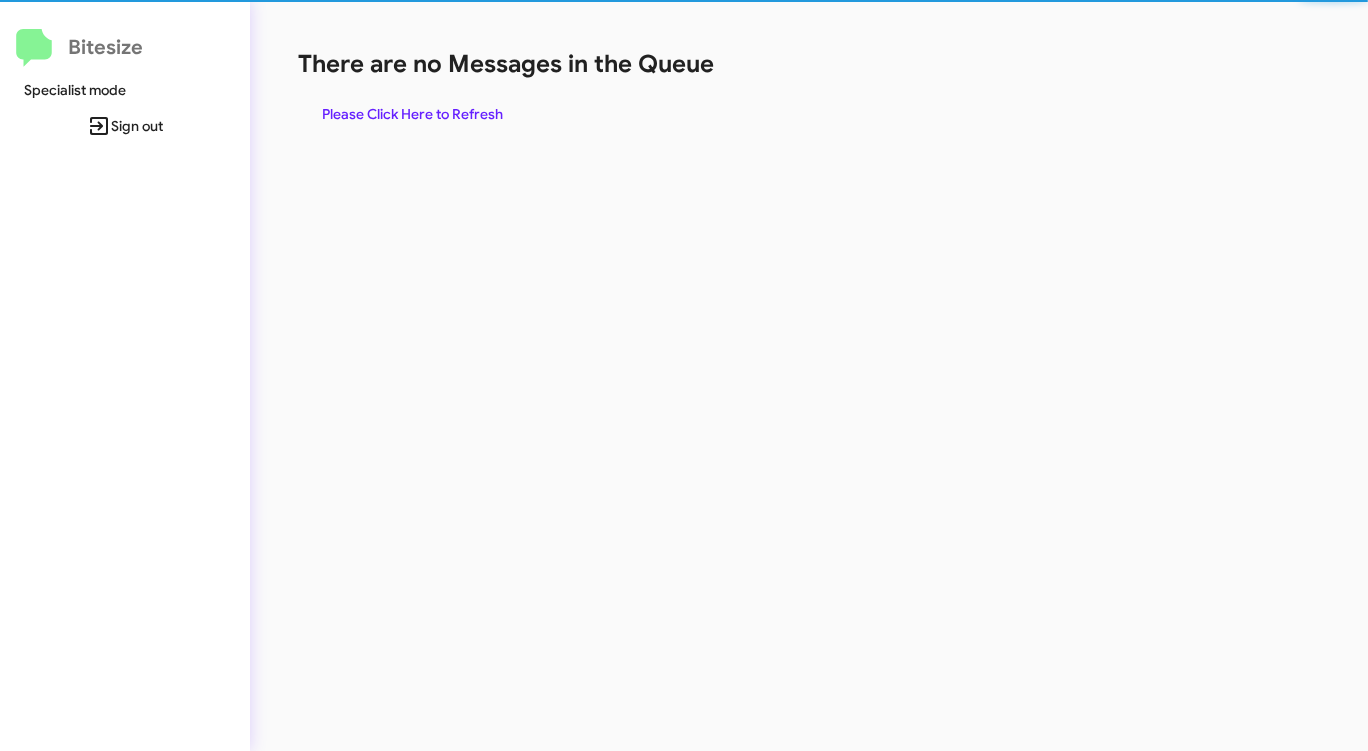 click on "There are no Messages in the Queue  Please Click Here to Refresh" 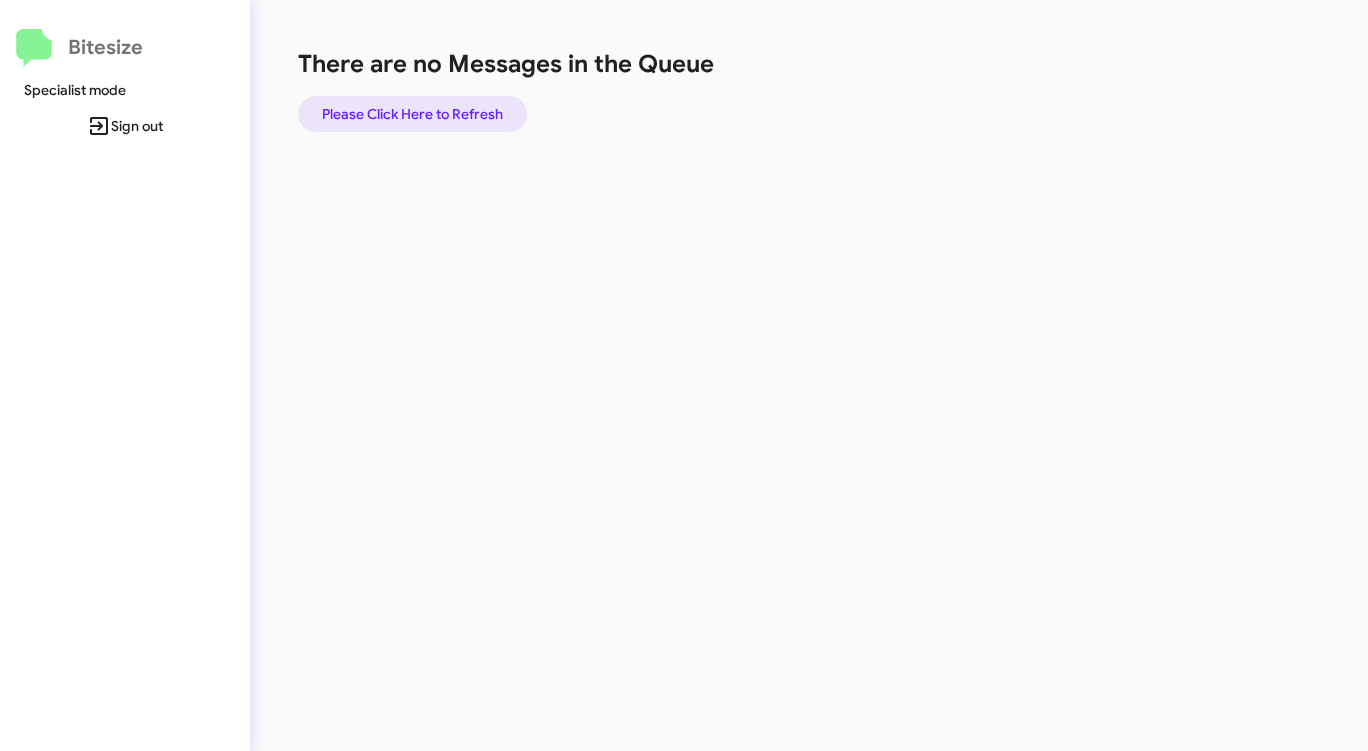 click on "Please Click Here to Refresh" 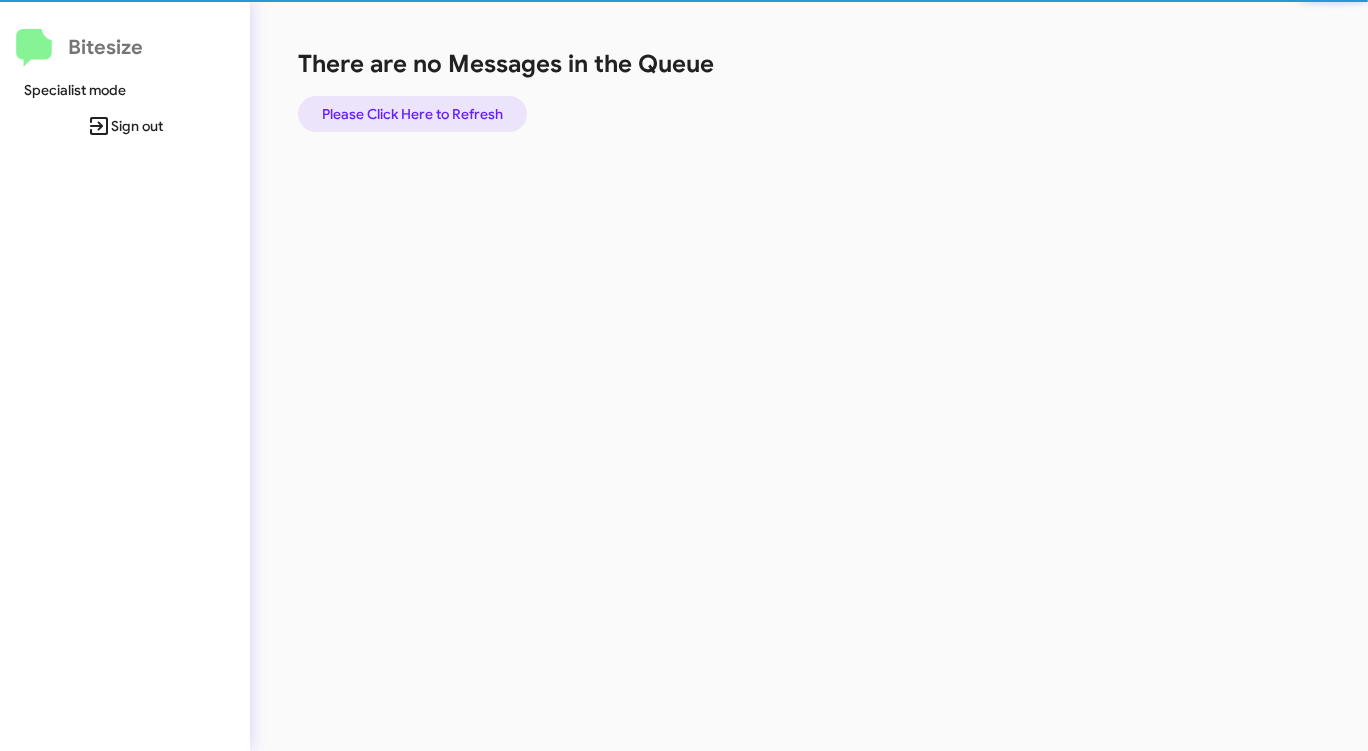 click on "Please Click Here to Refresh" 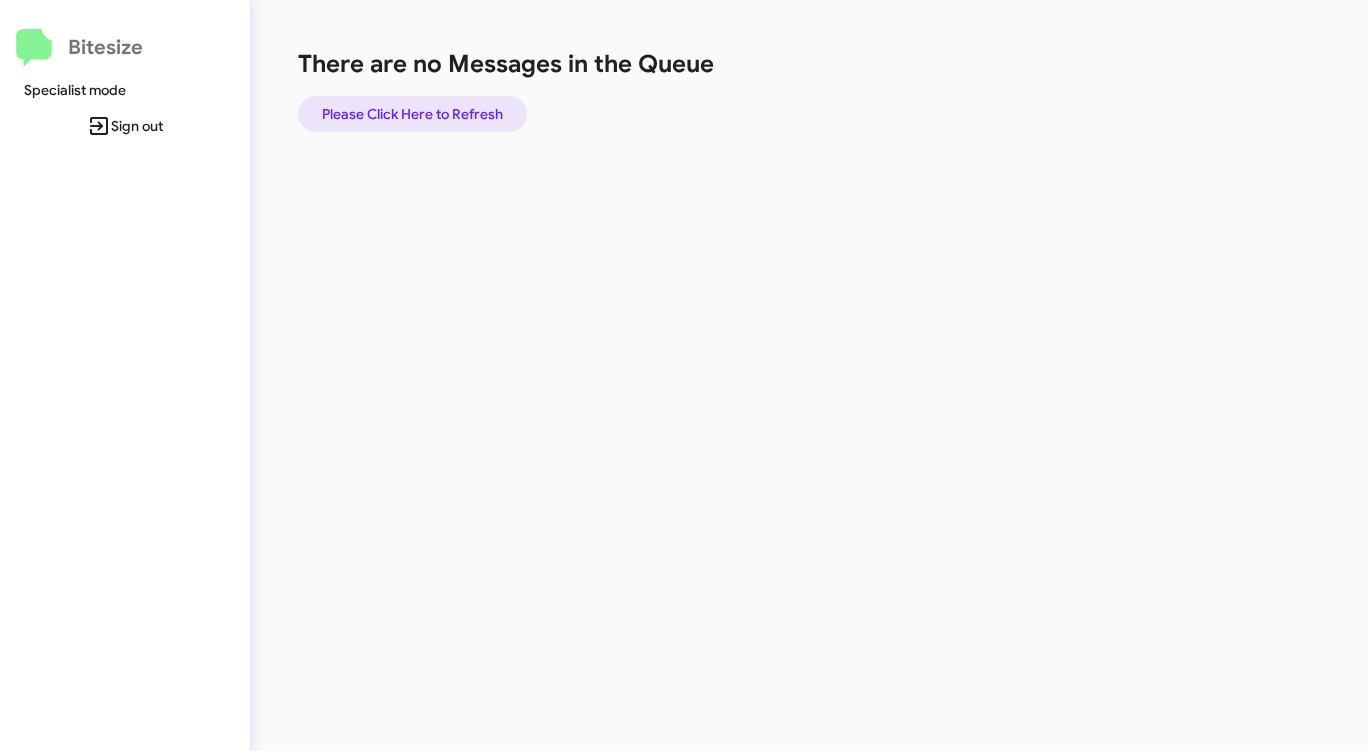 click on "Please Click Here to Refresh" 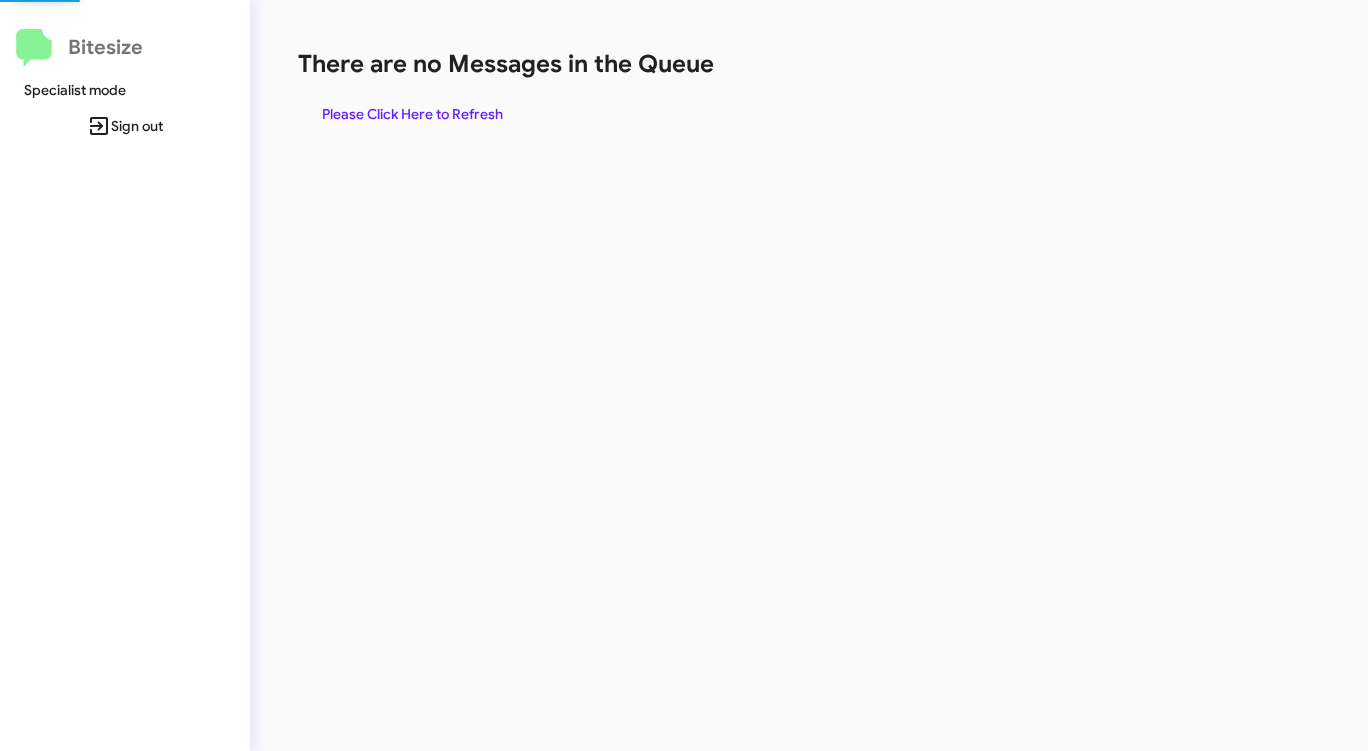 click on "Please Click Here to Refresh" 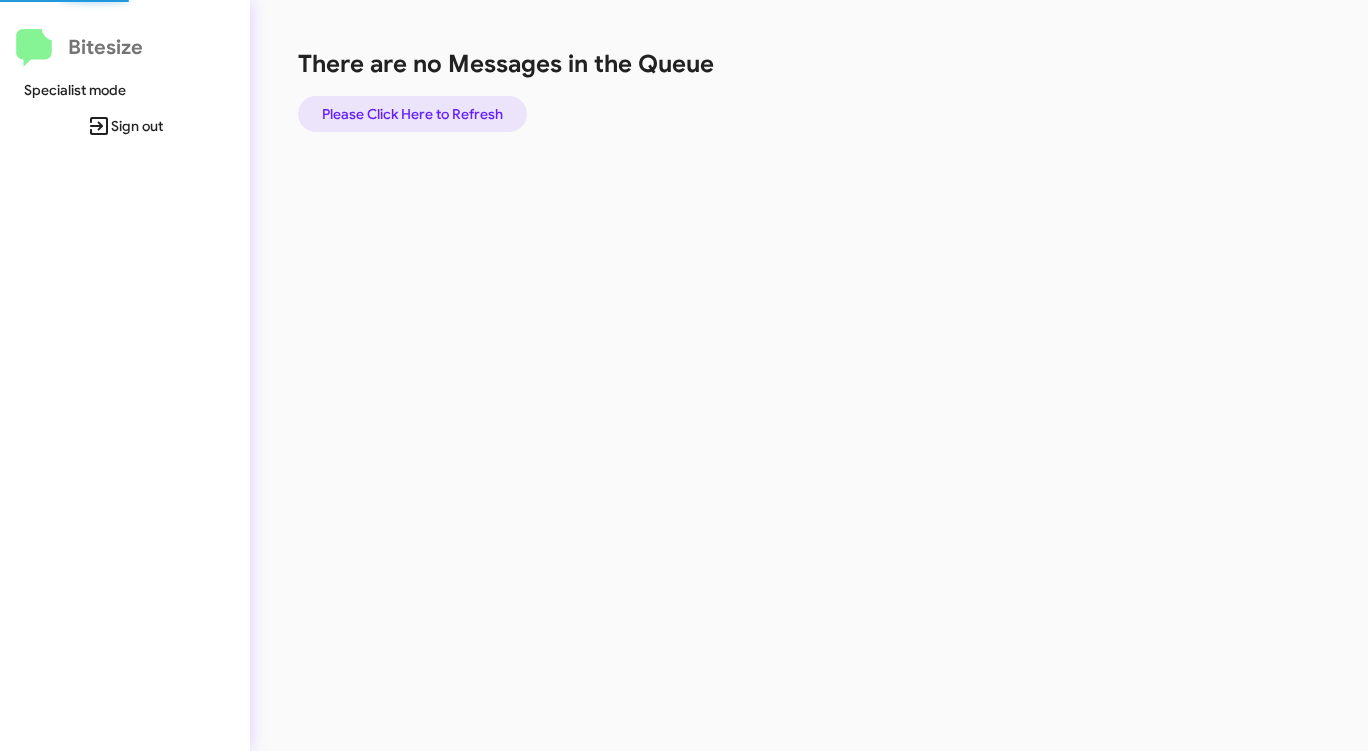 click on "Please Click Here to Refresh" 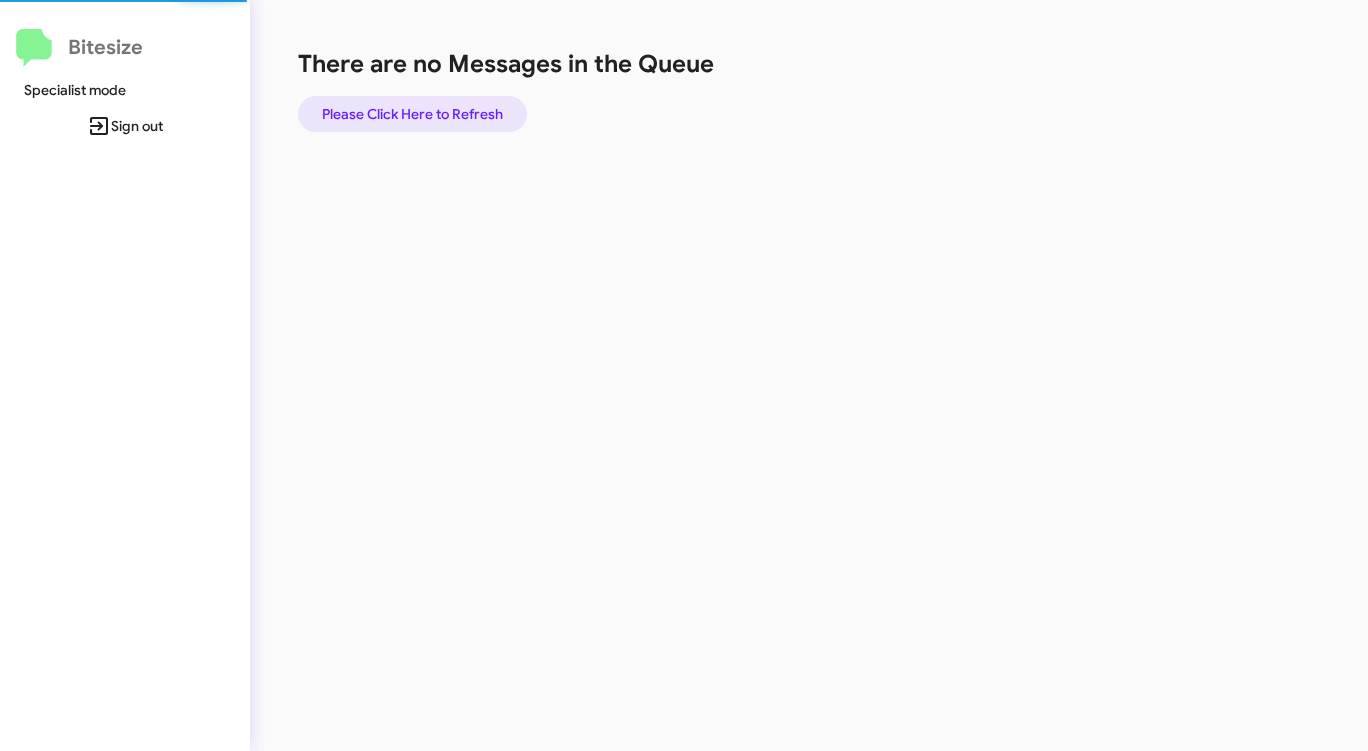 click on "Please Click Here to Refresh" 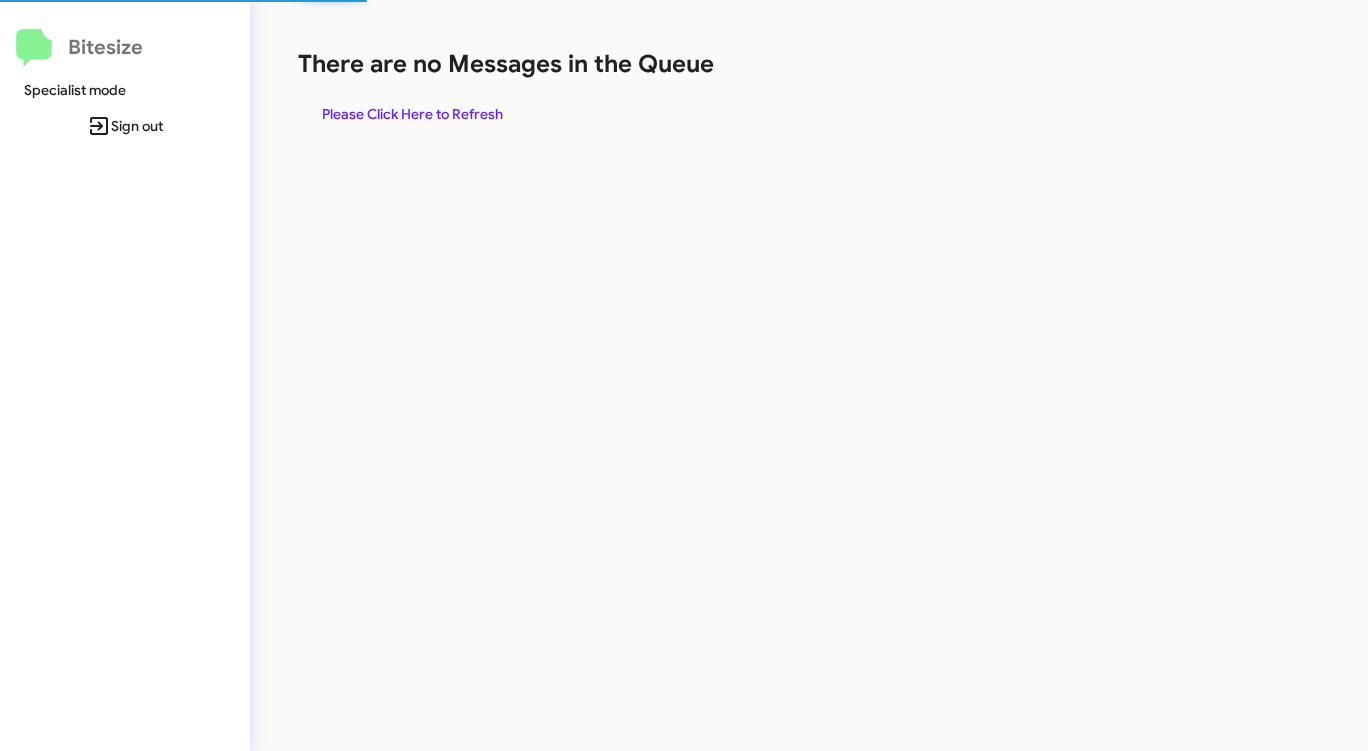 click on "Please Click Here to Refresh" 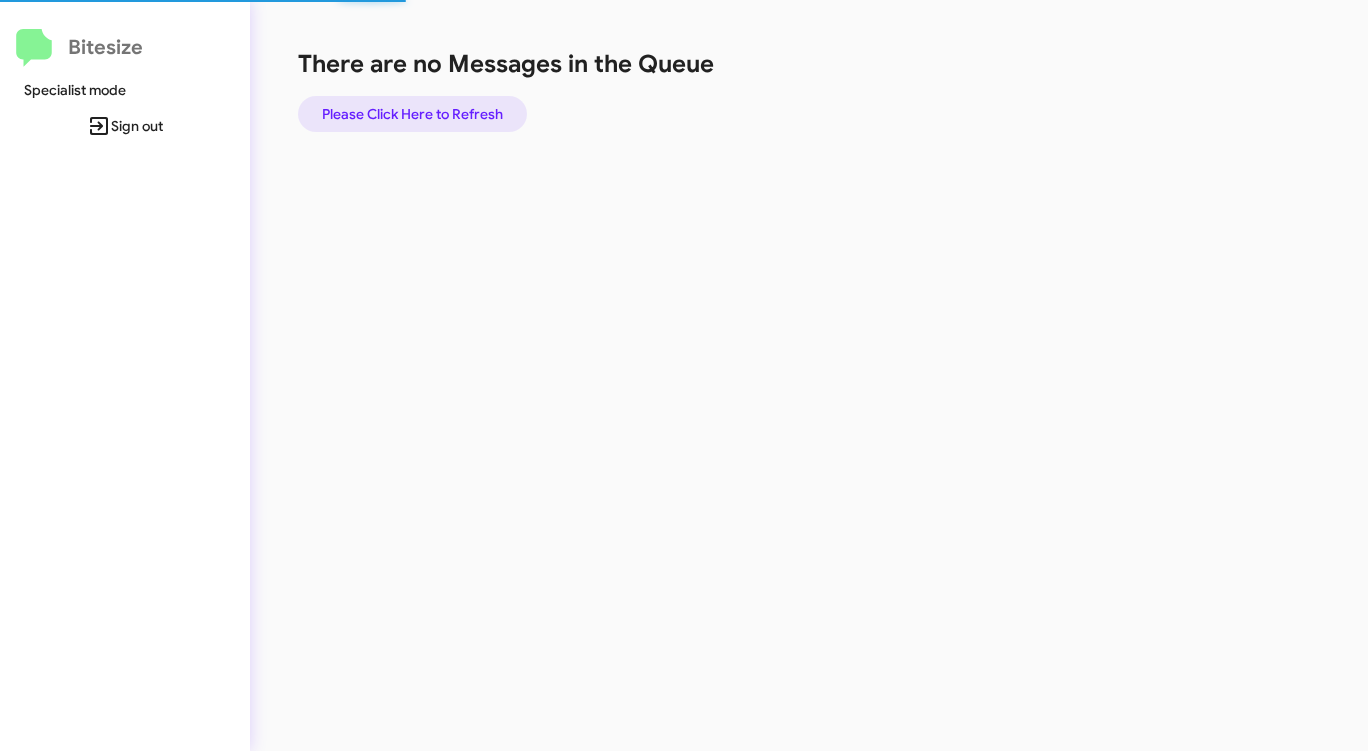 click on "Please Click Here to Refresh" 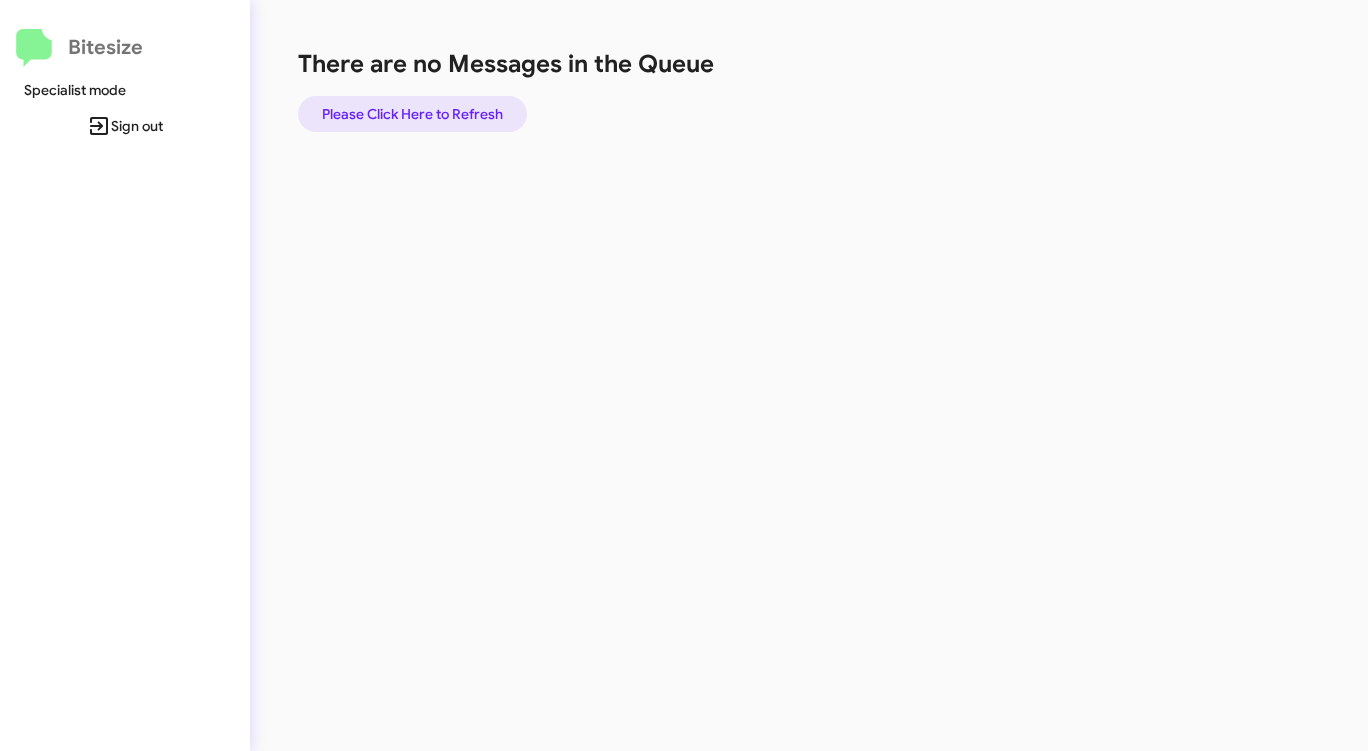 click on "Please Click Here to Refresh" 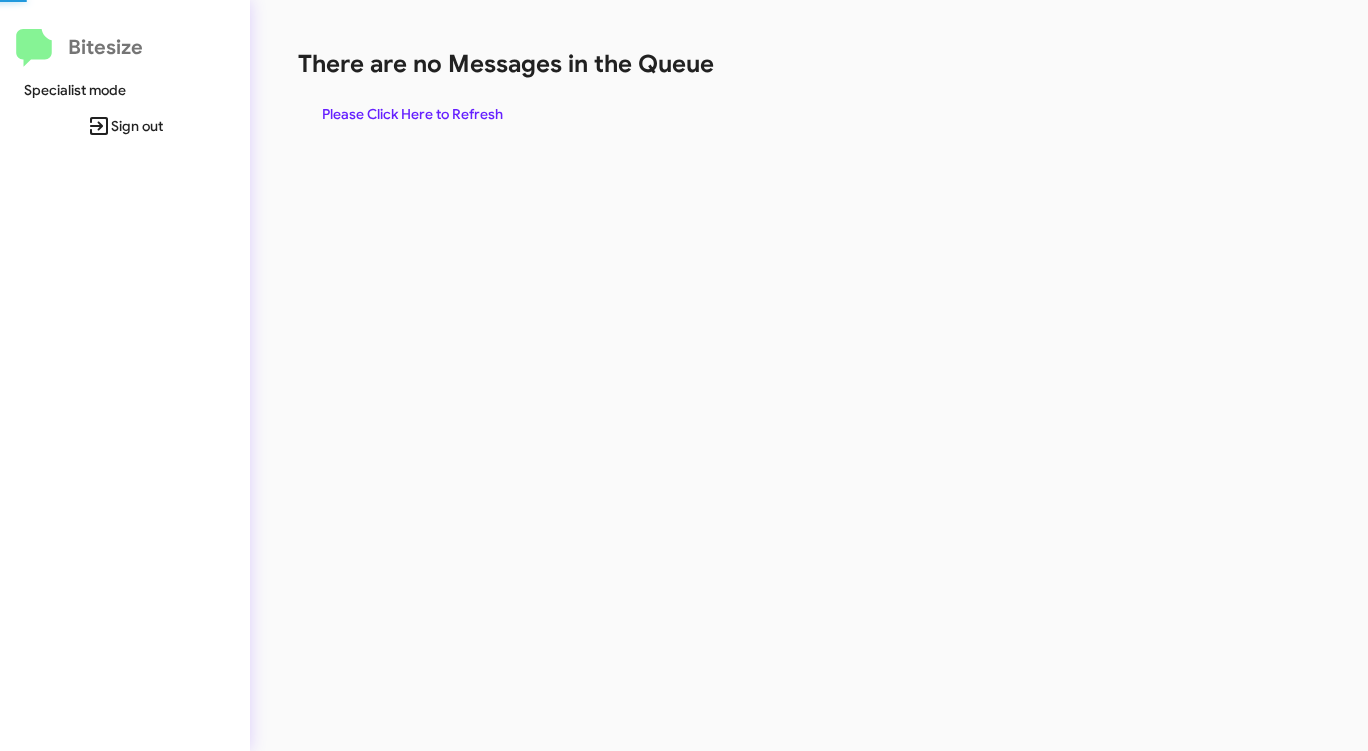 click on "Please Click Here to Refresh" 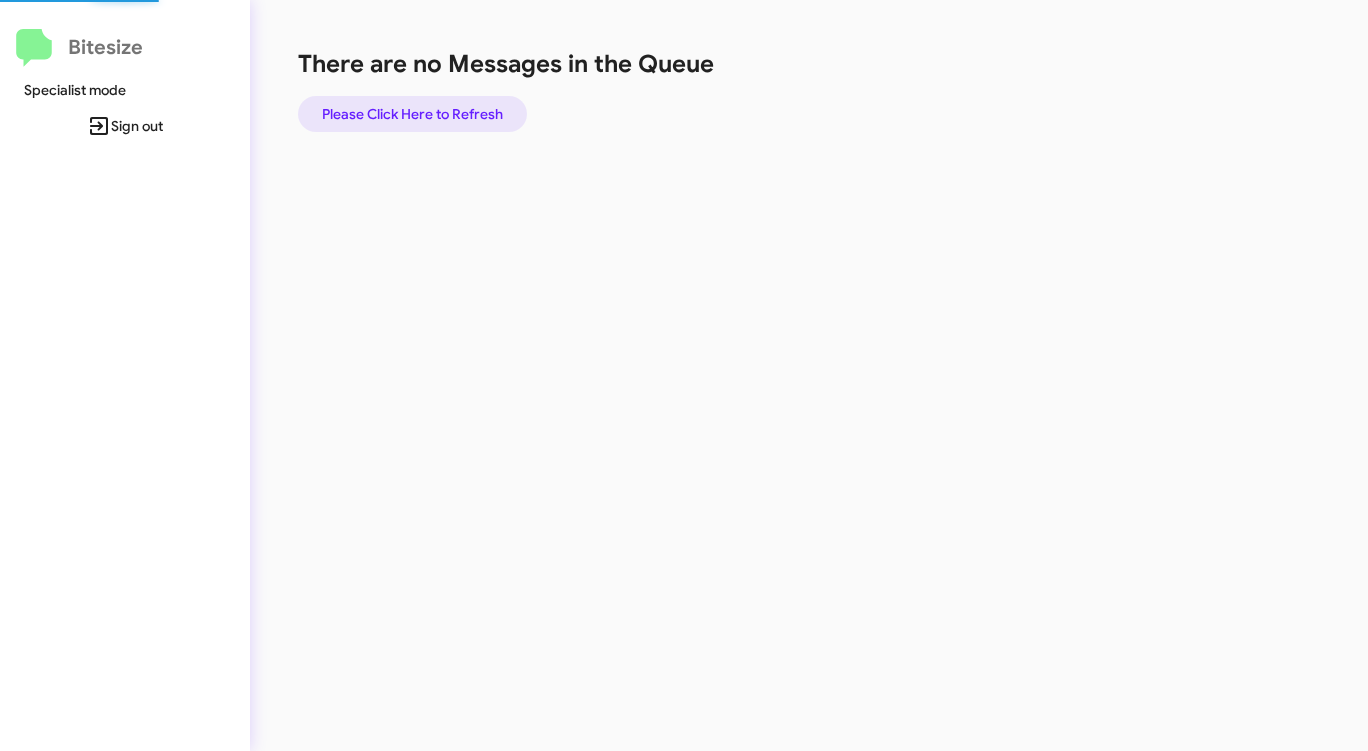 click on "Please Click Here to Refresh" 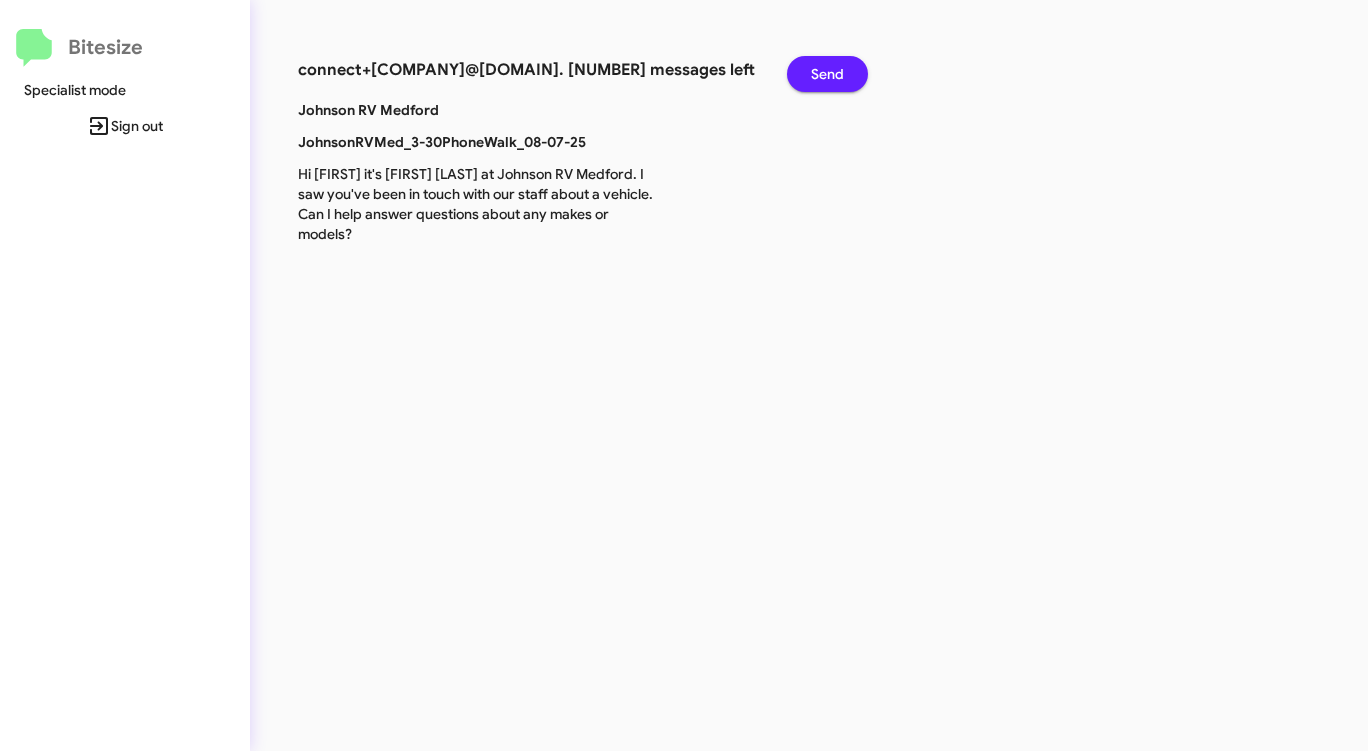 click on "Send" 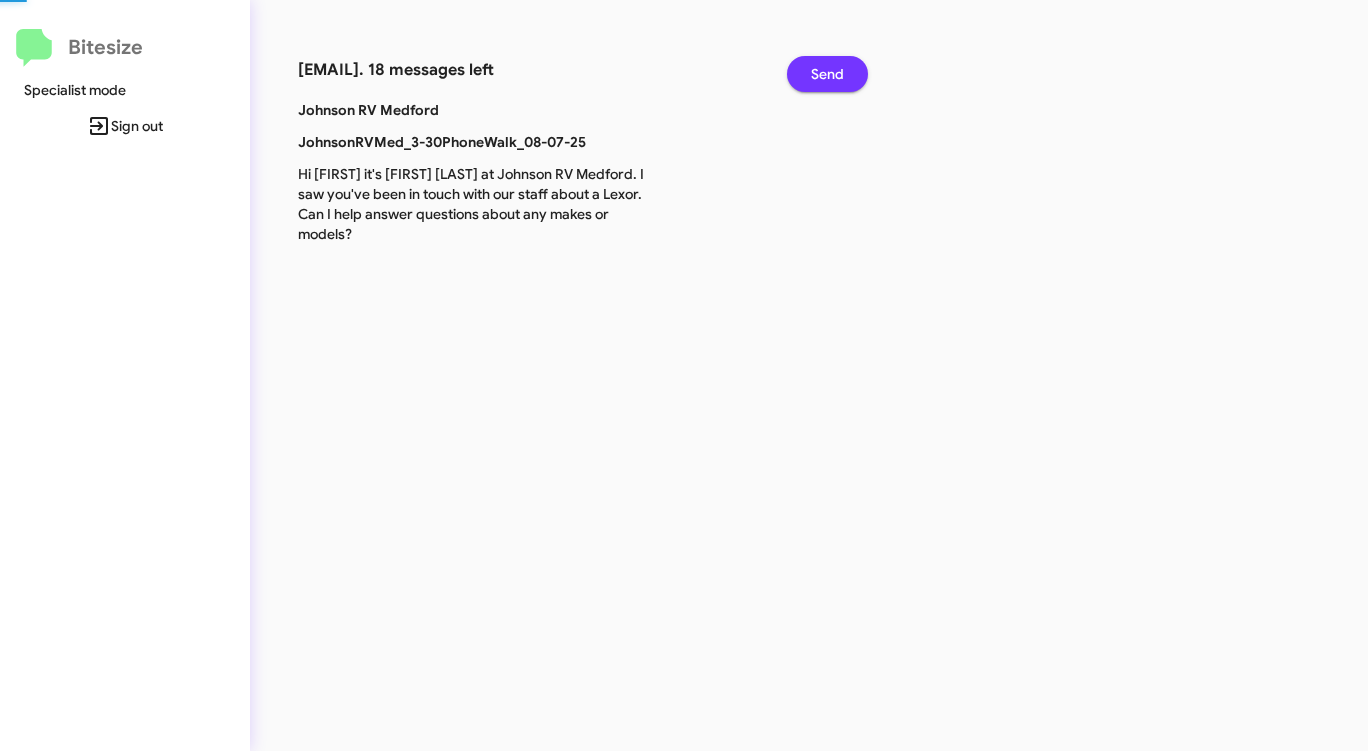 click on "Send" 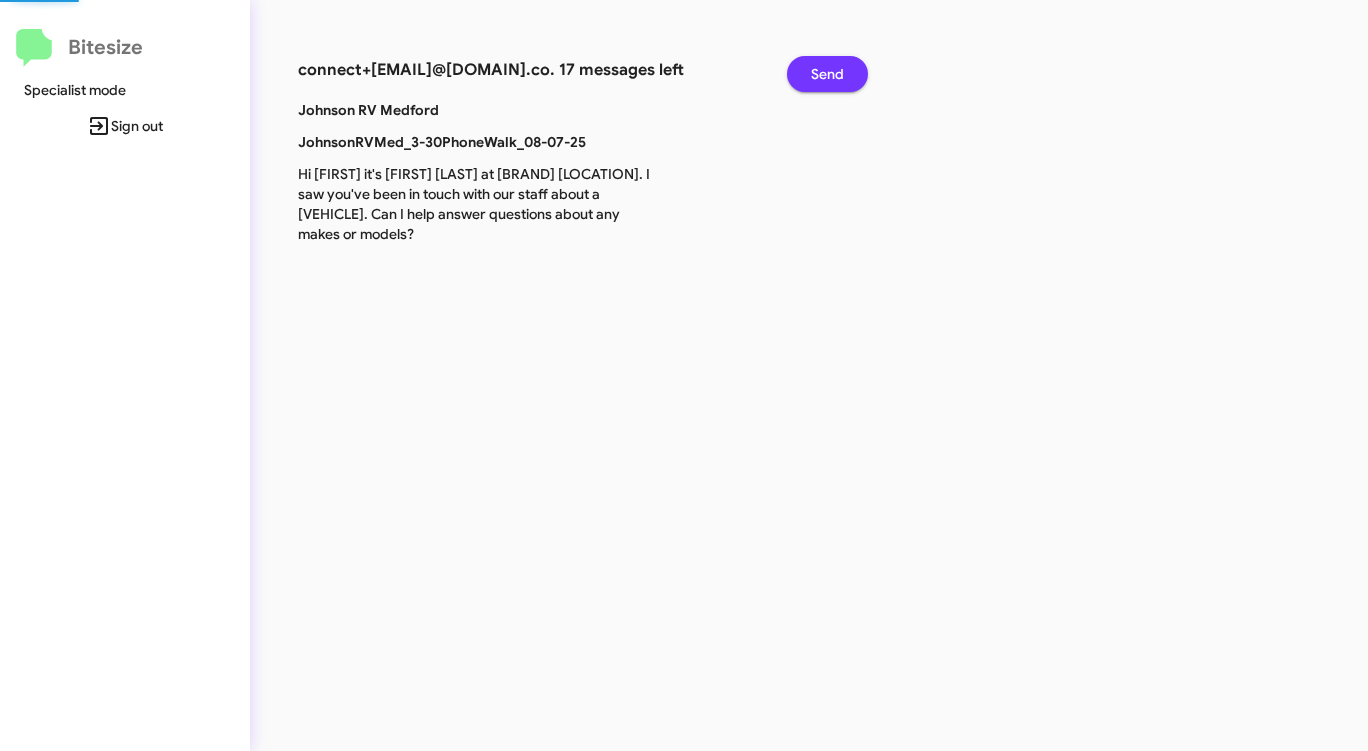 click on "Send" 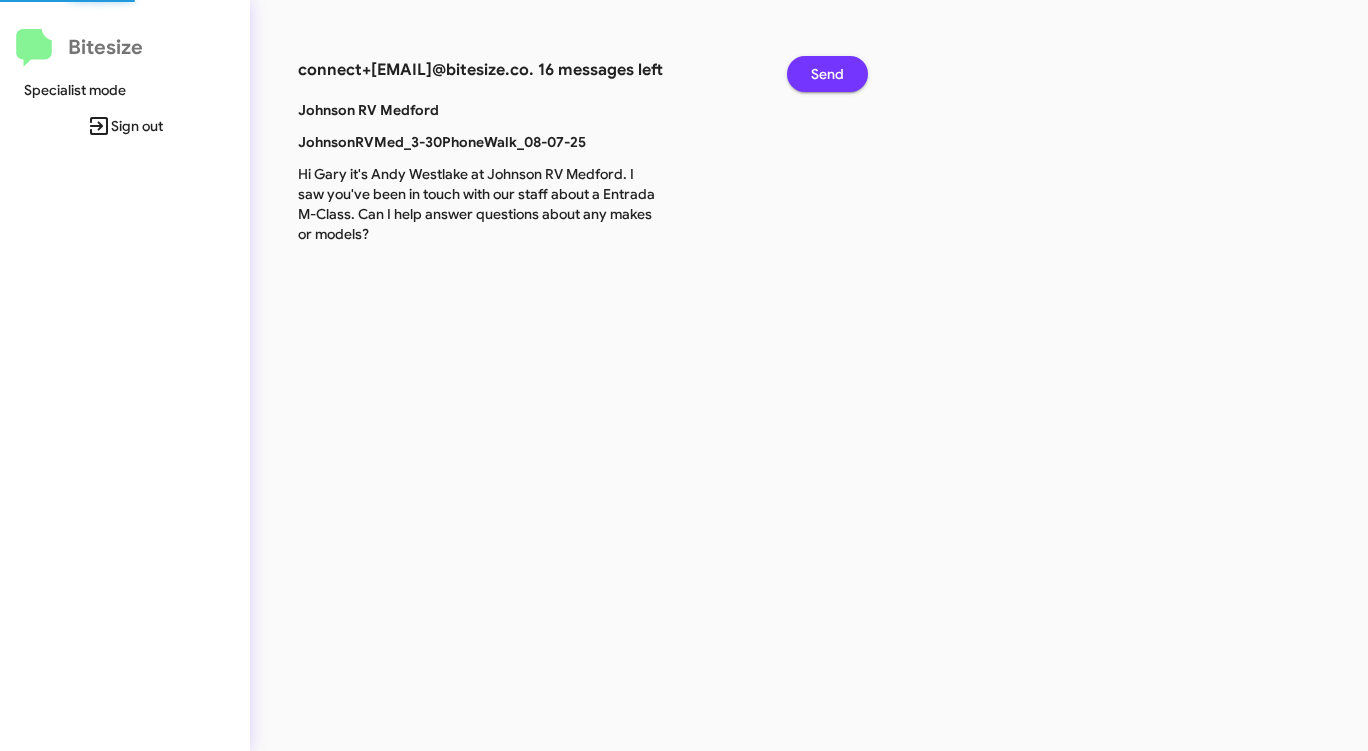 click on "Send" 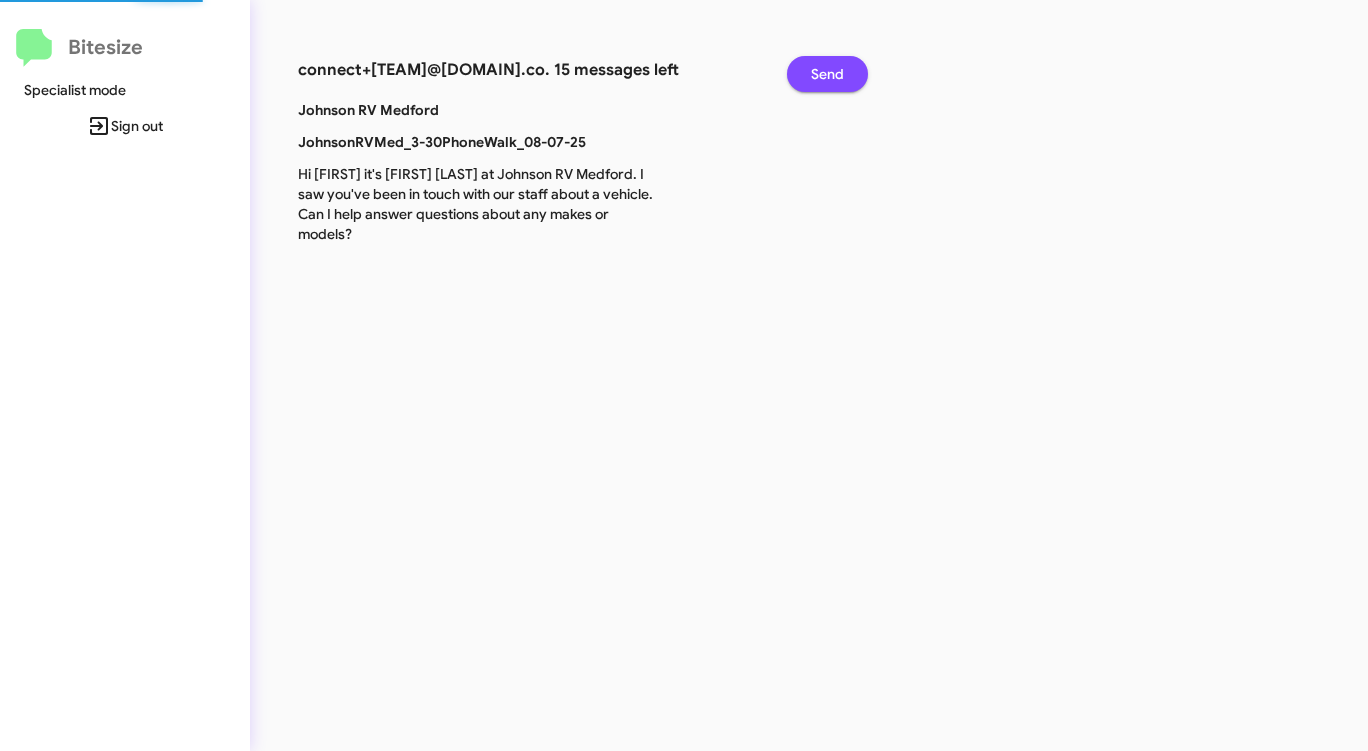 click on "Send" 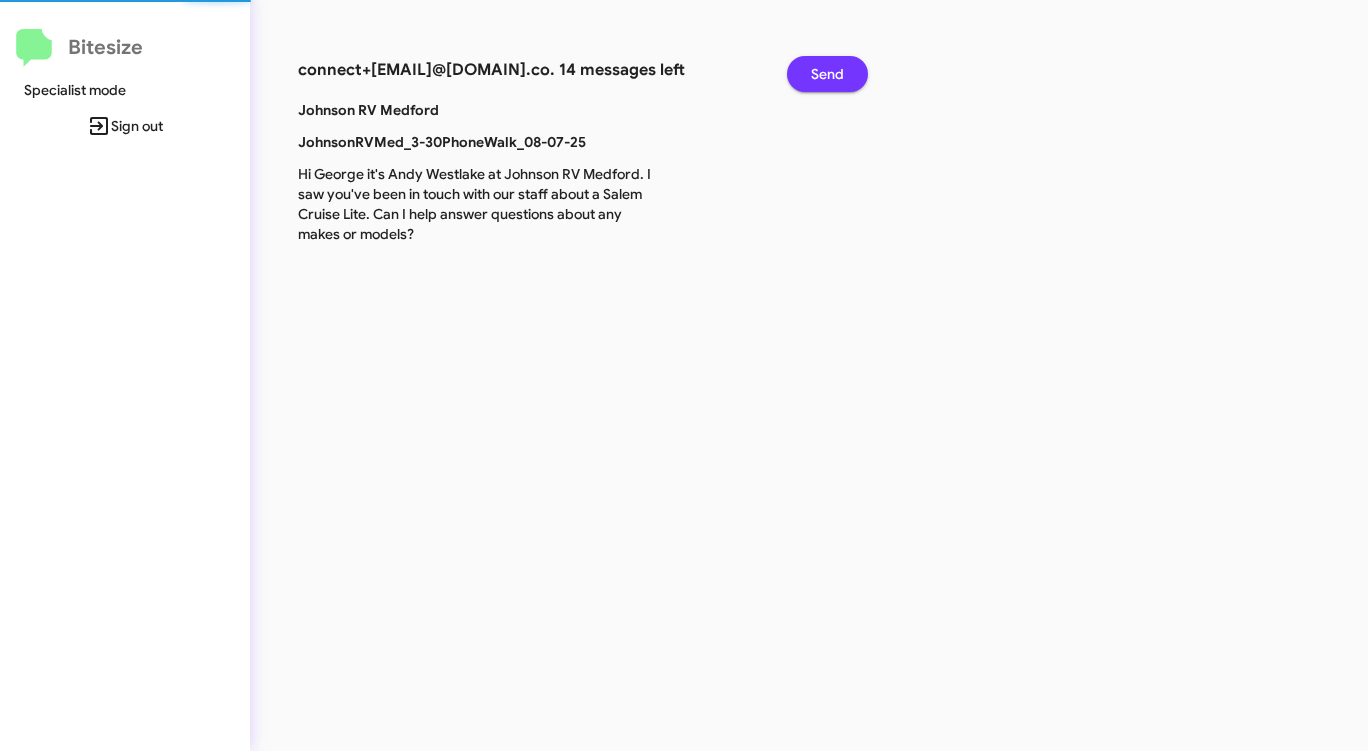 click on "Send" 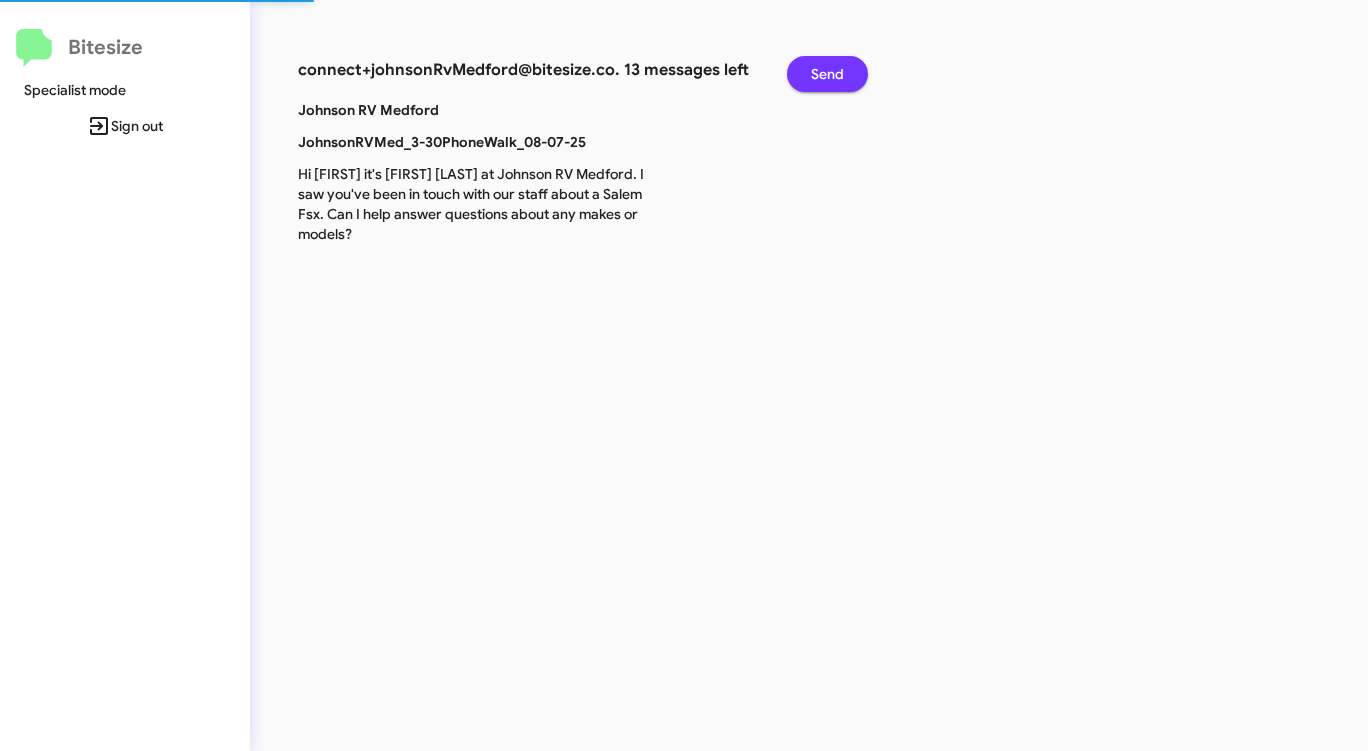 click on "Send" 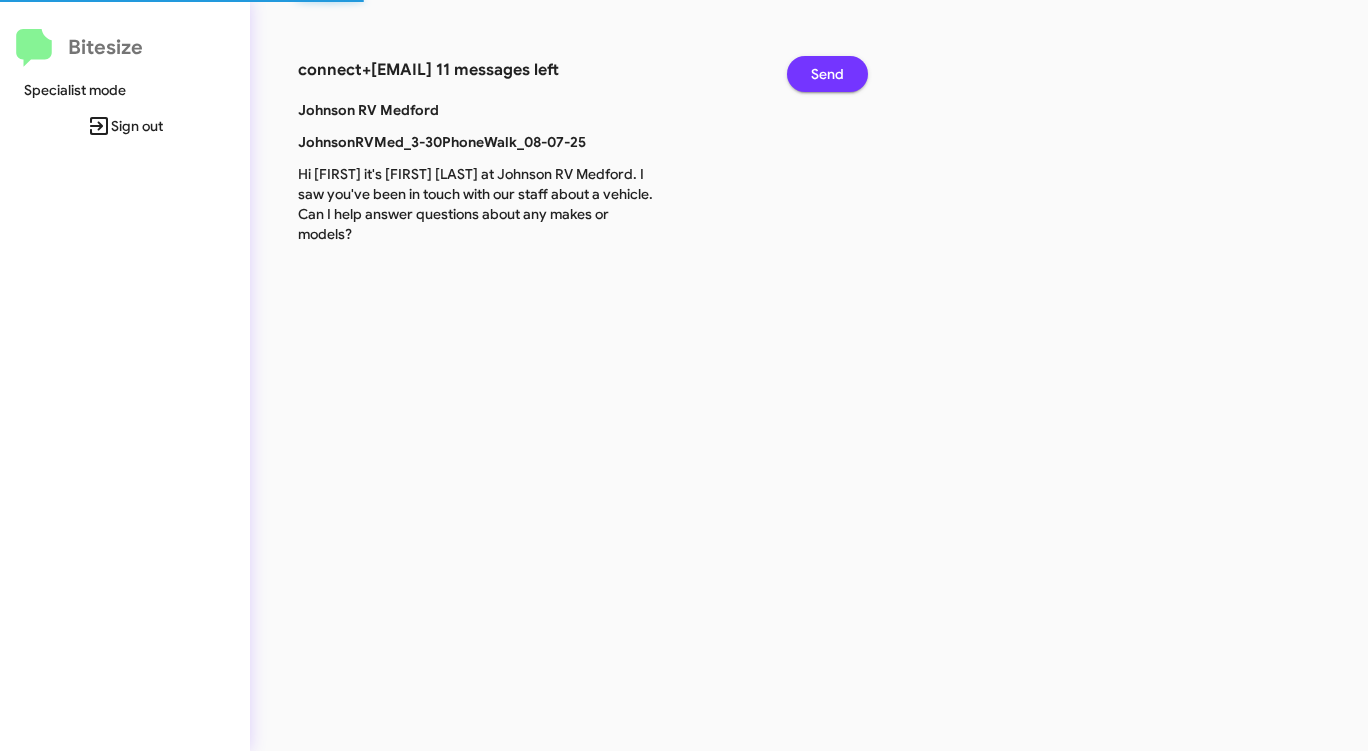 click on "Send" 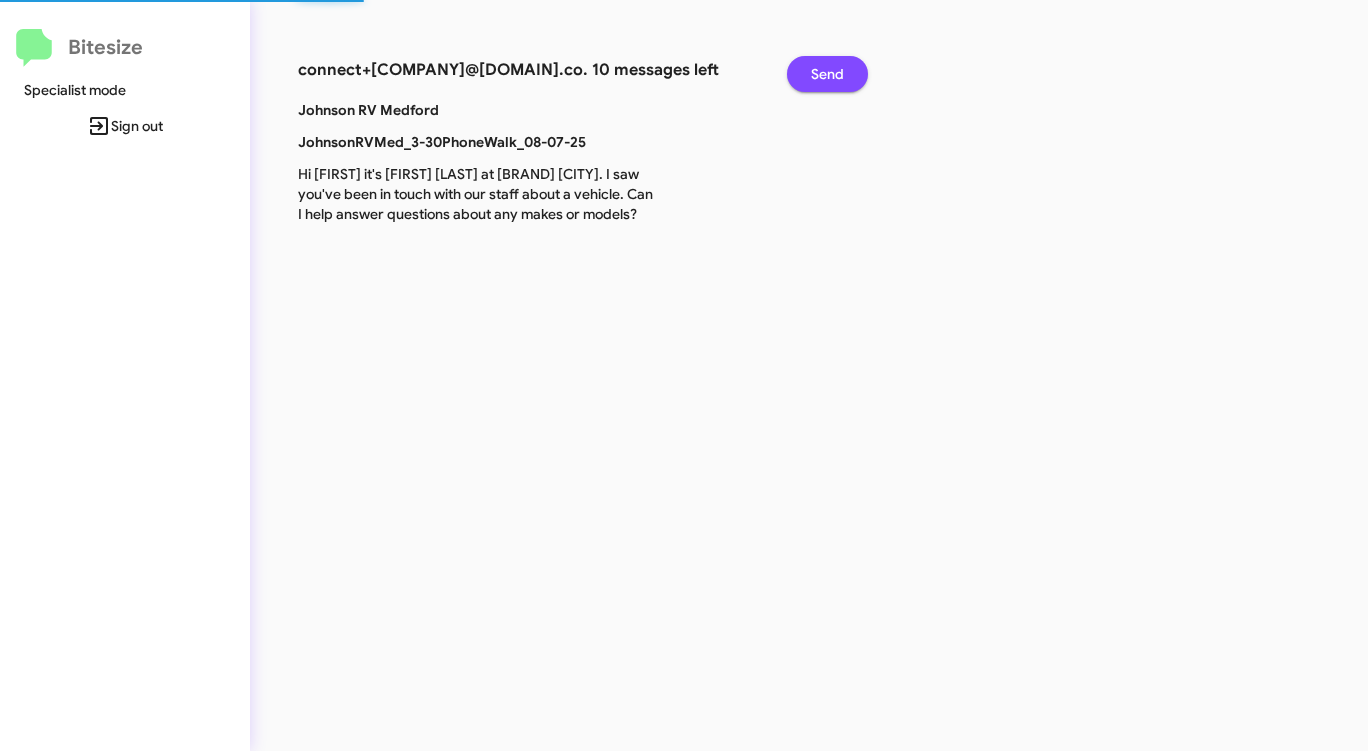 click on "Send" 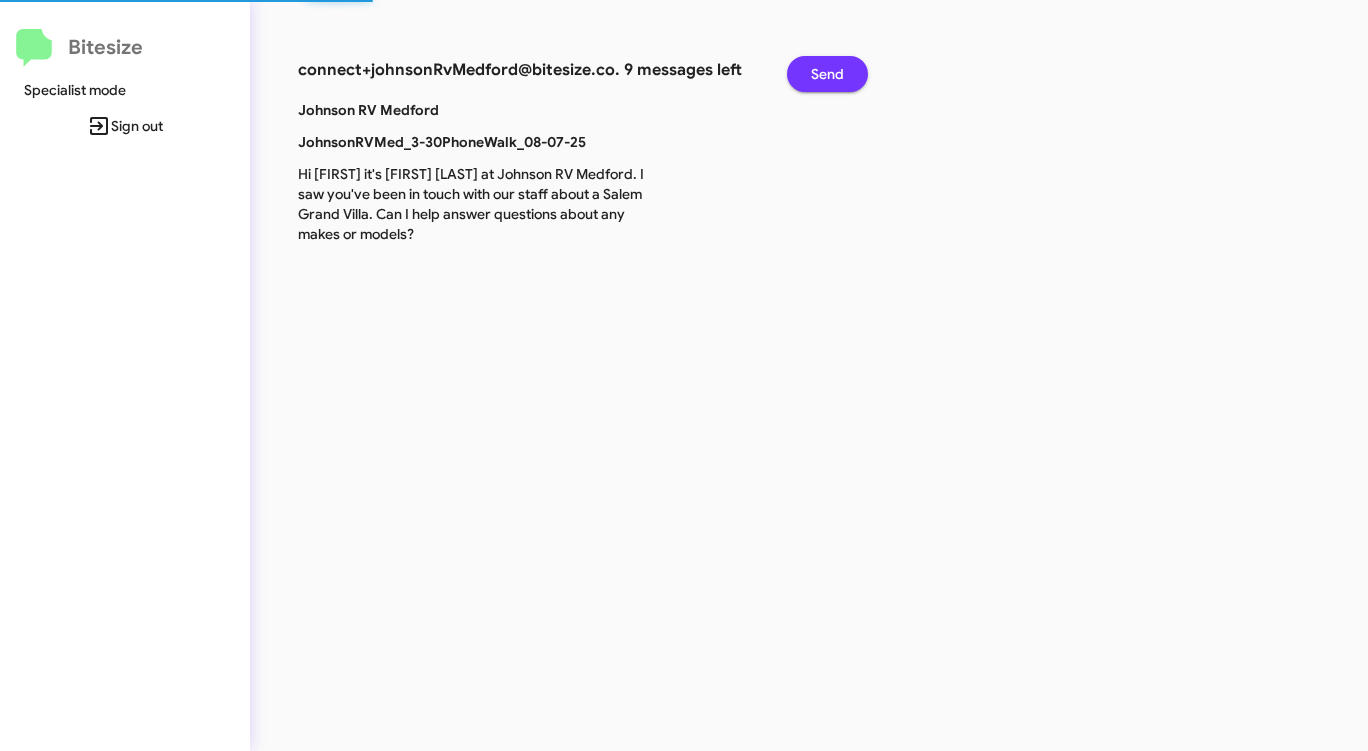 click on "Send" 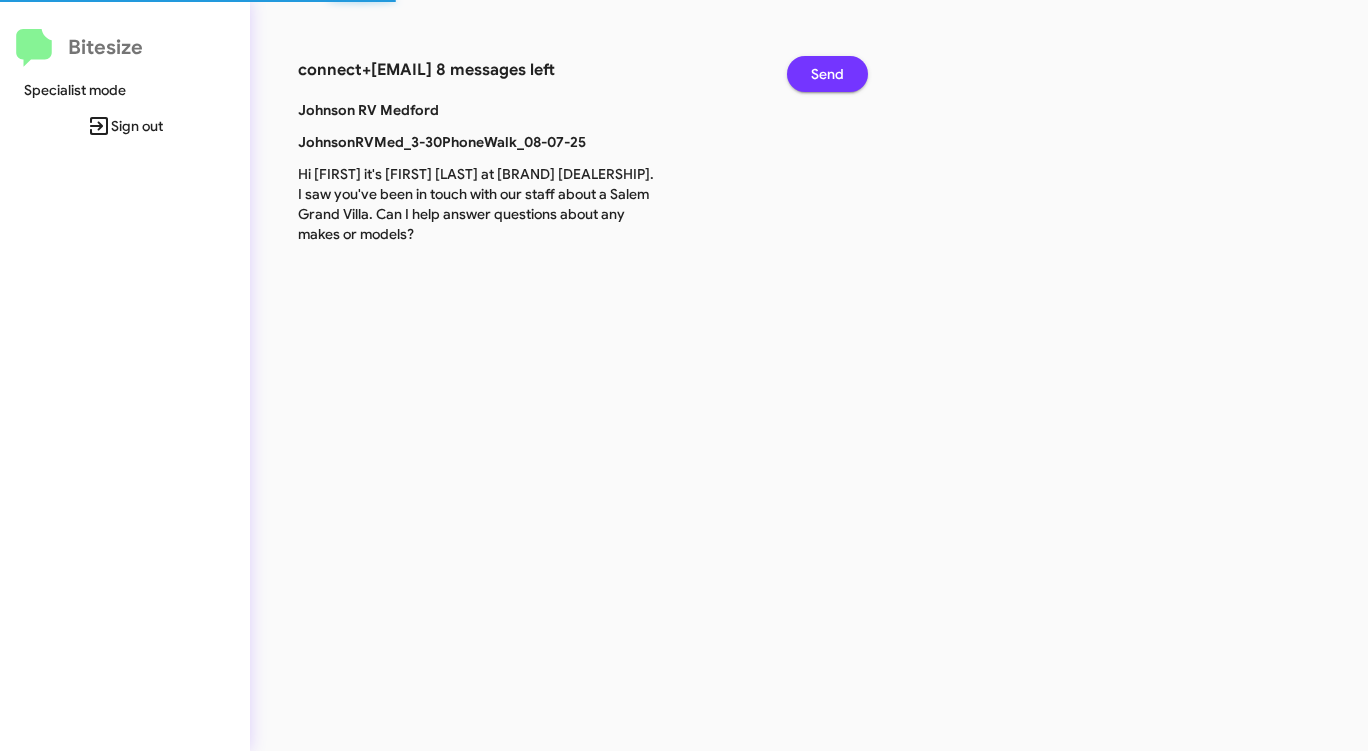 click on "Send" 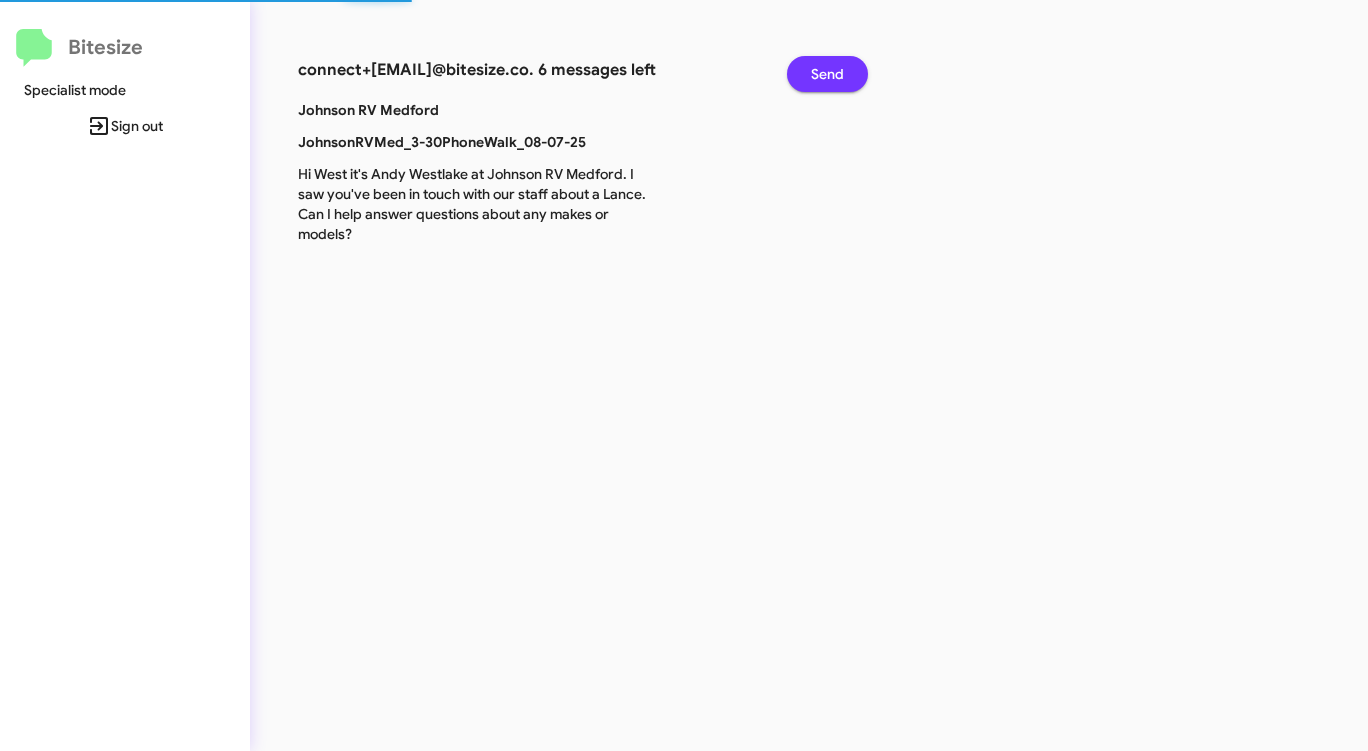 click on "Send" 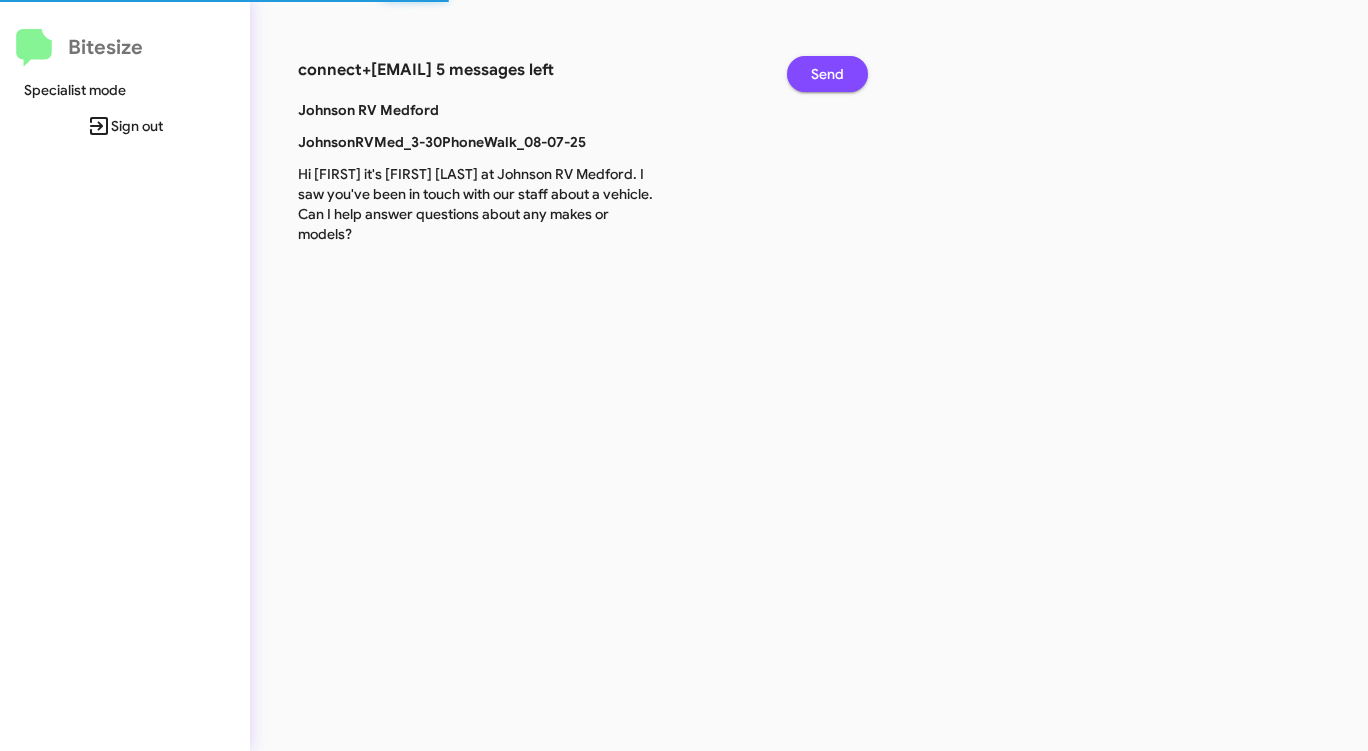 click on "Send" 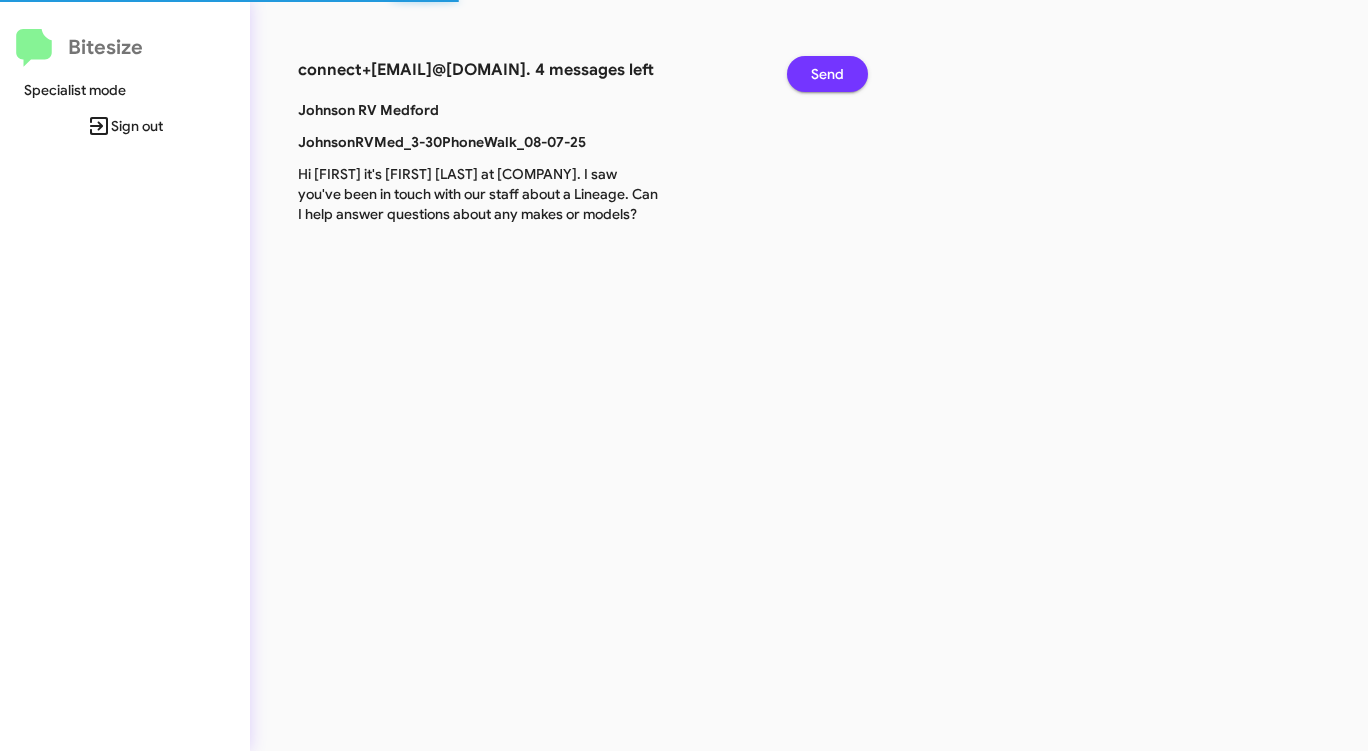 click on "Send" 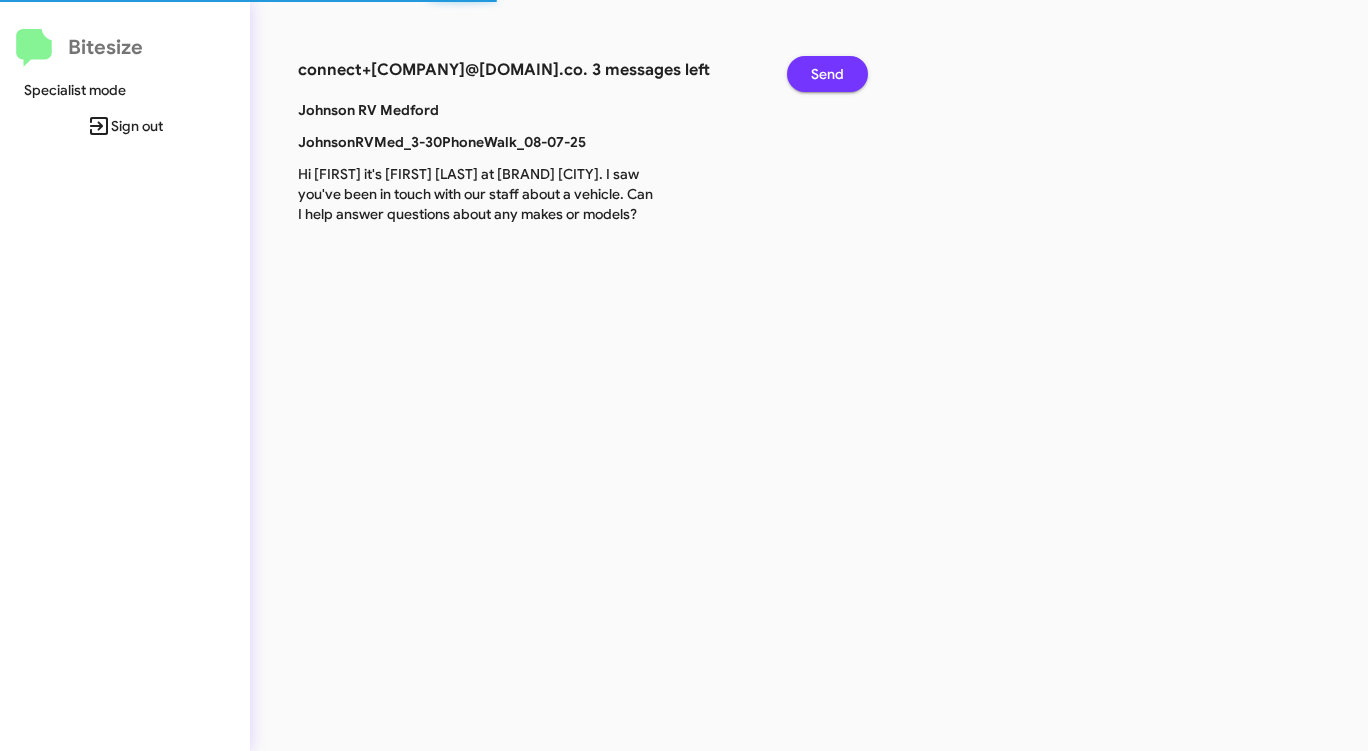 click on "Send" 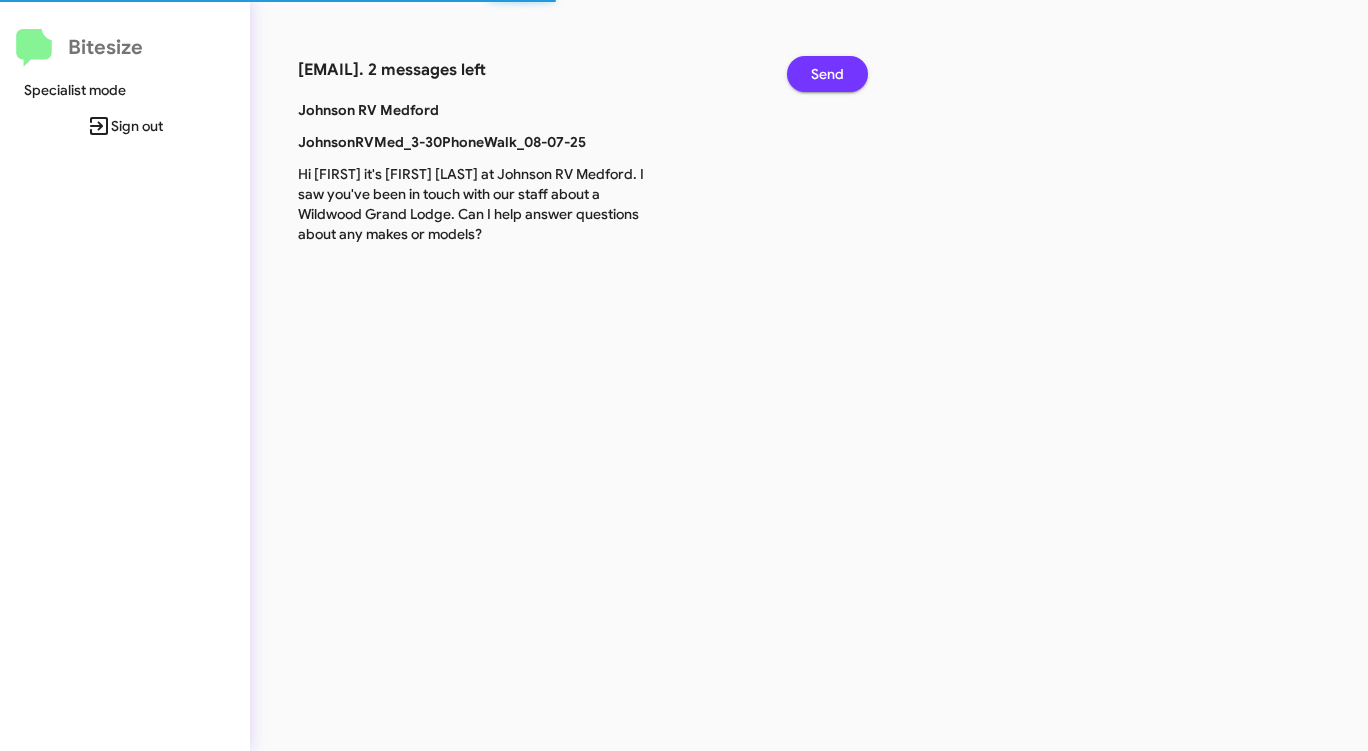 click on "Send" 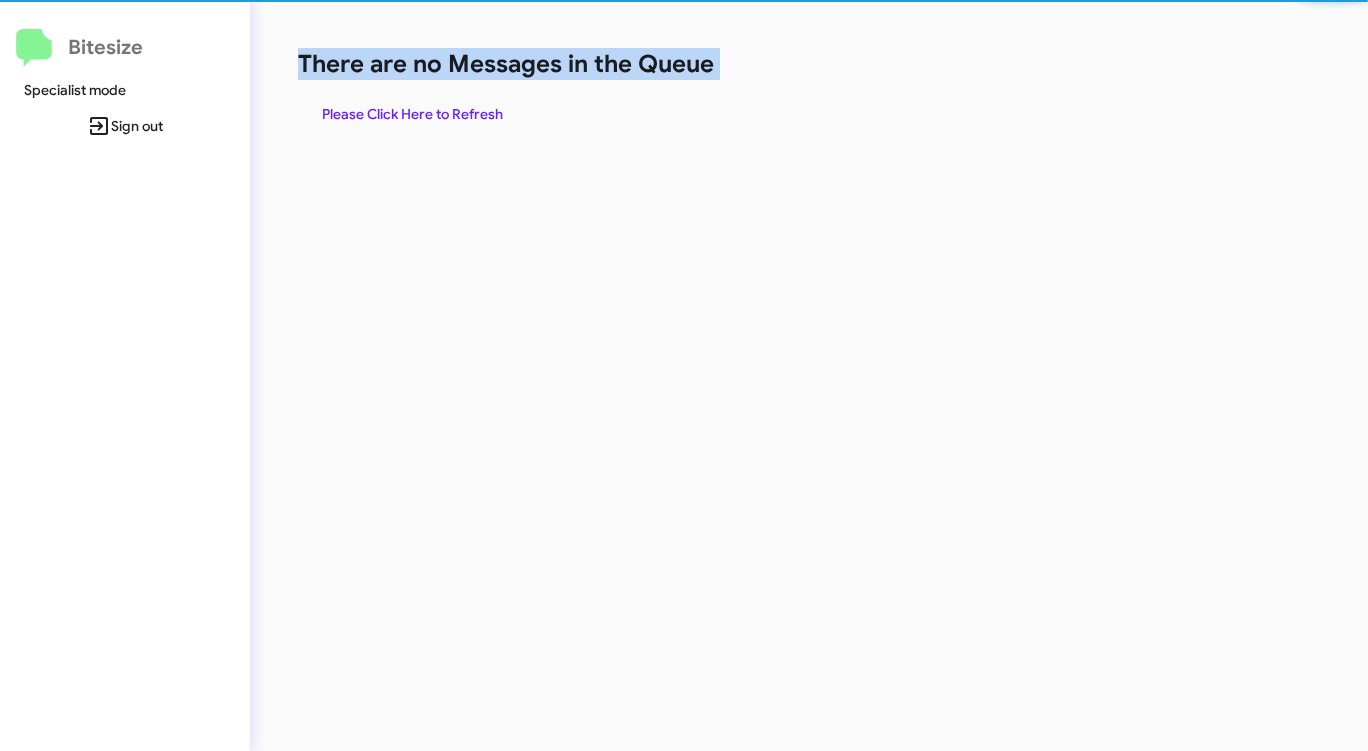 click on "There are no Messages in the Queue" 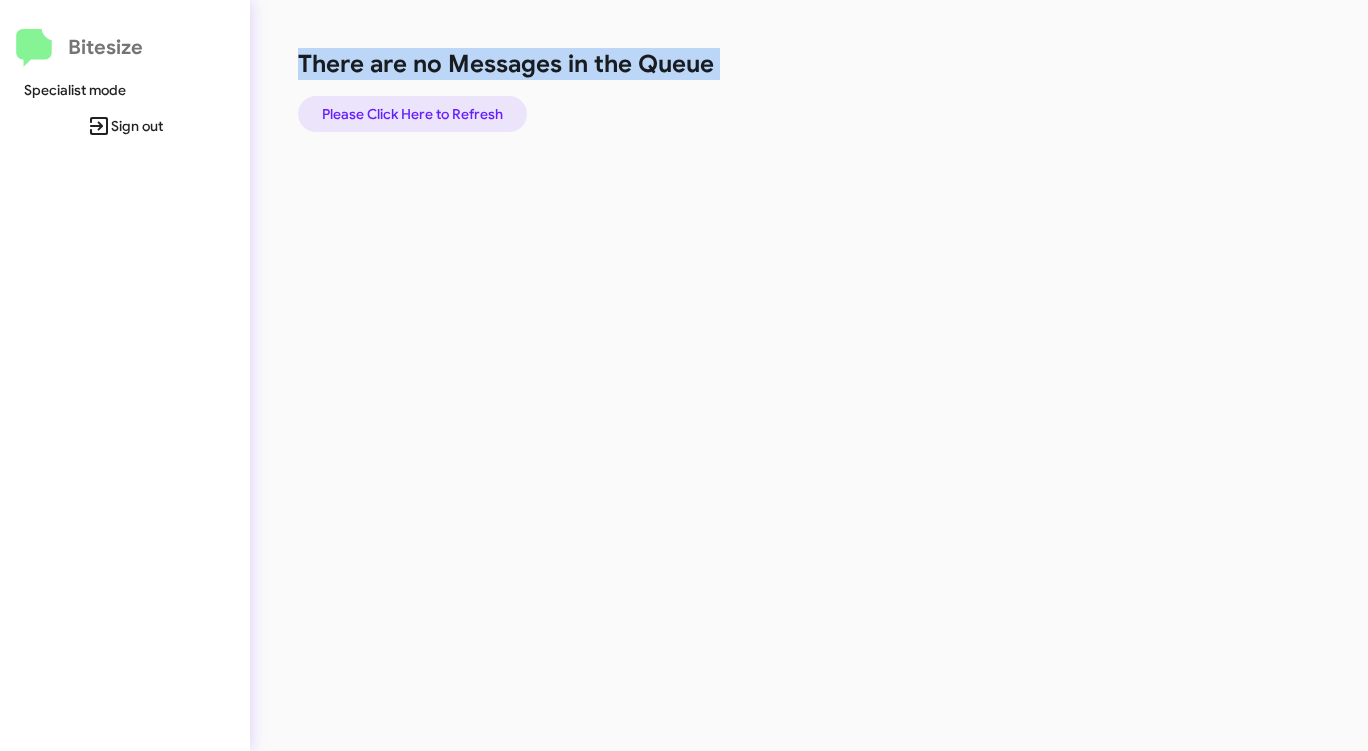 click on "Please Click Here to Refresh" 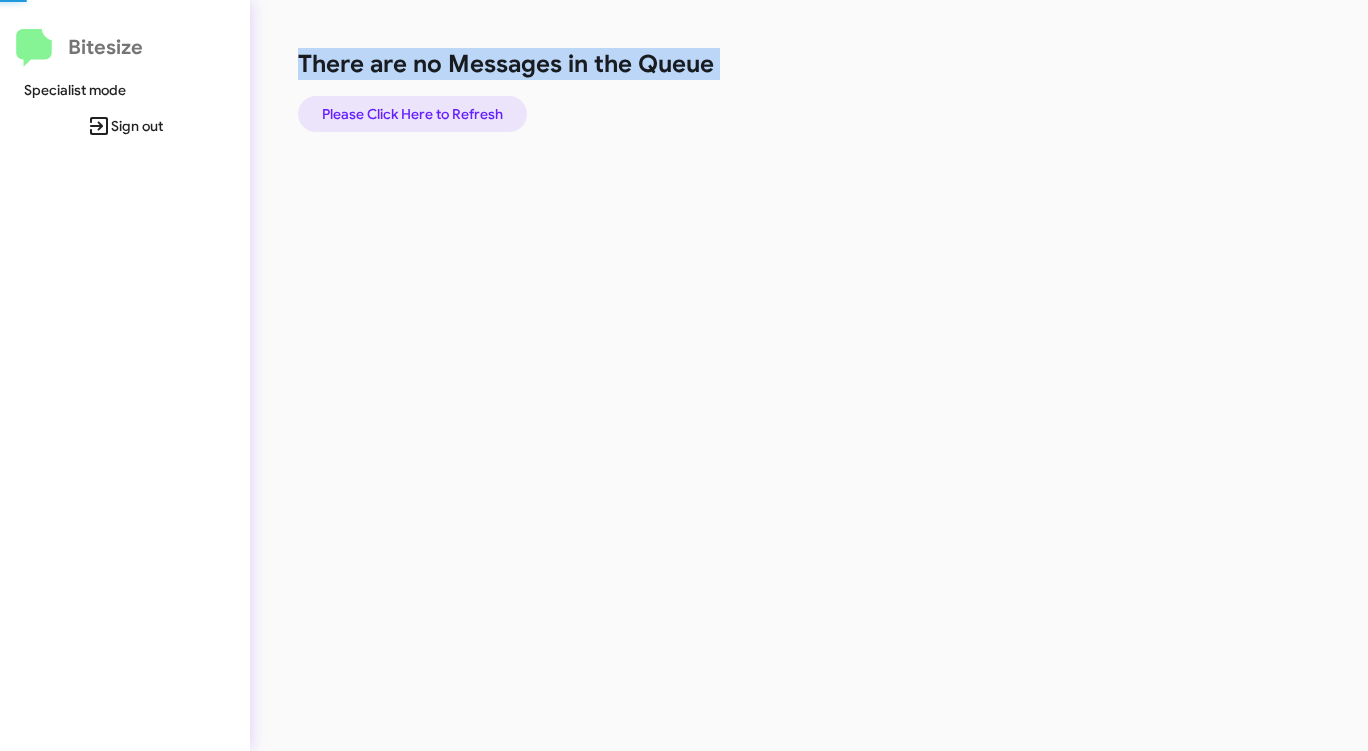 click on "Please Click Here to Refresh" 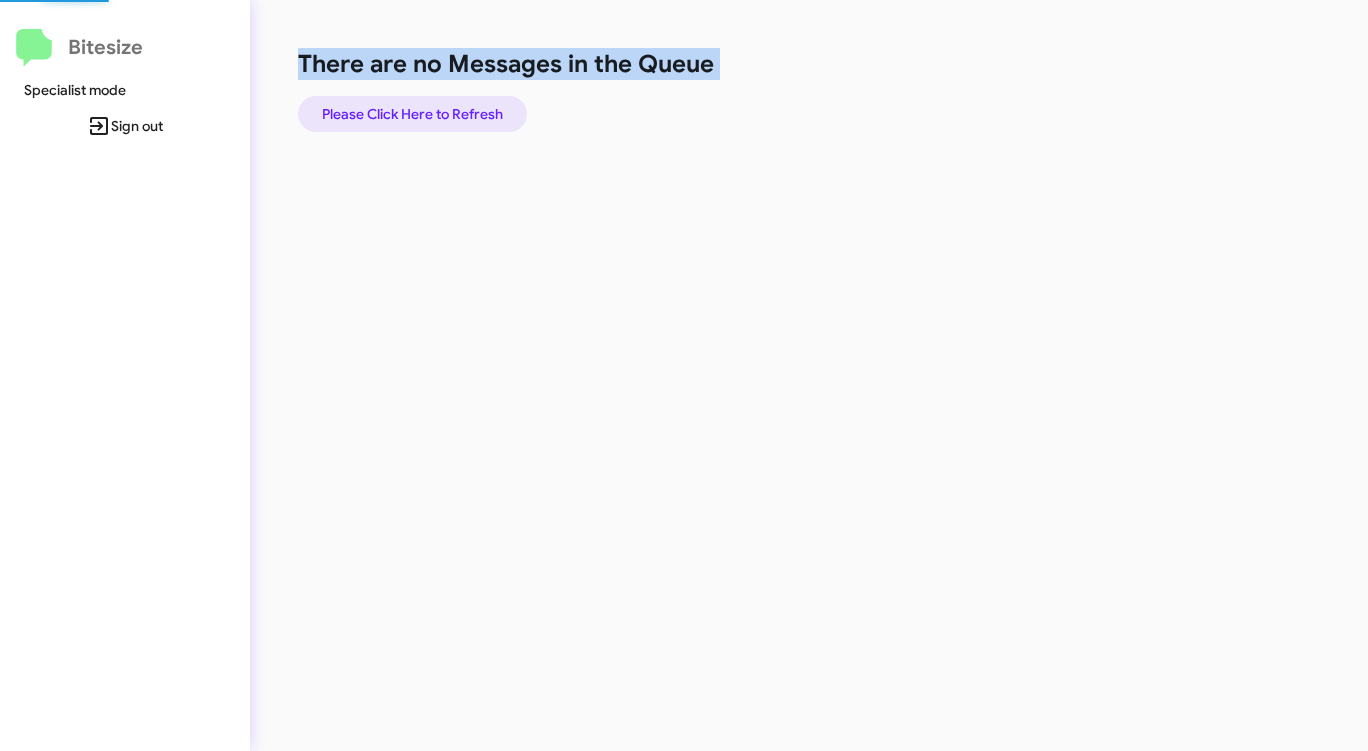 click on "Please Click Here to Refresh" 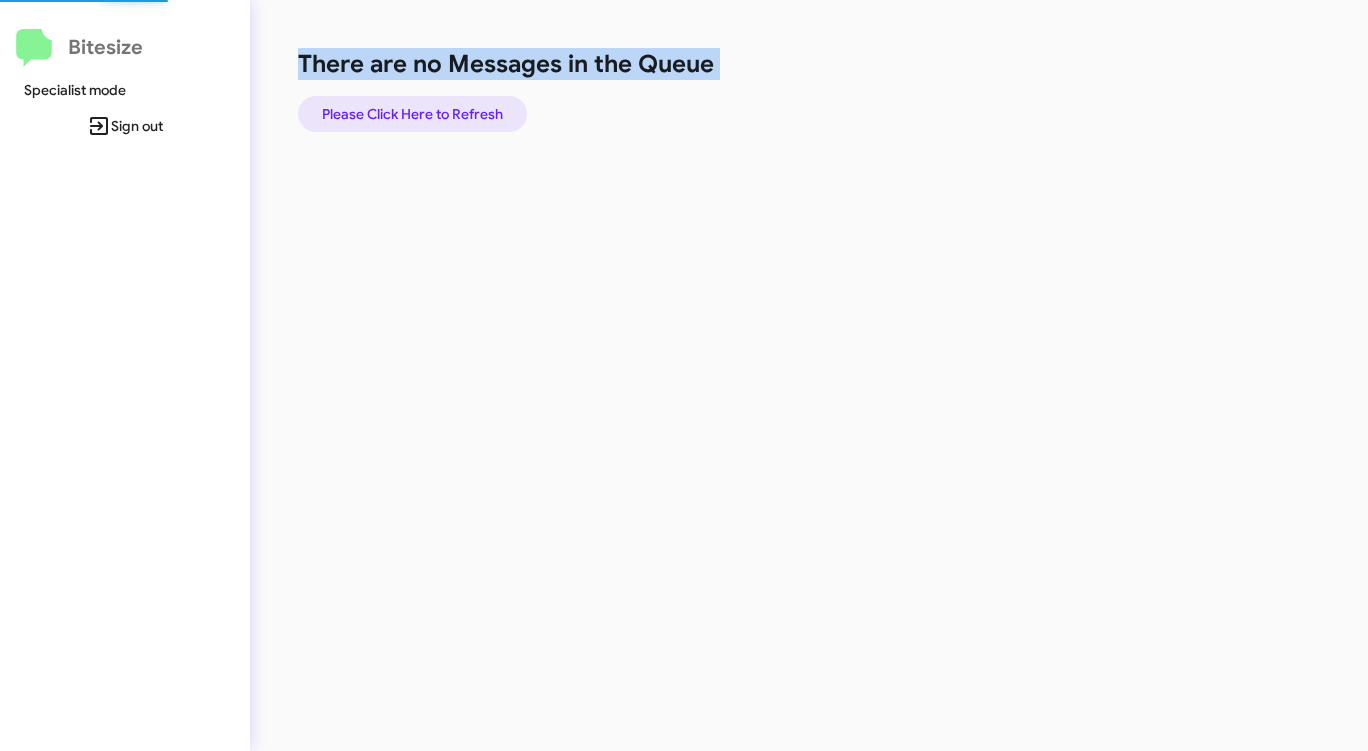 click on "Please Click Here to Refresh" 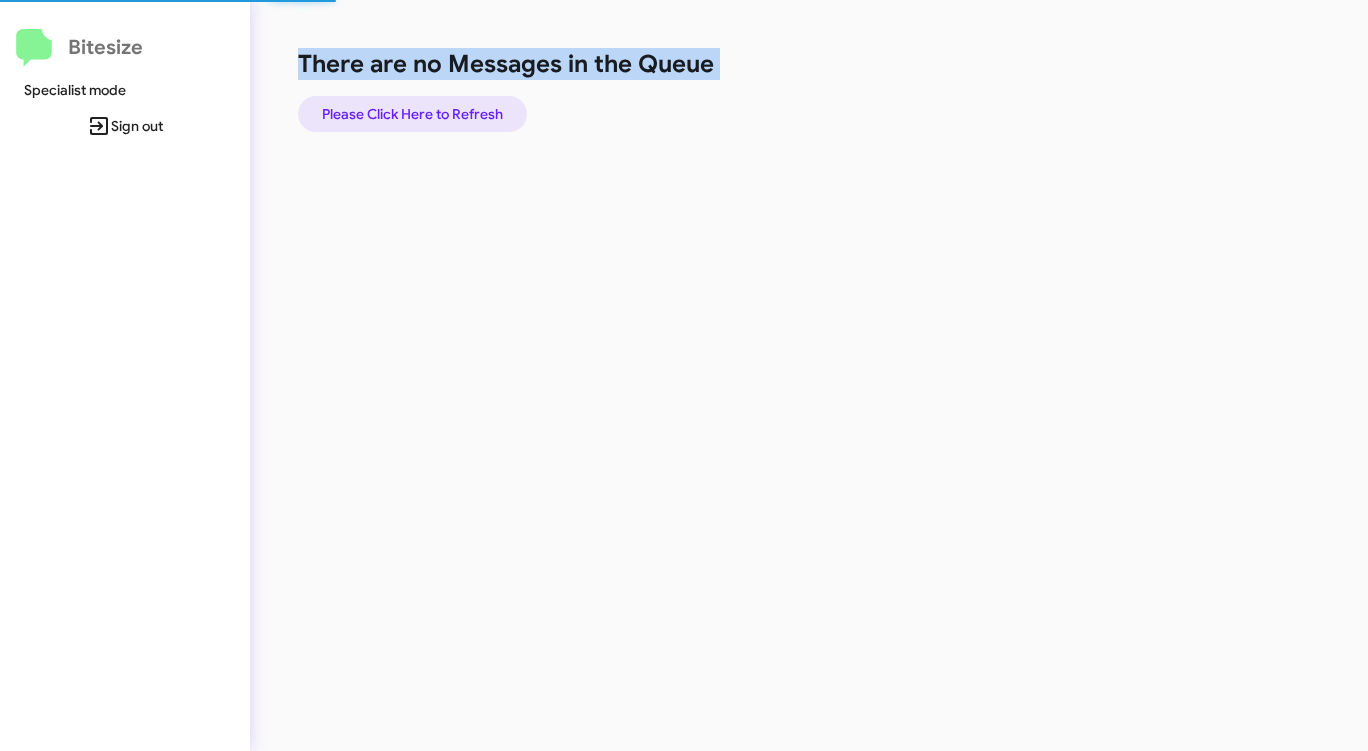click on "Please Click Here to Refresh" 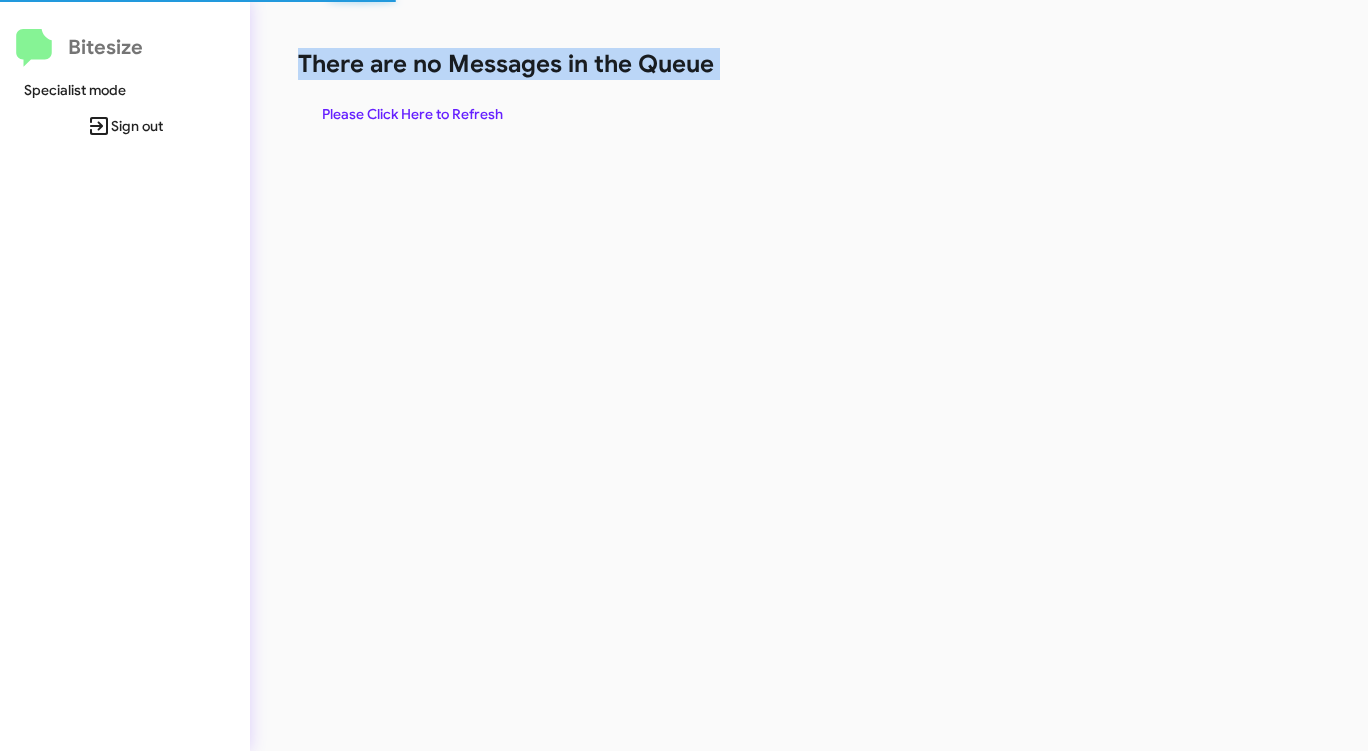 click on "Please Click Here to Refresh" 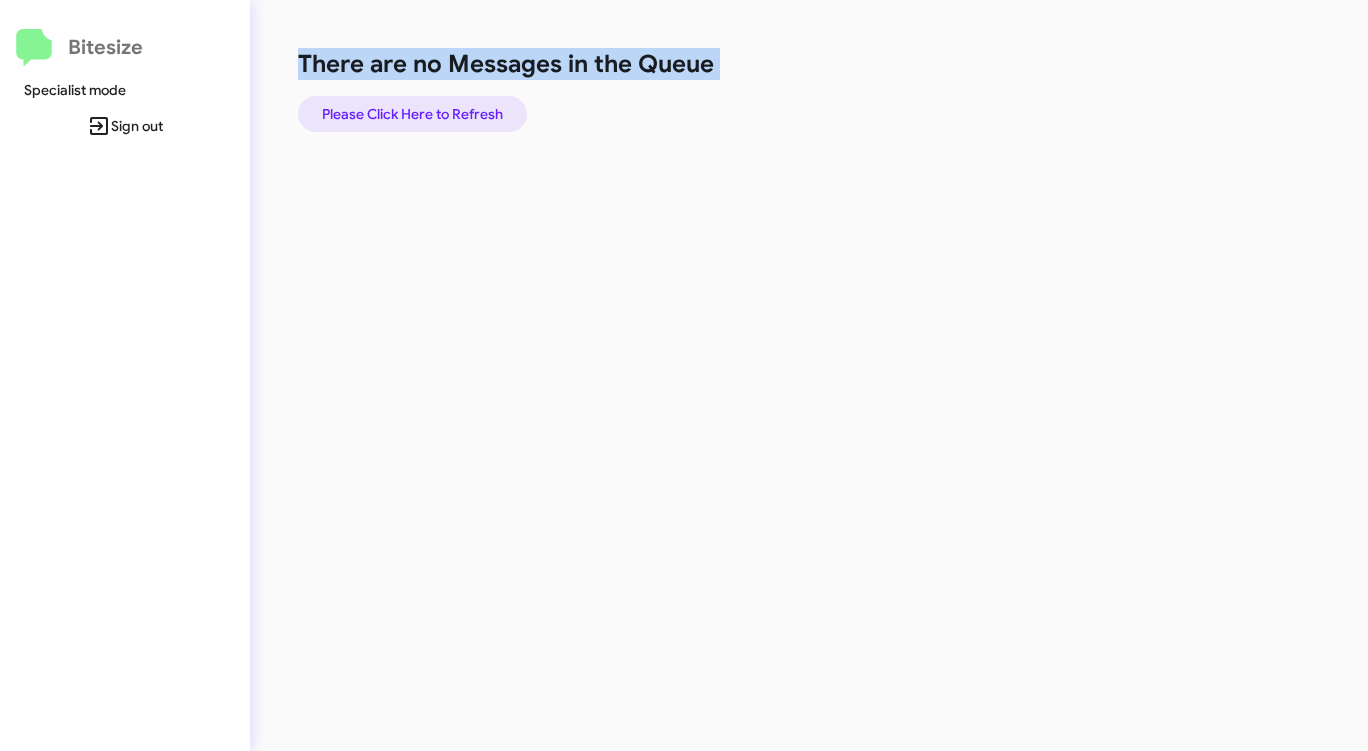 click on "Please Click Here to Refresh" 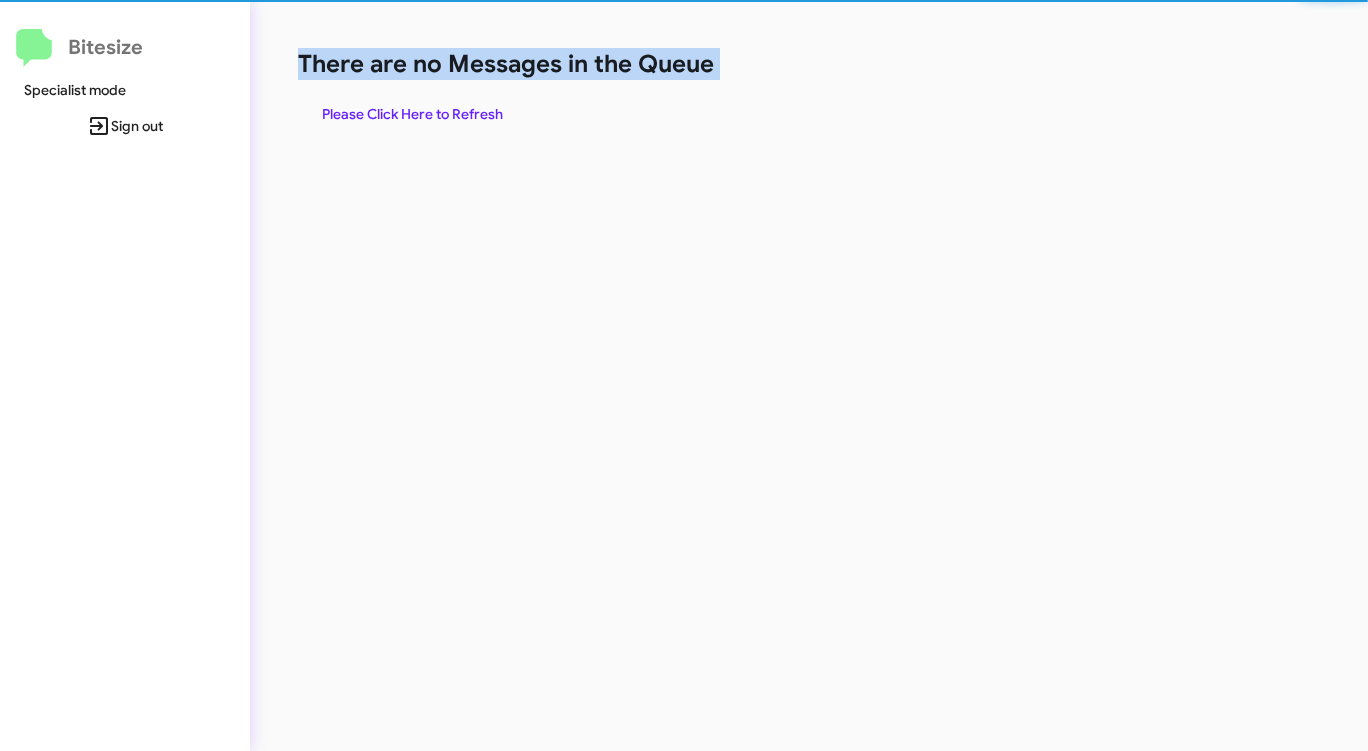 click on "There are no Messages in the Queue  Please Click Here to Refresh" 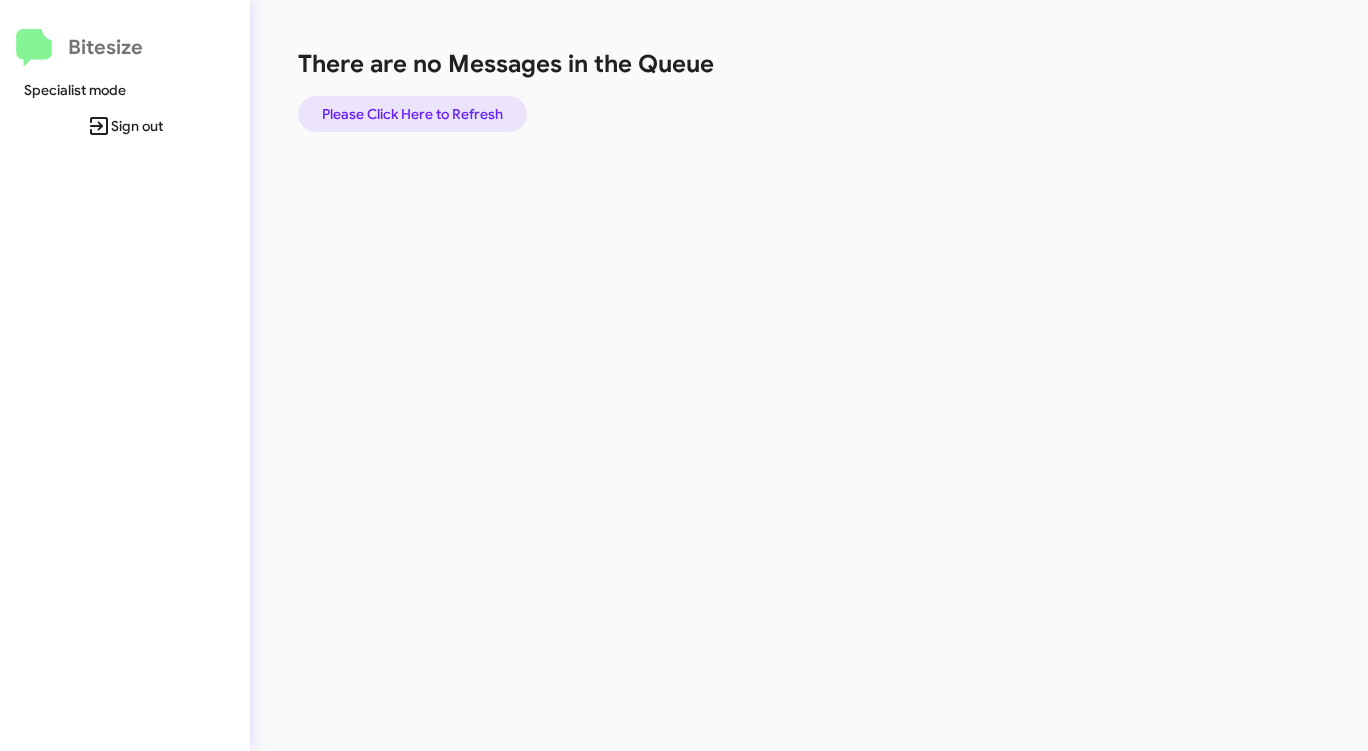 click on "Please Click Here to Refresh" 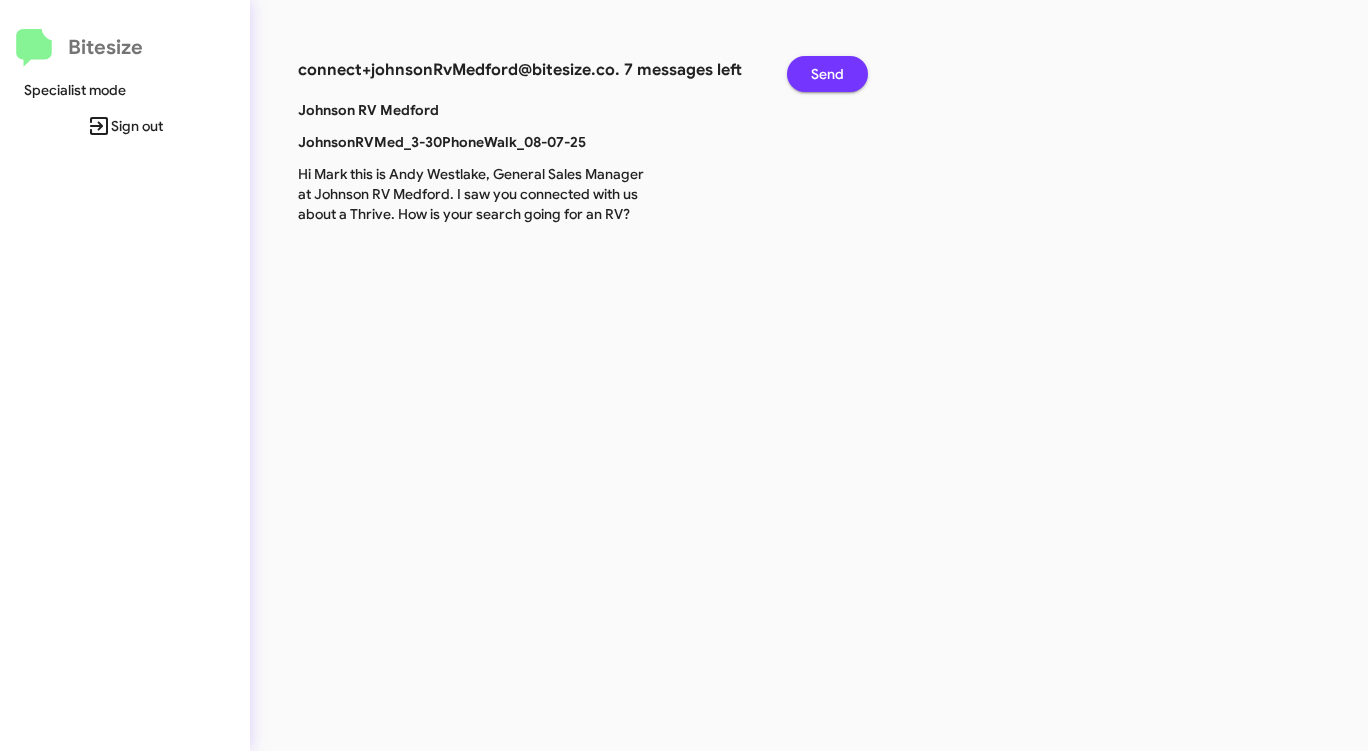 click on "Send" 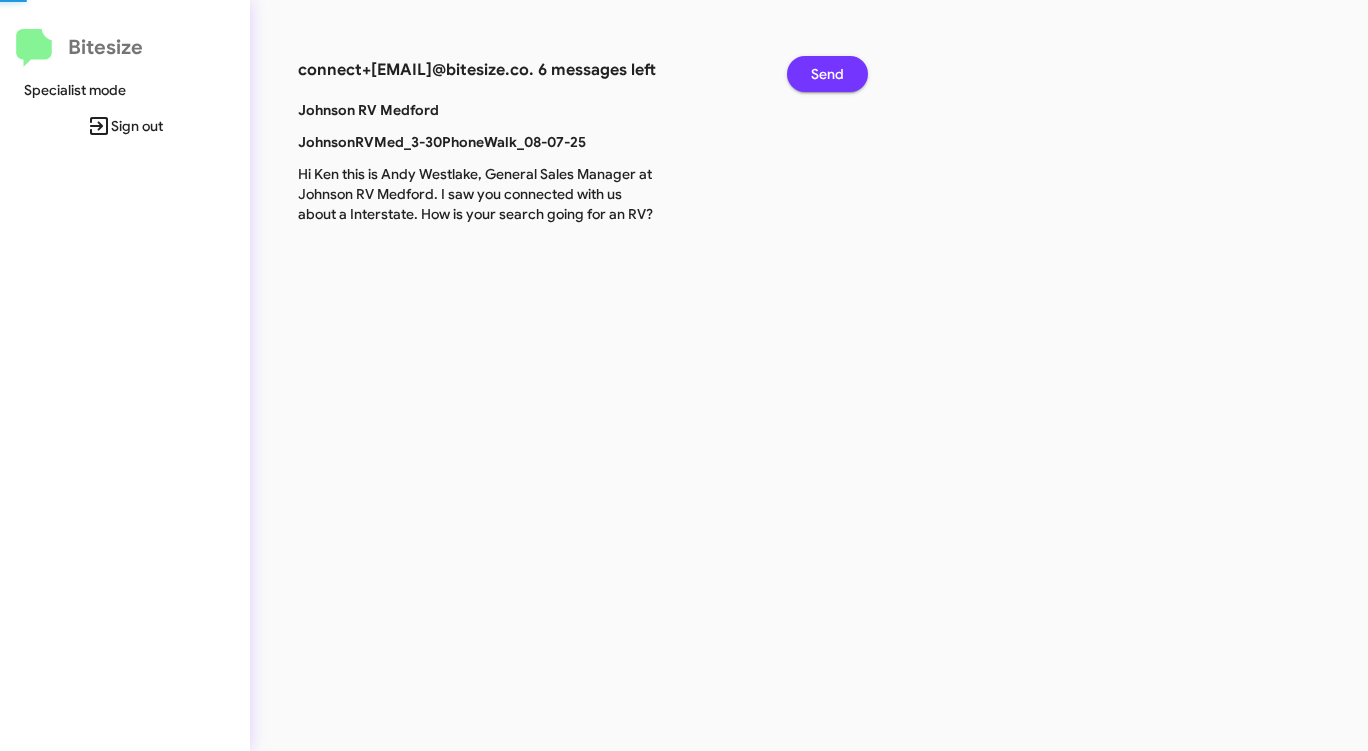 click on "Send" 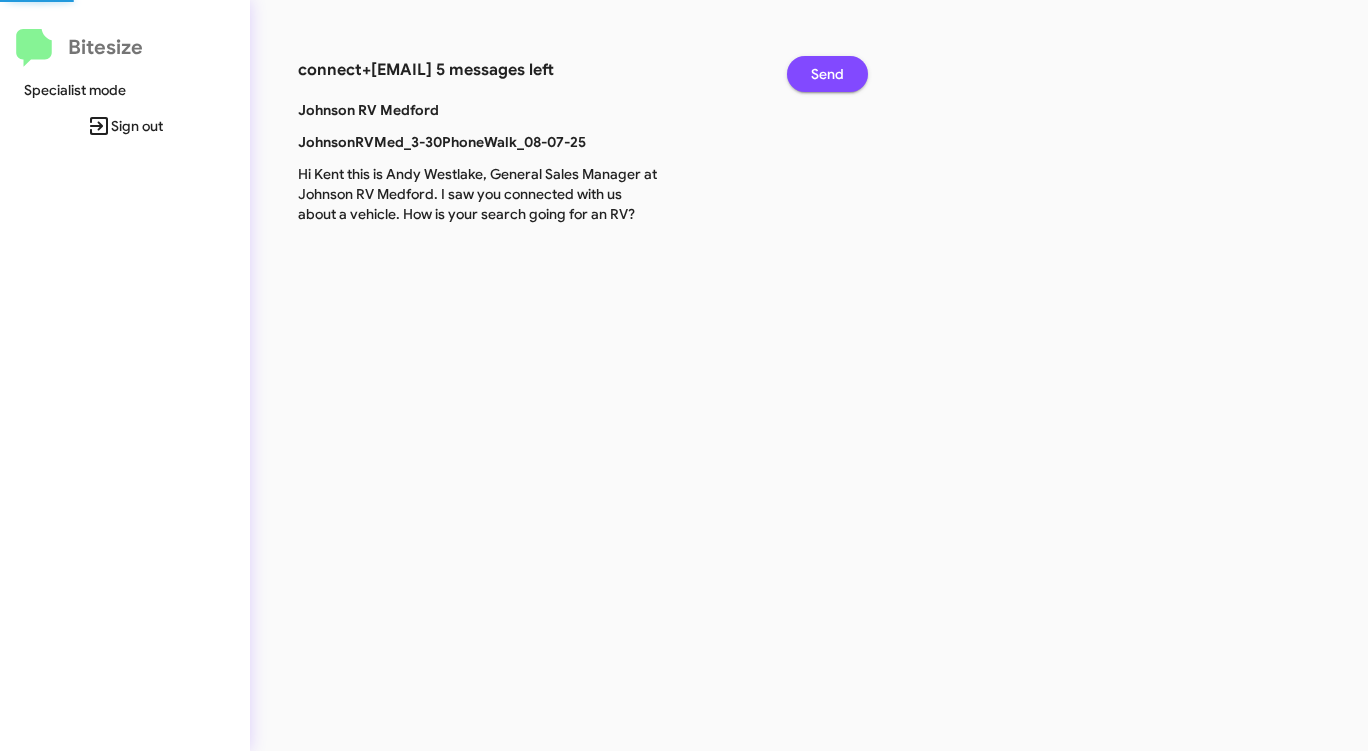 click on "Send" 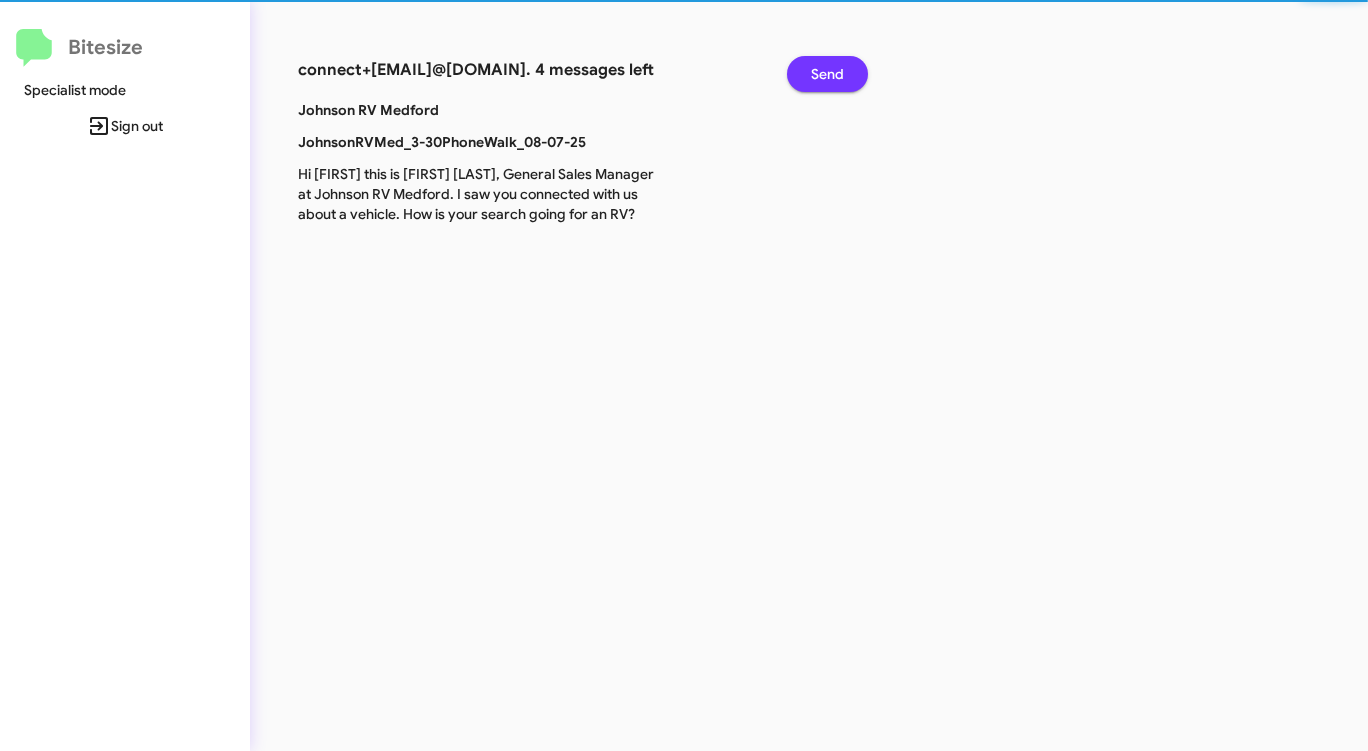 click on "Send" 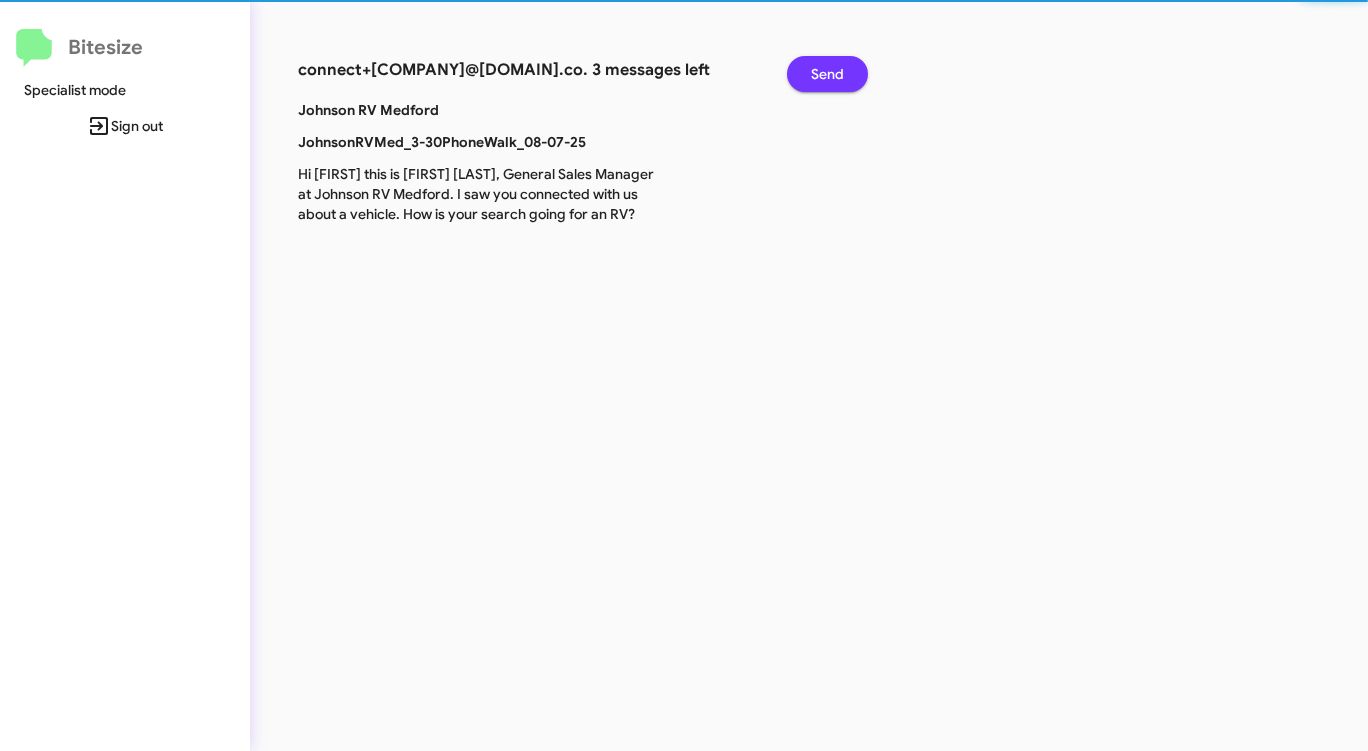 click on "Send" 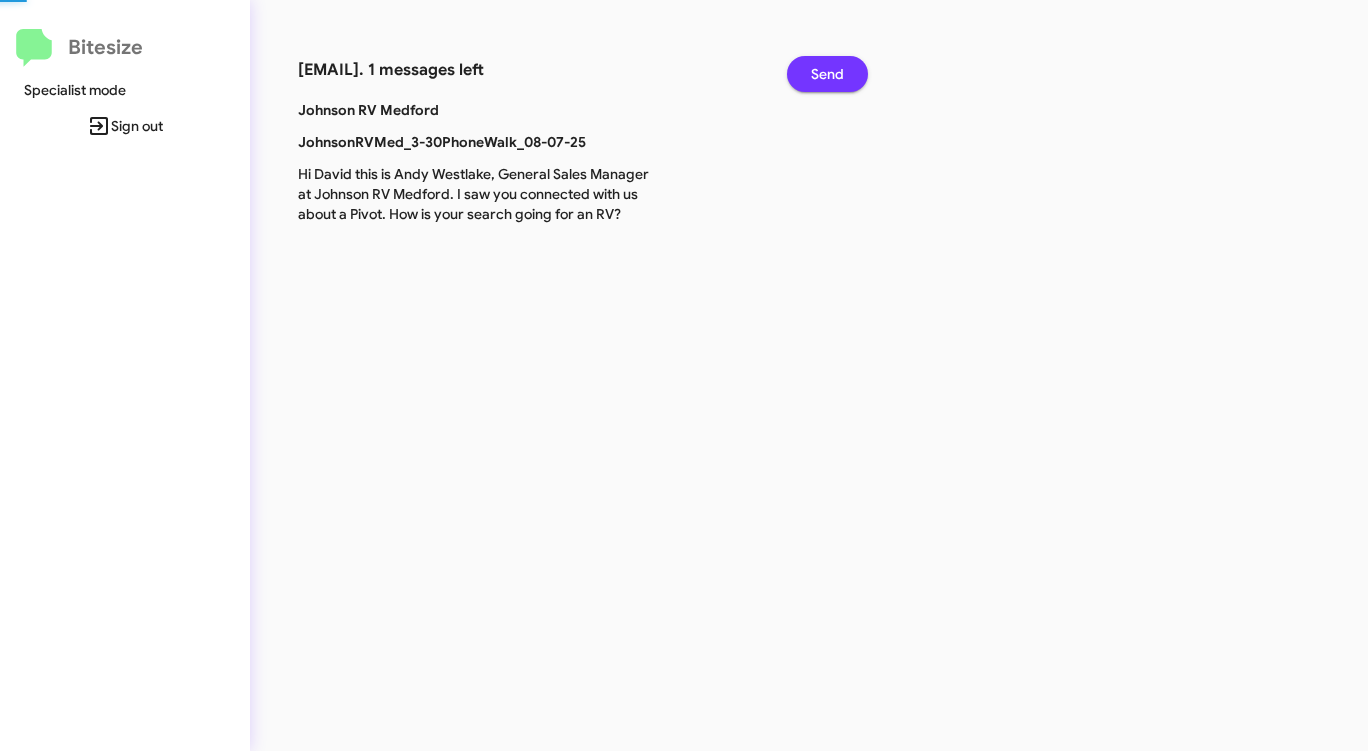 click on "Send" 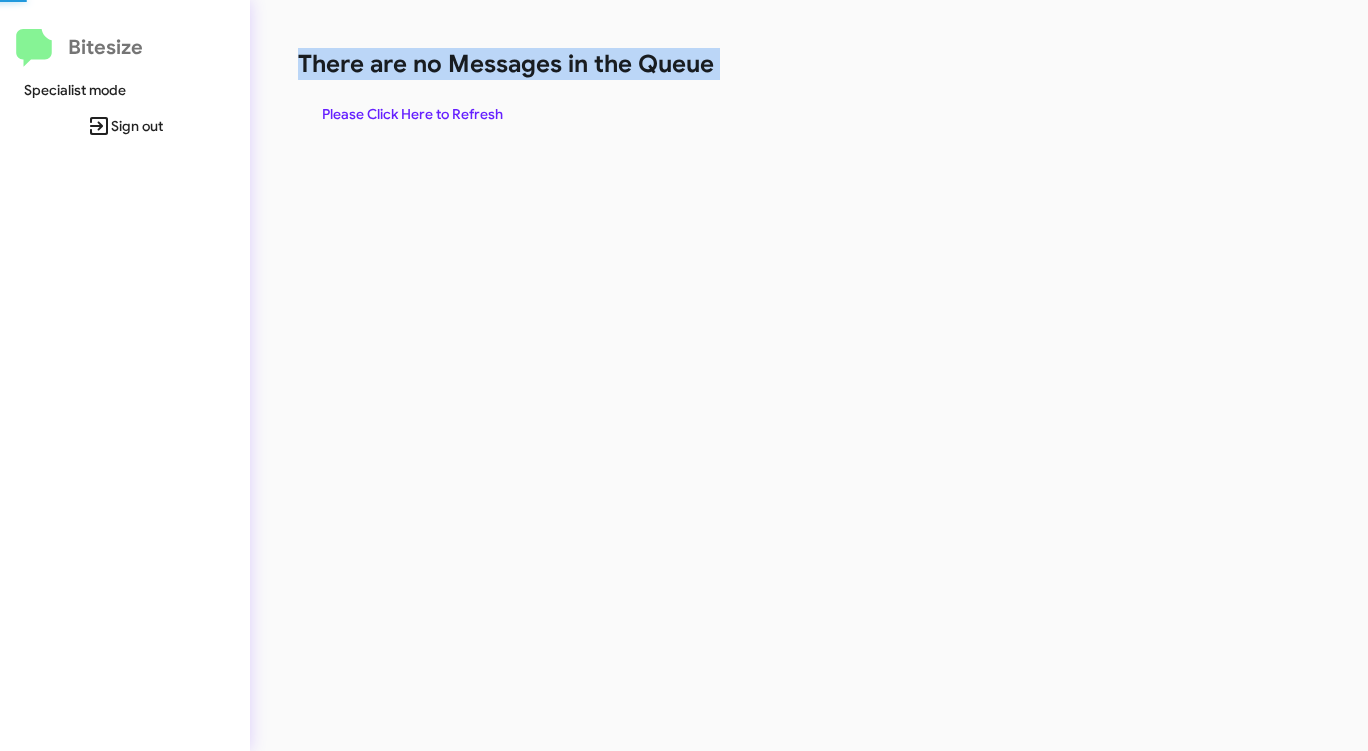 click on "There are no Messages in the Queue" 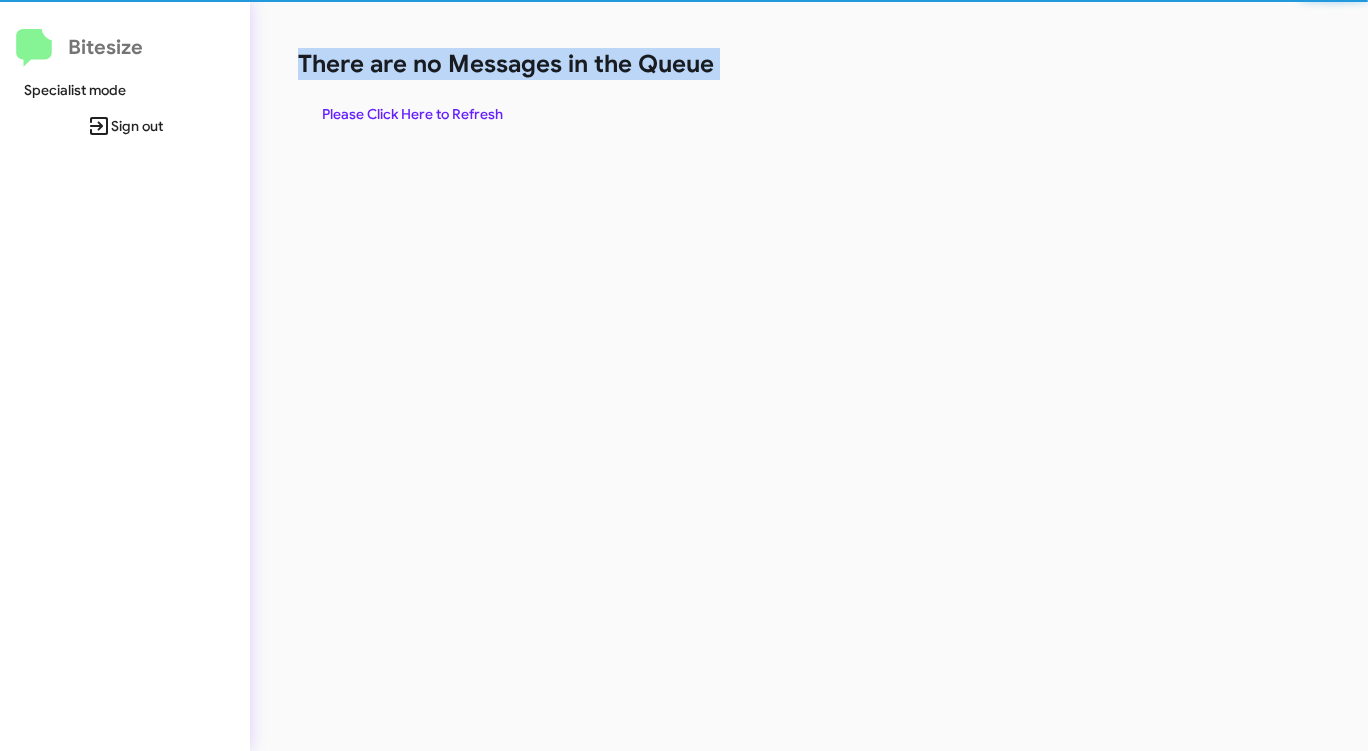 click on "There are no Messages in the Queue" 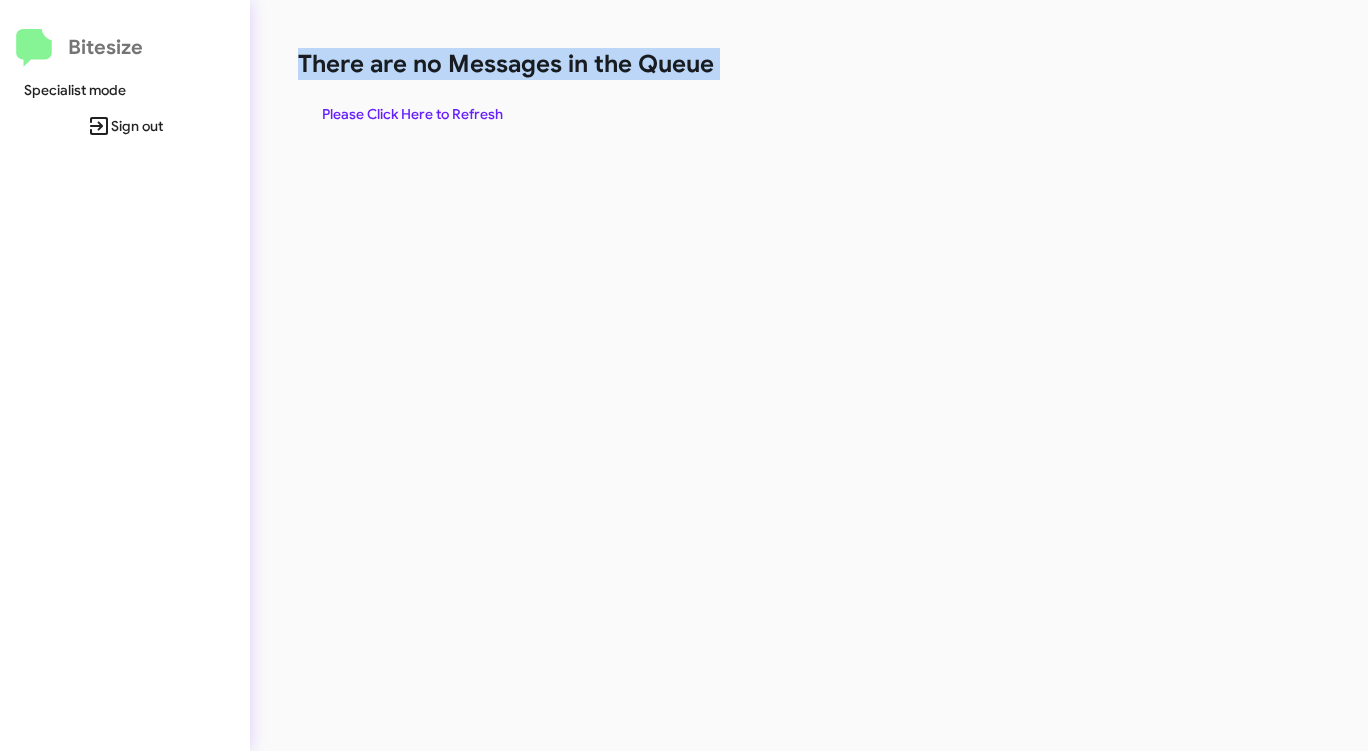 click on "There are no Messages in the Queue" 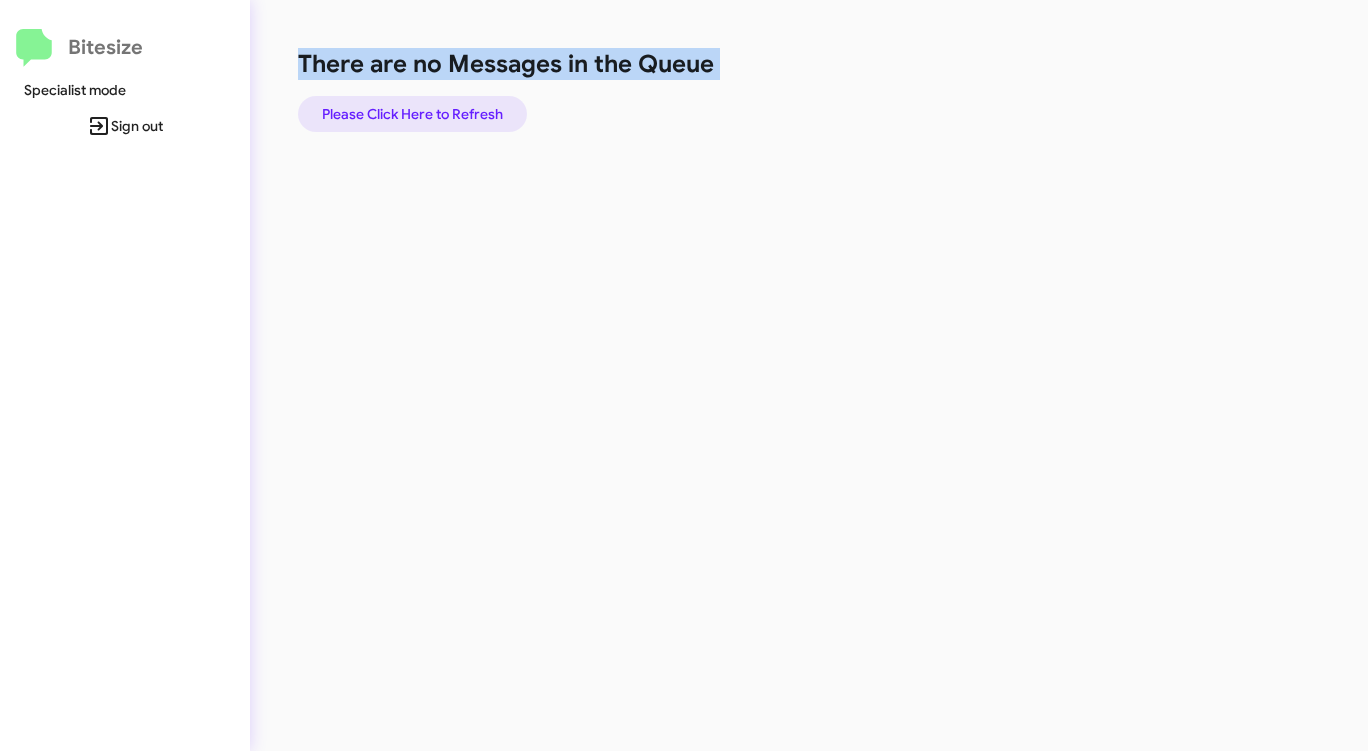 click on "Please Click Here to Refresh" 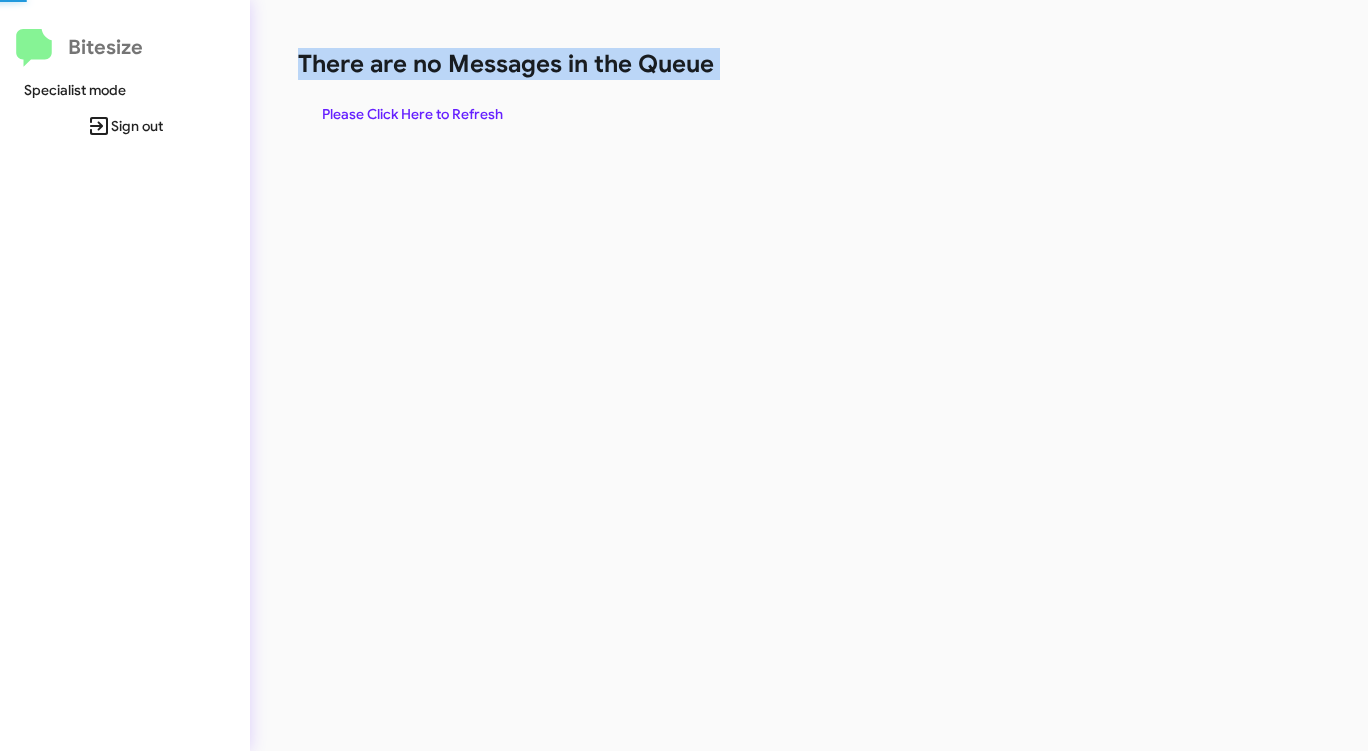 click on "Please Click Here to Refresh" 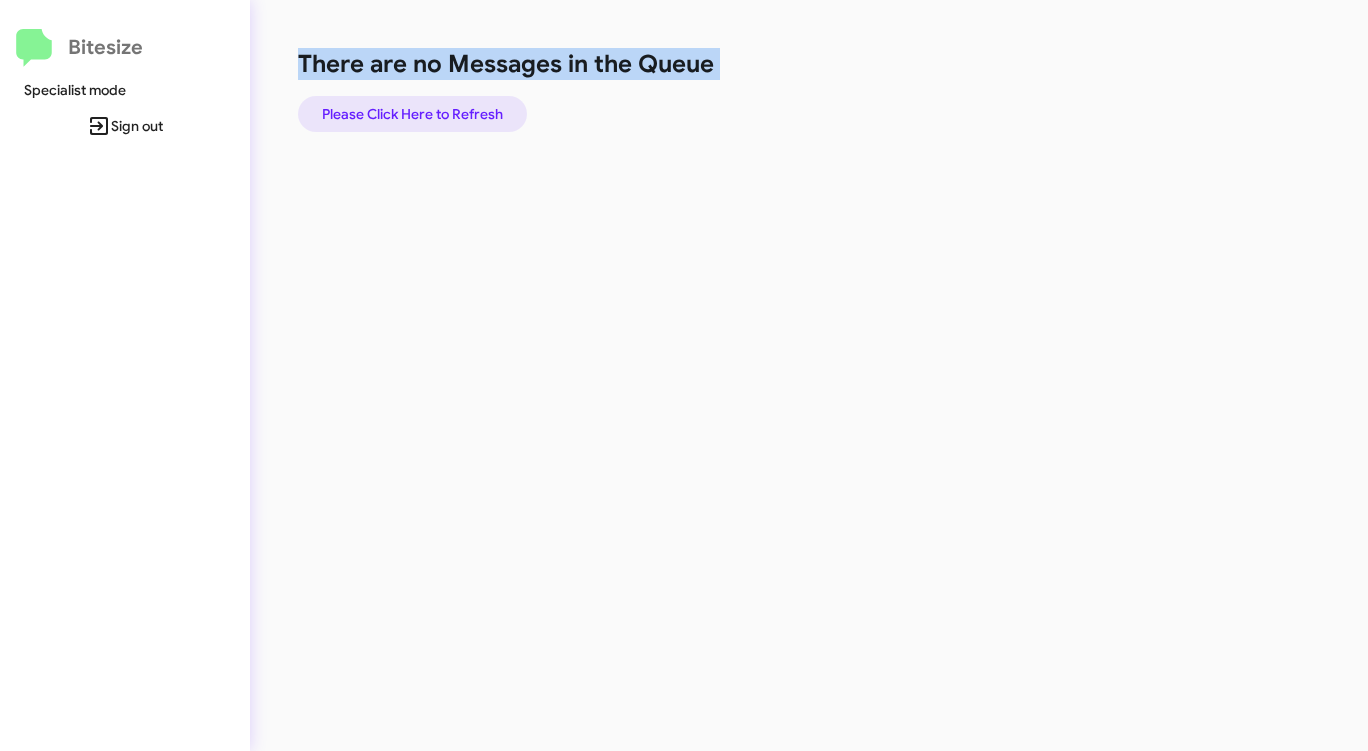click on "Please Click Here to Refresh" 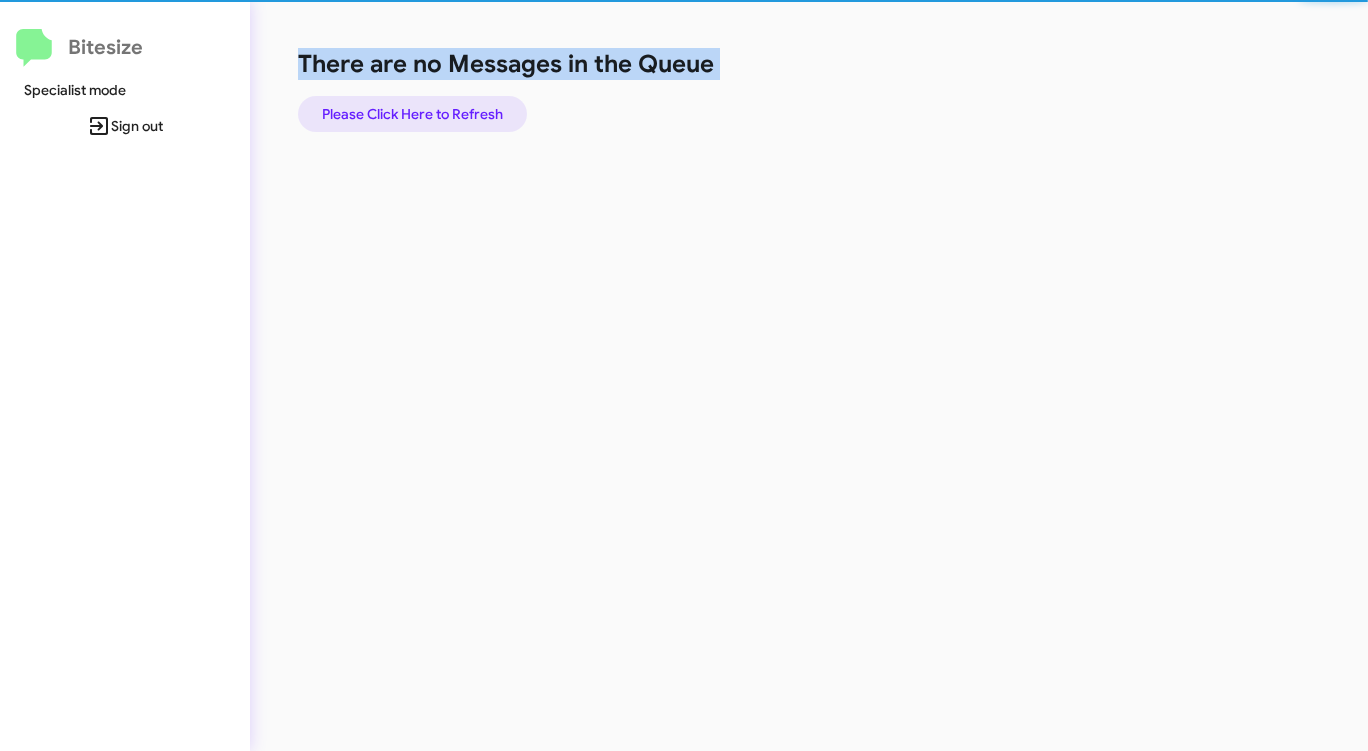 click on "Please Click Here to Refresh" 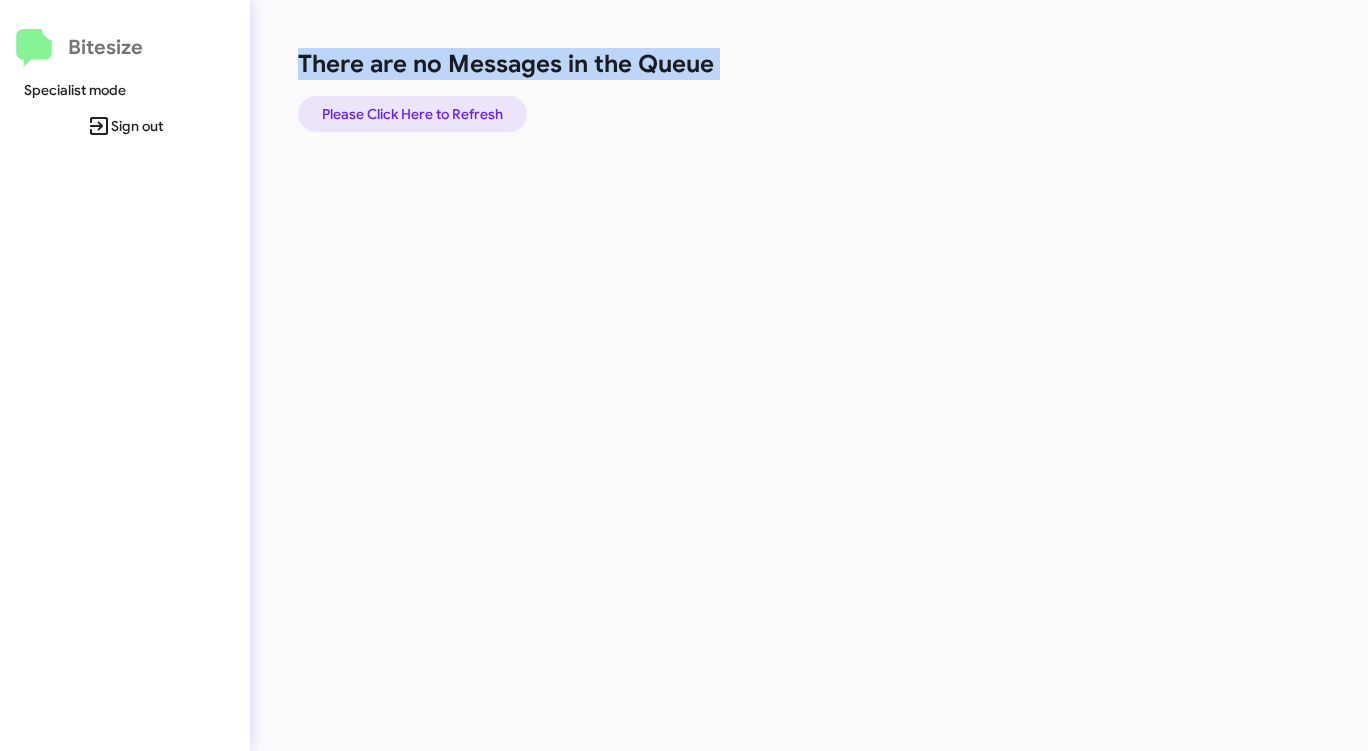 click on "Please Click Here to Refresh" 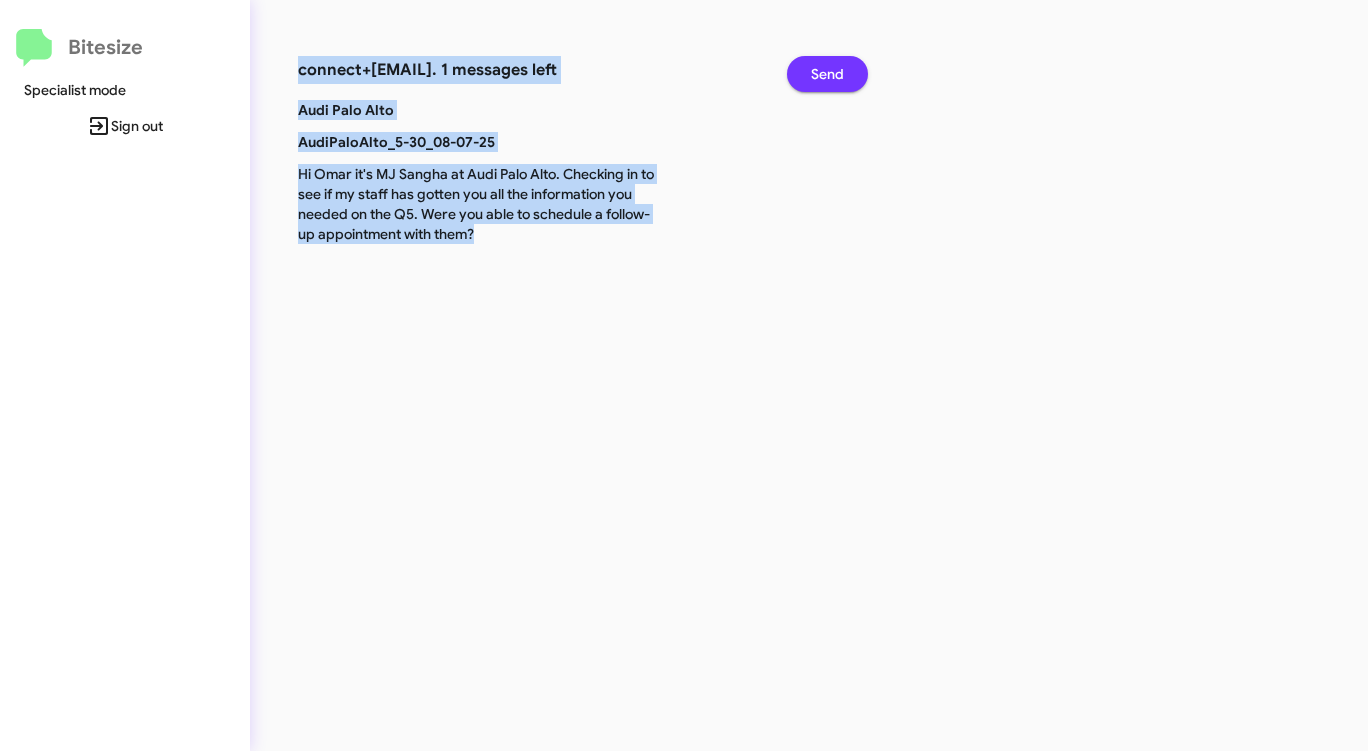 click on "Send" 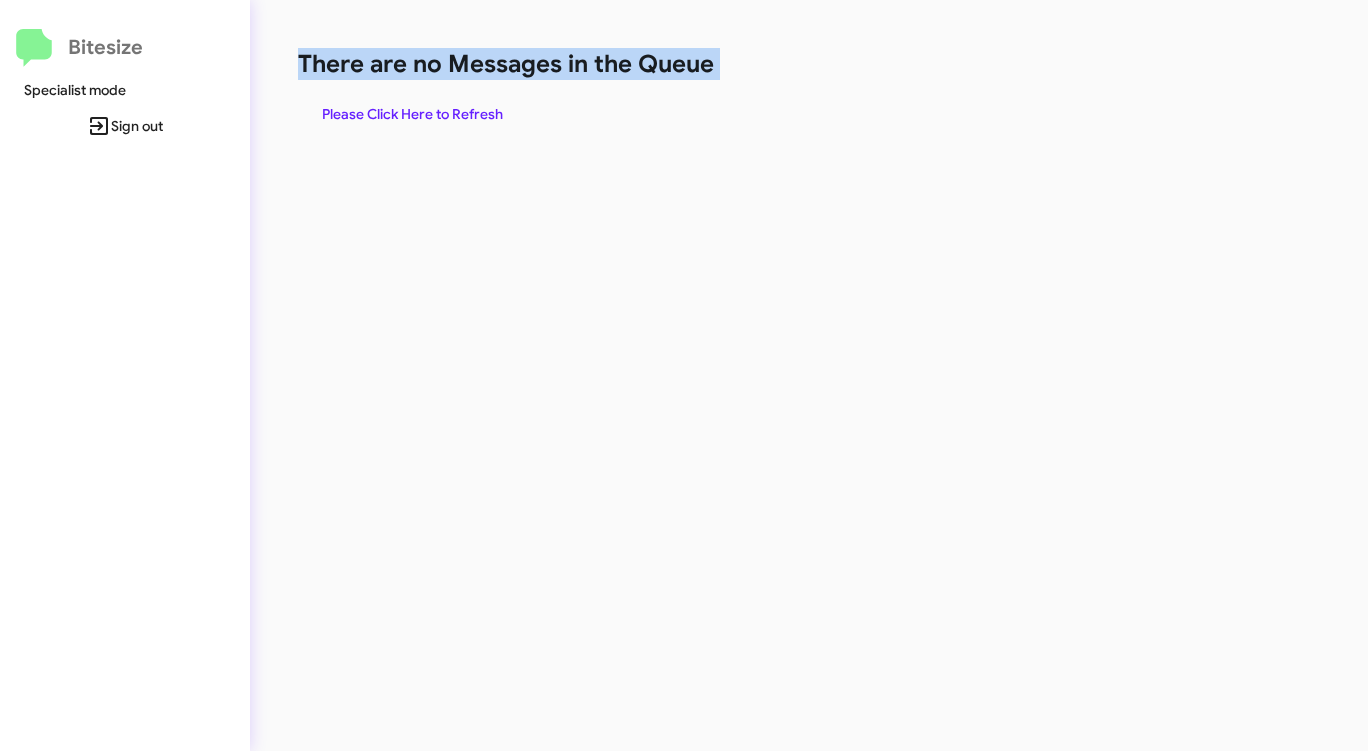 click on "Please Click Here to Refresh" 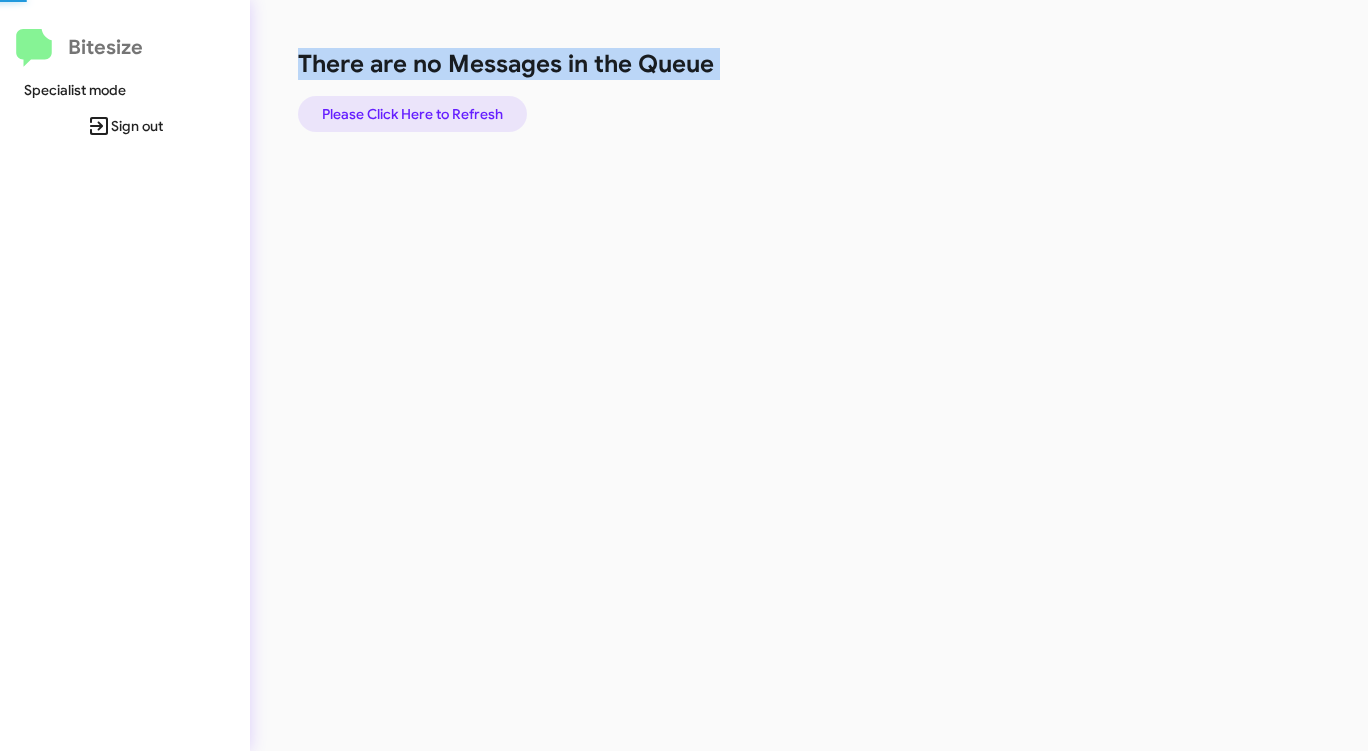 click on "Please Click Here to Refresh" 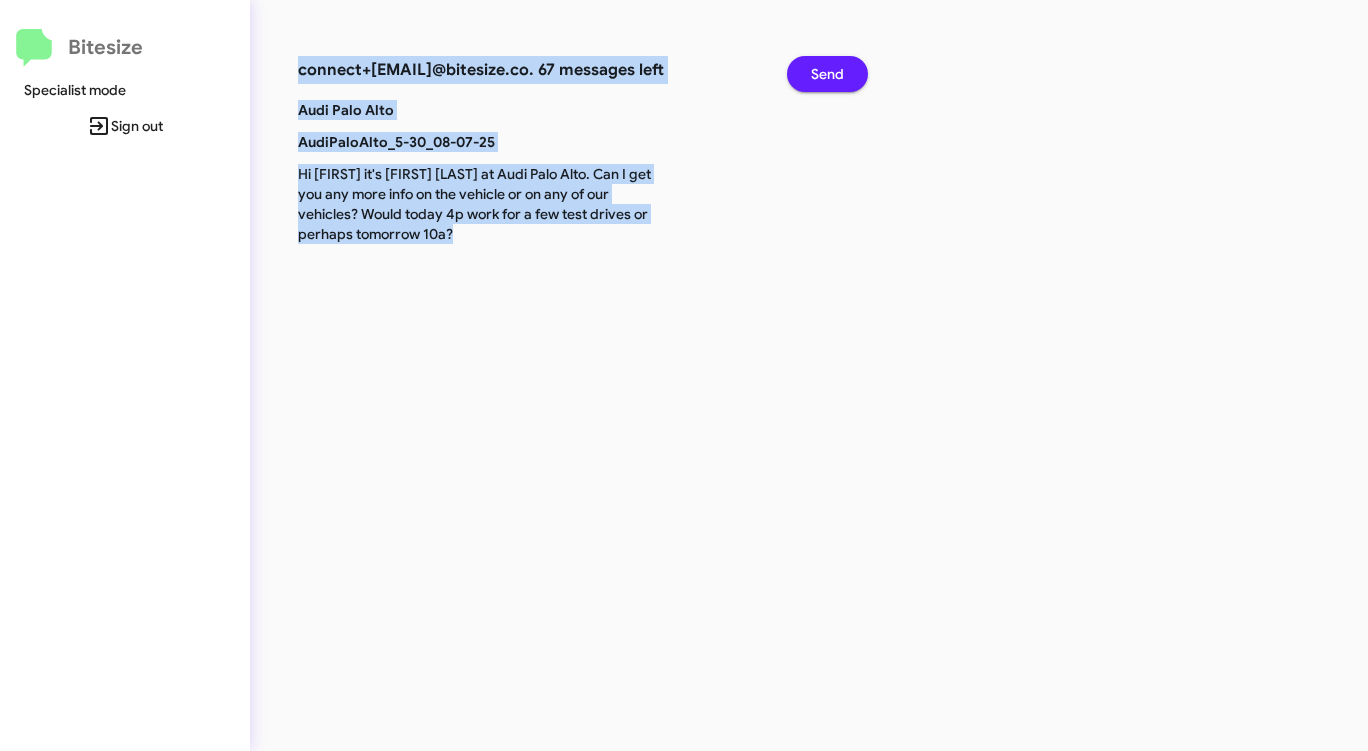 click on "Send" 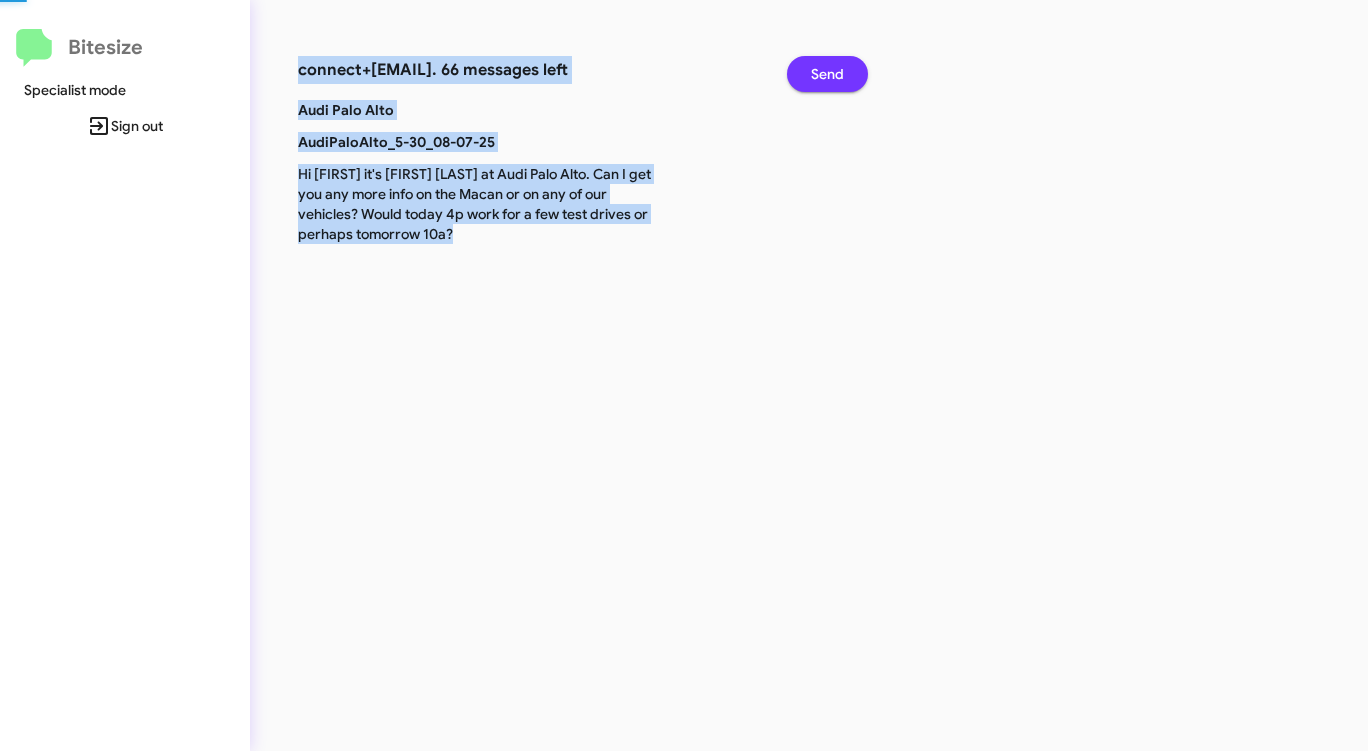 click on "Send" 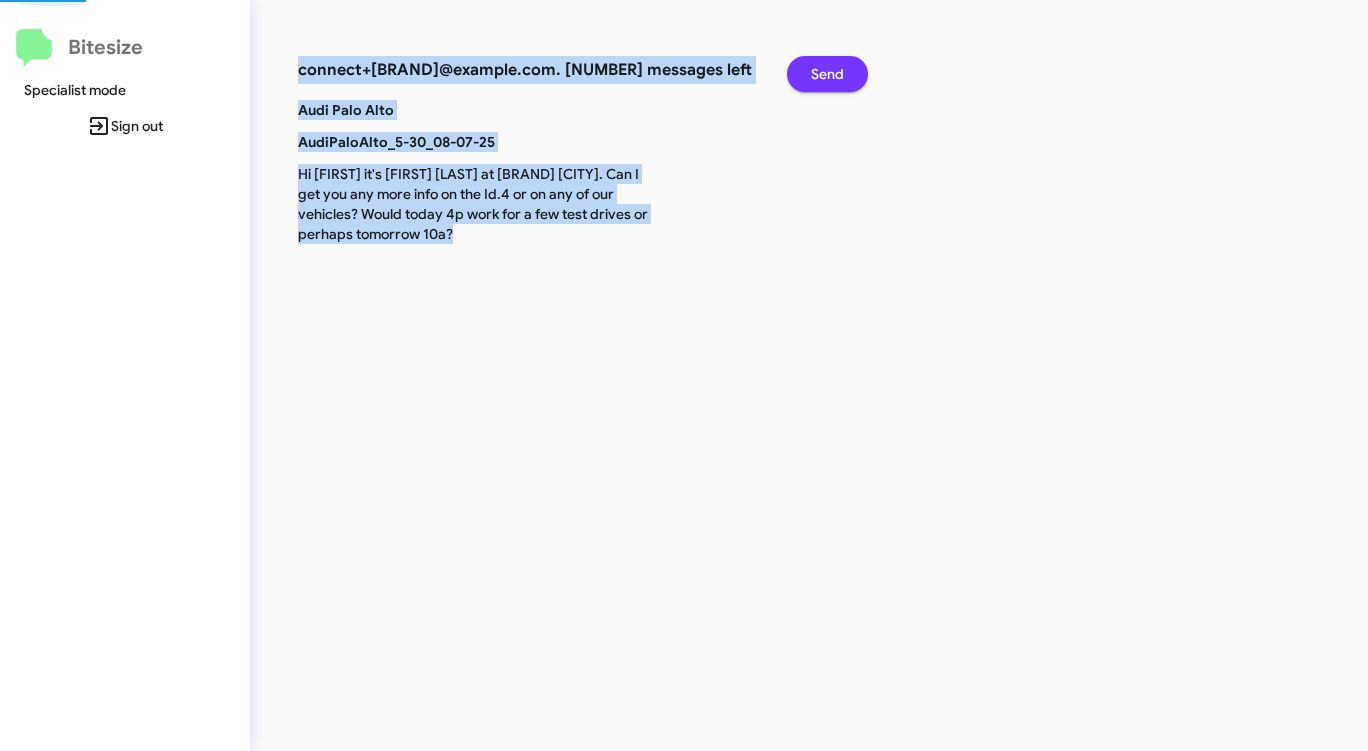 click on "Send" 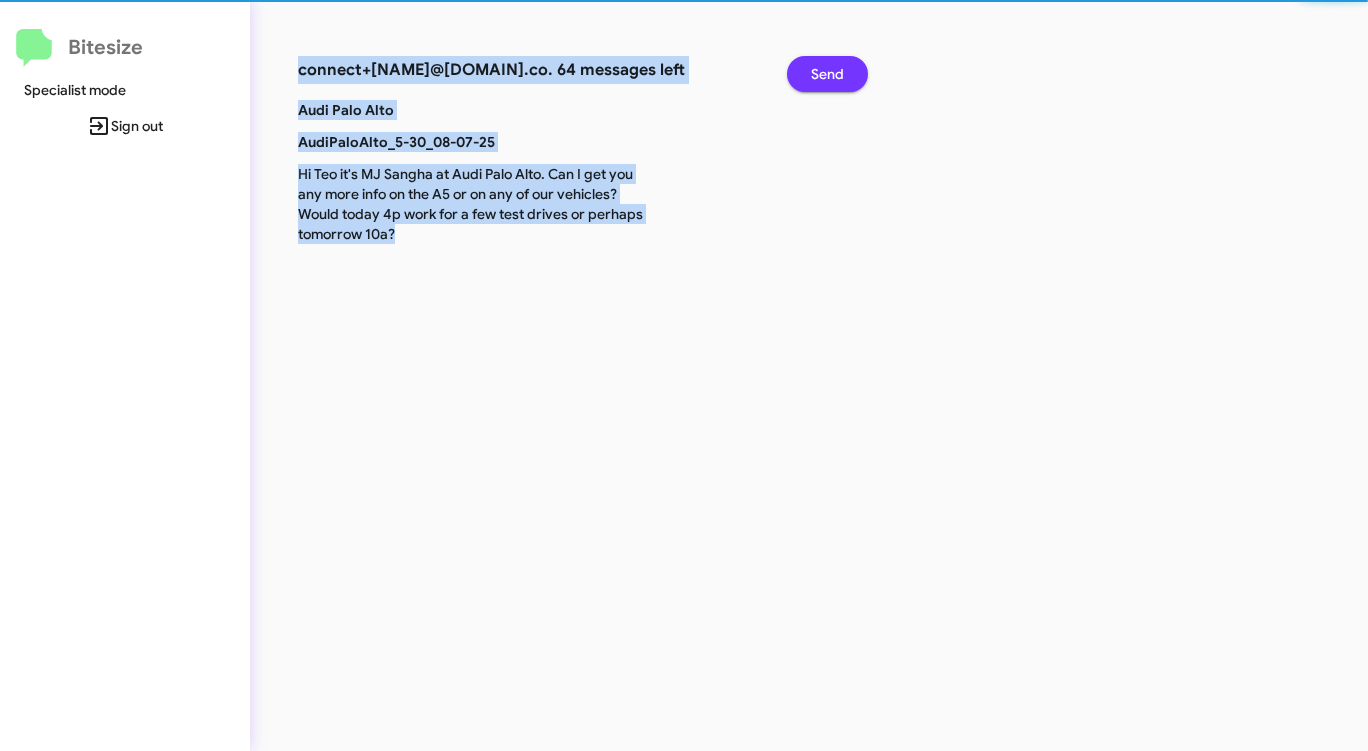 click on "Send" 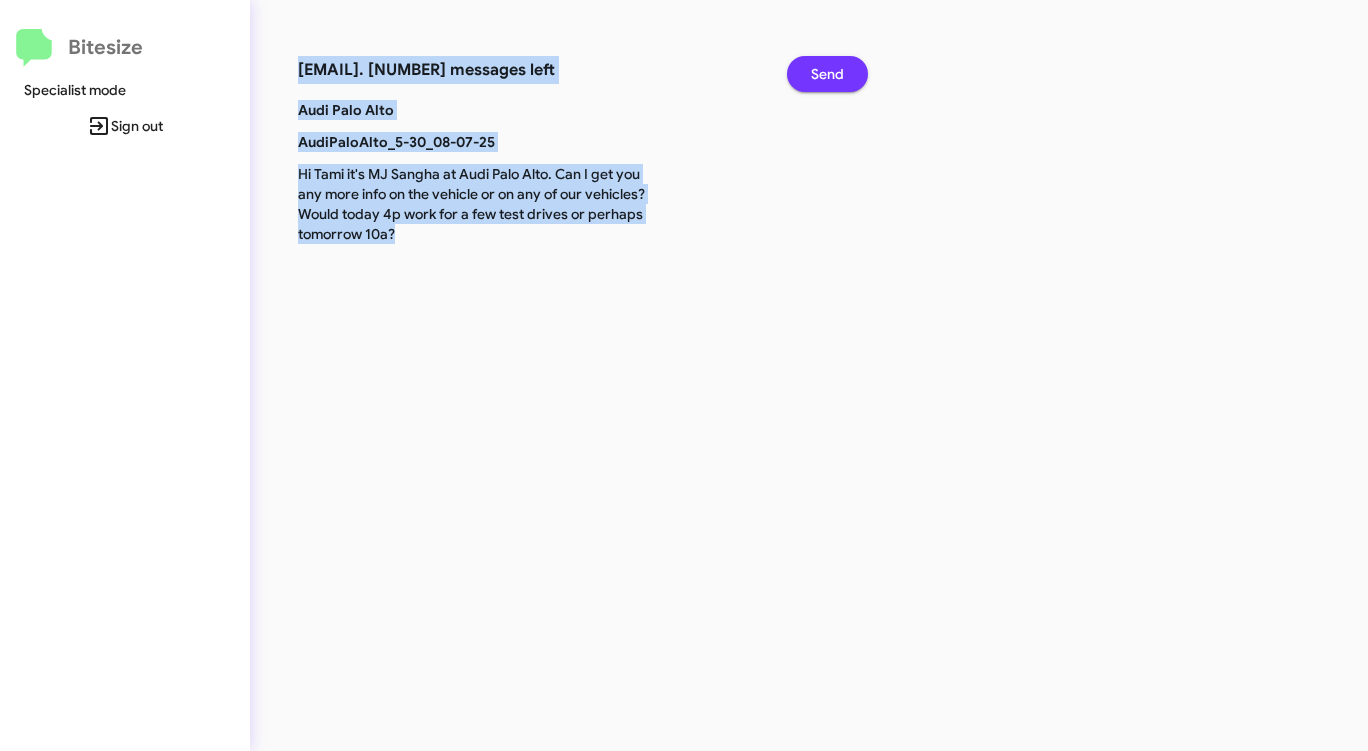 click on "Send" 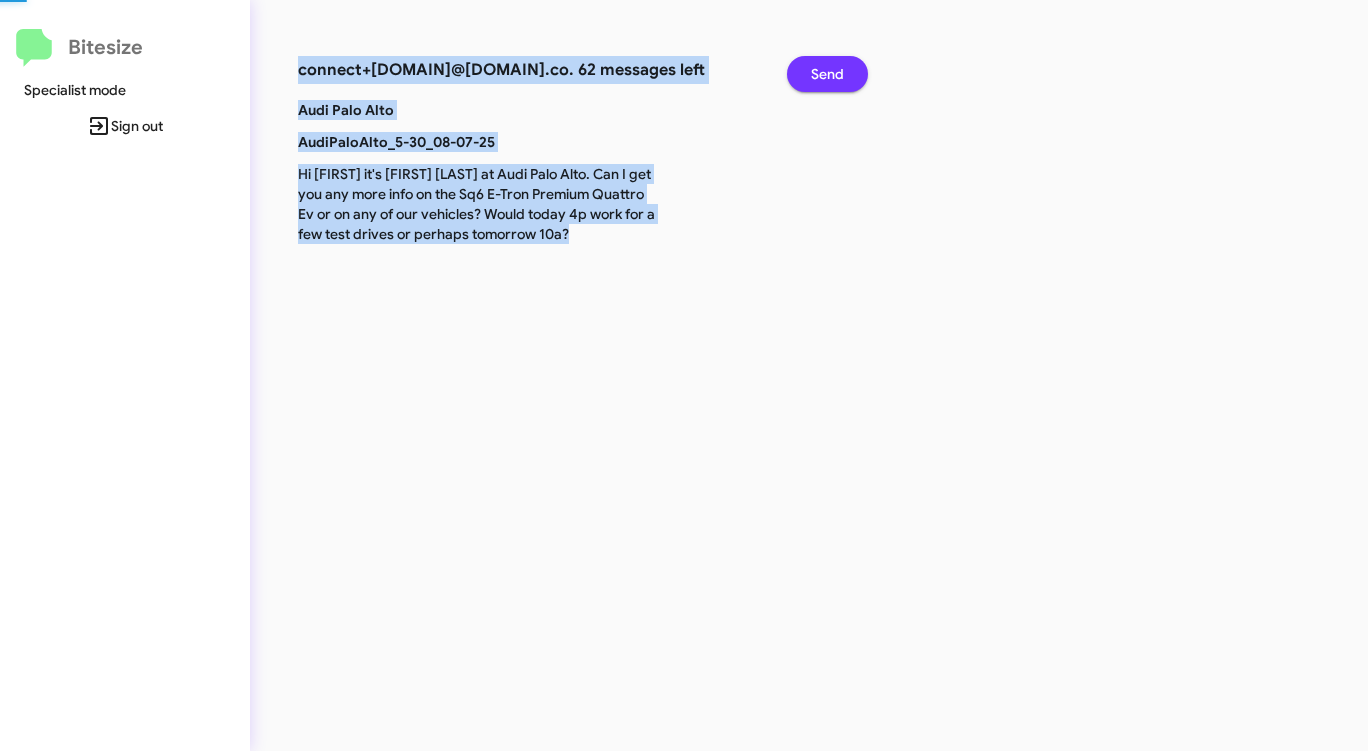 click on "Send" 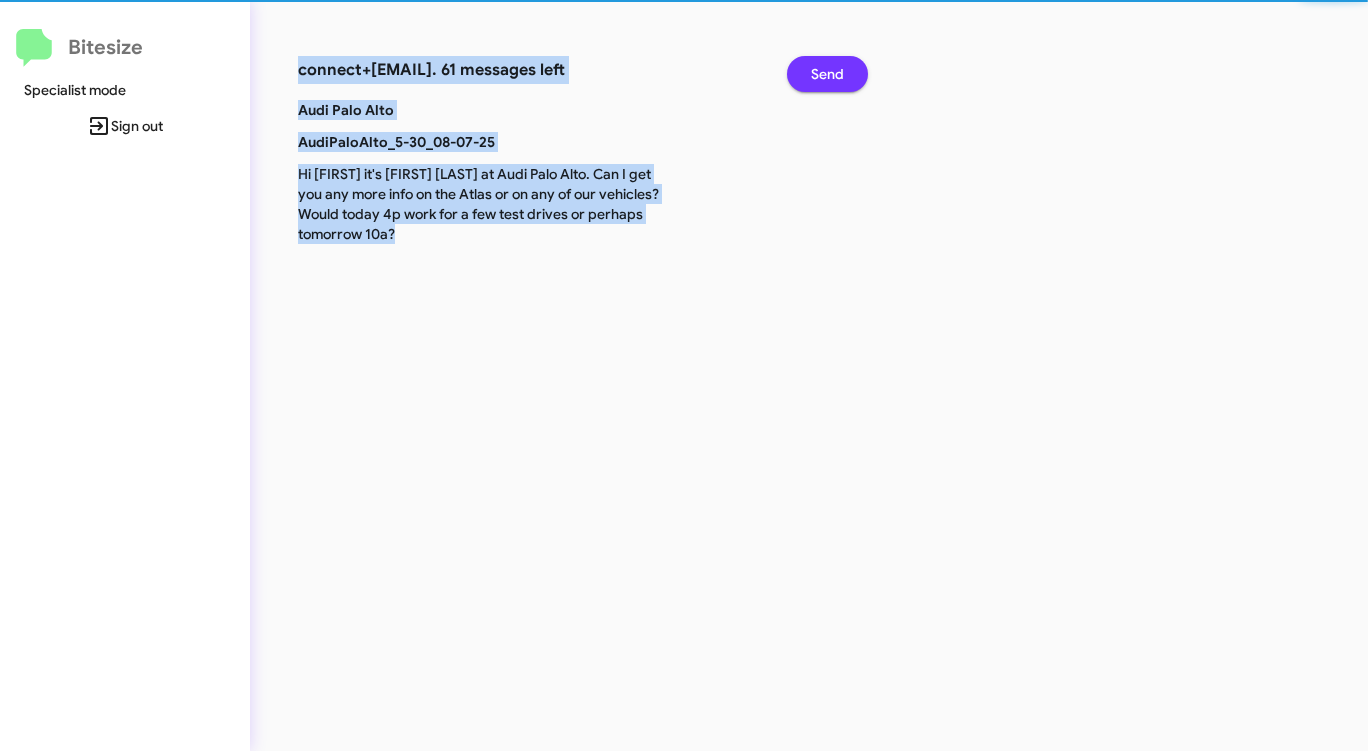 click on "Send" 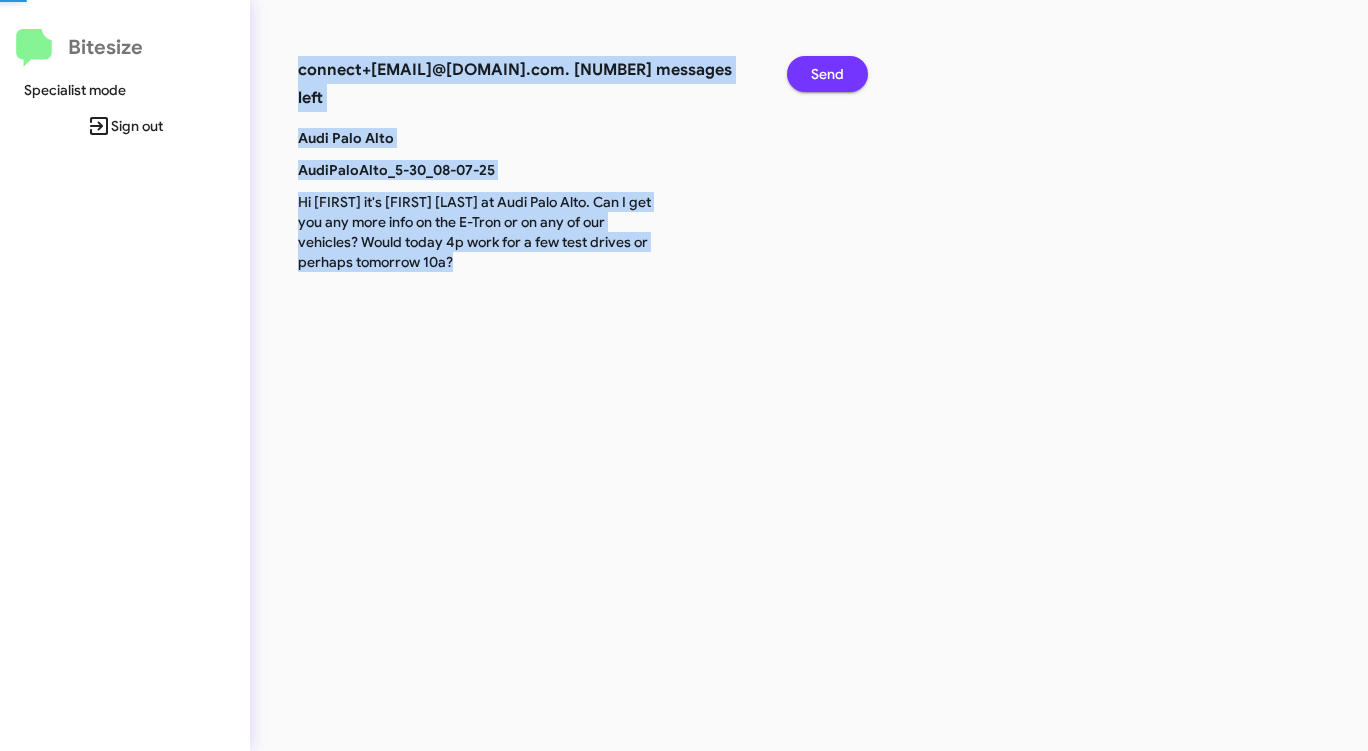 click on "Send" 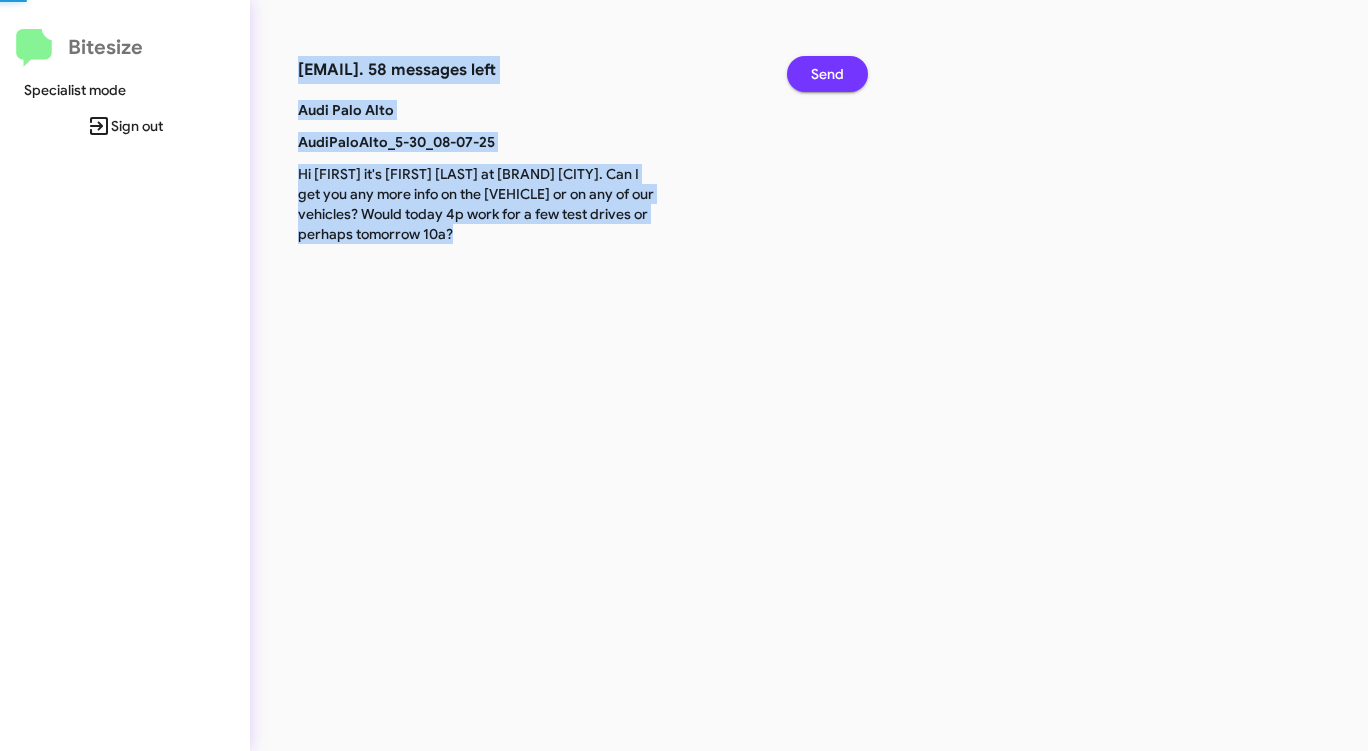 click on "Send" 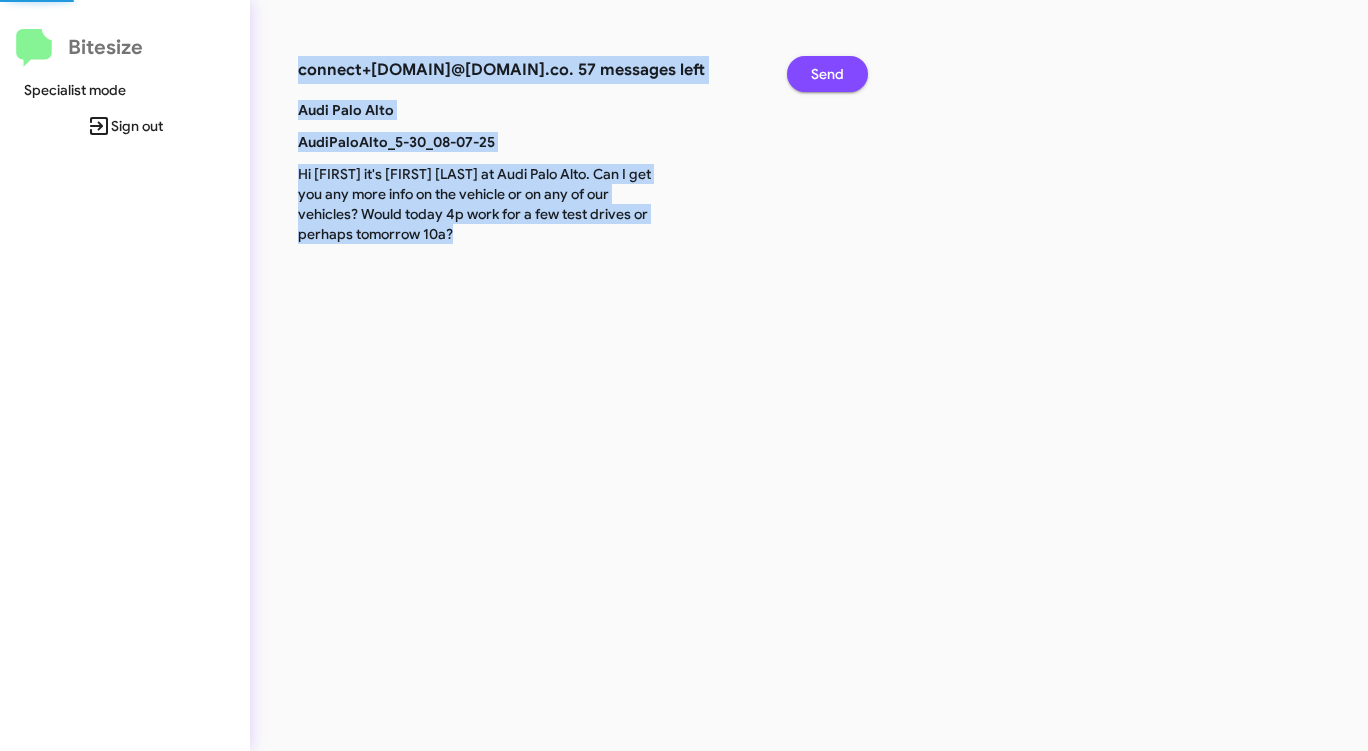 click on "Send" 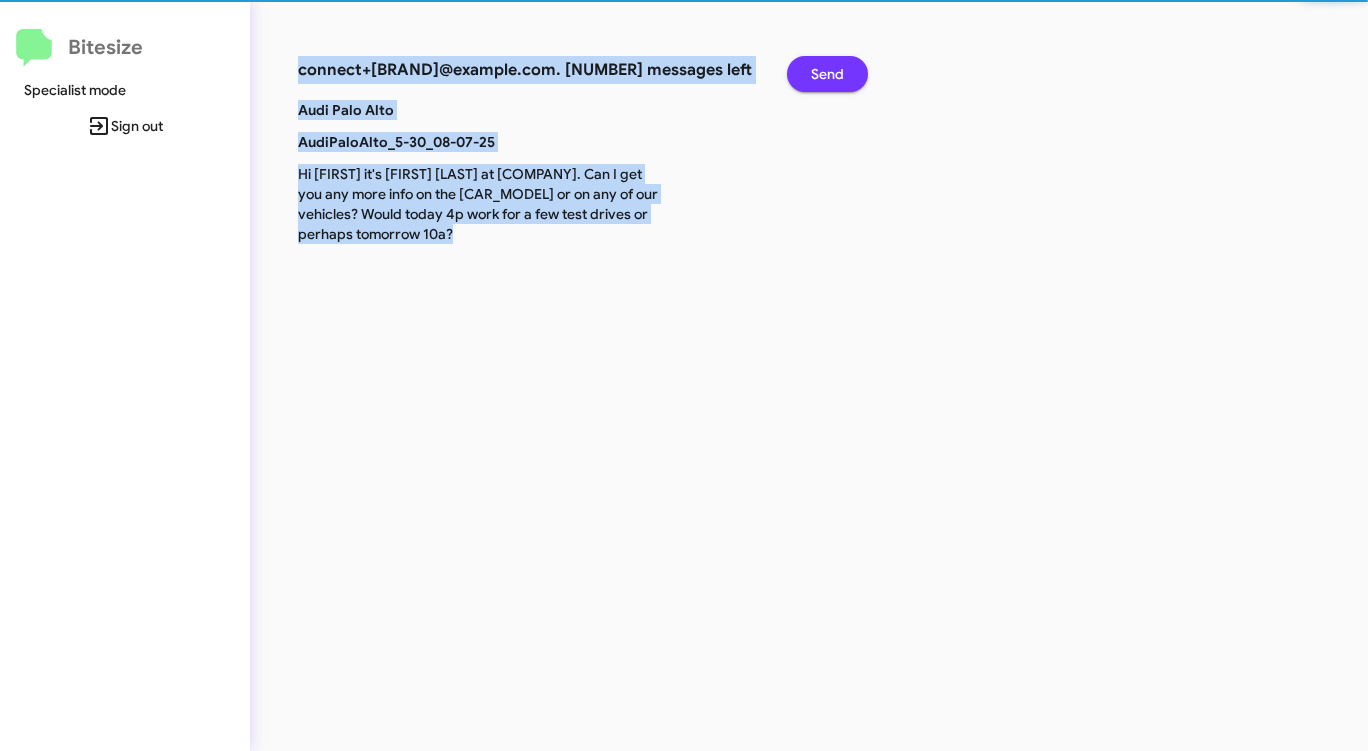 click on "Send" 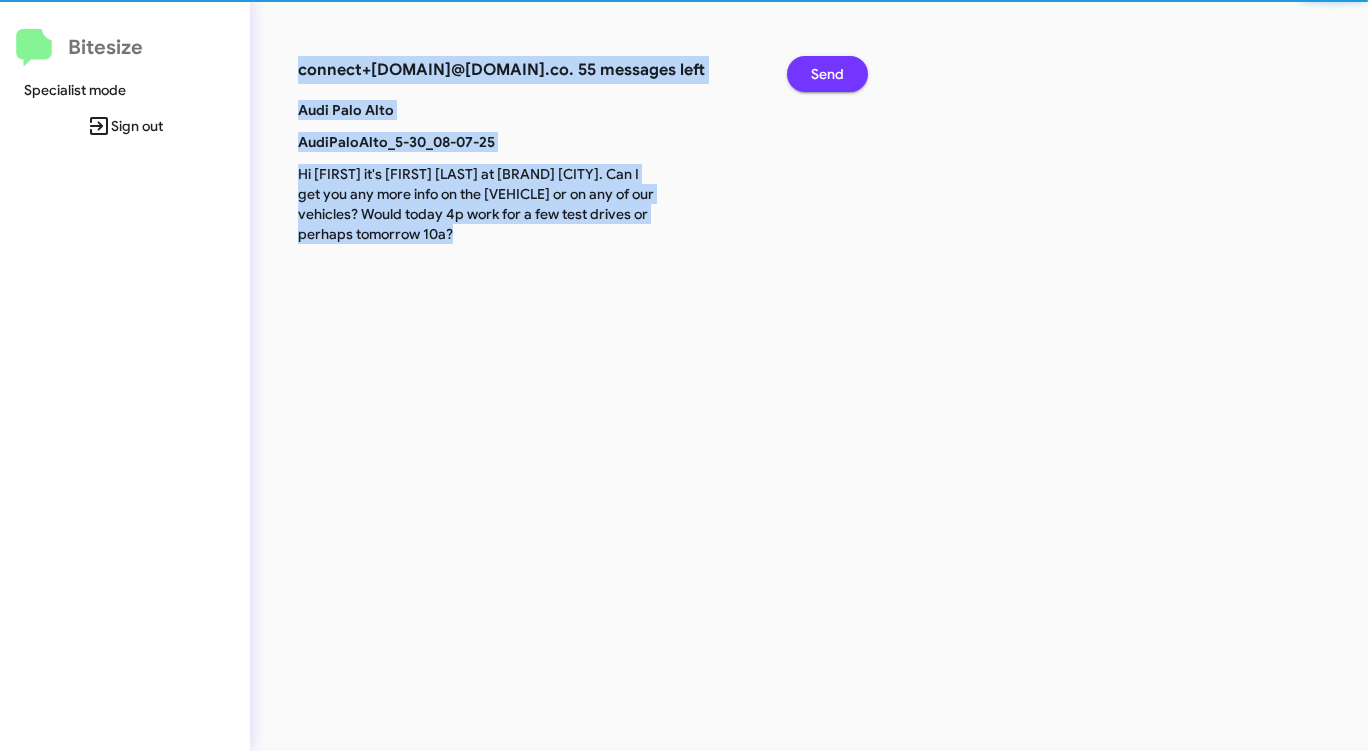 click on "Send" 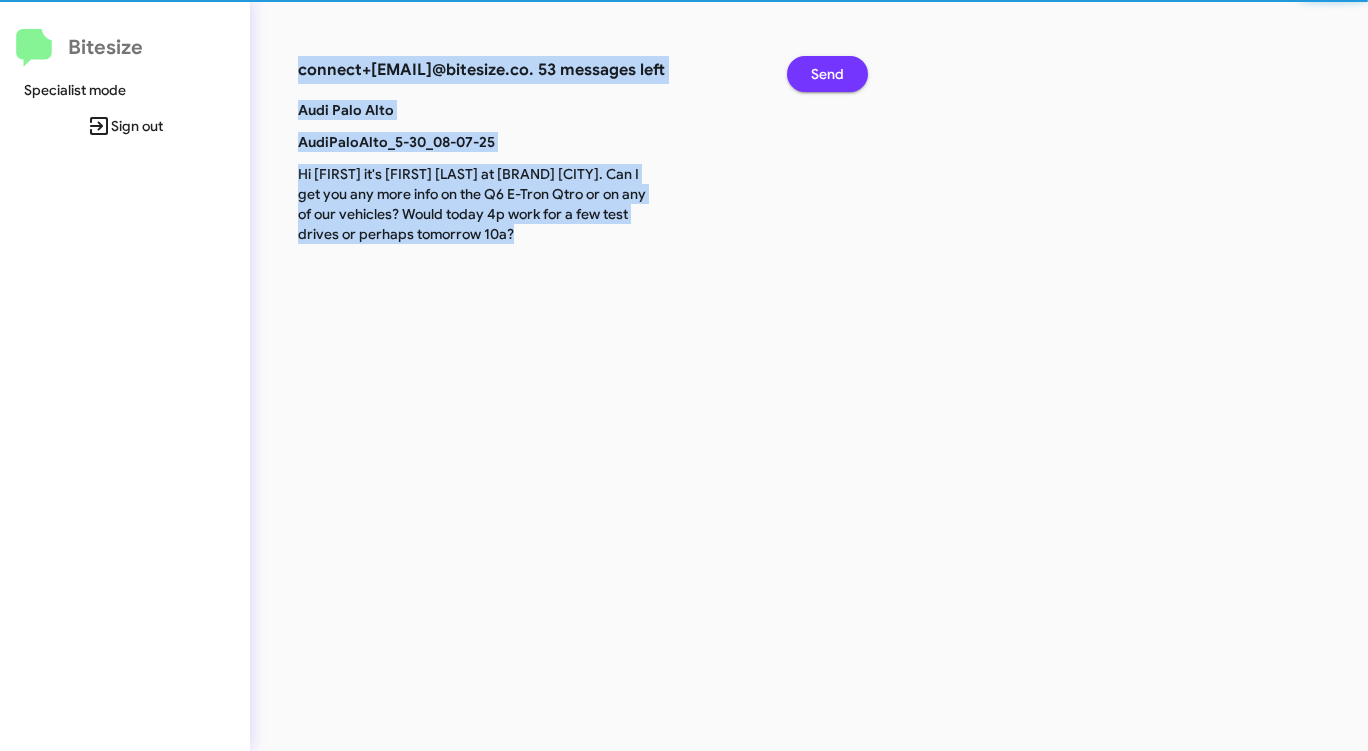 click on "Send" 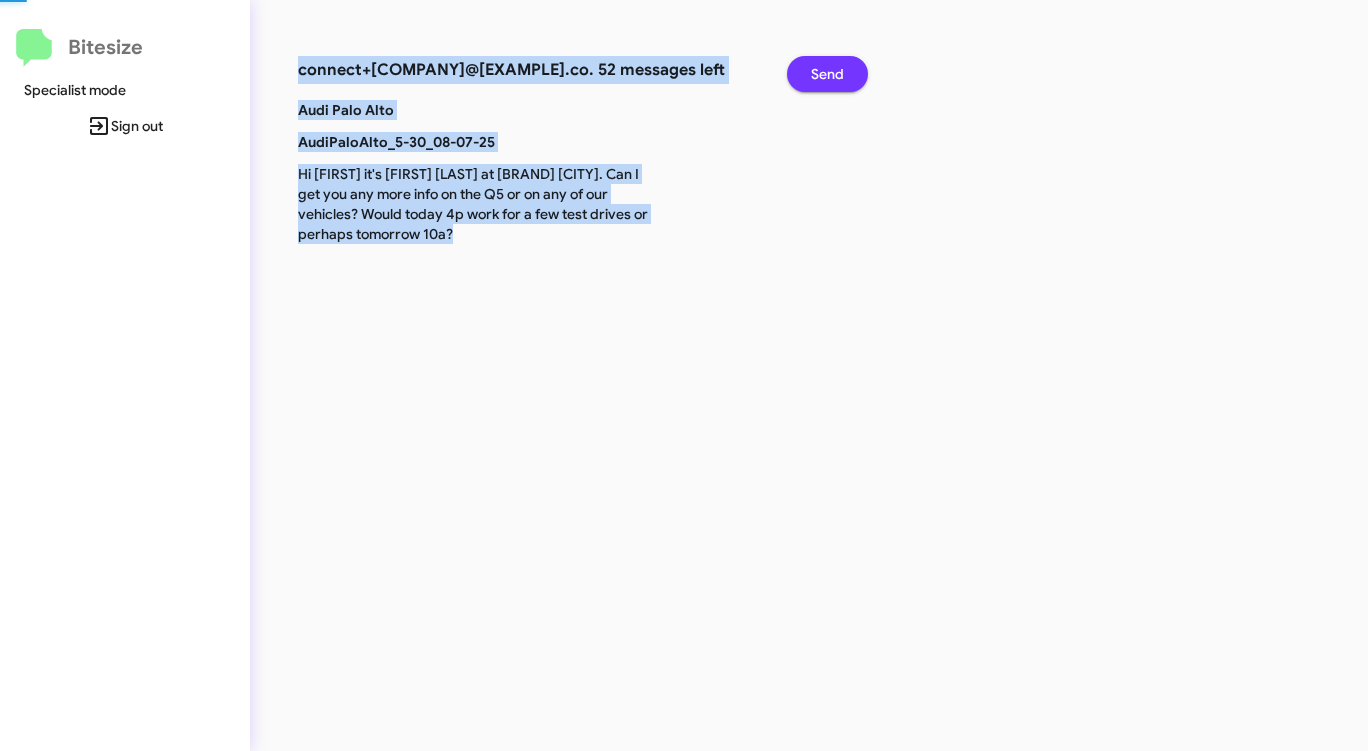 click on "Send" 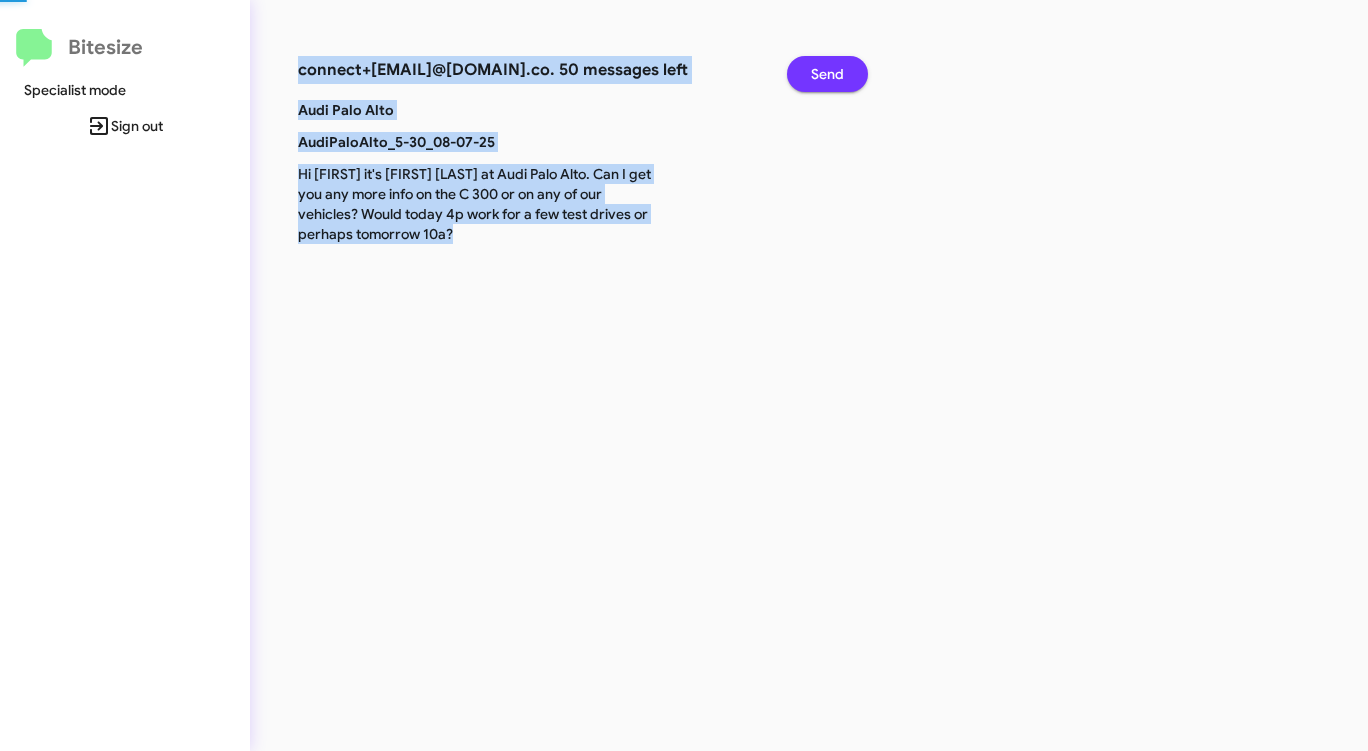 click on "Send" 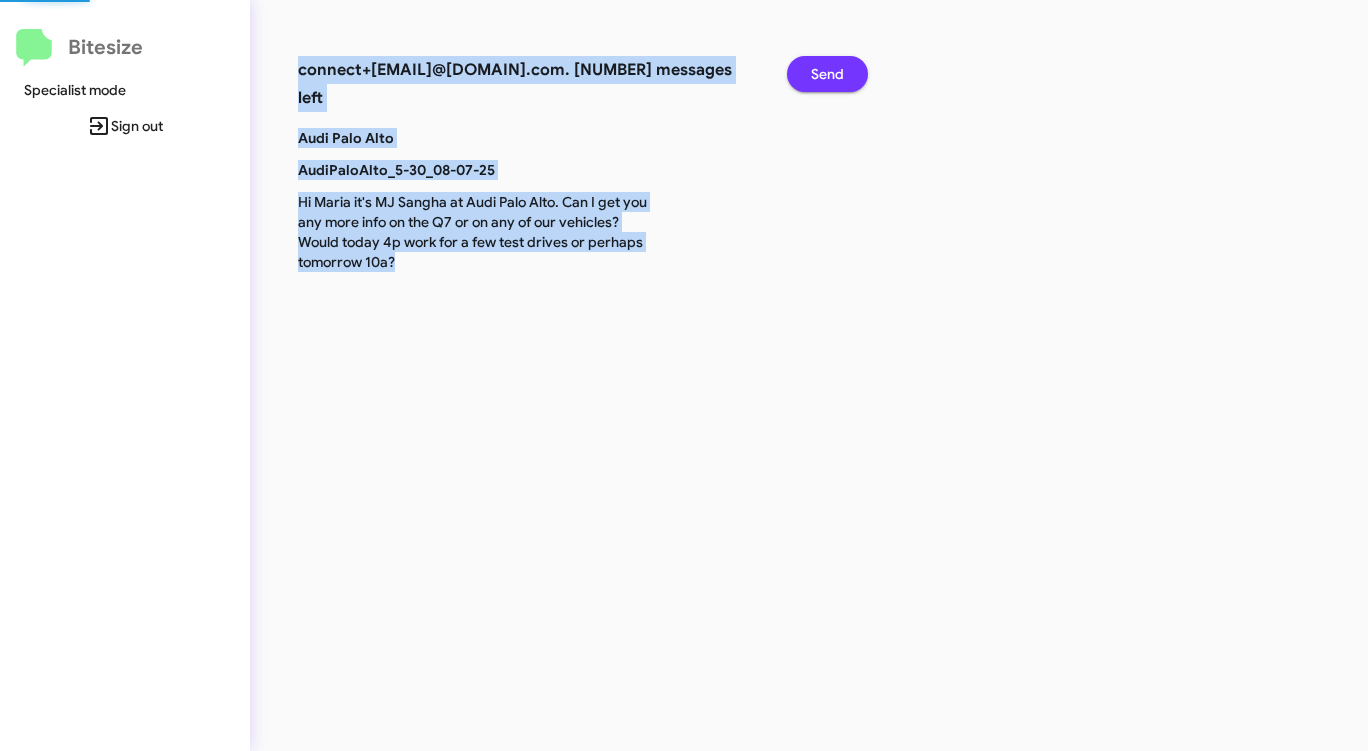 click on "Send" 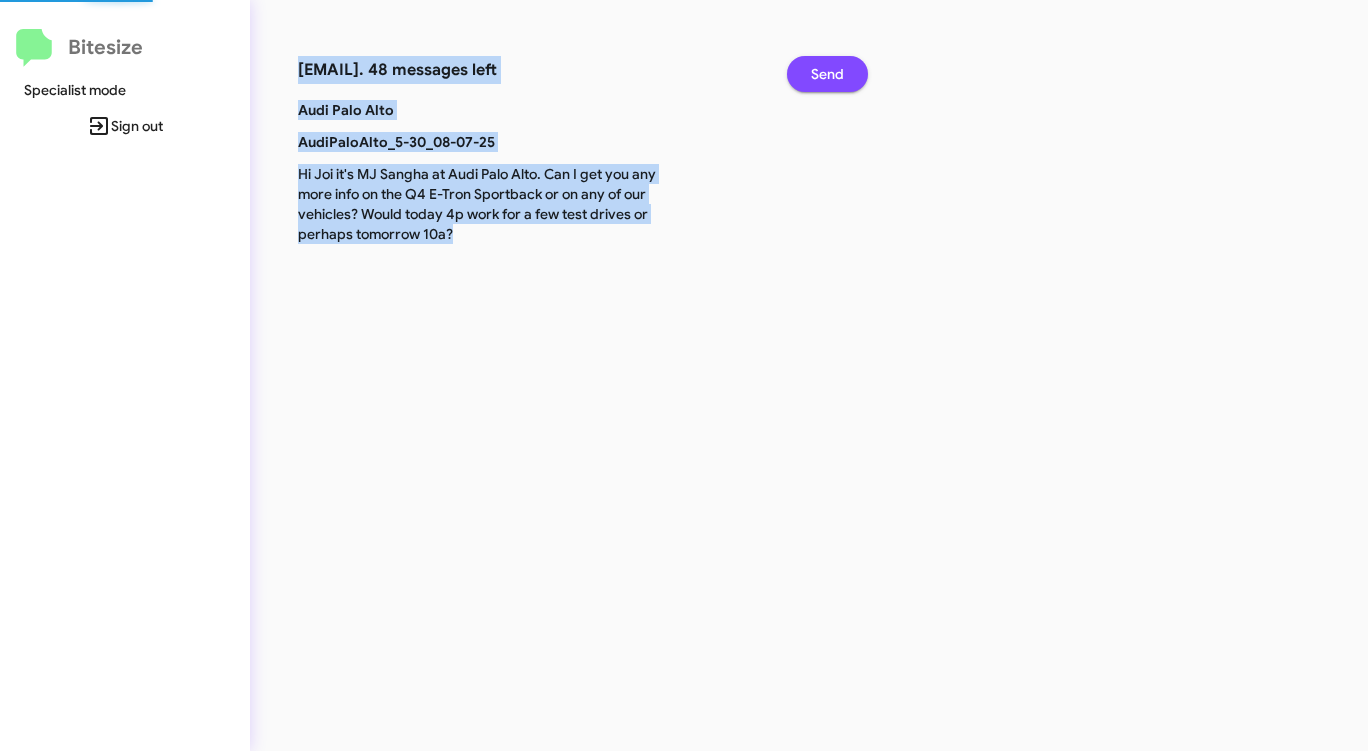 click on "Send" 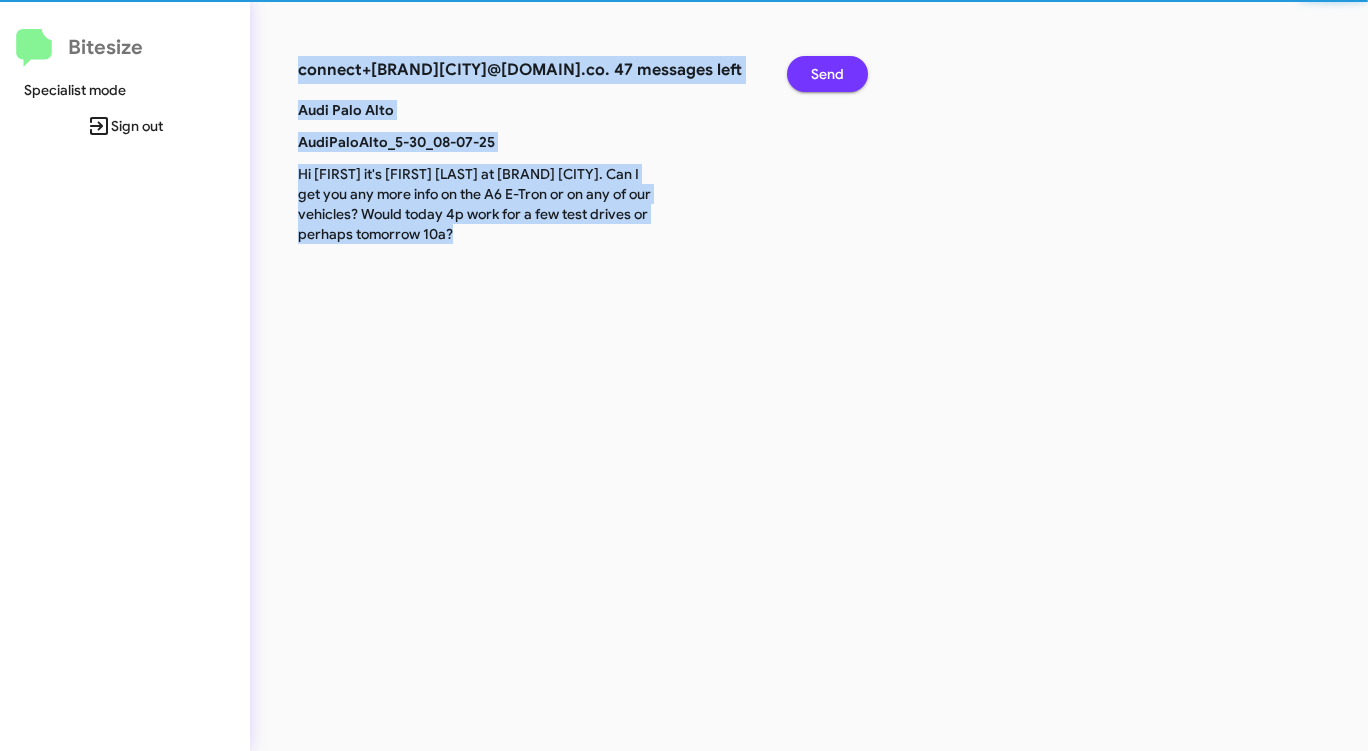 click on "Send" 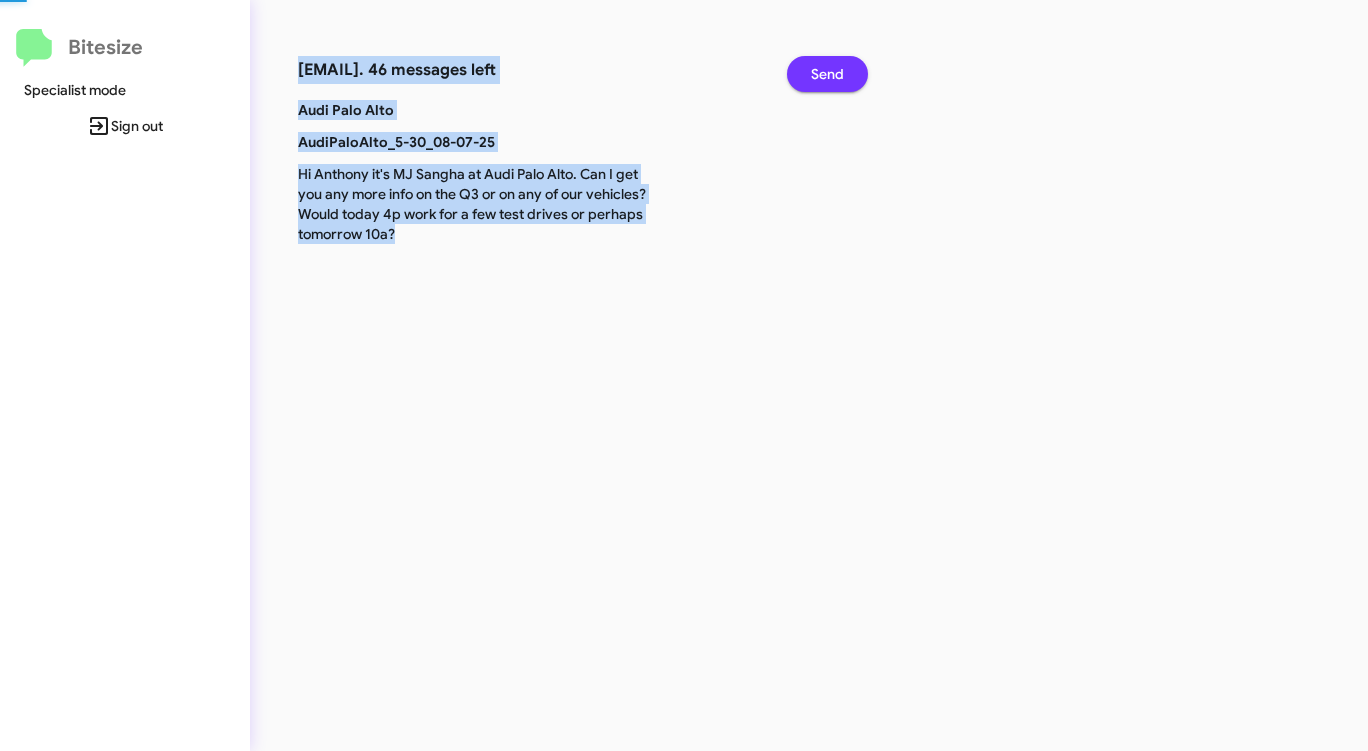 click on "Send" 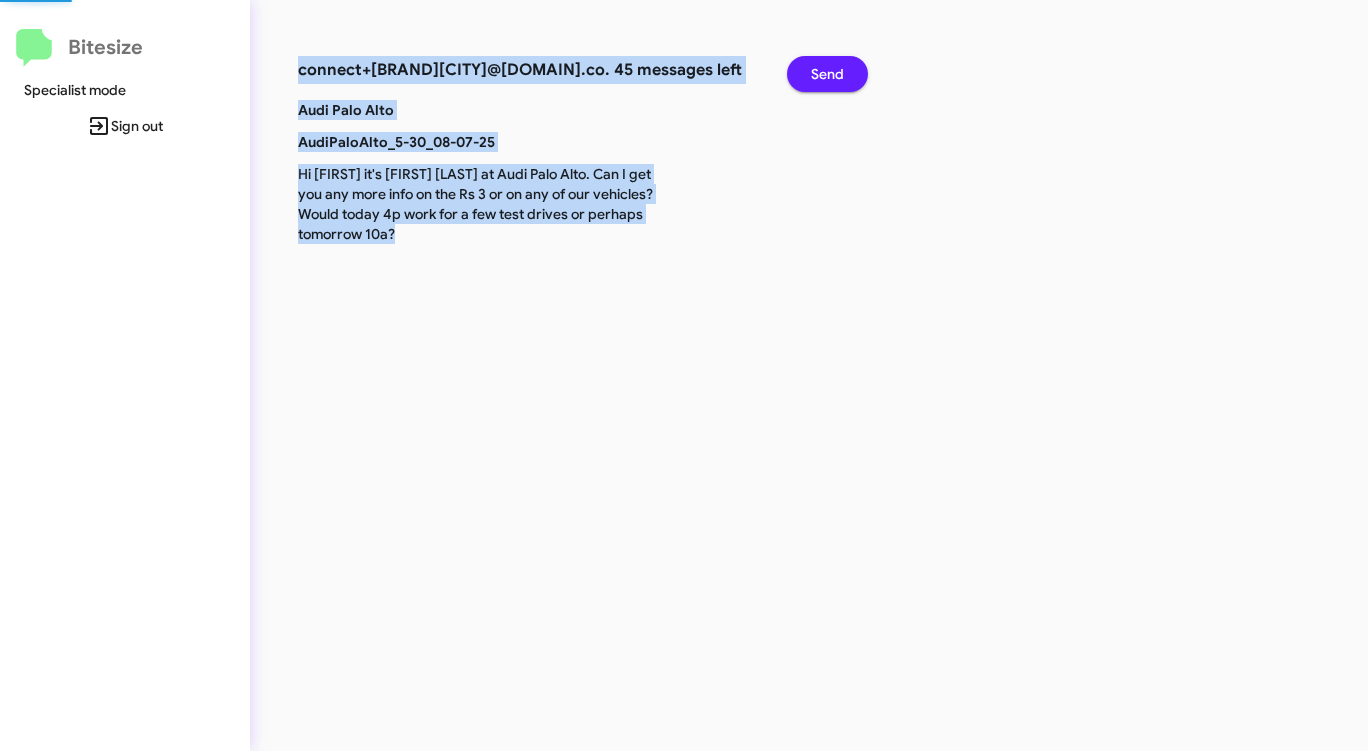 click on "Send" 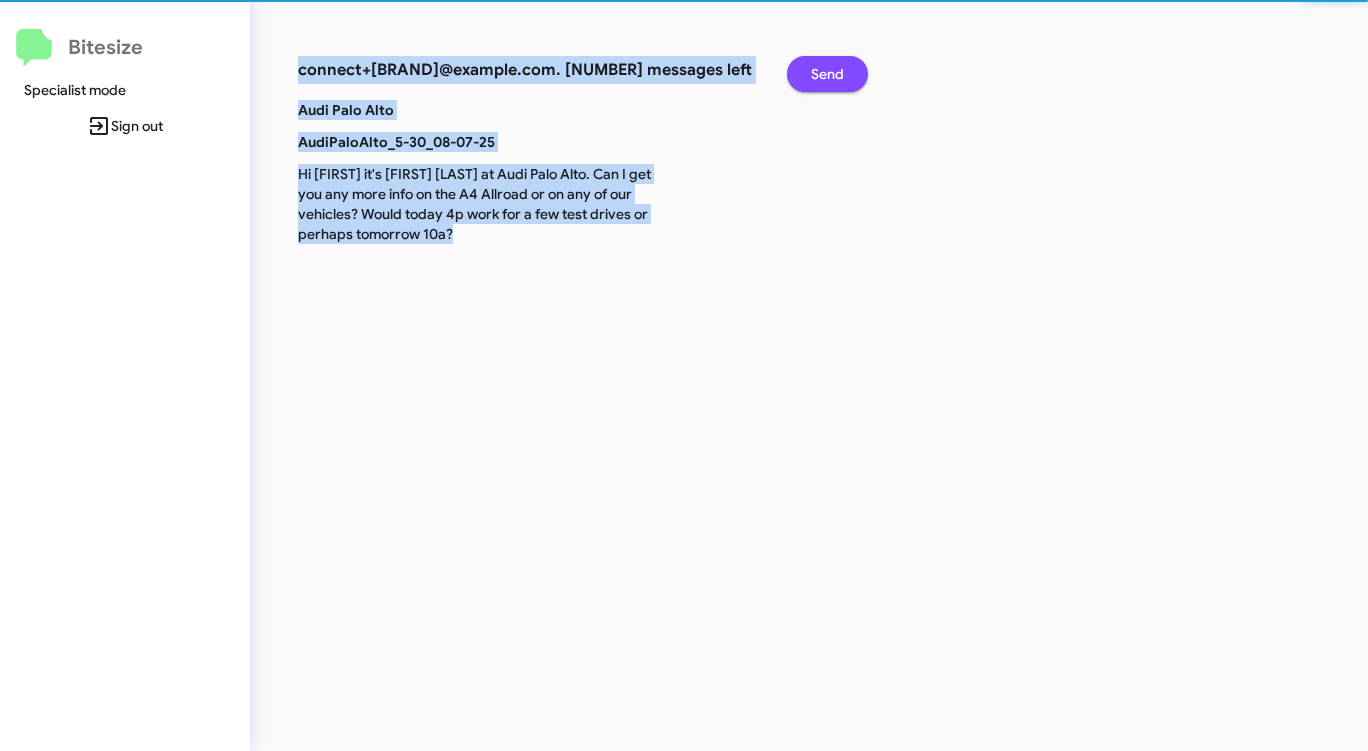 click on "Send" 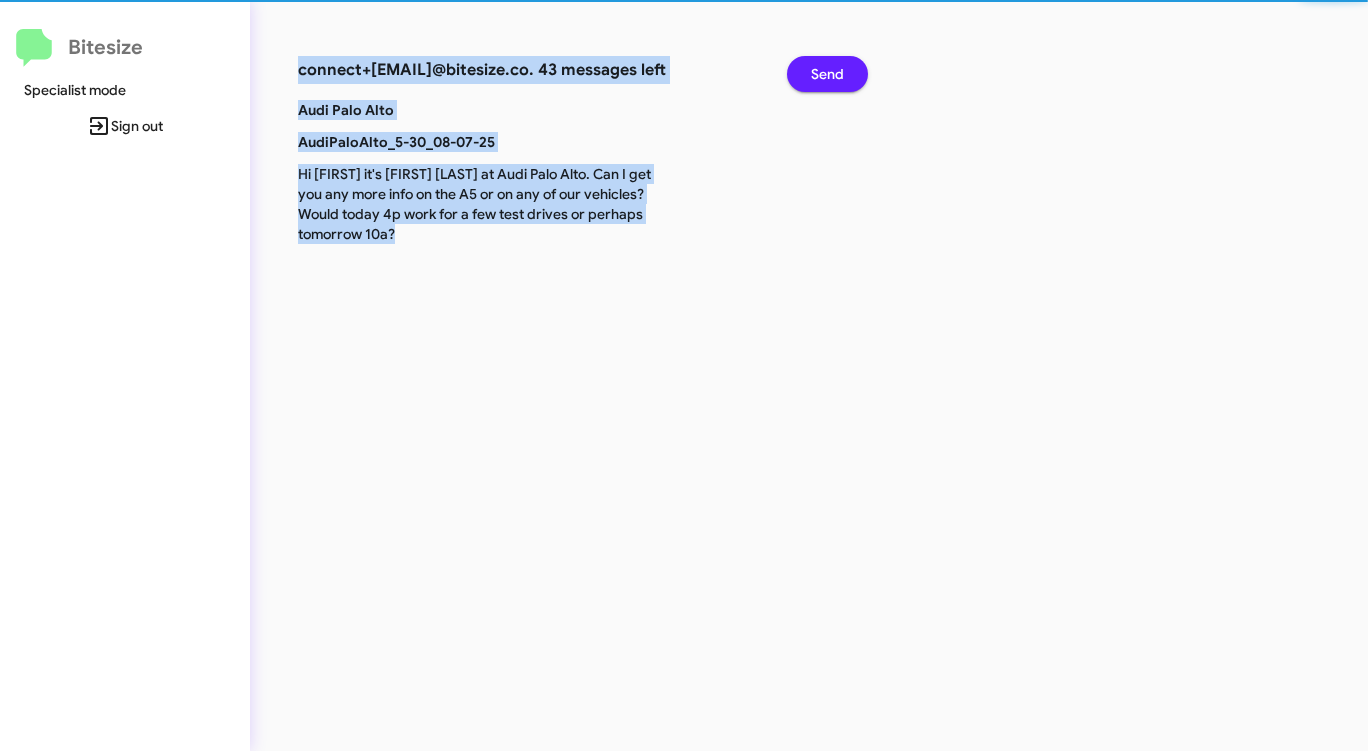 click on "Send" 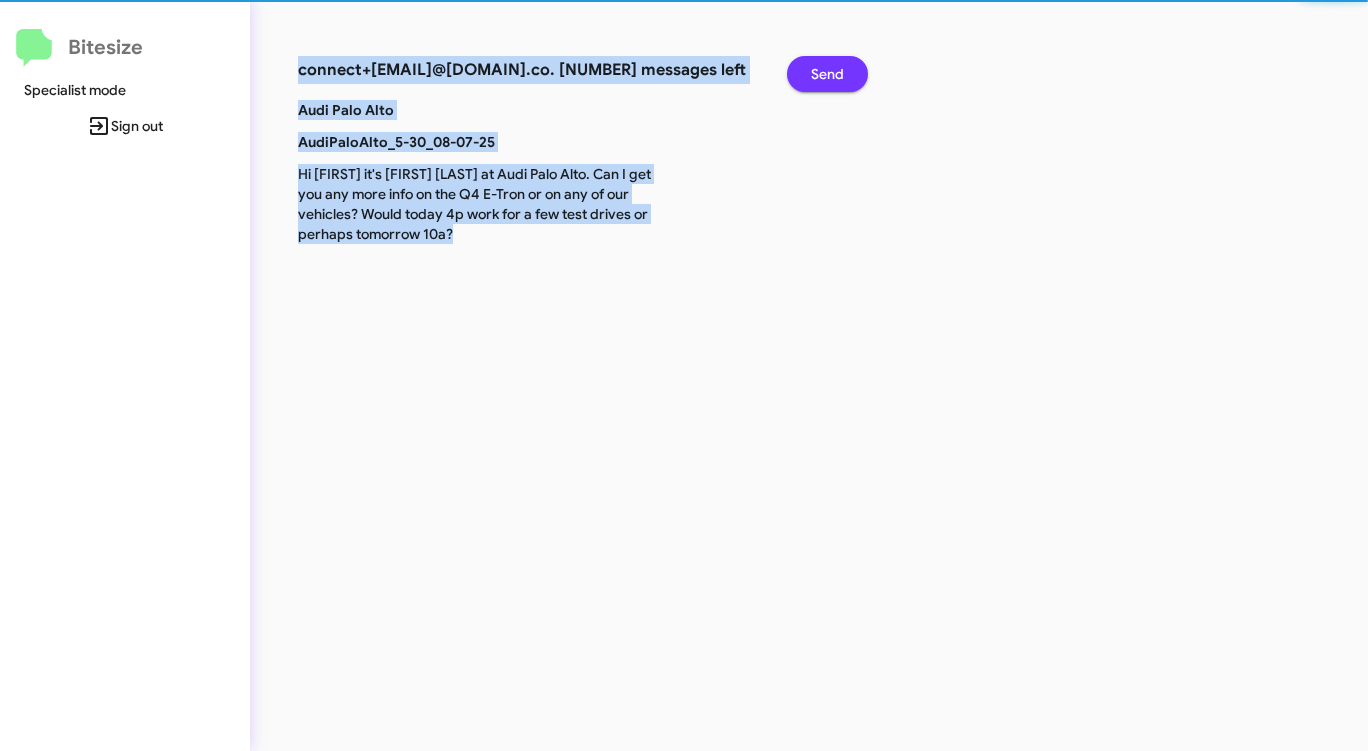 click on "Send" 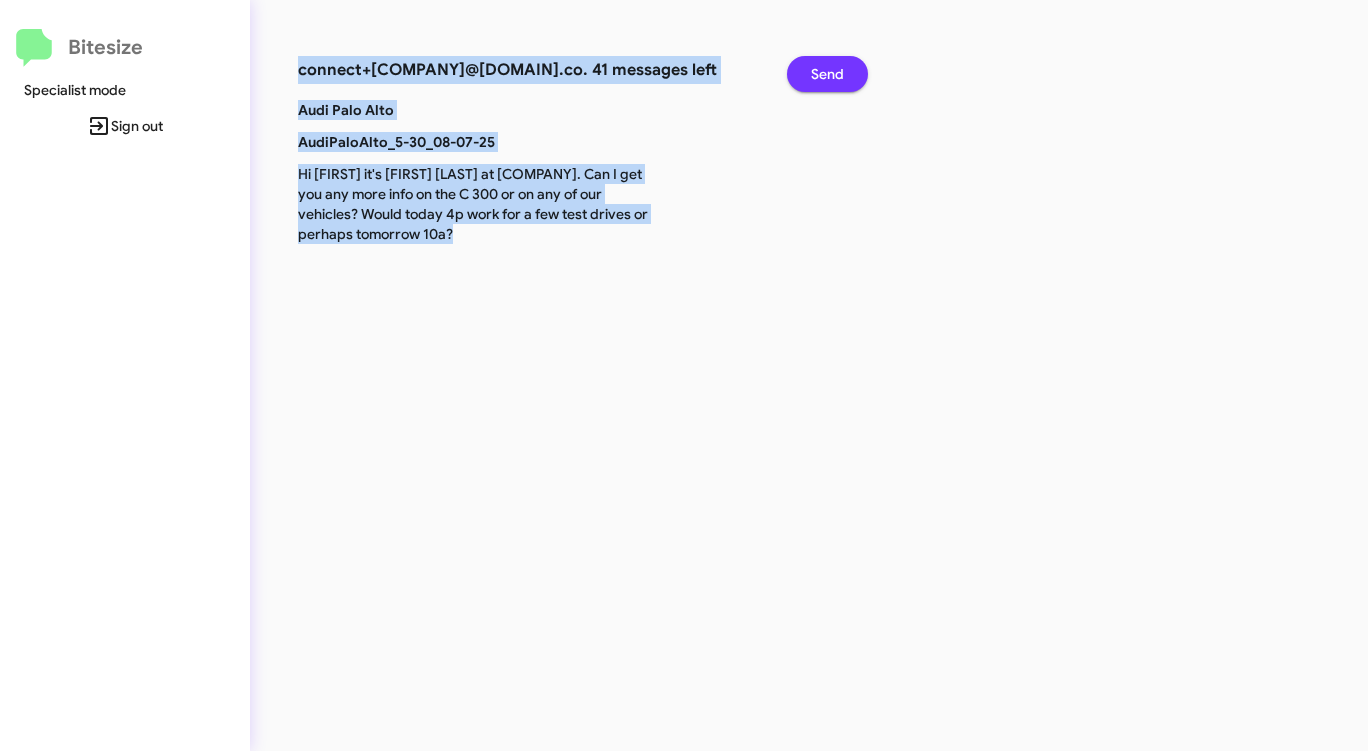 click on "Send" 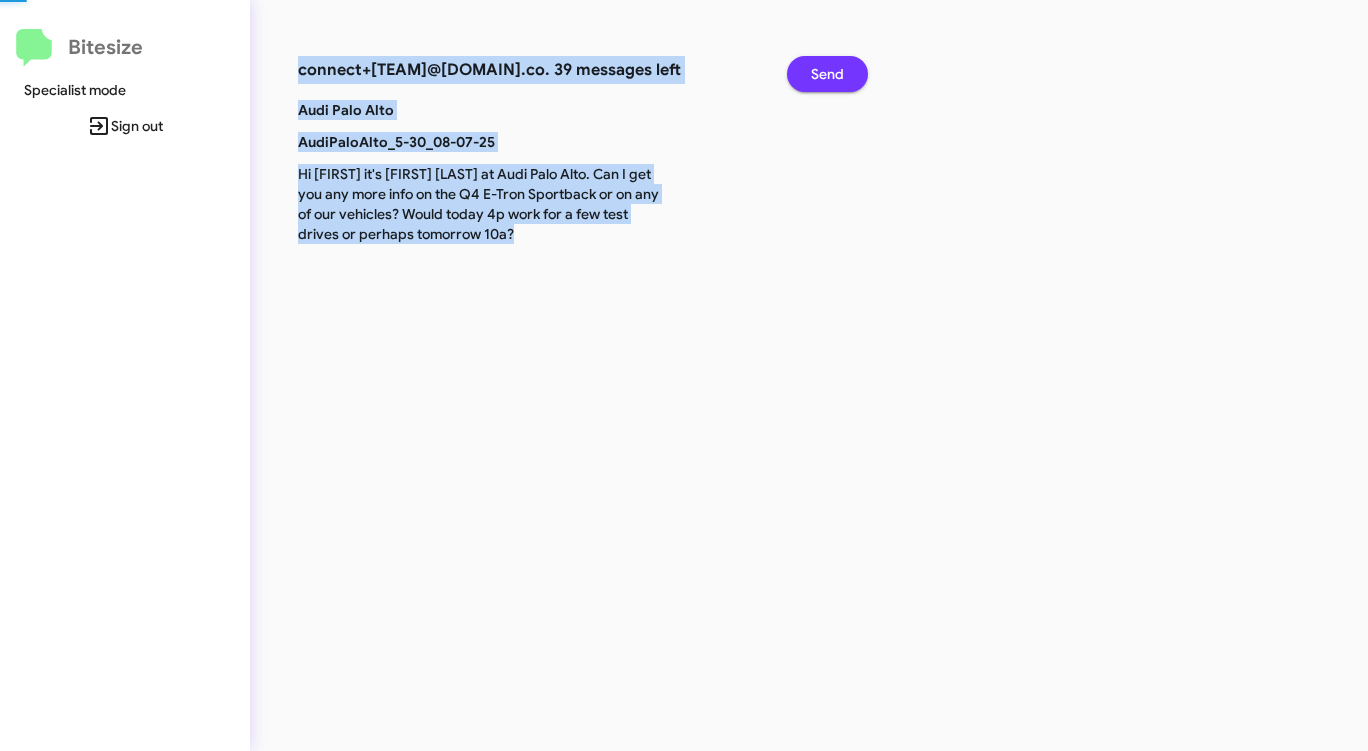 click on "Send" 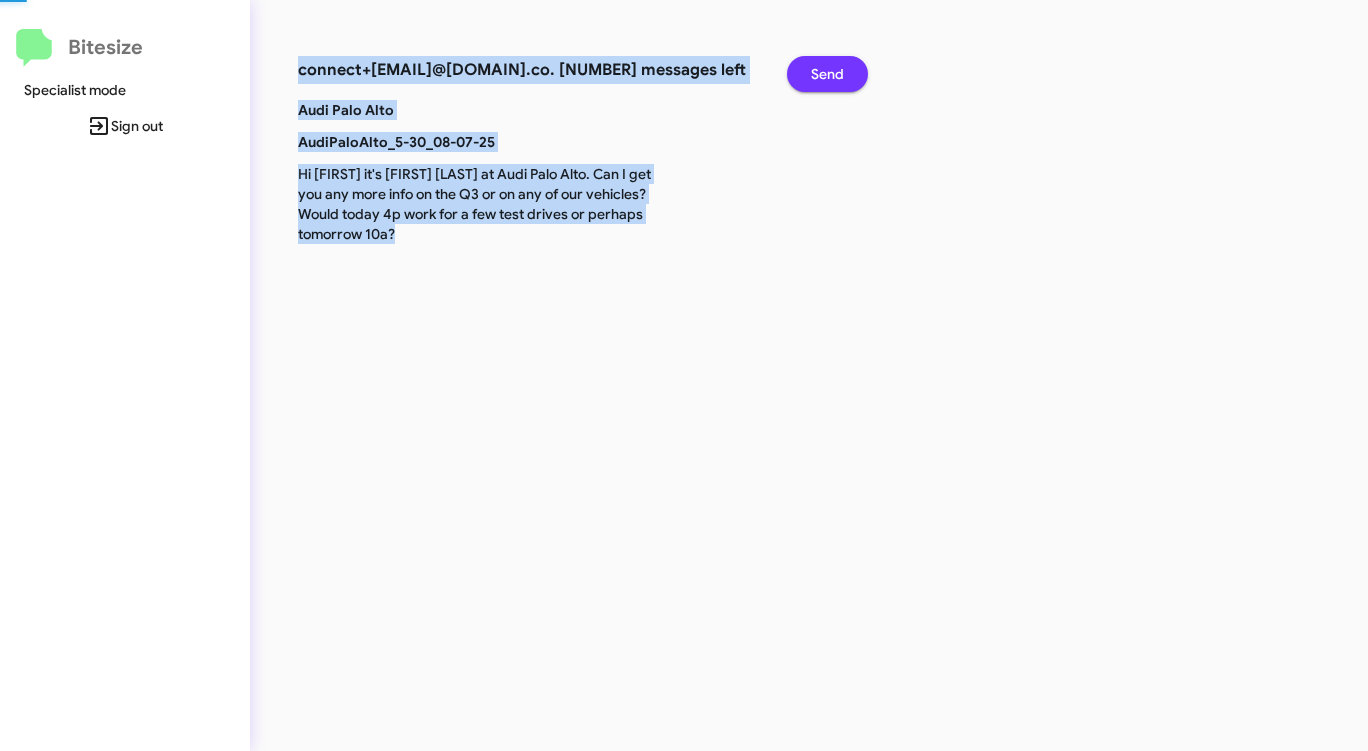 click on "Send" 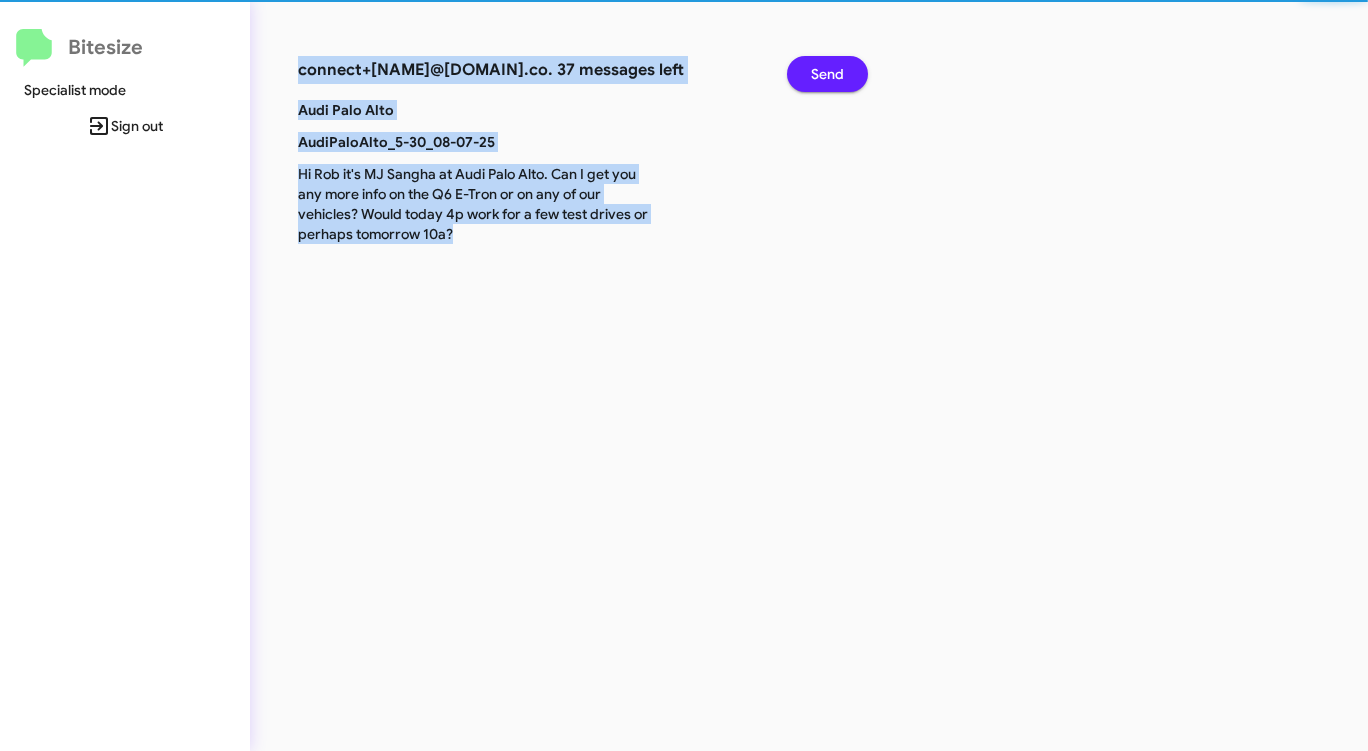 click on "Send" 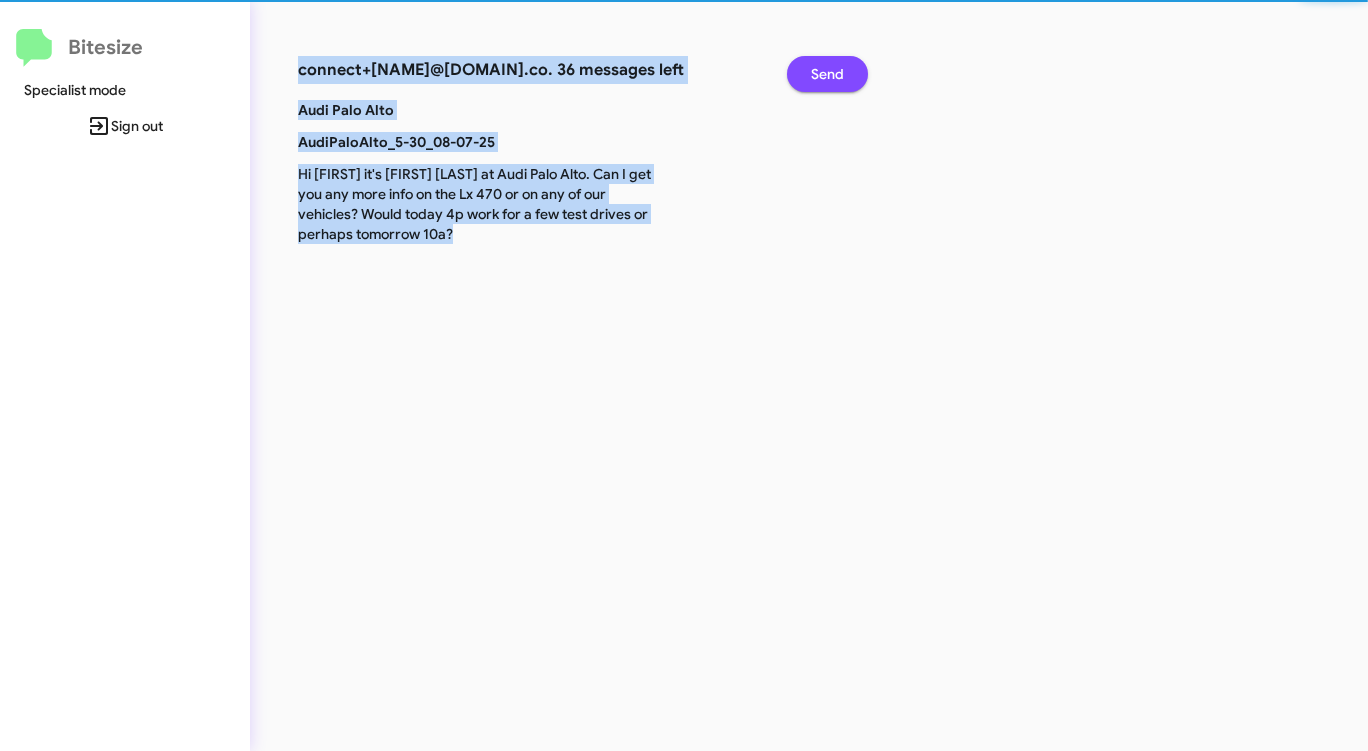 click on "Send" 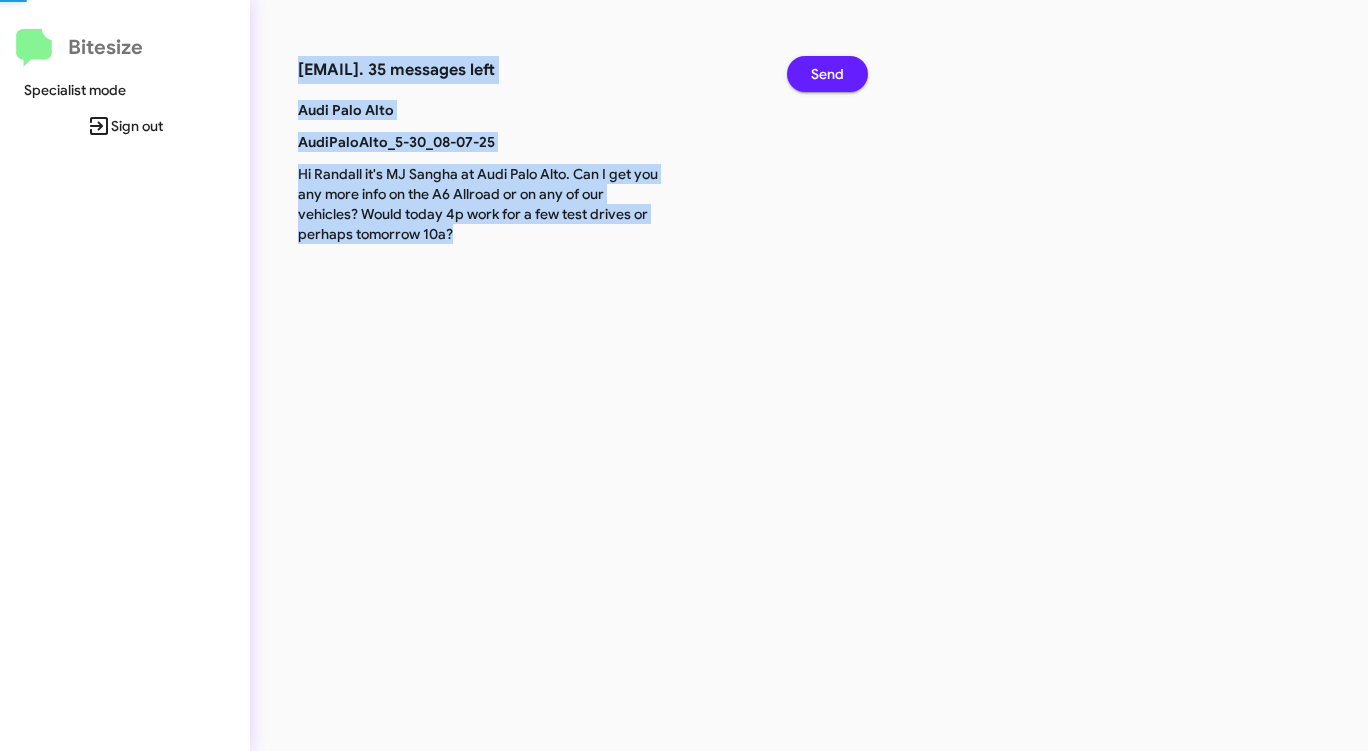 click on "Send" 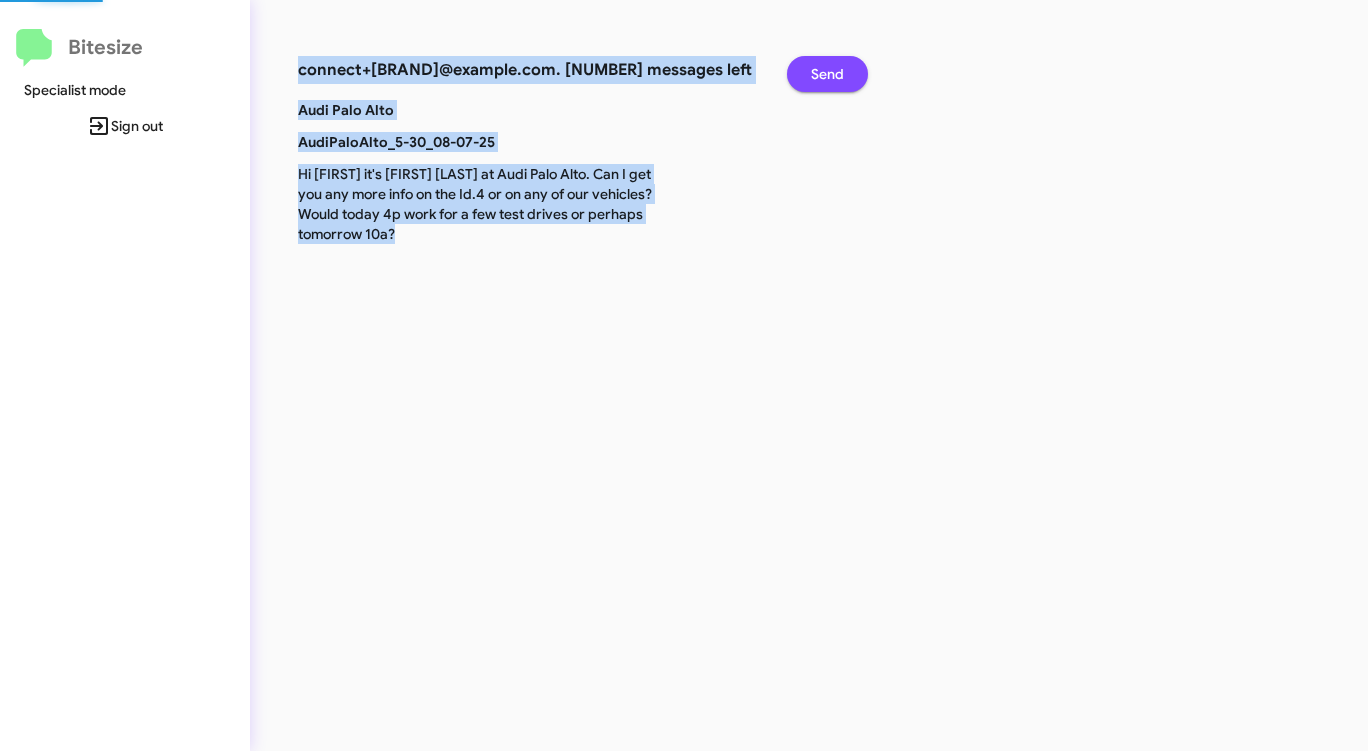 click on "Send" 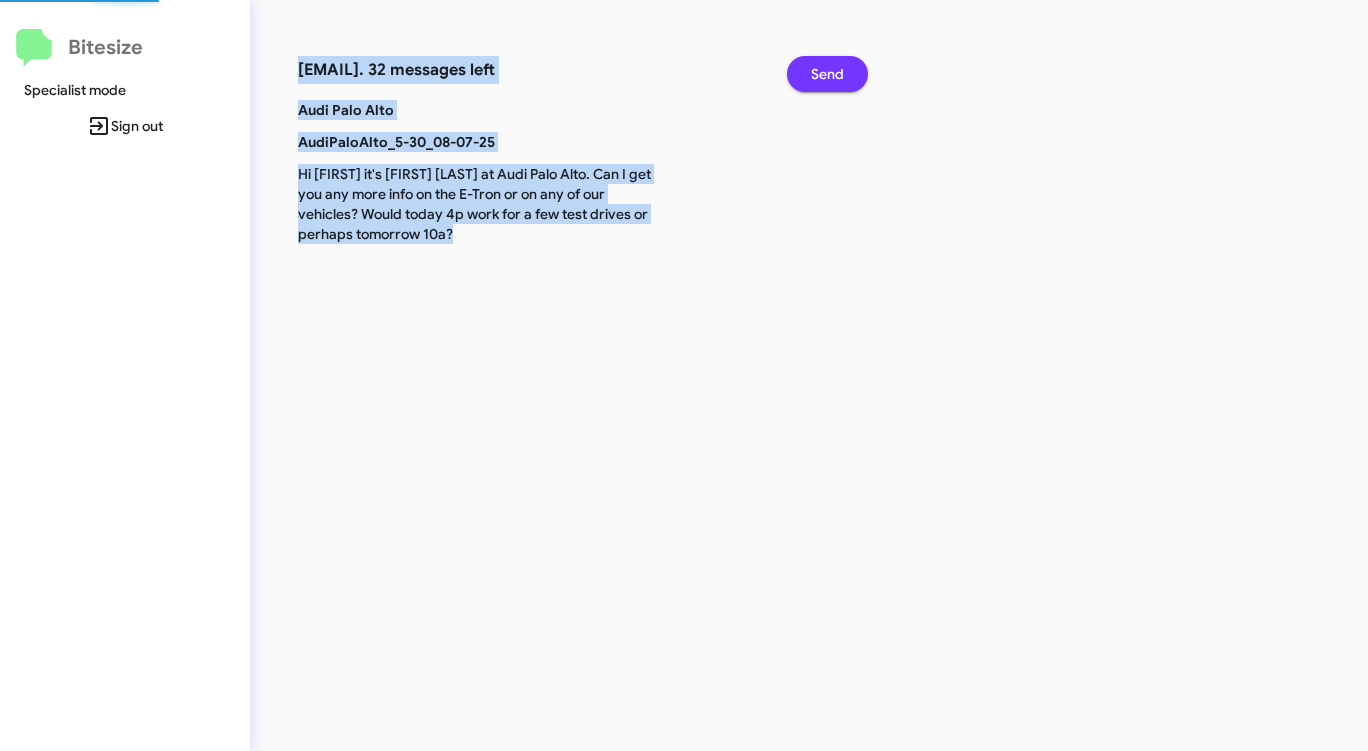 click on "Send" 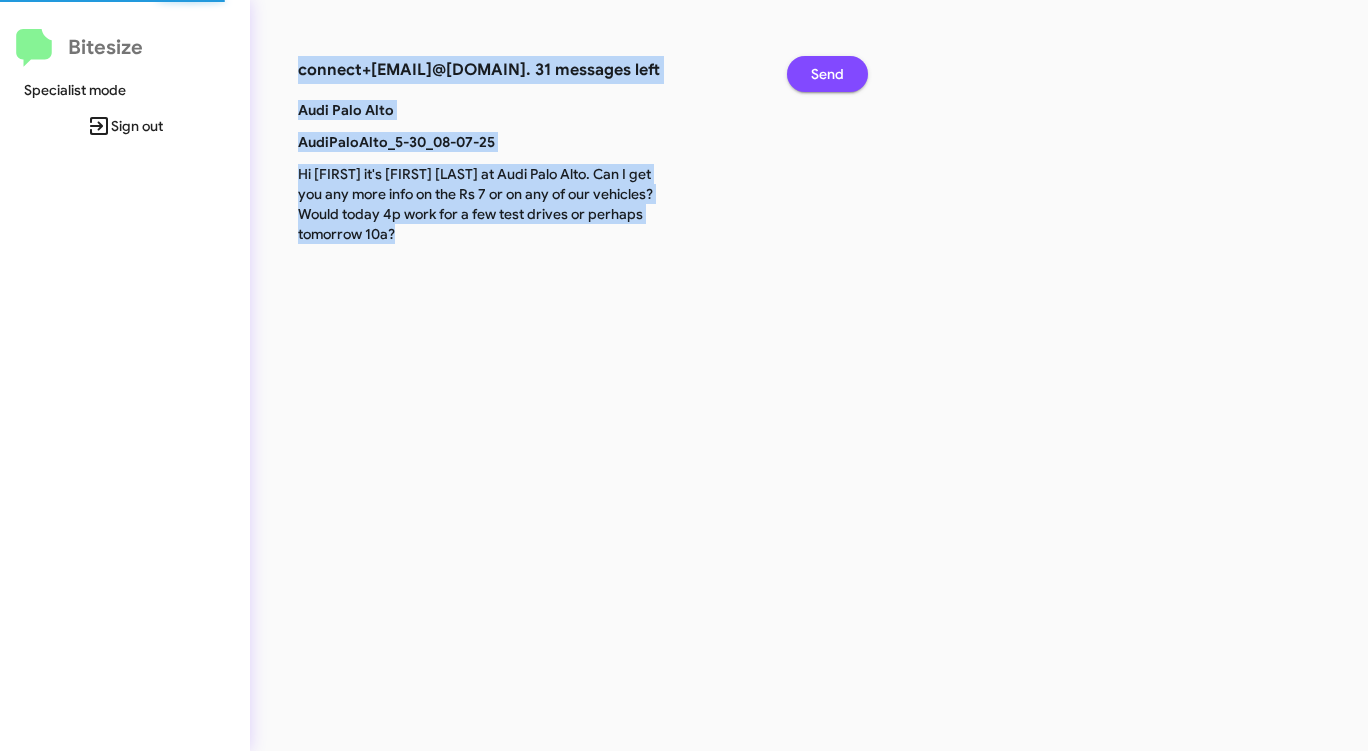 click on "Send" 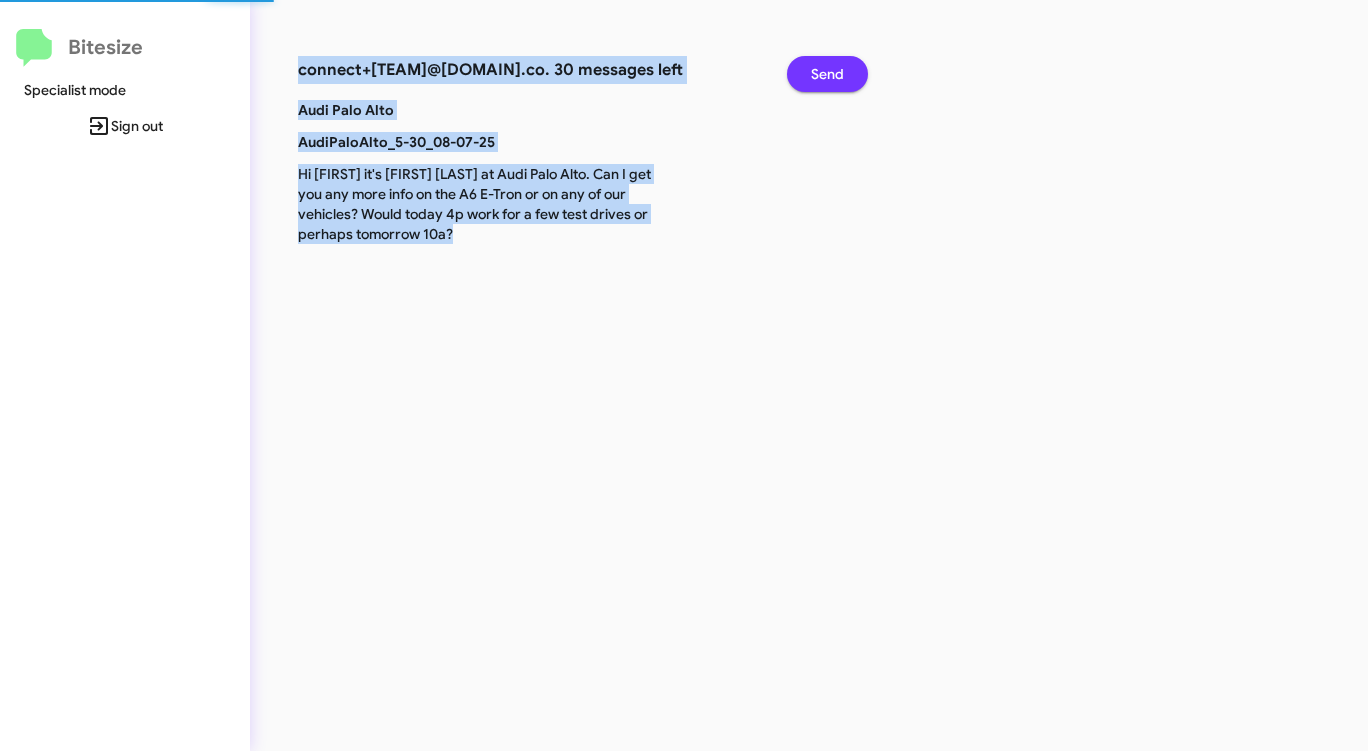 click on "Send" 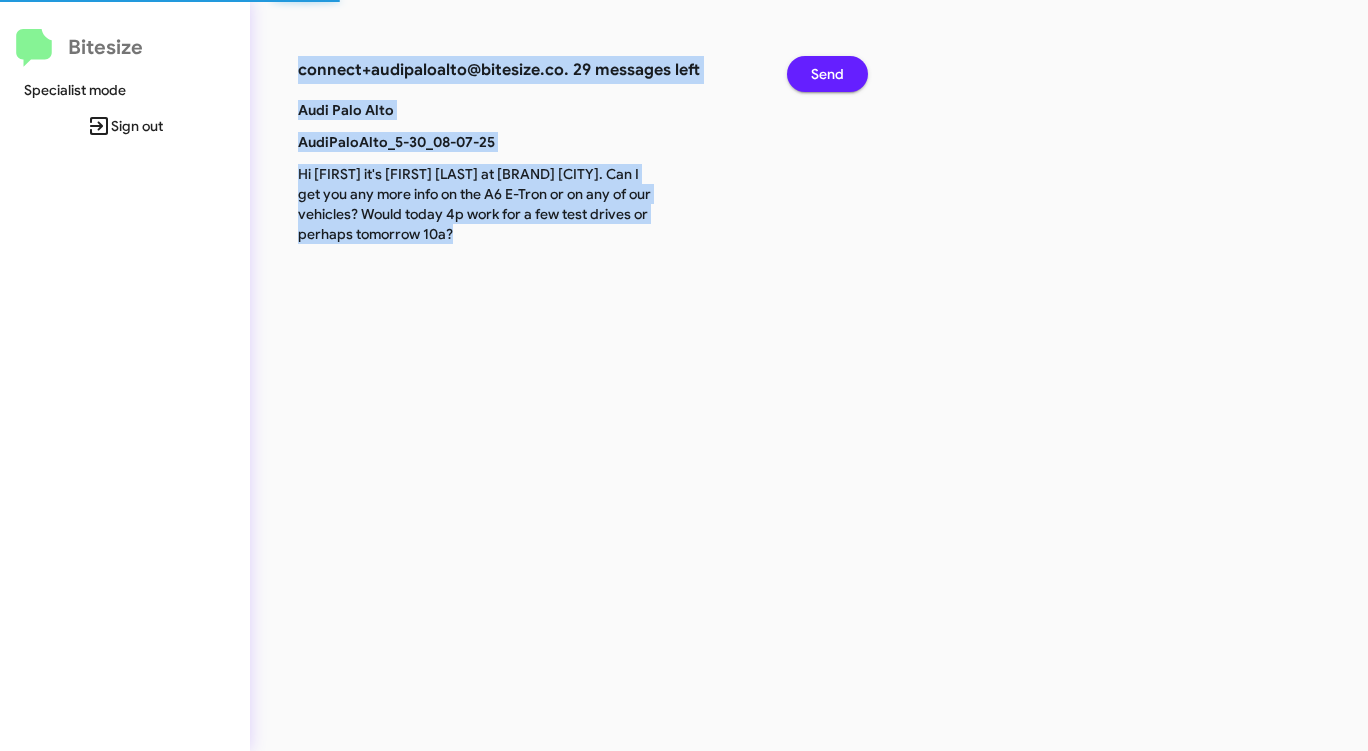 click on "Send" 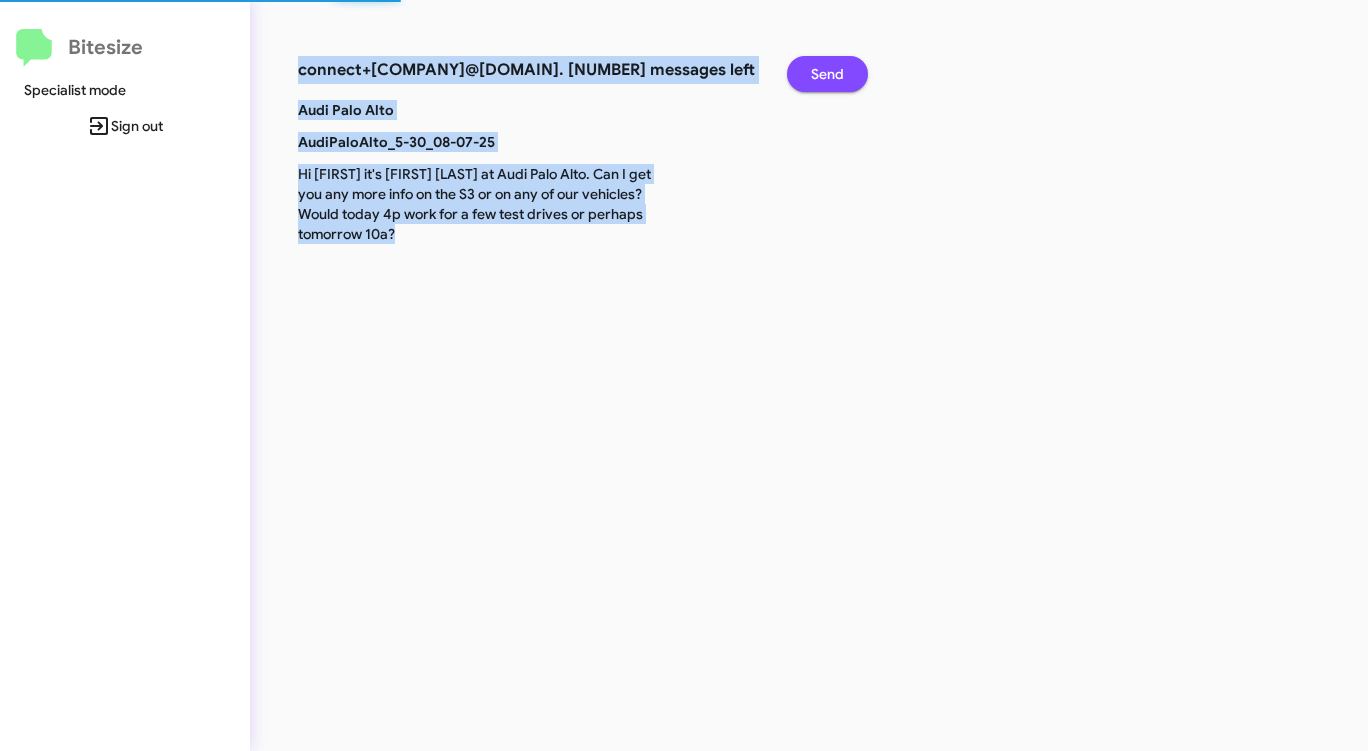 click on "Send" 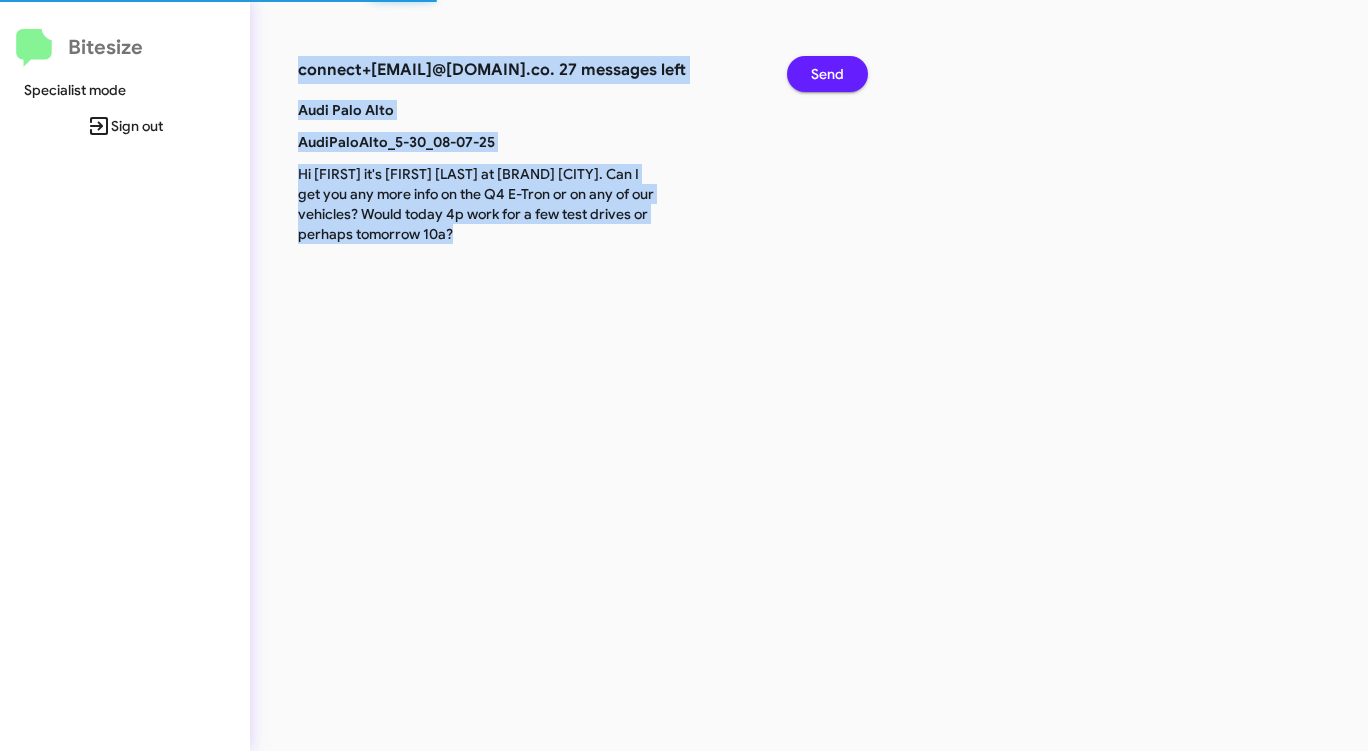 click on "Send" 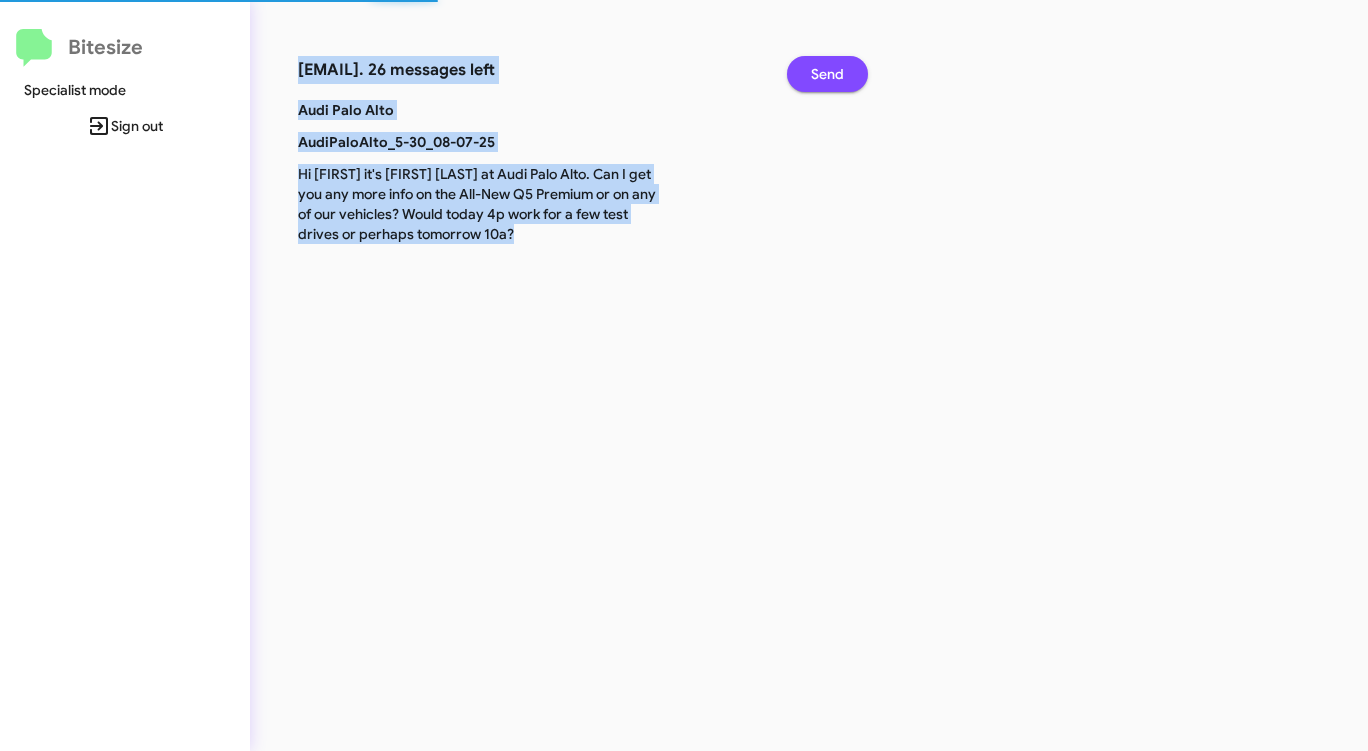 click on "Send" 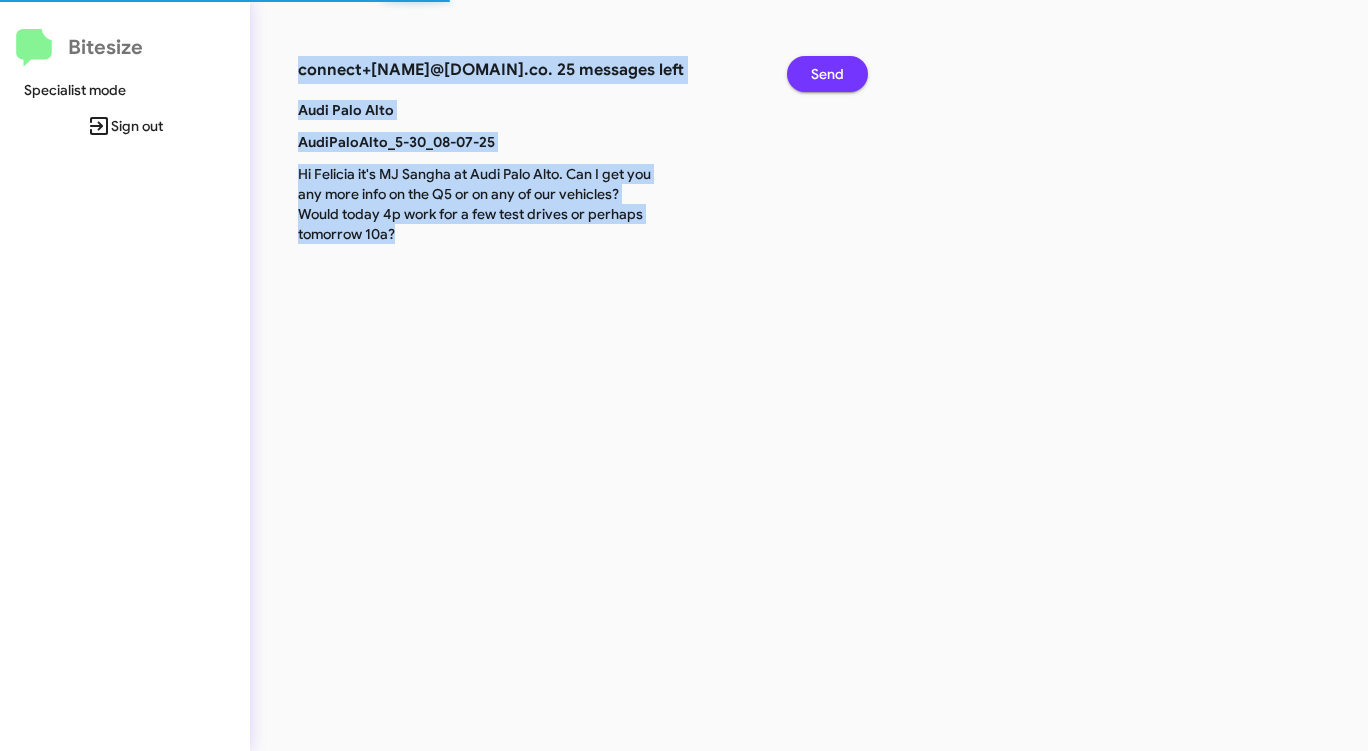 click on "Send" 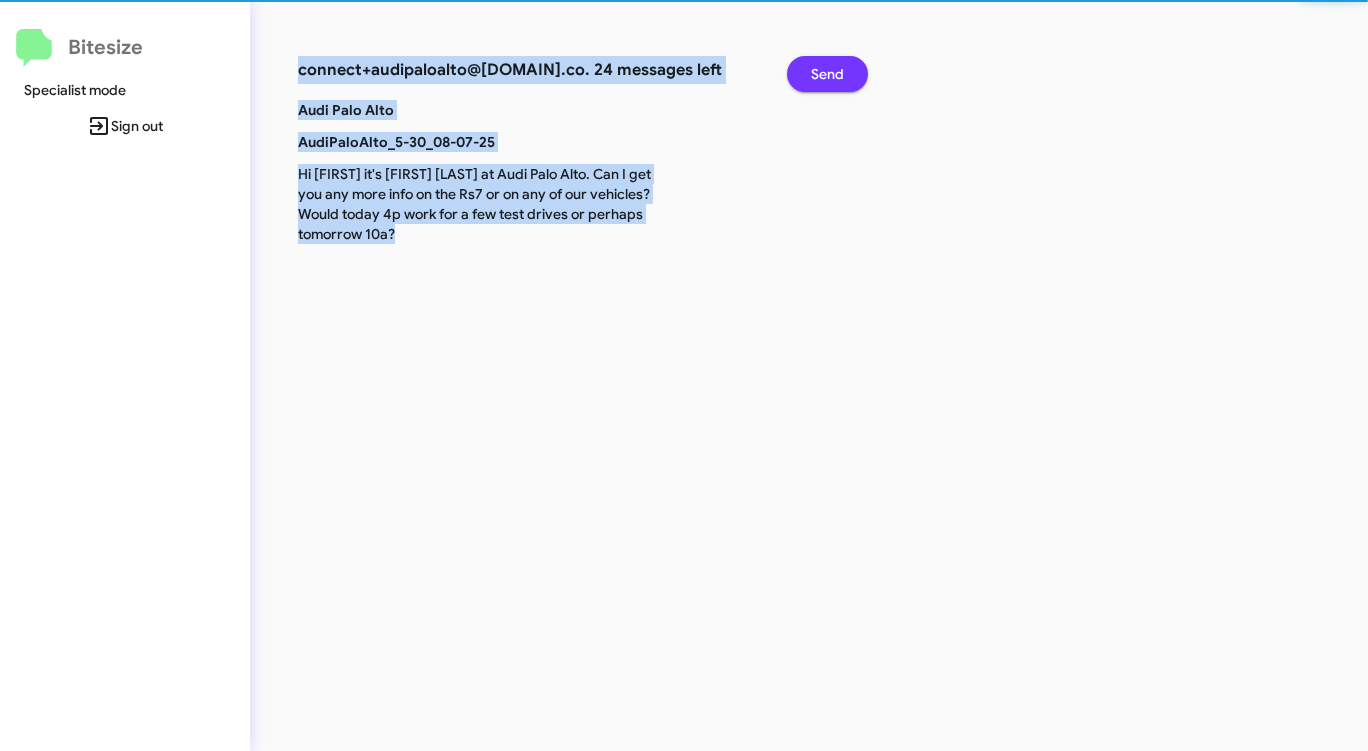 click on "Send" 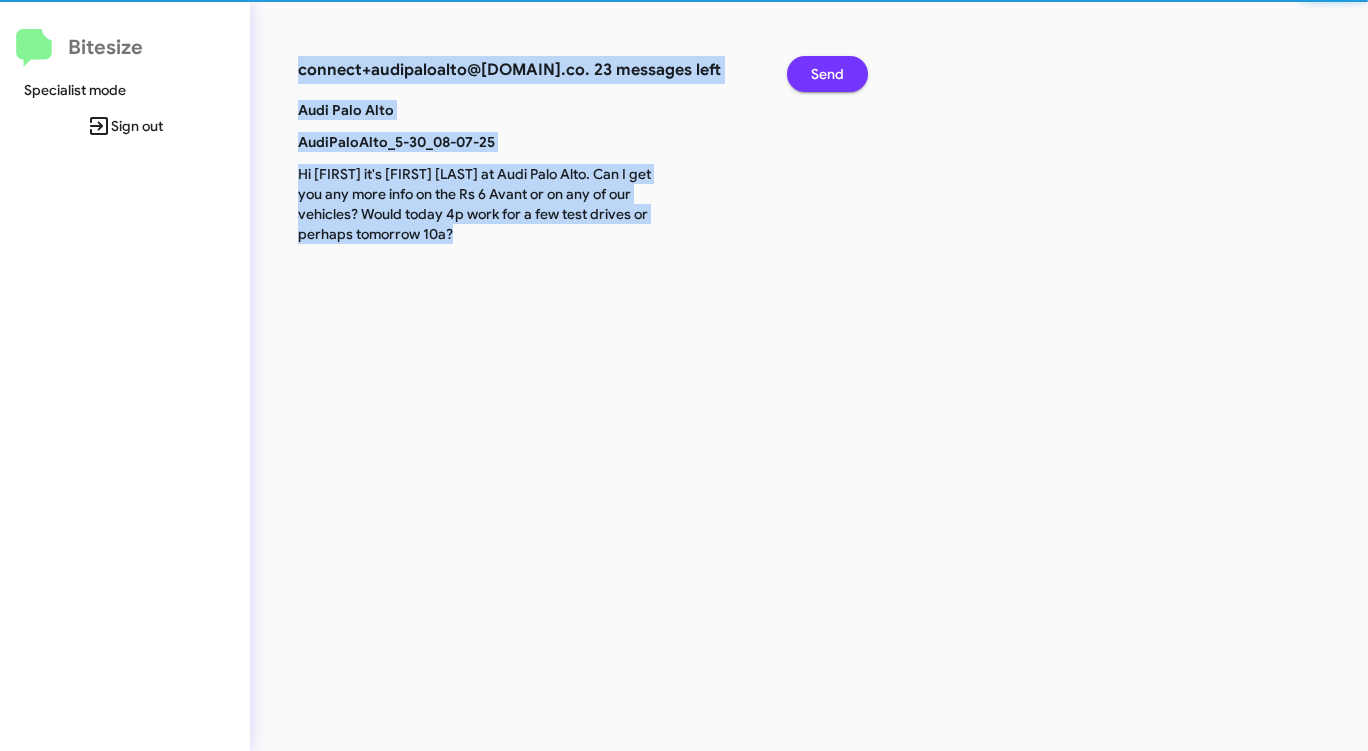 click on "Send" 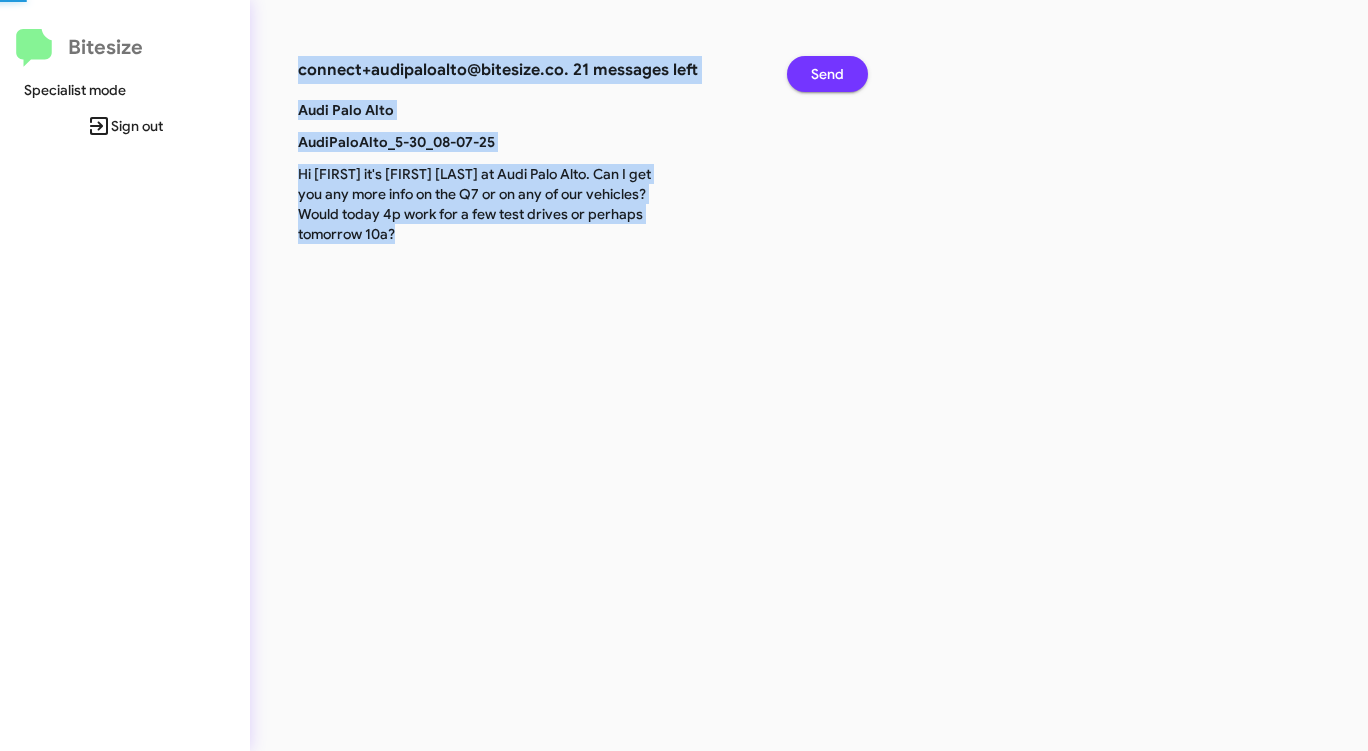 click on "Send" 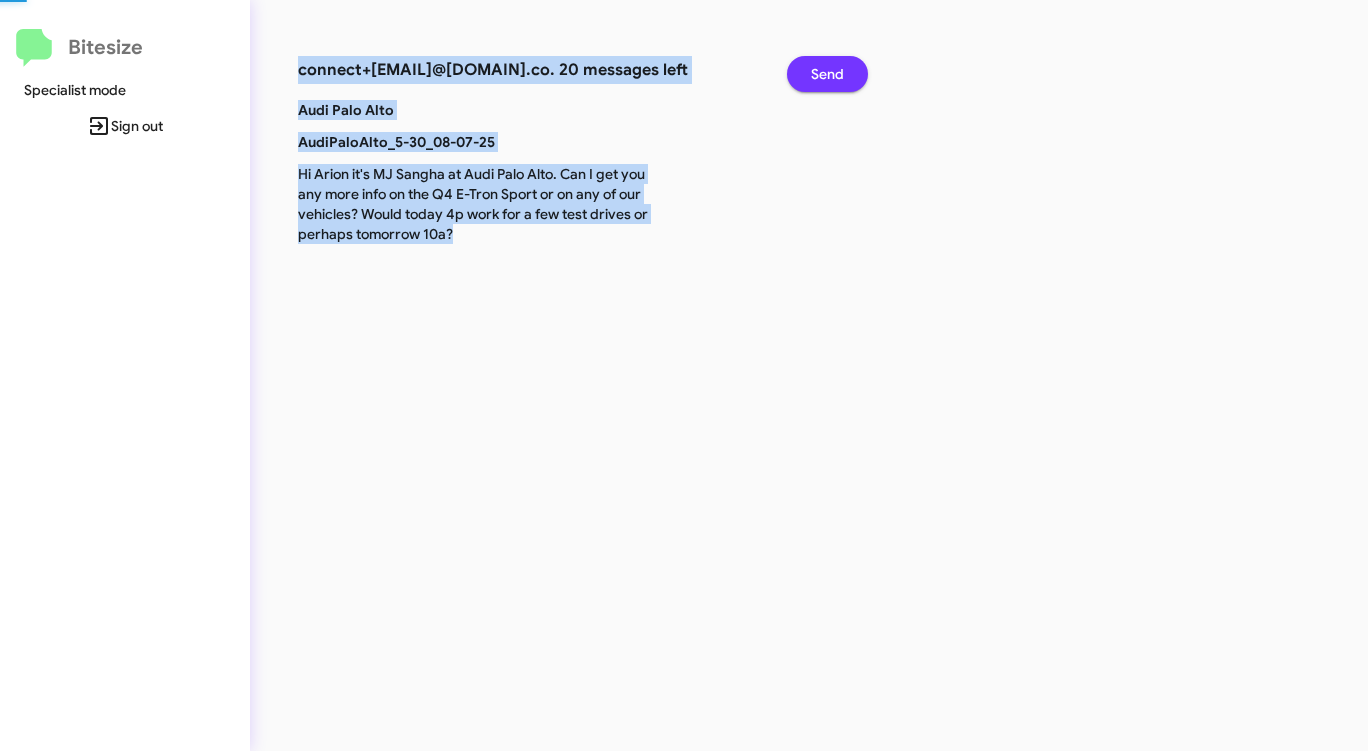 click on "Send" 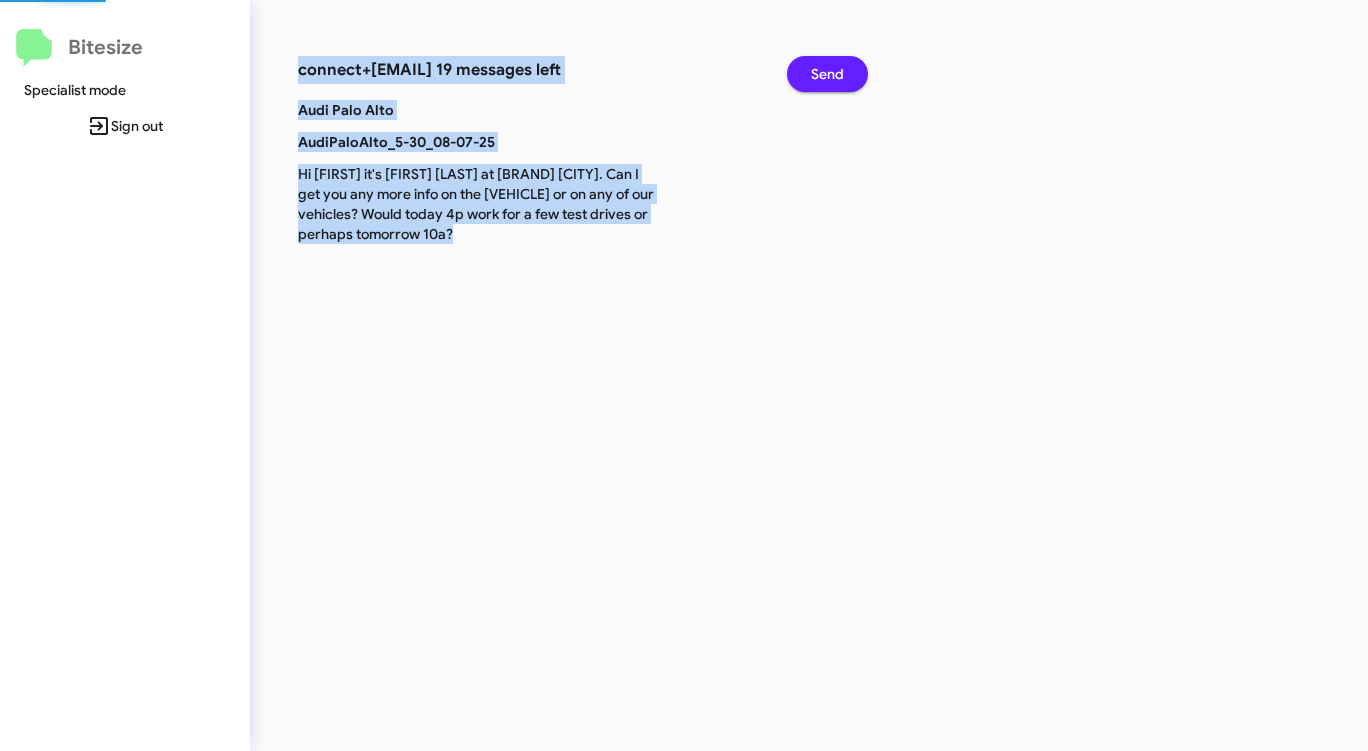 click on "Send" 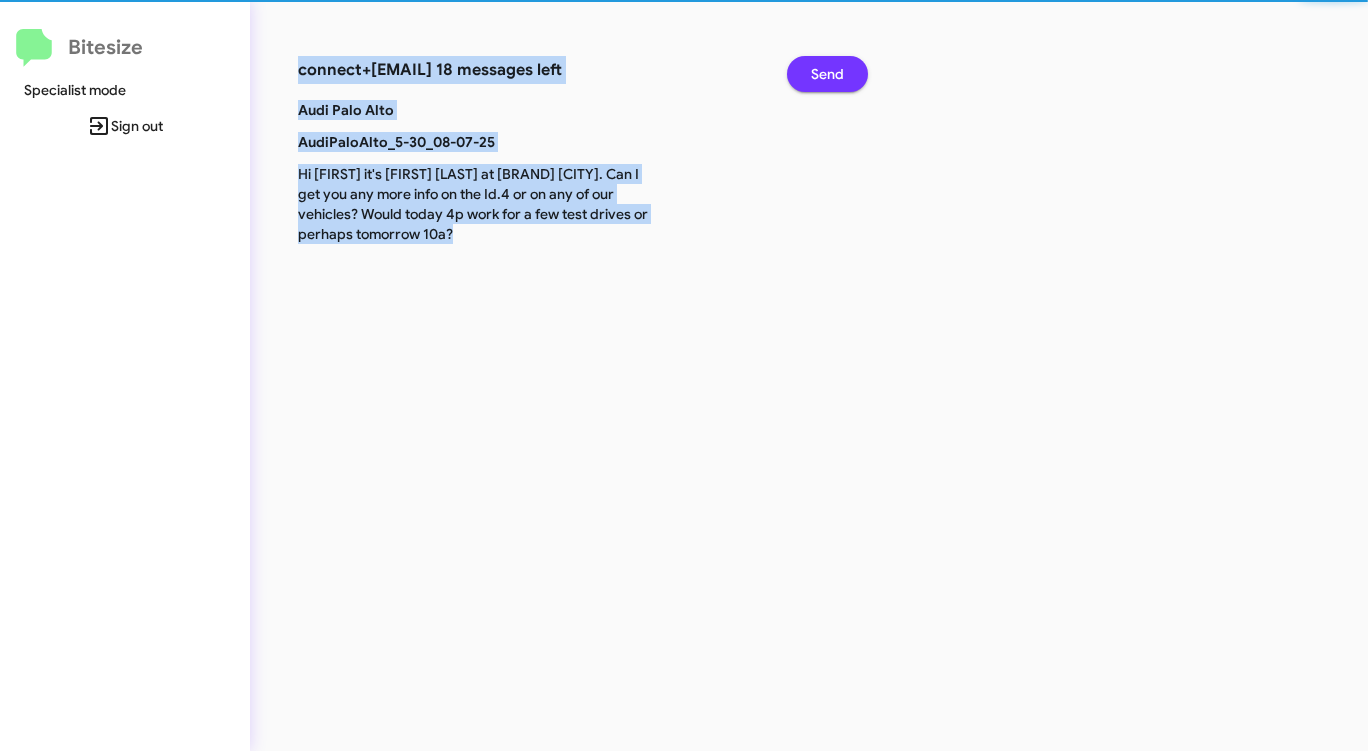 click on "Send" 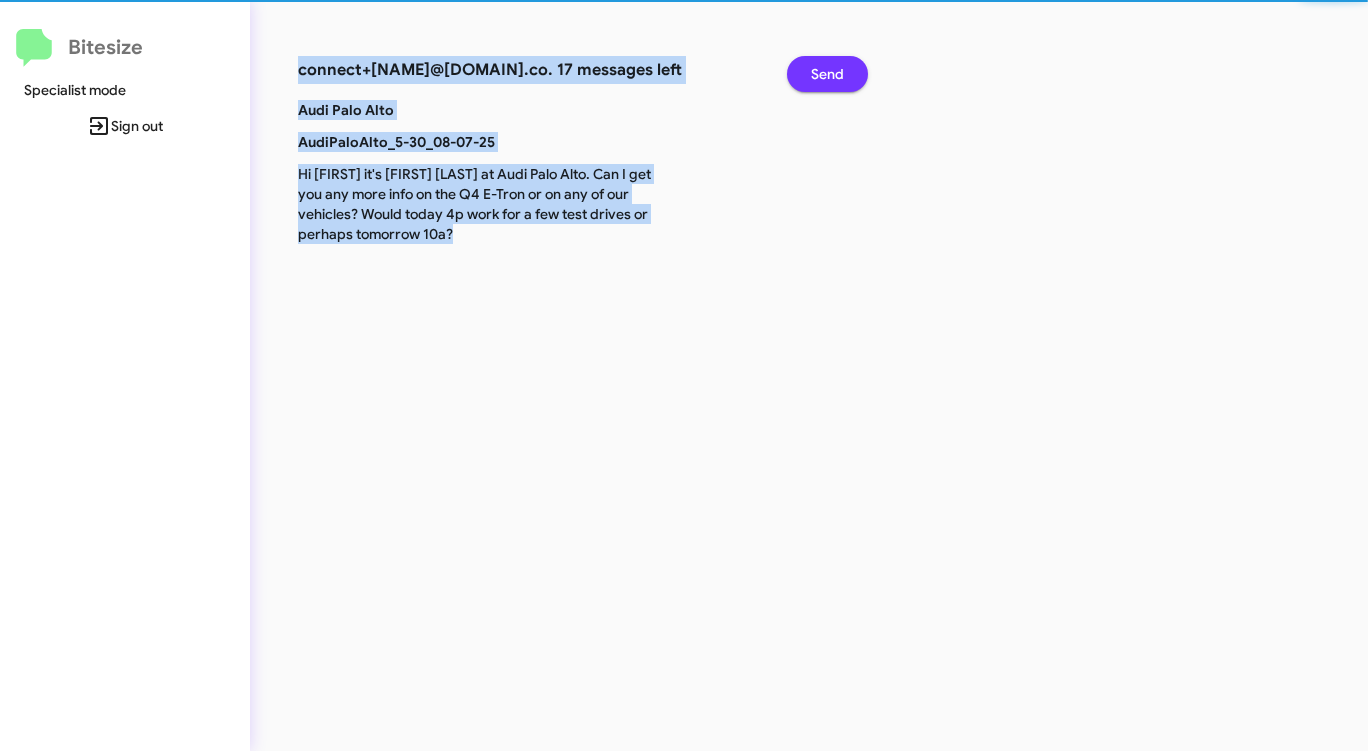 click on "Send" 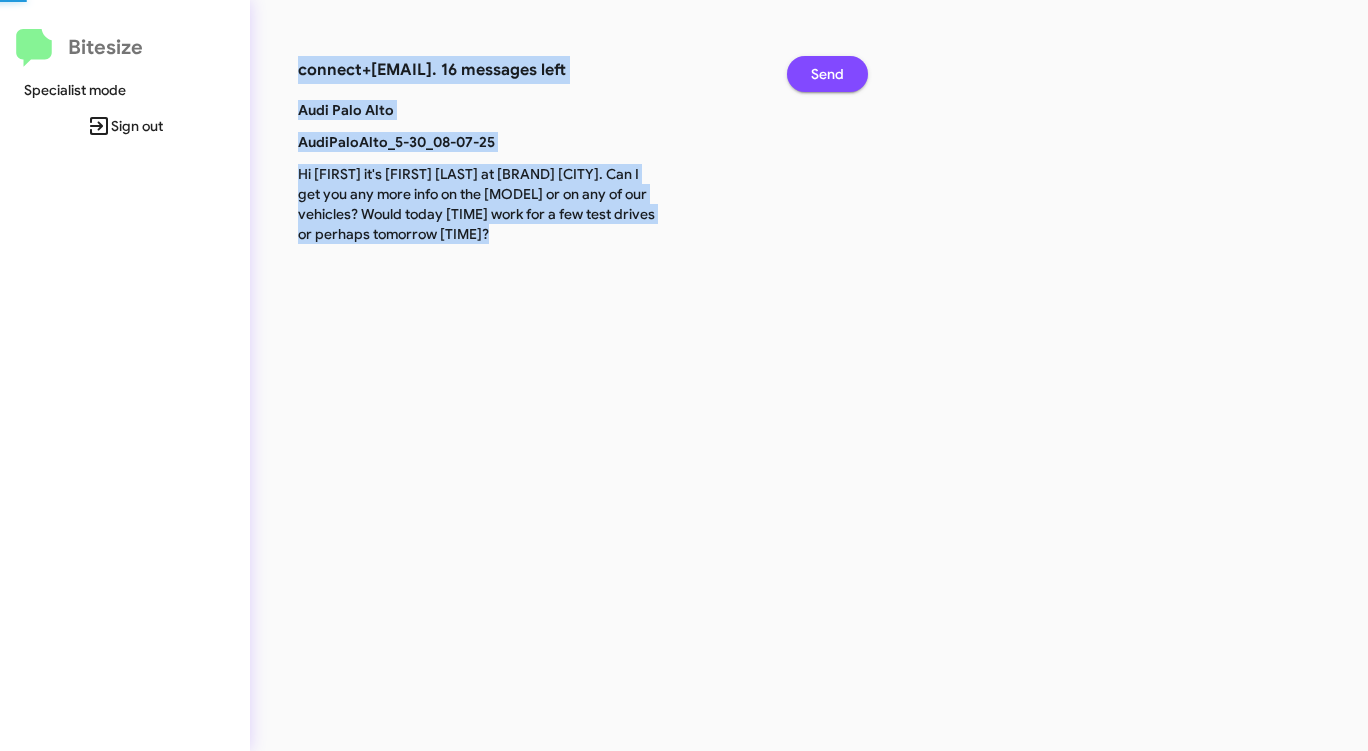 click on "Send" 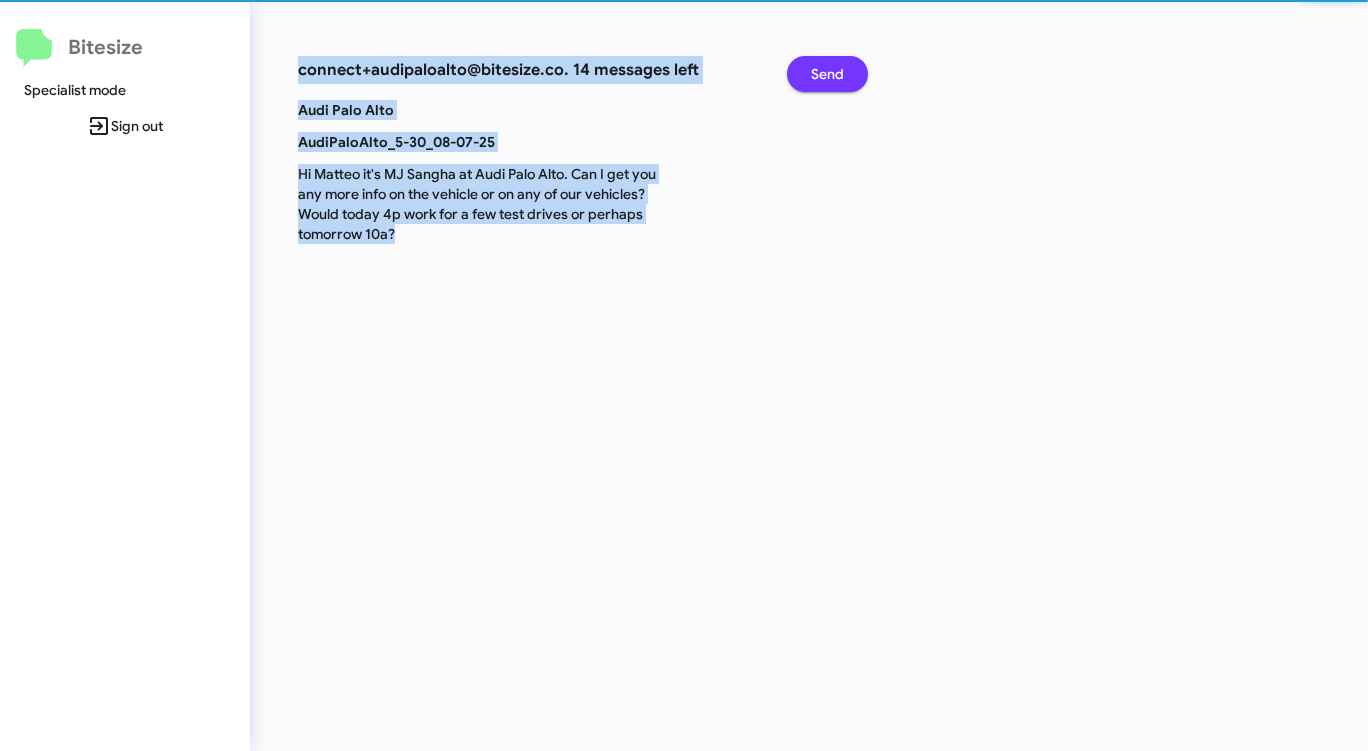 click on "Send" 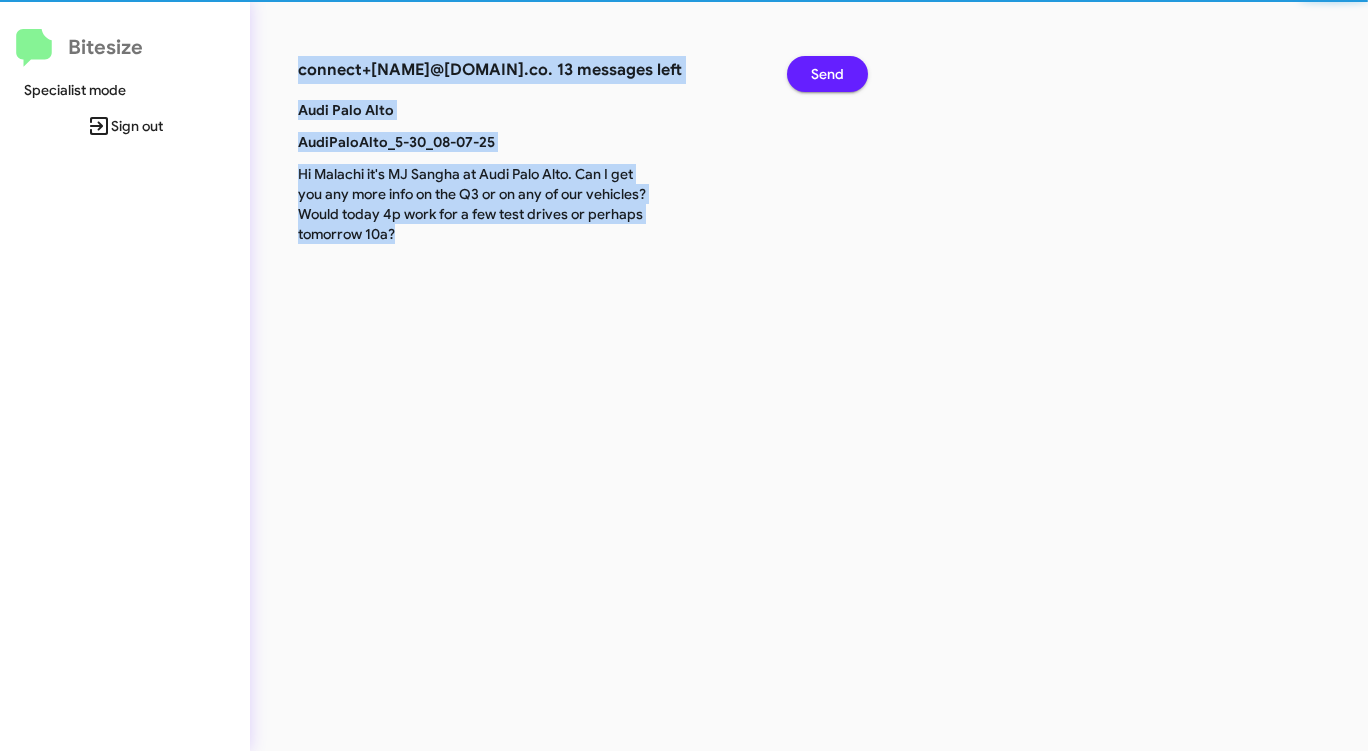 click on "Send" 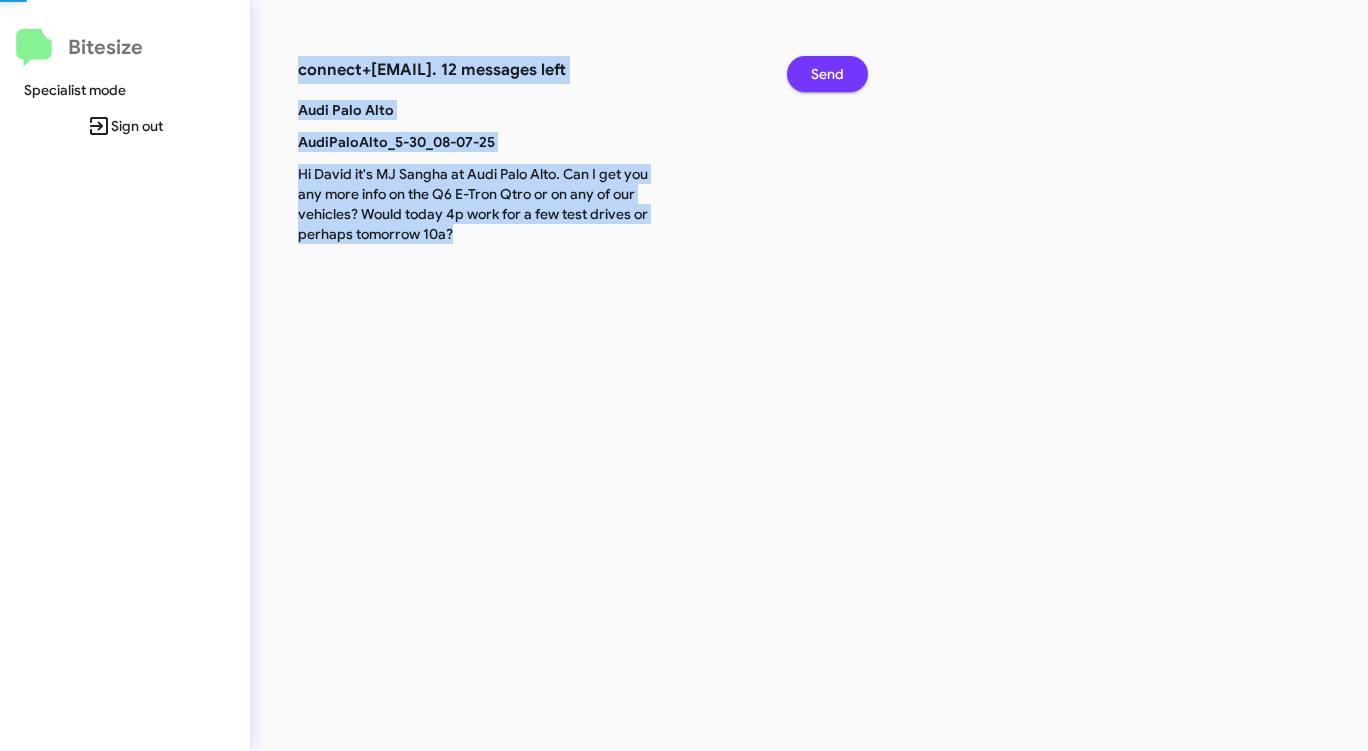 click on "Send" 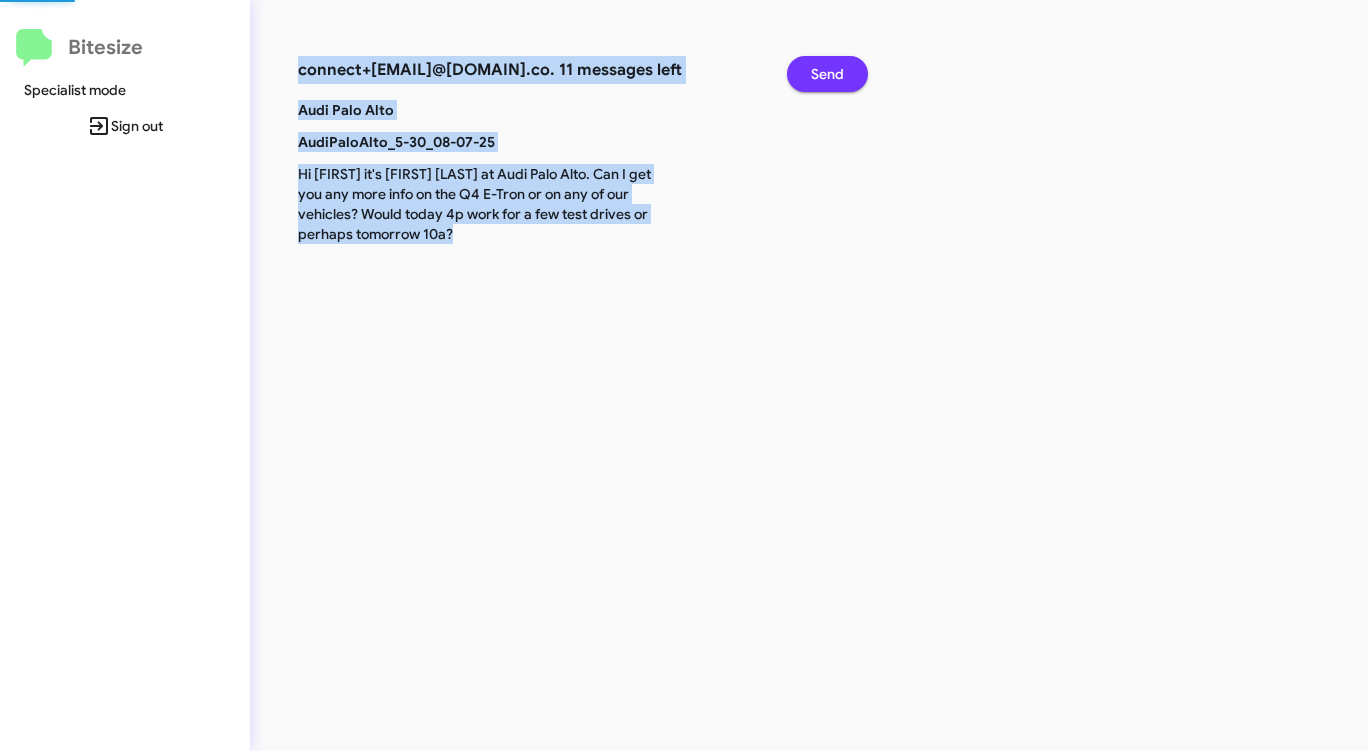 click on "Send" 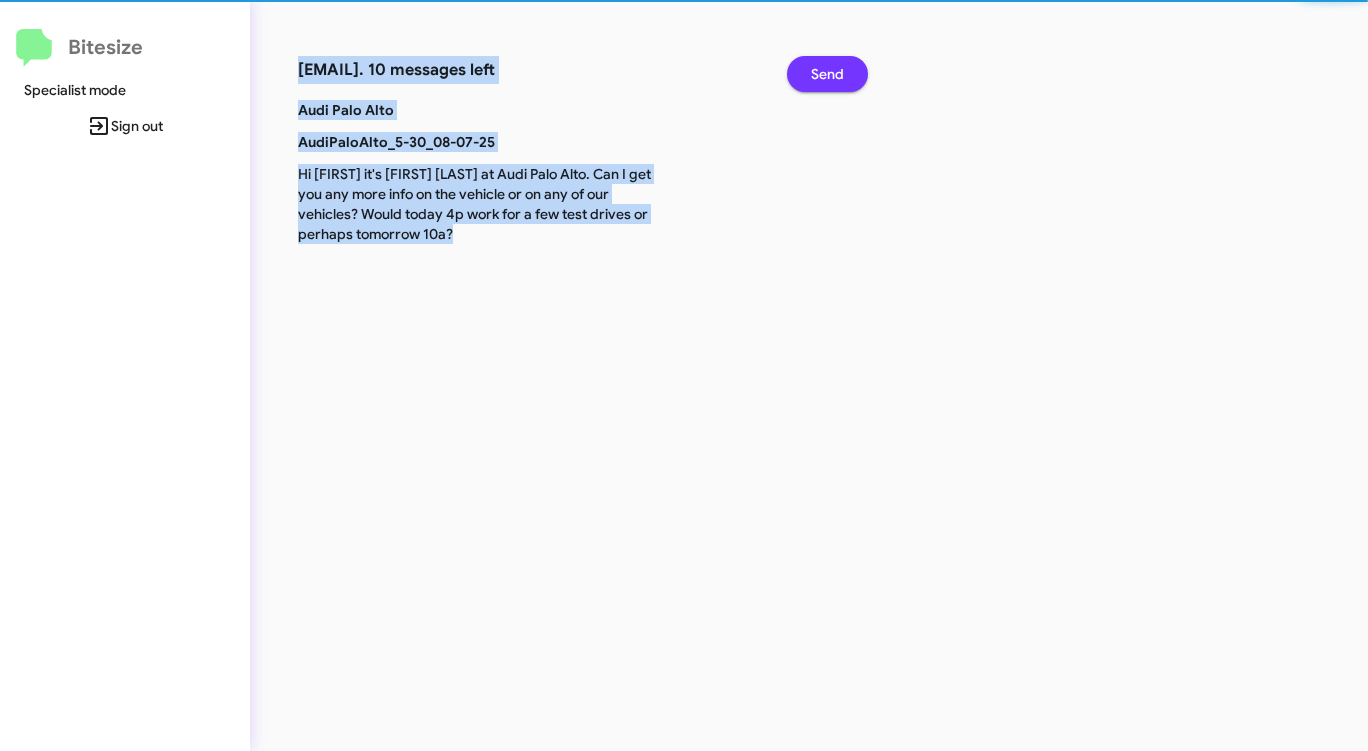 click on "Send" 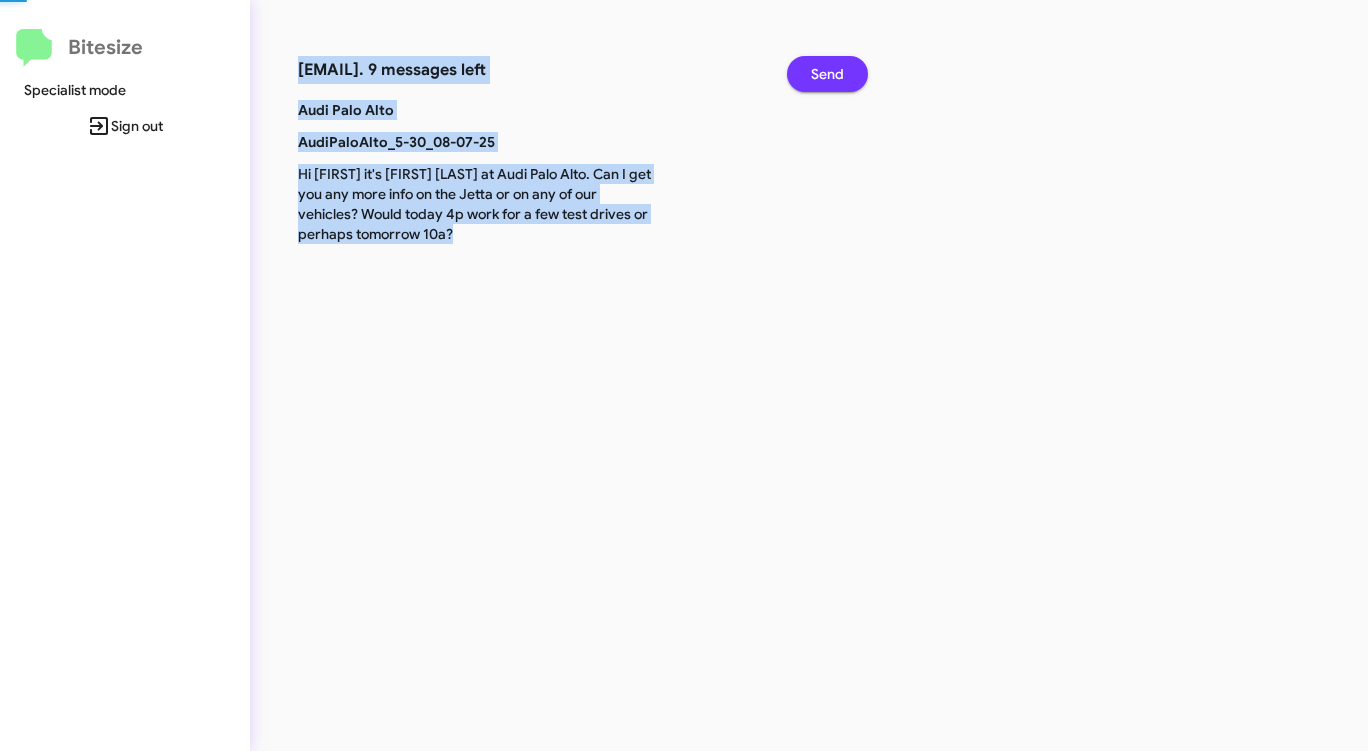 click on "Send" 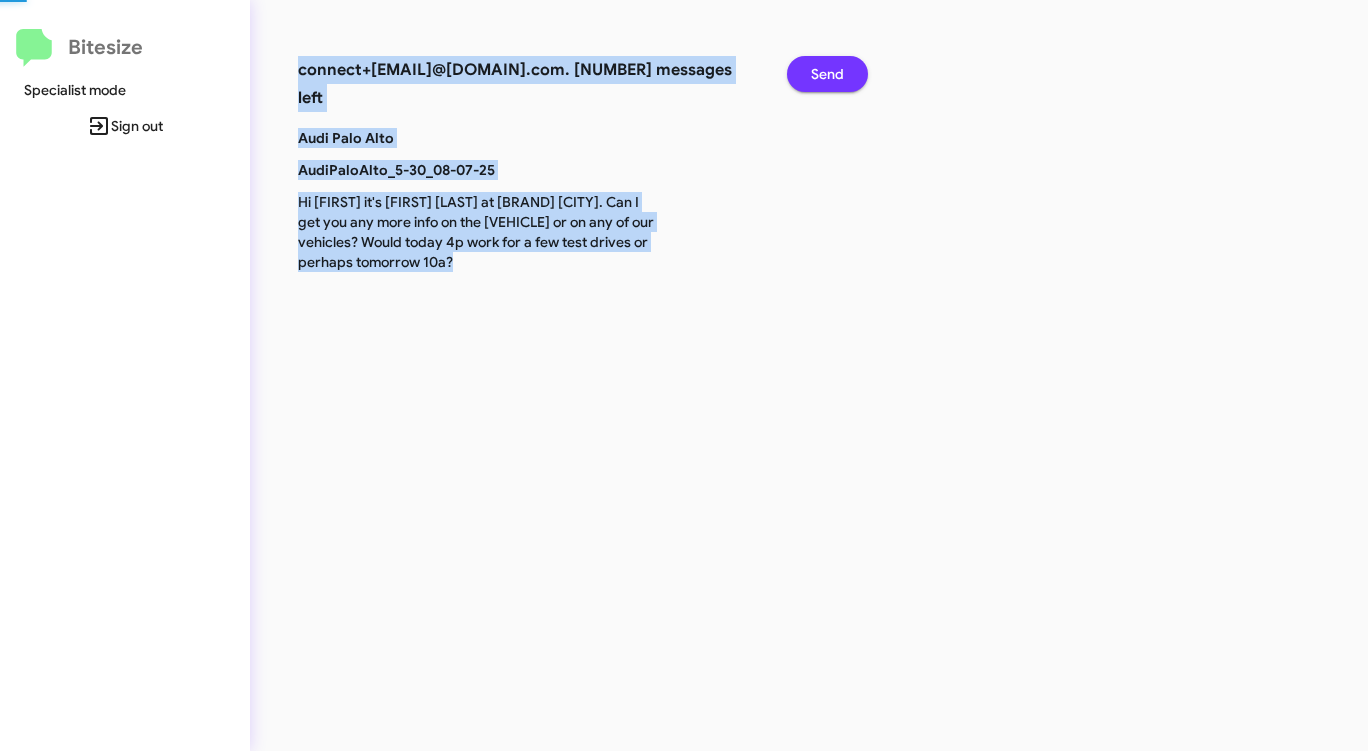 click on "Send" 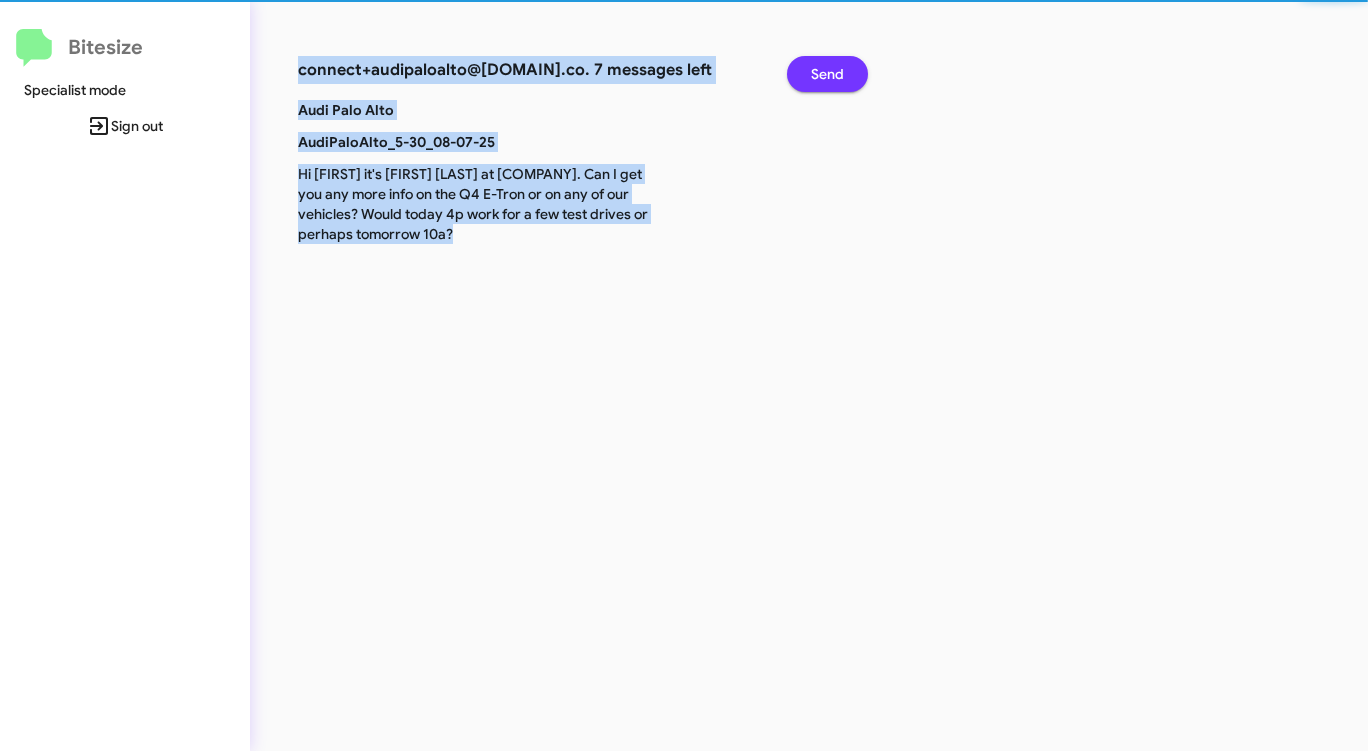 click on "Send" 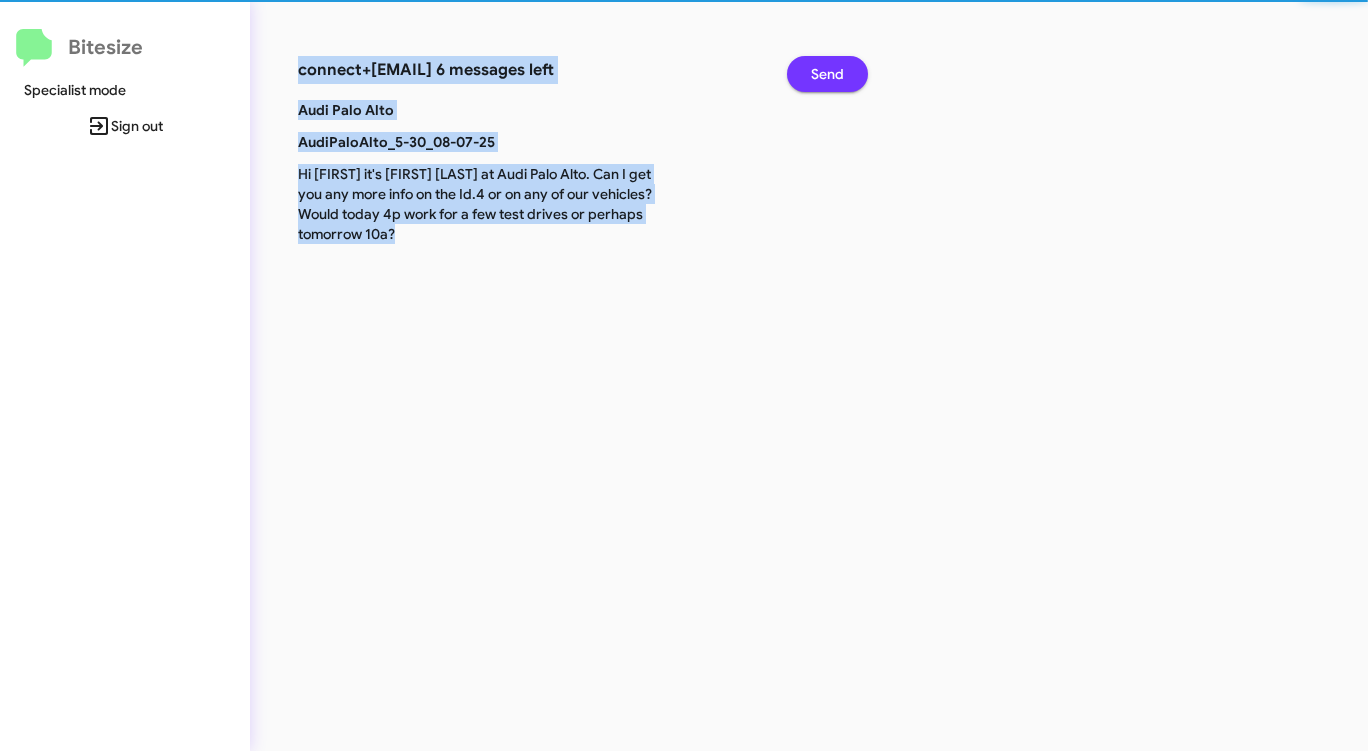 click on "Send" 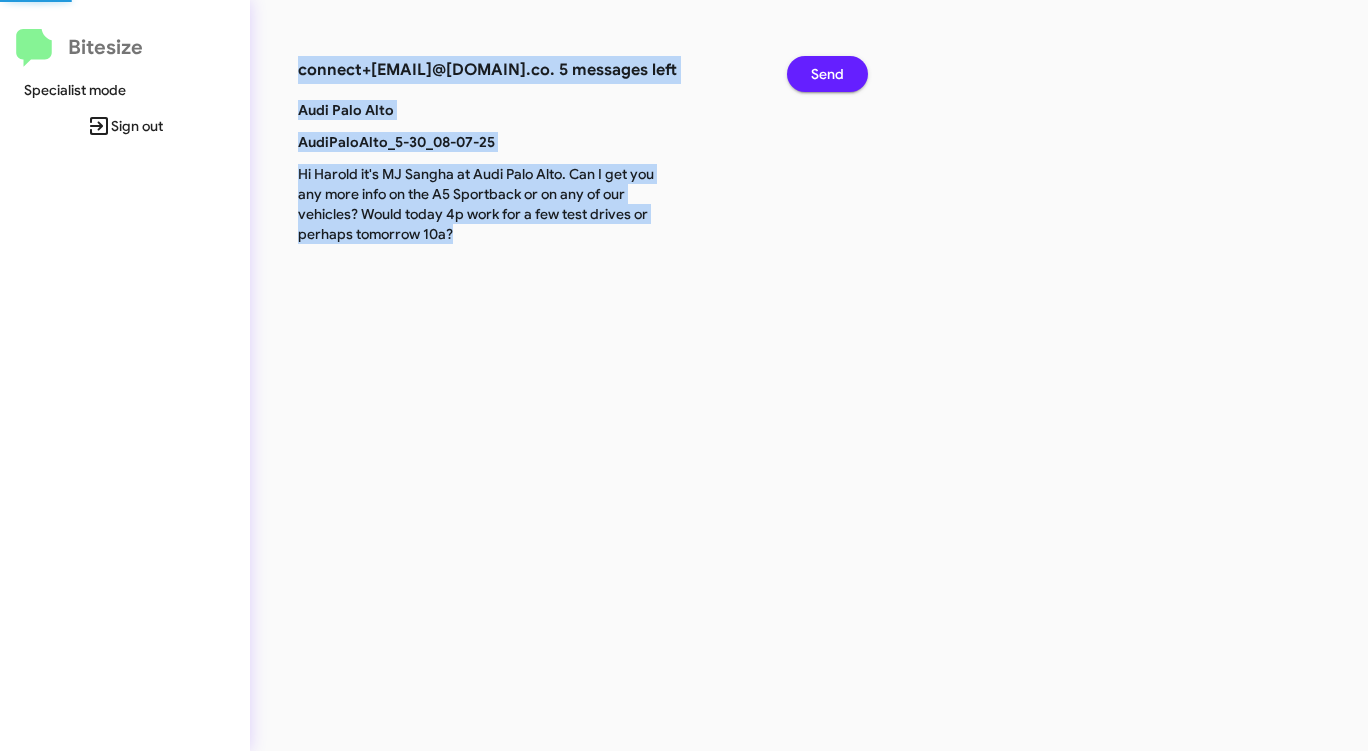 click on "Send" 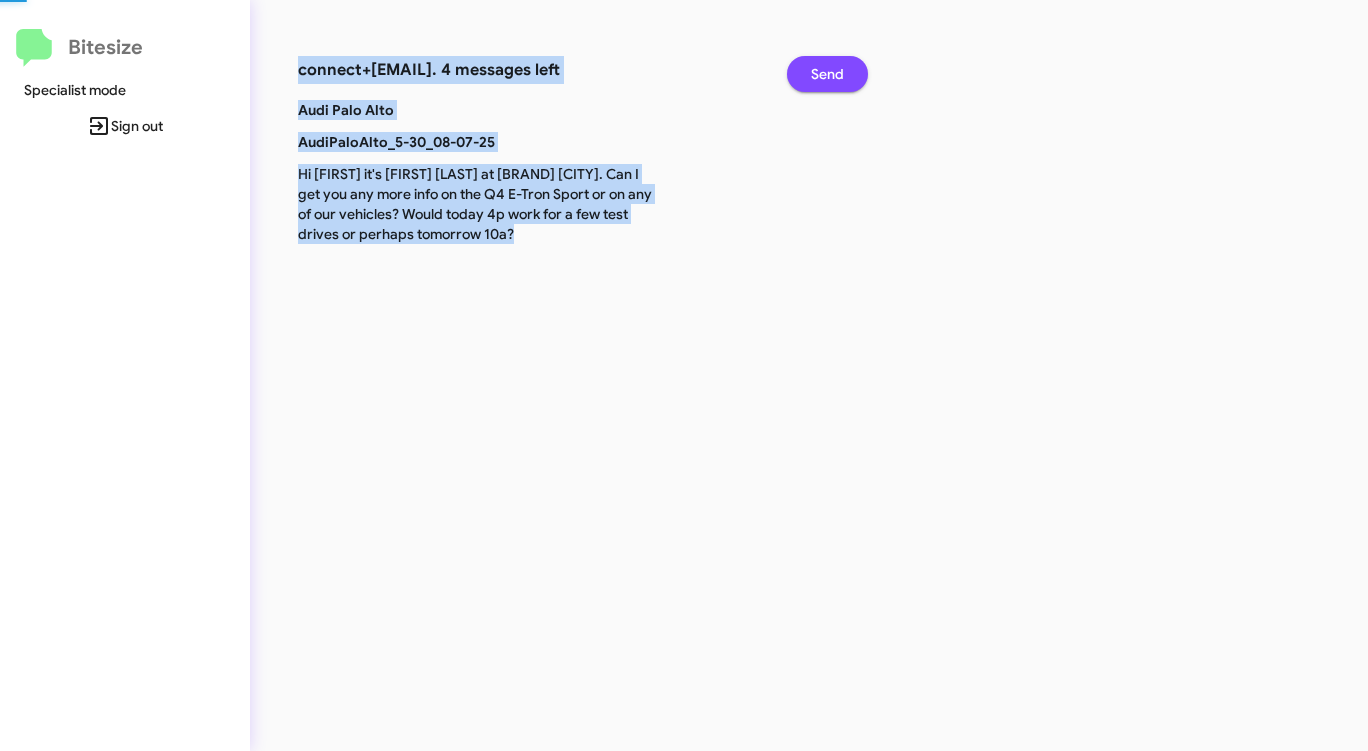click on "Send" 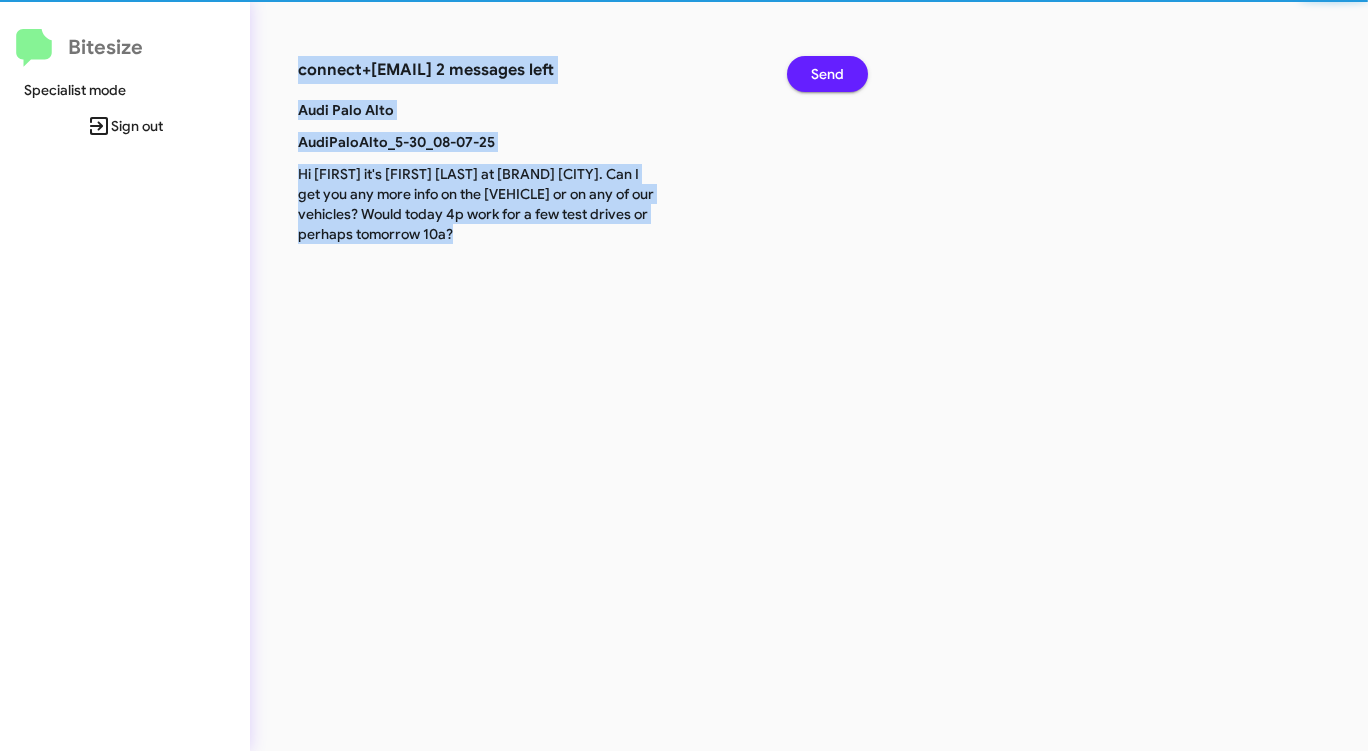 click on "Send" 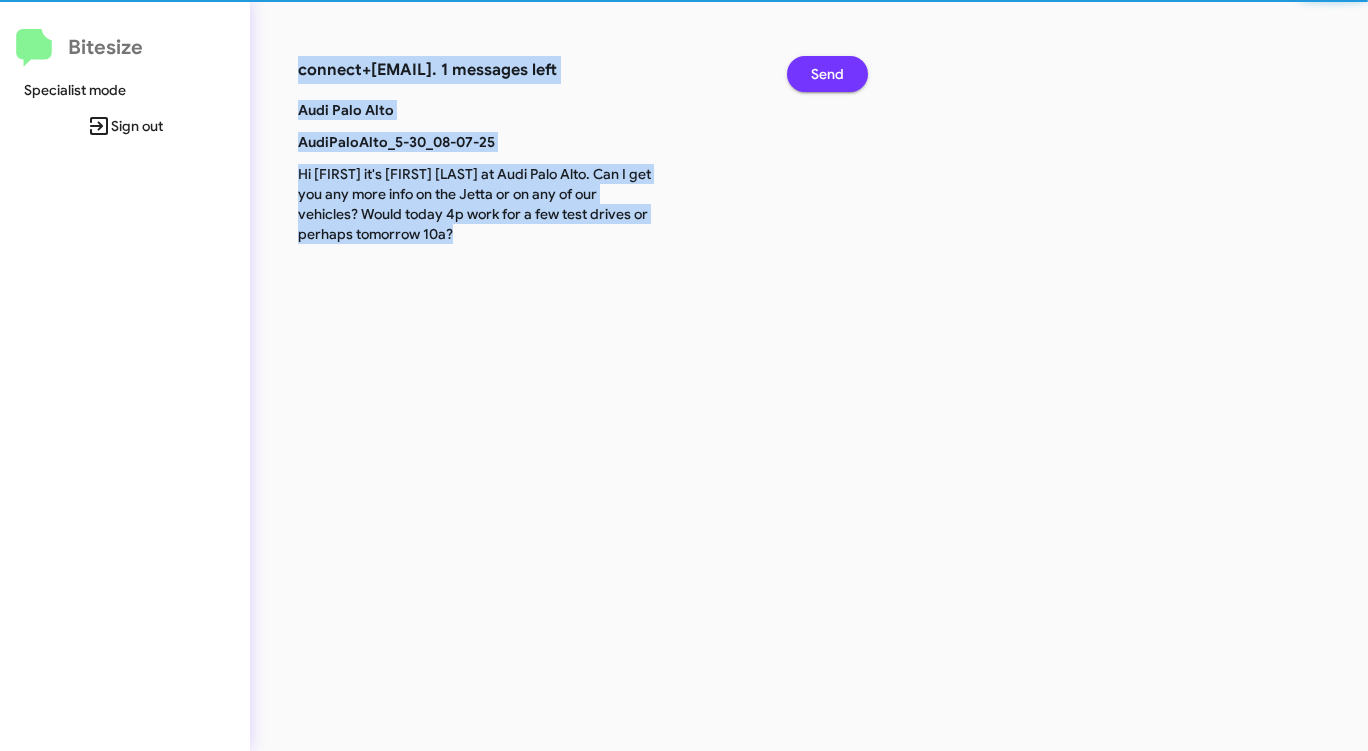 click on "Send" 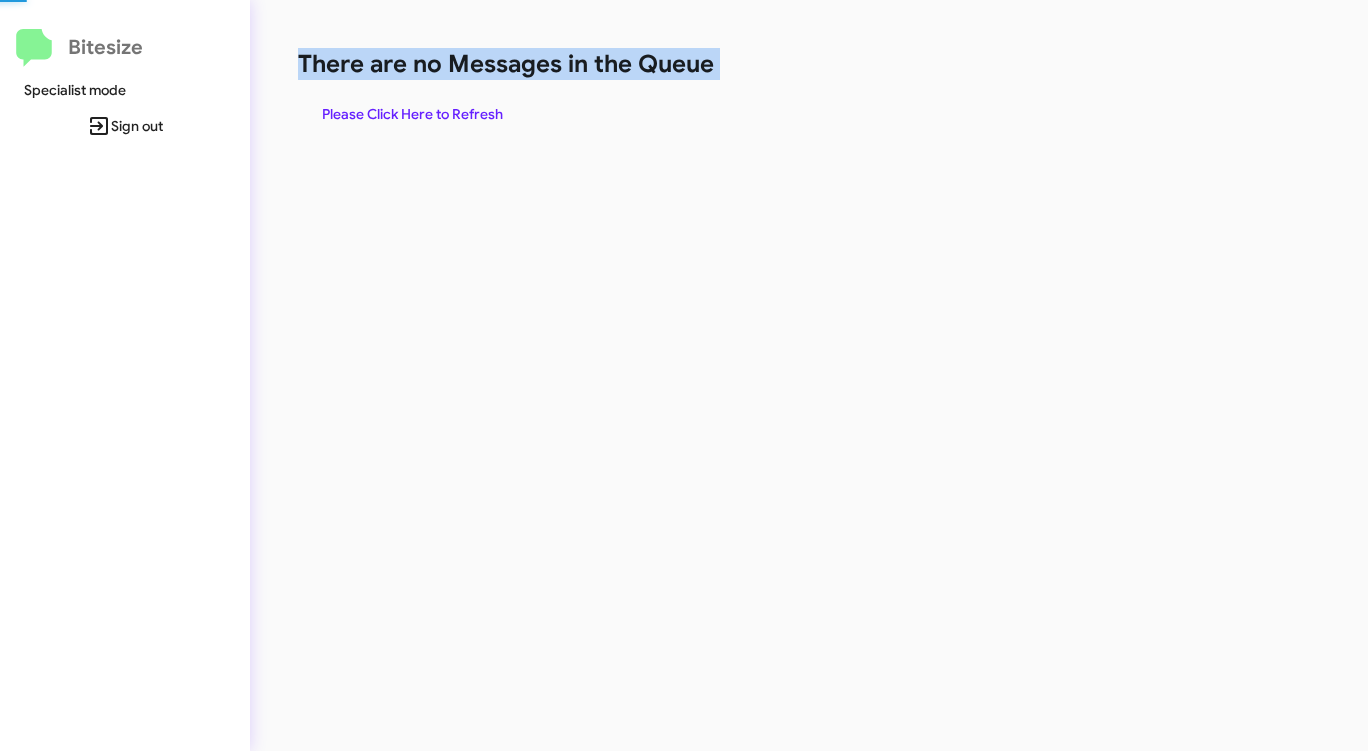 click on "There are no Messages in the Queue" 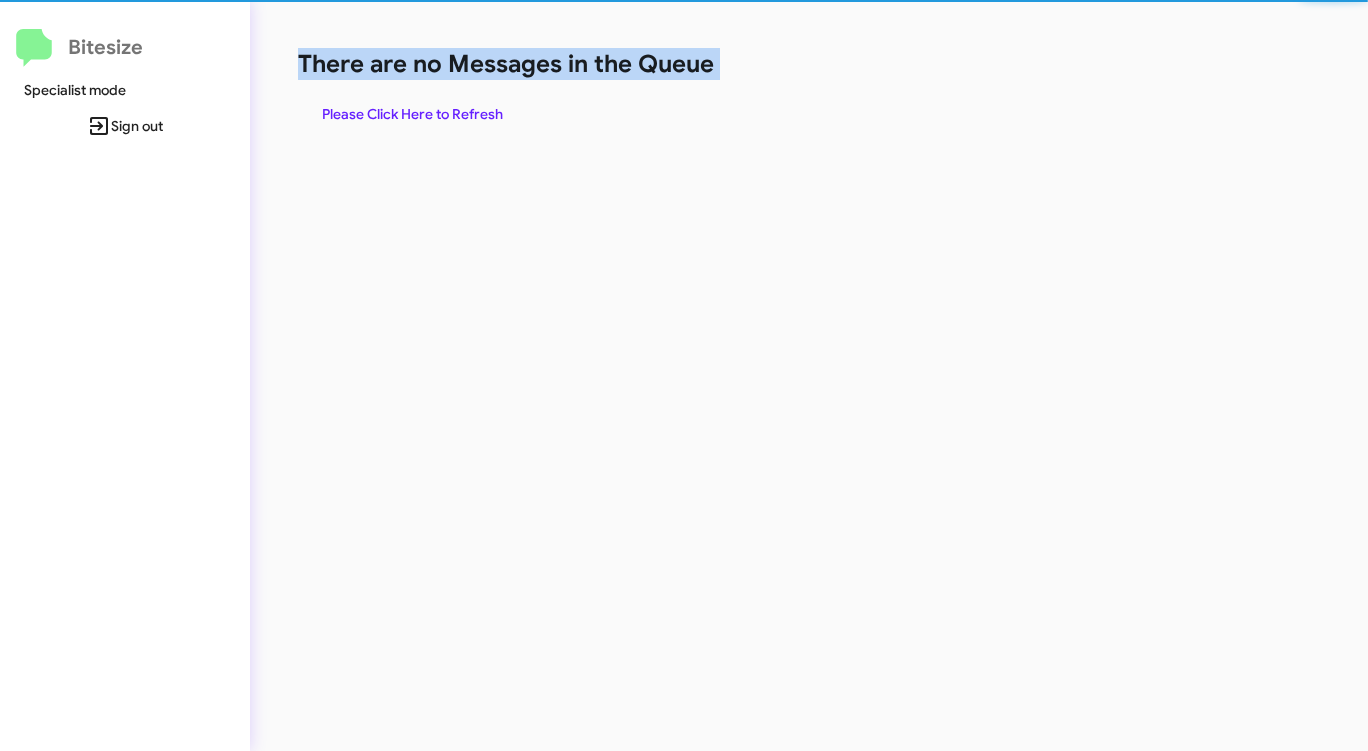 click on "There are no Messages in the Queue" 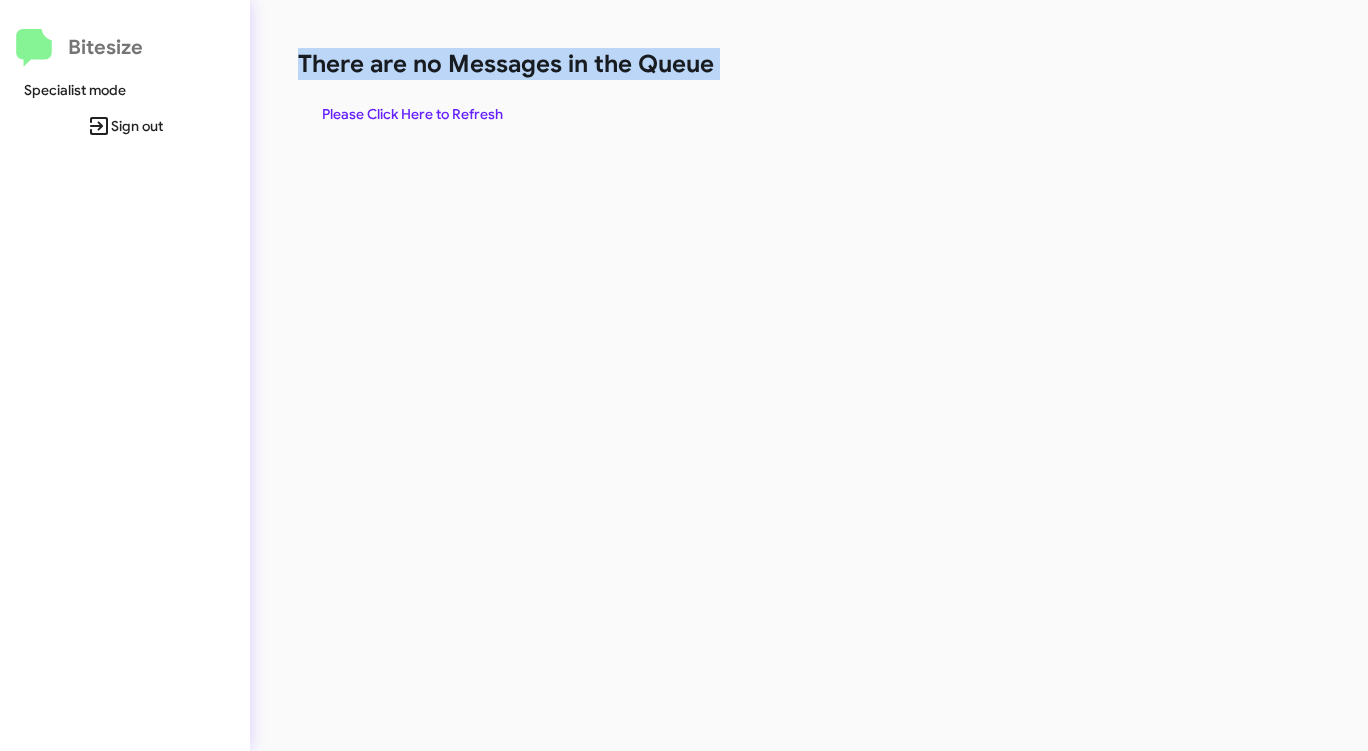 click on "There are no Messages in the Queue" 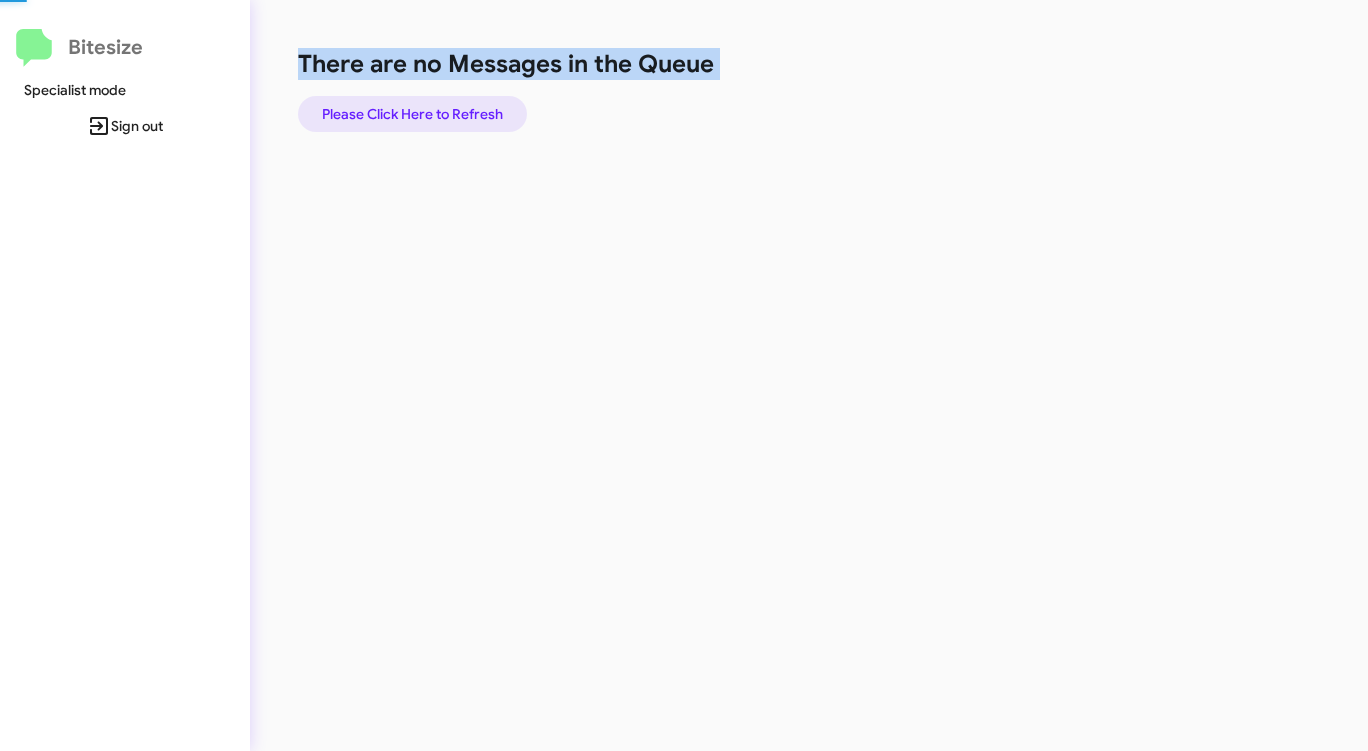 click on "Please Click Here to Refresh" 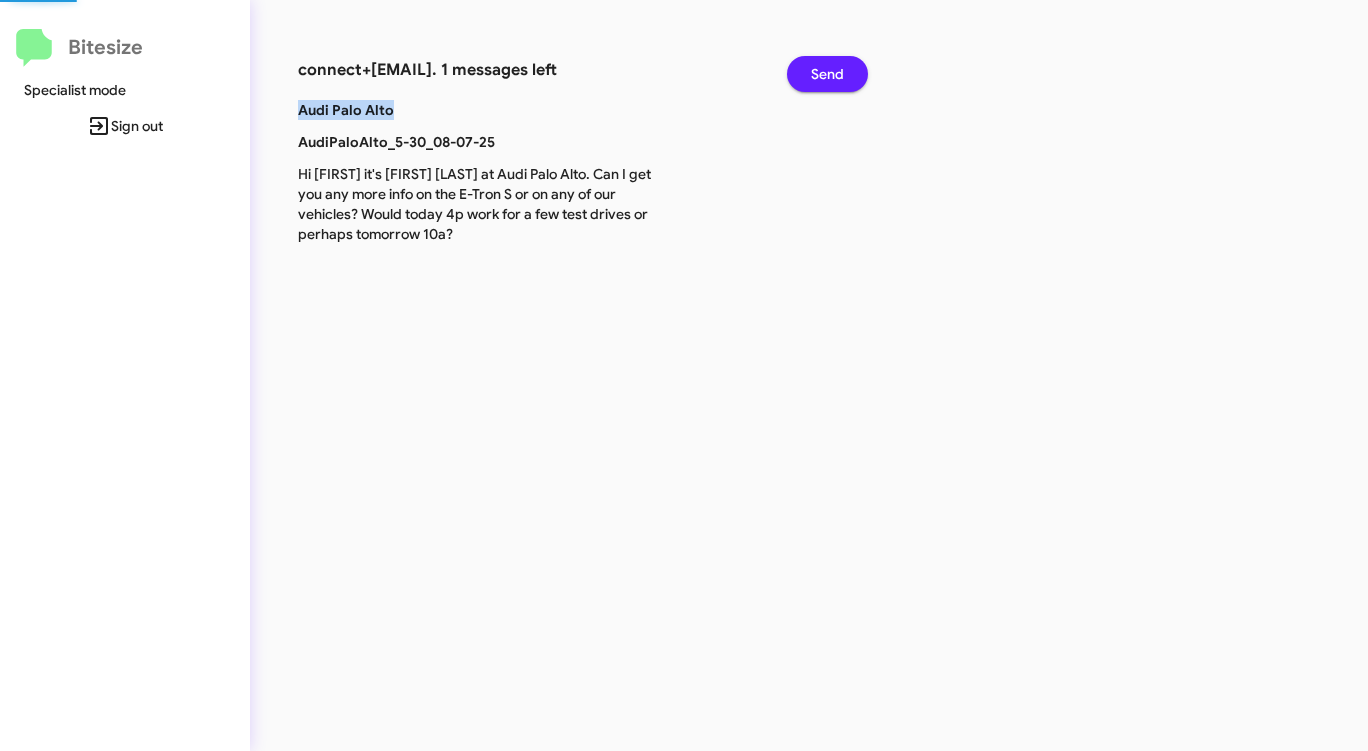 click on "Audi Palo Alto" 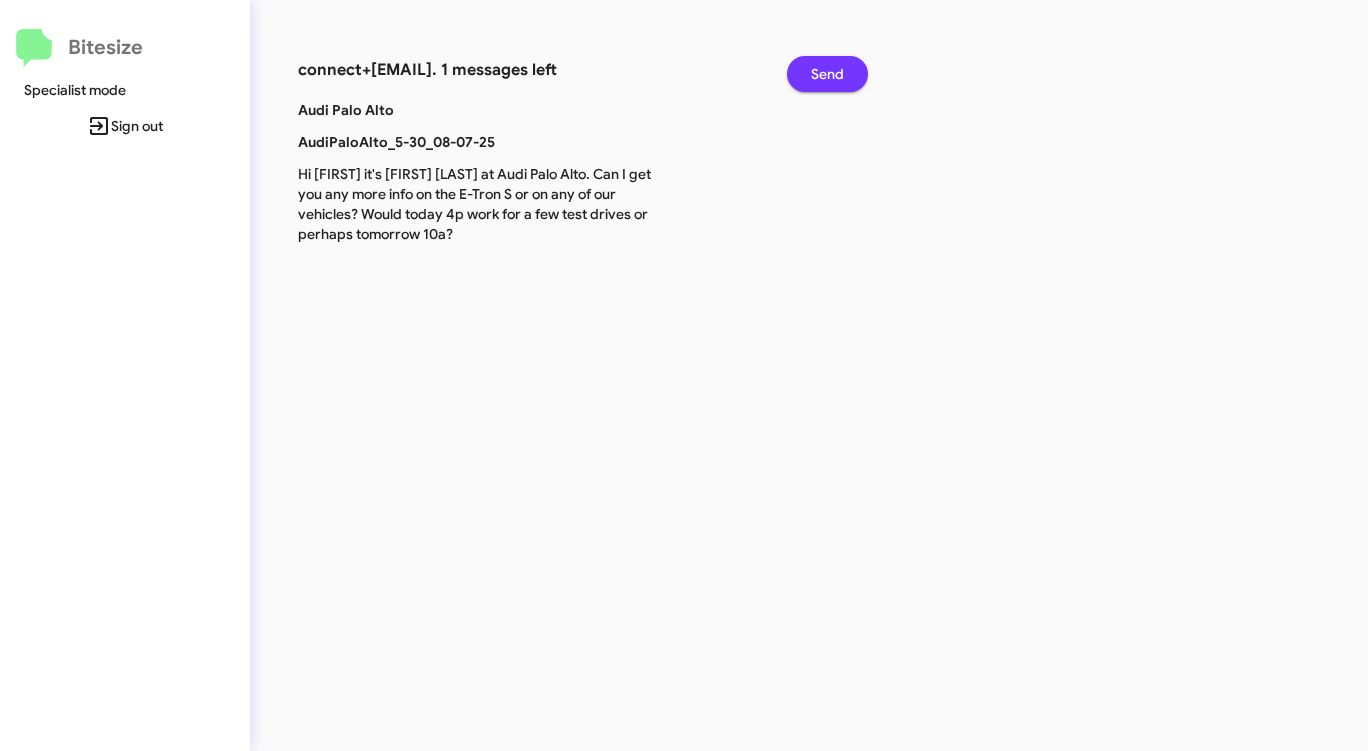 click on "Send" 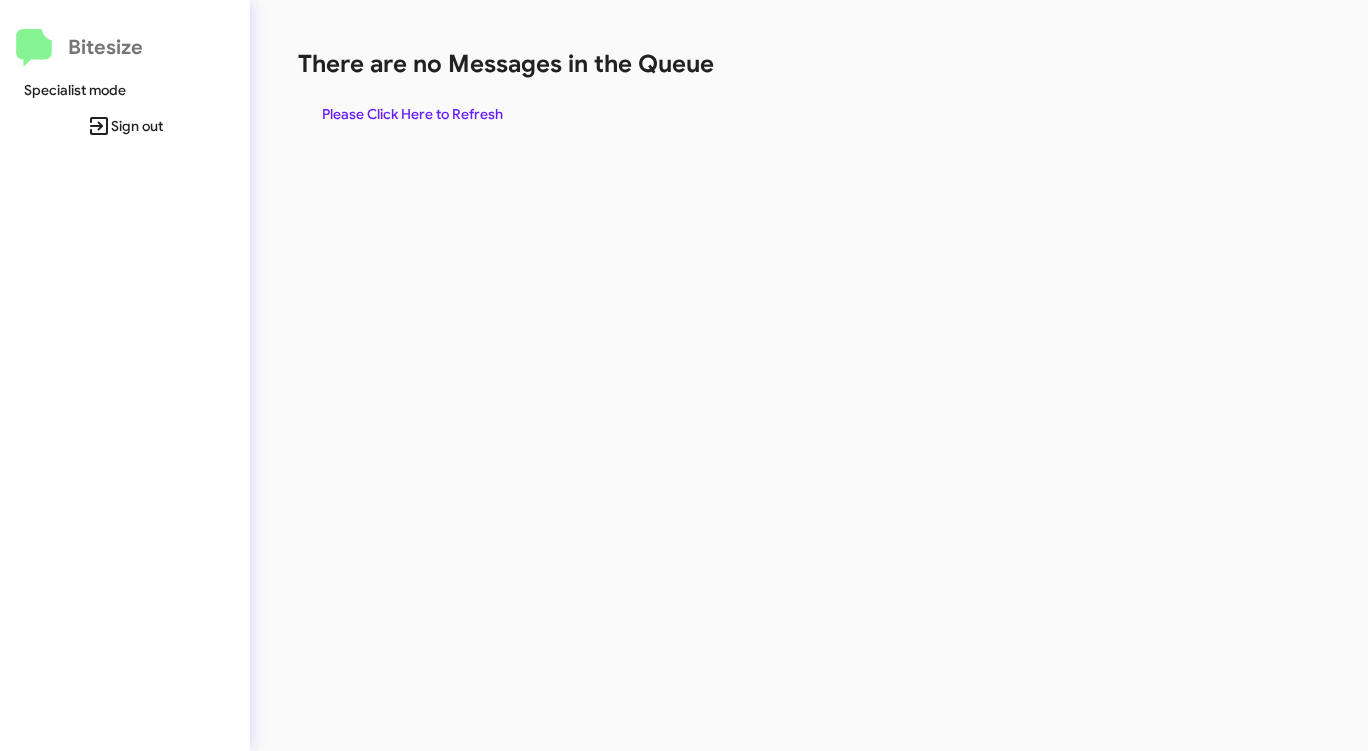 click on "Please Click Here to Refresh" 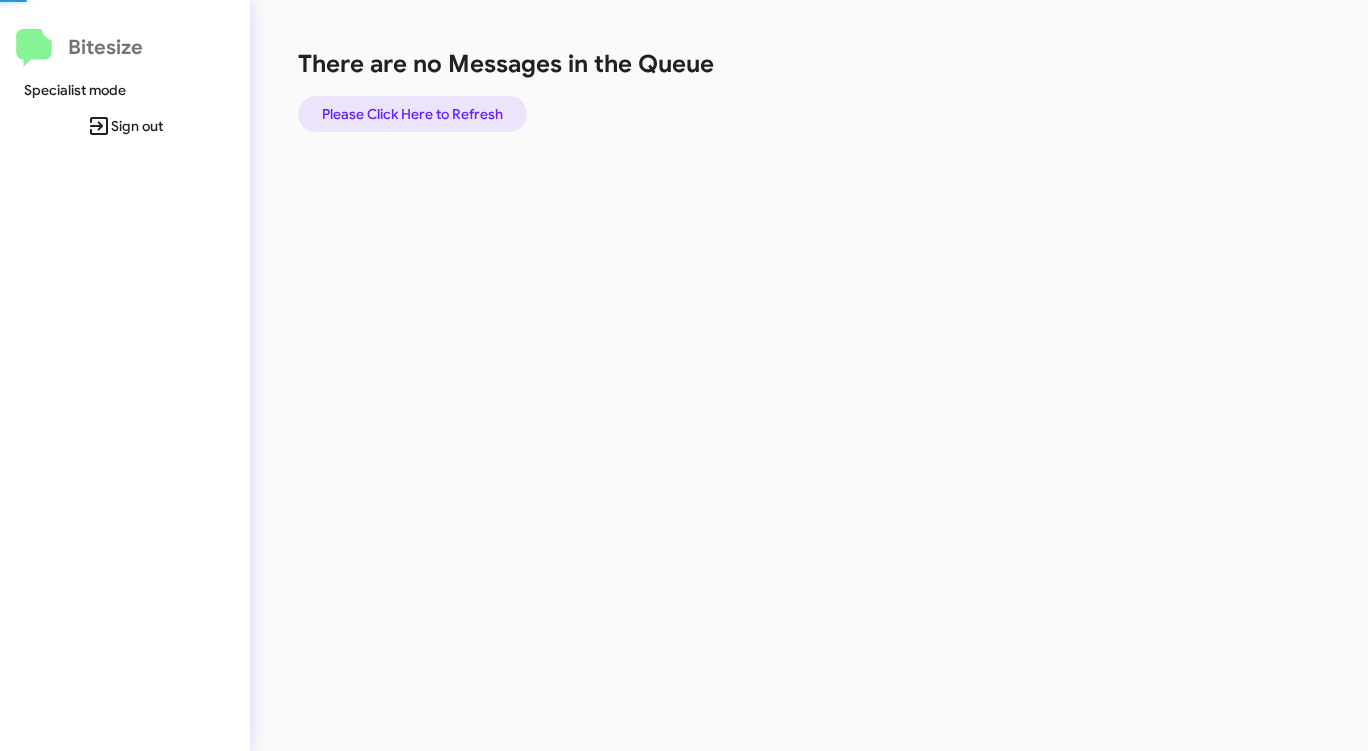 click on "Please Click Here to Refresh" 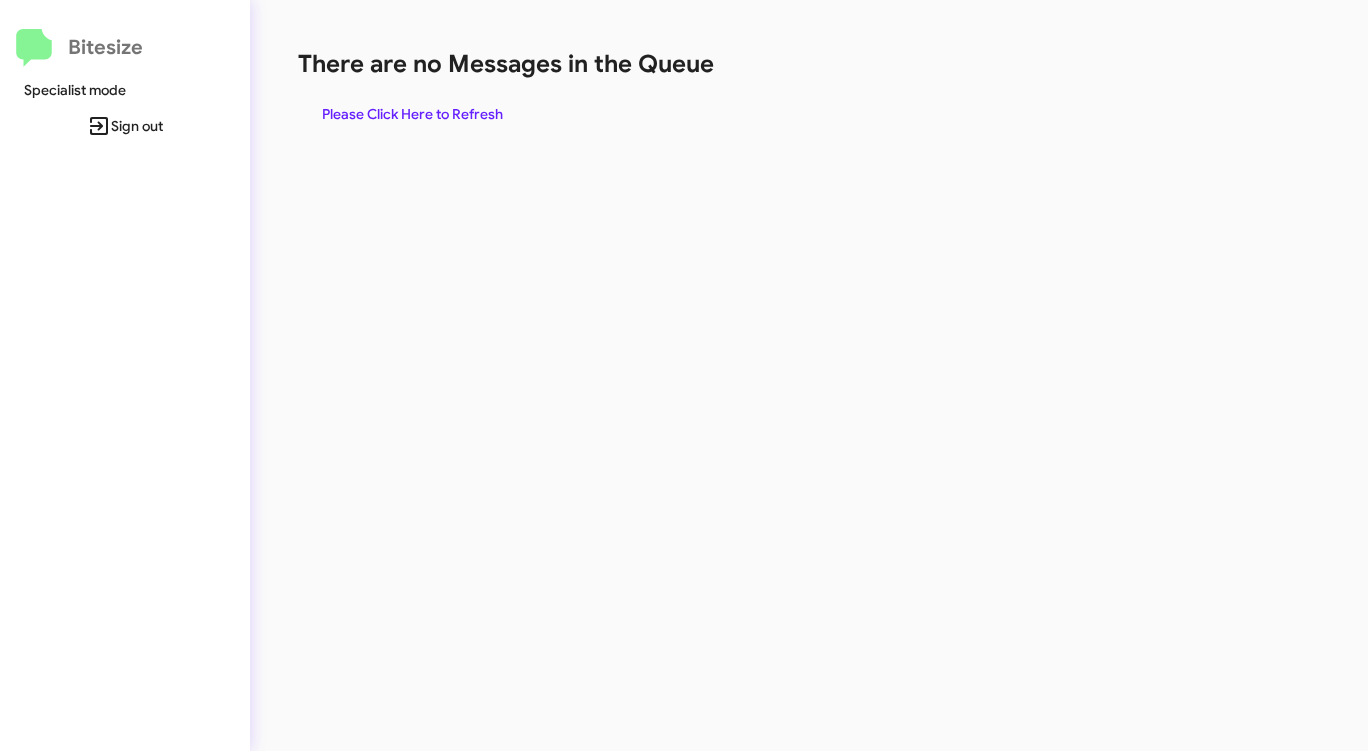 click on "There are no Messages in the Queue  Please Click Here to Refresh" 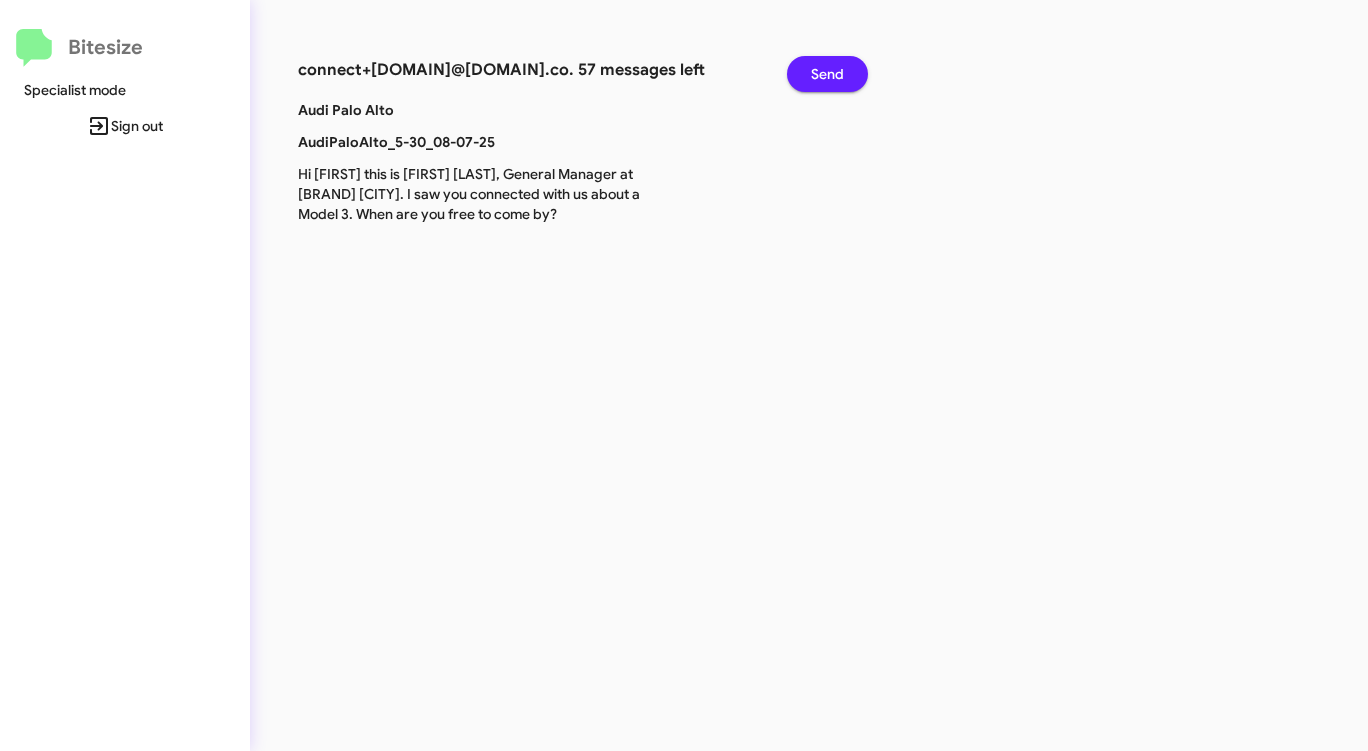 click on "Send" 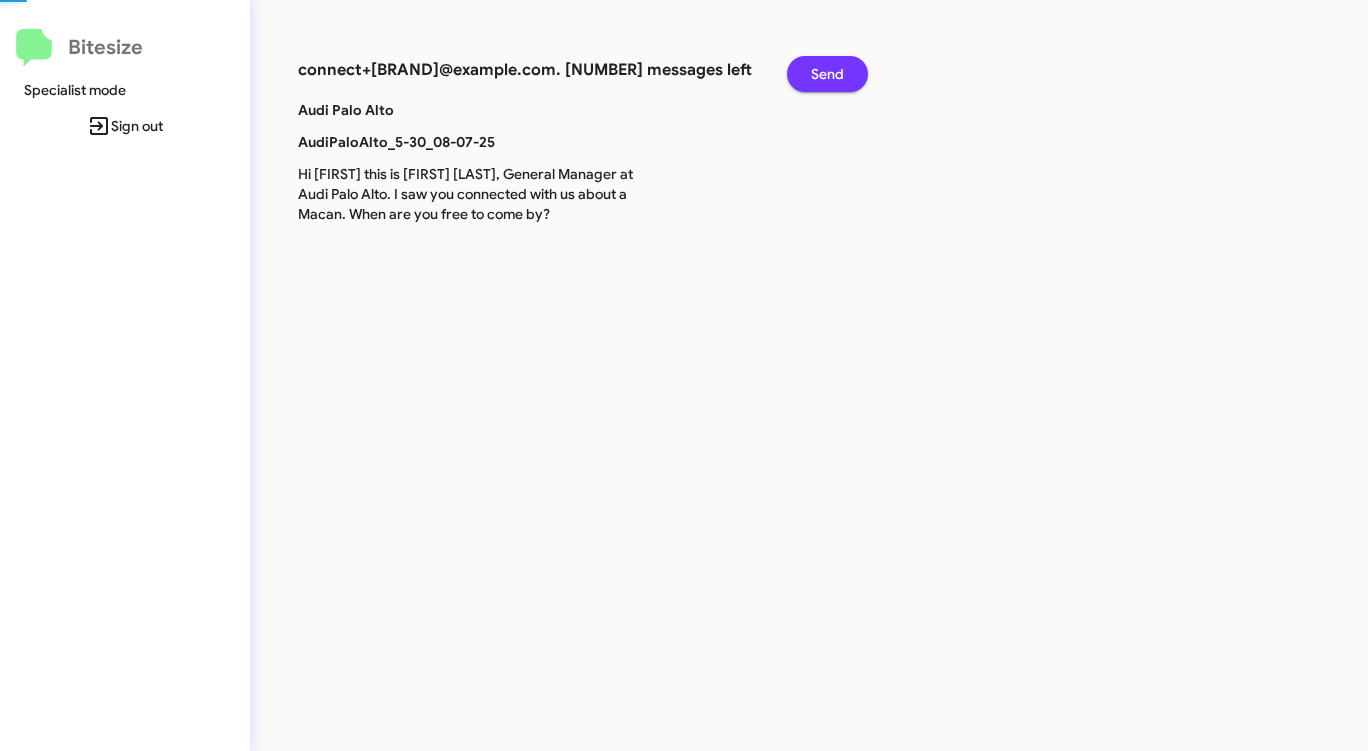 click on "Send" 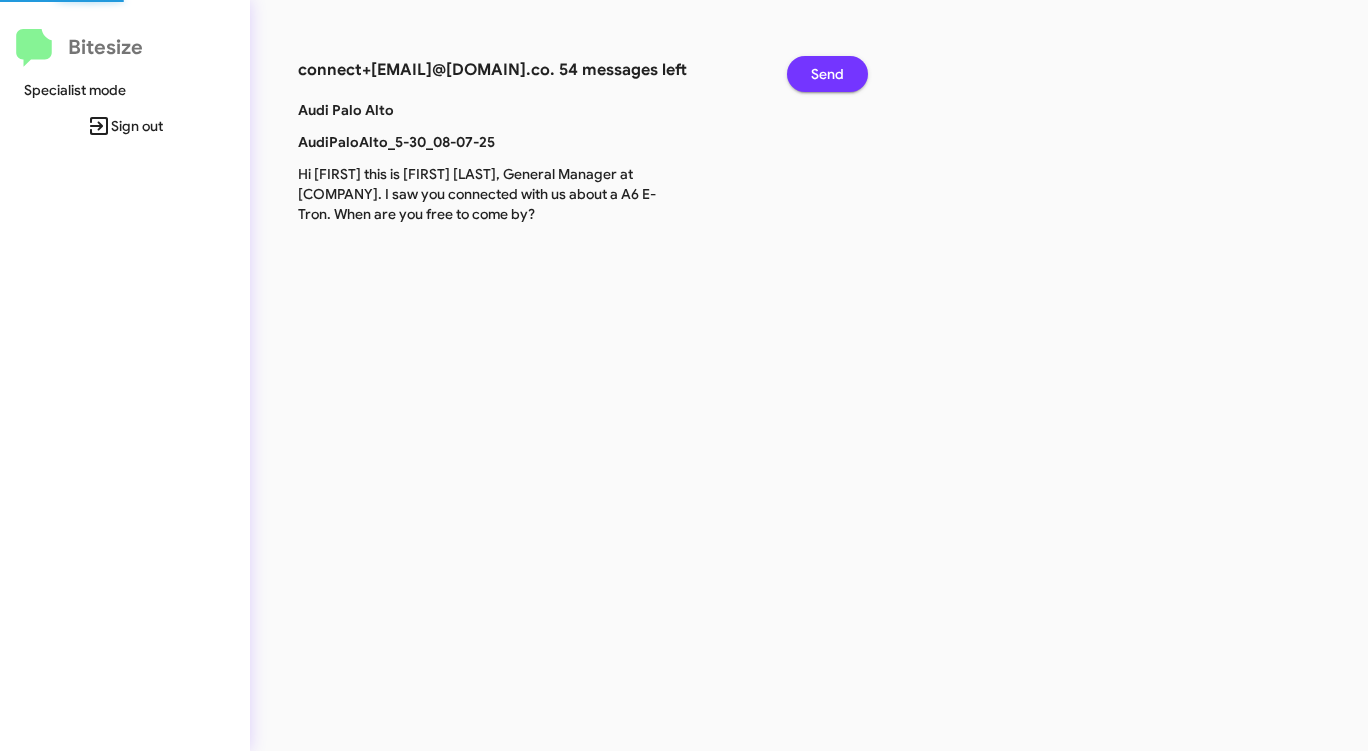 click on "Send" 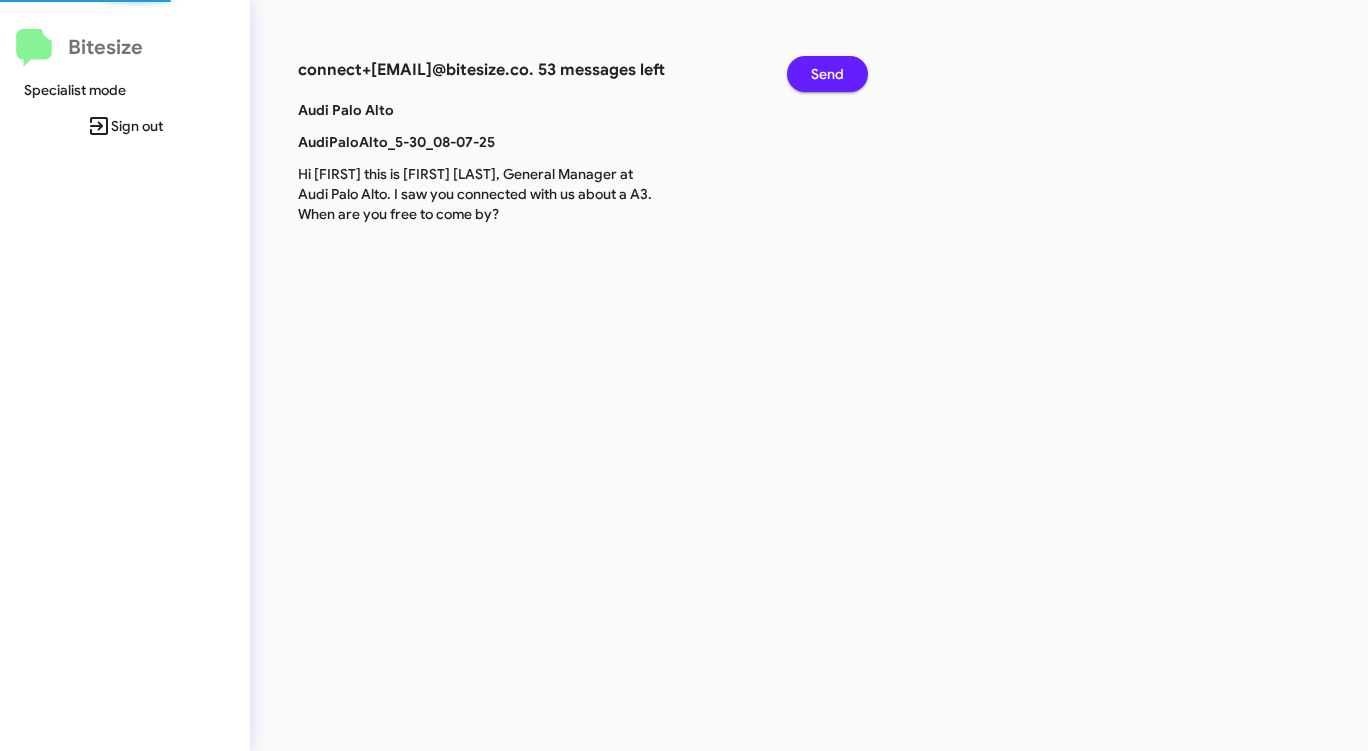 click on "Send" 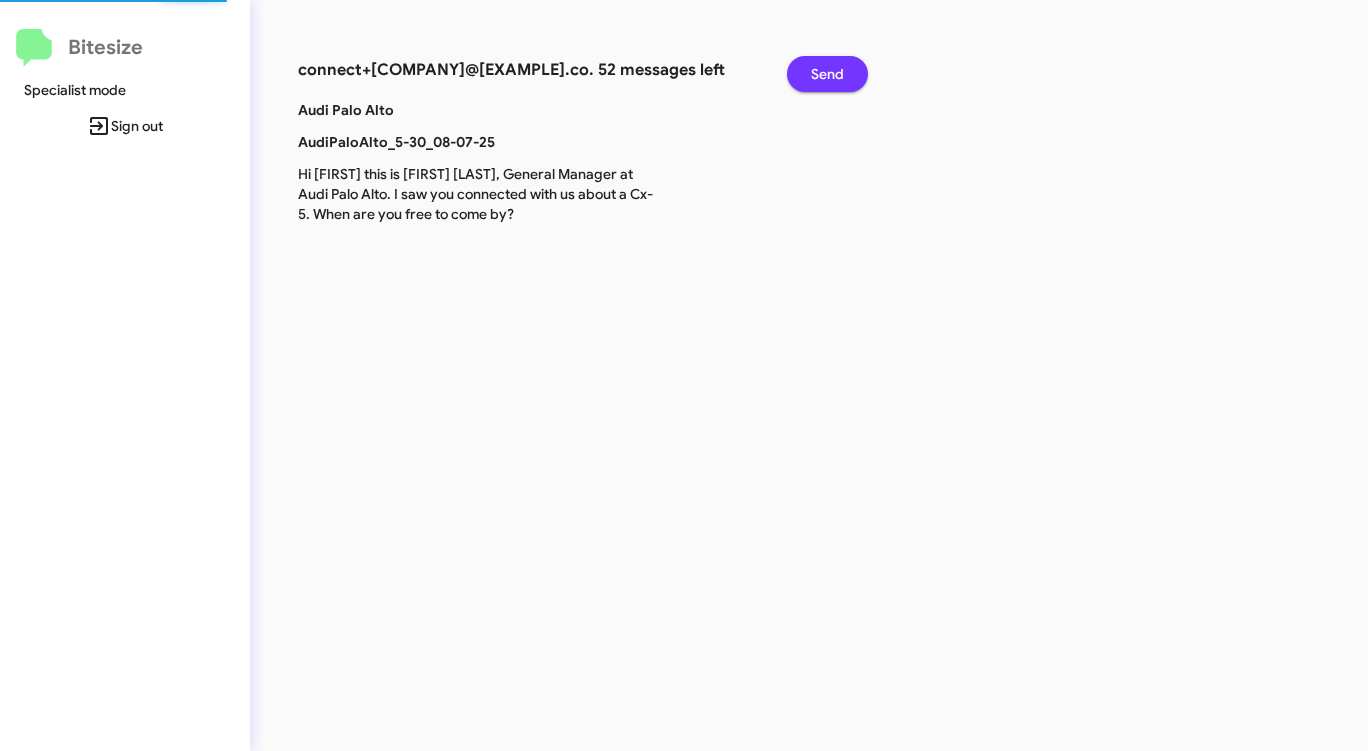 click on "Send" 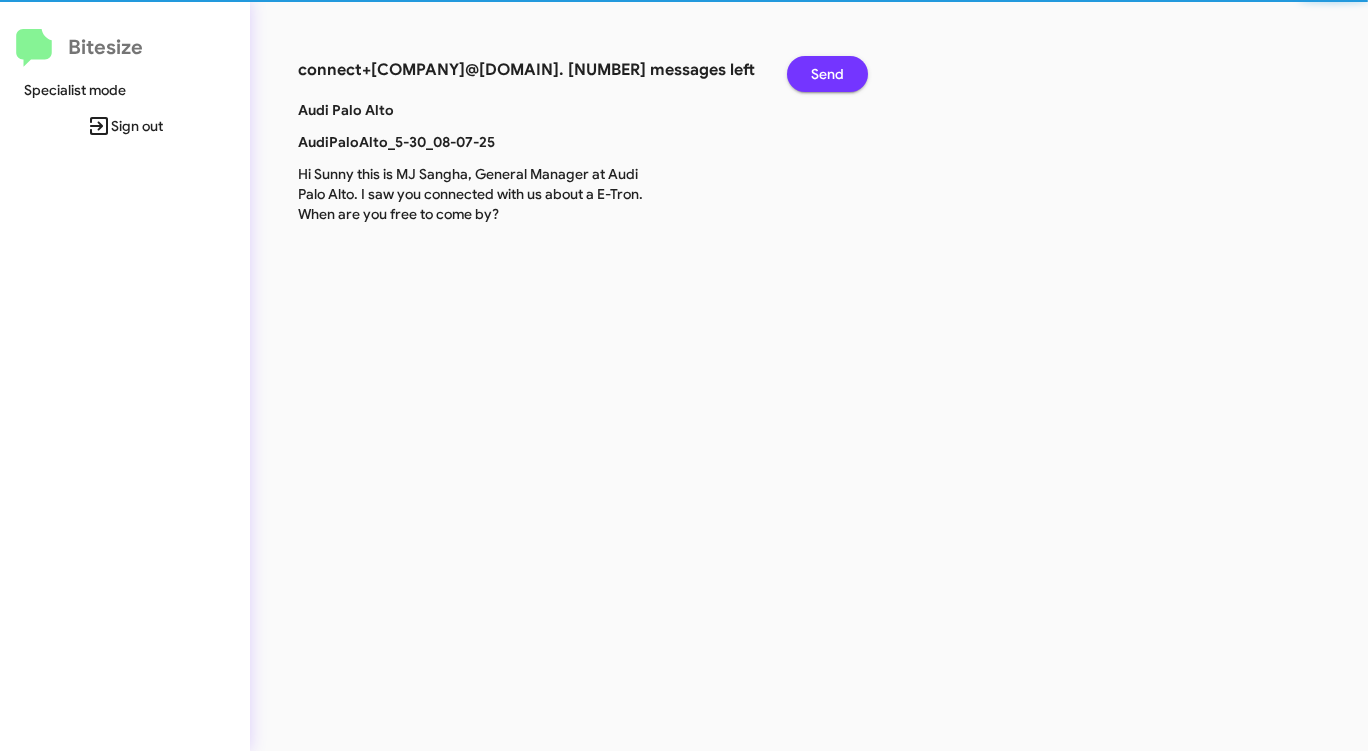 click on "Send" 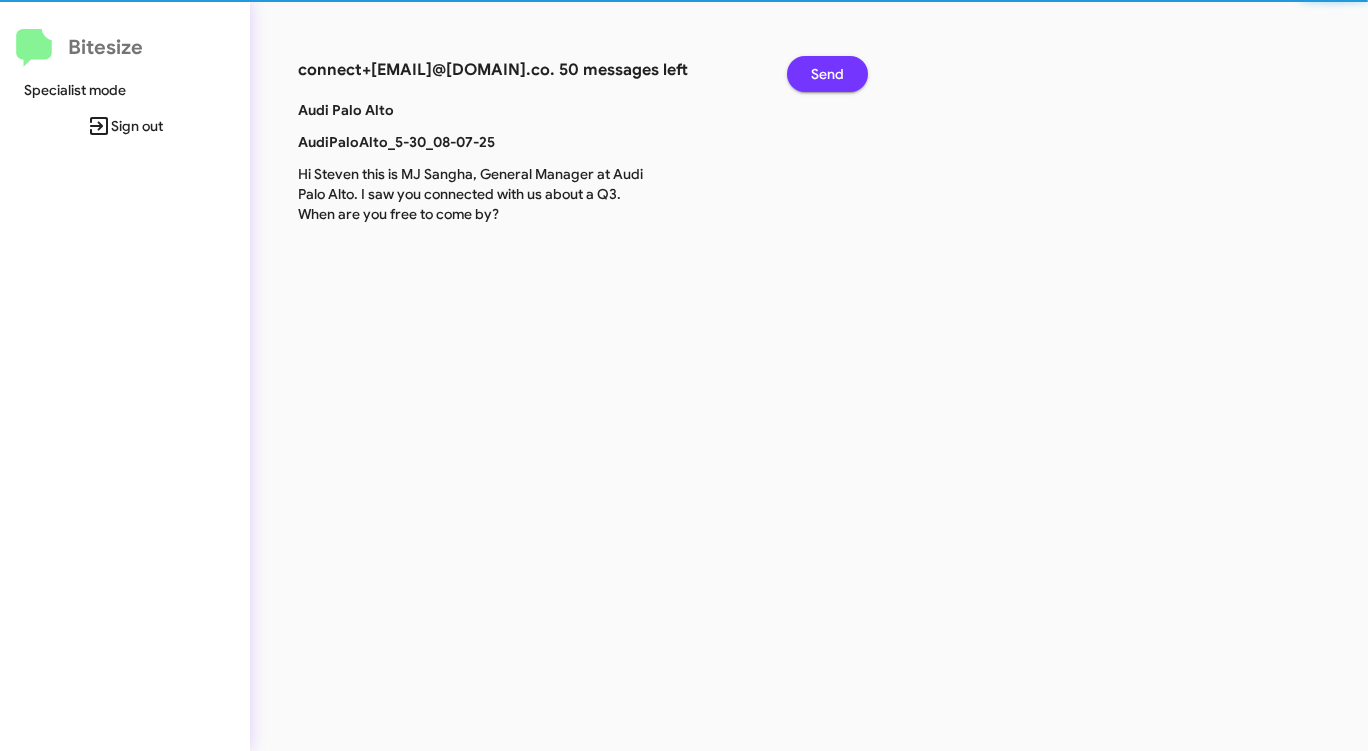click on "Send" 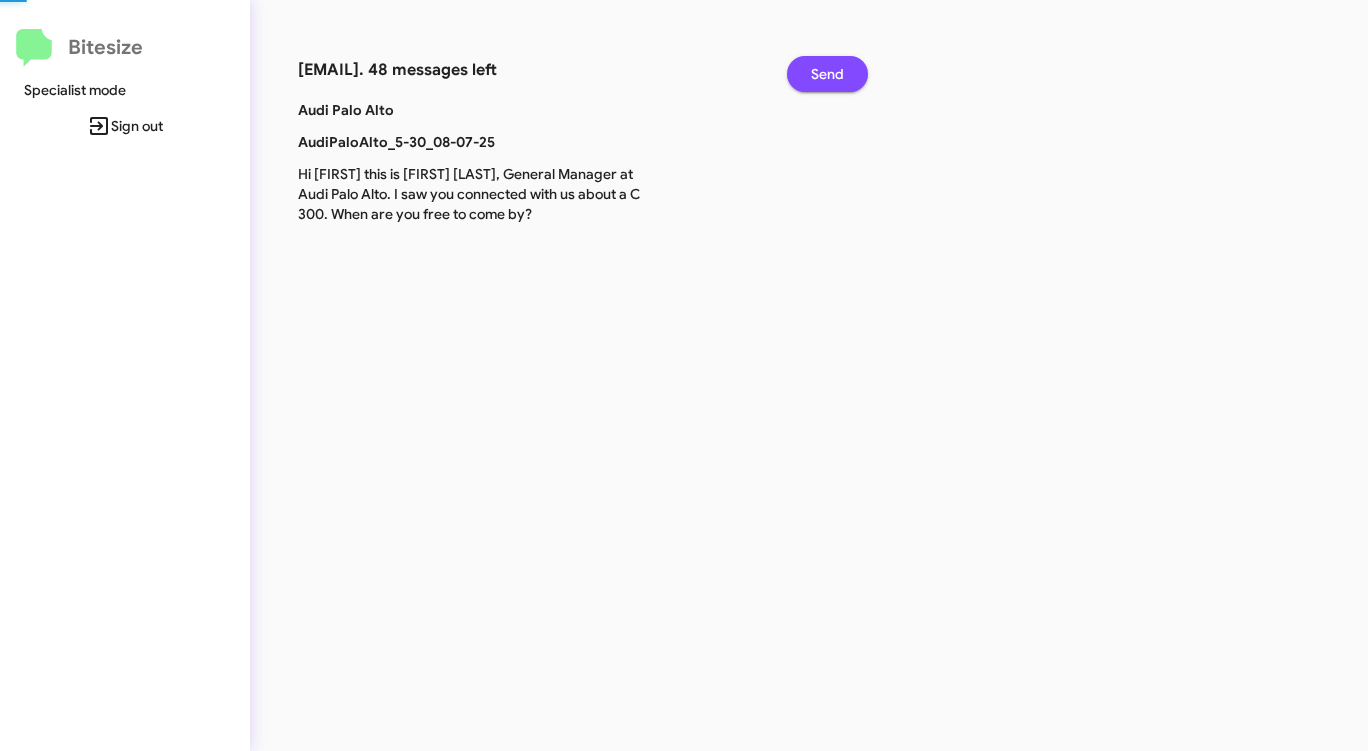 click on "Send" 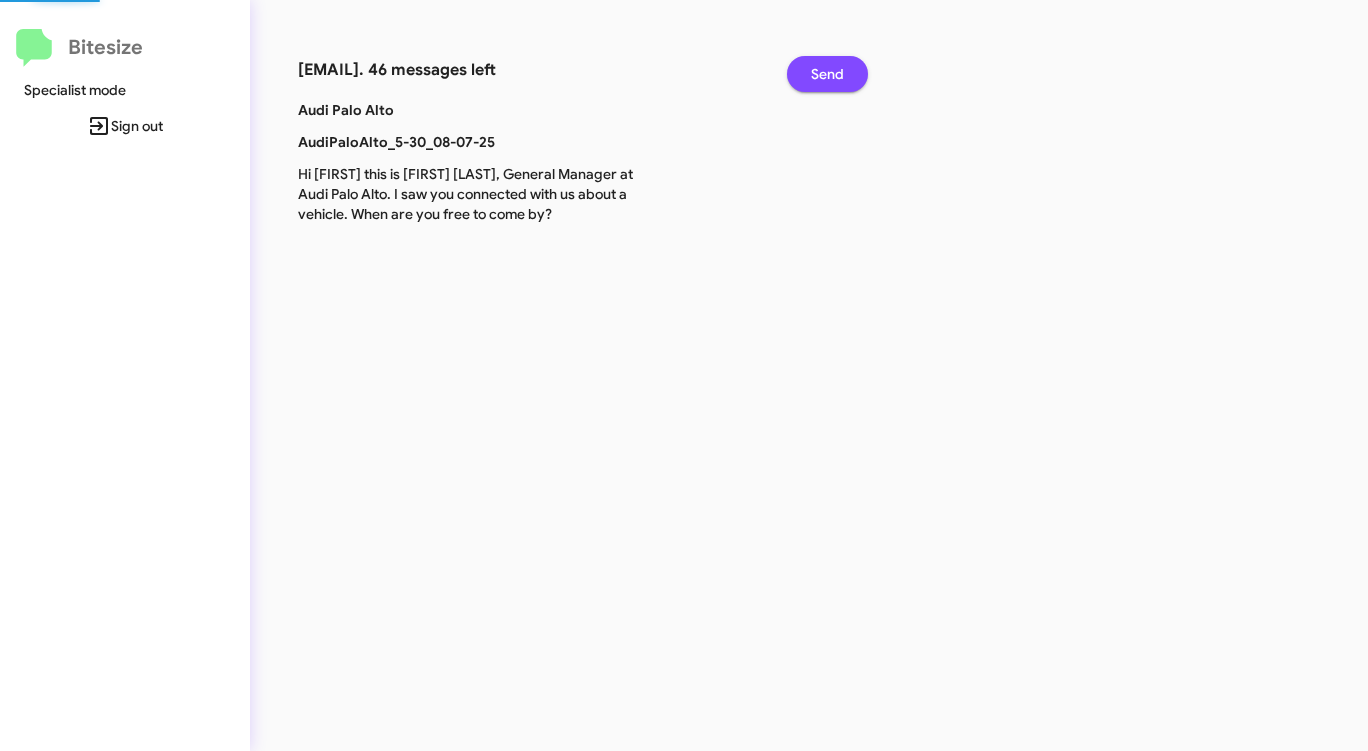 click on "Send" 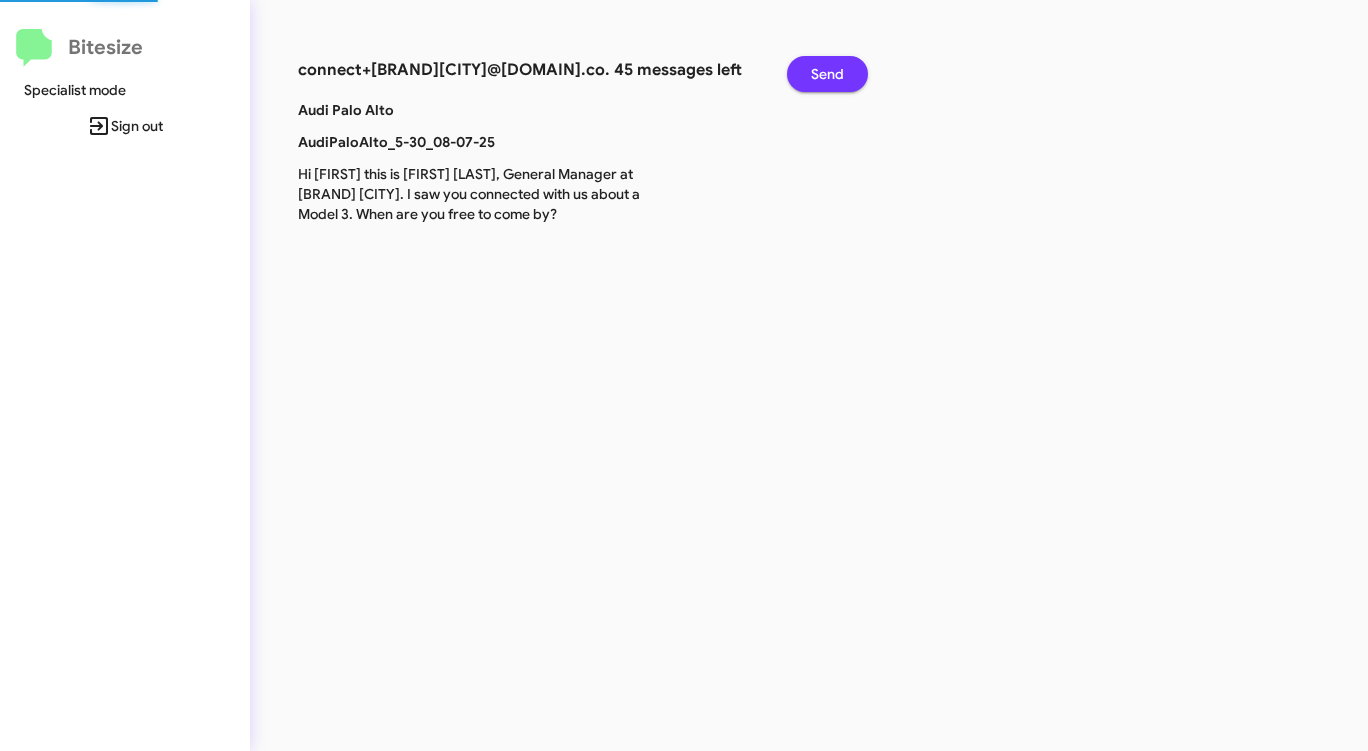 click on "Send" 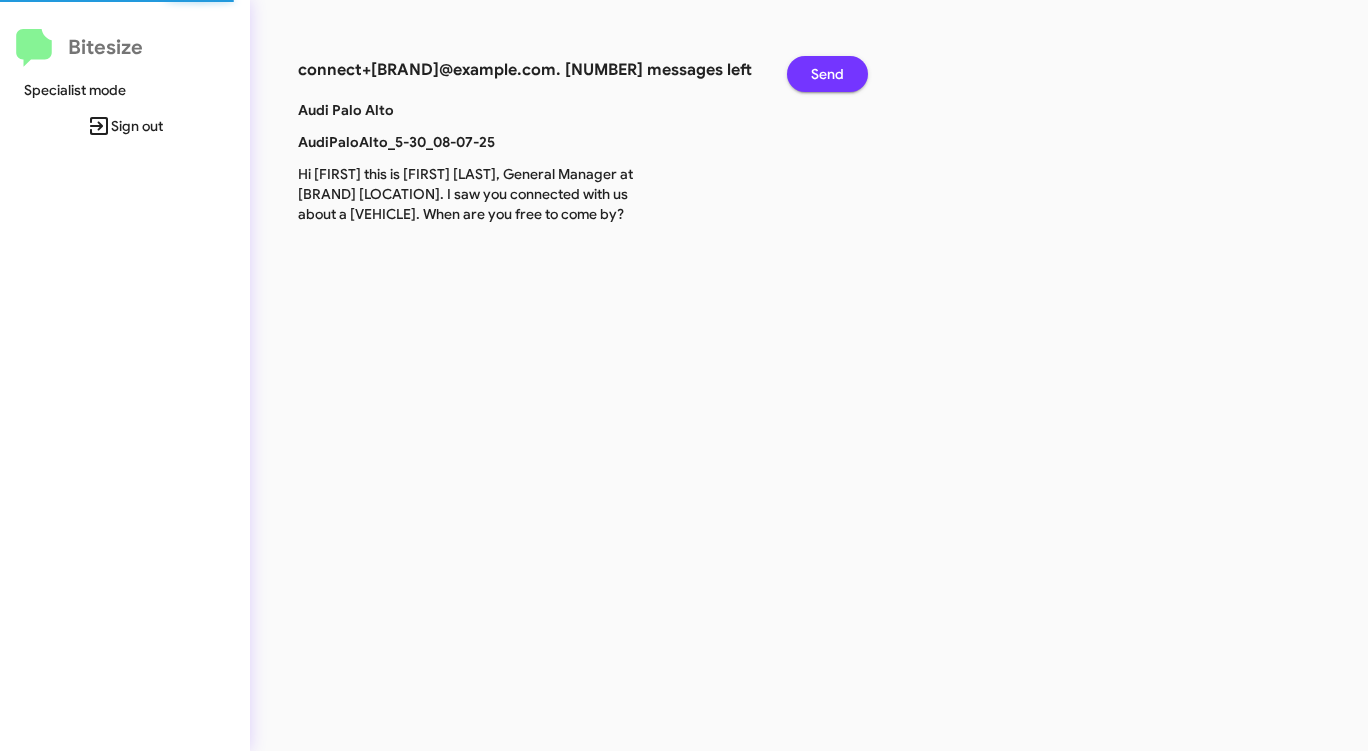 click on "Send" 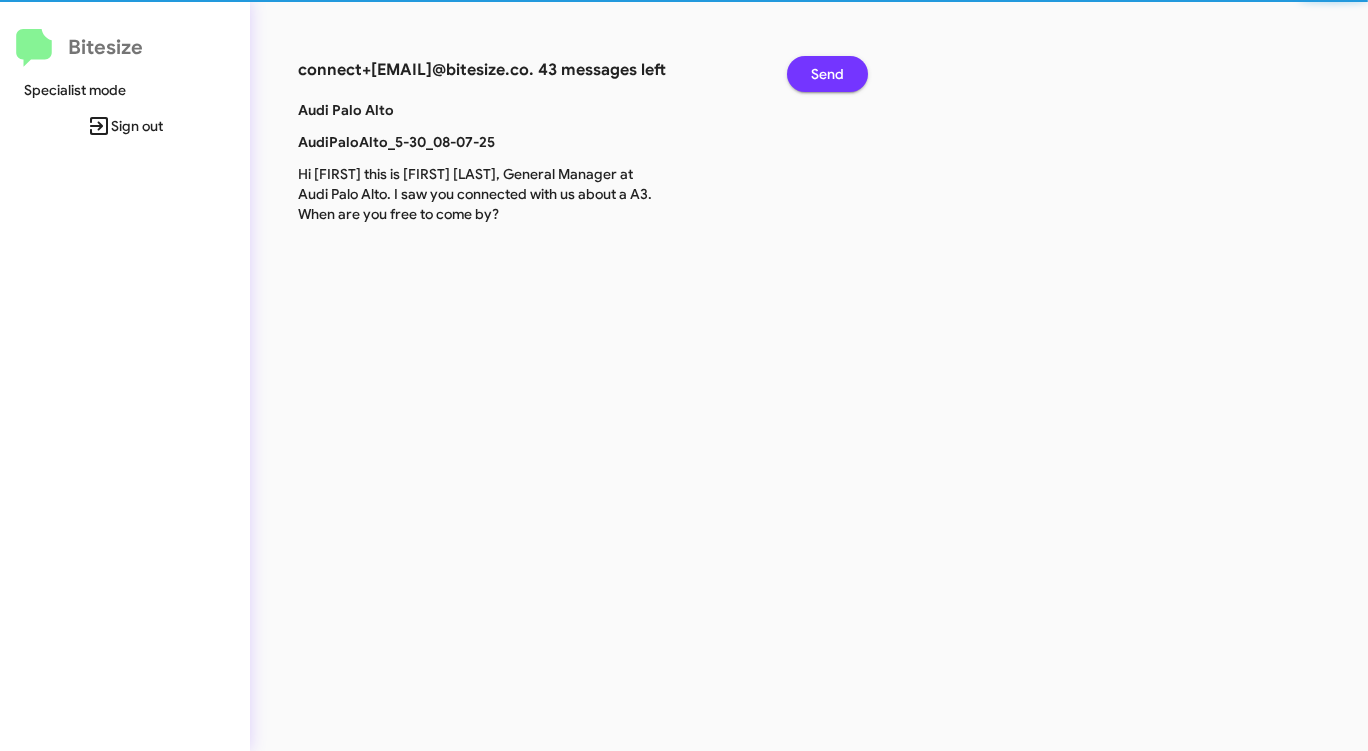 click on "Send" 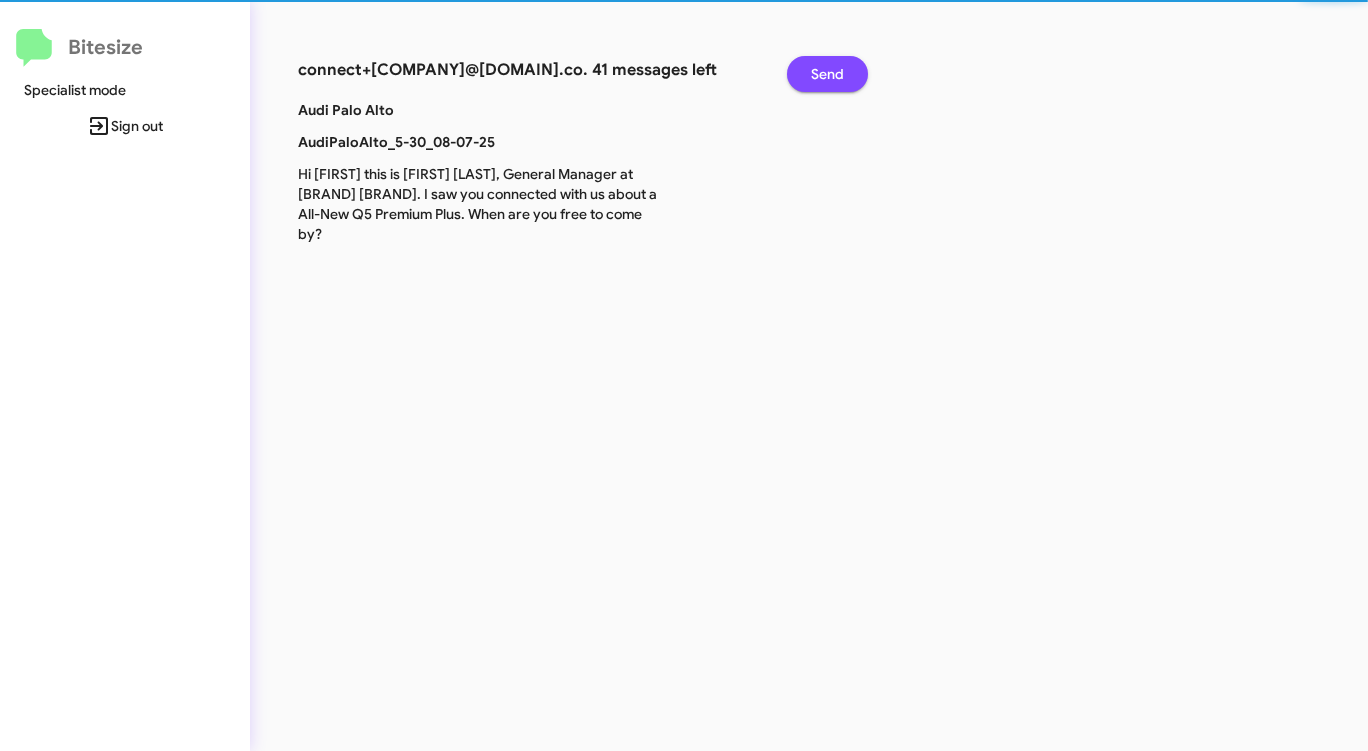 click on "Send" 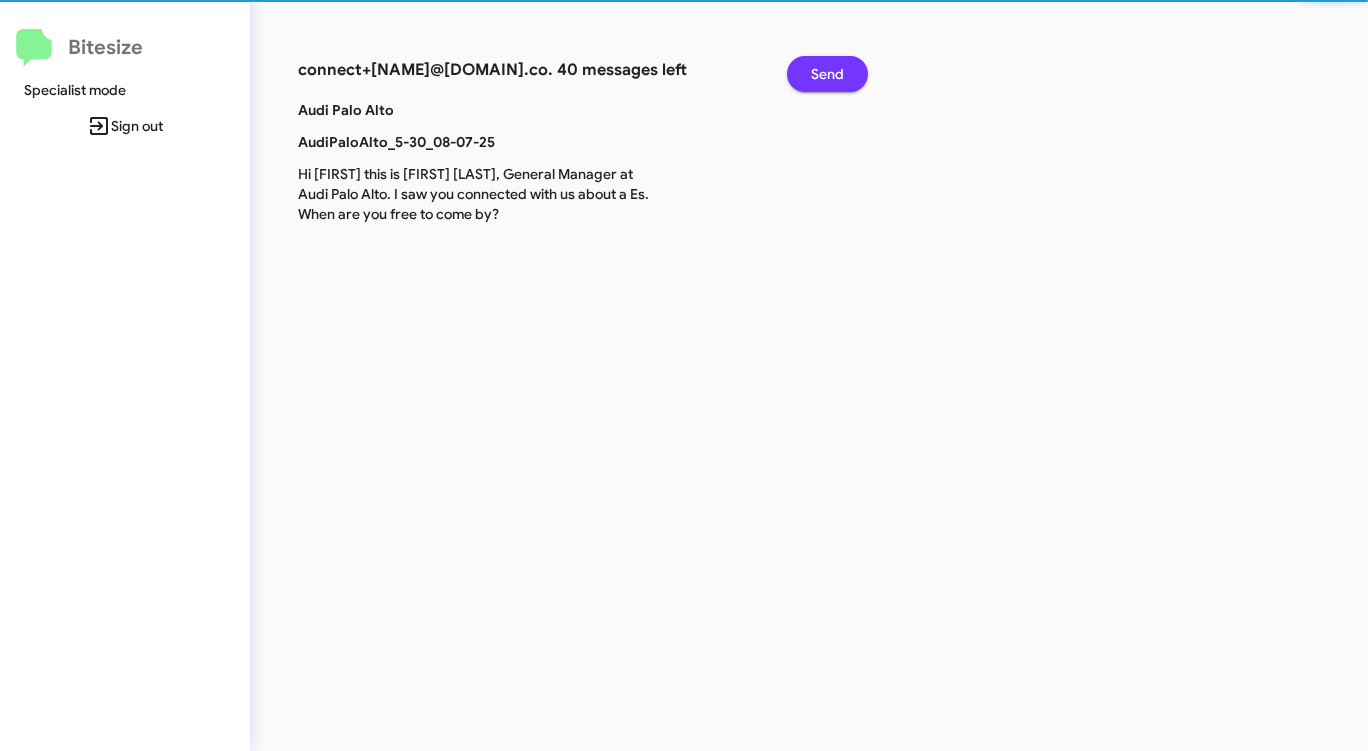 click on "Send" 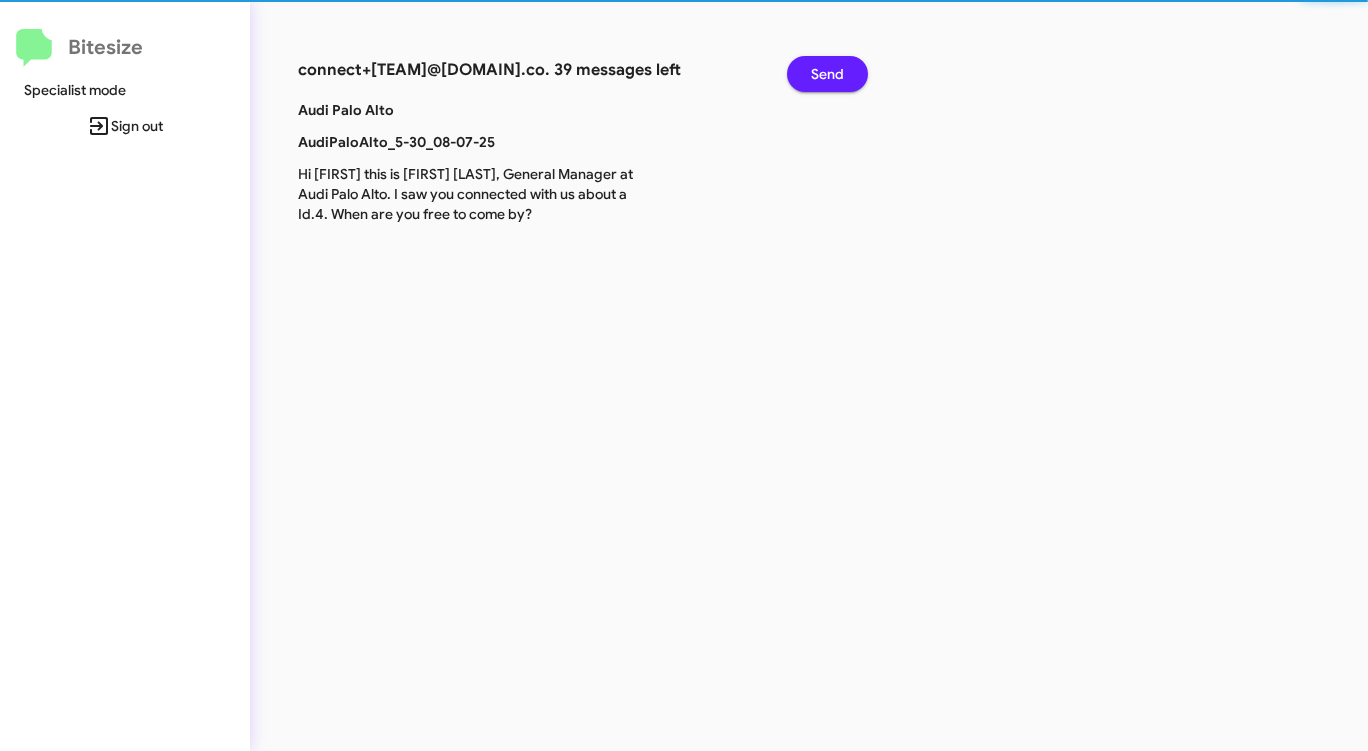 click on "Send" 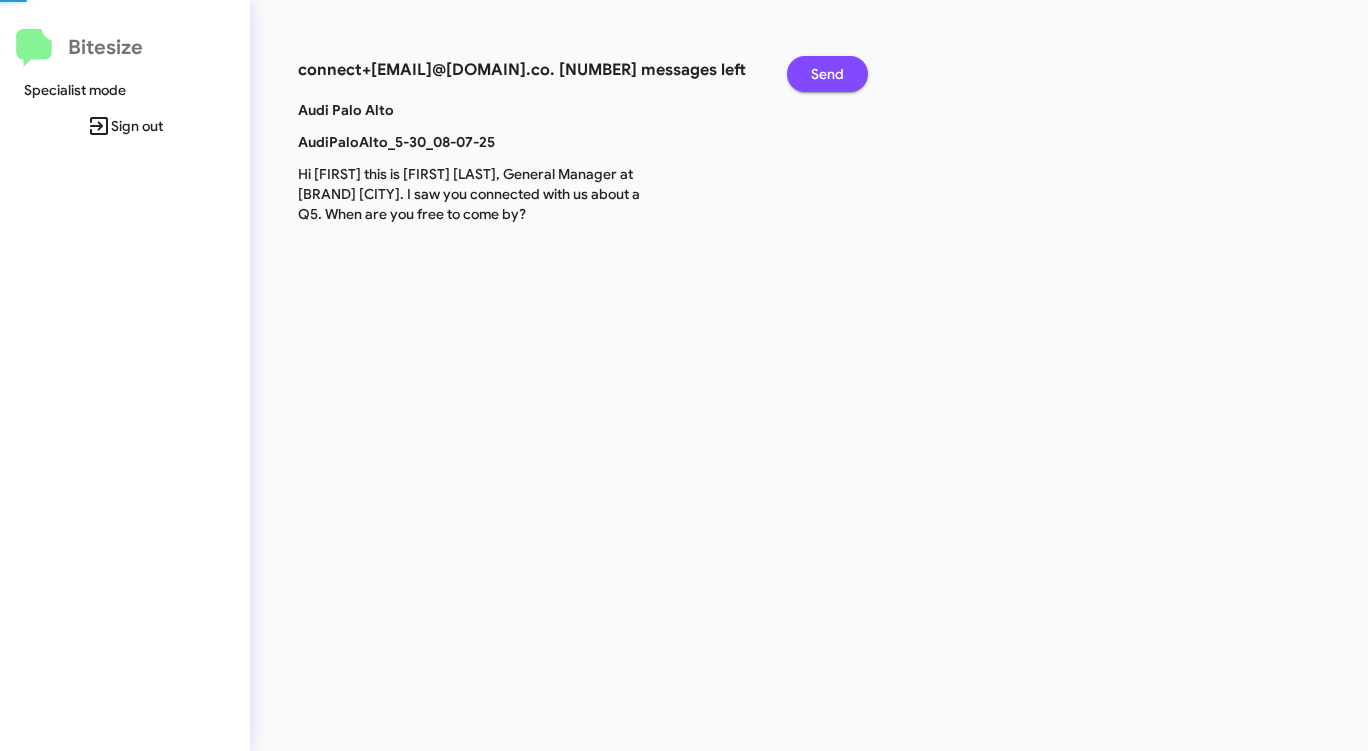 click on "Send" 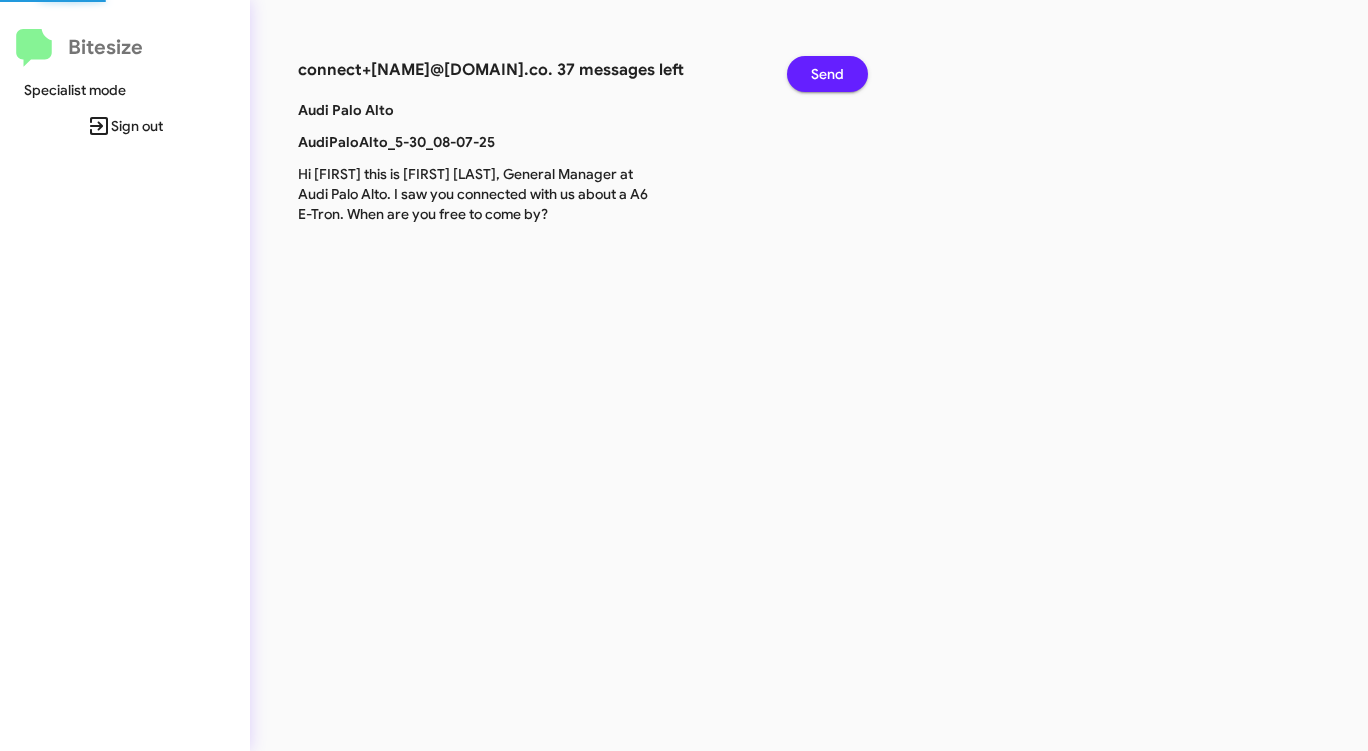 click on "Send" 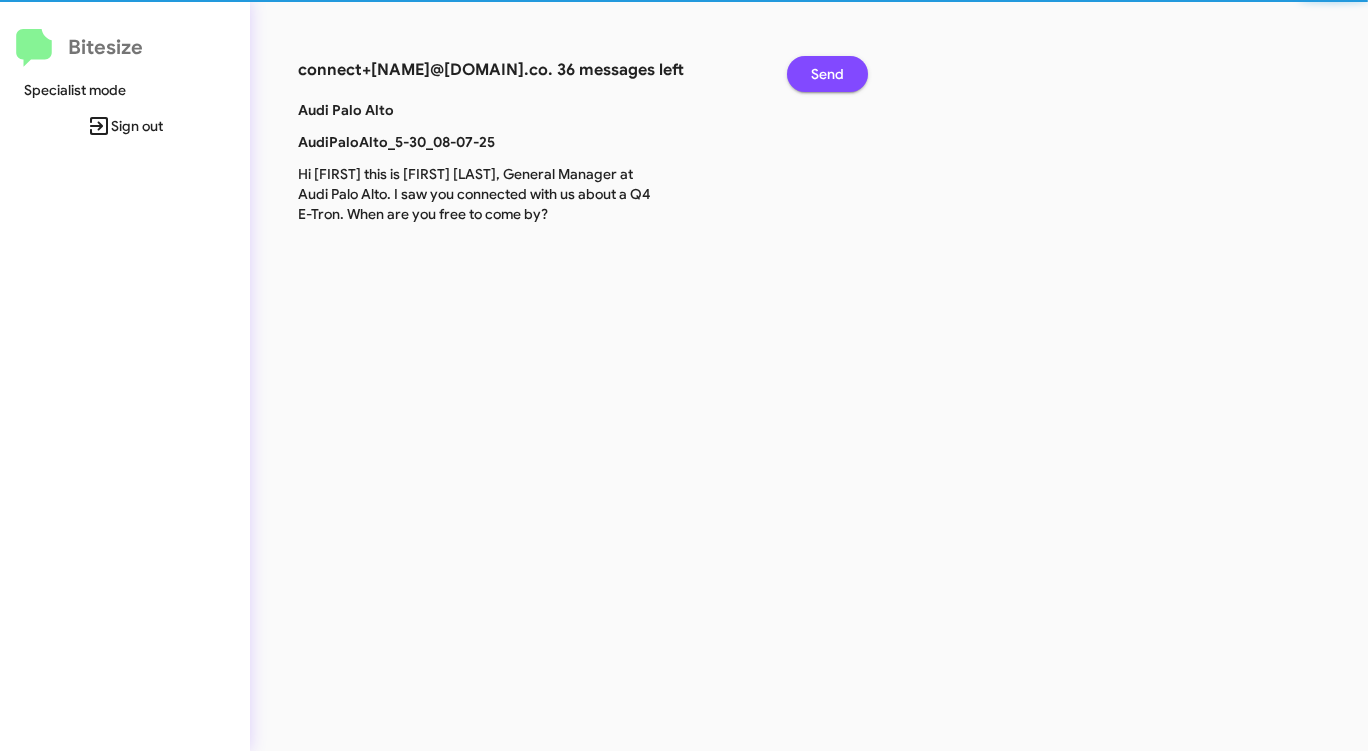 click on "Send" 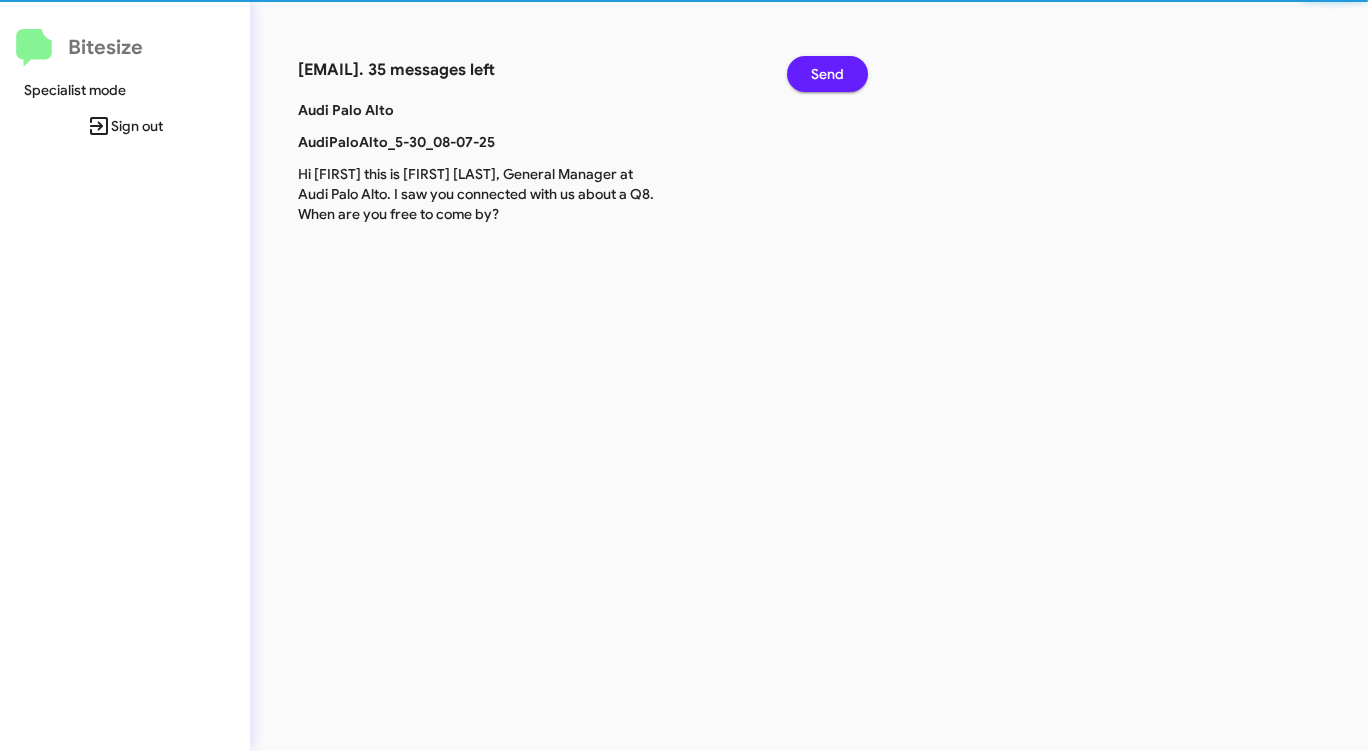 click on "Send" 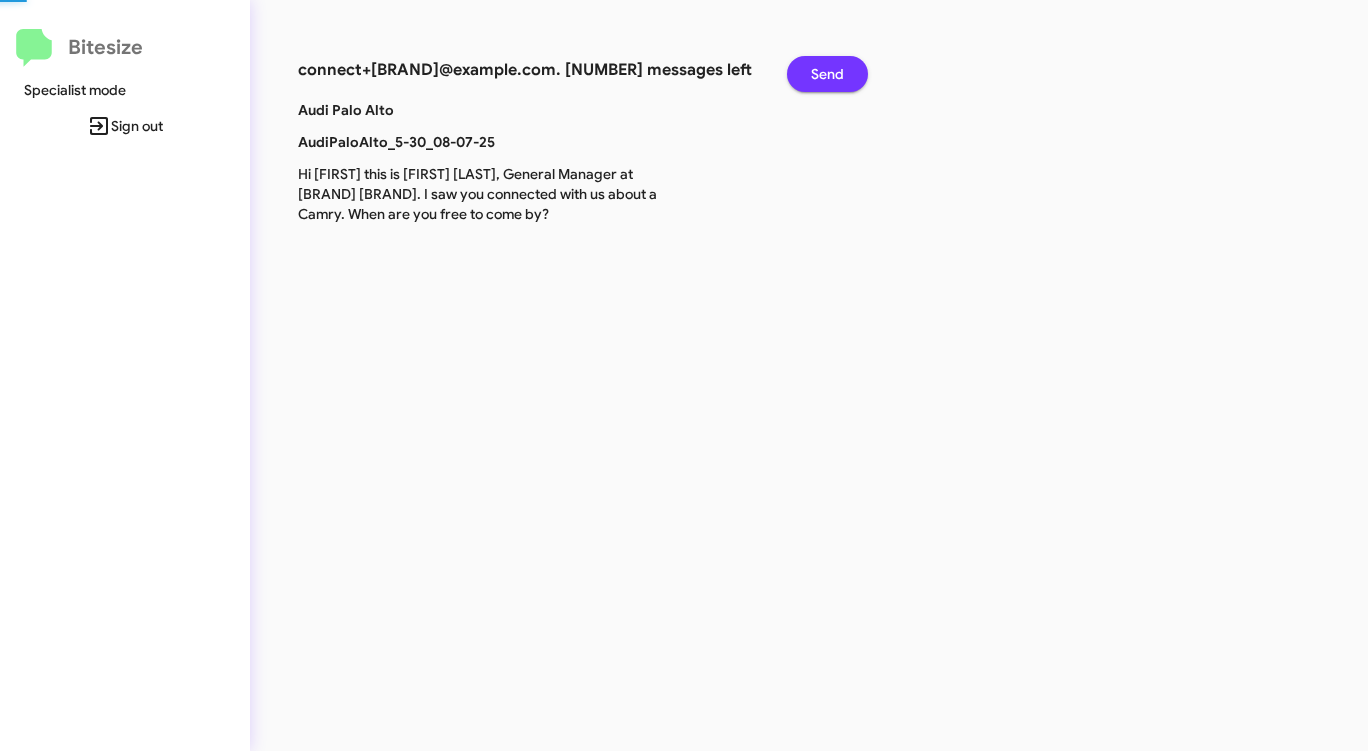 click on "Send" 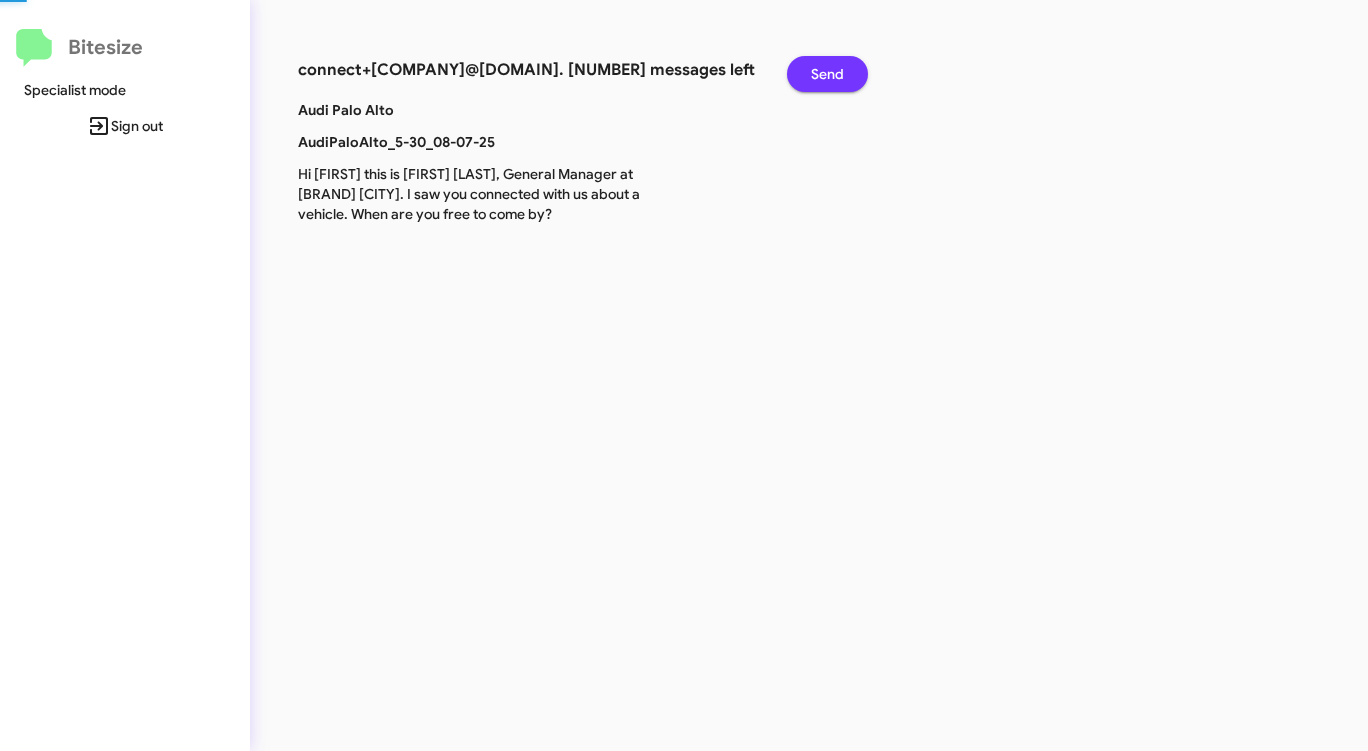 click on "Send" 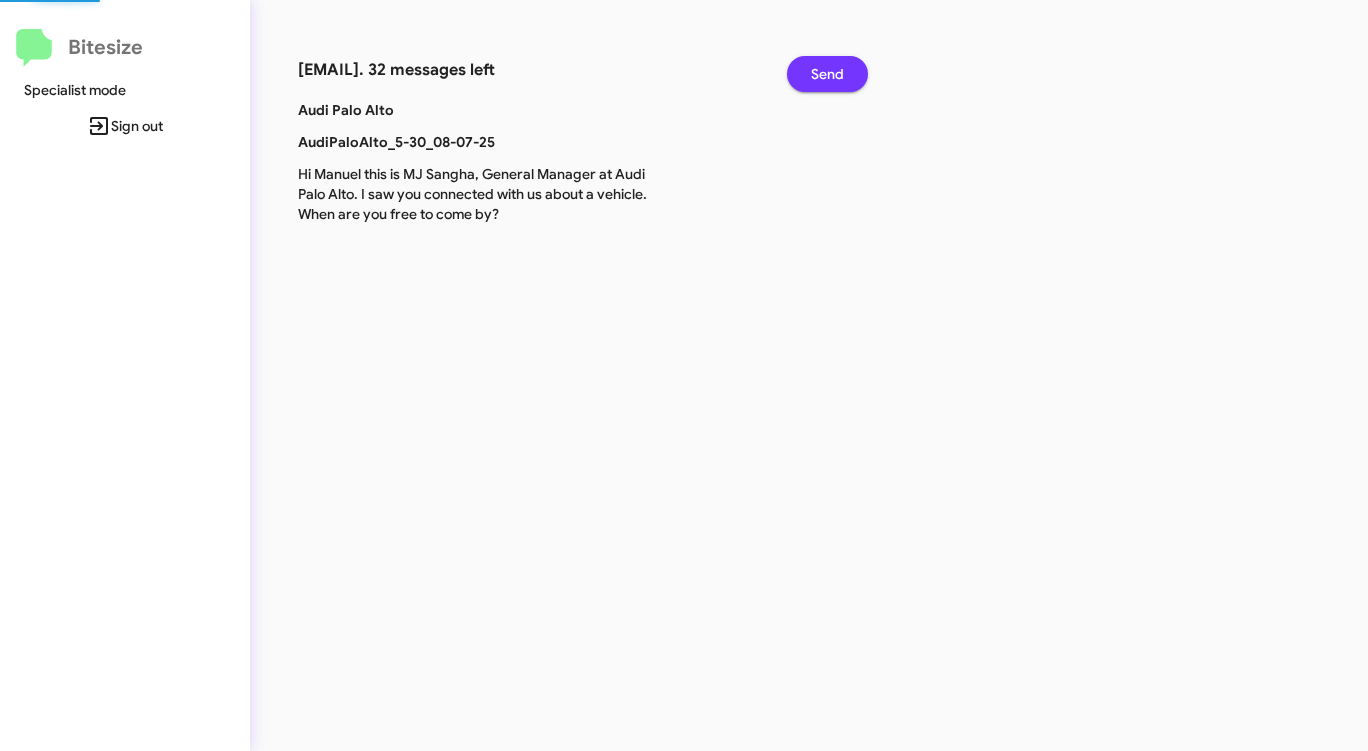 click on "Send" 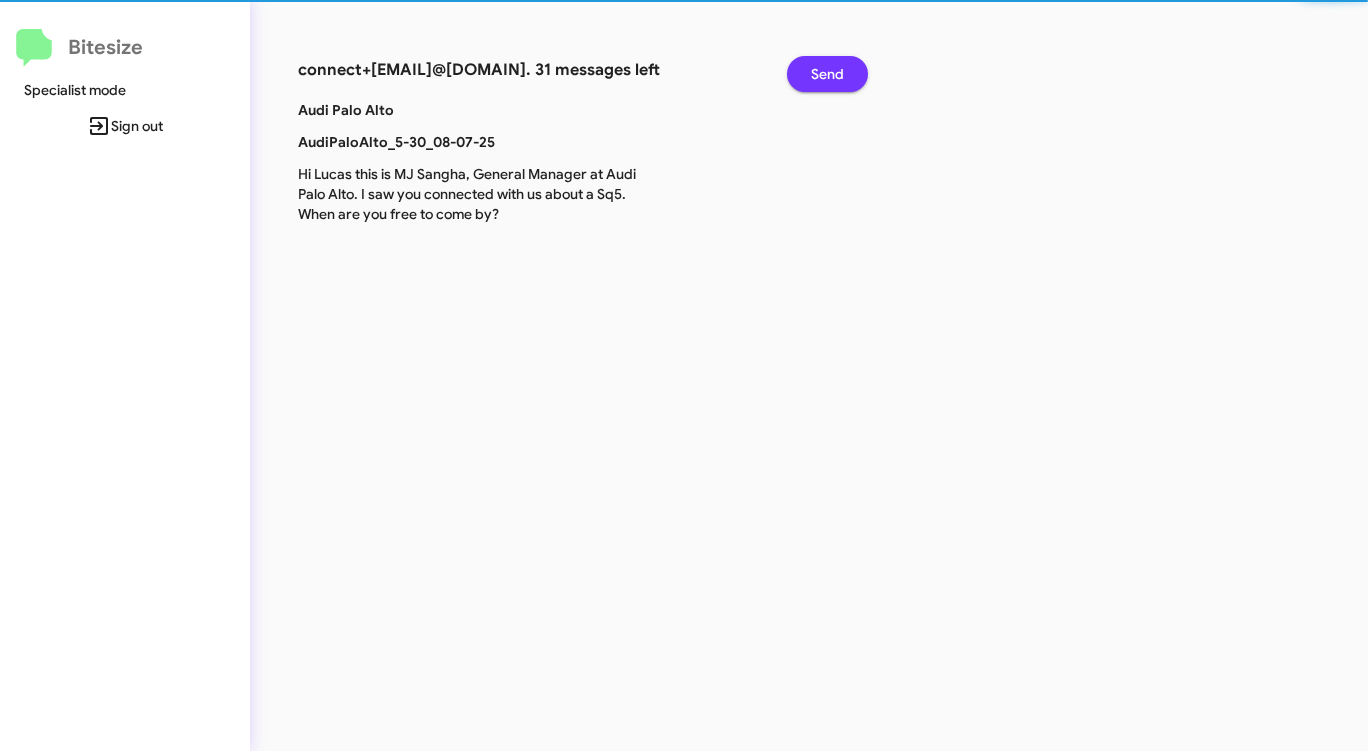 click on "Send" 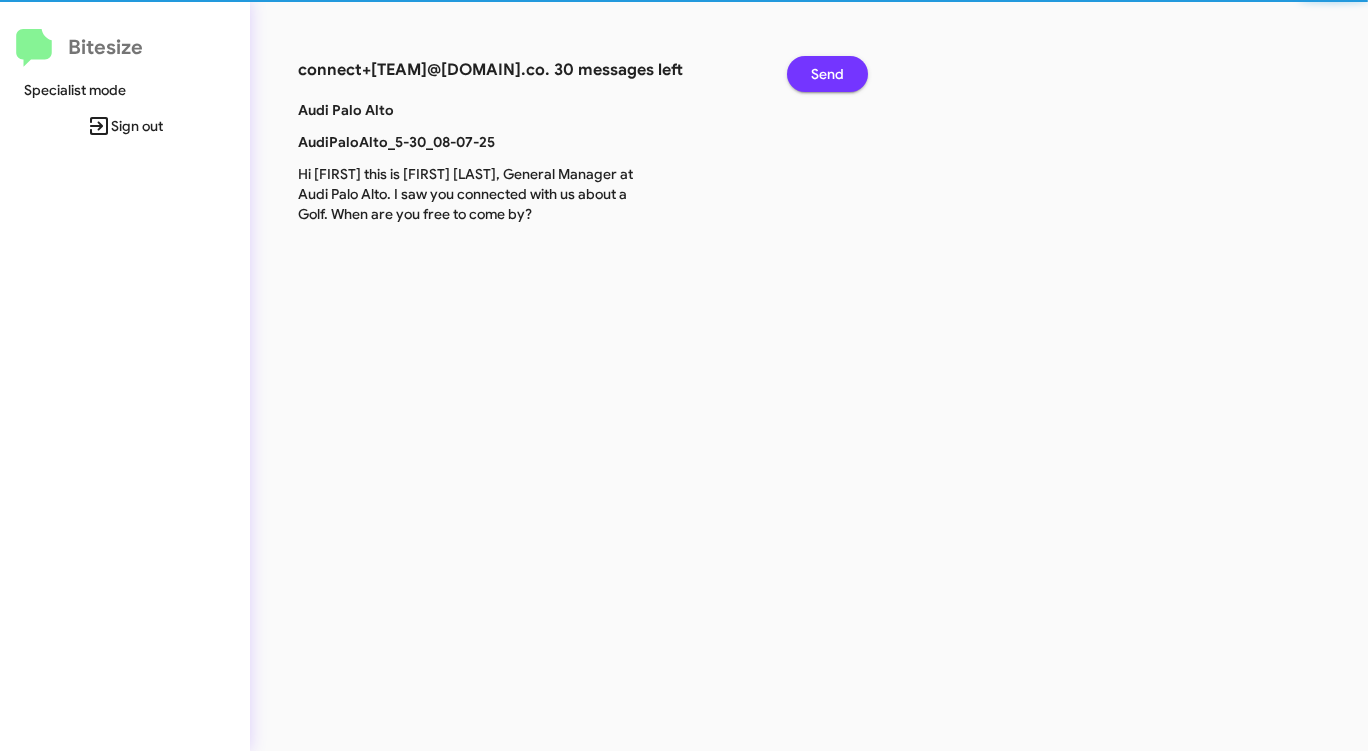 click on "Send" 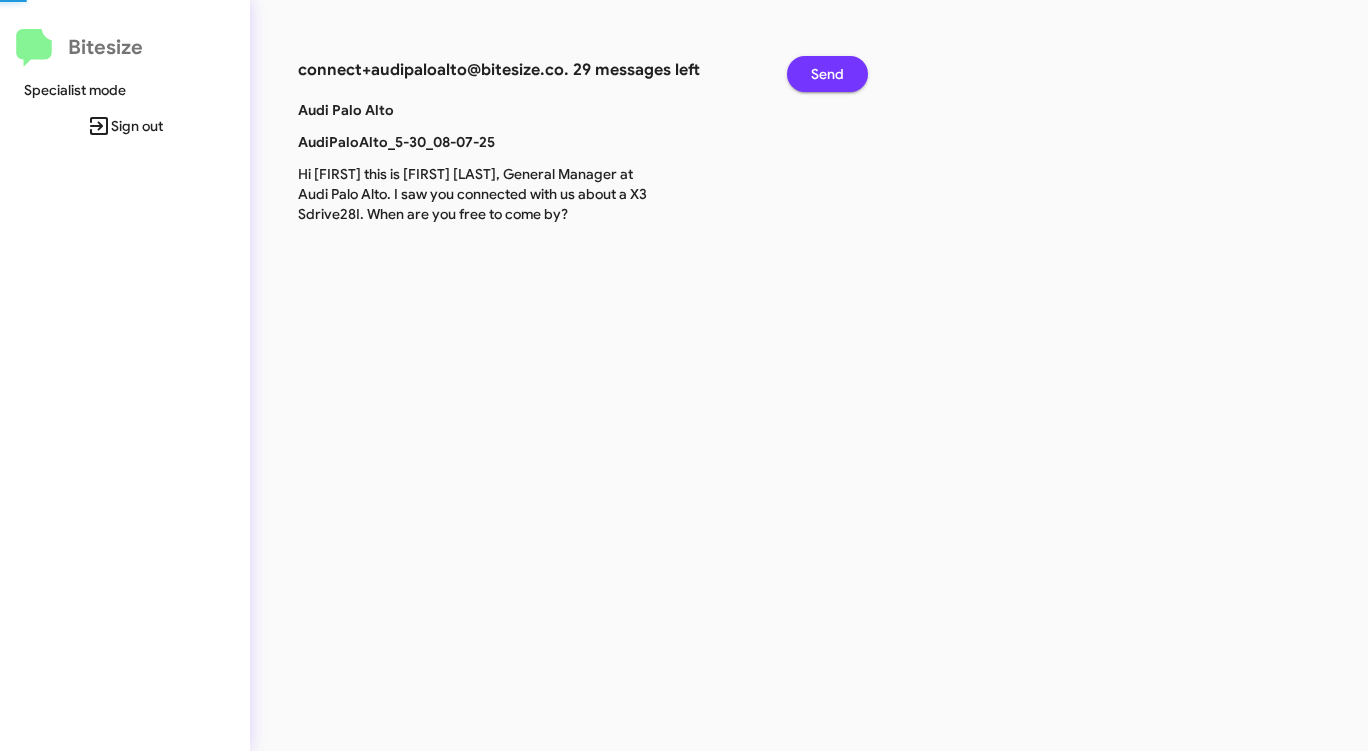 click on "Send" 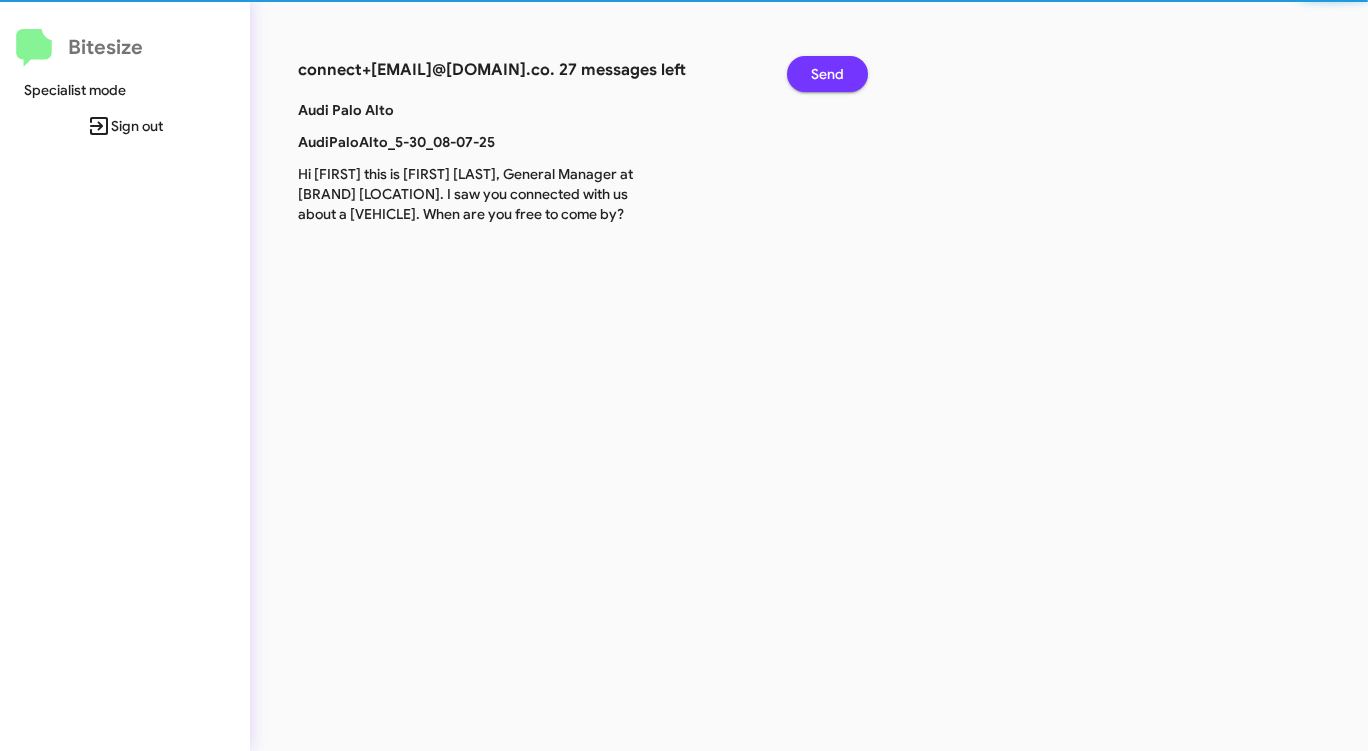 click on "Send" 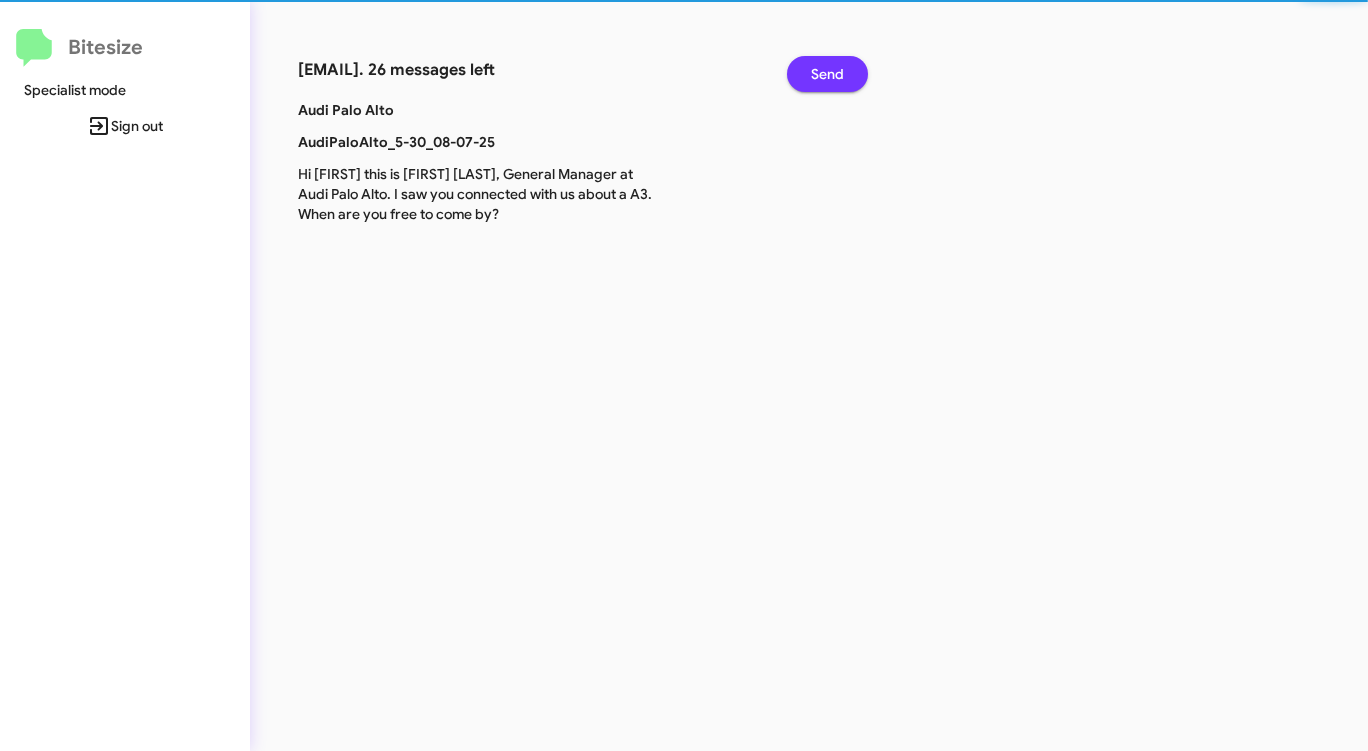 click on "Send" 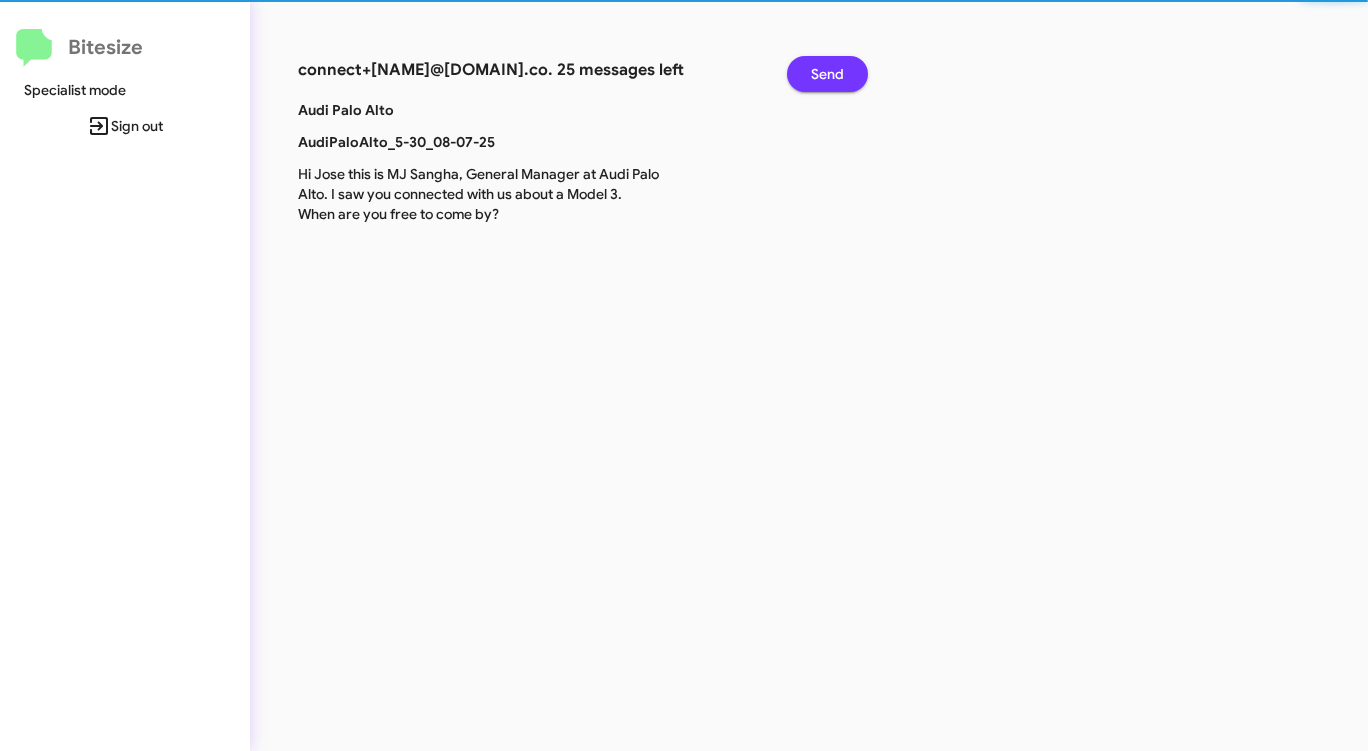click on "Send" 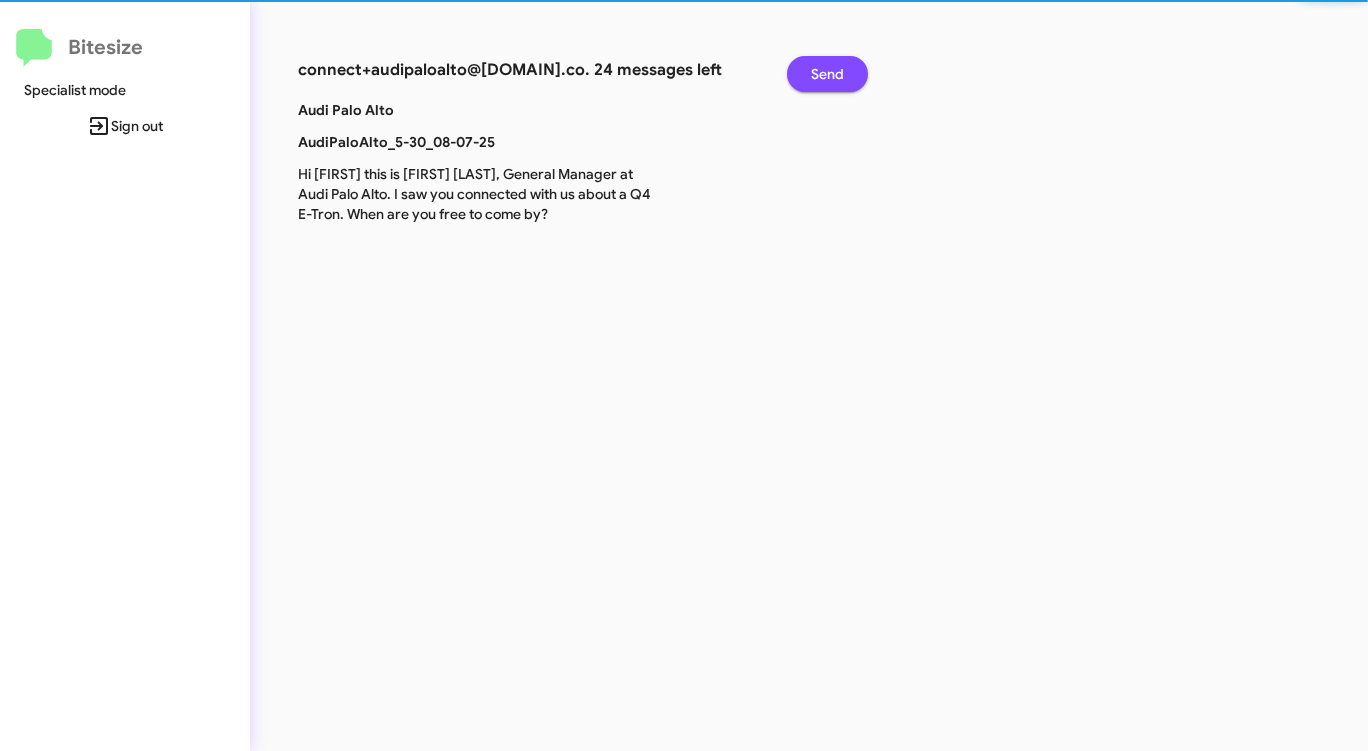 click on "Send" 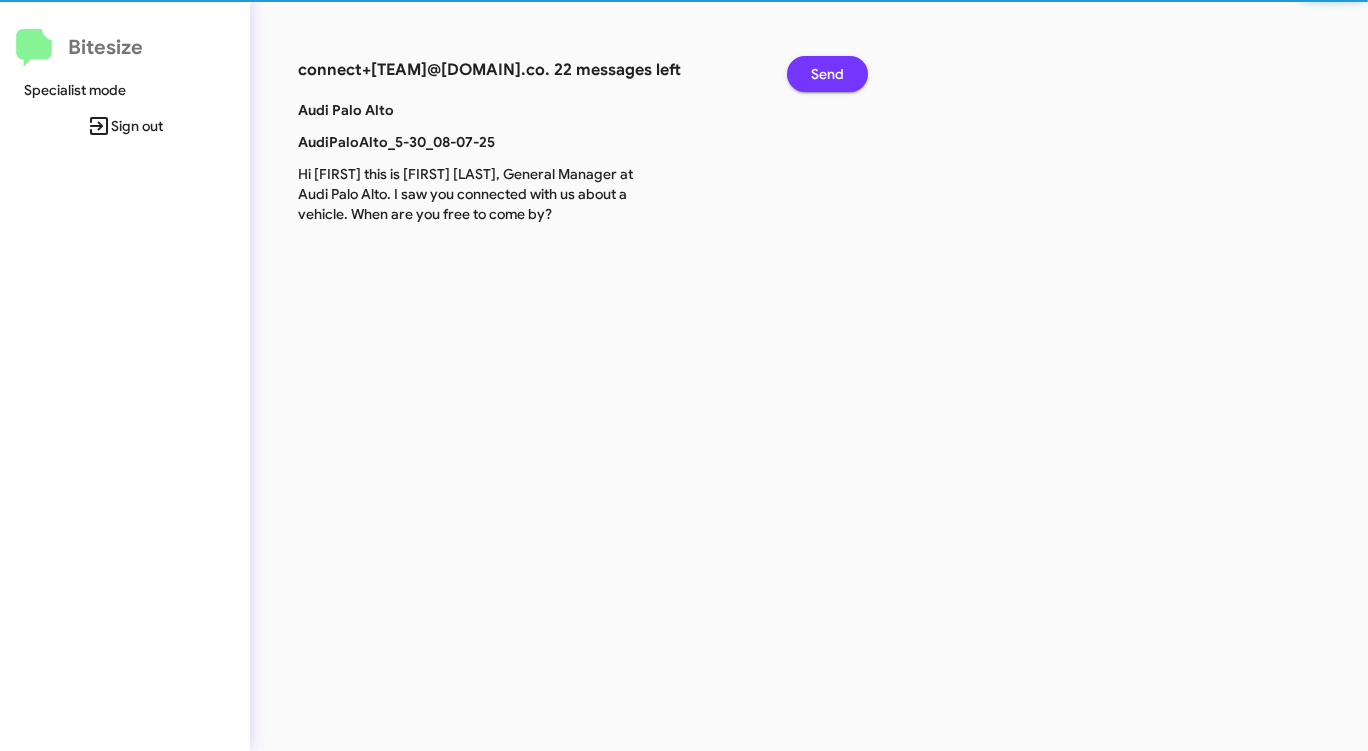 click on "Send" 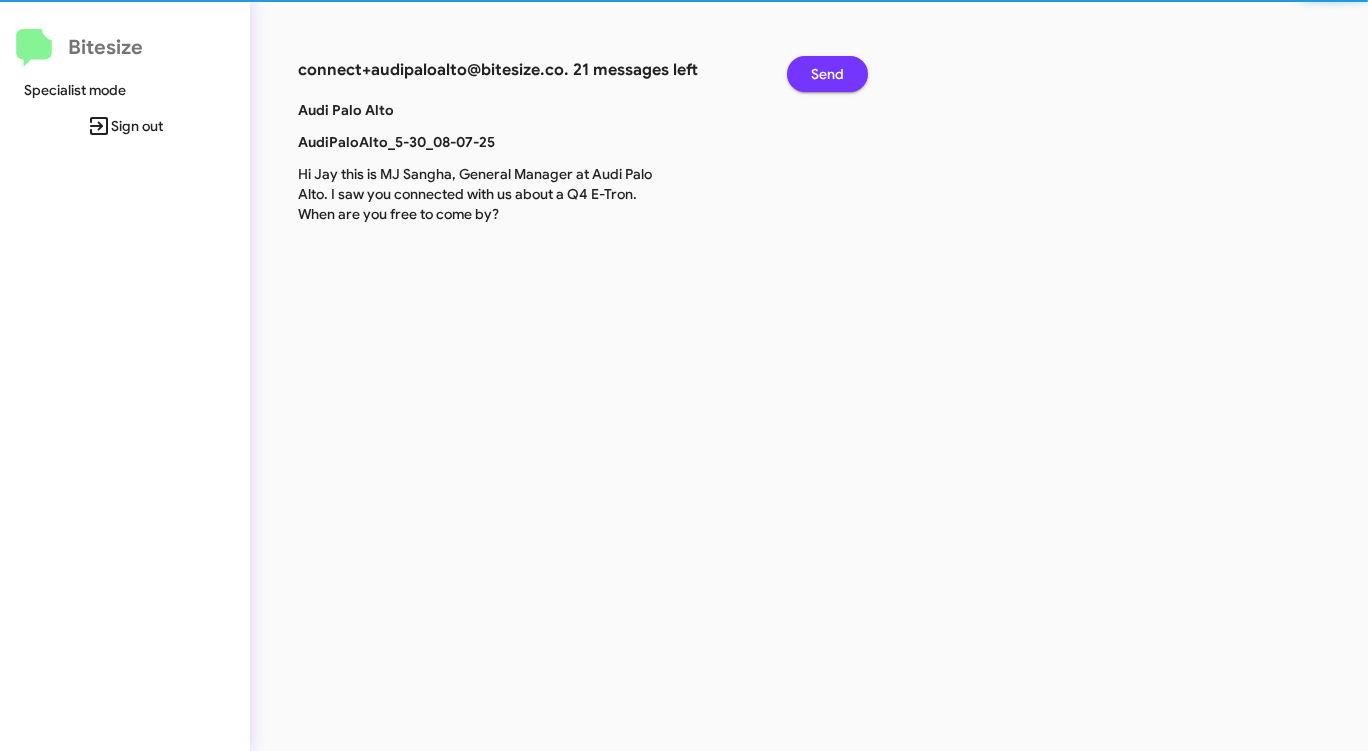click on "Send" 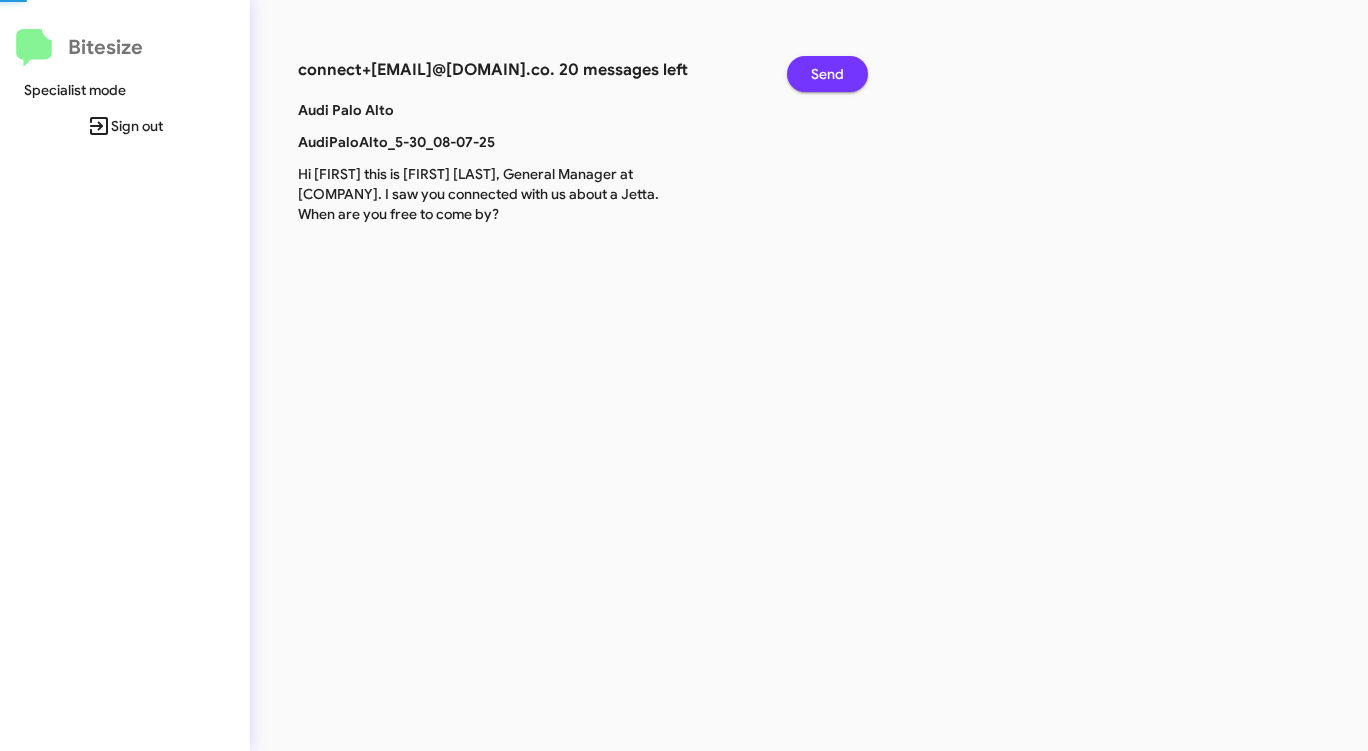 click on "Send" 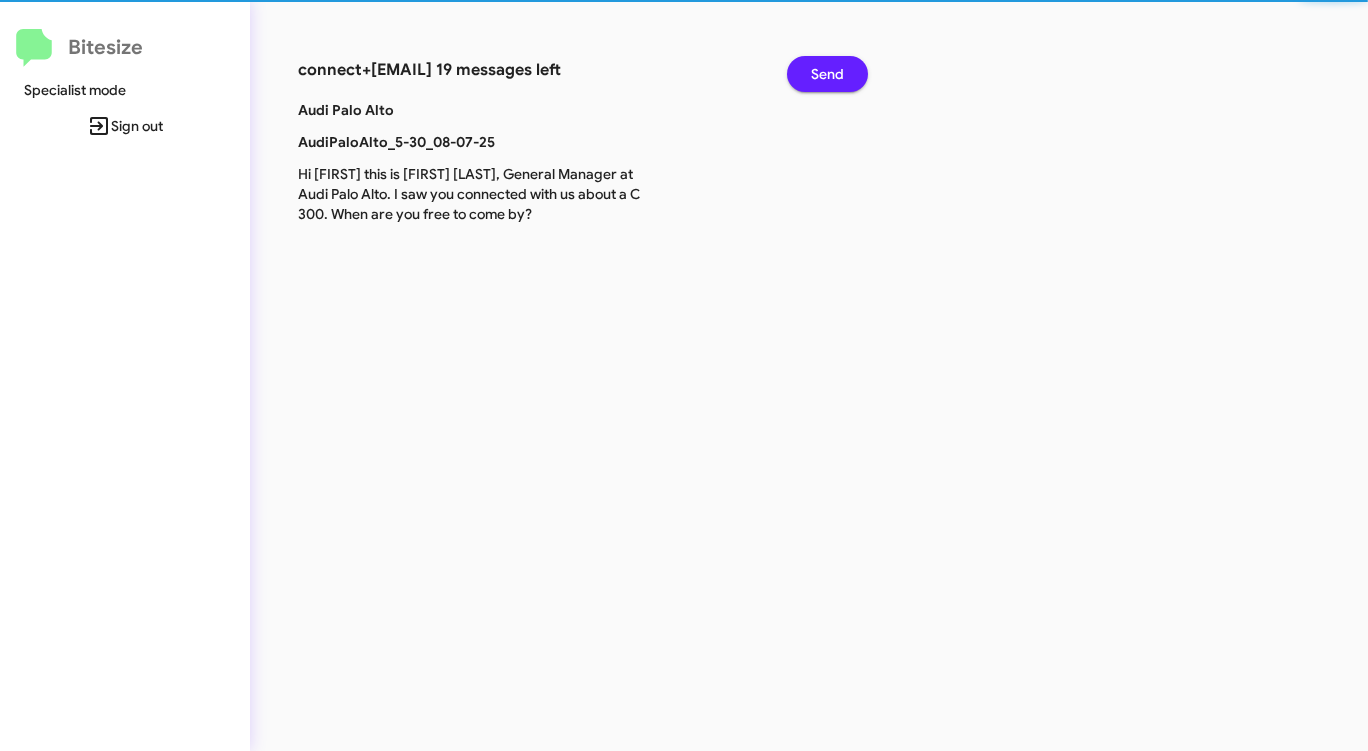 click on "Send" 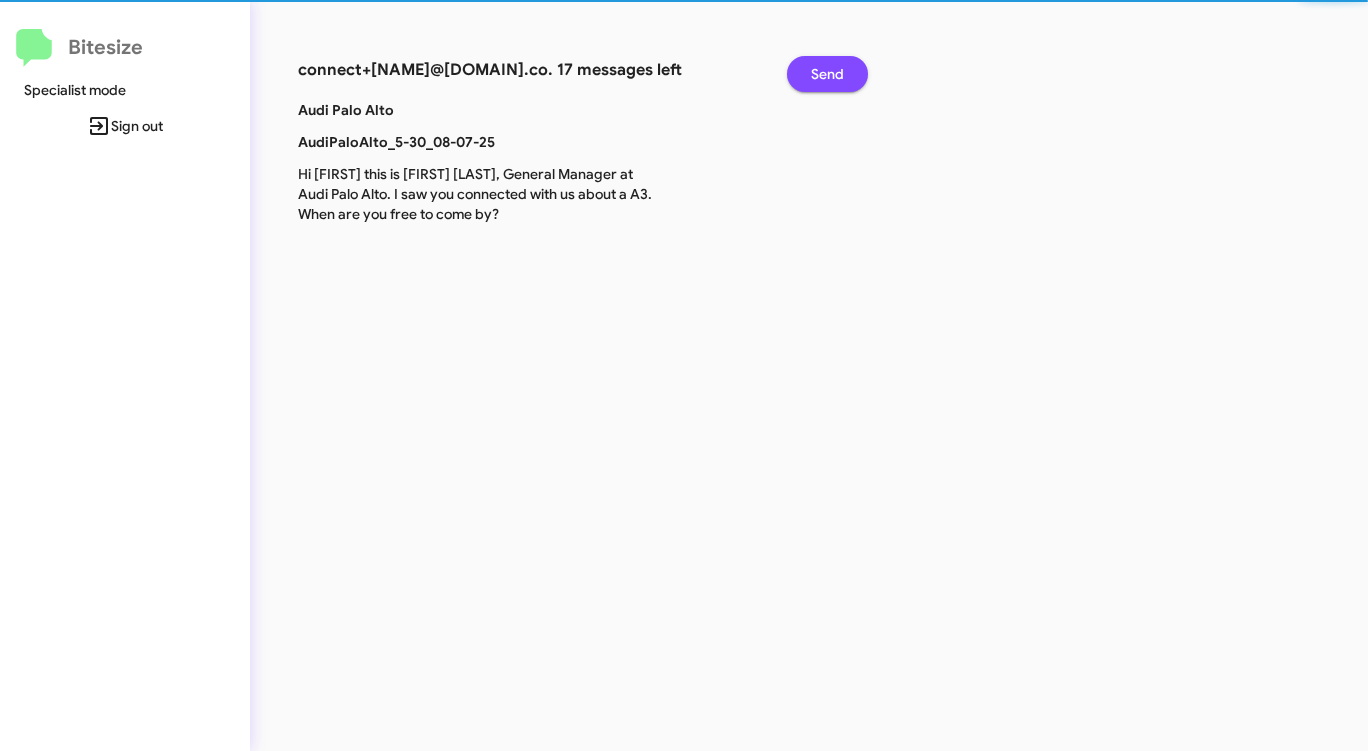 click on "Send" 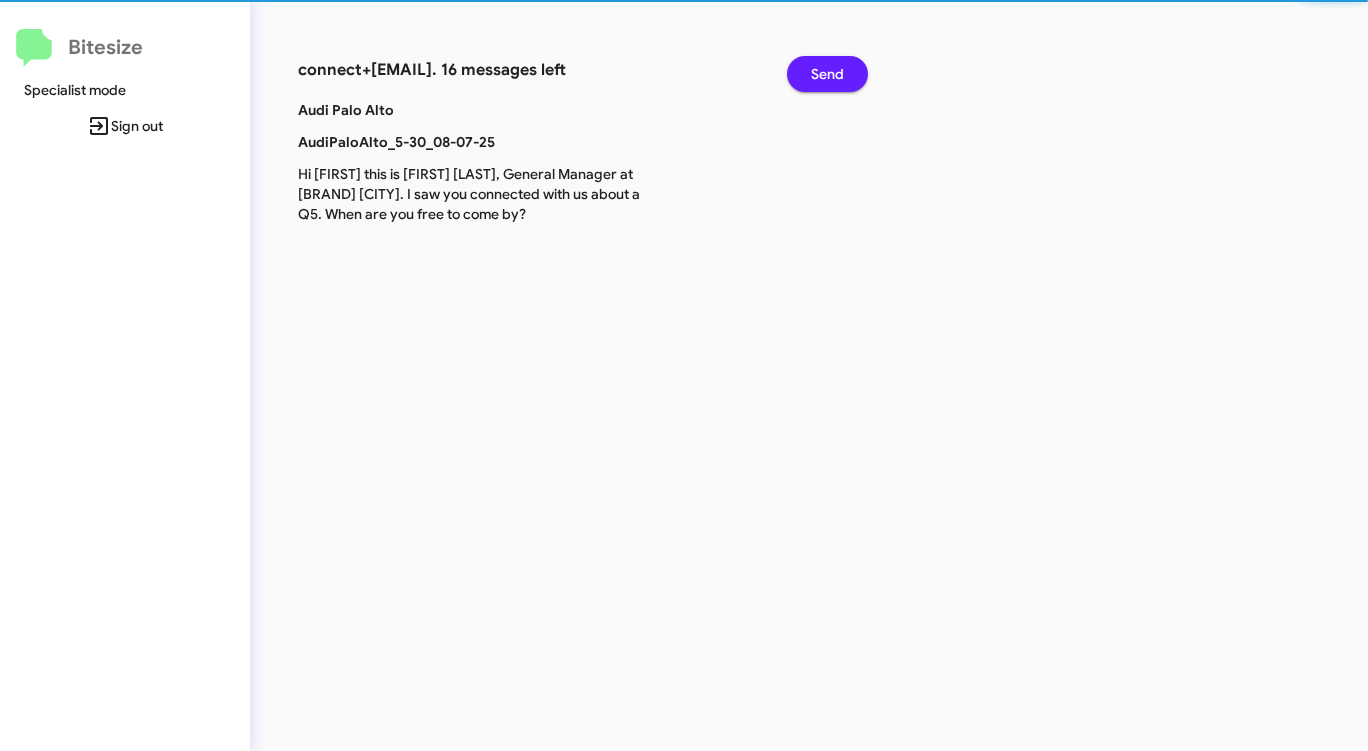 click on "Send" 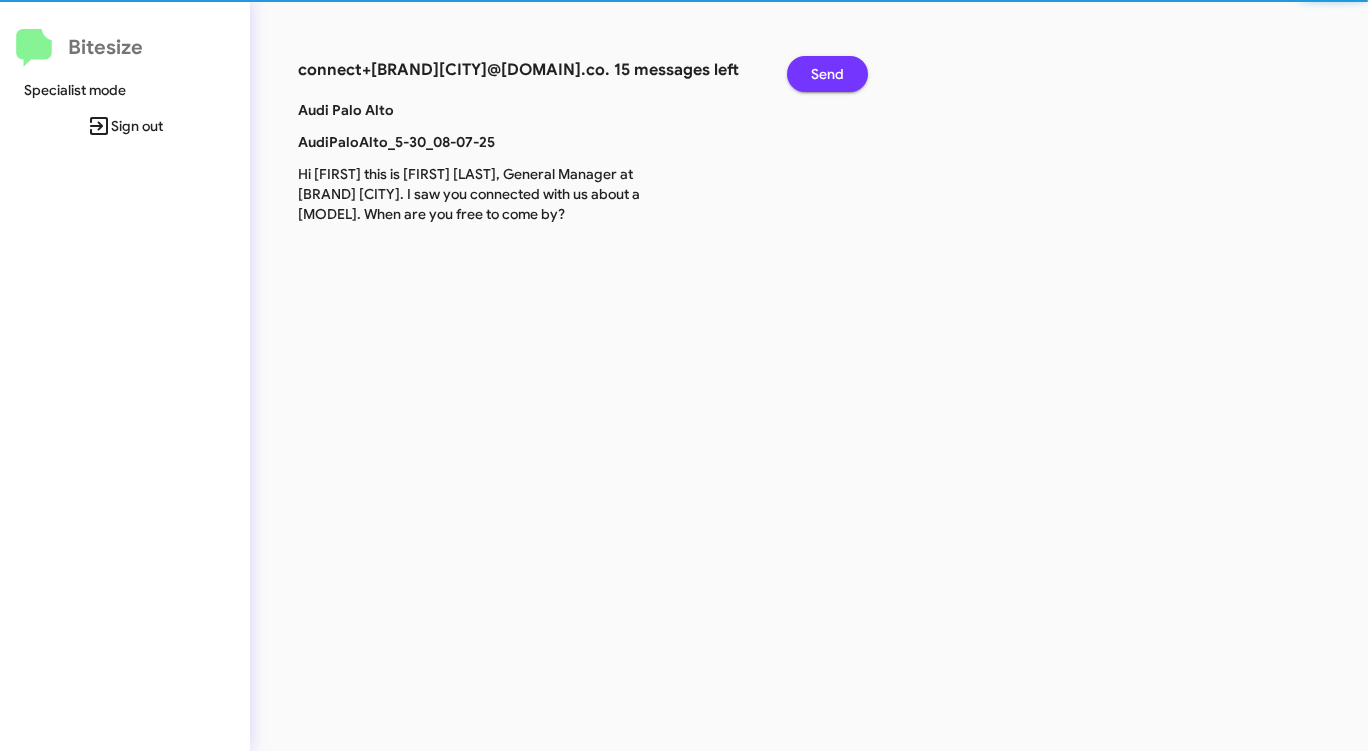 click on "Send" 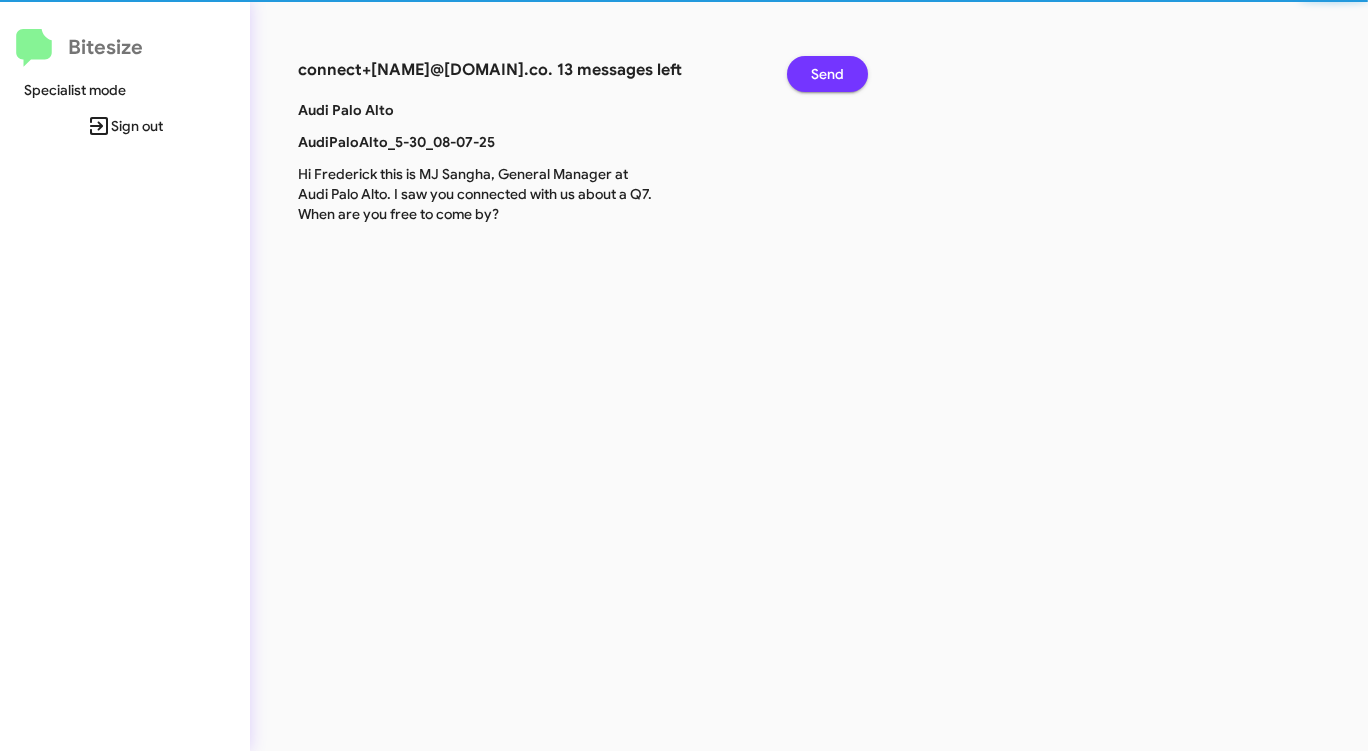 click on "Send" 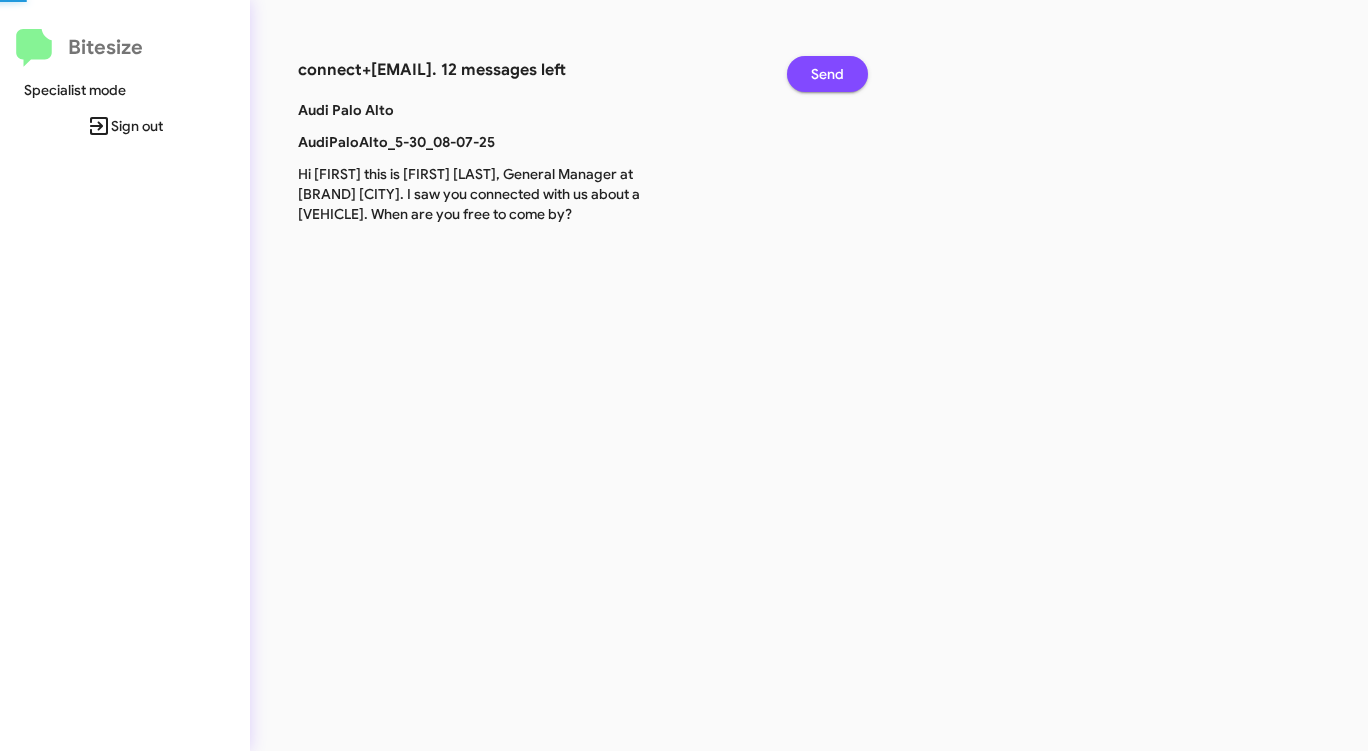 click on "Send" 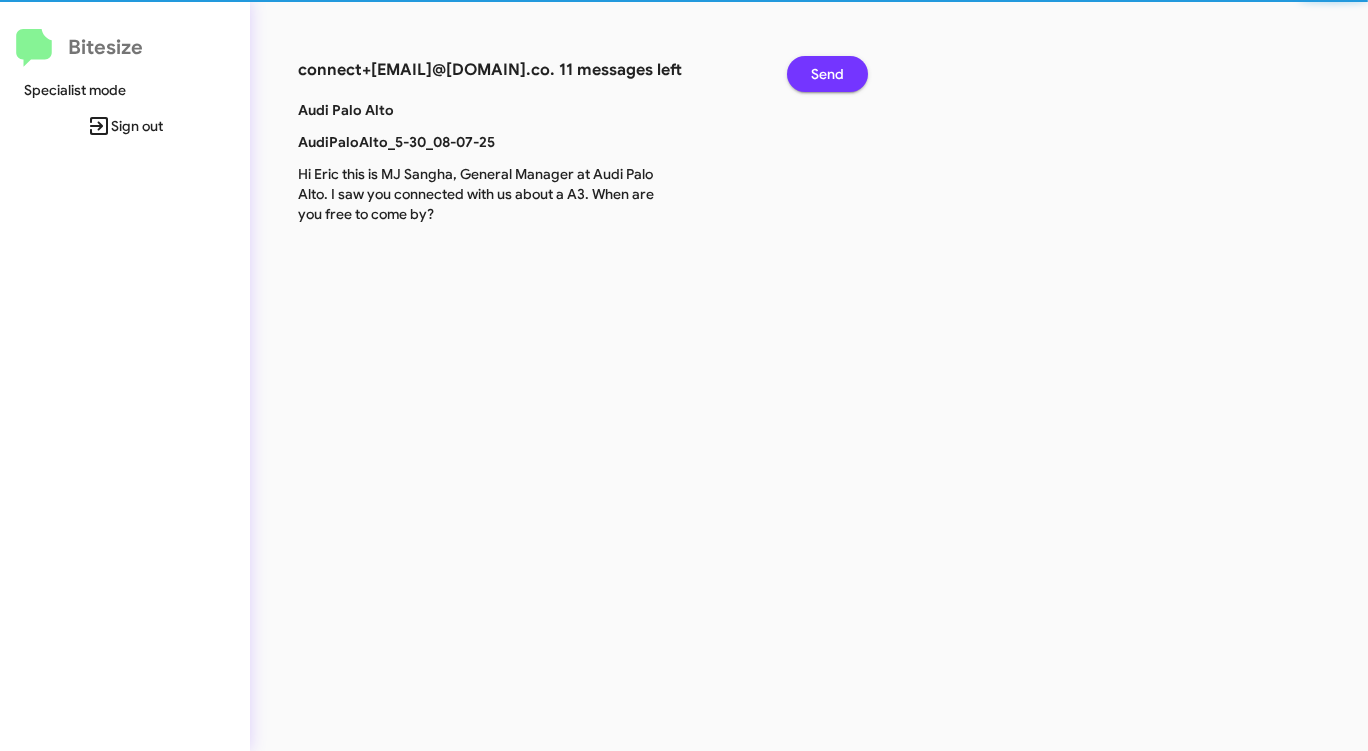 click on "Send" 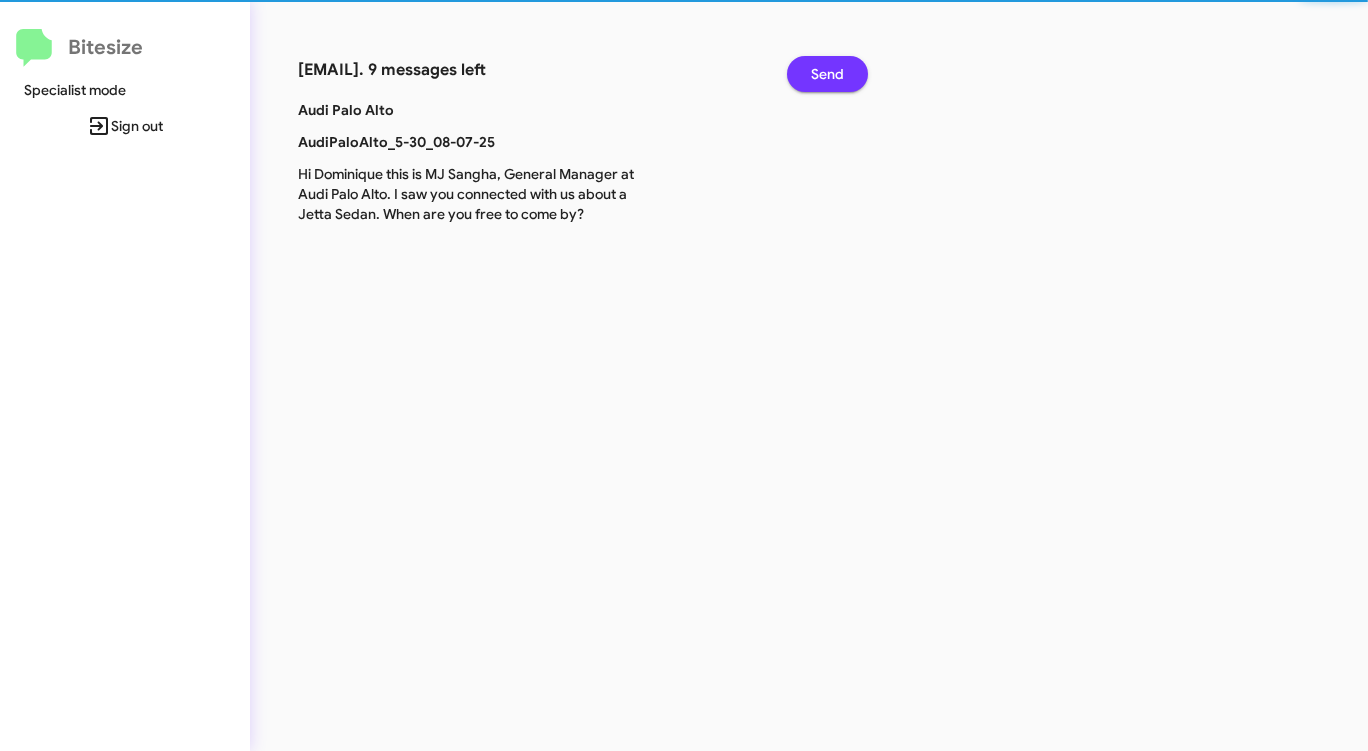click on "Send" 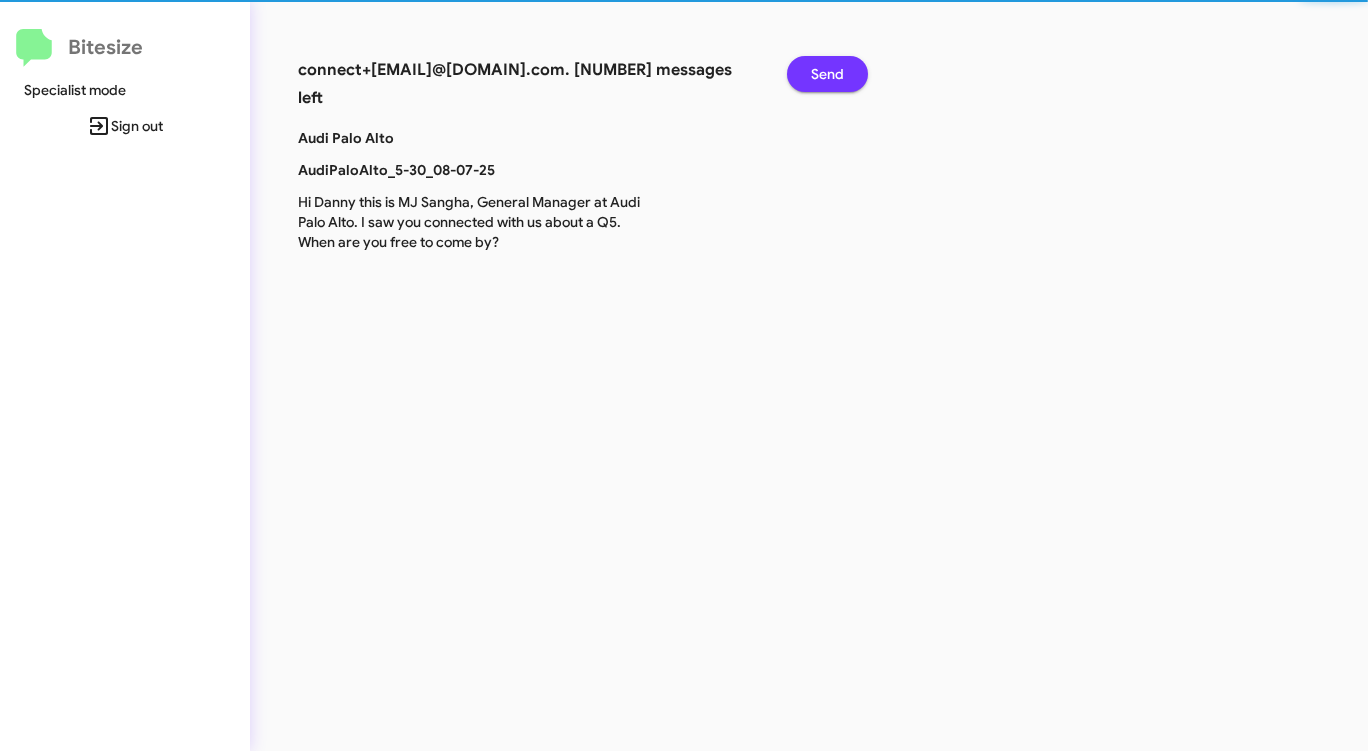 click on "Send" 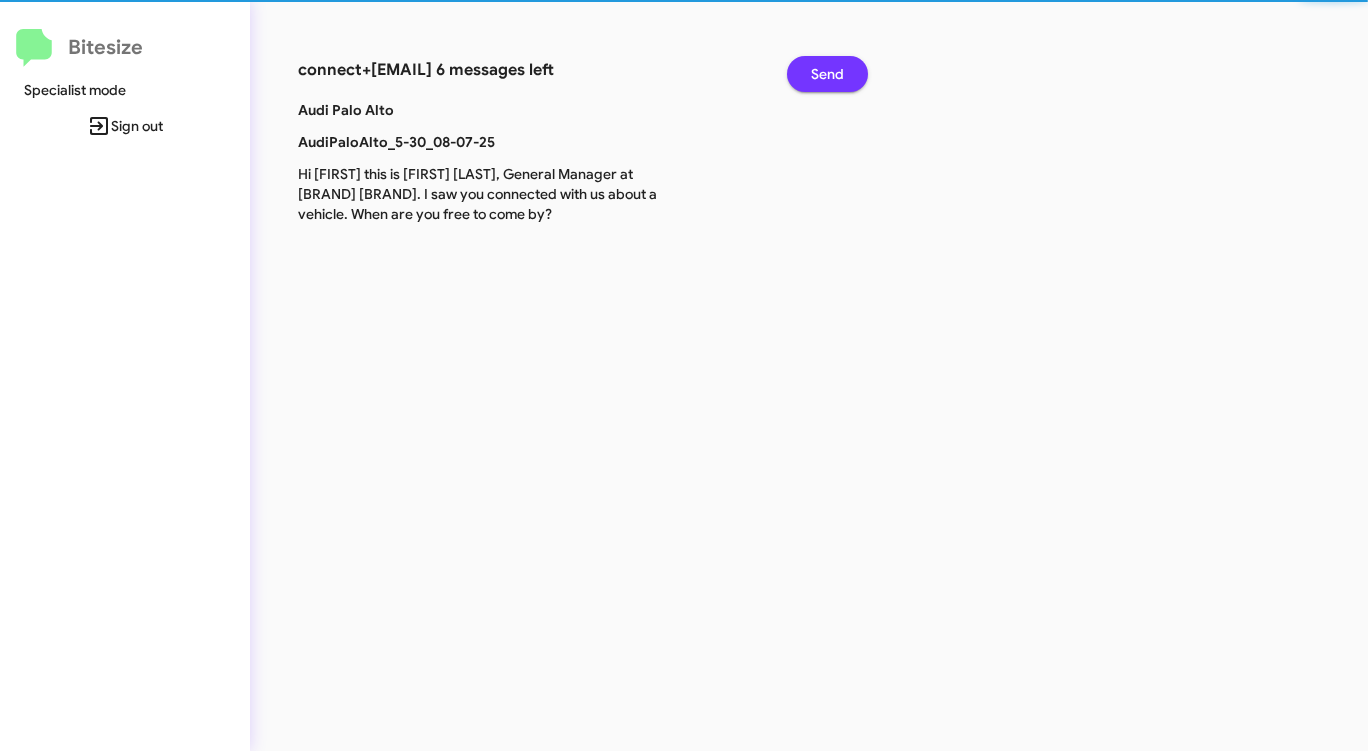 click on "Send" 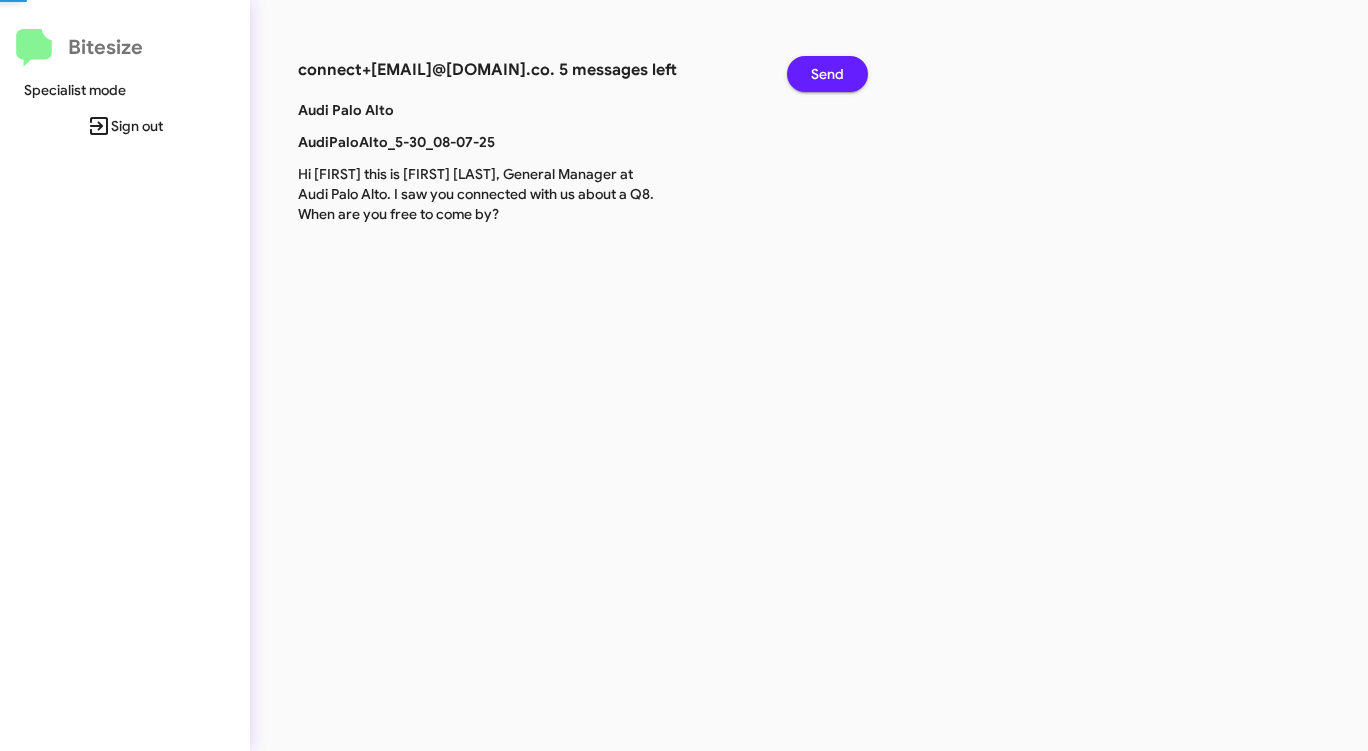 click on "Send" 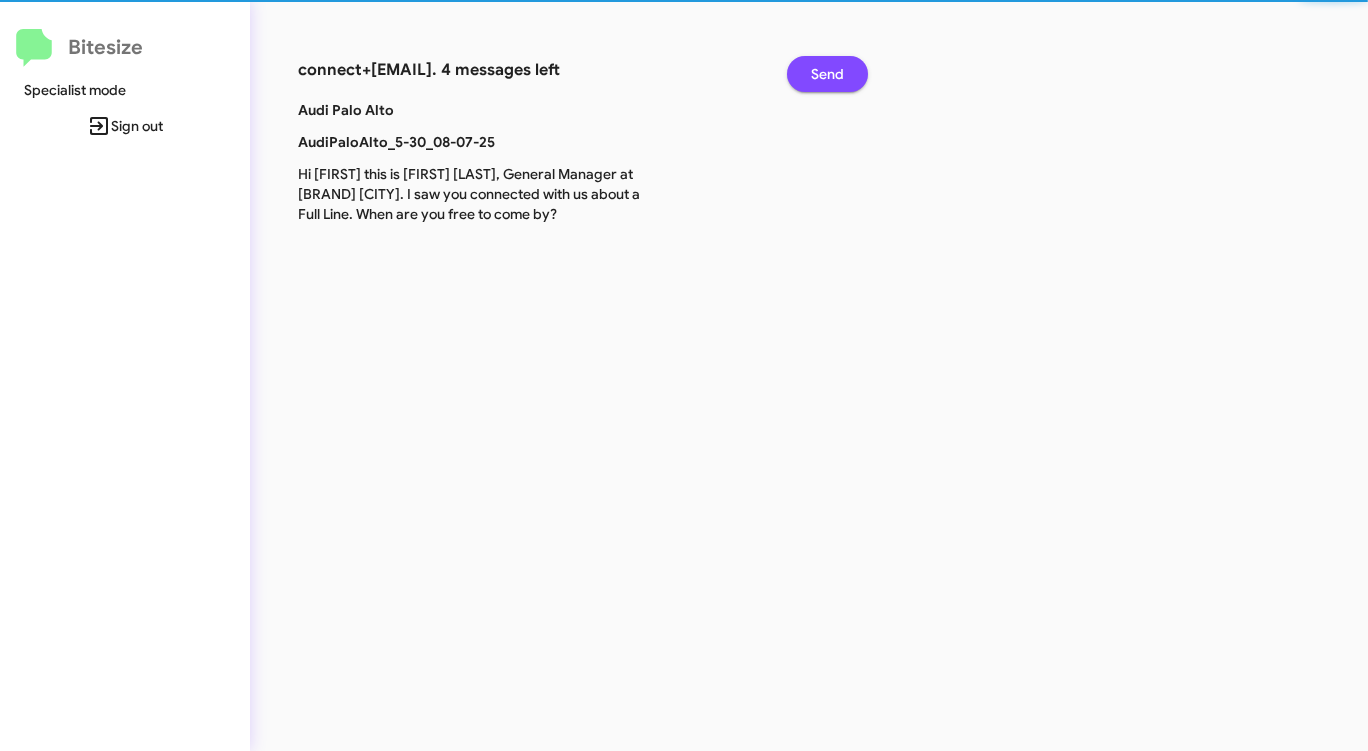 click on "Send" 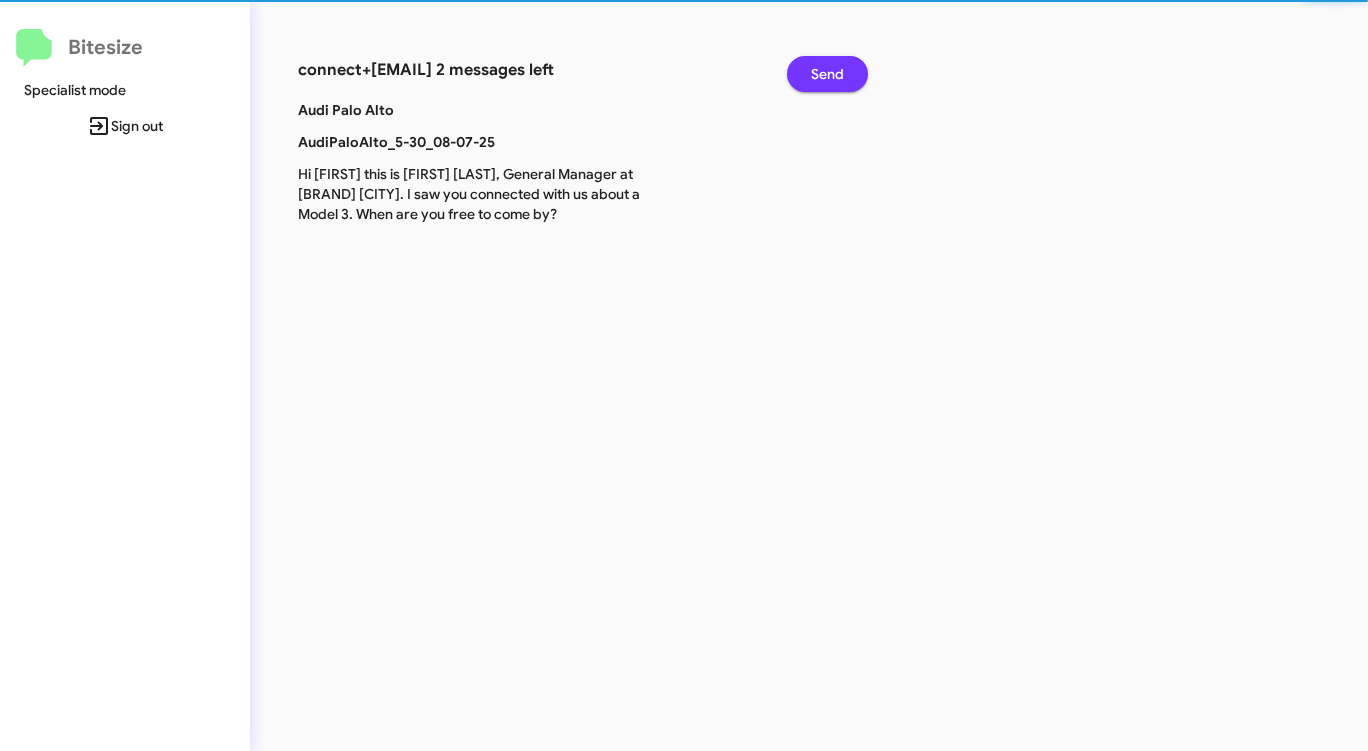 click on "Send" 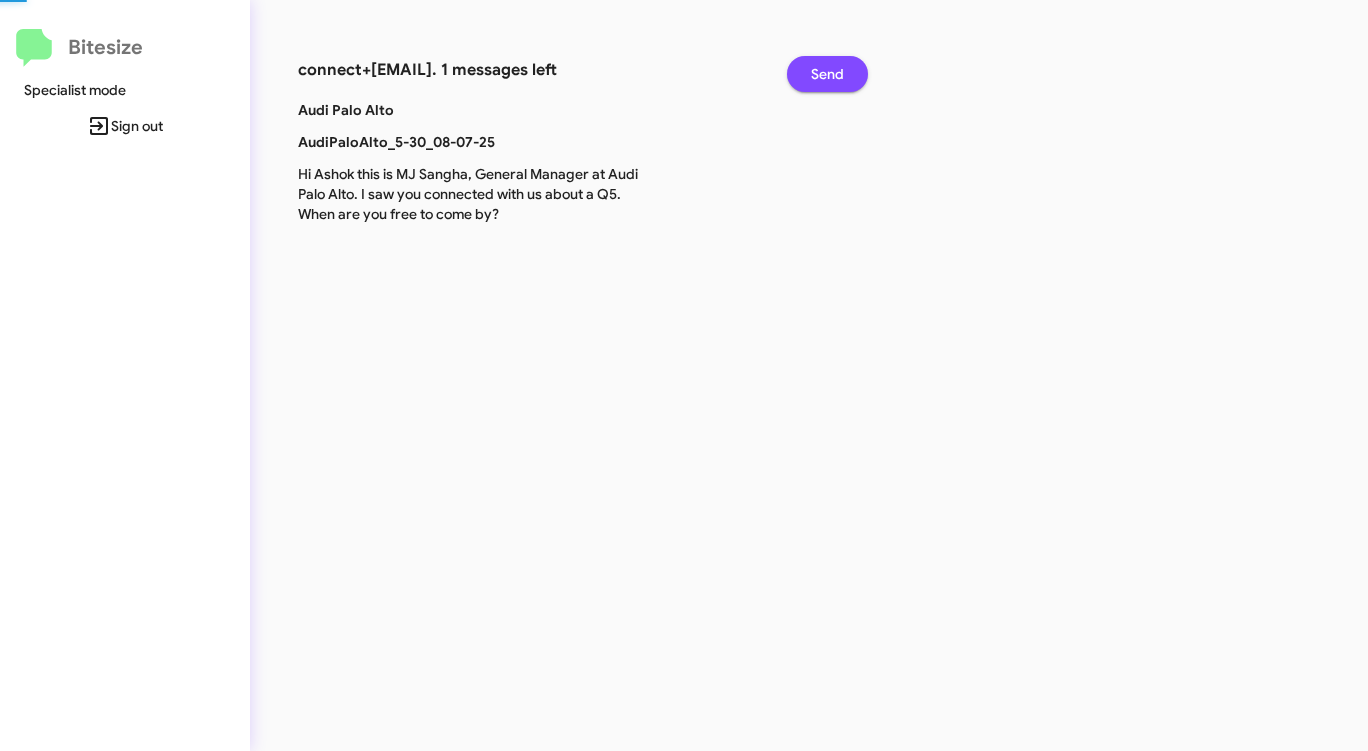 click on "Send" 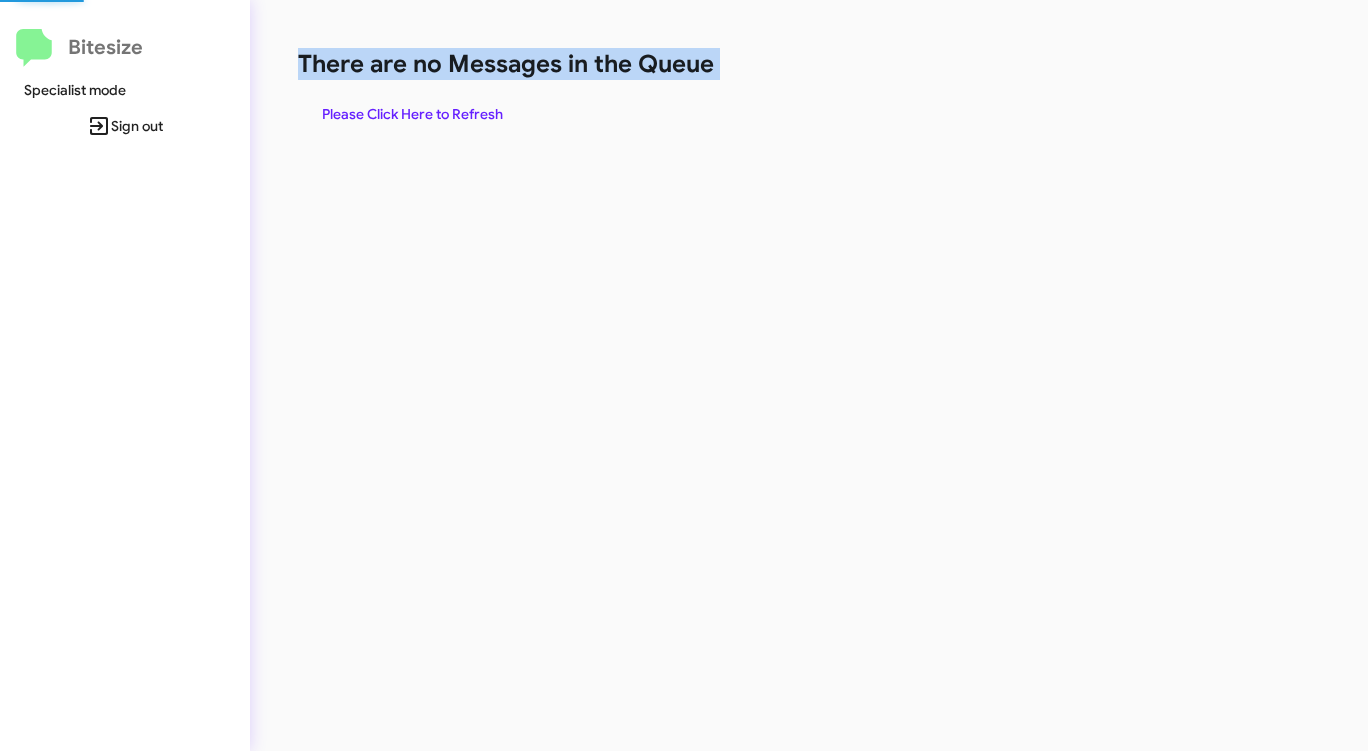 click on "There are no Messages in the Queue" 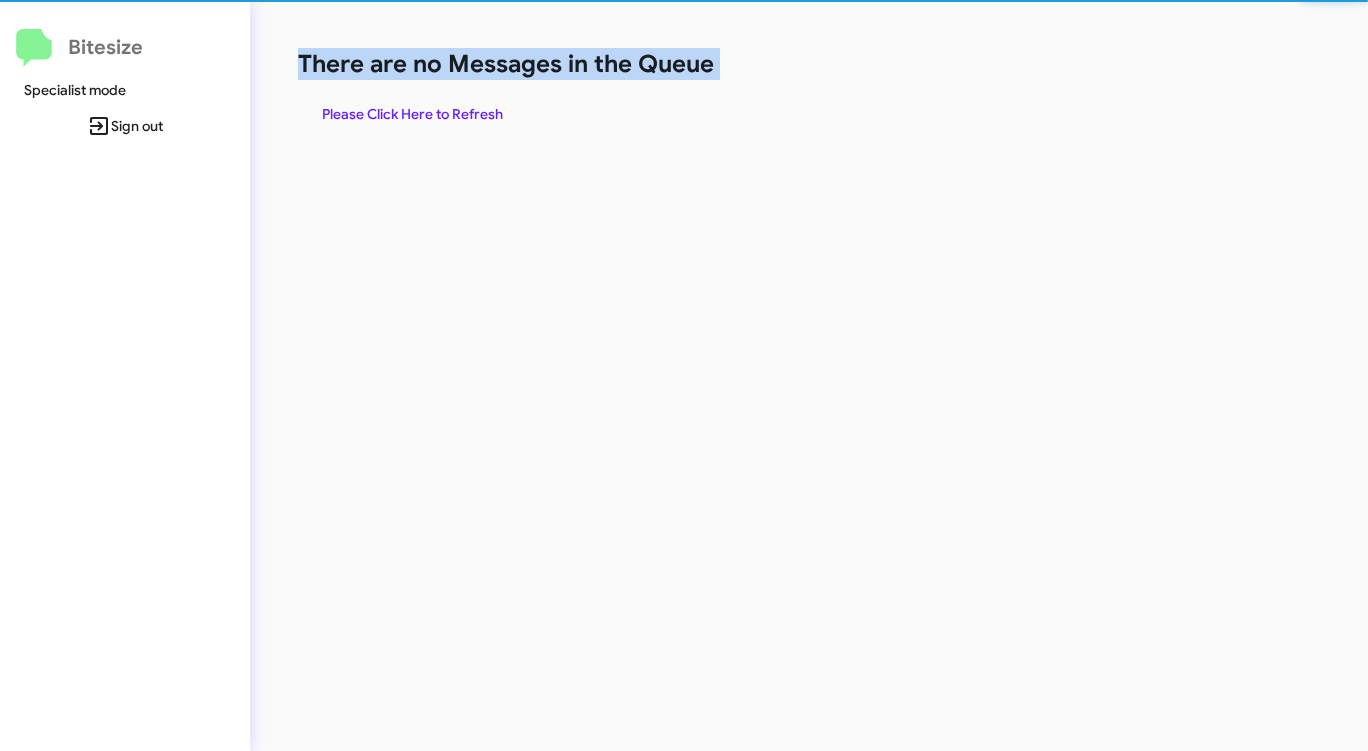 click on "There are no Messages in the Queue" 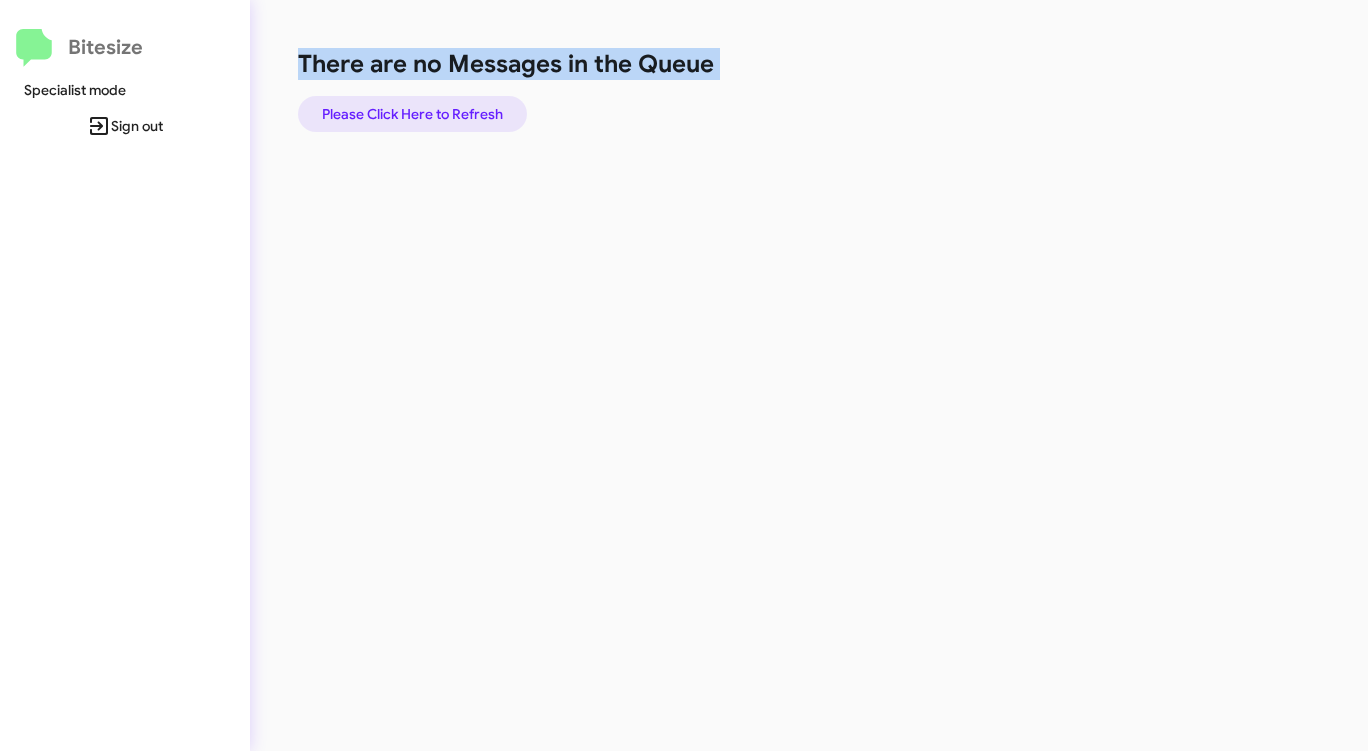 click on "Please Click Here to Refresh" 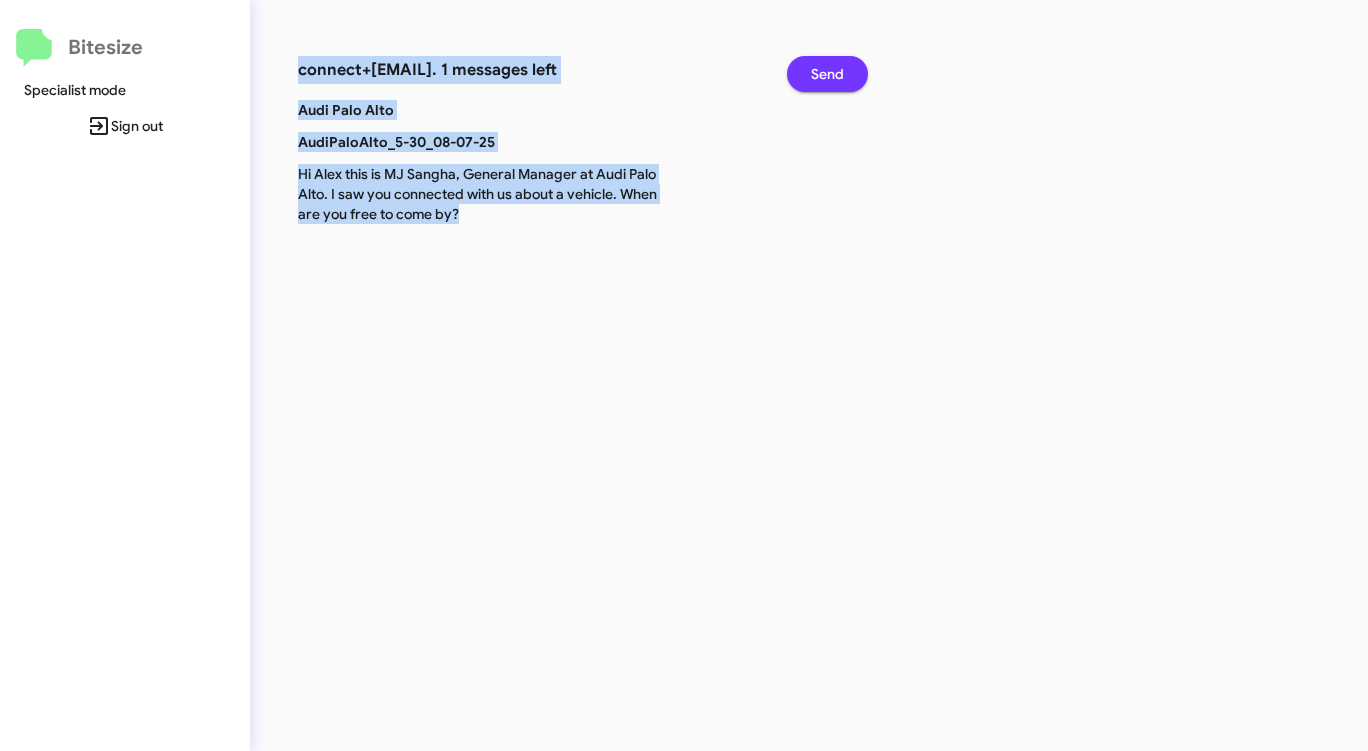 click on "Send" 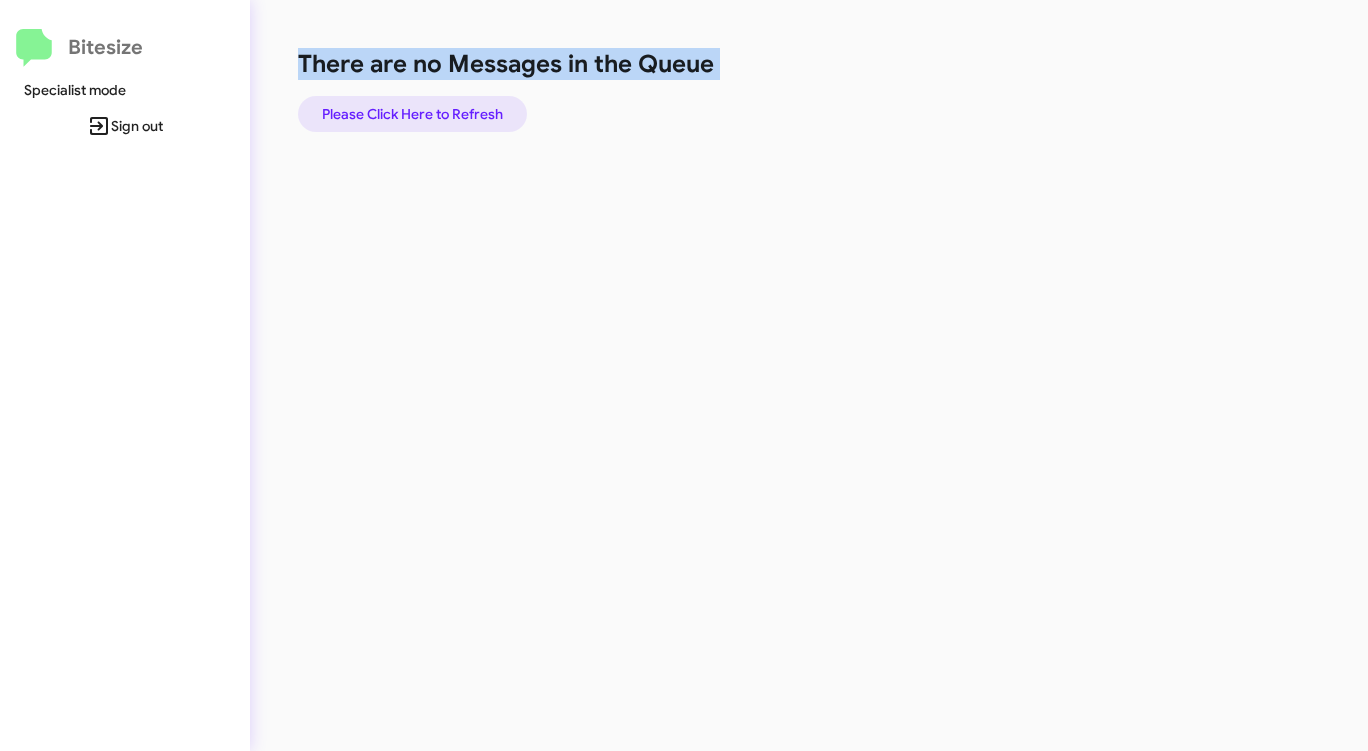 click on "Please Click Here to Refresh" 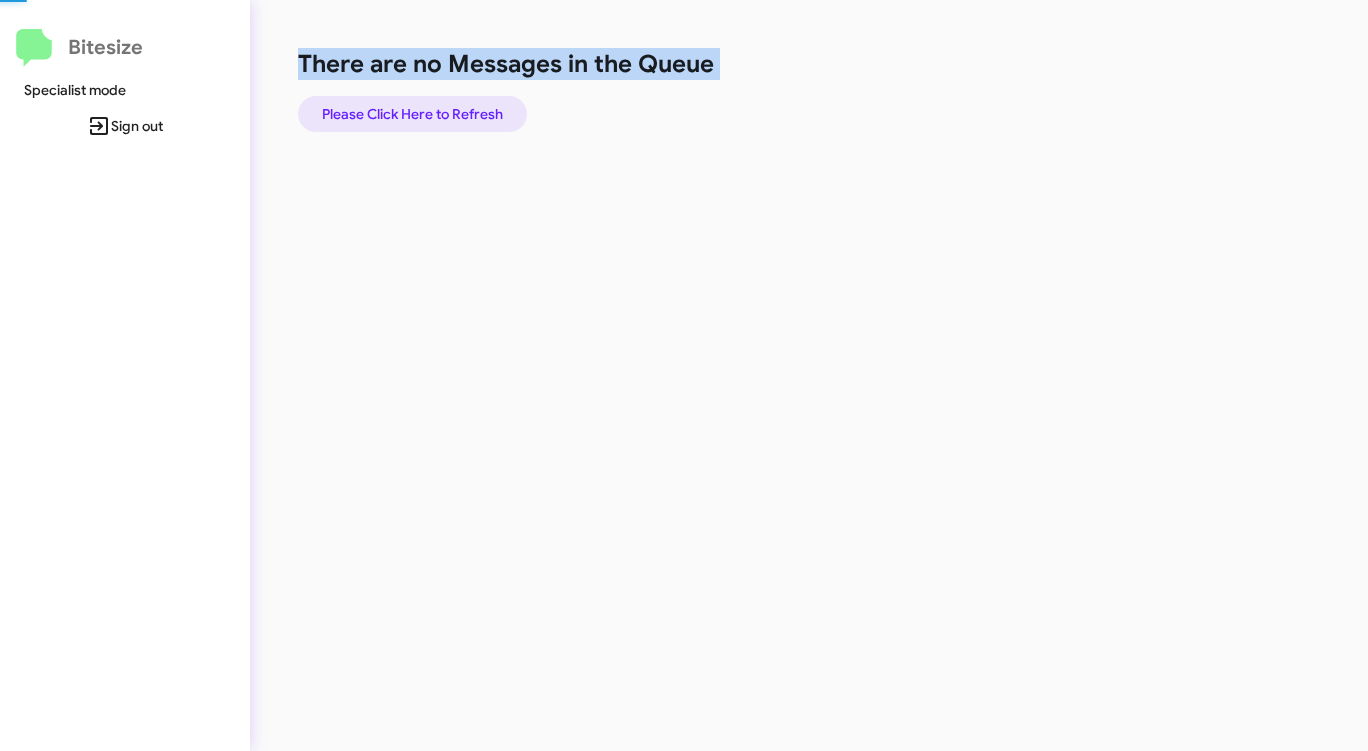click on "Please Click Here to Refresh" 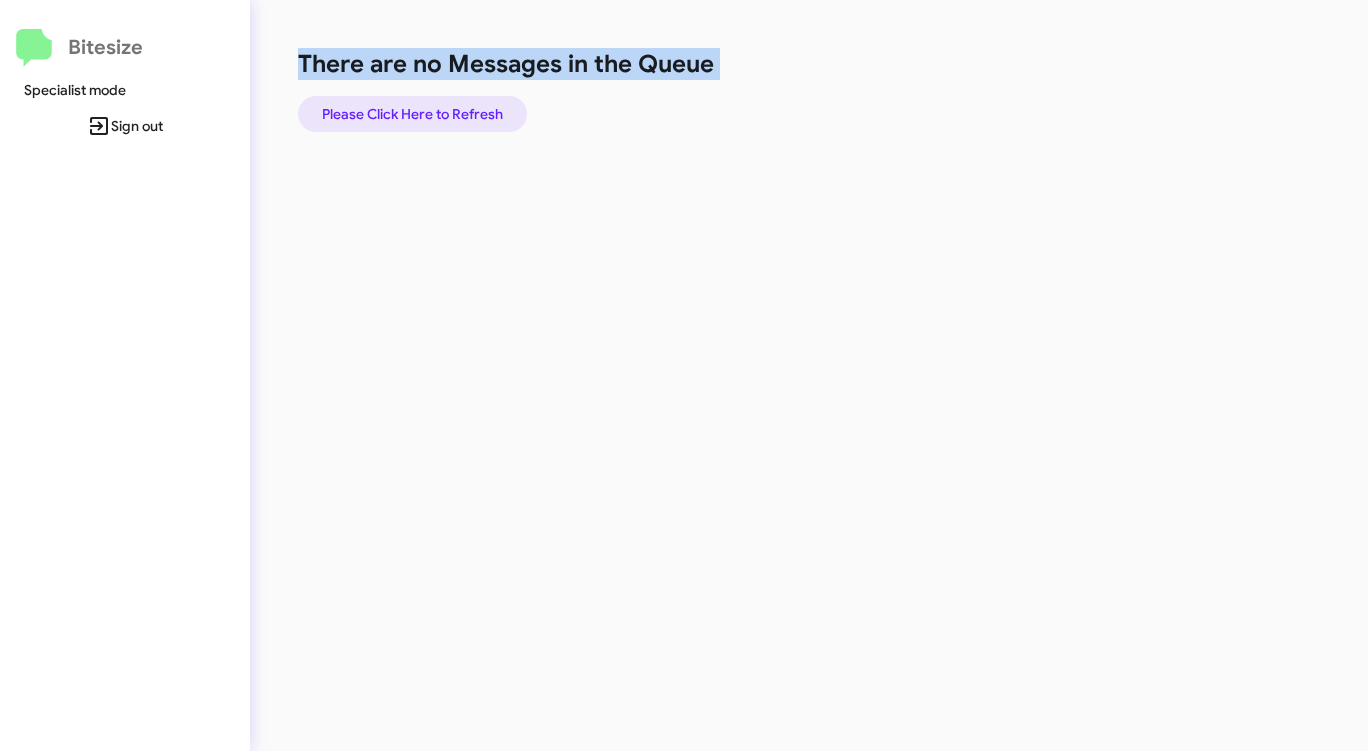 click on "Please Click Here to Refresh" 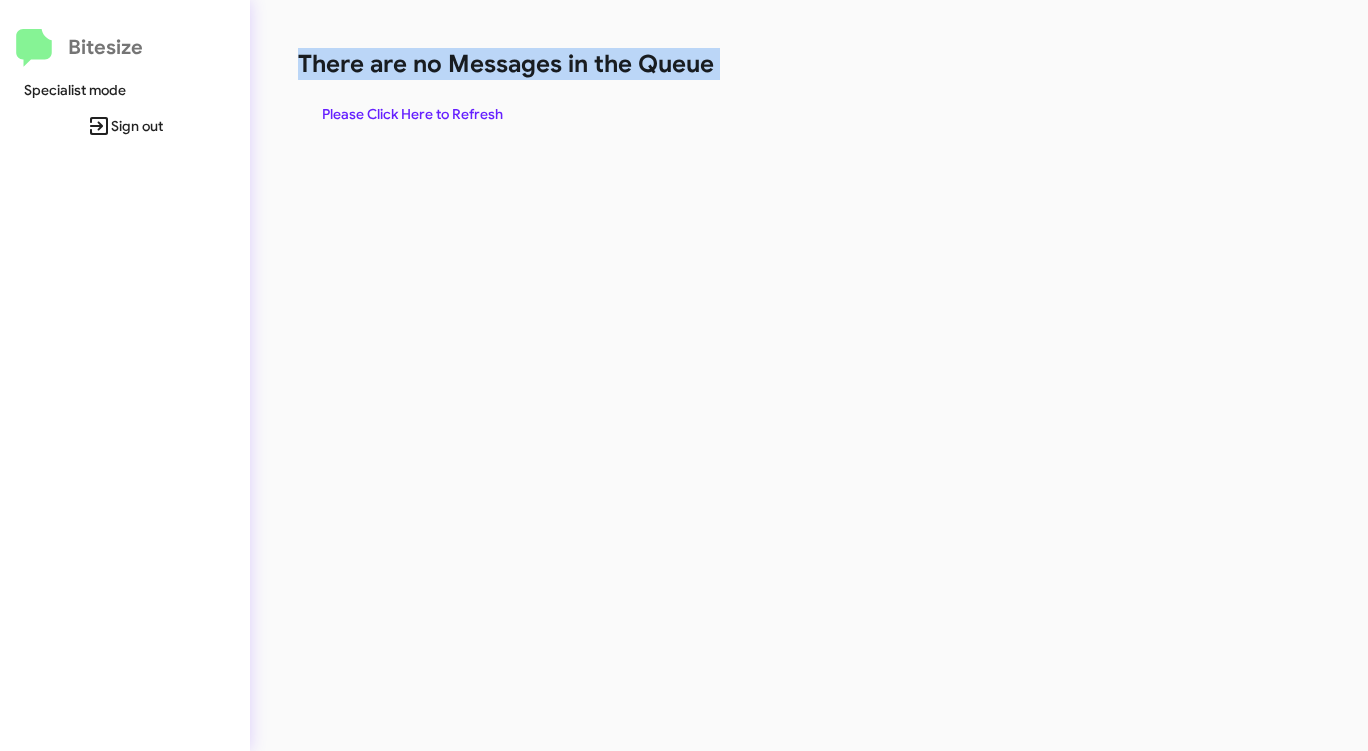 click on "Please Click Here to Refresh" 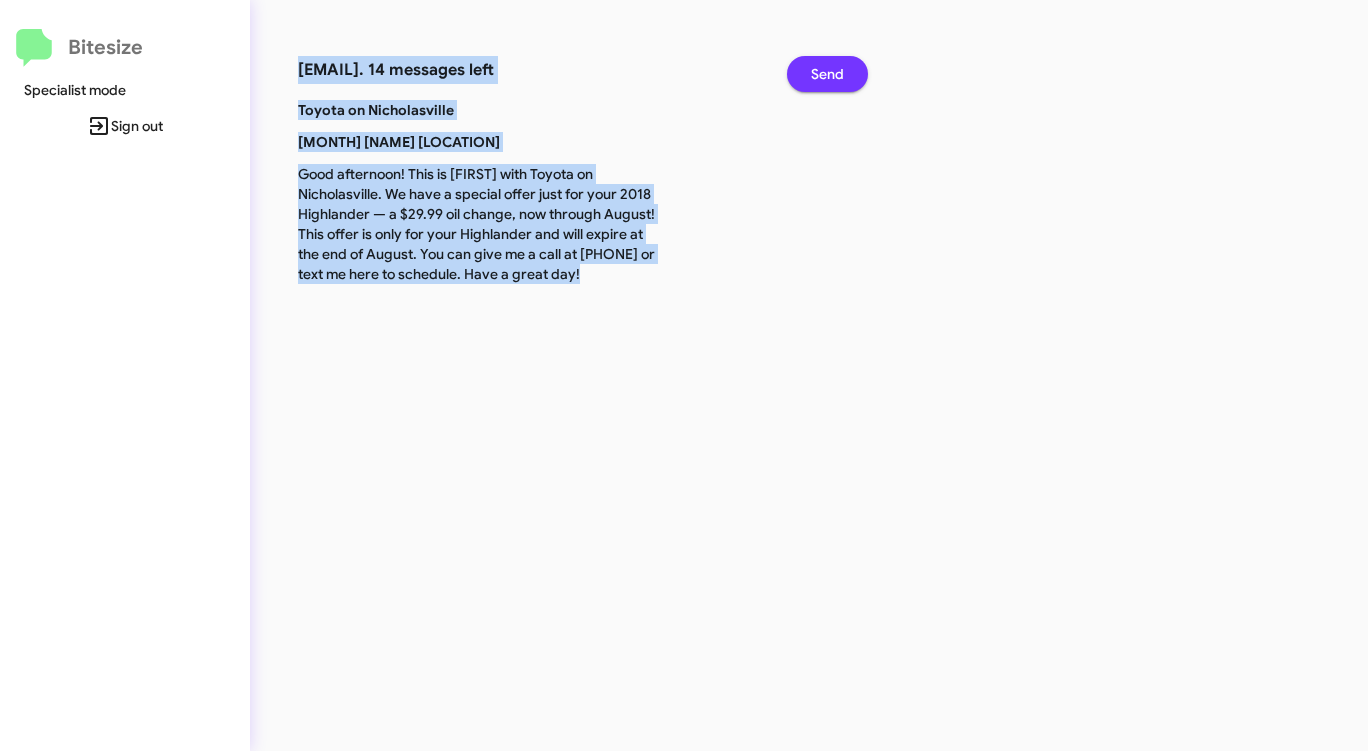 click on "Send" 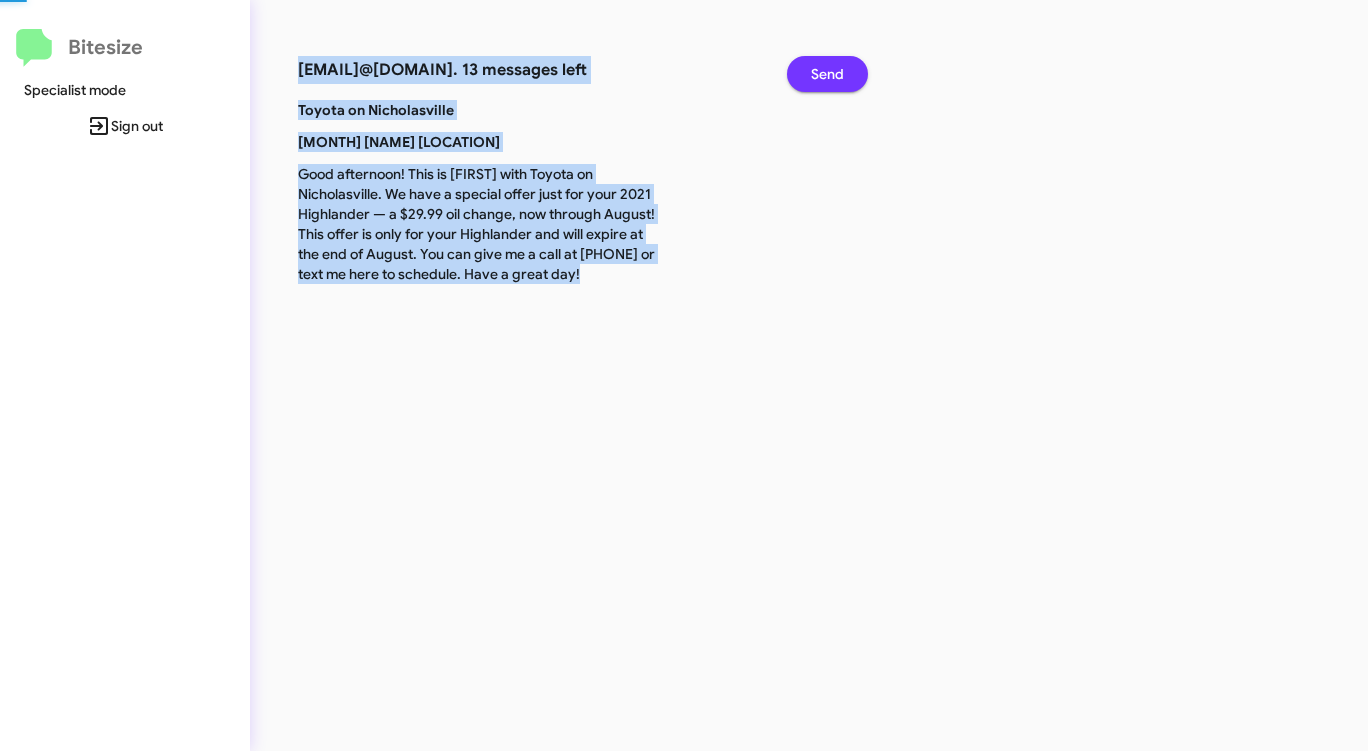 click on "Send" 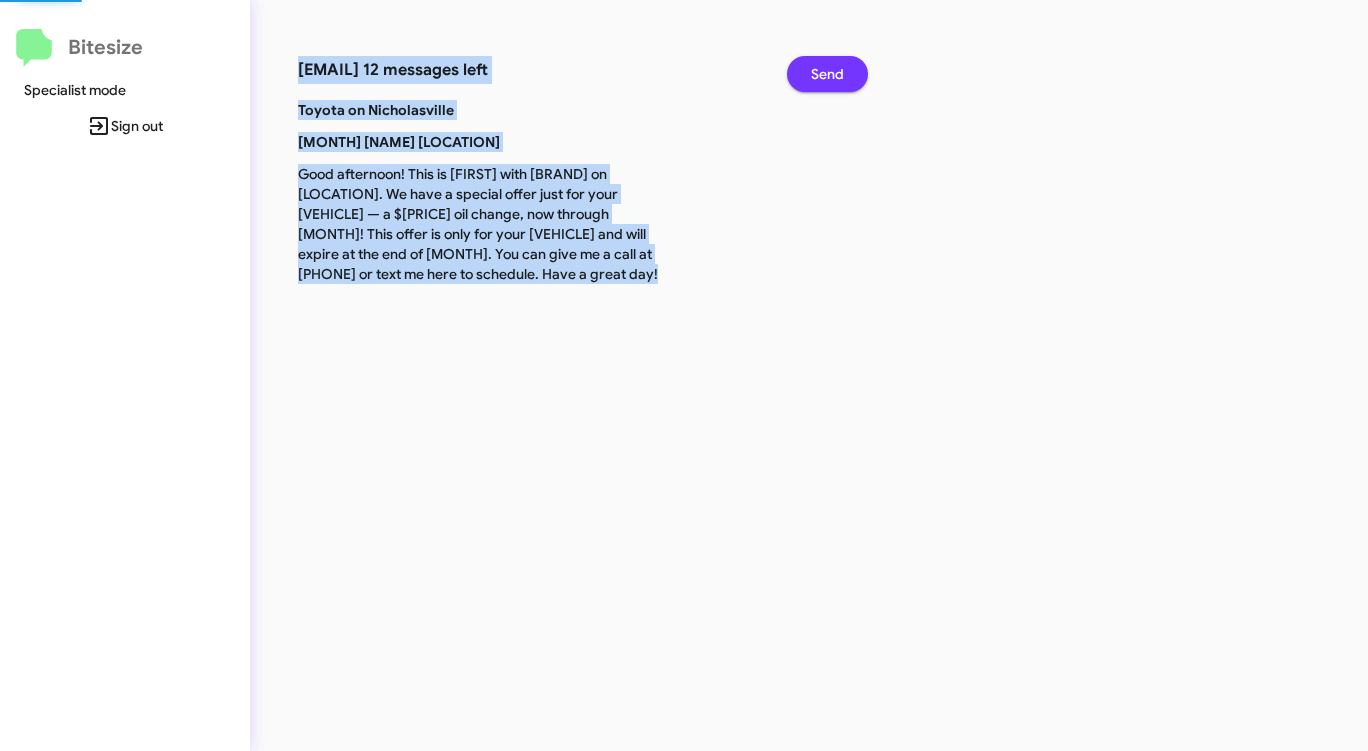 click on "Send" 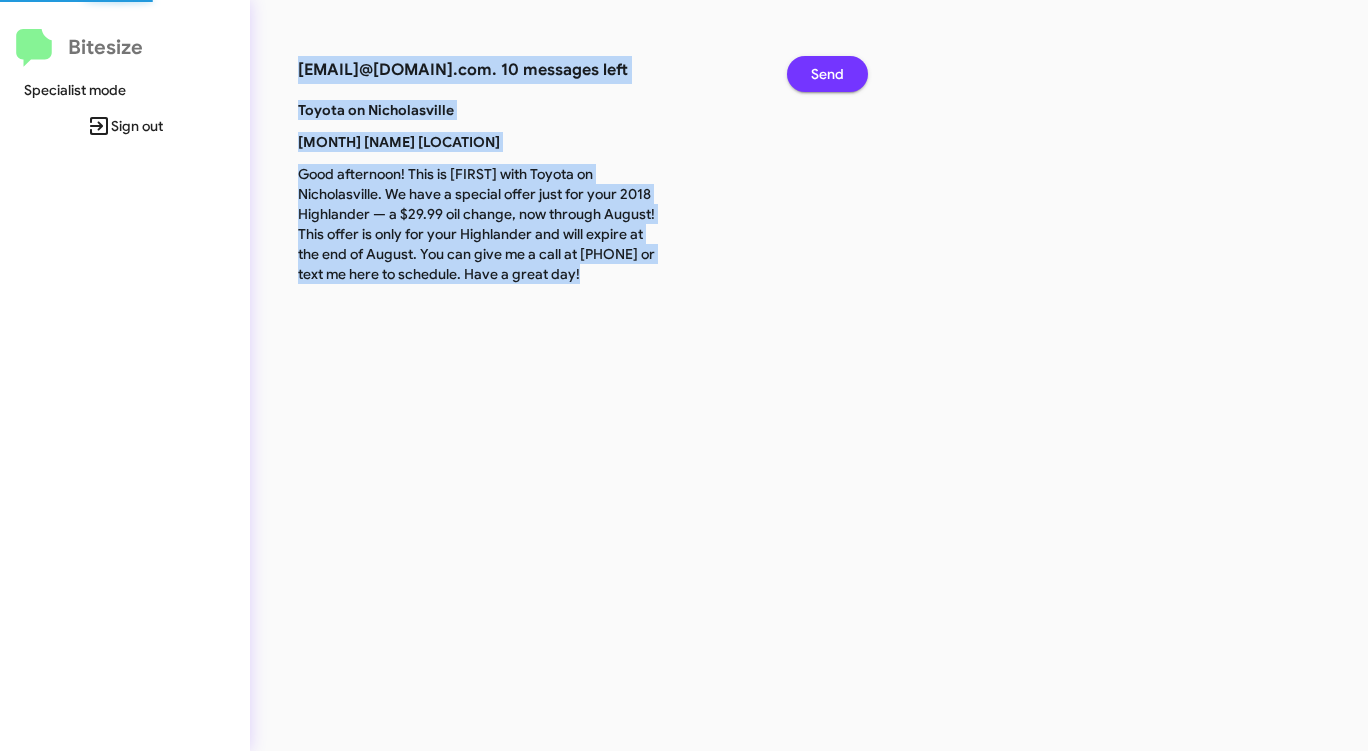 click on "Send" 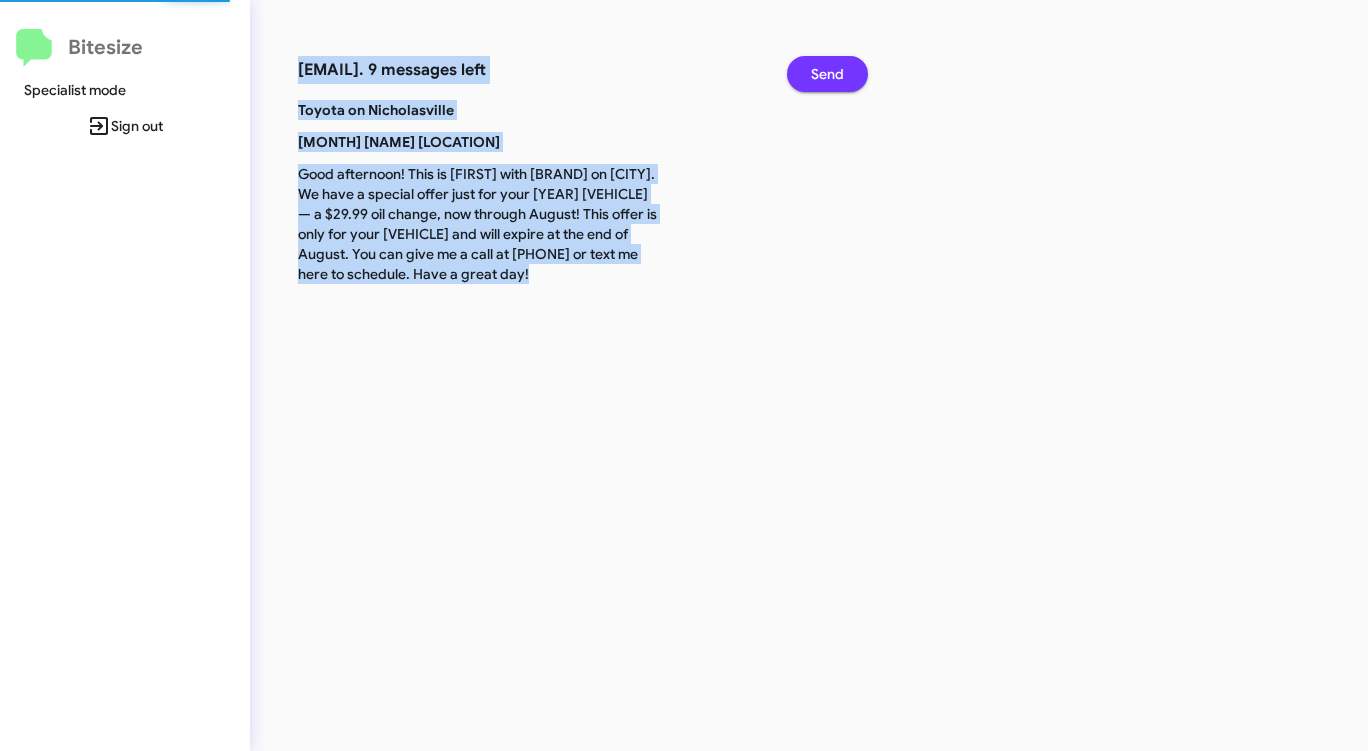 click on "Send" 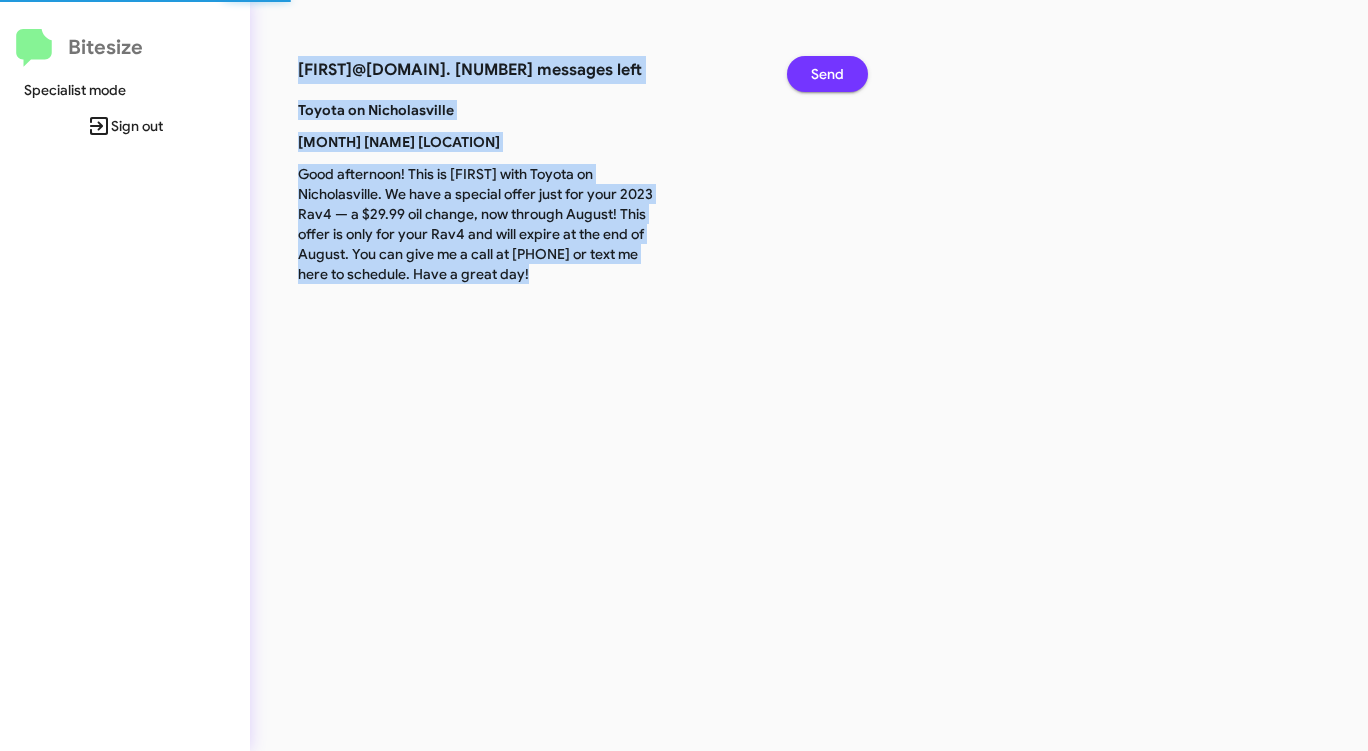 click on "Send" 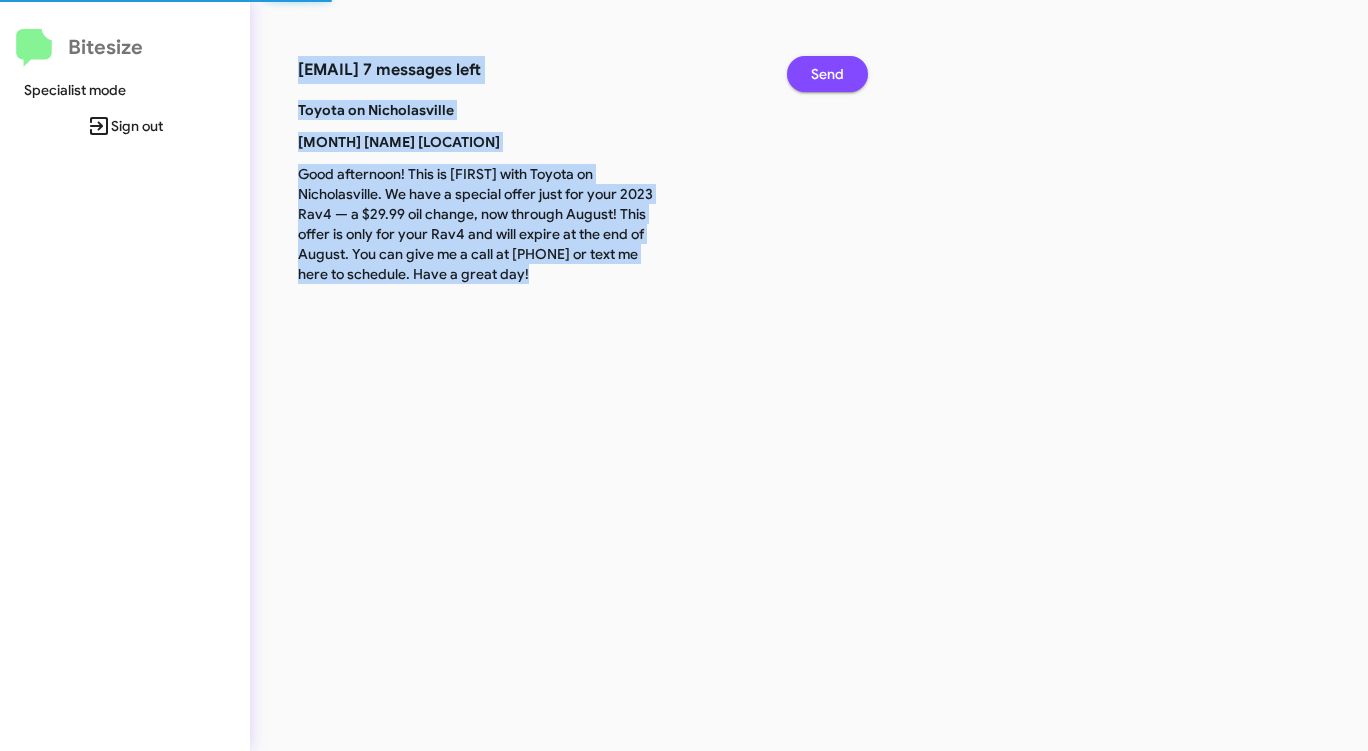 click on "Send" 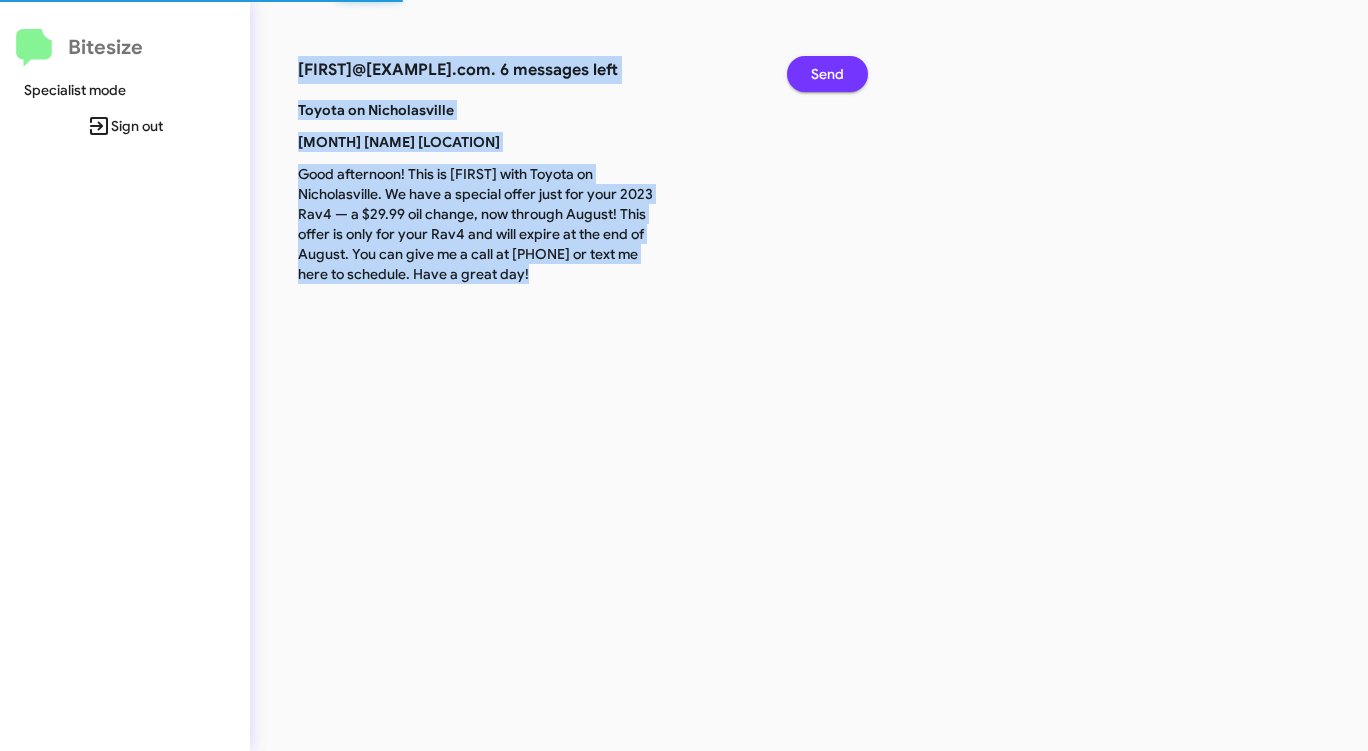 click on "Send" 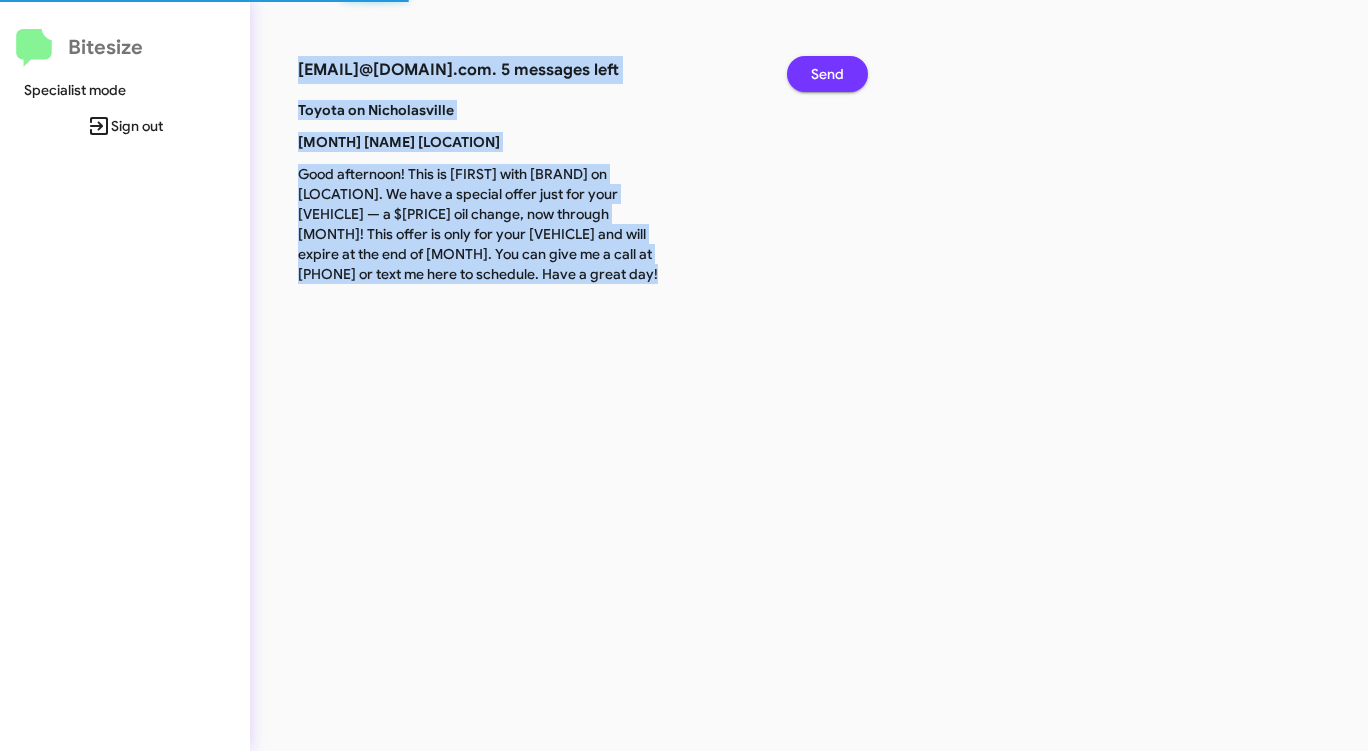 click on "Send" 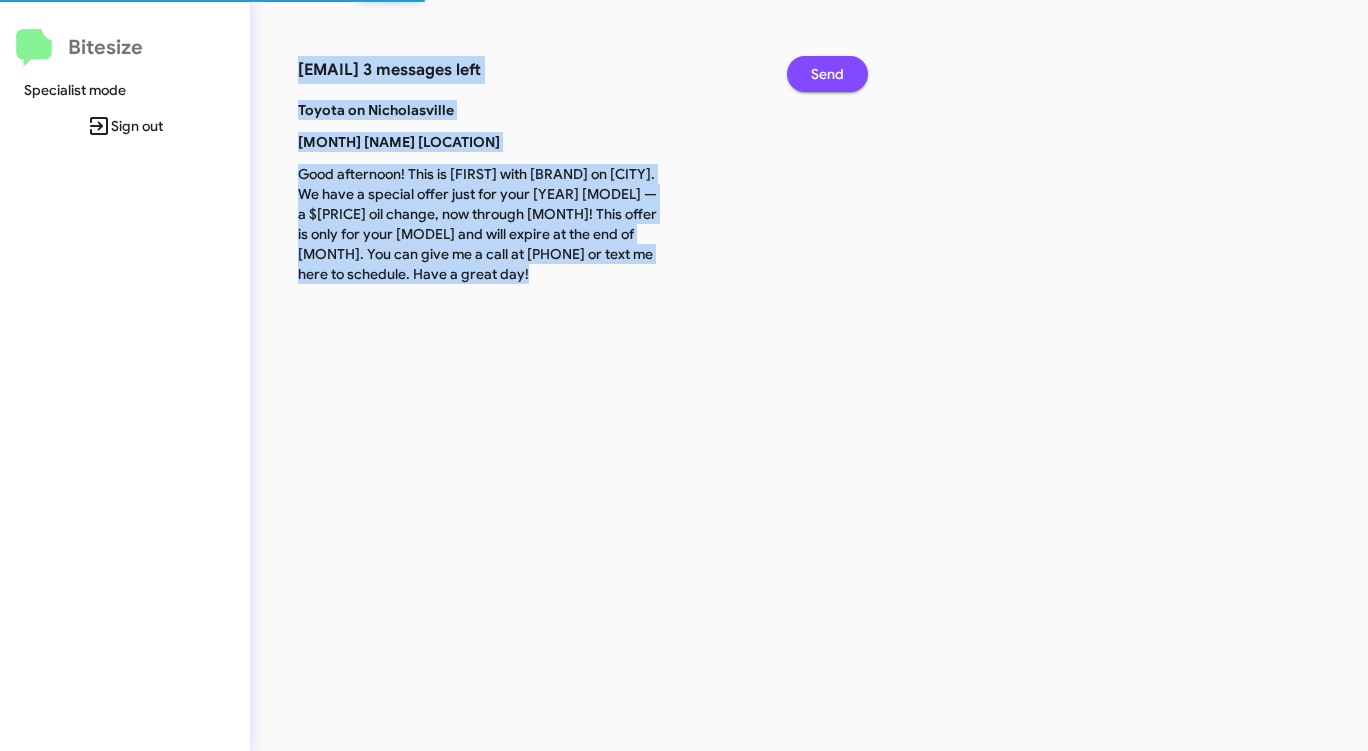 click on "Send" 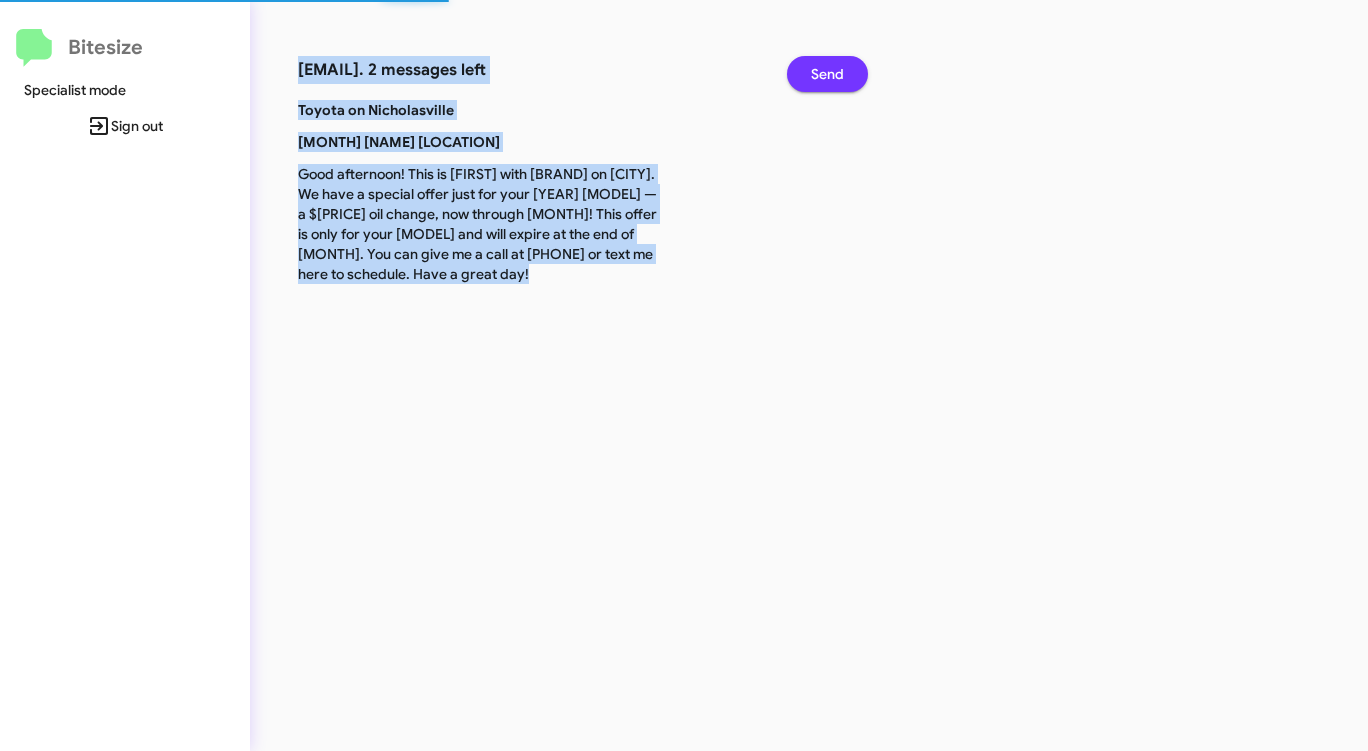 click on "Send" 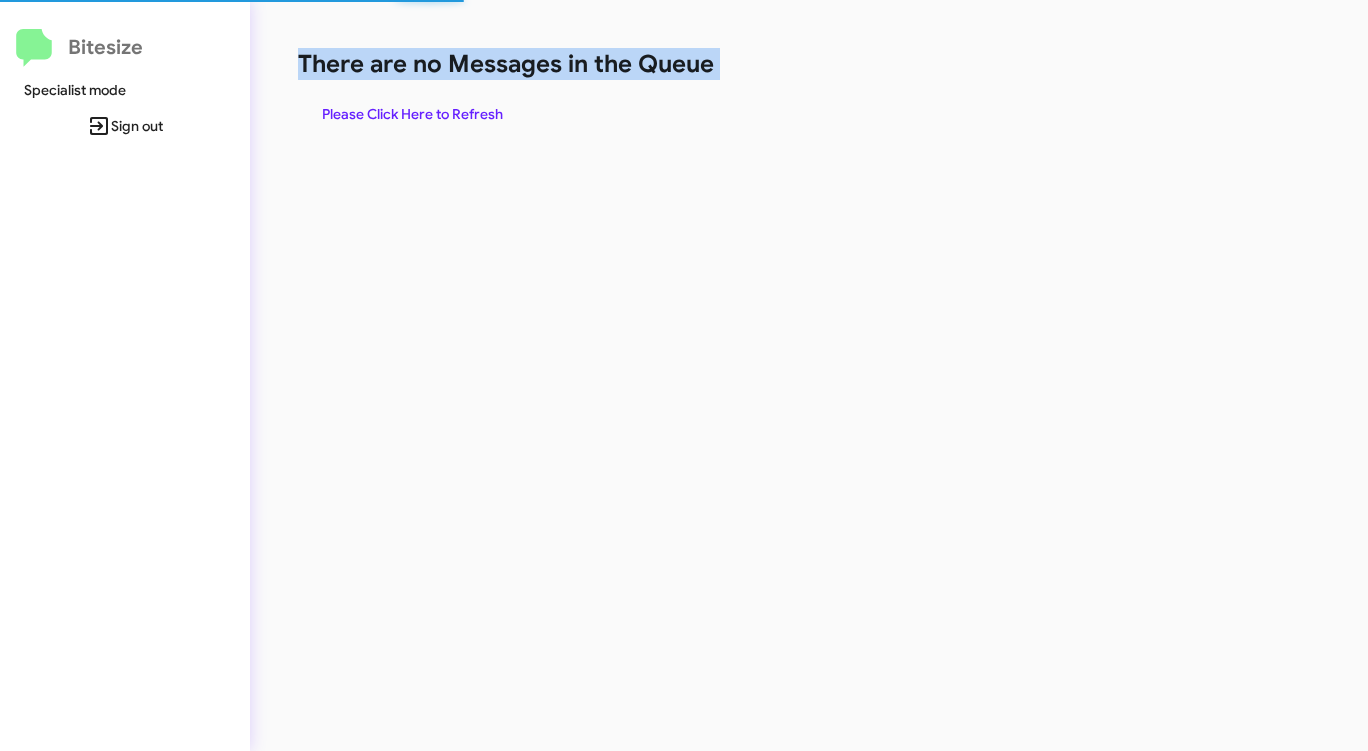 click on "There are no Messages in the Queue" 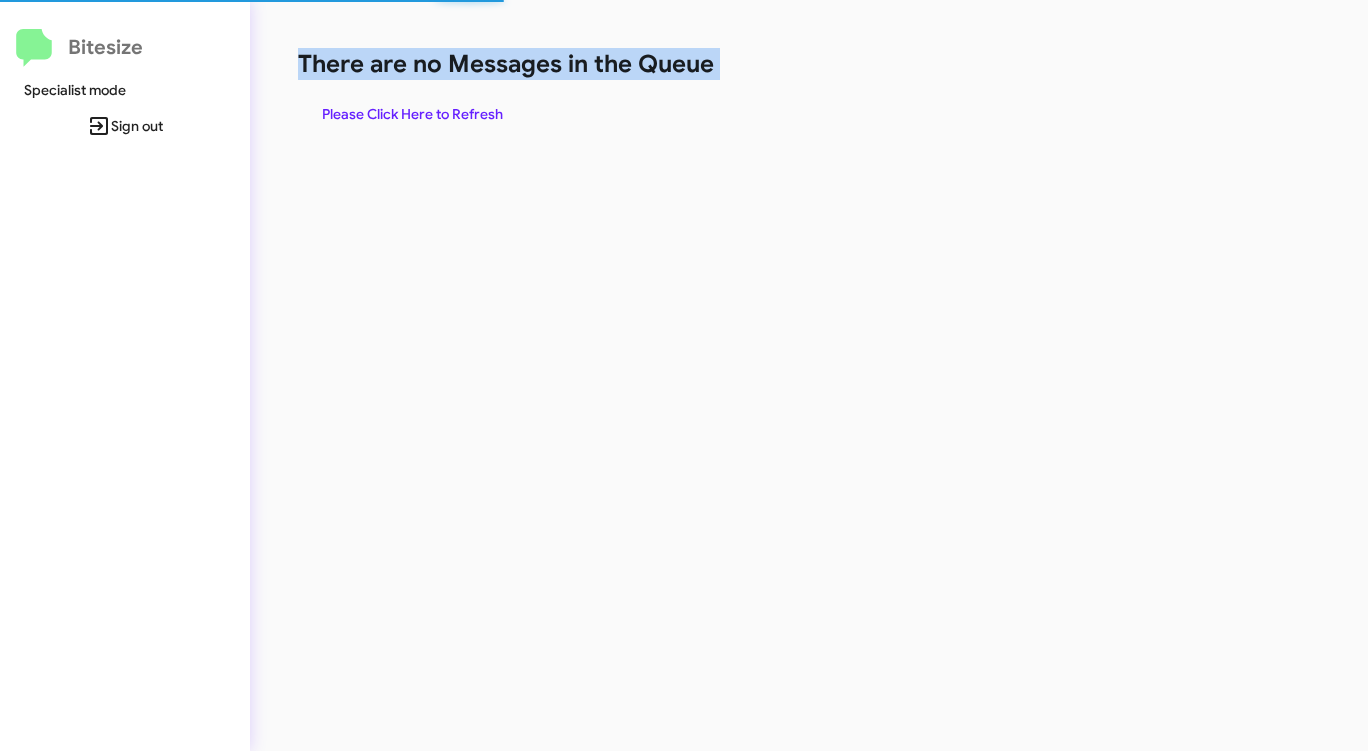 click on "There are no Messages in the Queue" 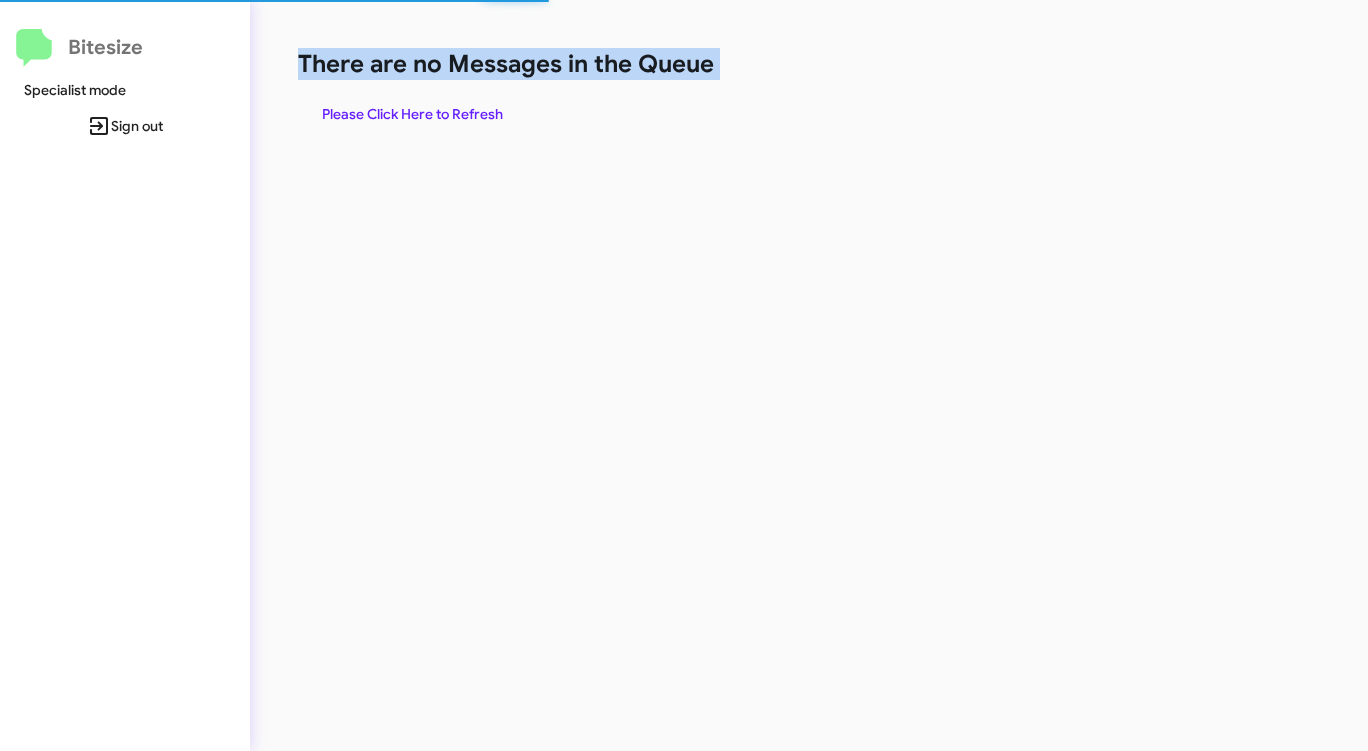 click on "There are no Messages in the Queue" 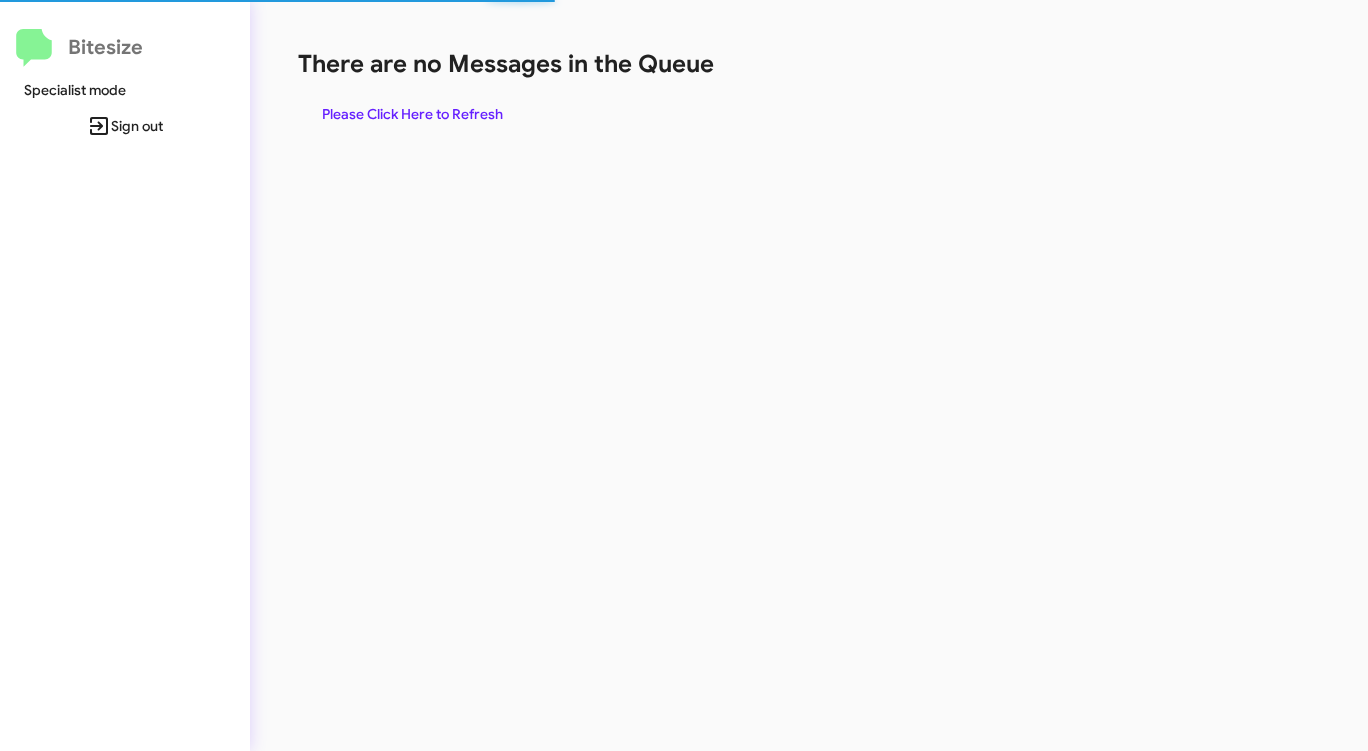 click on "There are no Messages in the Queue" 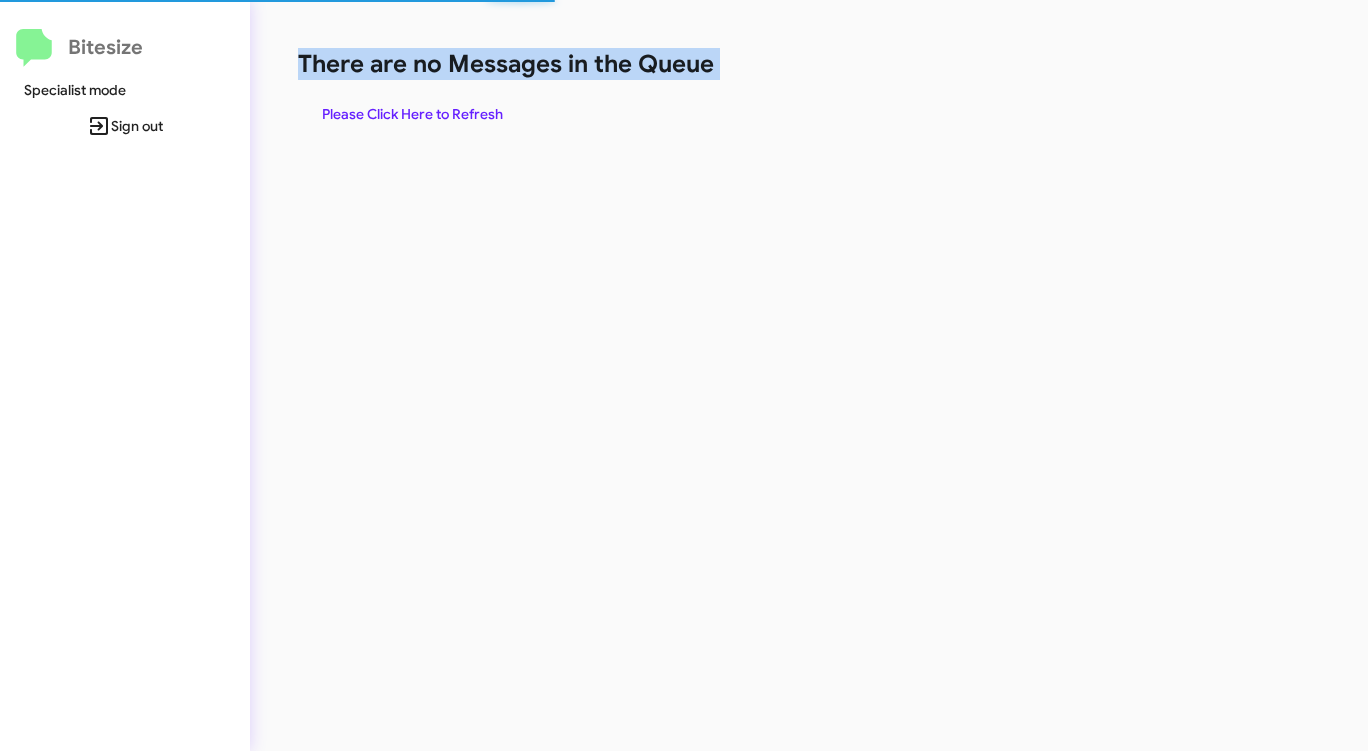 click on "There are no Messages in the Queue" 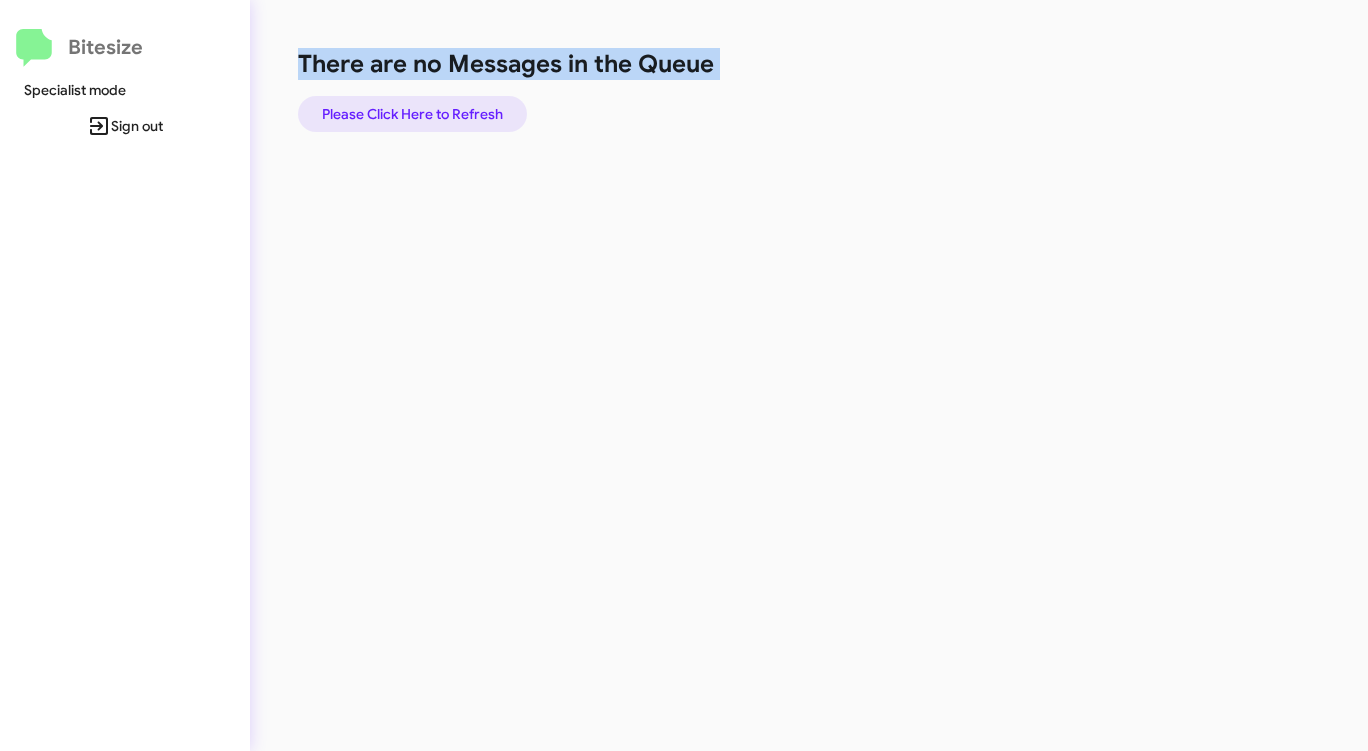 click on "Please Click Here to Refresh" 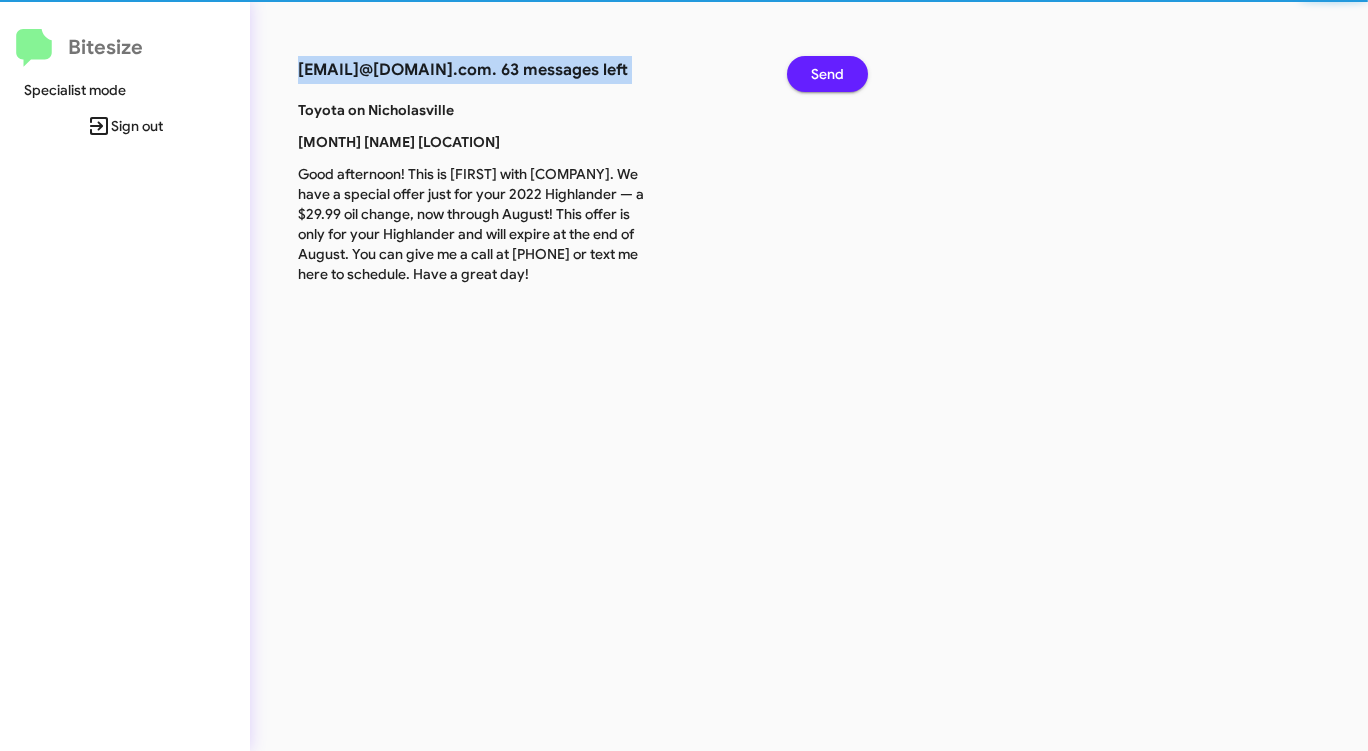 click on "[EMAIL]@[DOMAIN].com. 63 messages left" 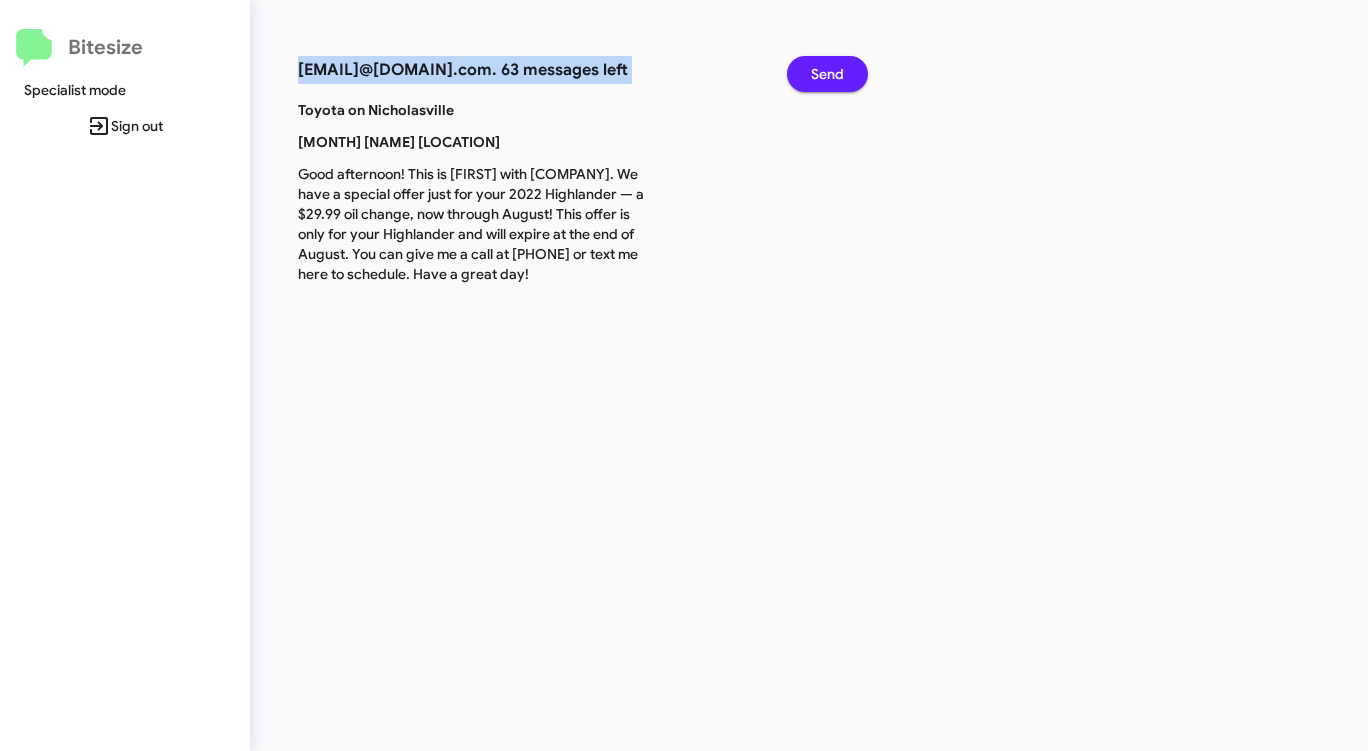 click on "Send" 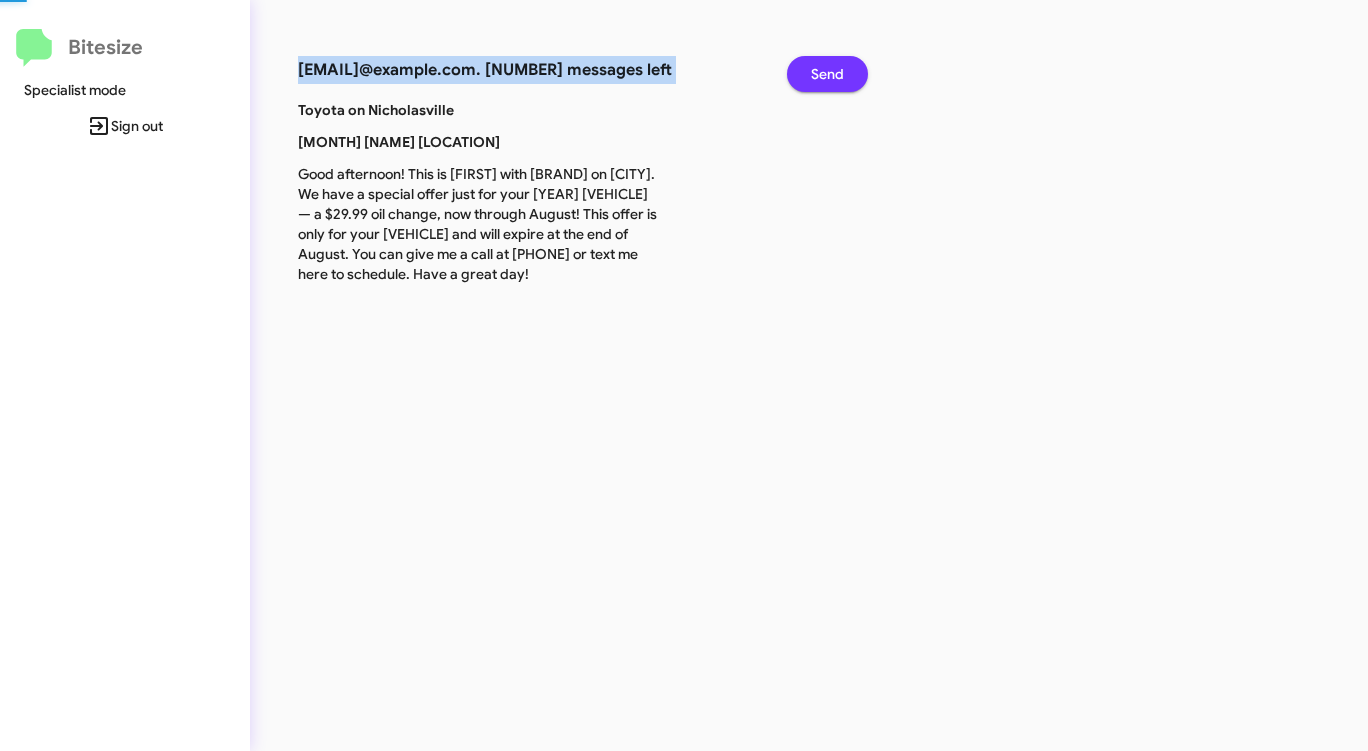 click on "Send" 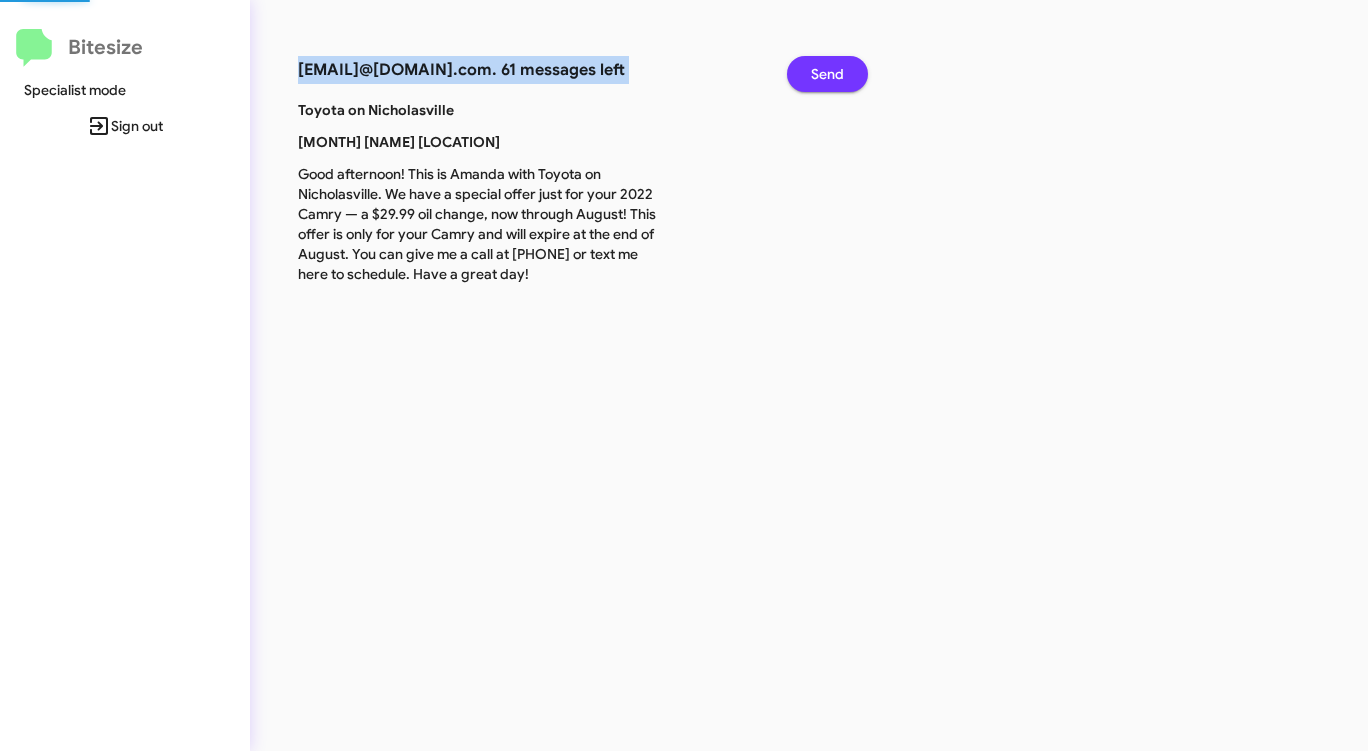 click on "Send" 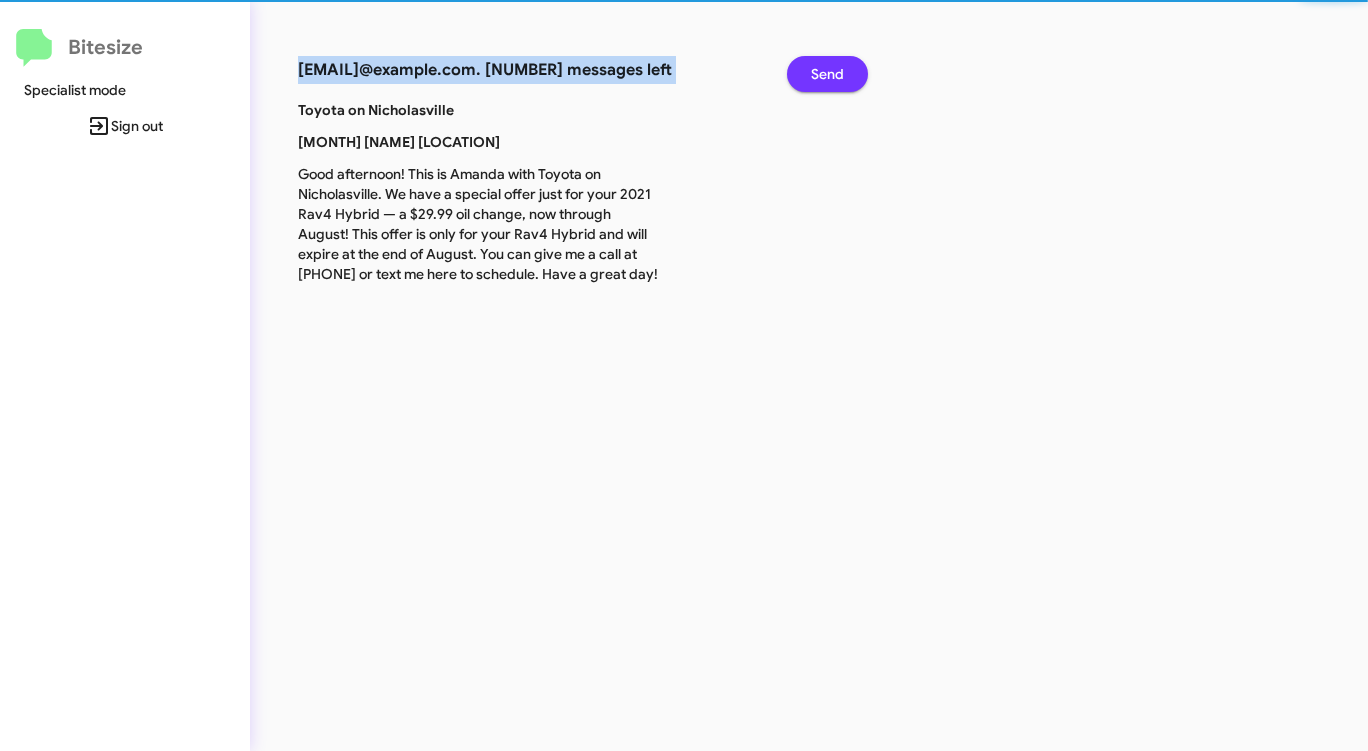 click on "Send" 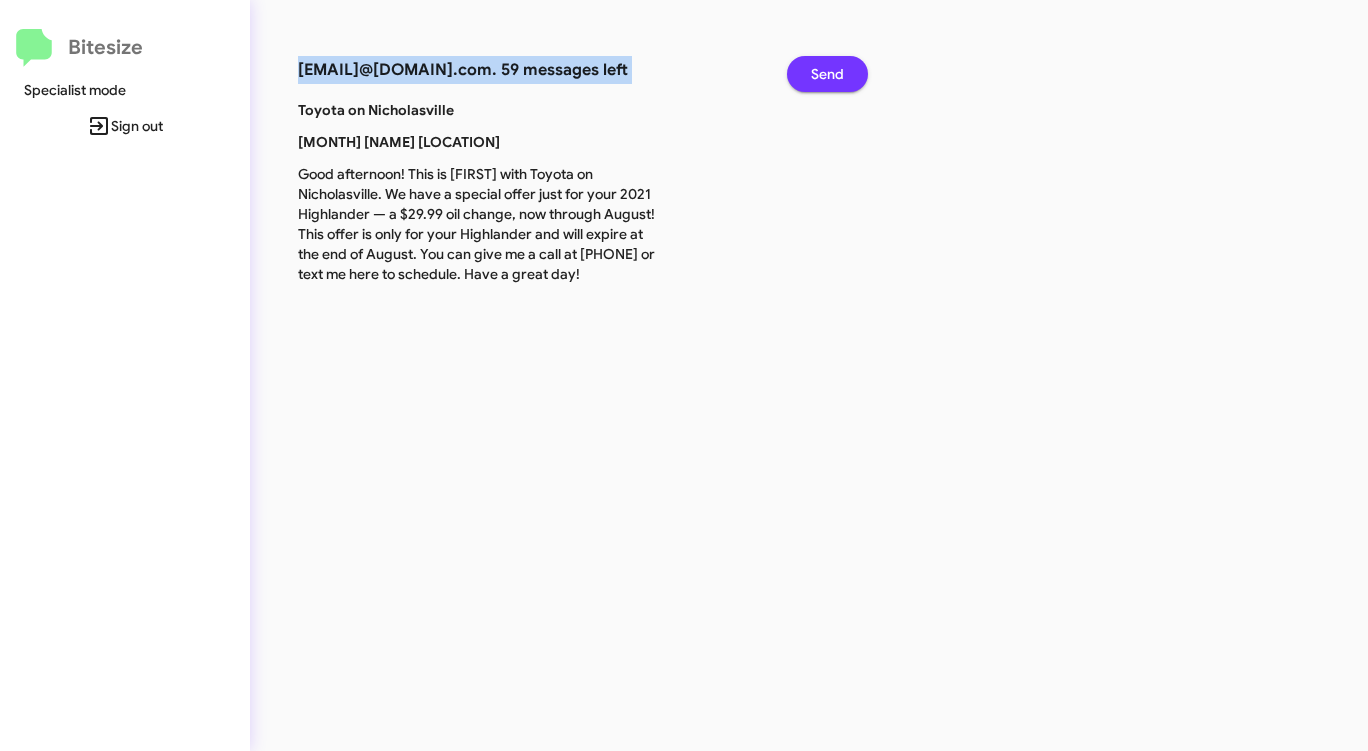 click on "Send" 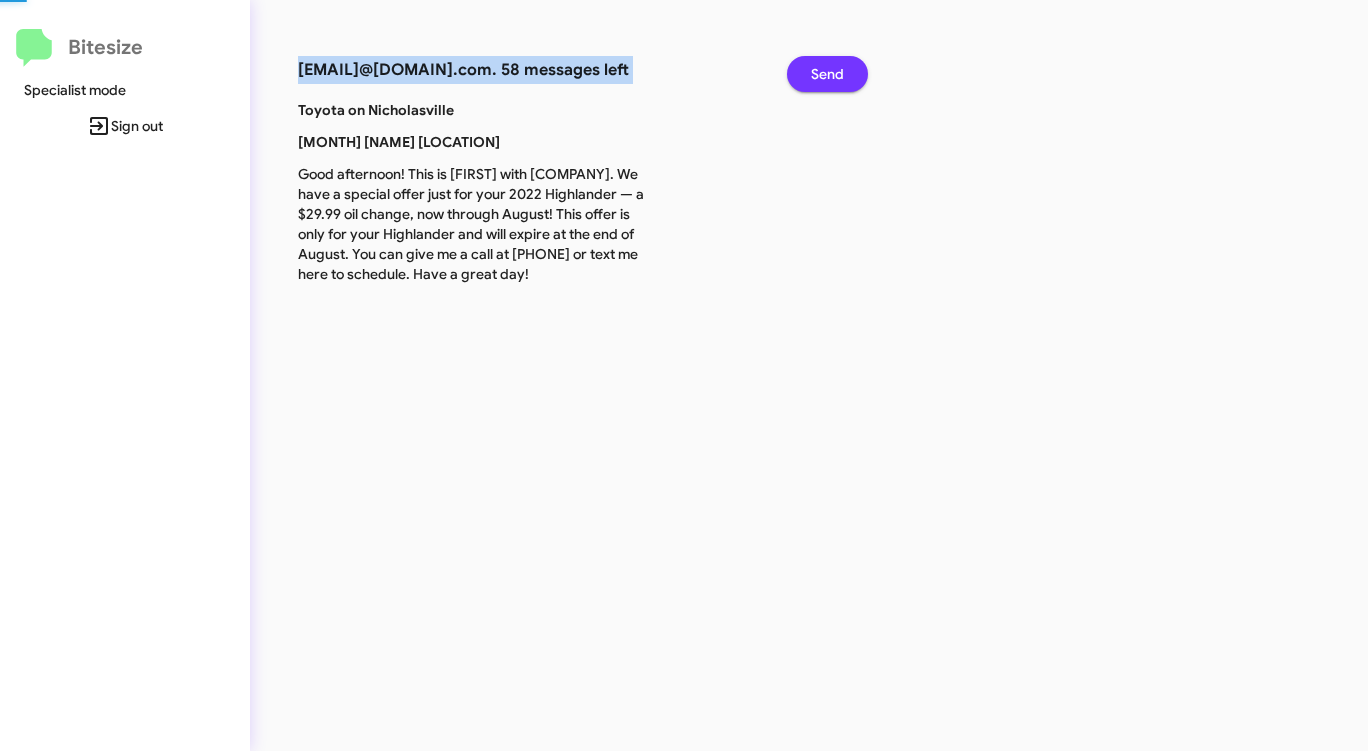 click on "Send" 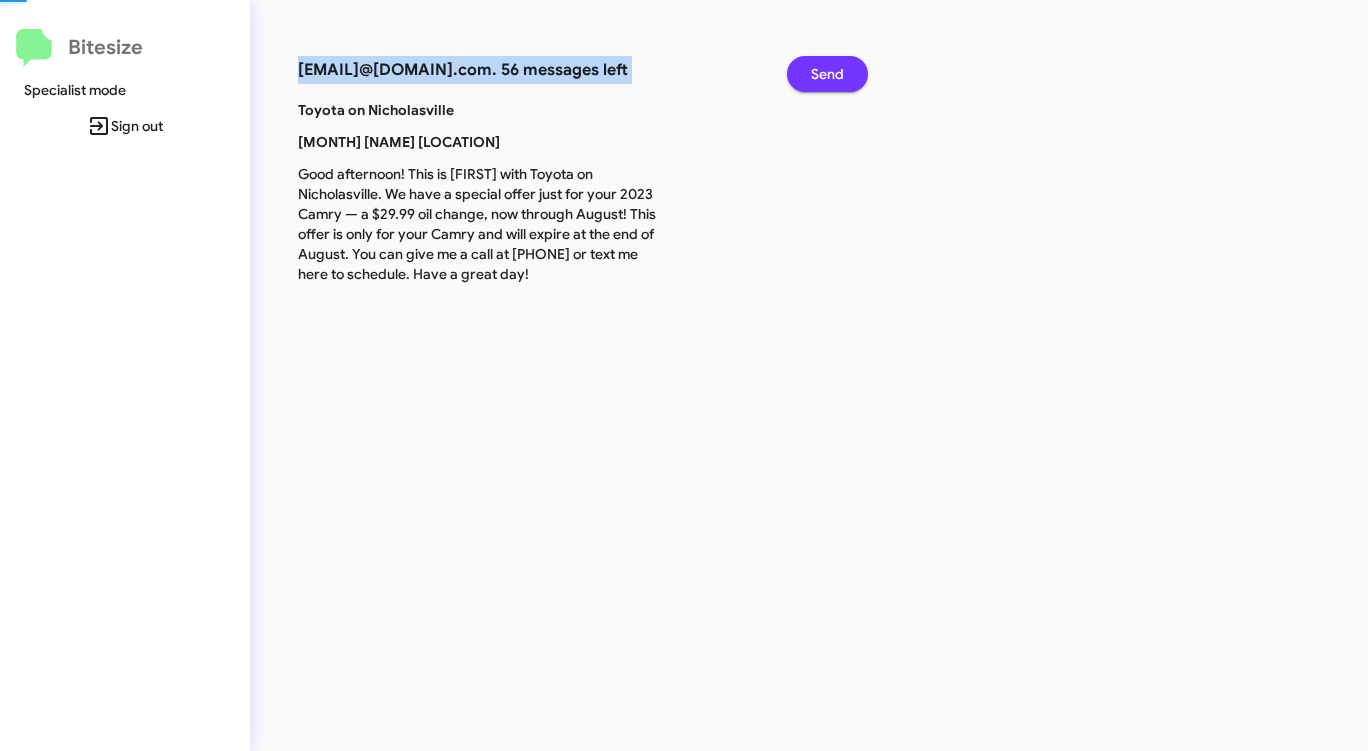 click on "Send" 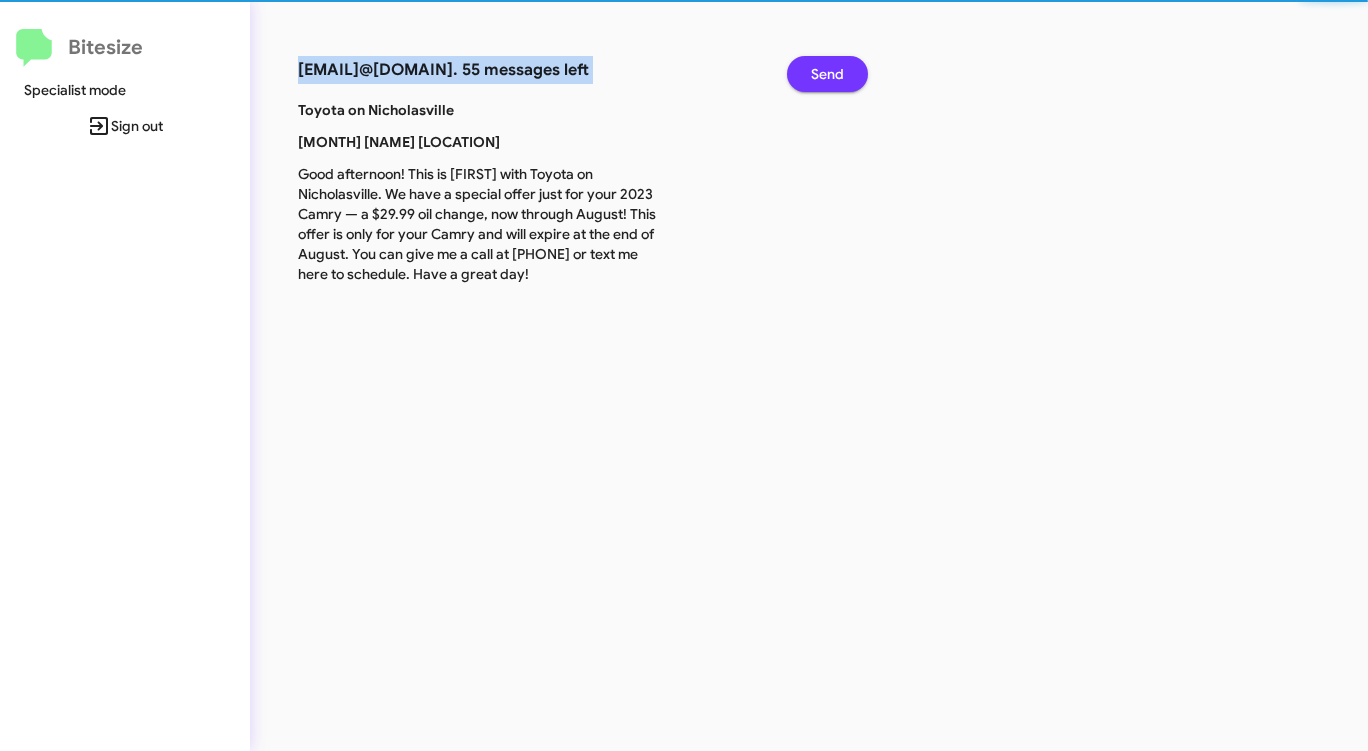 click on "Send" 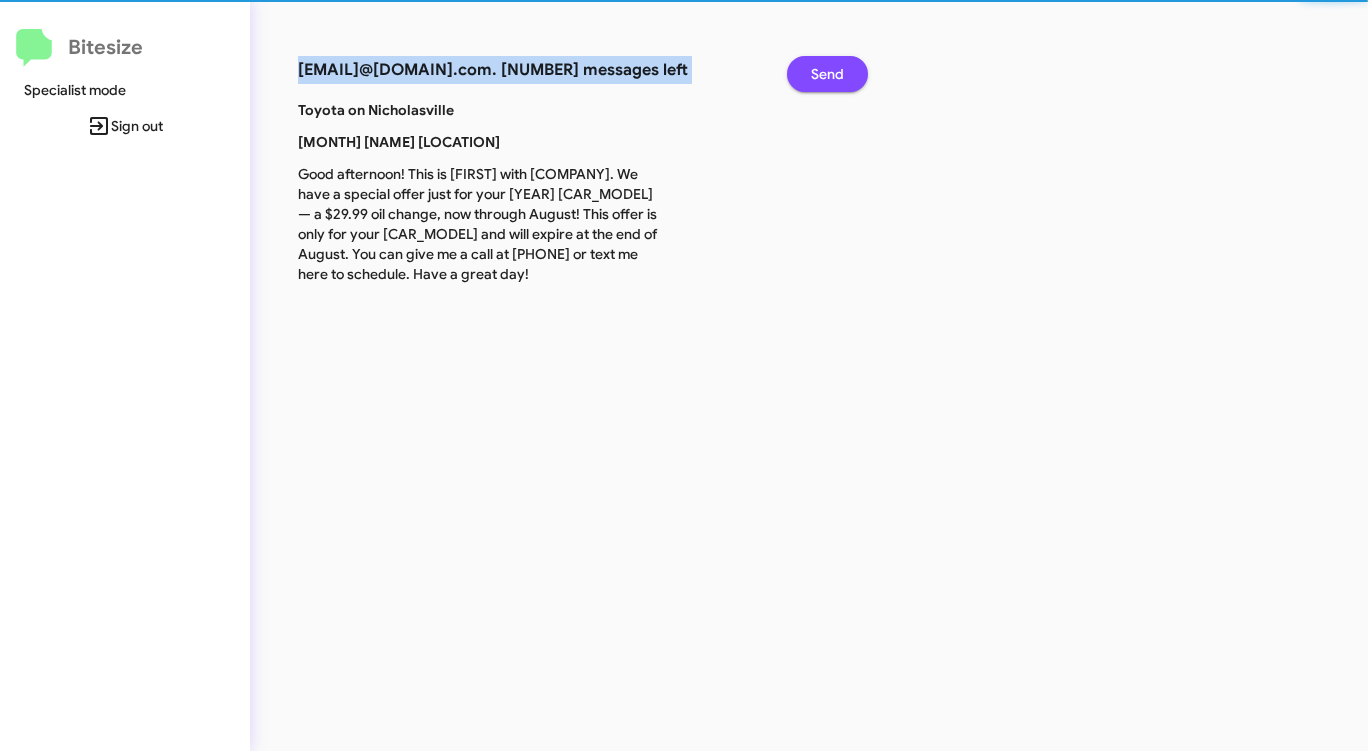 click on "Send" 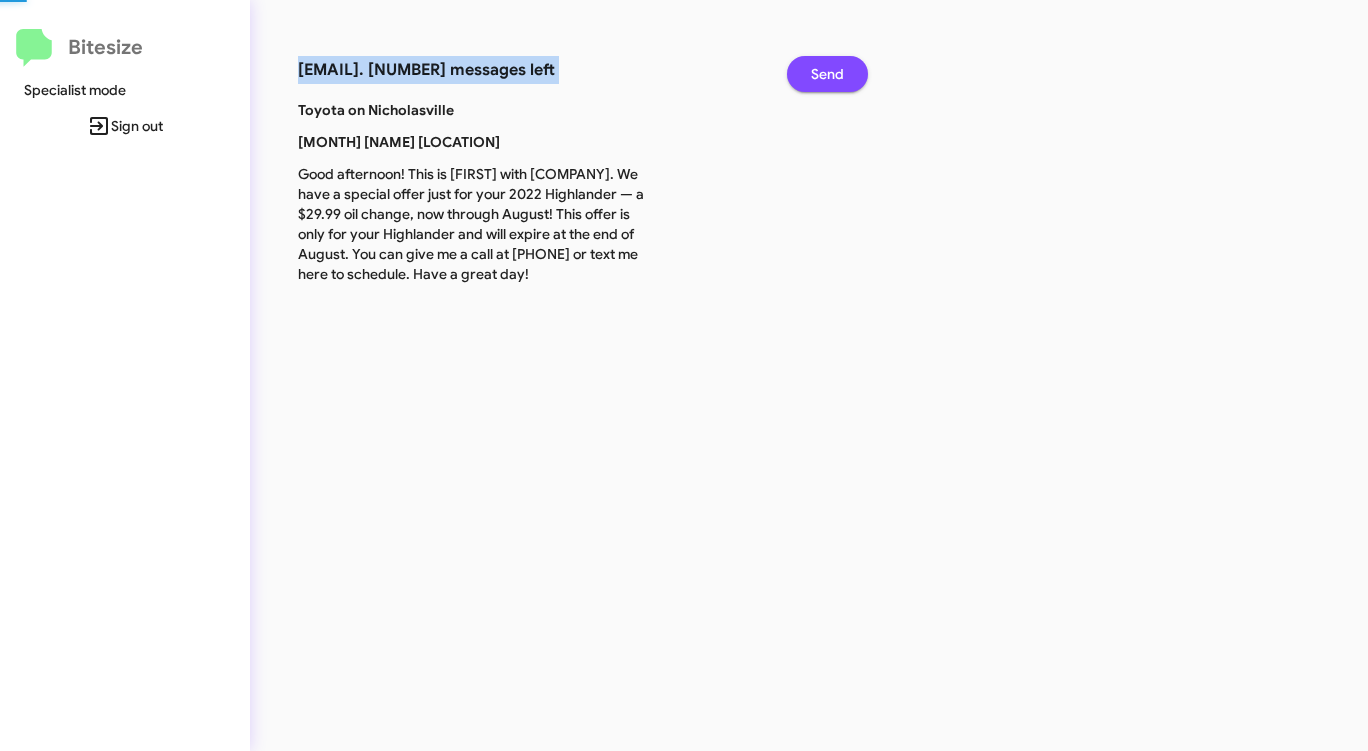 click on "Send" 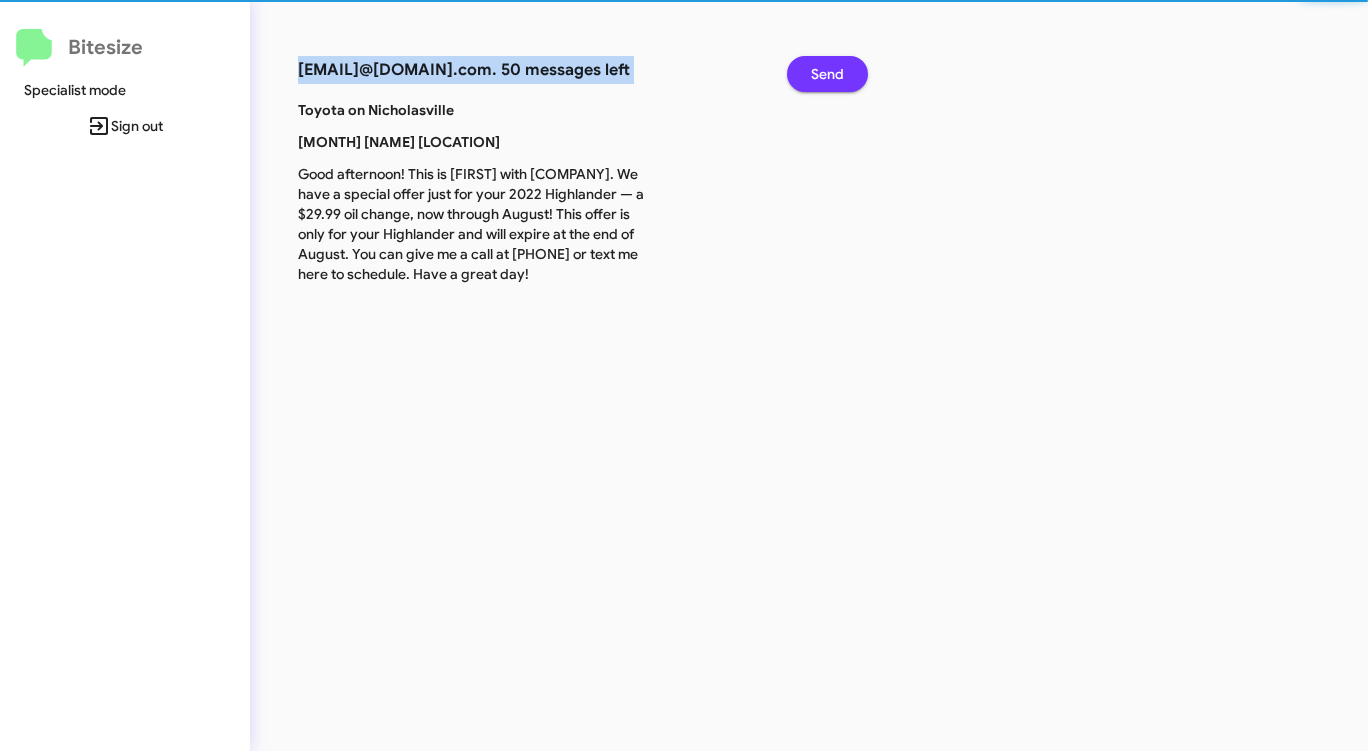 click on "Send" 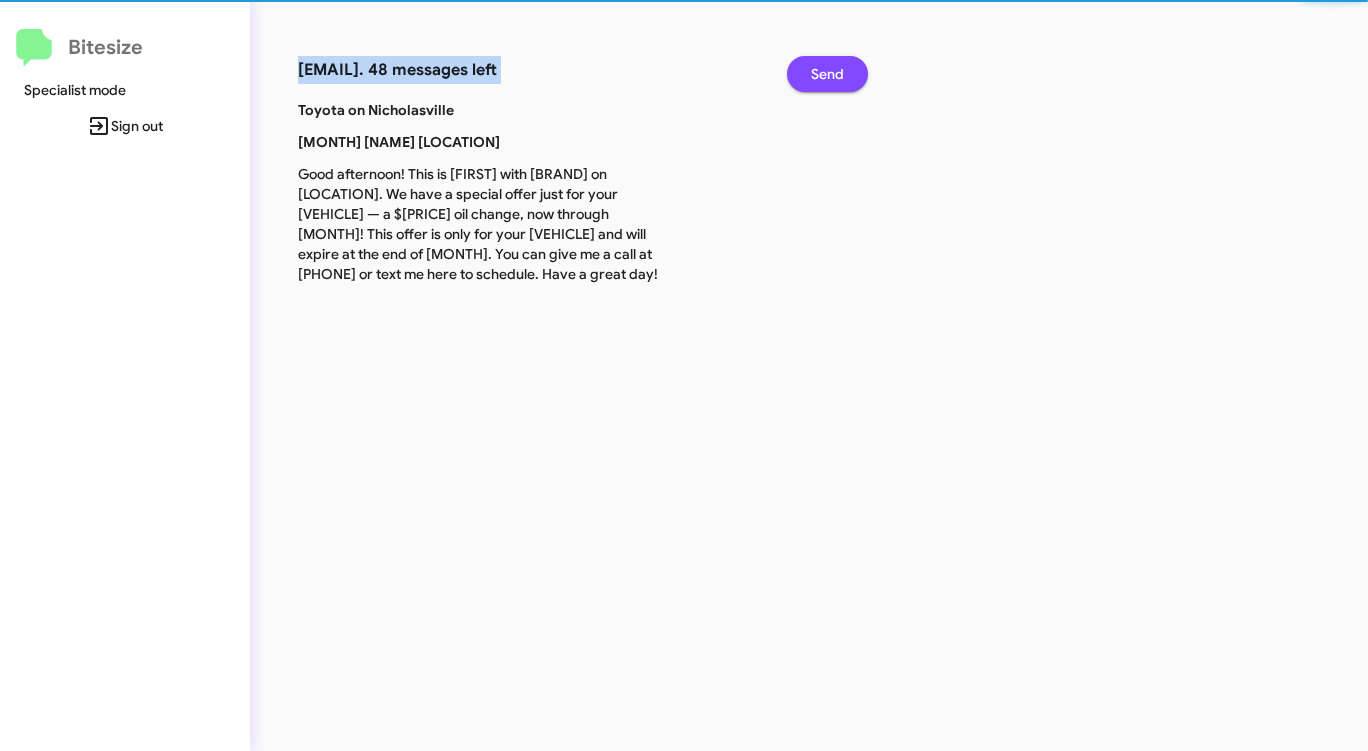 click on "Send" 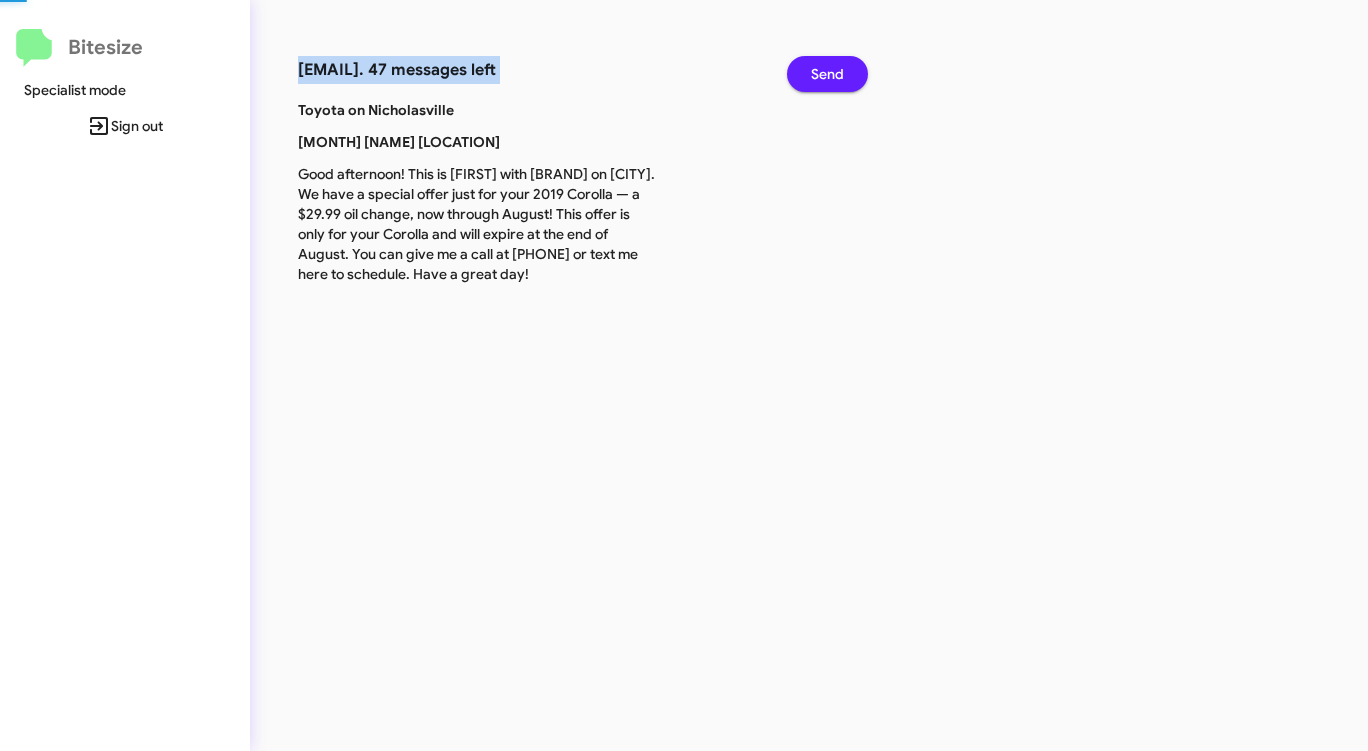click on "Send" 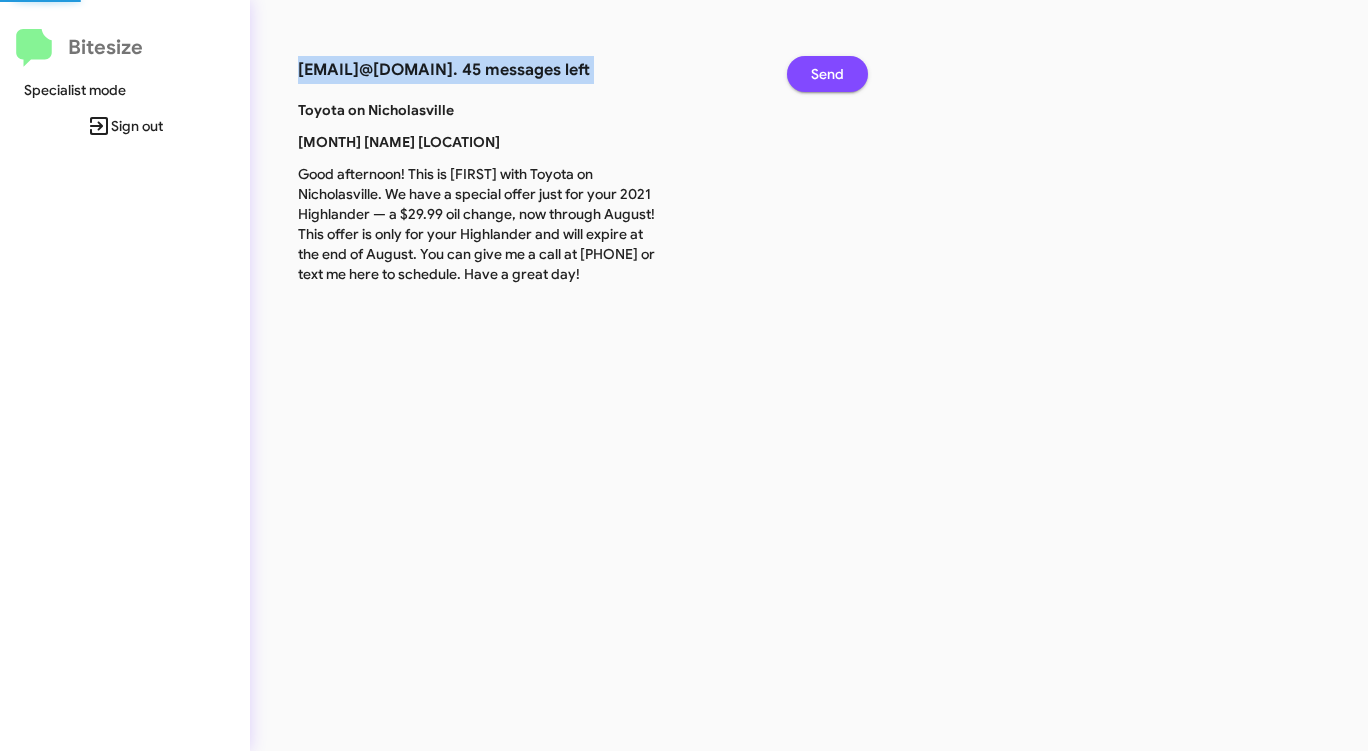 click on "Send" 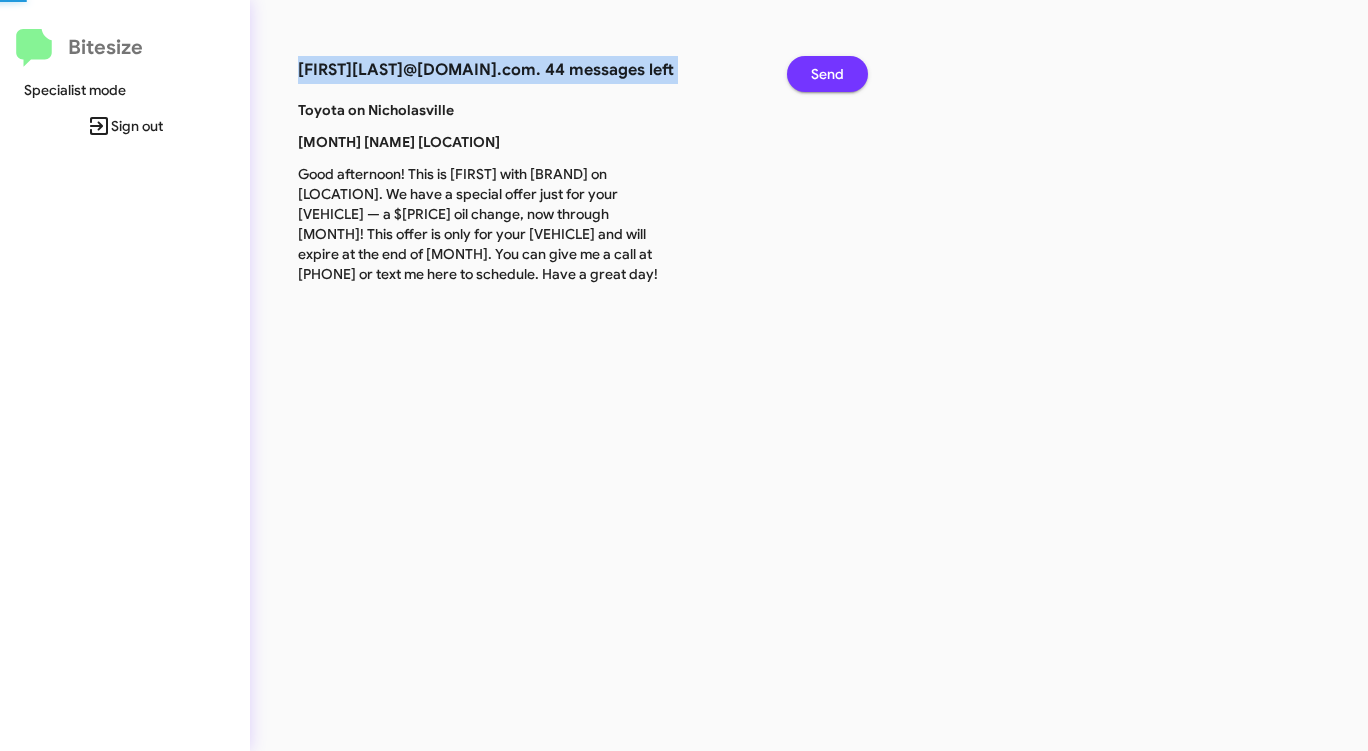 click on "Send" 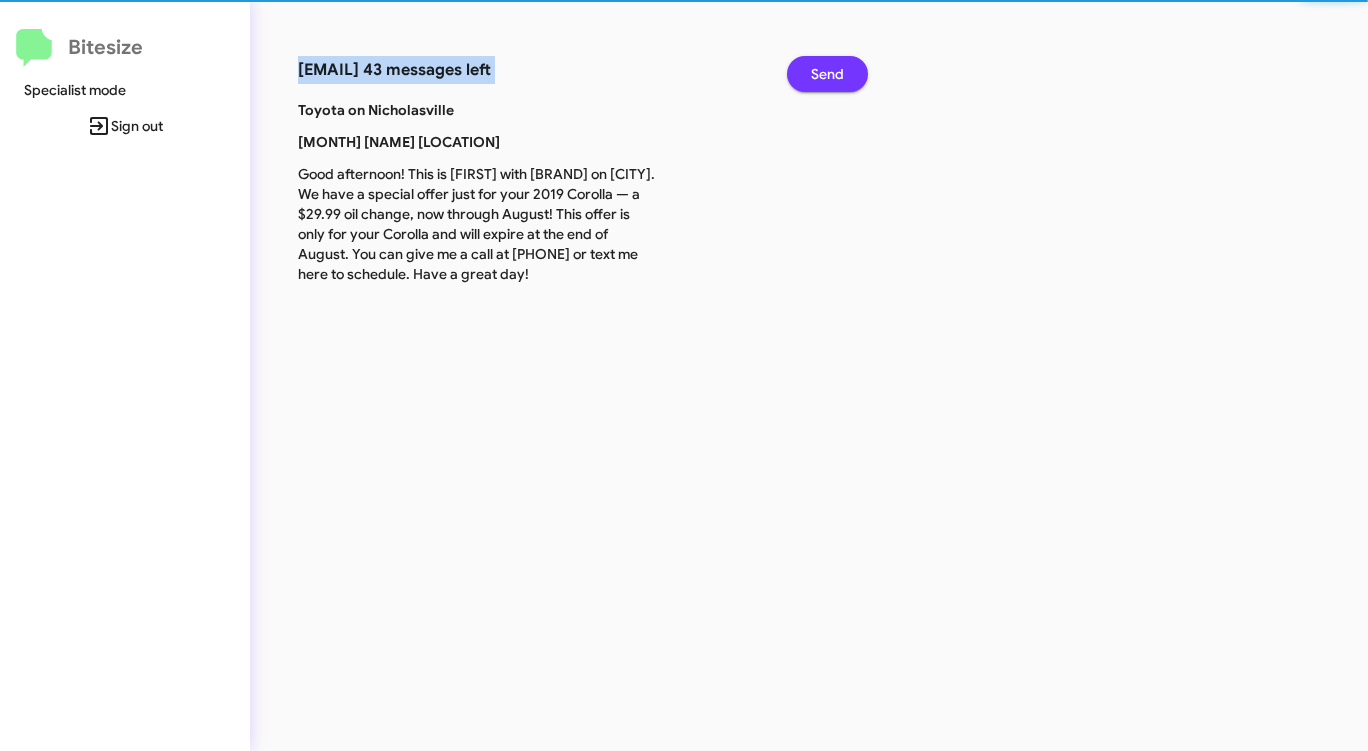 click on "Send" 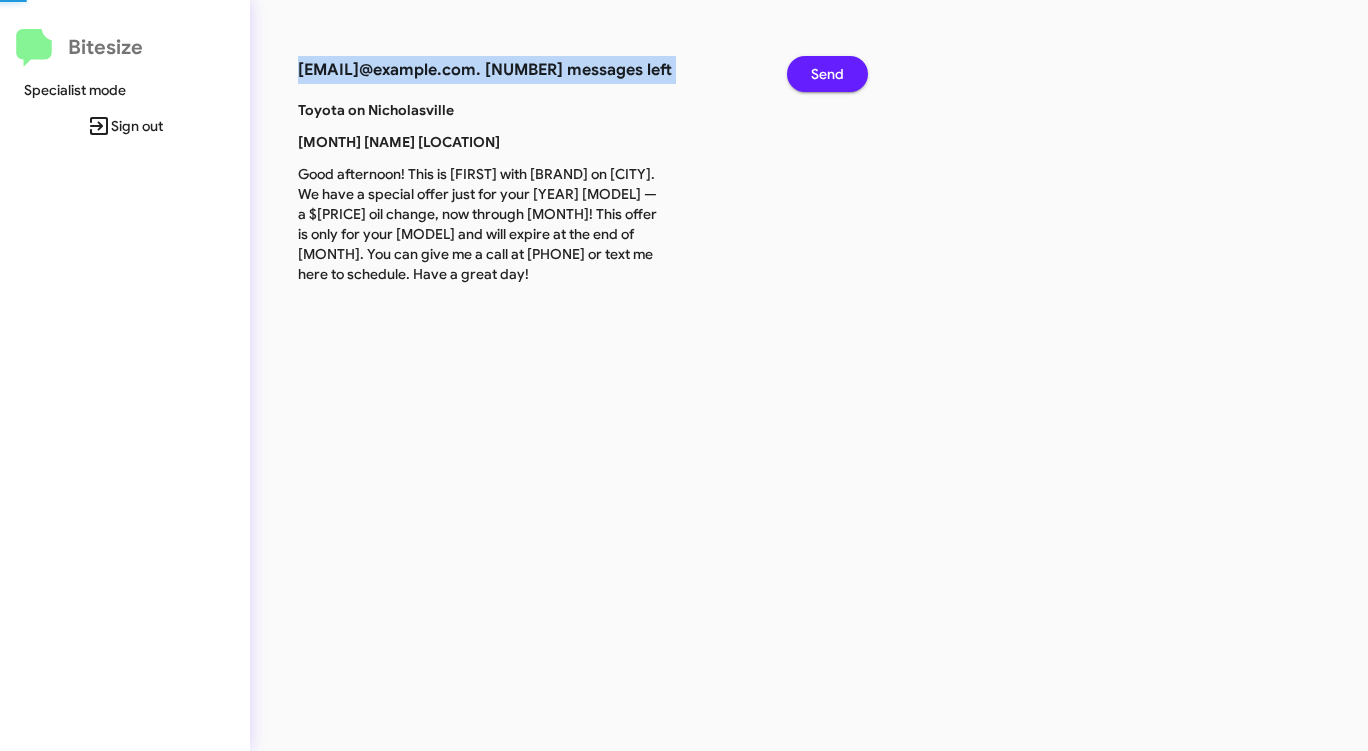 click on "Send" 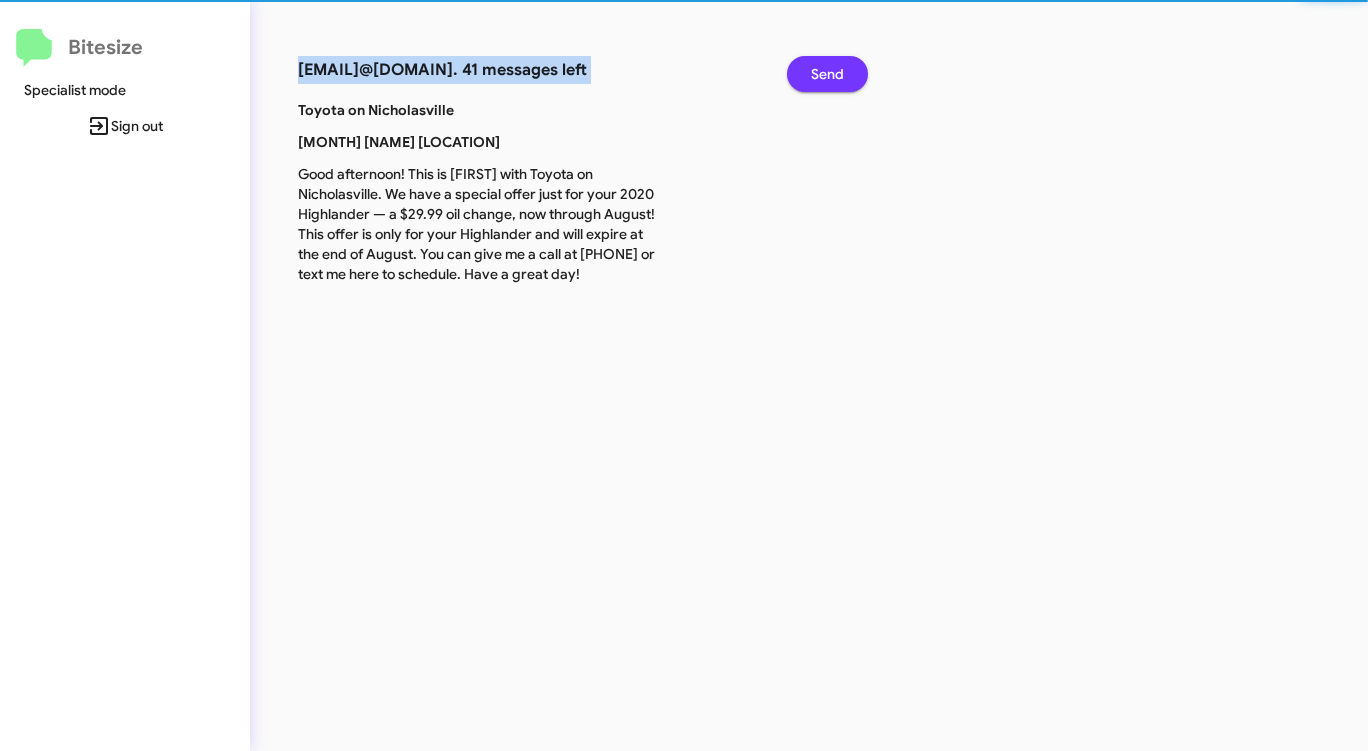 click on "Send" 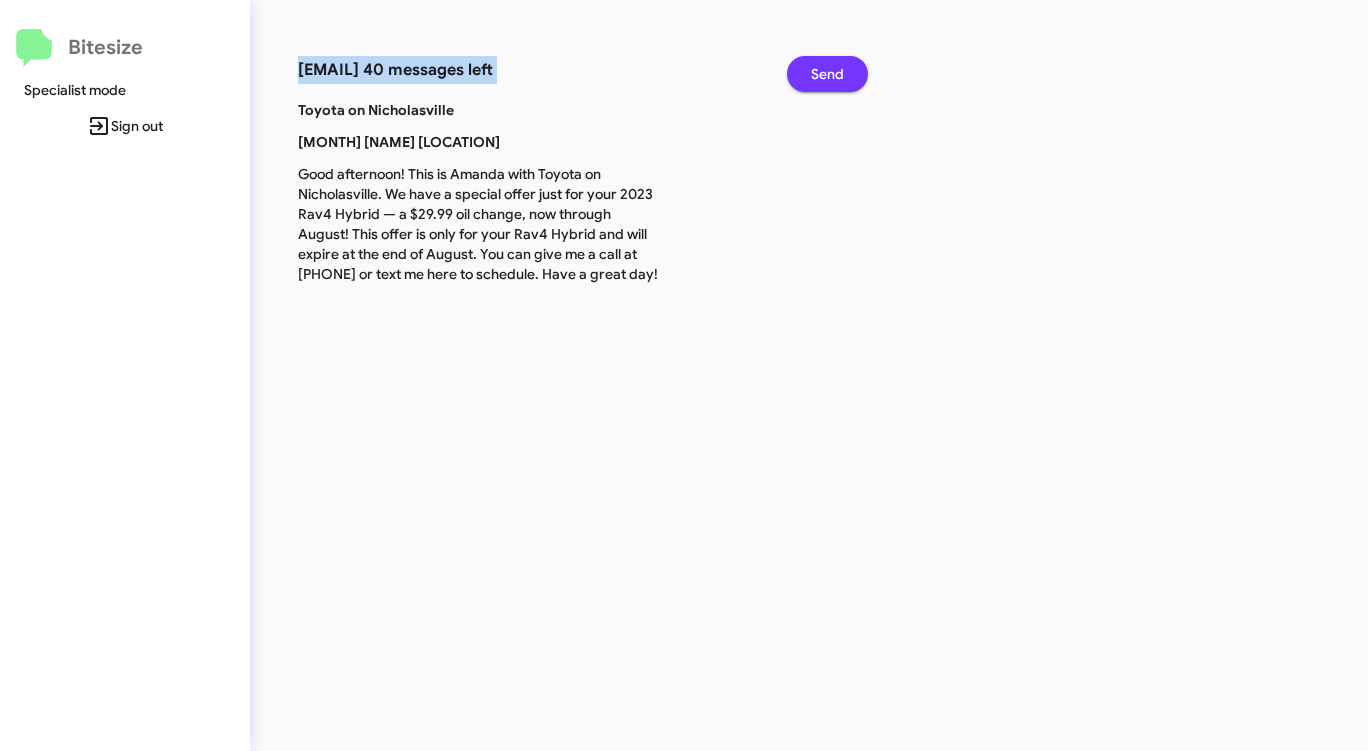 click on "Send" 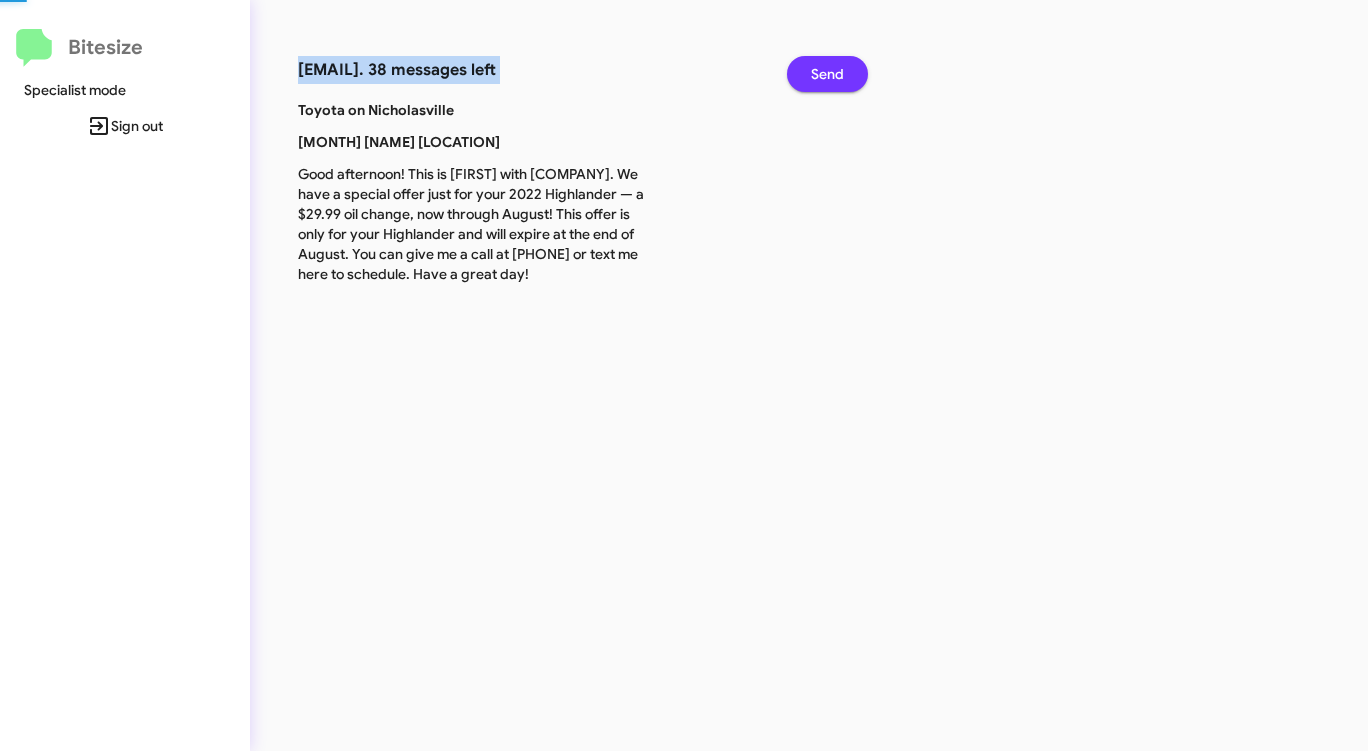 click on "Send" 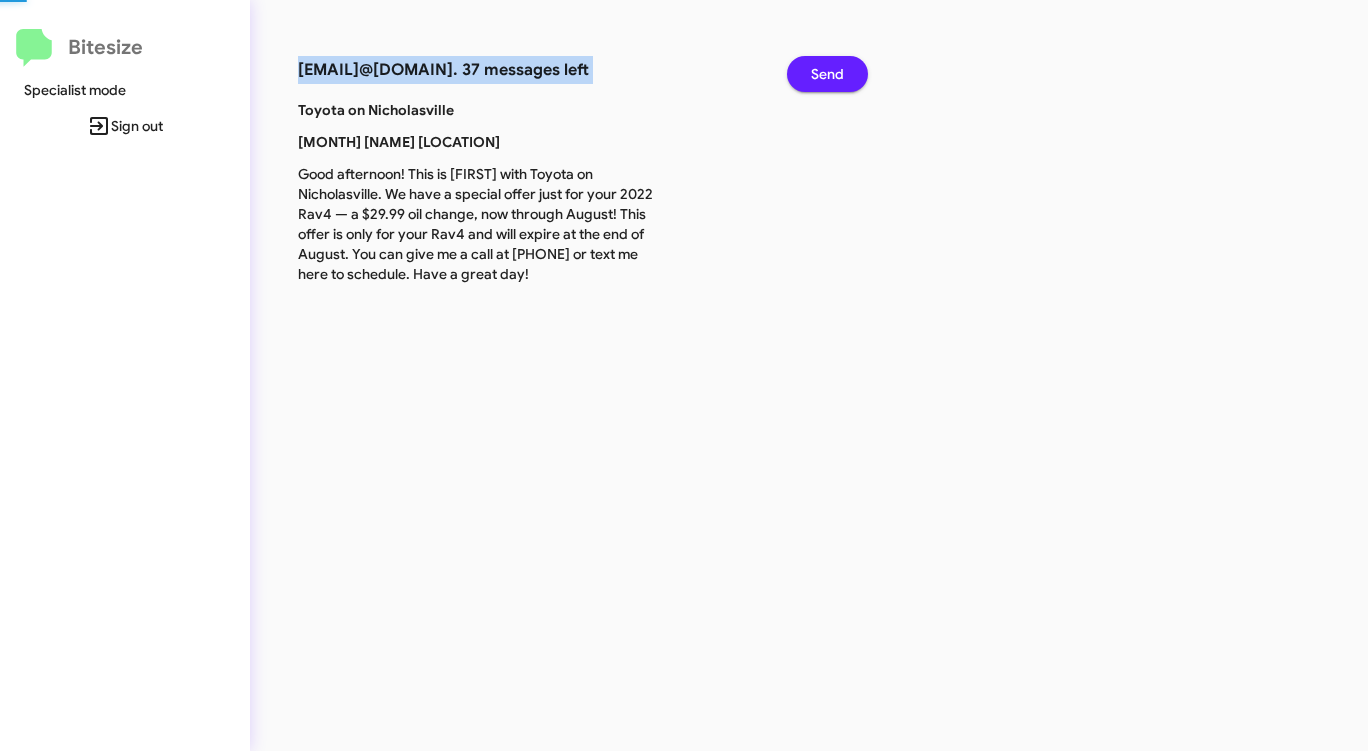 click on "Send" 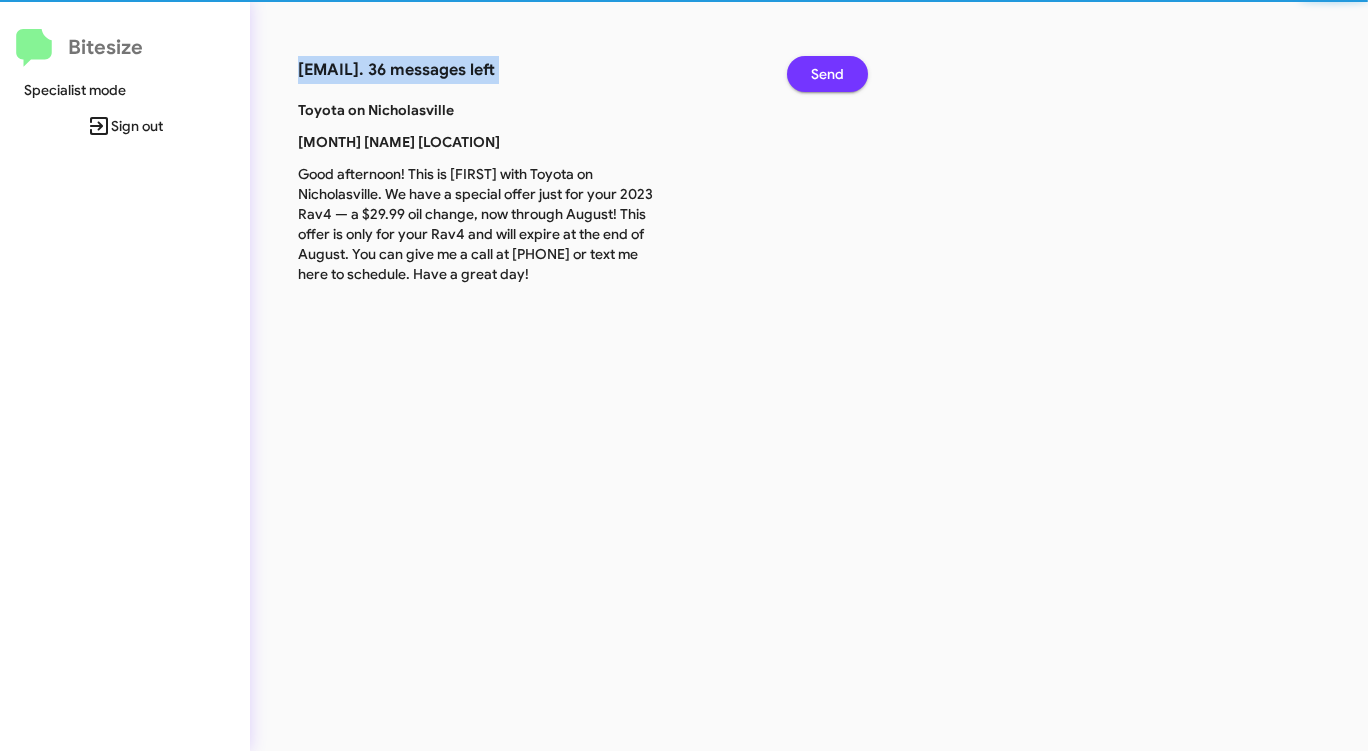 click on "Send" 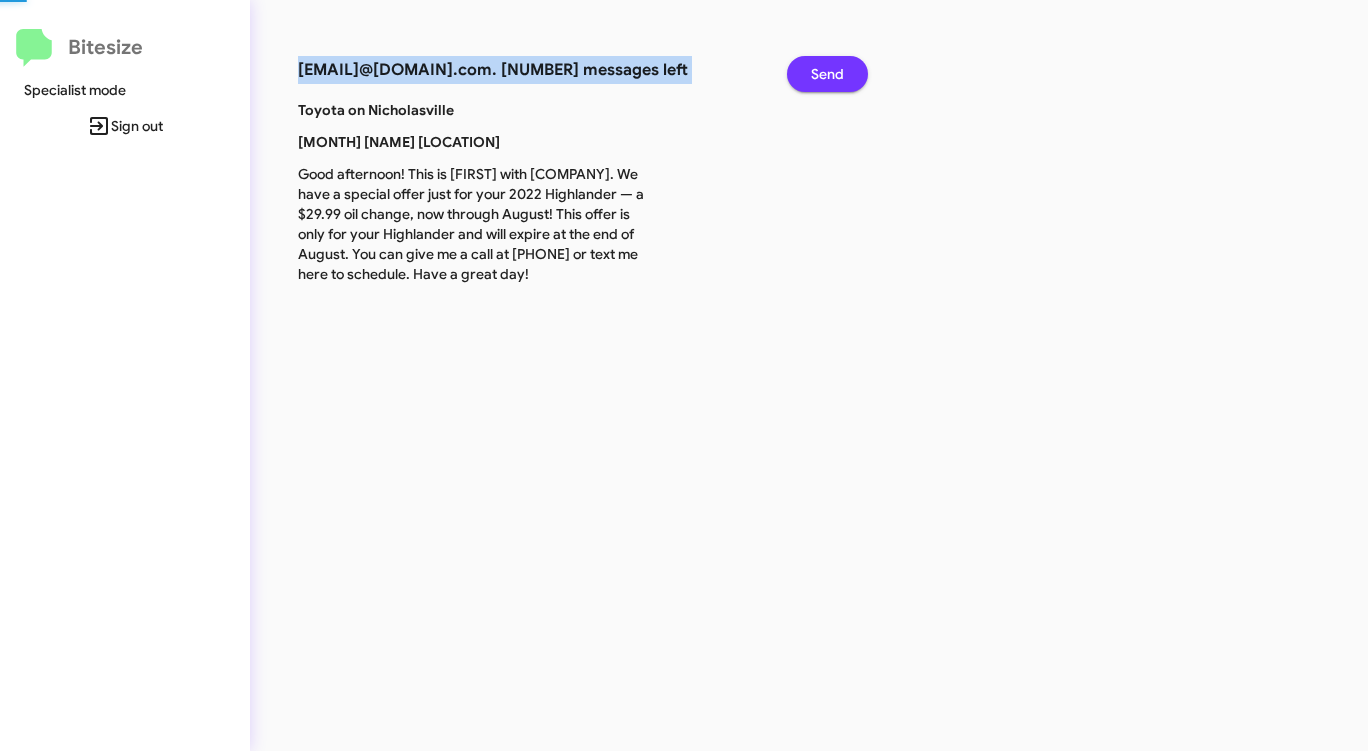 click on "Send" 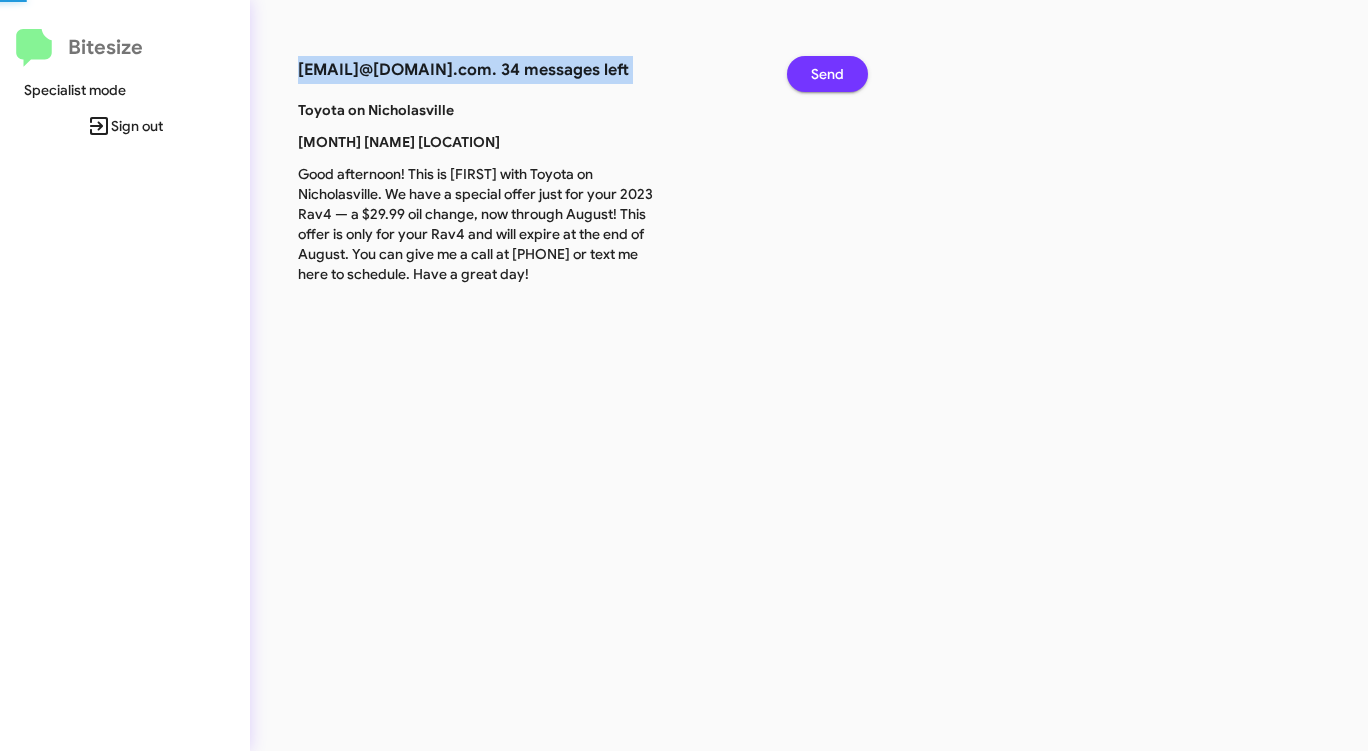 click on "Send" 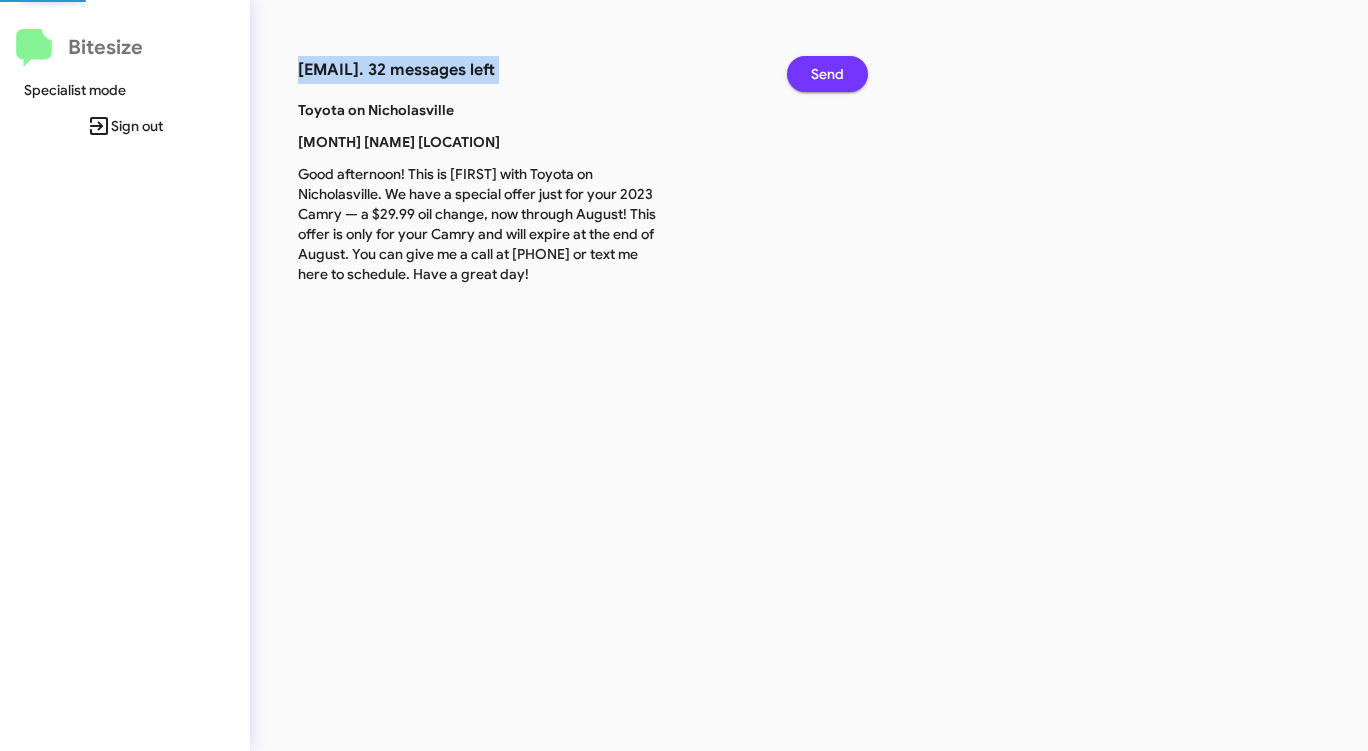 click on "Send" 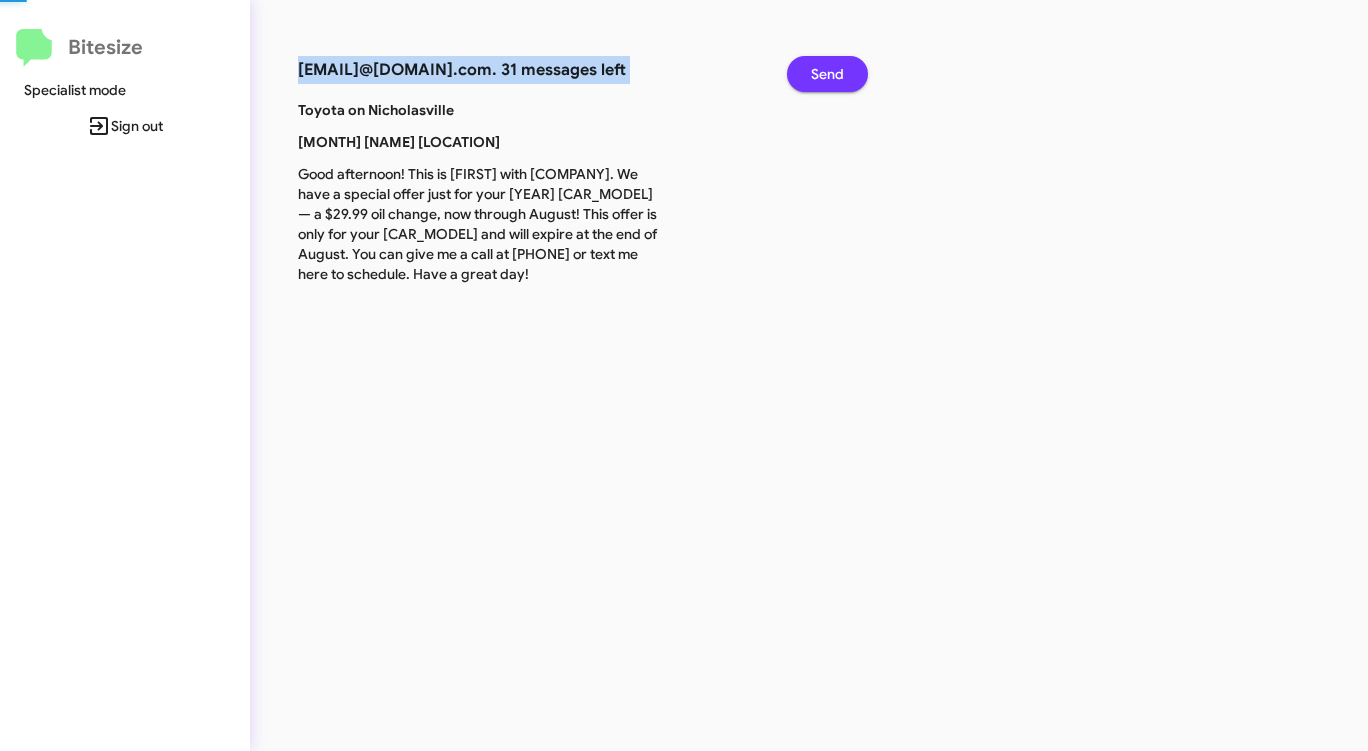 click on "Send" 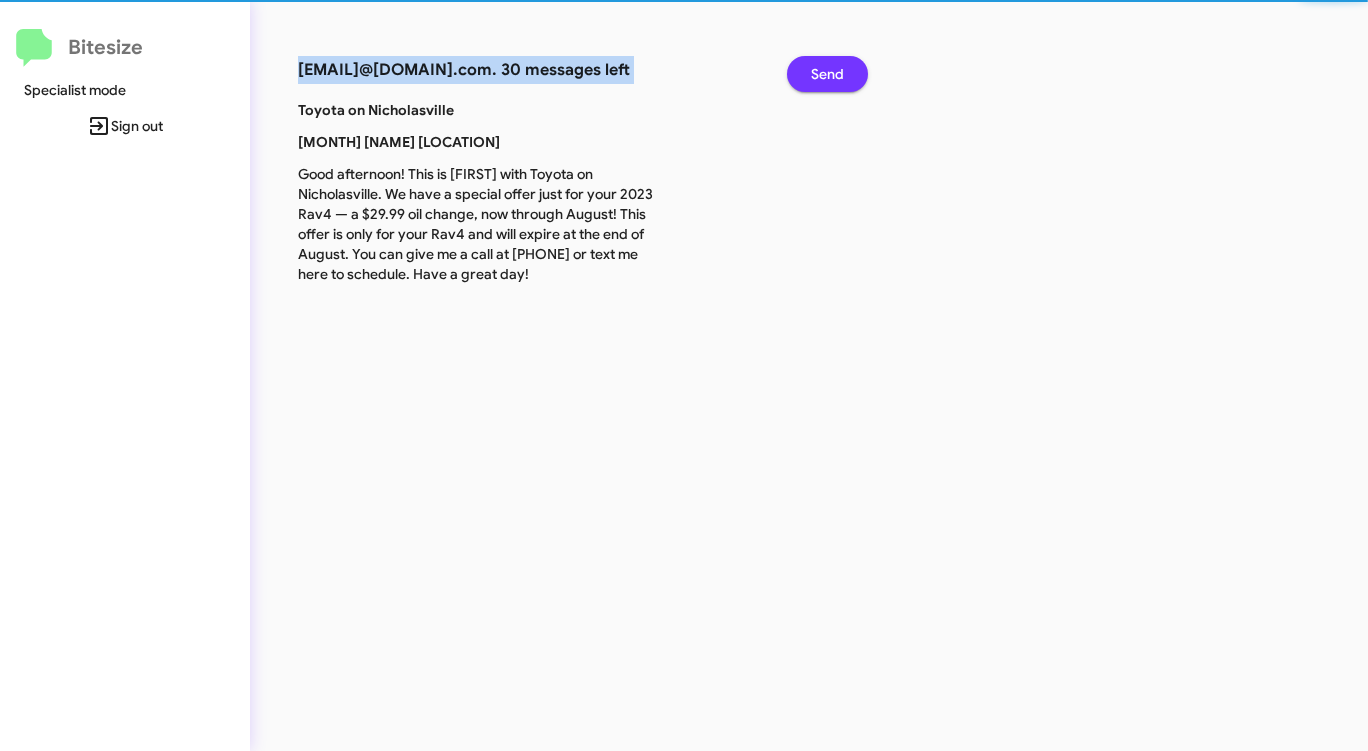 click on "Send" 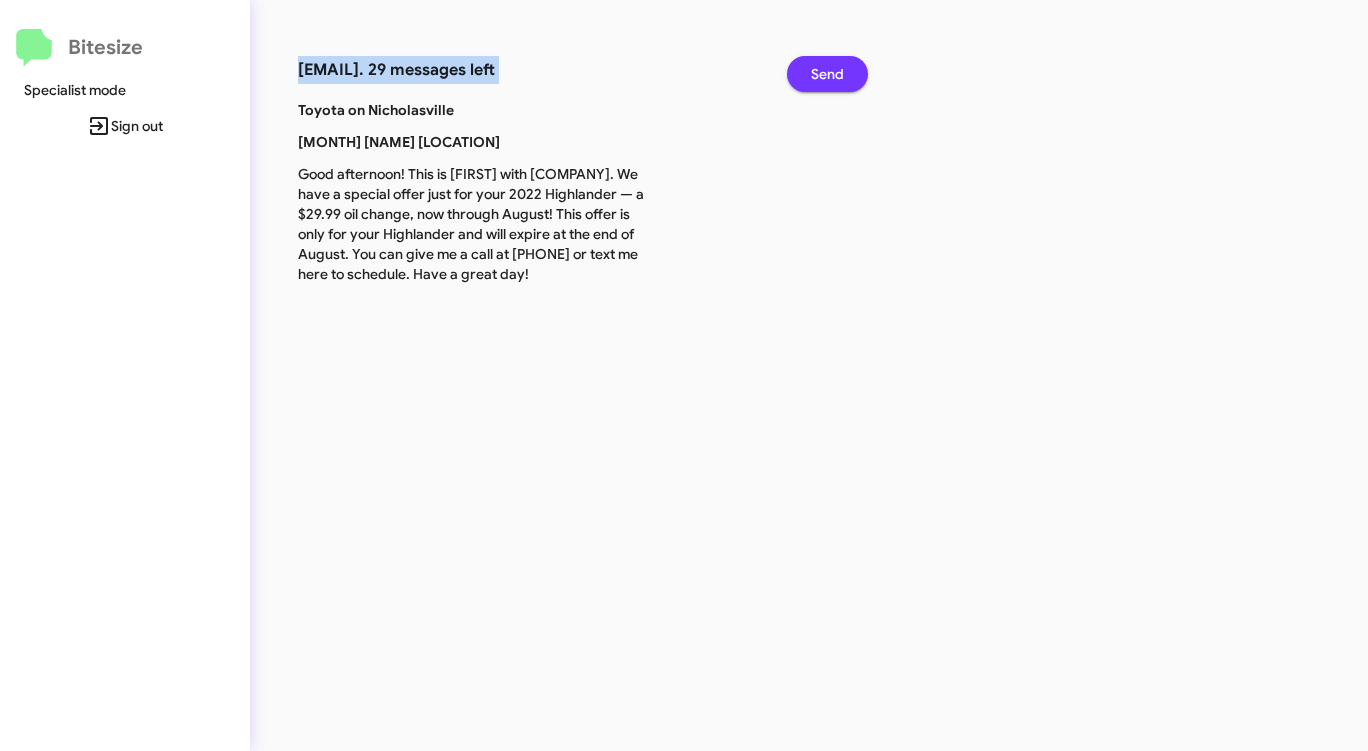 click on "Send" 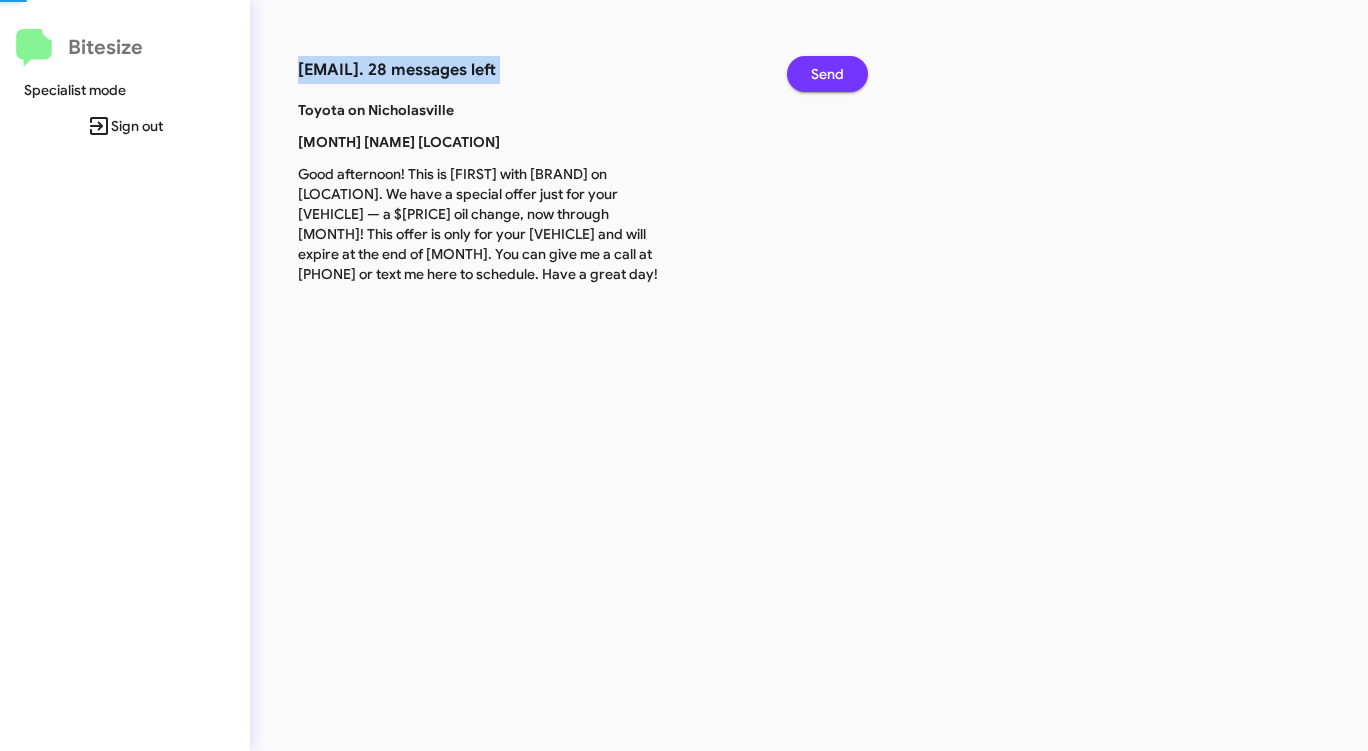 click on "Send" 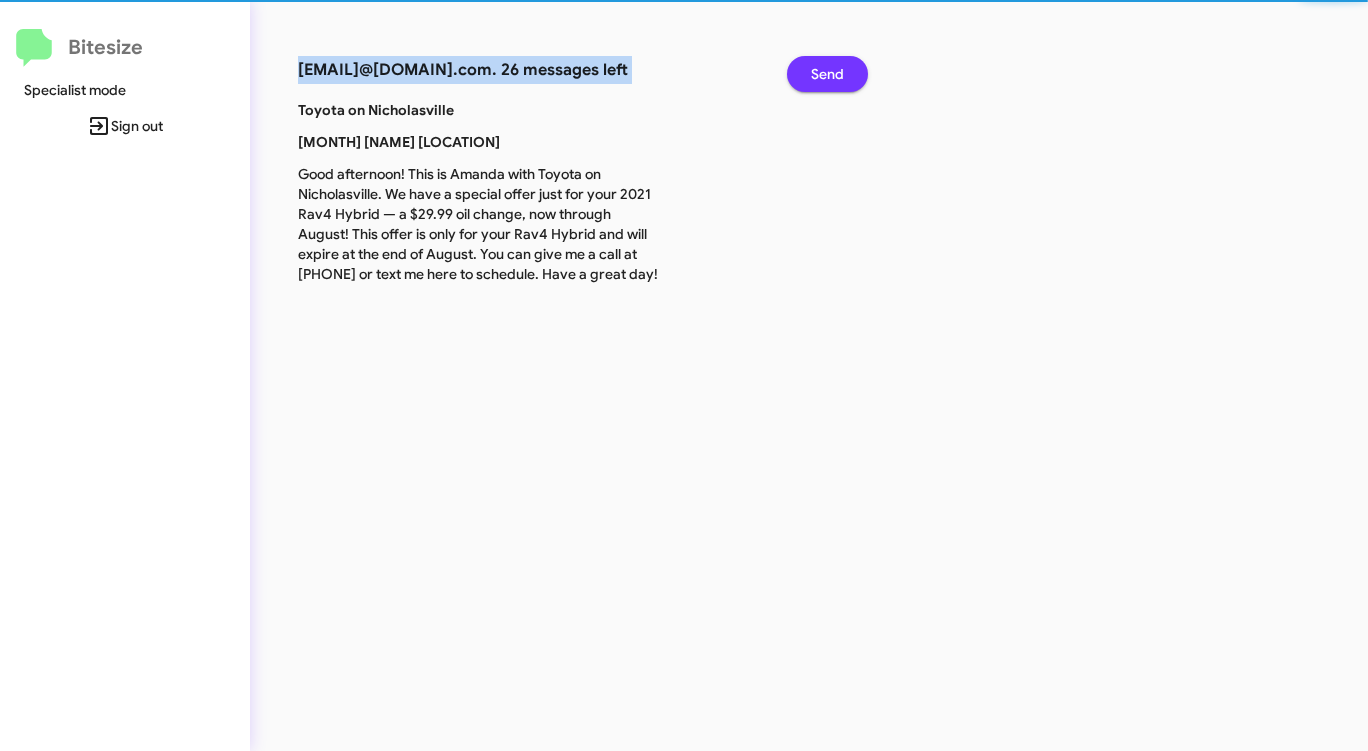 click on "Send" 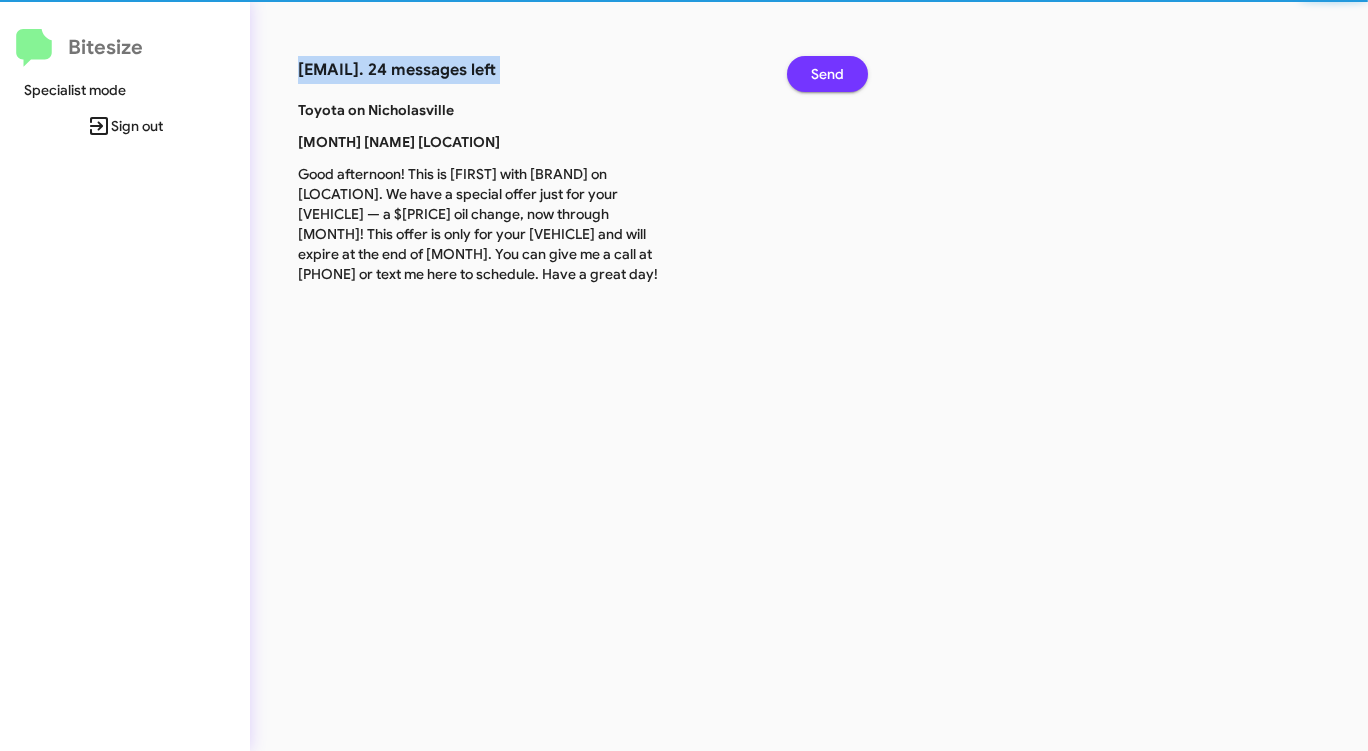 click on "Send" 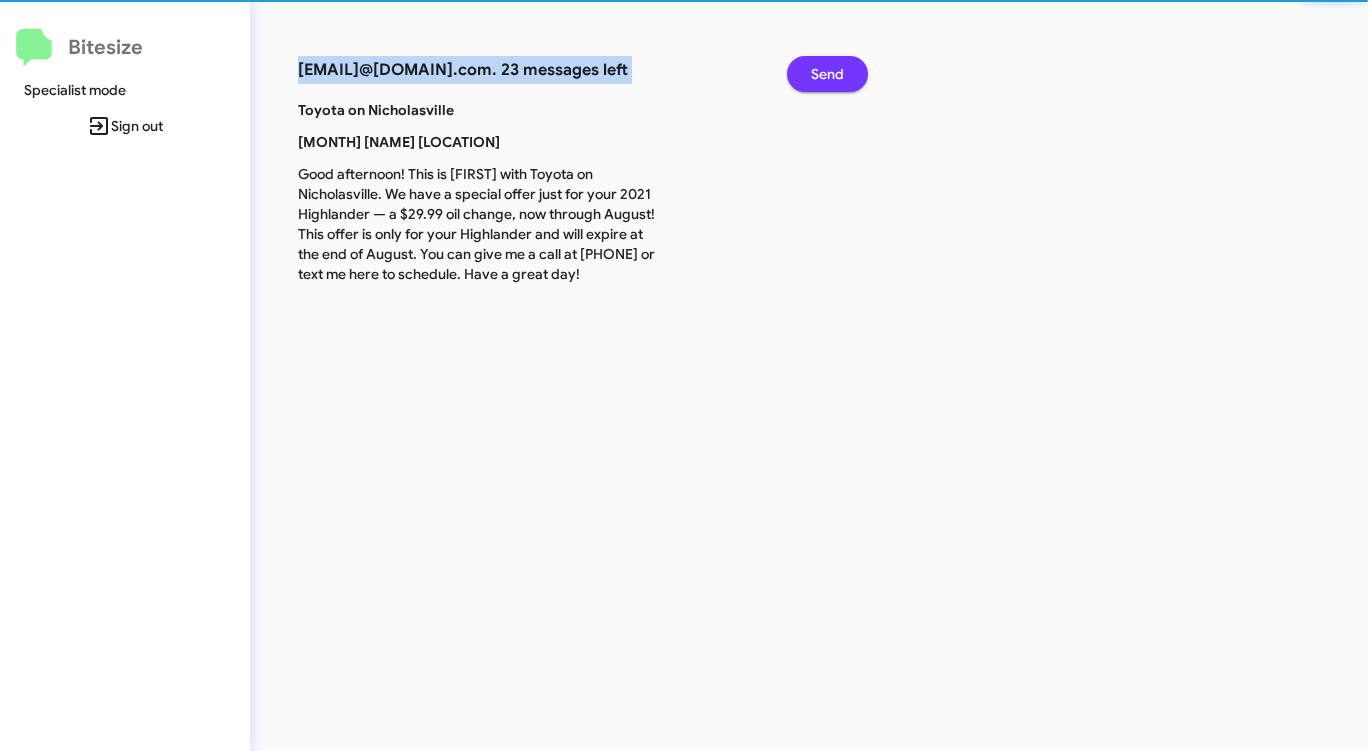 click on "Send" 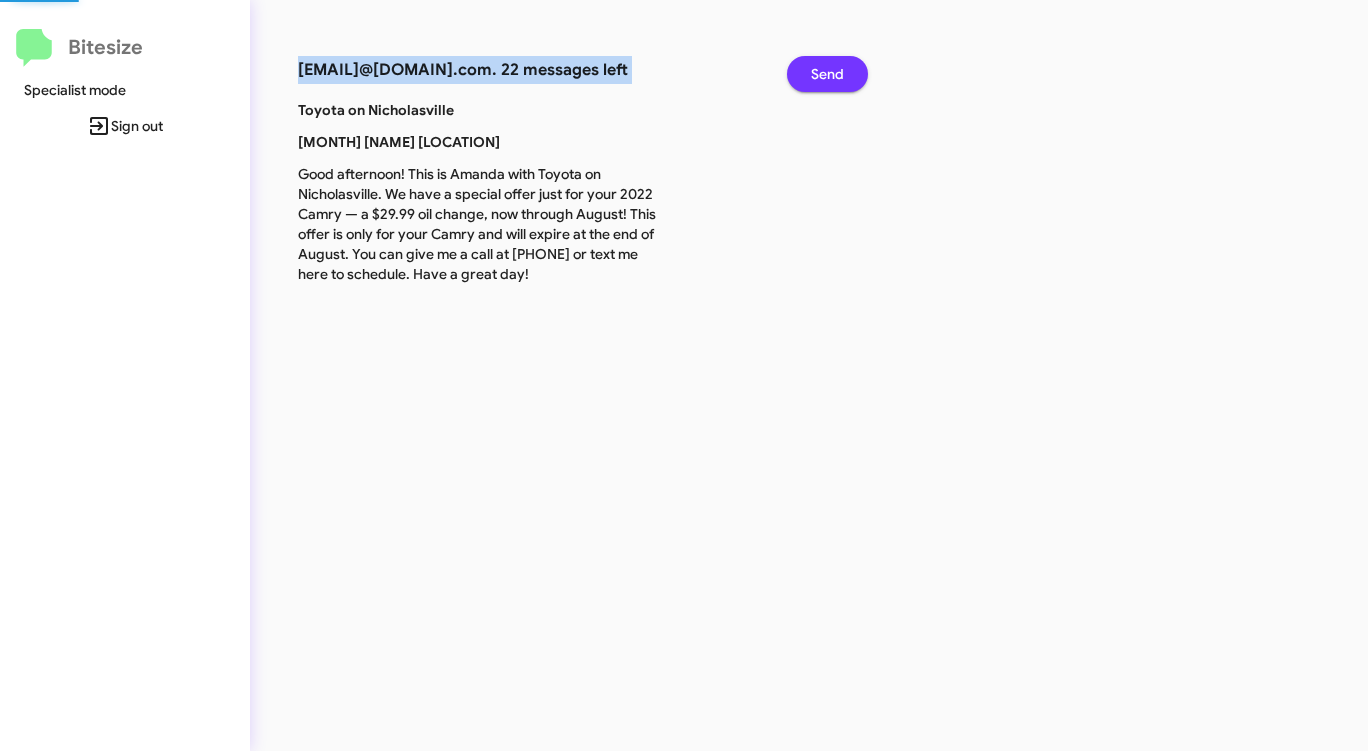 click on "Send" 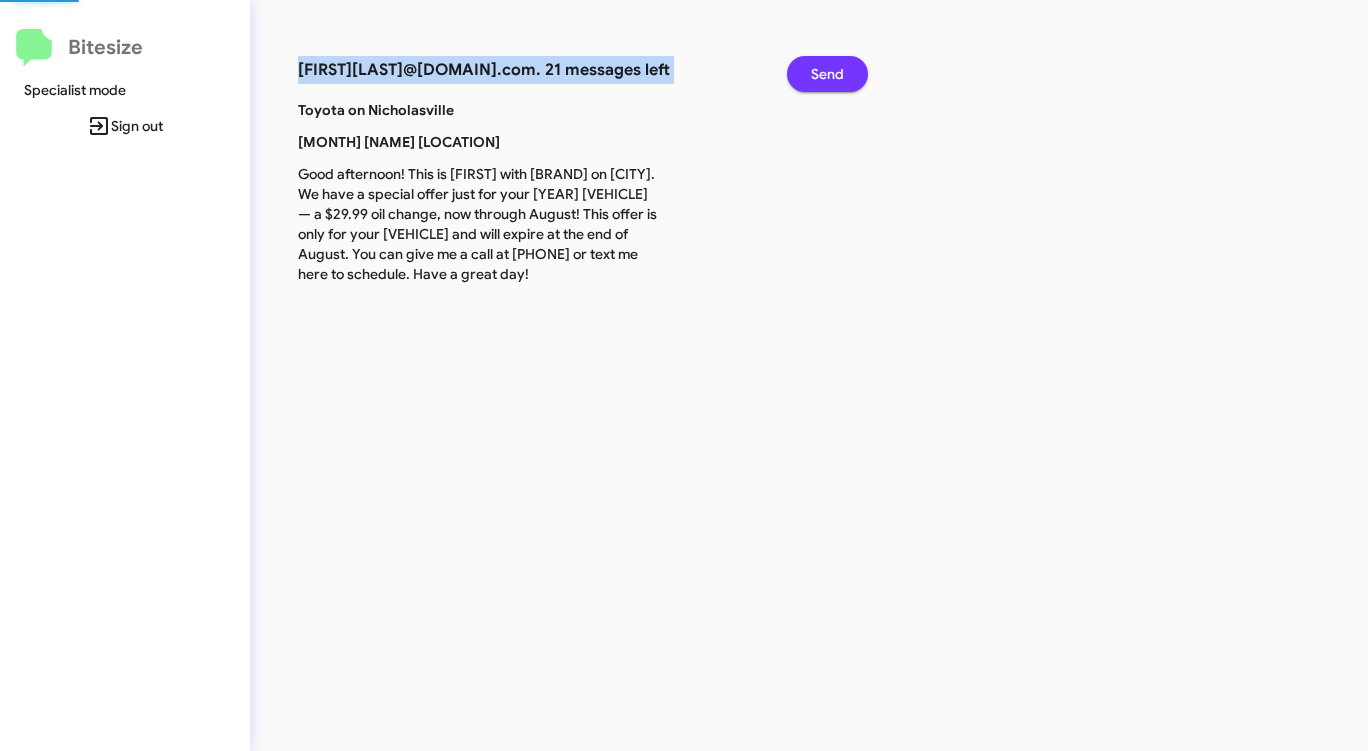 click on "Send" 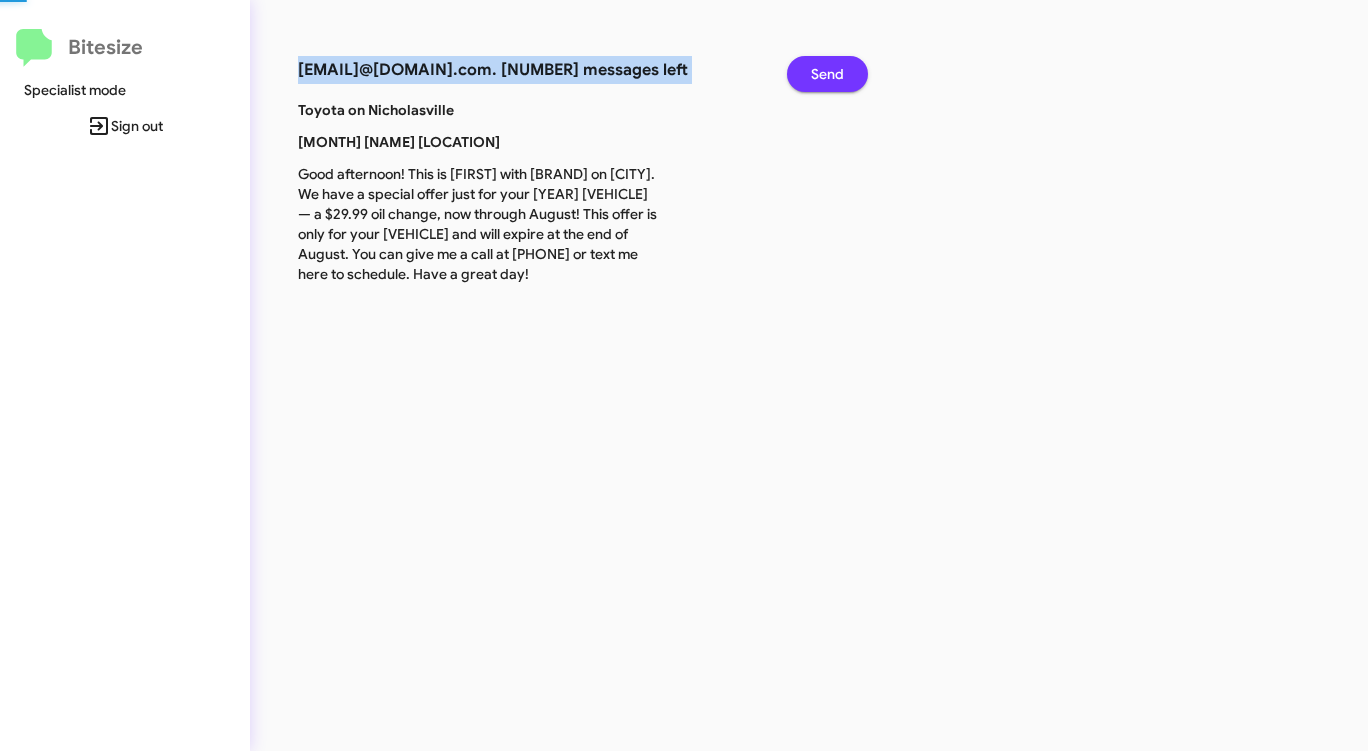 click on "Send" 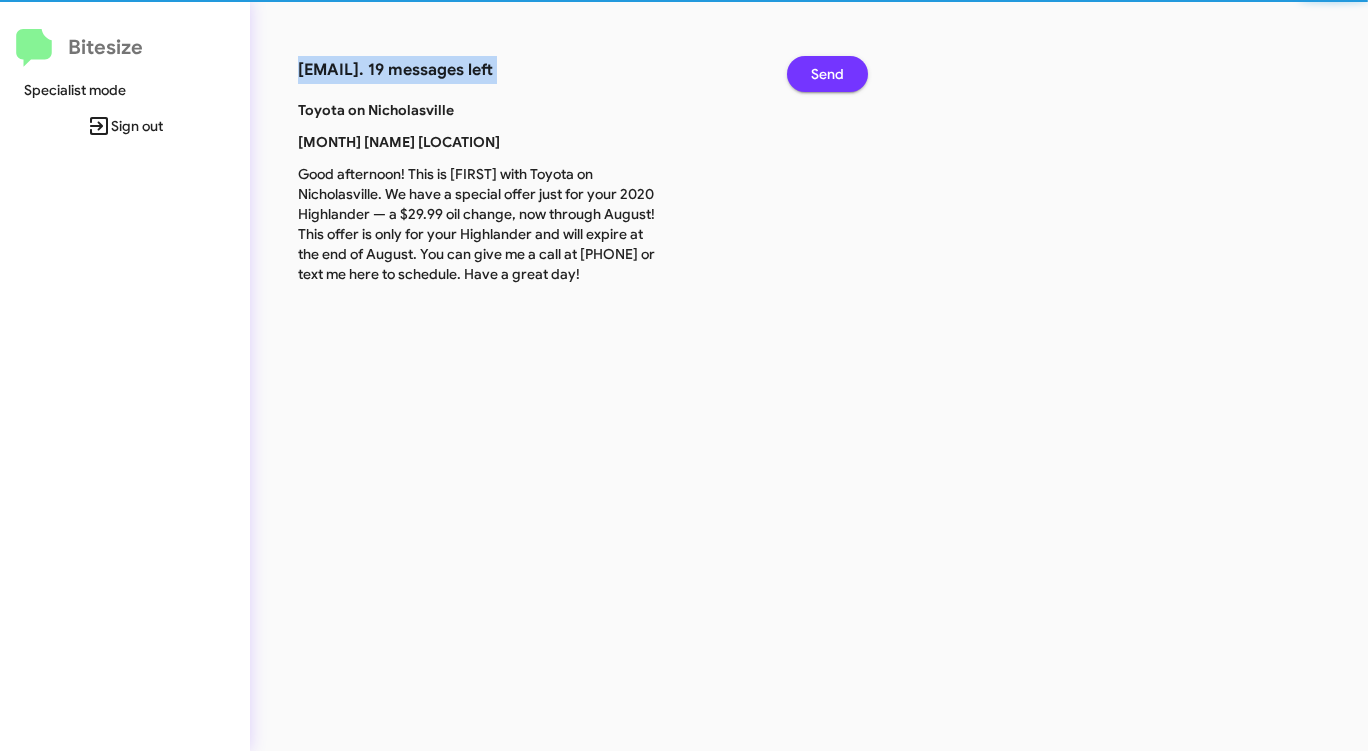 click on "Send" 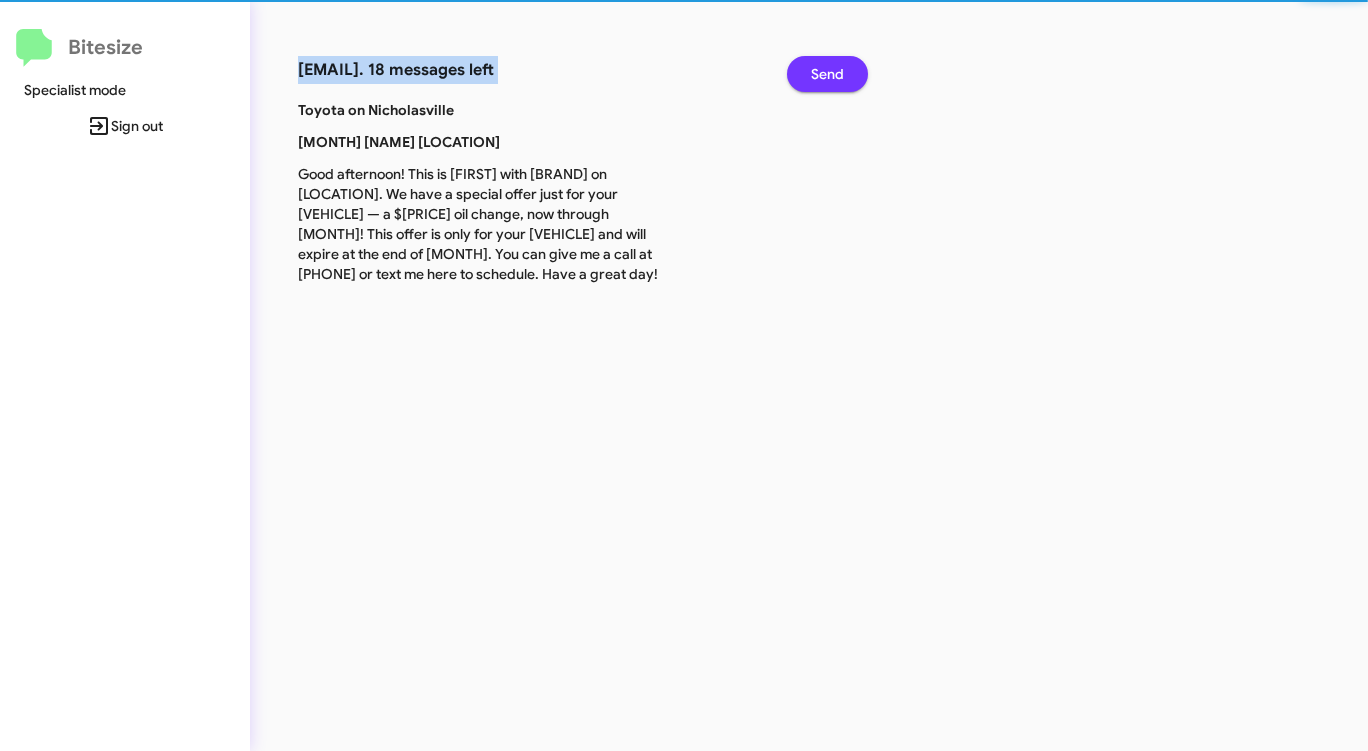 click on "Send" 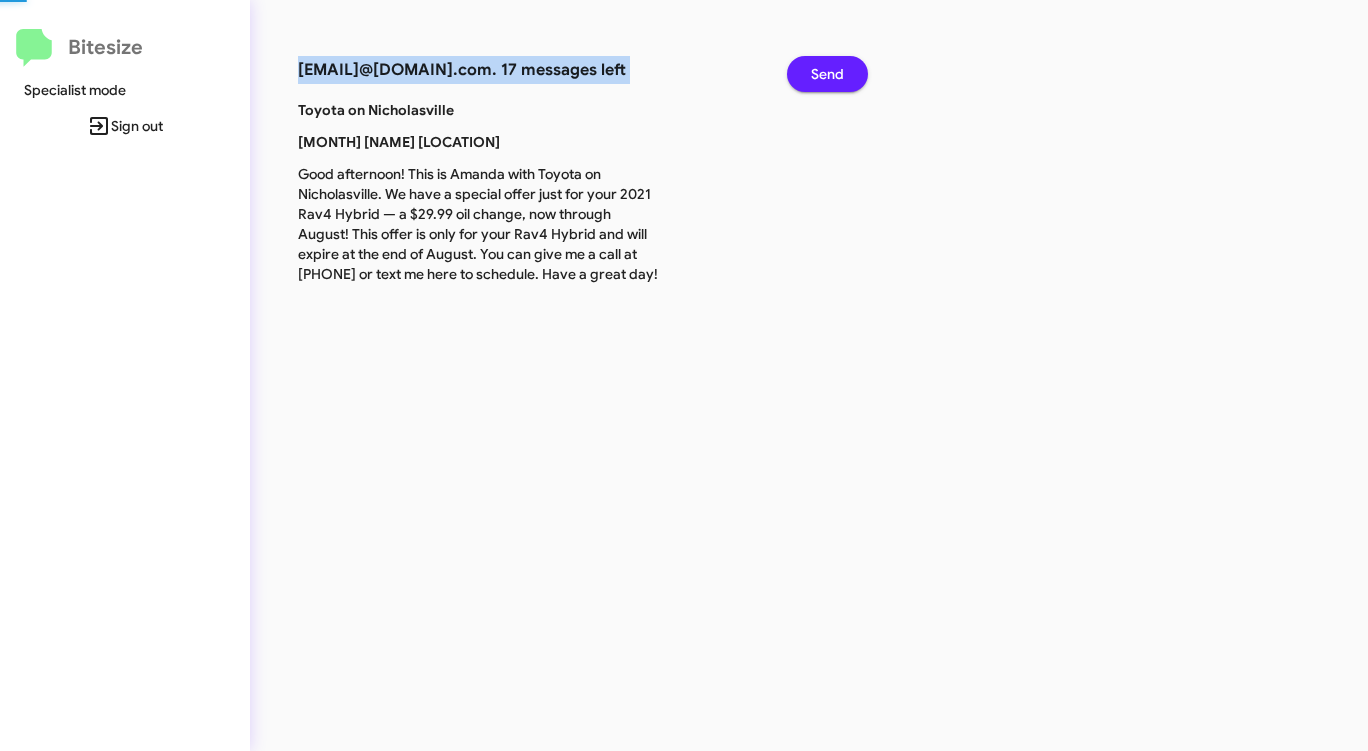 click on "Send" 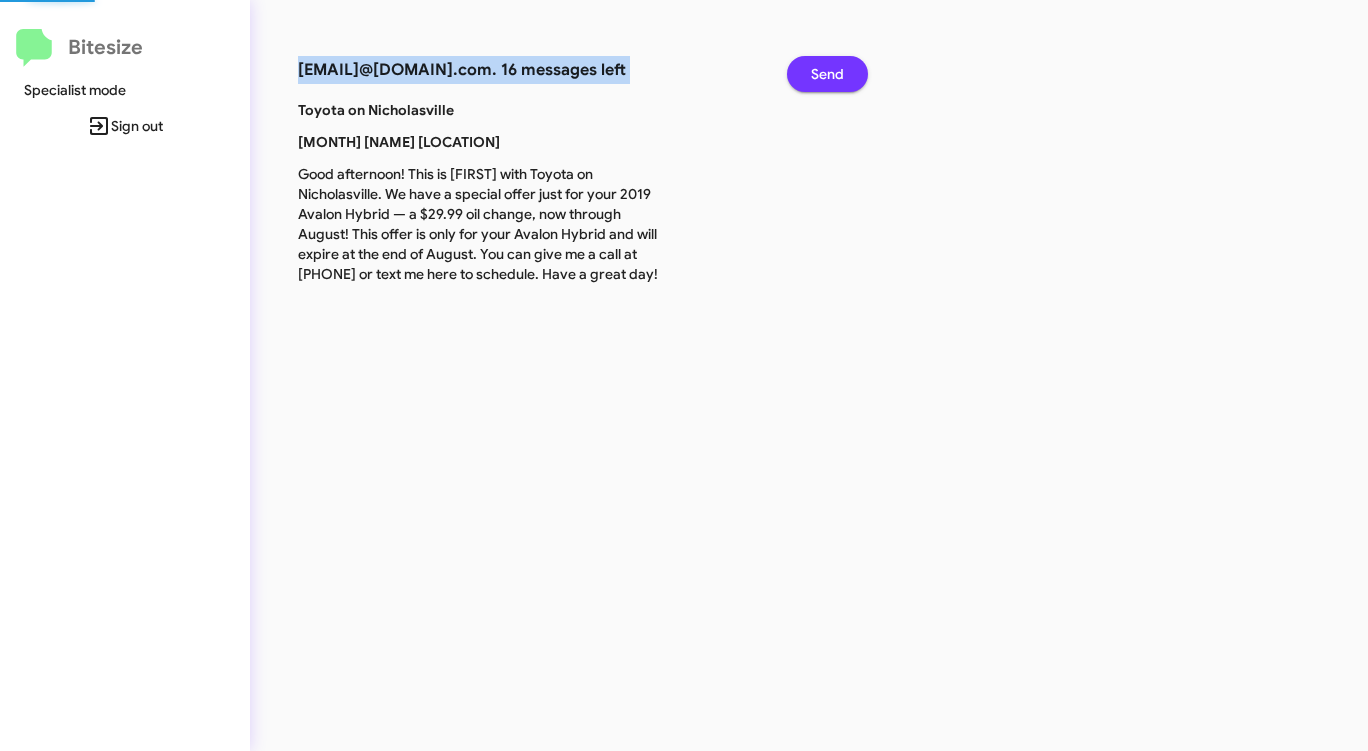 click on "Send" 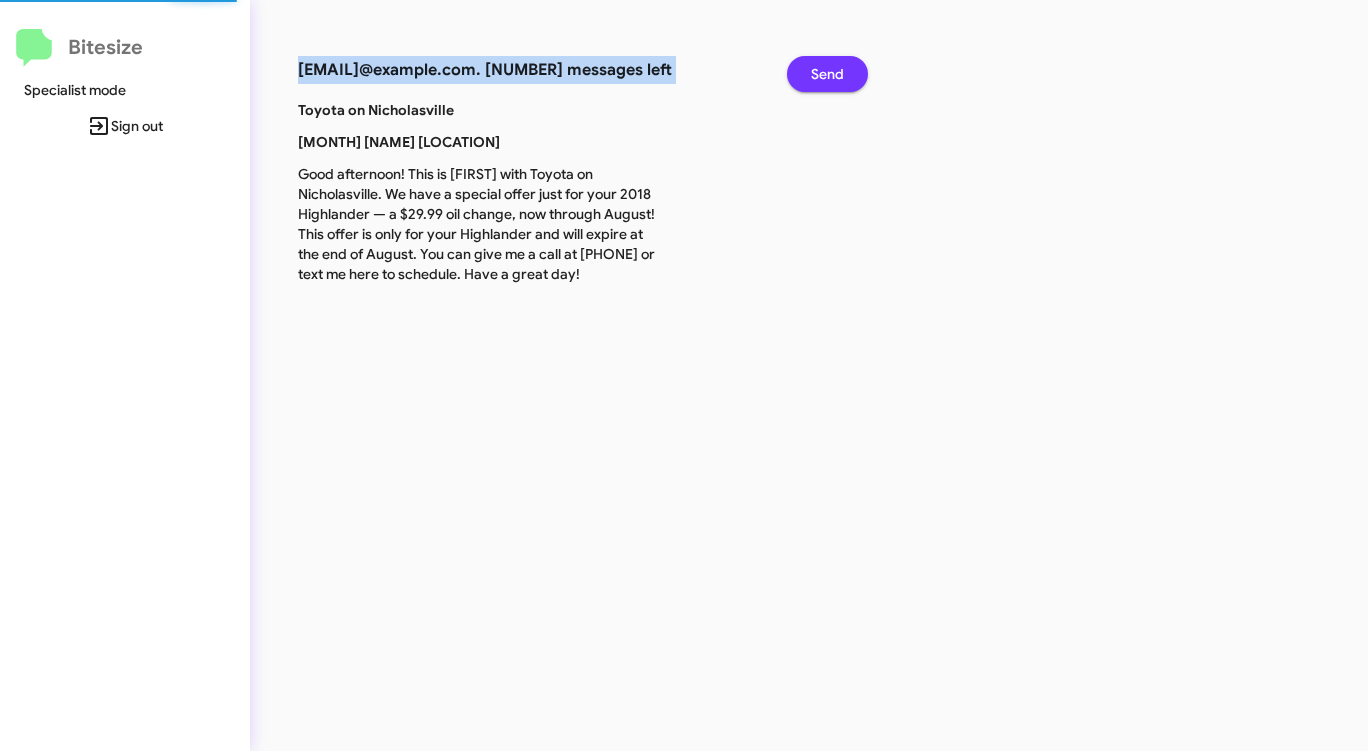 click on "Send" 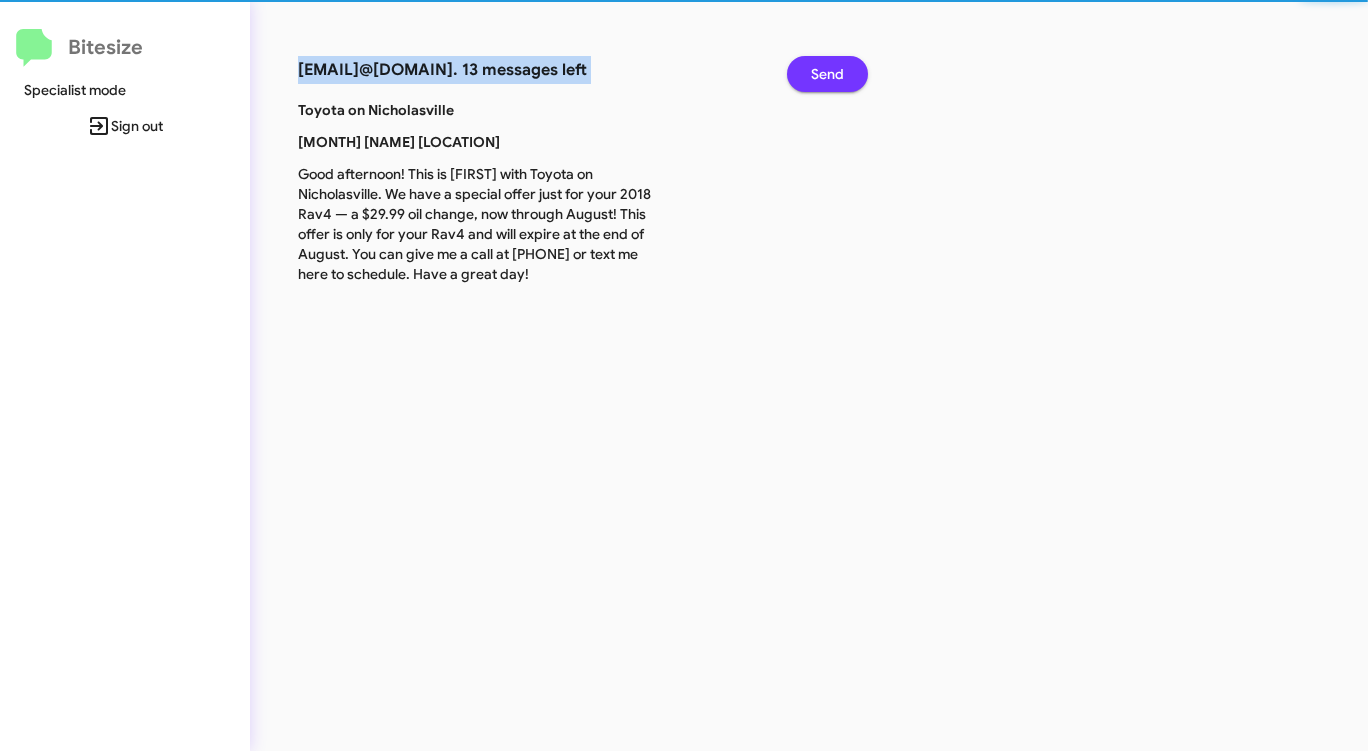click on "Send" 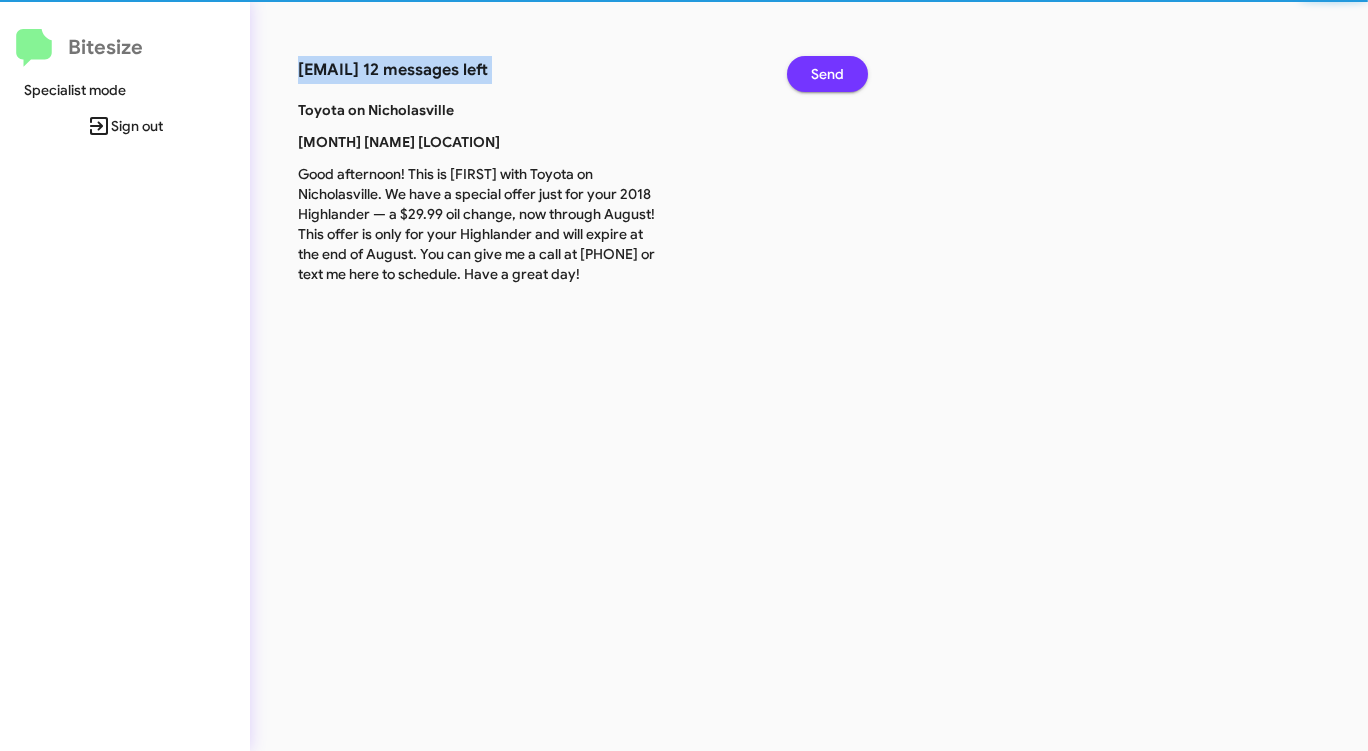 click on "Send" 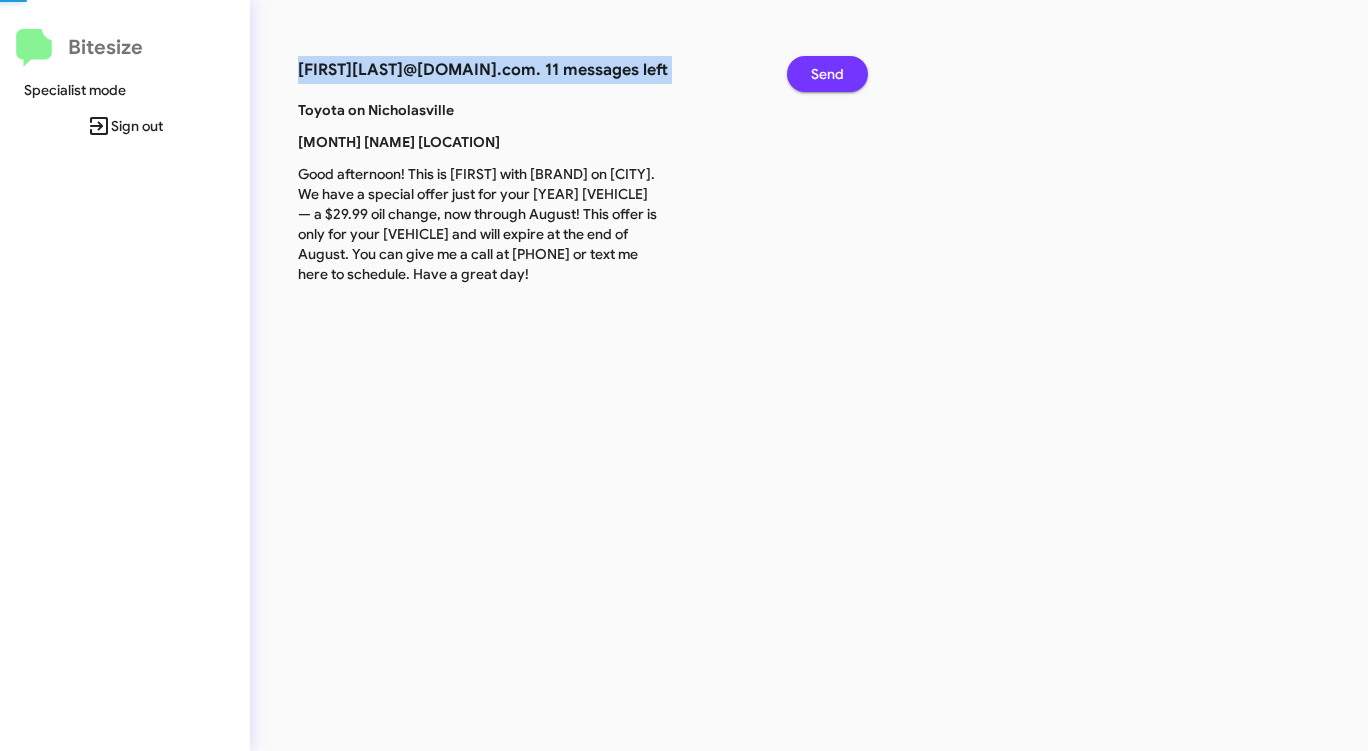 click on "Send" 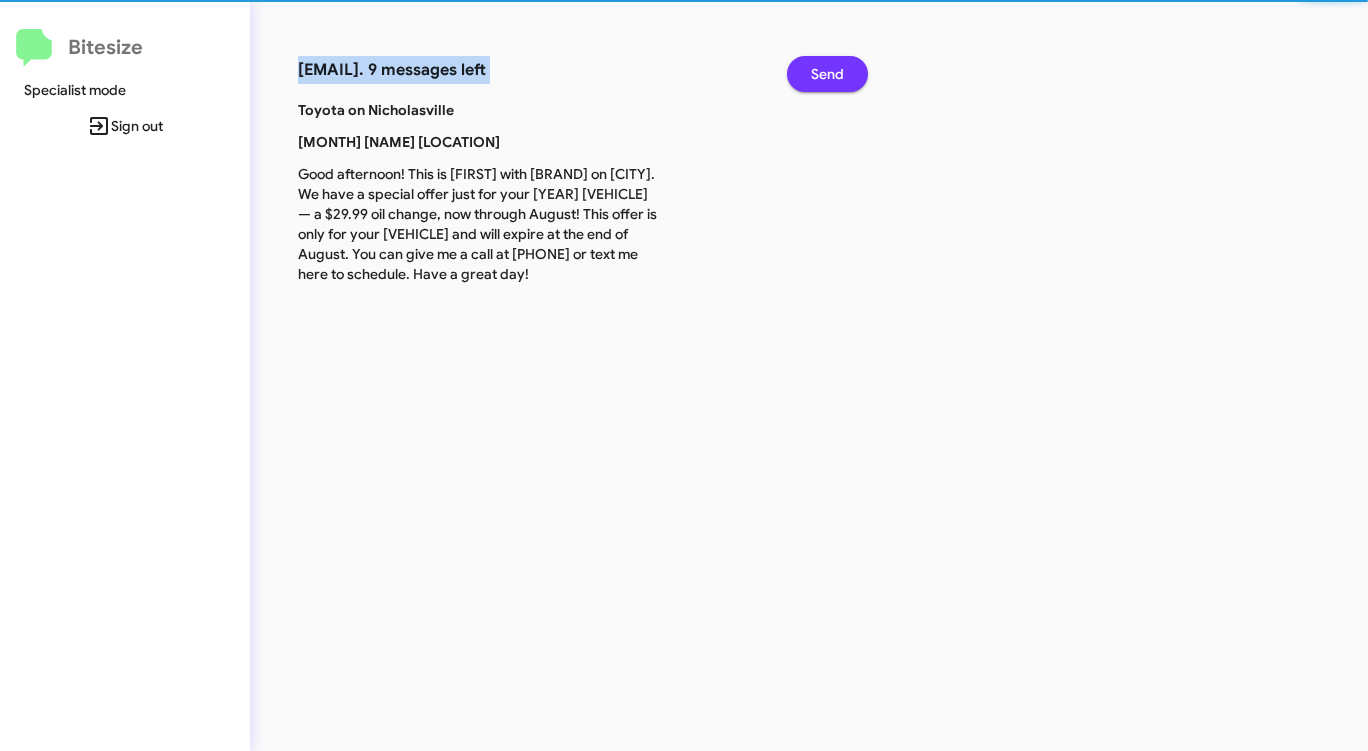 click on "Send" 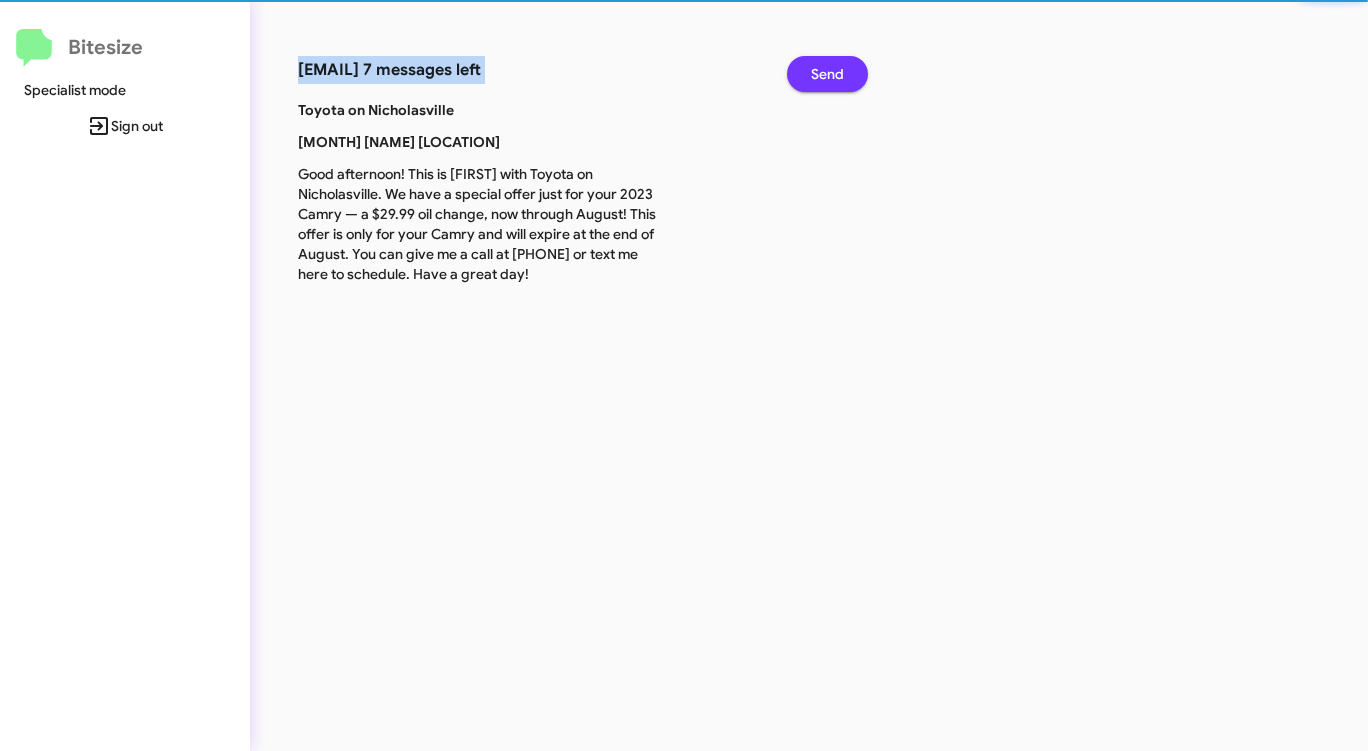 click on "Send" 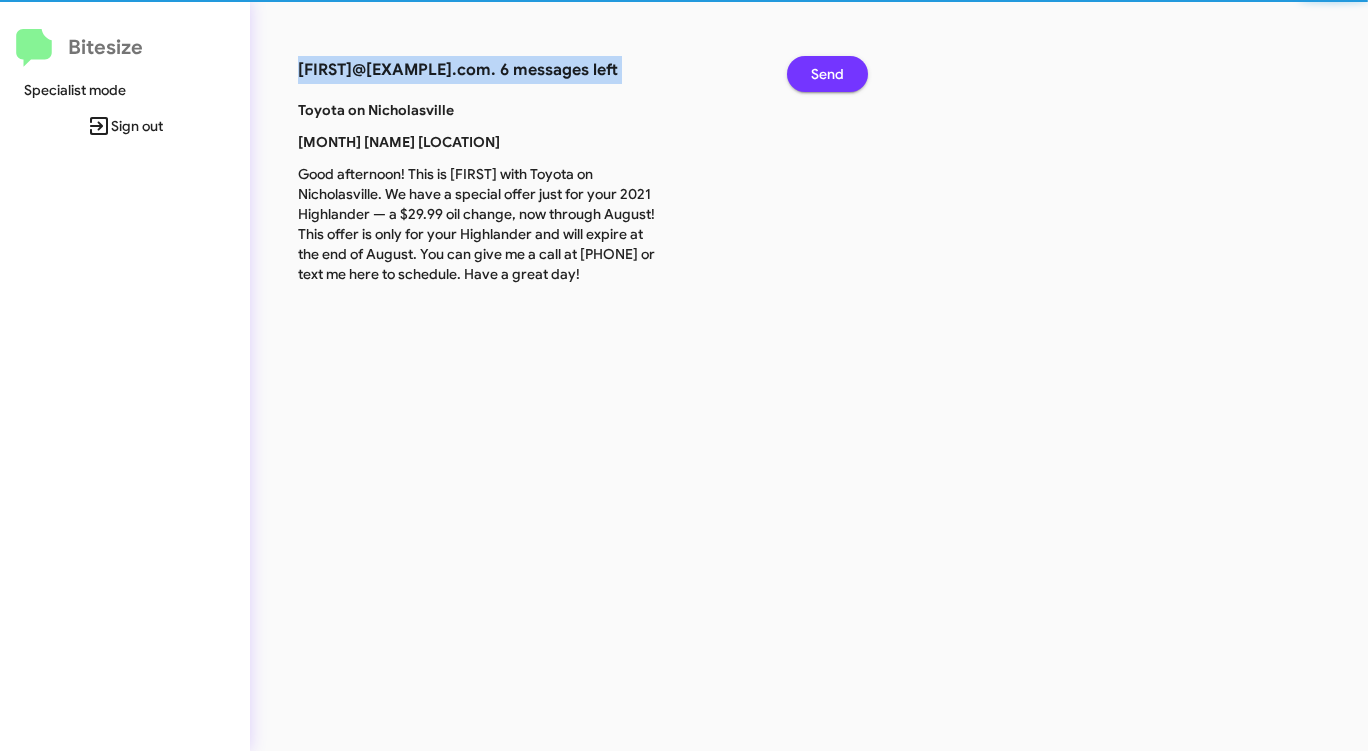 click on "Send" 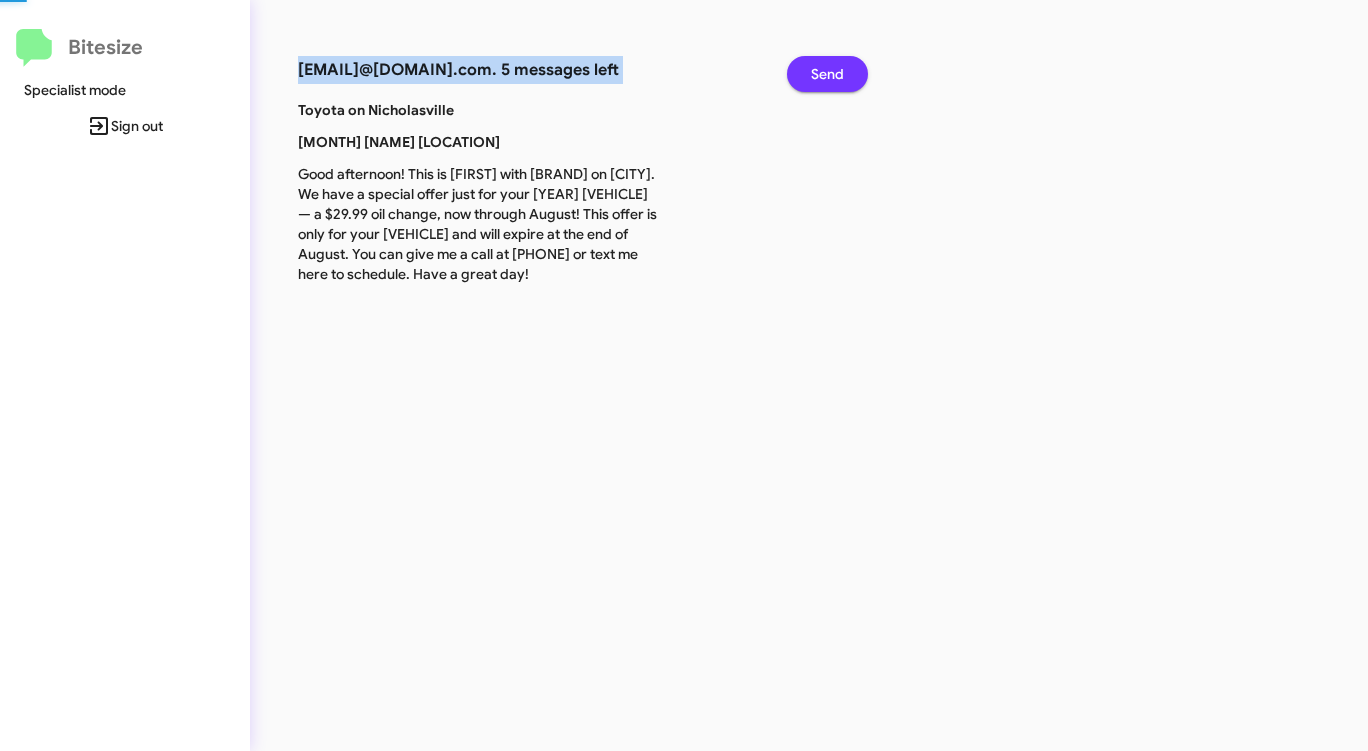 click on "Send" 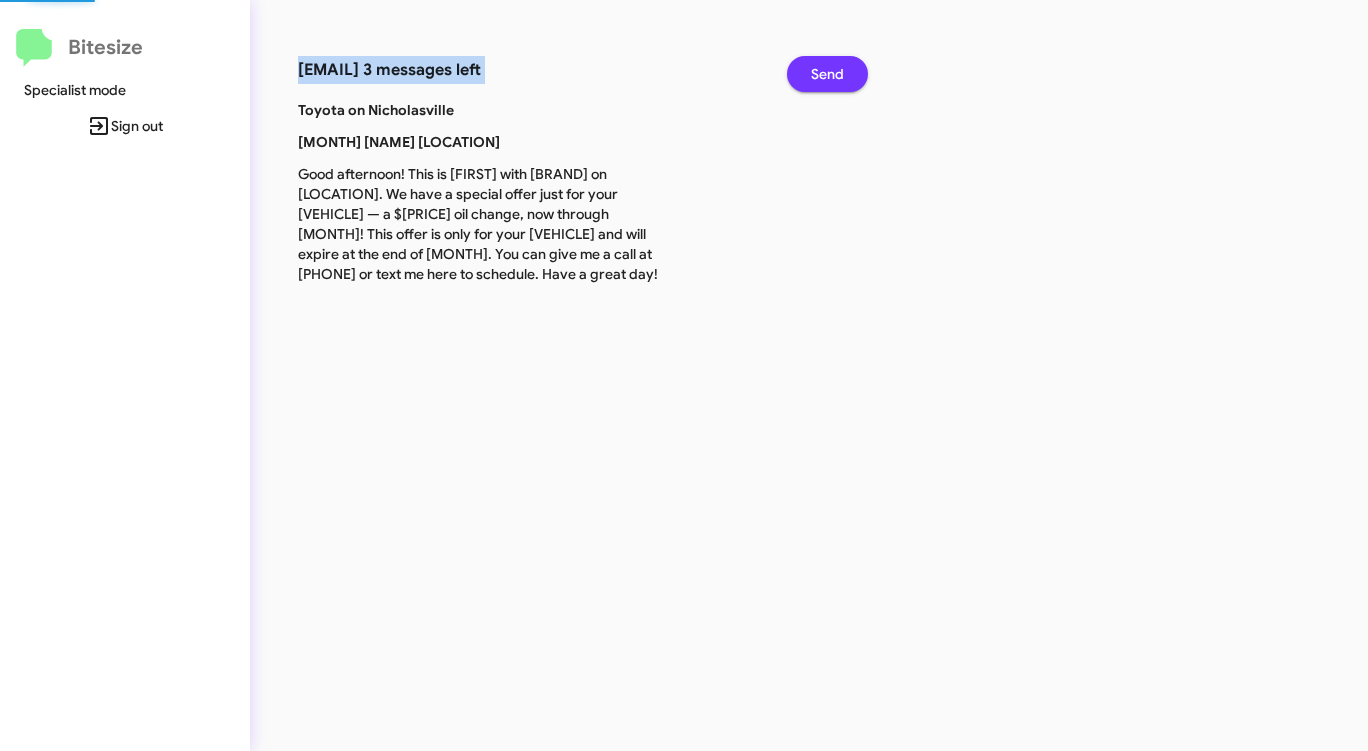 click on "Send" 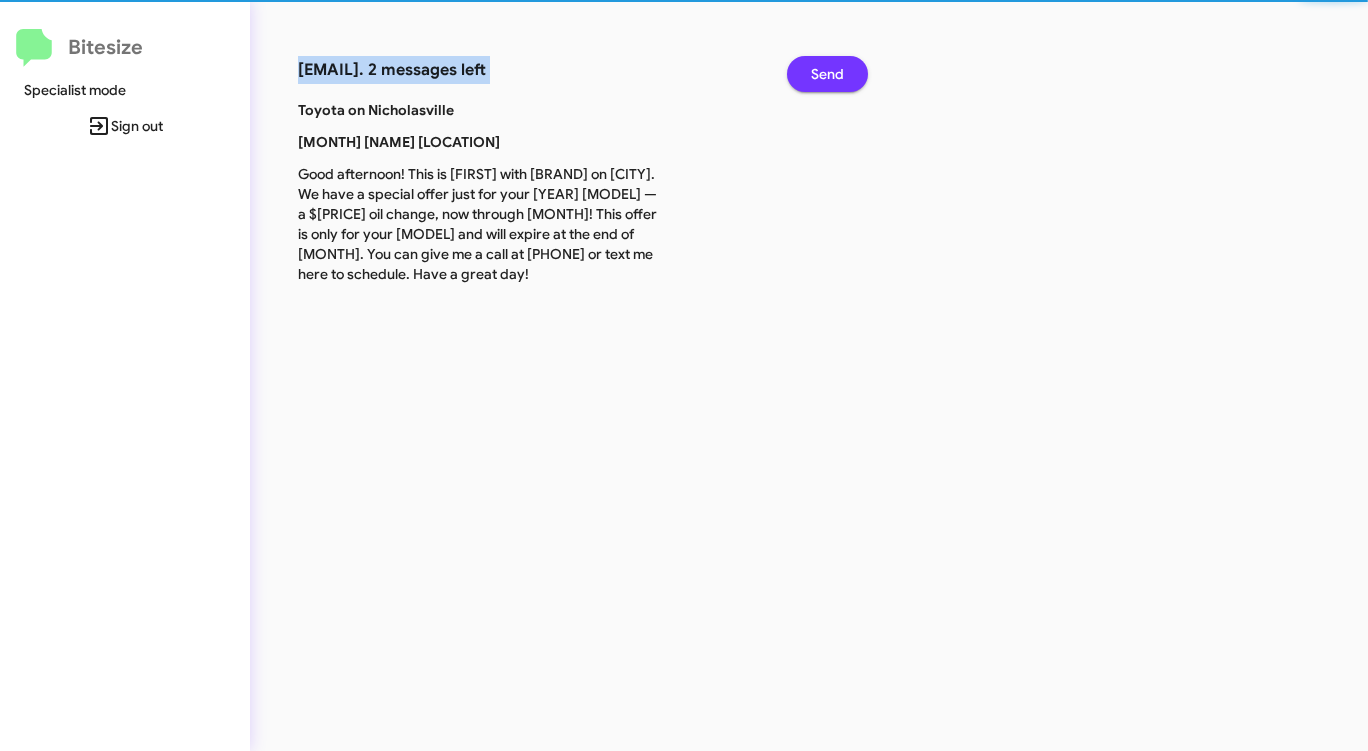 click on "Send" 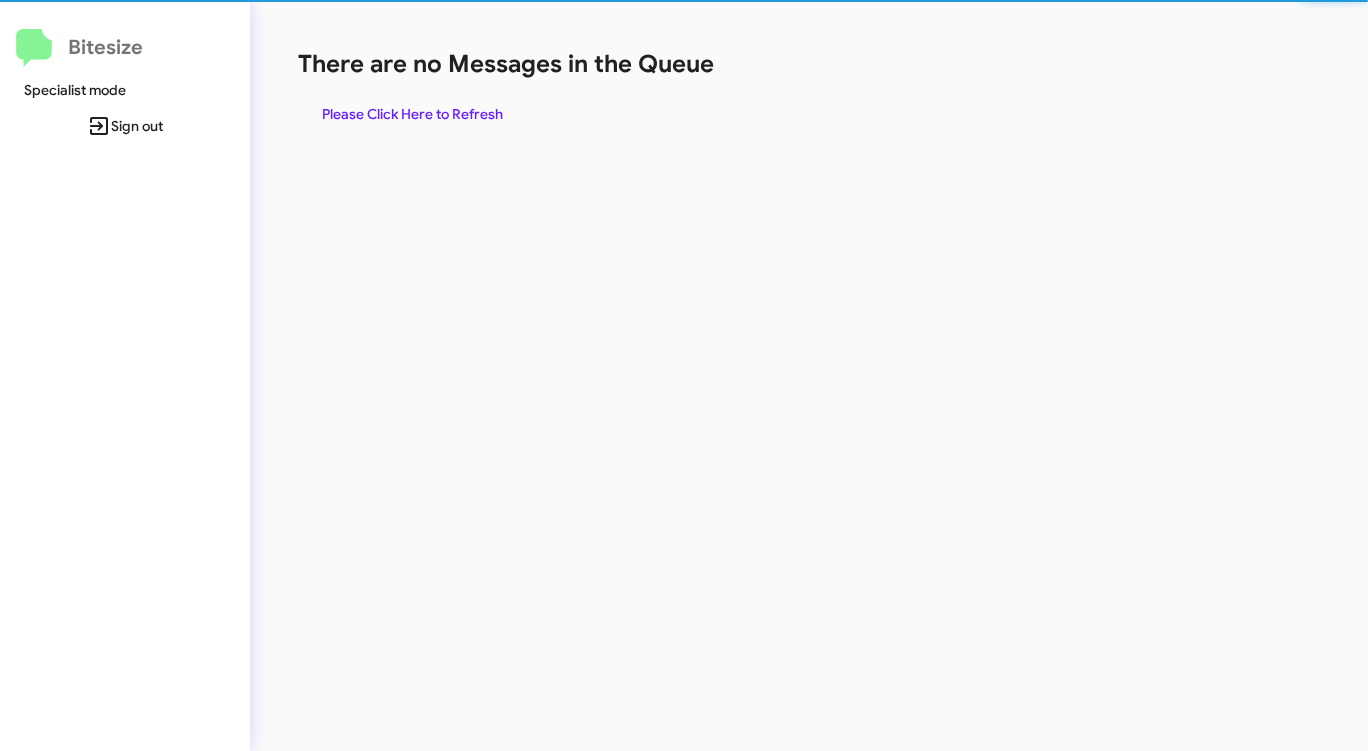 click on "There are no Messages in the Queue" 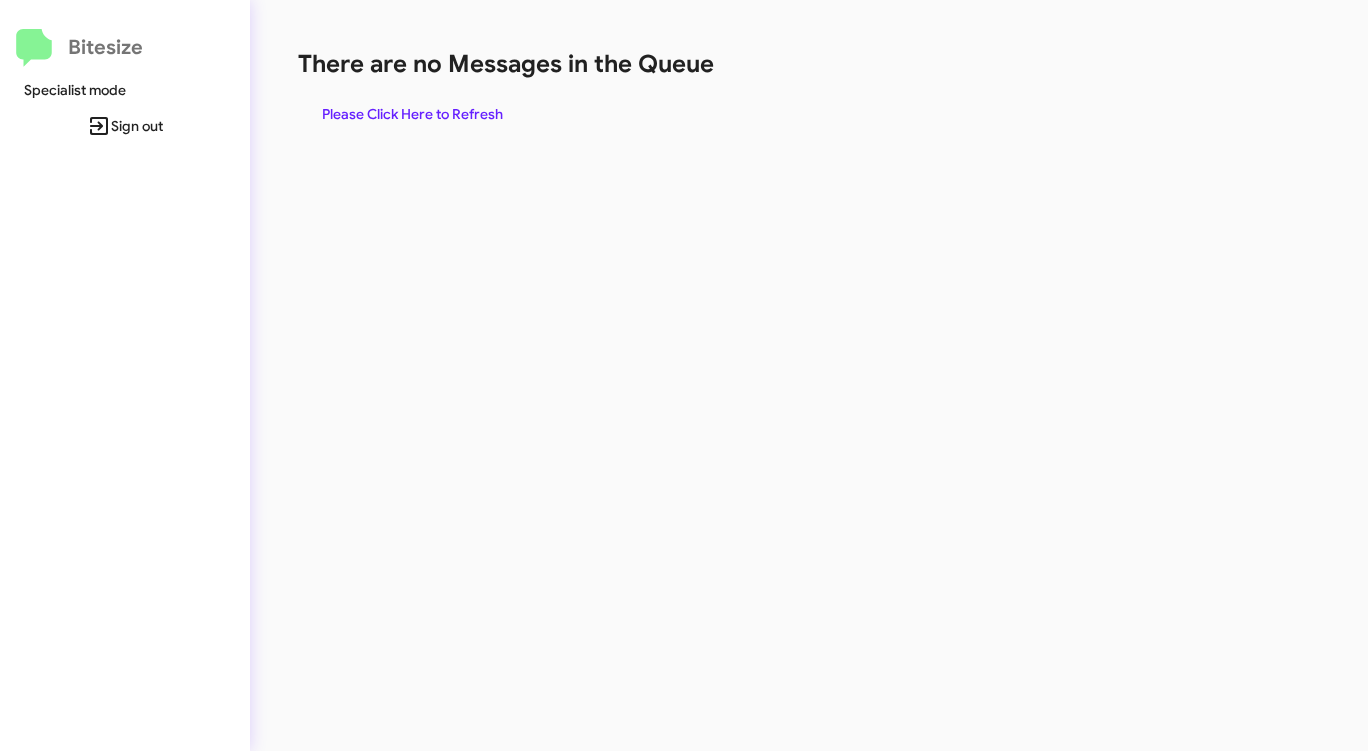 click on "There are no Messages in the Queue" 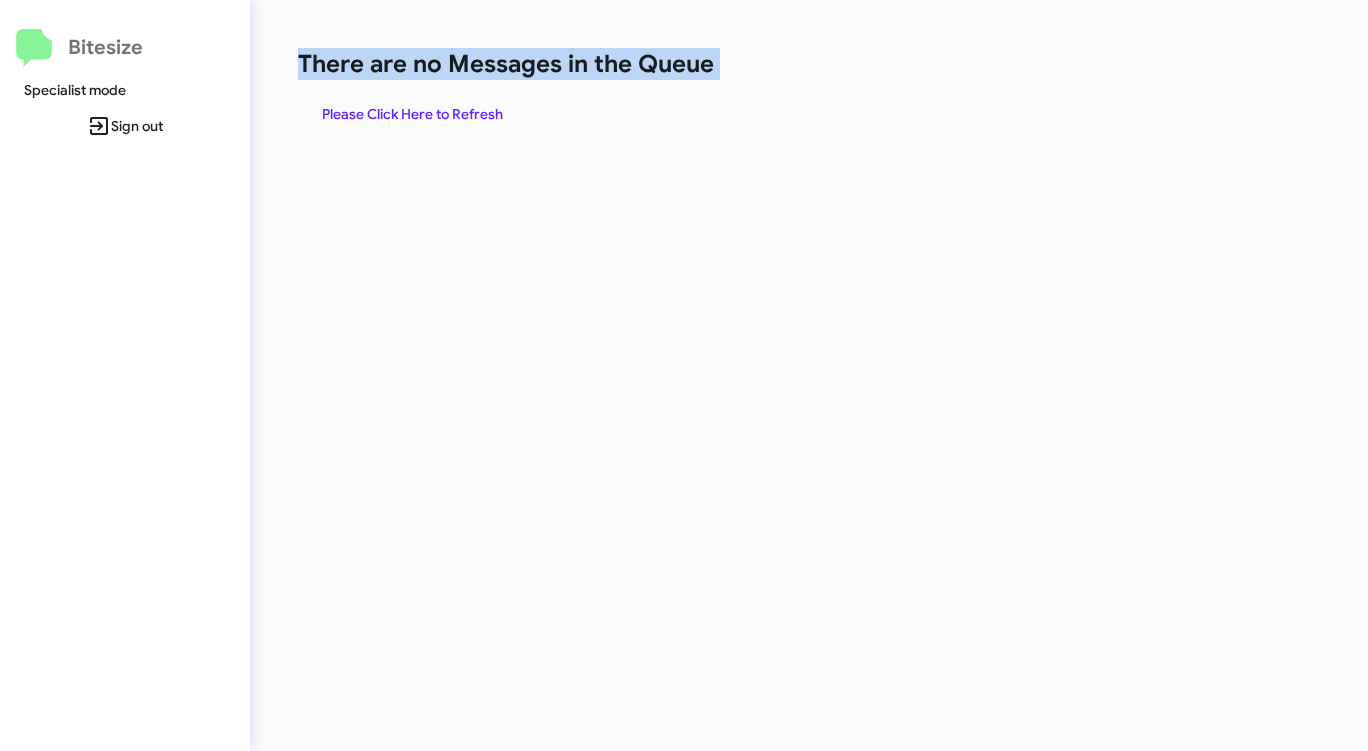 click on "There are no Messages in the Queue" 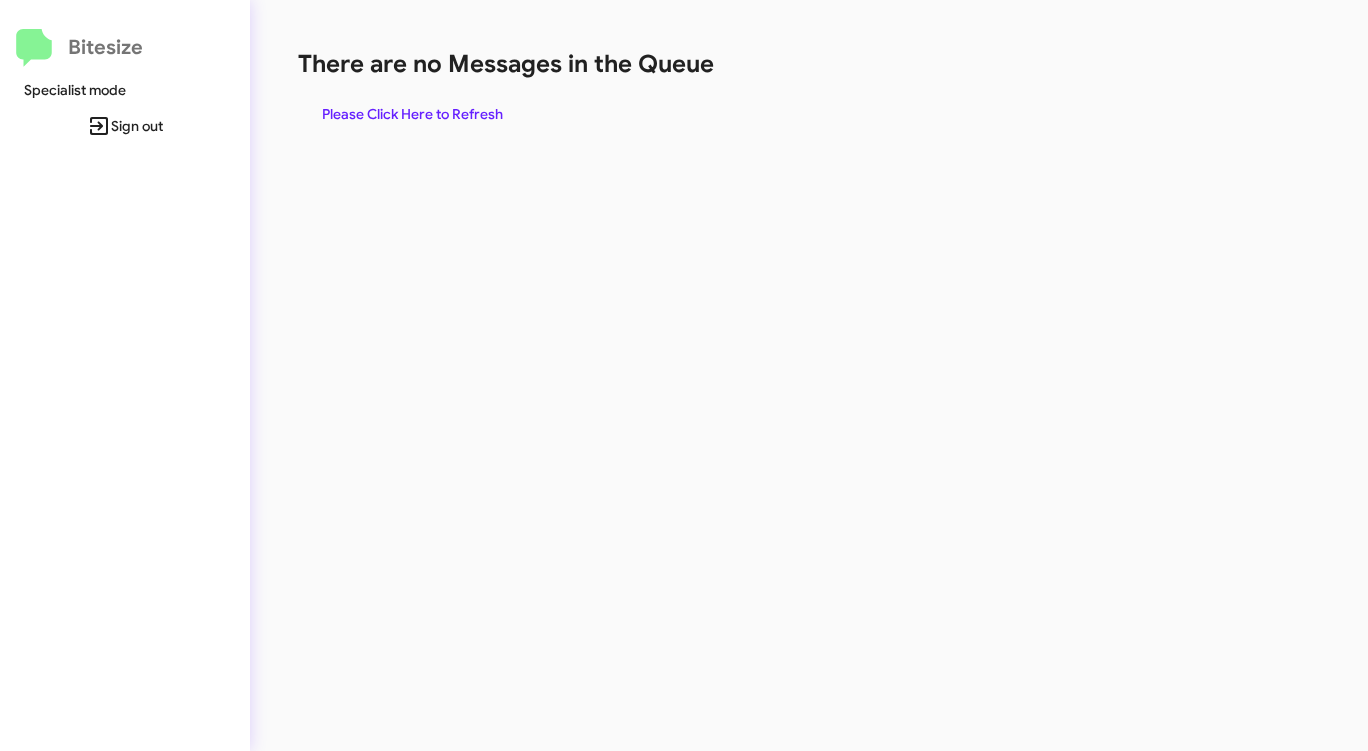 click on "There are no Messages in the Queue" 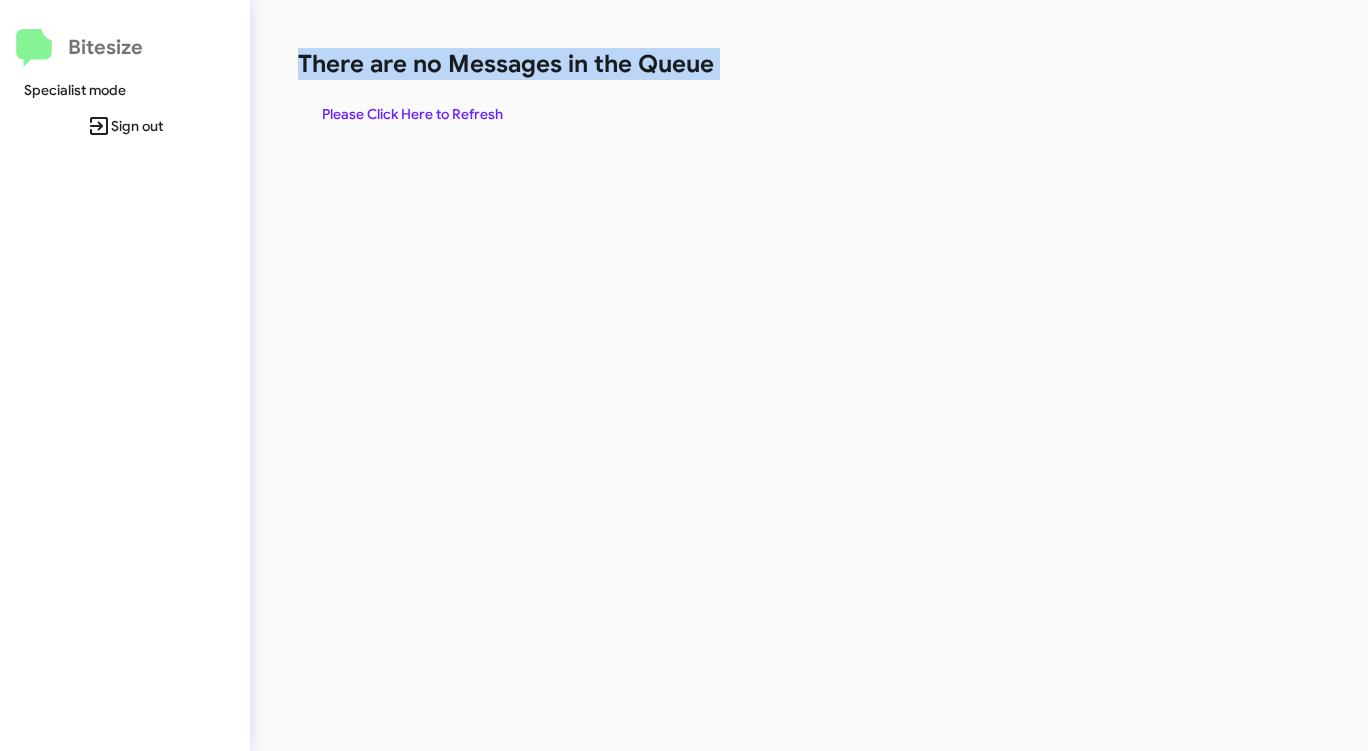 click on "There are no Messages in the Queue" 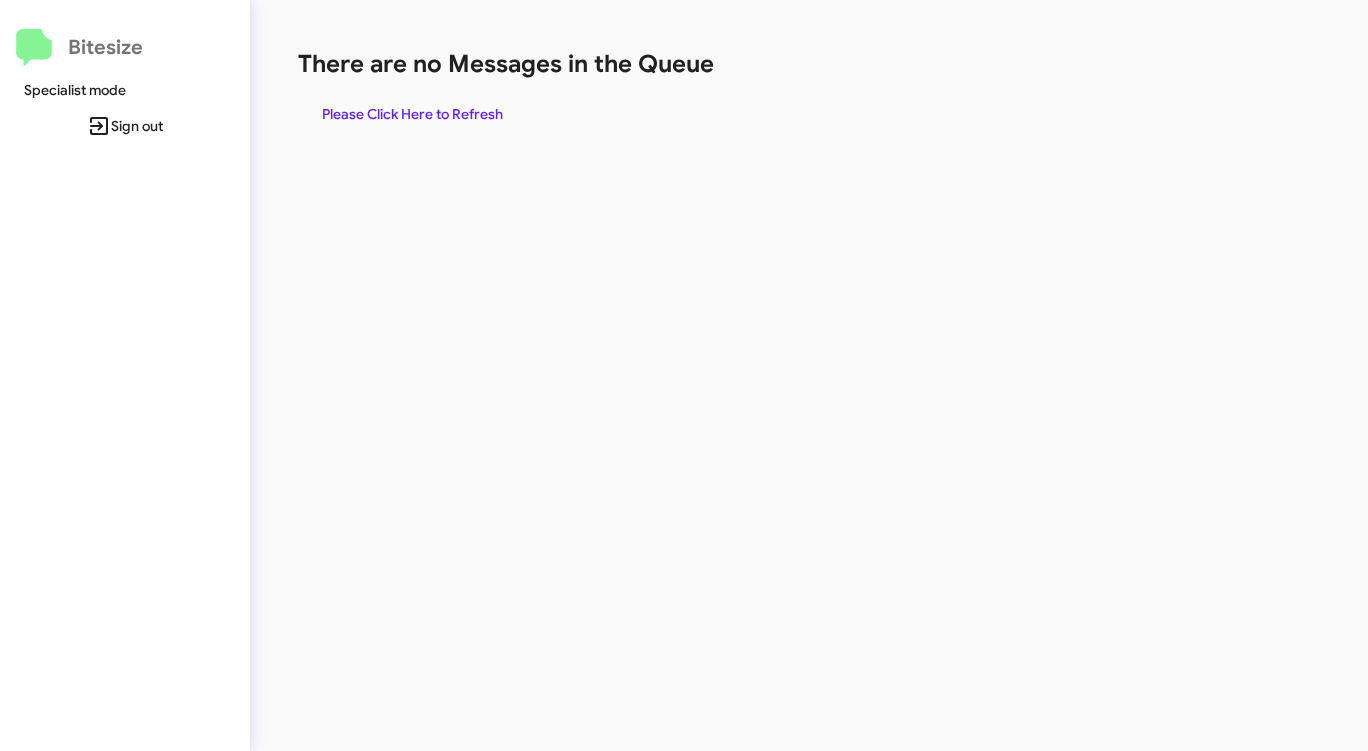 click on "Please Click Here to Refresh" 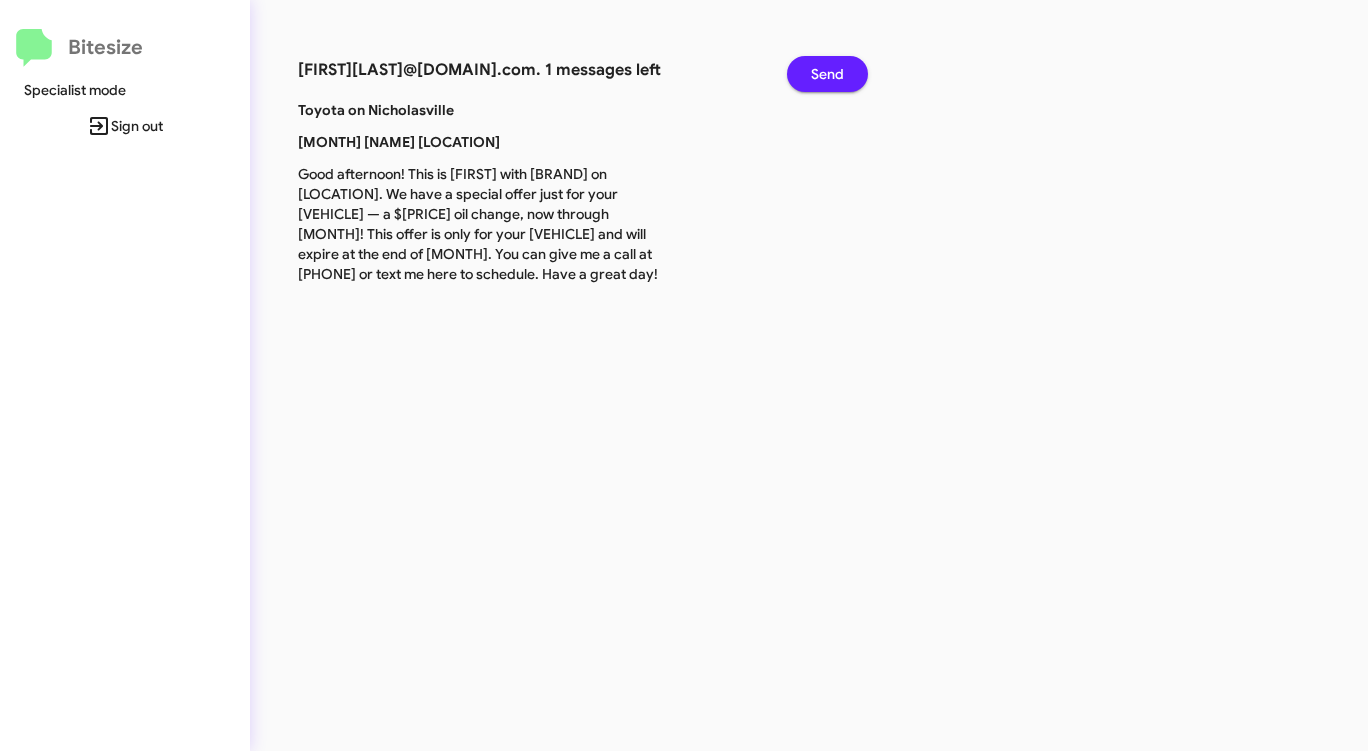 click on "Send" 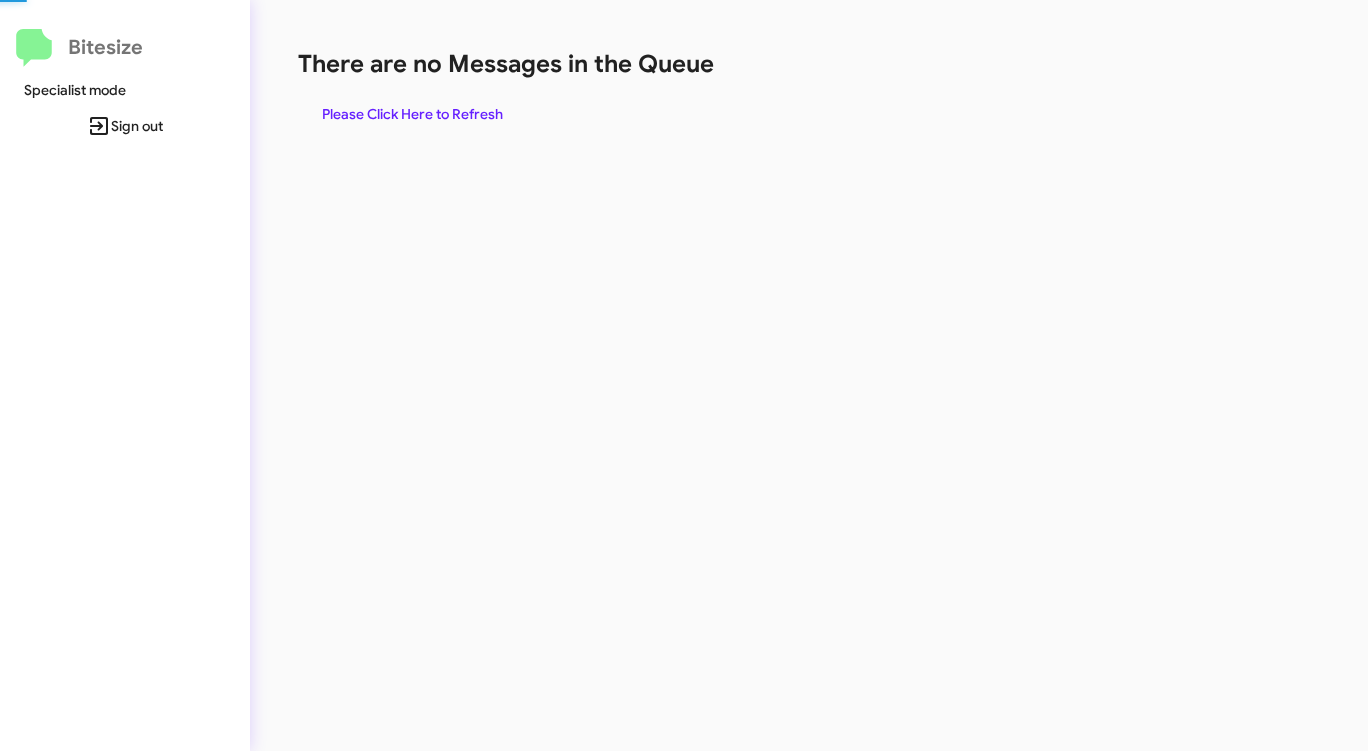 click on "There are no Messages in the Queue" 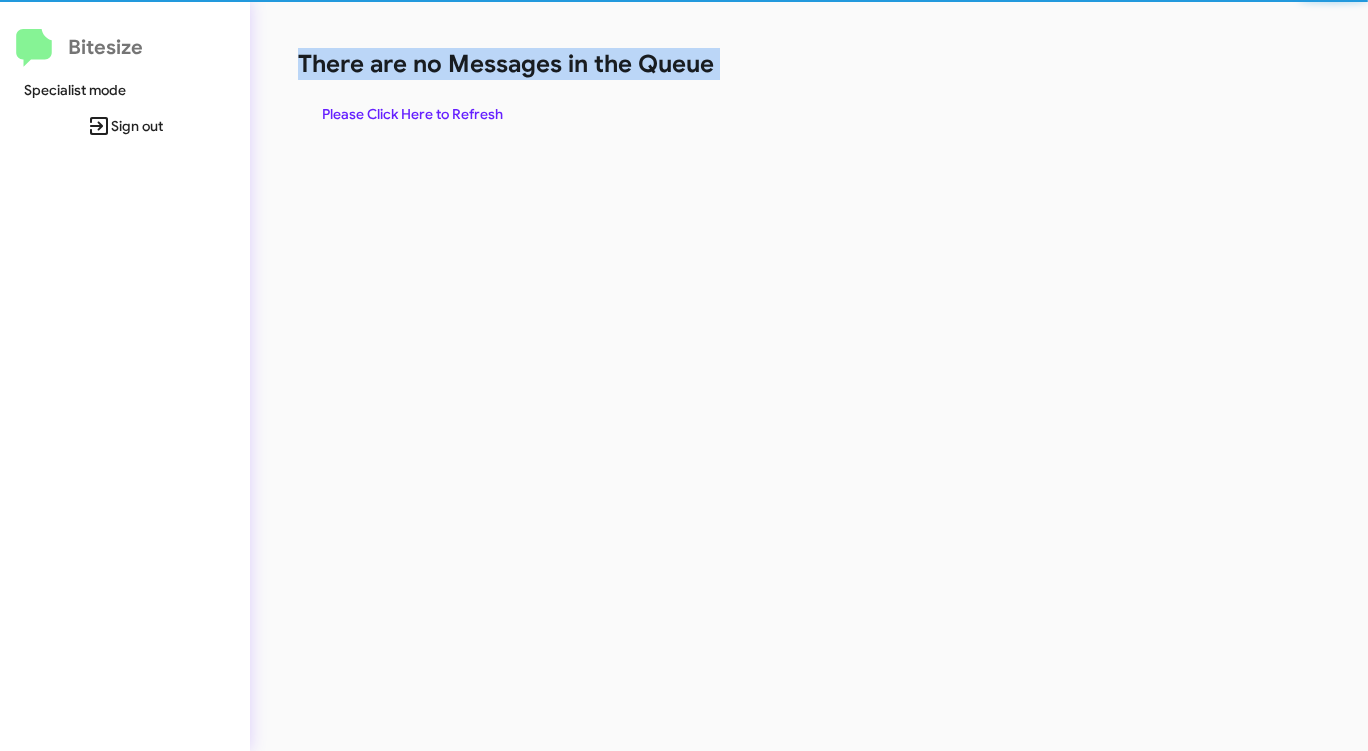 click on "There are no Messages in the Queue" 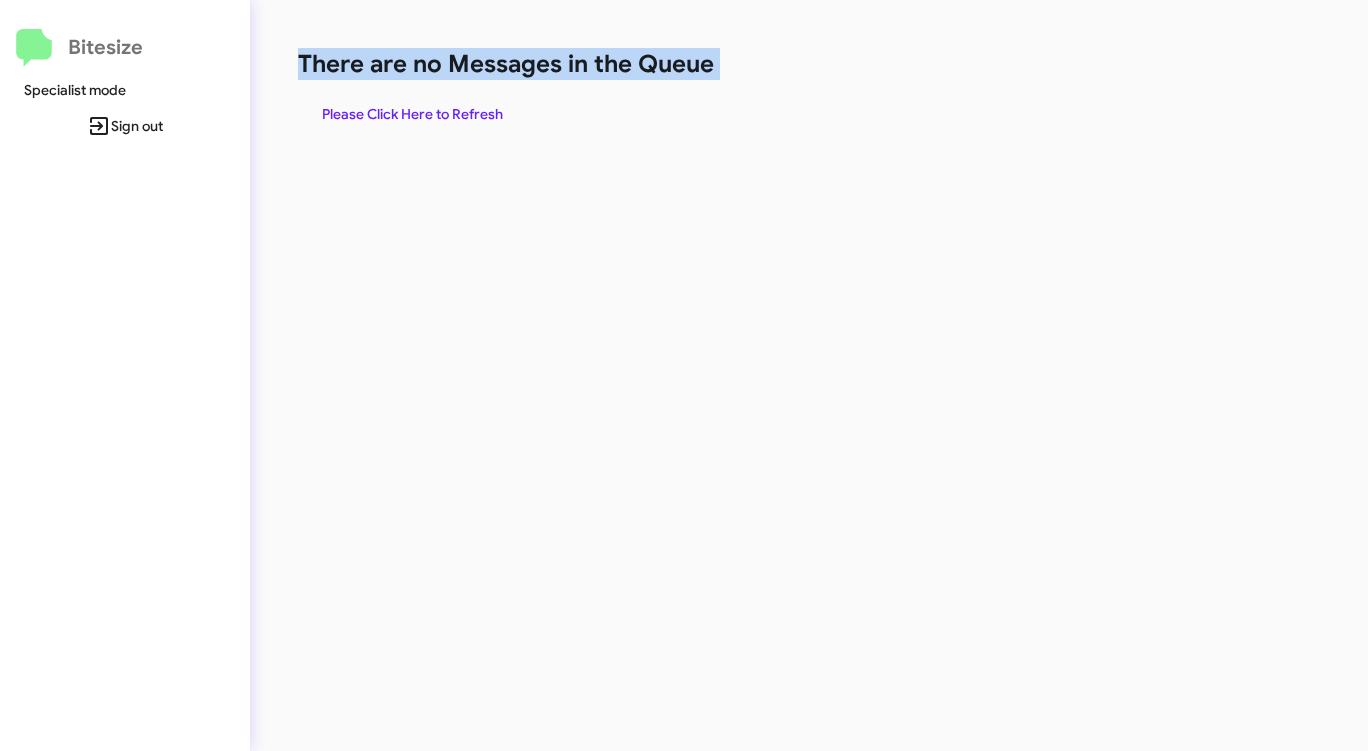 click on "There are no Messages in the Queue" 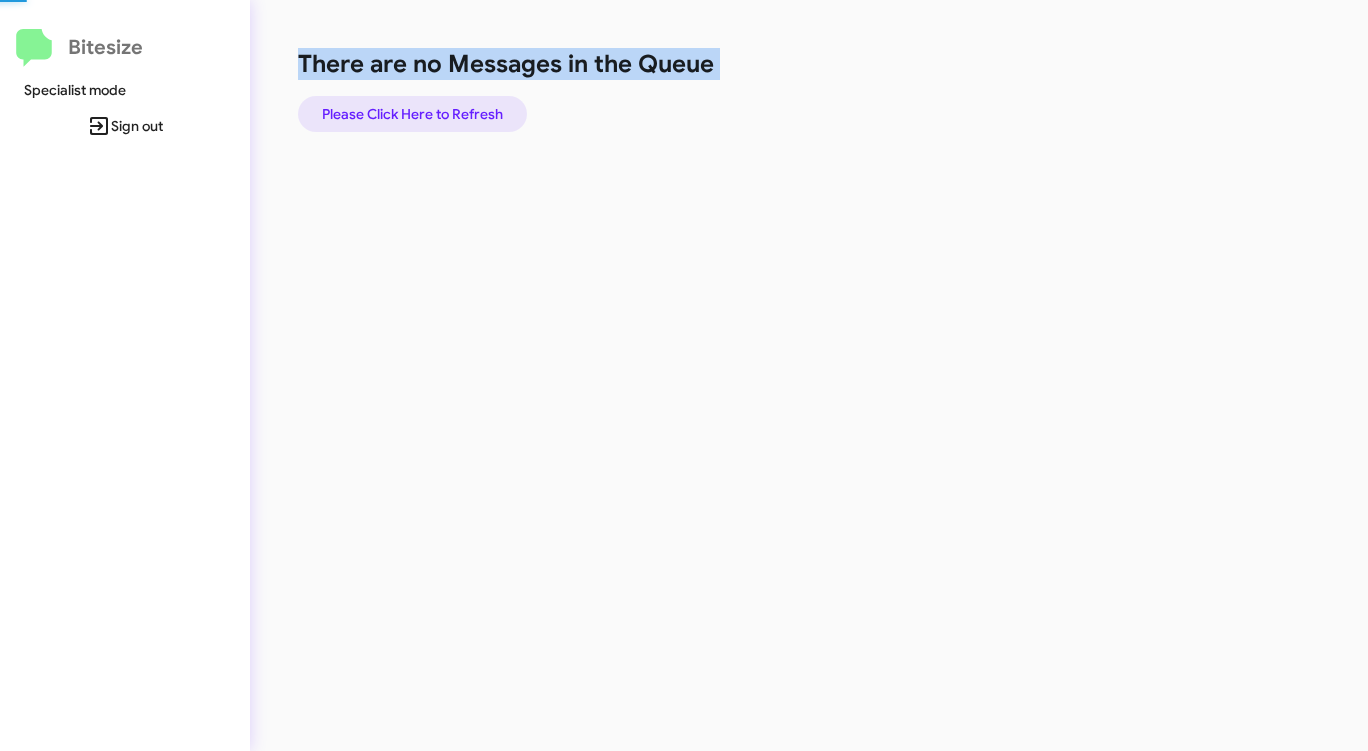 click on "Please Click Here to Refresh" 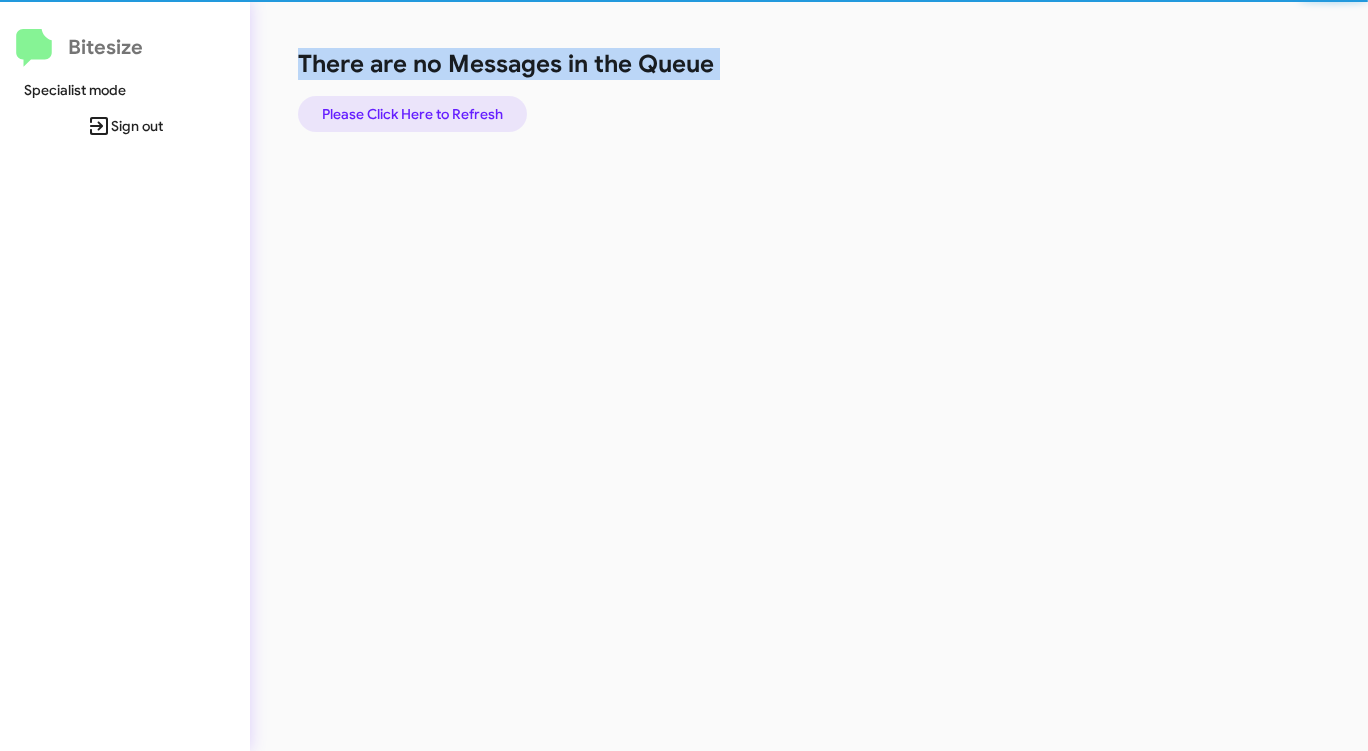 click on "Please Click Here to Refresh" 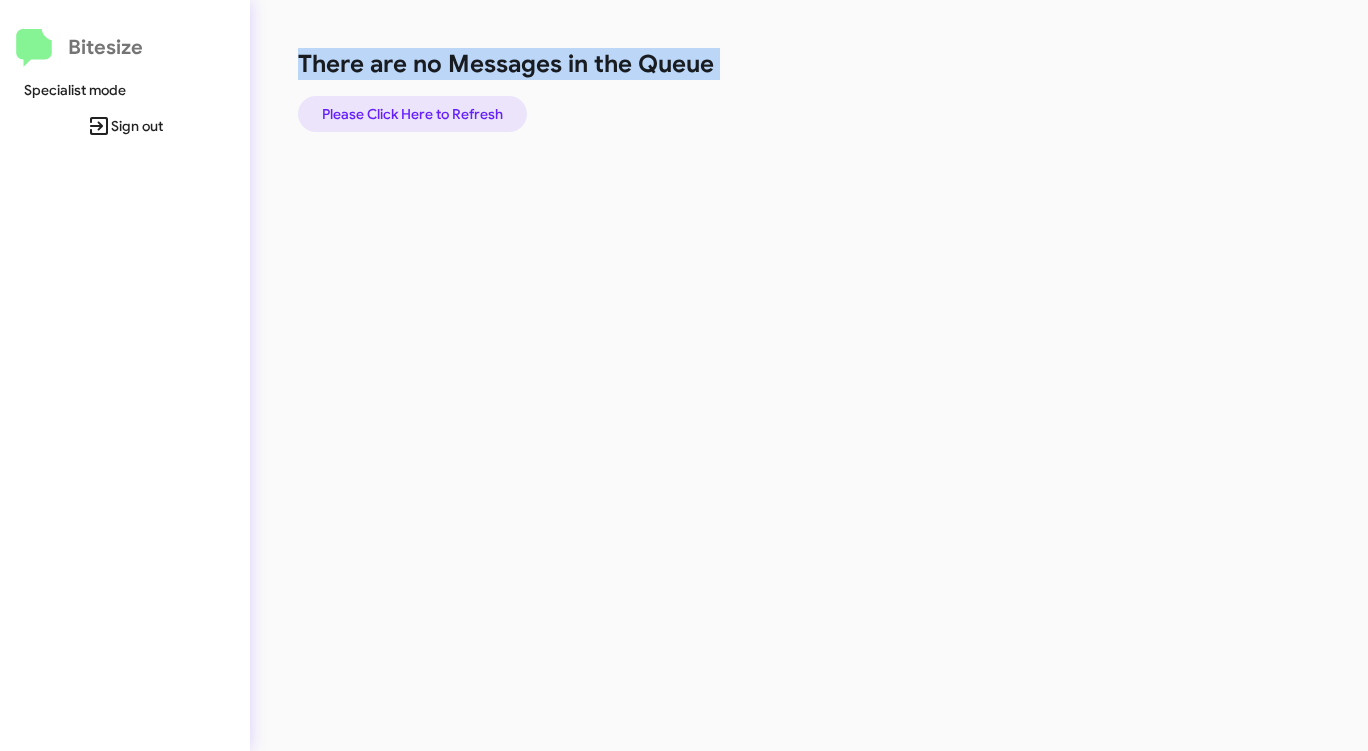 click on "Please Click Here to Refresh" 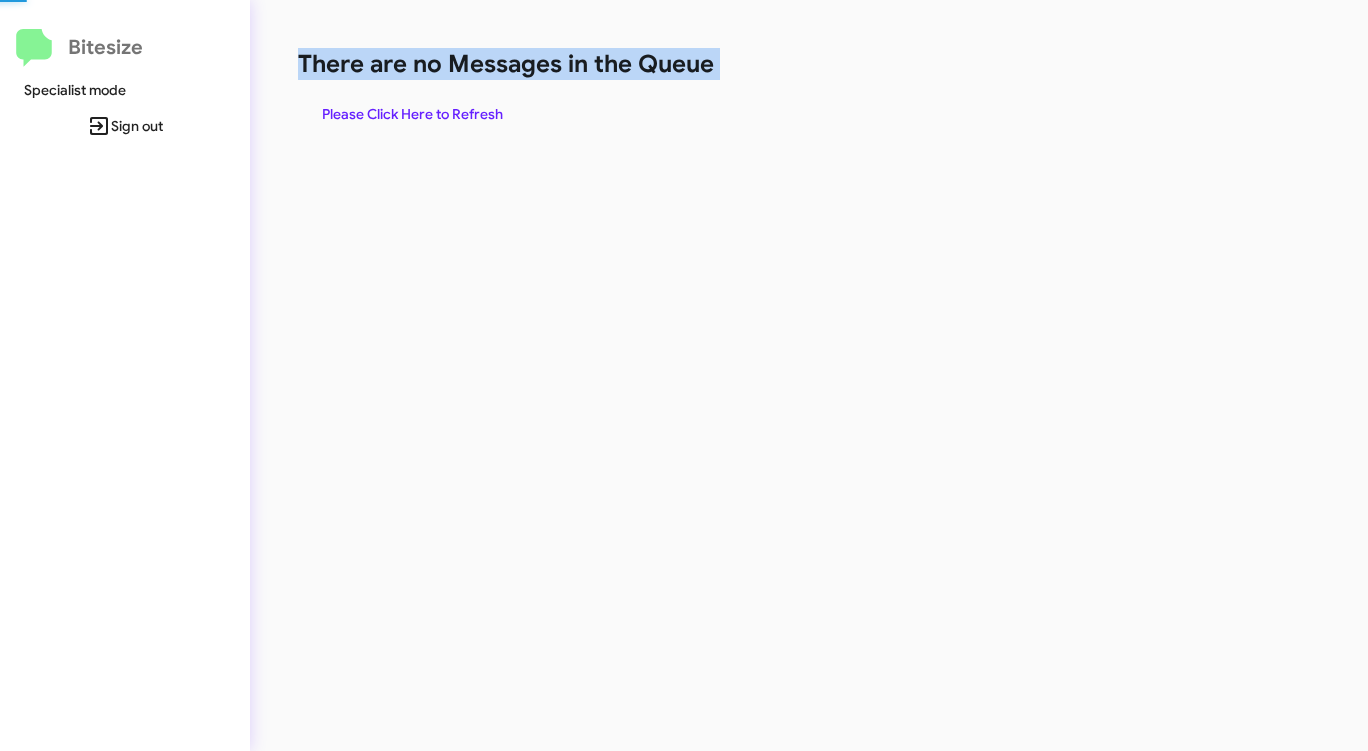 click on "Please Click Here to Refresh" 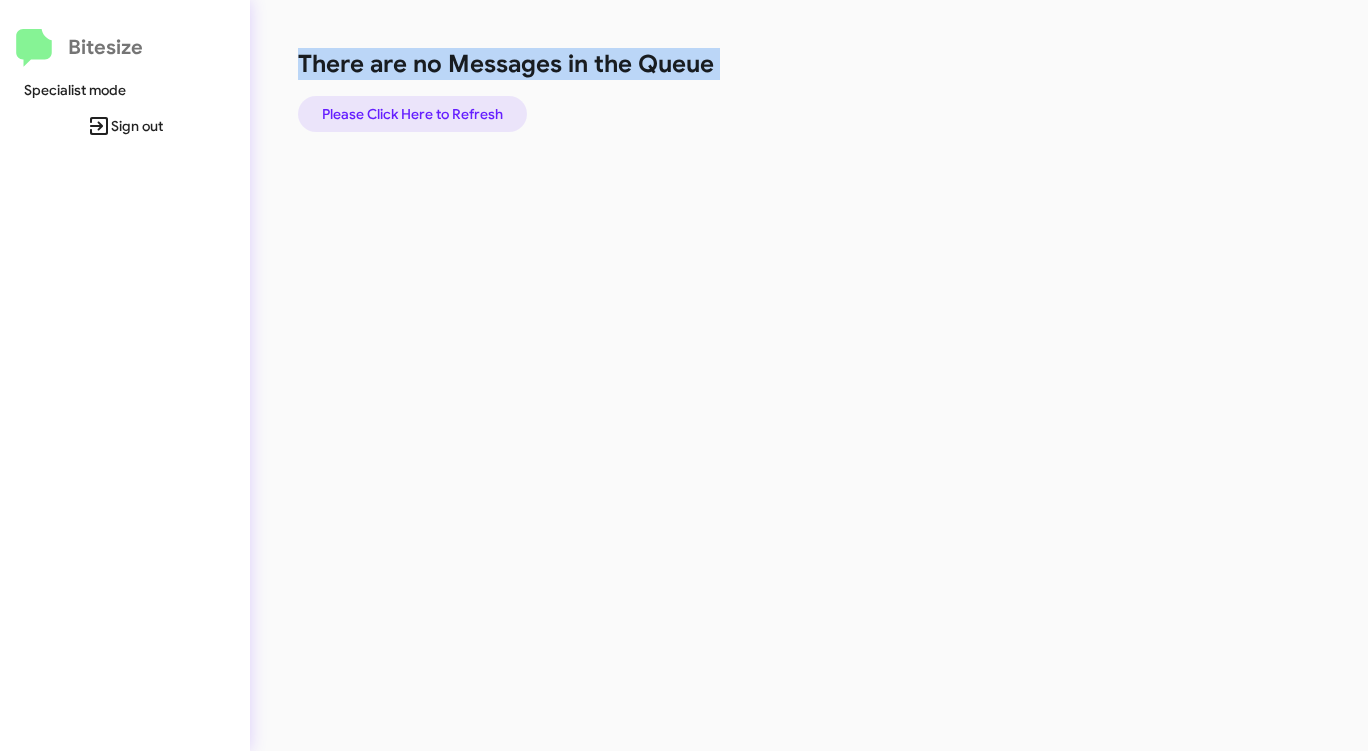 click on "Please Click Here to Refresh" 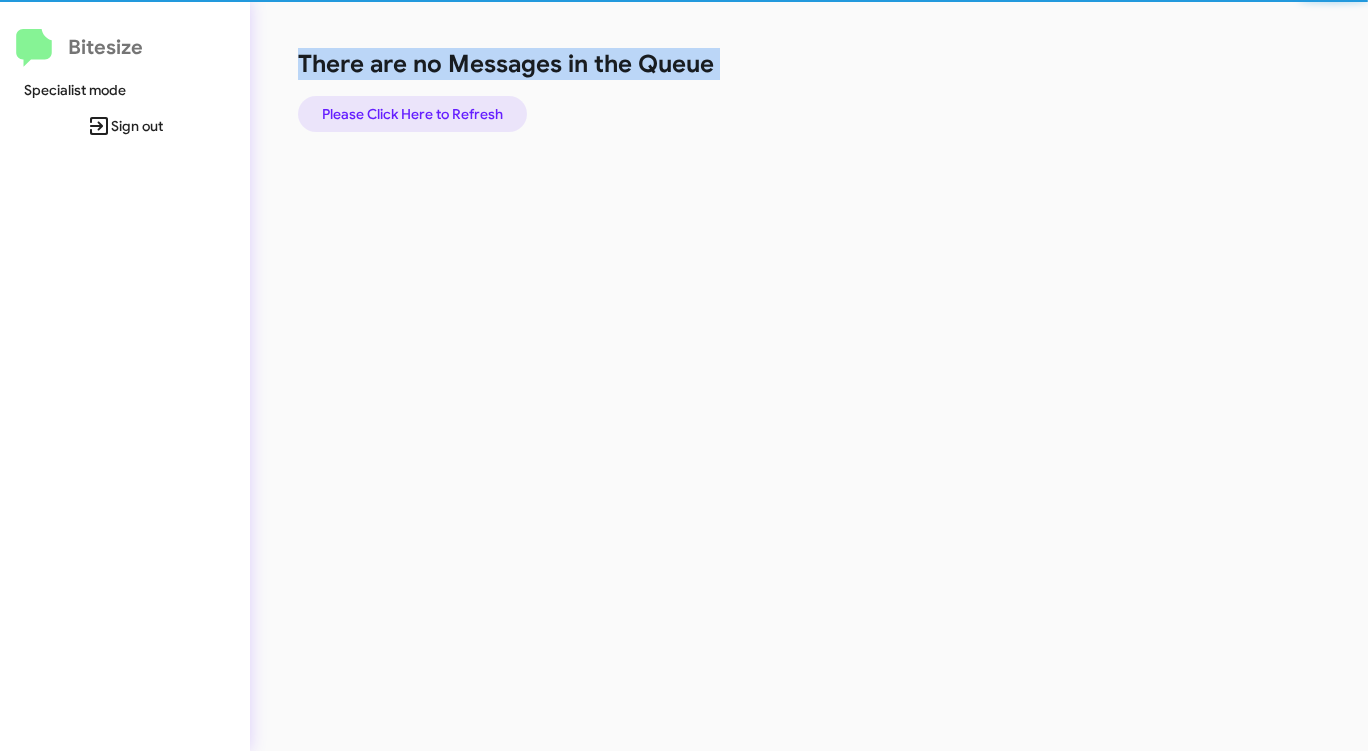 click on "Please Click Here to Refresh" 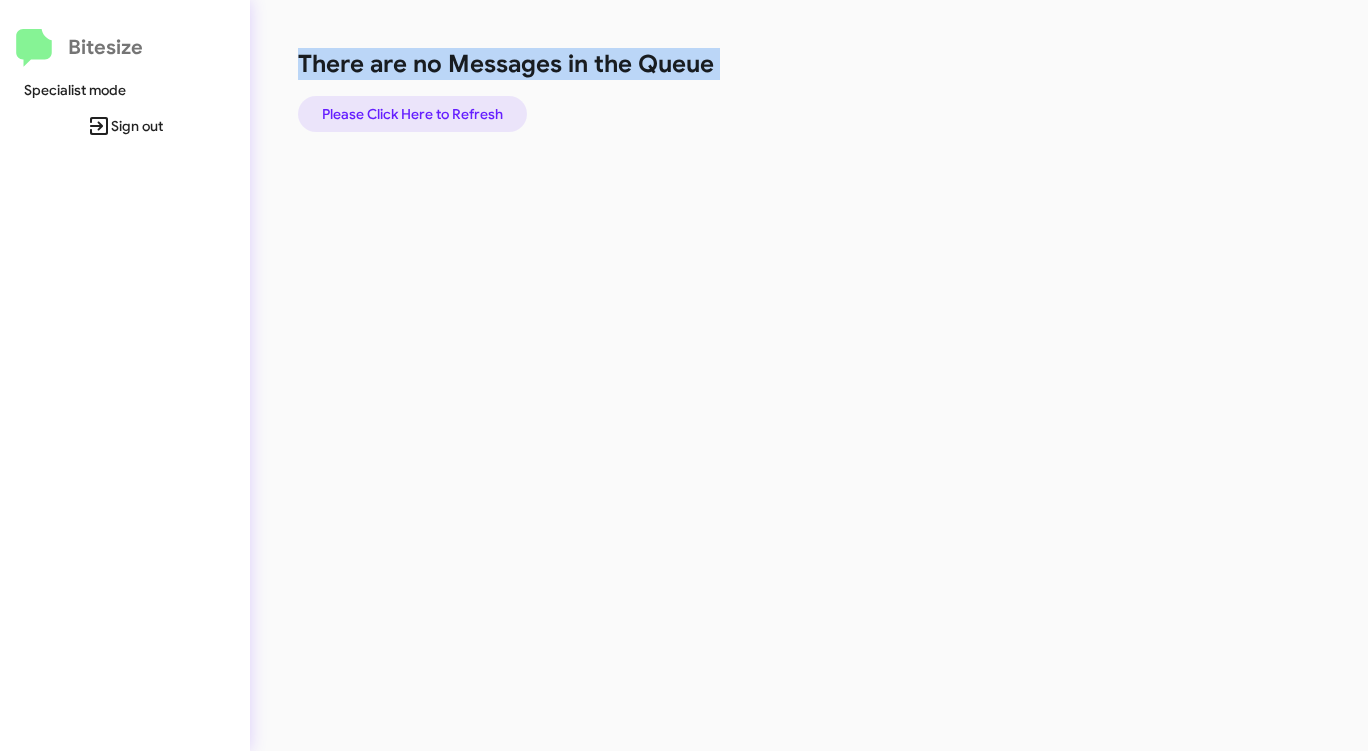 click on "Please Click Here to Refresh" 